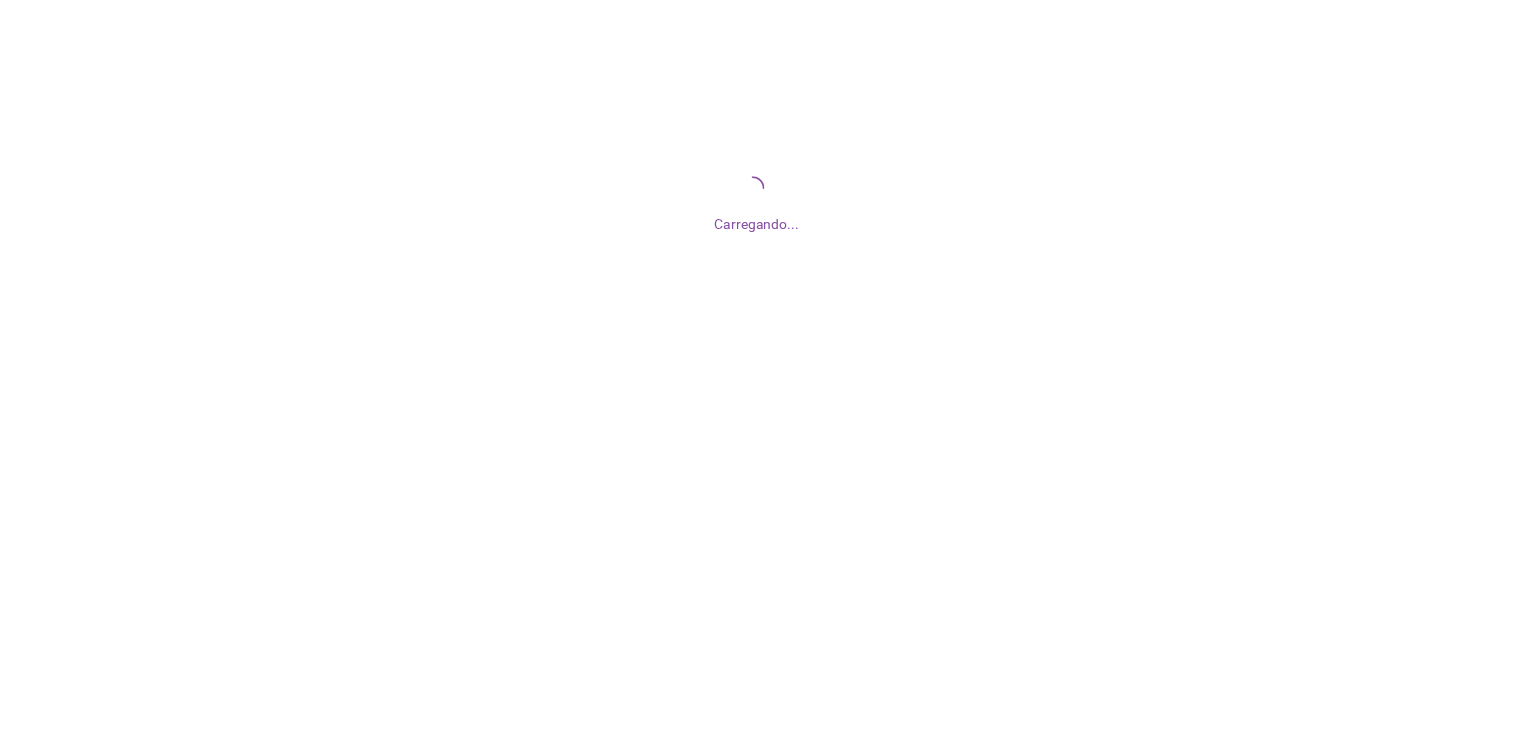 scroll, scrollTop: 0, scrollLeft: 0, axis: both 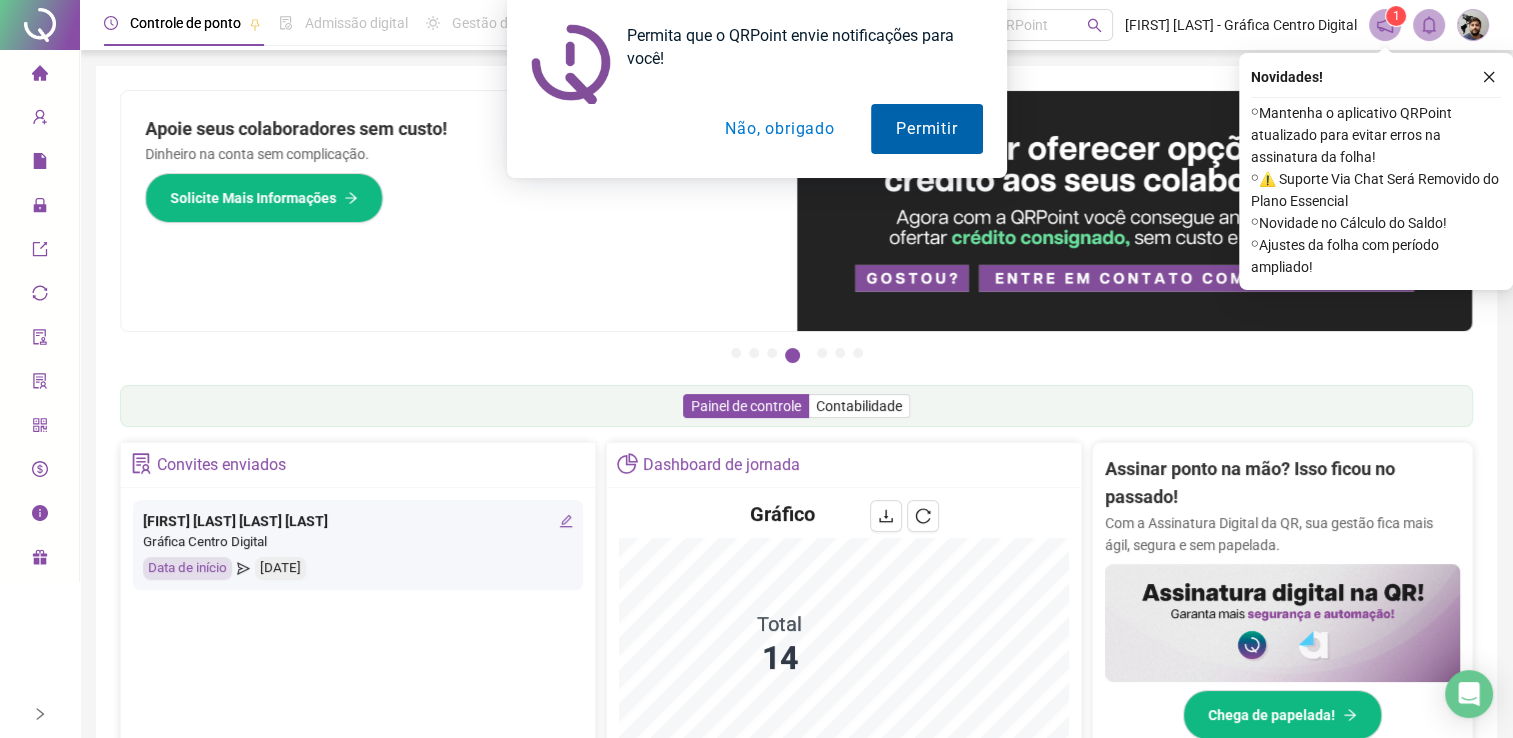 click on "Permitir" at bounding box center (926, 129) 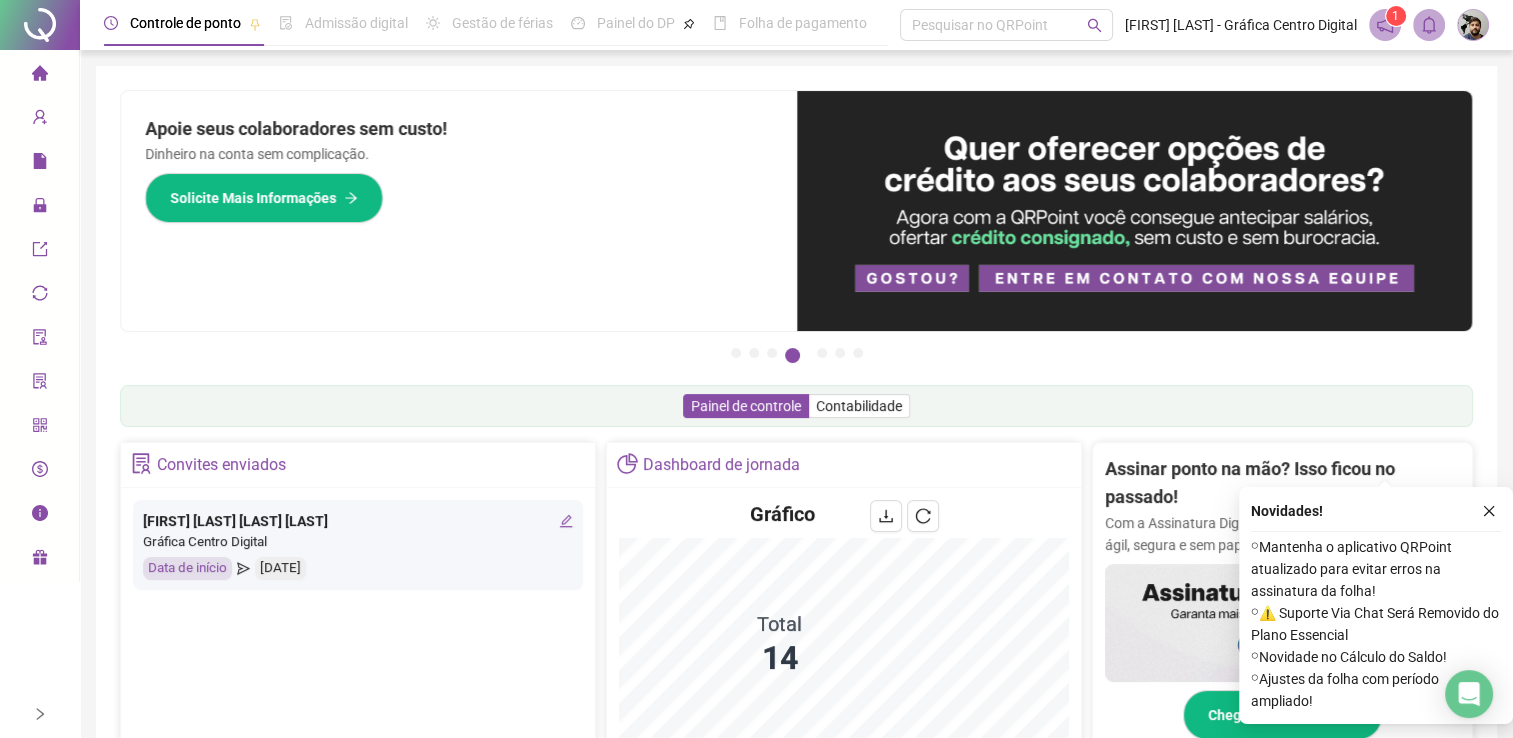 scroll, scrollTop: 433, scrollLeft: 0, axis: vertical 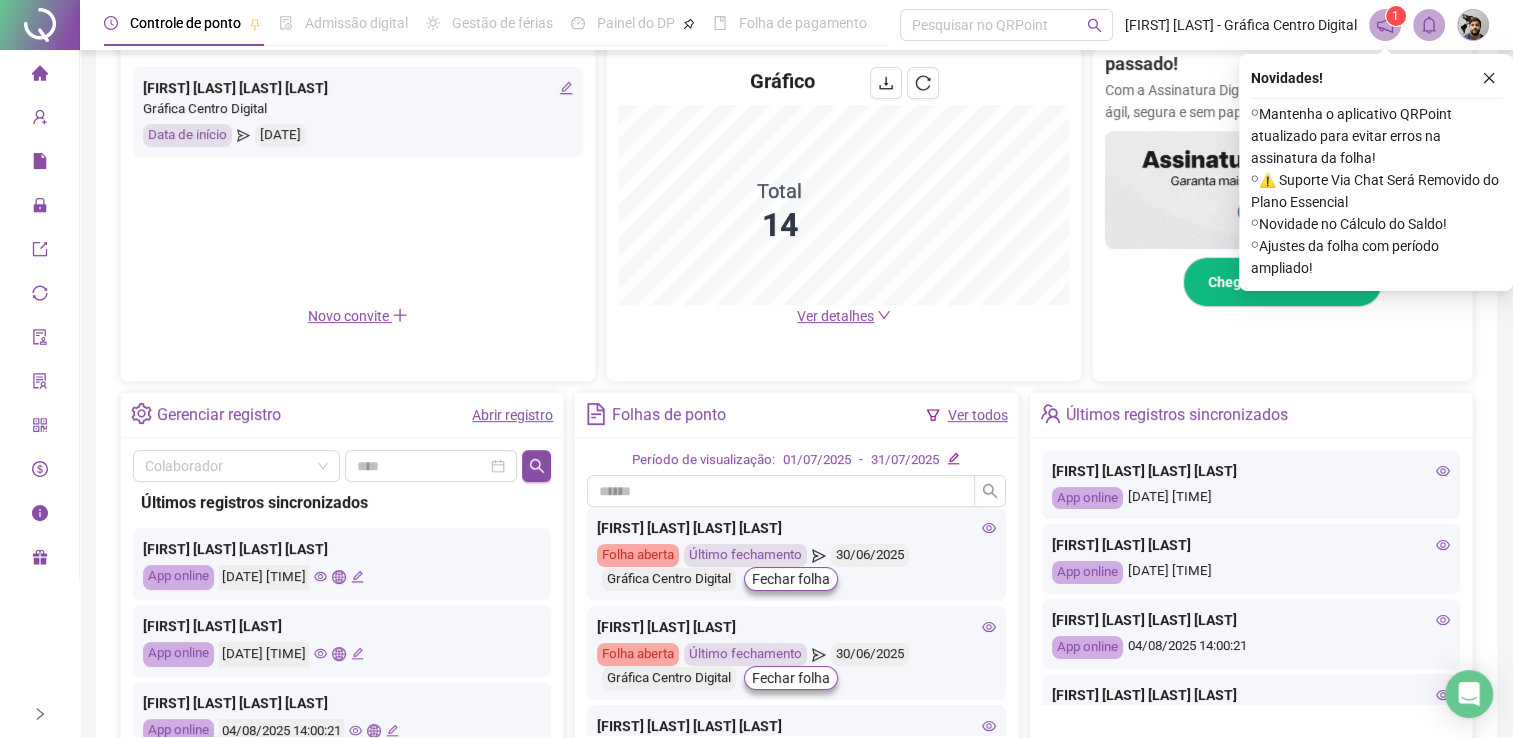 click on "Ver detalhes" at bounding box center (835, 316) 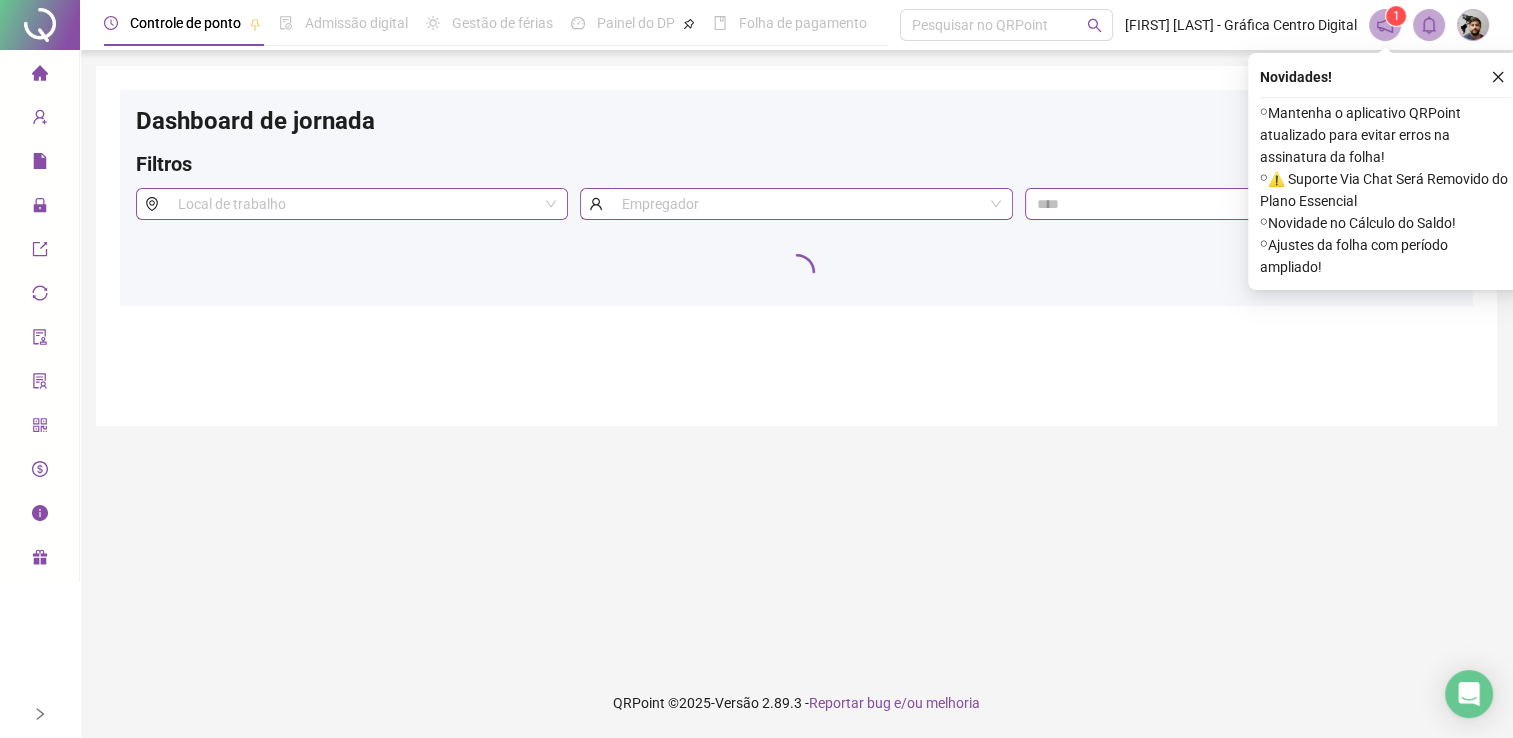 scroll, scrollTop: 0, scrollLeft: 0, axis: both 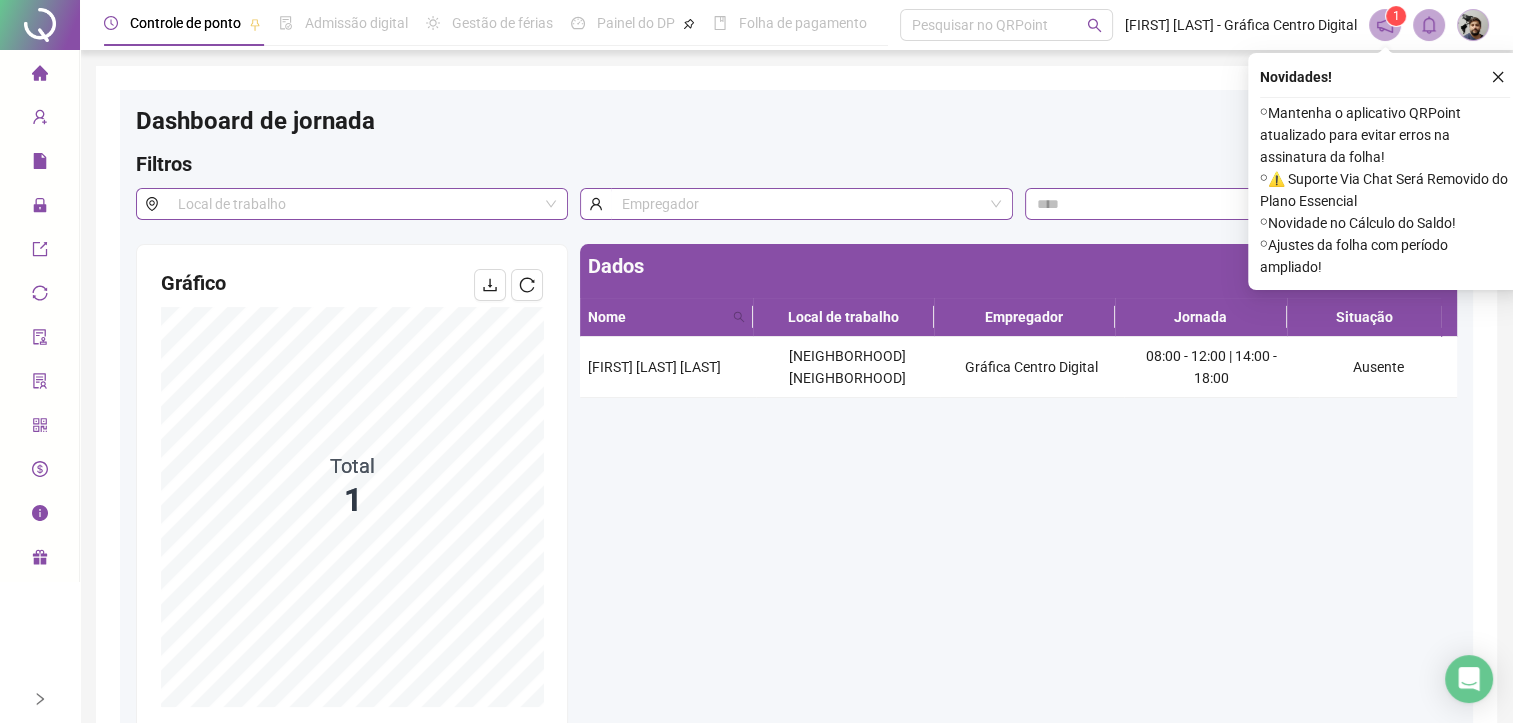 click at bounding box center (40, 25) 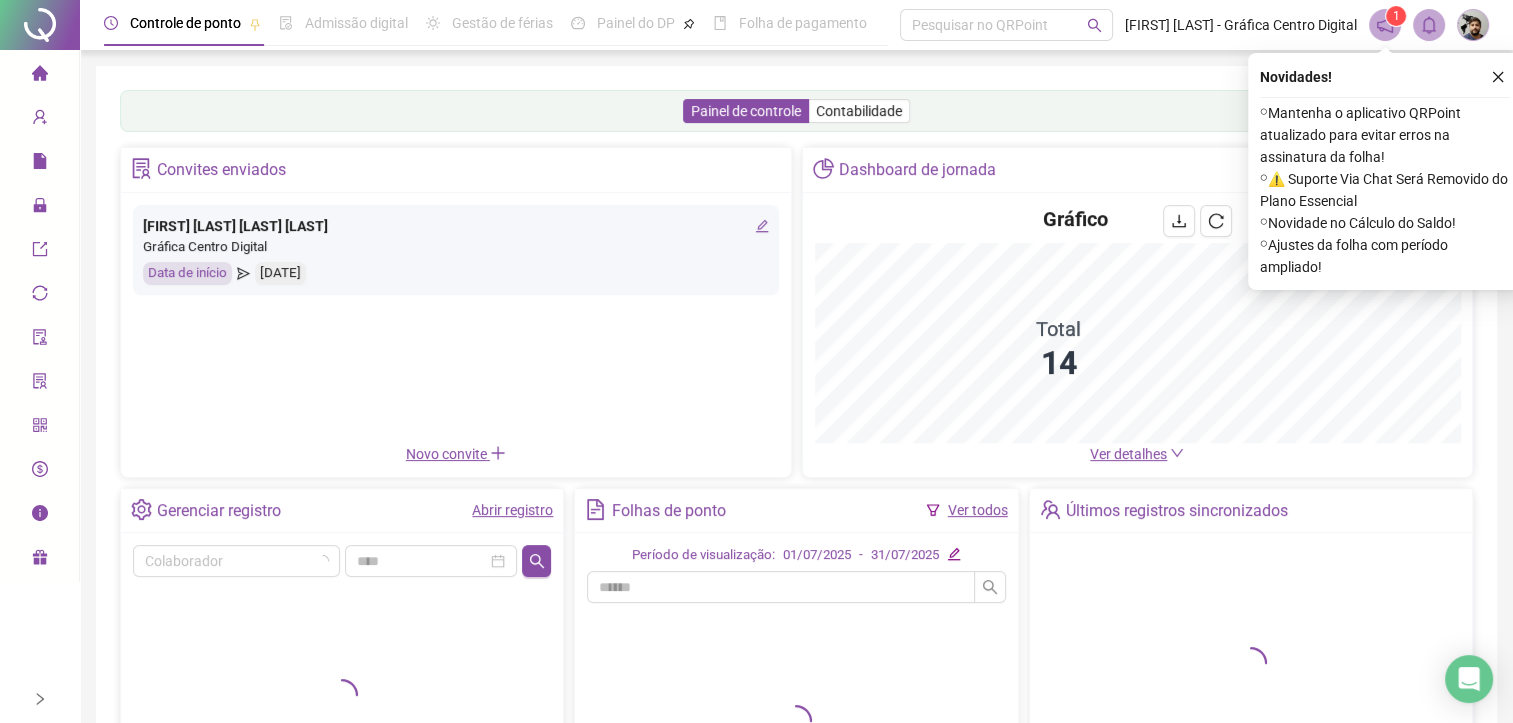 click 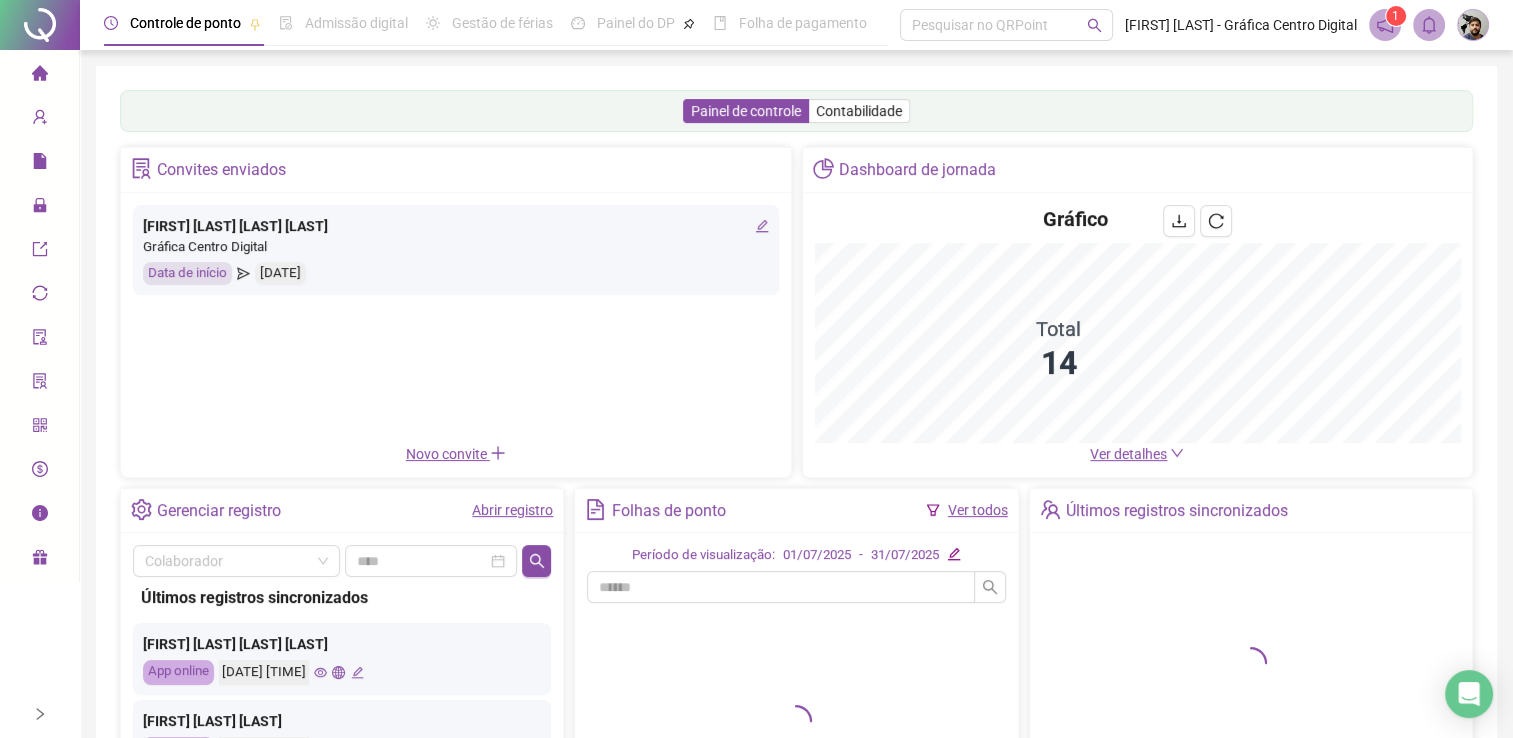 scroll, scrollTop: 224, scrollLeft: 0, axis: vertical 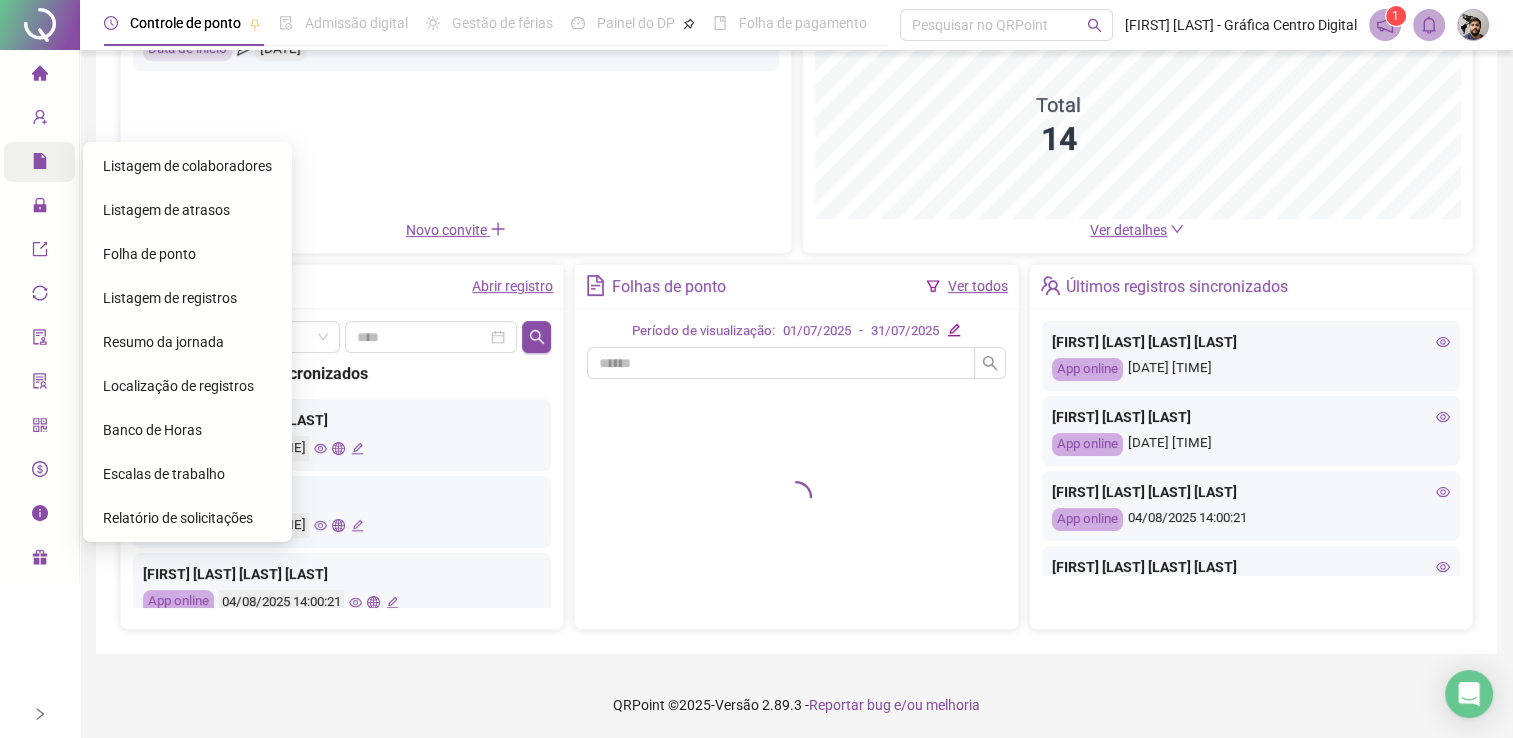 click on "Relatórios" at bounding box center (89, 162) 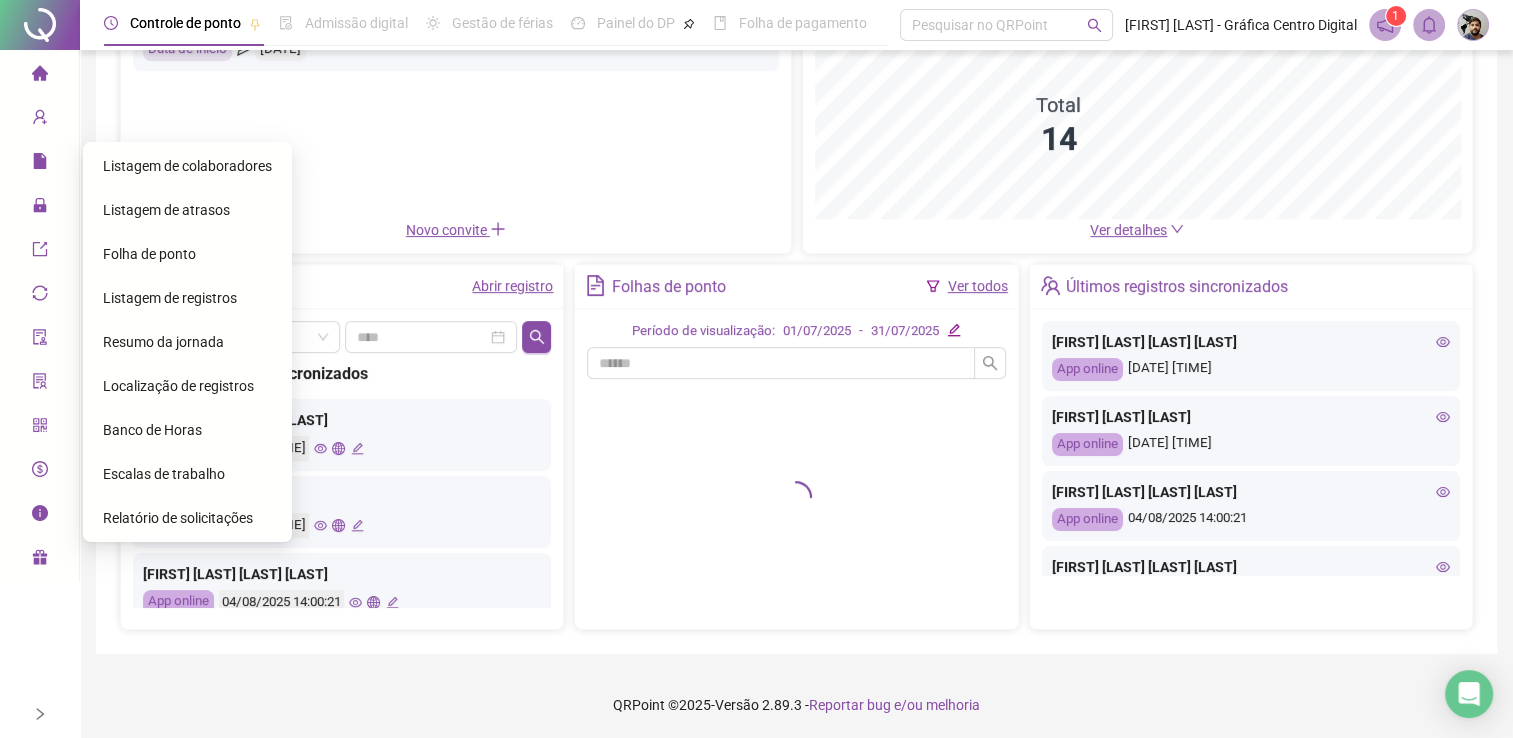click on "Folha de ponto" at bounding box center (149, 254) 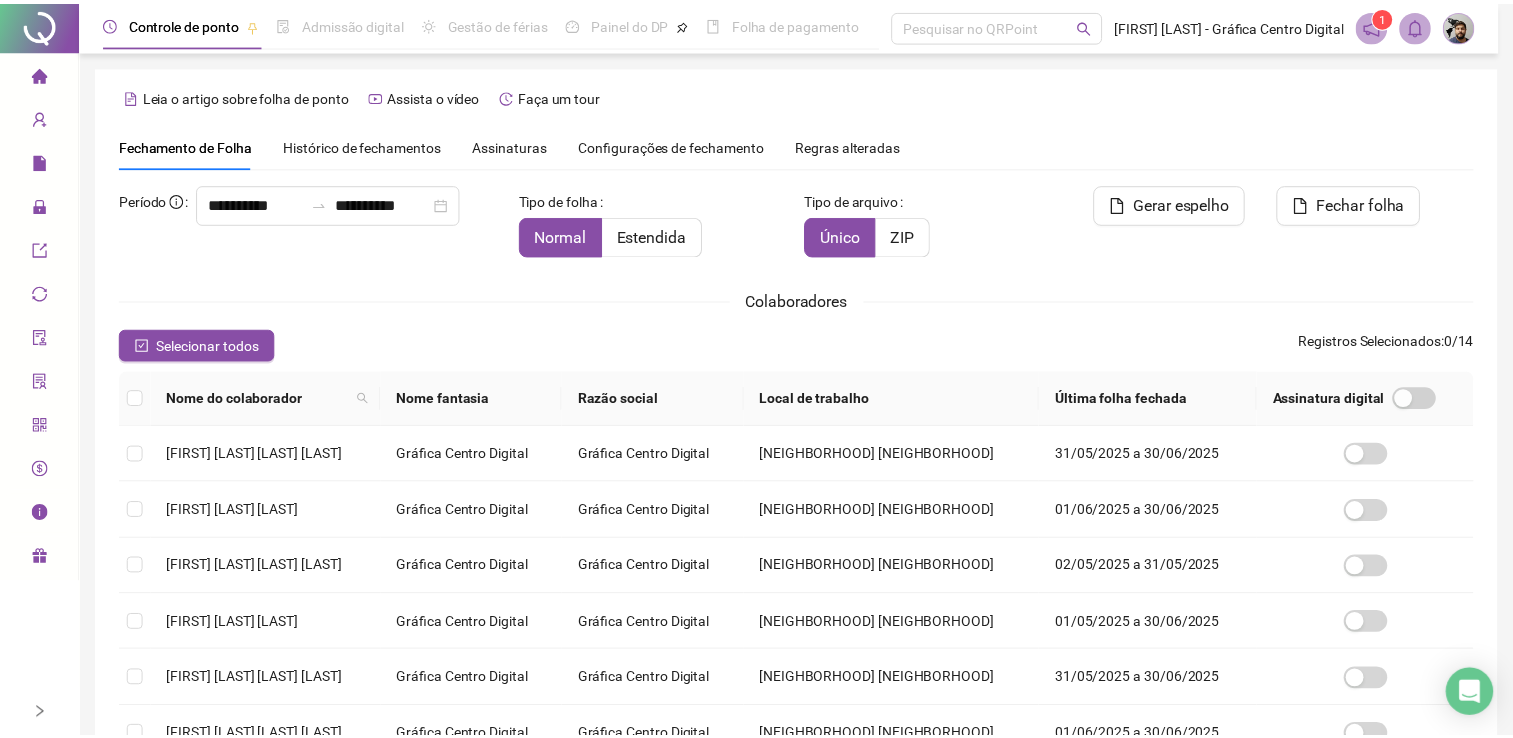 scroll, scrollTop: 29, scrollLeft: 0, axis: vertical 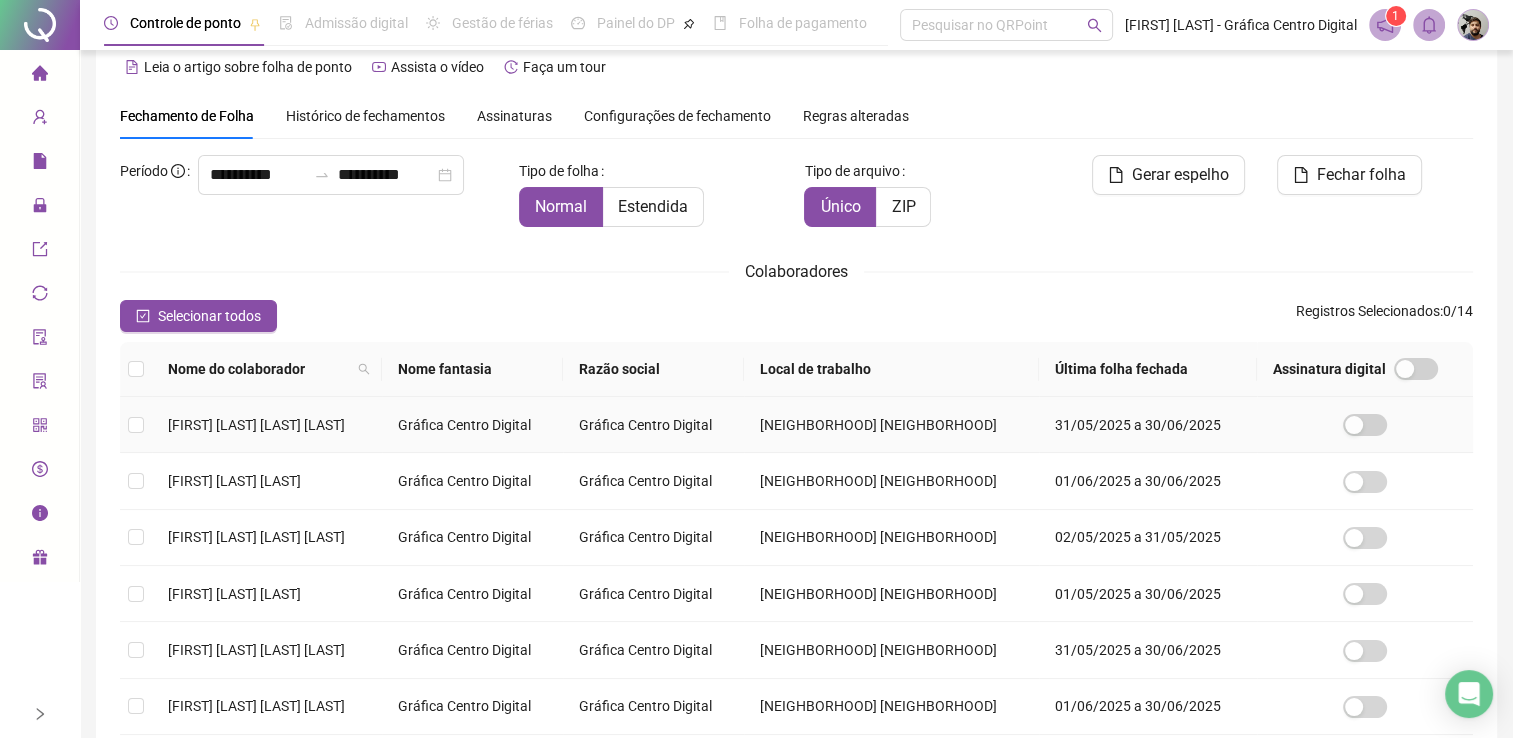 click on "[FIRST] [LAST] [LAST] [LAST]" at bounding box center (256, 425) 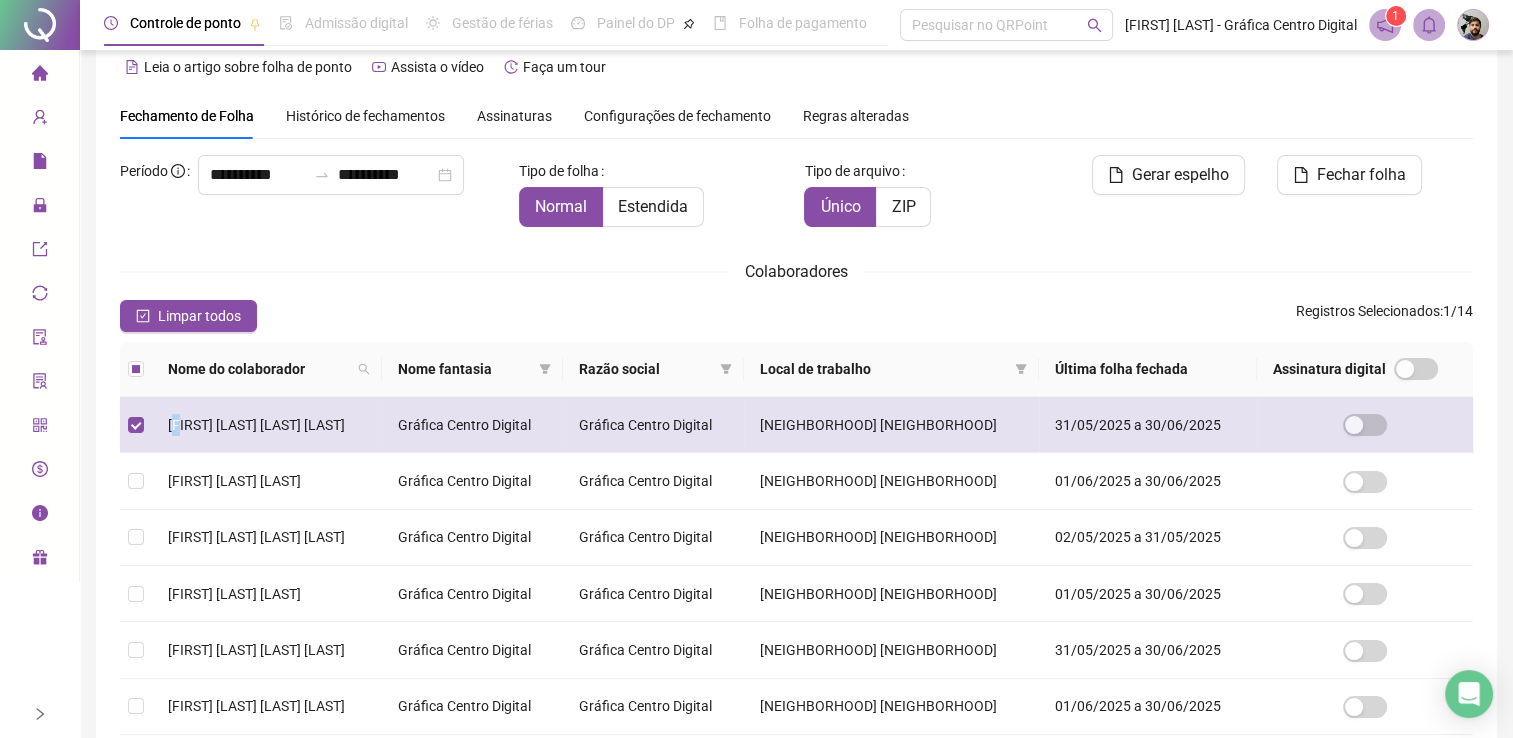 drag, startPoint x: 182, startPoint y: 405, endPoint x: 176, endPoint y: 426, distance: 21.84033 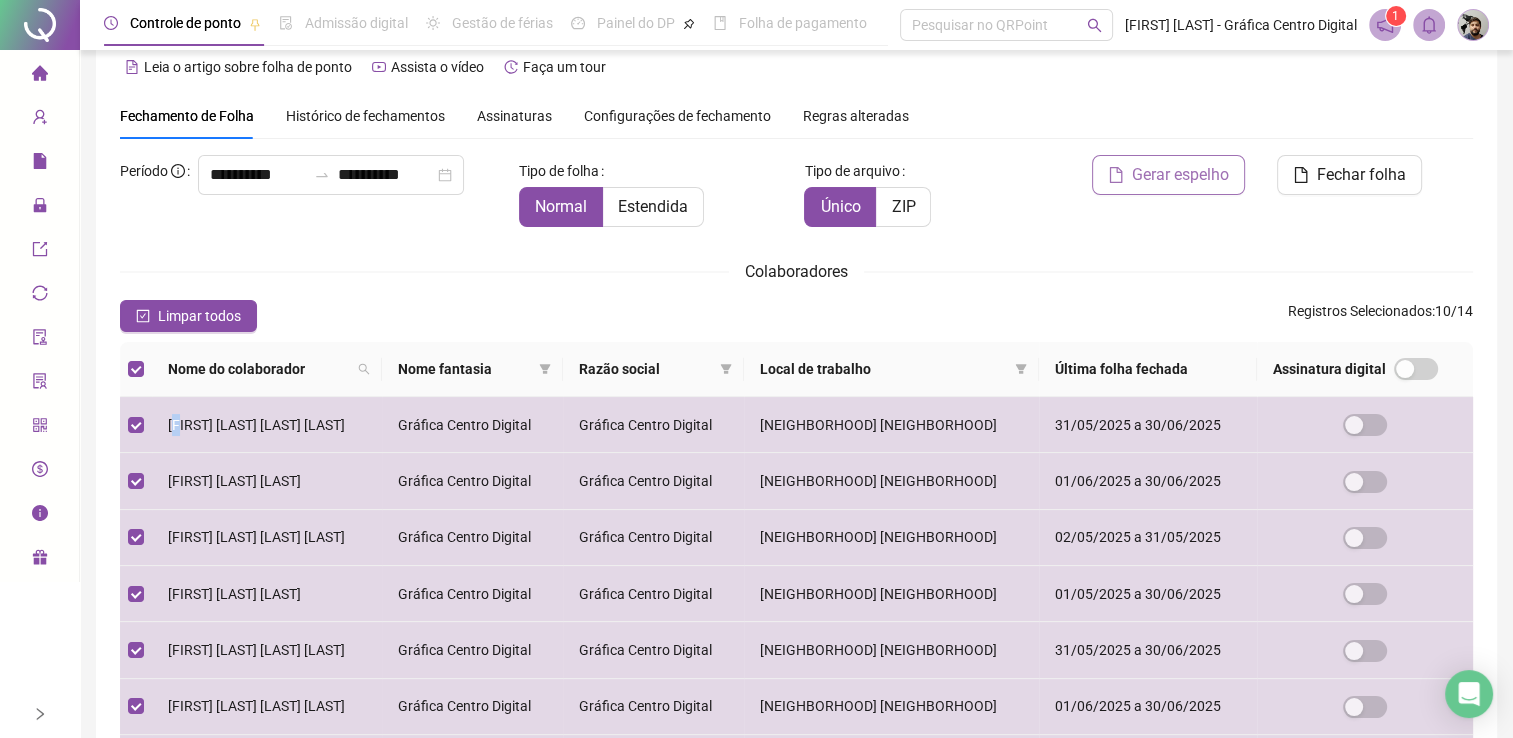 click on "Gerar espelho" at bounding box center [1168, 175] 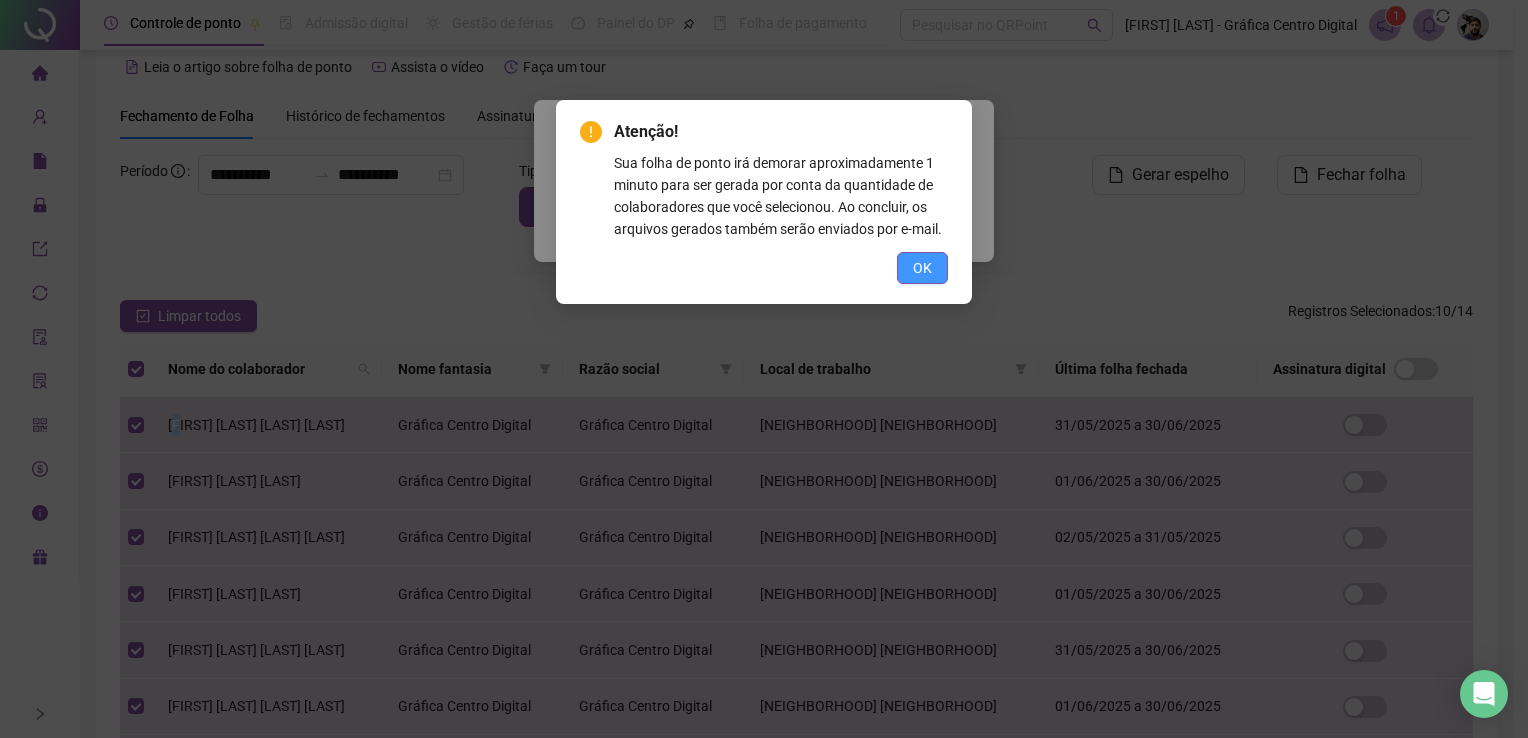 click on "OK" at bounding box center (922, 268) 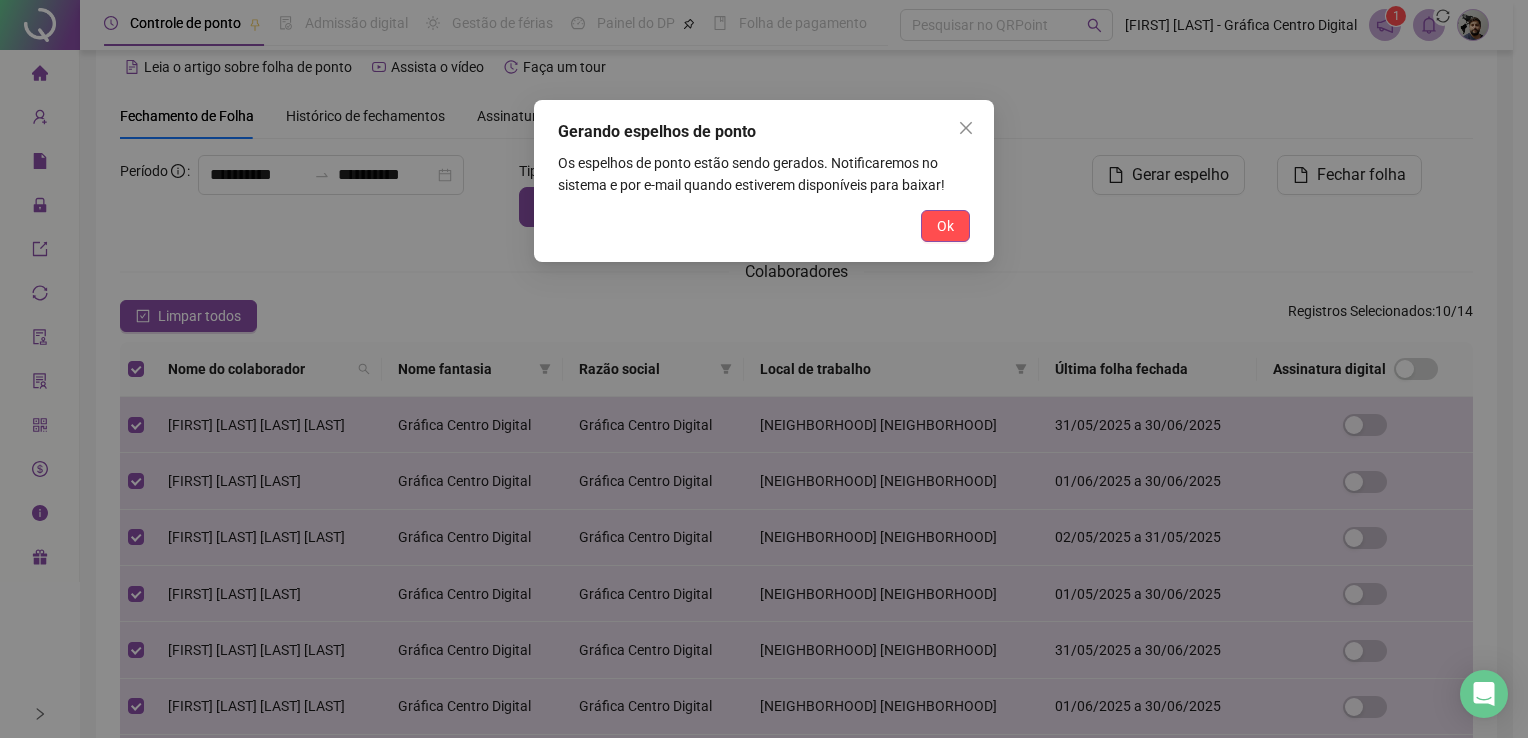 click on "Gerando espelhos de ponto Os espelhos de ponto estão sendo gerados. Notificaremos no
sistema e por e-mail quando estiverem disponíveis para baixar! Ok" at bounding box center [764, 181] 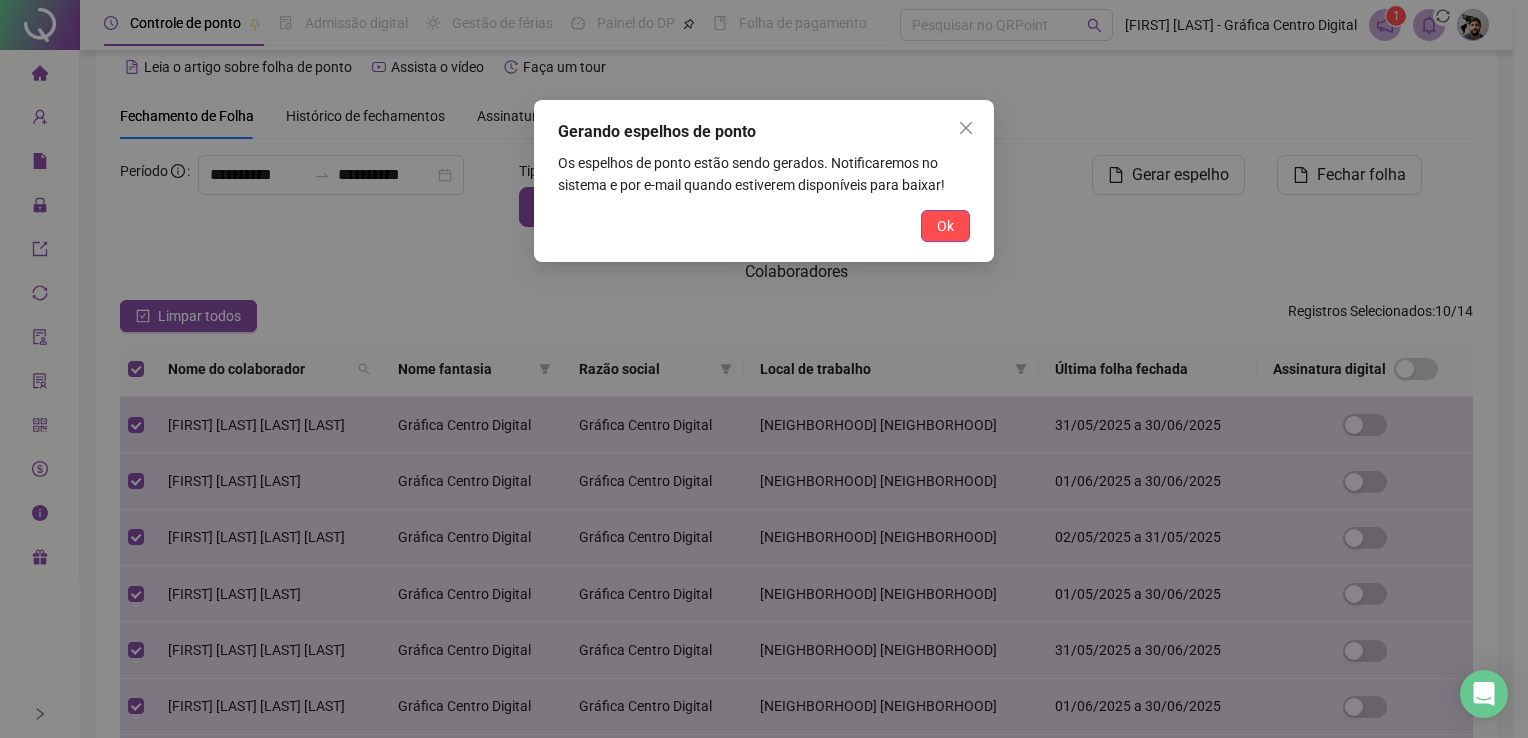 click on "Gerando espelhos de ponto Os espelhos de ponto estão sendo gerados. Notificaremos no
sistema e por e-mail quando estiverem disponíveis para baixar! Ok" at bounding box center (764, 181) 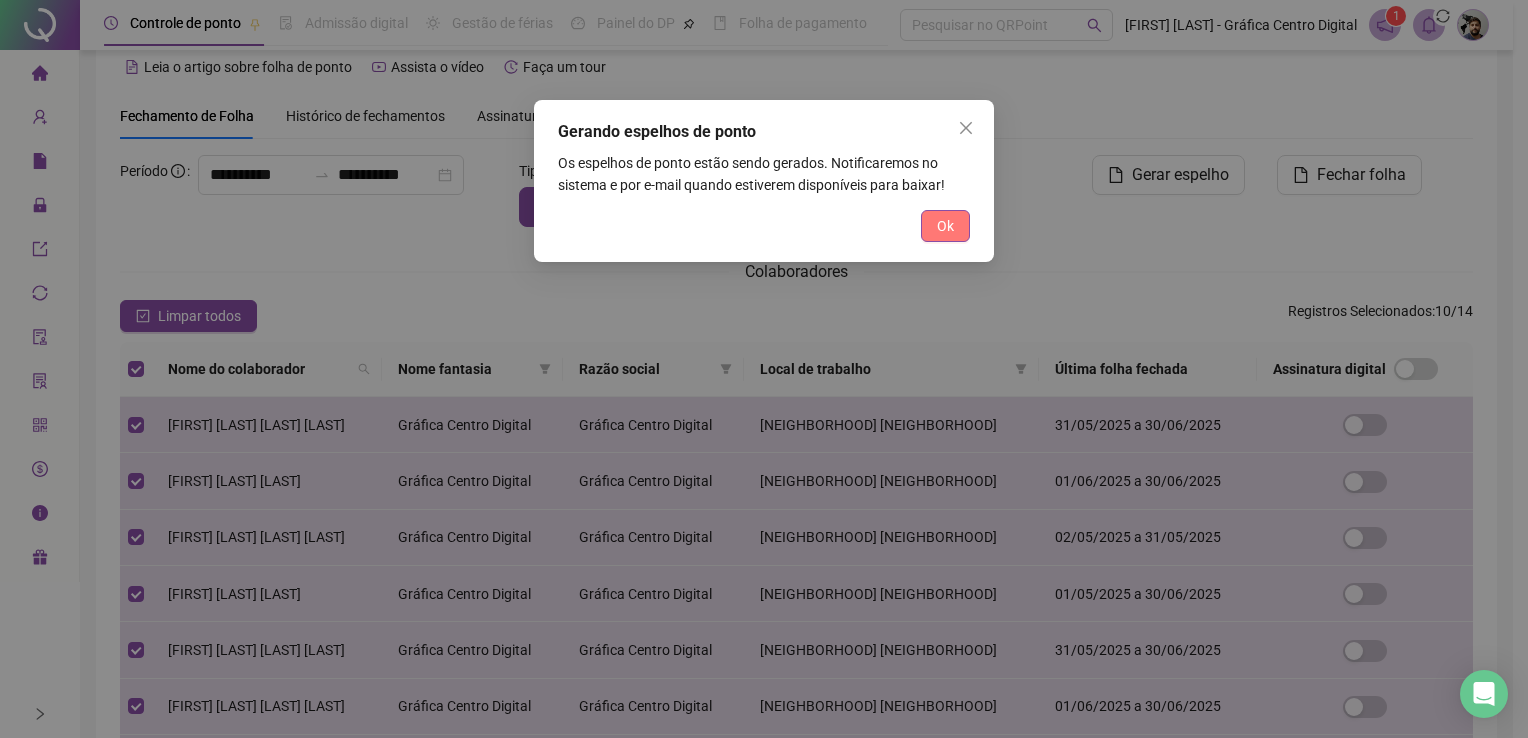 click on "Ok" at bounding box center (945, 226) 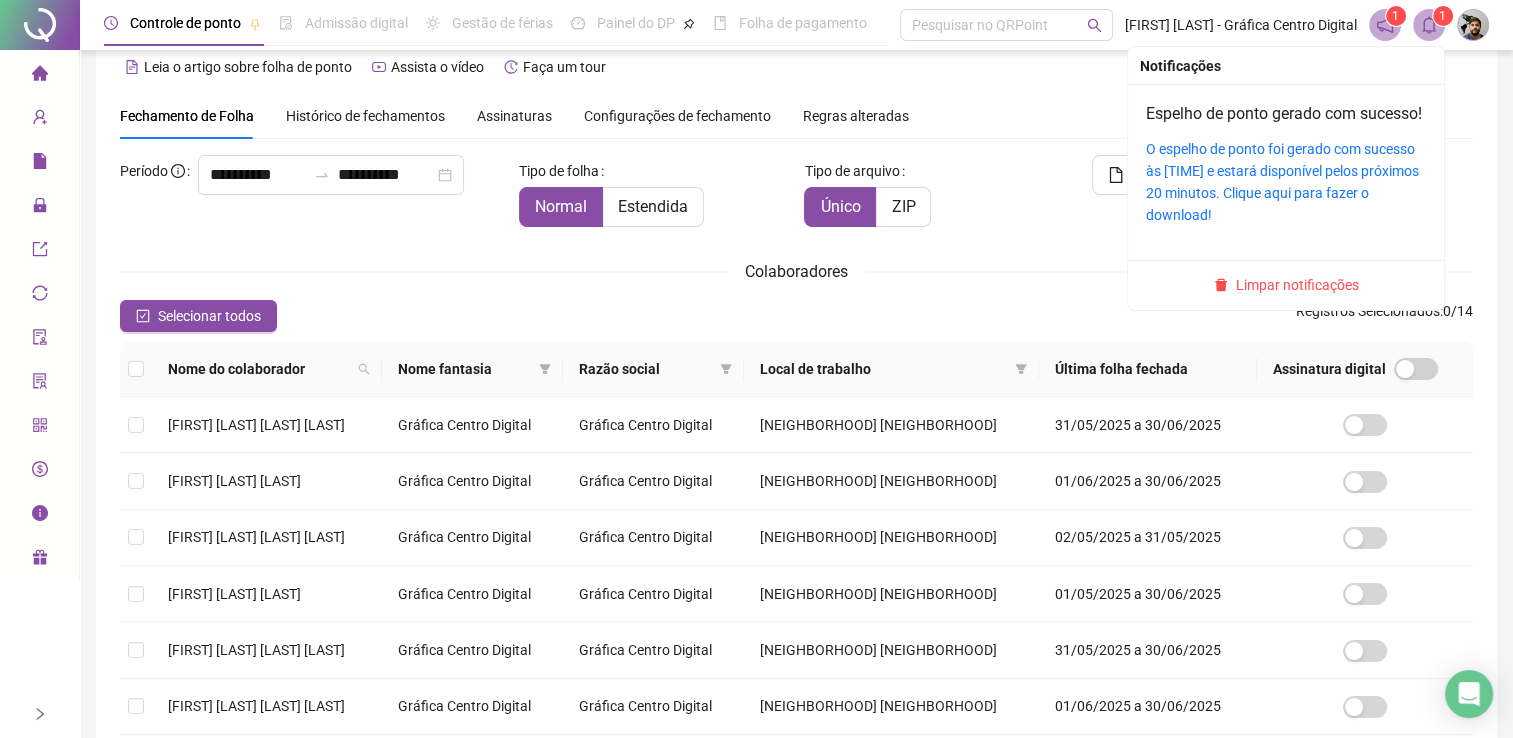 click on "O espelho de ponto foi gerado com sucesso às [TIME] e estará disponível pelos próximos 20 minutos.
Clique aqui para fazer o download!" at bounding box center (1286, 182) 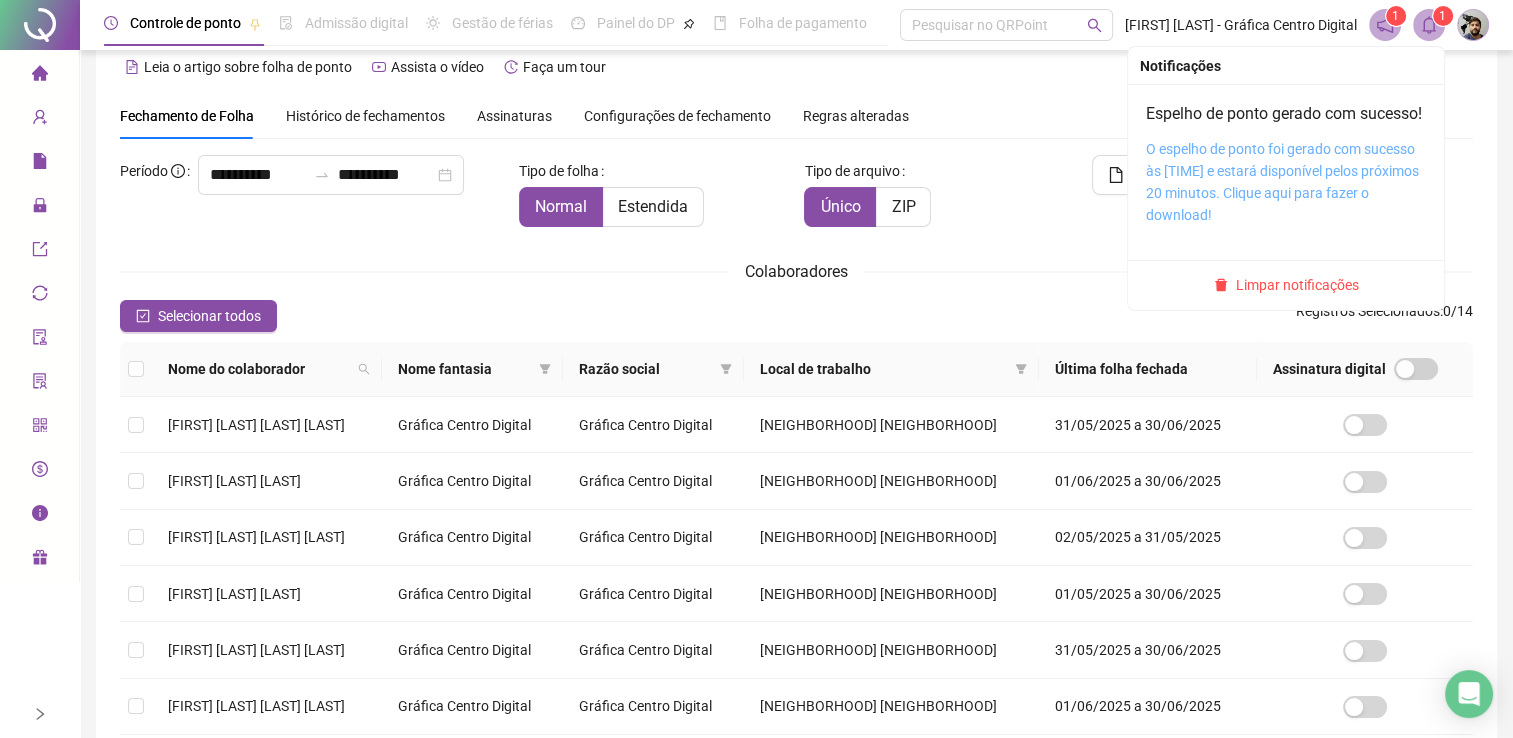 click on "O espelho de ponto foi gerado com sucesso às [TIME] e estará disponível pelos próximos 20 minutos.
Clique aqui para fazer o download!" at bounding box center (1282, 182) 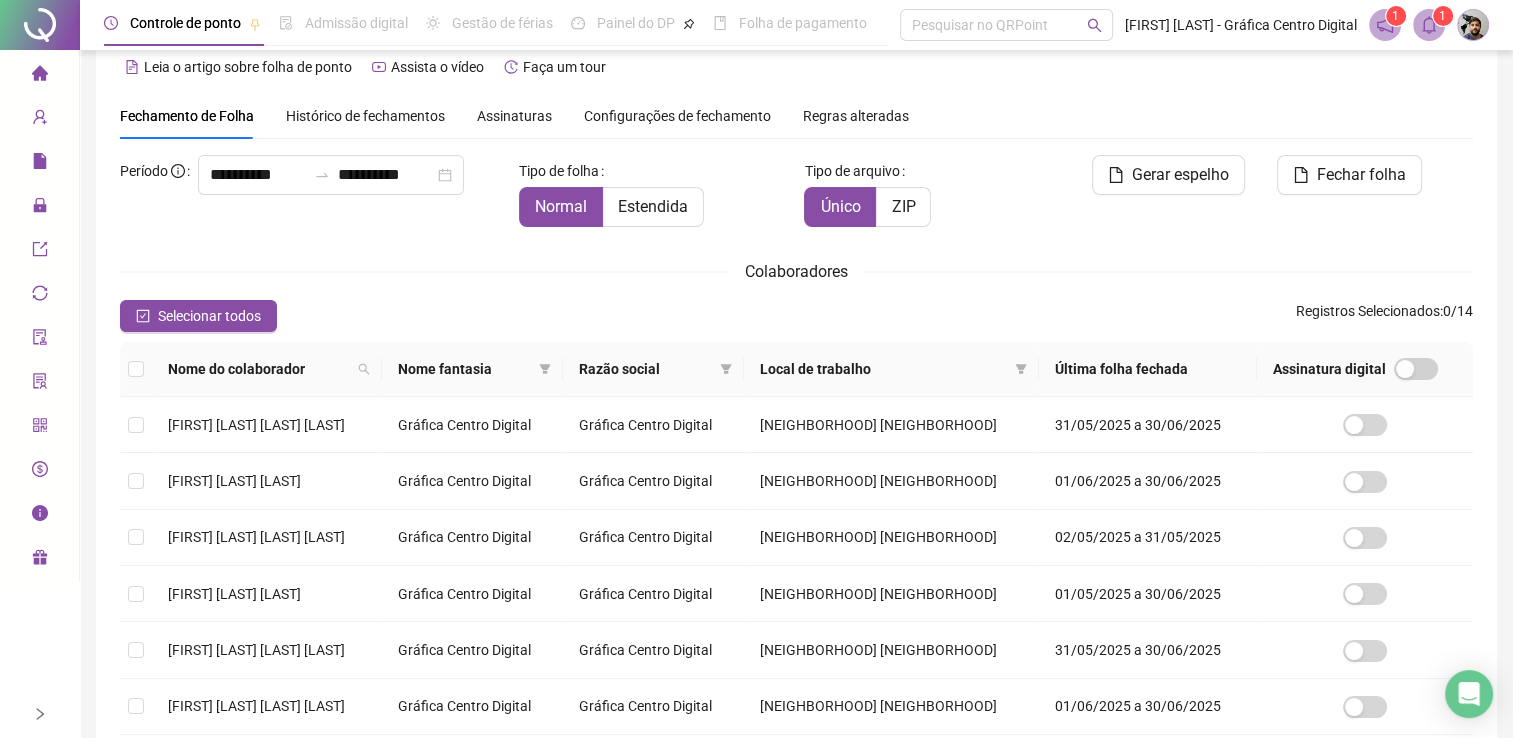 click at bounding box center (40, 25) 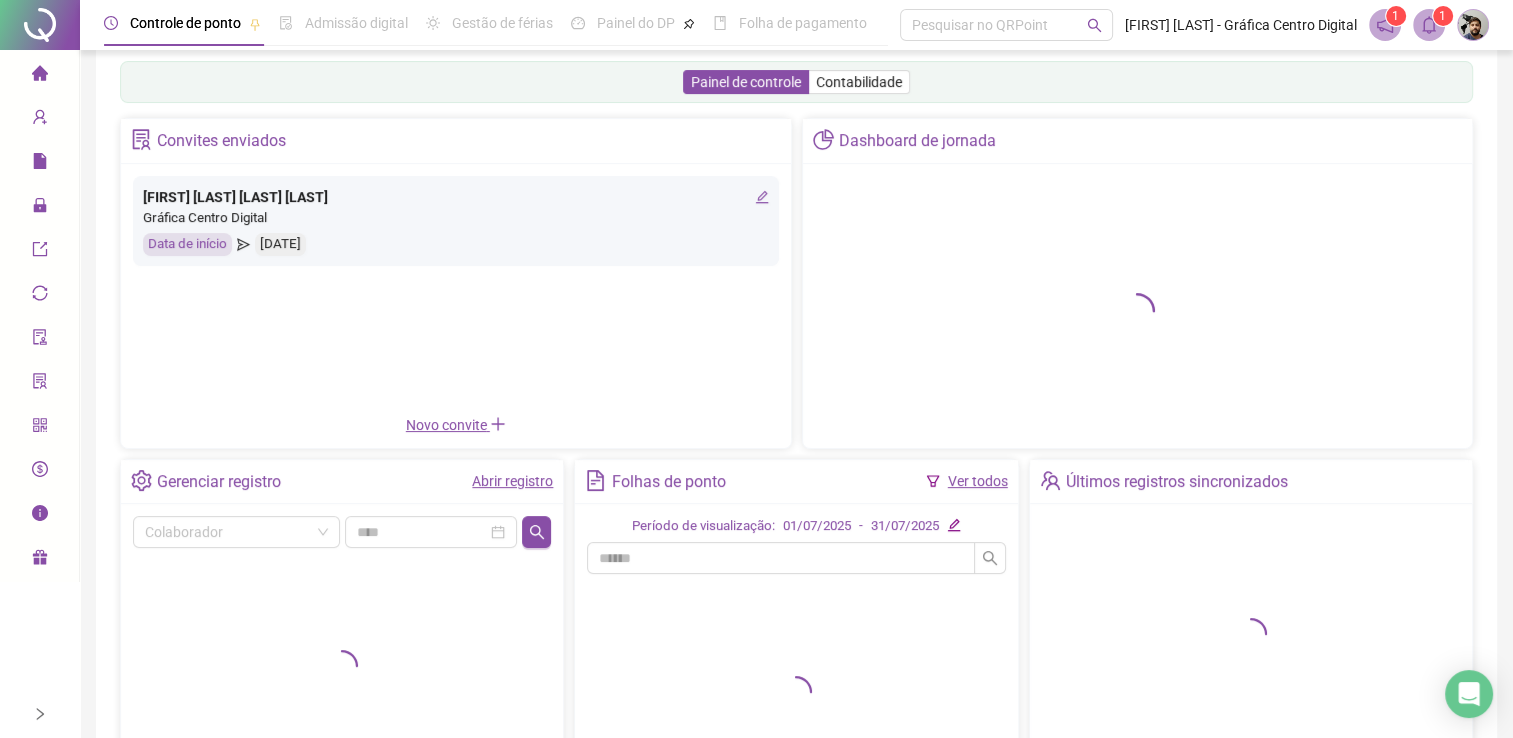 click on "Abrir registro" at bounding box center (512, 481) 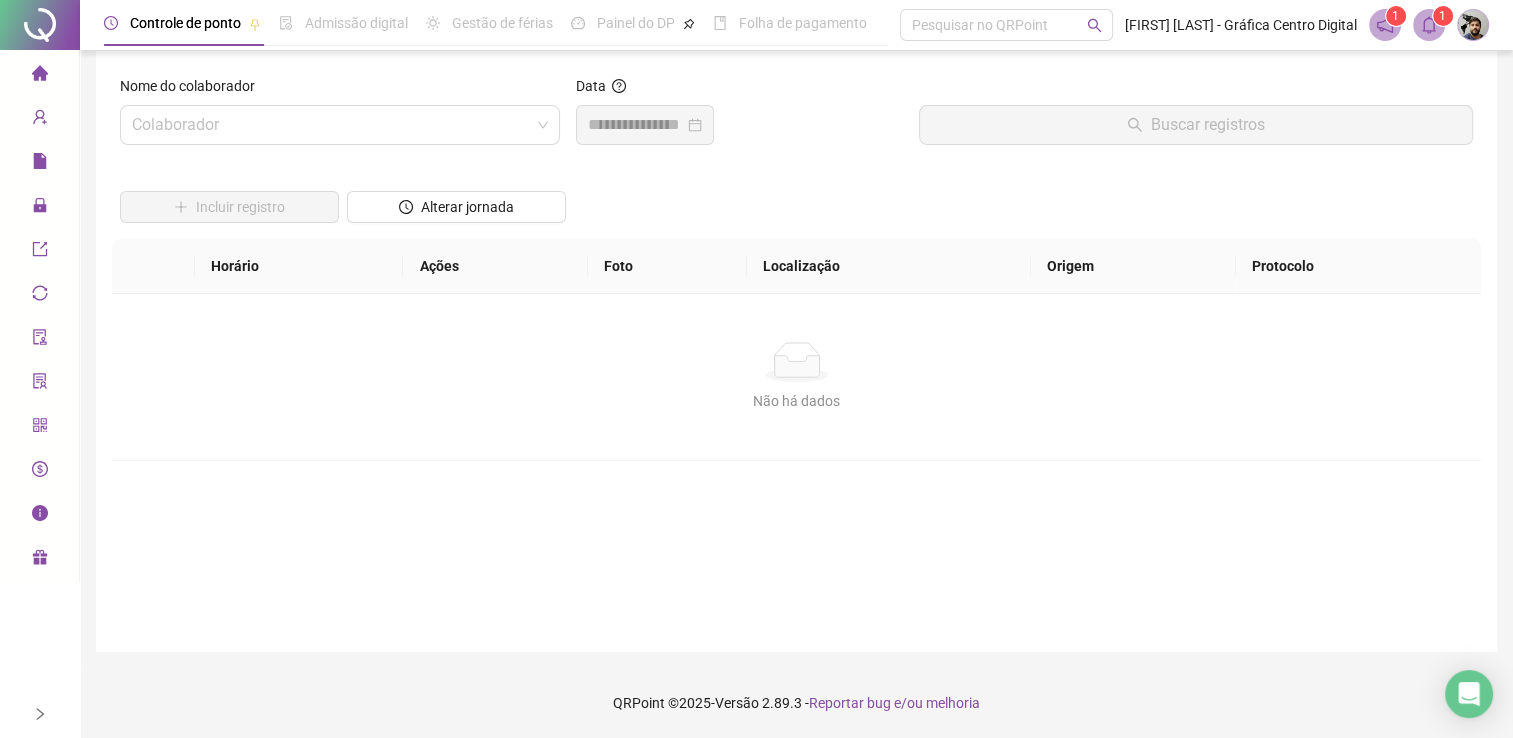 scroll, scrollTop: 14, scrollLeft: 0, axis: vertical 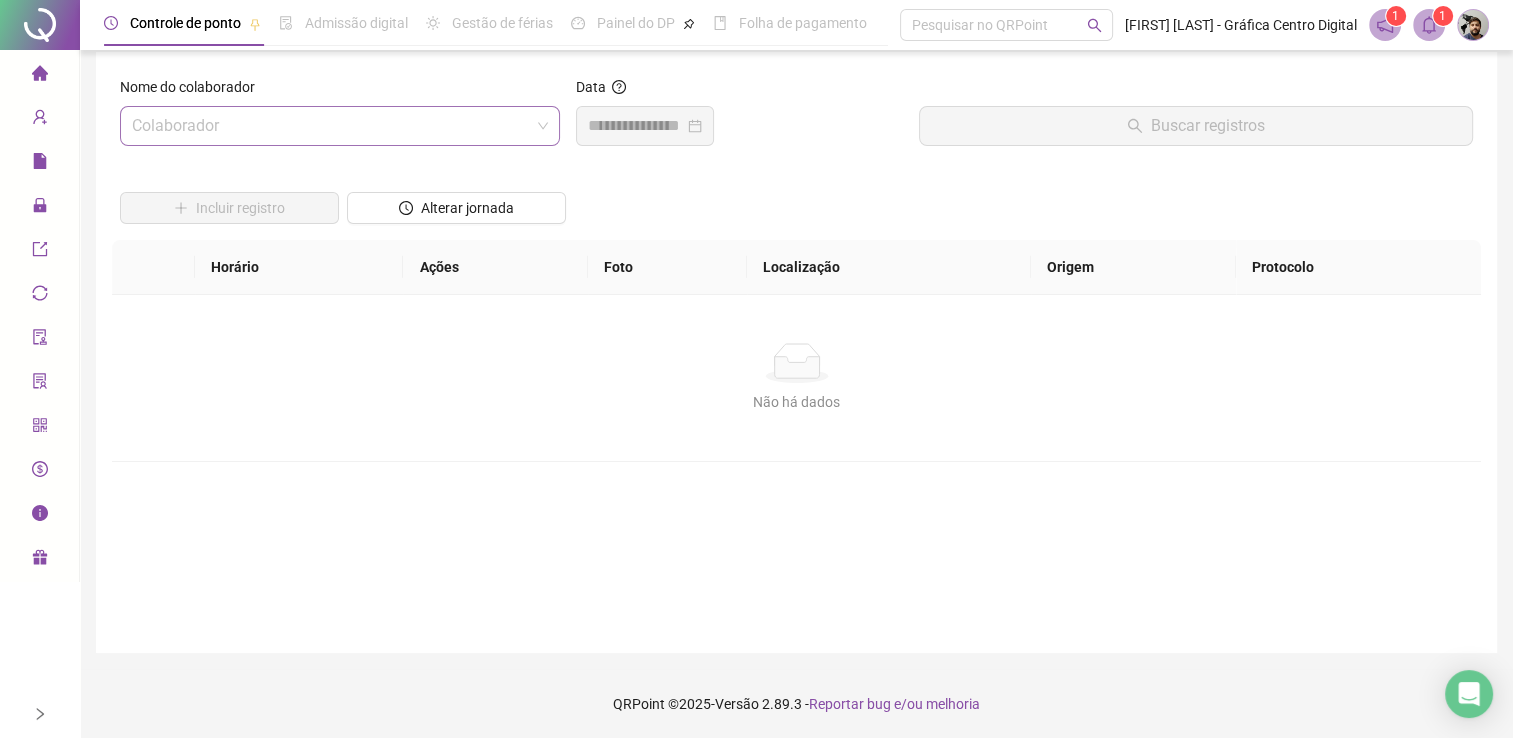 click at bounding box center (331, 126) 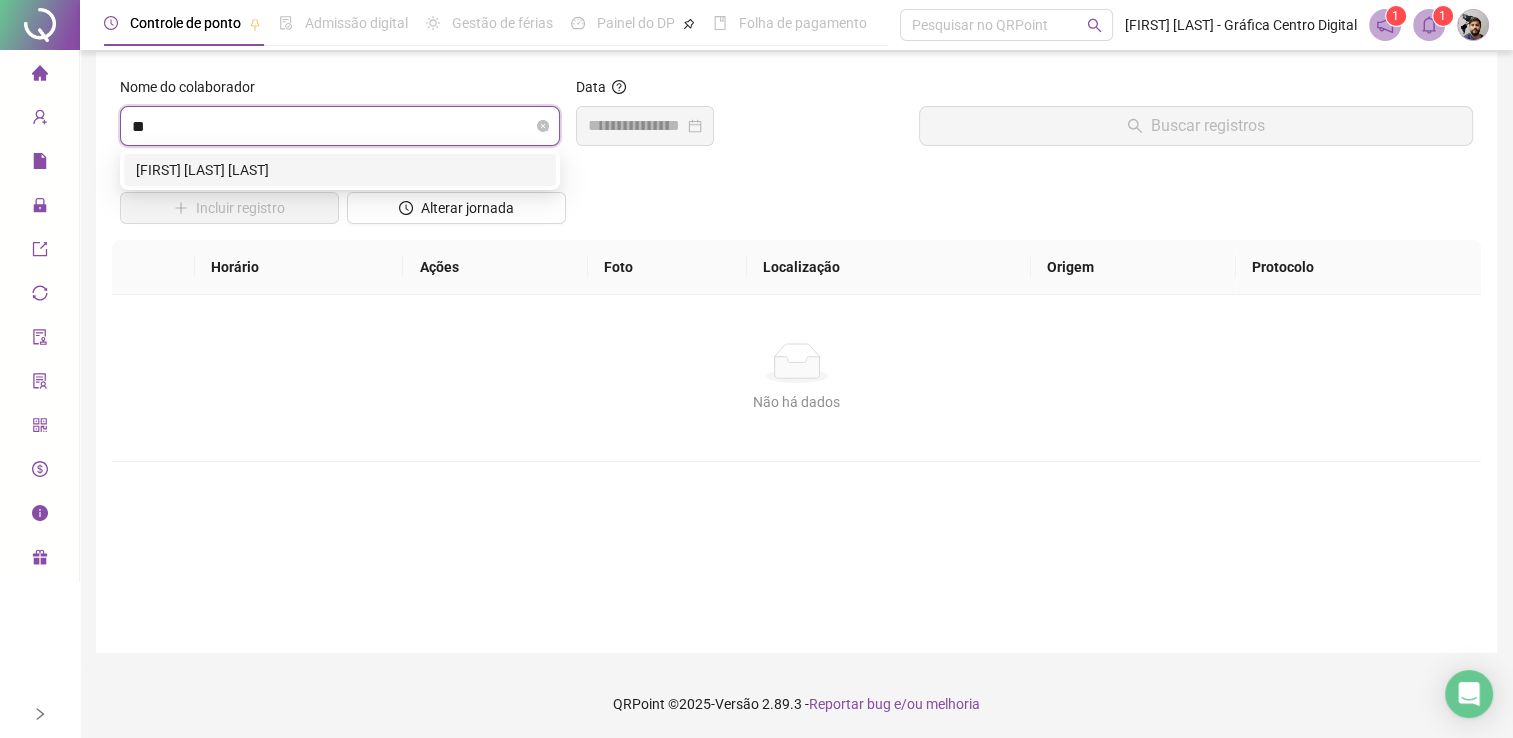 type on "***" 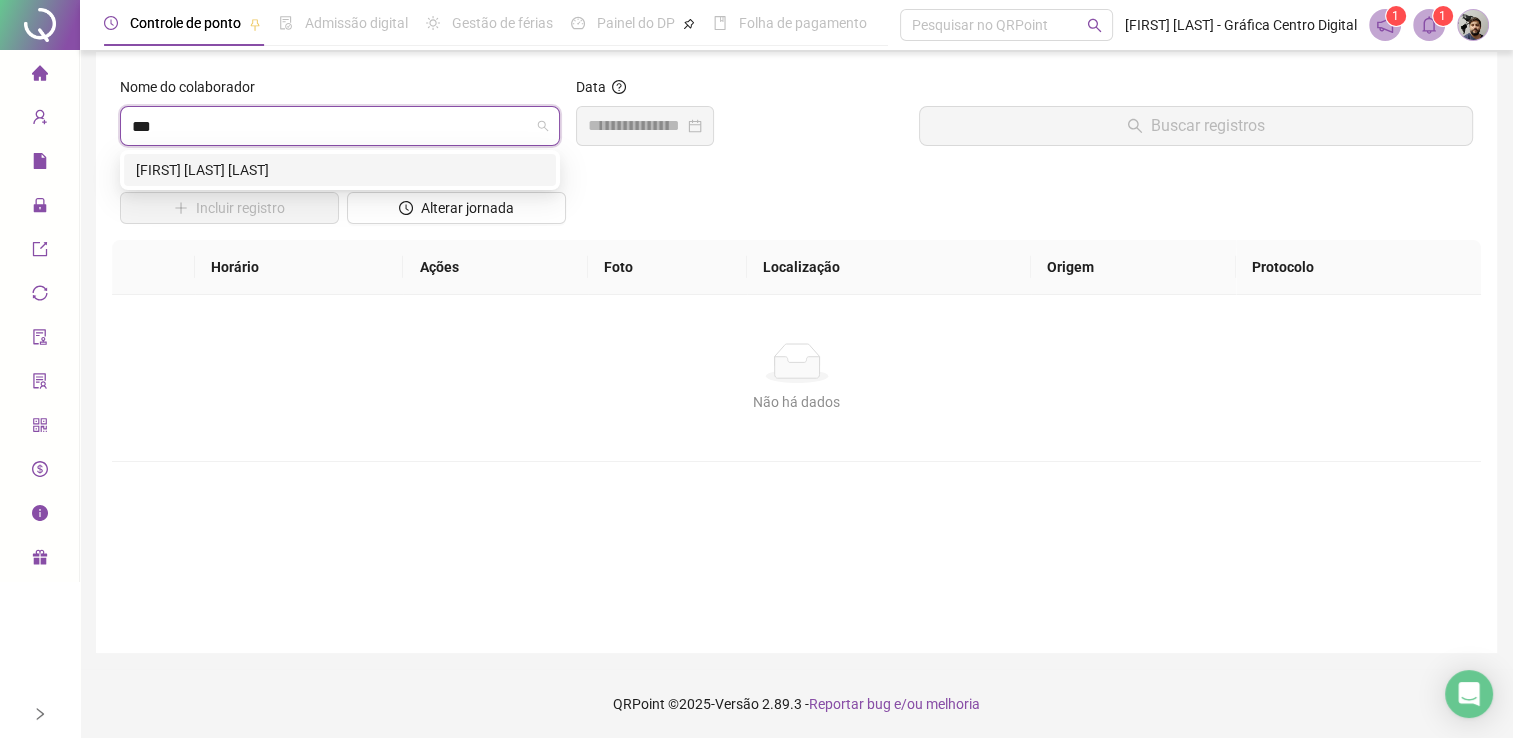 click on "[FIRST] [LAST] [LAST]" at bounding box center (340, 170) 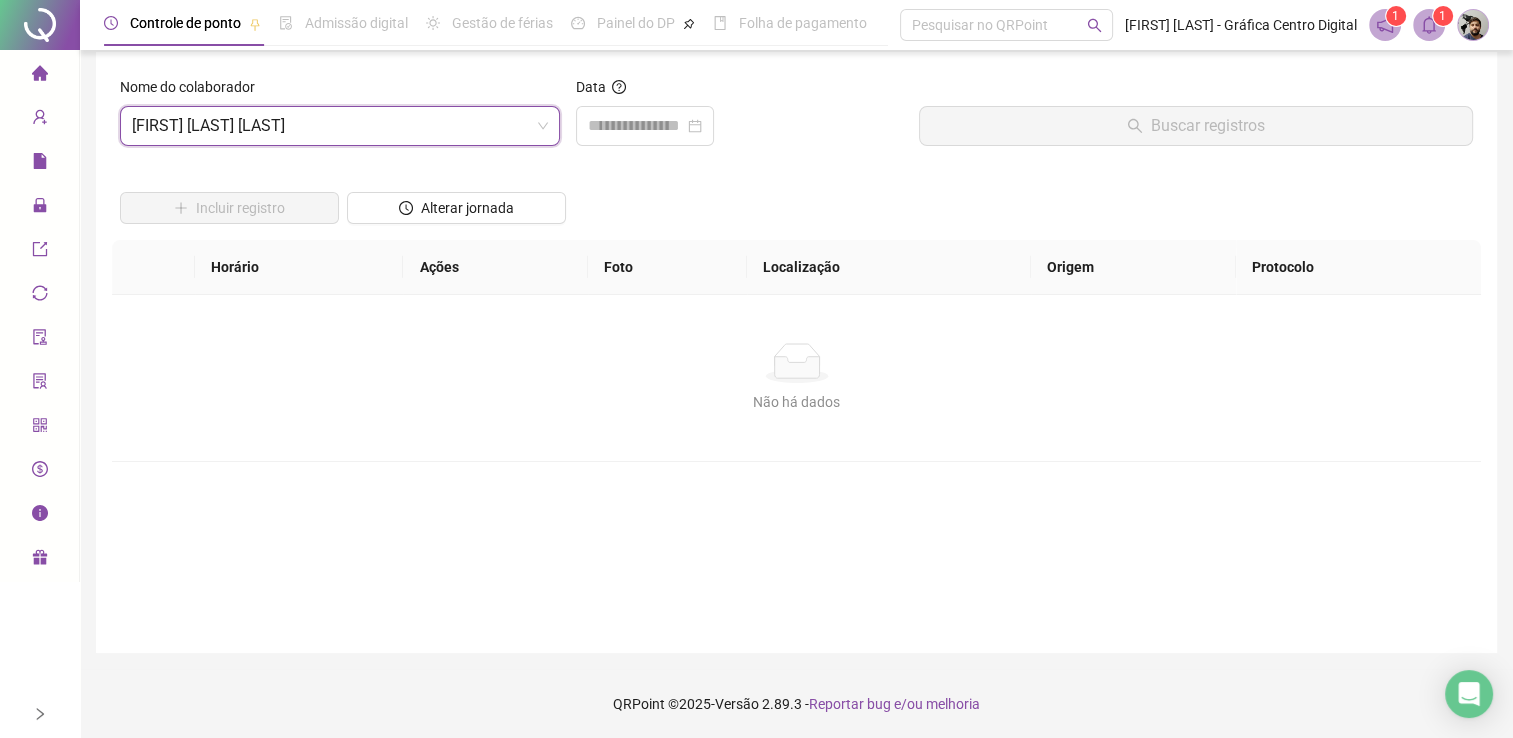click on "Data" at bounding box center [739, 91] 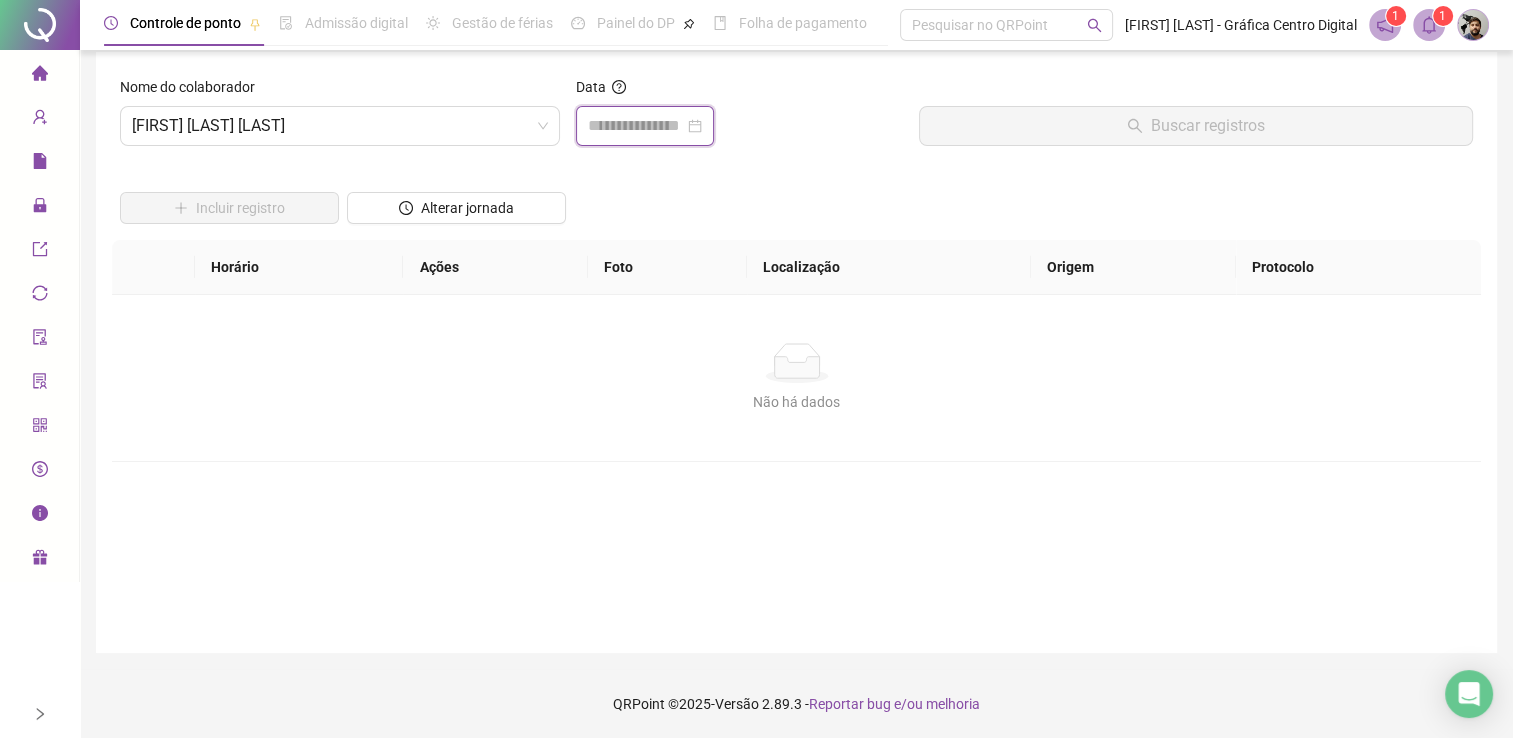click at bounding box center (636, 126) 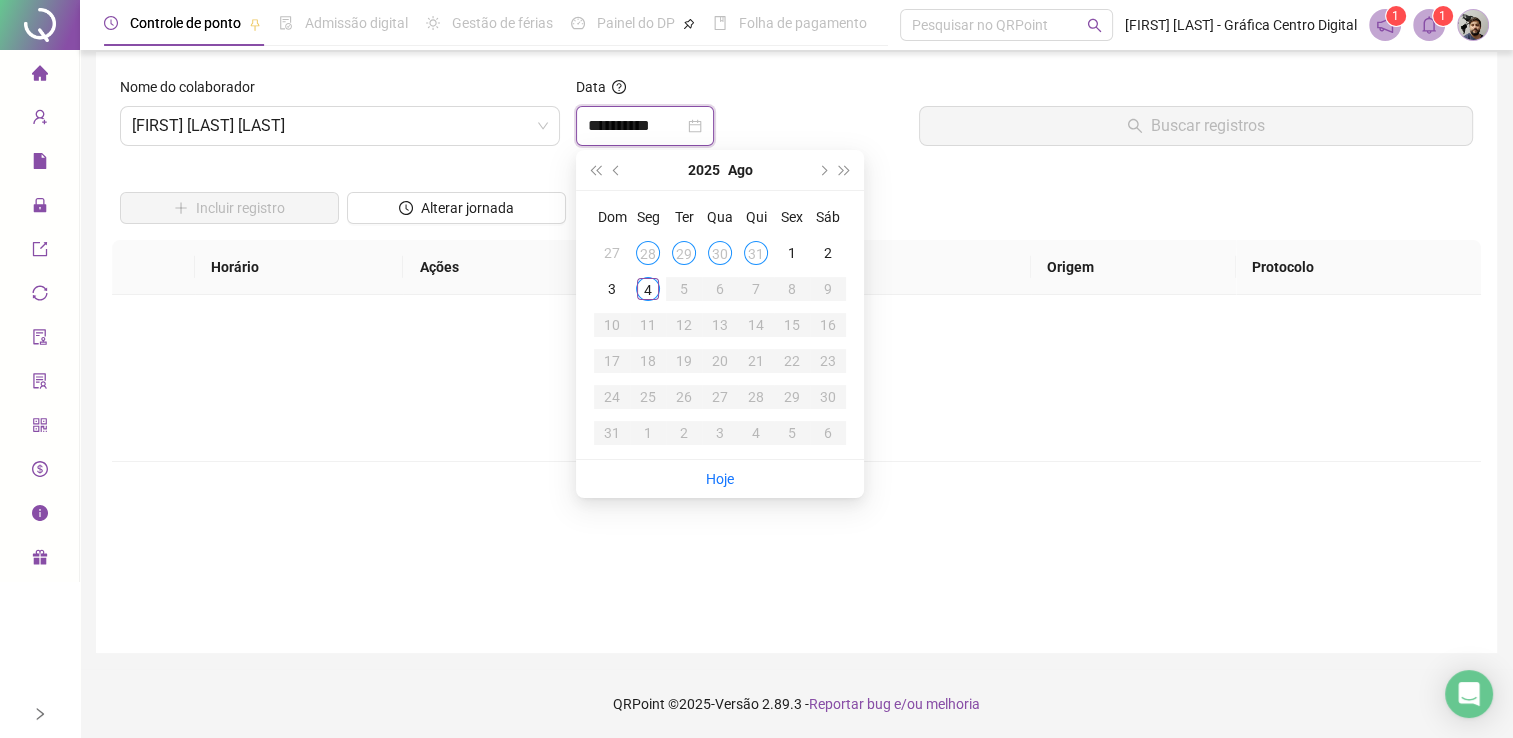 type on "**********" 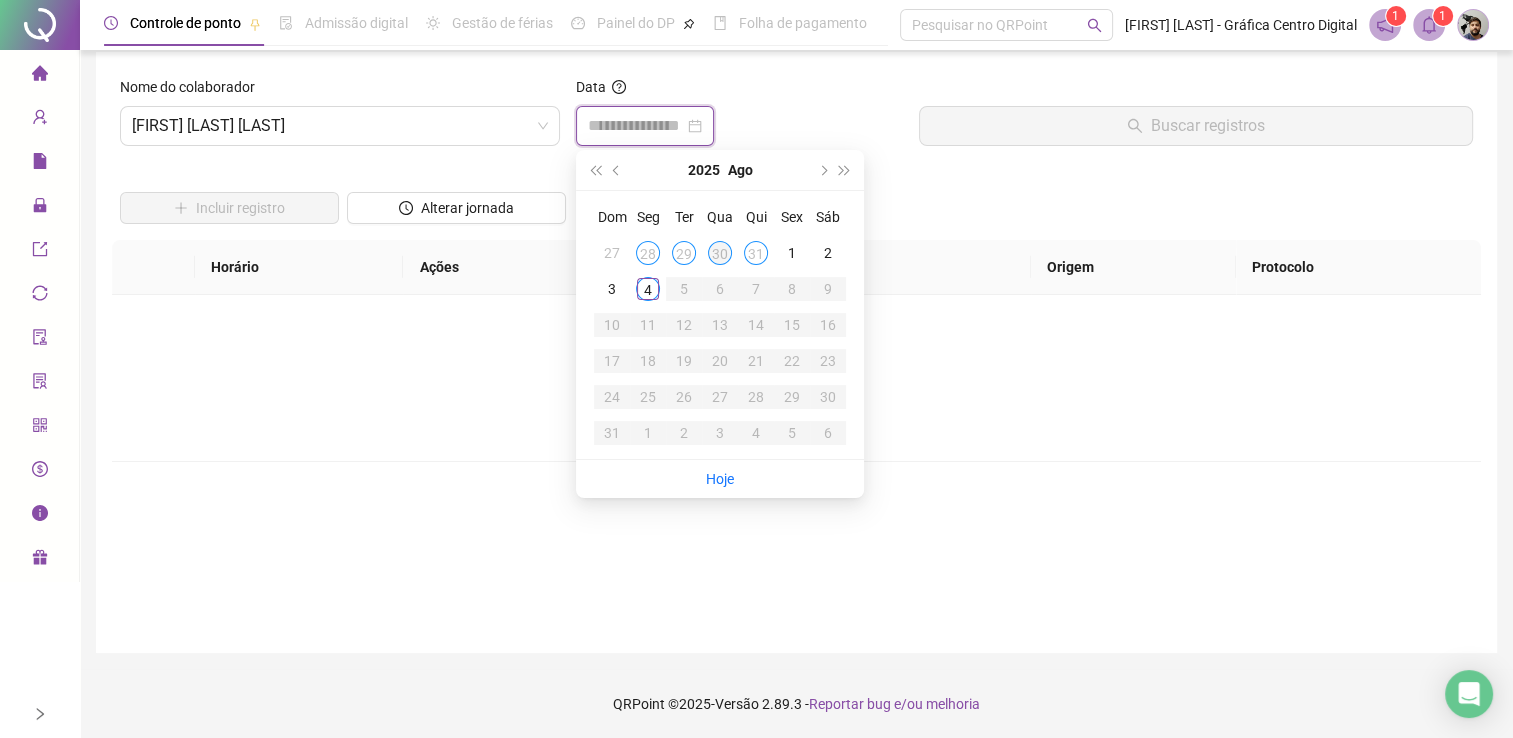 type on "**********" 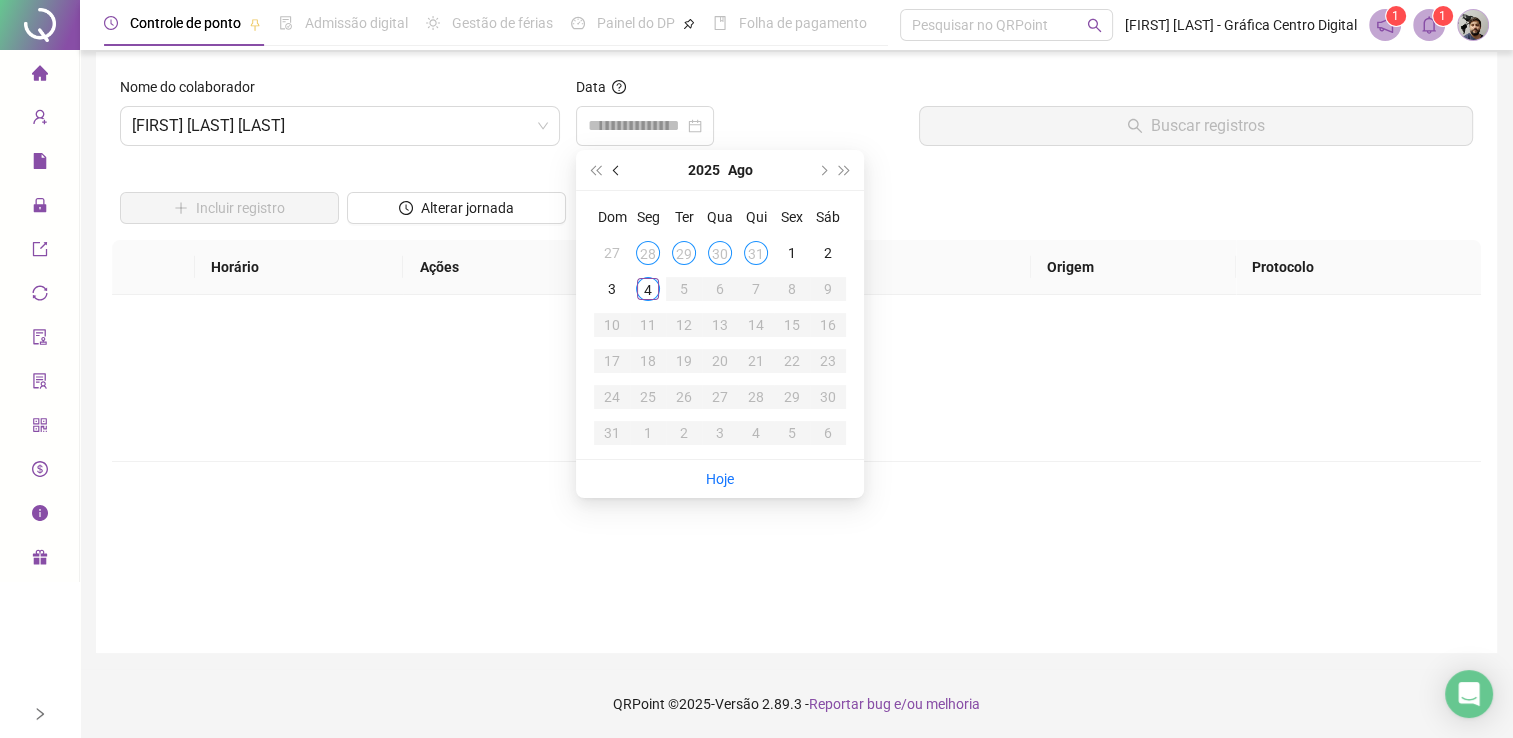 click at bounding box center [617, 170] 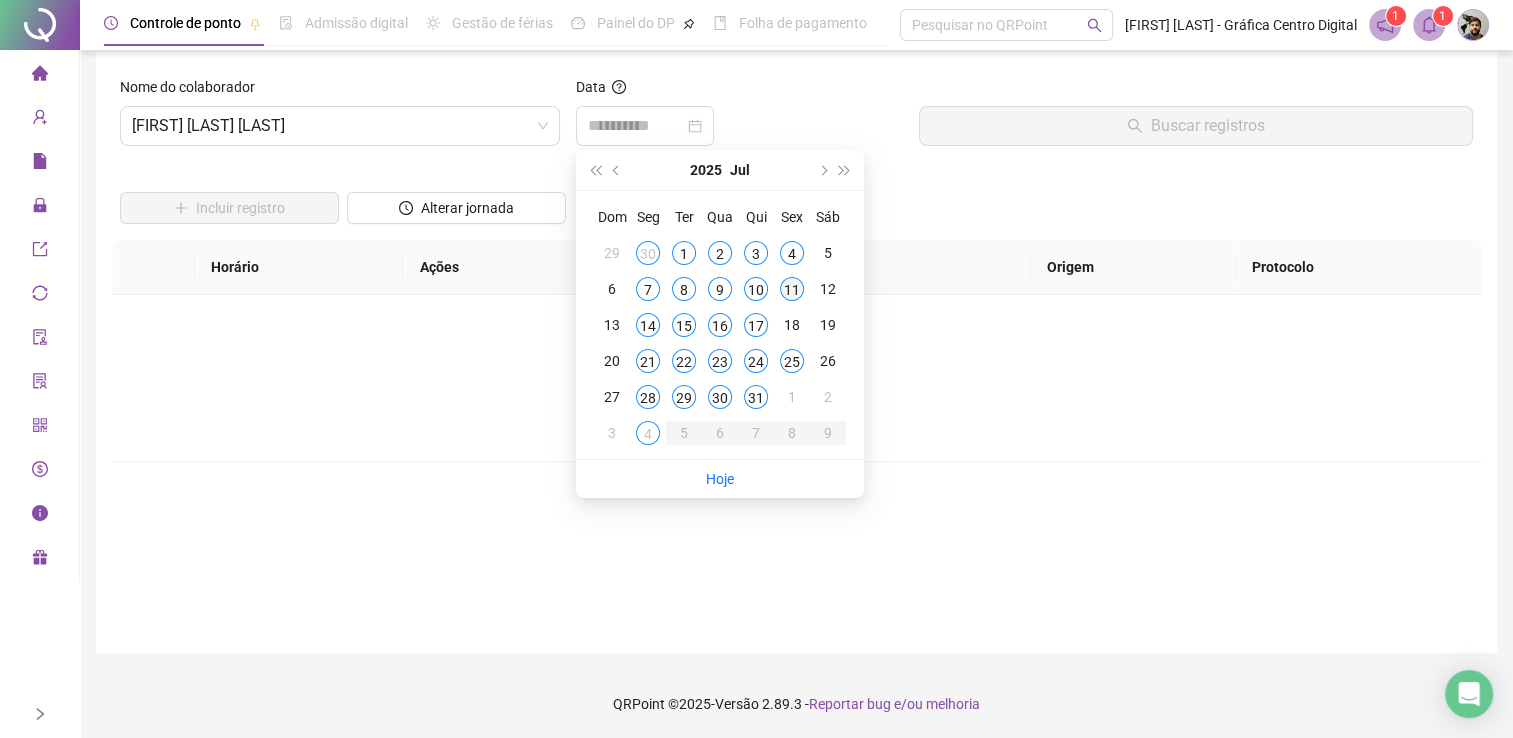 type on "**********" 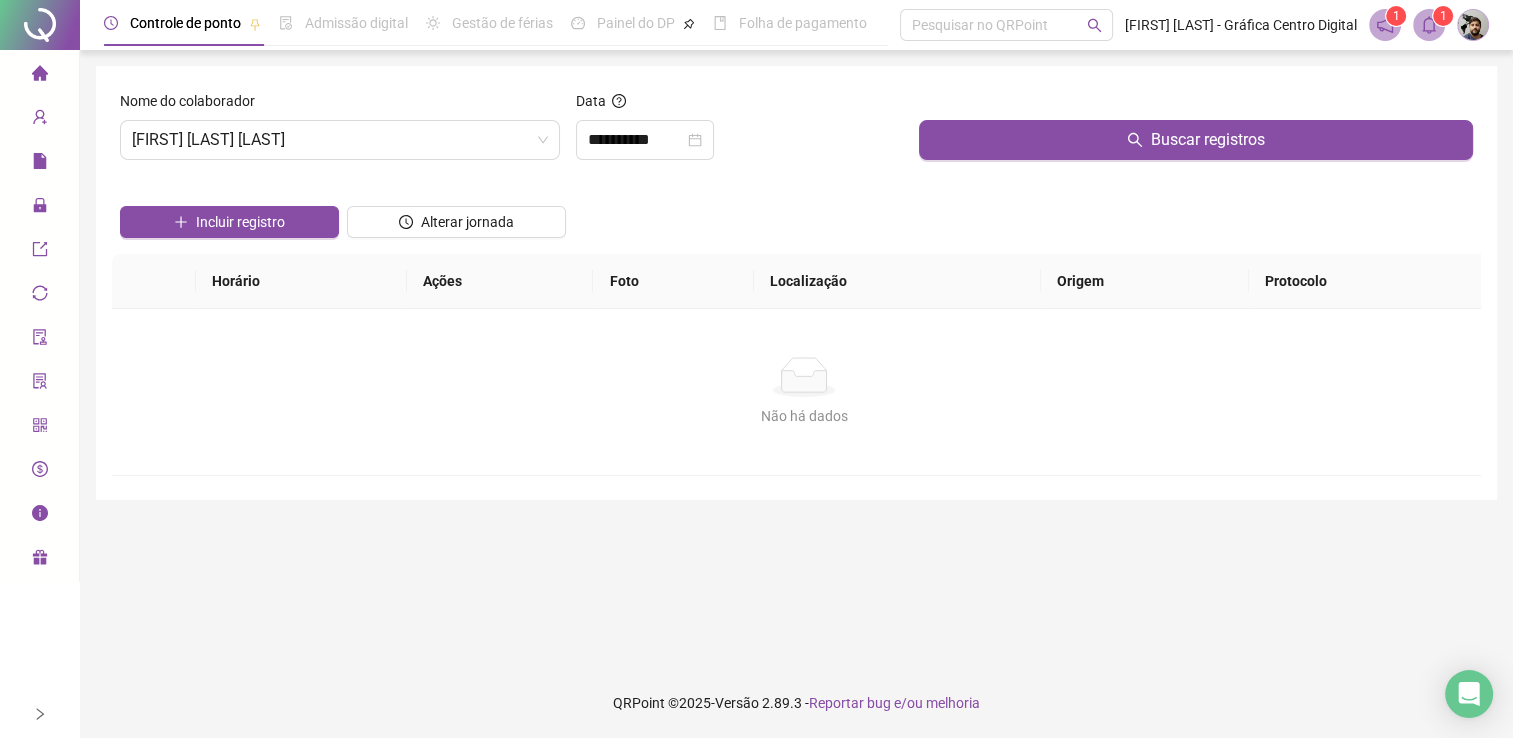 scroll, scrollTop: 0, scrollLeft: 0, axis: both 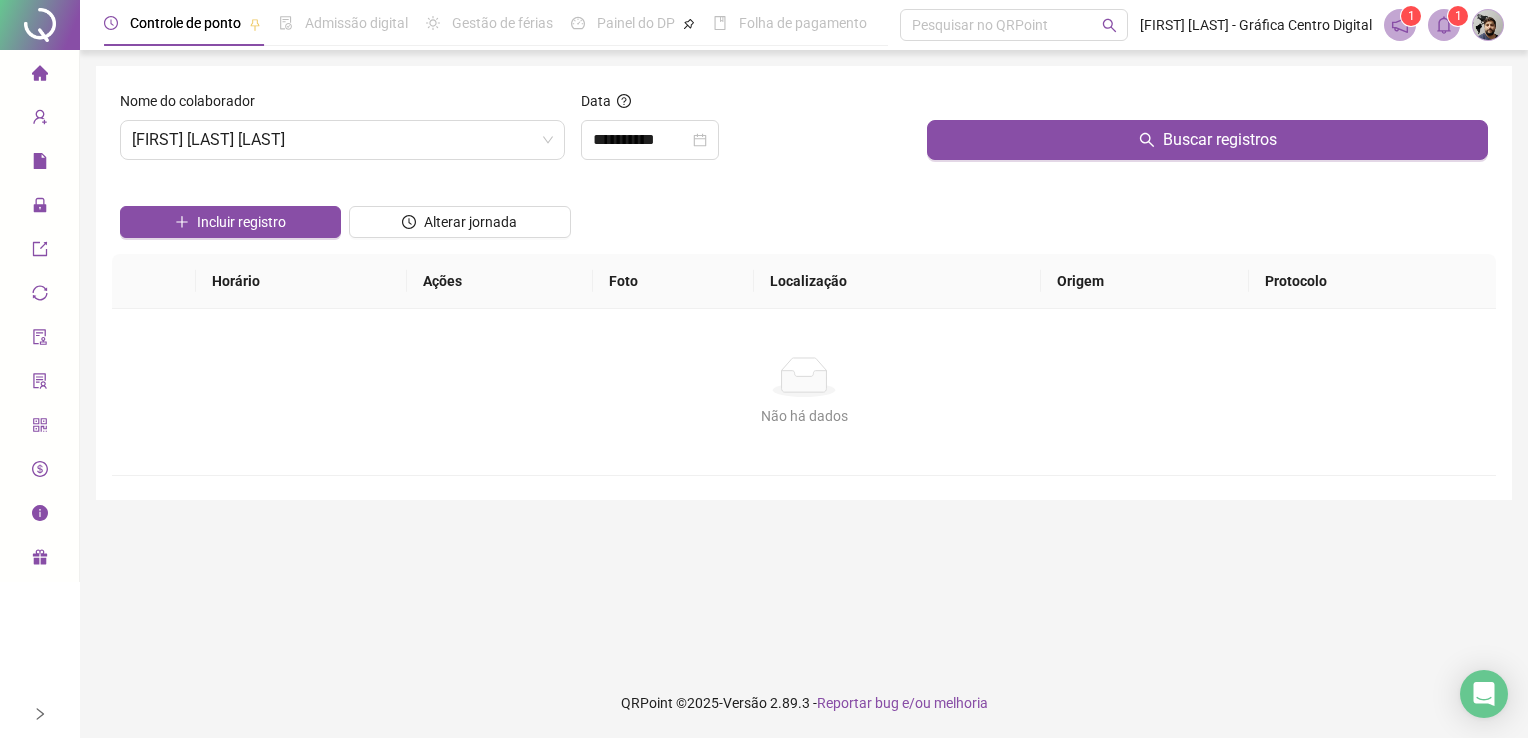 click at bounding box center (1207, 105) 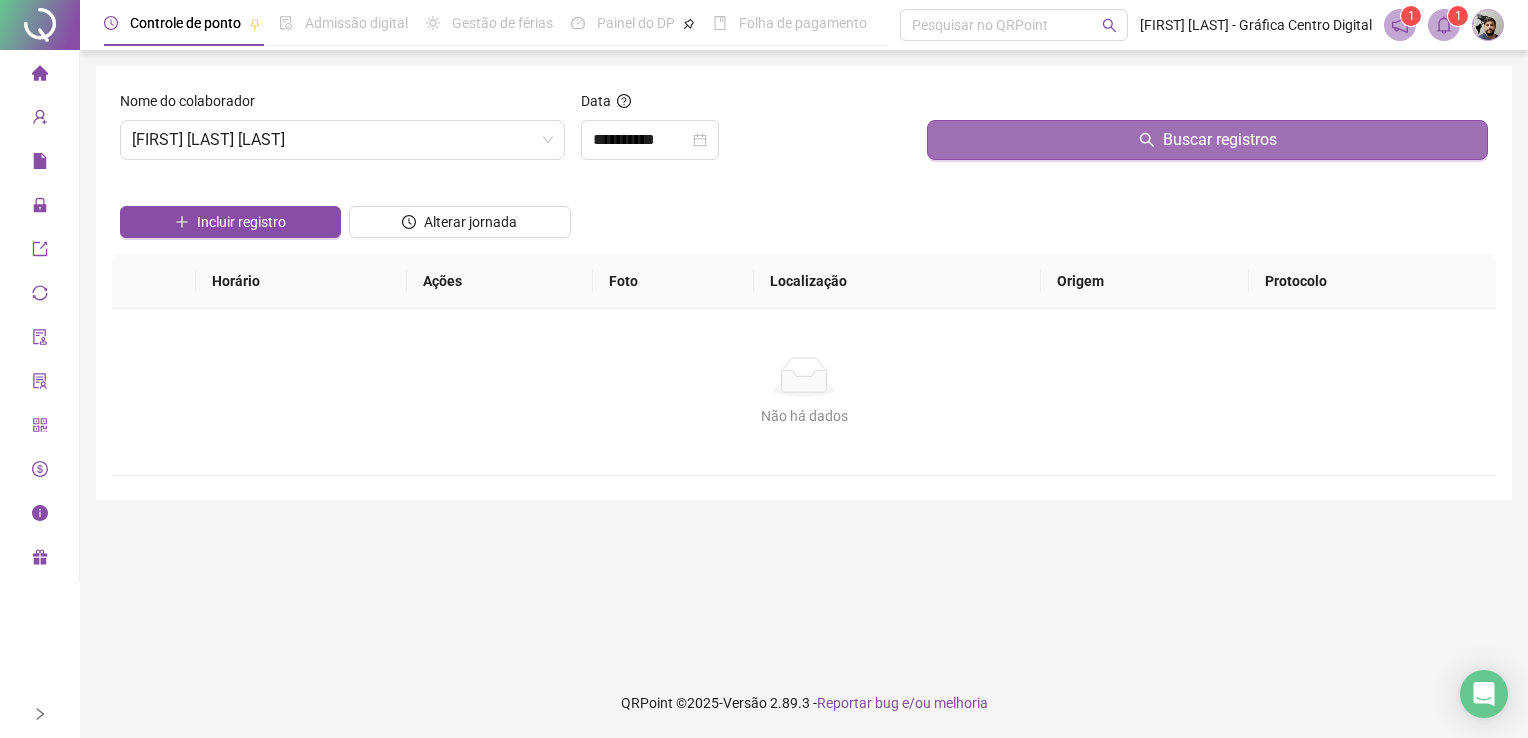 click on "Buscar registros" at bounding box center [1207, 140] 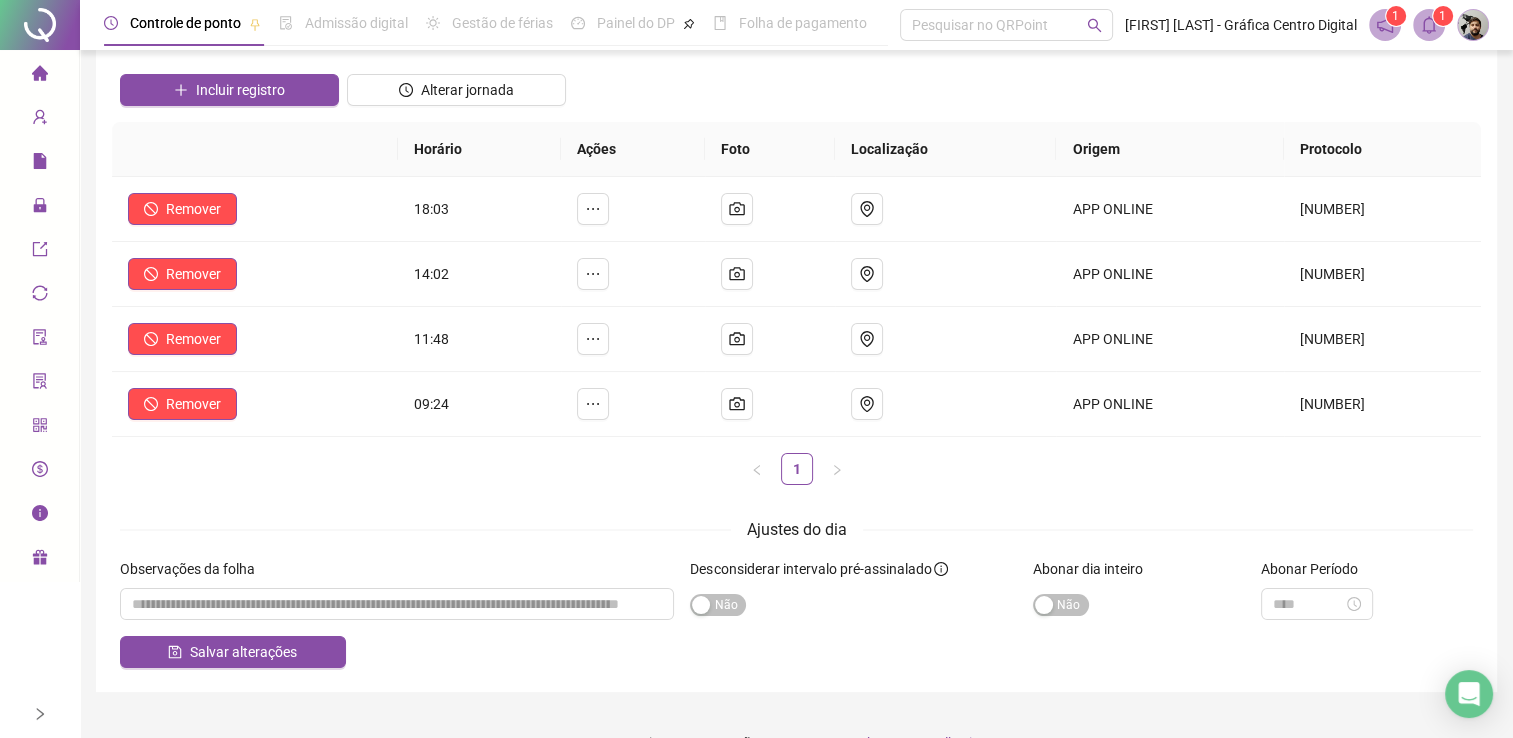 scroll, scrollTop: 170, scrollLeft: 0, axis: vertical 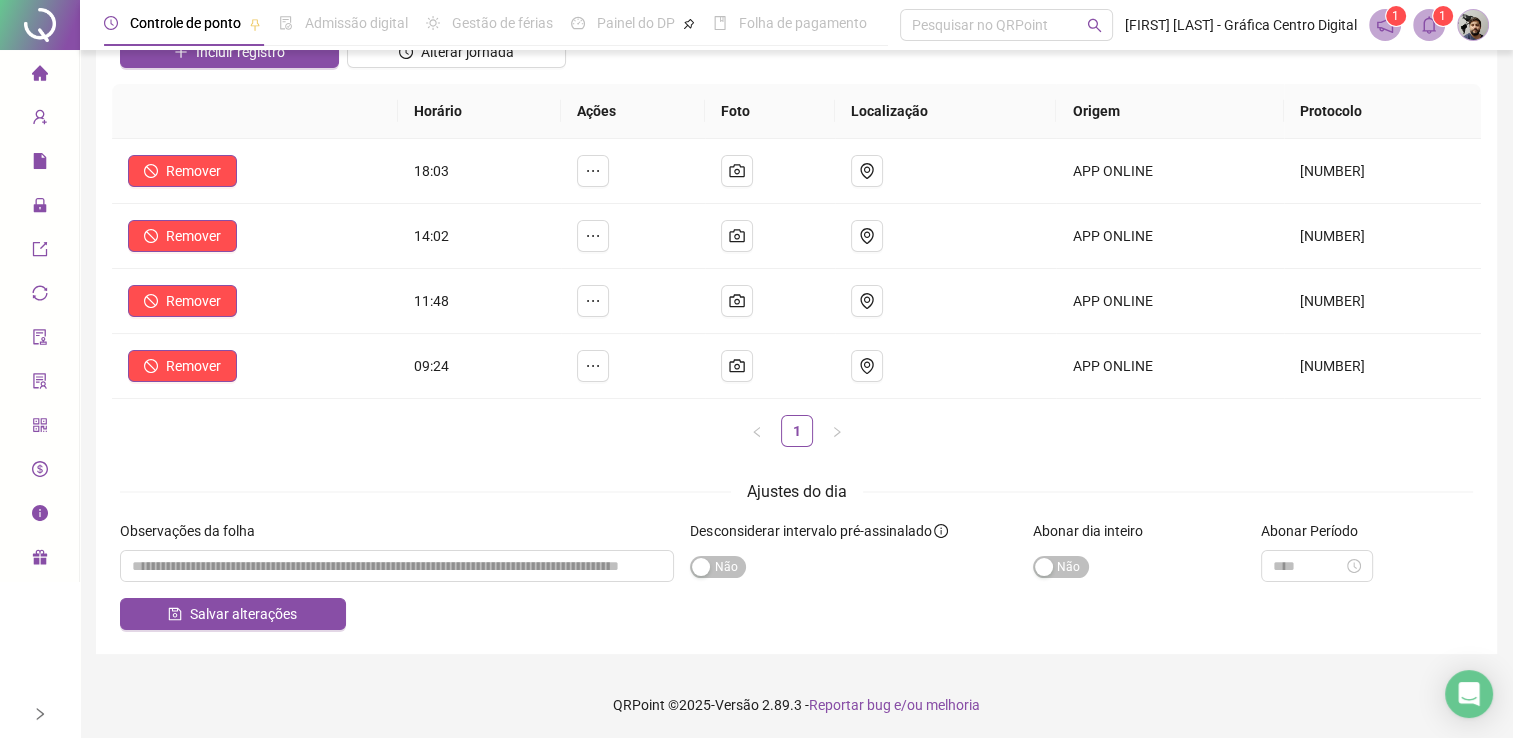 click on "Abonar Período" at bounding box center (1367, 535) 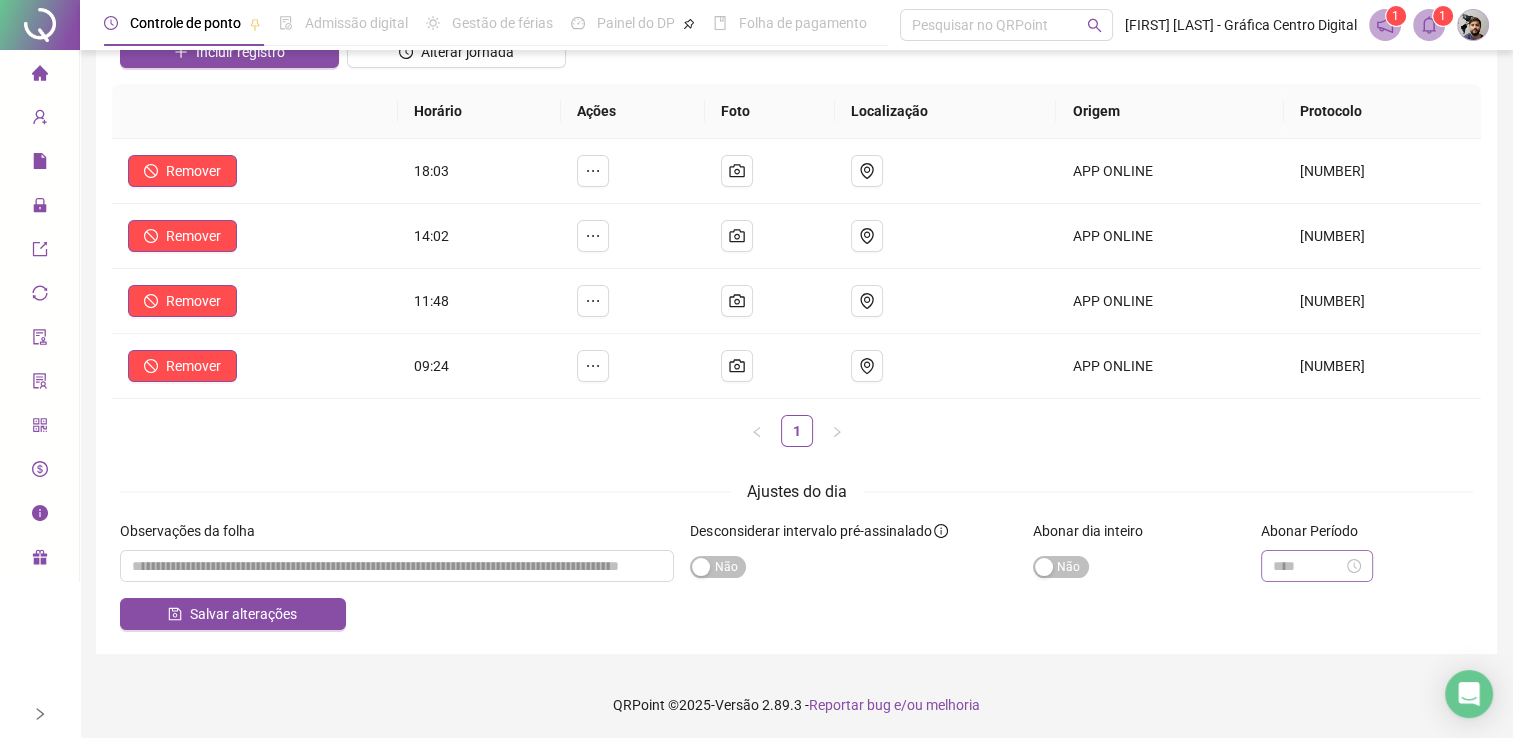 click at bounding box center (1317, 566) 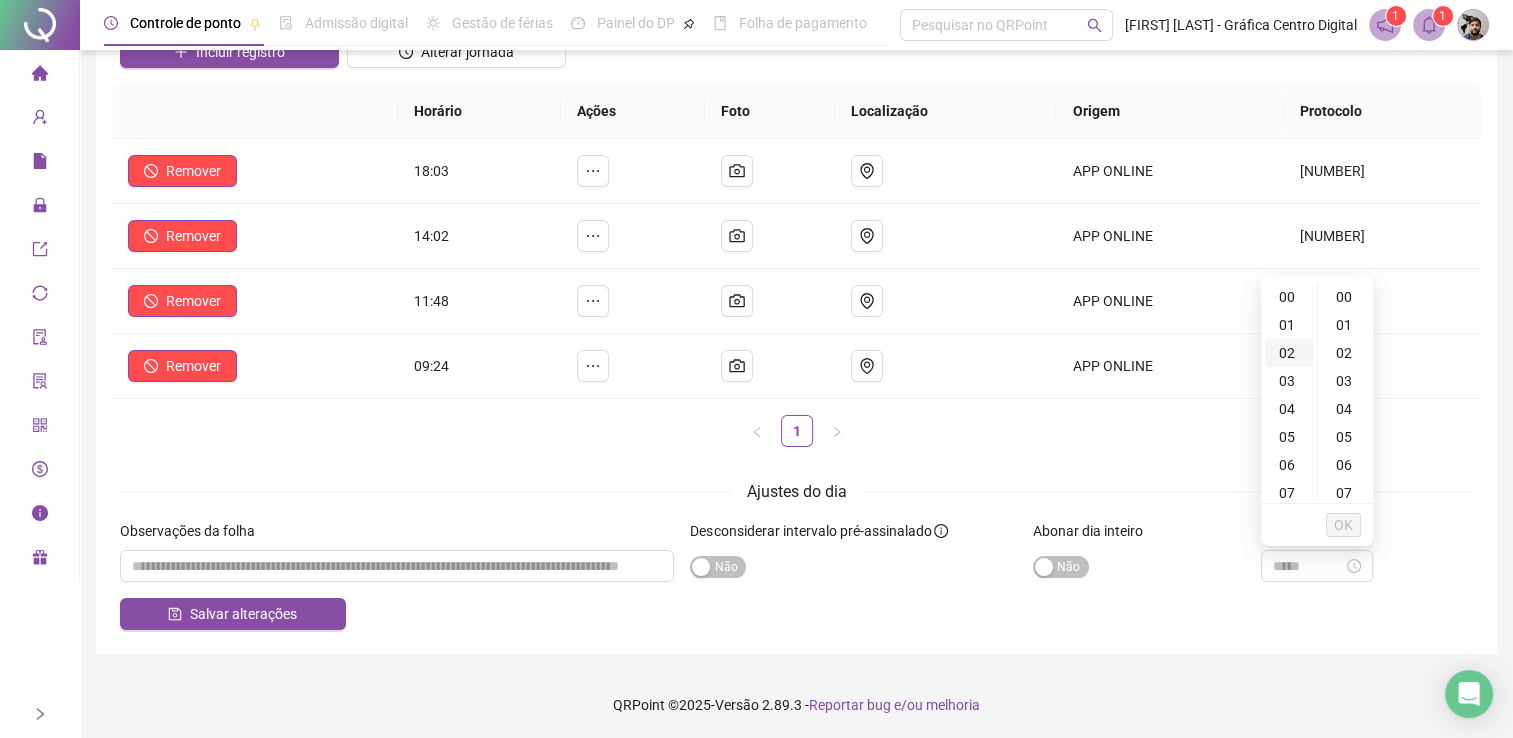 click on "02" at bounding box center (1289, 353) 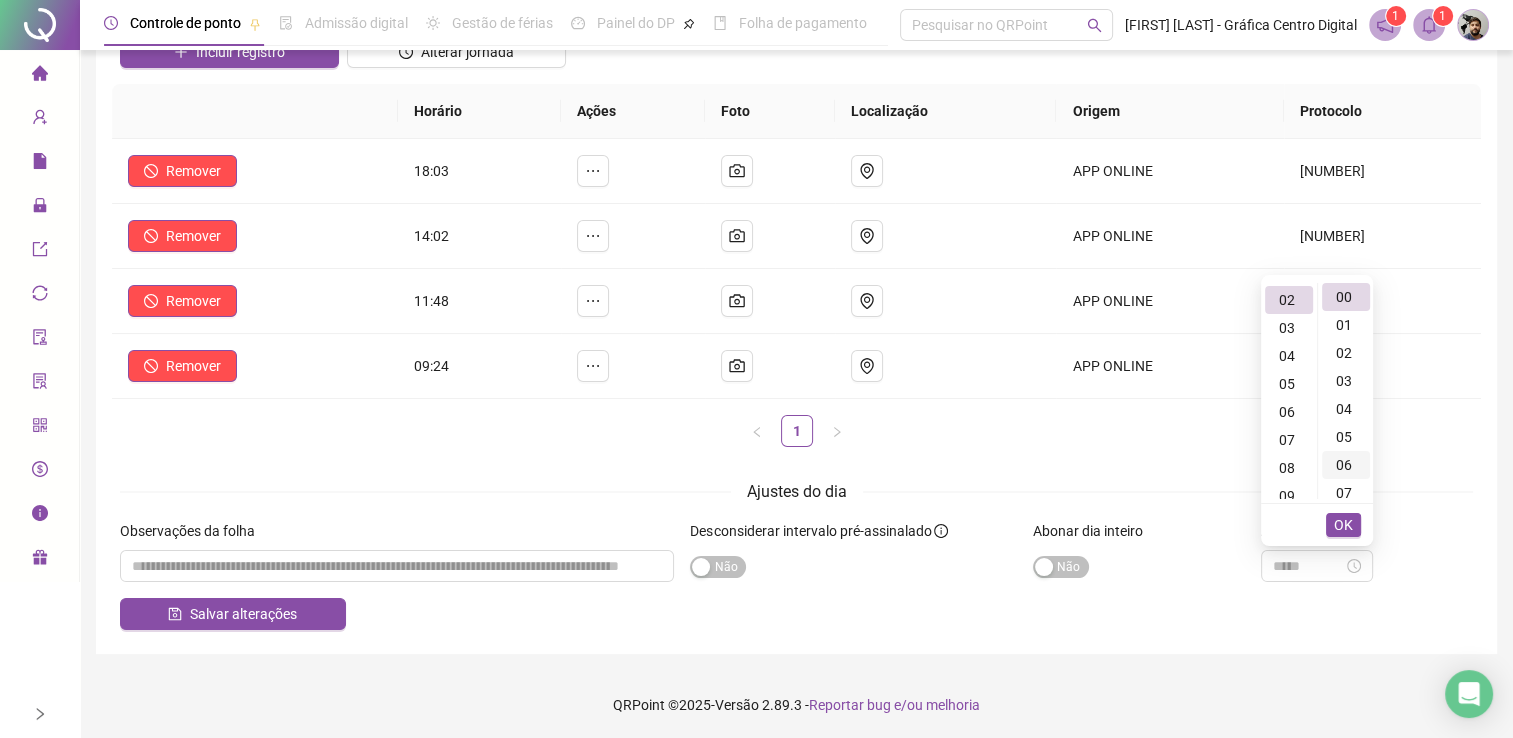 scroll, scrollTop: 56, scrollLeft: 0, axis: vertical 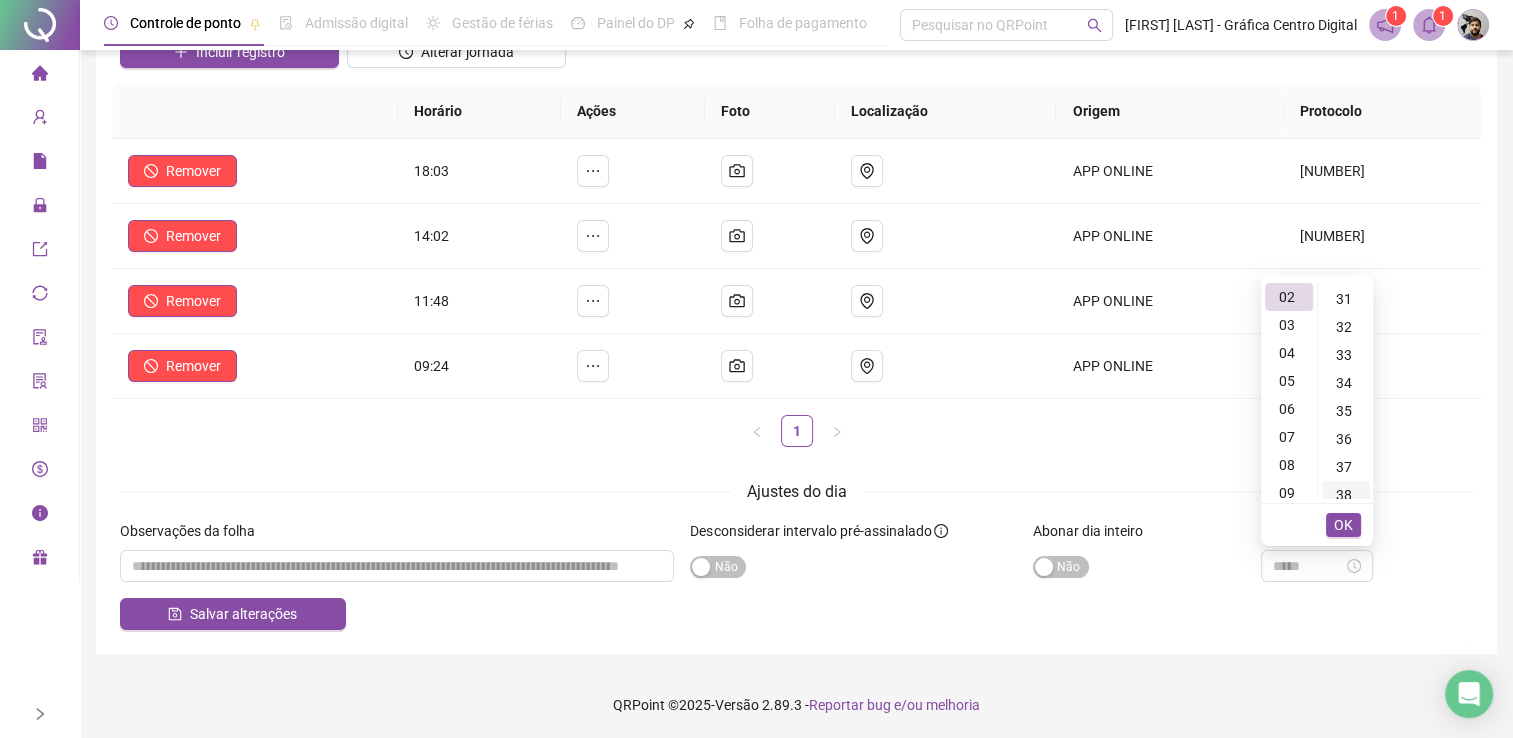 click on "38" at bounding box center [1346, 495] 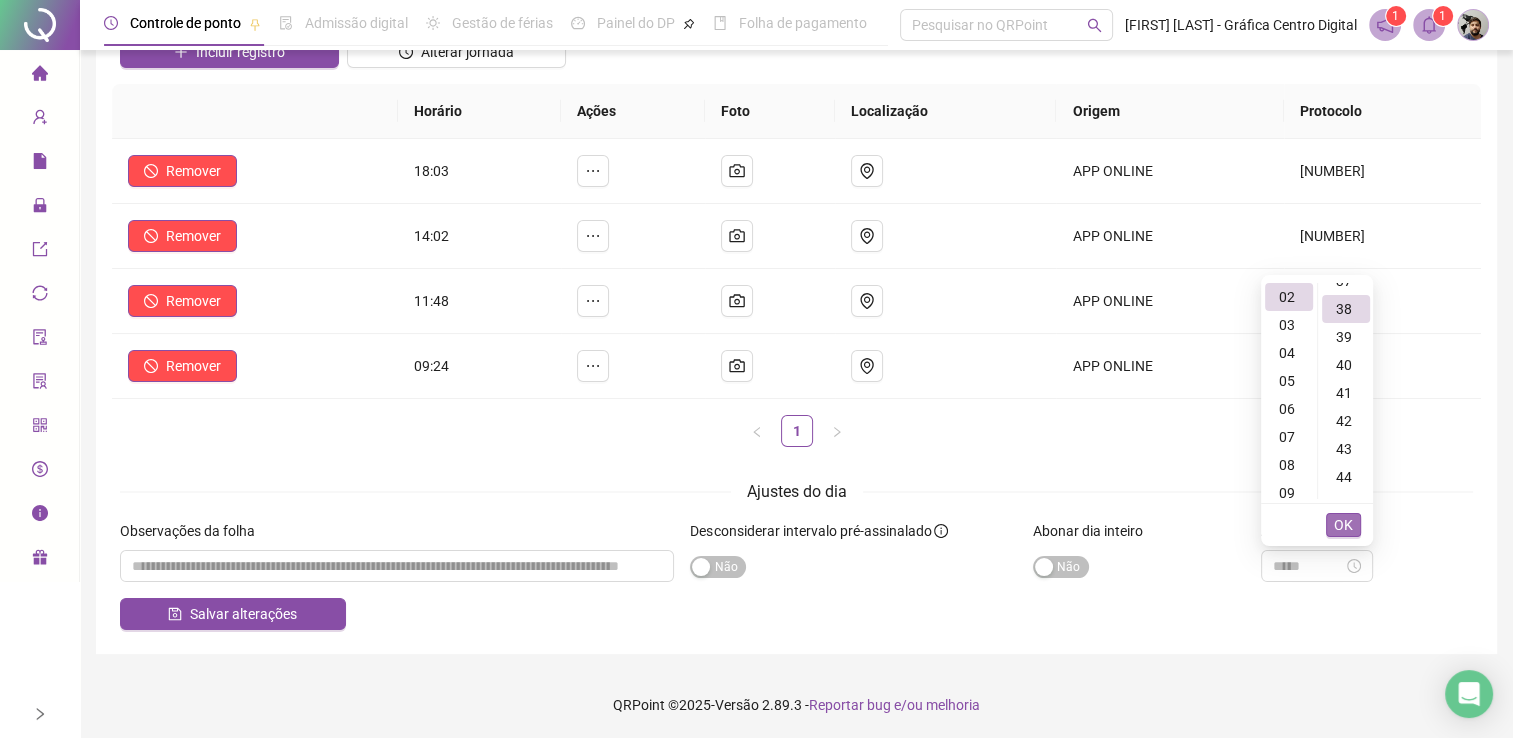 type on "*****" 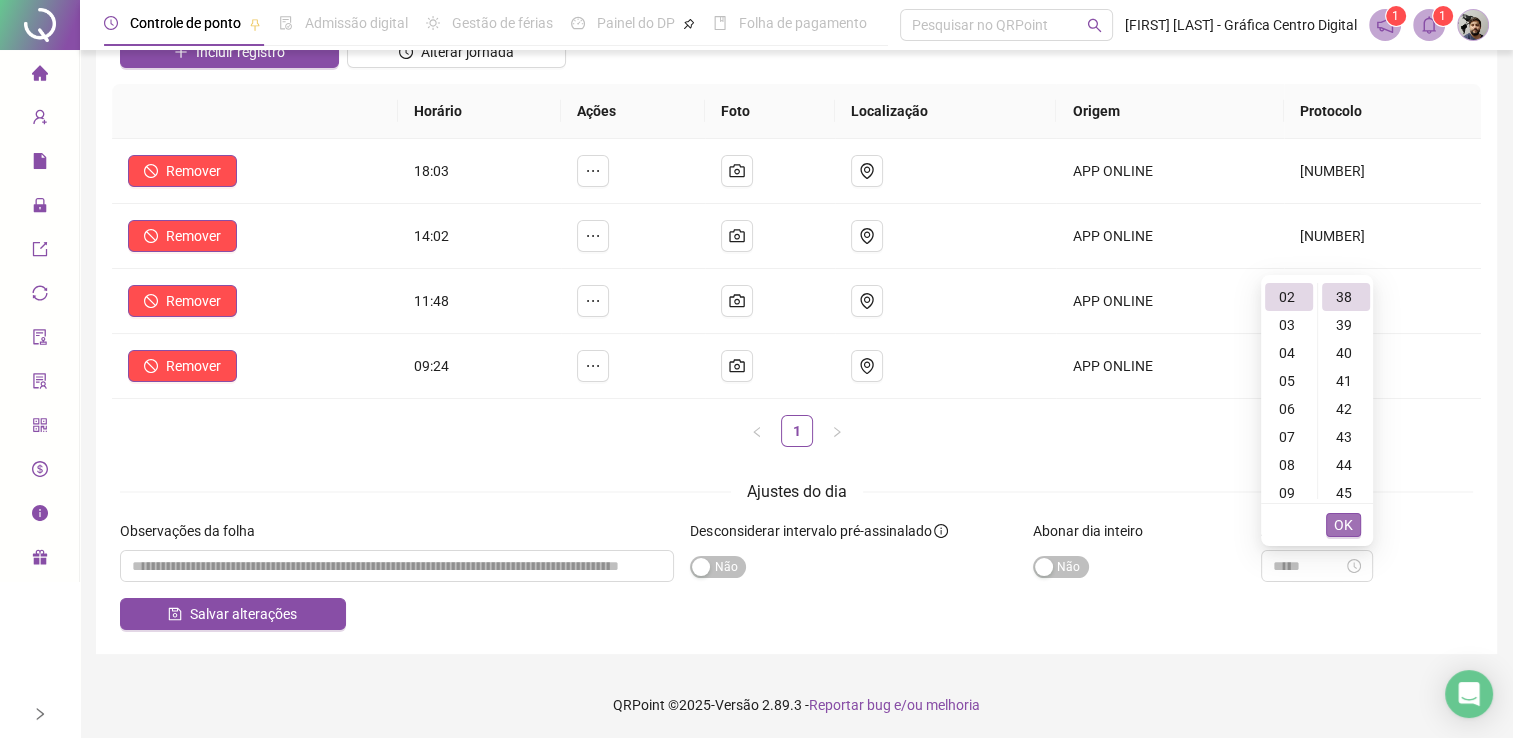 scroll, scrollTop: 1064, scrollLeft: 0, axis: vertical 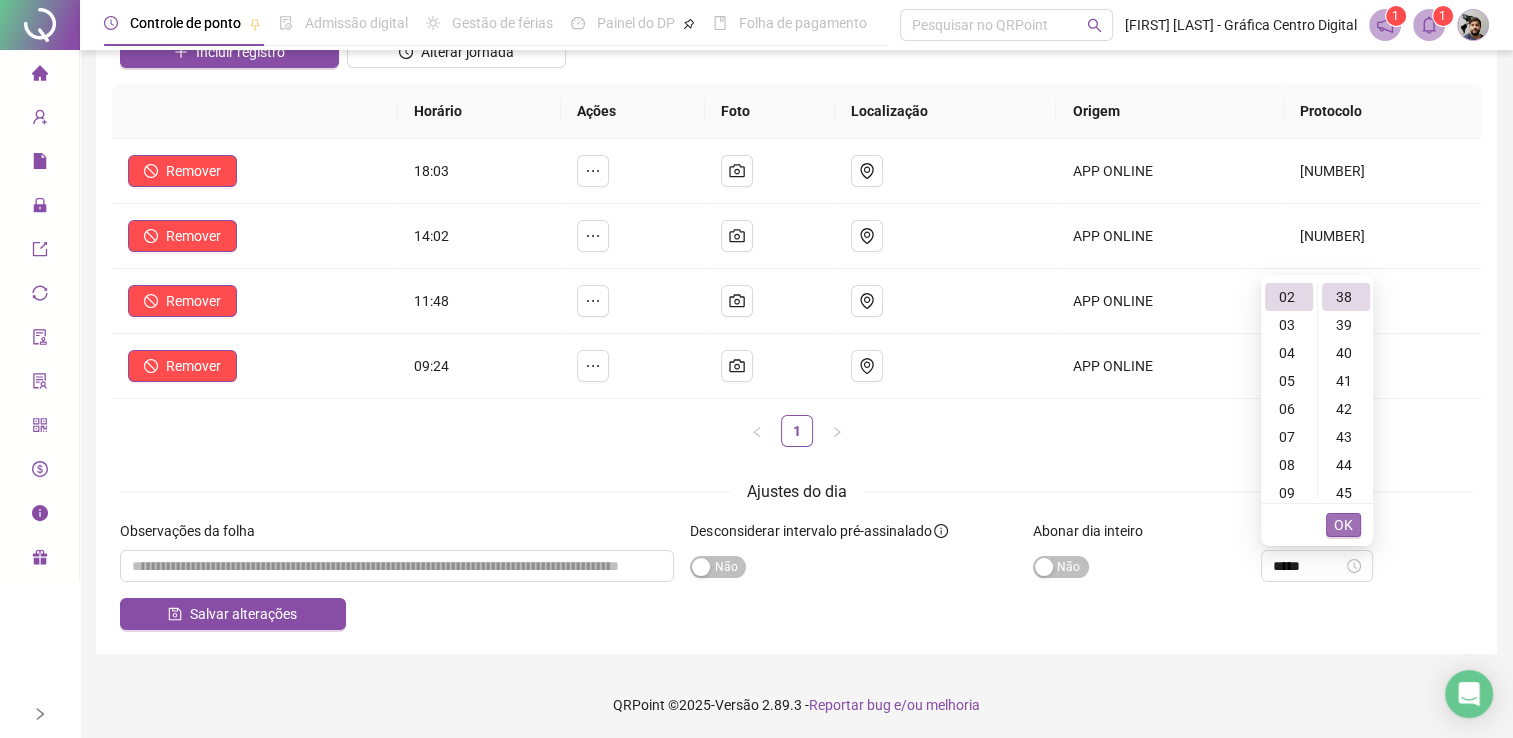 click on "OK" at bounding box center [1343, 525] 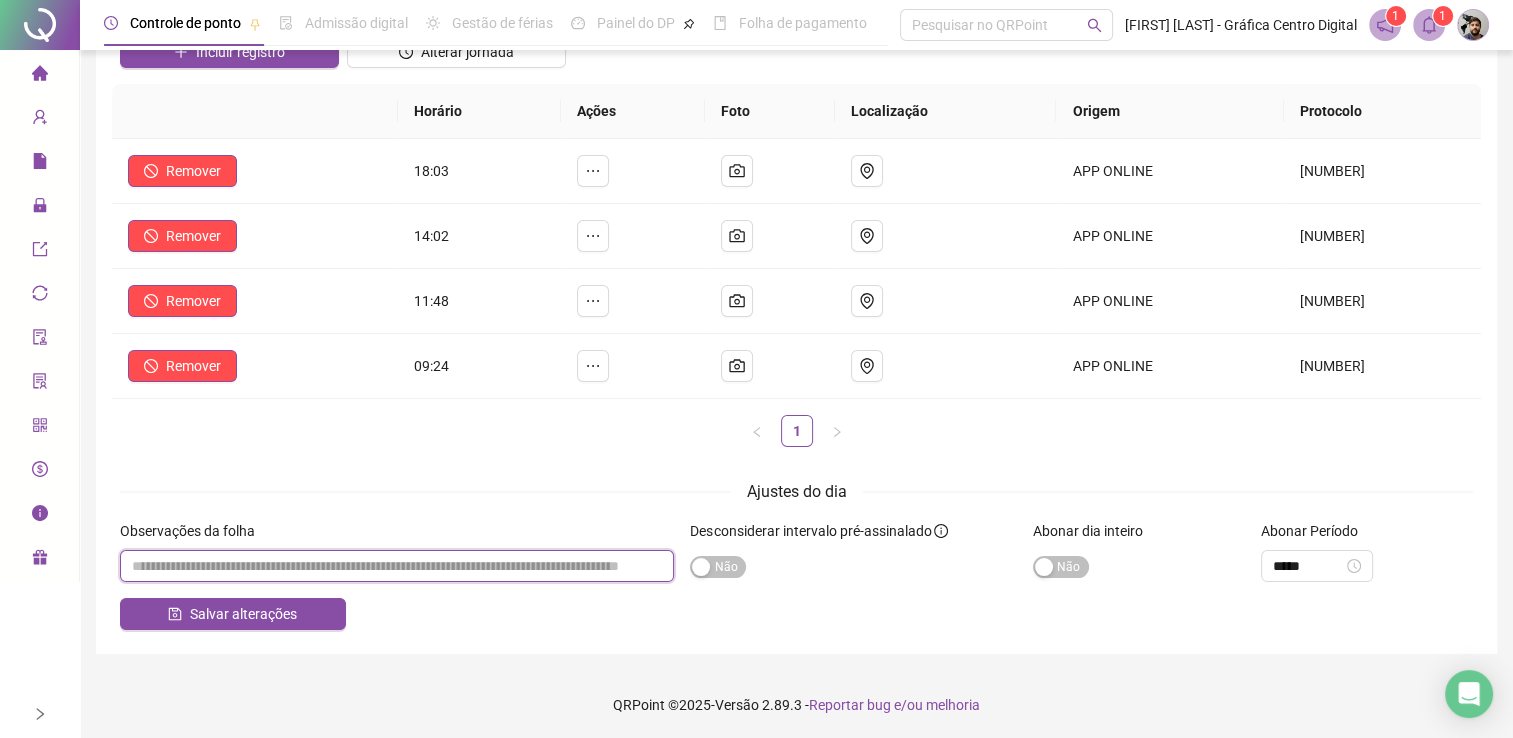 click at bounding box center (397, 566) 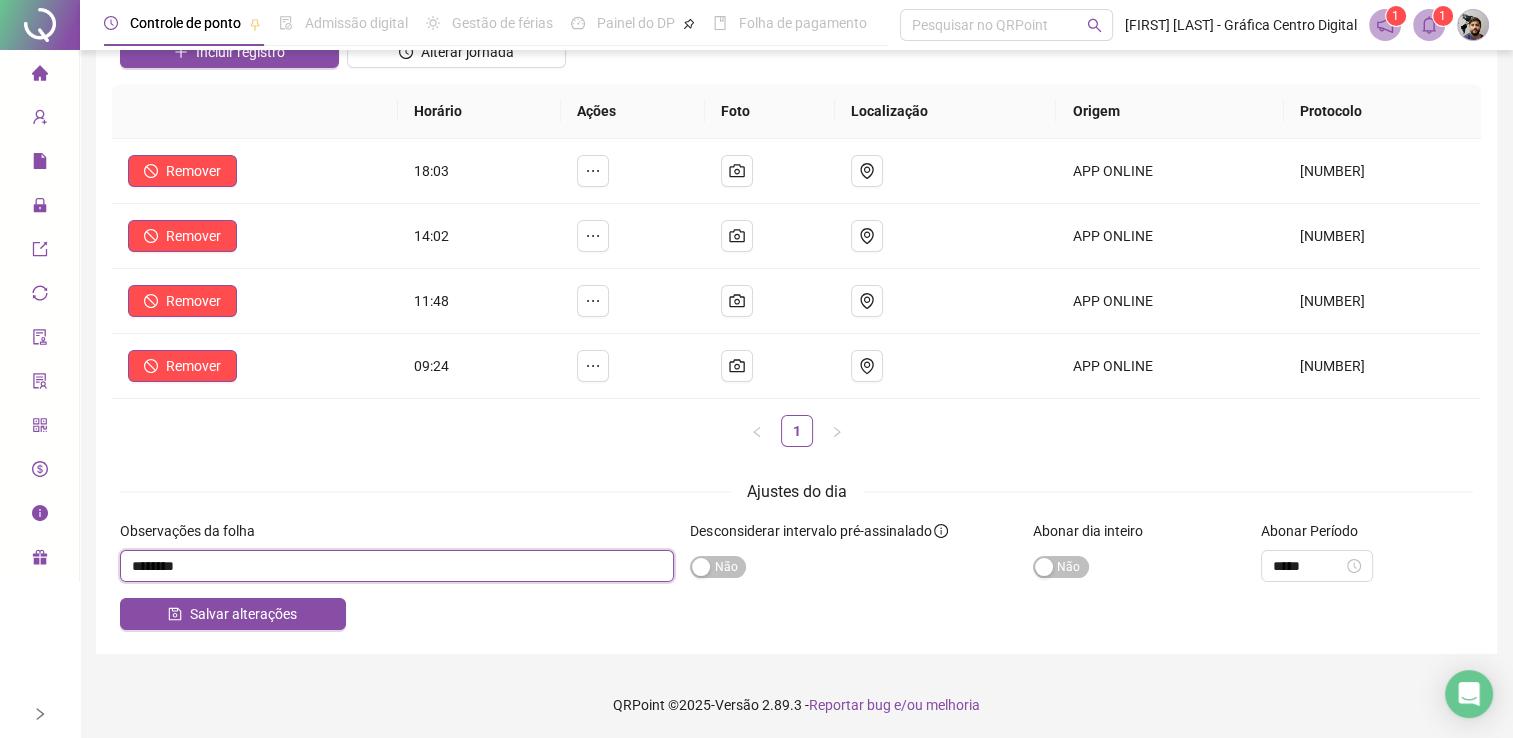 type on "********" 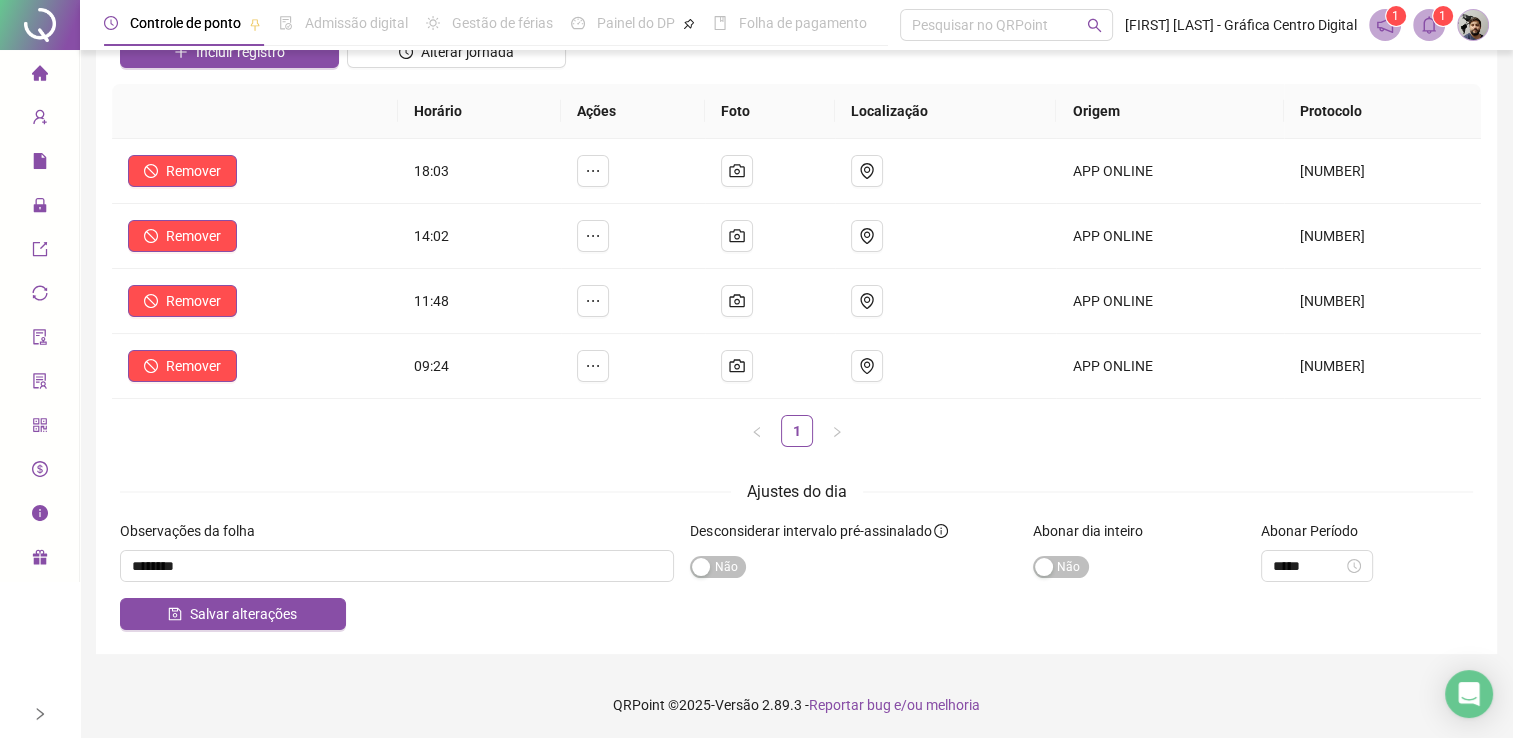 click on "**********" at bounding box center [796, 275] 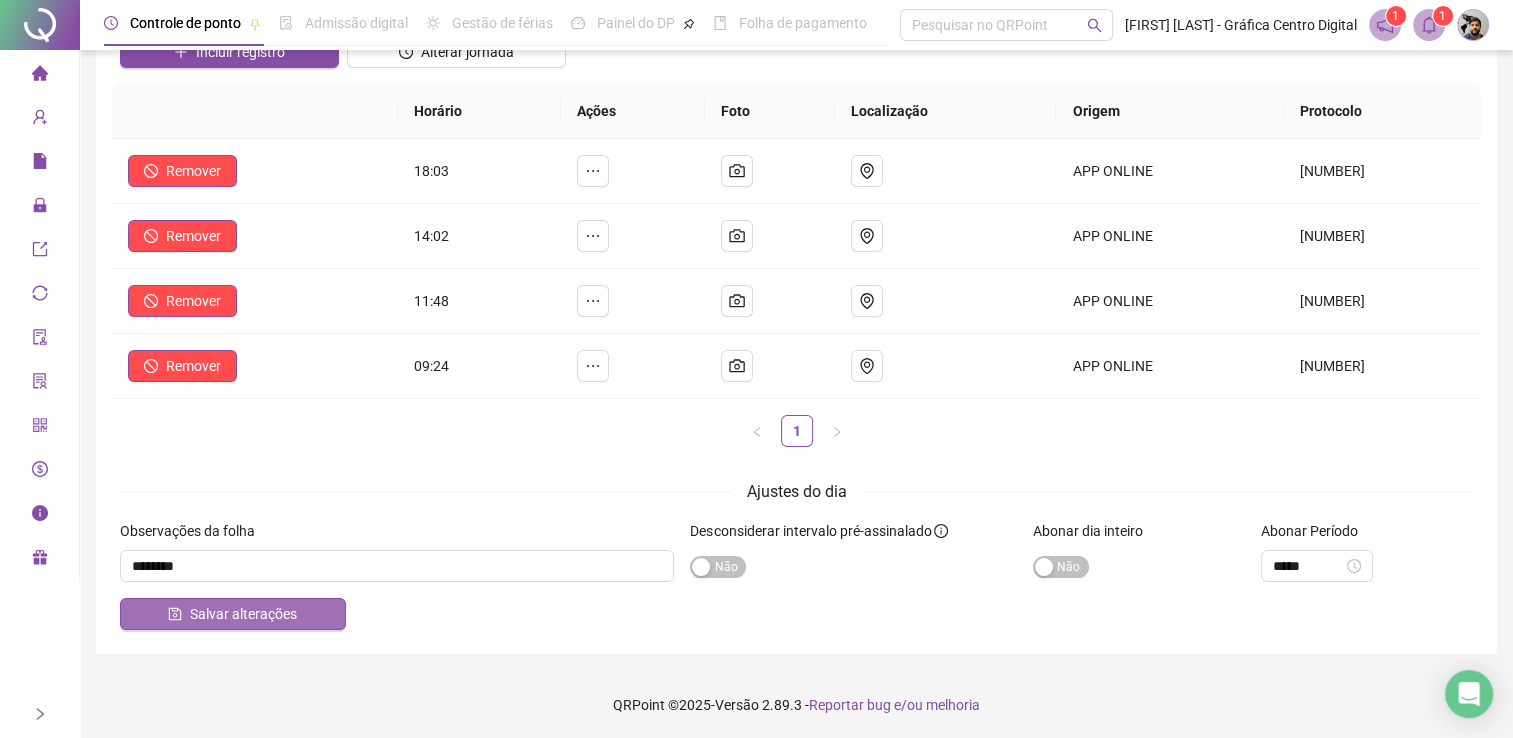click on "Salvar alterações" at bounding box center (243, 614) 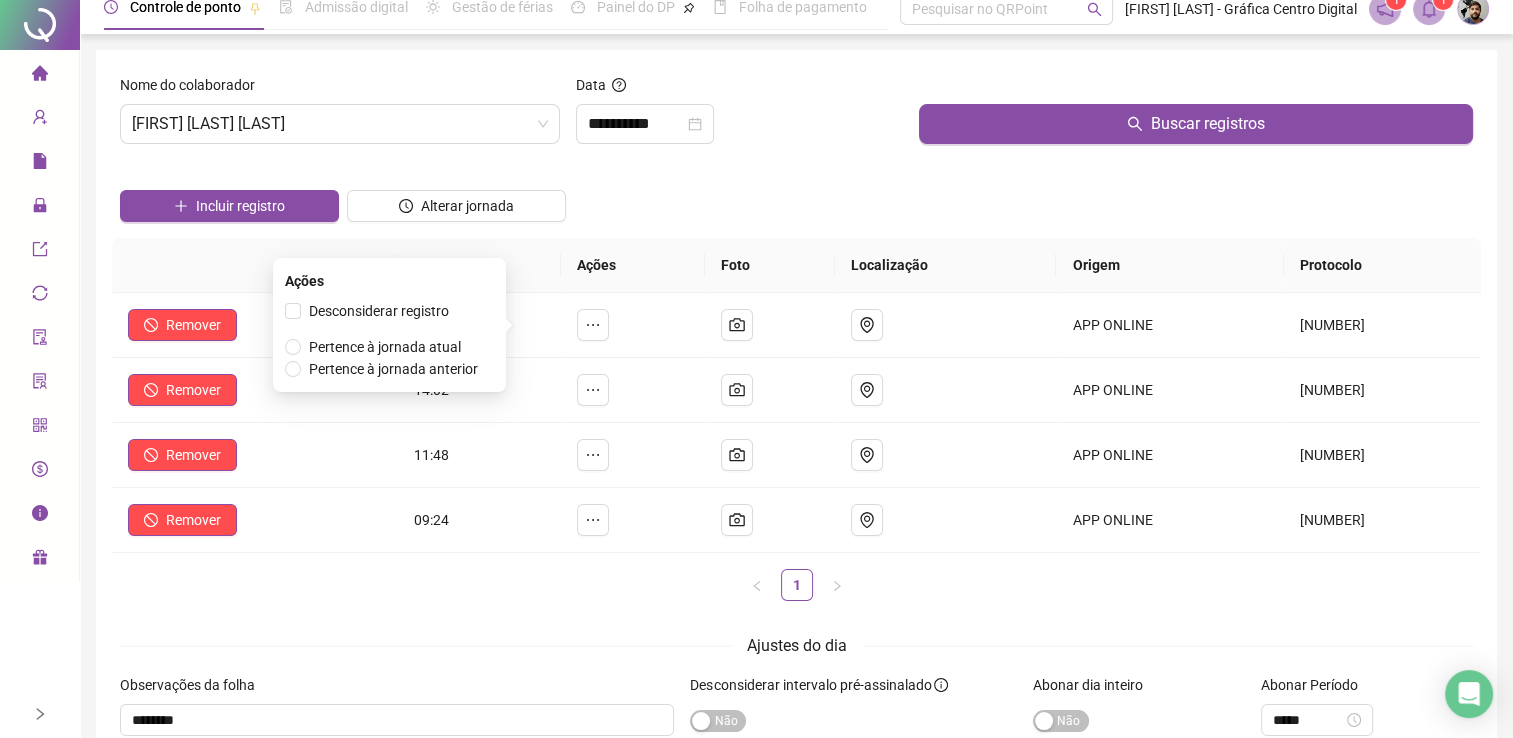 scroll, scrollTop: 0, scrollLeft: 0, axis: both 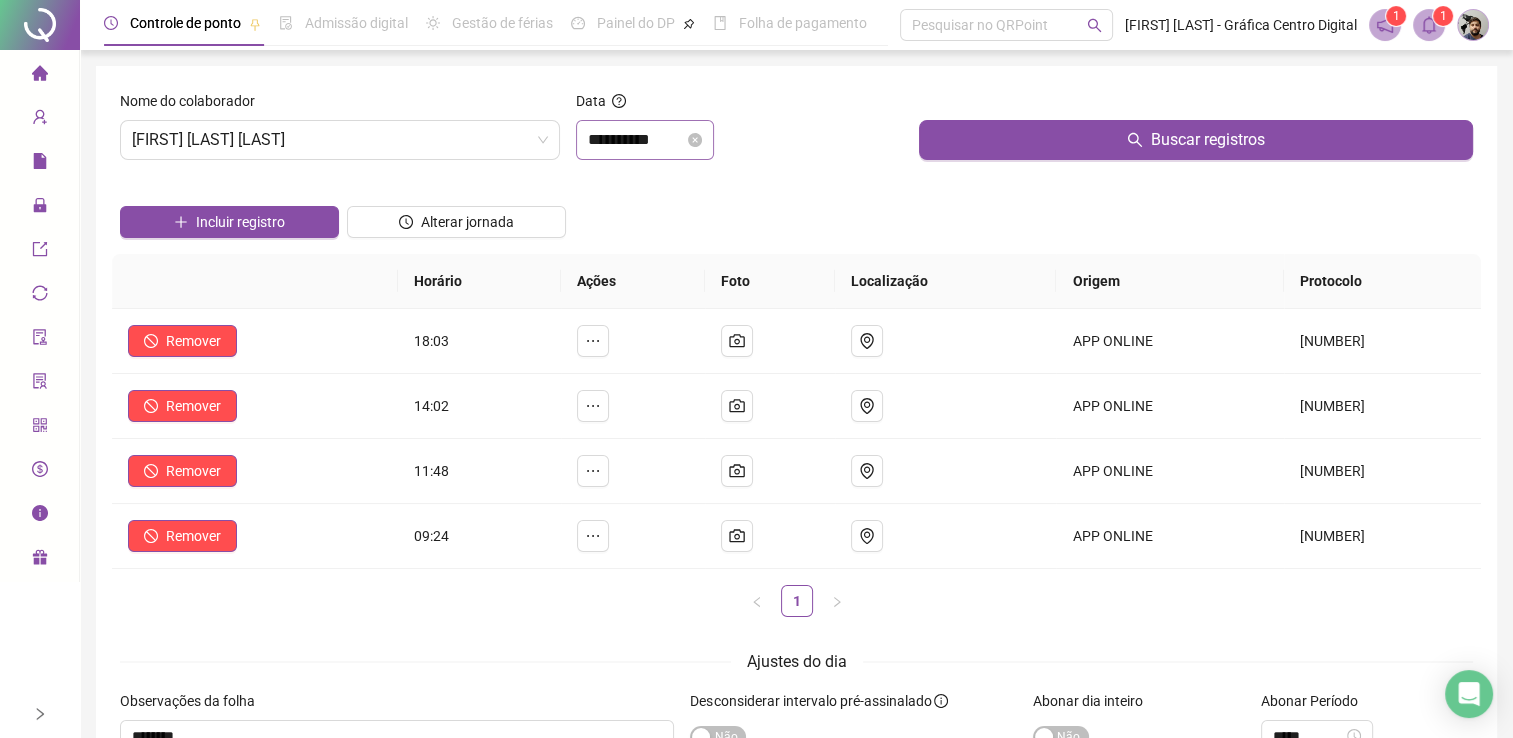 click on "**********" at bounding box center [645, 140] 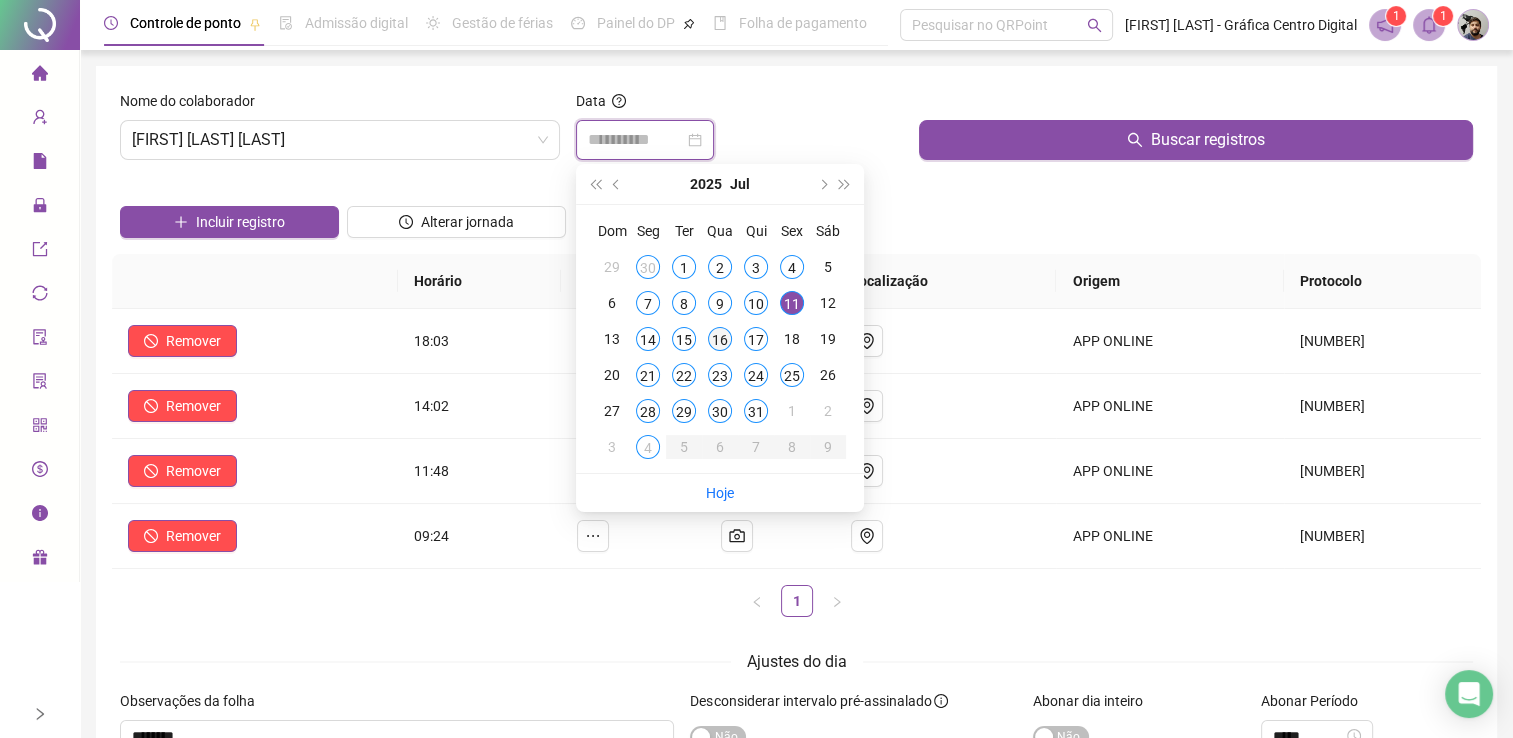 type on "**********" 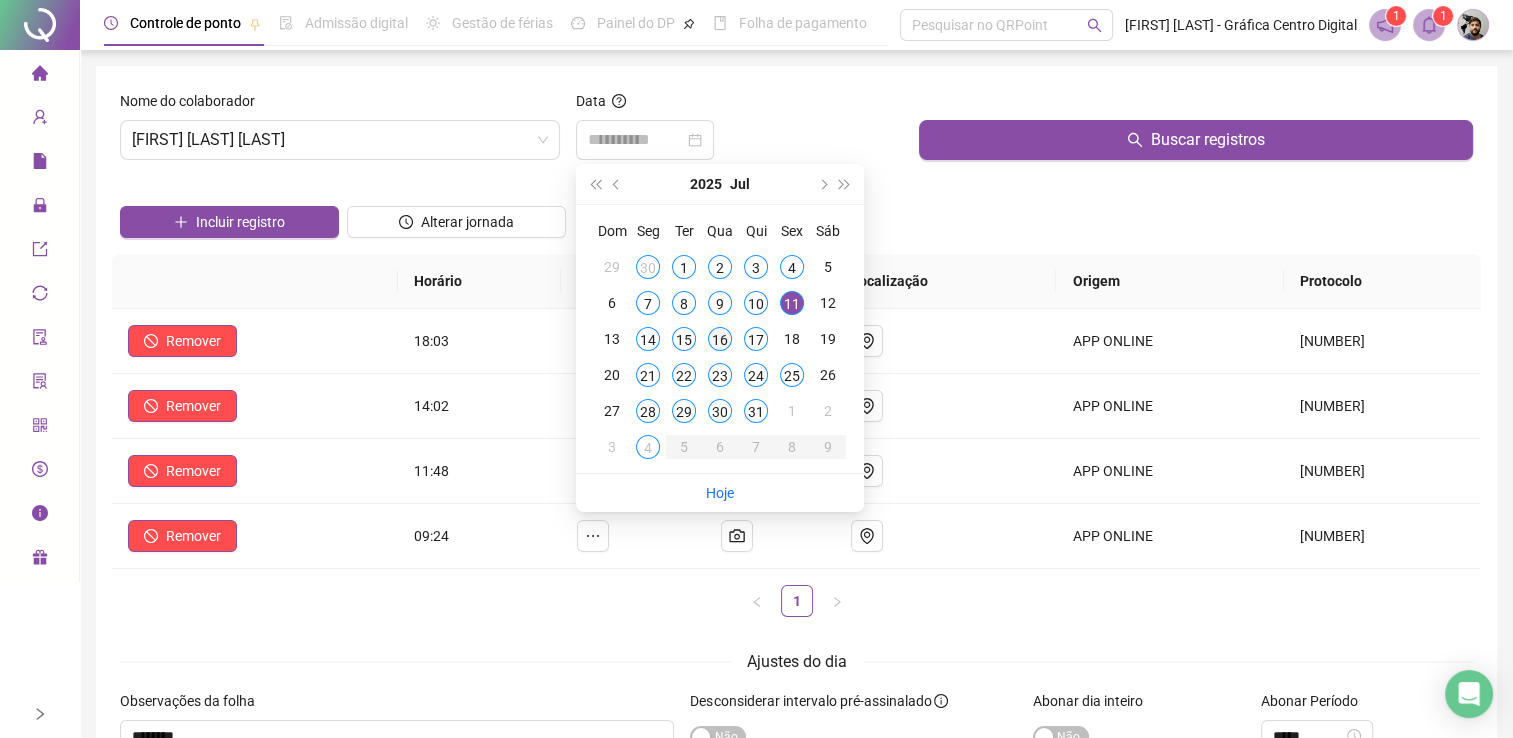 click on "16" at bounding box center [720, 339] 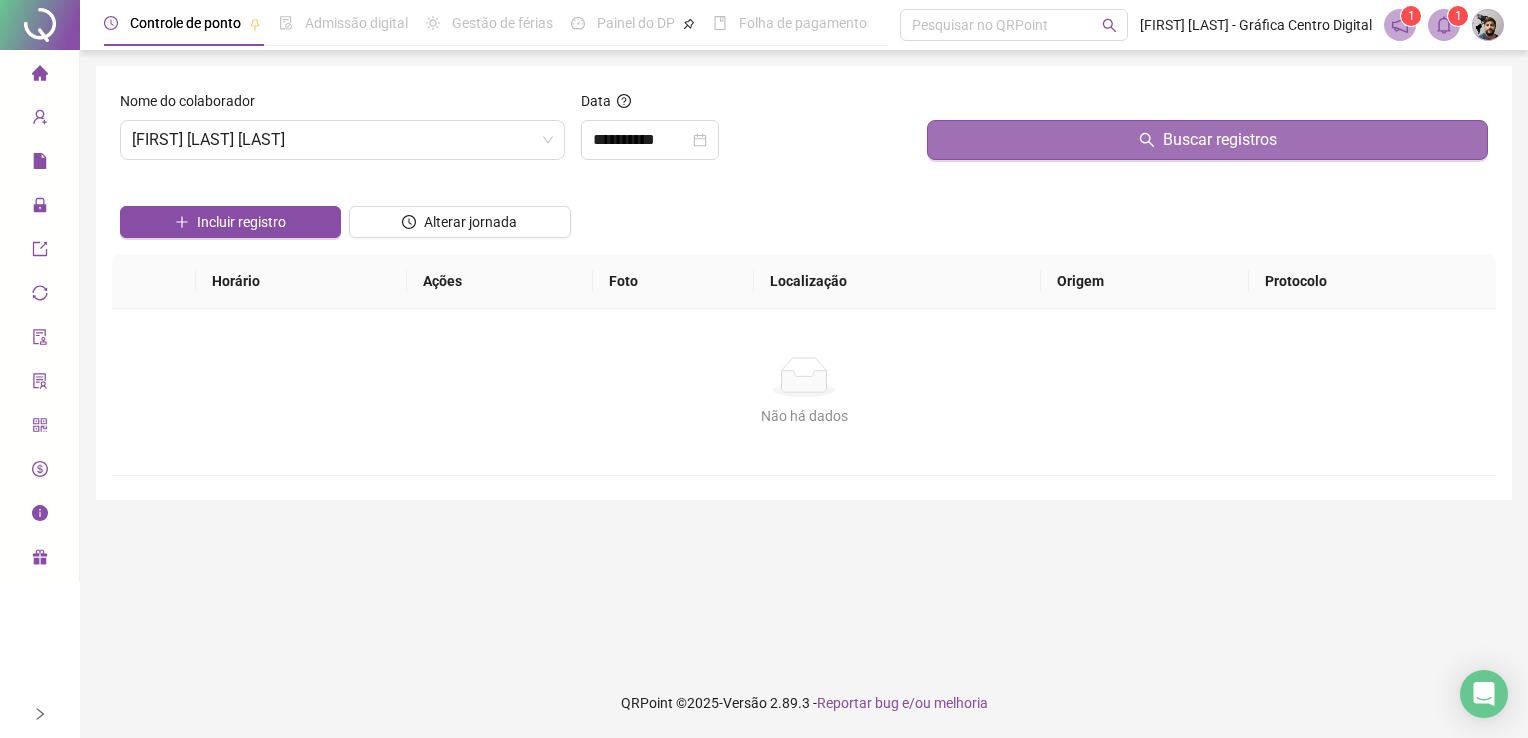 click on "Buscar registros" at bounding box center [1207, 140] 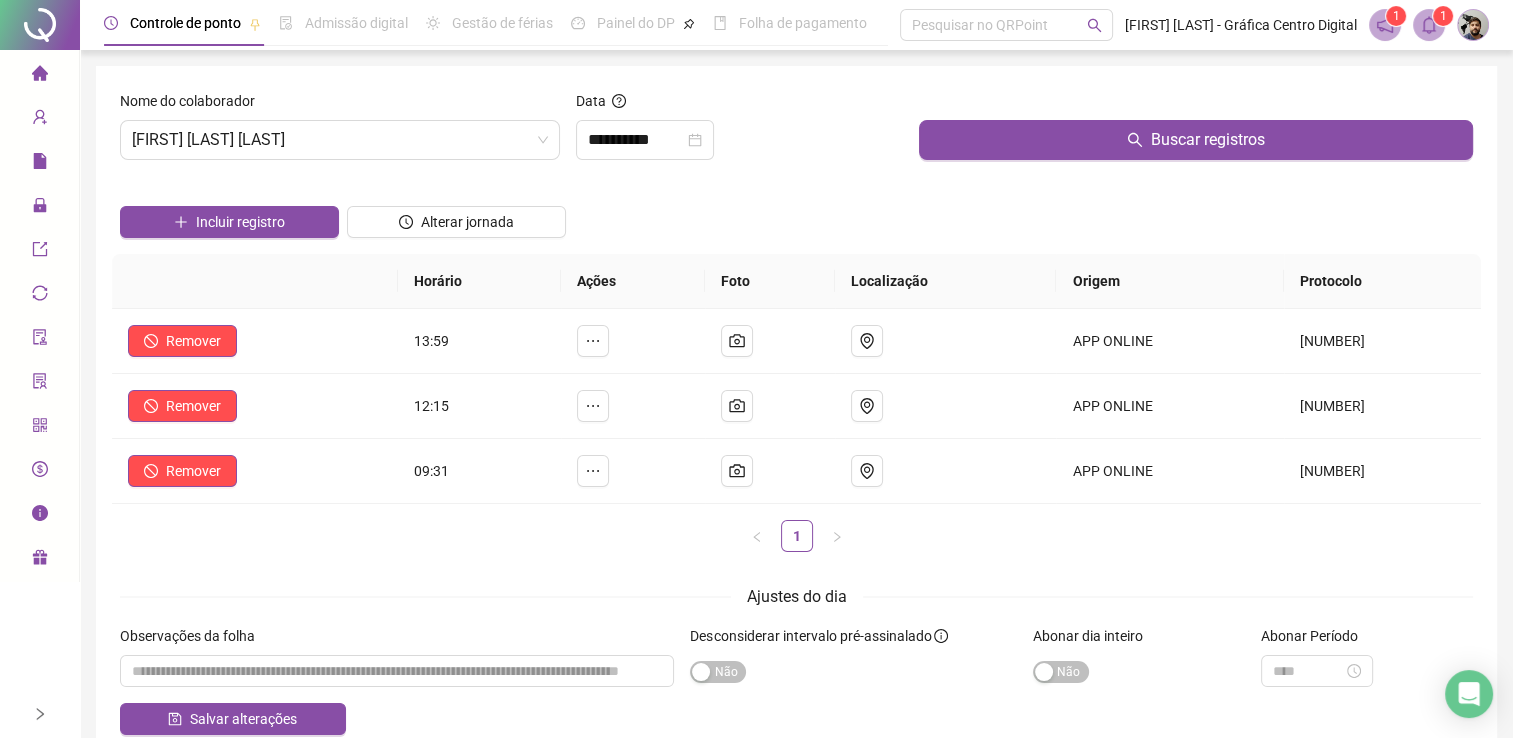drag, startPoint x: 296, startPoint y: 230, endPoint x: 340, endPoint y: 245, distance: 46.486557 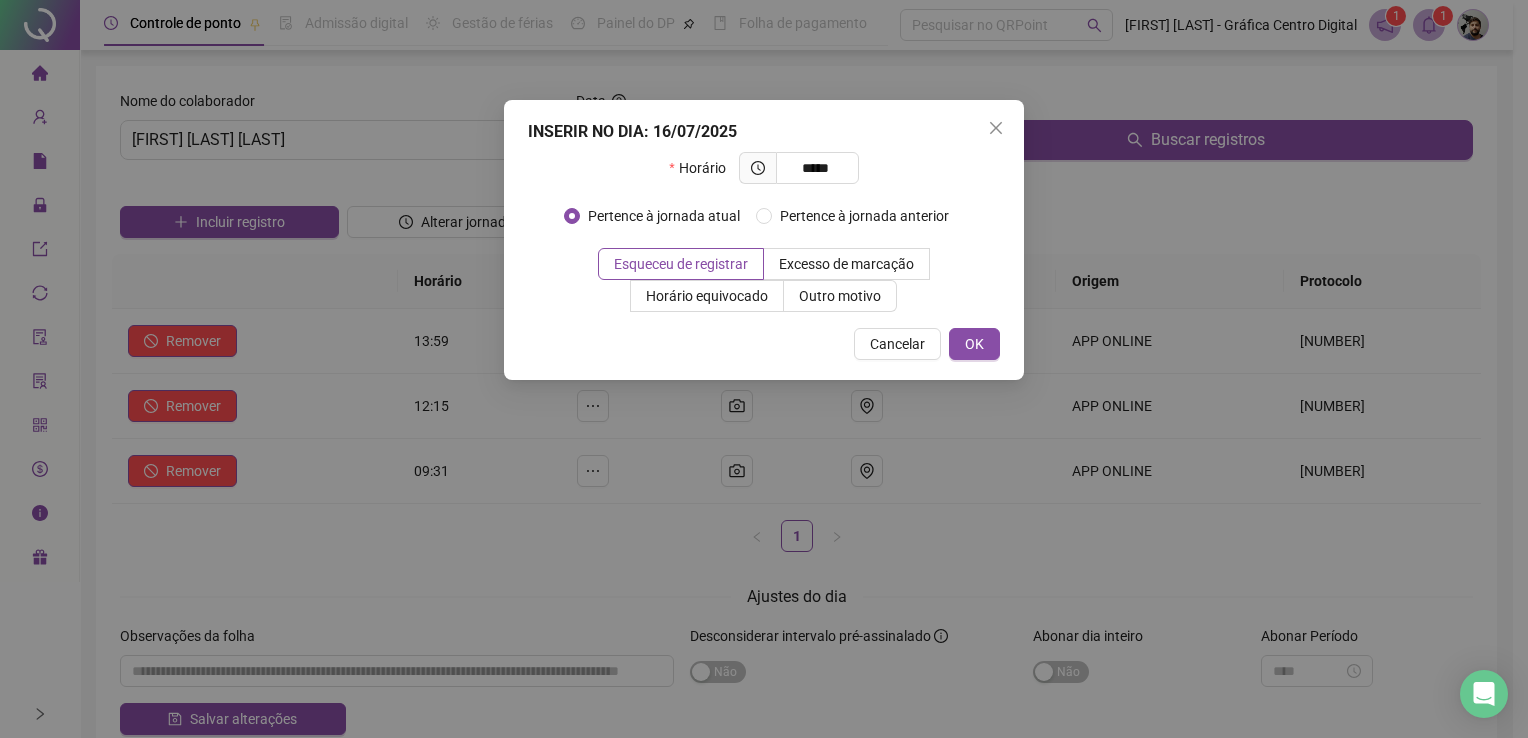 type on "*****" 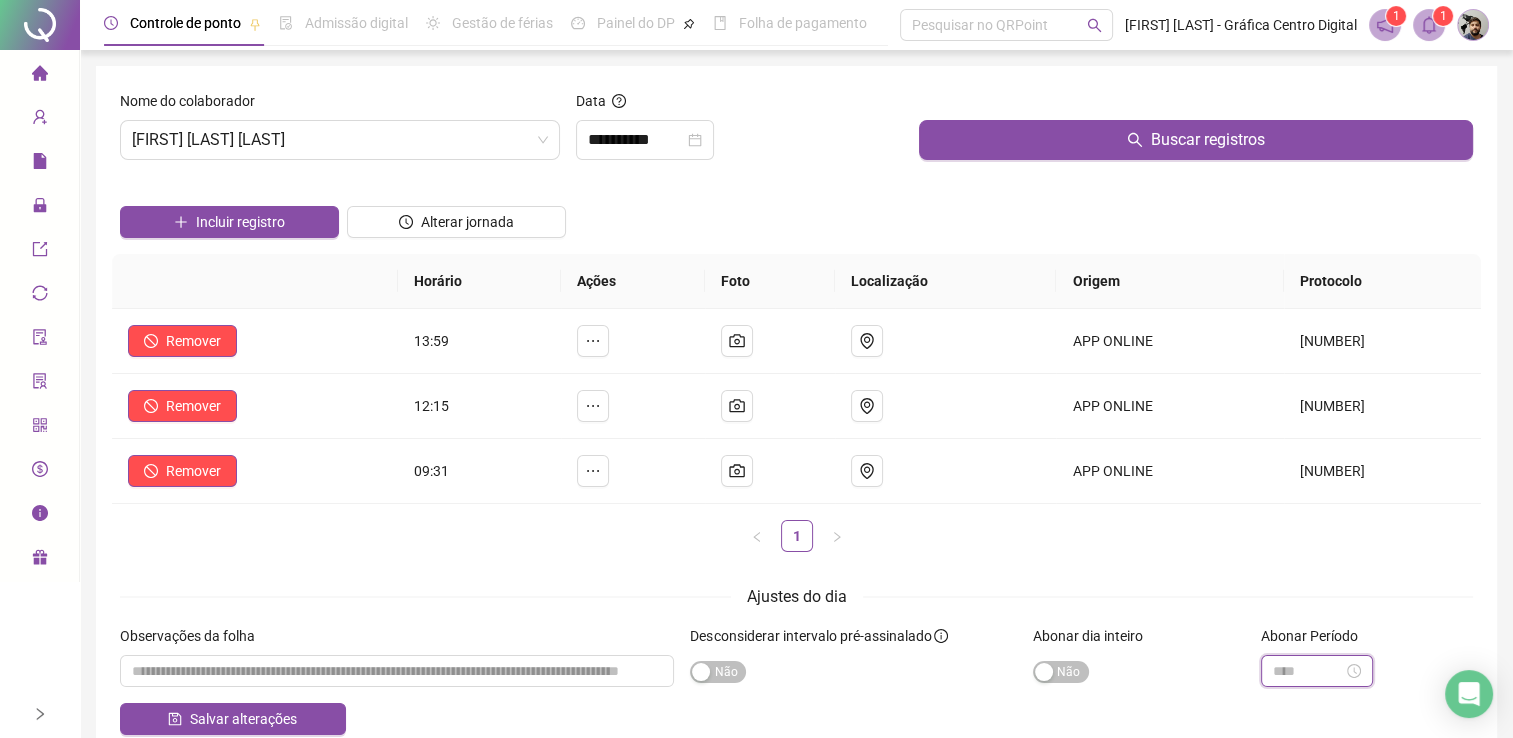 click at bounding box center [1308, 671] 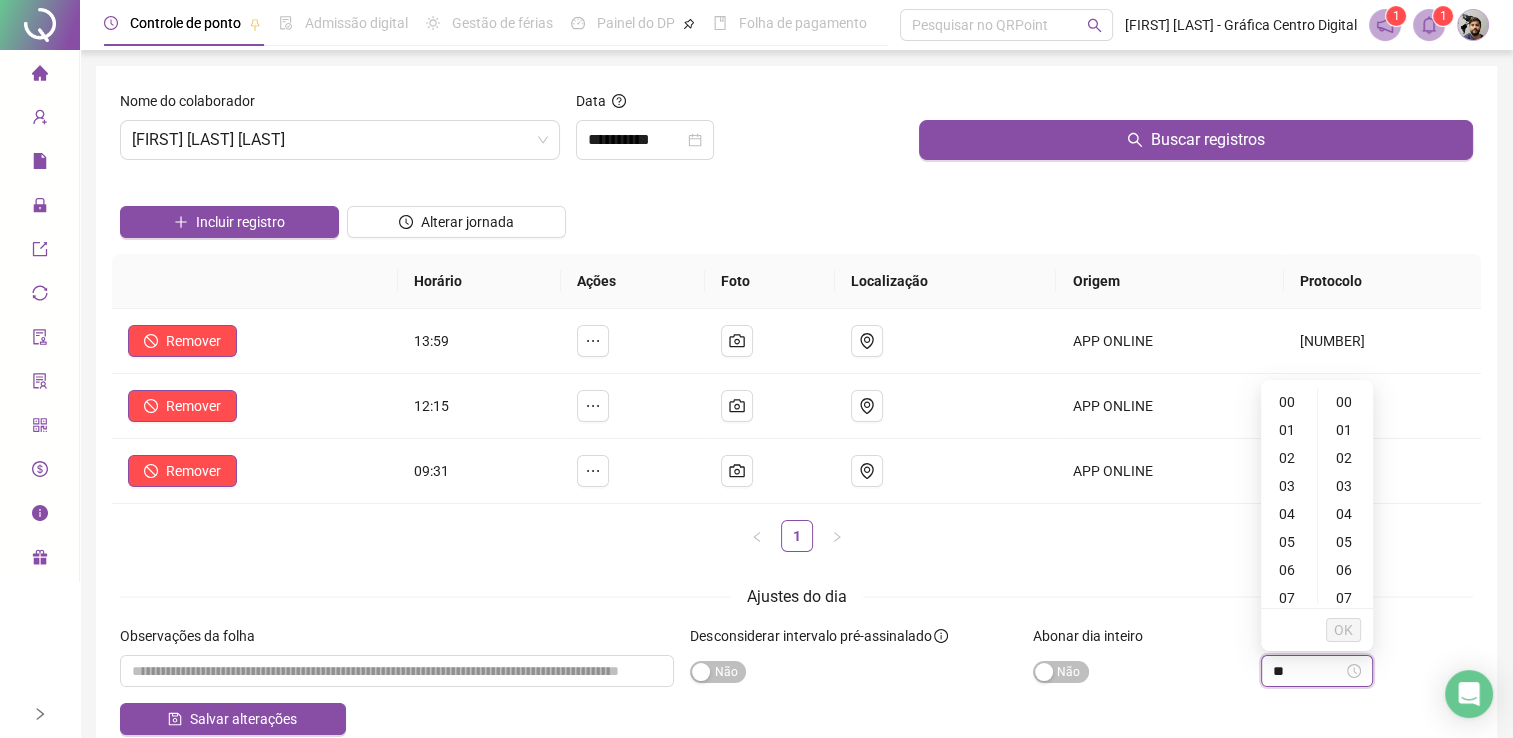 type on "*" 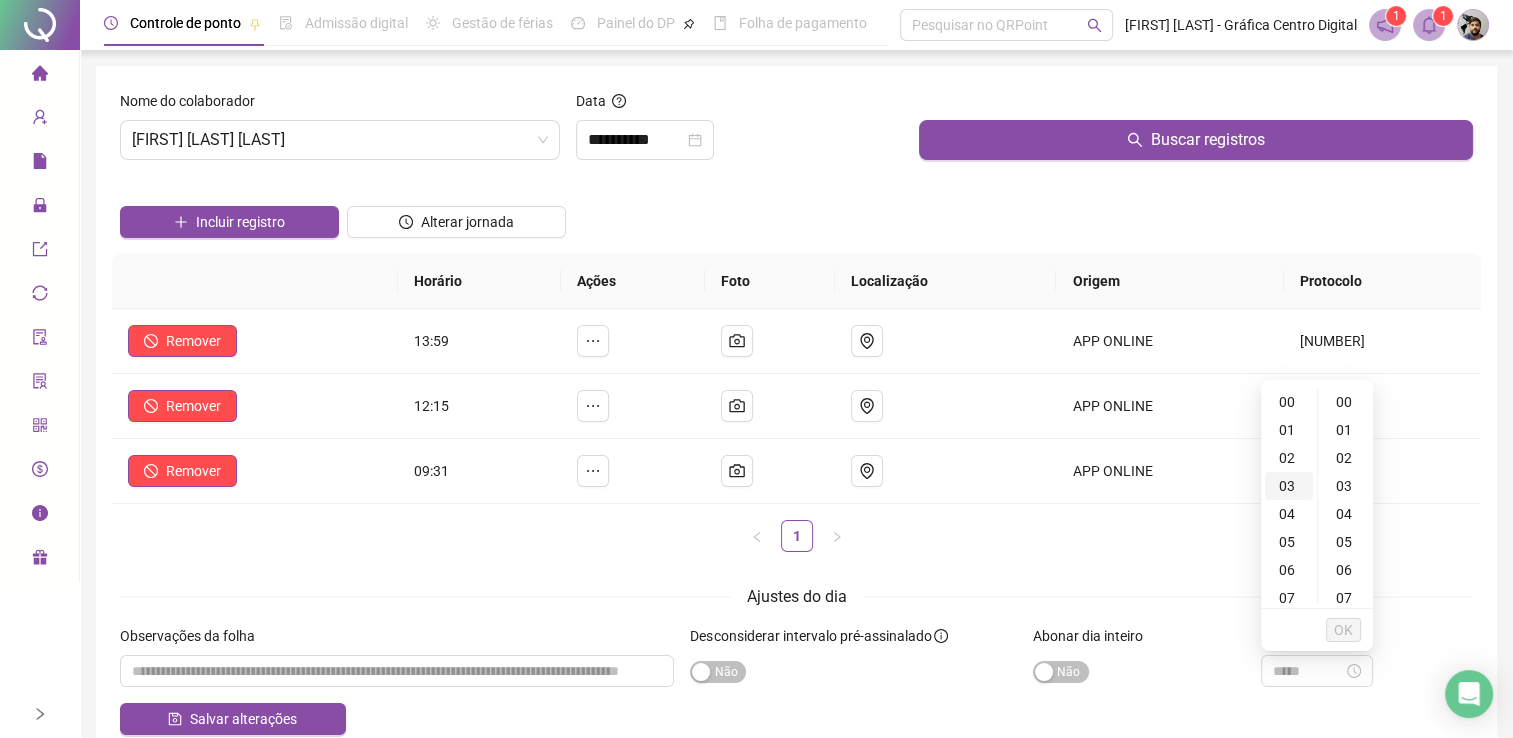 click on "02" at bounding box center [1289, 458] 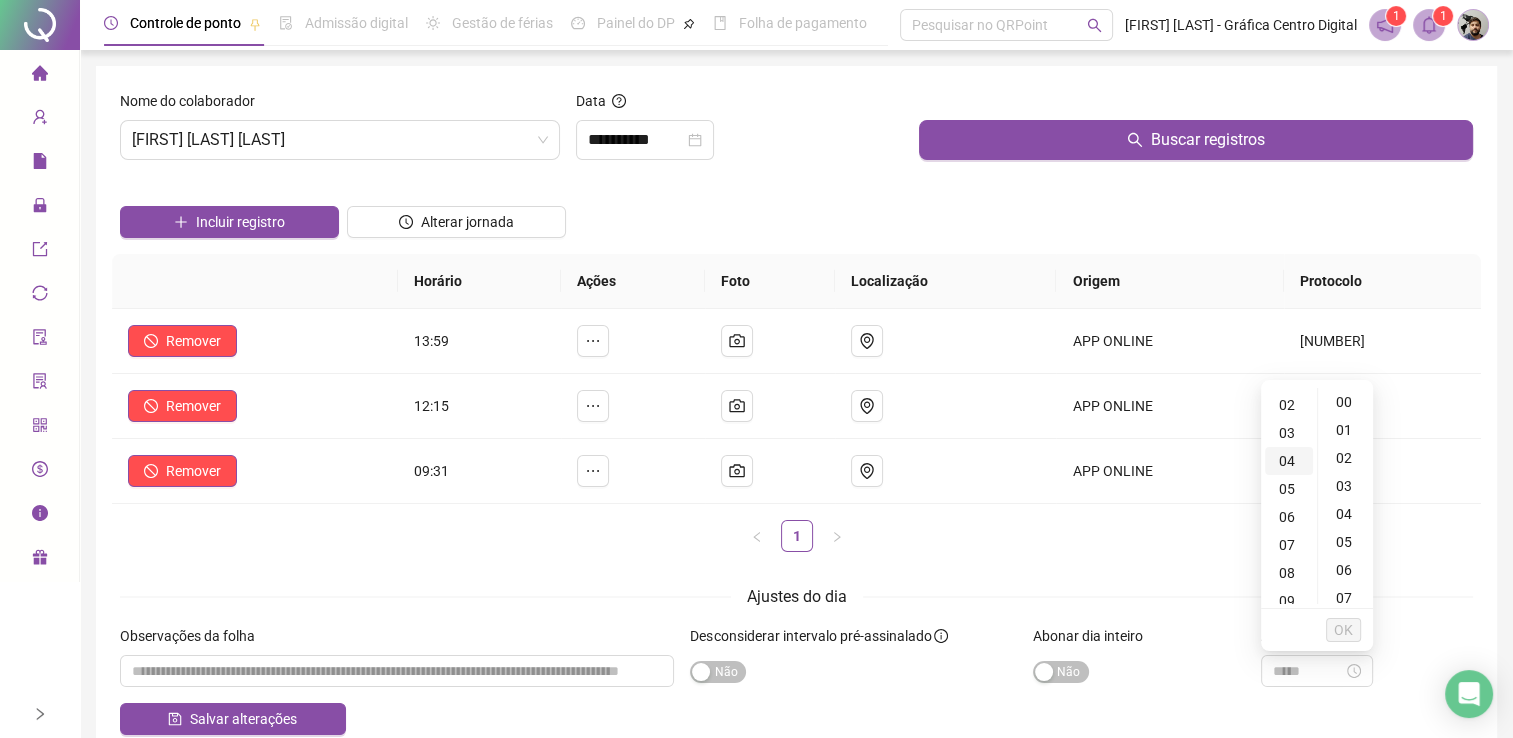 scroll, scrollTop: 56, scrollLeft: 0, axis: vertical 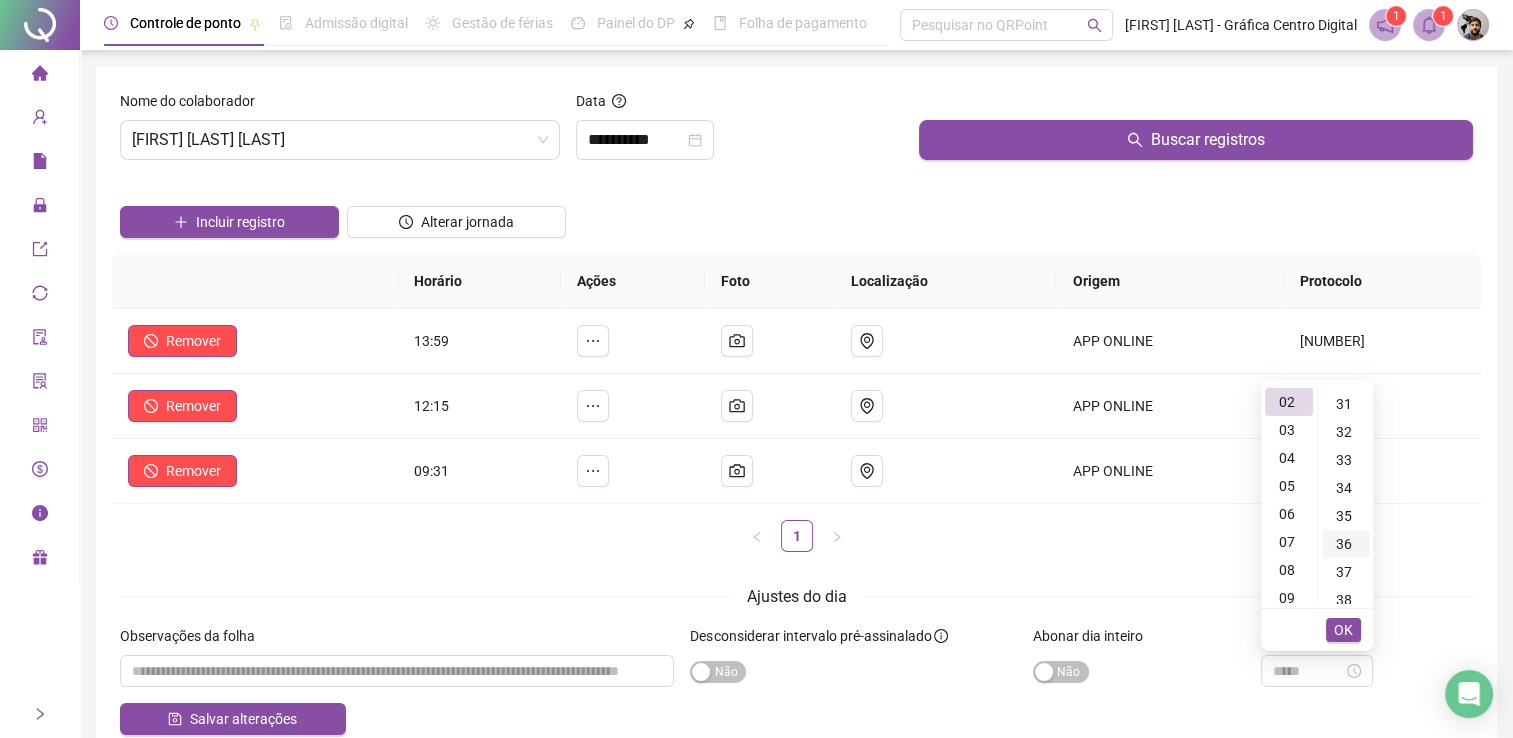 click on "35" at bounding box center [1346, 516] 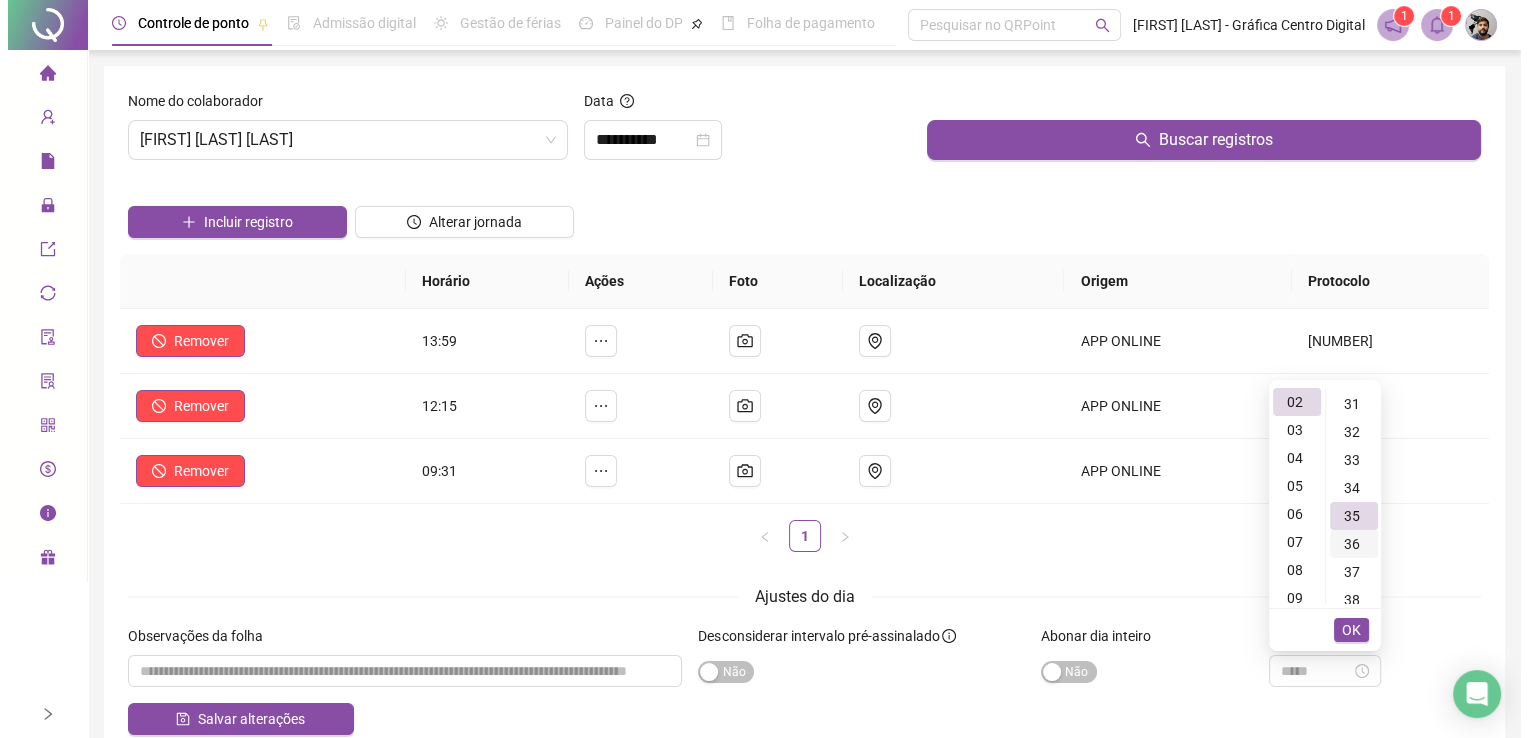 scroll, scrollTop: 980, scrollLeft: 0, axis: vertical 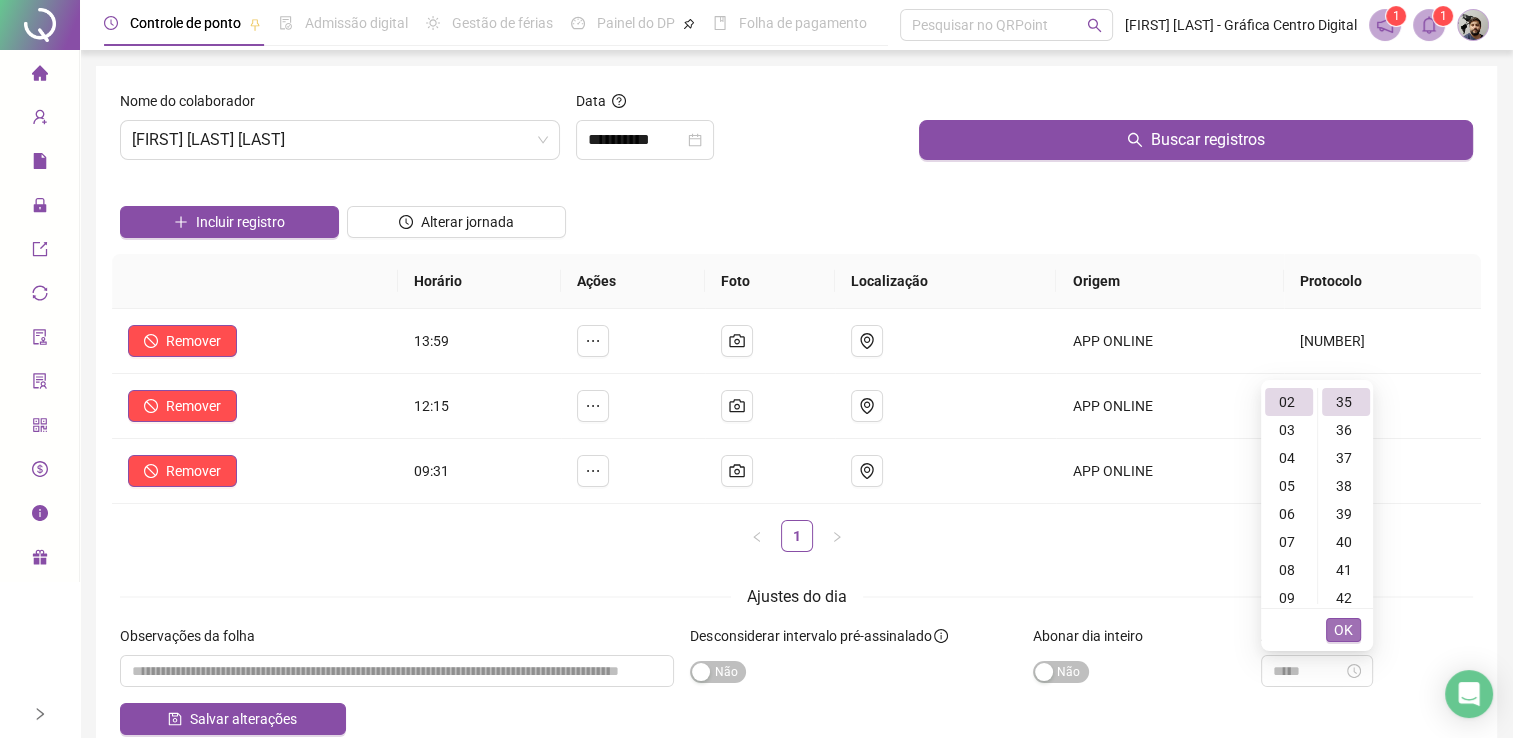 type on "*****" 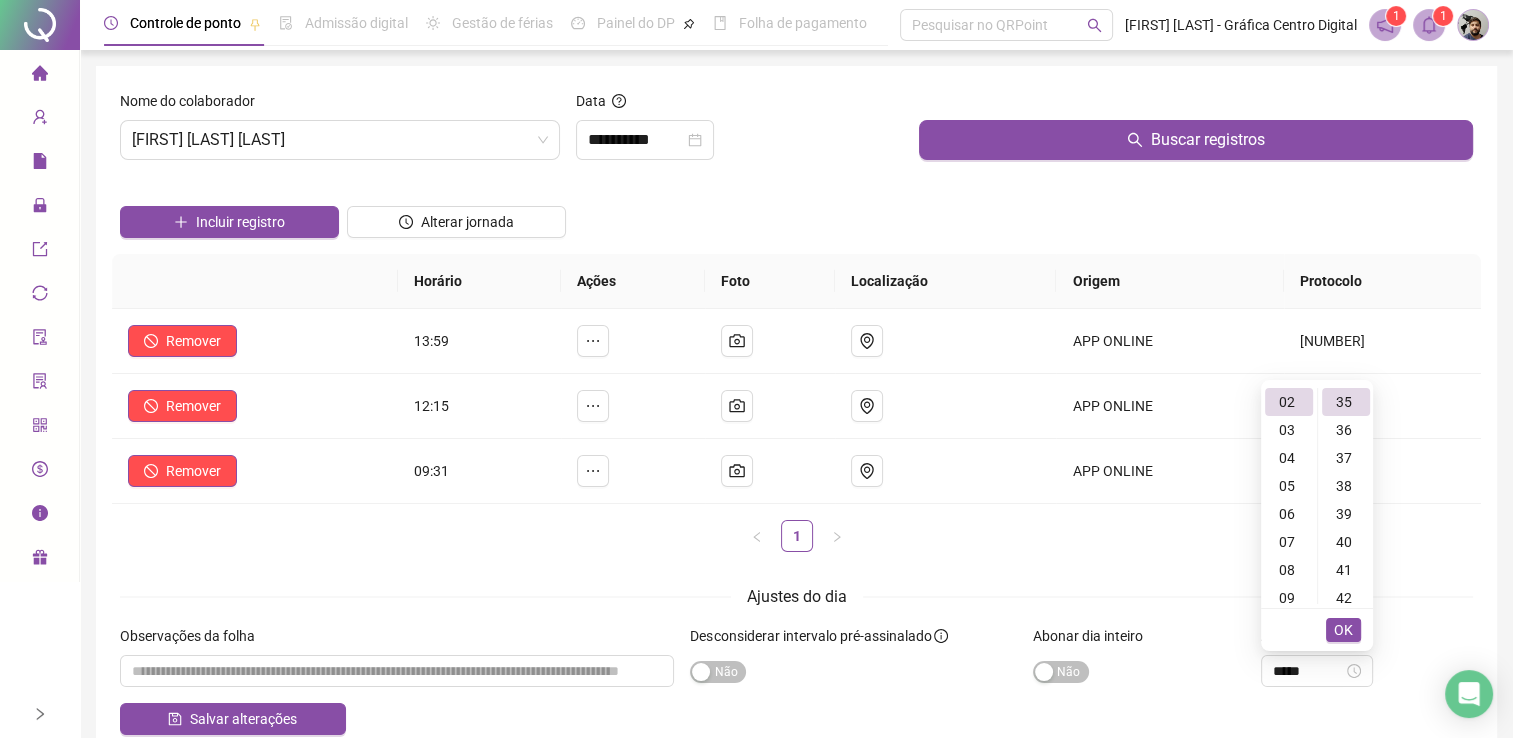 click on "OK" at bounding box center [1343, 630] 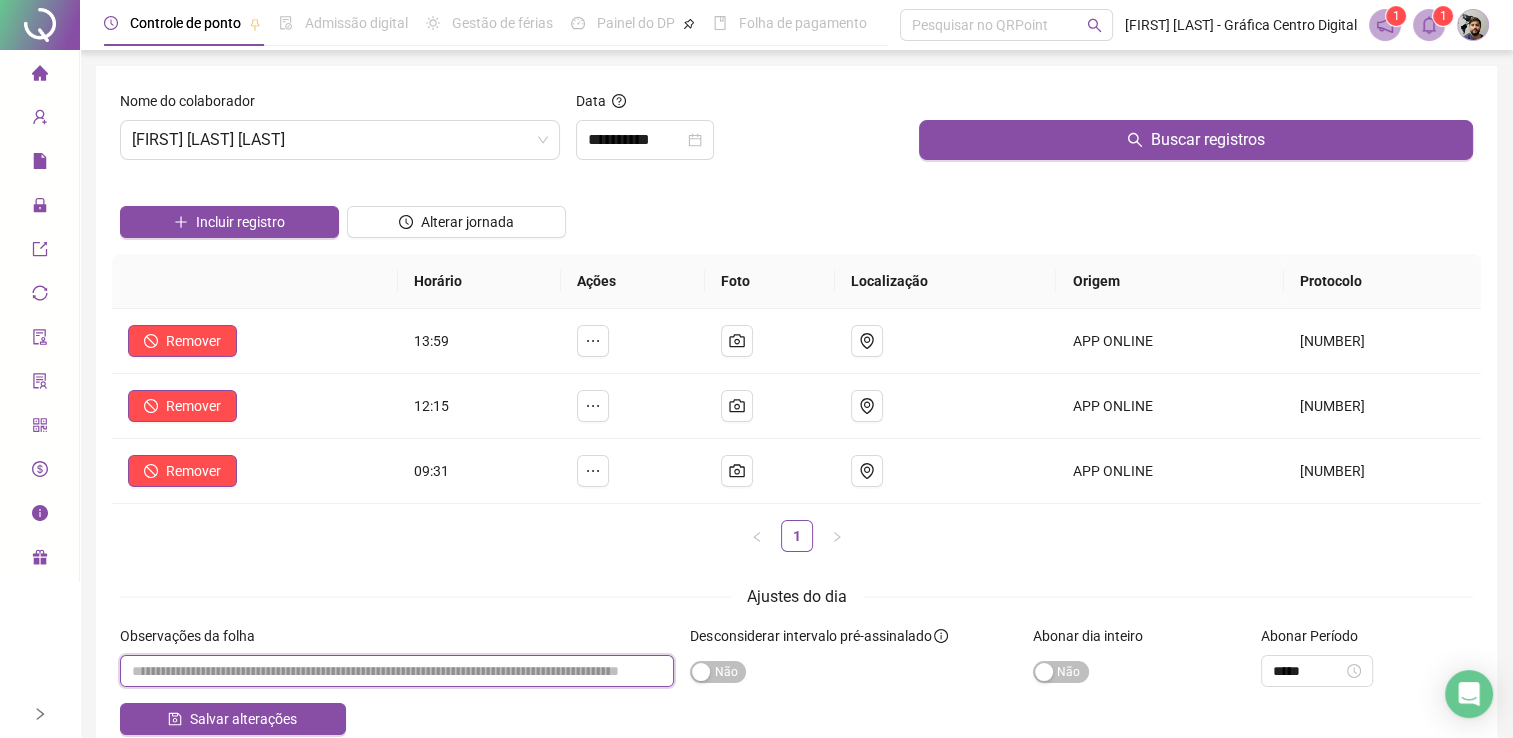 click at bounding box center (397, 671) 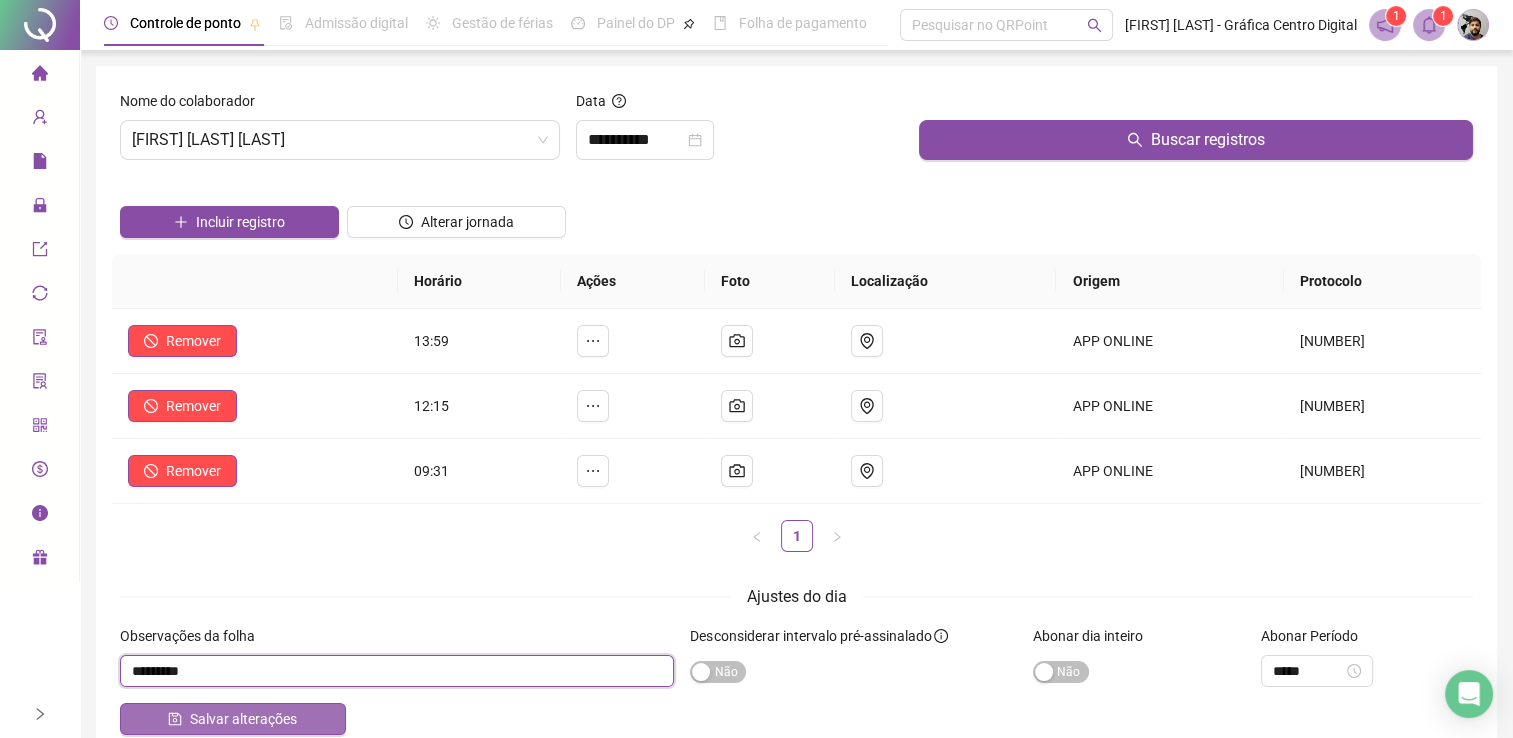 type on "********" 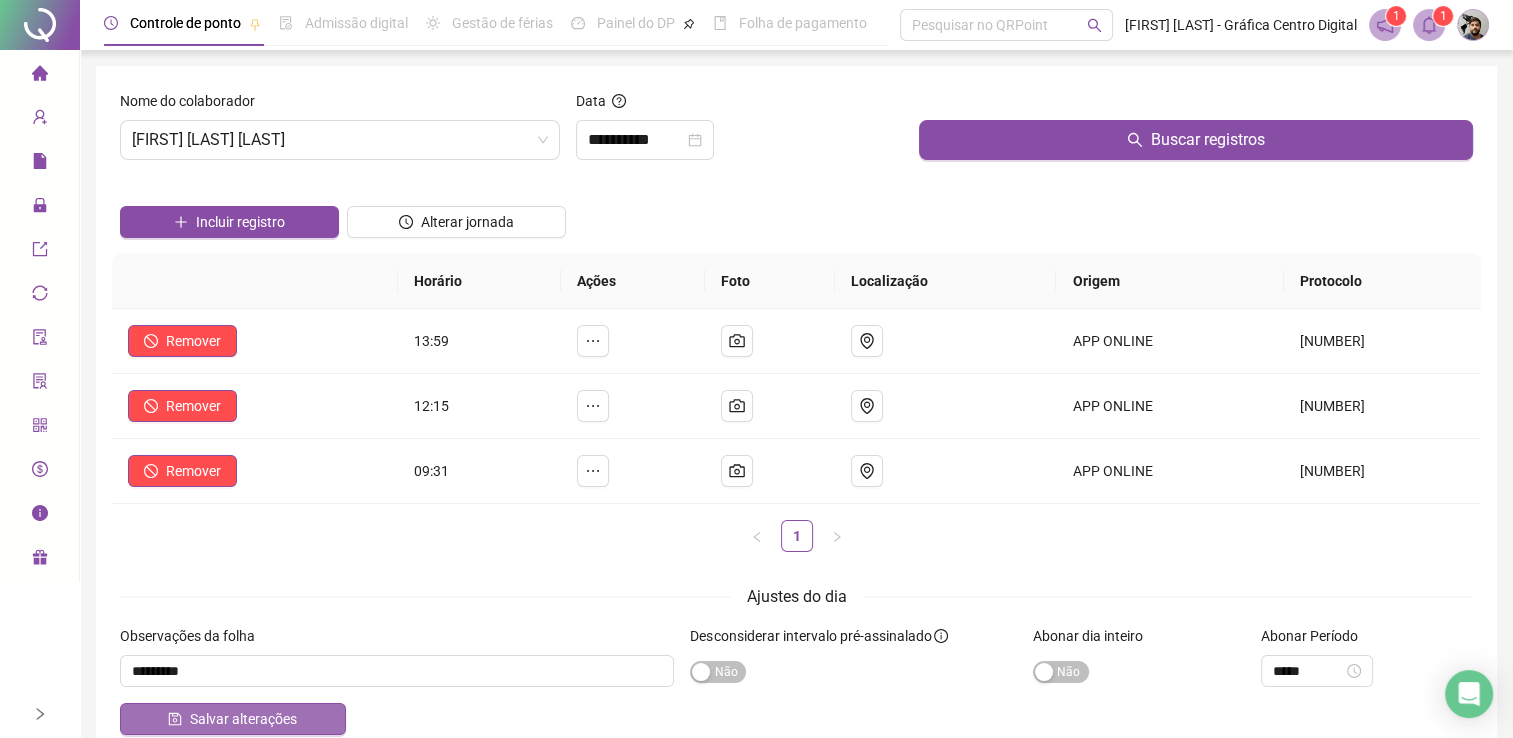 click on "Salvar alterações" at bounding box center [233, 719] 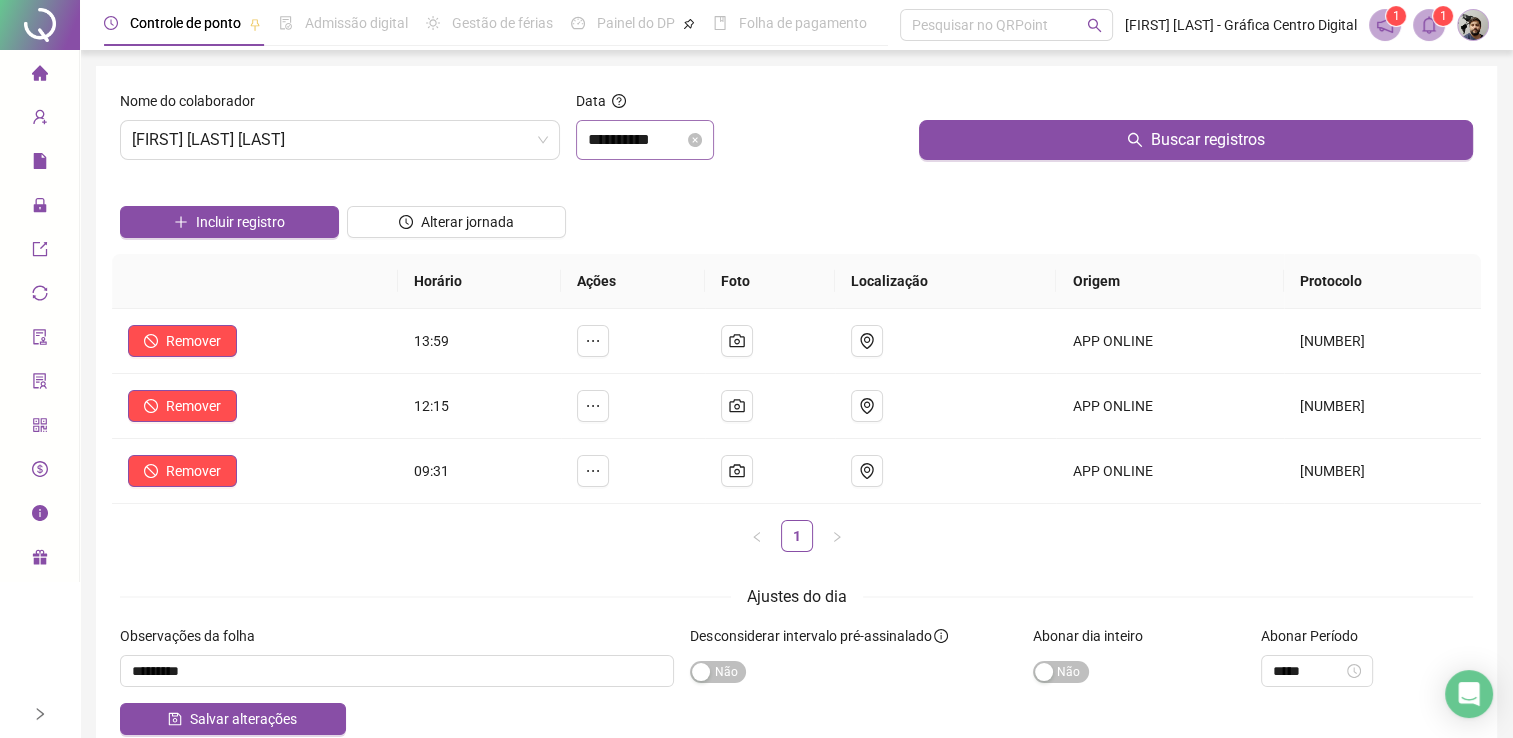 click on "**********" at bounding box center (645, 140) 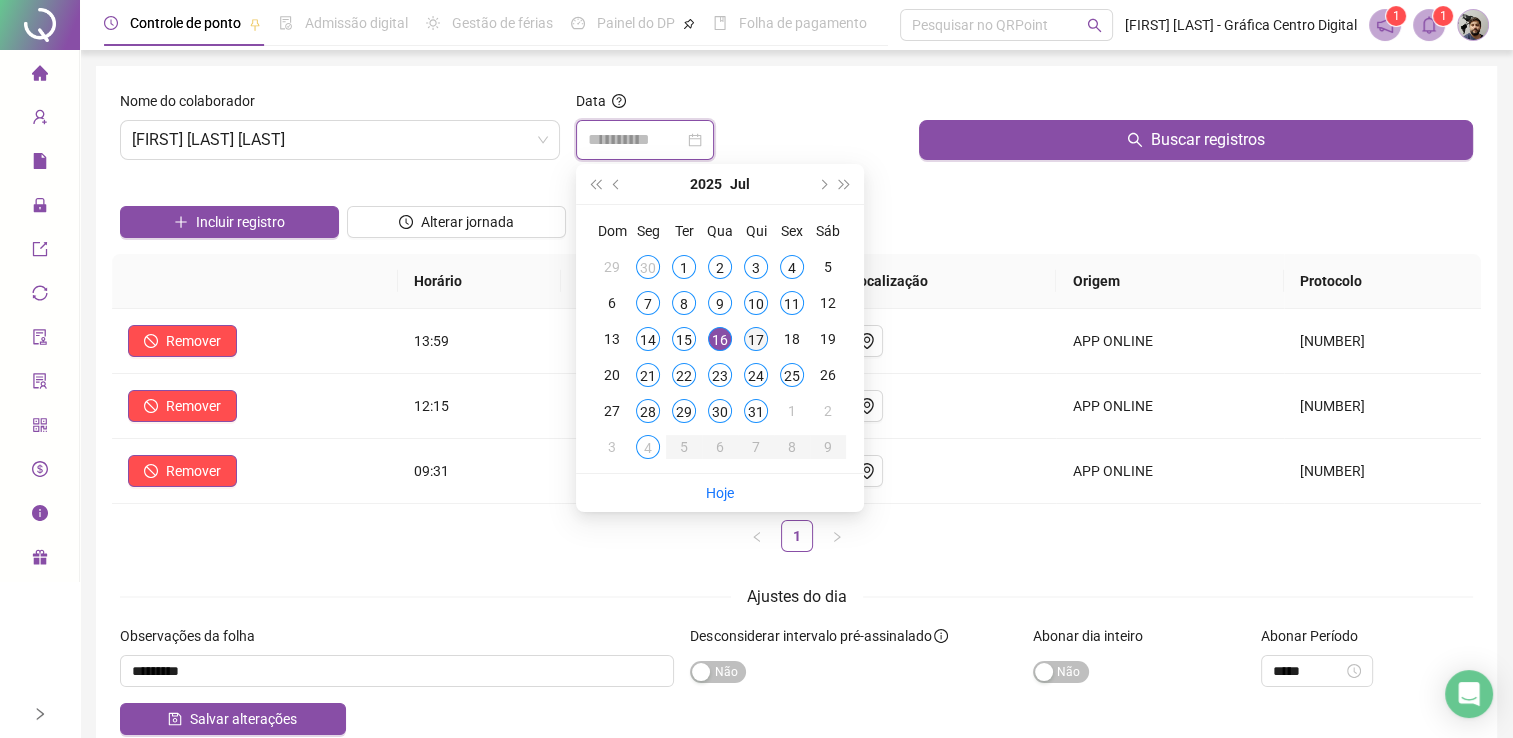 type on "**********" 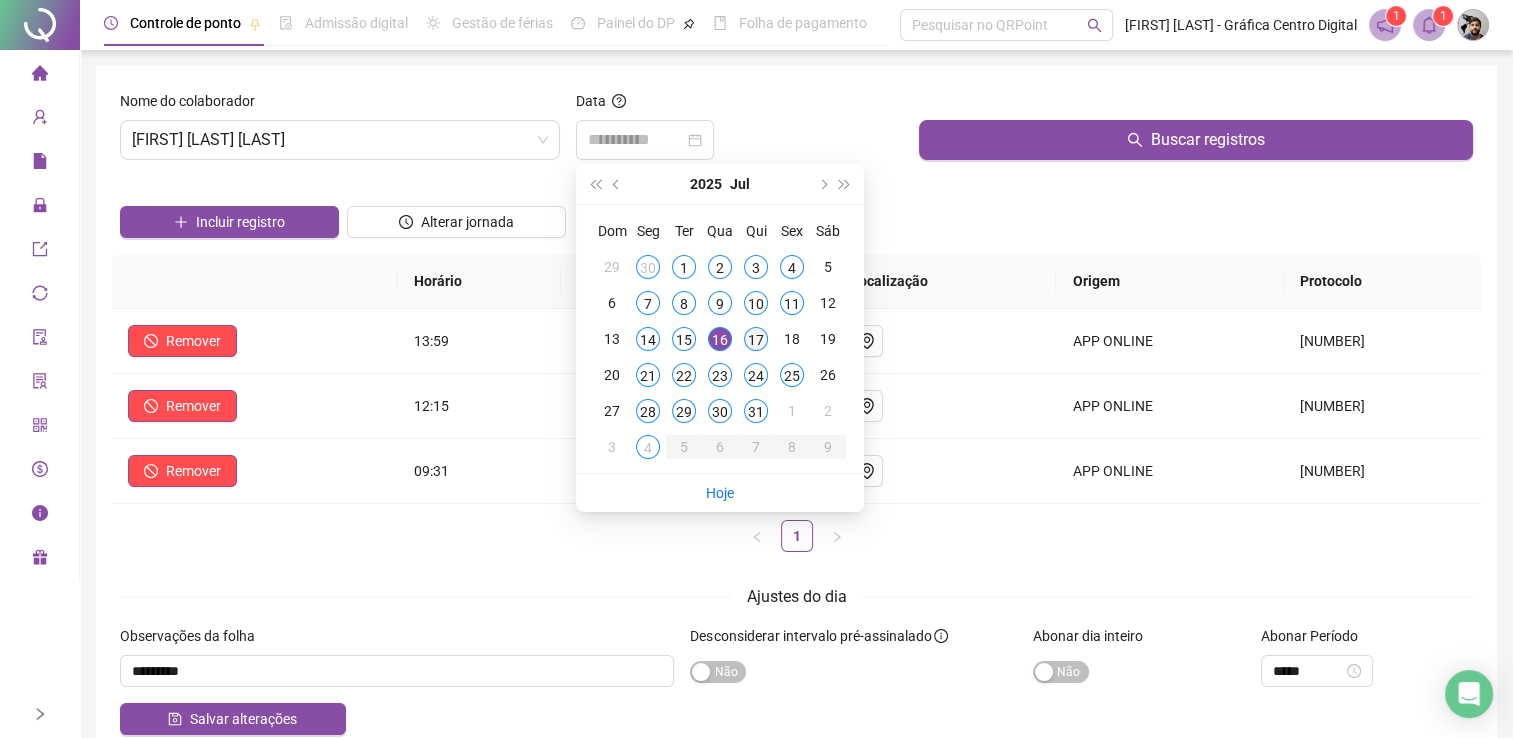 click on "17" at bounding box center (756, 339) 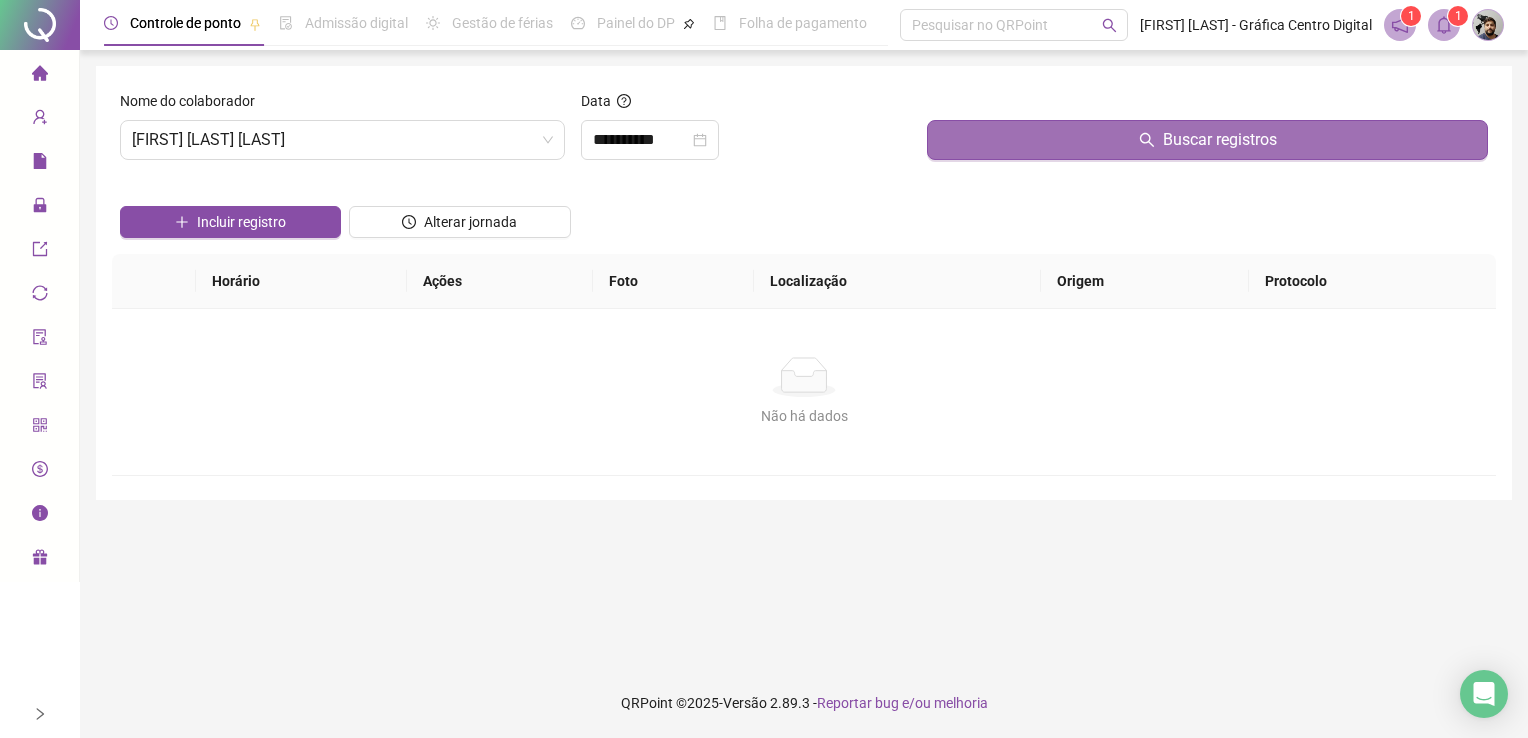 click on "Buscar registros" at bounding box center [1207, 140] 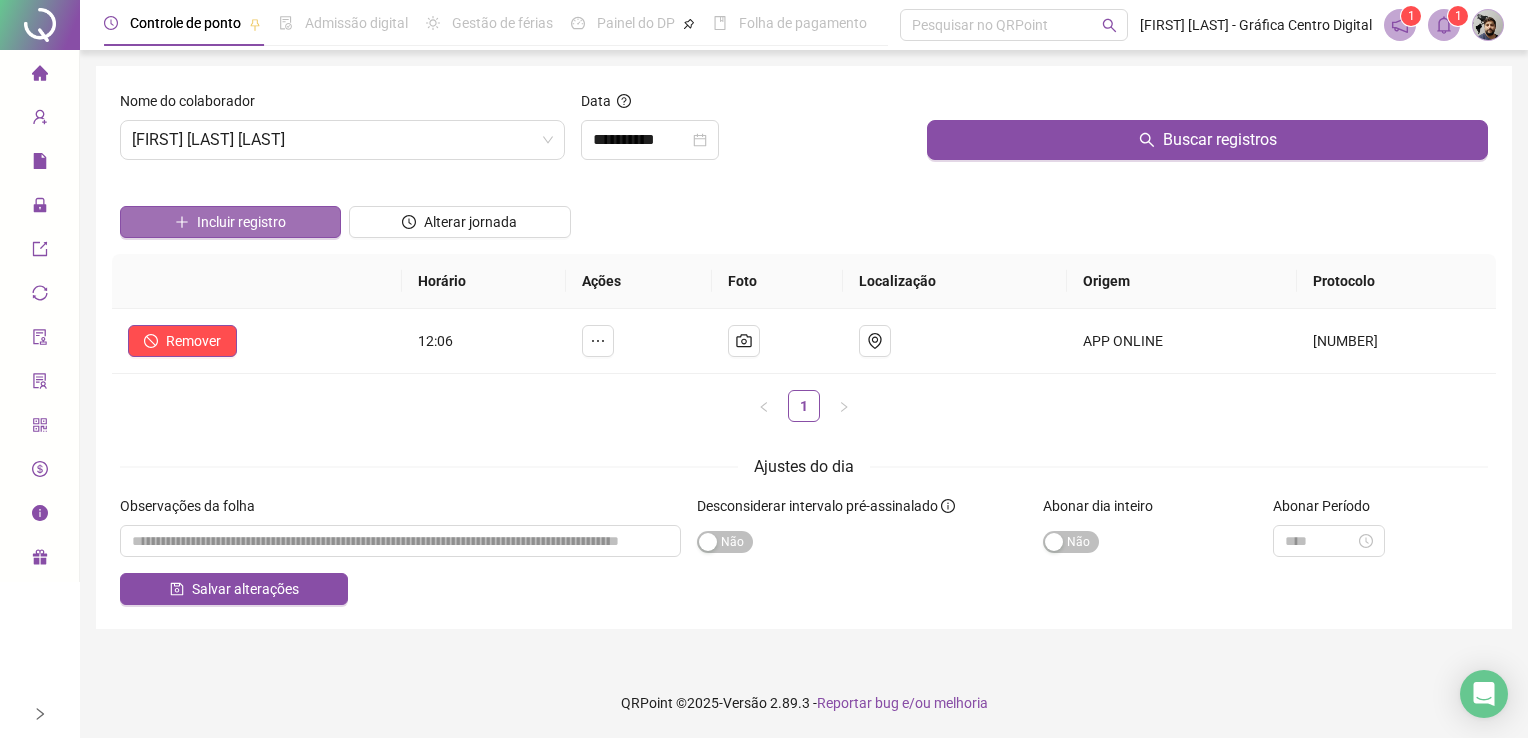 click on "Incluir registro" at bounding box center (230, 222) 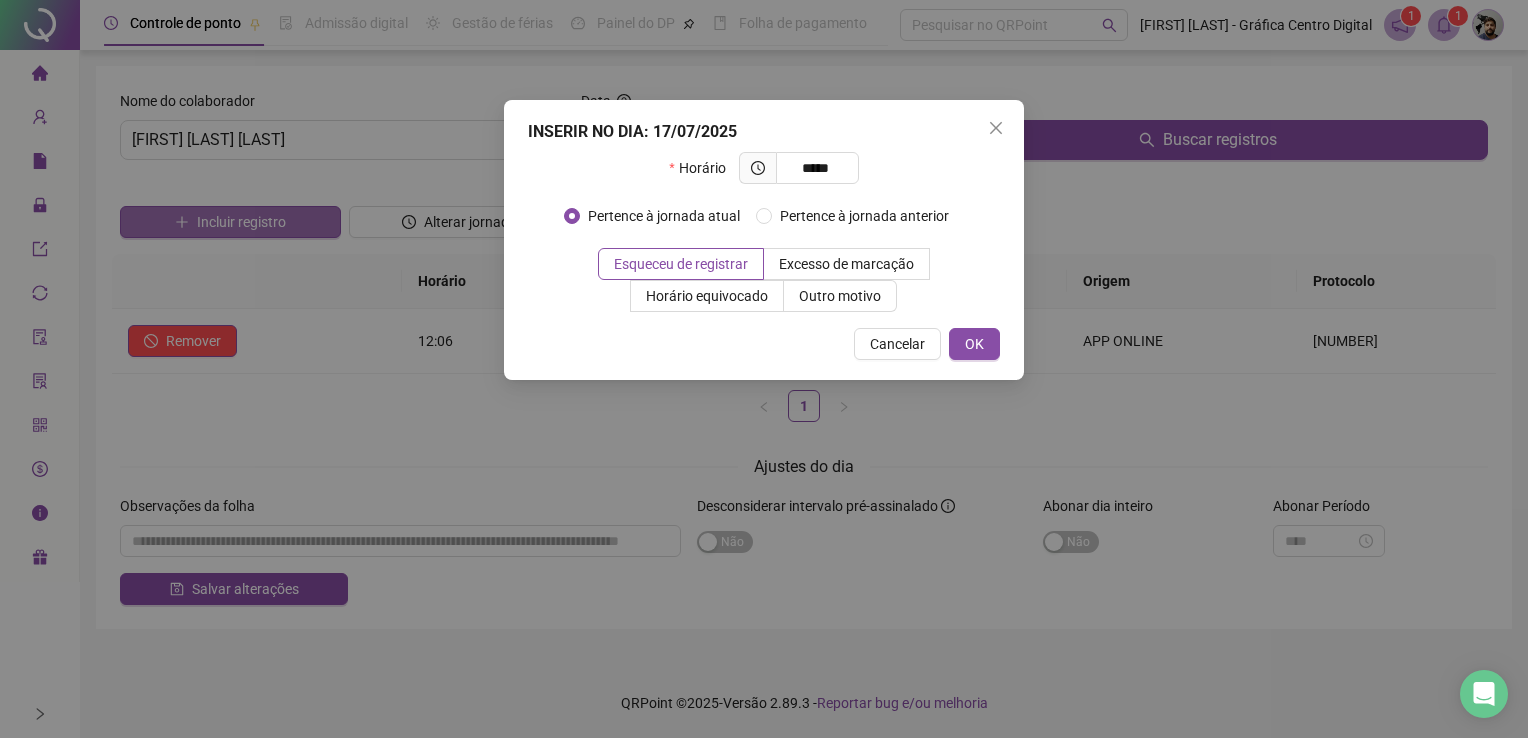 type on "*****" 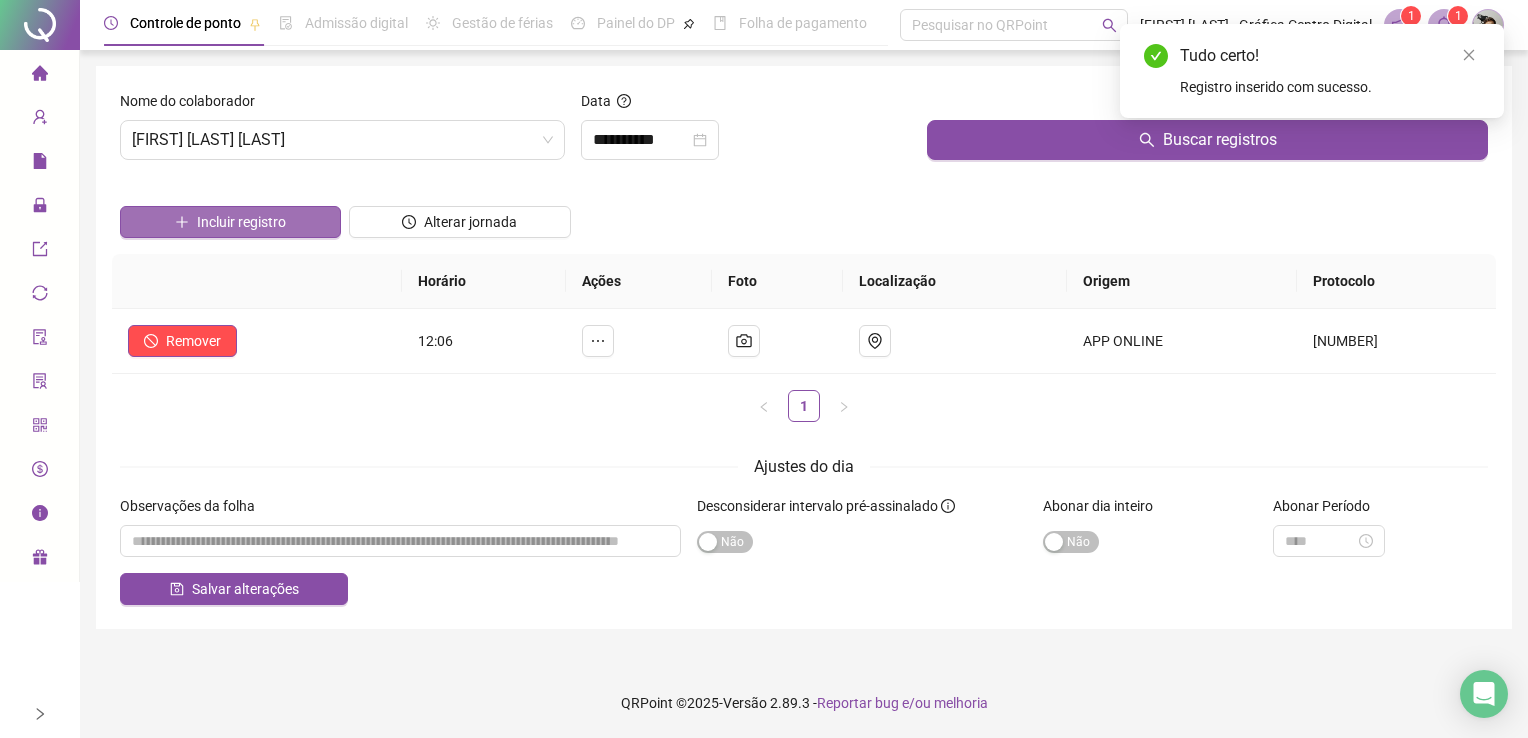 click on "Incluir registro" at bounding box center [230, 222] 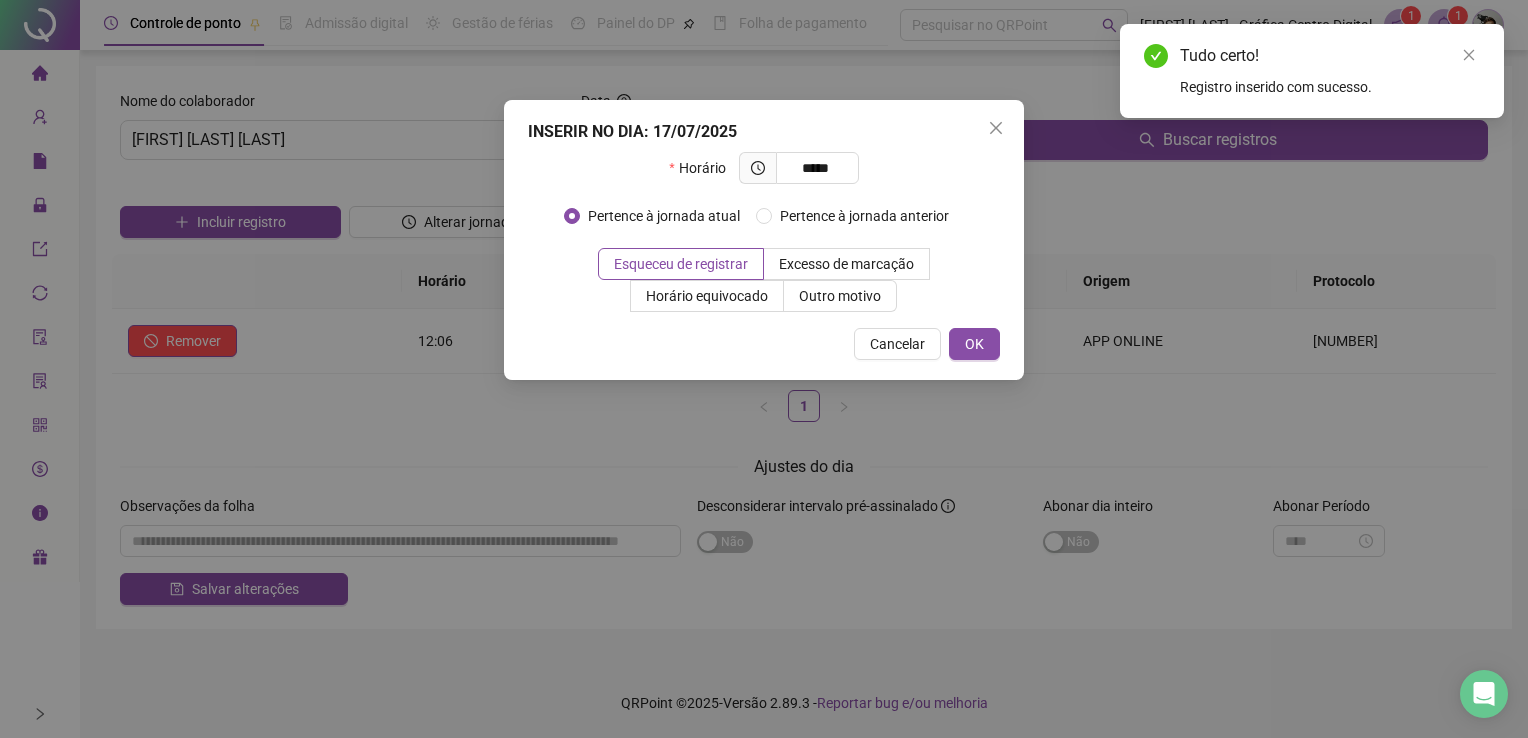 type on "*****" 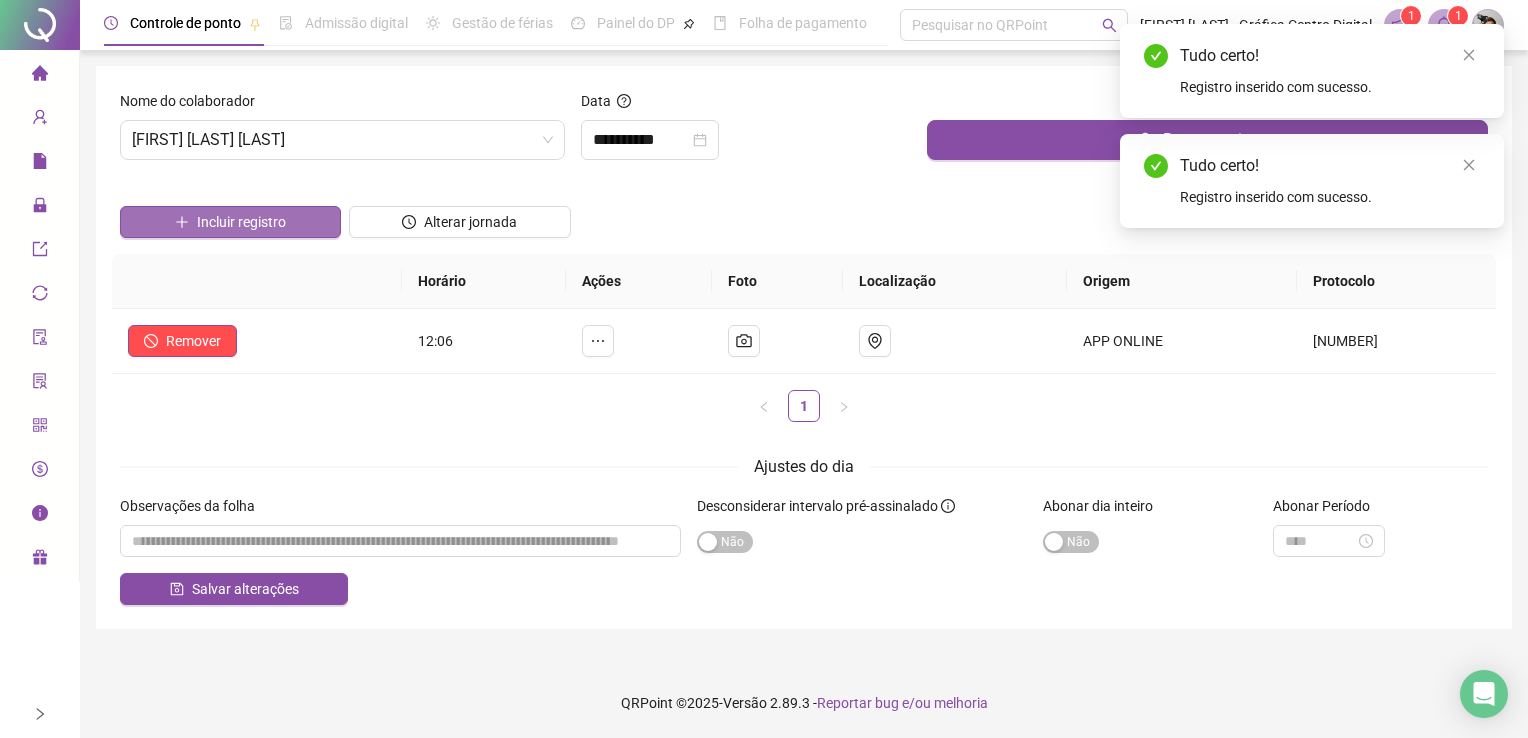 click on "Incluir registro" at bounding box center (230, 222) 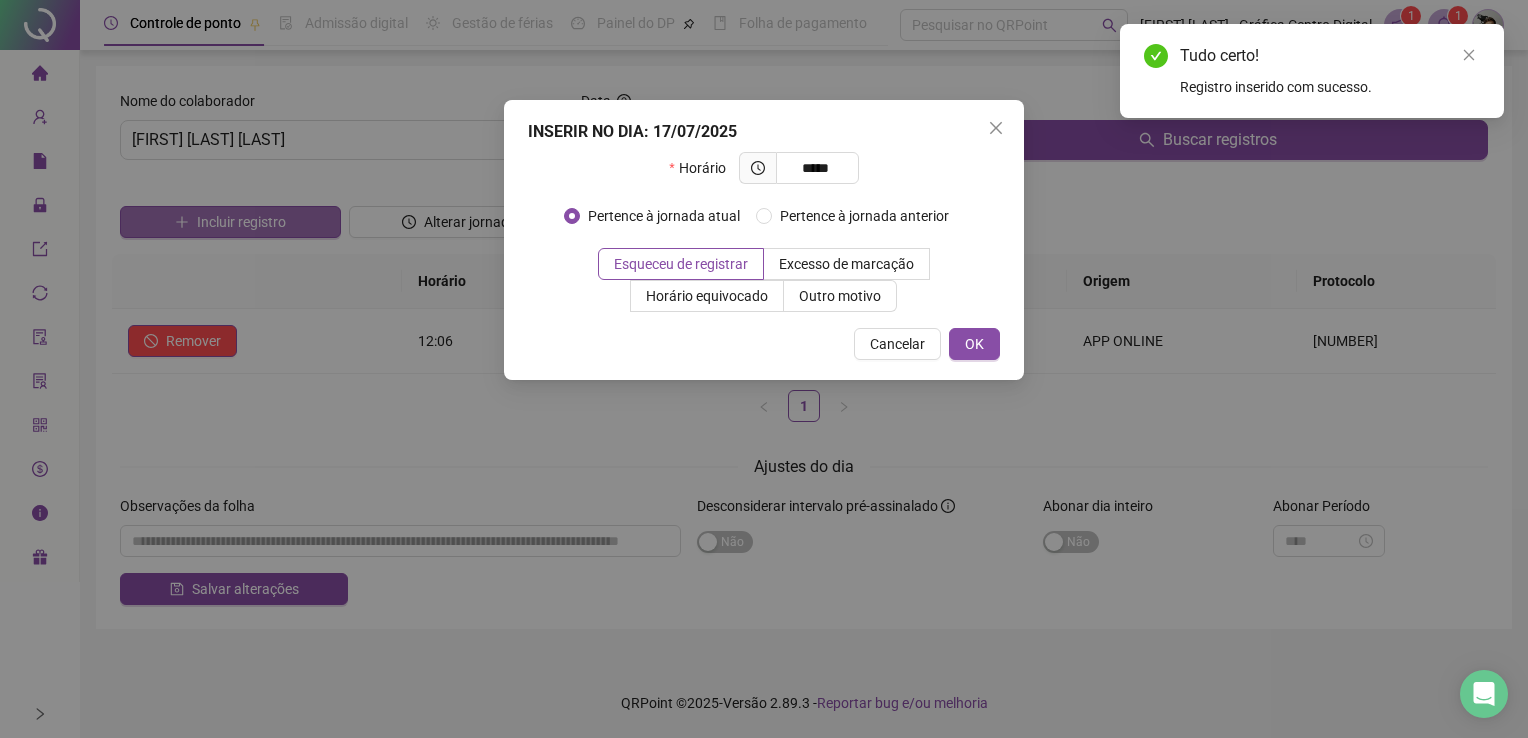 type on "*****" 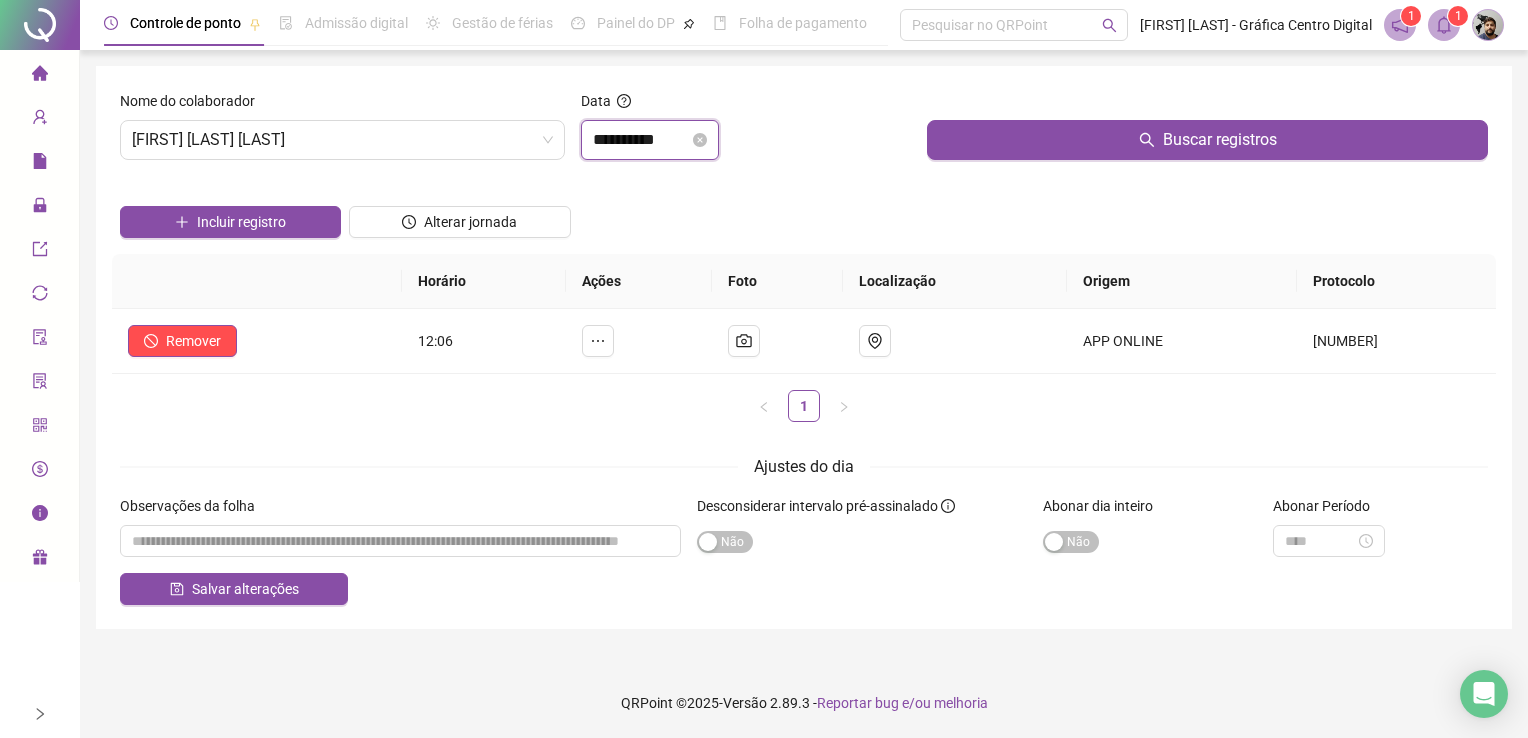 click on "**********" at bounding box center [641, 140] 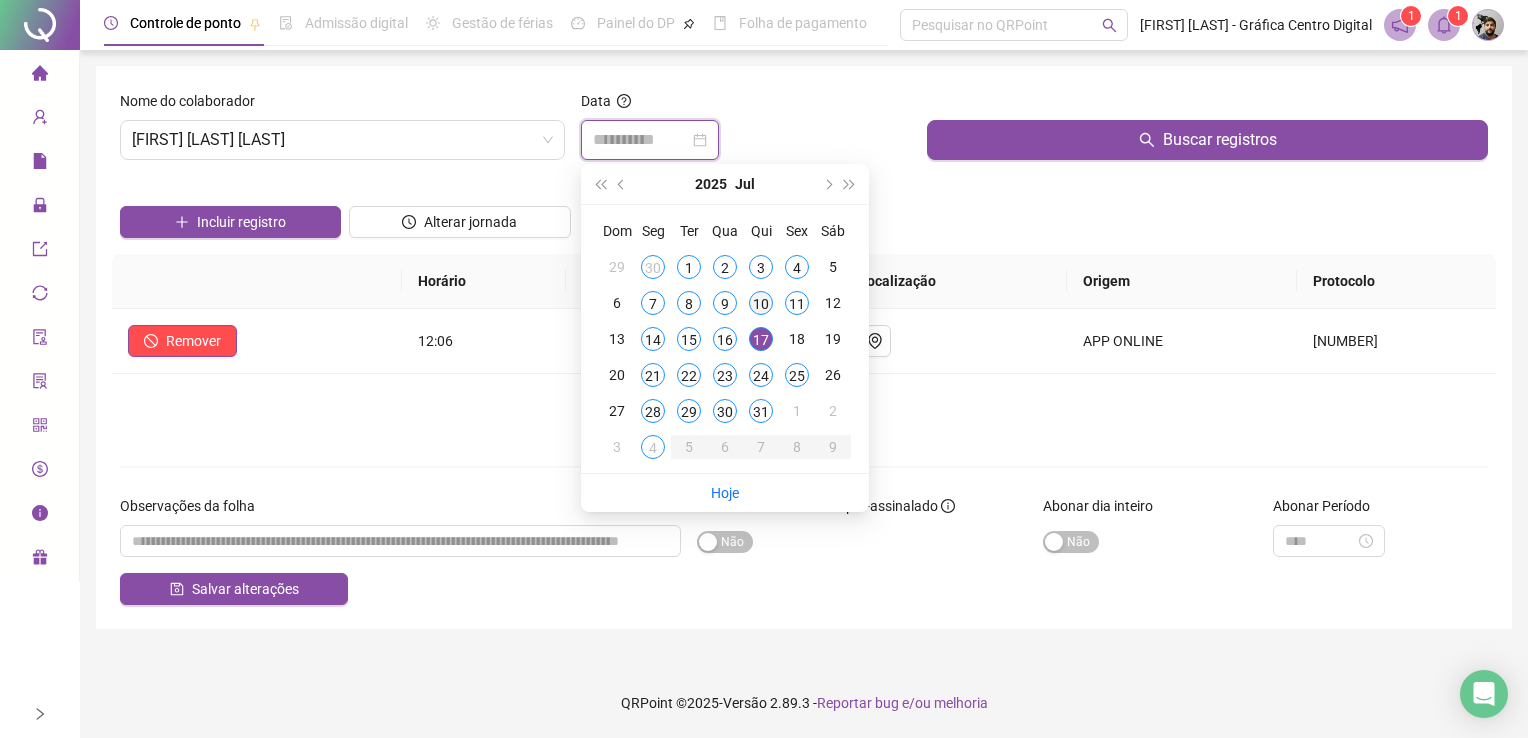 type on "**********" 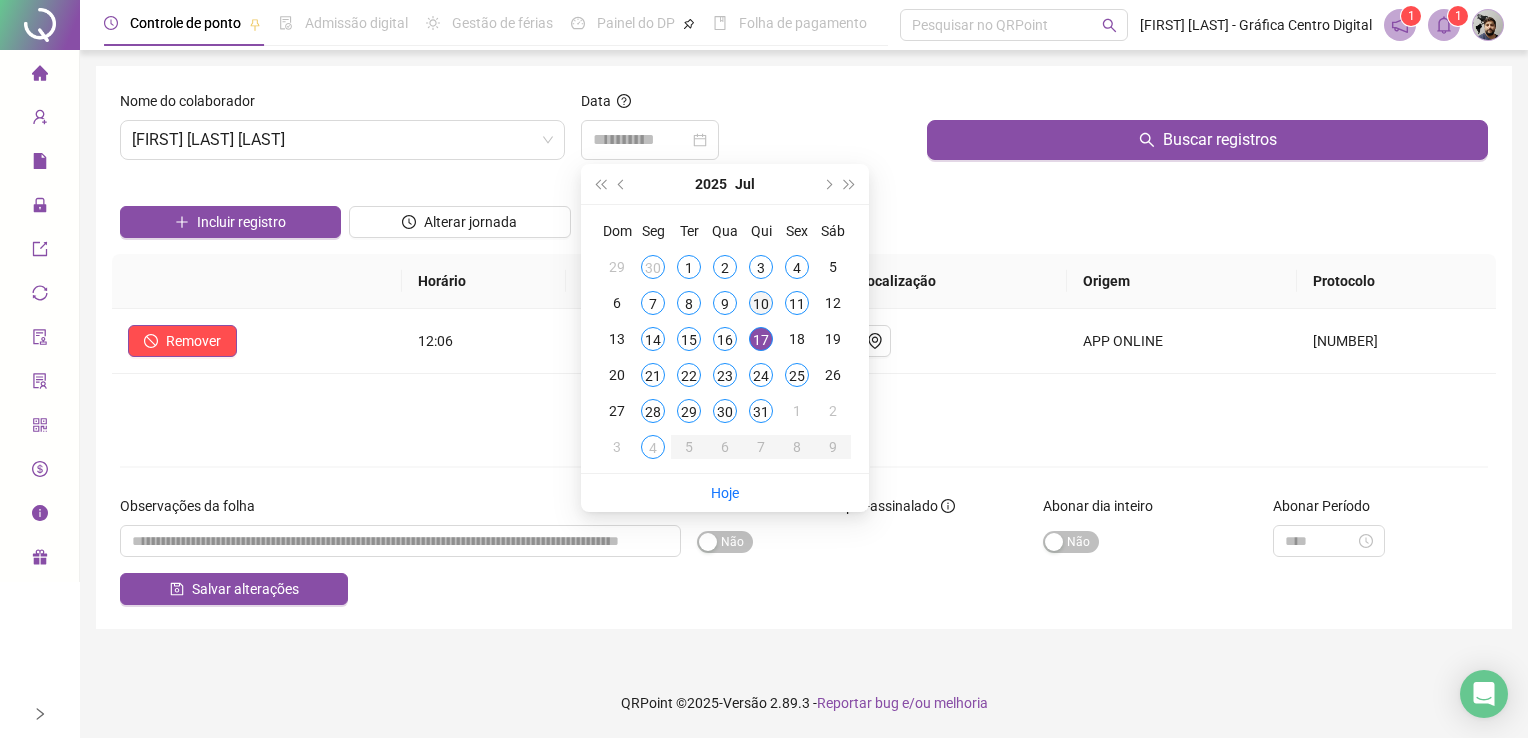 click on "10" at bounding box center (761, 303) 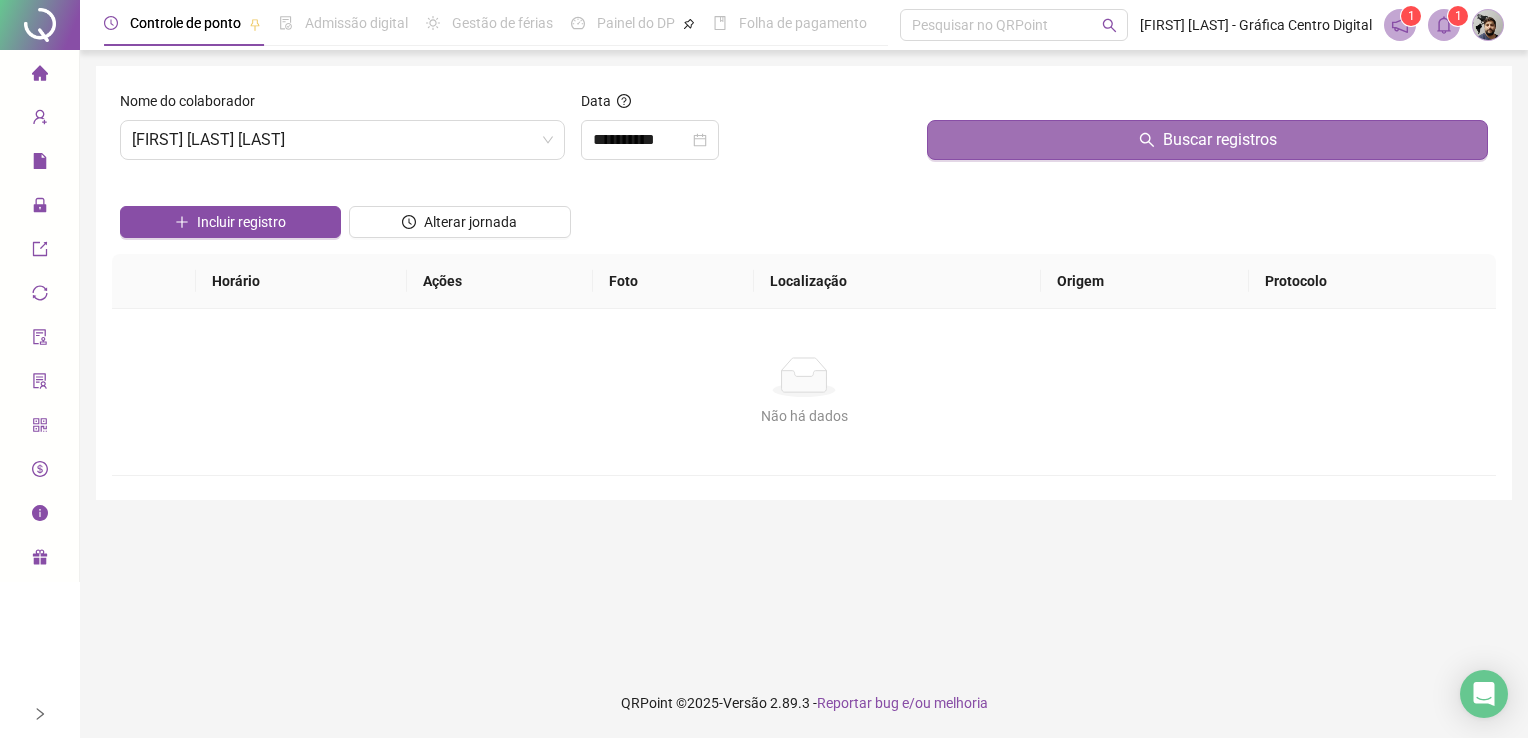 click on "Buscar registros" at bounding box center [1207, 140] 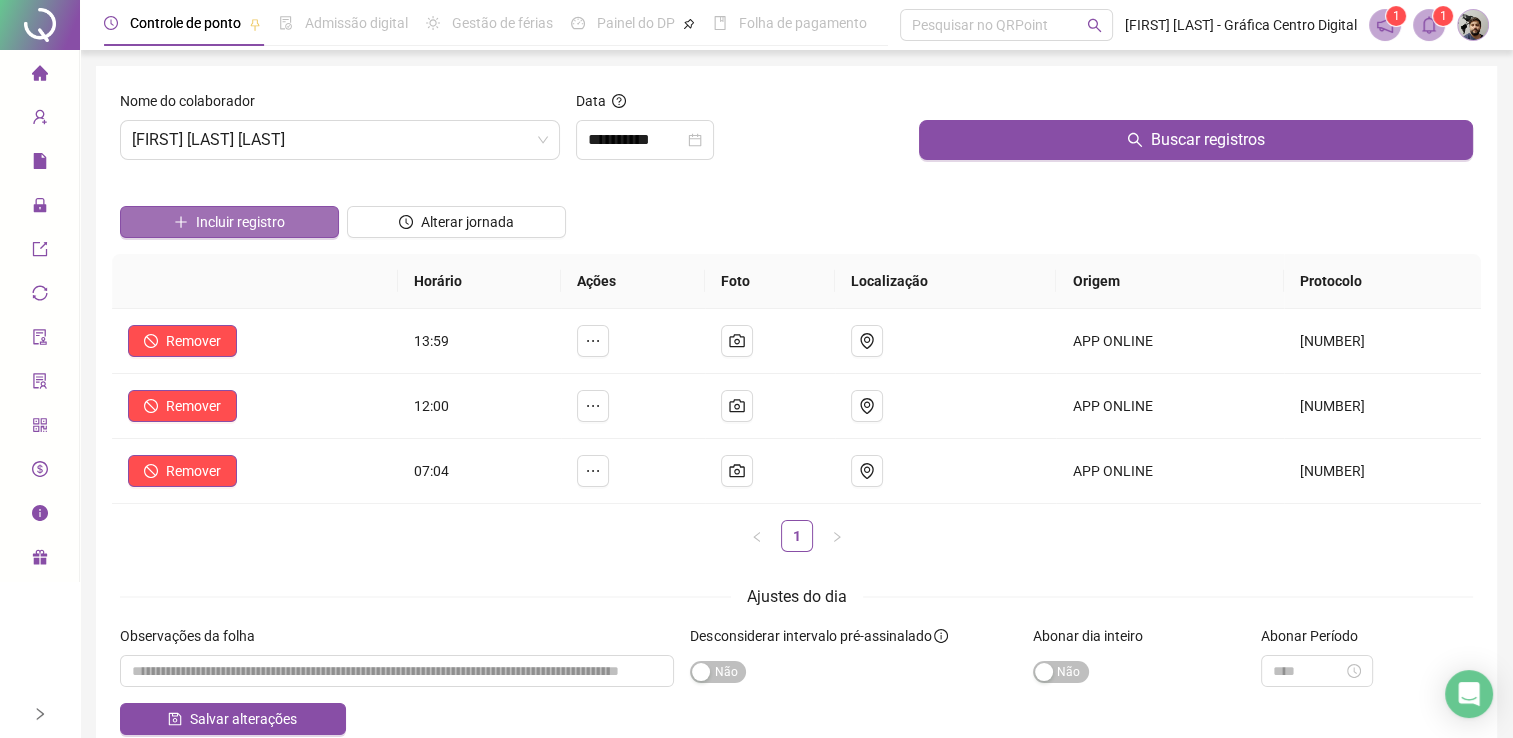 click on "Incluir registro" at bounding box center (229, 222) 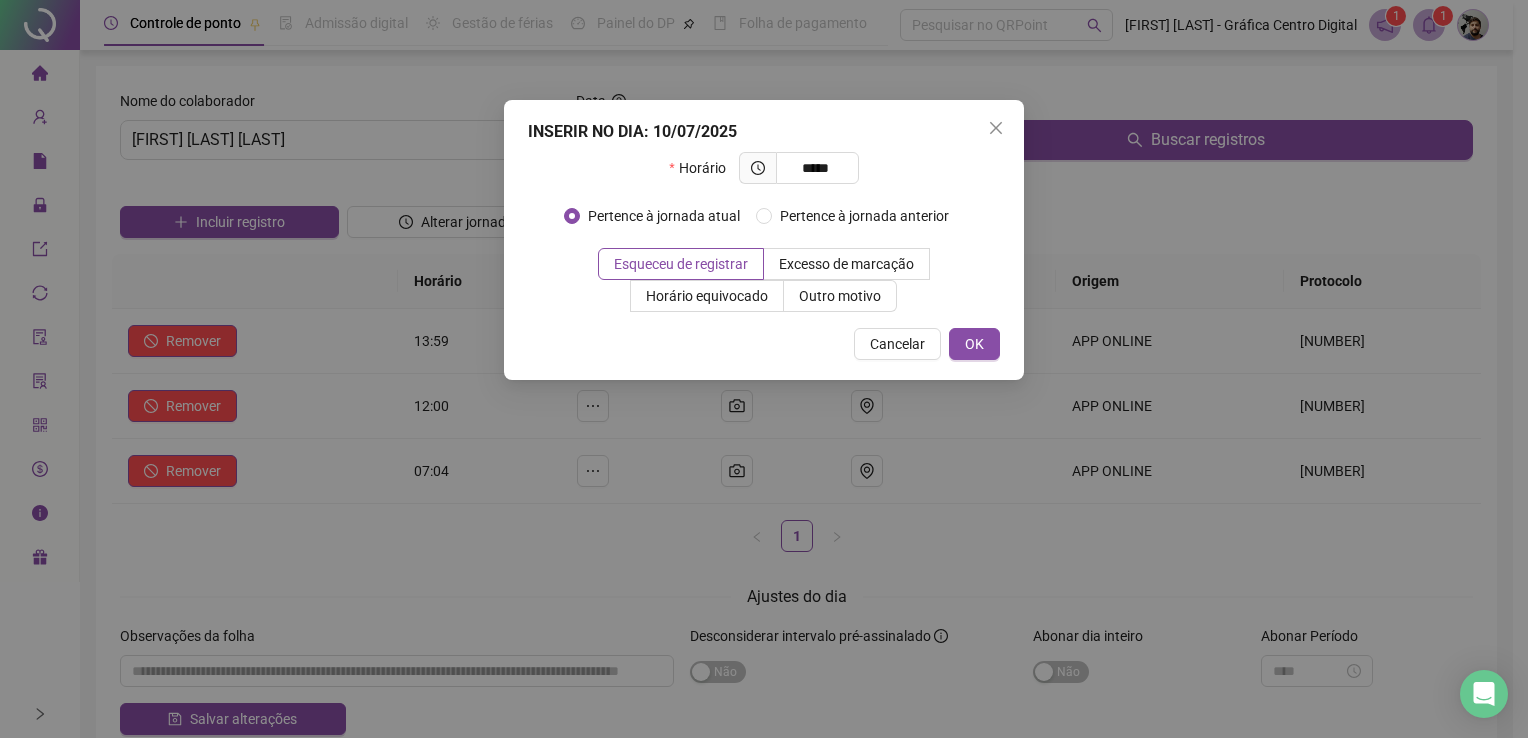 type on "*****" 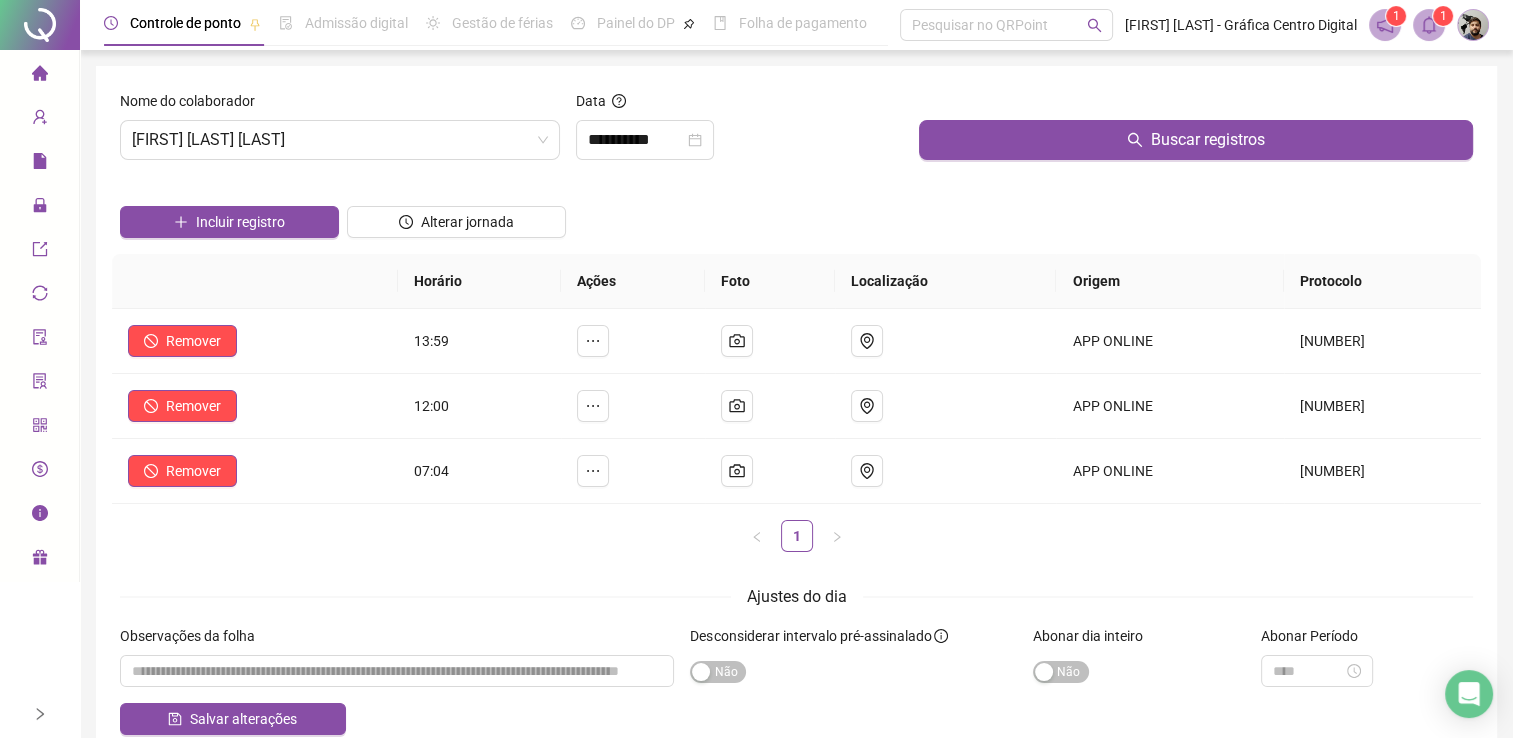 click on "Data" at bounding box center [739, 105] 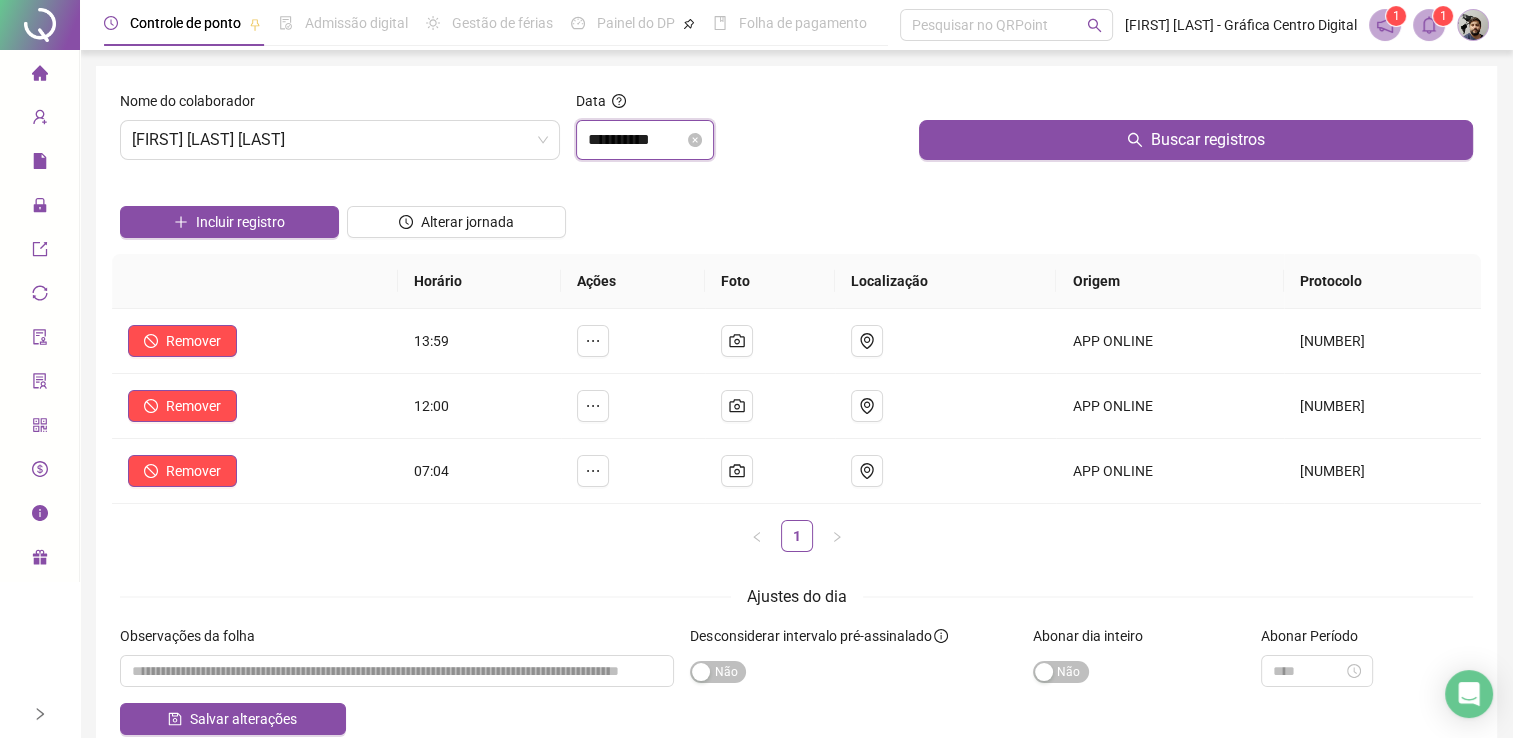 click on "**********" at bounding box center [636, 140] 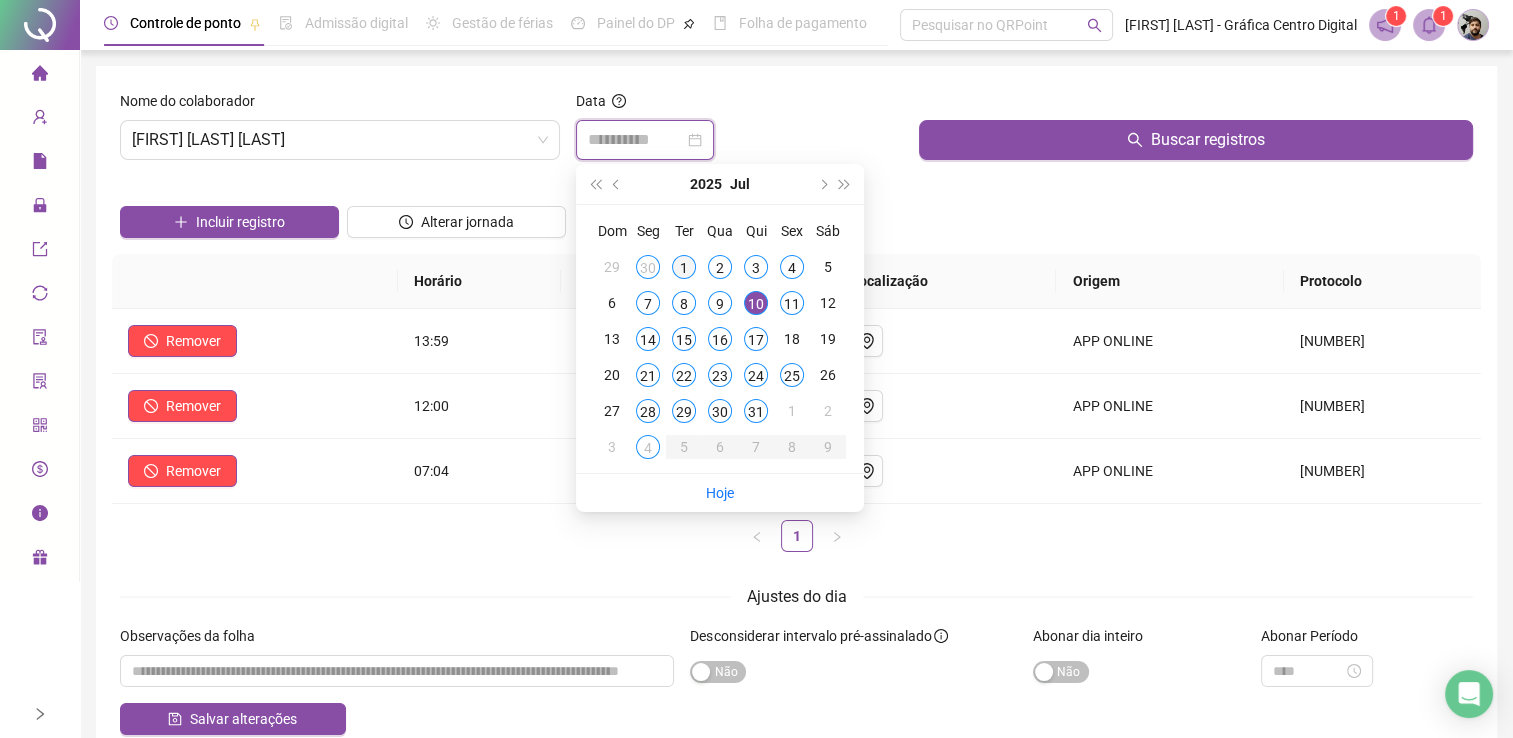type on "**********" 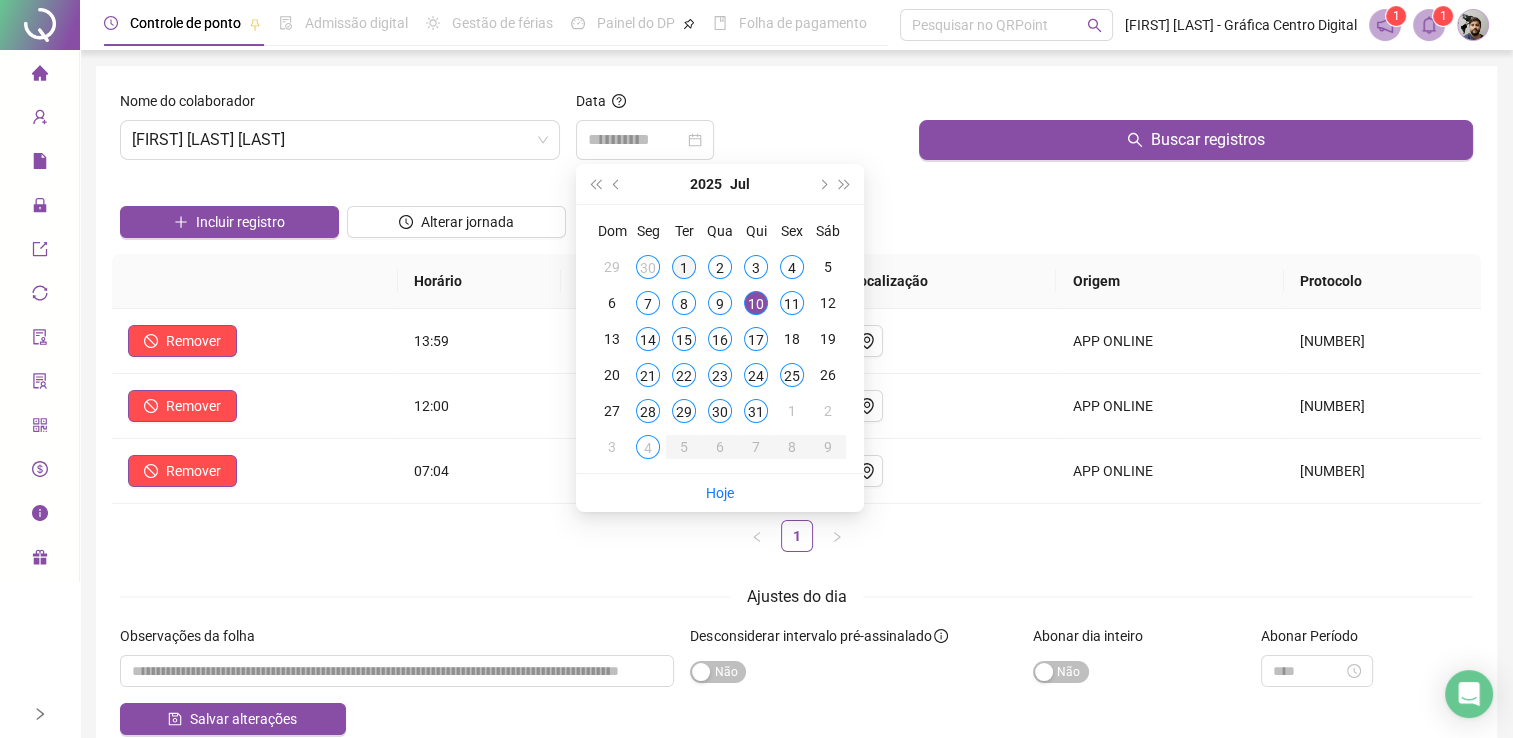 click on "1" at bounding box center [684, 267] 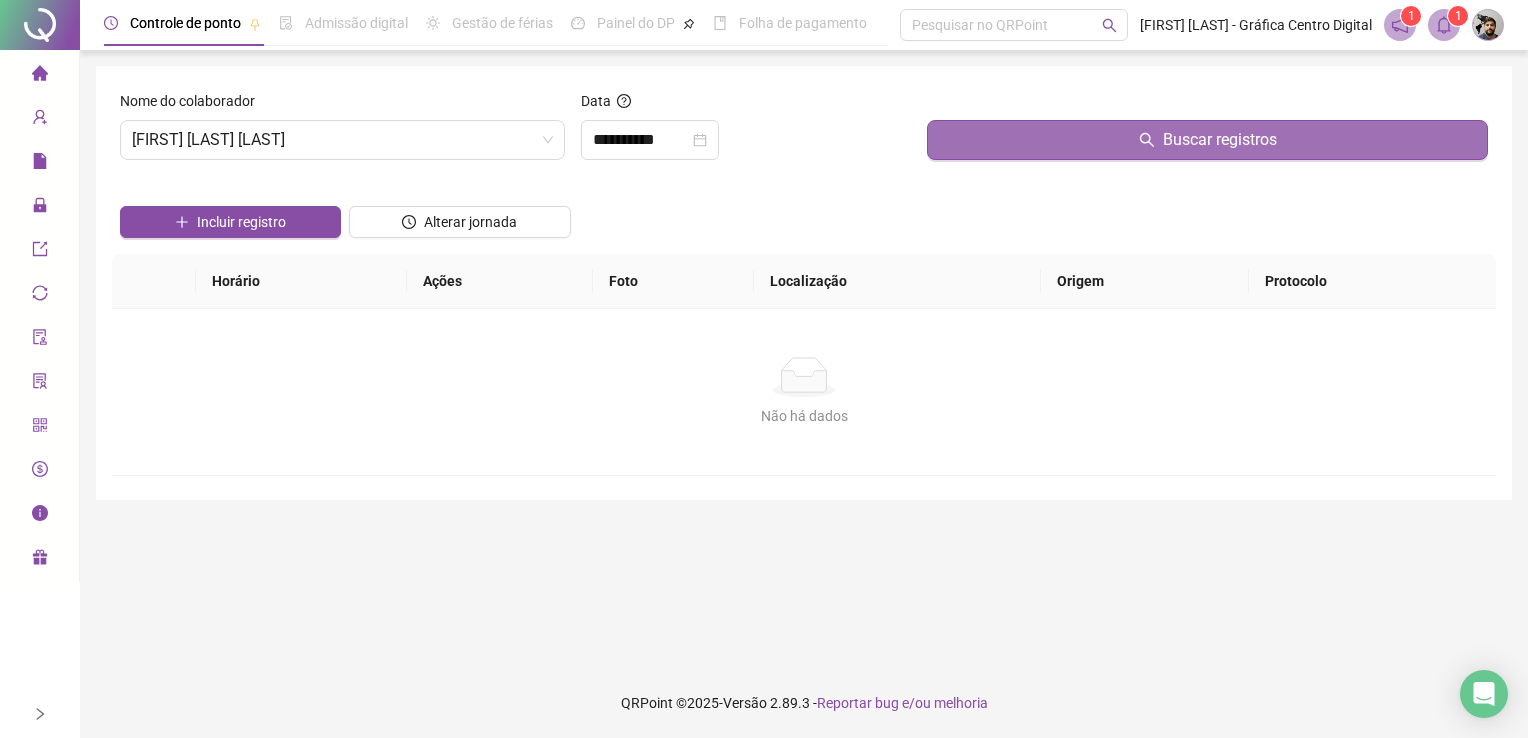 click on "Buscar registros" at bounding box center [1207, 140] 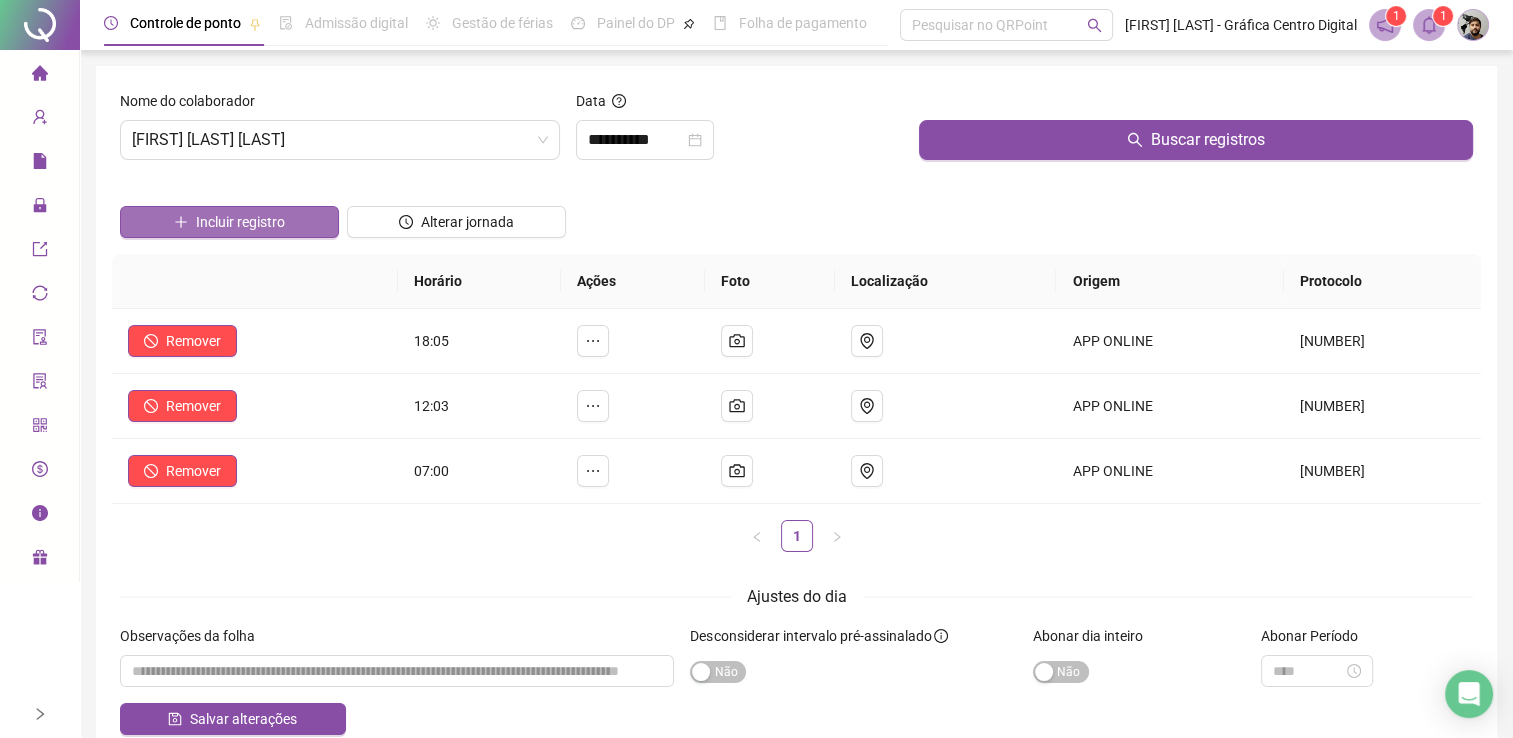 click on "Incluir registro" at bounding box center [240, 222] 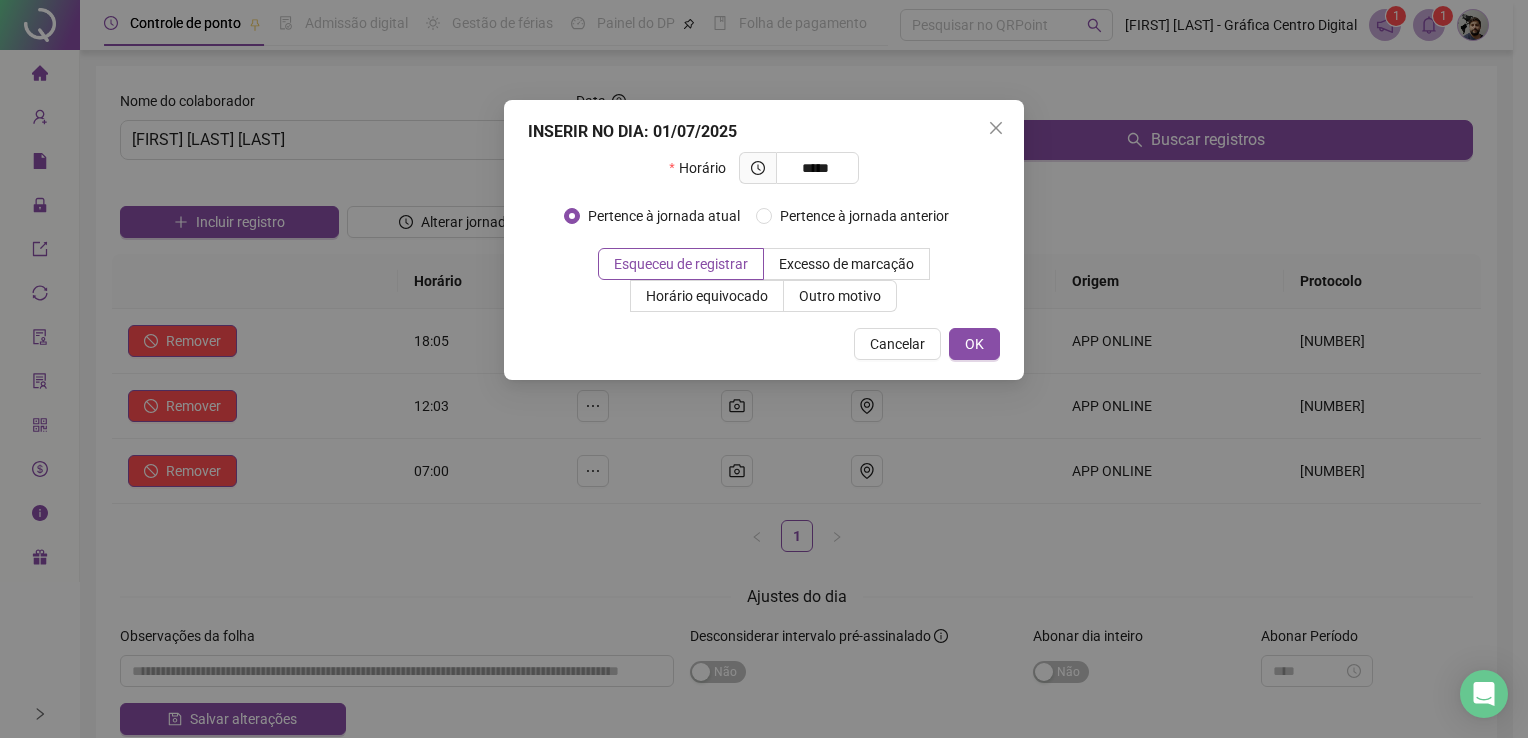 type on "*****" 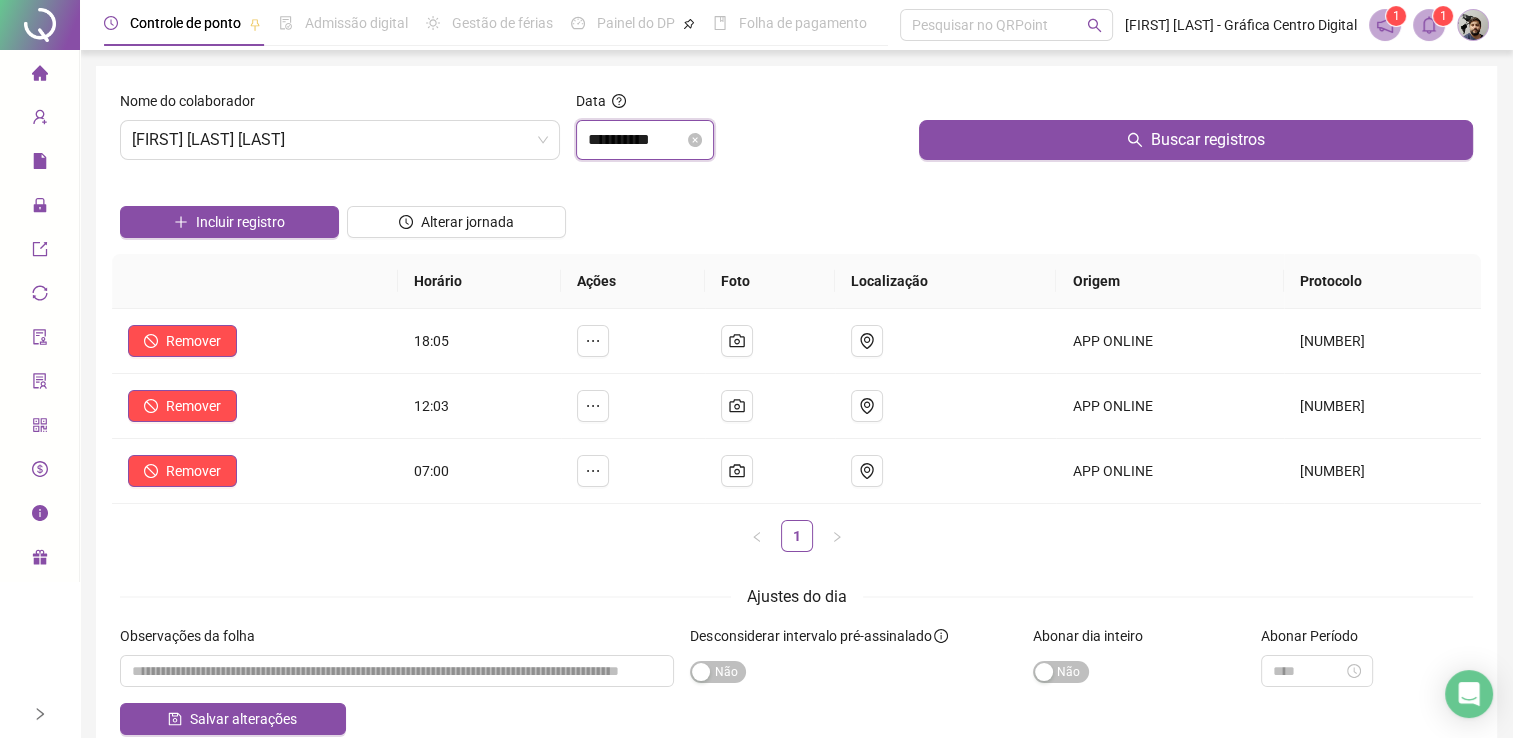 click on "**********" at bounding box center (636, 140) 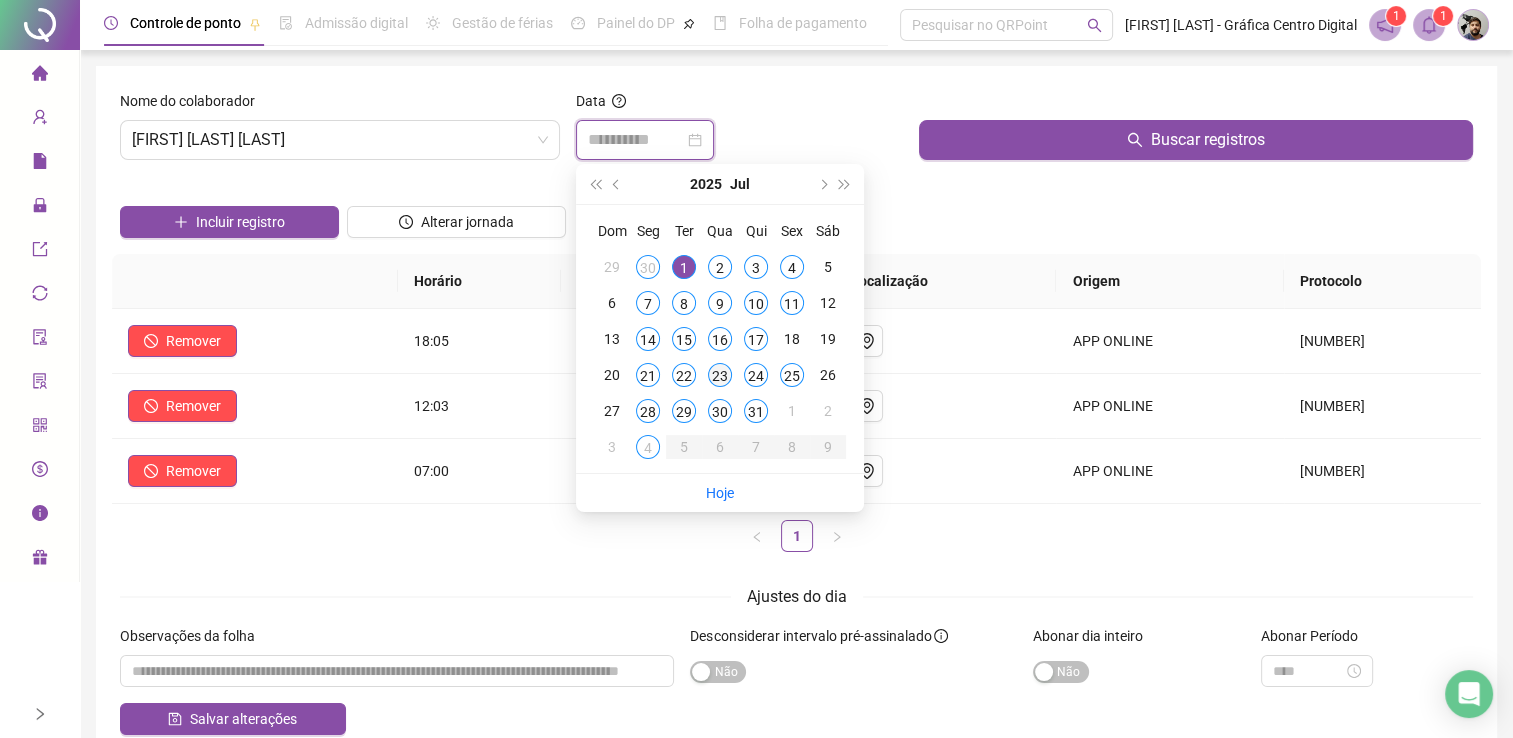 type on "**********" 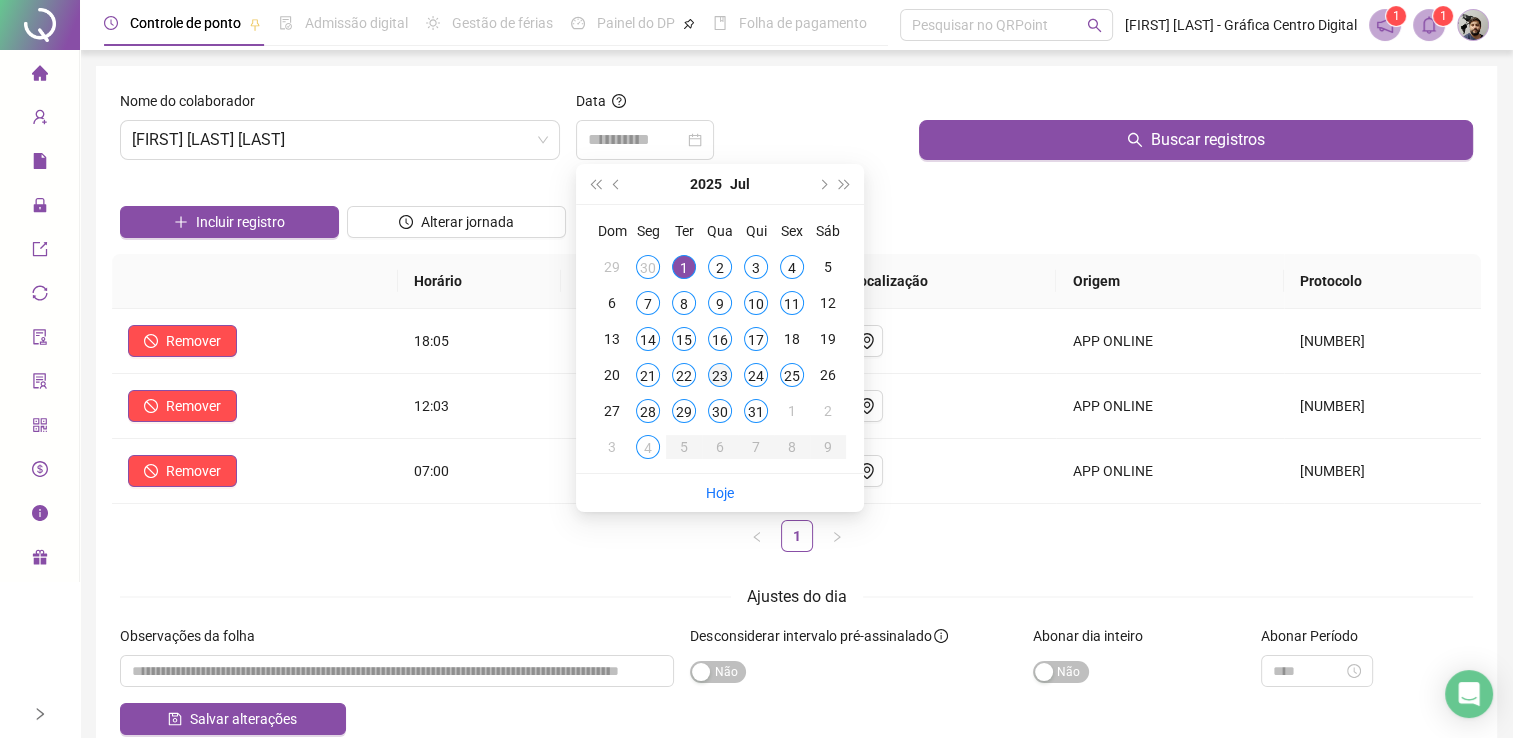 click on "23" at bounding box center (720, 375) 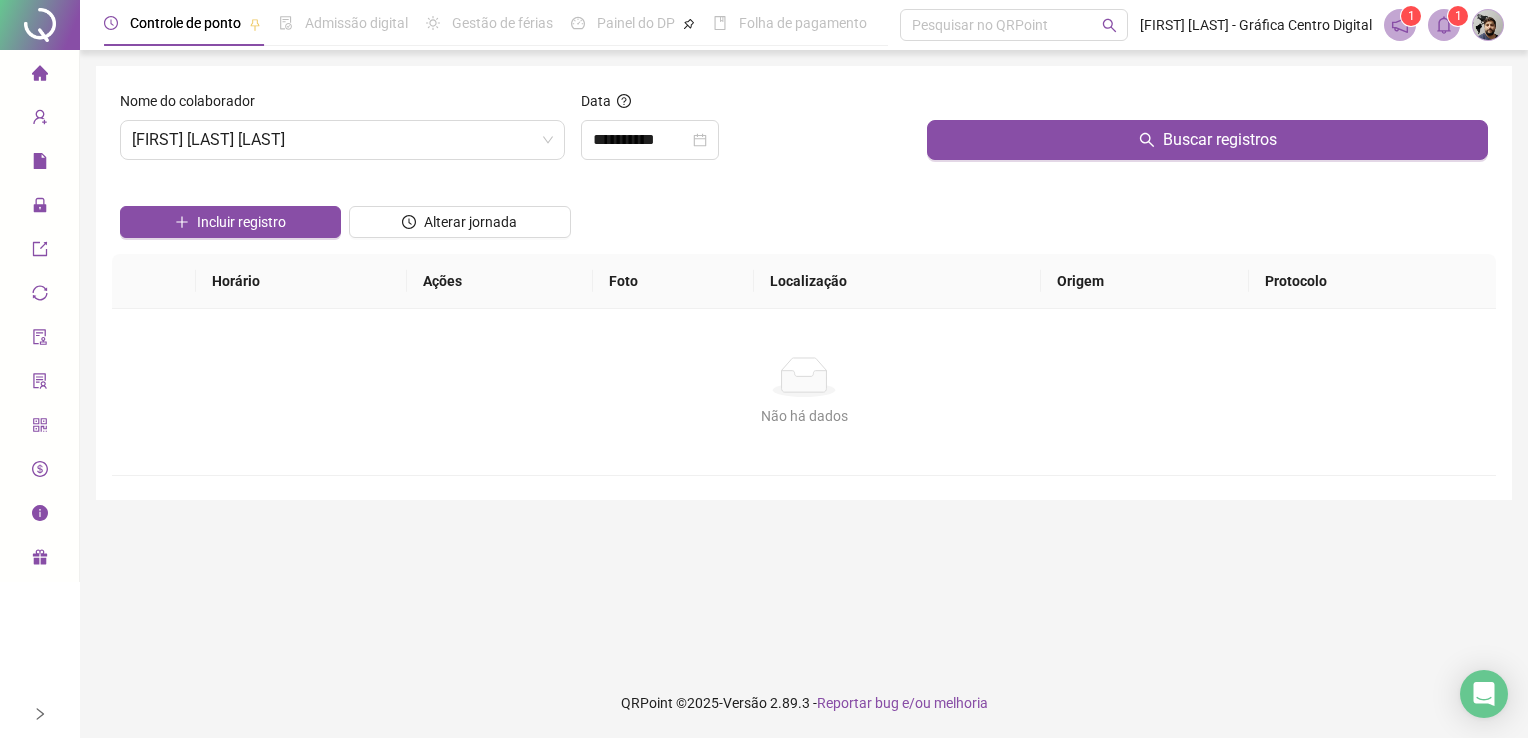 drag, startPoint x: 1081, startPoint y: 103, endPoint x: 1080, endPoint y: 114, distance: 11.045361 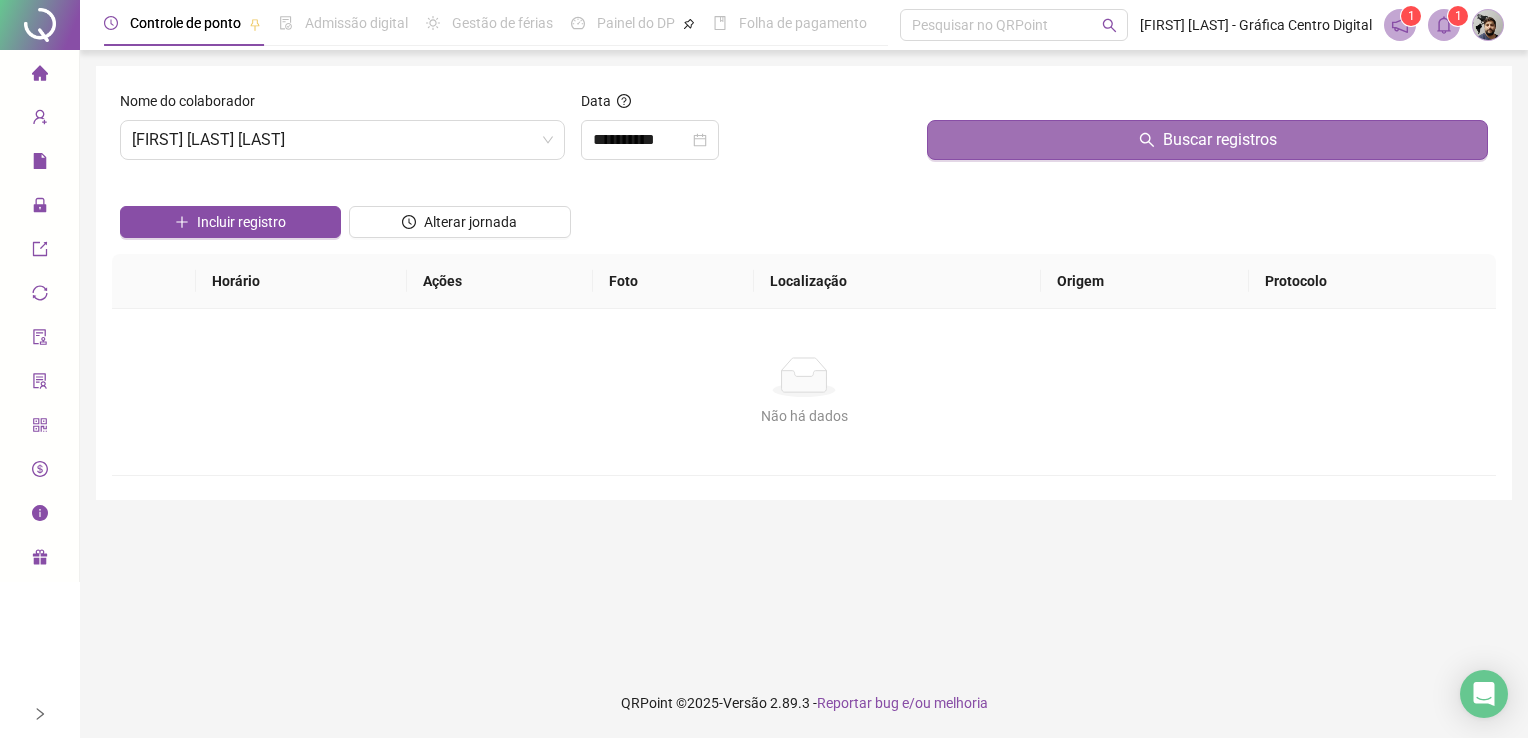 click on "Buscar registros" at bounding box center (1207, 140) 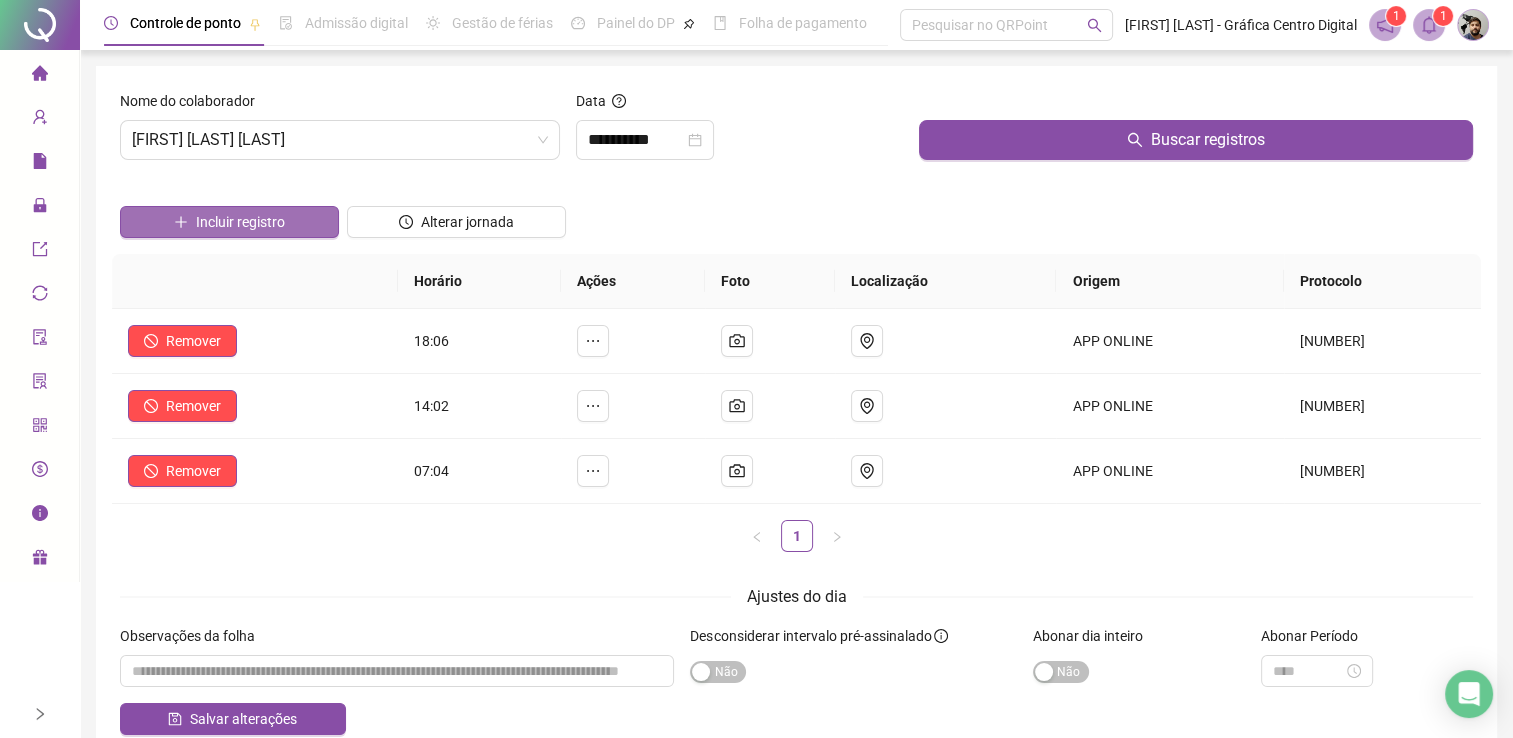 click on "Incluir registro" at bounding box center [240, 222] 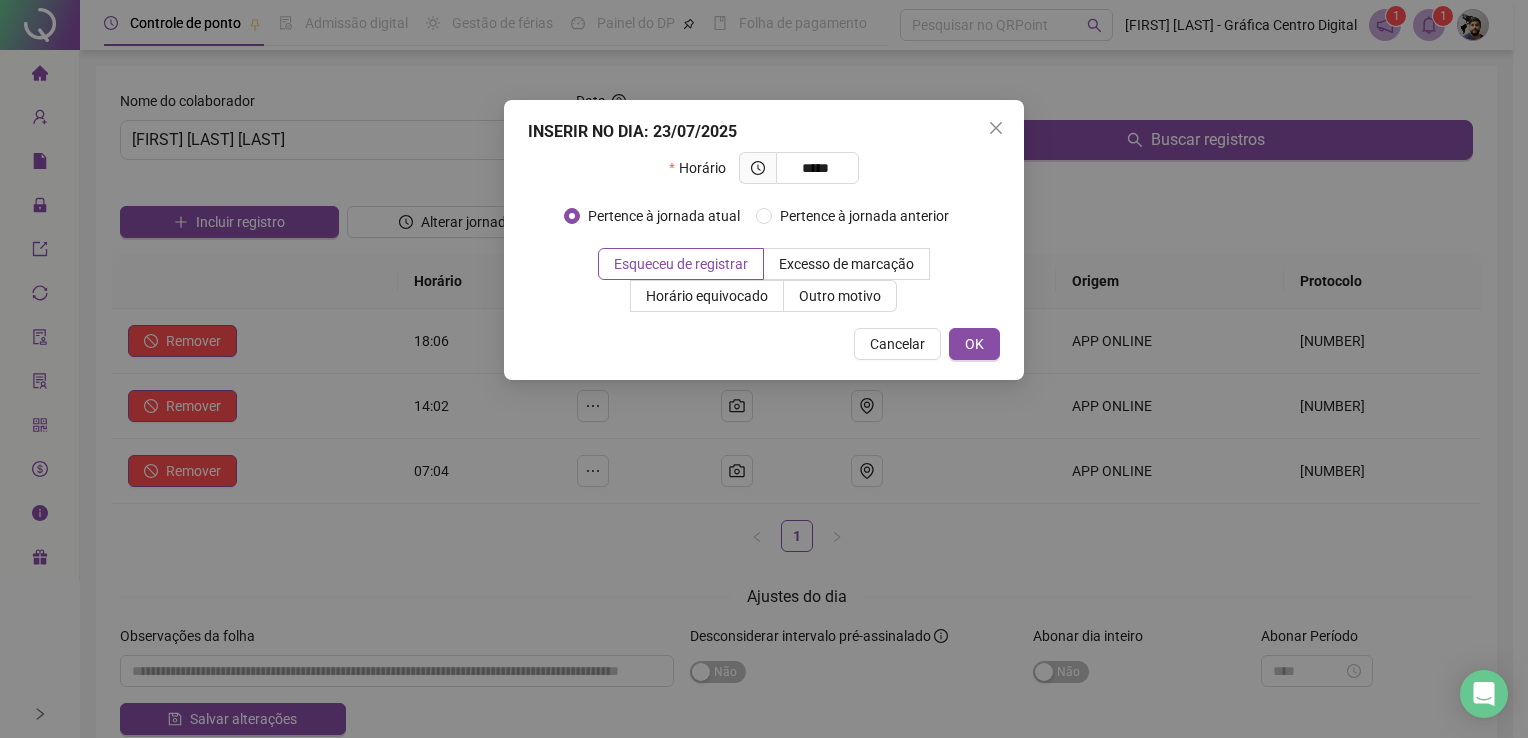 type on "*****" 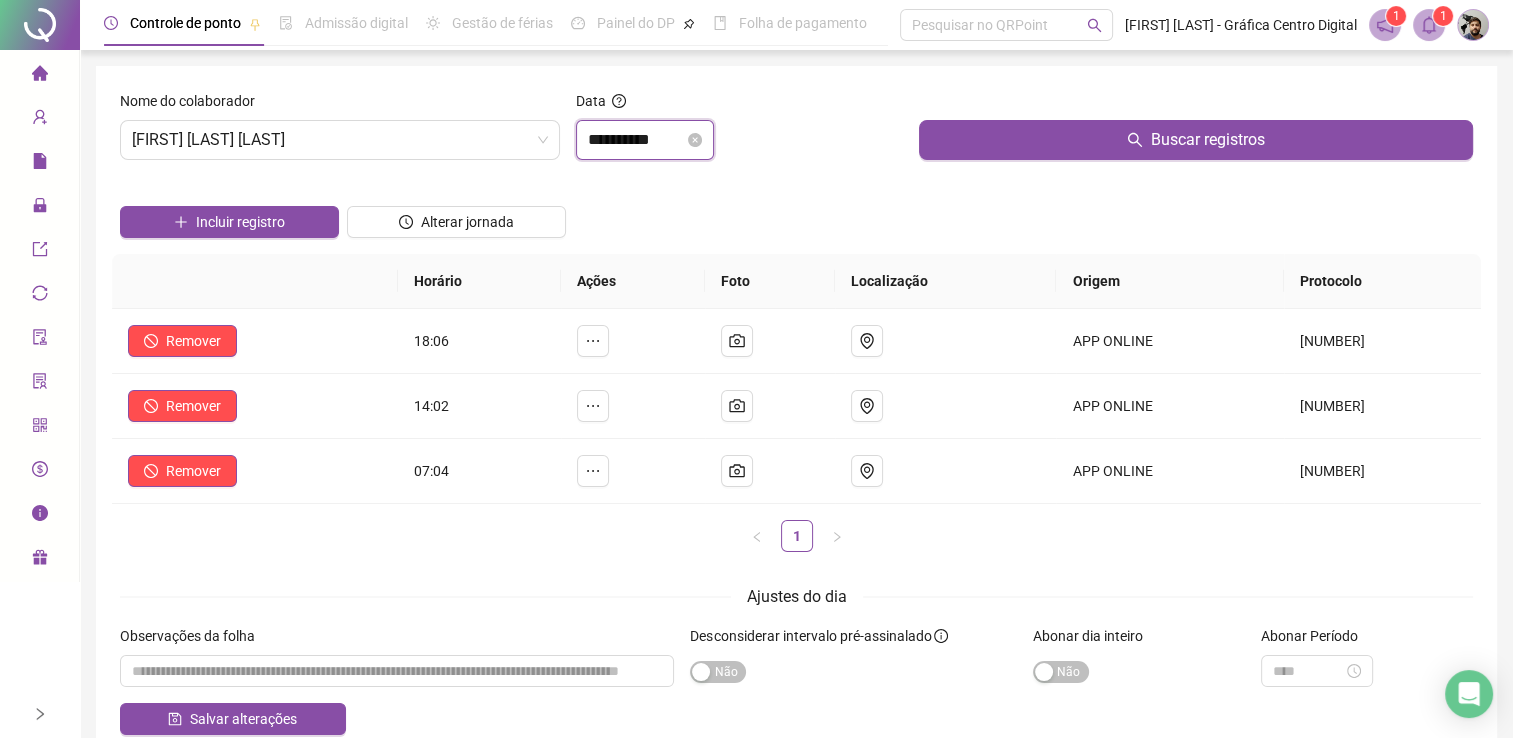 click on "**********" at bounding box center [636, 140] 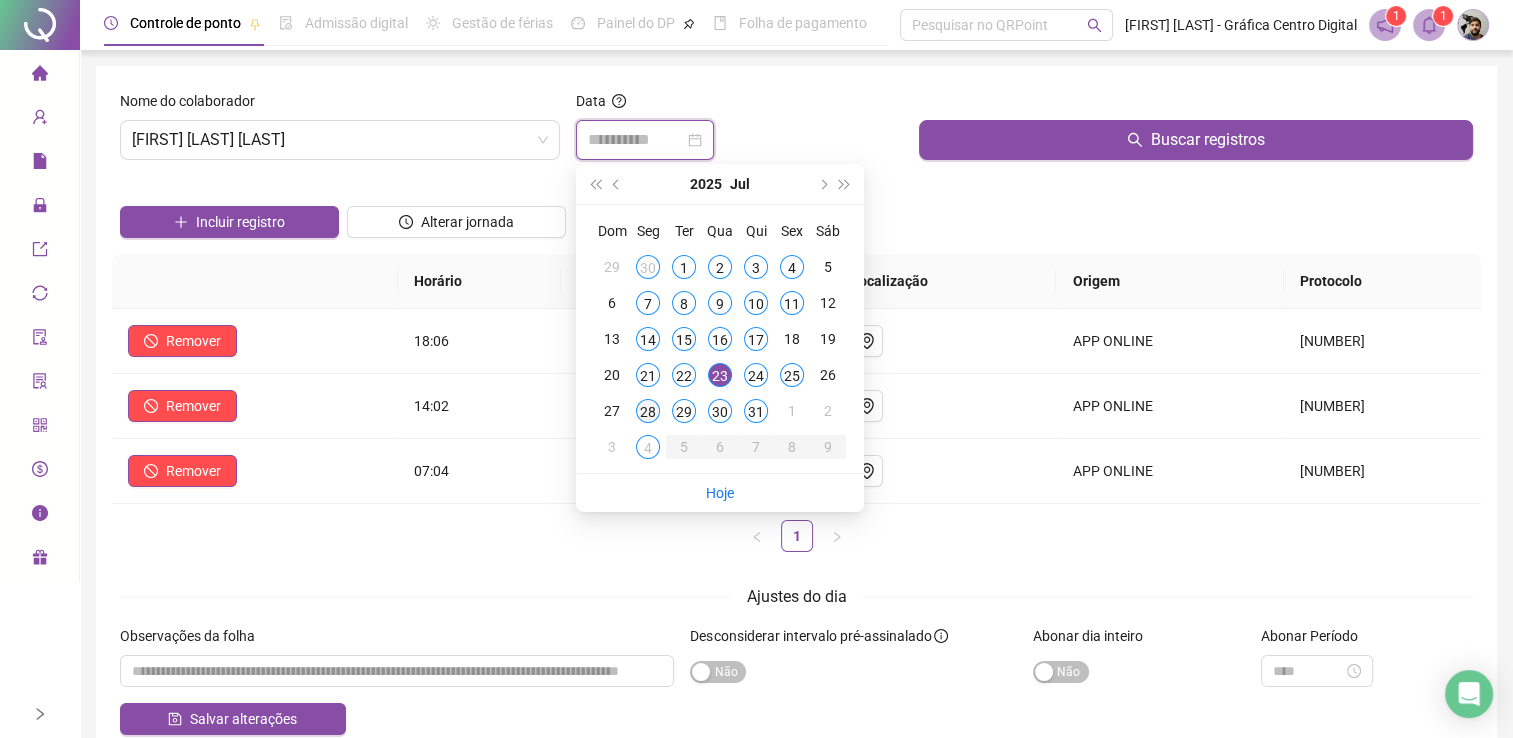 type on "**********" 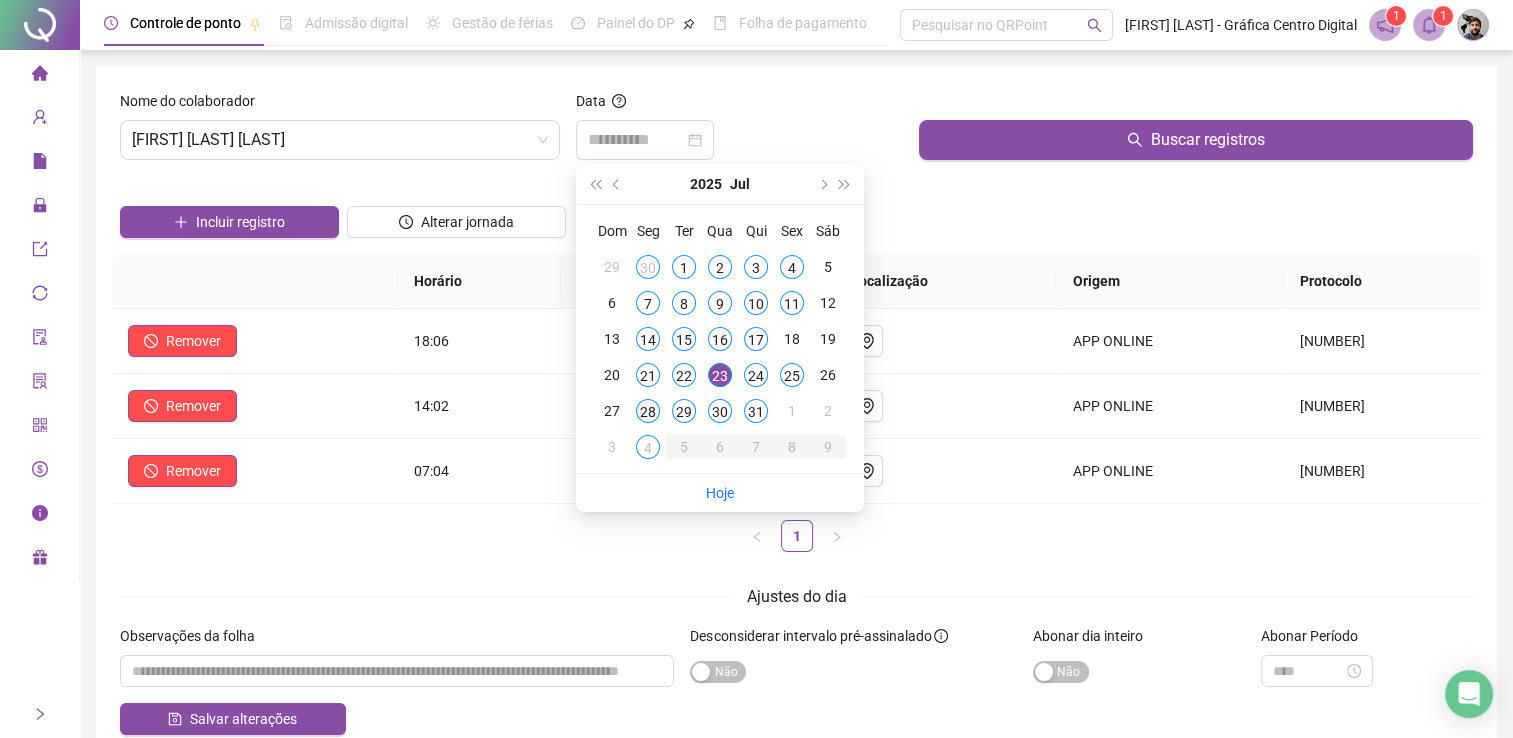 click on "28" at bounding box center [648, 411] 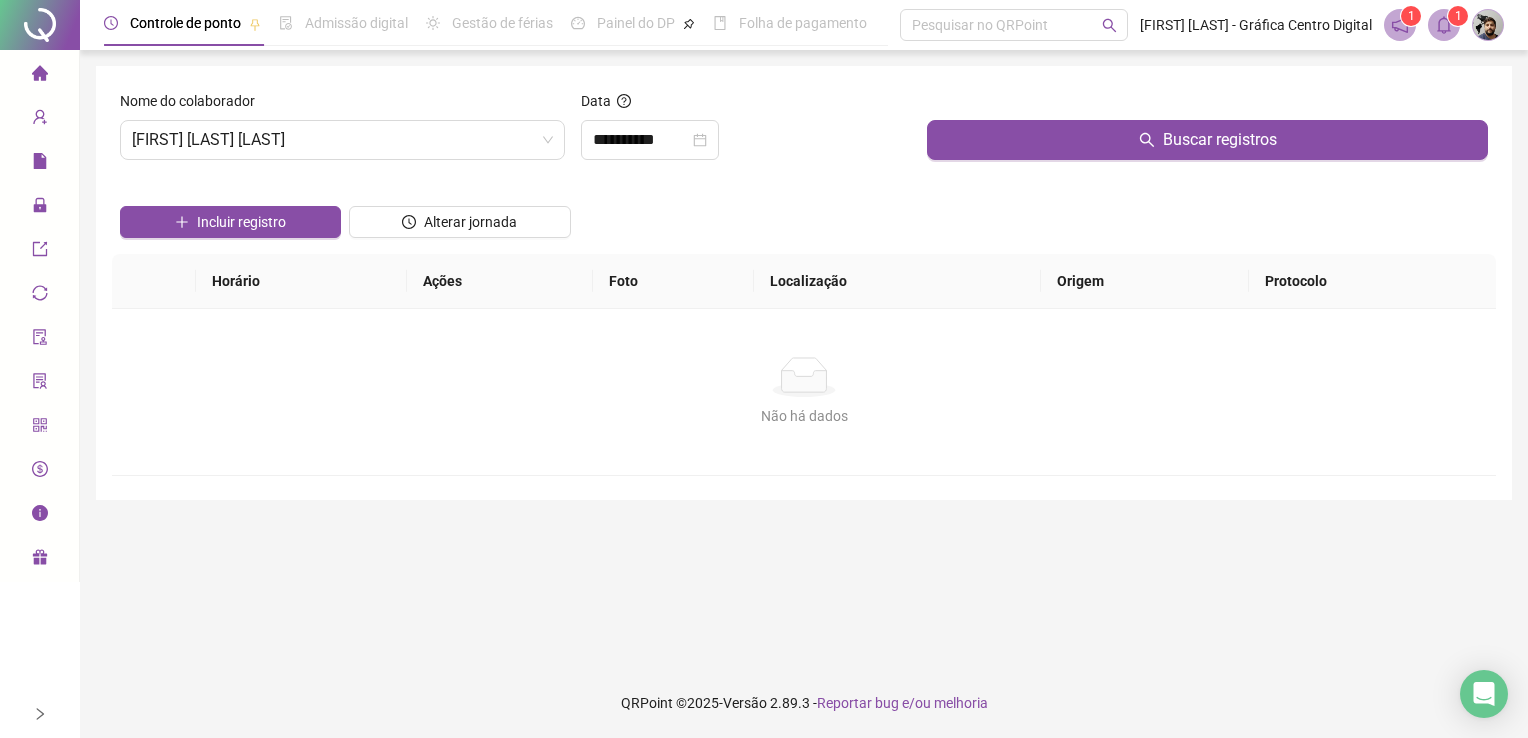 click on "Buscar registros" at bounding box center (1207, 133) 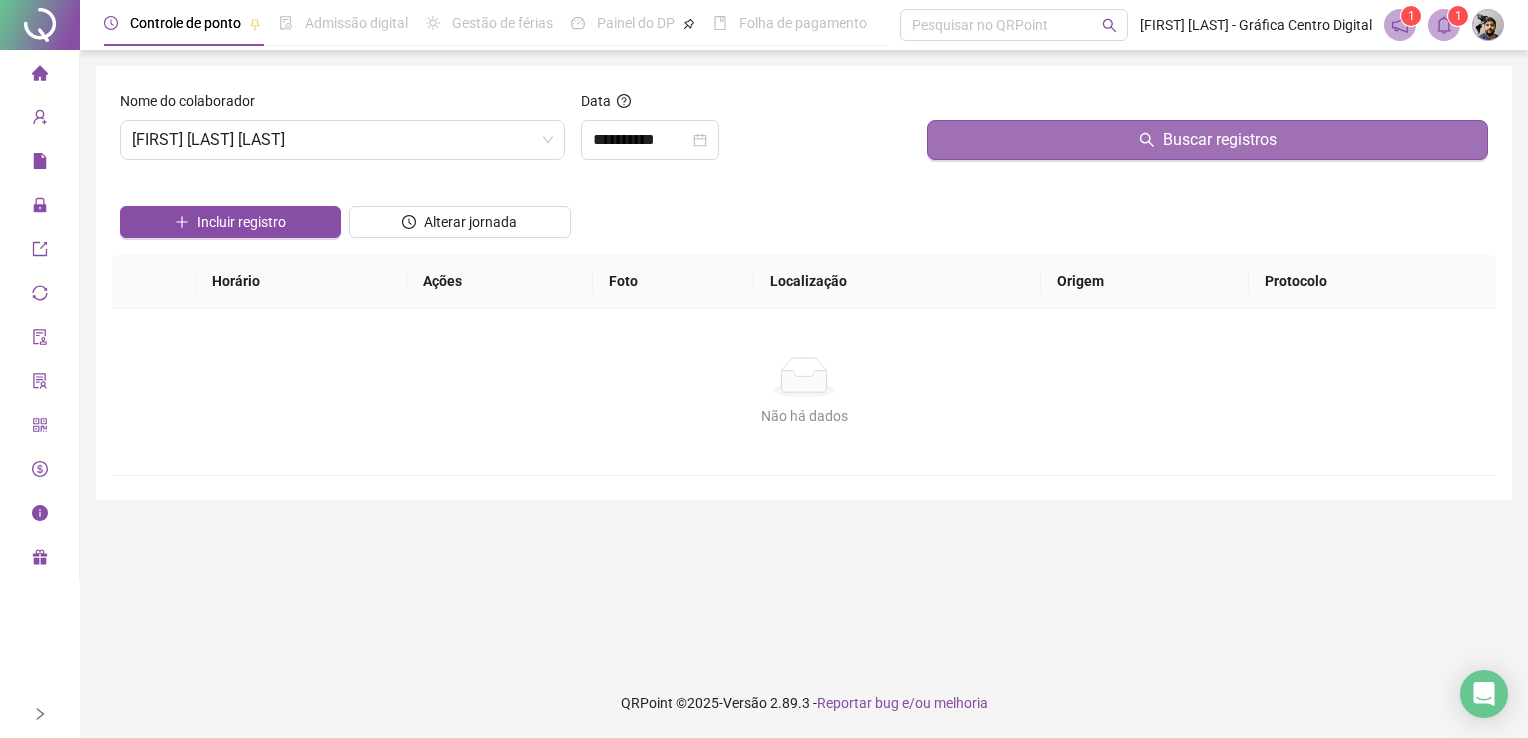 click 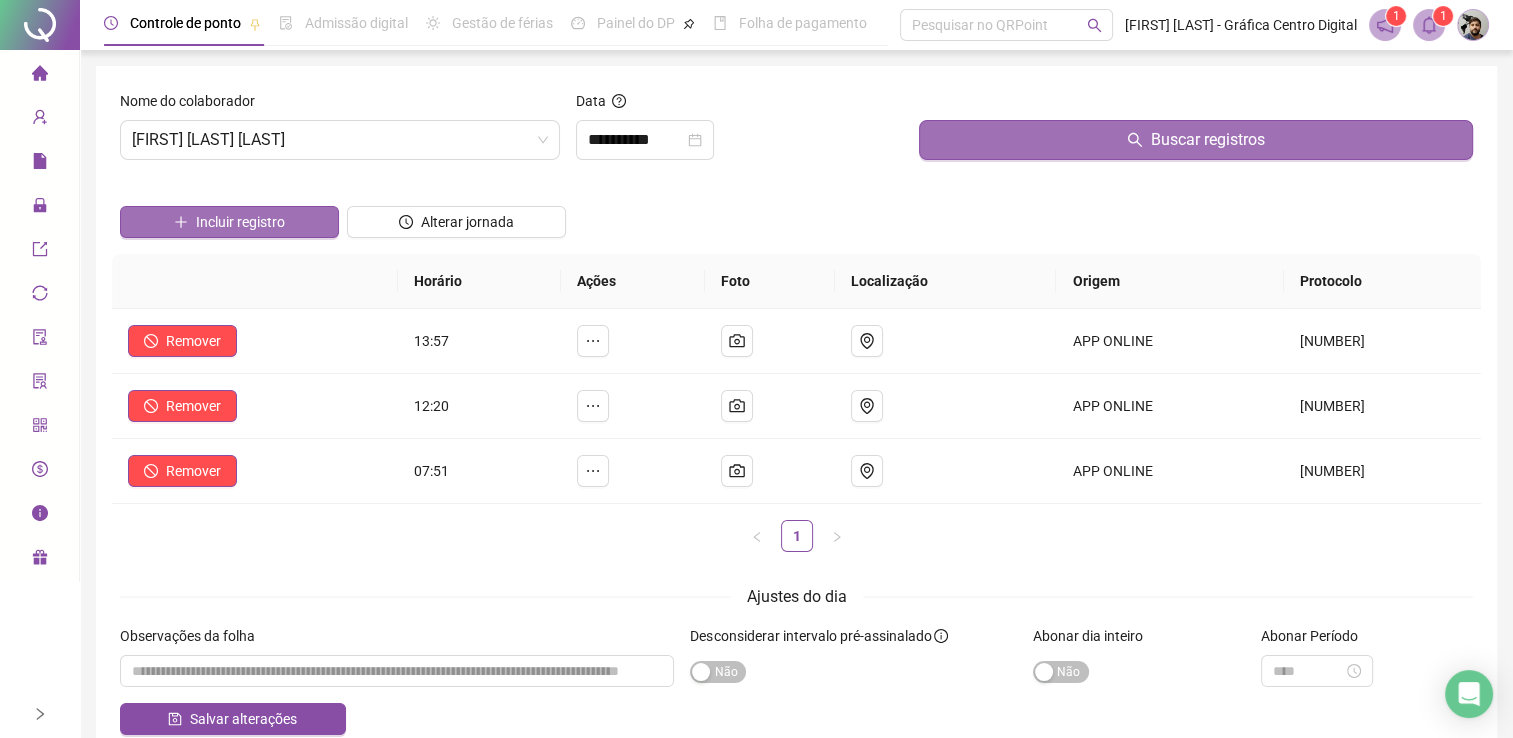 click on "Incluir registro" at bounding box center [240, 222] 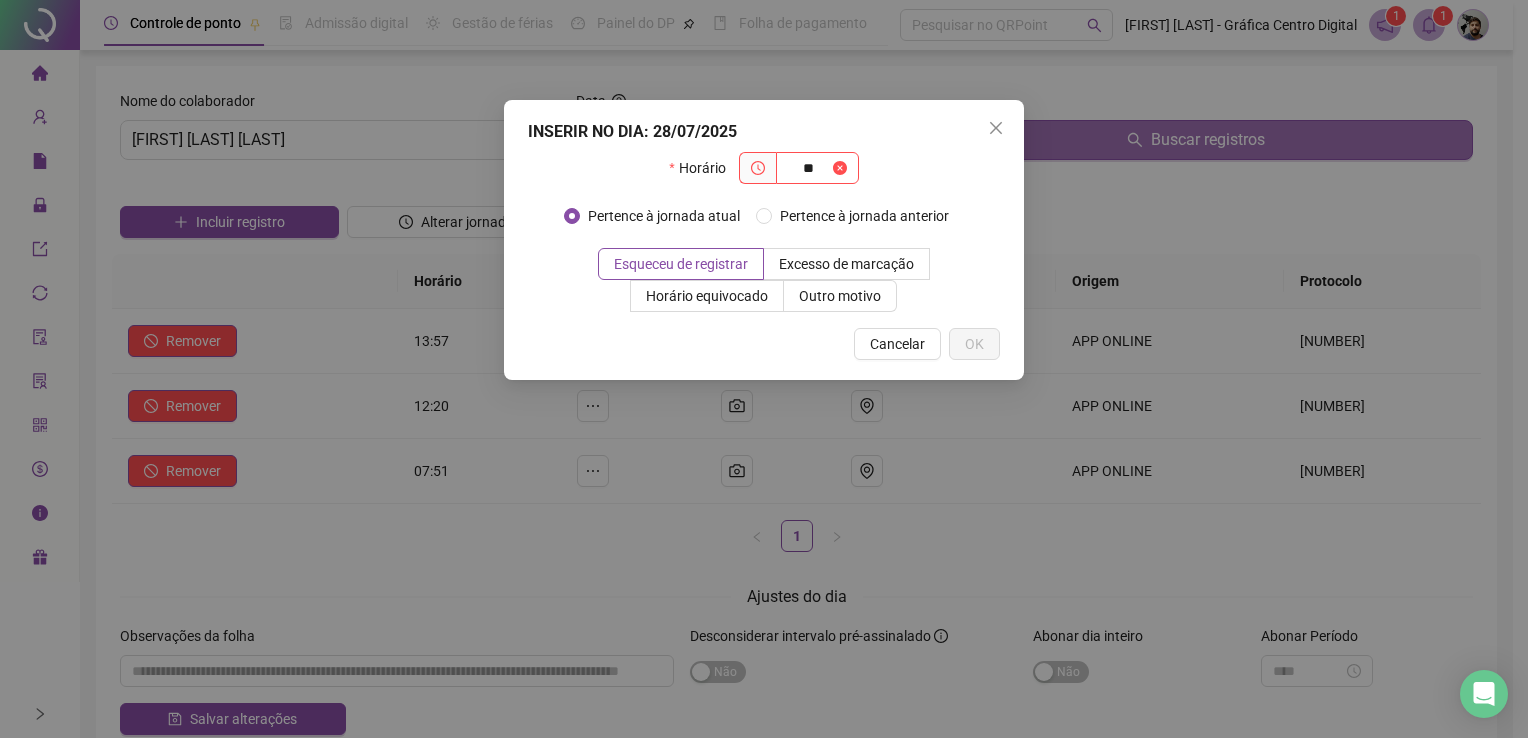 type on "*" 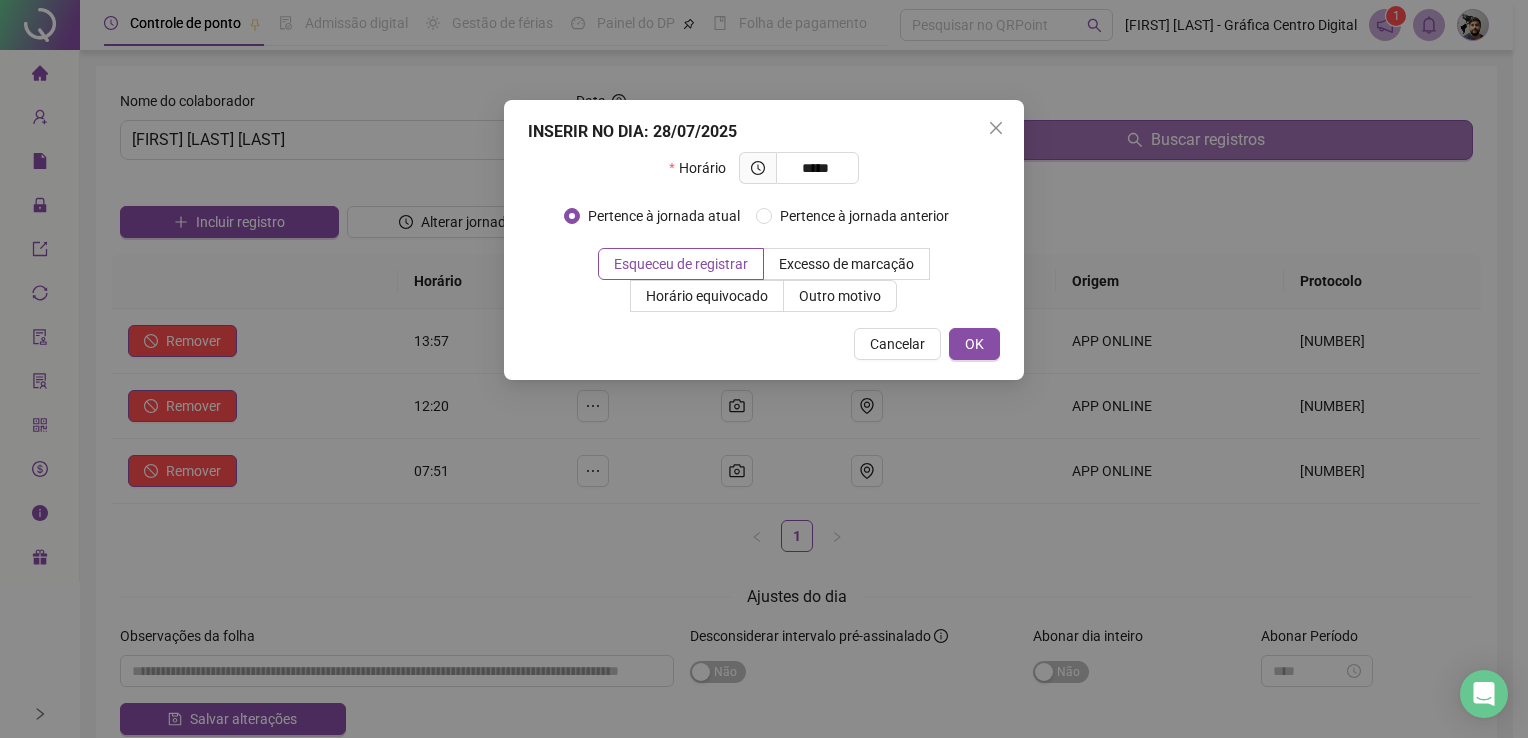type on "*****" 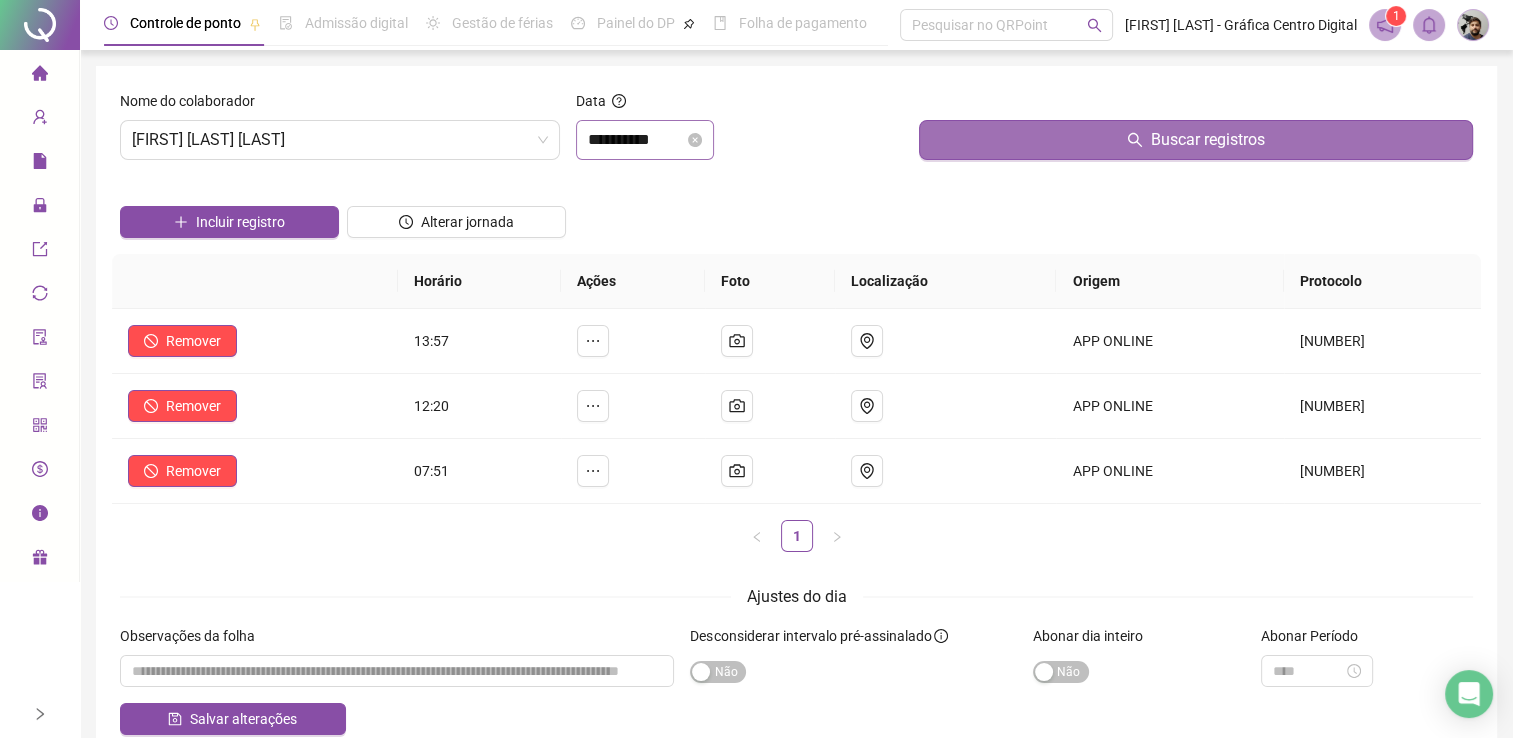 click on "Data" at bounding box center [739, 105] 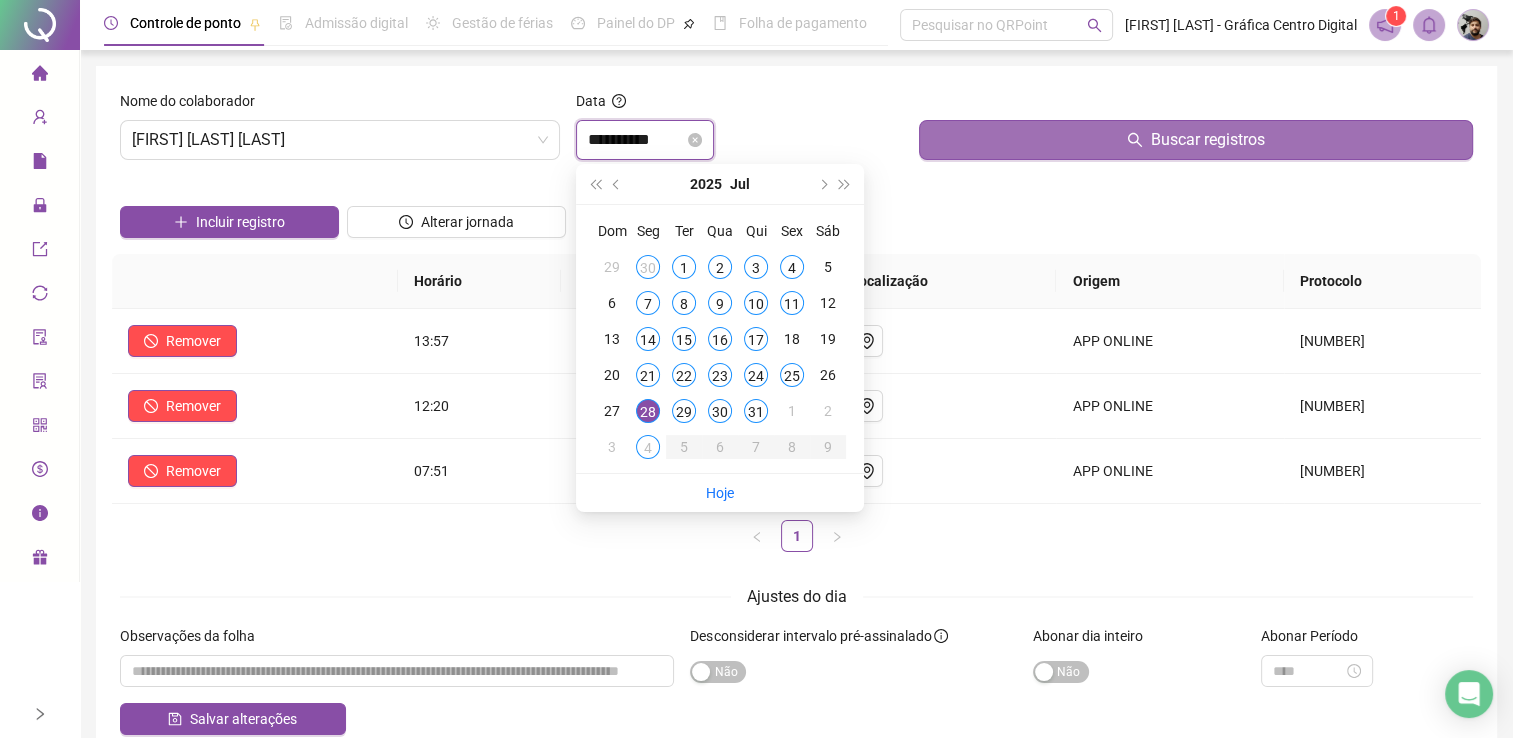 click on "**********" at bounding box center [636, 140] 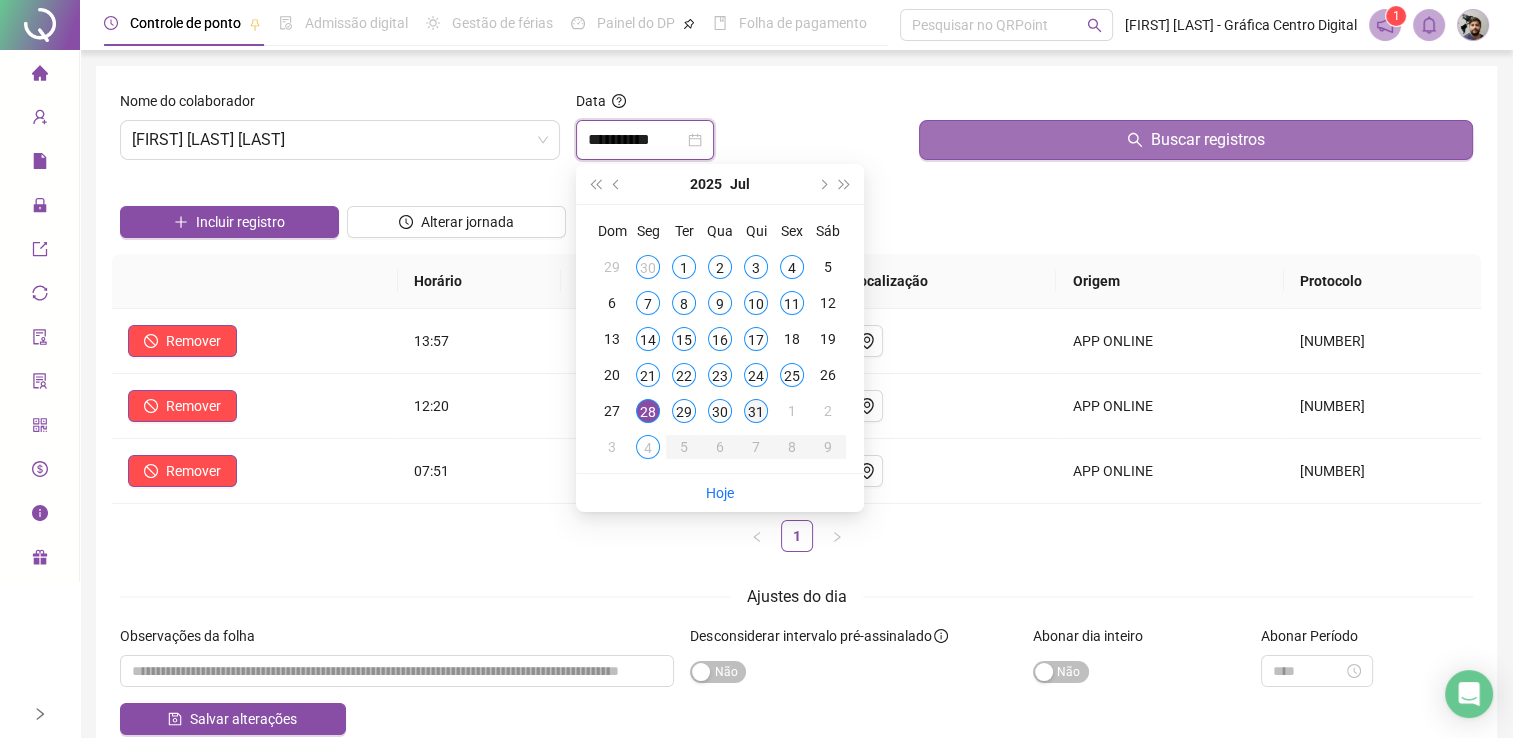 type on "**********" 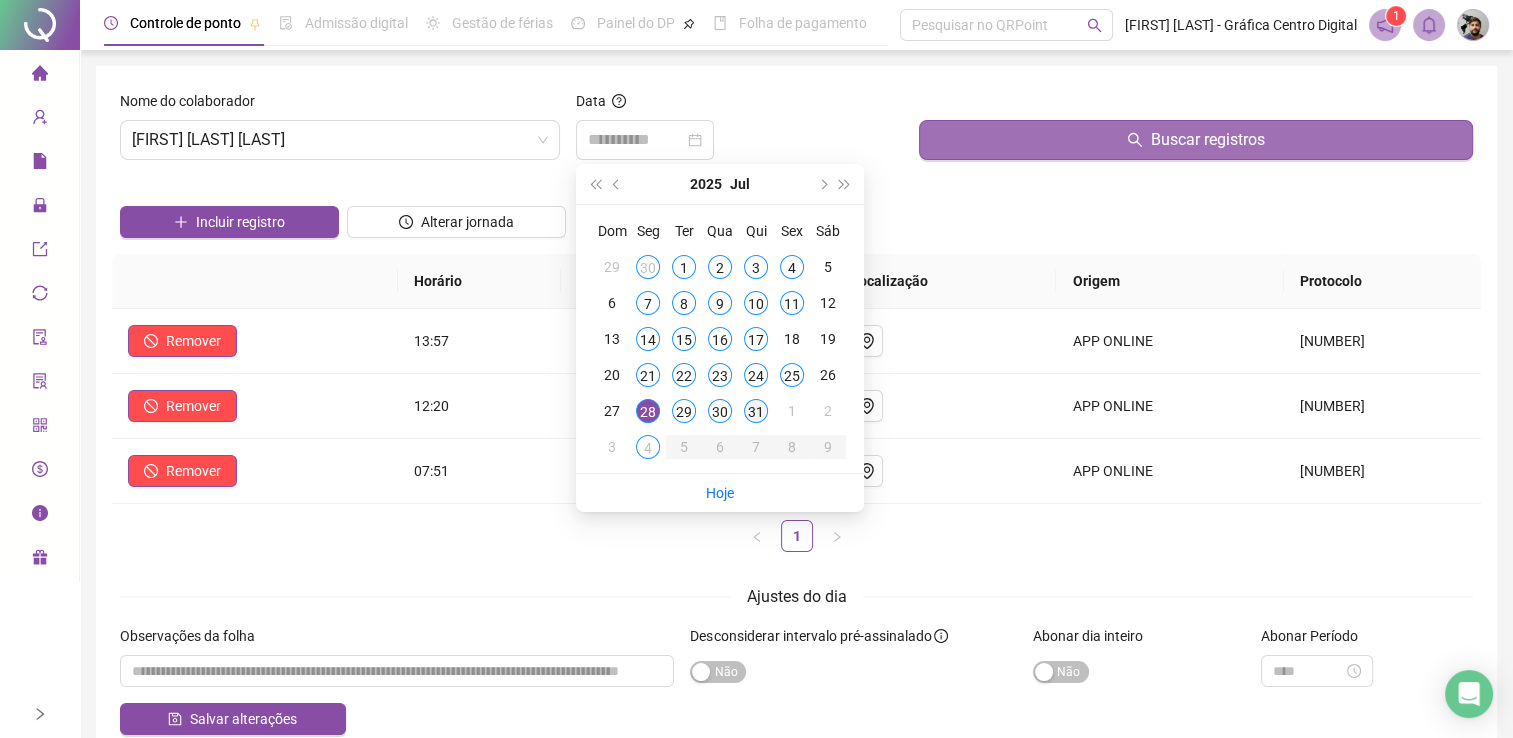 click on "31" at bounding box center (756, 411) 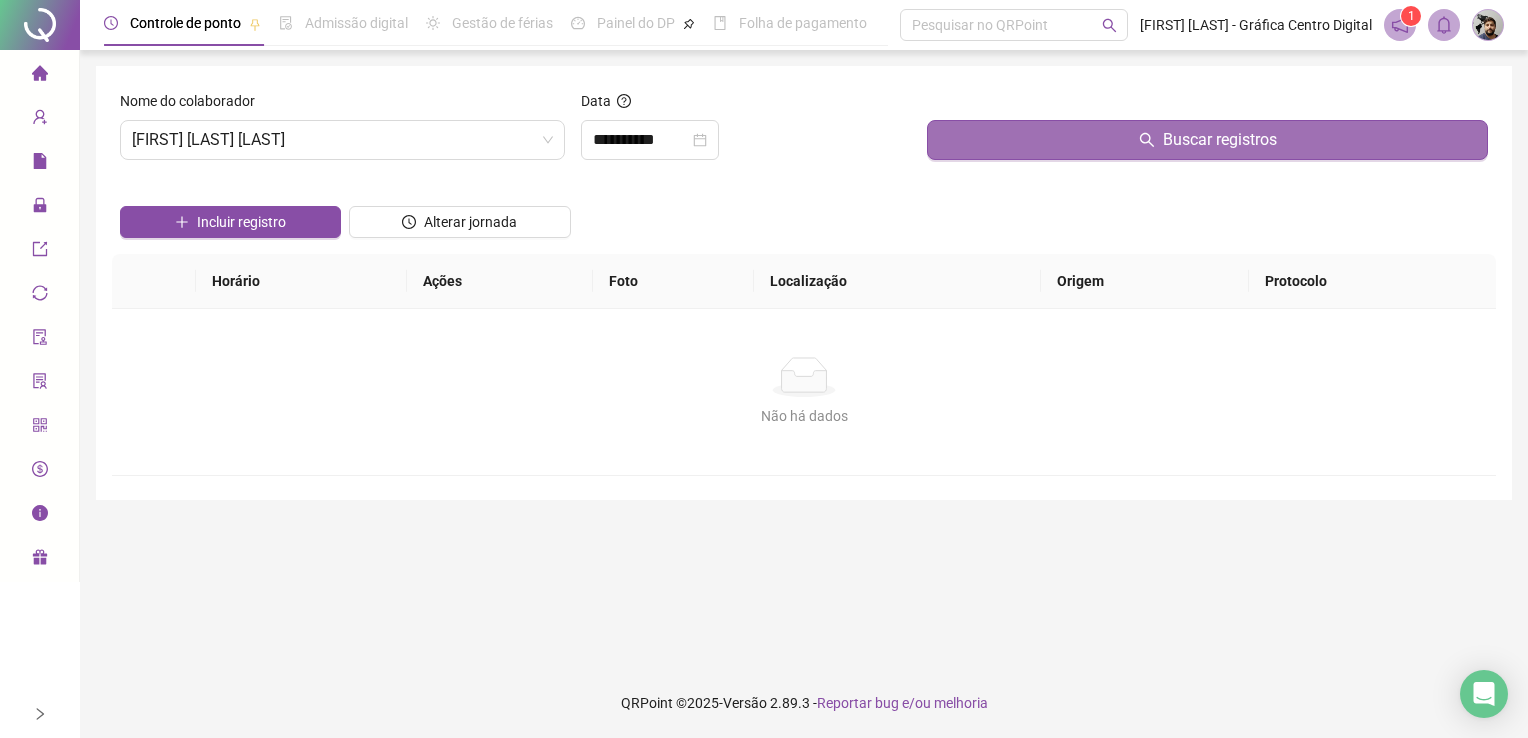 click on "Buscar registros" at bounding box center [1207, 140] 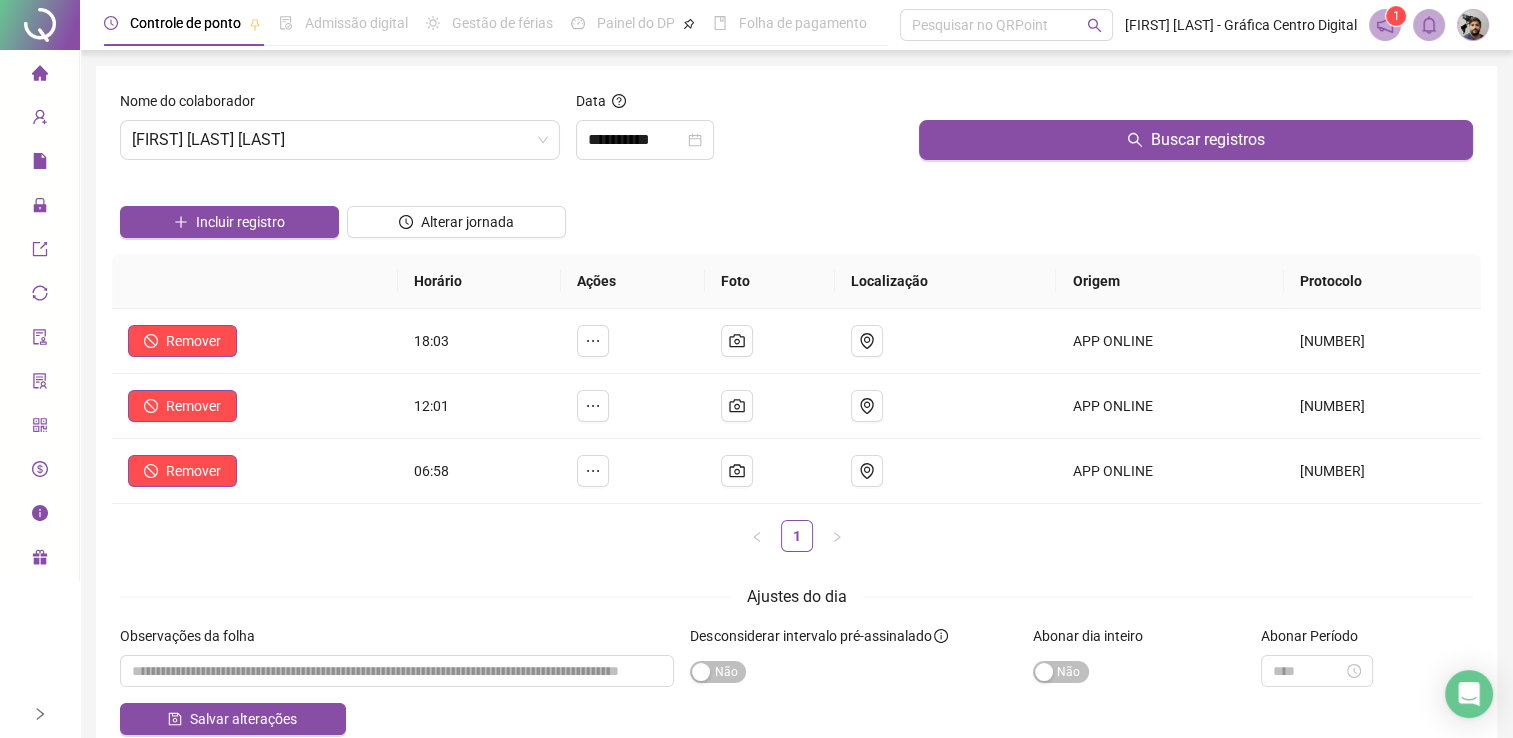 click on "Incluir registro" at bounding box center (229, 215) 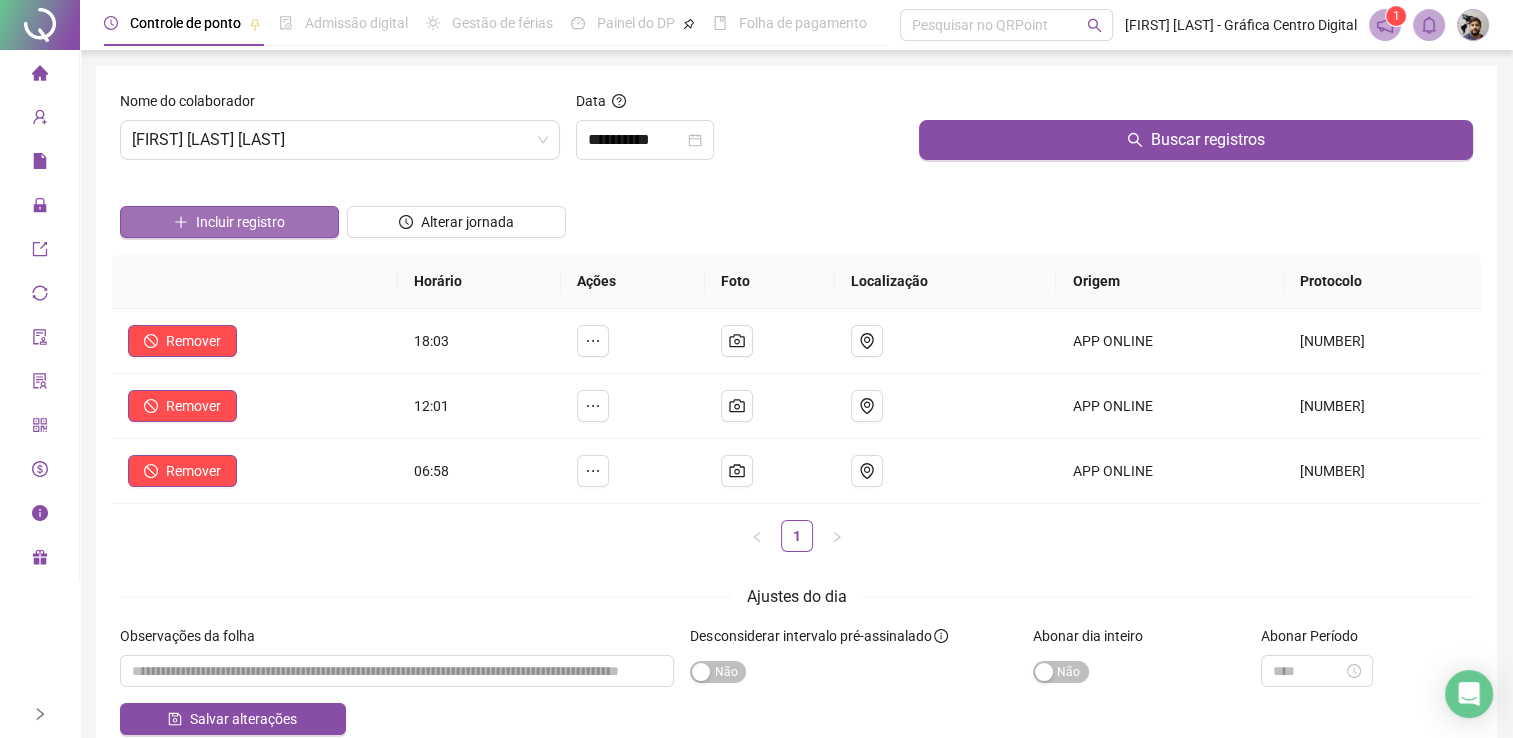 click on "Incluir registro" at bounding box center (240, 222) 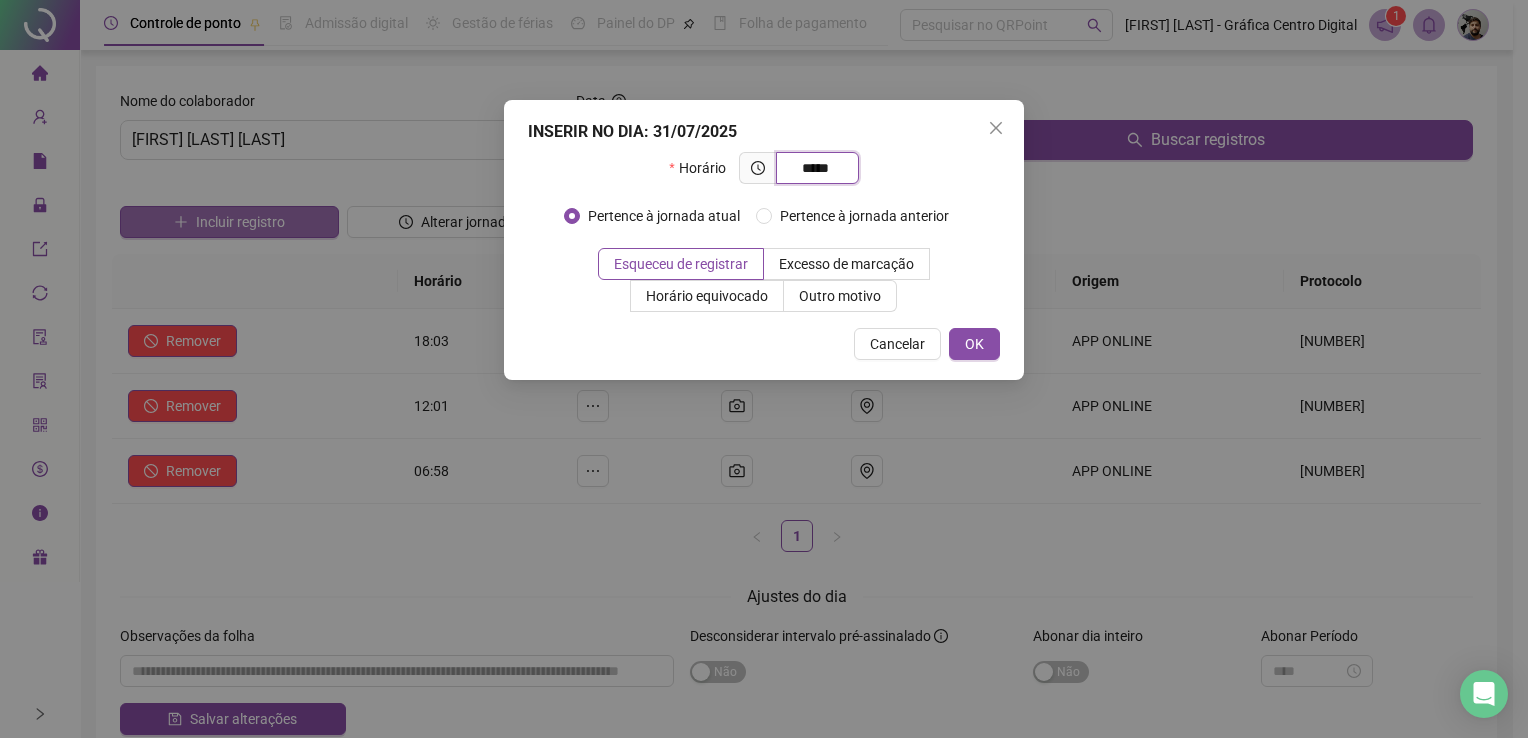 type on "*****" 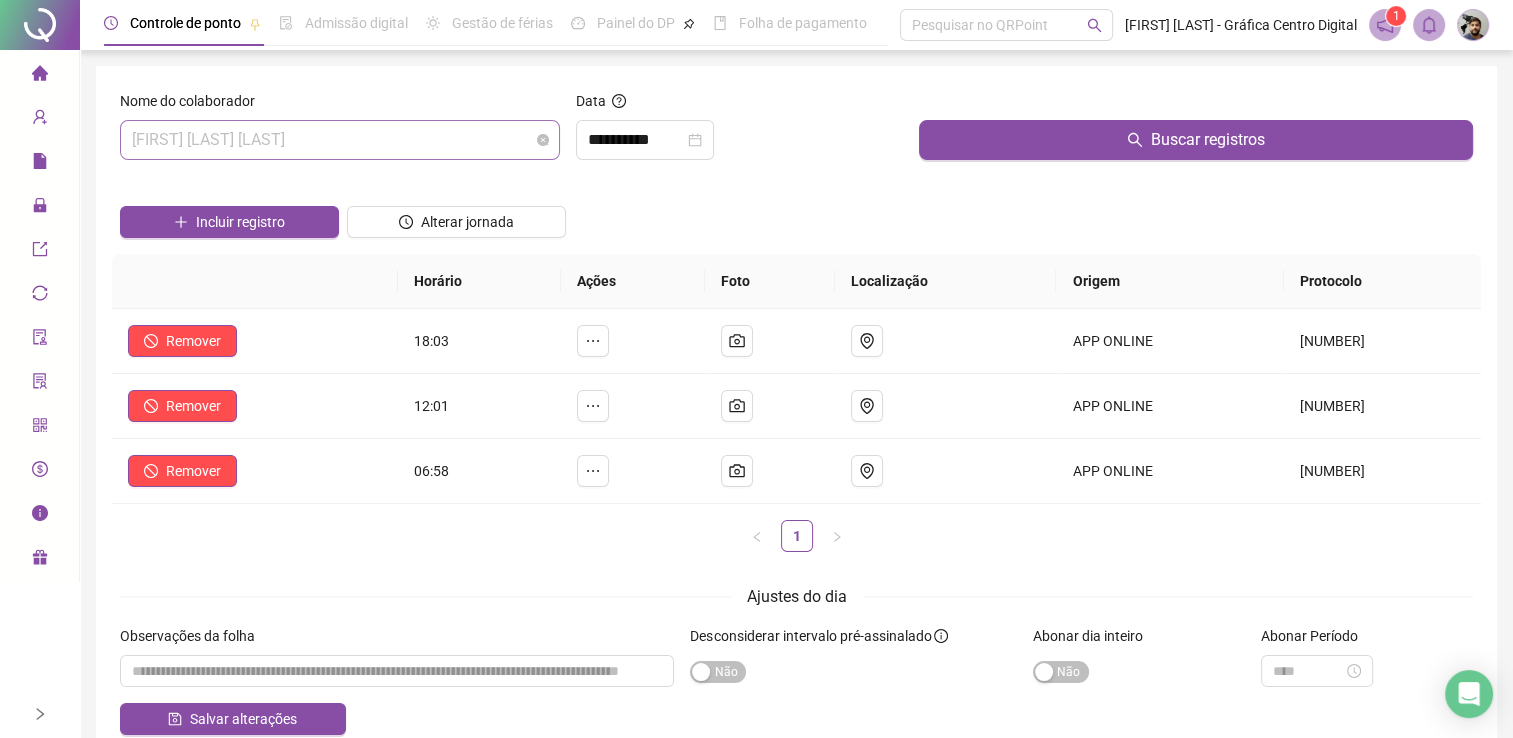click on "[FIRST] [LAST] [LAST]" at bounding box center [340, 140] 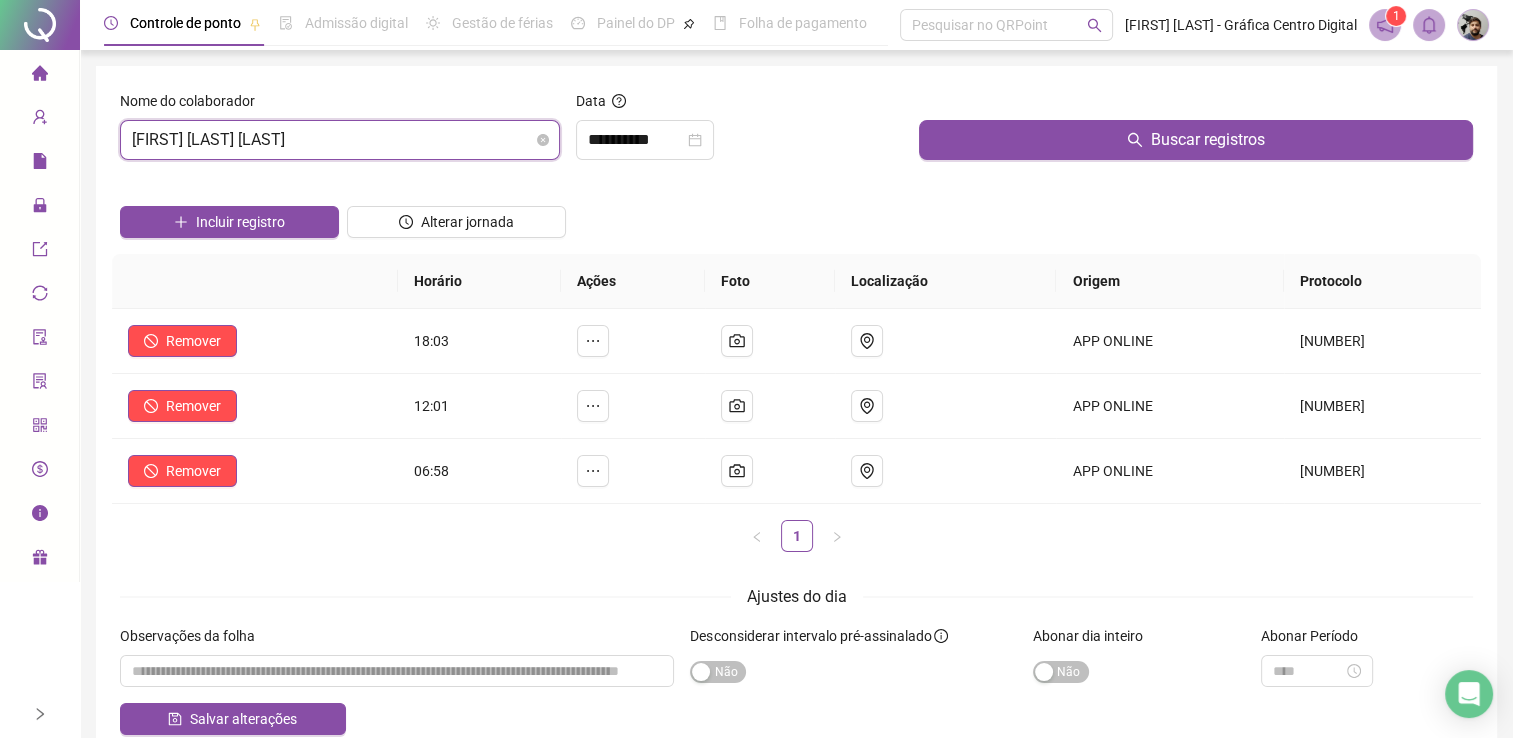 click on "[FIRST] [LAST] [LAST]" at bounding box center [340, 140] 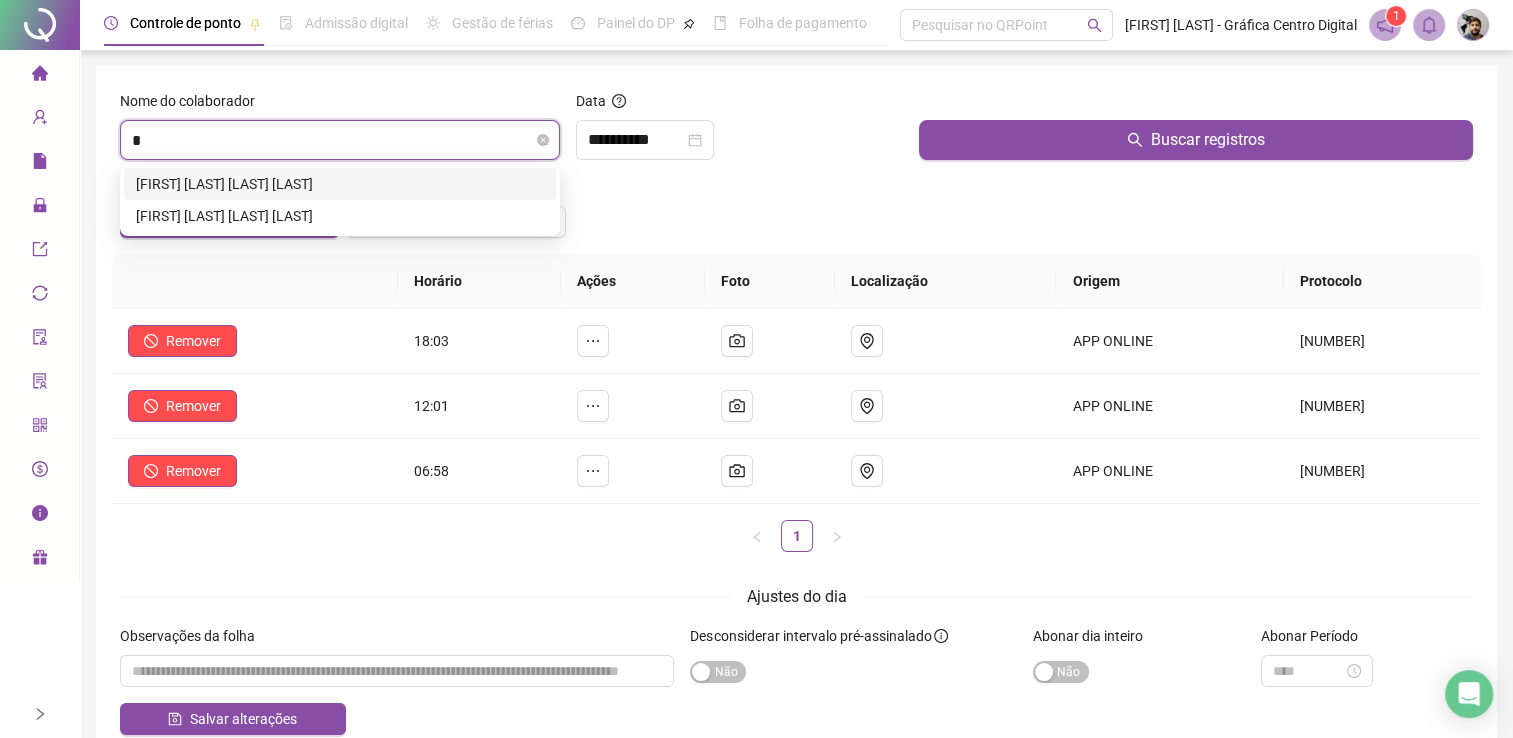 type on "**" 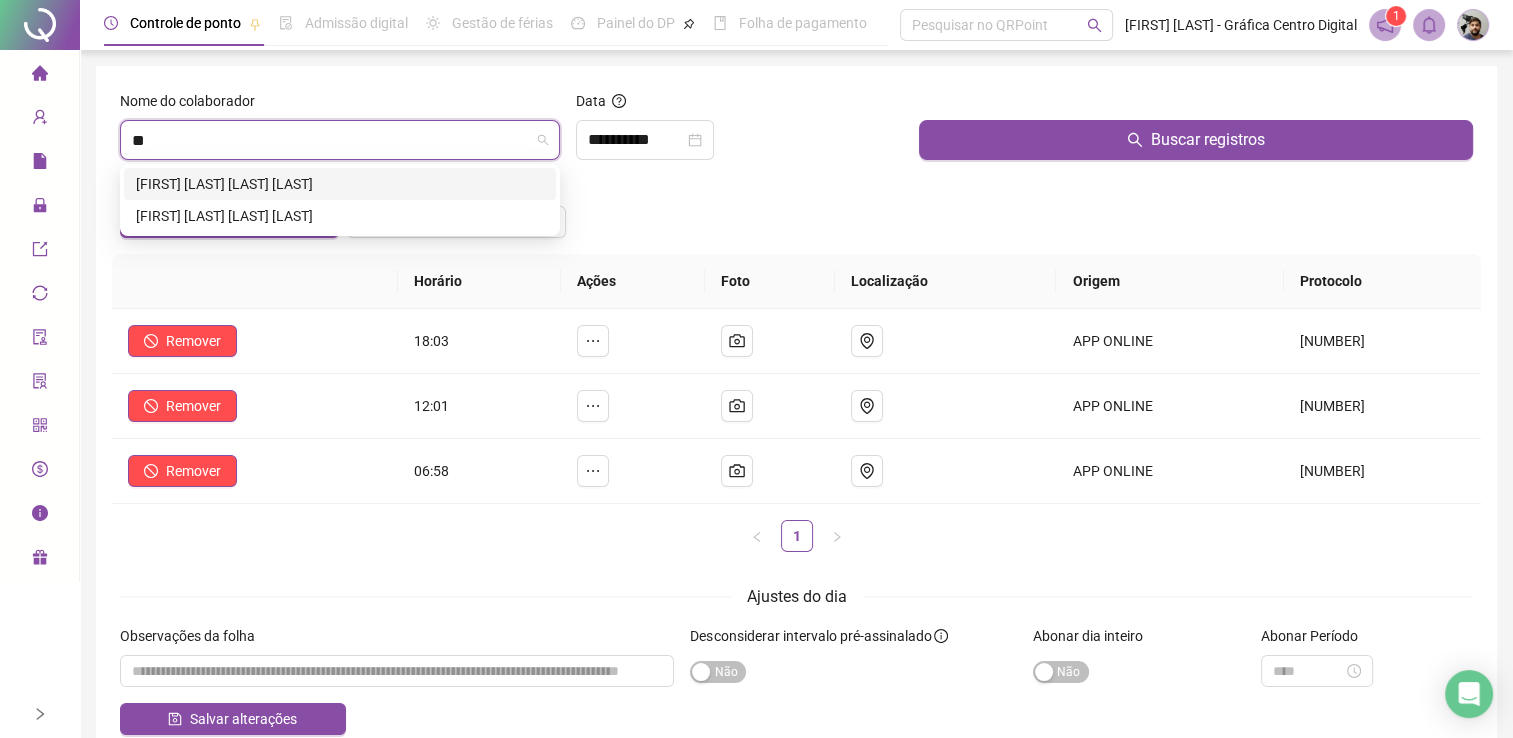 click on "[FIRST] [LAST] [LAST] [LAST]" at bounding box center (340, 184) 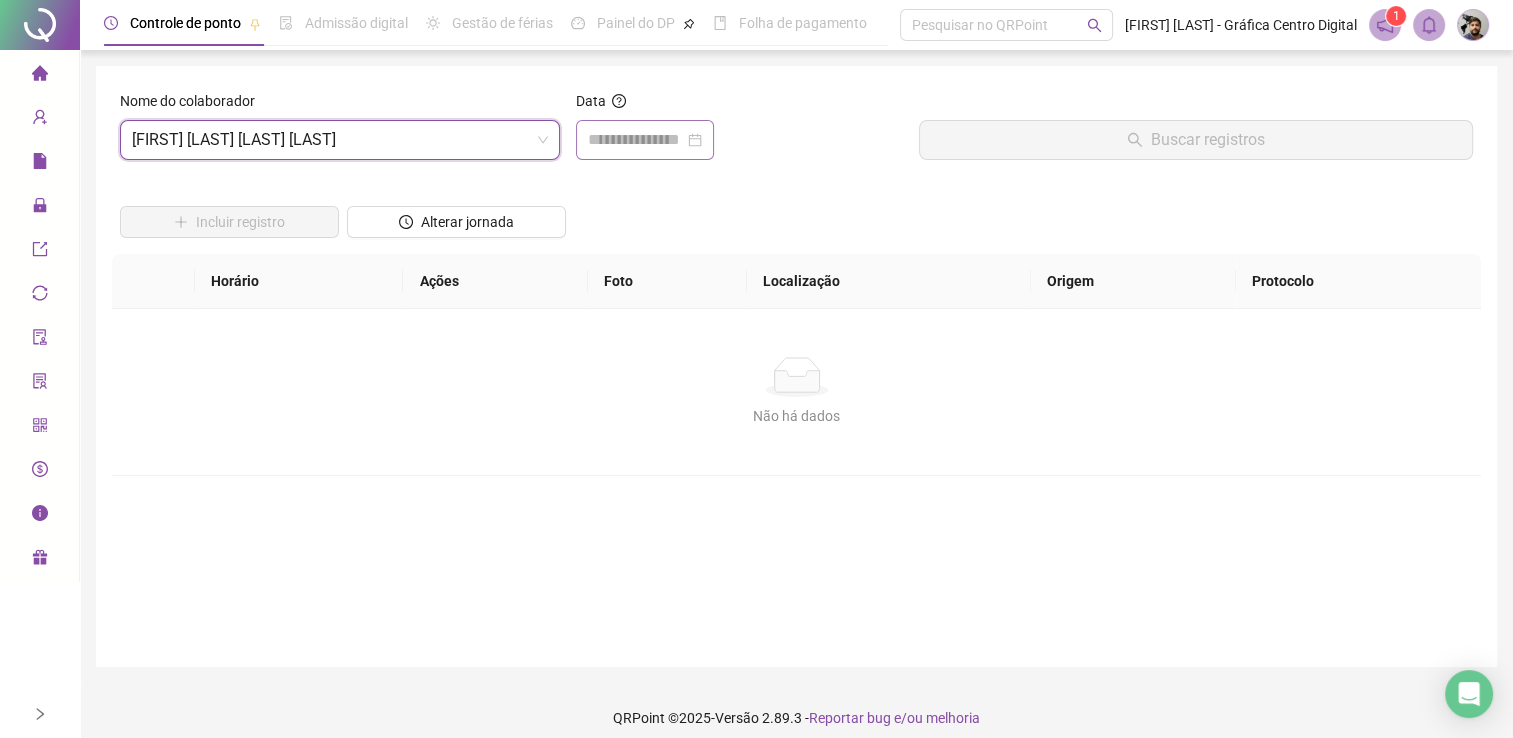 click at bounding box center (645, 140) 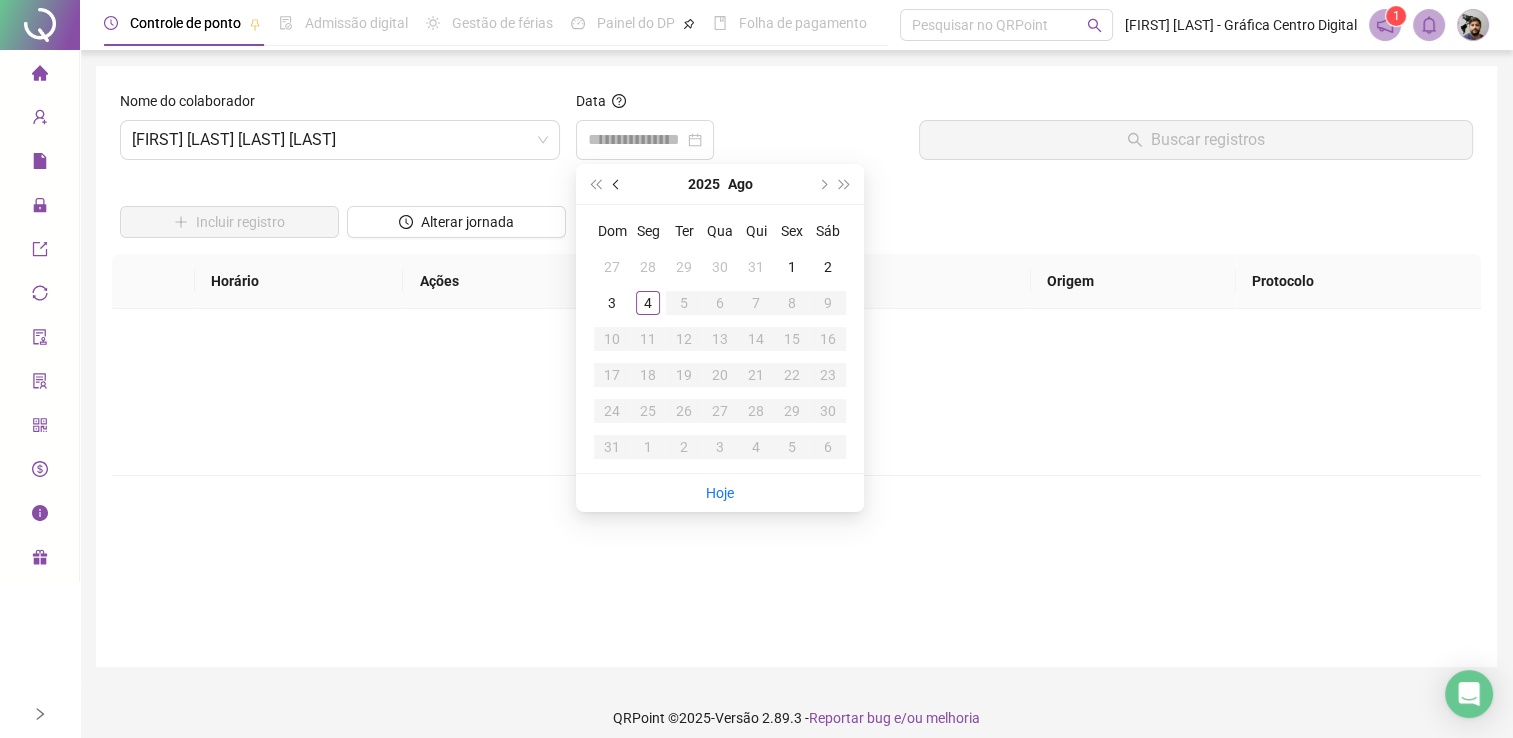 click at bounding box center (617, 184) 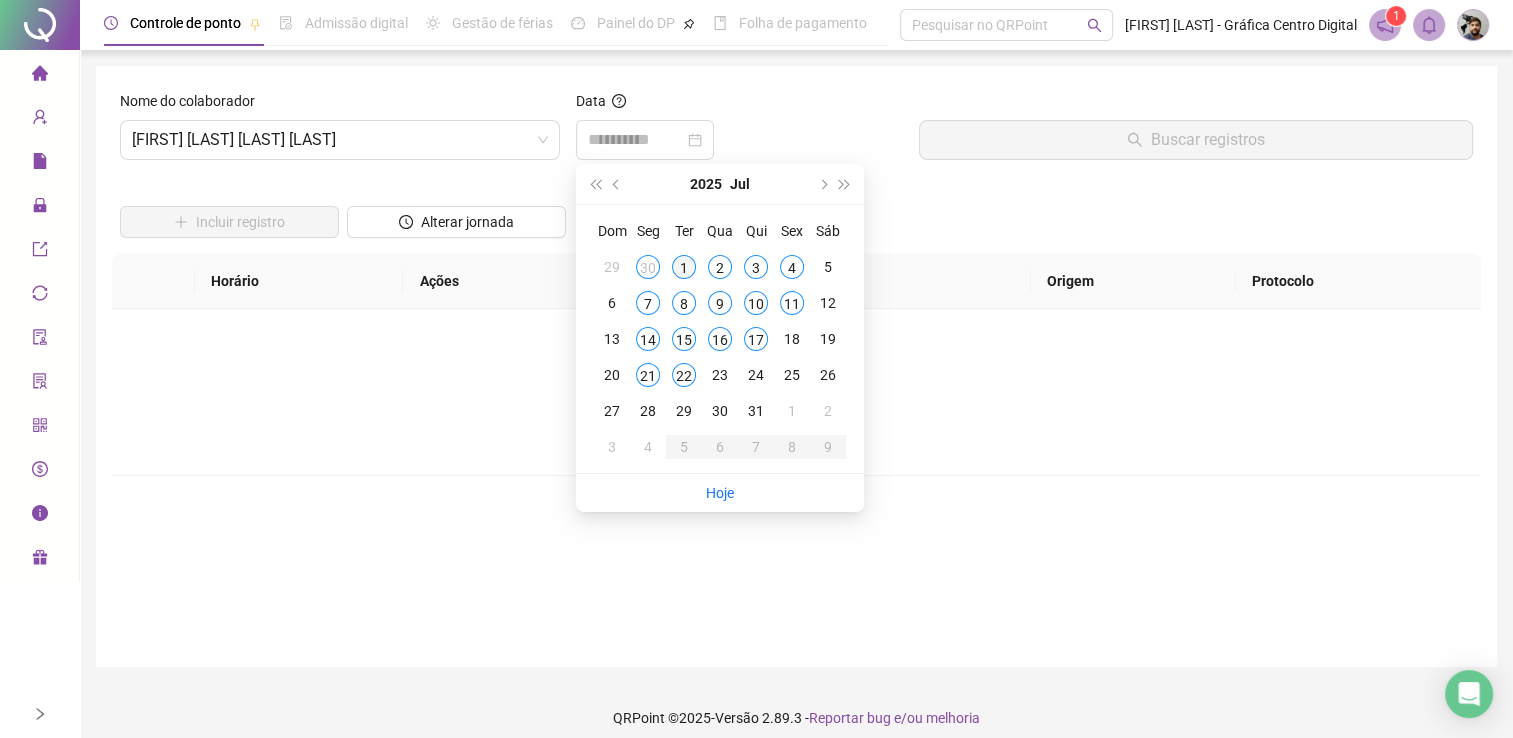 type on "**********" 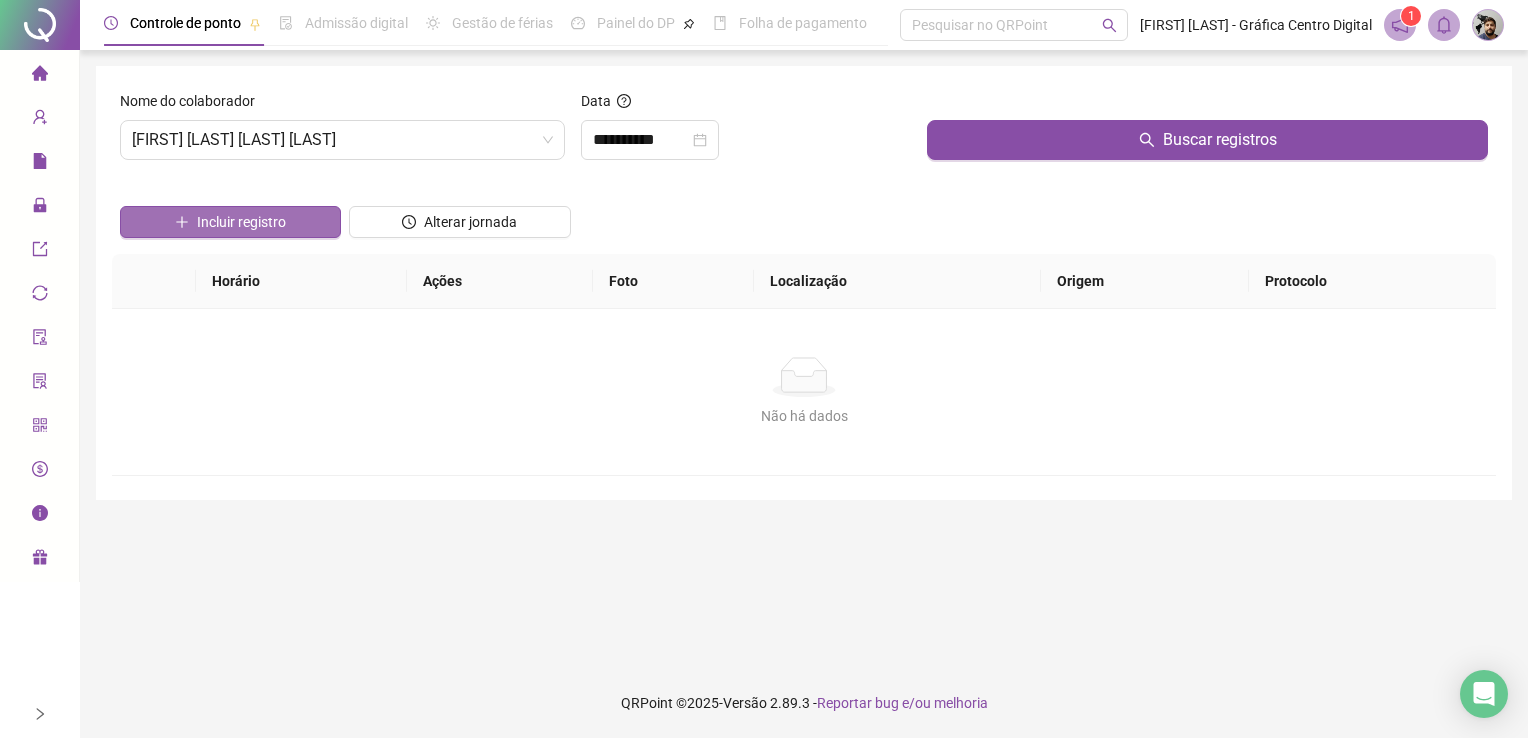click on "Incluir registro" at bounding box center [241, 222] 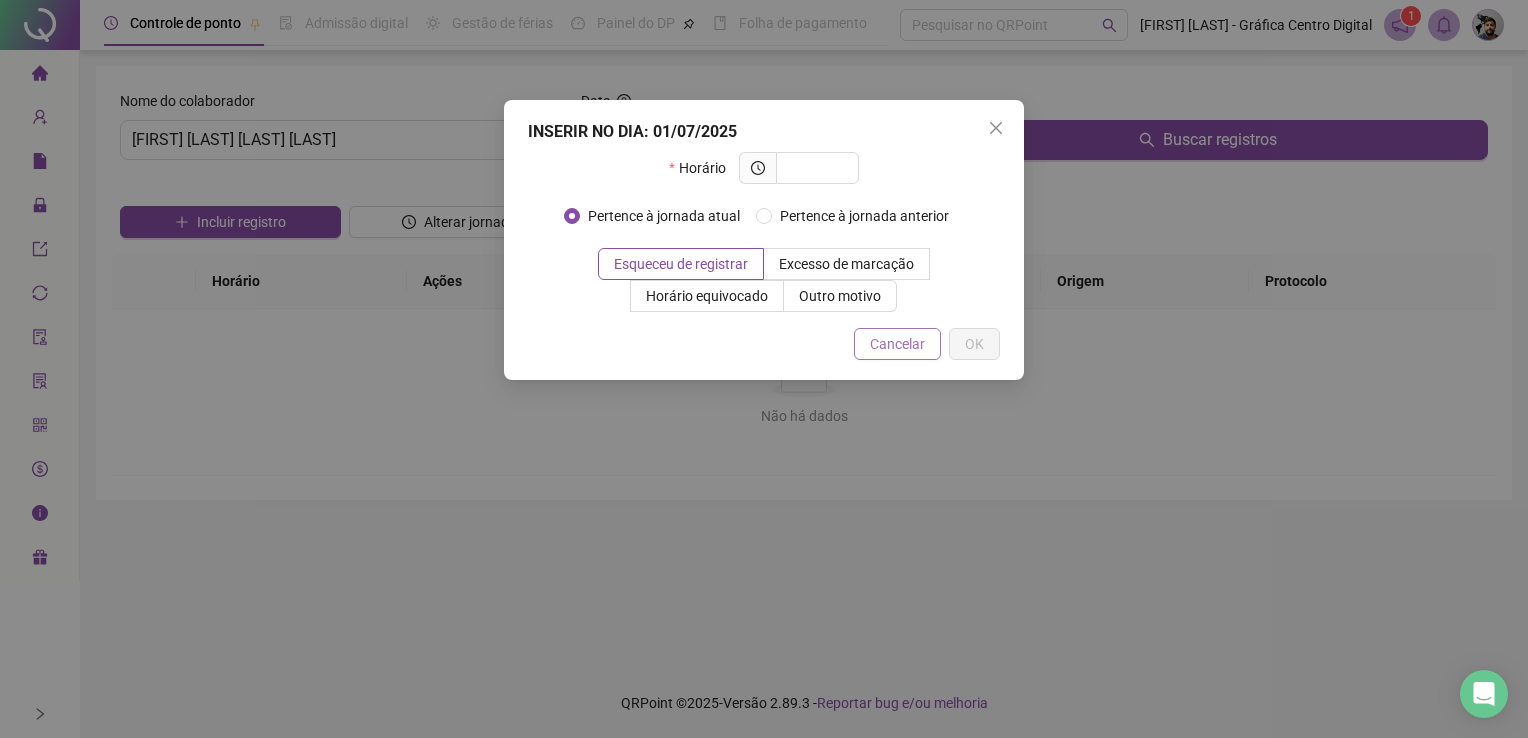 click on "Cancelar" at bounding box center (897, 344) 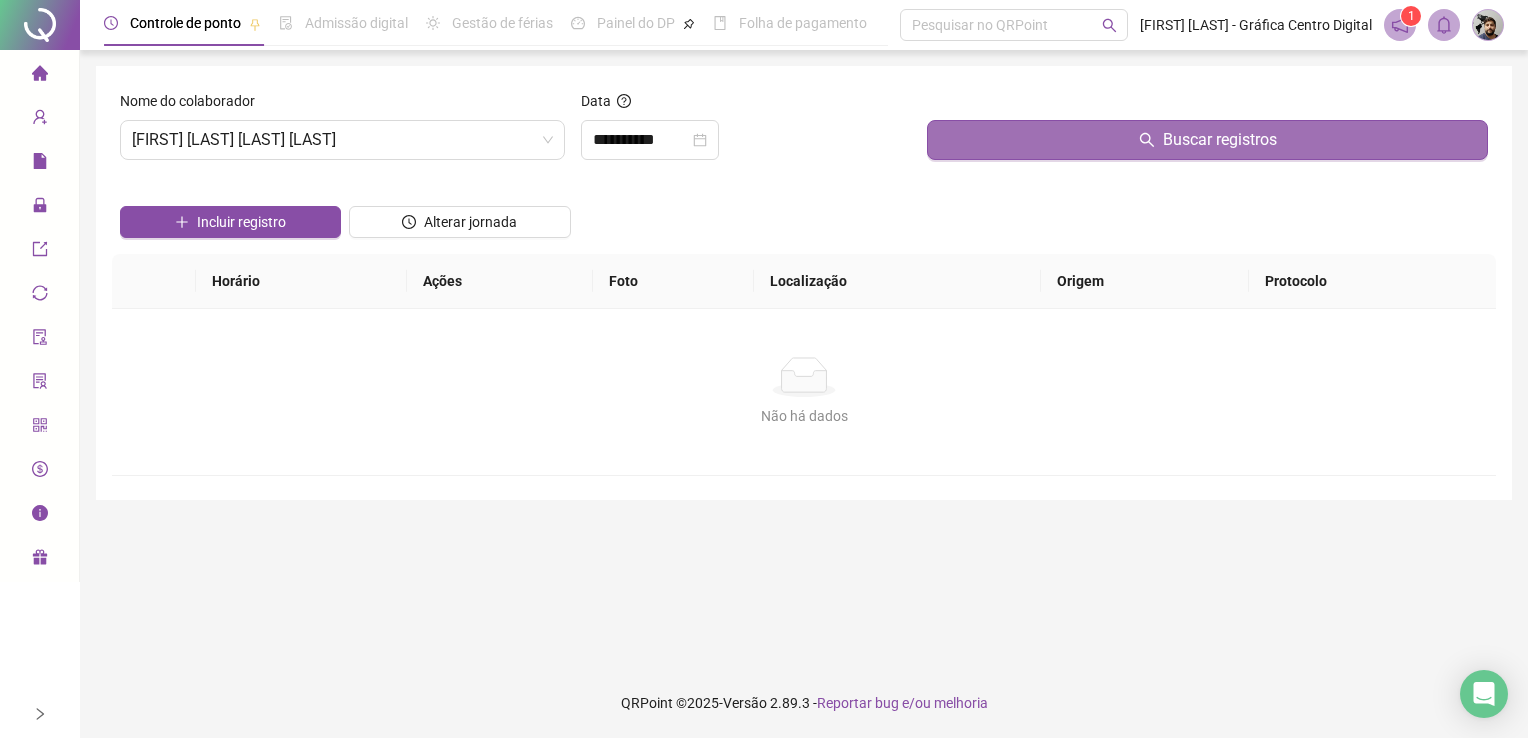 click on "Buscar registros" at bounding box center [1207, 140] 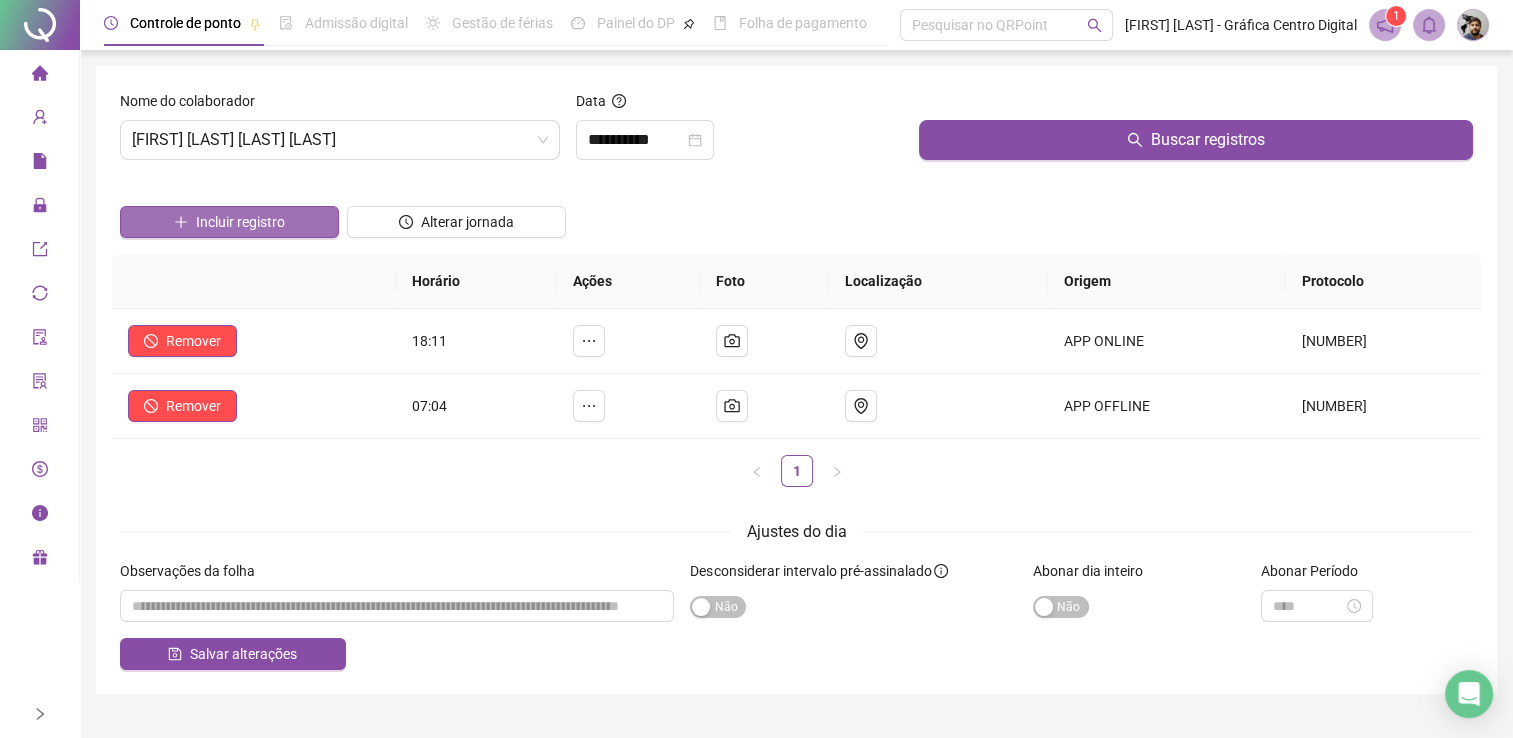 click on "Incluir registro" at bounding box center [229, 222] 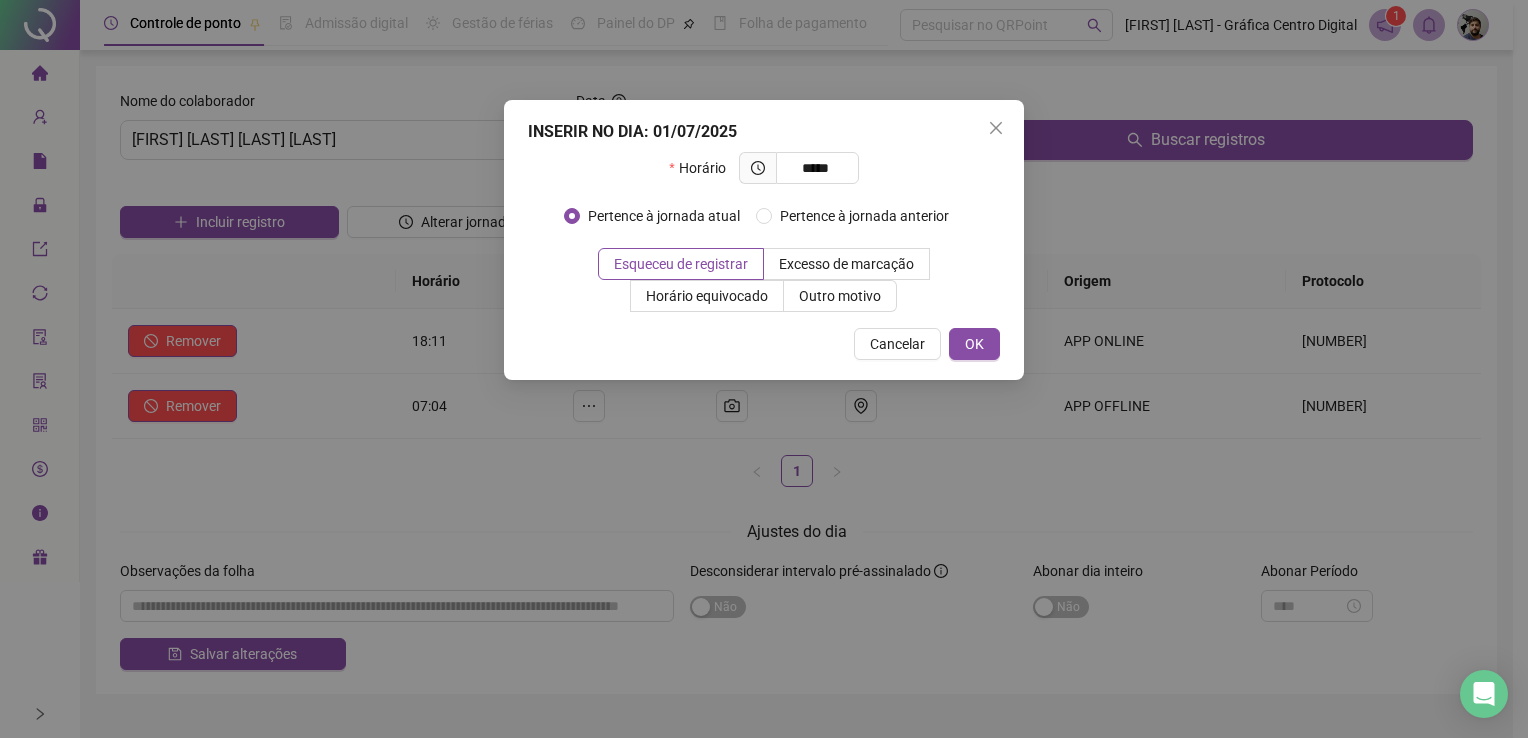 type on "*****" 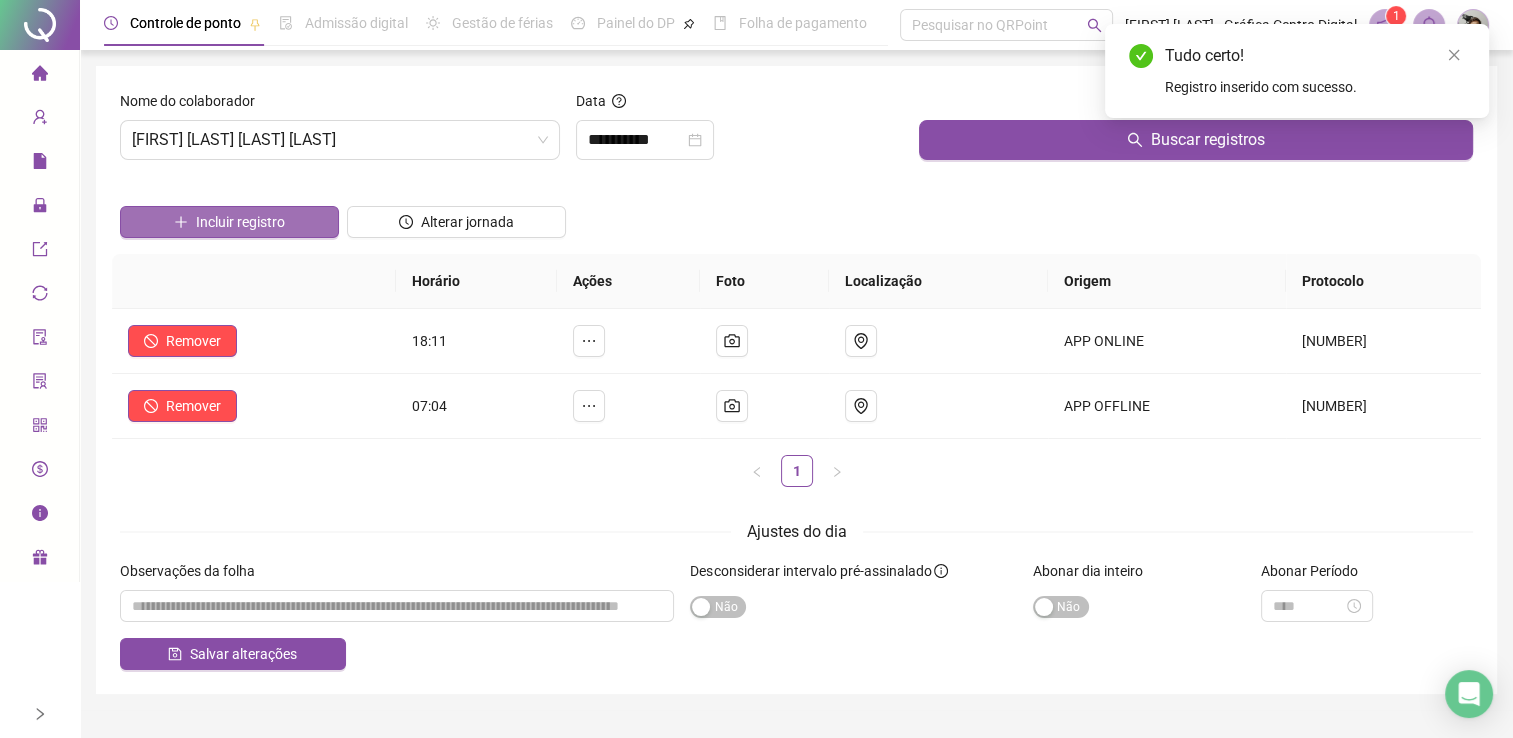 click on "Incluir registro" at bounding box center [229, 222] 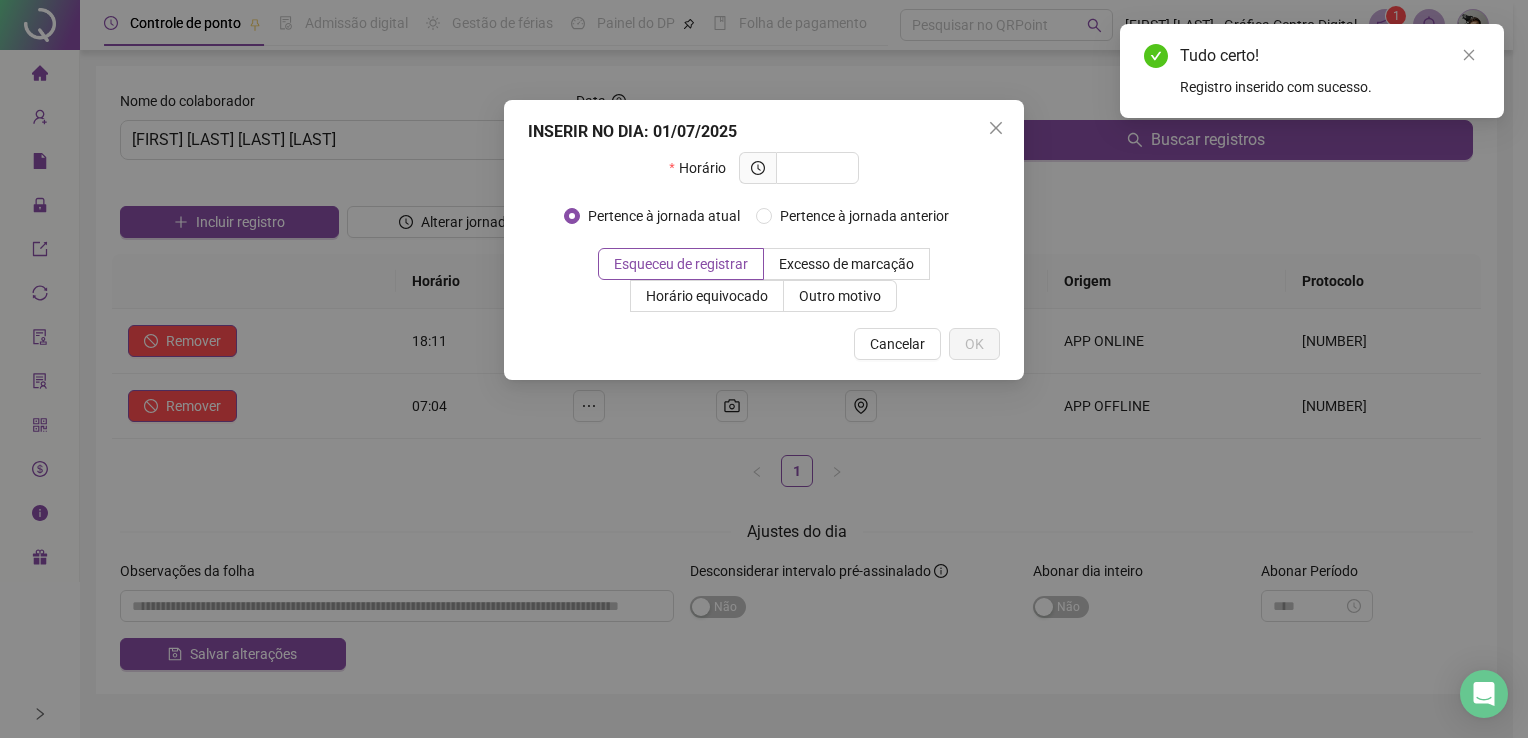 click on "INSERIR NO DIA :   01/07/2025 Horário Pertence à jornada atual Pertence à jornada anterior Esqueceu de registrar Excesso de marcação Horário equivocado Outro motivo Motivo Cancelar OK" at bounding box center [764, 369] 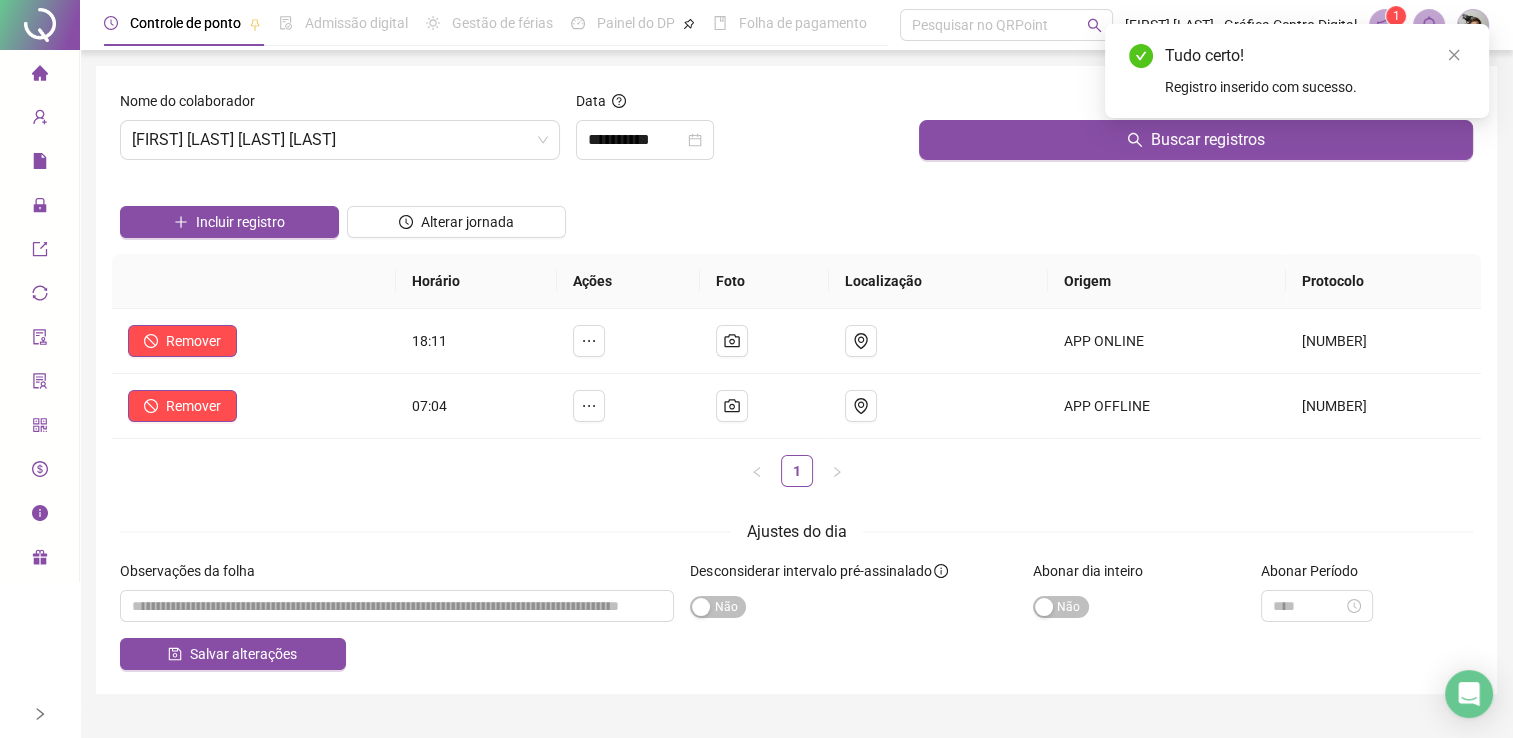 click at bounding box center [456, 191] 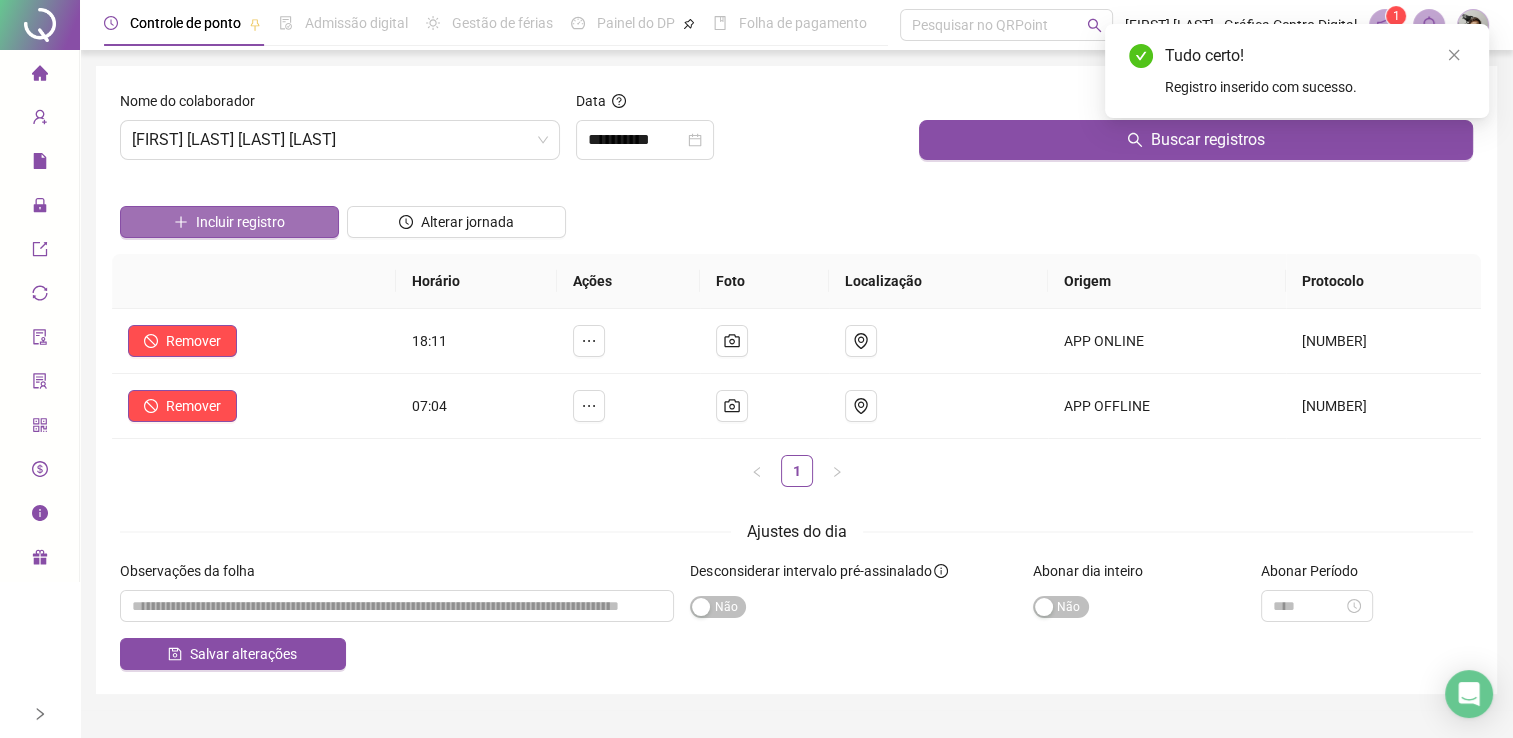 click on "Incluir registro" at bounding box center (229, 222) 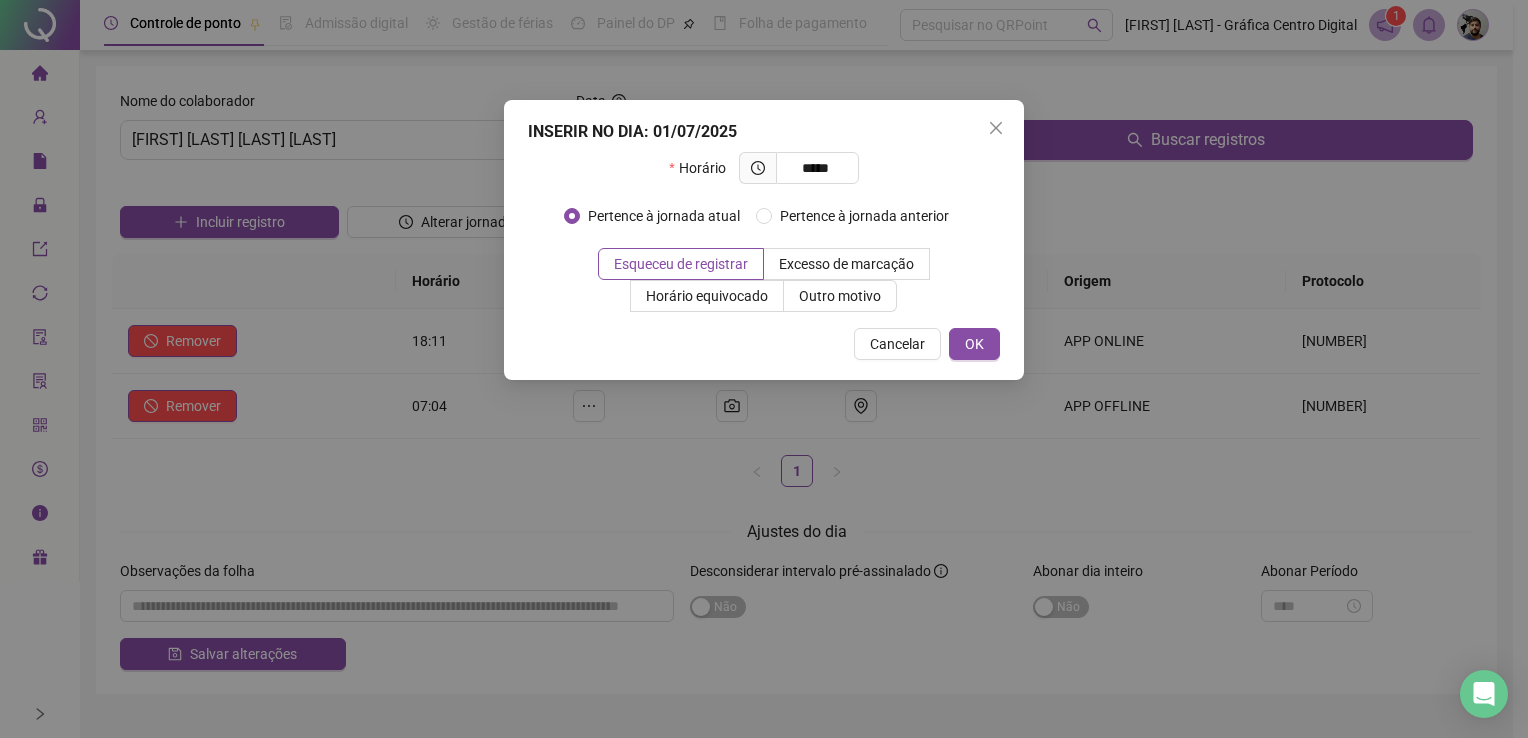 type on "*****" 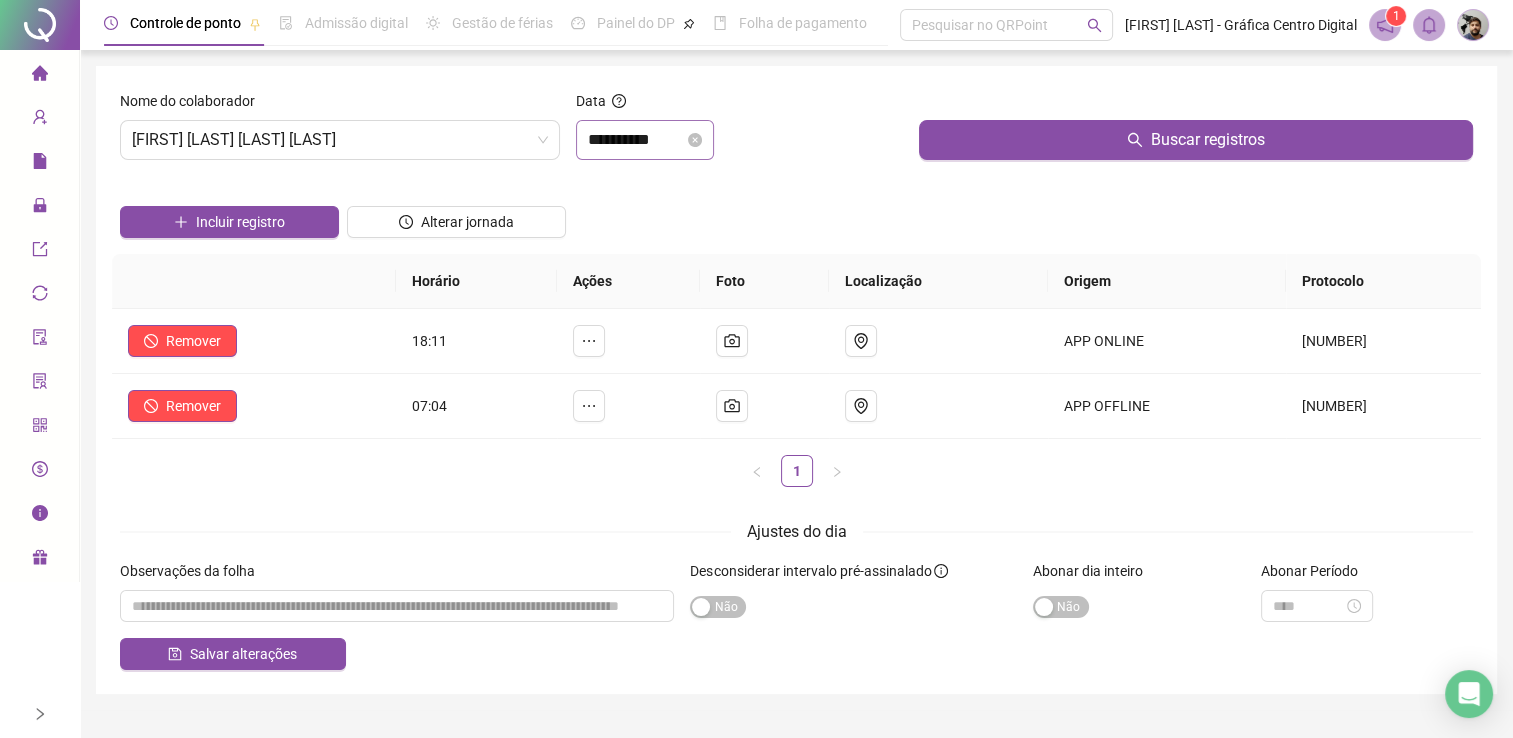 click on "**********" at bounding box center [645, 140] 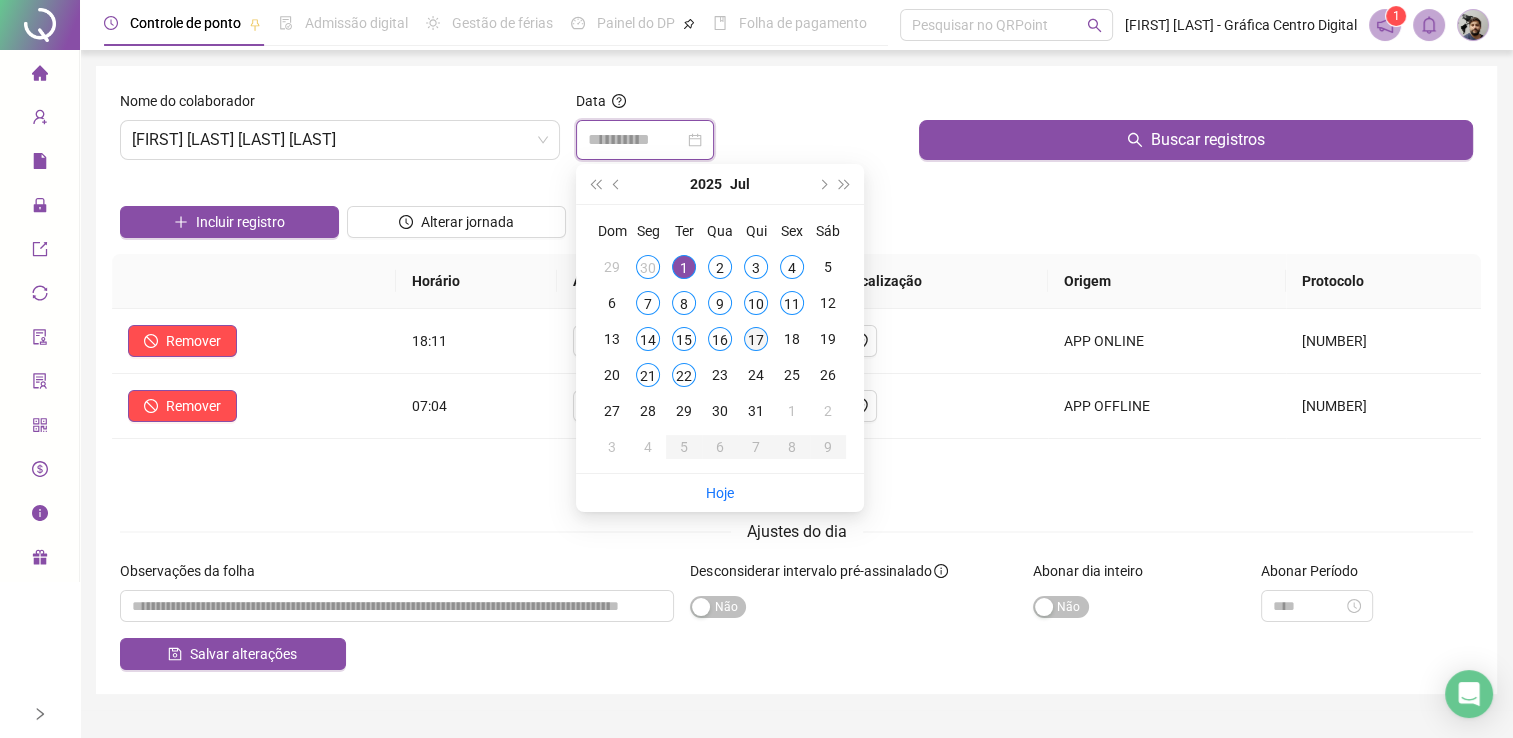 type on "**********" 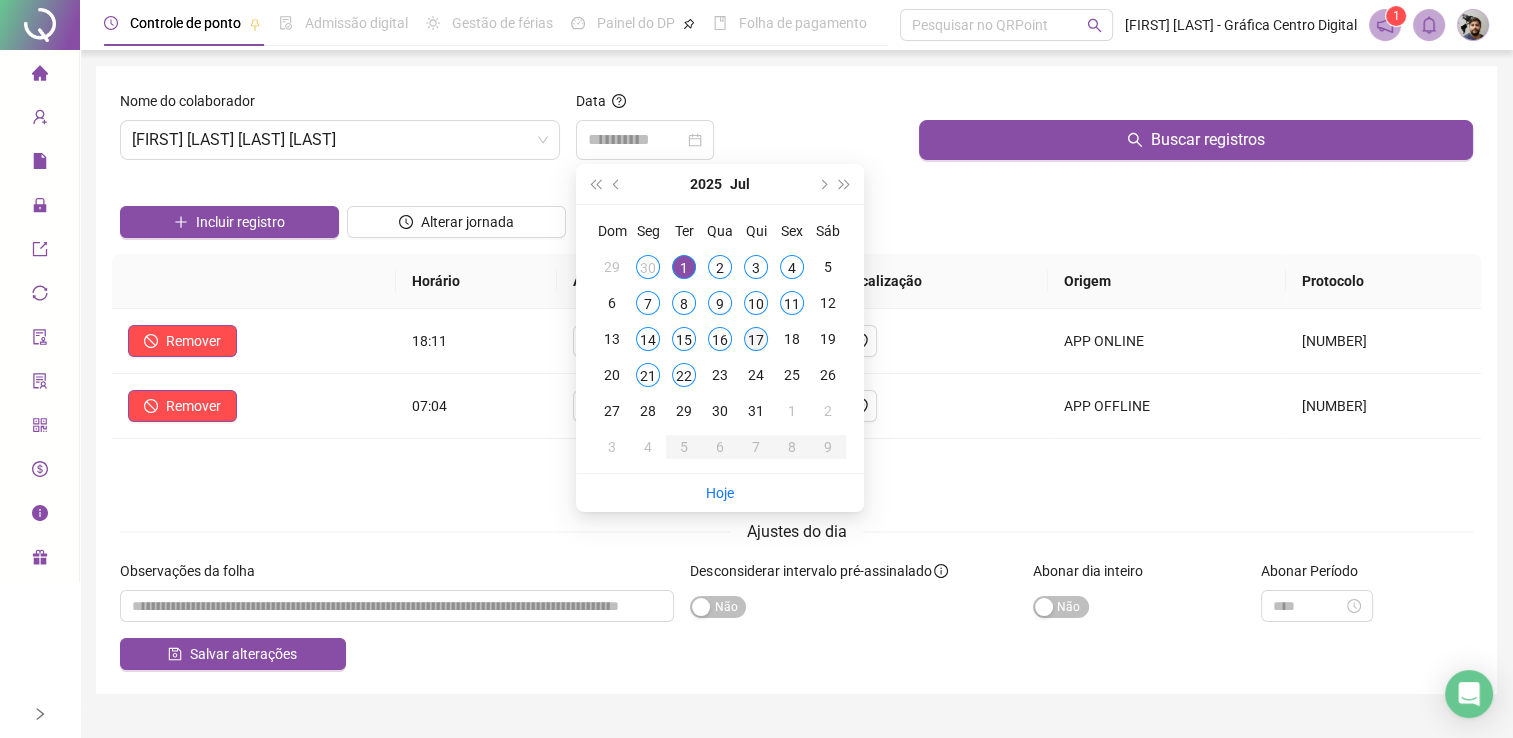 click on "17" at bounding box center [756, 339] 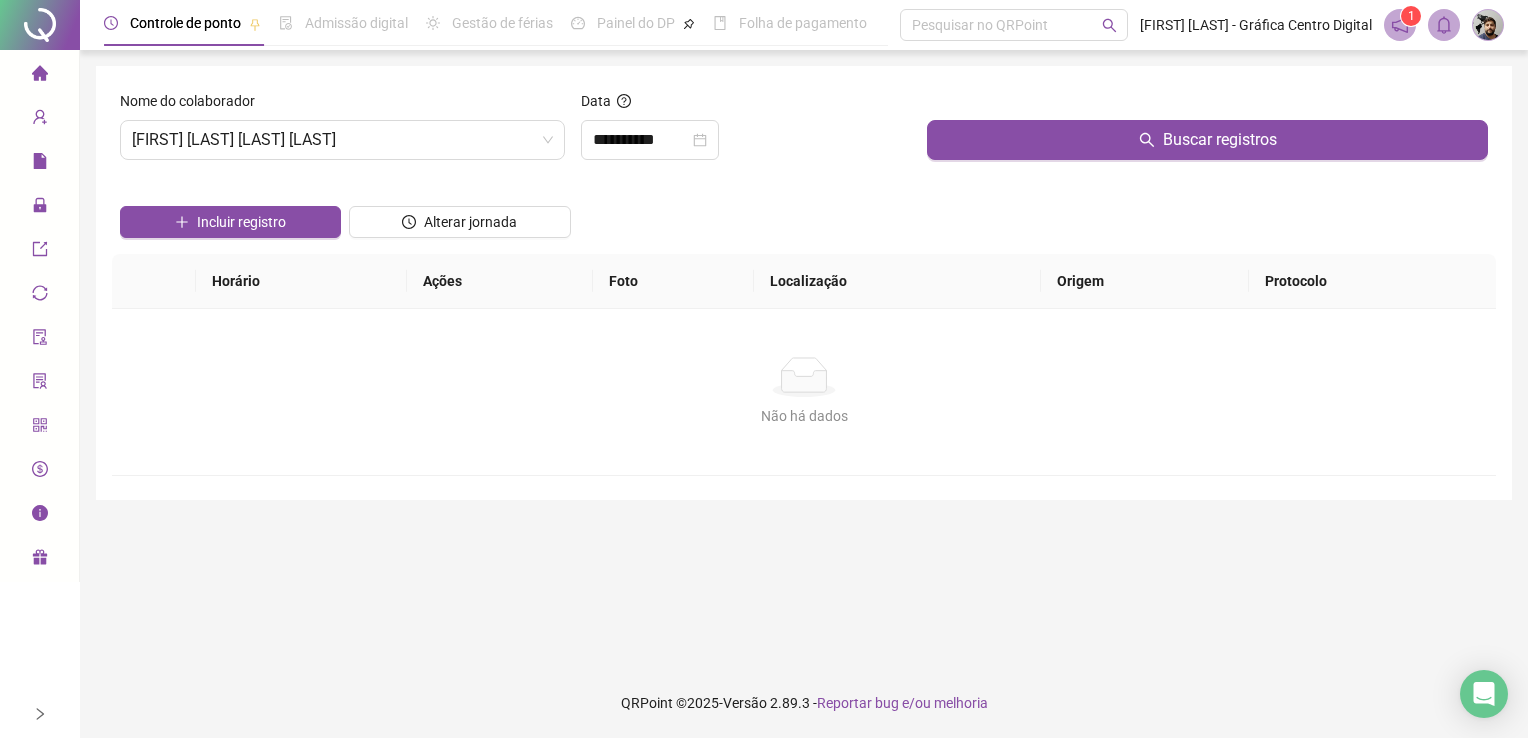 click at bounding box center (1207, 105) 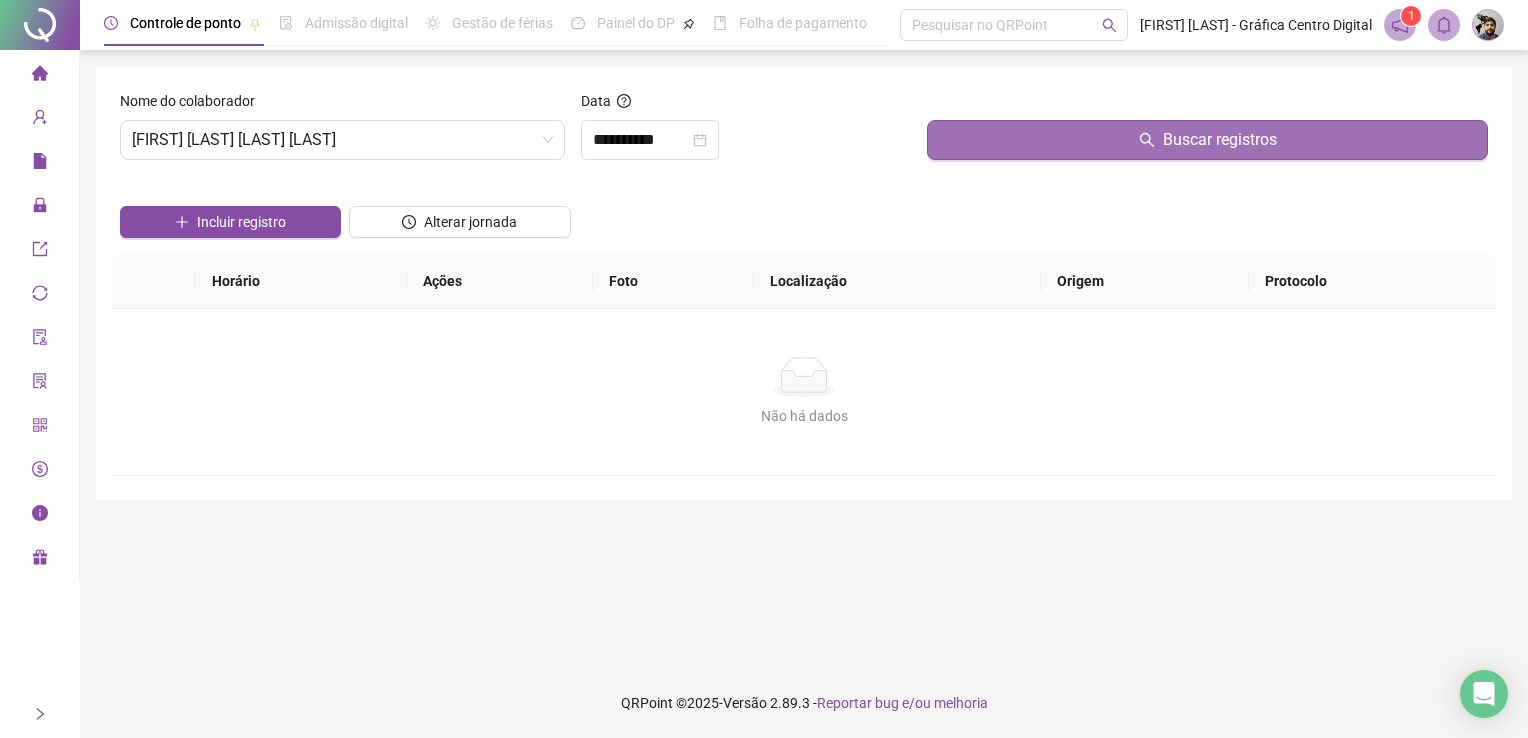 click on "Buscar registros" at bounding box center (1207, 140) 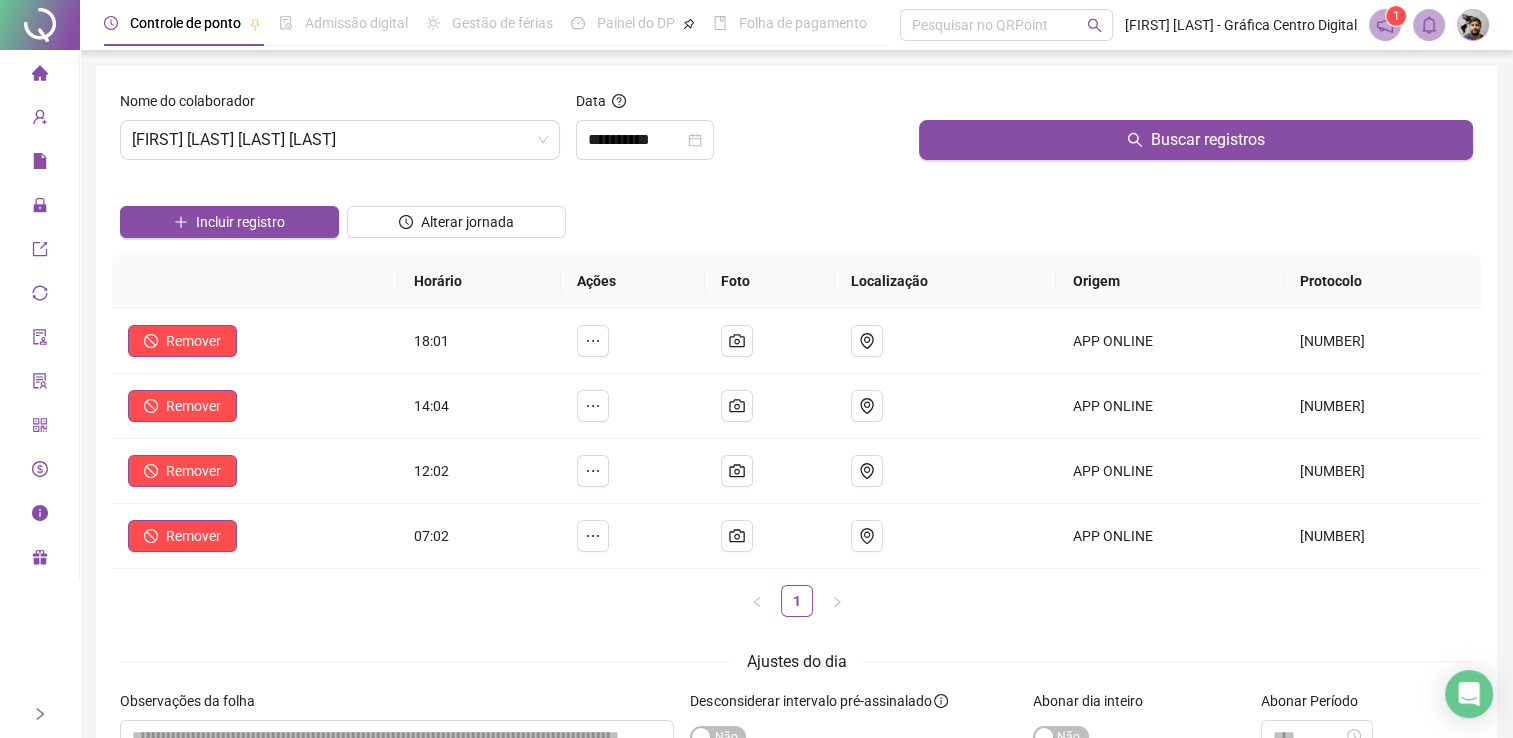 click on "**********" at bounding box center [739, 133] 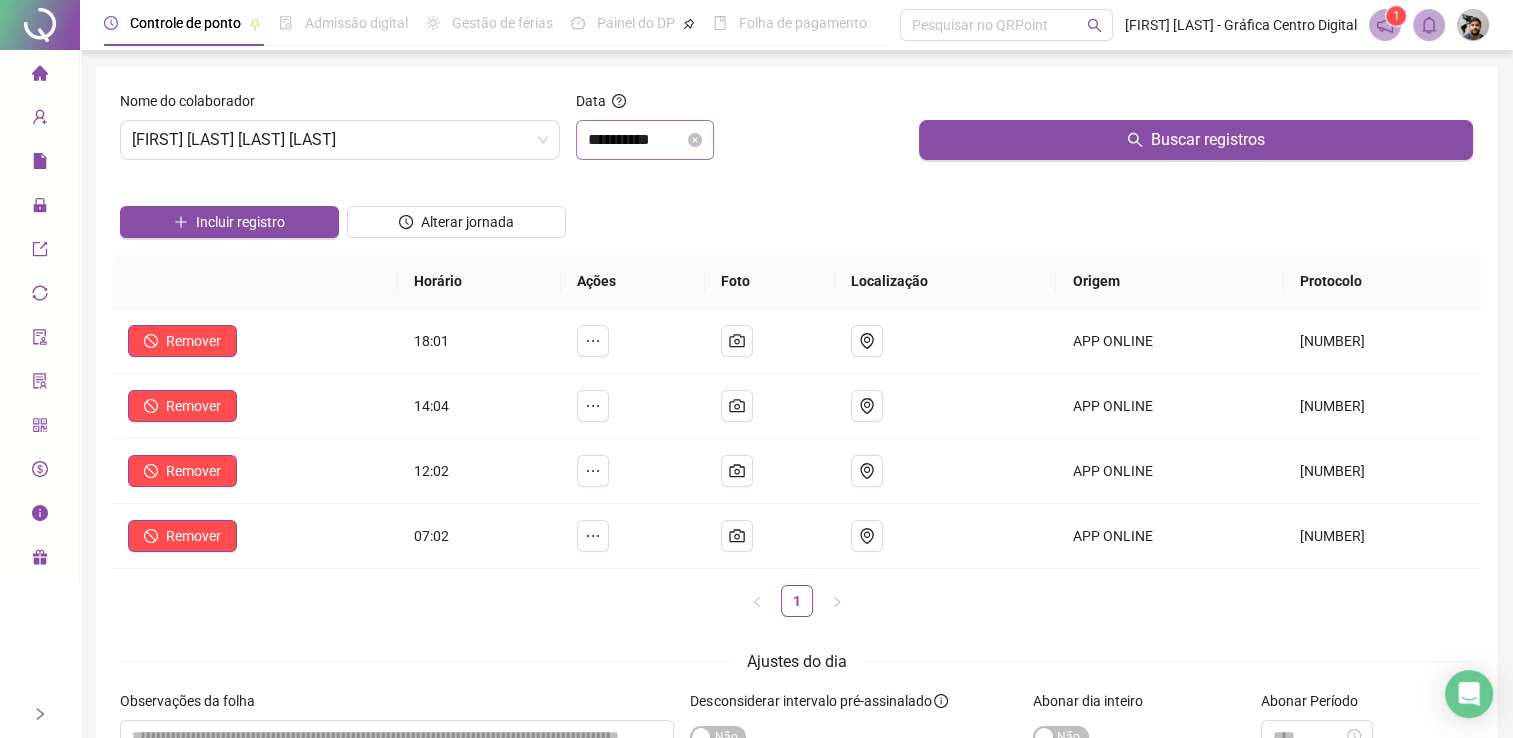 click on "**********" at bounding box center (645, 140) 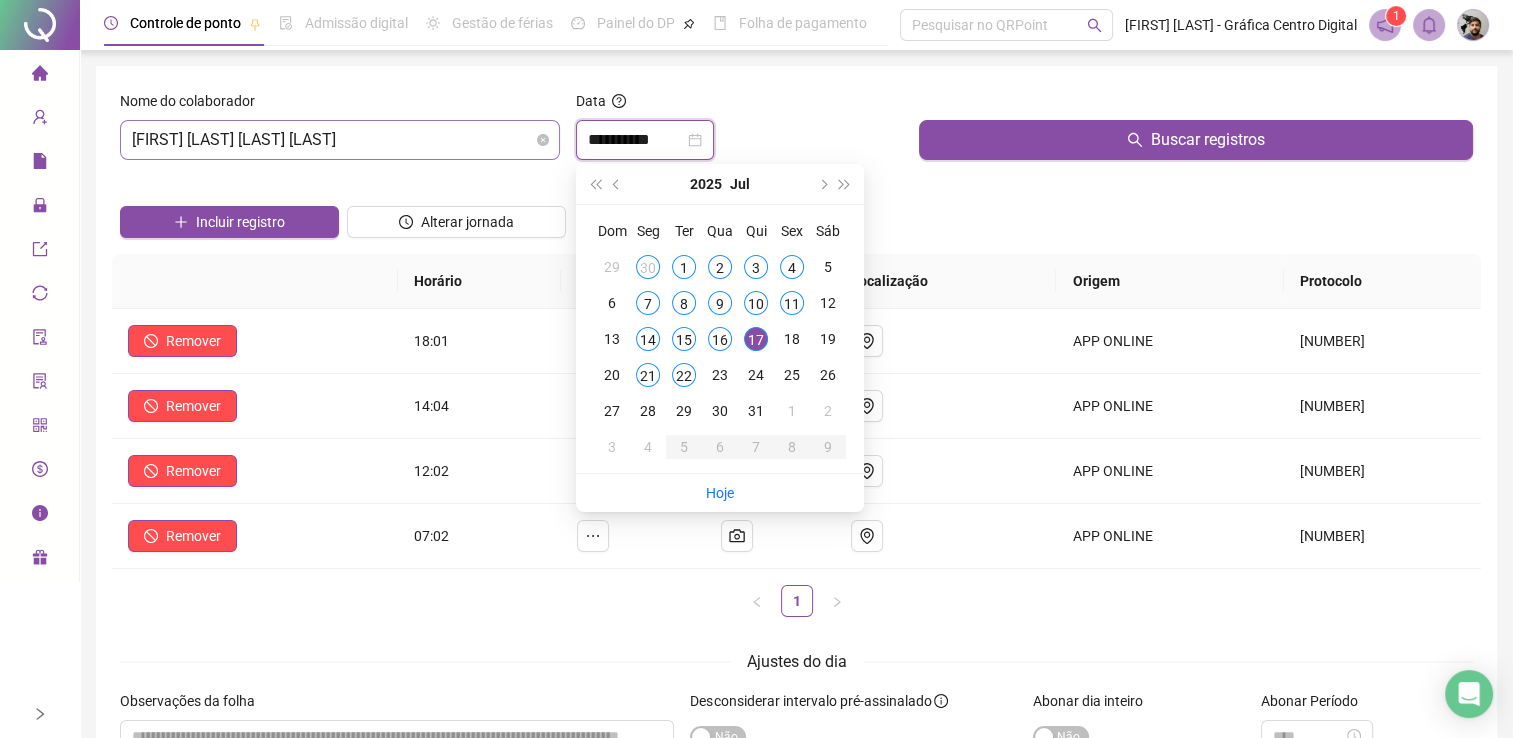 click on "[FIRST] [LAST] [LAST] [LAST]" at bounding box center [340, 140] 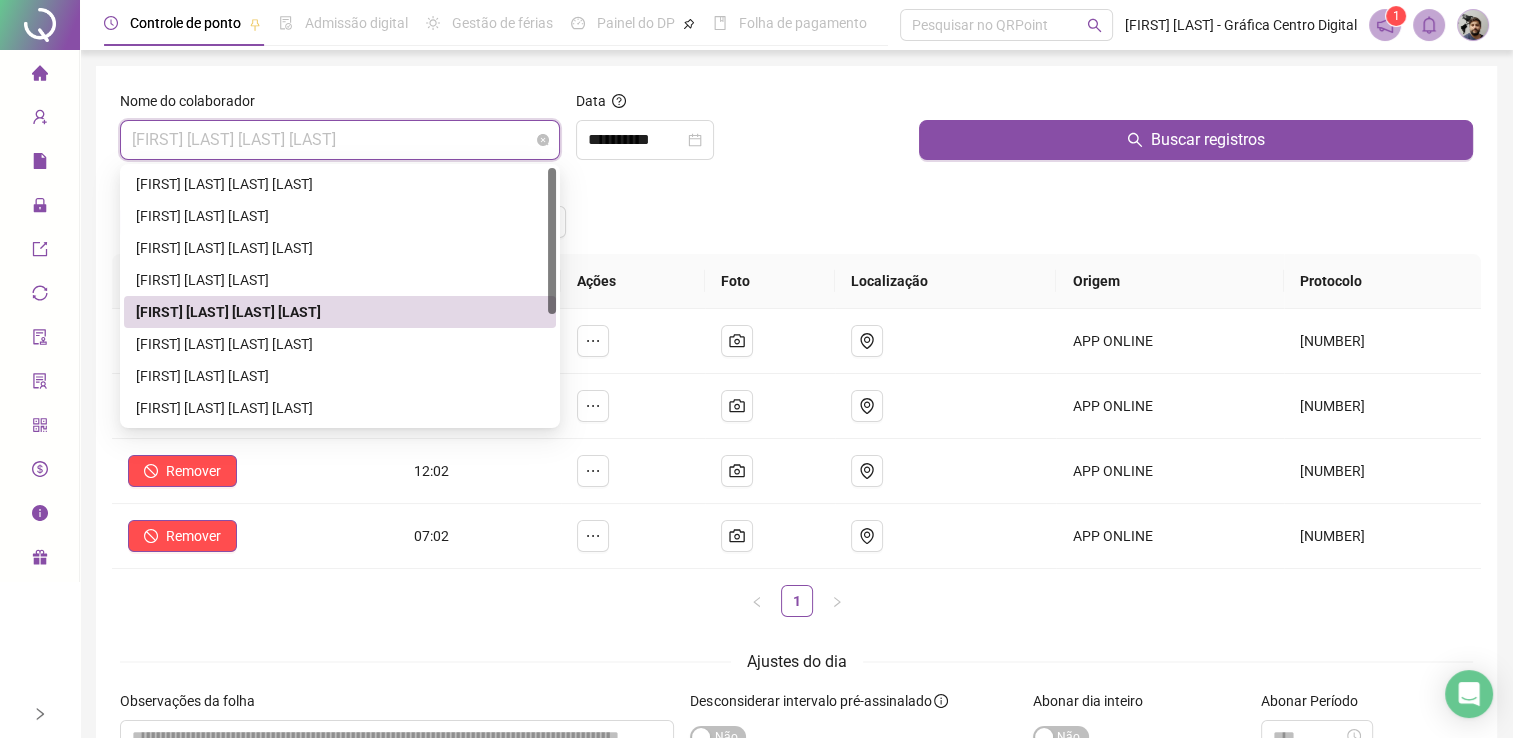 click on "[FIRST] [LAST] [LAST] [LAST]" at bounding box center [340, 140] 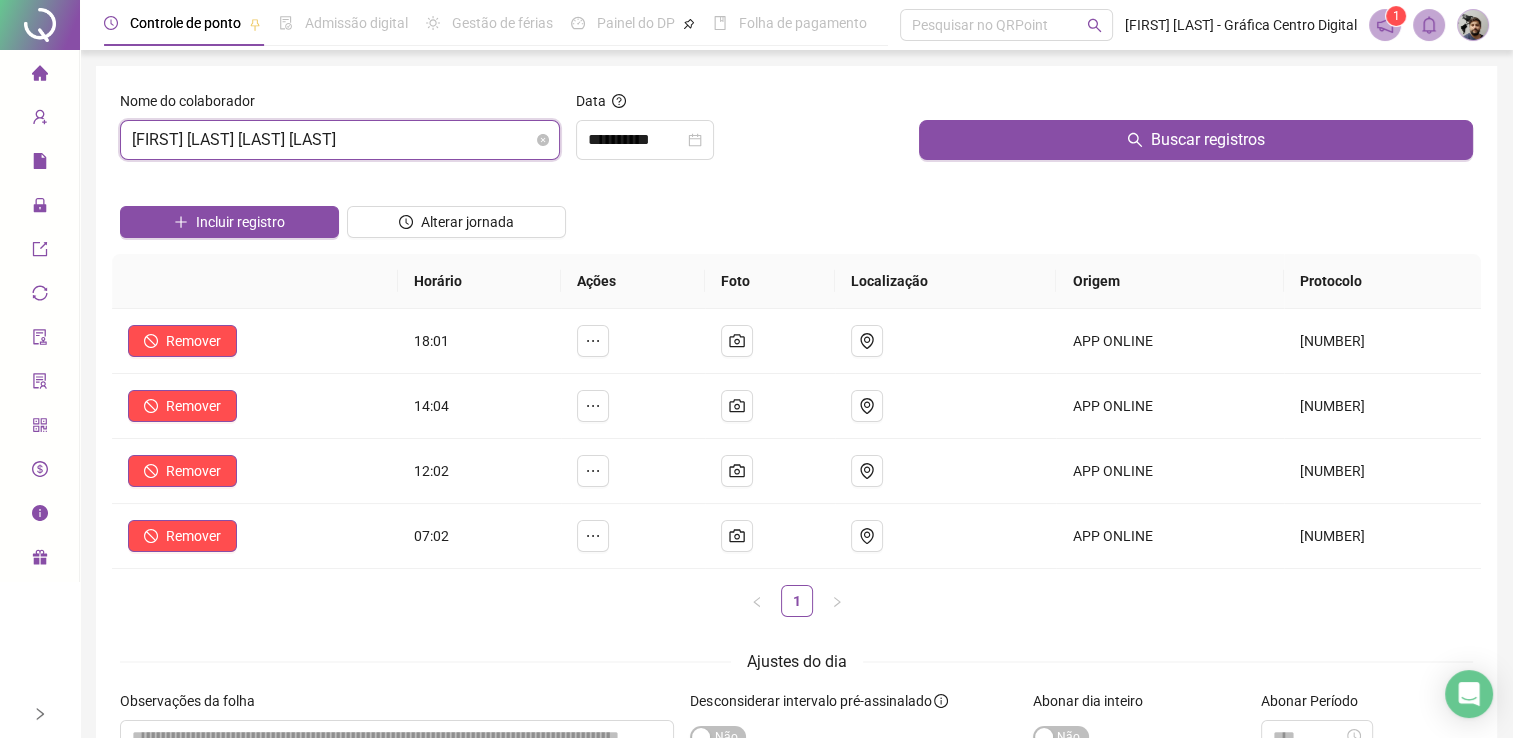 click on "[FIRST] [LAST] [LAST] [LAST]" at bounding box center (340, 140) 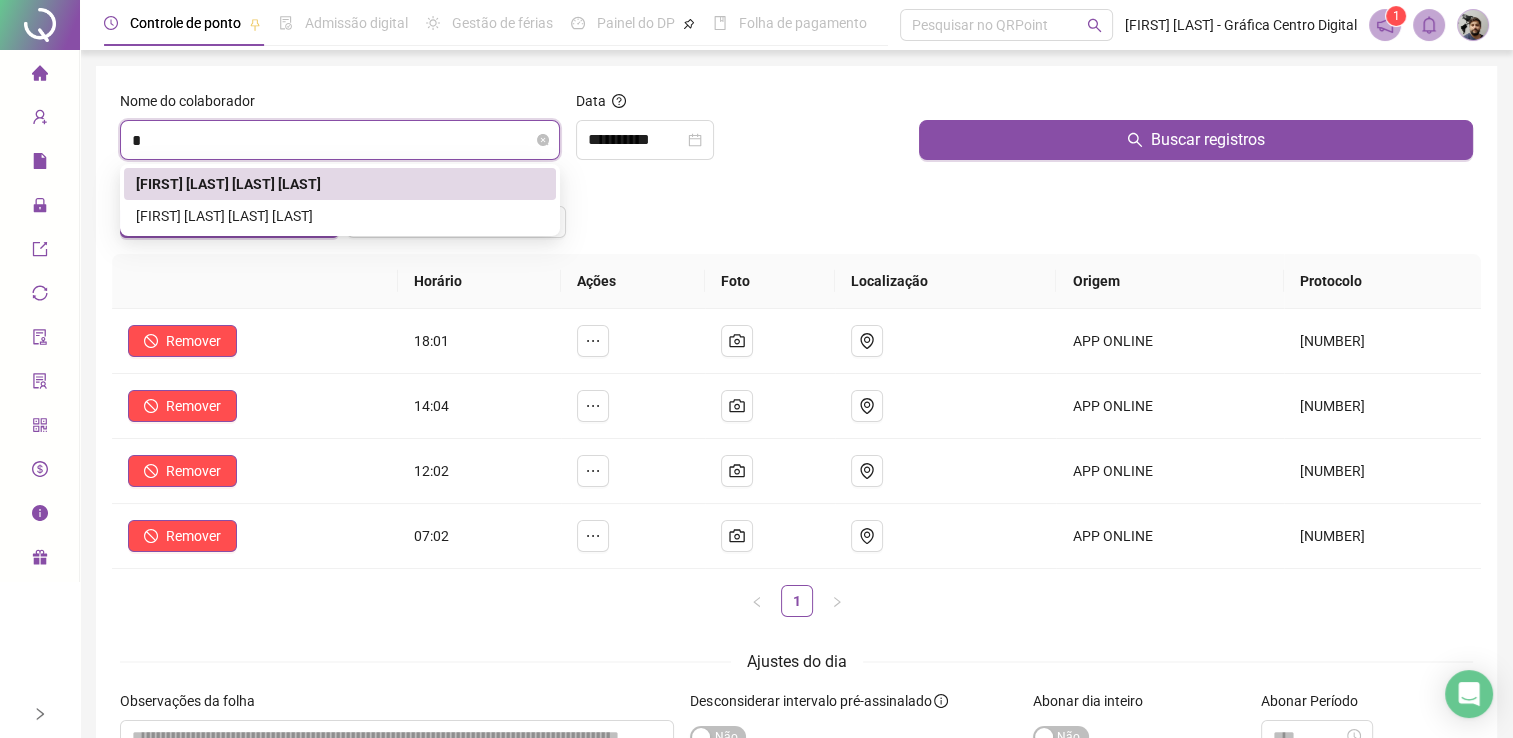 type on "**" 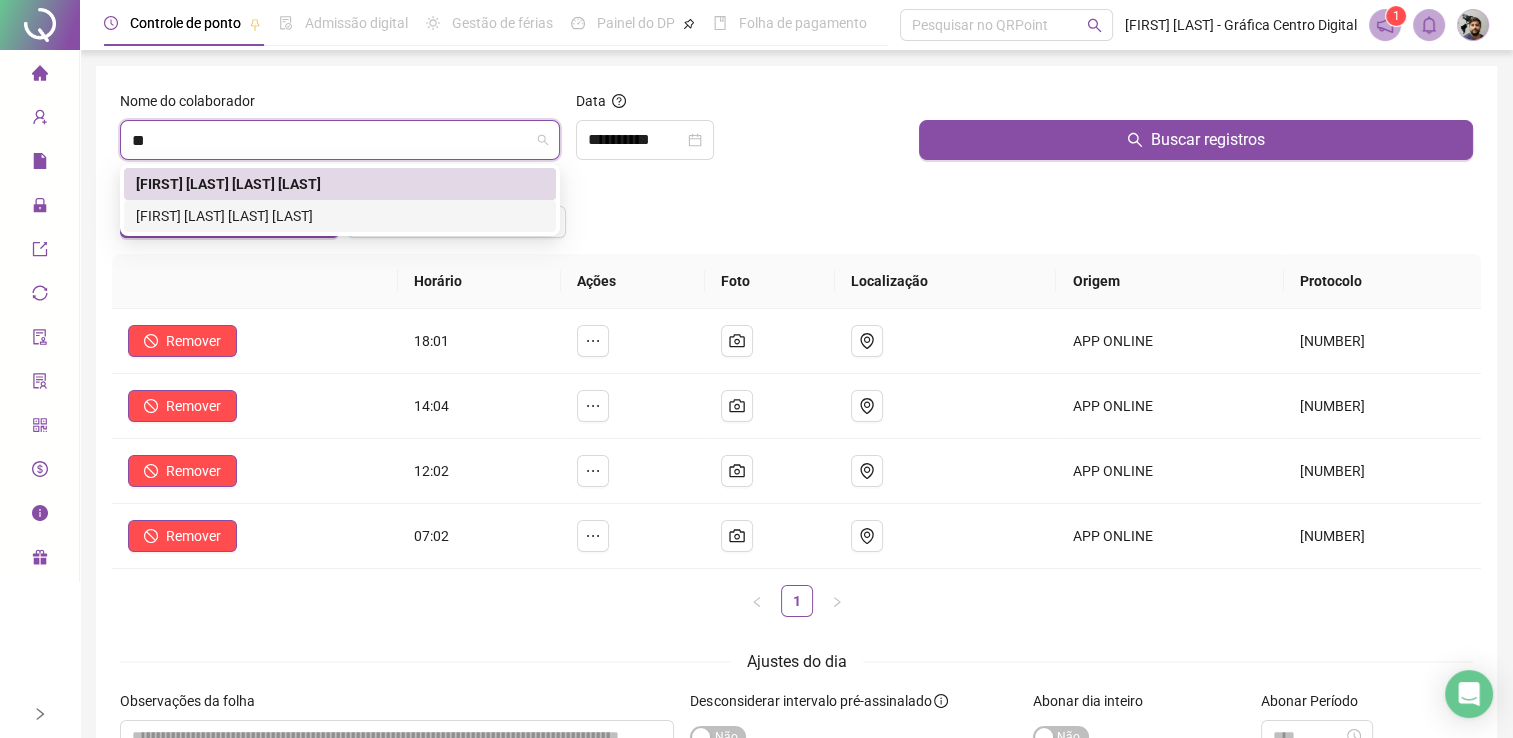click on "[FIRST] [LAST] [LAST]" at bounding box center (340, 216) 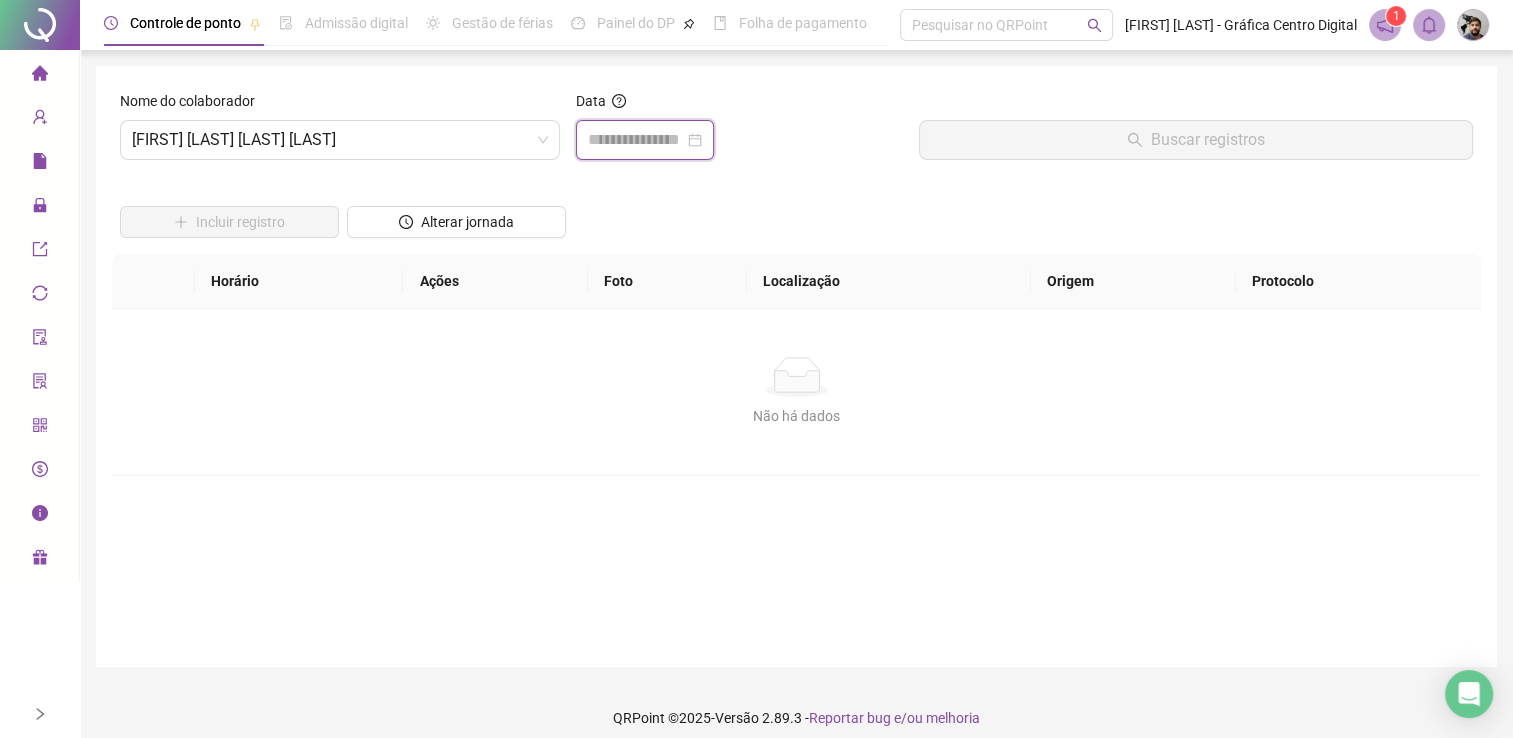 click at bounding box center (636, 140) 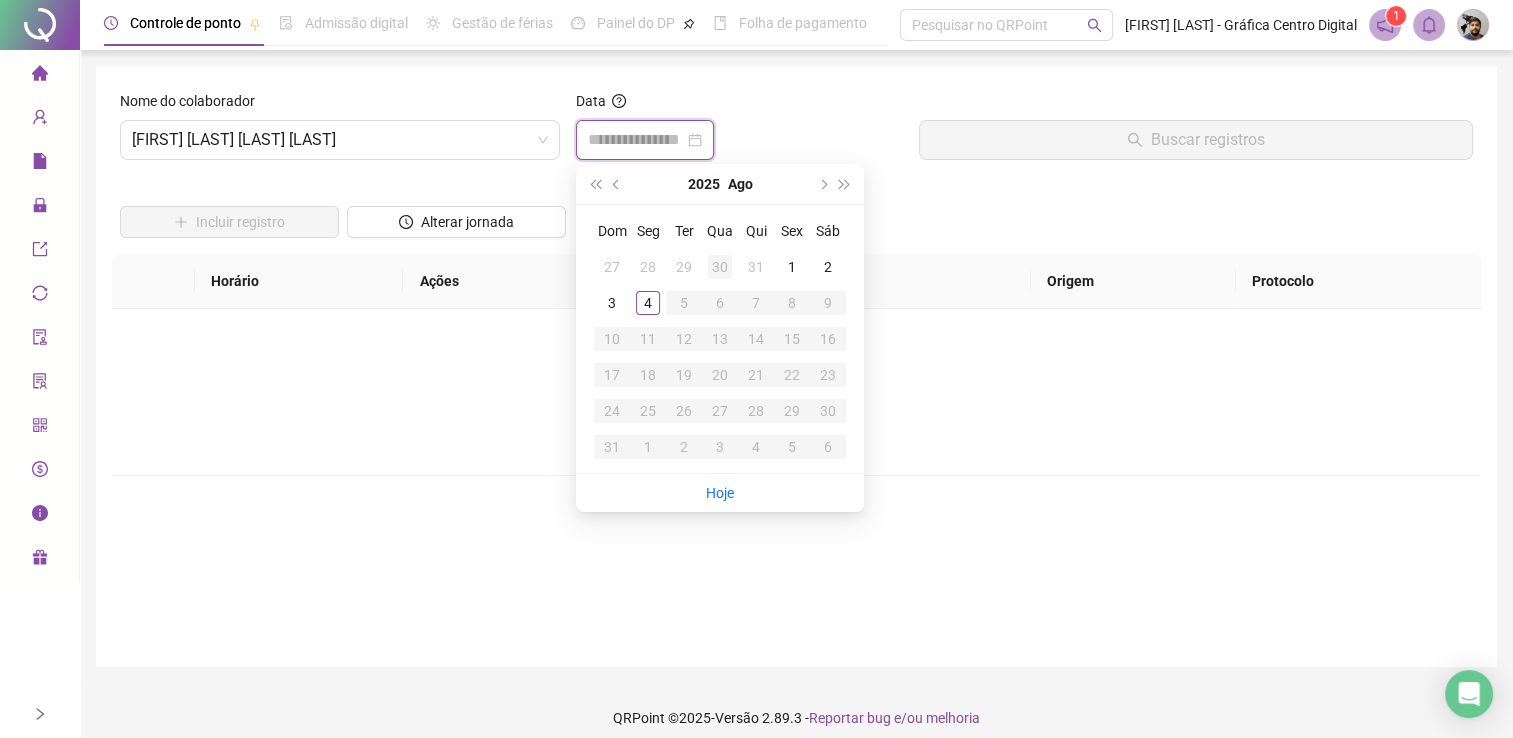 type on "**********" 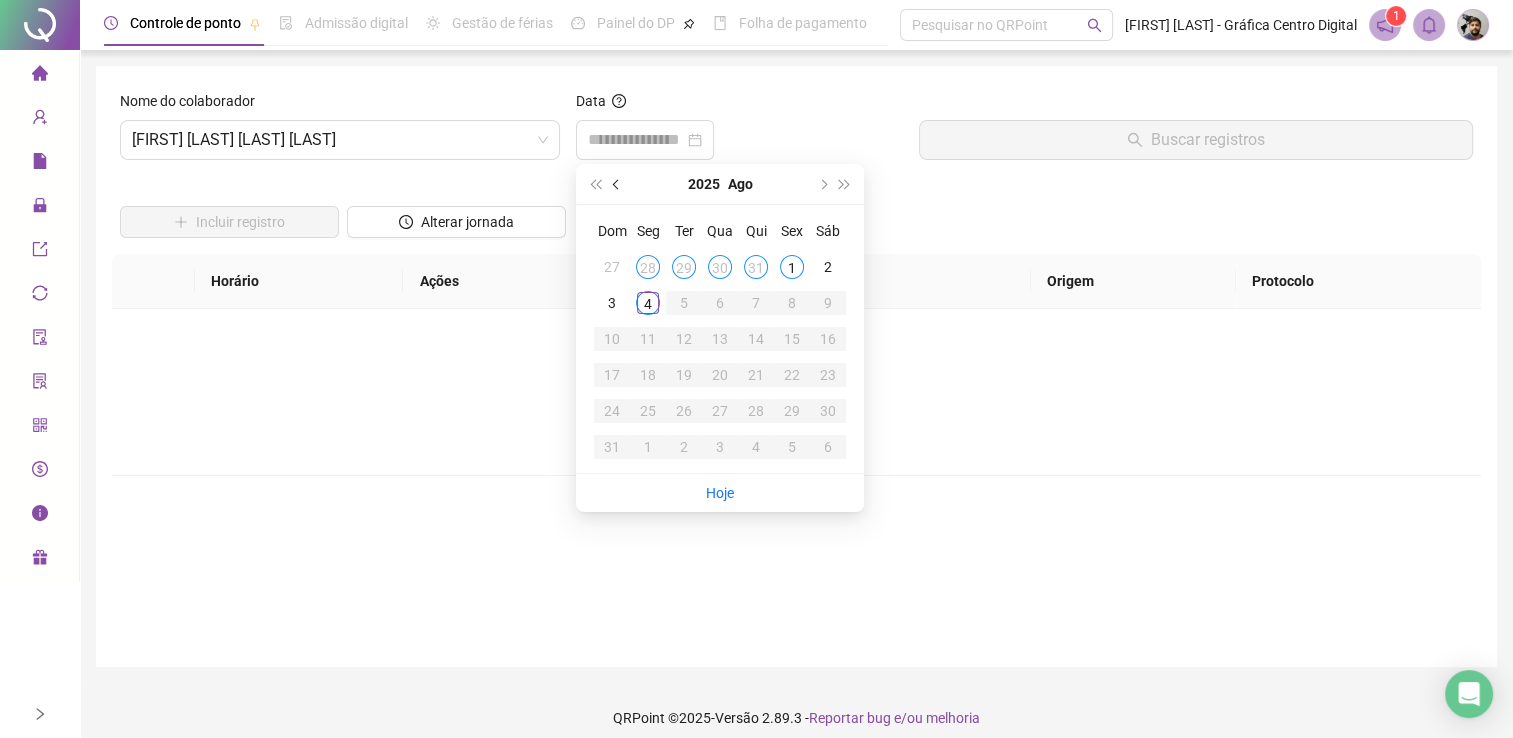 click at bounding box center [617, 184] 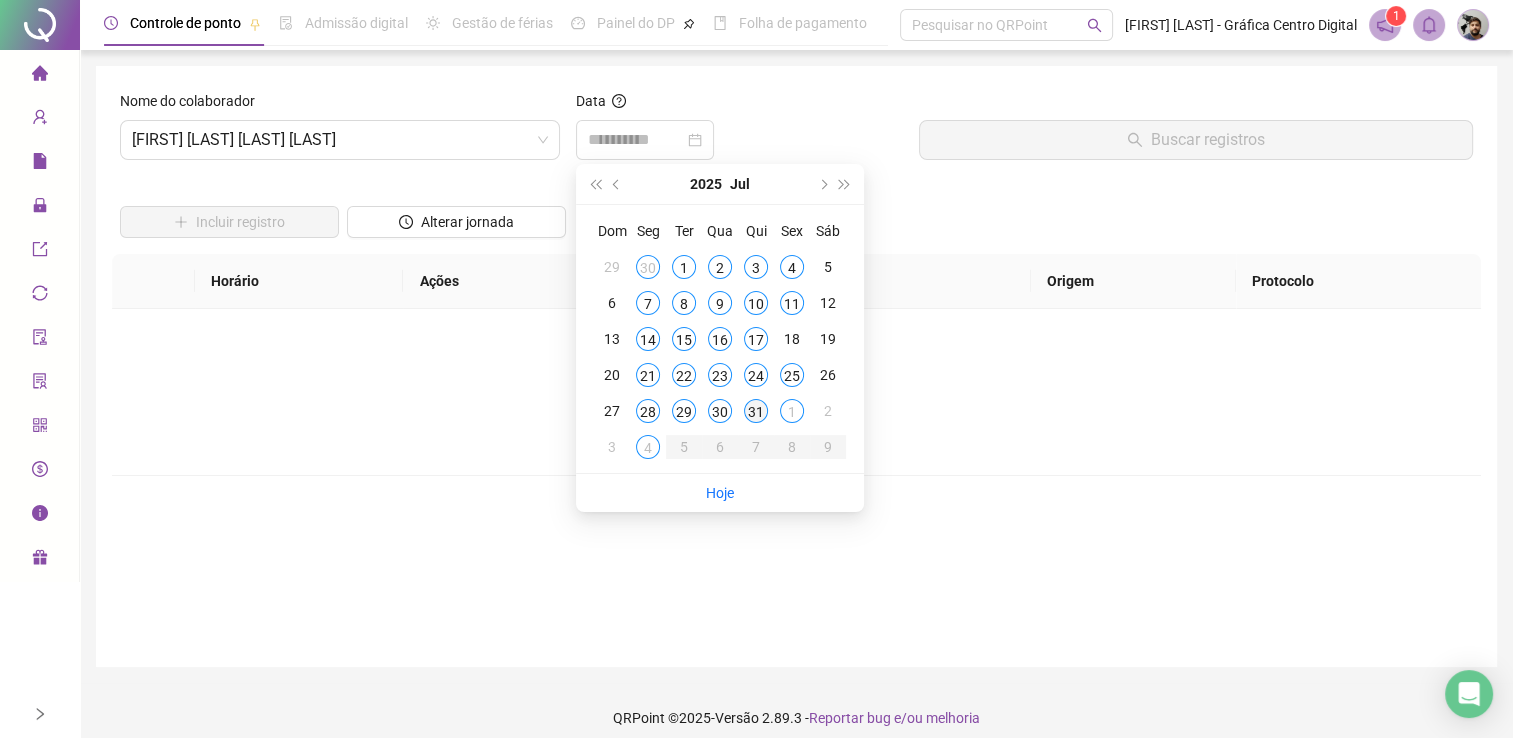 type on "**********" 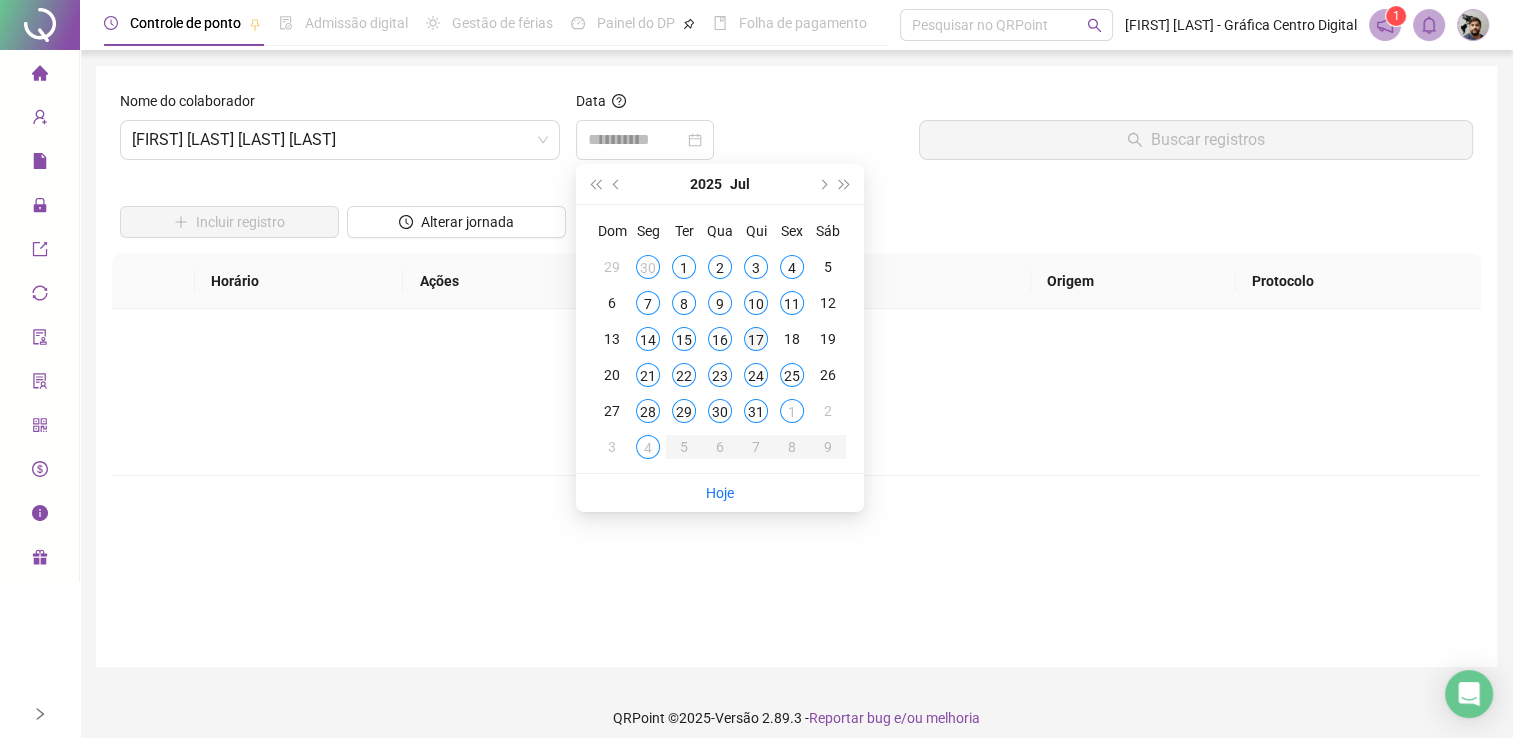 type on "**********" 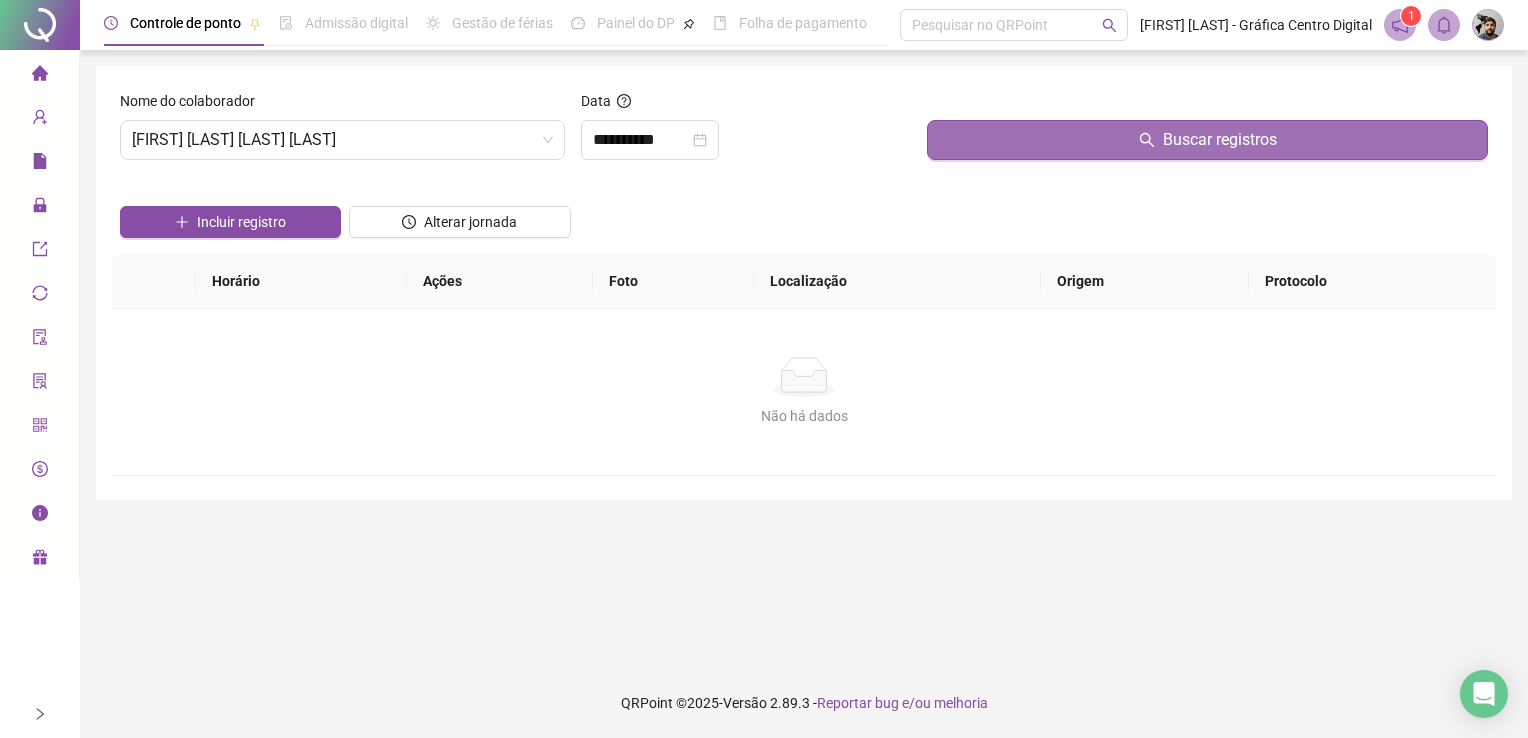 click on "Buscar registros" at bounding box center [1207, 140] 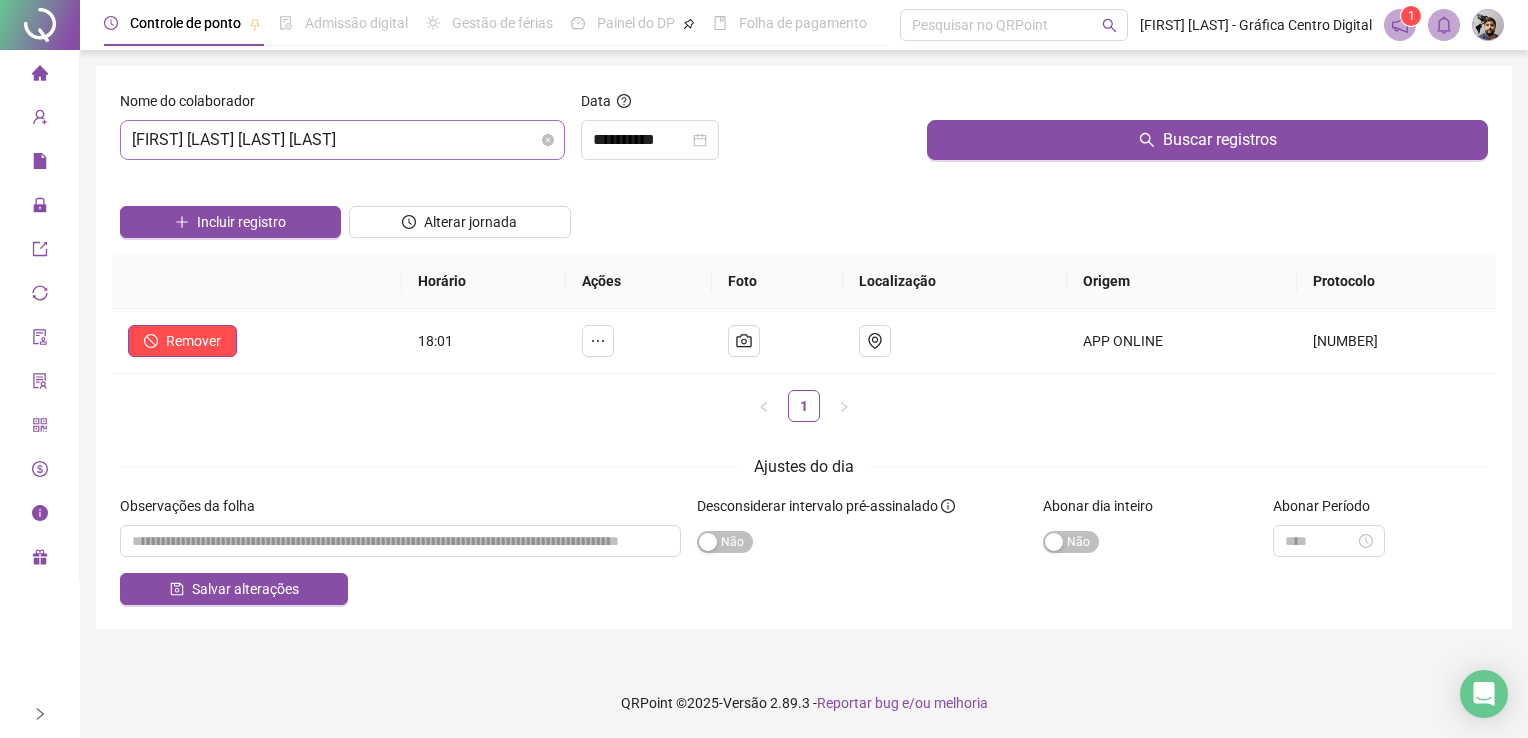 click on "[FIRST] [LAST] [LAST]" at bounding box center [342, 140] 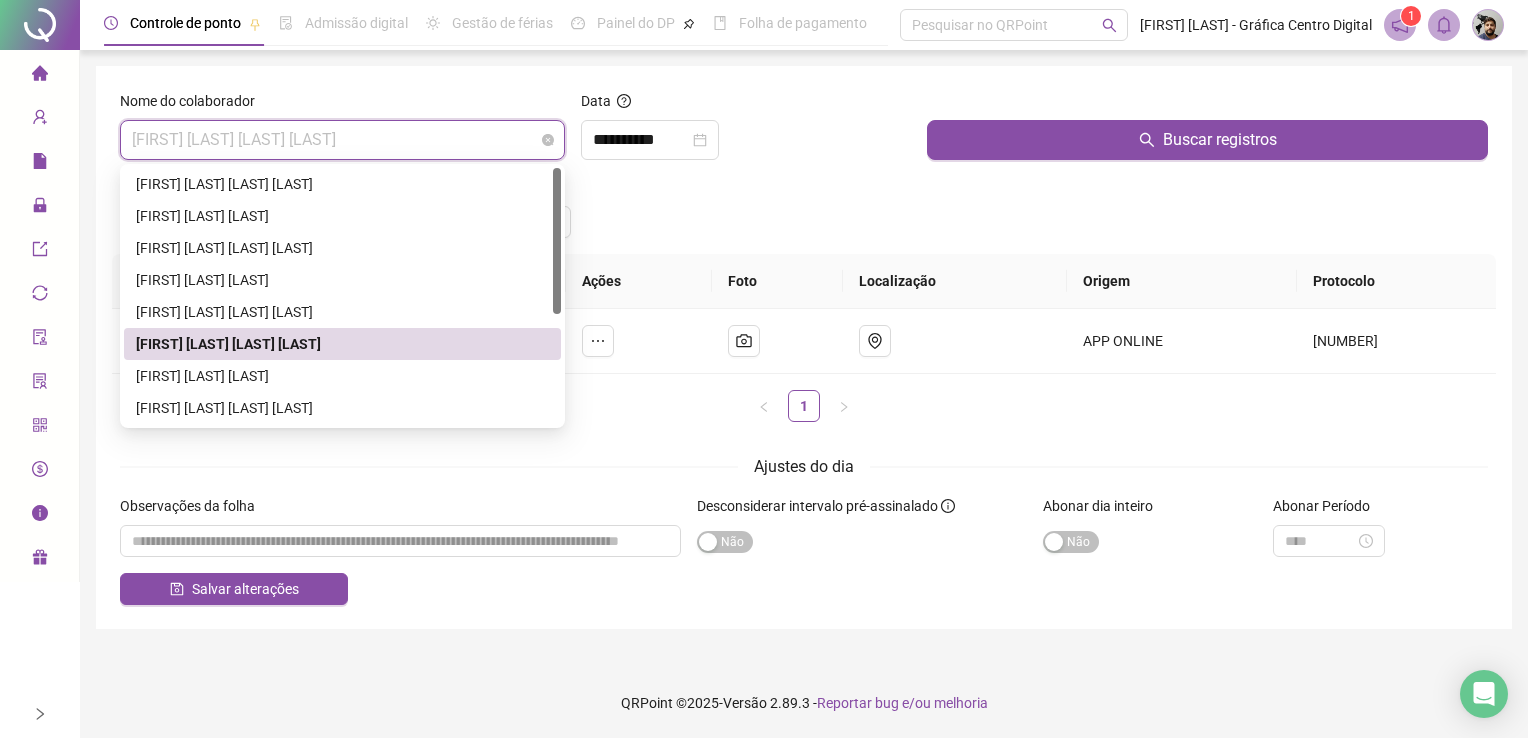 click on "[FIRST] [LAST] [LAST]" at bounding box center [342, 140] 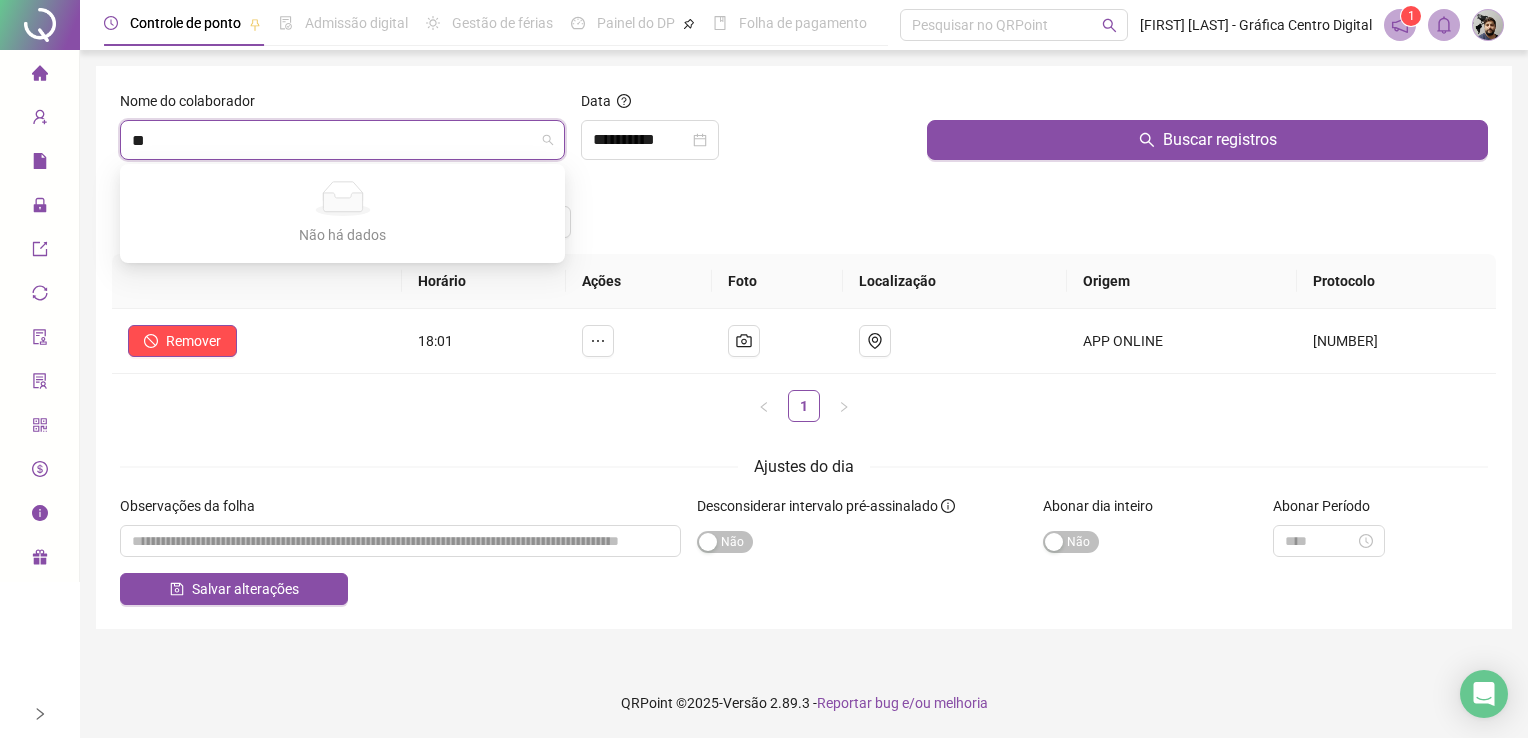 type on "*" 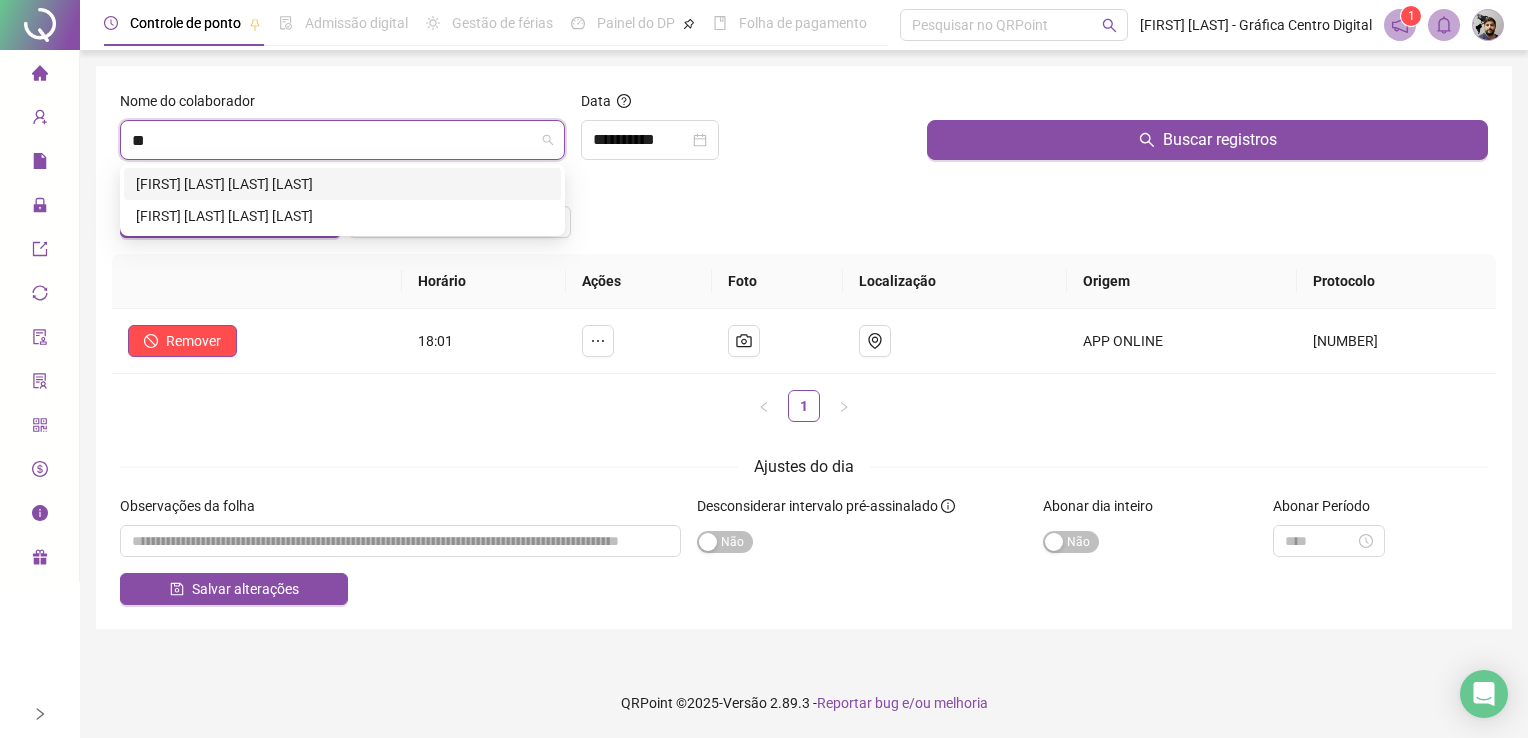 type on "***" 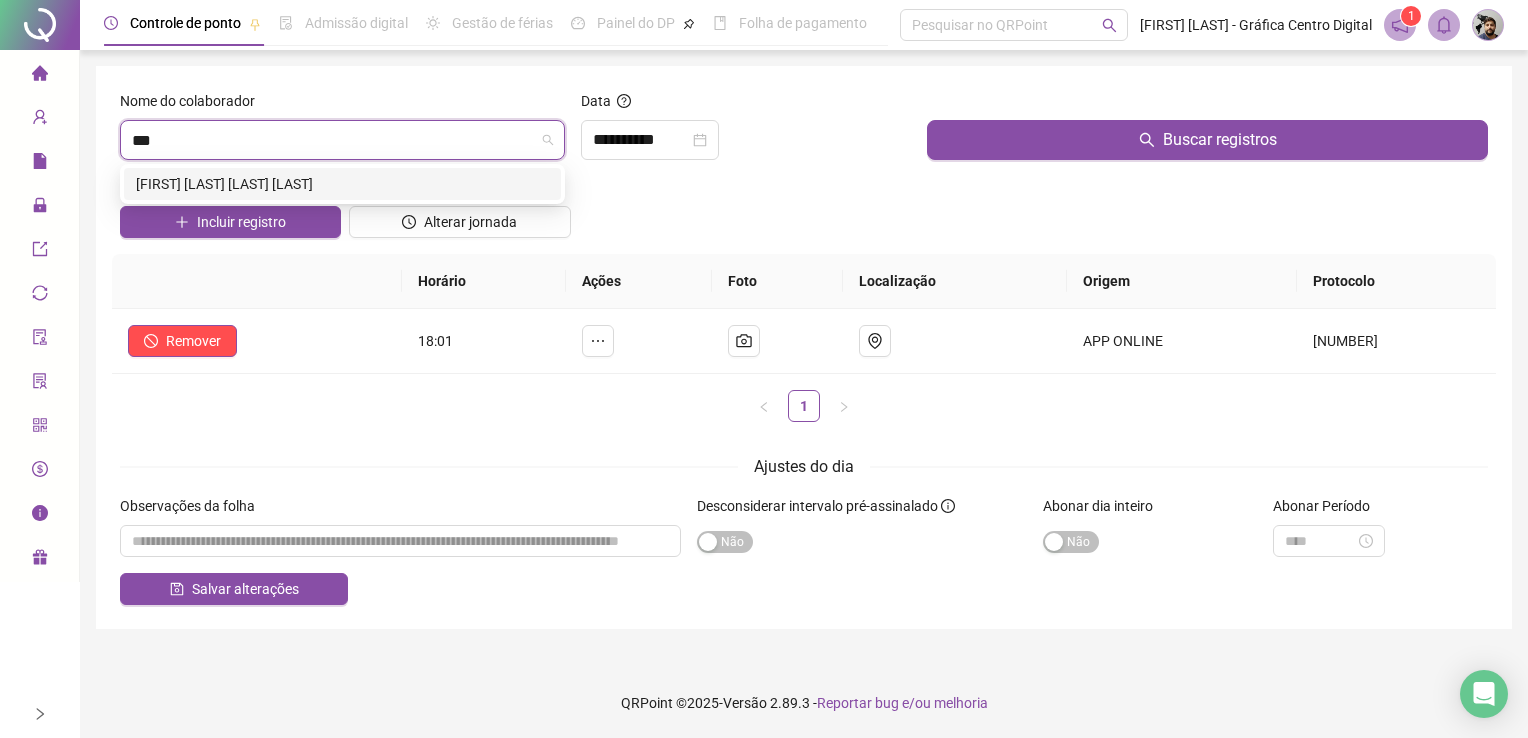 click on "[FIRST] [LAST] [LAST]" at bounding box center [342, 184] 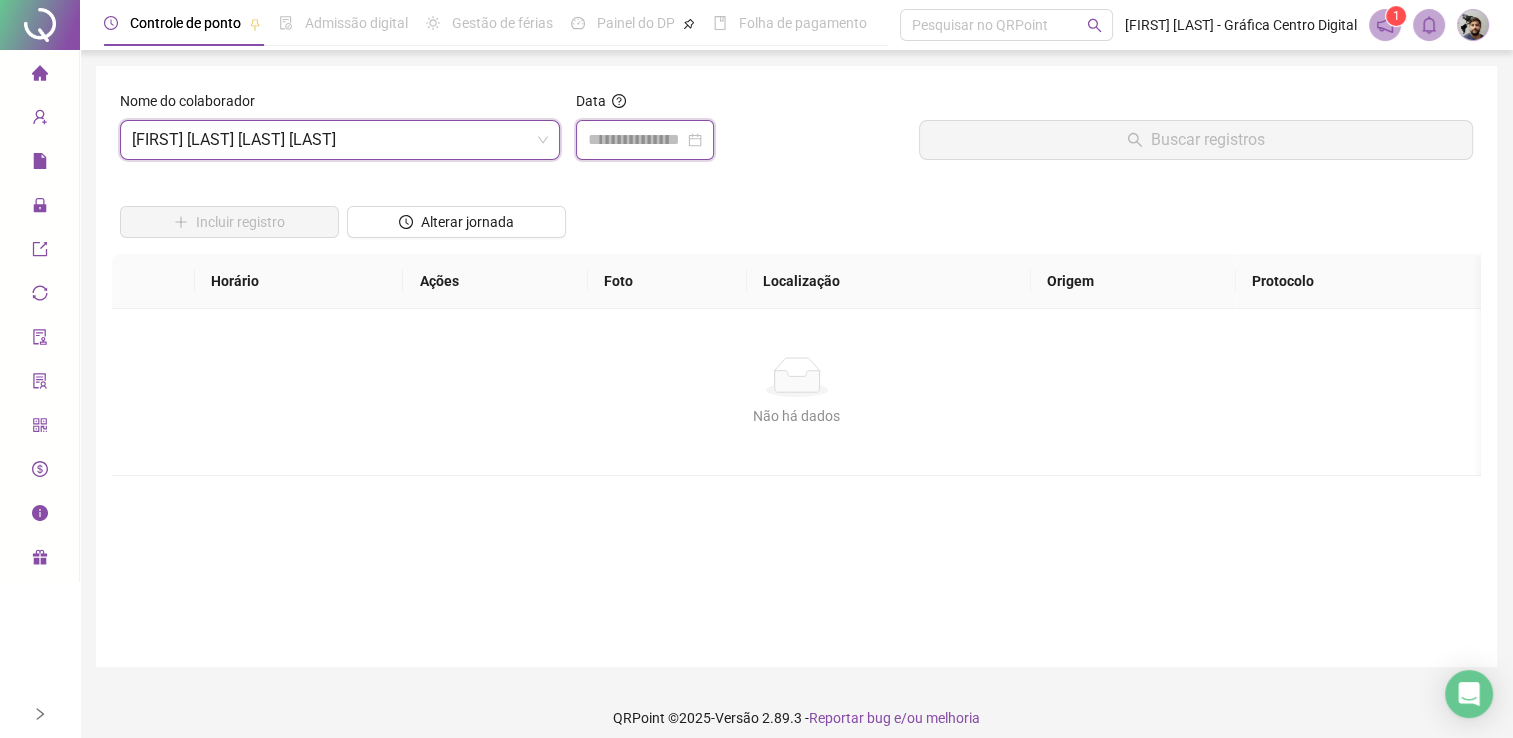 click at bounding box center [636, 140] 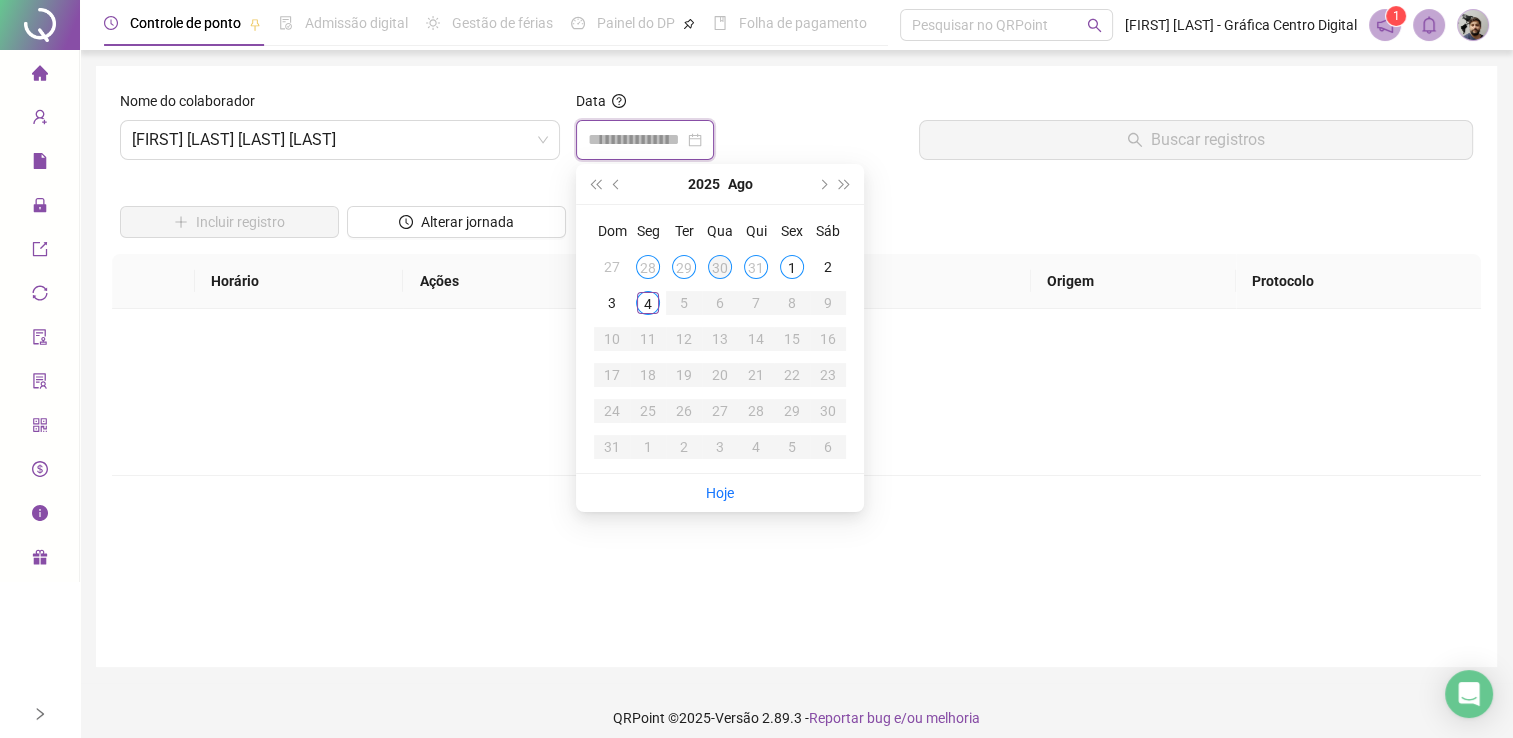 type on "**********" 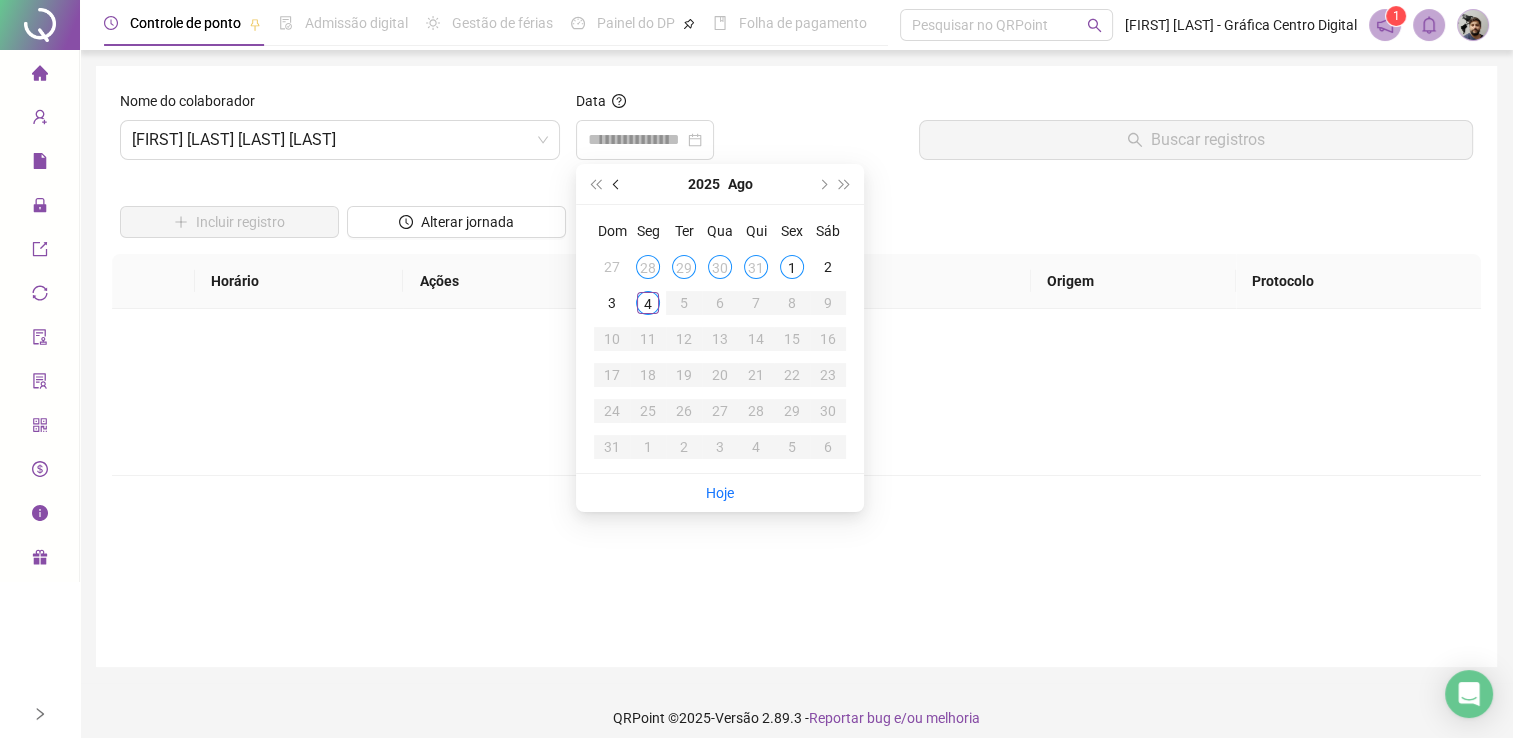 click at bounding box center [617, 184] 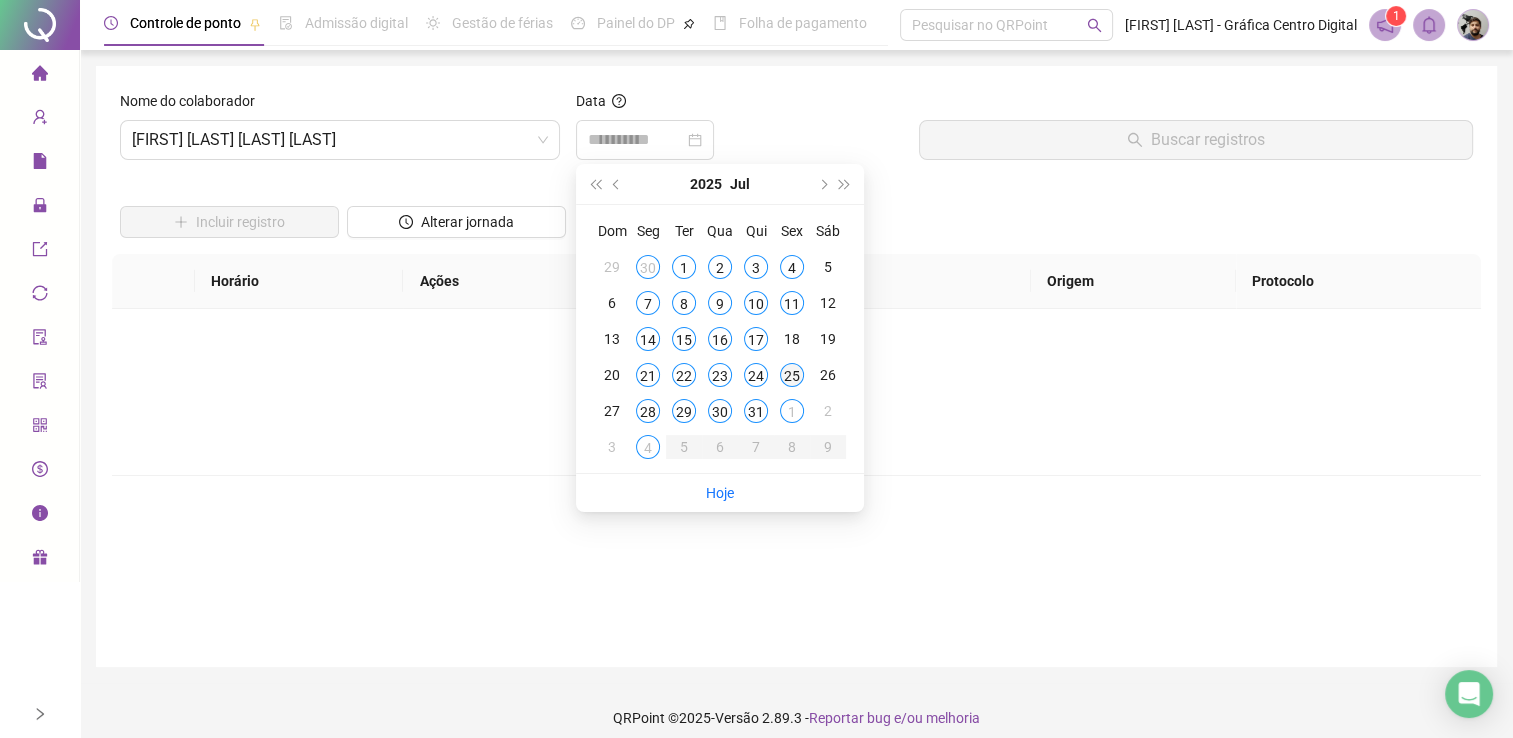 type on "**********" 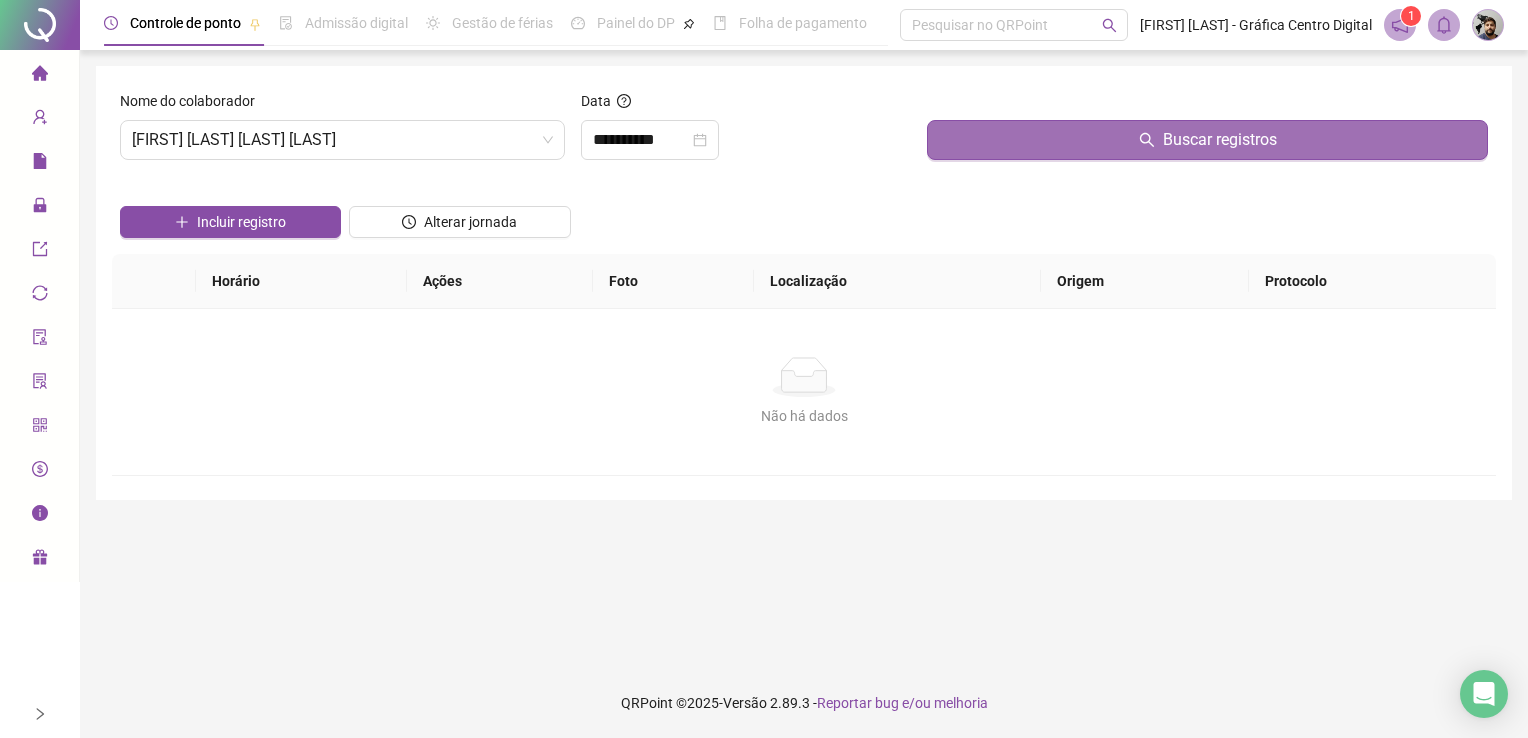 click on "Buscar registros" at bounding box center (1207, 140) 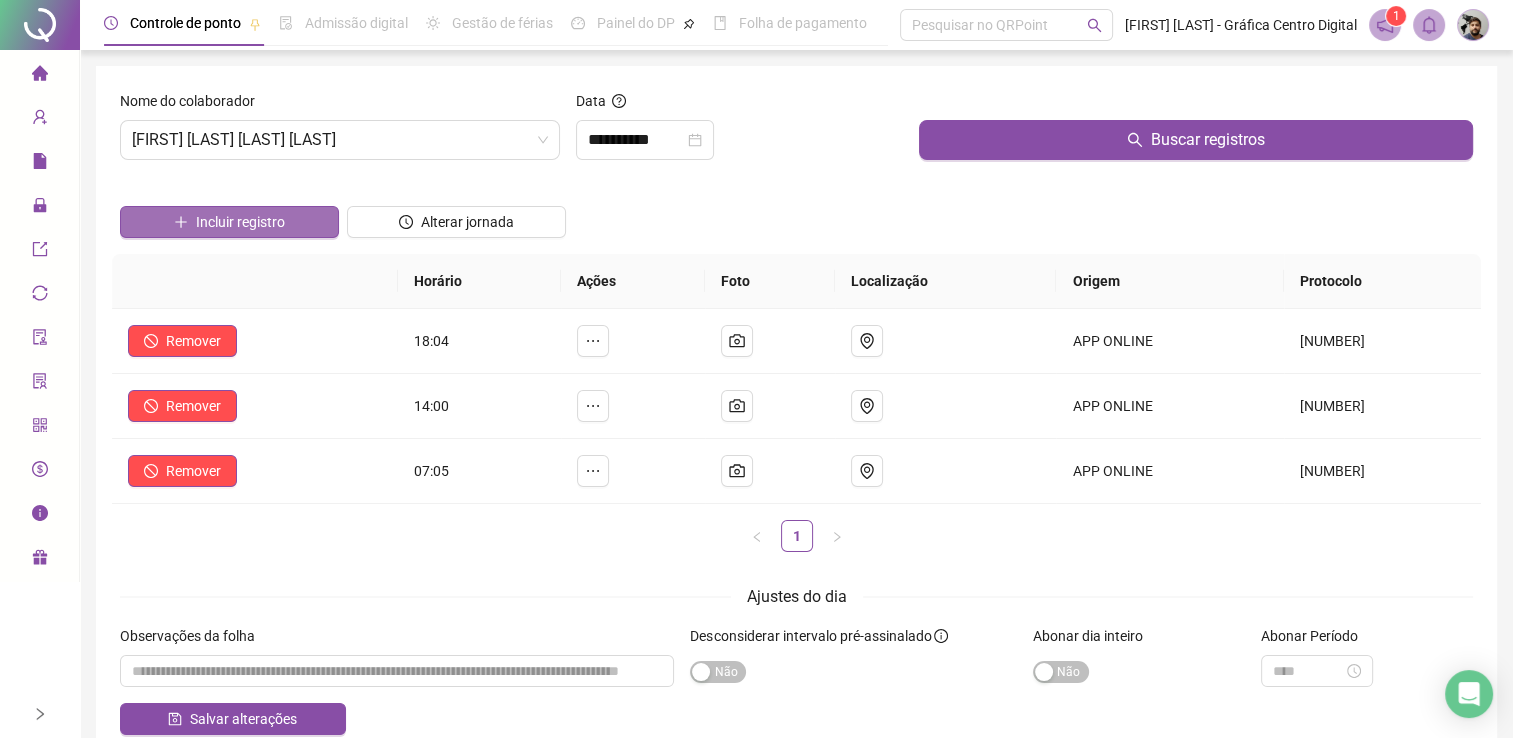 click on "Incluir registro" at bounding box center [240, 222] 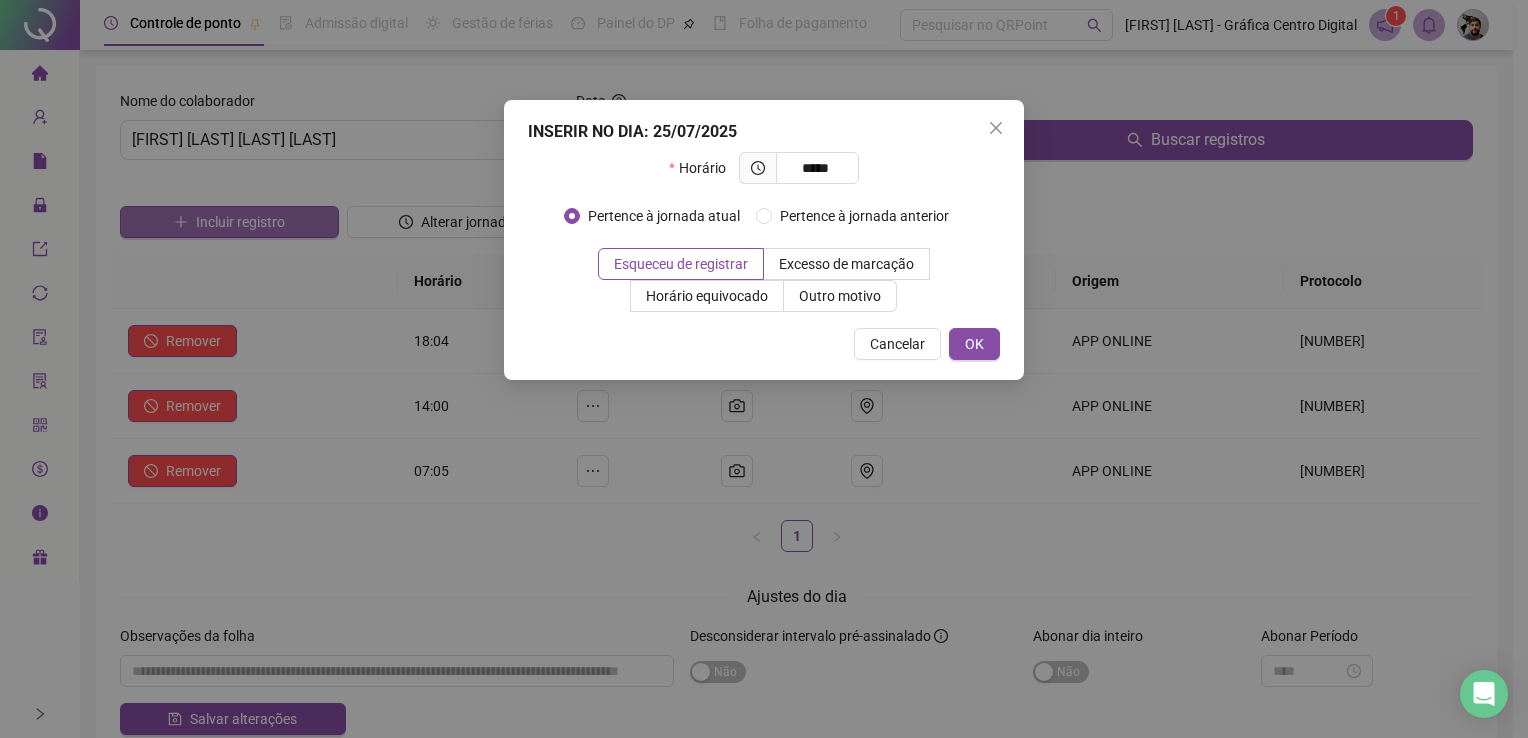 type on "*****" 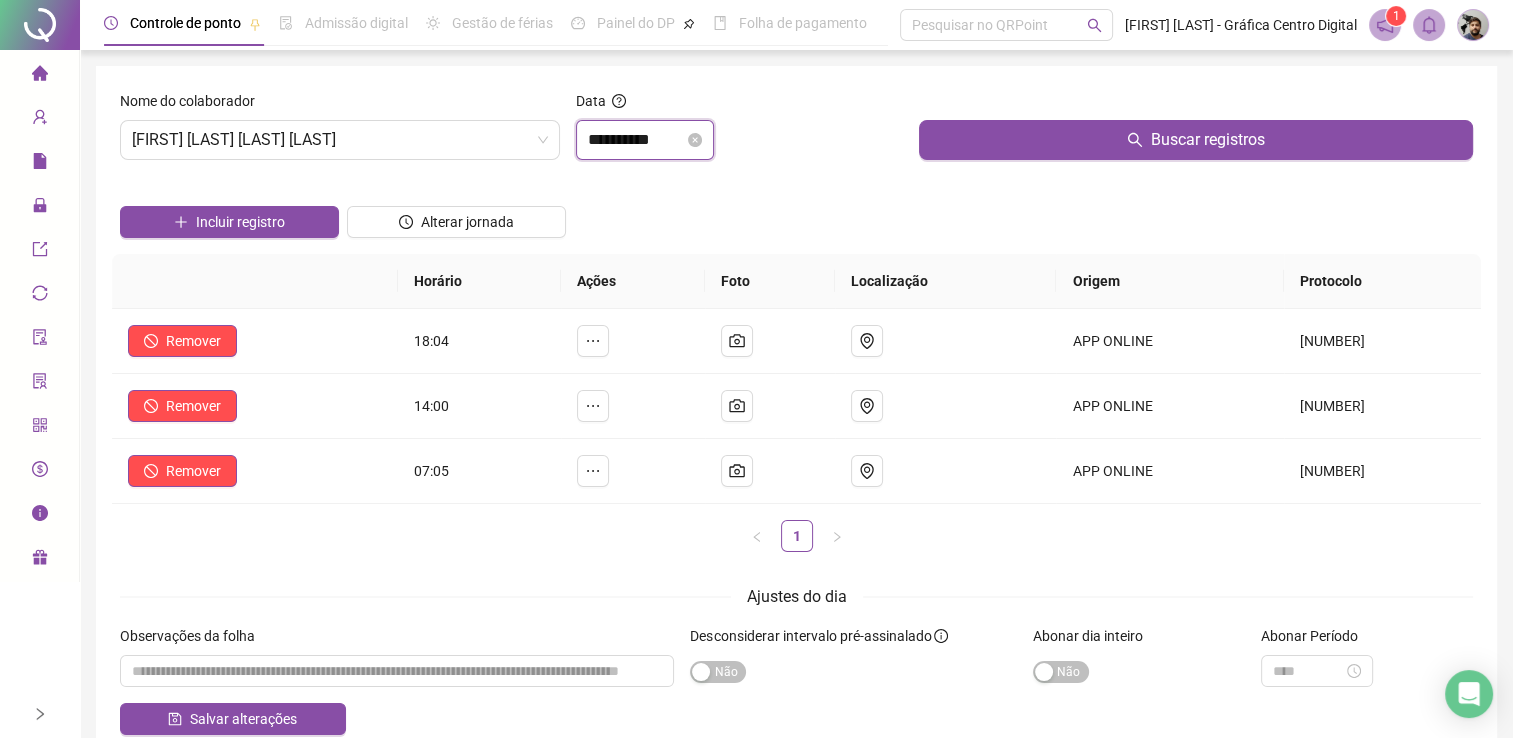 click on "**********" at bounding box center [636, 140] 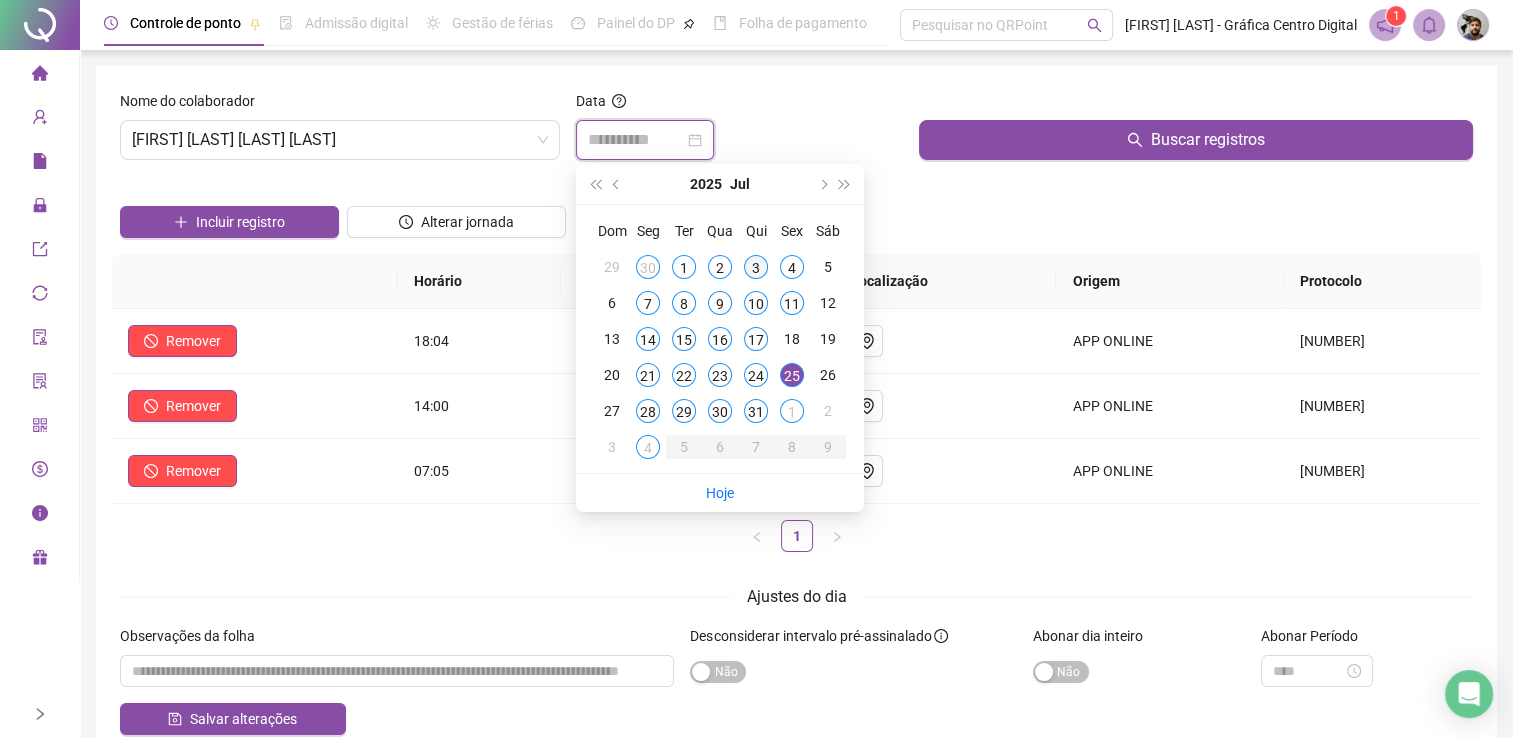 type on "**********" 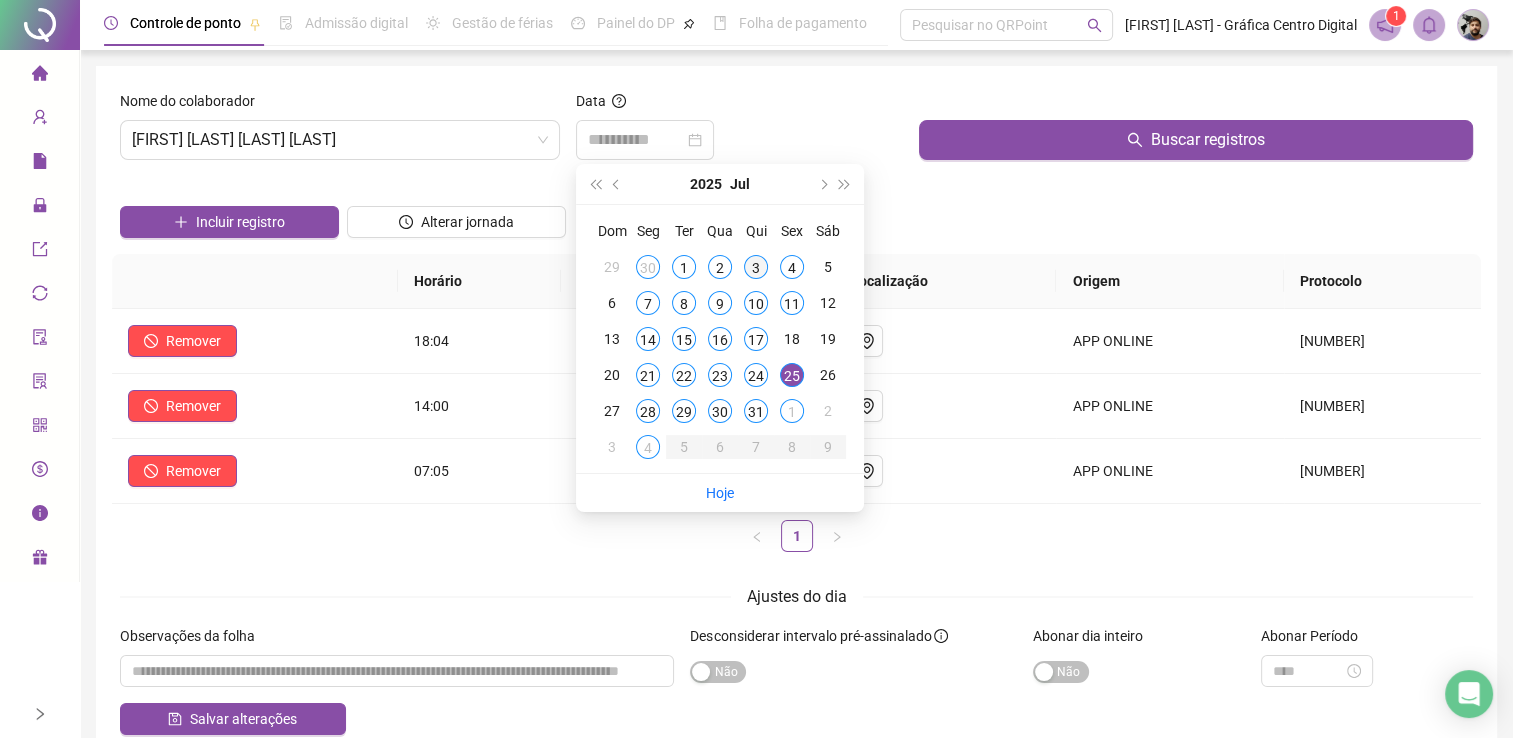 click on "3" at bounding box center [756, 267] 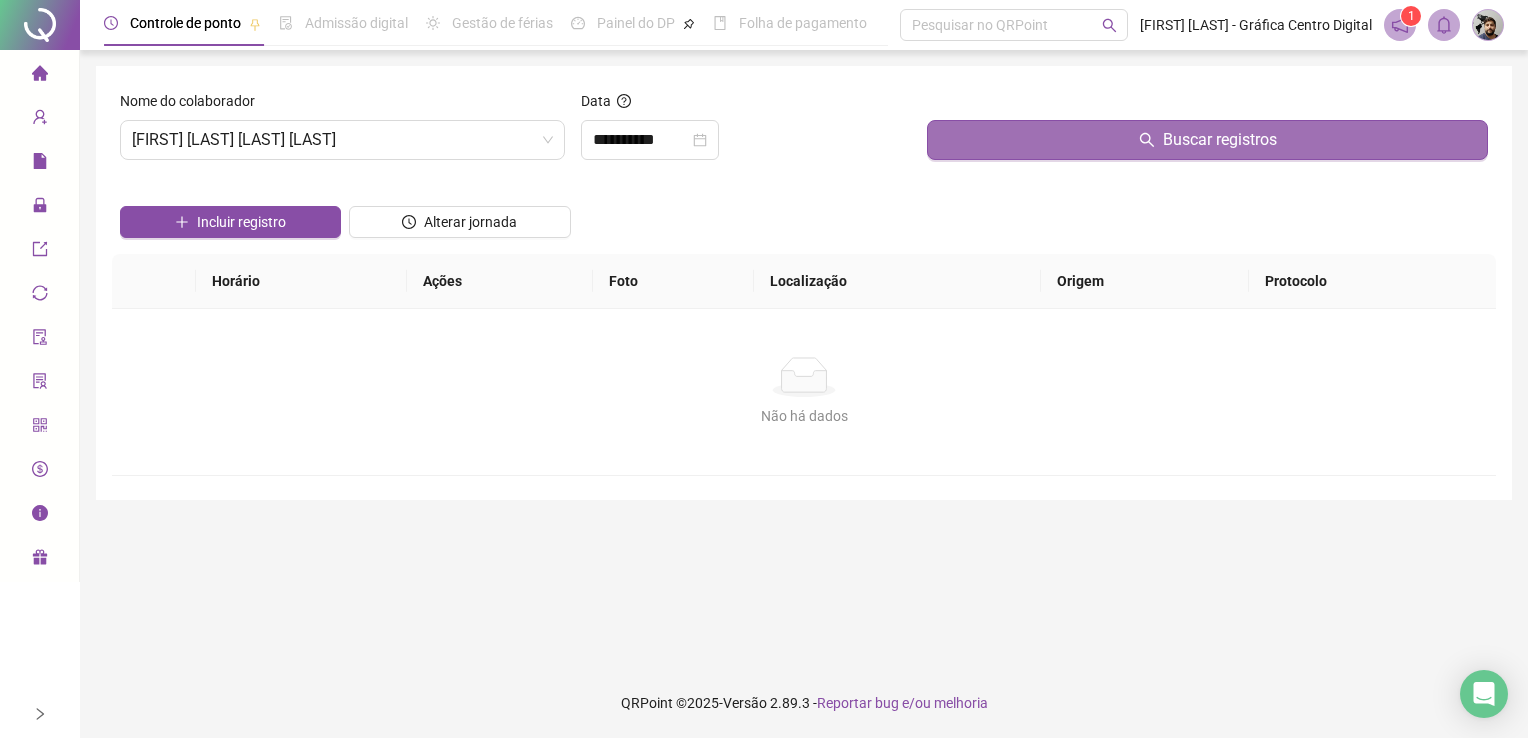 click on "Buscar registros" at bounding box center [1207, 140] 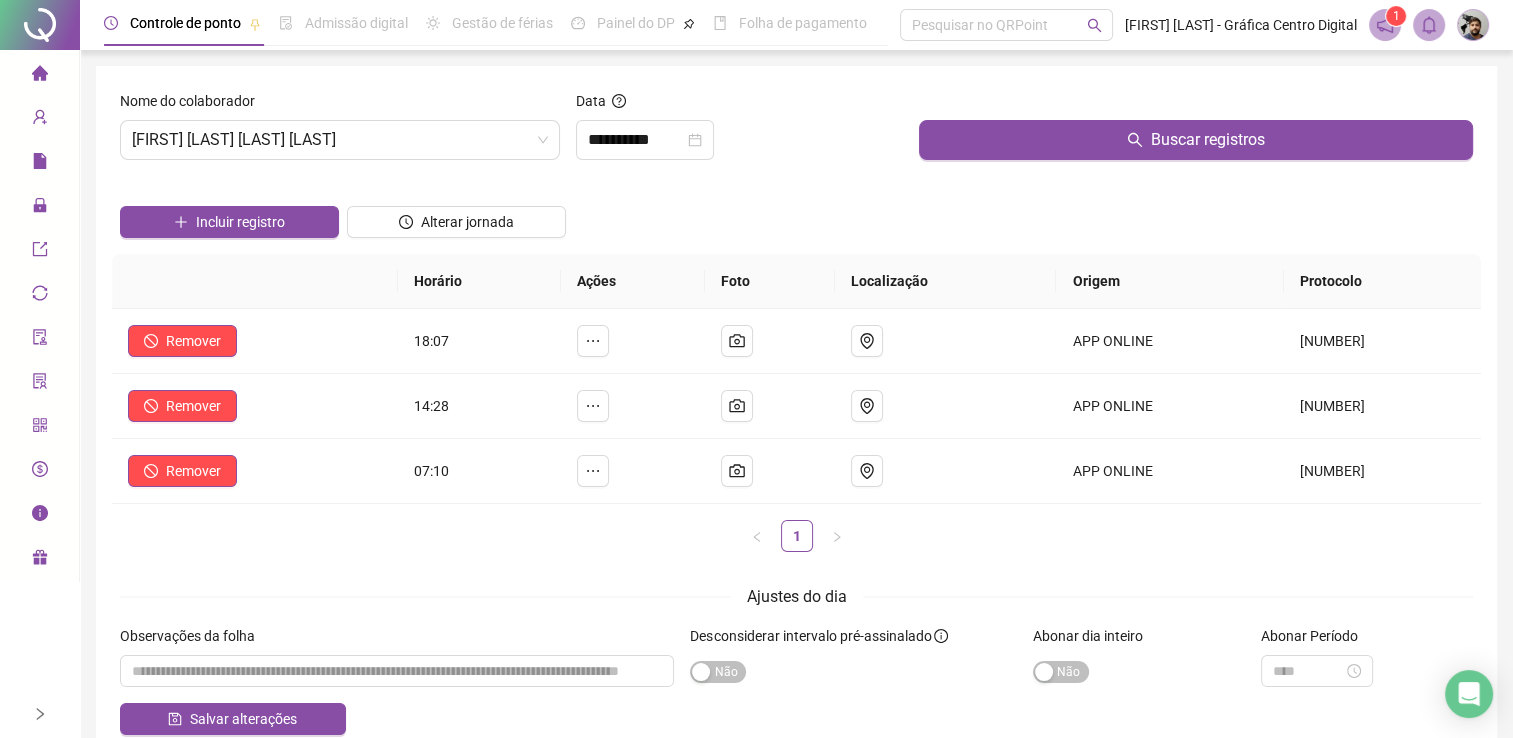 click on "Incluir registro" at bounding box center (229, 215) 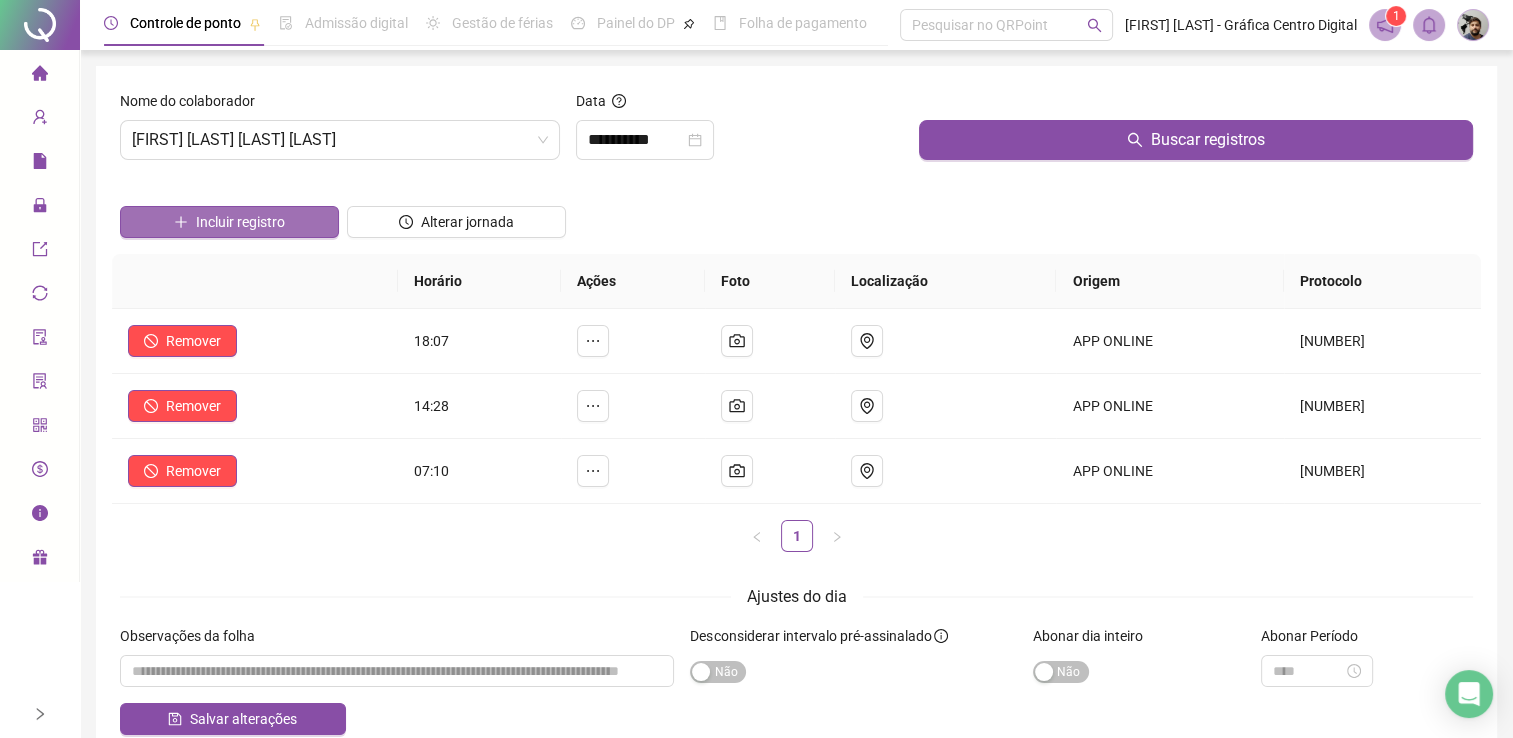 click on "Incluir registro" at bounding box center (240, 222) 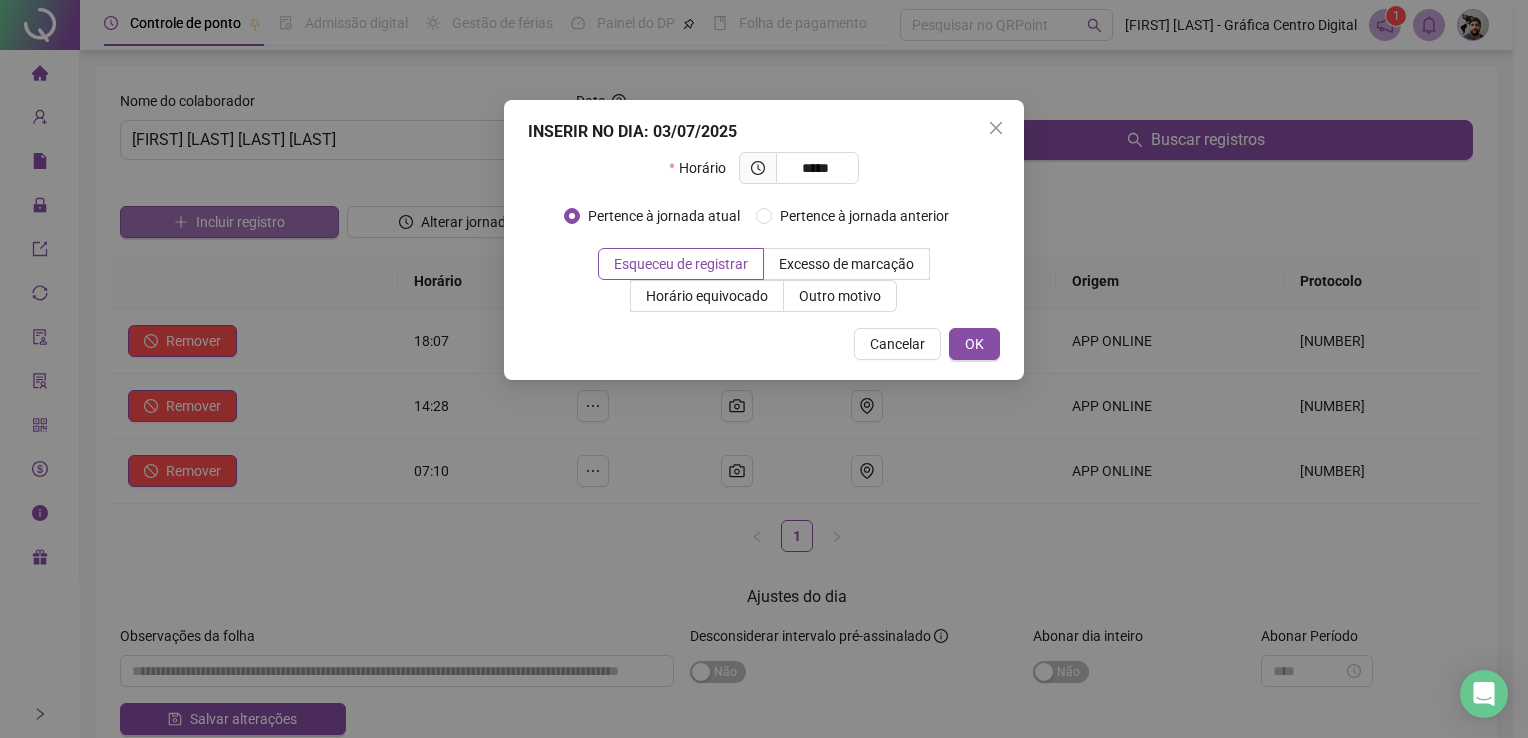 type on "*****" 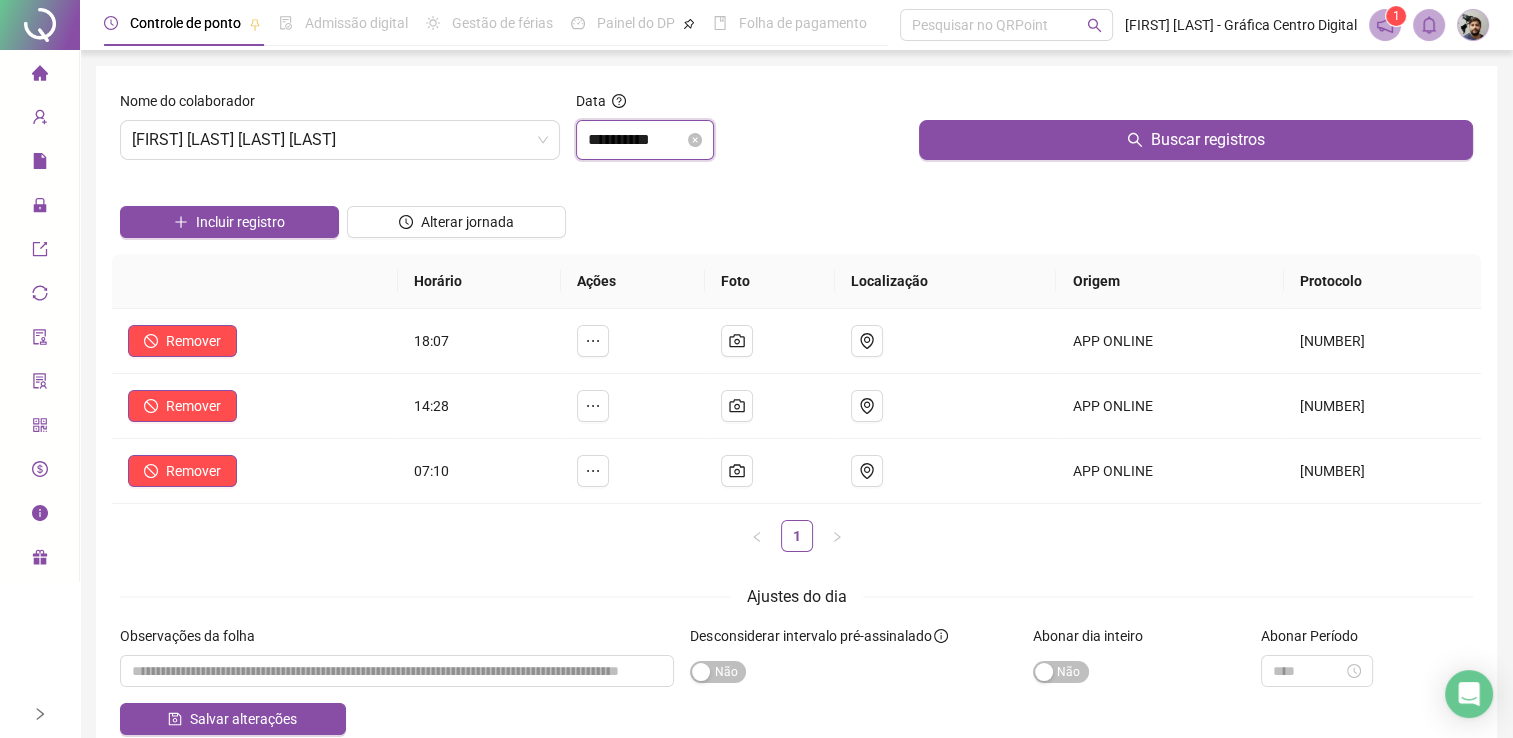 click on "**********" at bounding box center (636, 140) 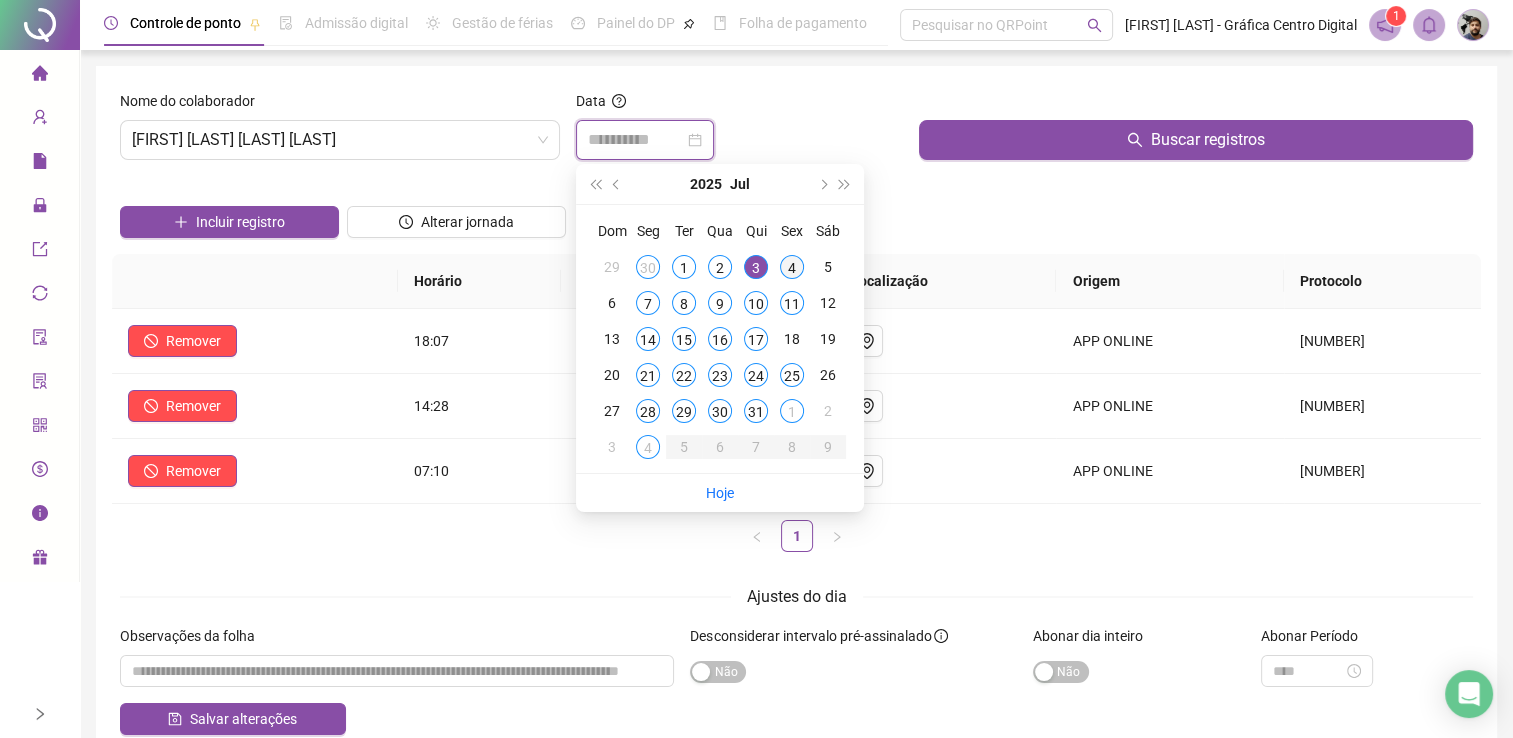 type on "**********" 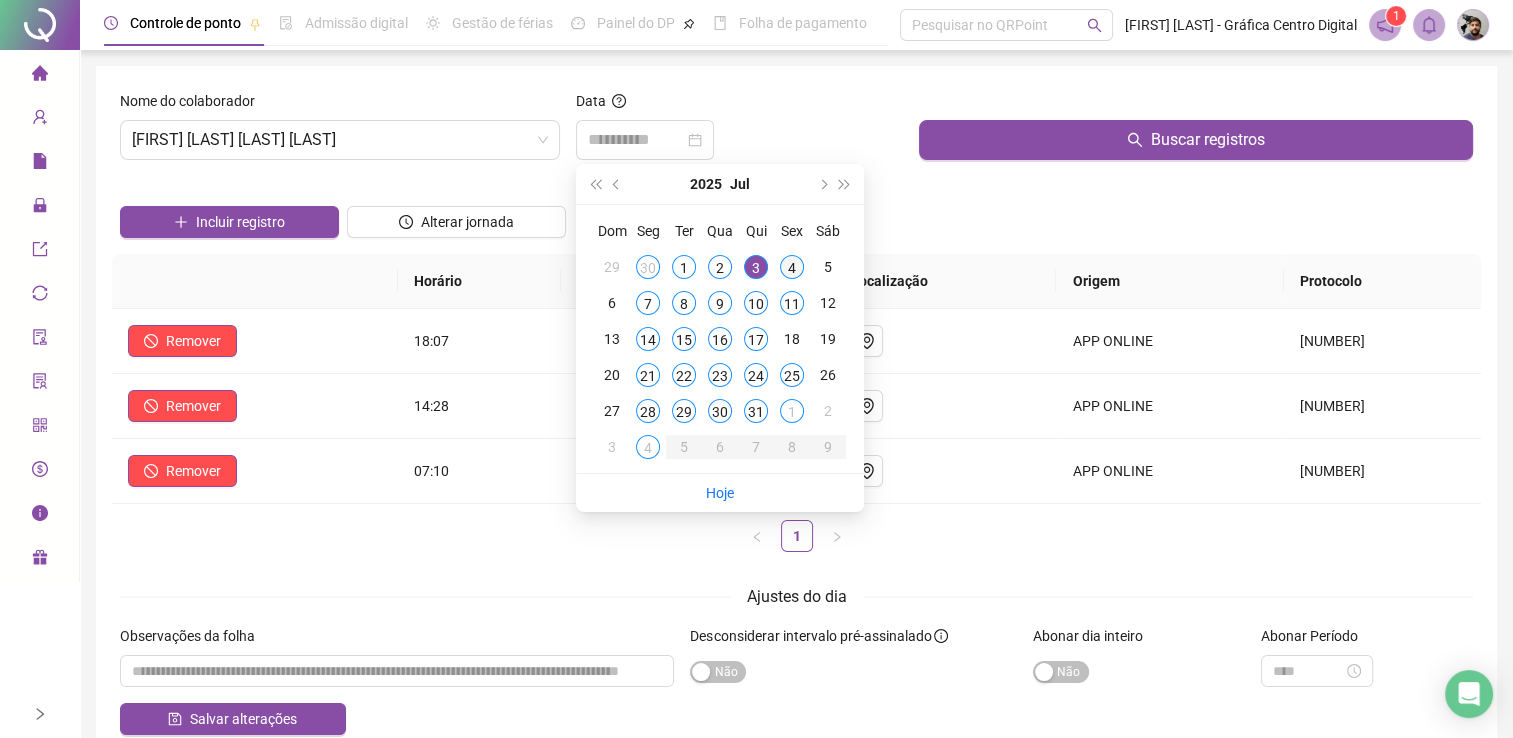 click on "4" at bounding box center (792, 267) 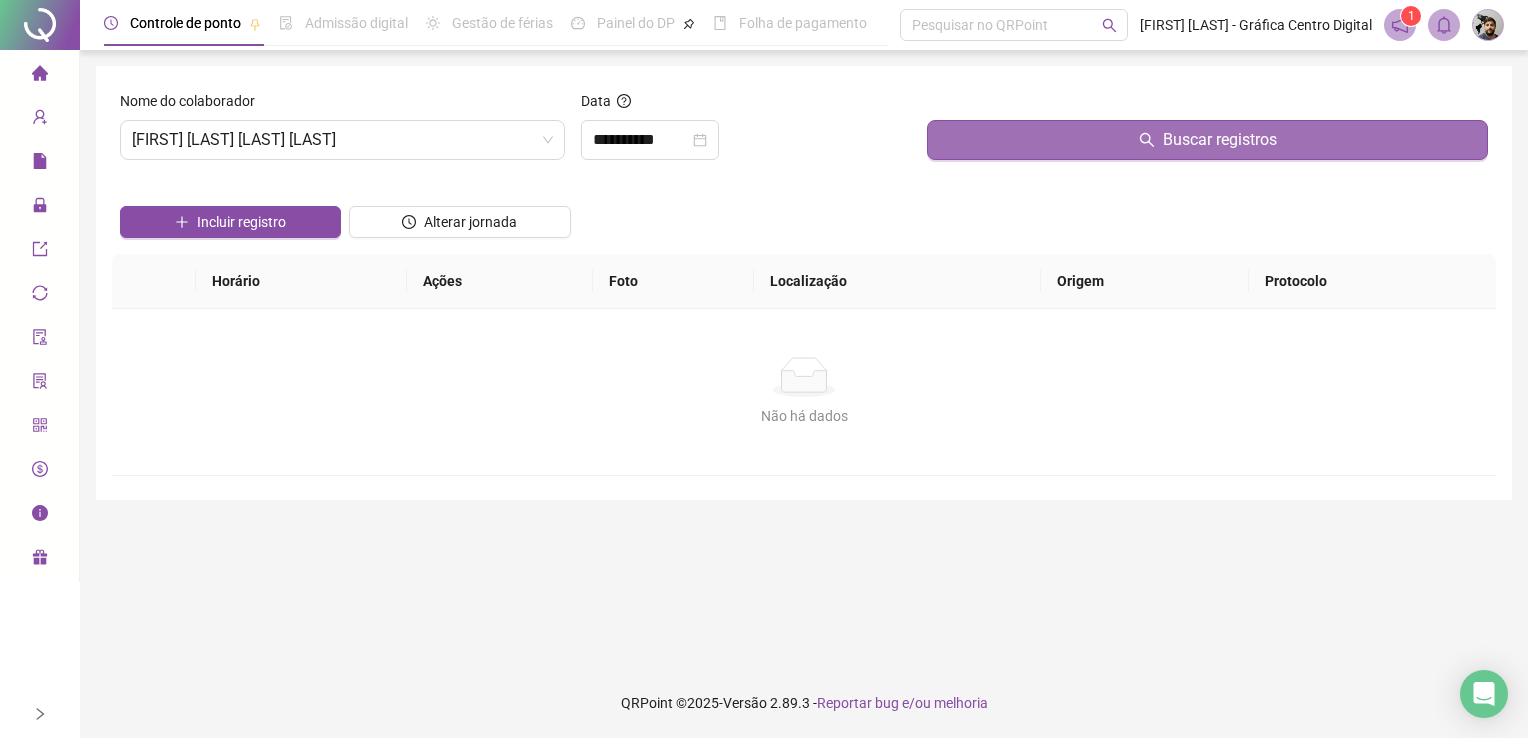 click on "Buscar registros" at bounding box center [1207, 140] 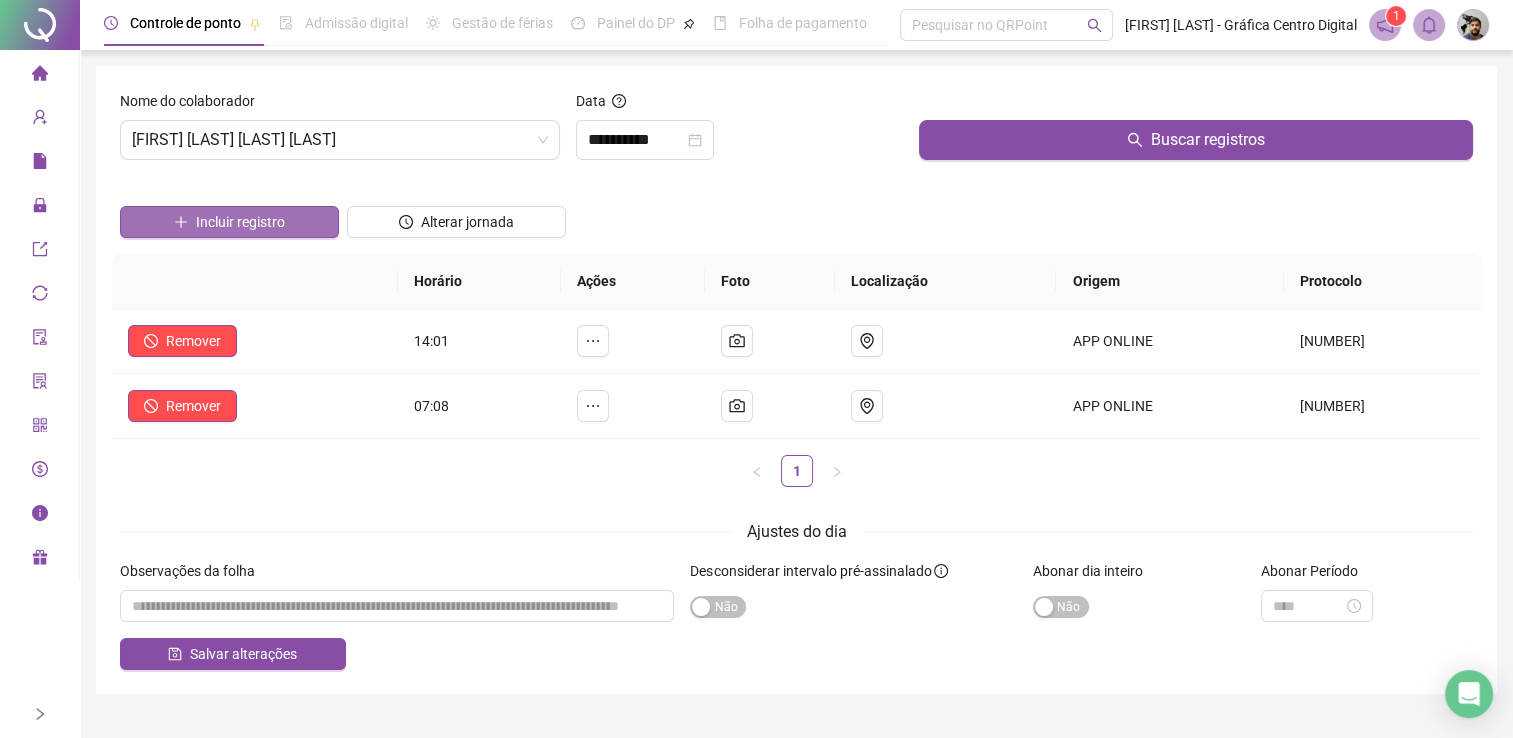 click on "Incluir registro" at bounding box center [240, 222] 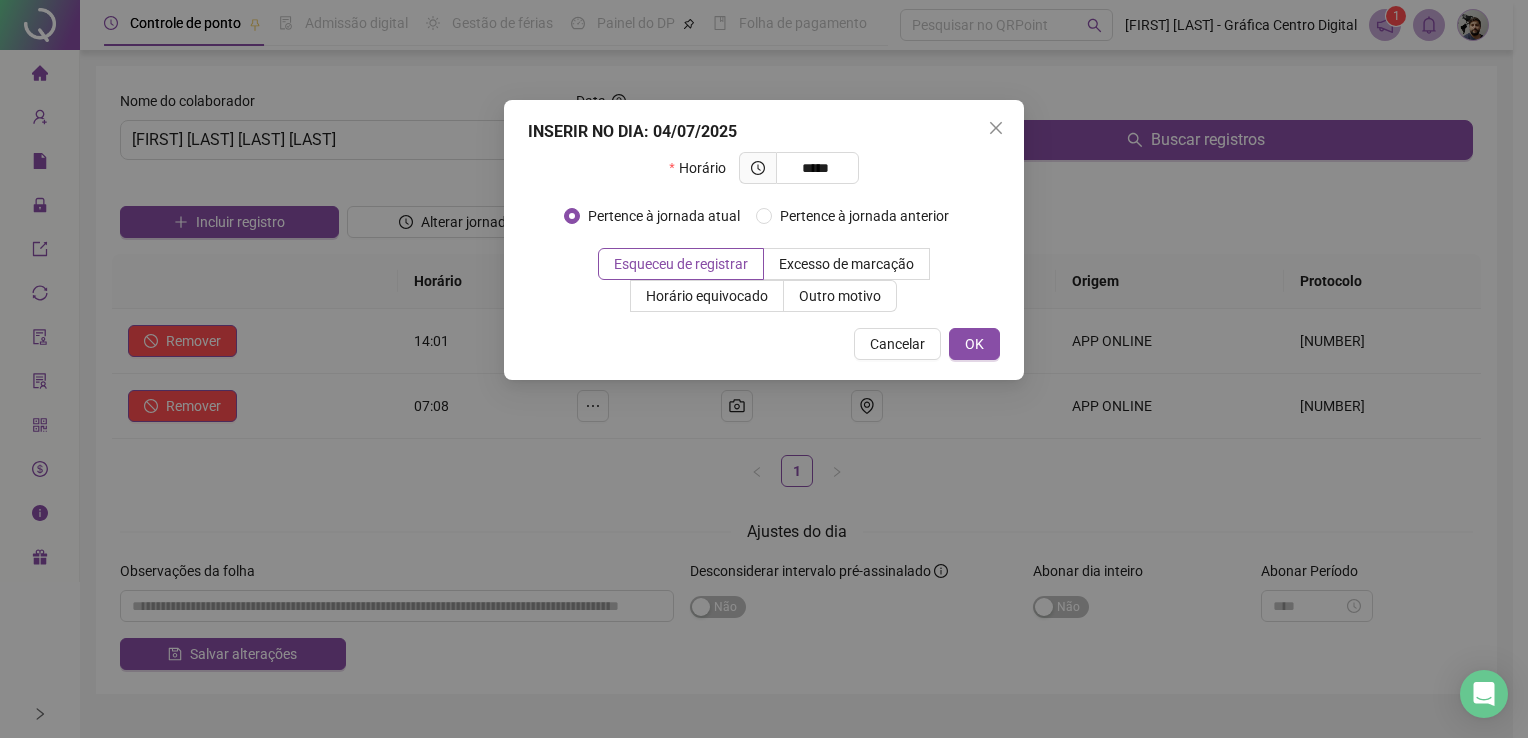 type on "*****" 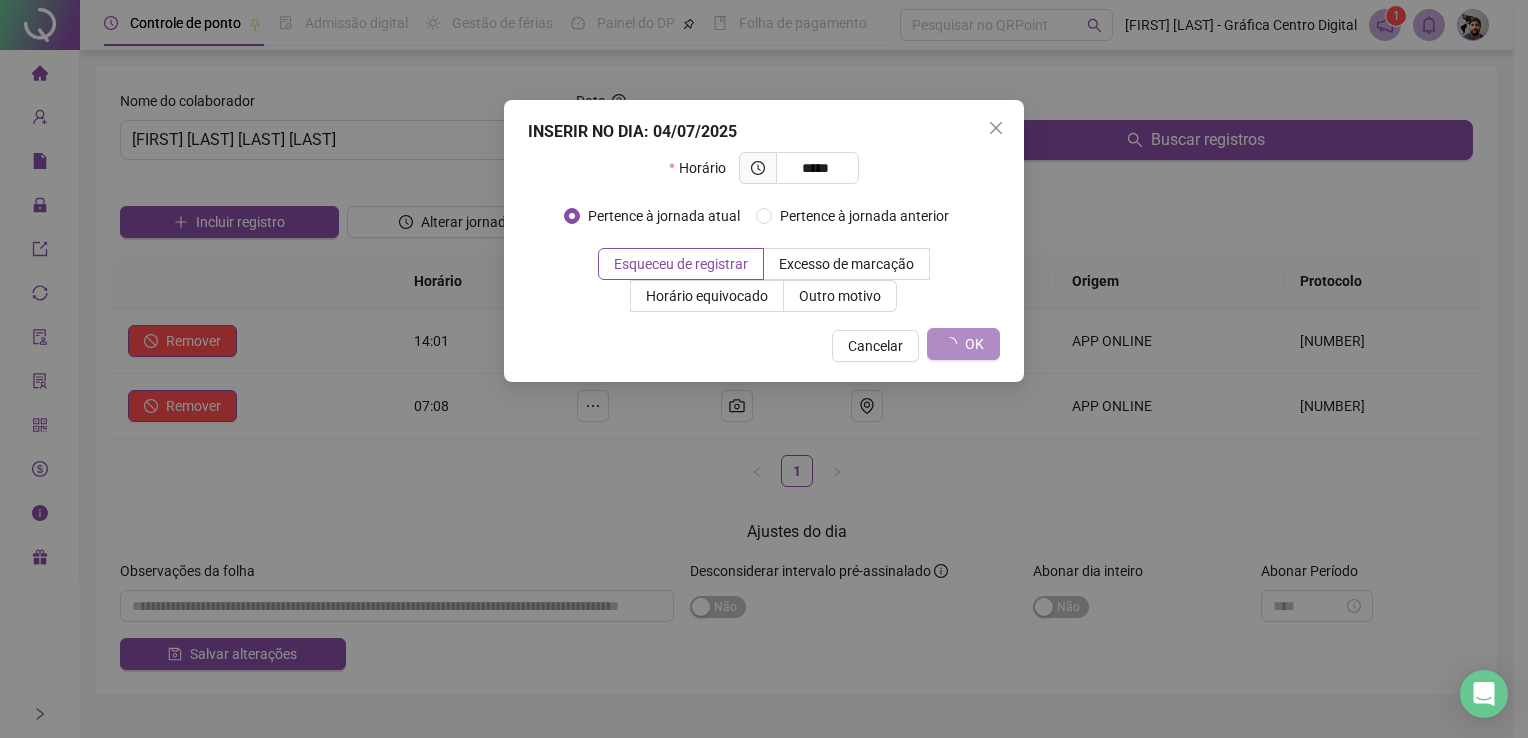 click on "INSERIR NO DIA :   04/07/2025 Horário ***** Pertence à jornada atual Pertence à jornada anterior Esqueceu de registrar Excesso de marcação Horário equivocado Outro motivo Motivo Cancelar OK" at bounding box center [764, 369] 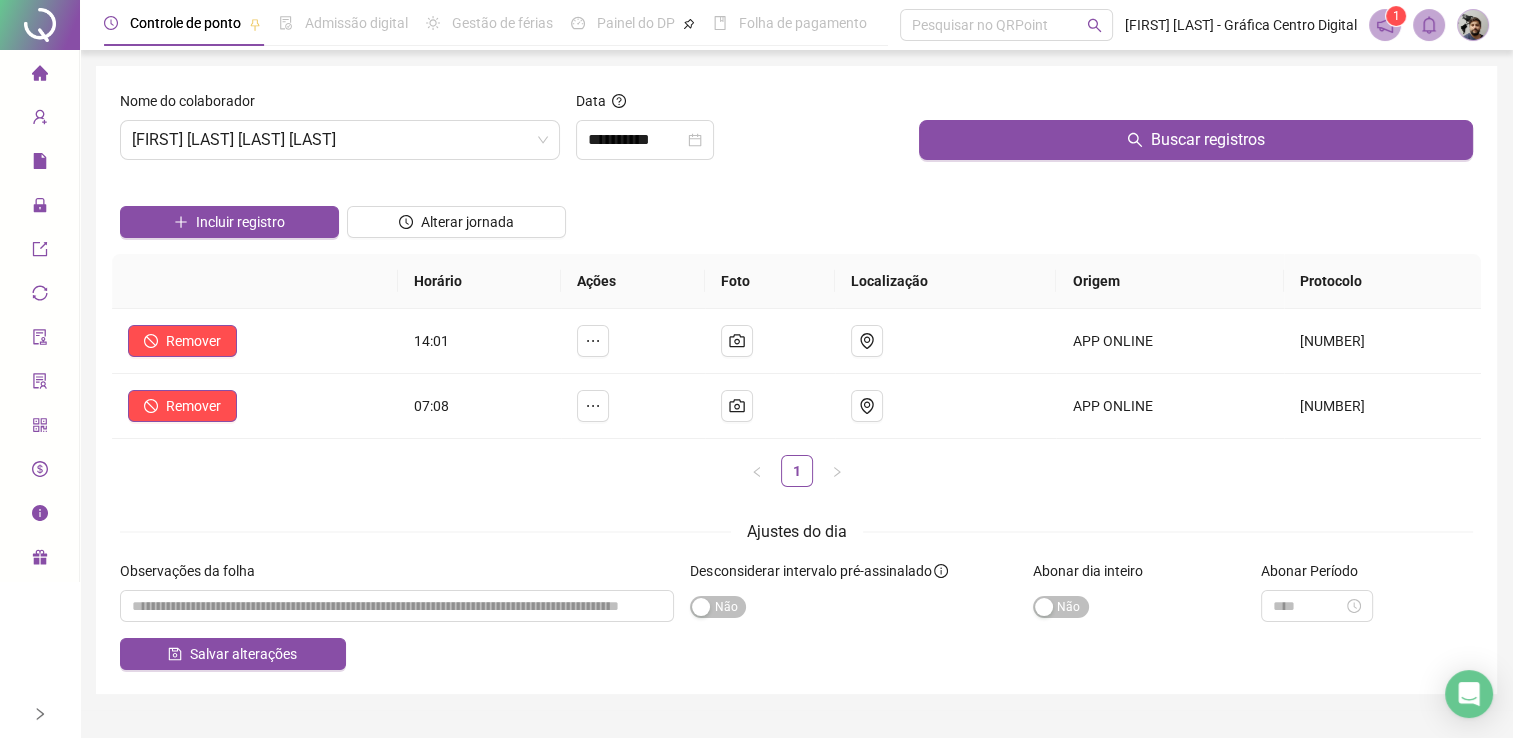 click on "Incluir registro" at bounding box center (240, 222) 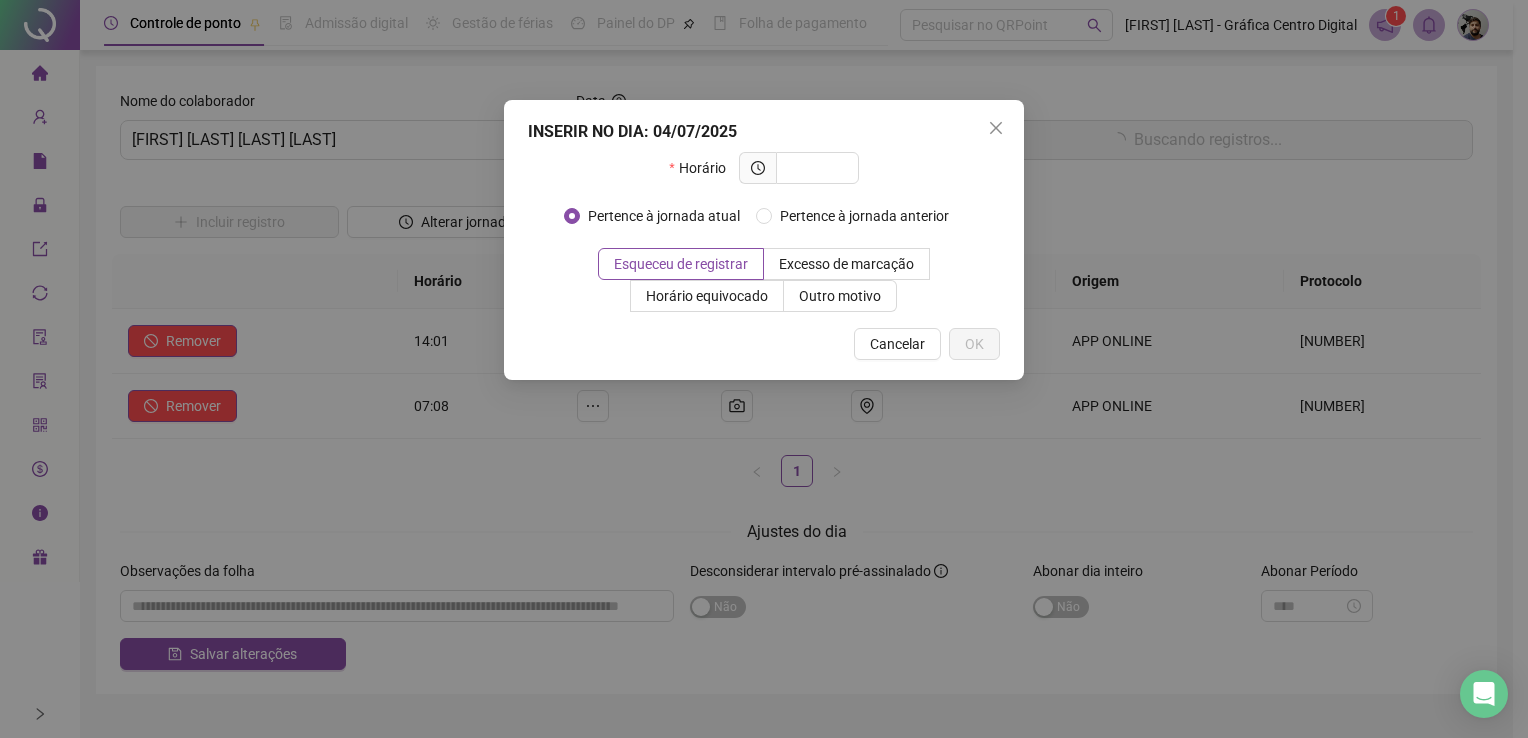 type on "*" 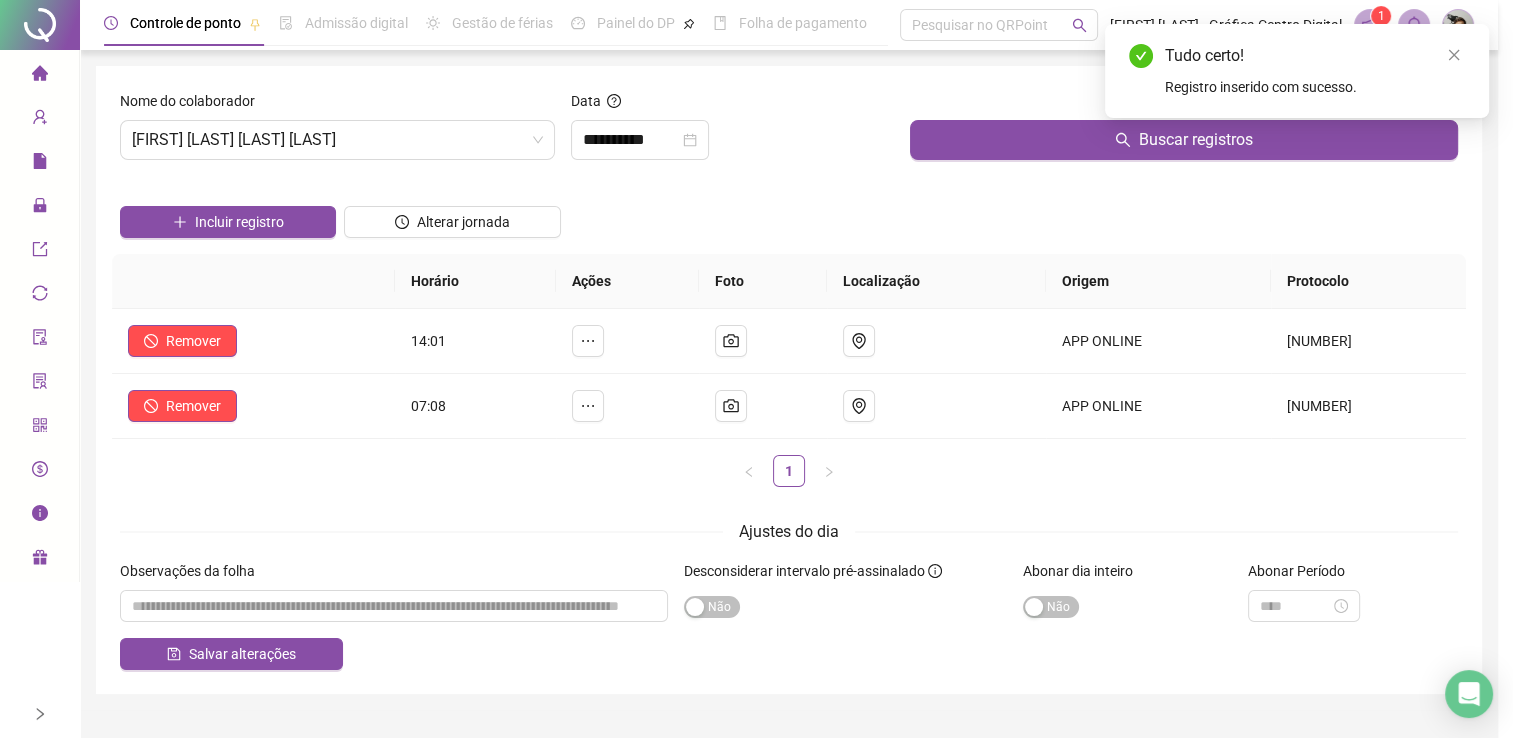 type 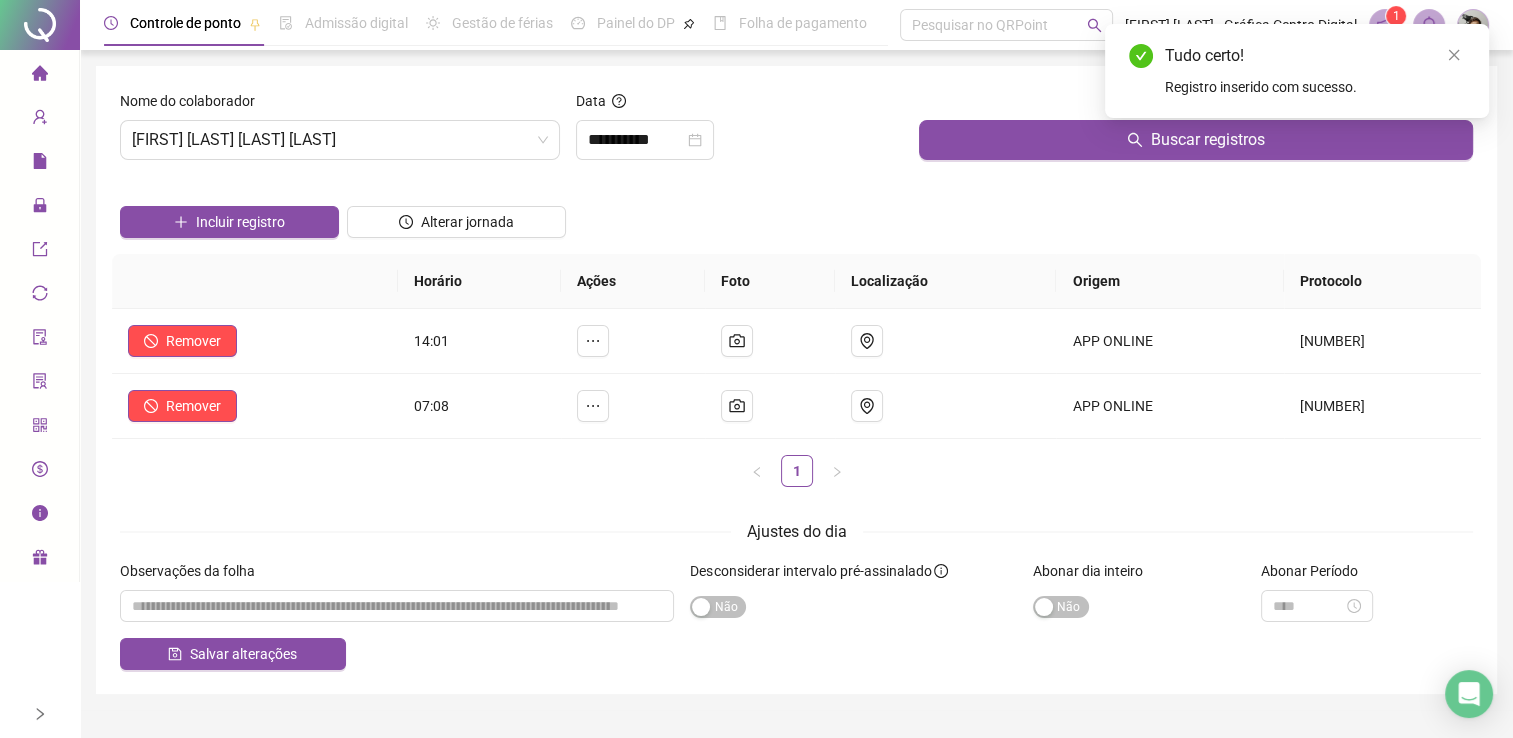 click on "Incluir registro" at bounding box center (240, 222) 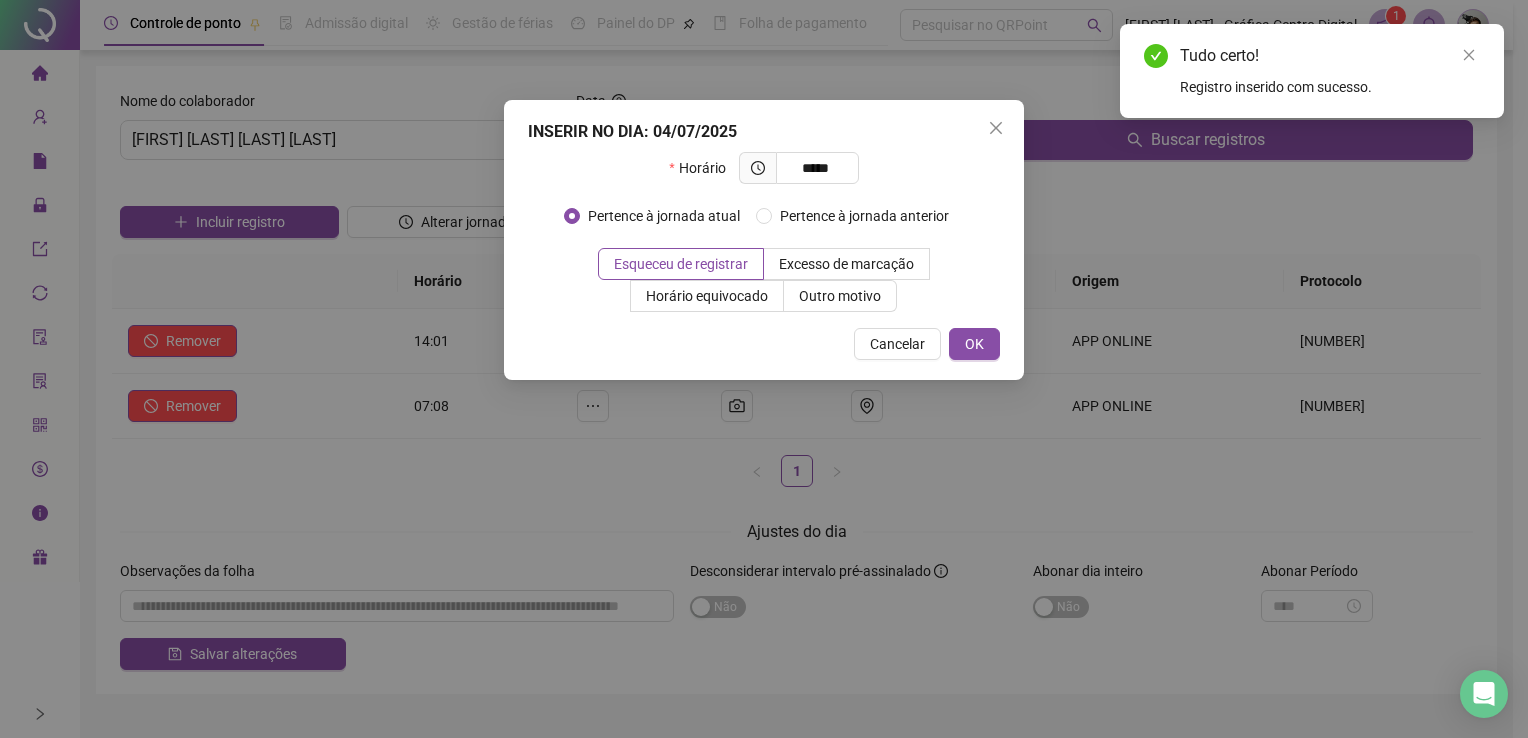 type on "*****" 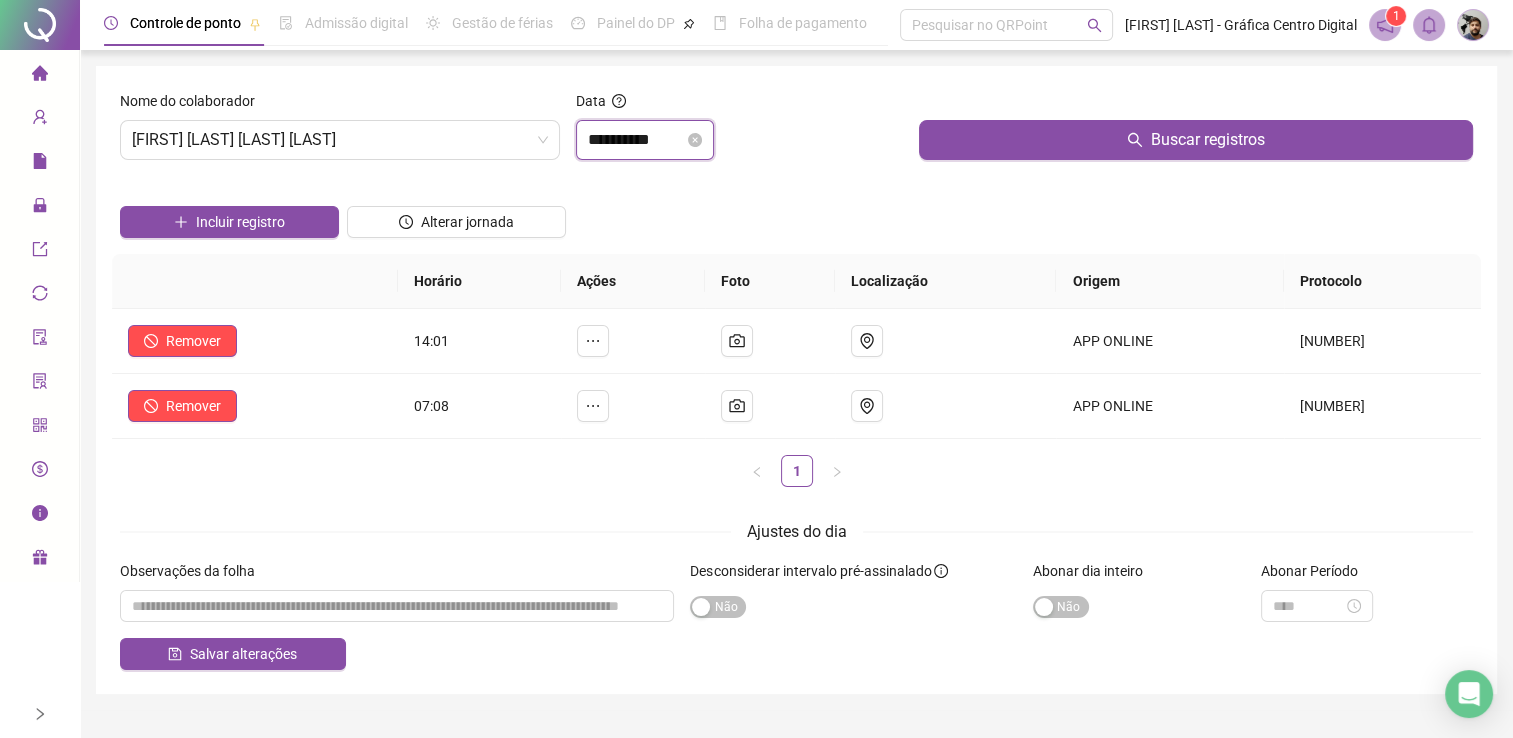click on "**********" at bounding box center (636, 140) 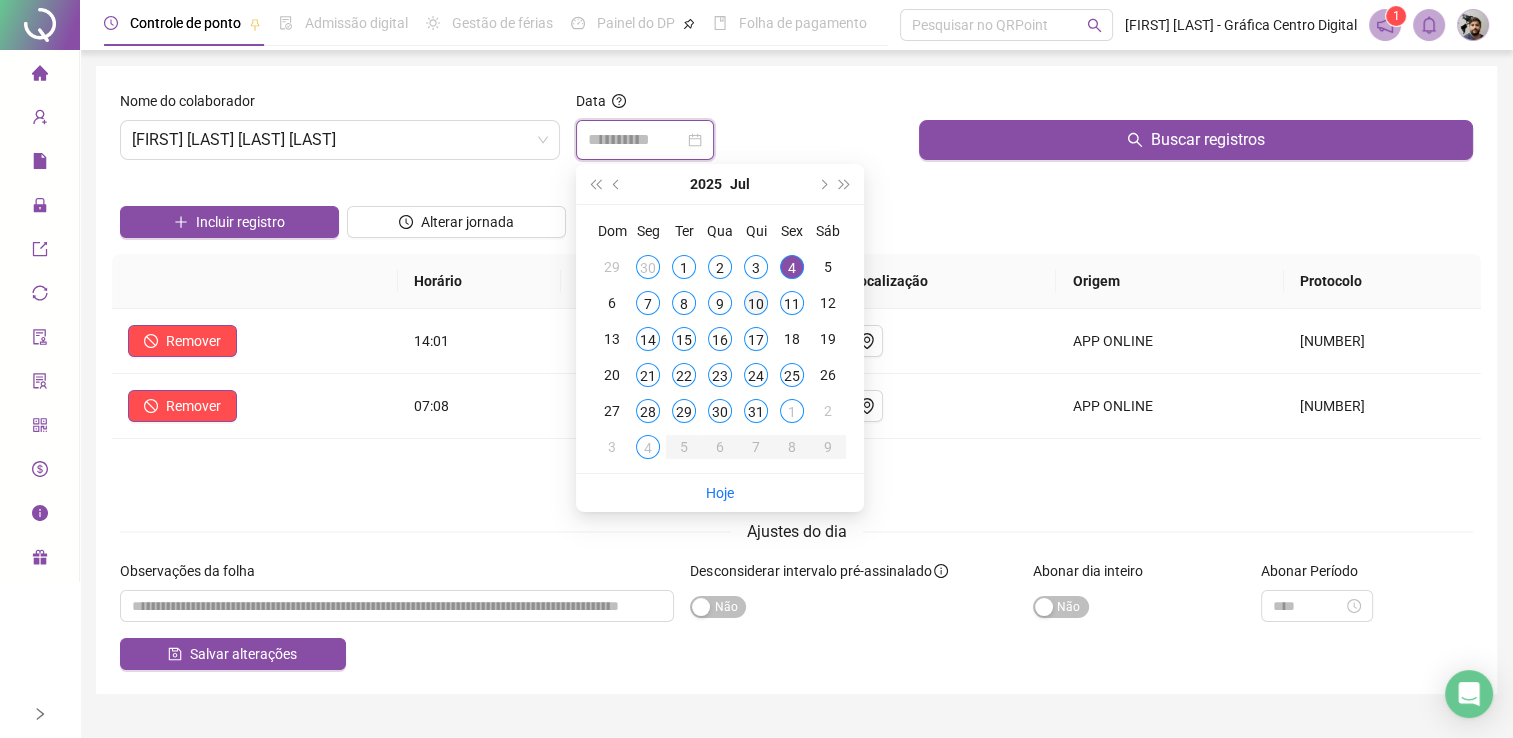 type on "**********" 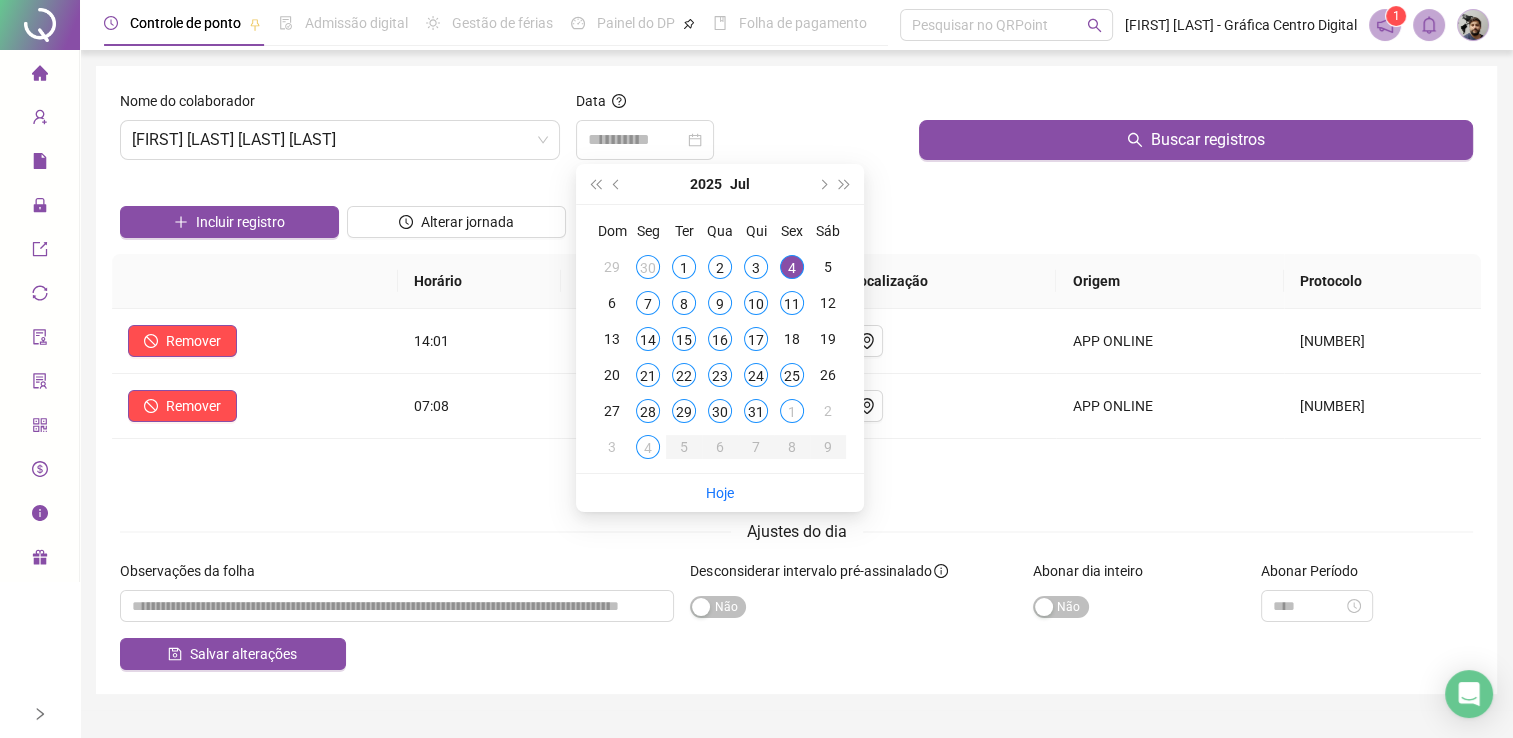 click on "10" at bounding box center (756, 303) 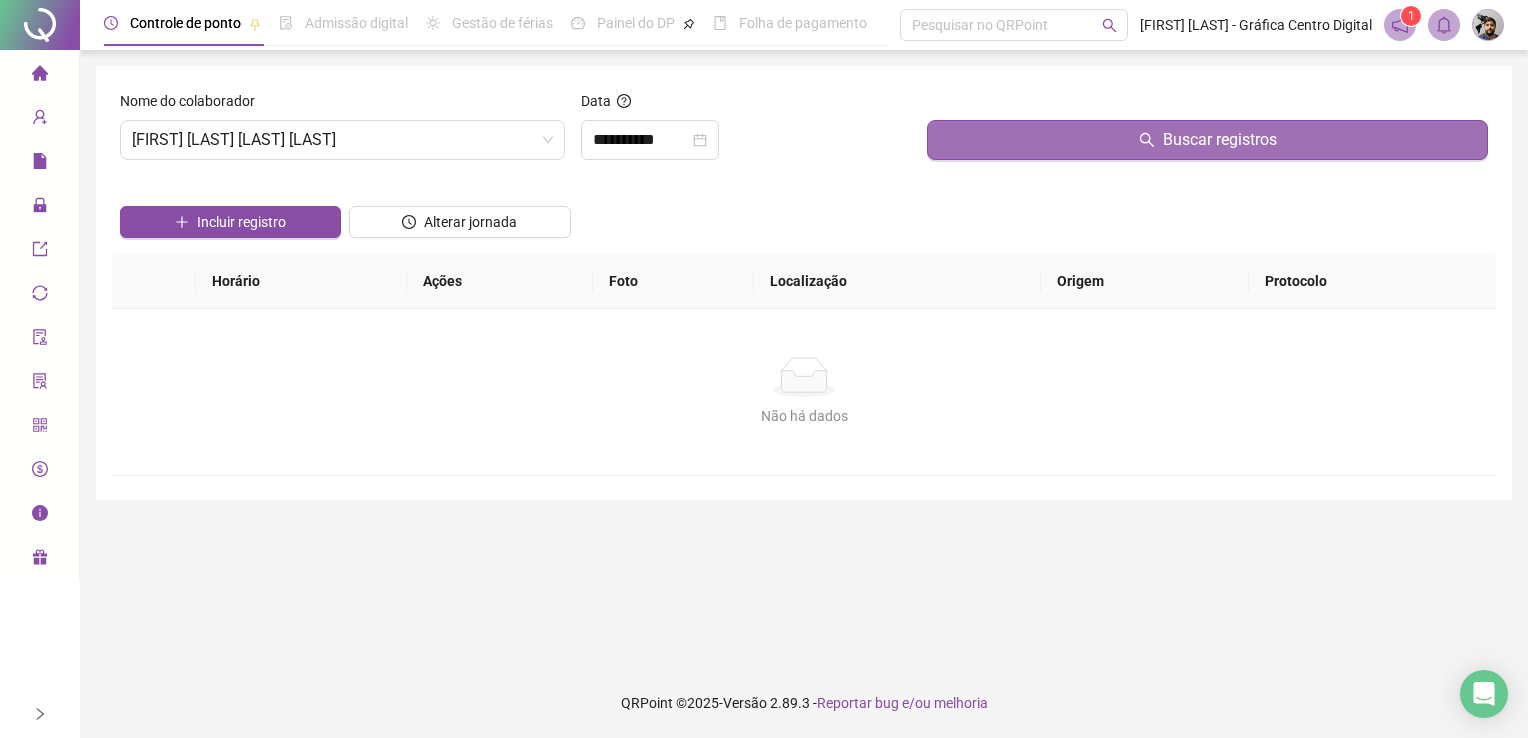 click on "Buscar registros" at bounding box center [1207, 140] 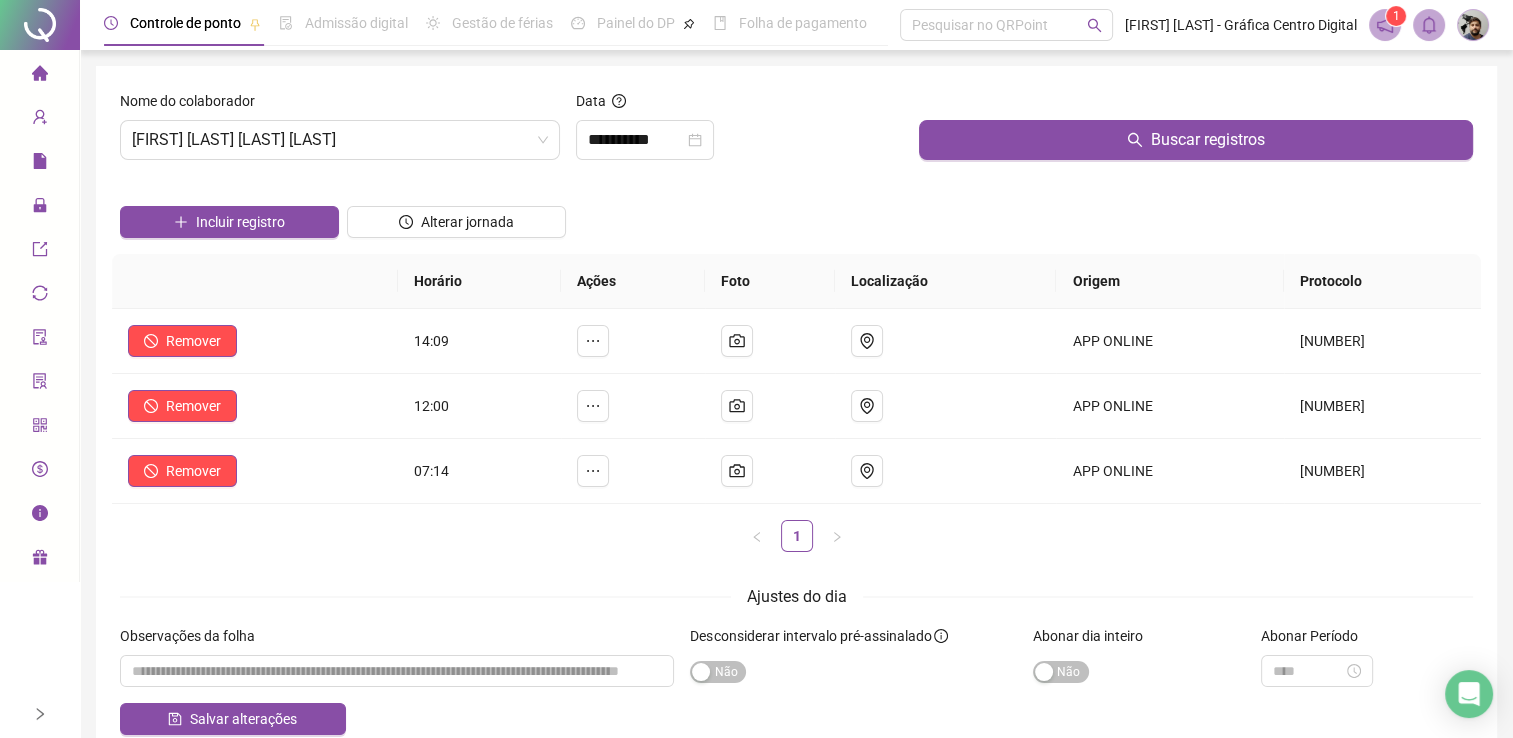 click on "Incluir registro" at bounding box center [229, 215] 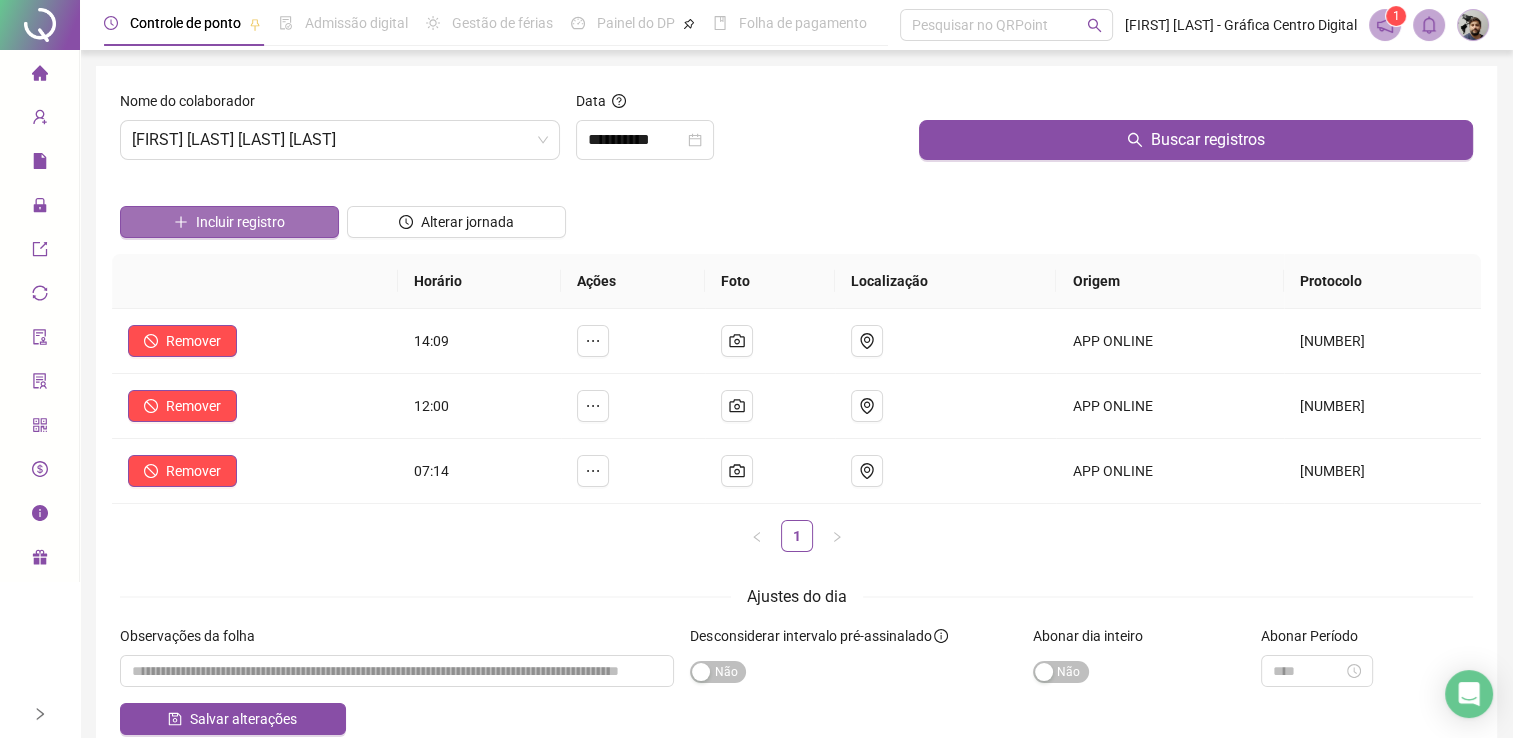 click on "Incluir registro" at bounding box center [240, 222] 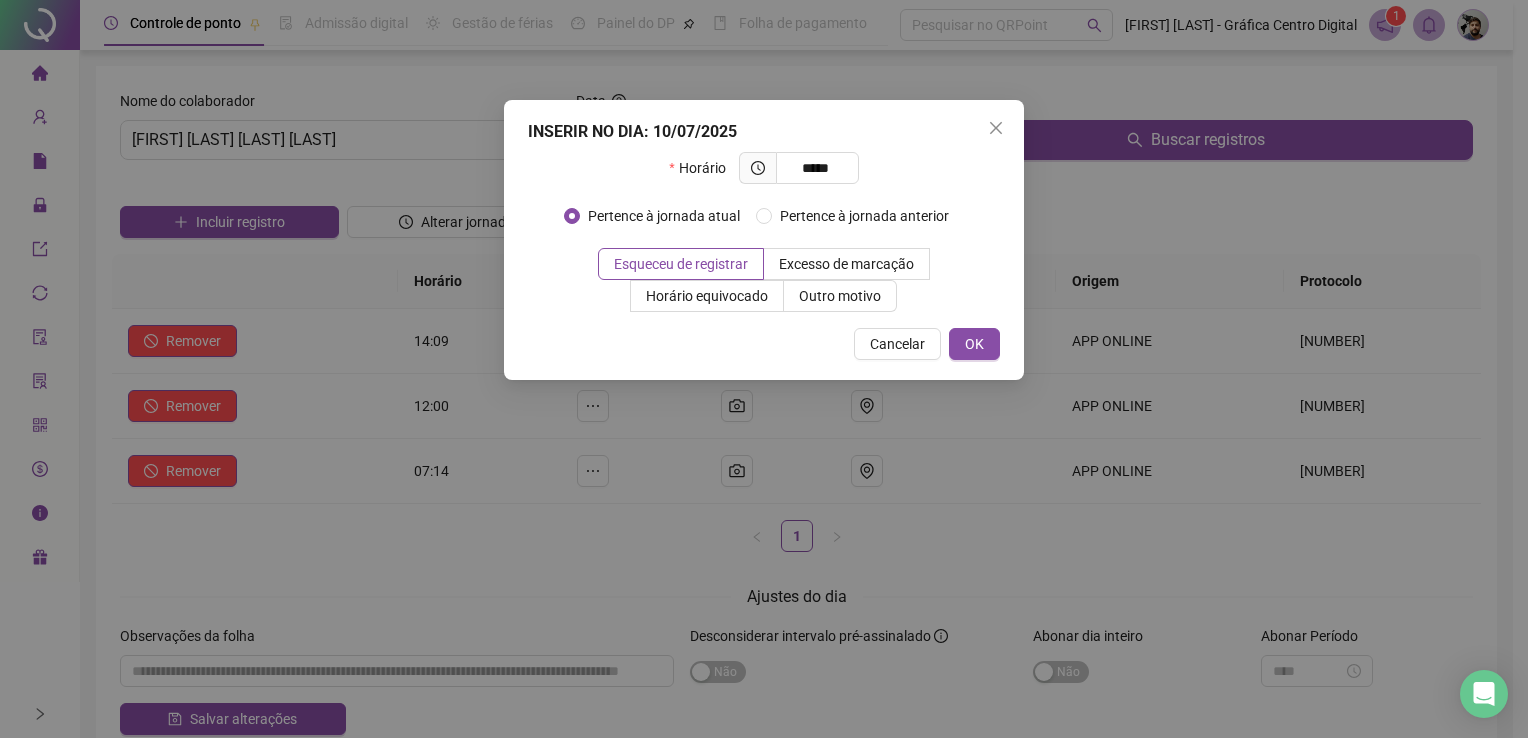type on "*****" 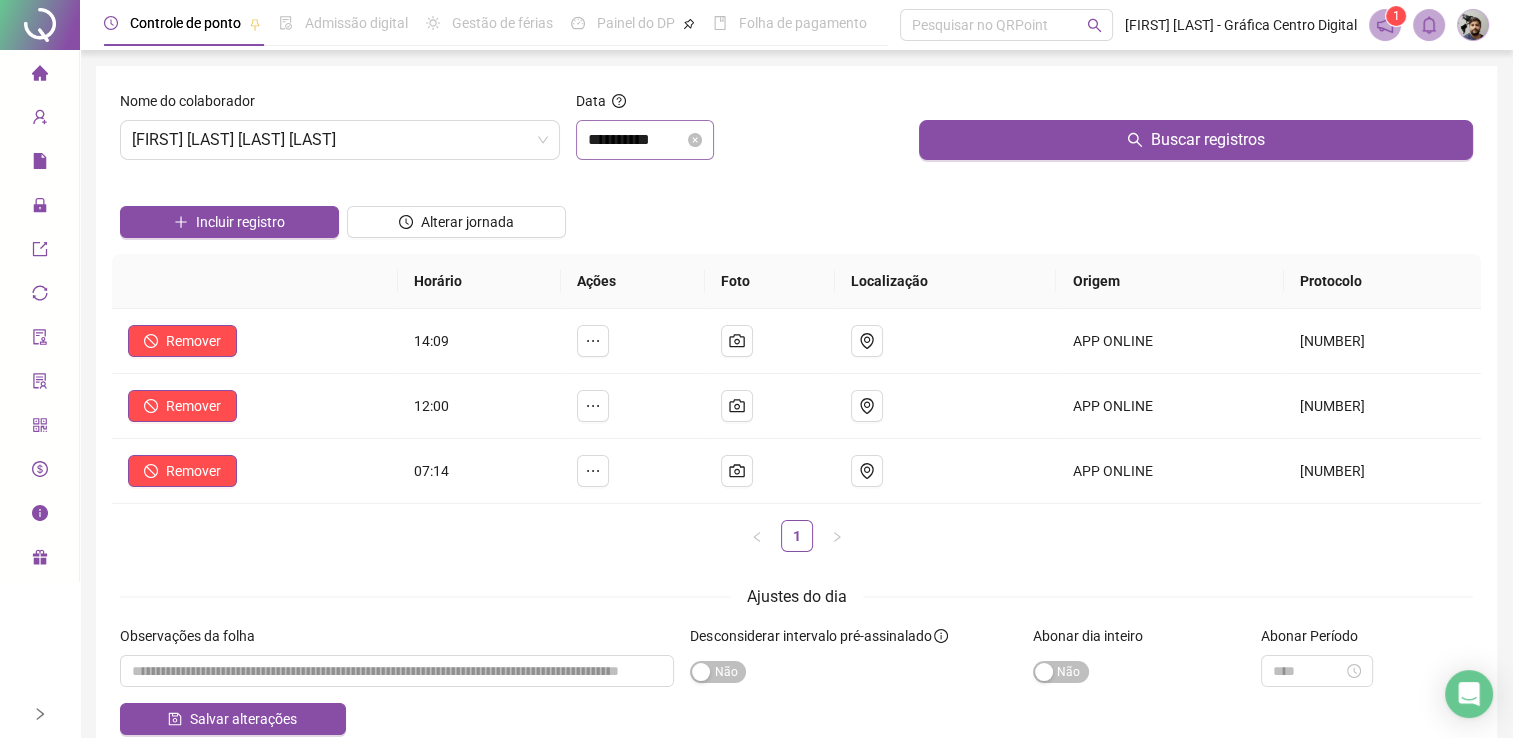 click on "**********" at bounding box center [645, 140] 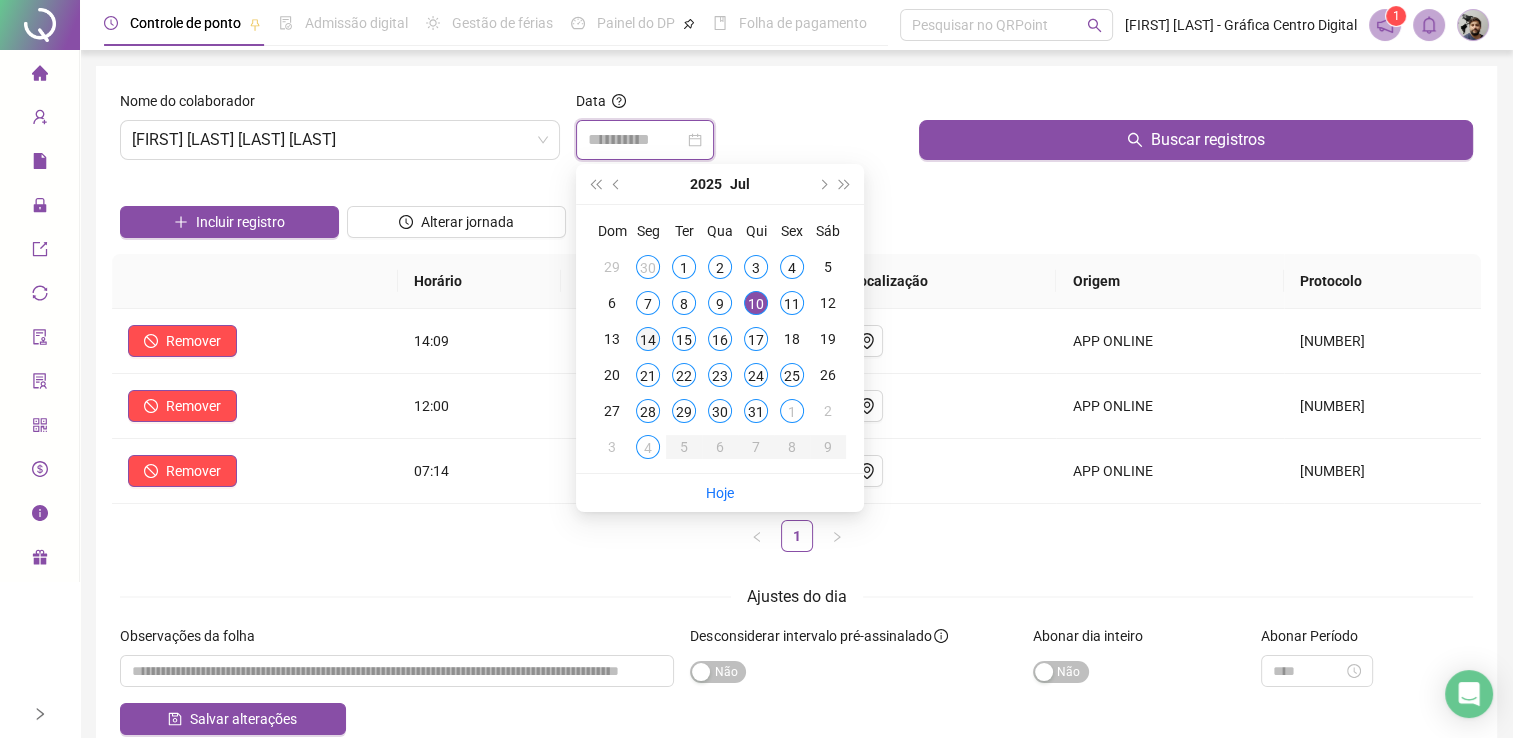 type on "**********" 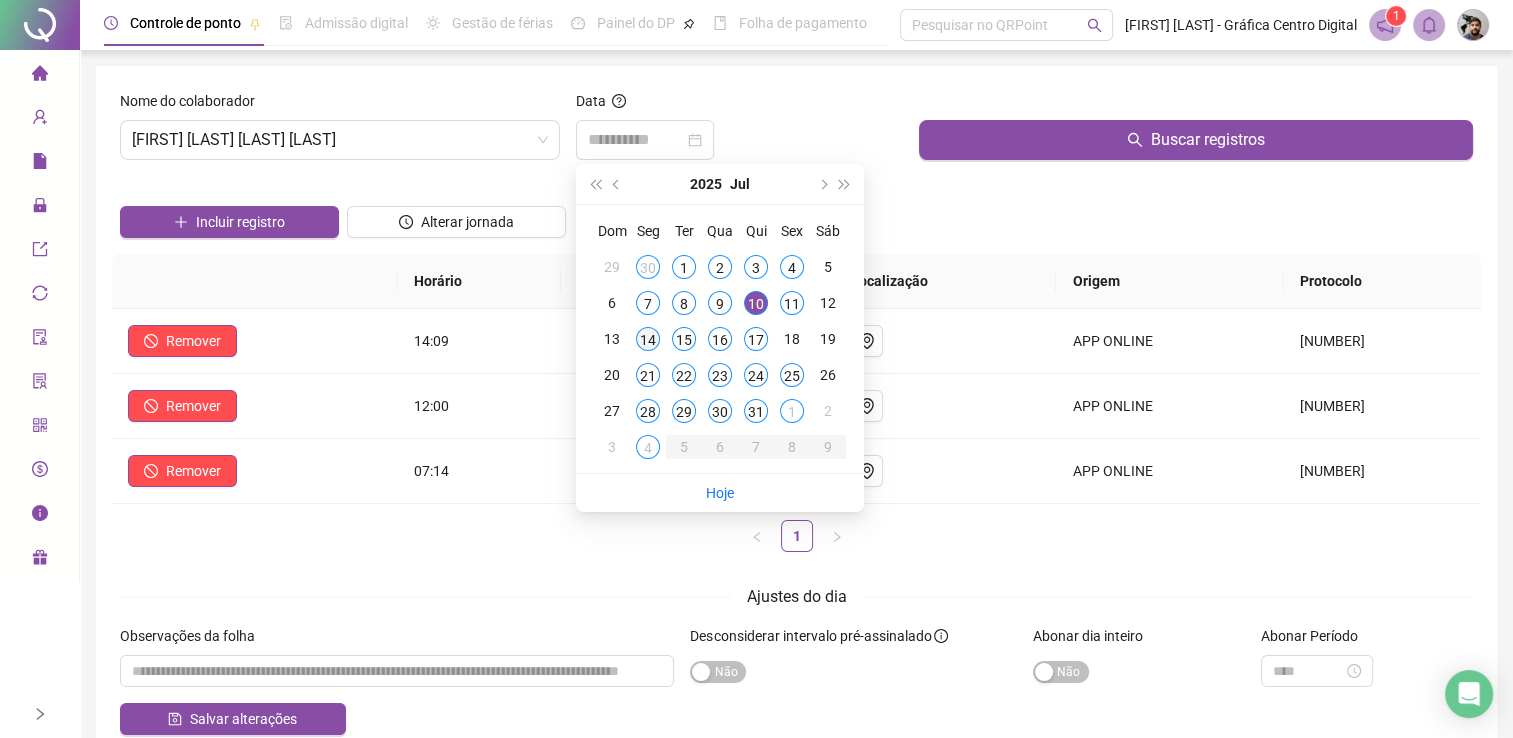 click on "14" at bounding box center [648, 339] 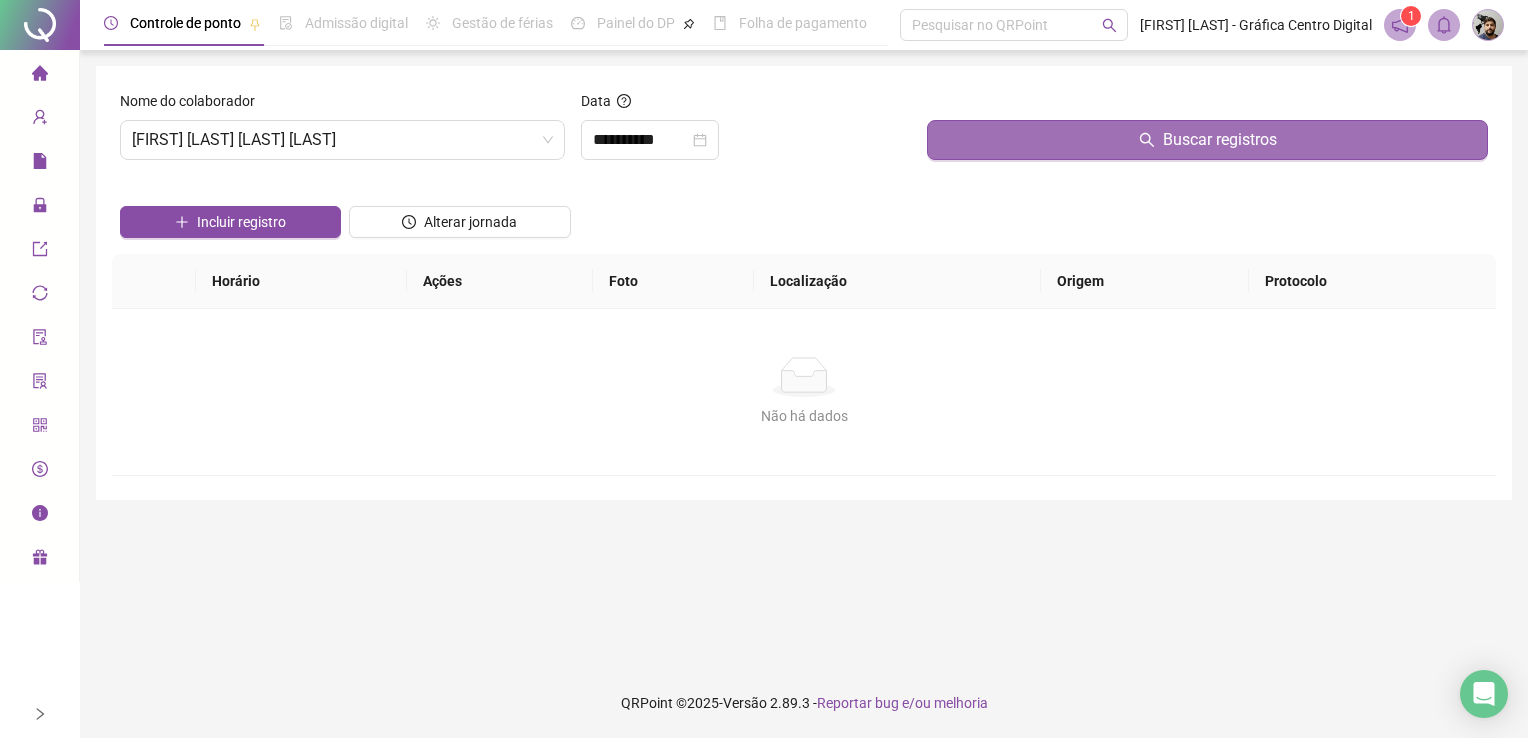 click on "Buscar registros" at bounding box center [1207, 140] 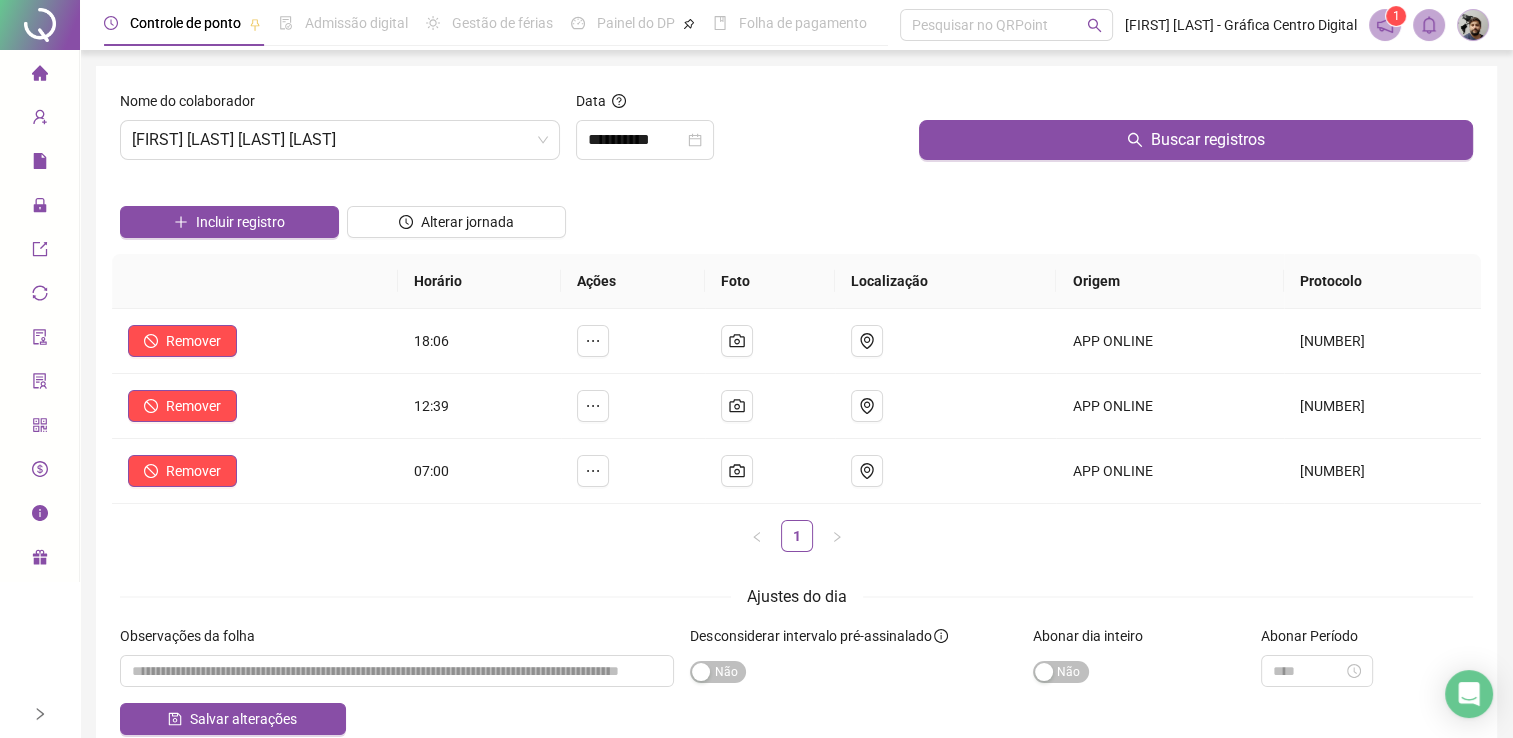 click at bounding box center [229, 191] 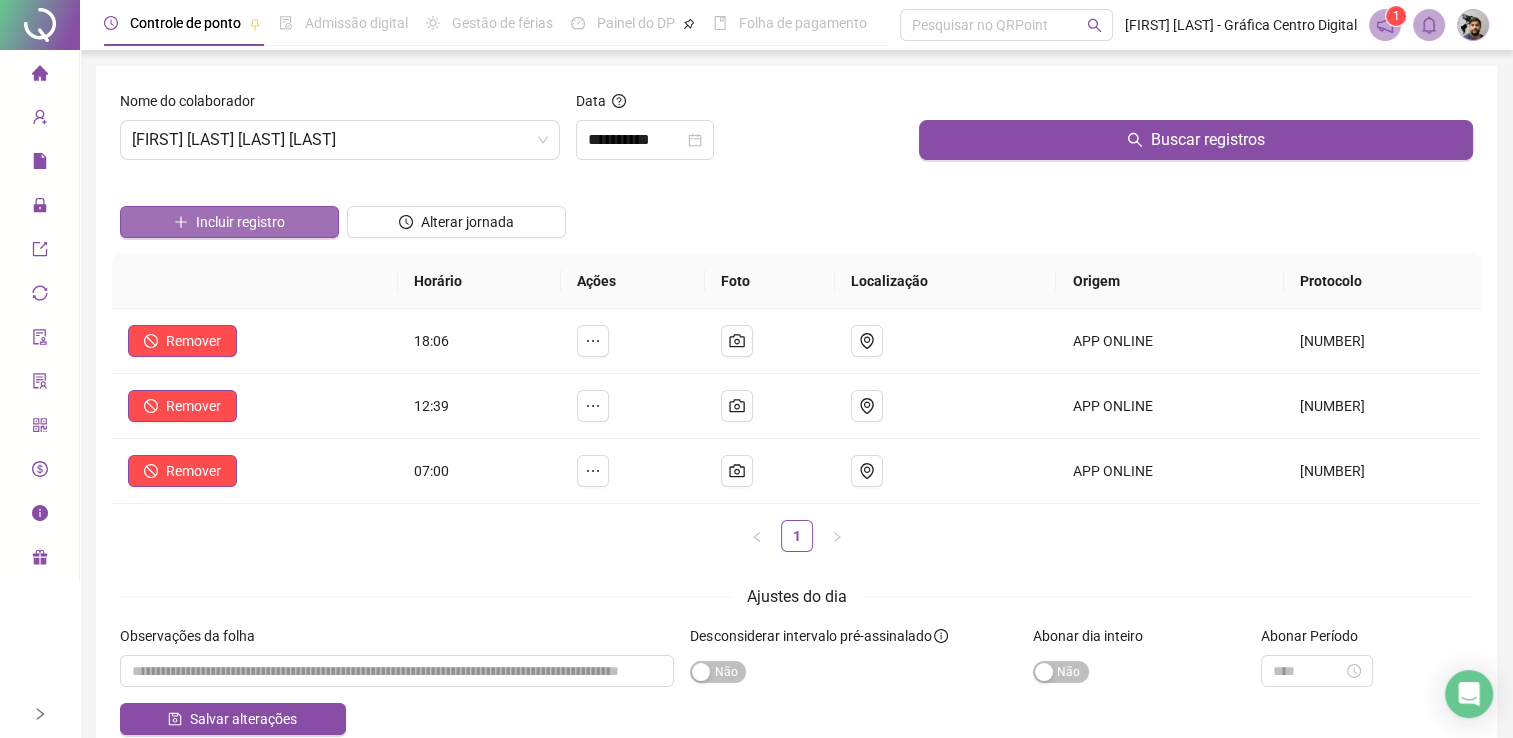 click on "Incluir registro" at bounding box center (229, 222) 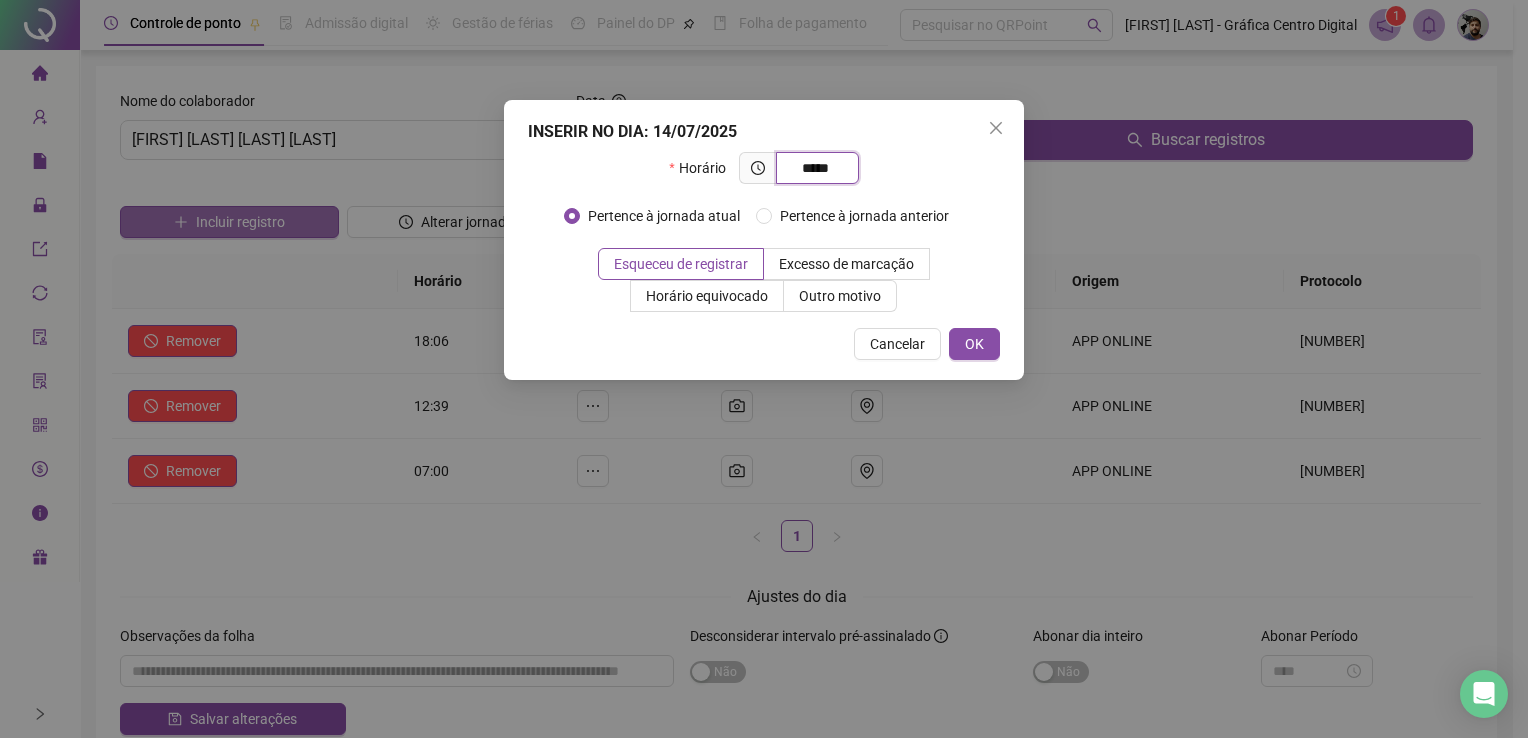 type on "*****" 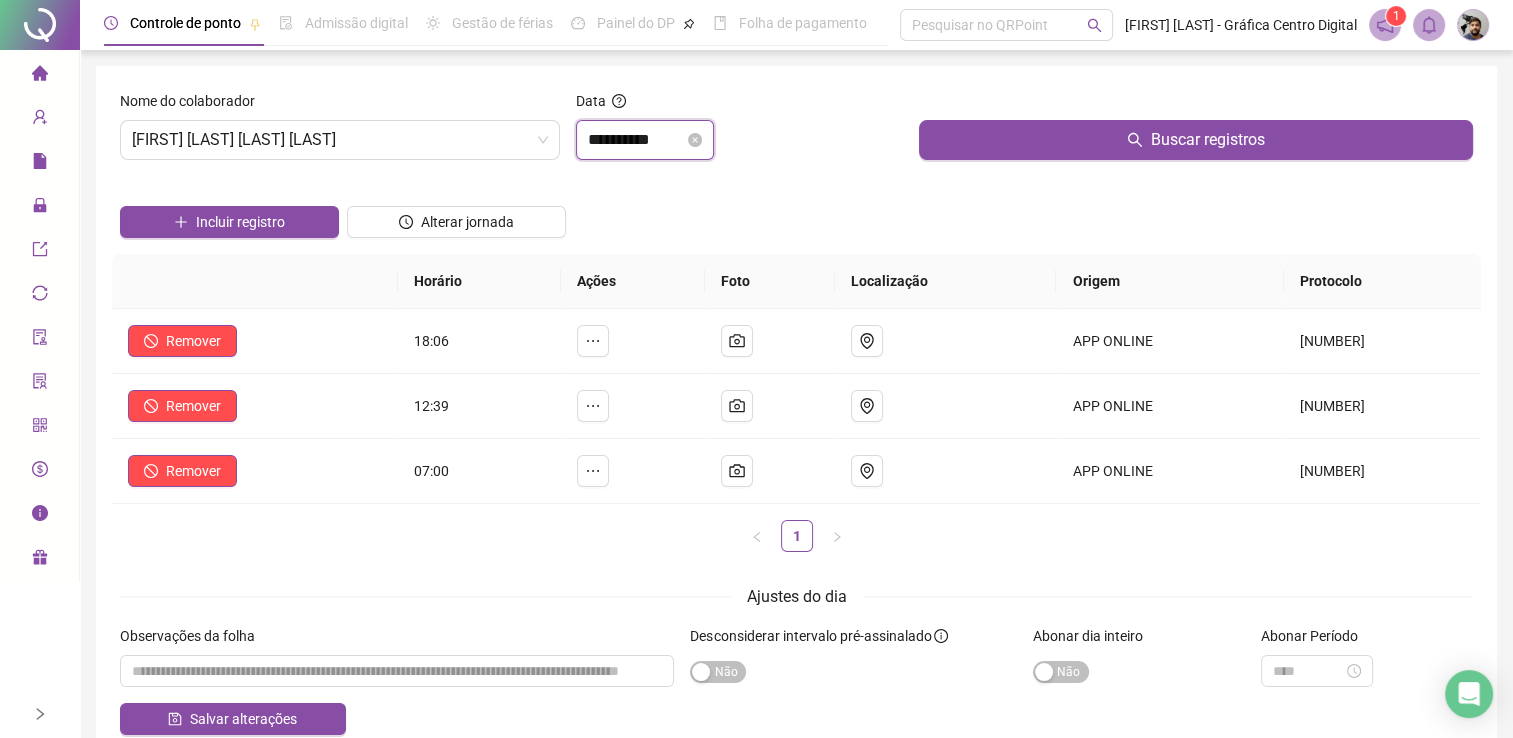 click on "**********" at bounding box center (636, 140) 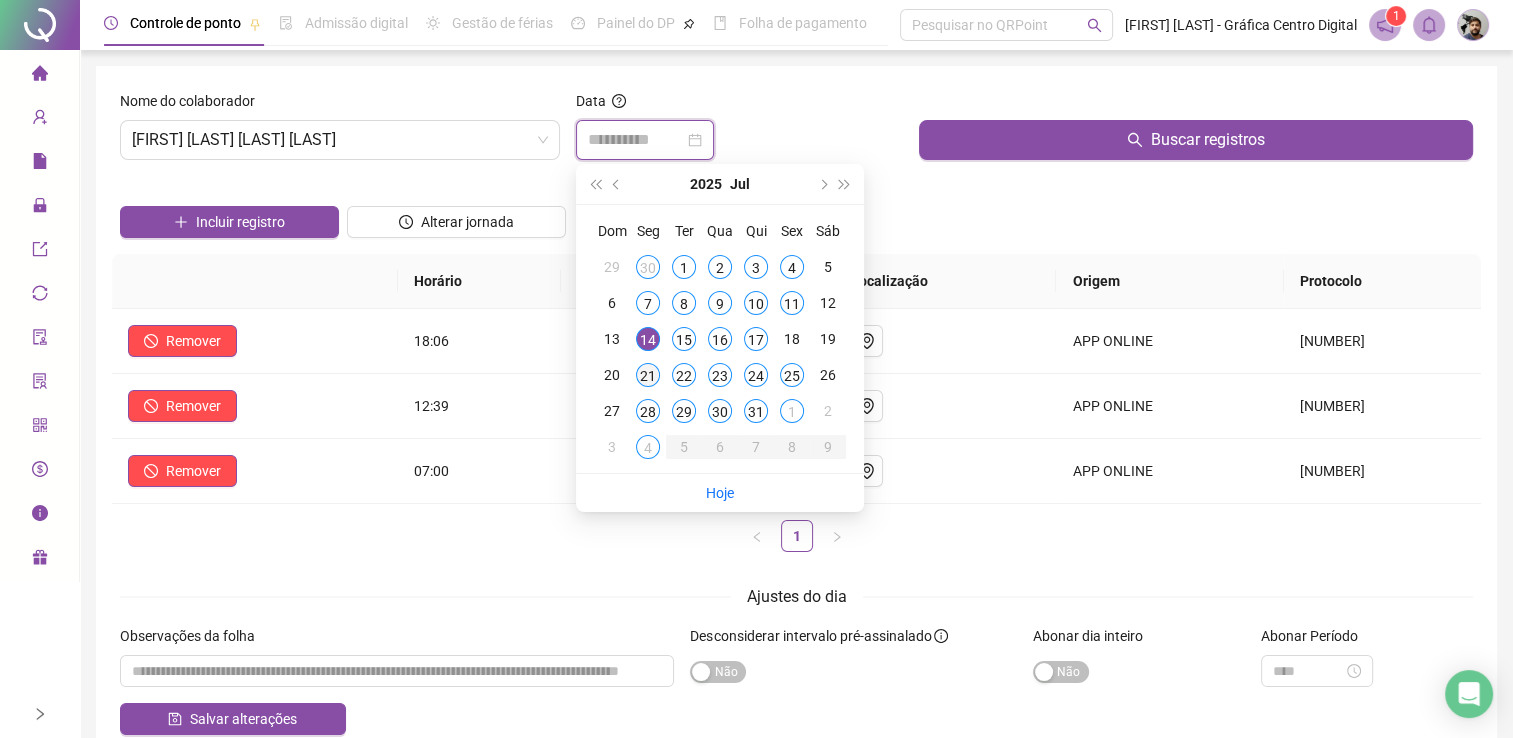 type on "**********" 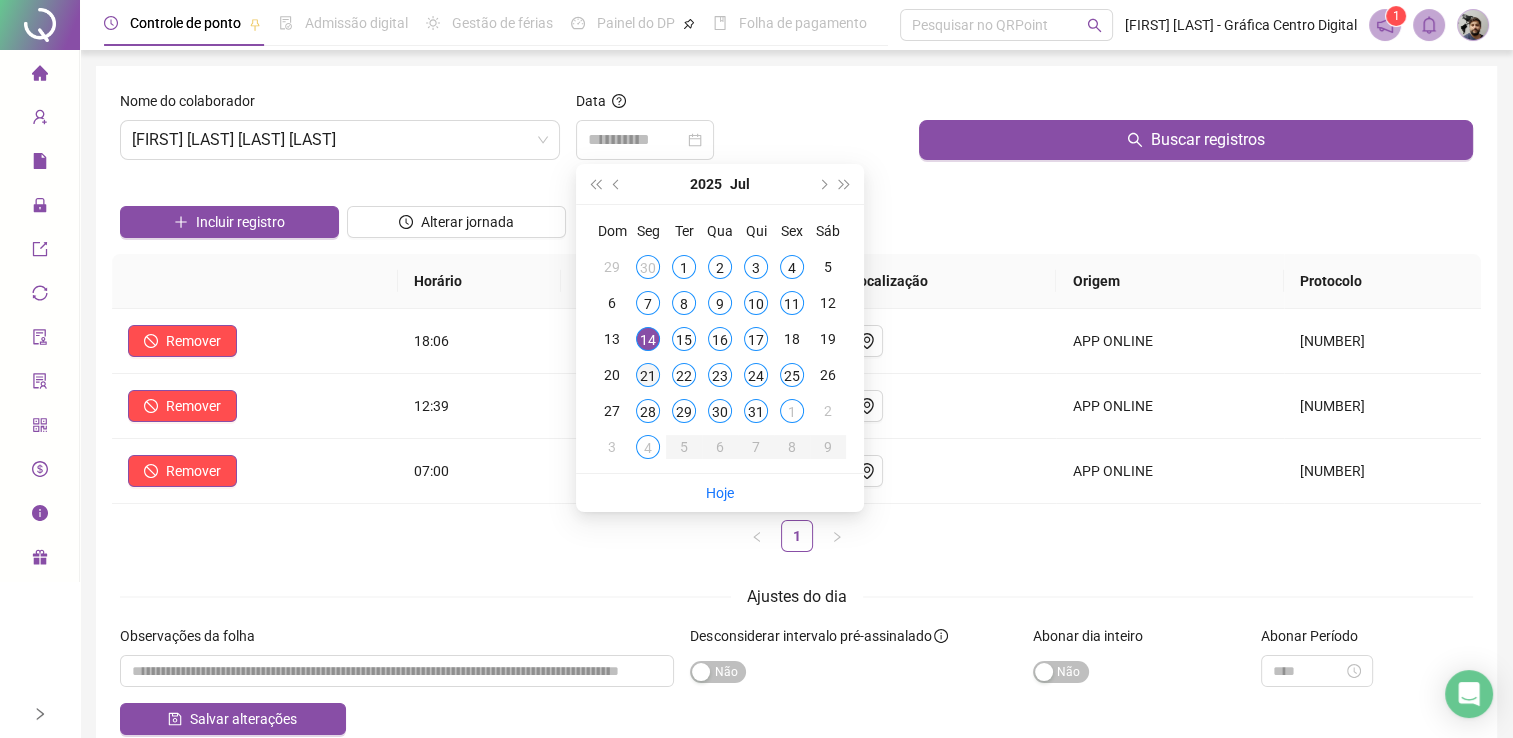 click on "21" at bounding box center (648, 375) 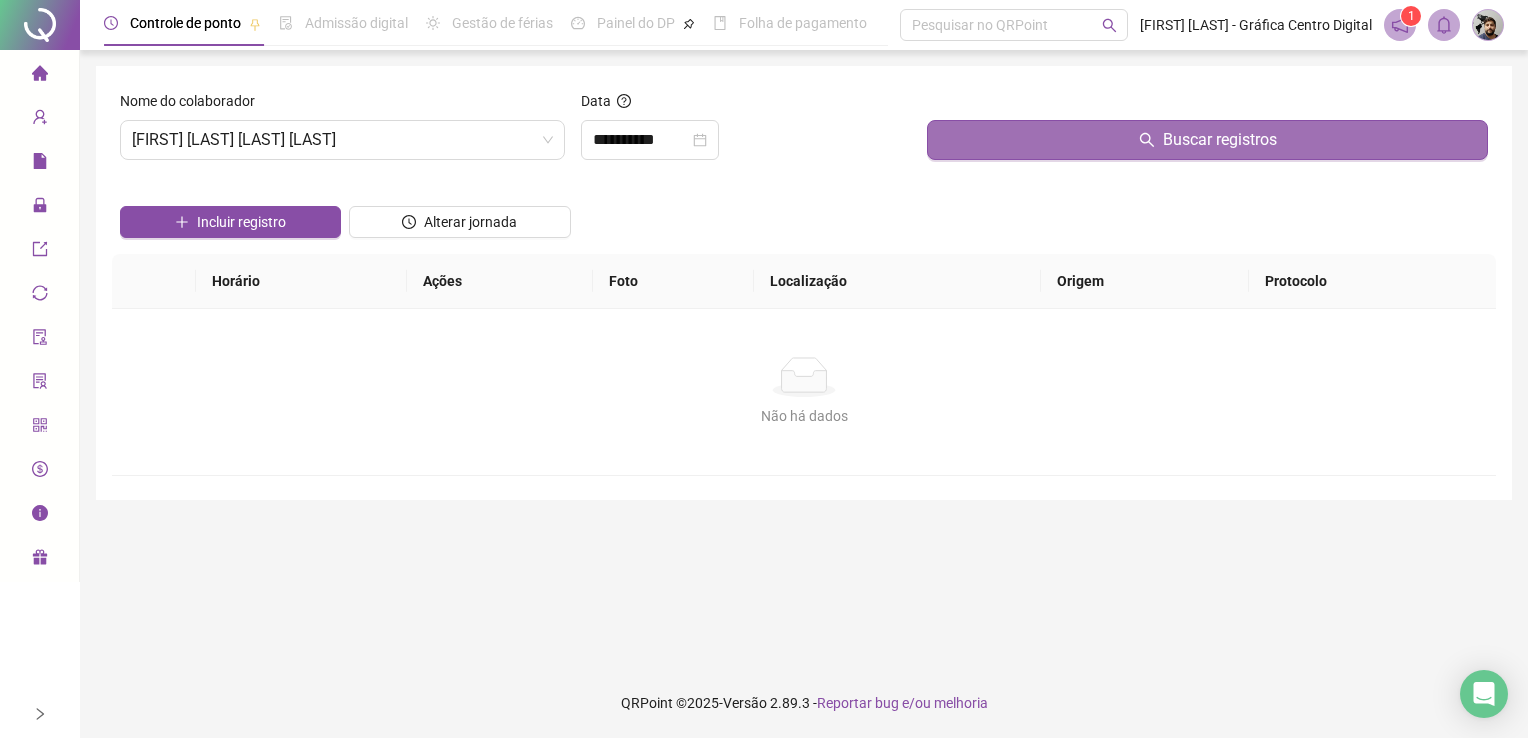 click on "Buscar registros" at bounding box center [1207, 140] 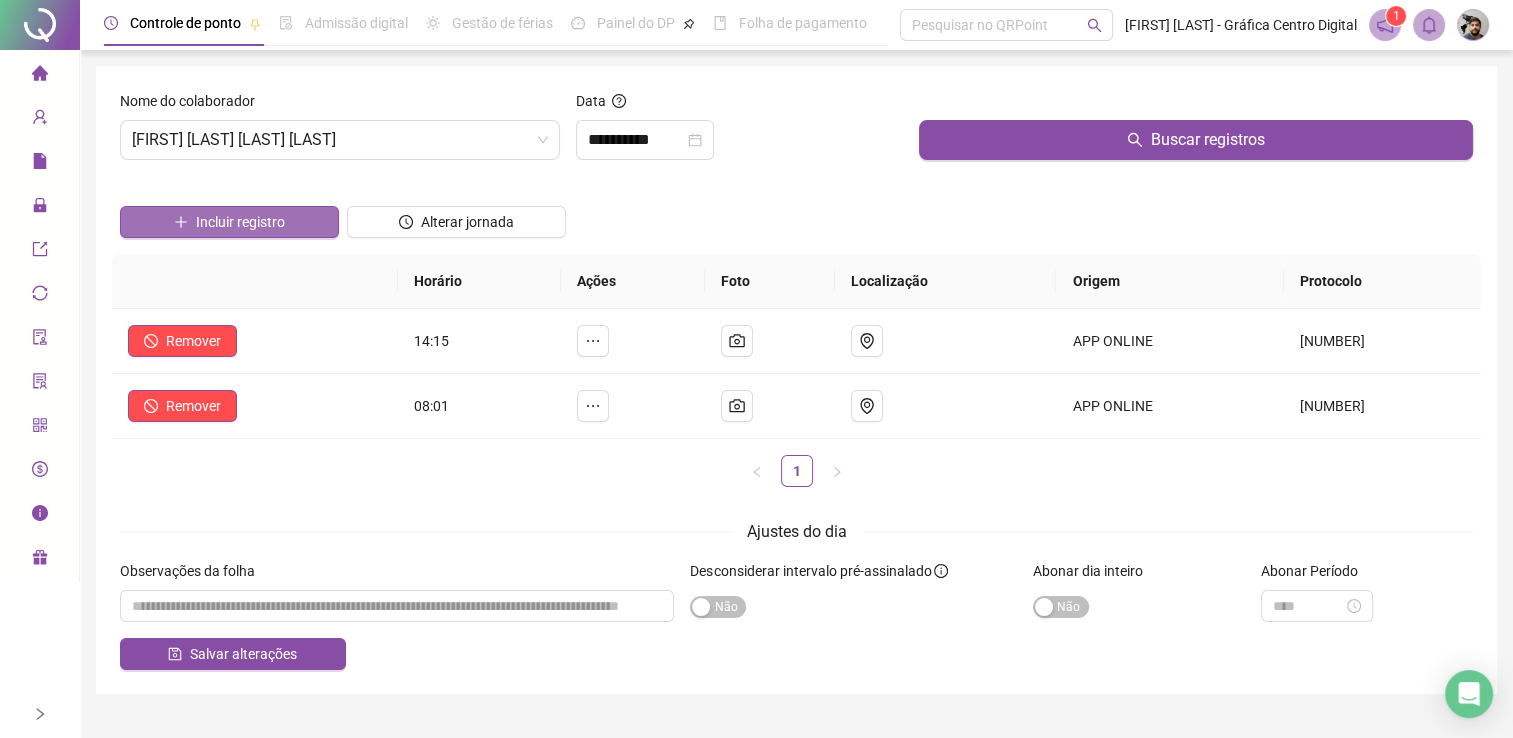 click on "Incluir registro" at bounding box center [229, 222] 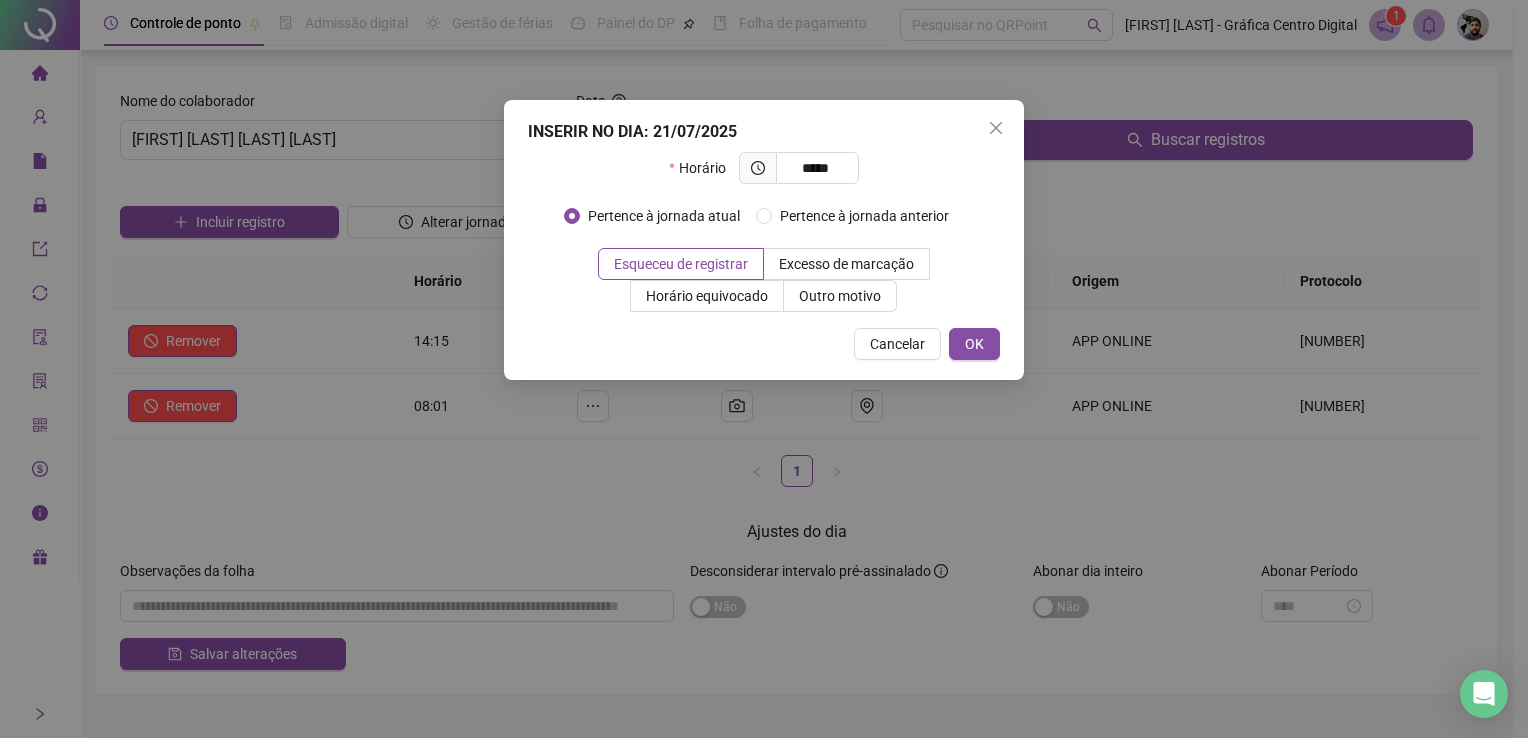 type on "*****" 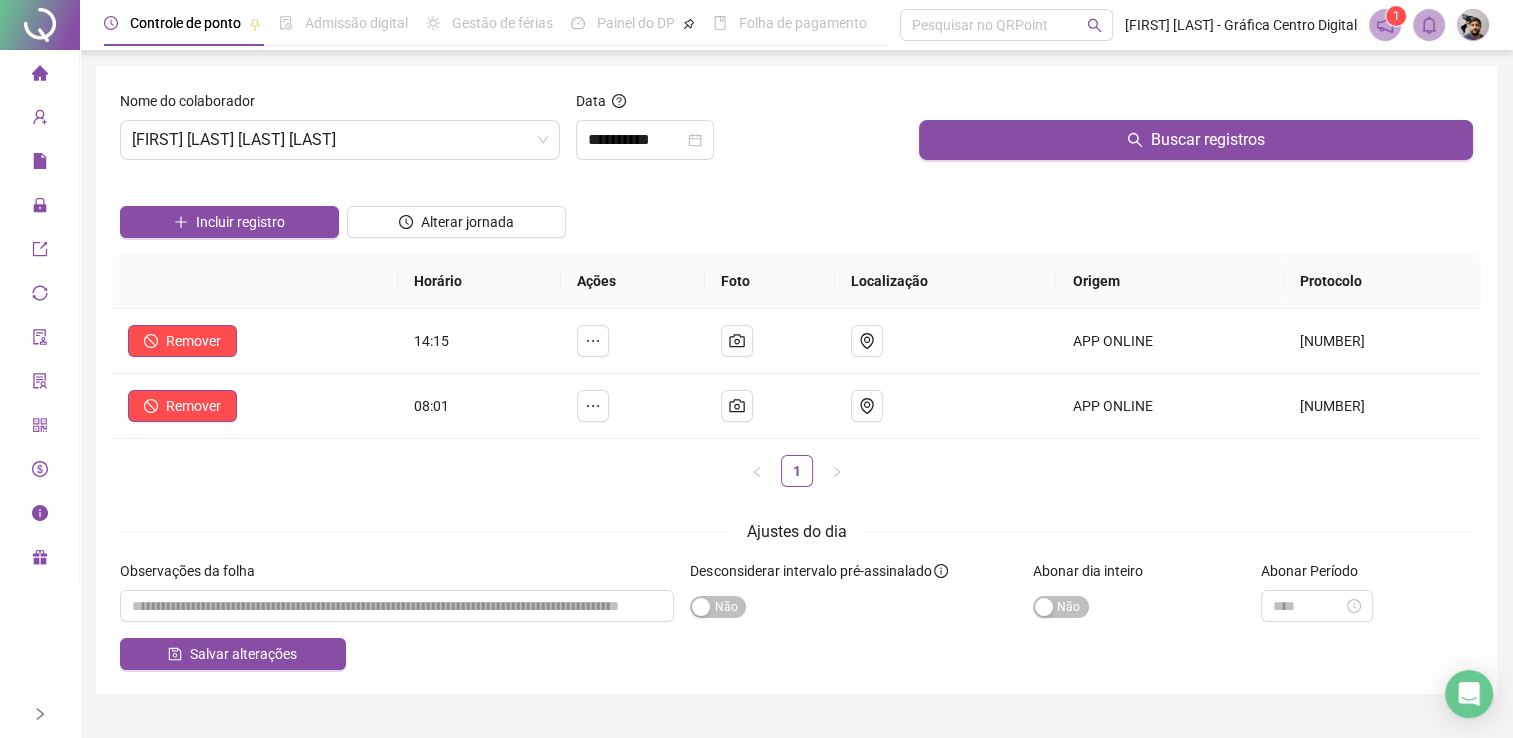 click on "Incluir registro" at bounding box center [229, 215] 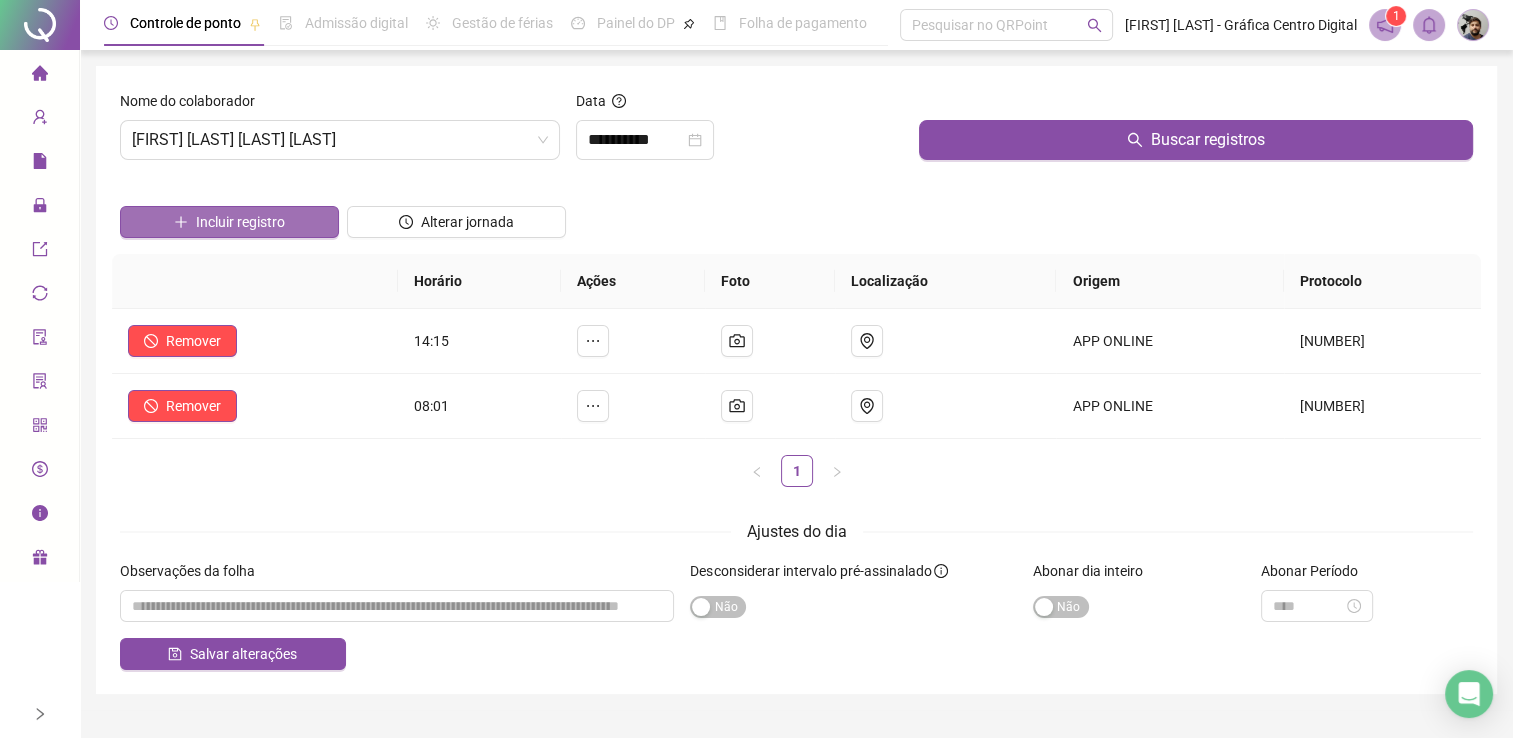 click on "Incluir registro" at bounding box center (240, 222) 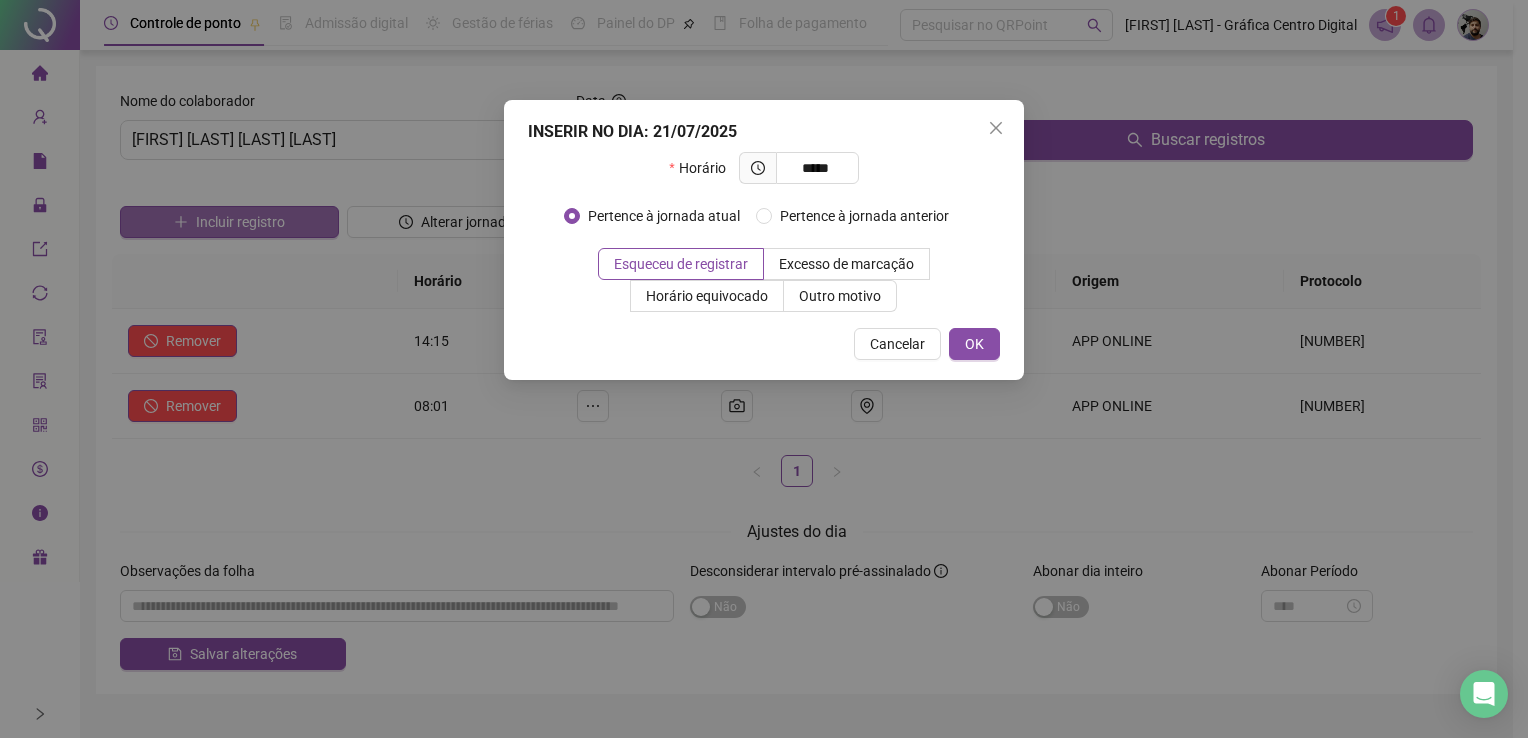 type on "*****" 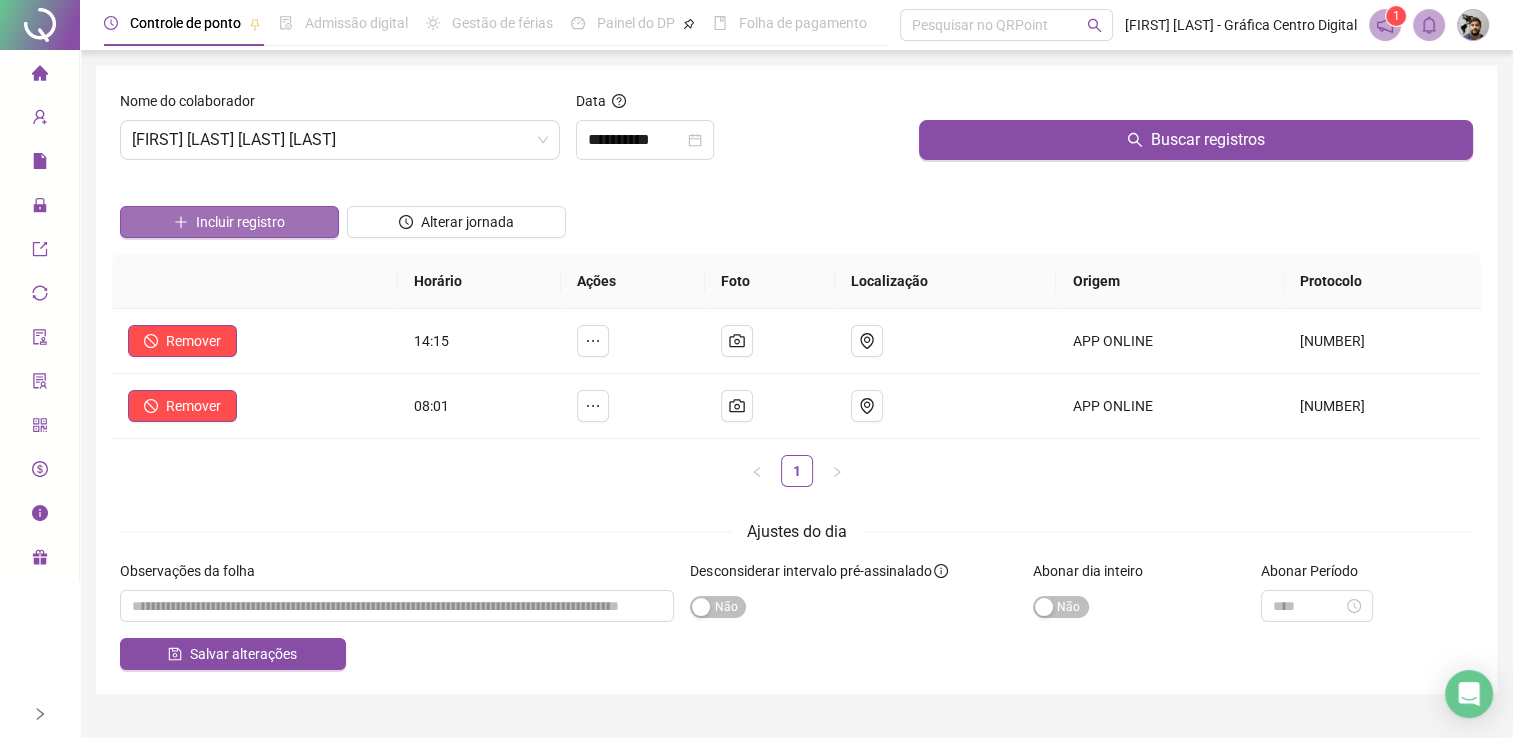 click on "Incluir registro" at bounding box center [229, 222] 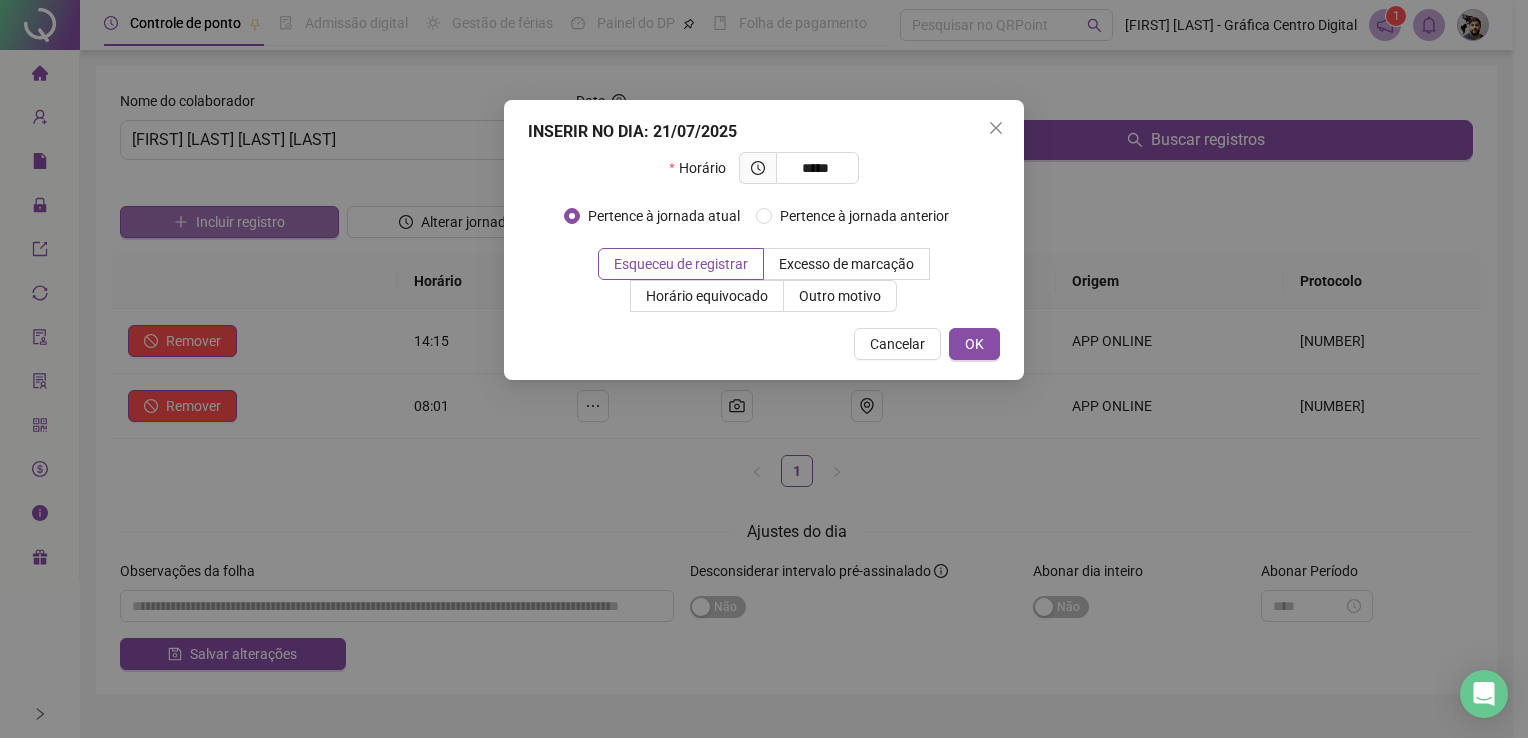 type on "*****" 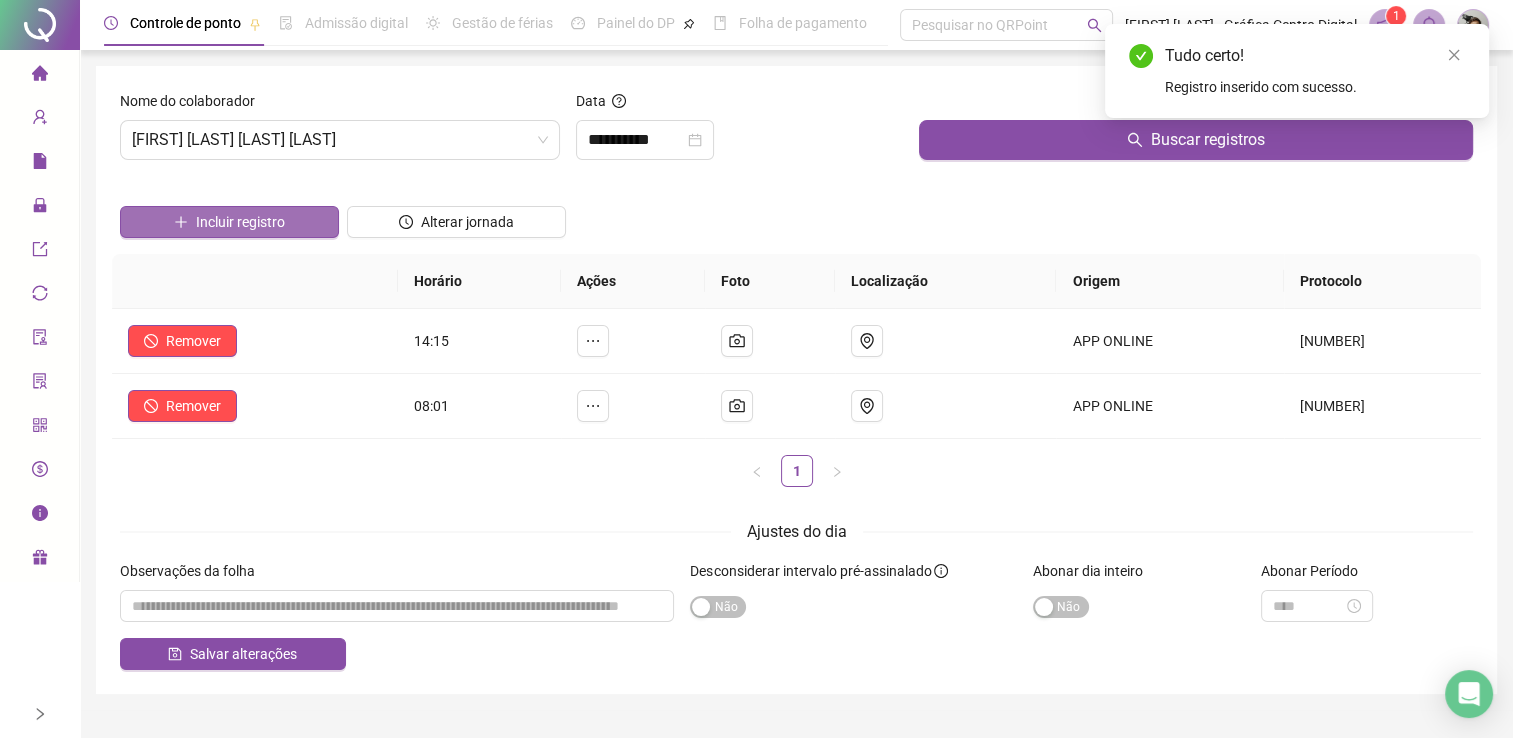 click on "Incluir registro" at bounding box center (229, 222) 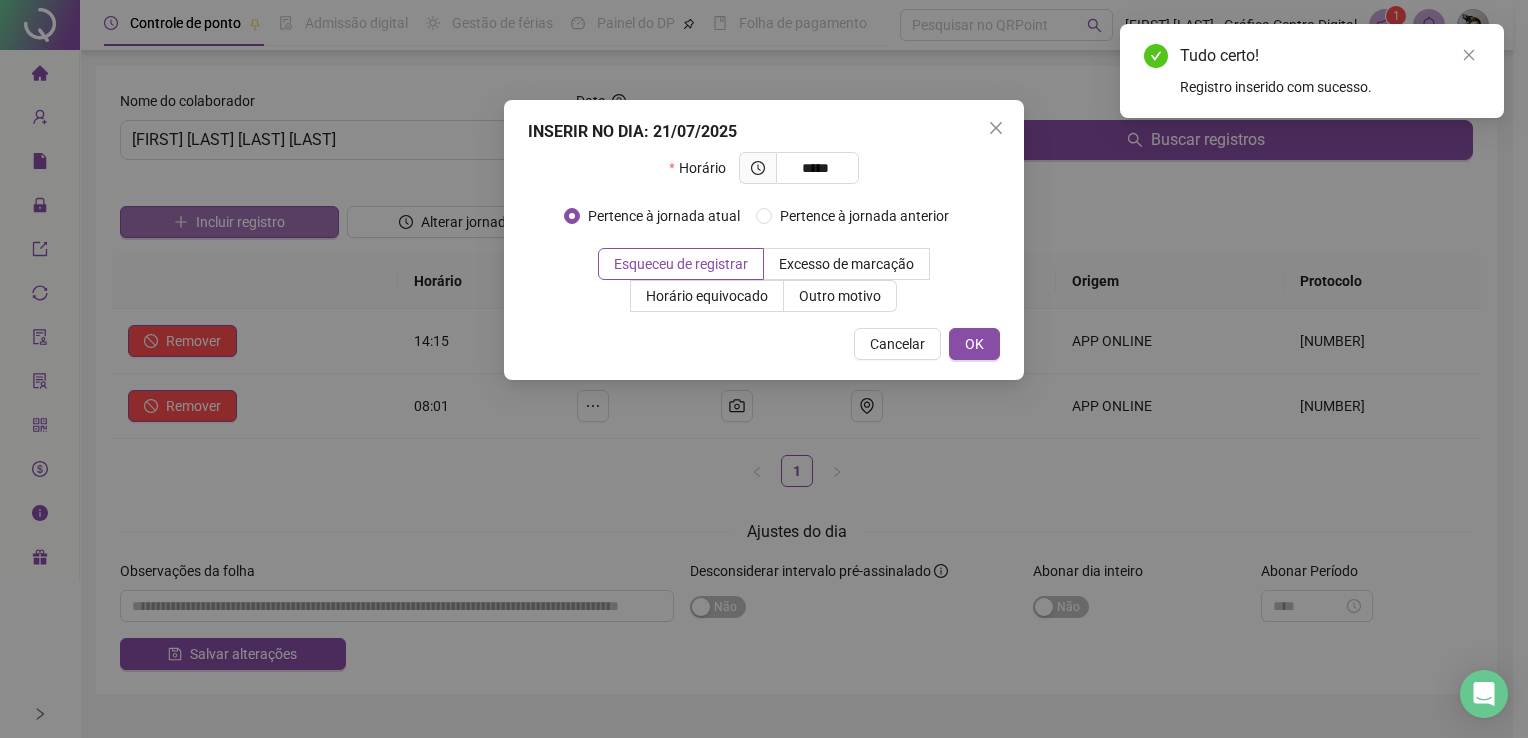 type on "*****" 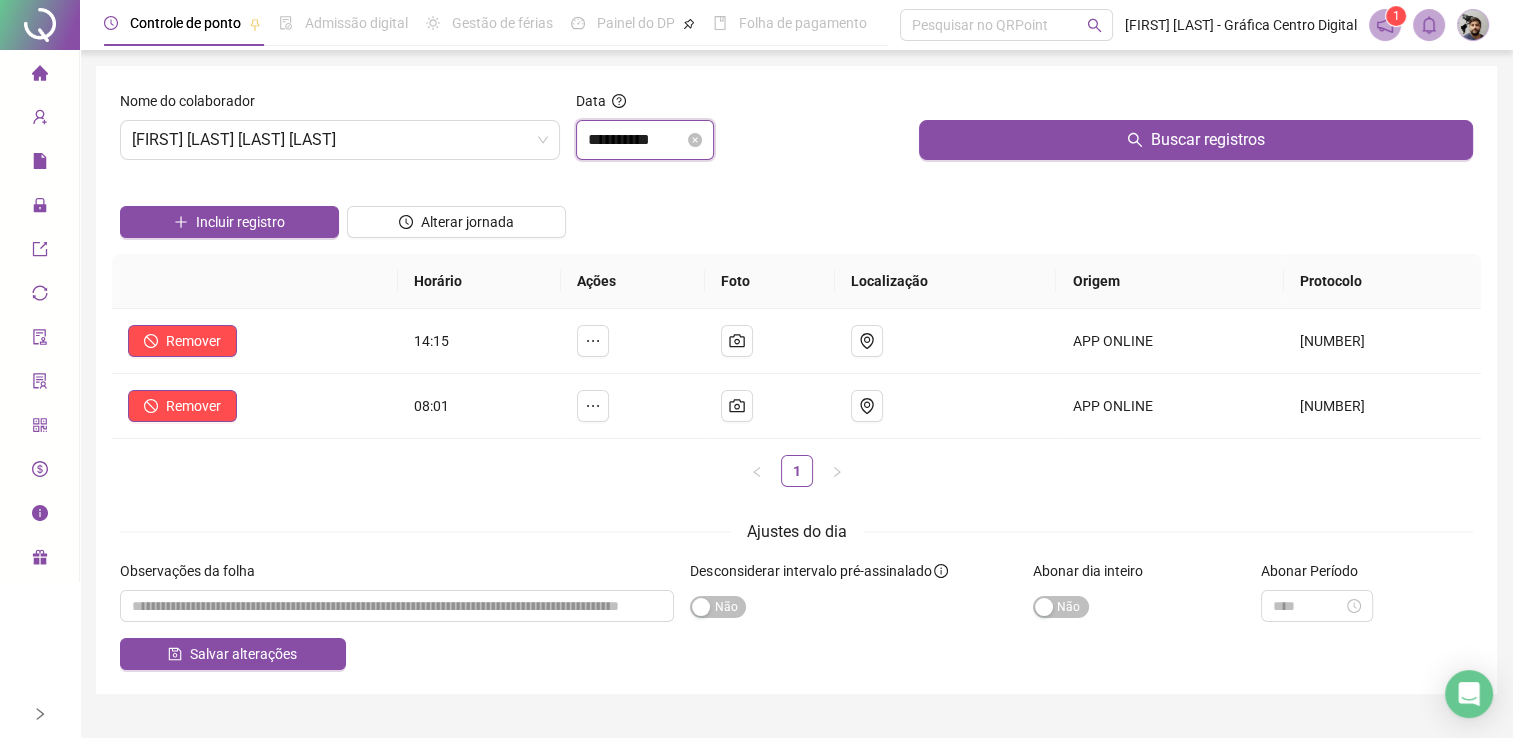 click on "**********" at bounding box center (636, 140) 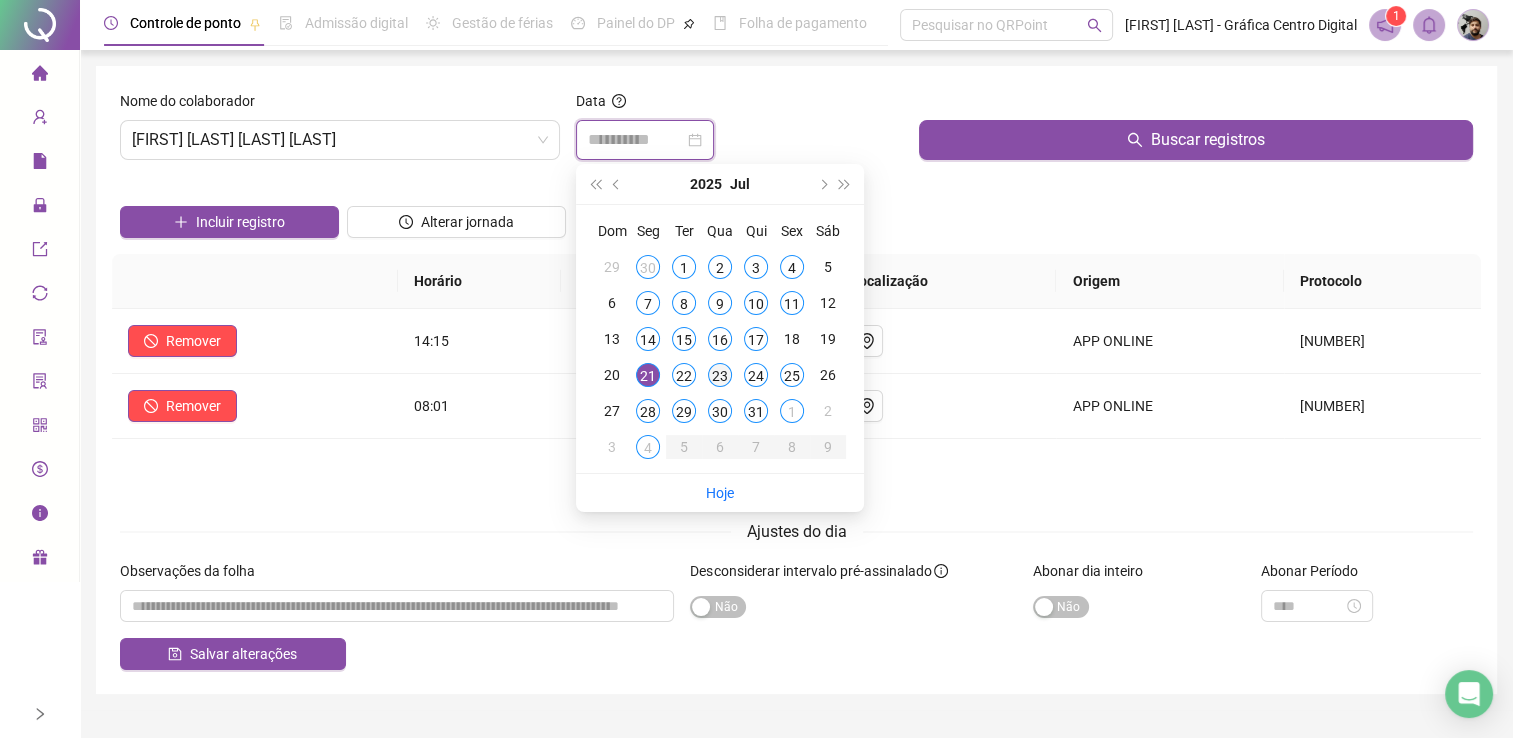 type on "**********" 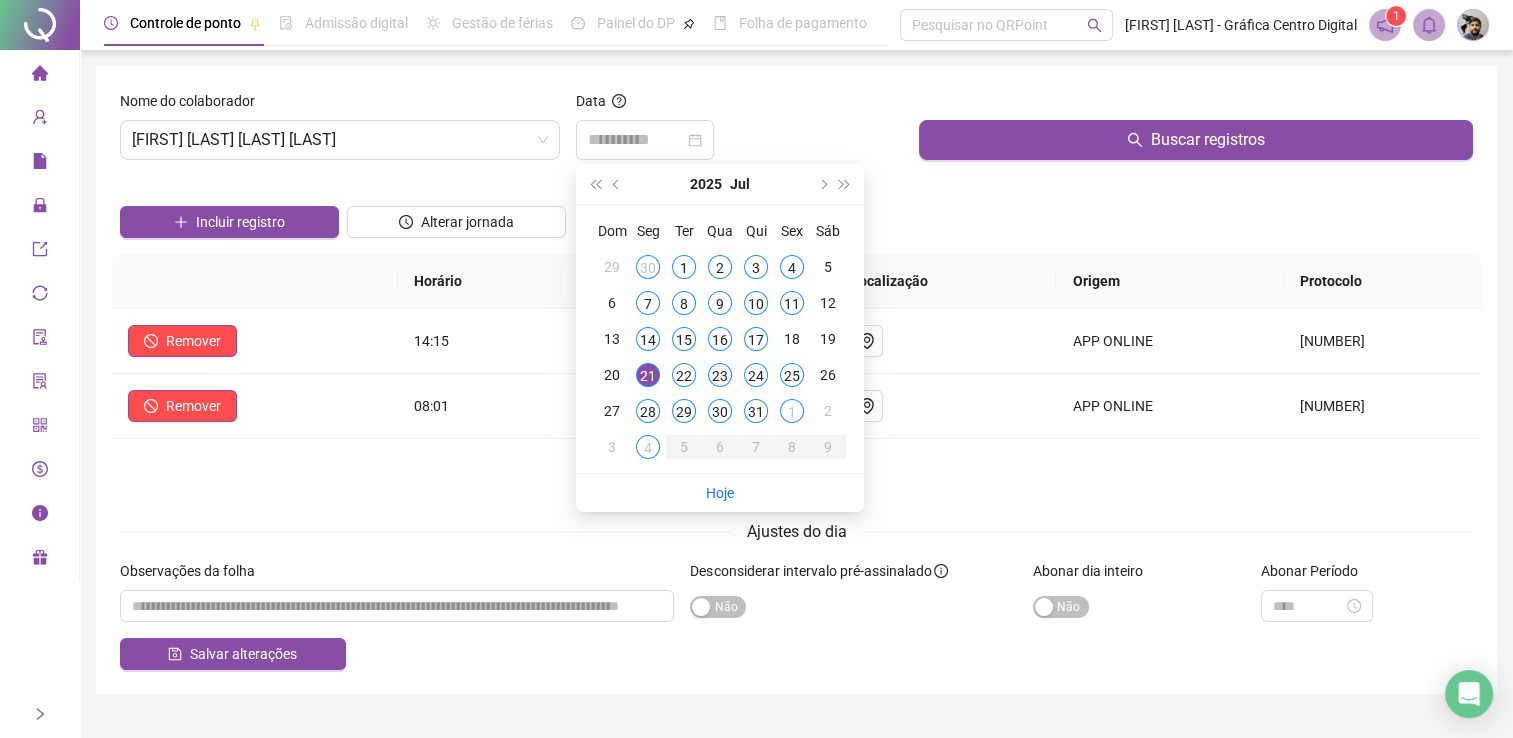 click on "23" at bounding box center (720, 375) 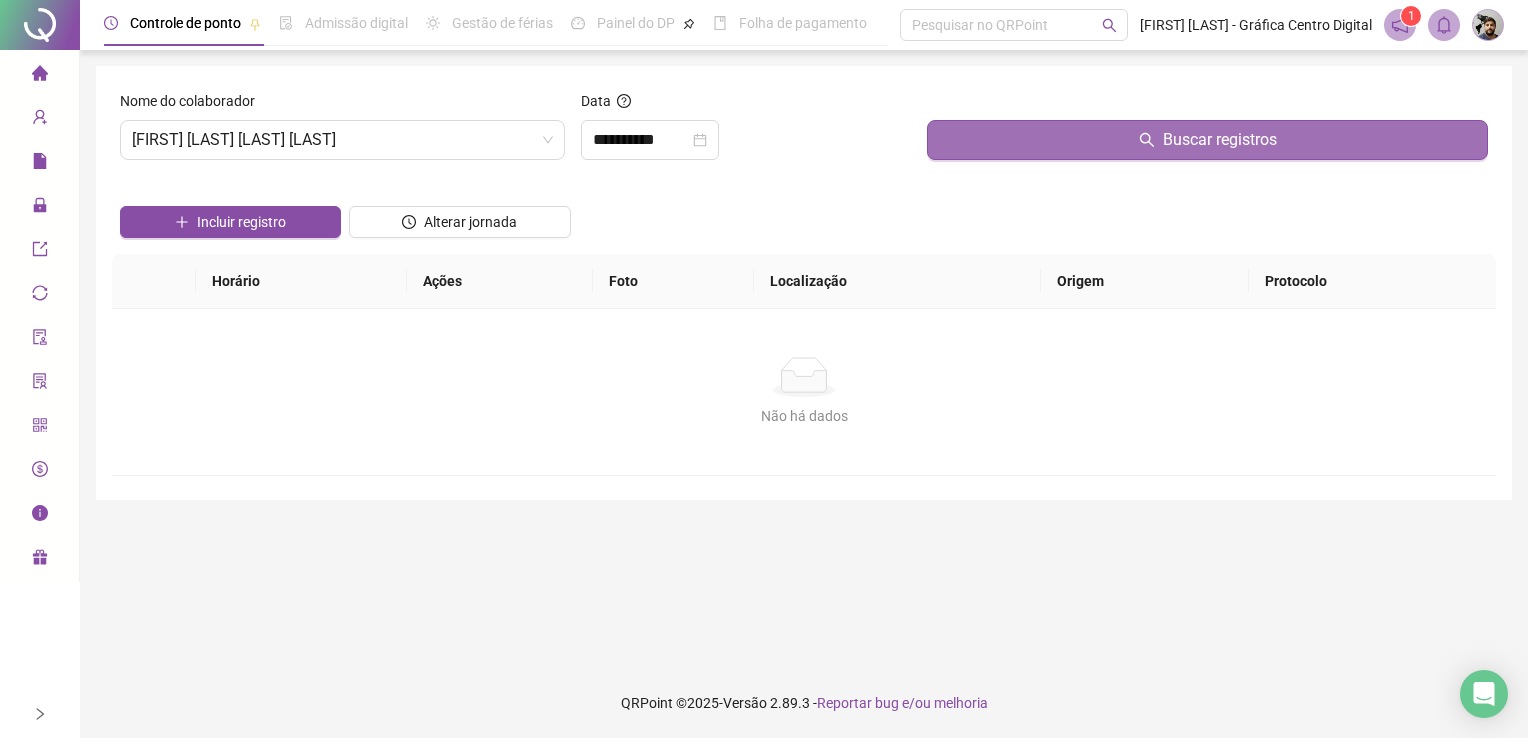 click on "Buscar registros" at bounding box center (1207, 140) 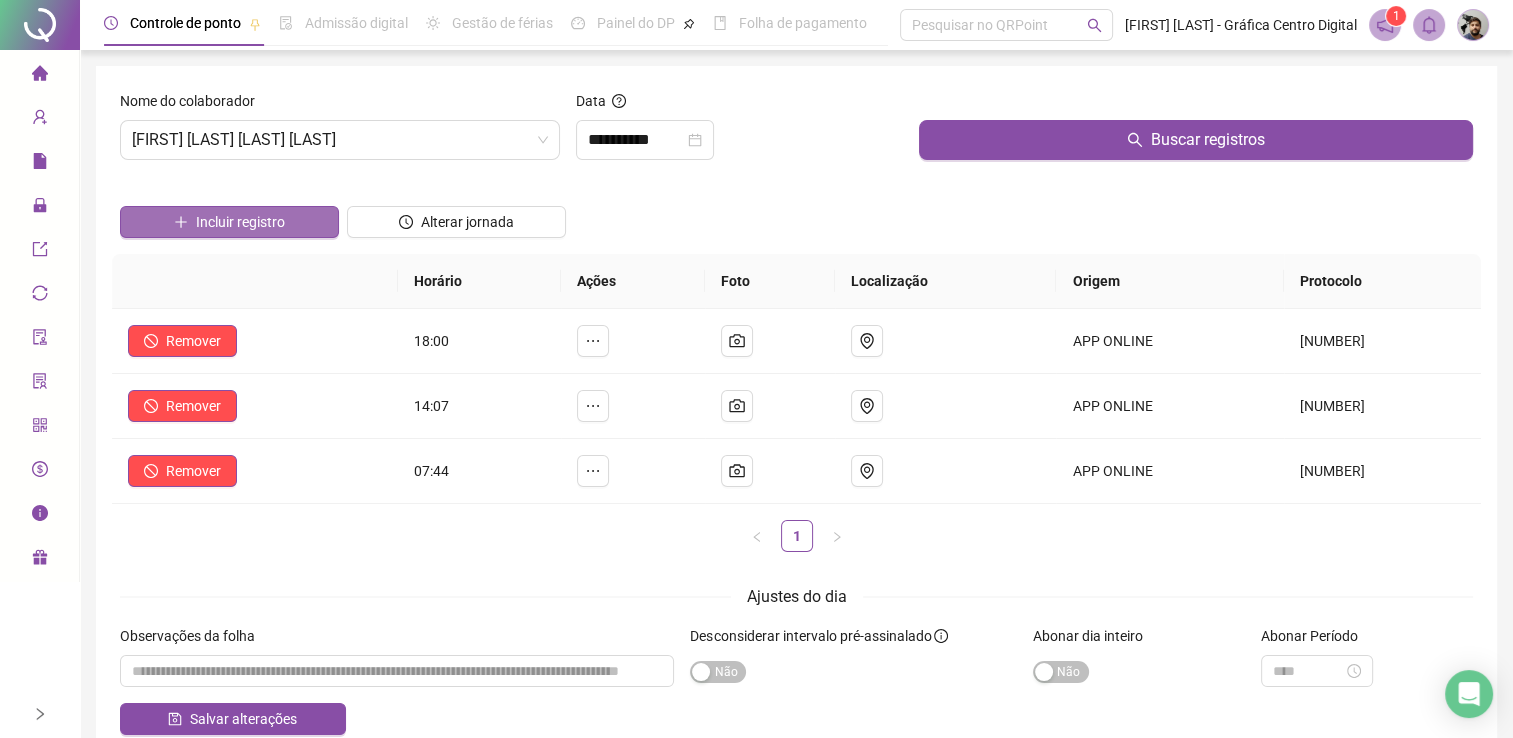 click on "Incluir registro" at bounding box center [240, 222] 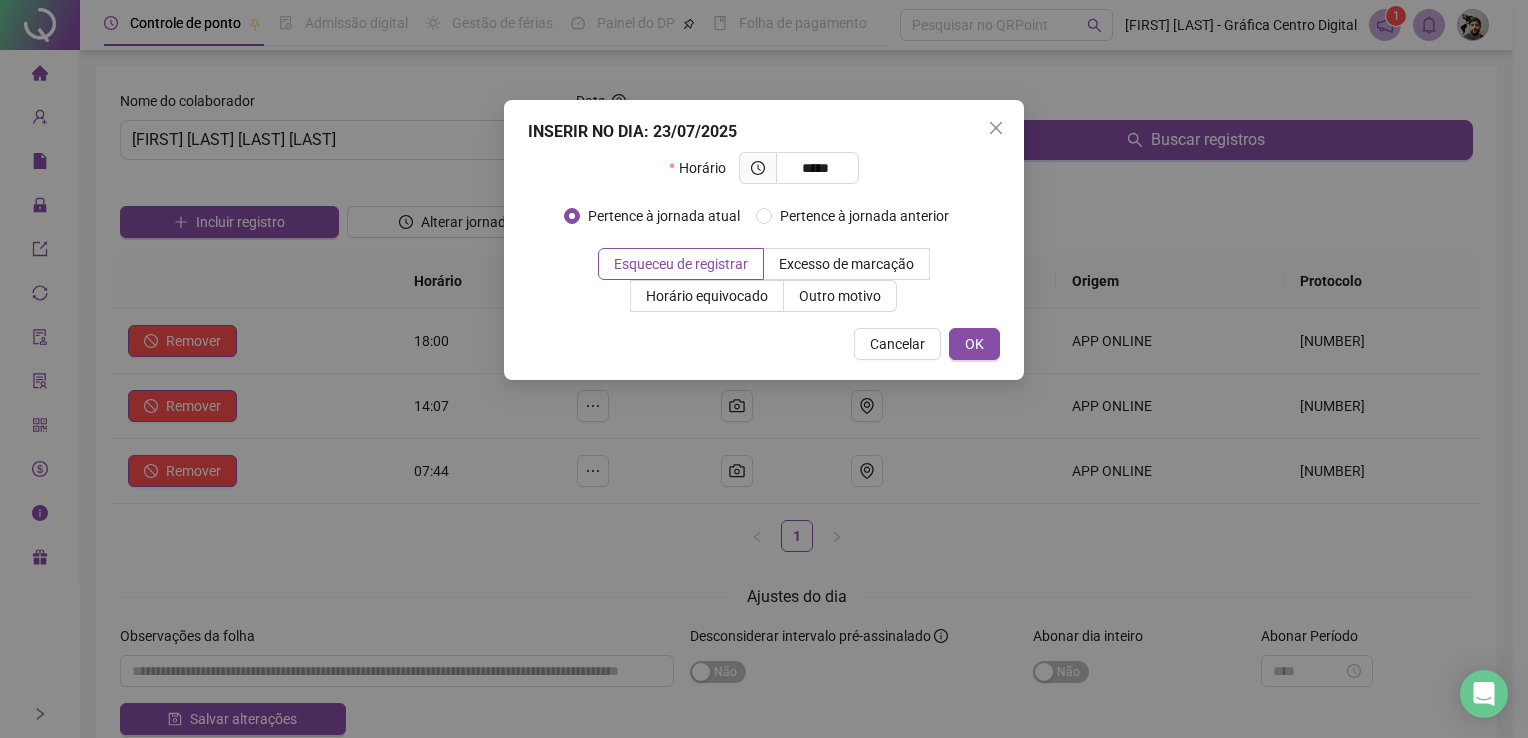 type on "*****" 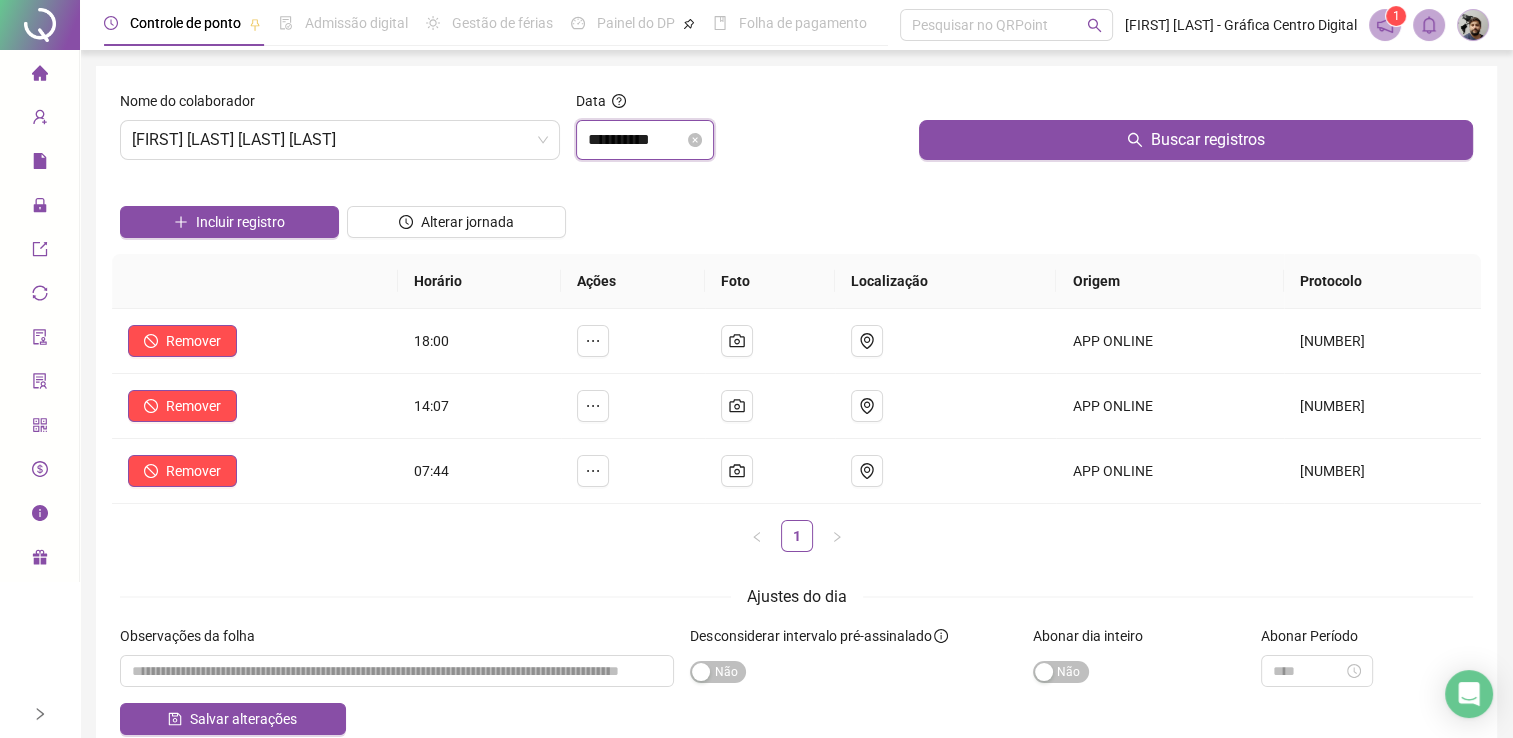 click on "**********" at bounding box center [636, 140] 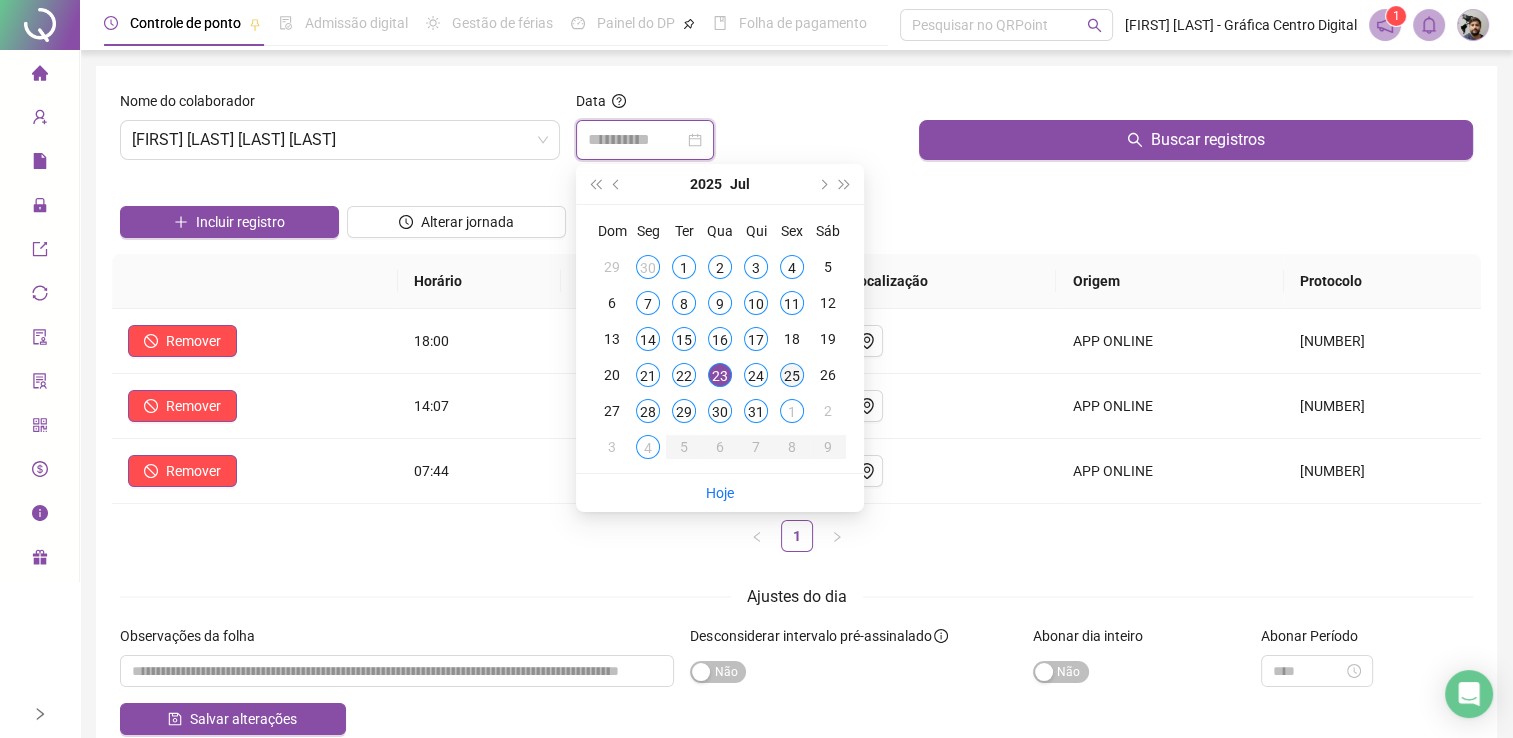 type on "**********" 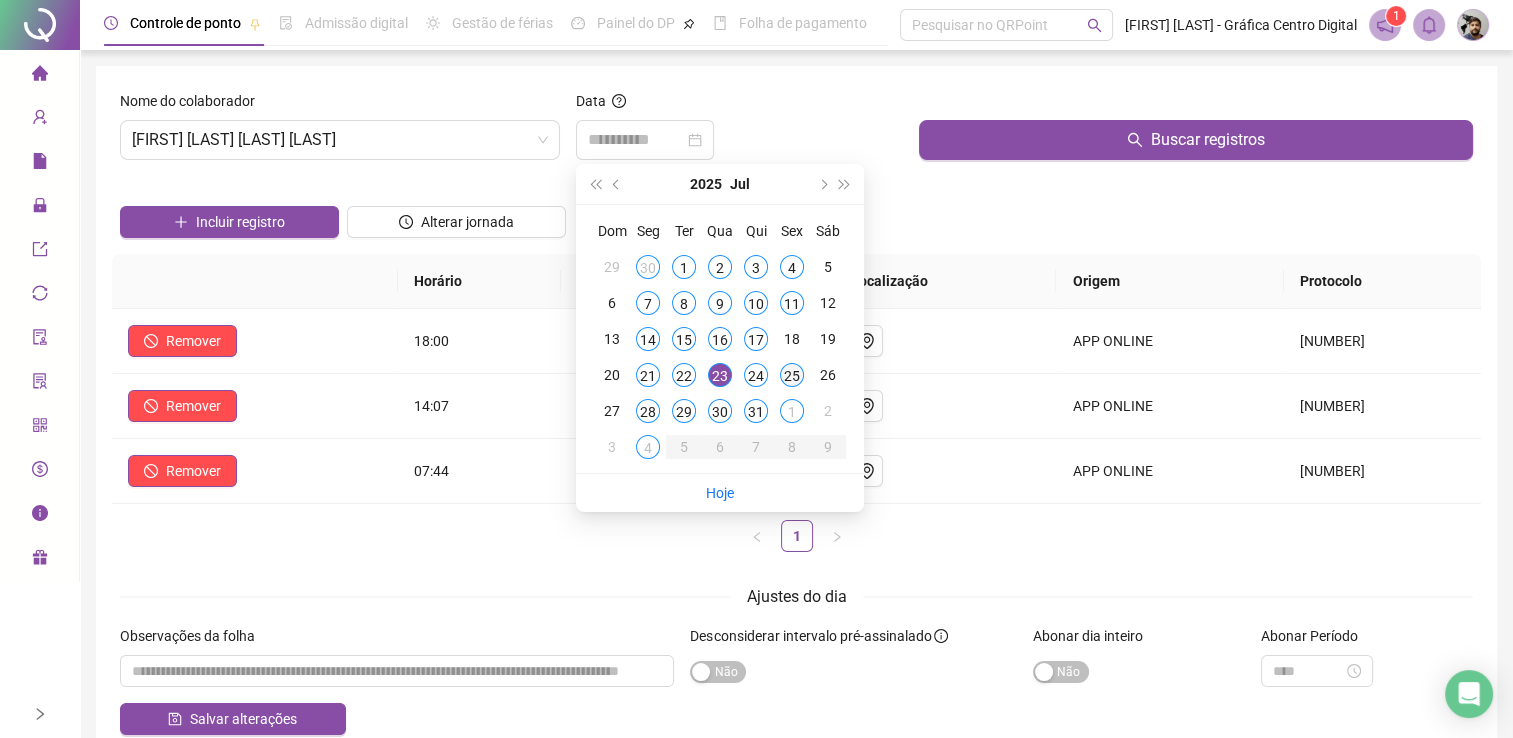 click on "25" at bounding box center [792, 375] 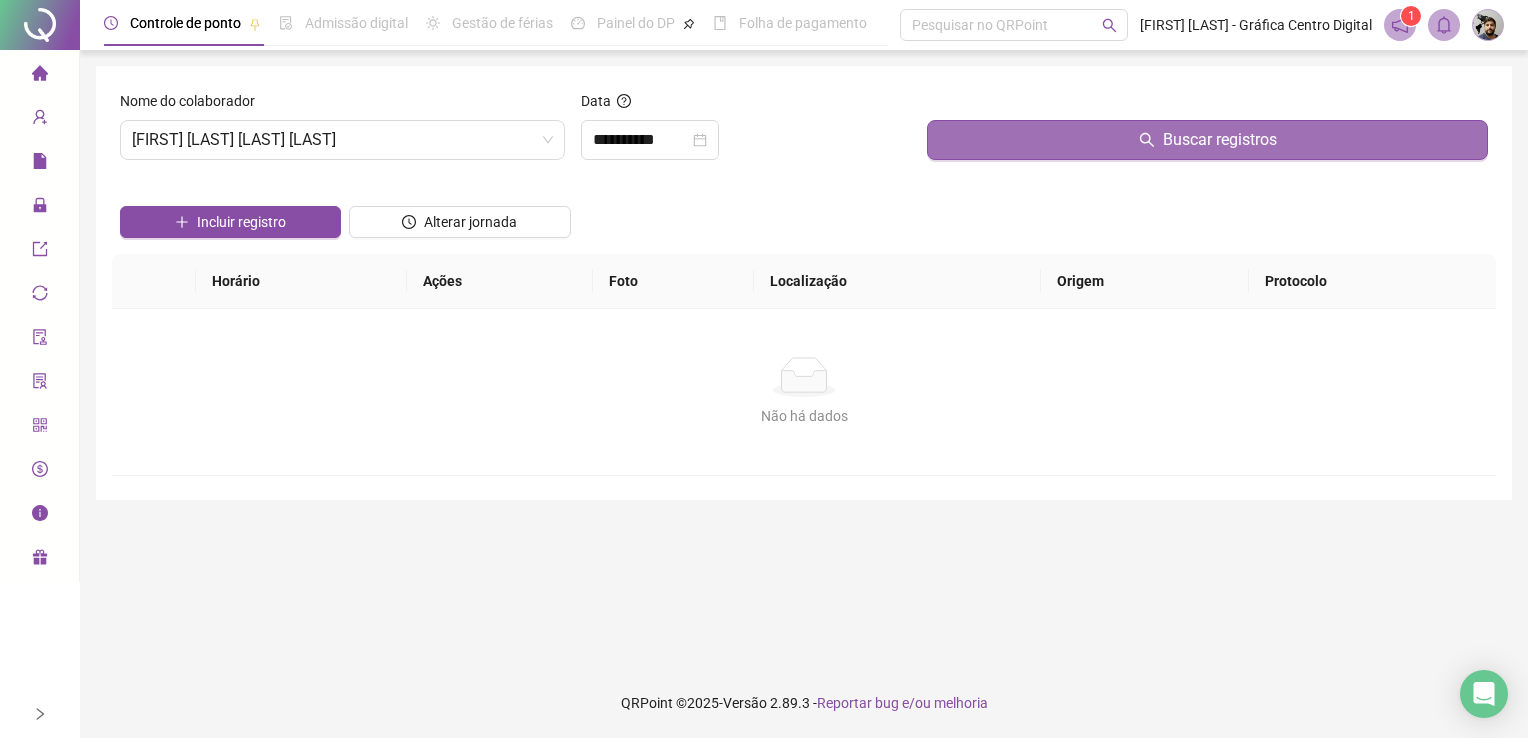 click on "Buscar registros" at bounding box center (1207, 140) 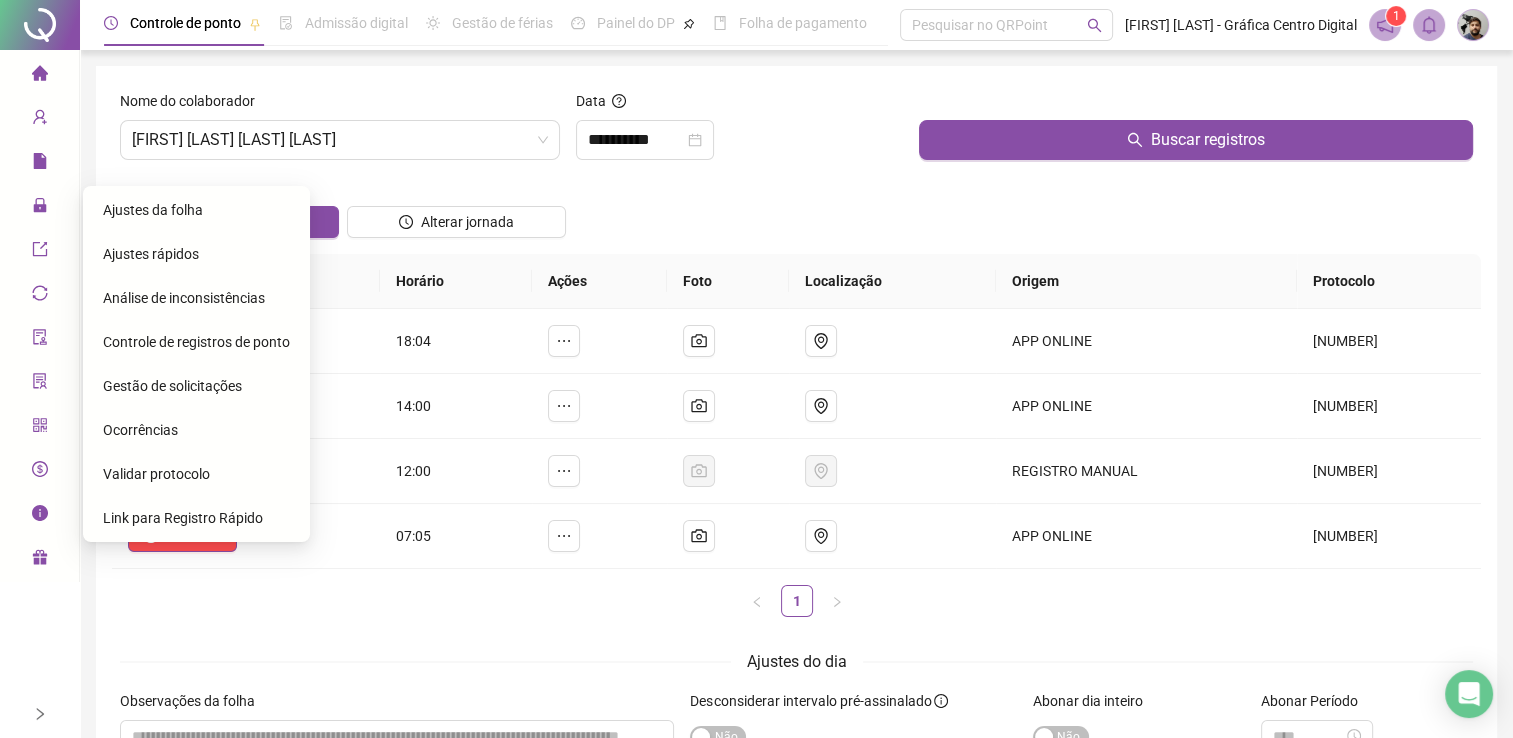 click on "Ajustes da folha" at bounding box center [153, 210] 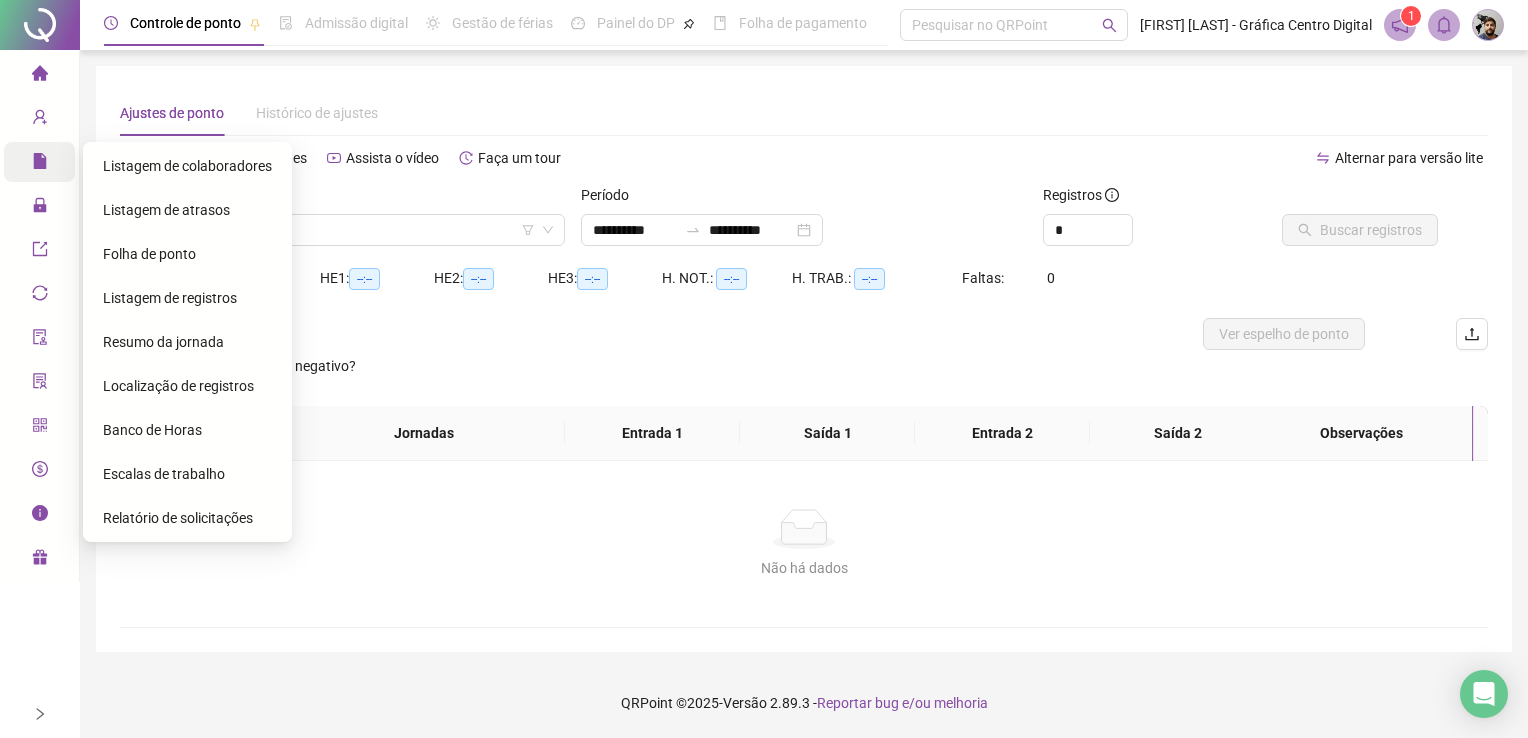 click on "Relatórios" at bounding box center (39, 162) 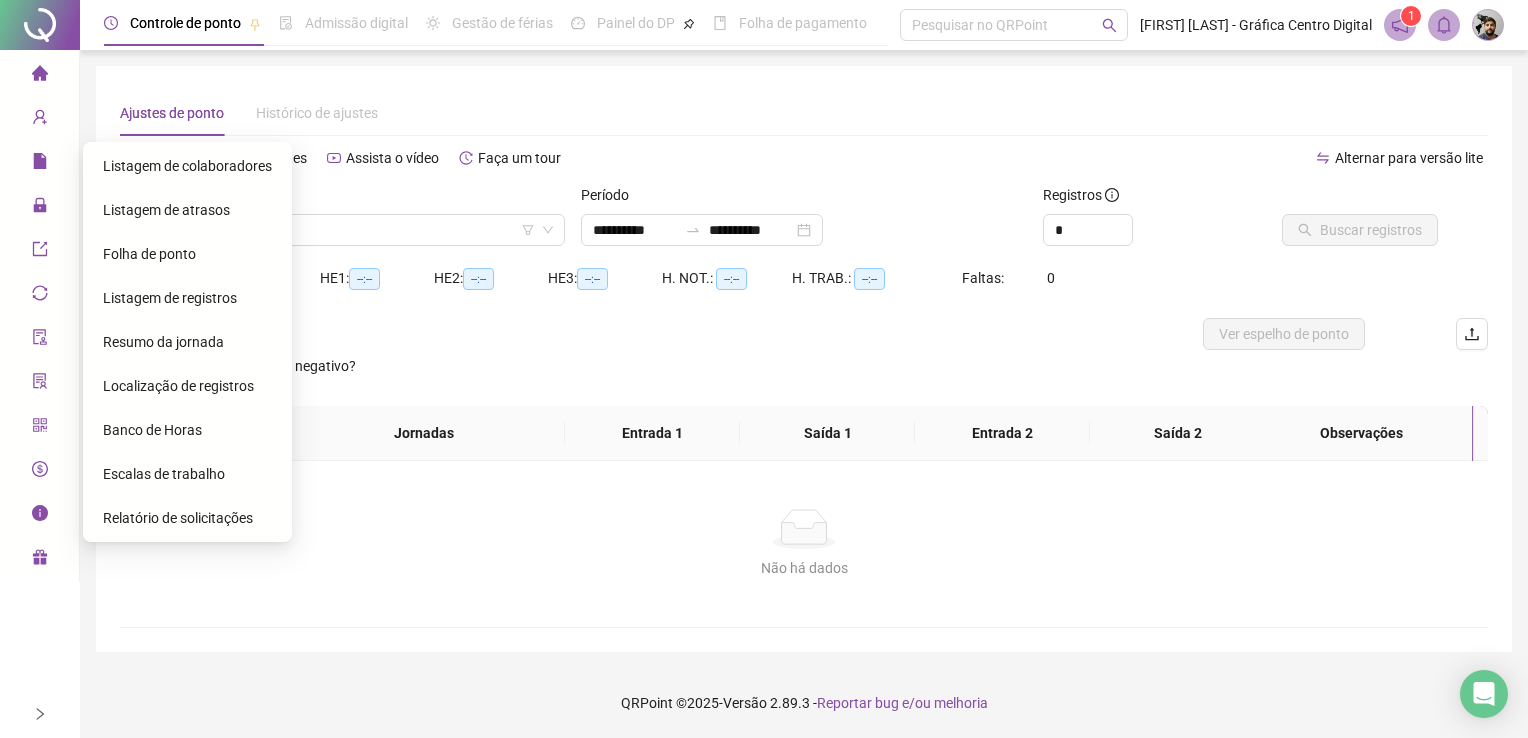 click on "Folha de ponto" at bounding box center [187, 254] 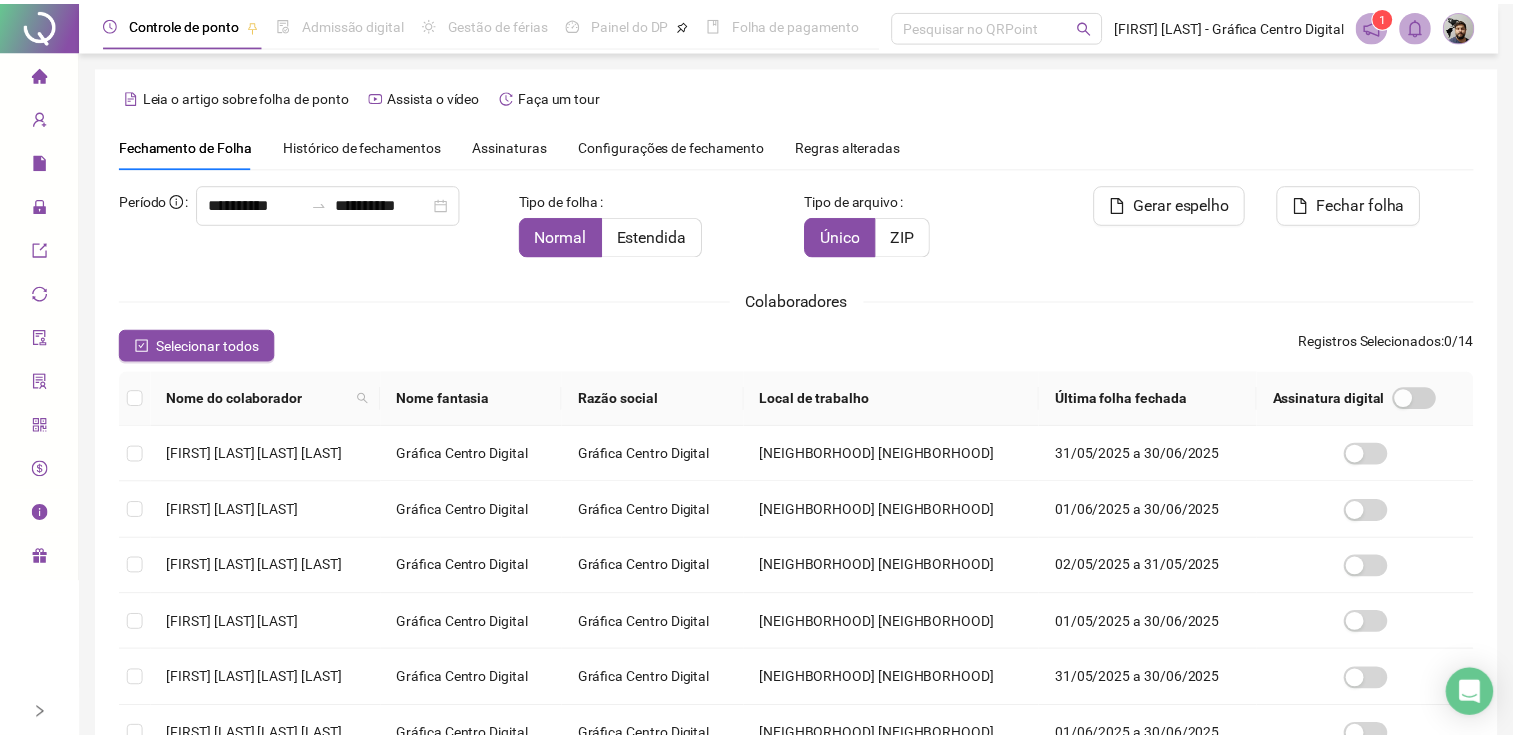scroll, scrollTop: 29, scrollLeft: 0, axis: vertical 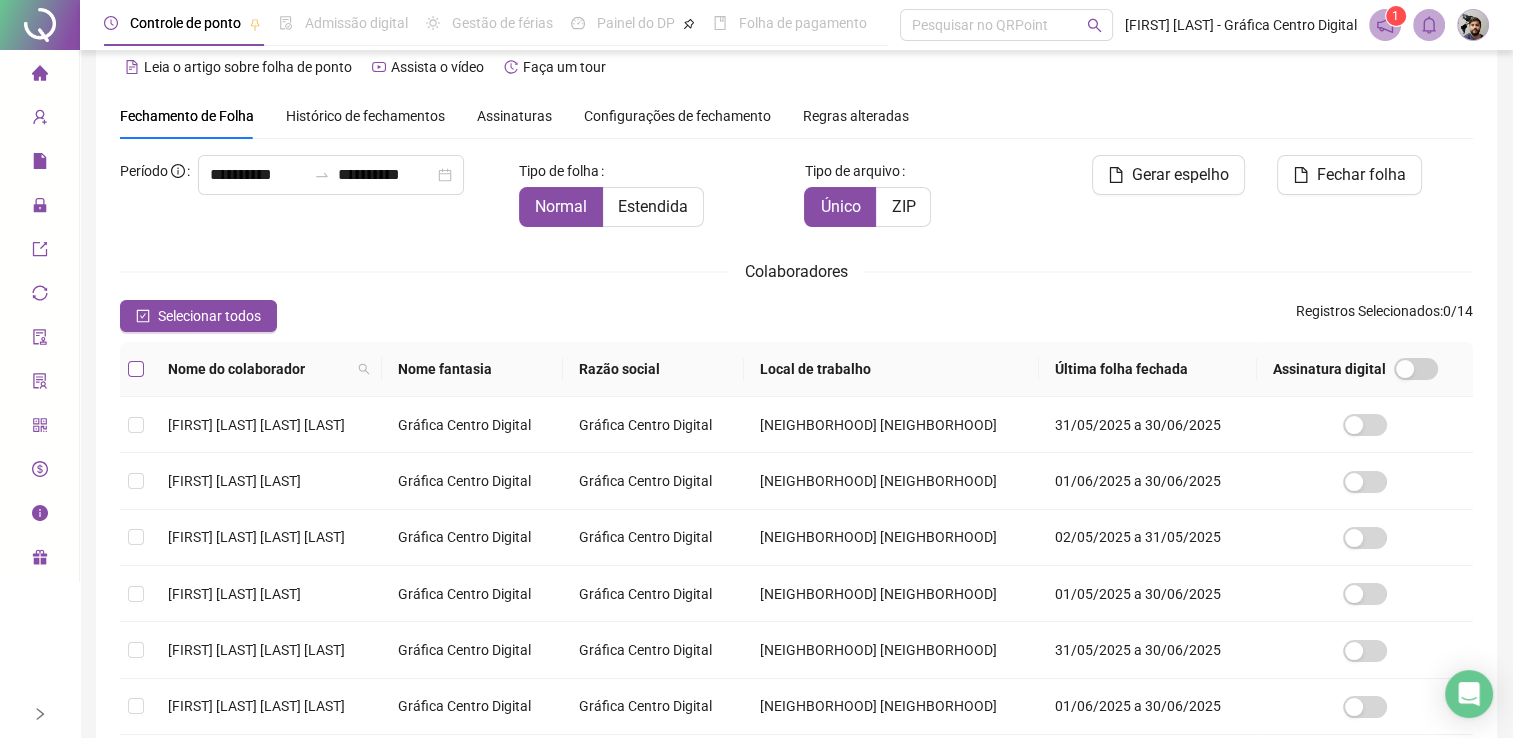 click at bounding box center (136, 369) 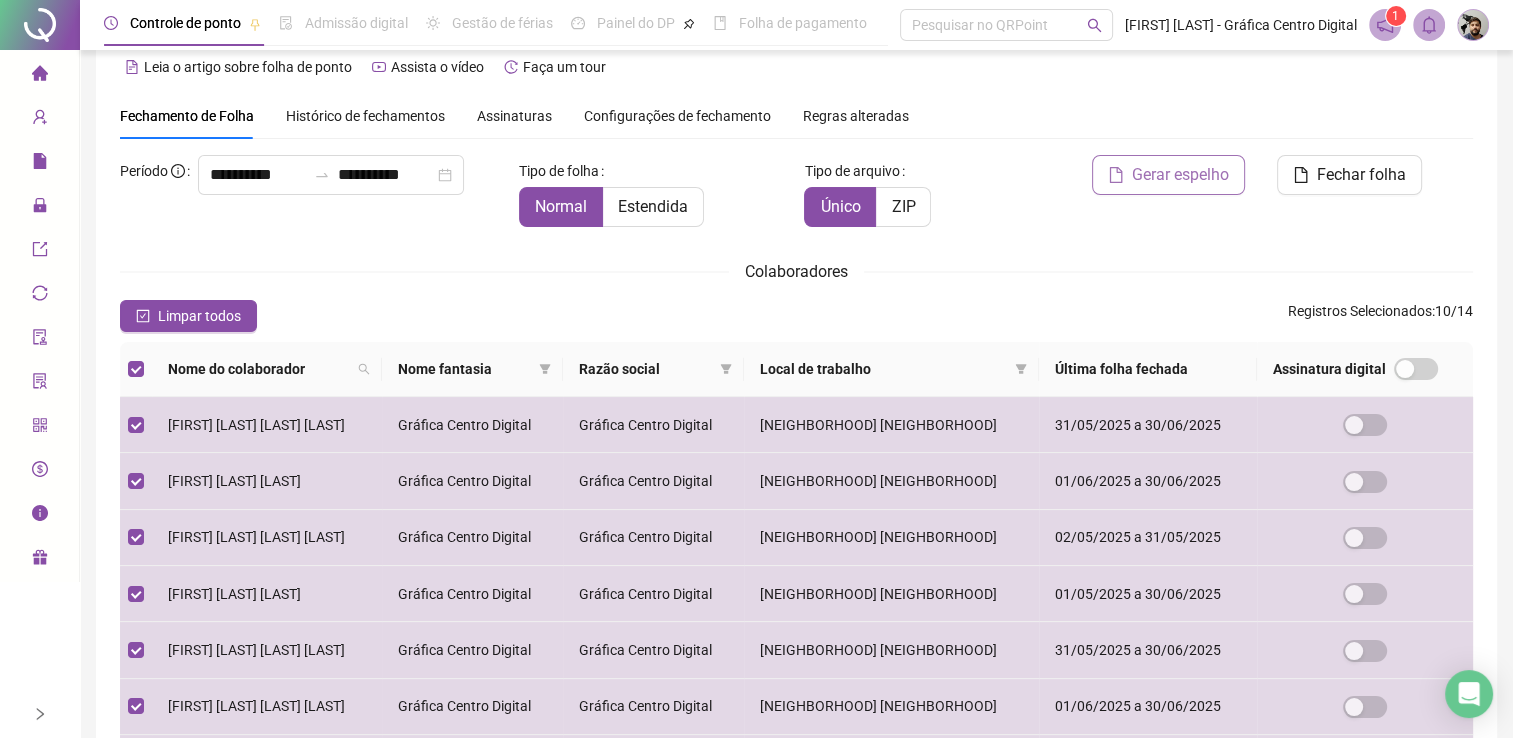 click on "Gerar espelho" at bounding box center (1180, 175) 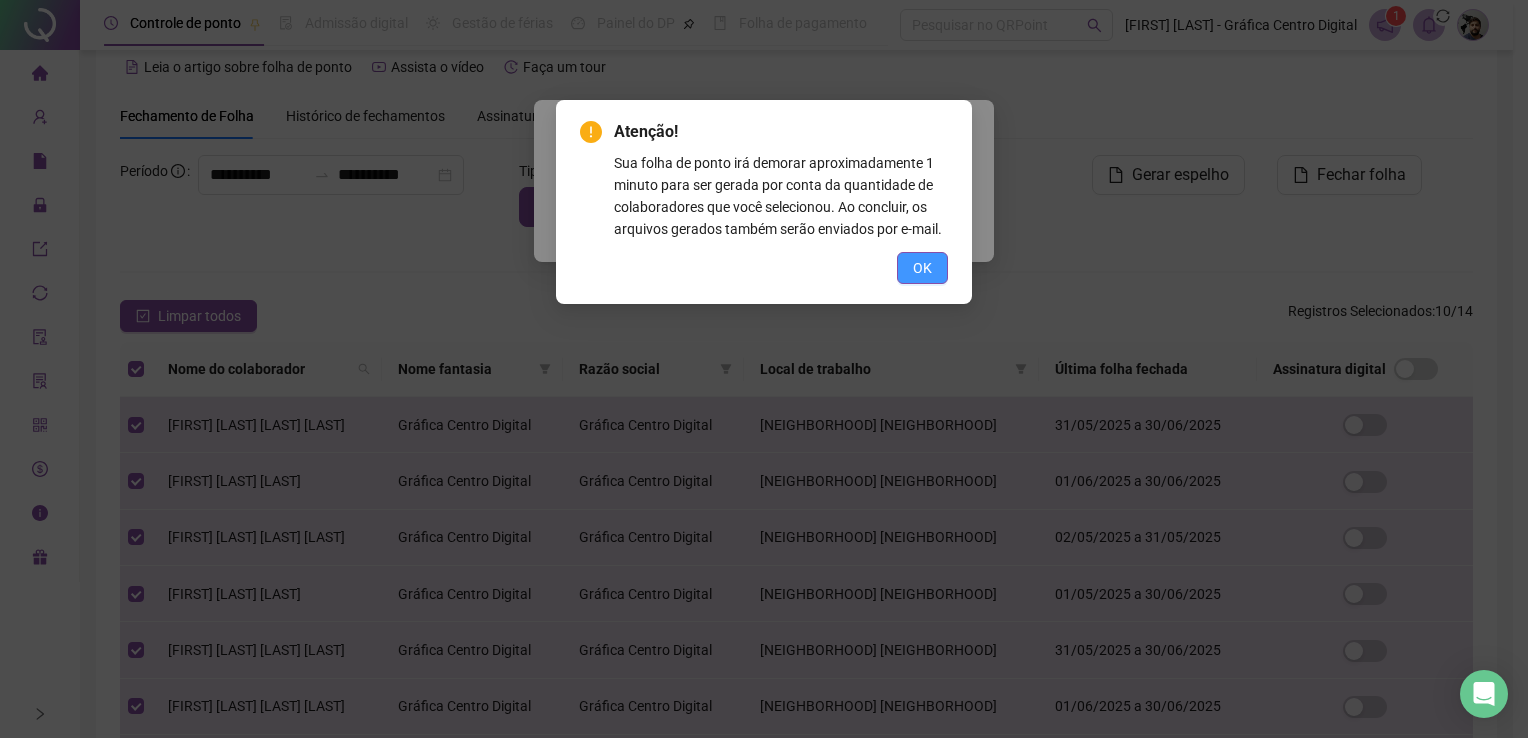 click on "OK" at bounding box center (922, 268) 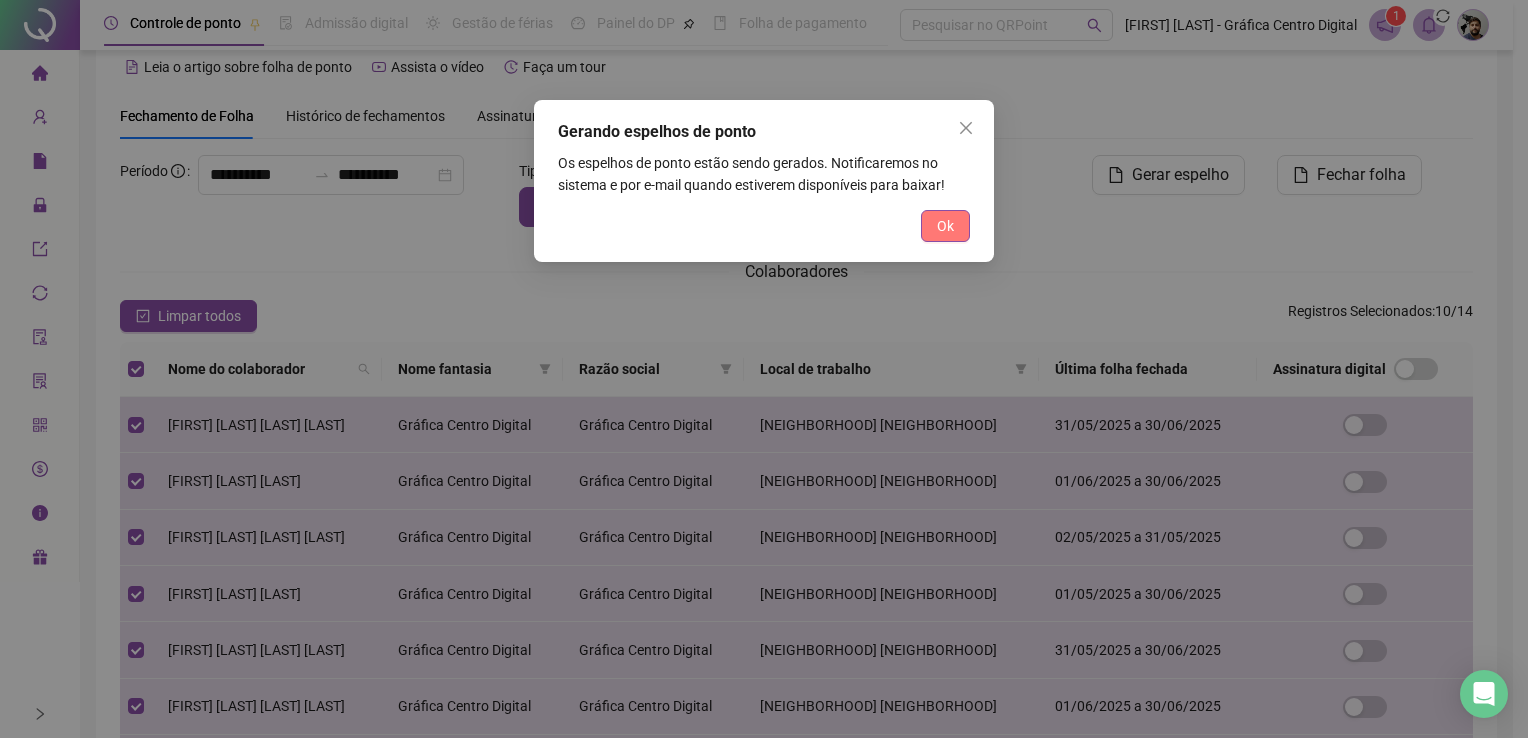 click on "Ok" at bounding box center (945, 226) 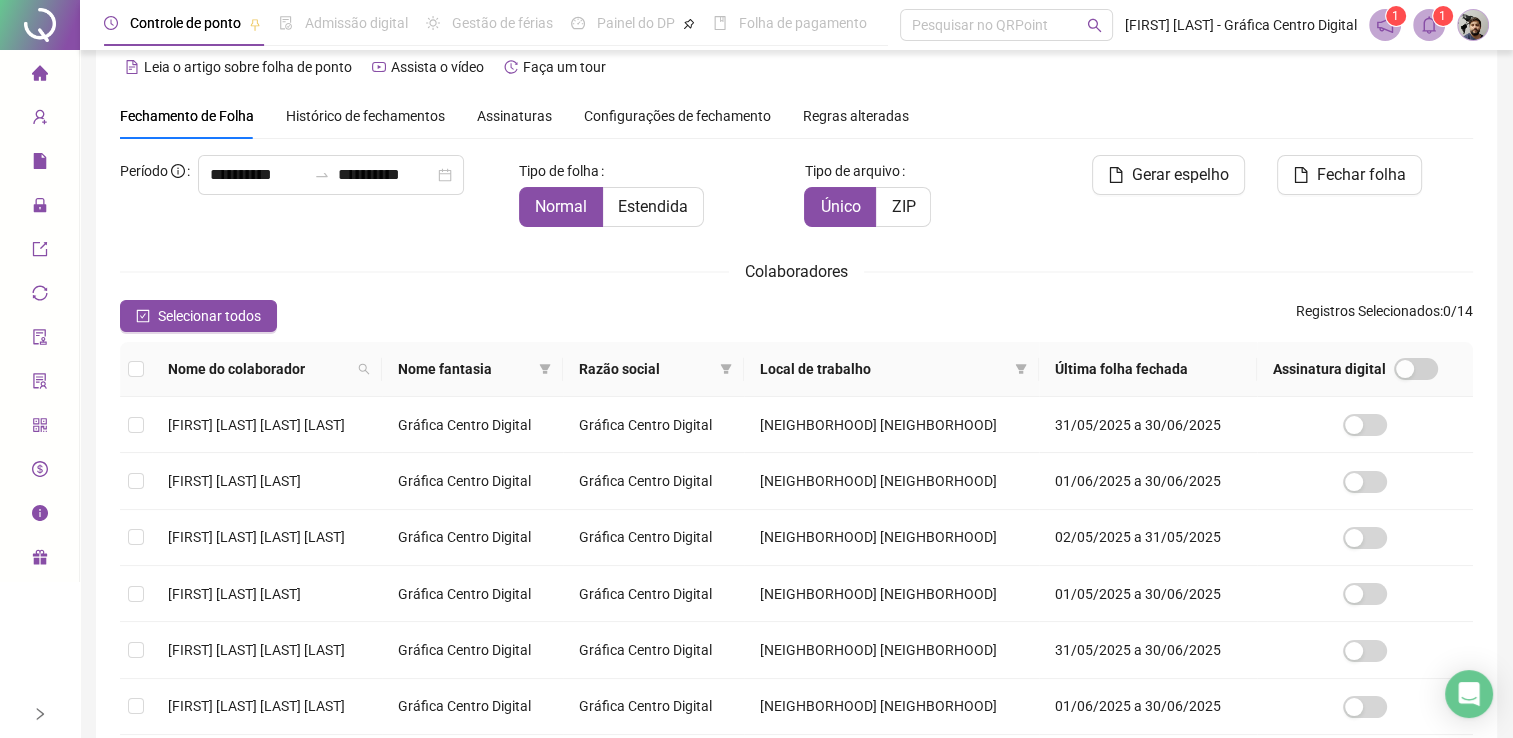 click 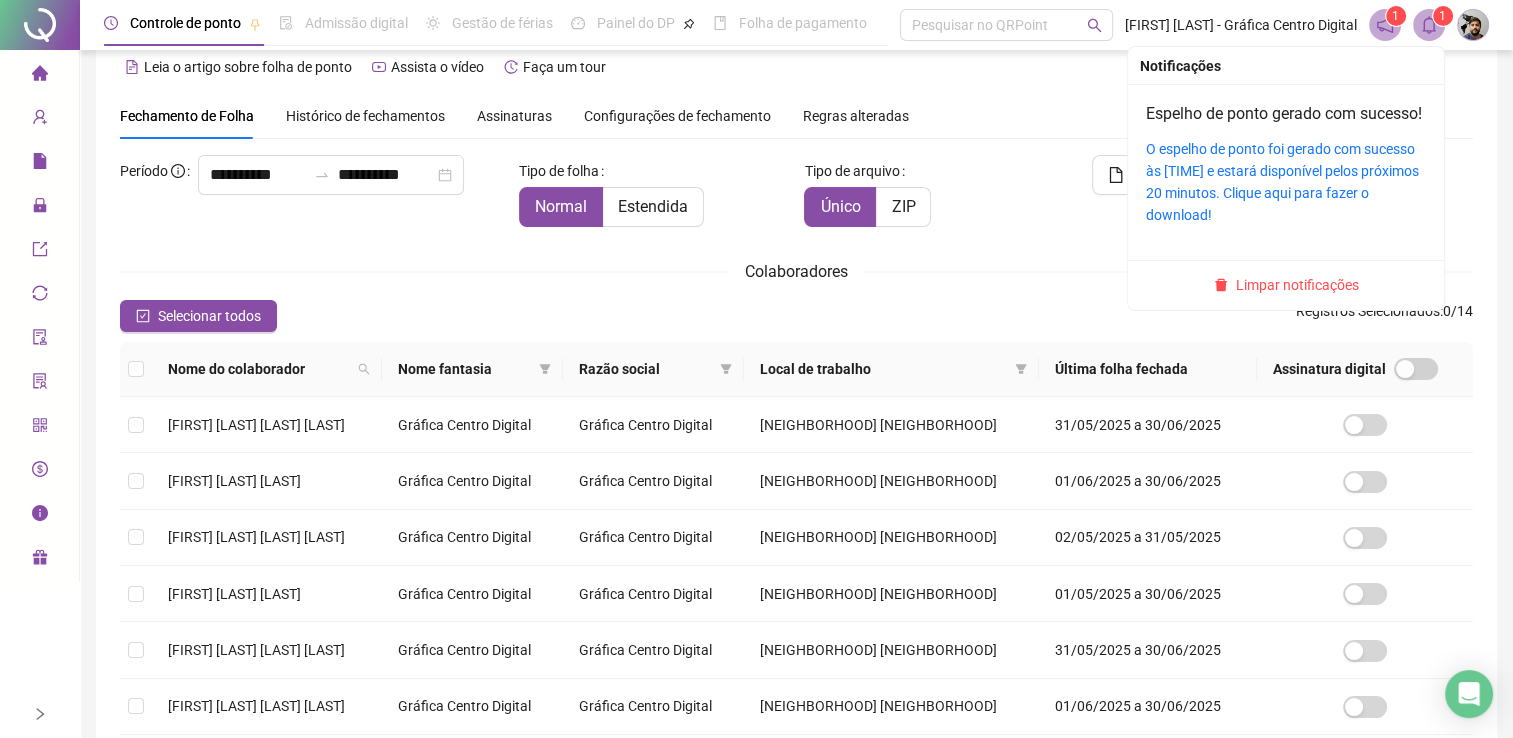 click on "O espelho de ponto foi gerado com sucesso às 15:40:18 e estará disponível pelos próximos 20 minutos.
Clique aqui para fazer o download!" at bounding box center (1286, 182) 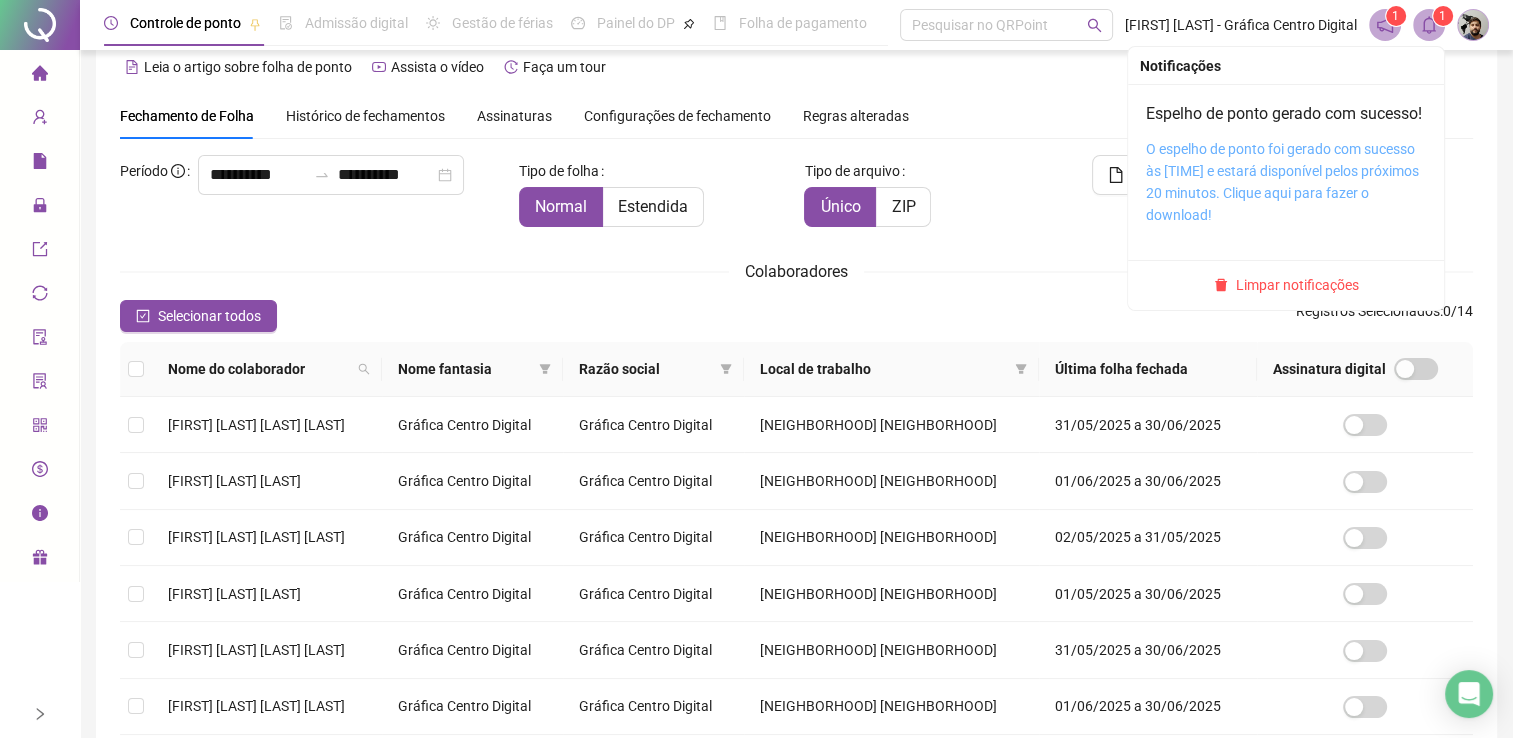 click on "O espelho de ponto foi gerado com sucesso às 15:40:18 e estará disponível pelos próximos 20 minutos.
Clique aqui para fazer o download!" at bounding box center (1282, 182) 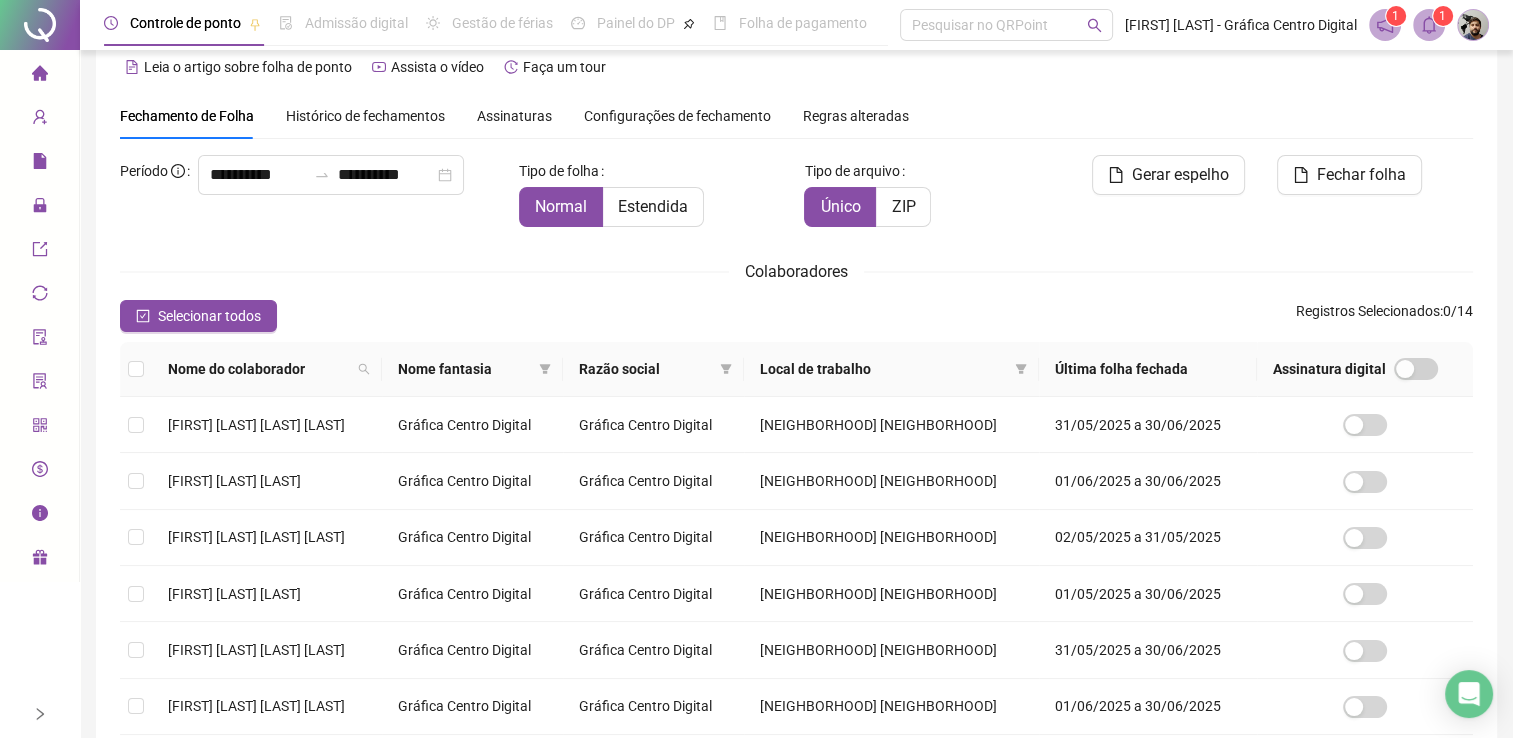 click at bounding box center [40, 25] 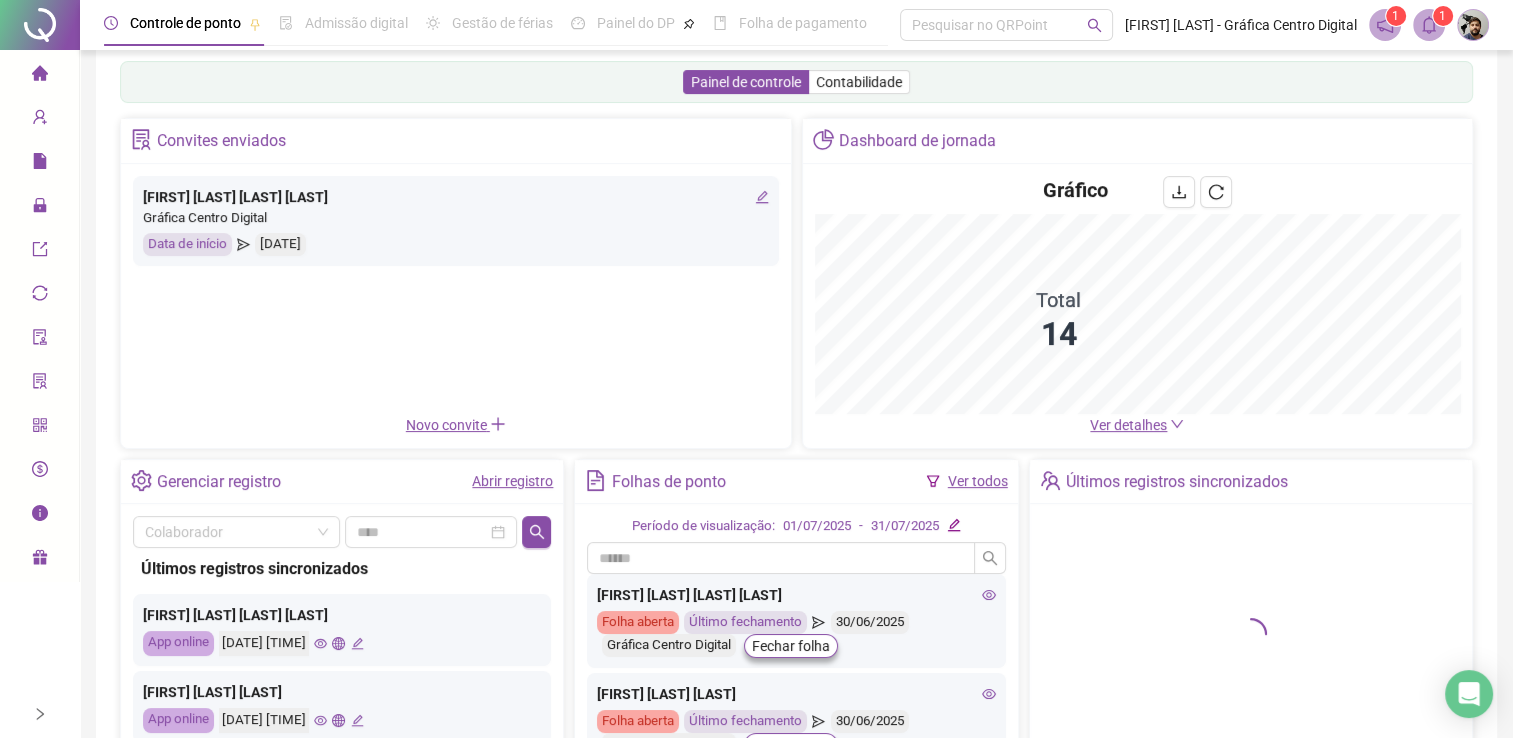 click on "Abrir registro" at bounding box center [512, 481] 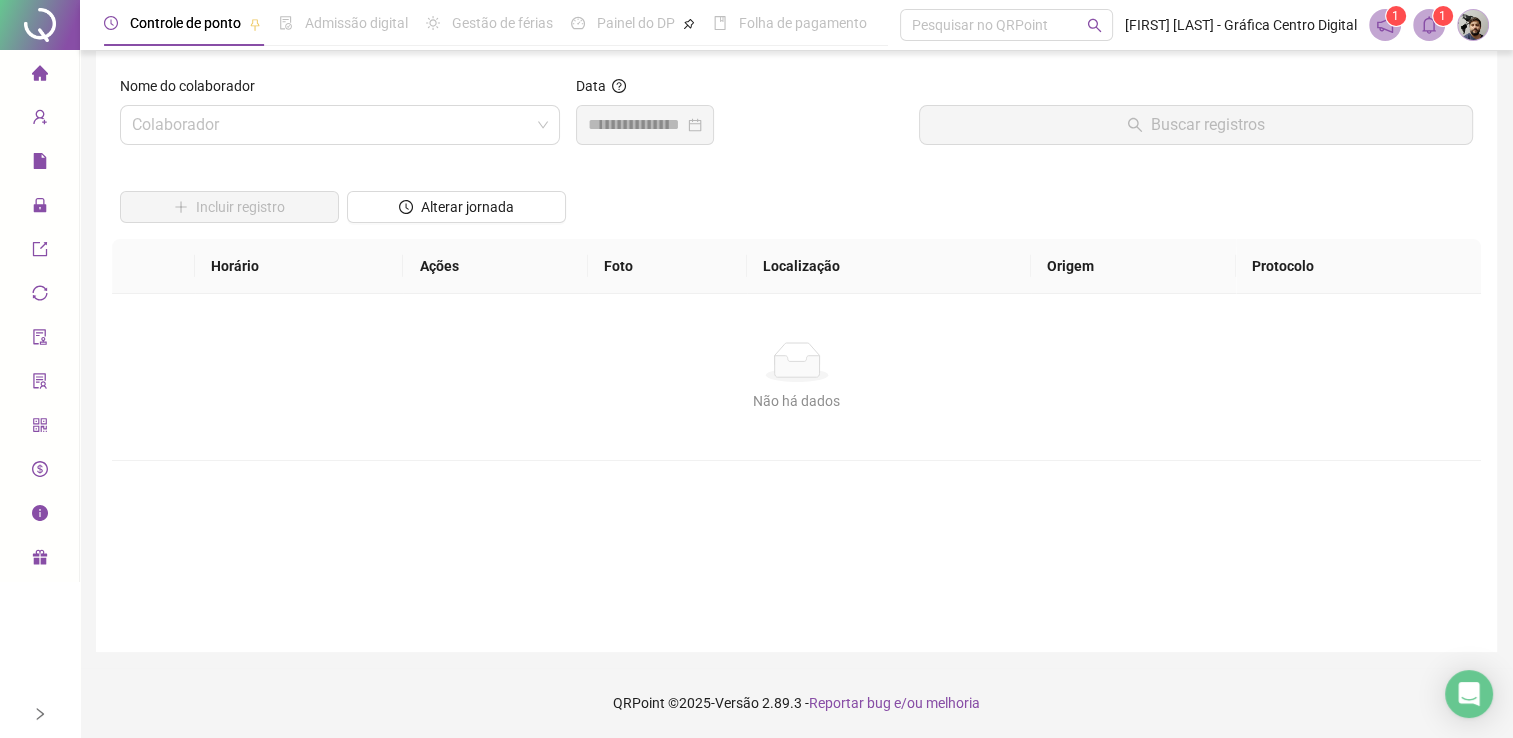 scroll, scrollTop: 14, scrollLeft: 0, axis: vertical 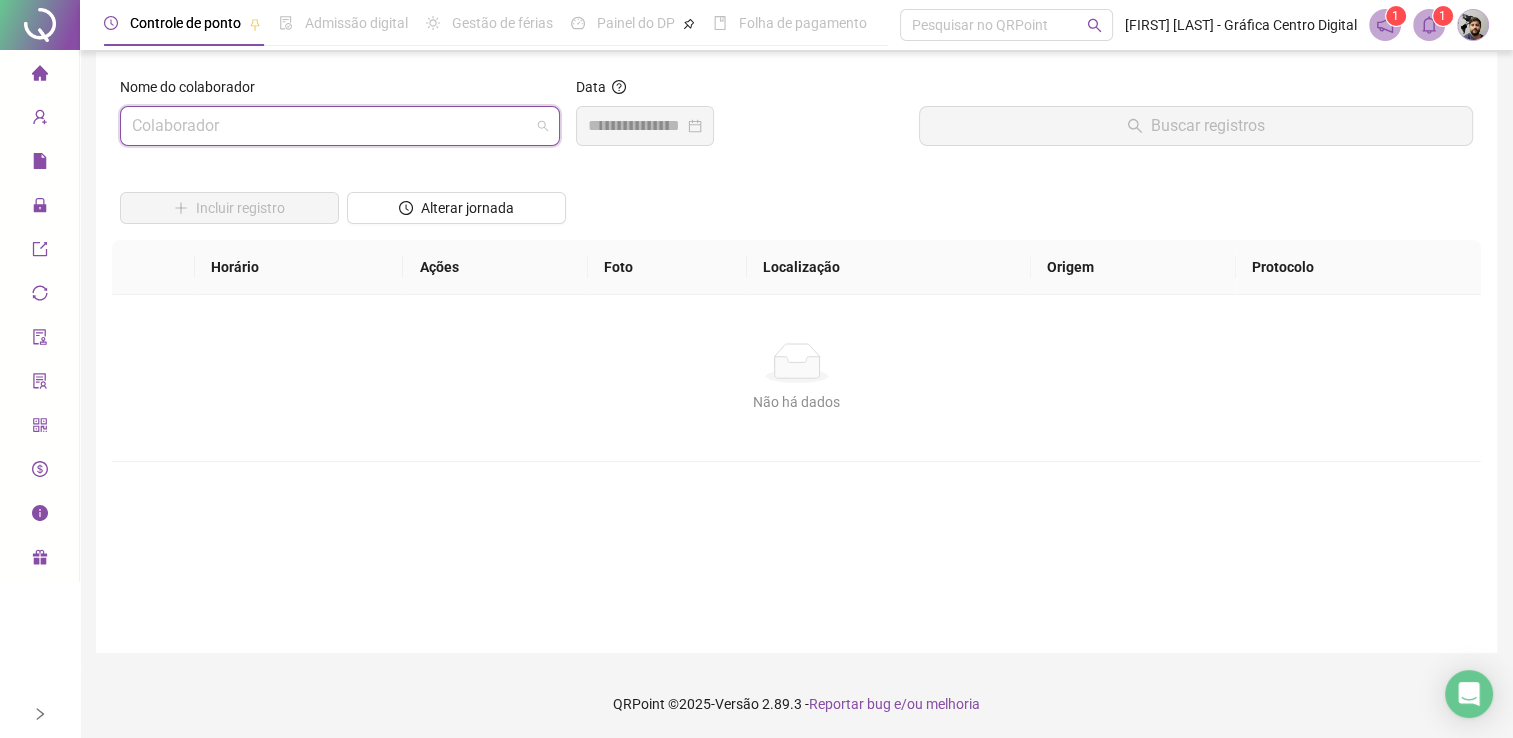 click at bounding box center (331, 126) 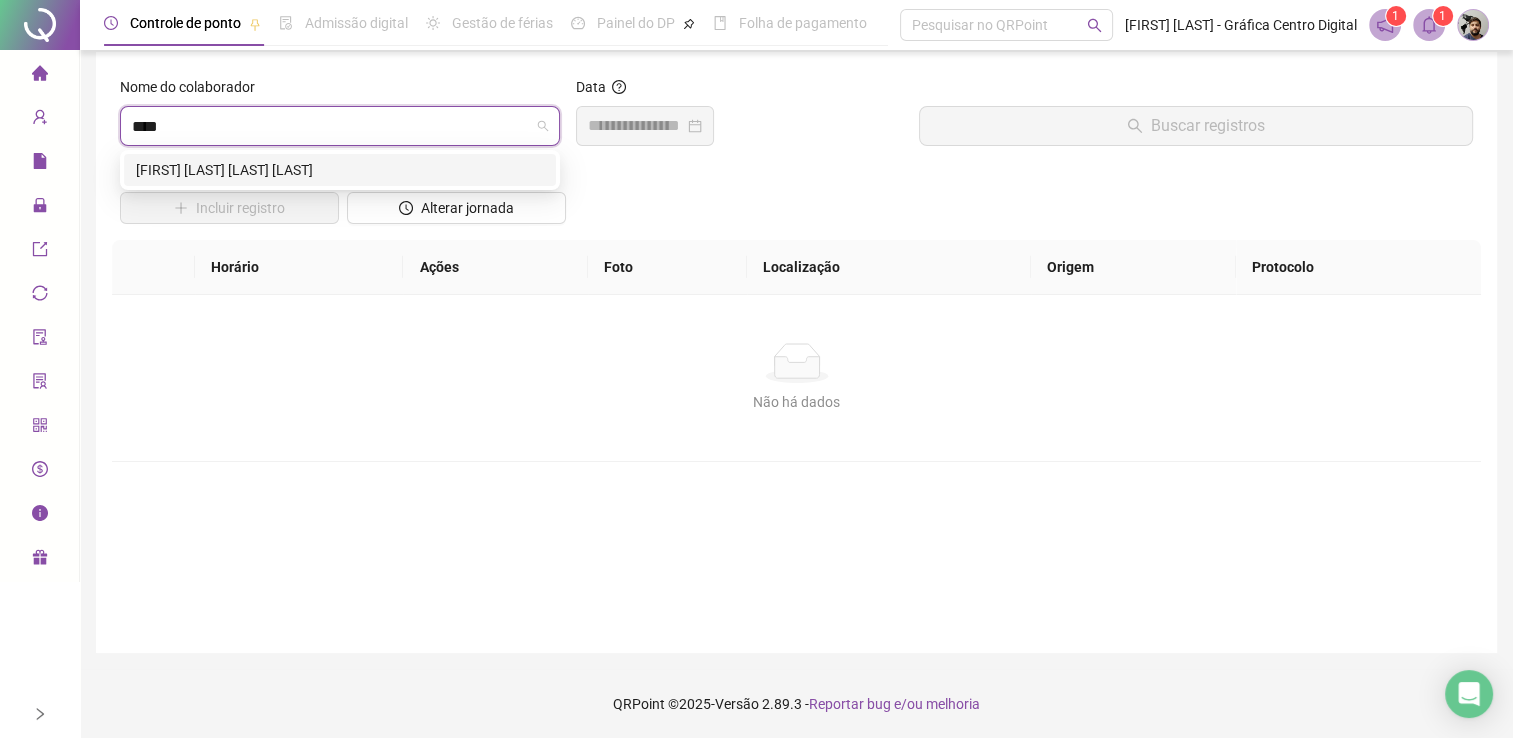 type on "****" 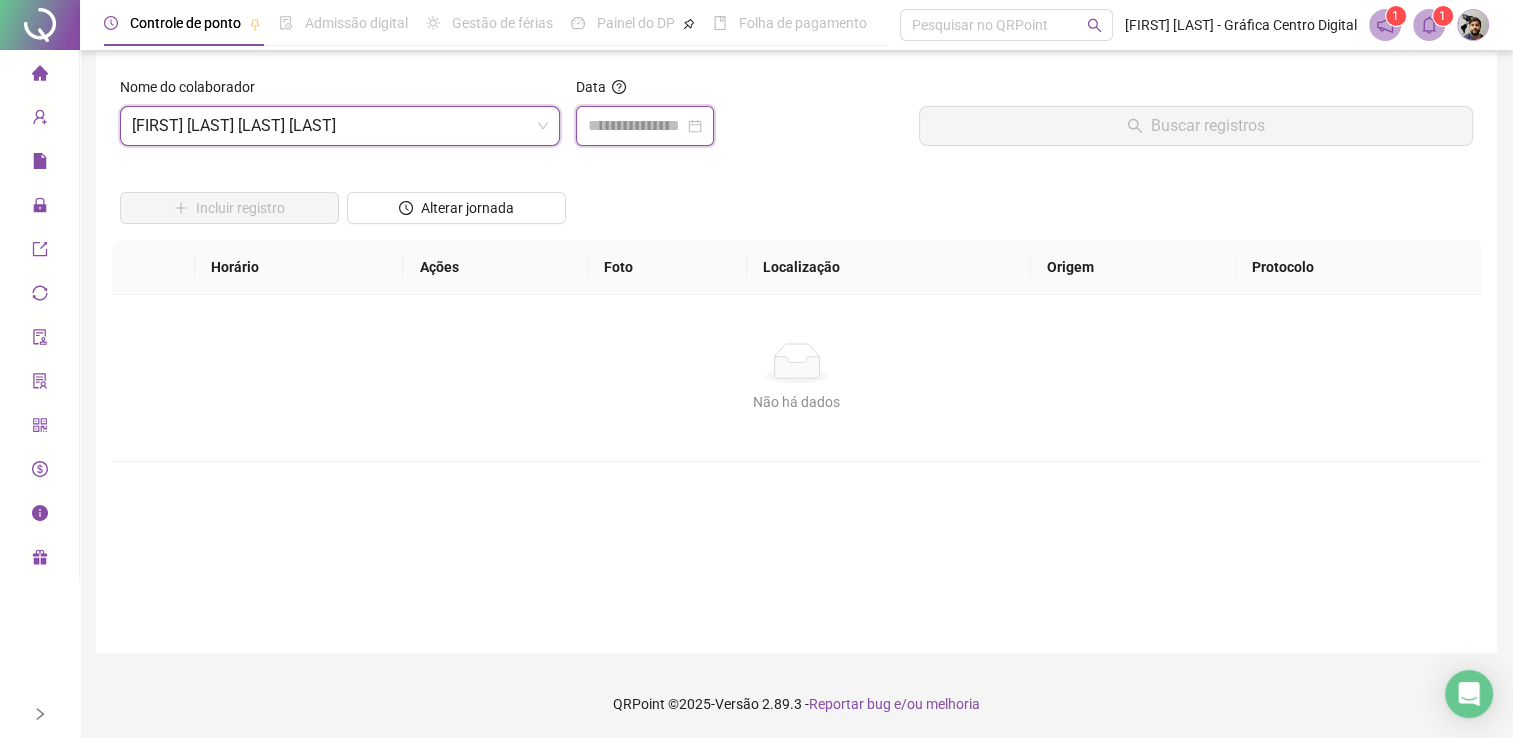 click at bounding box center (636, 126) 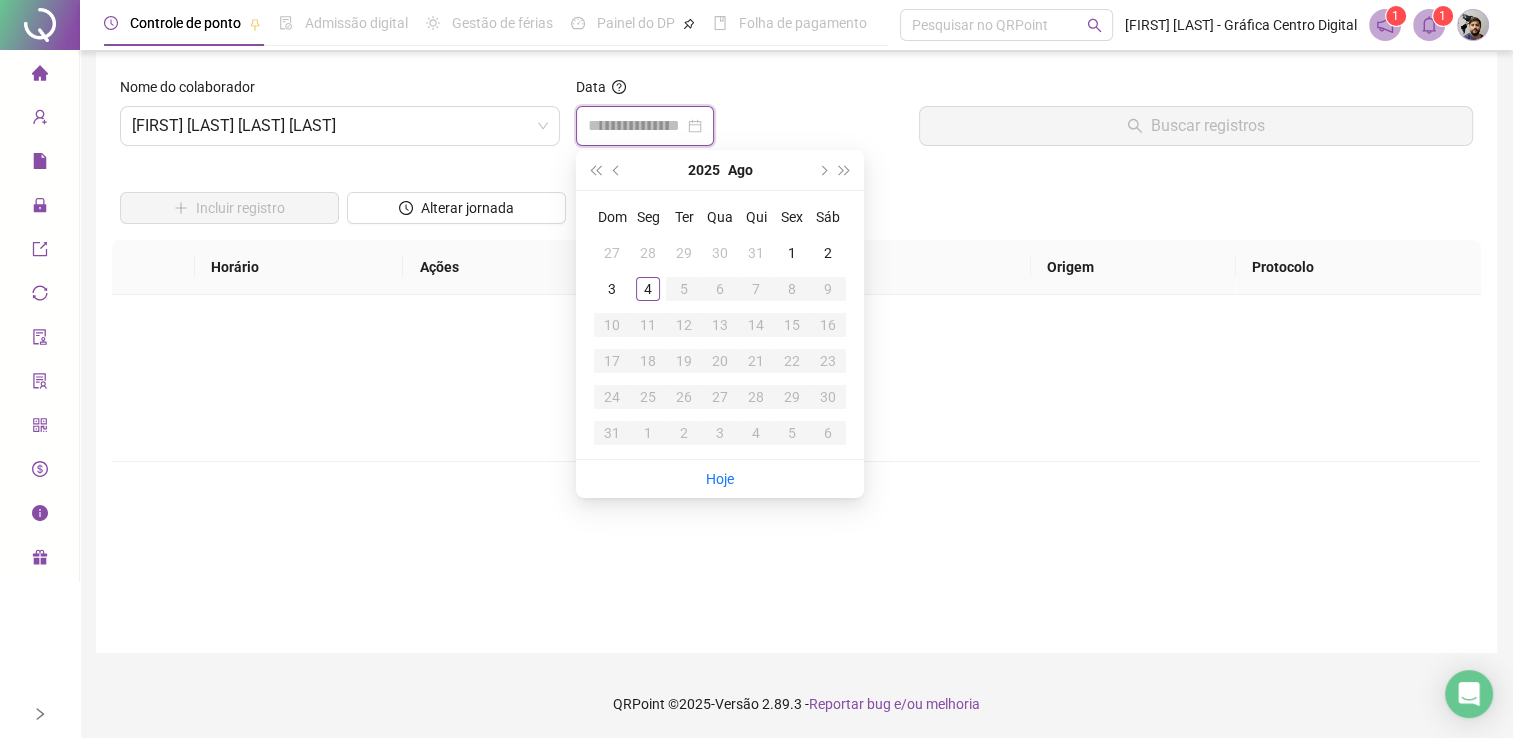 type on "**********" 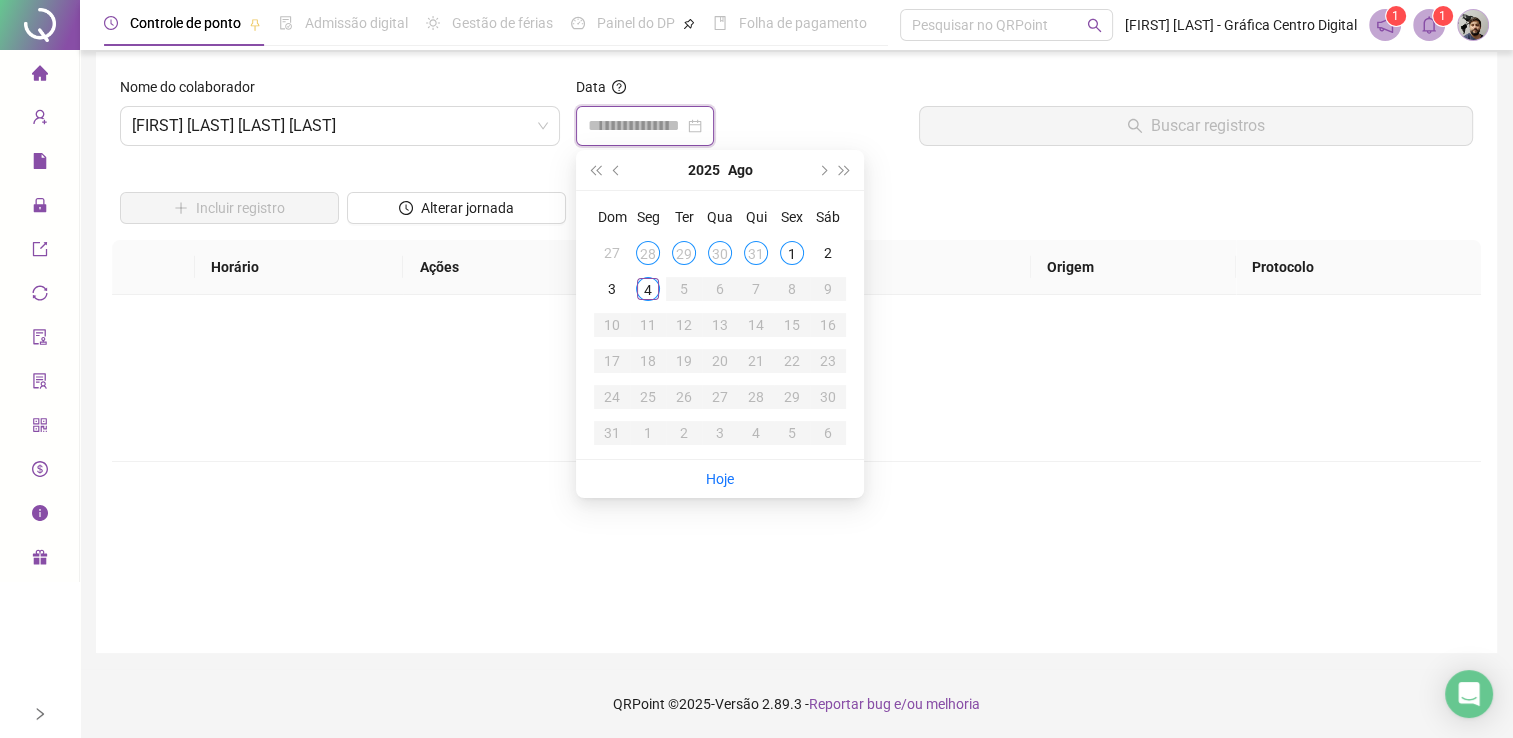 type on "**********" 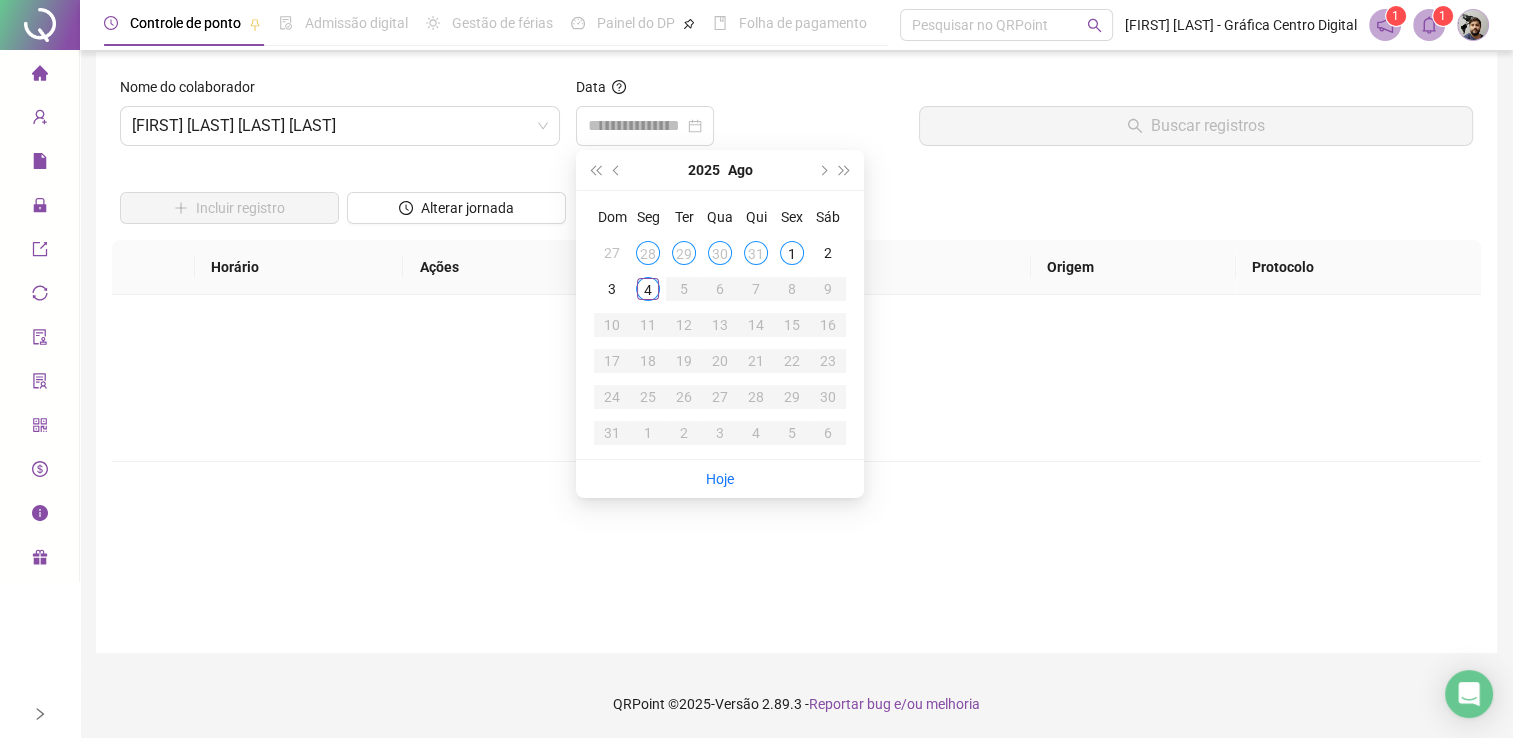 click at bounding box center [617, 170] 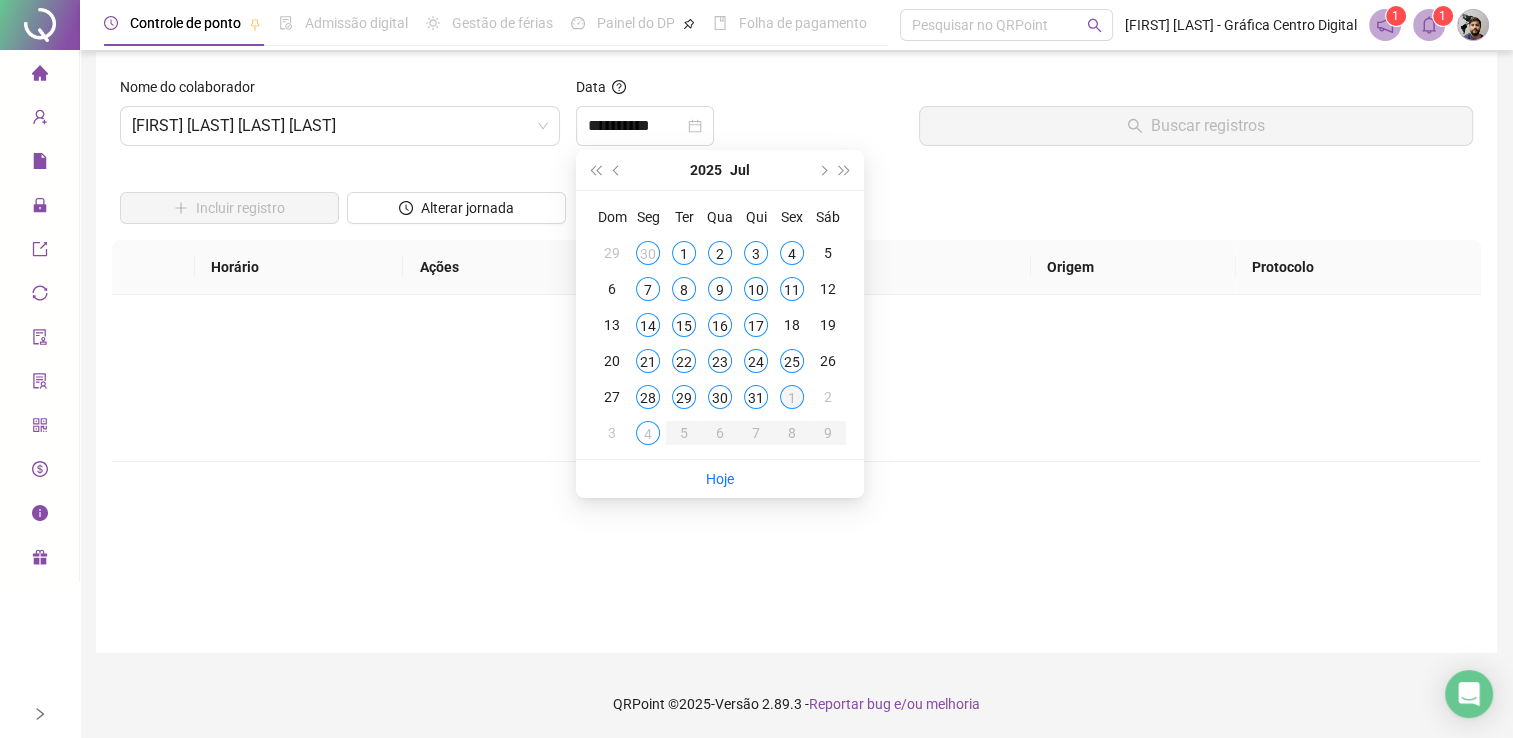 type on "**********" 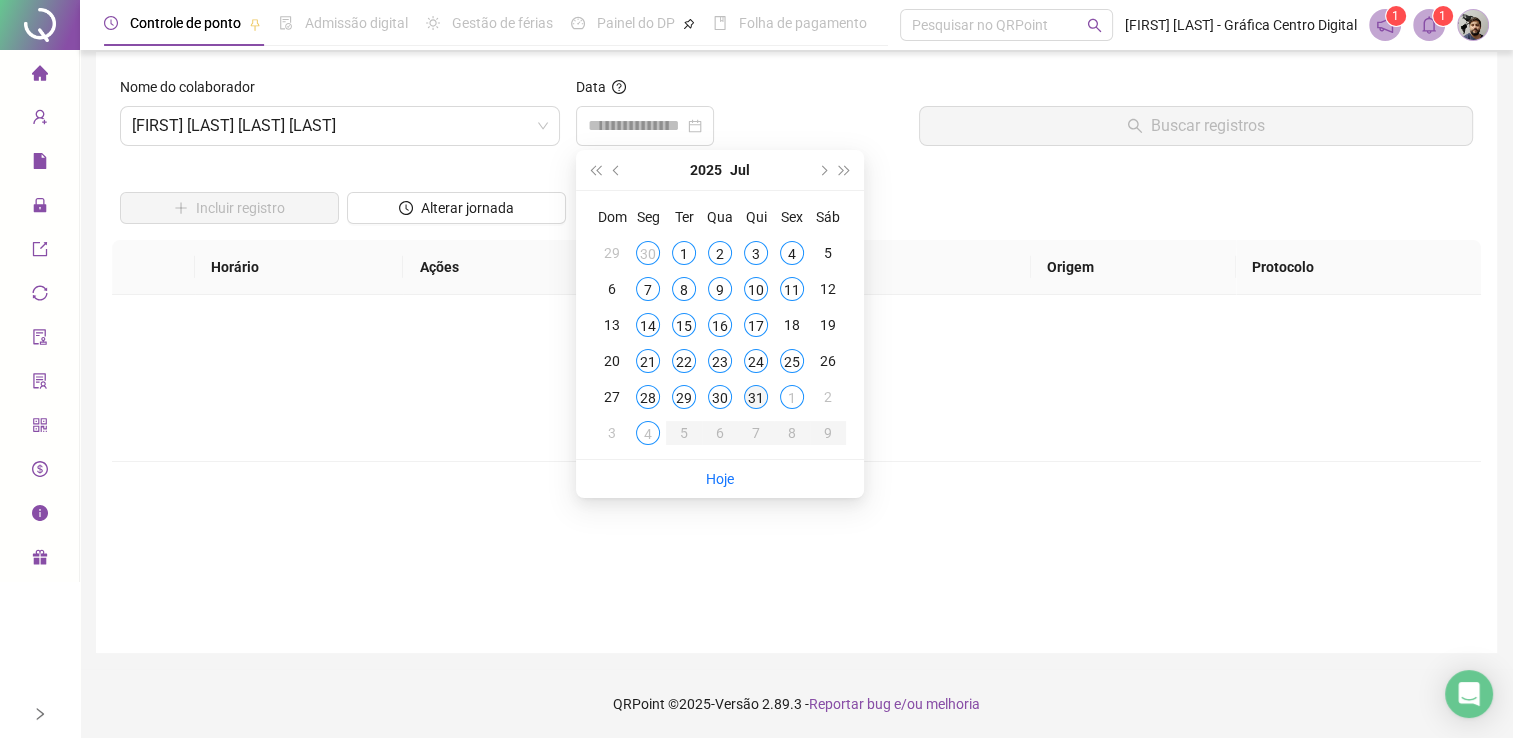 type on "**********" 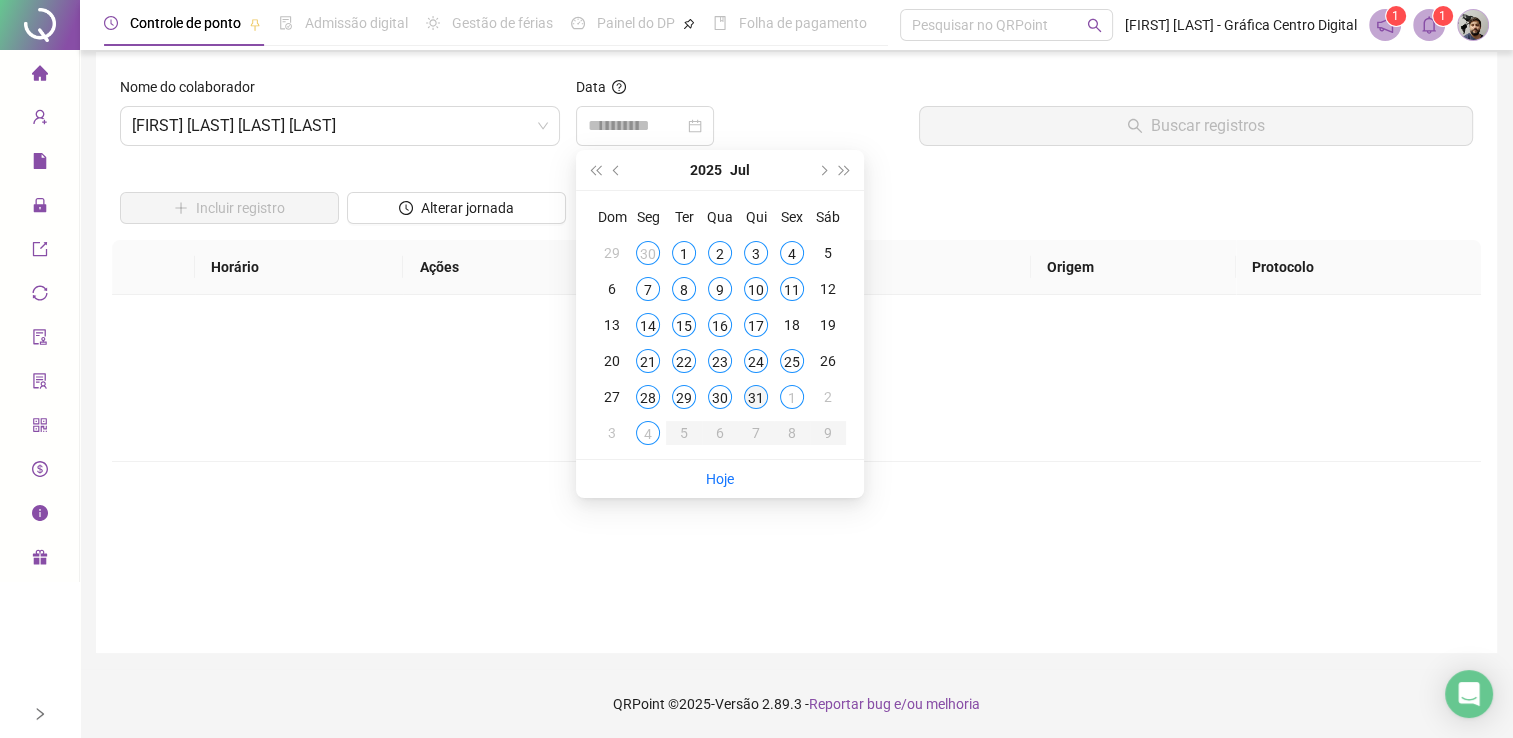 click on "31" at bounding box center (756, 397) 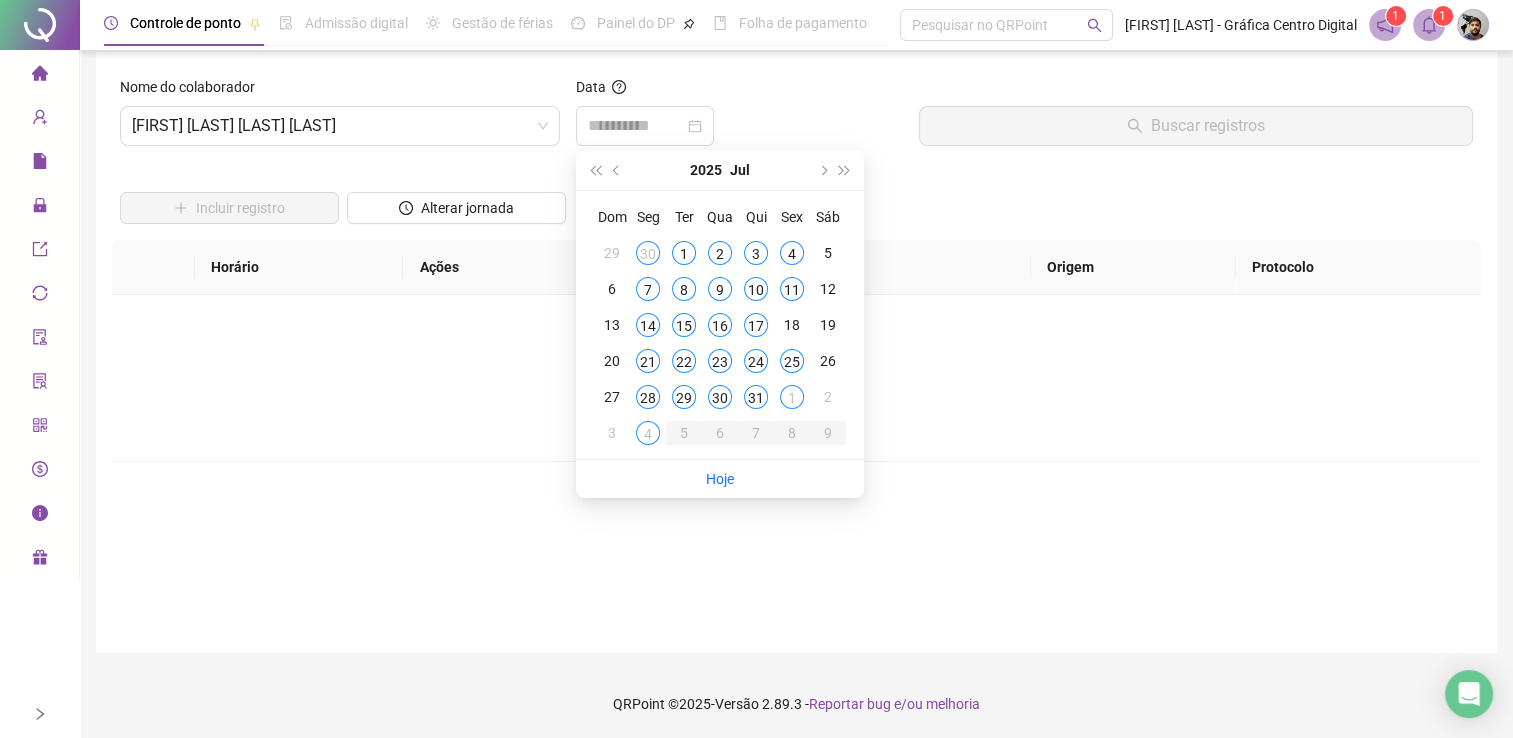 scroll, scrollTop: 0, scrollLeft: 0, axis: both 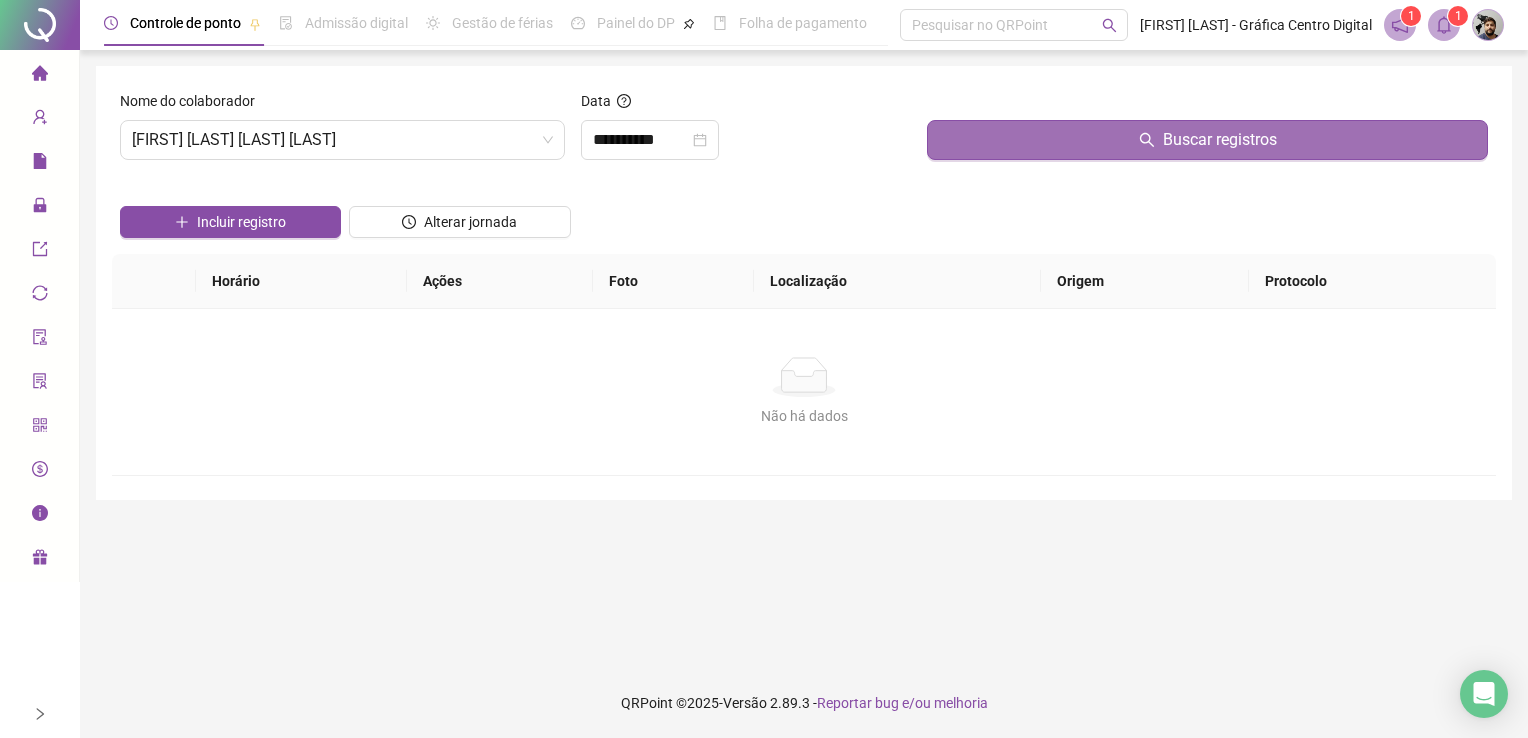 click on "Buscar registros" at bounding box center (1207, 140) 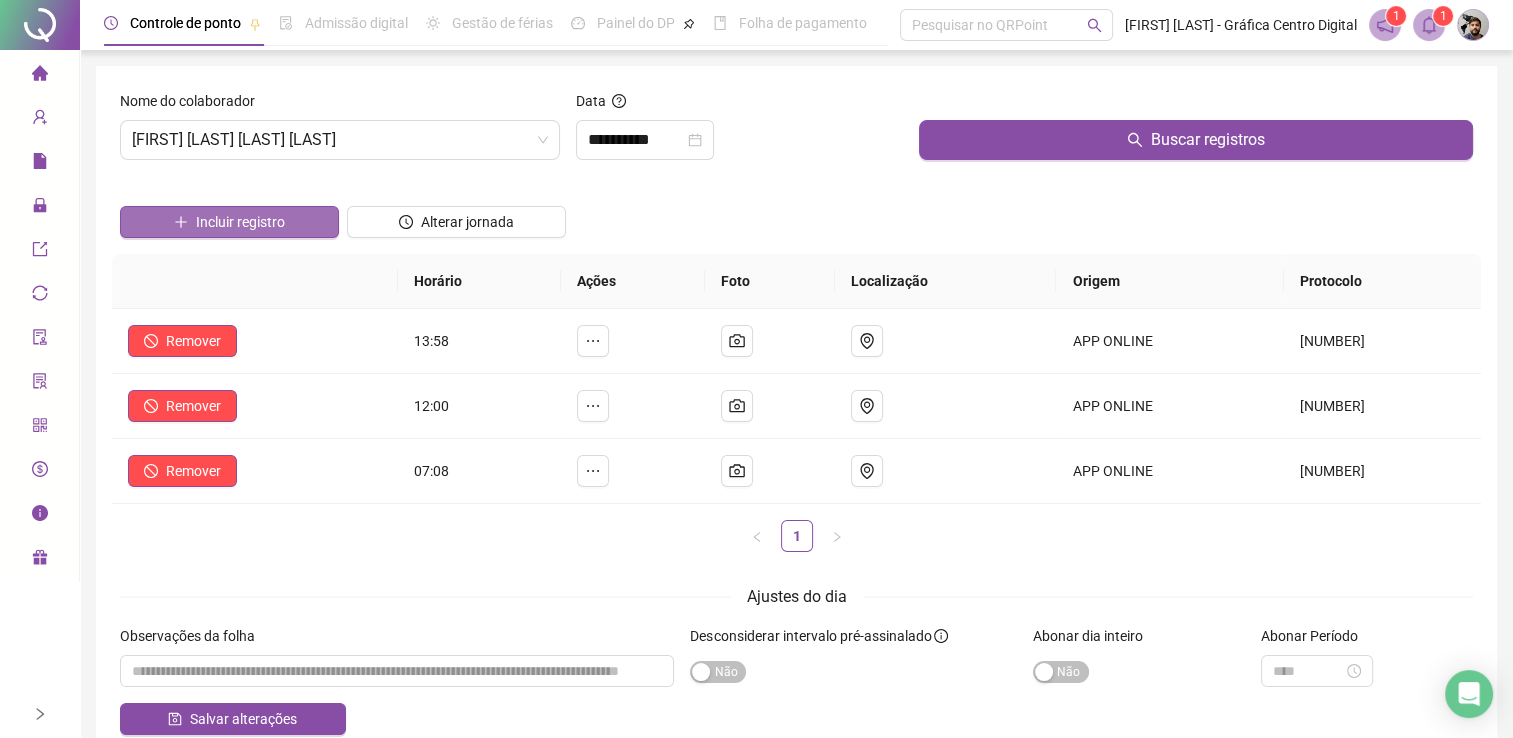 click on "Incluir registro" at bounding box center [240, 222] 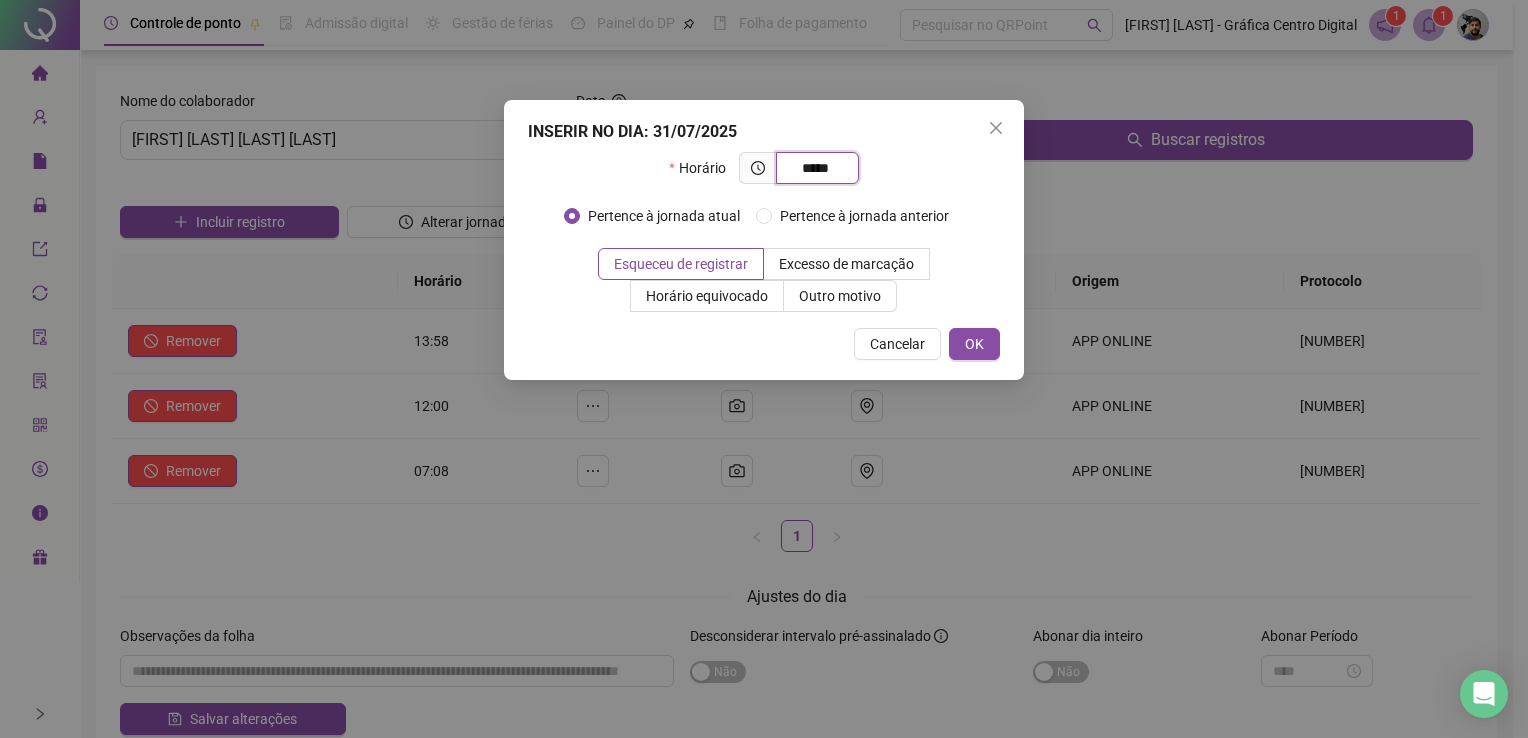 type on "*****" 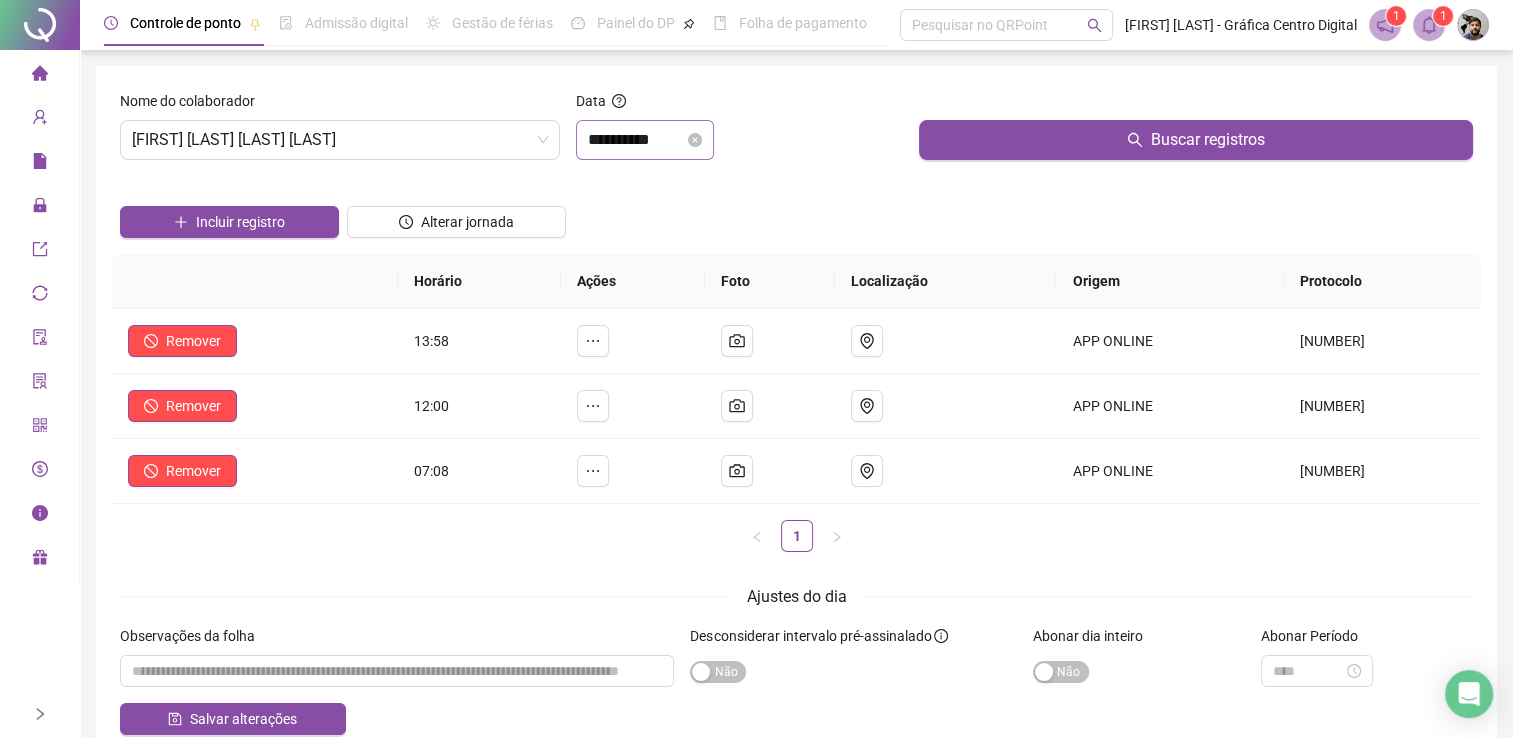 click on "**********" at bounding box center (645, 140) 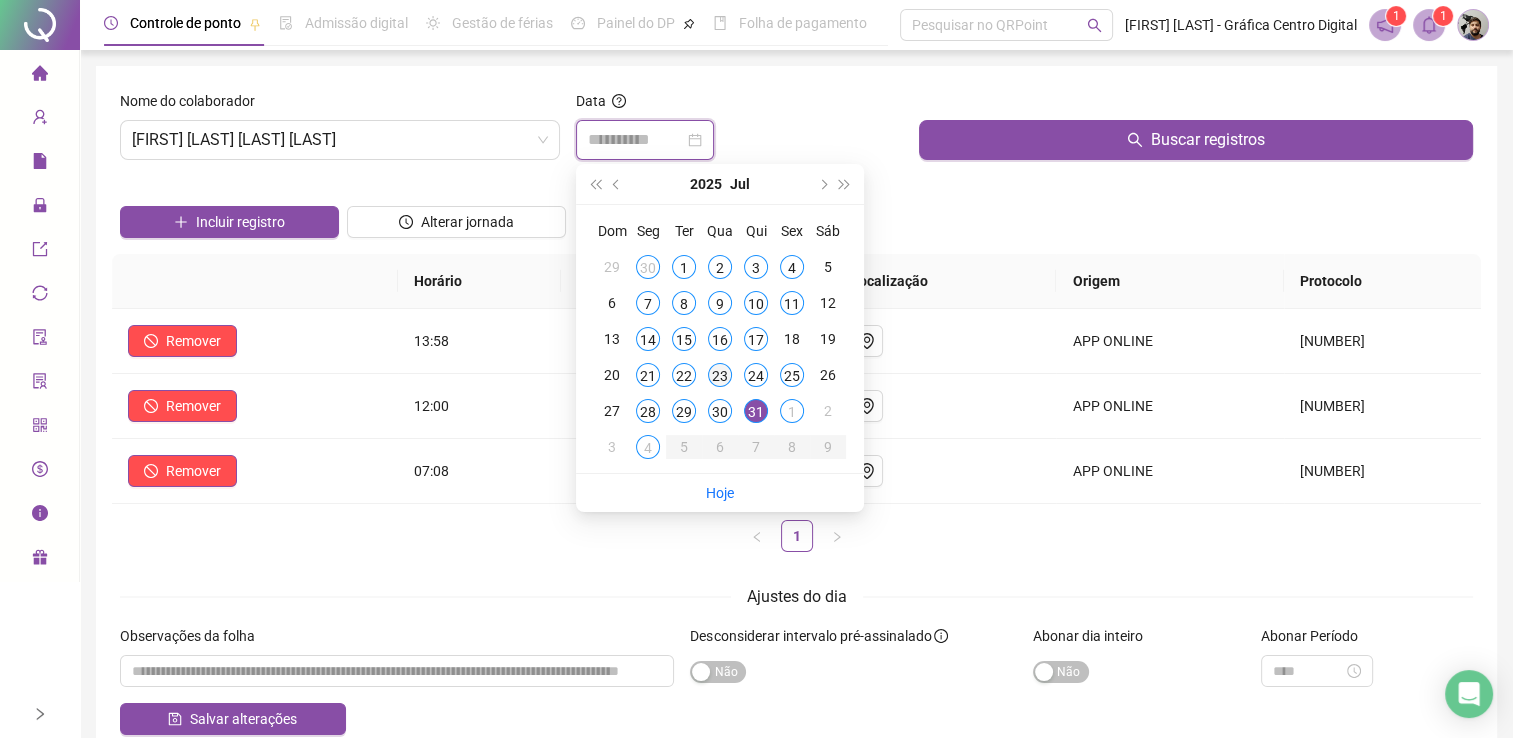 type on "**********" 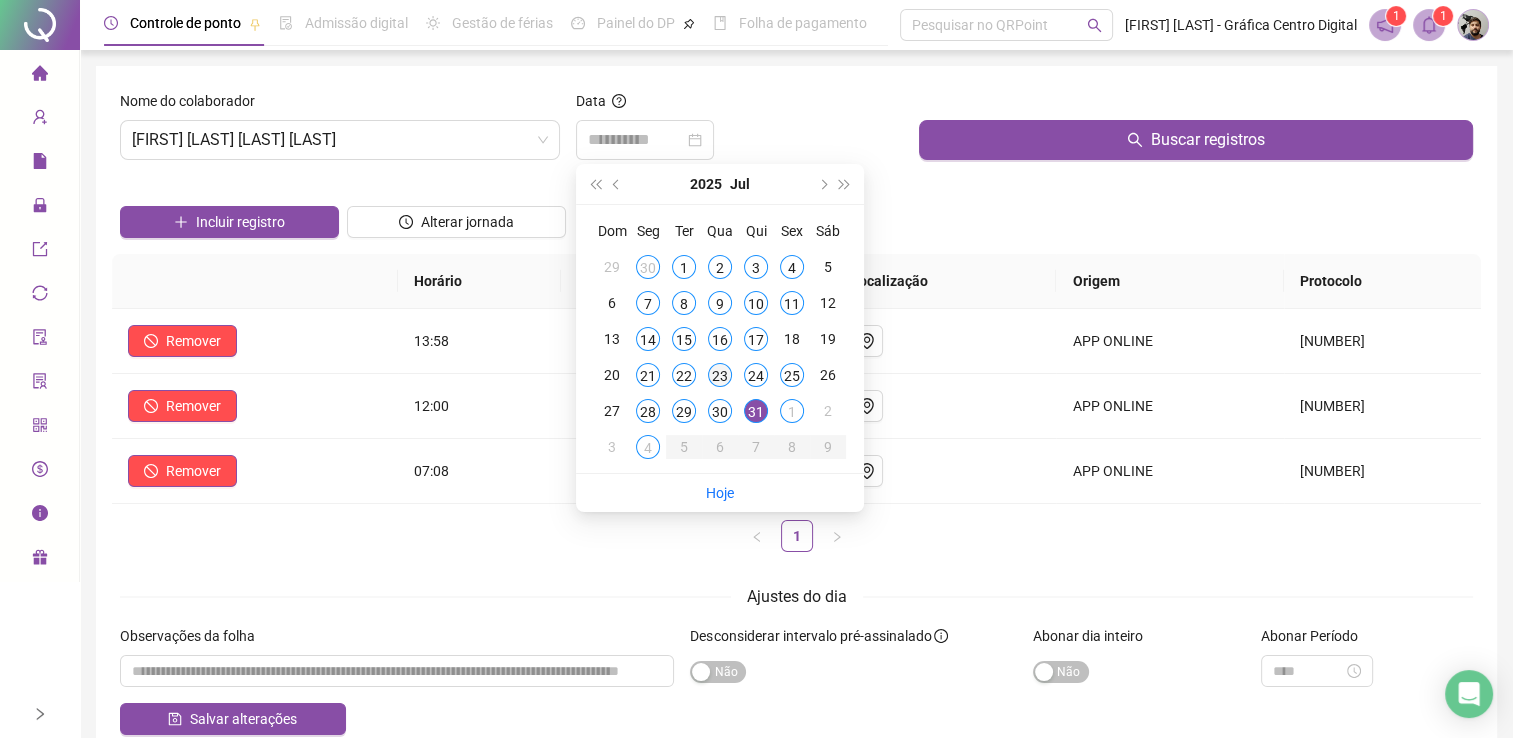 click on "23" at bounding box center (720, 375) 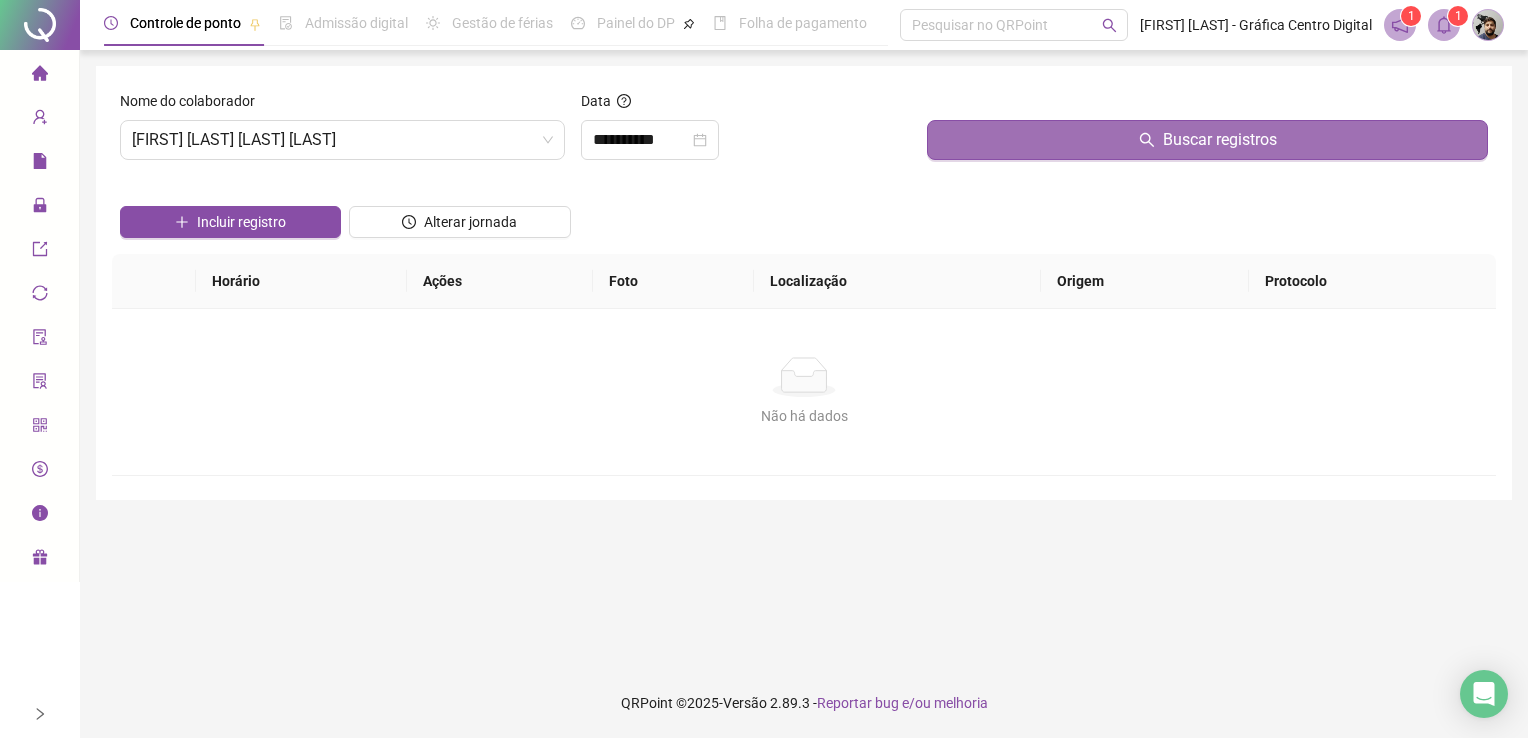 click on "Buscar registros" at bounding box center (1207, 140) 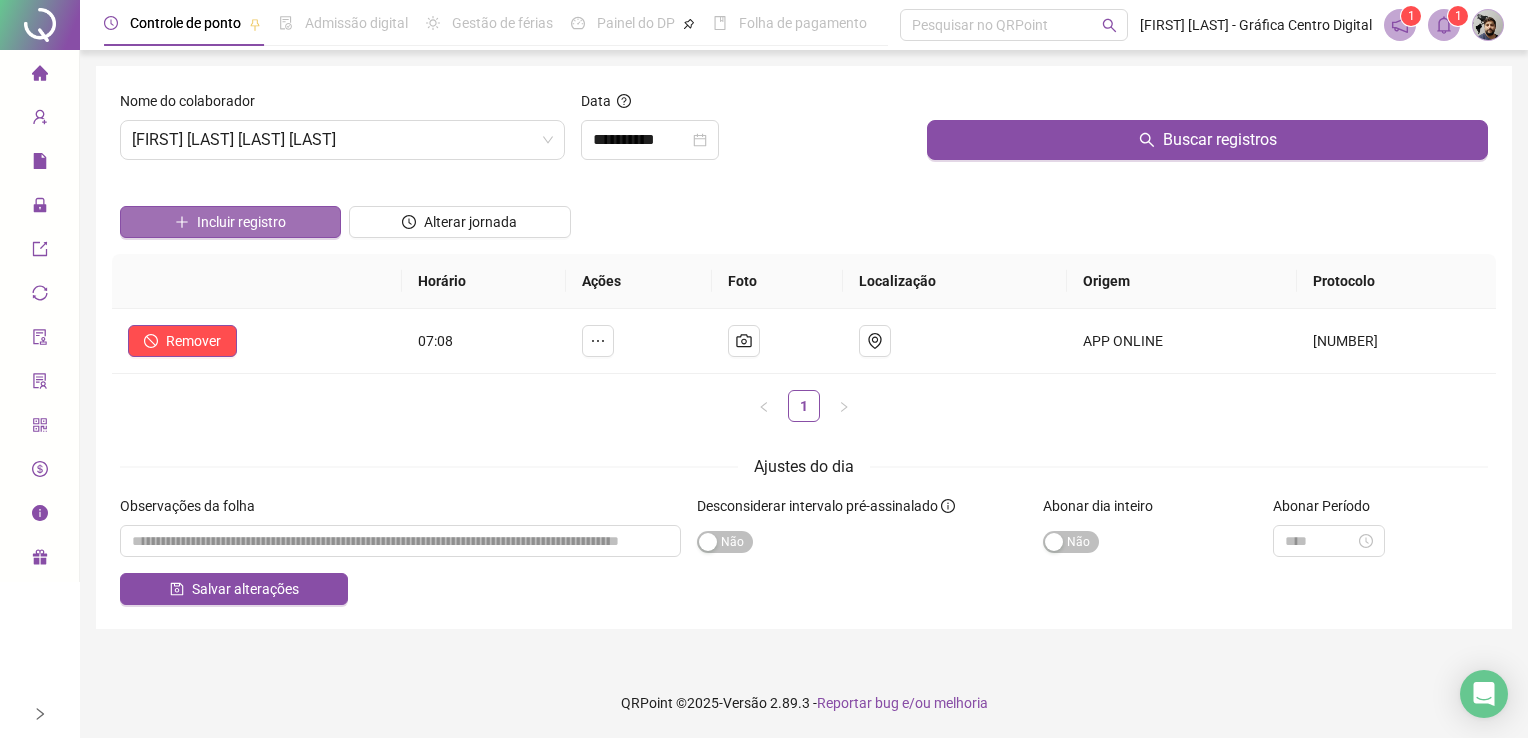 click on "Incluir registro" at bounding box center [230, 222] 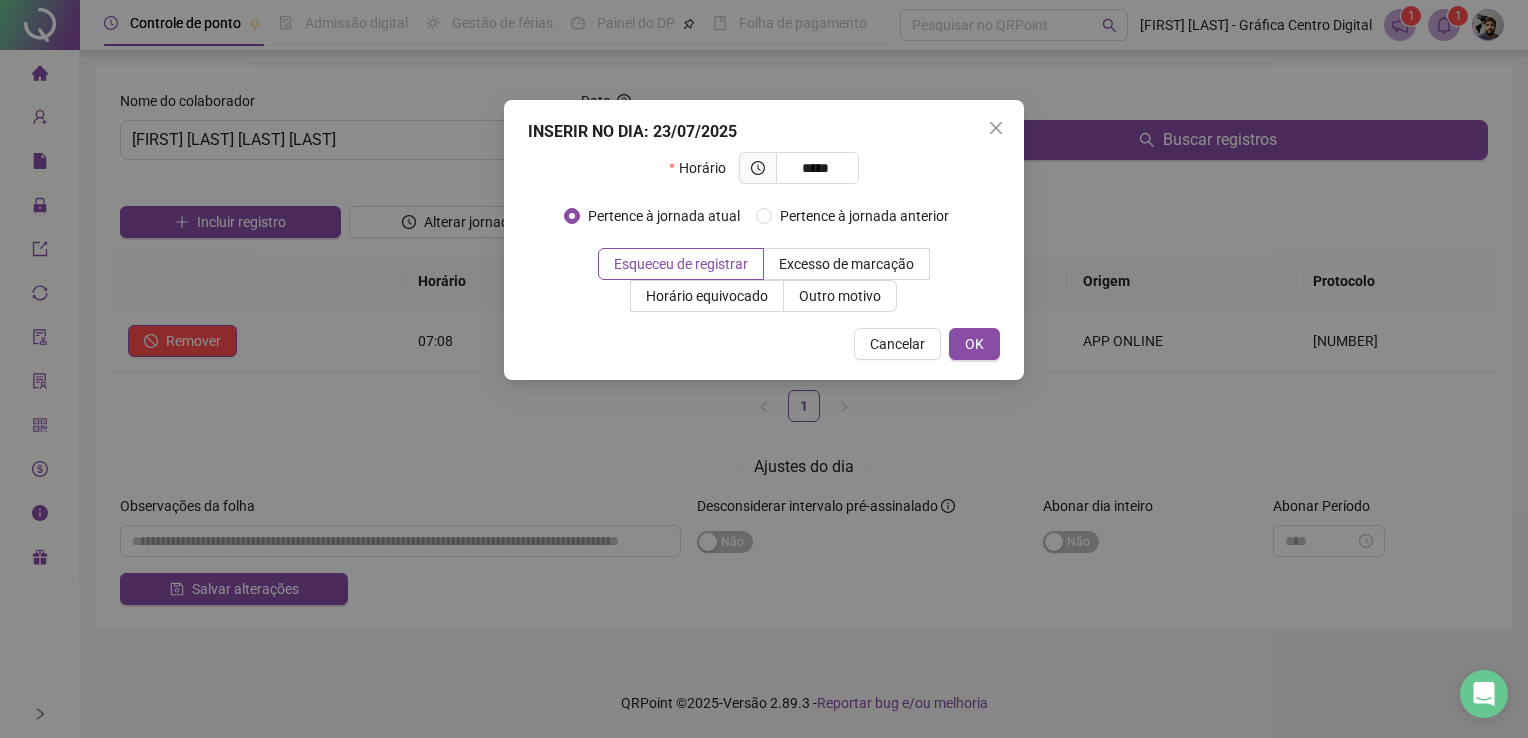type on "*****" 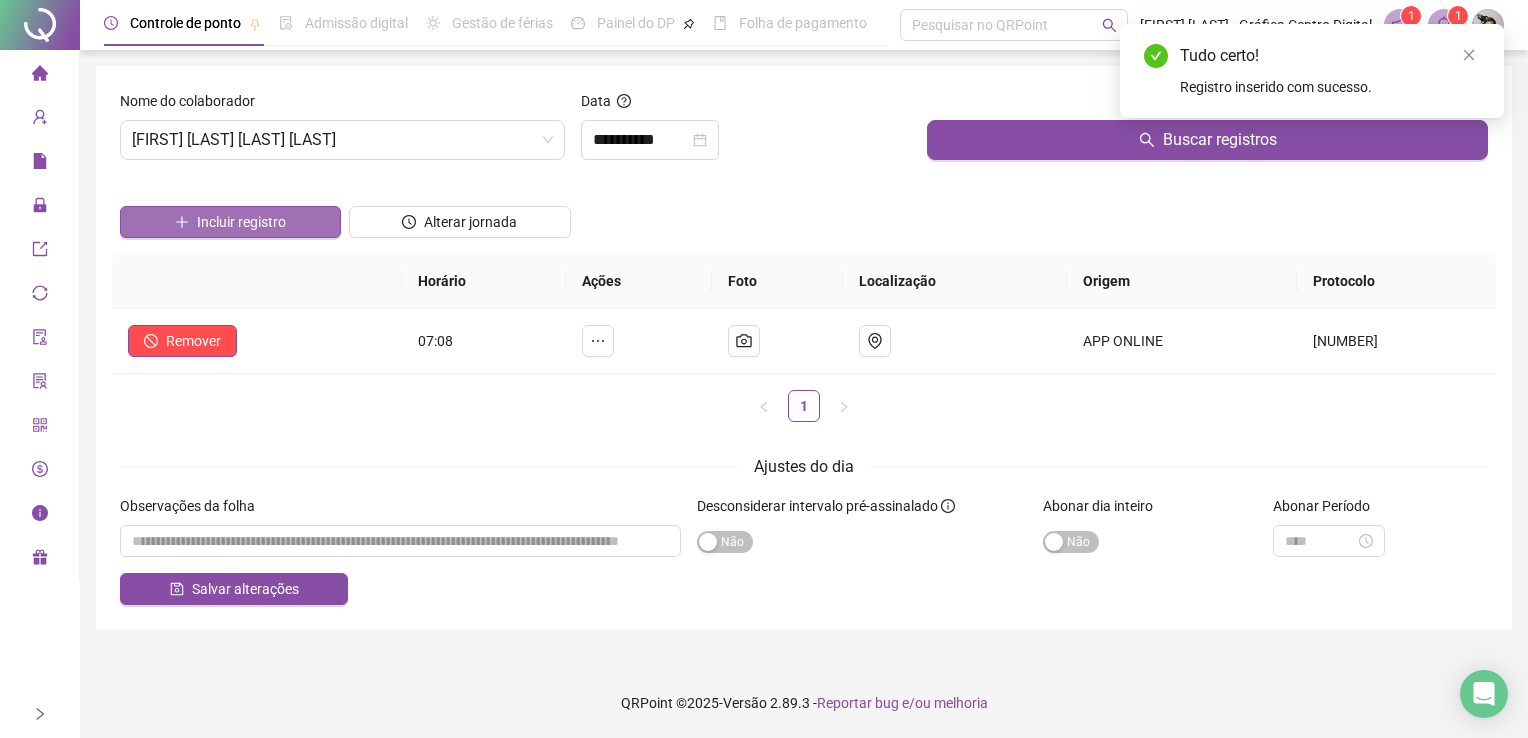 type 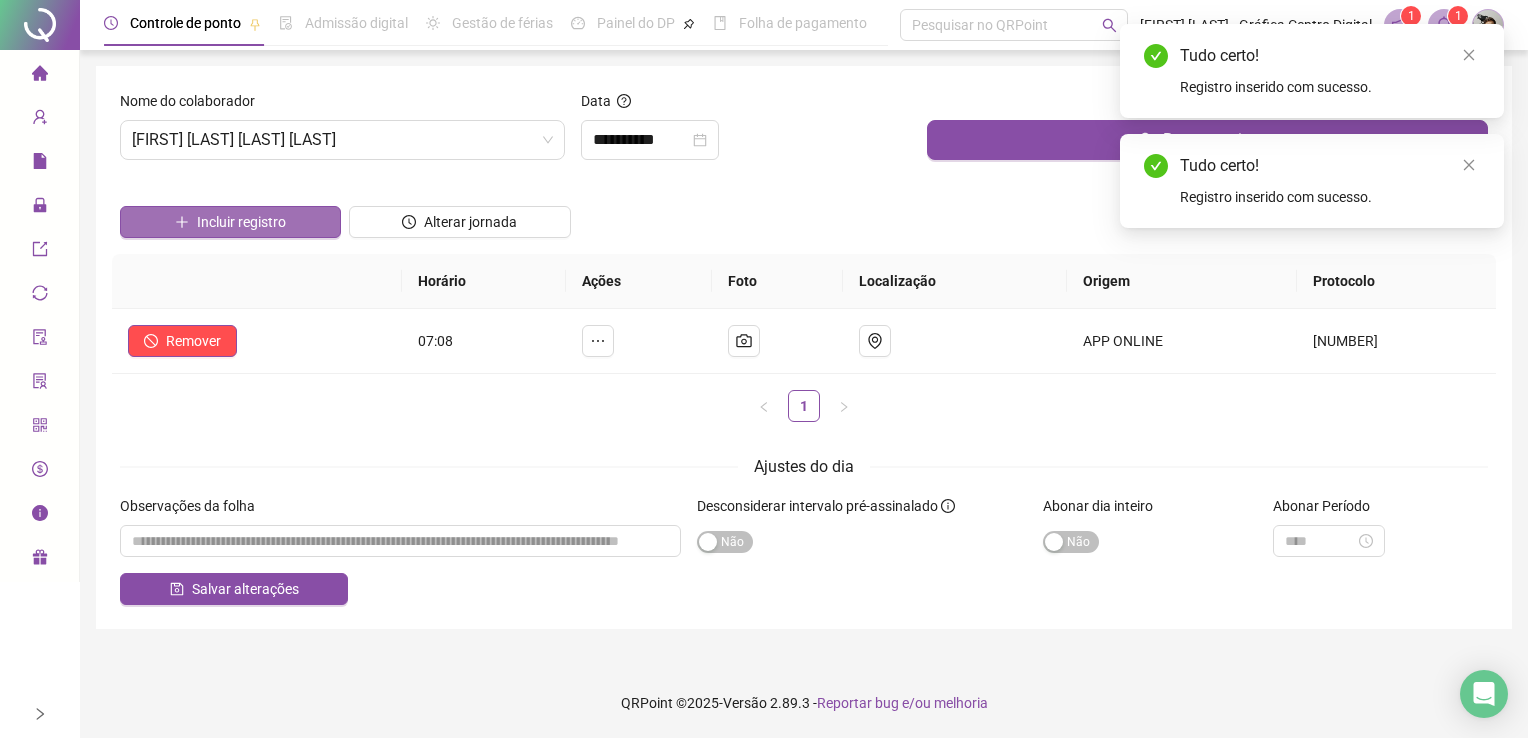 click on "Incluir registro" at bounding box center [241, 222] 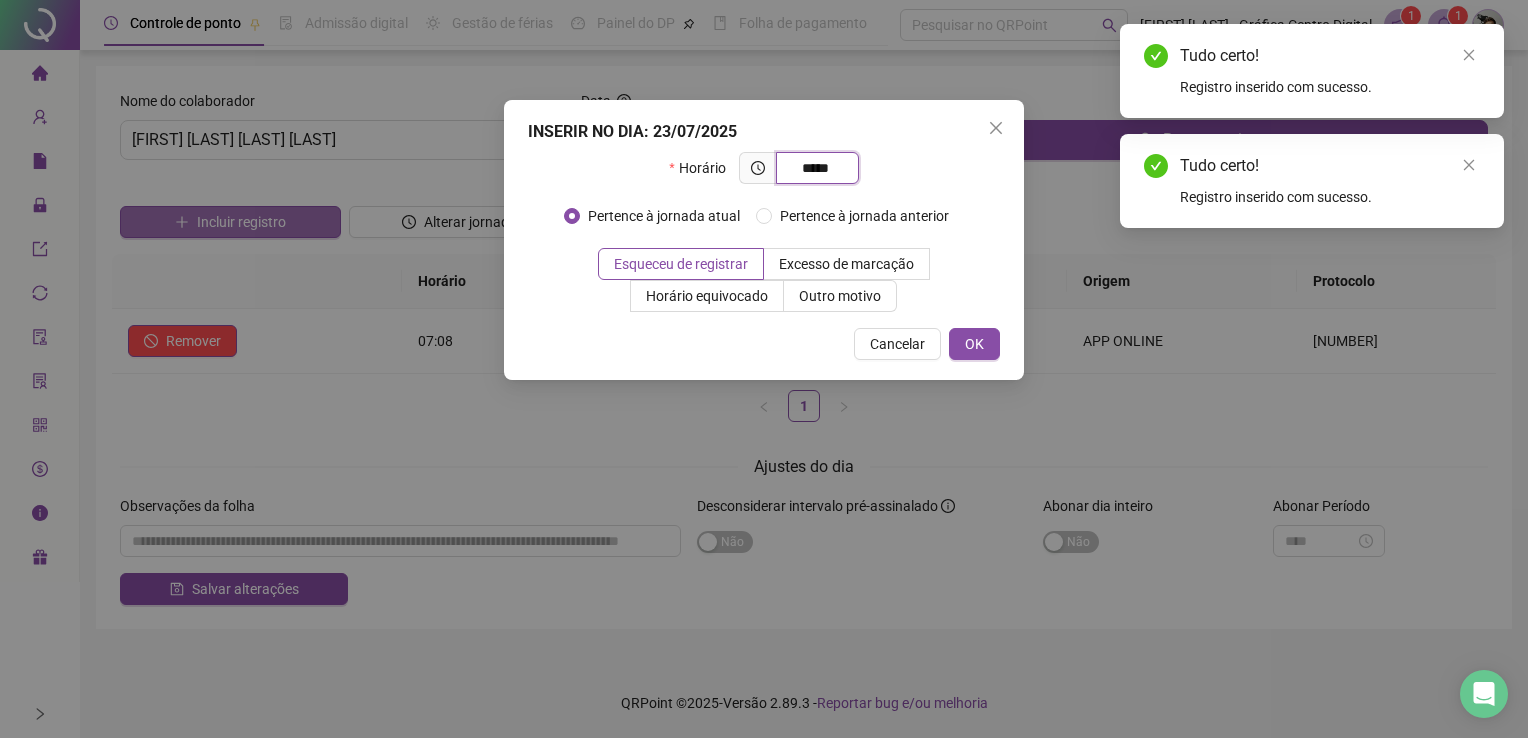 type on "*****" 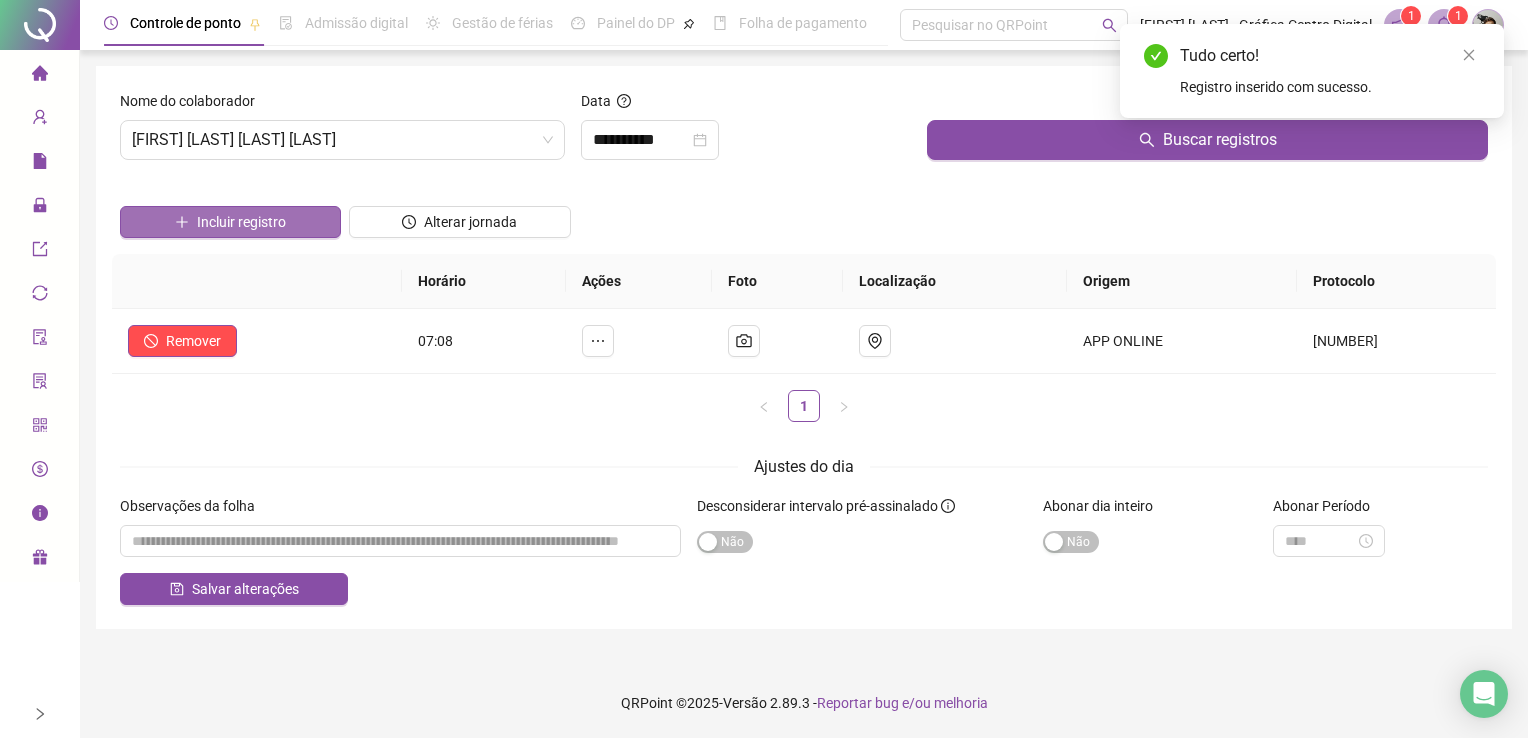 drag, startPoint x: 221, startPoint y: 222, endPoint x: 296, endPoint y: 206, distance: 76.687675 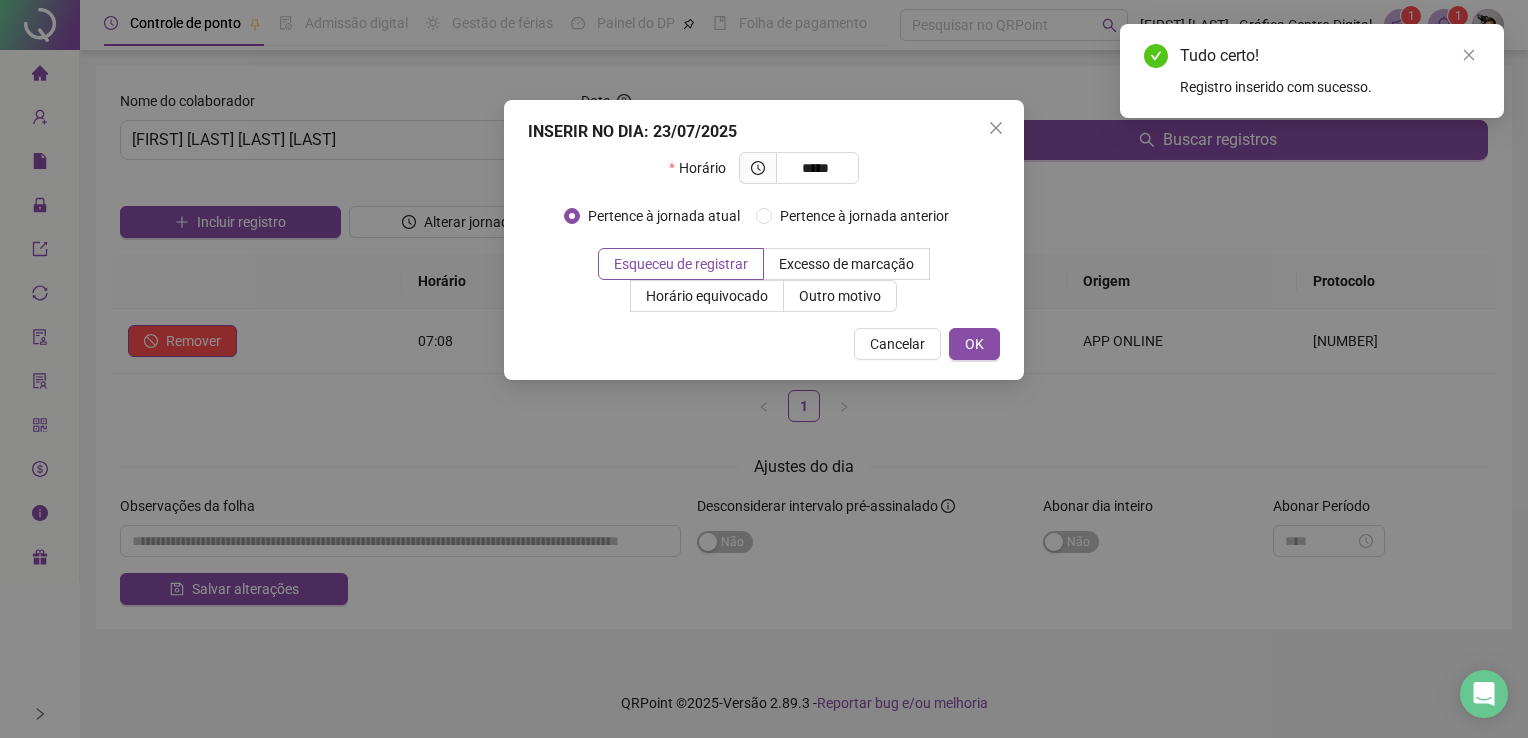 type on "*****" 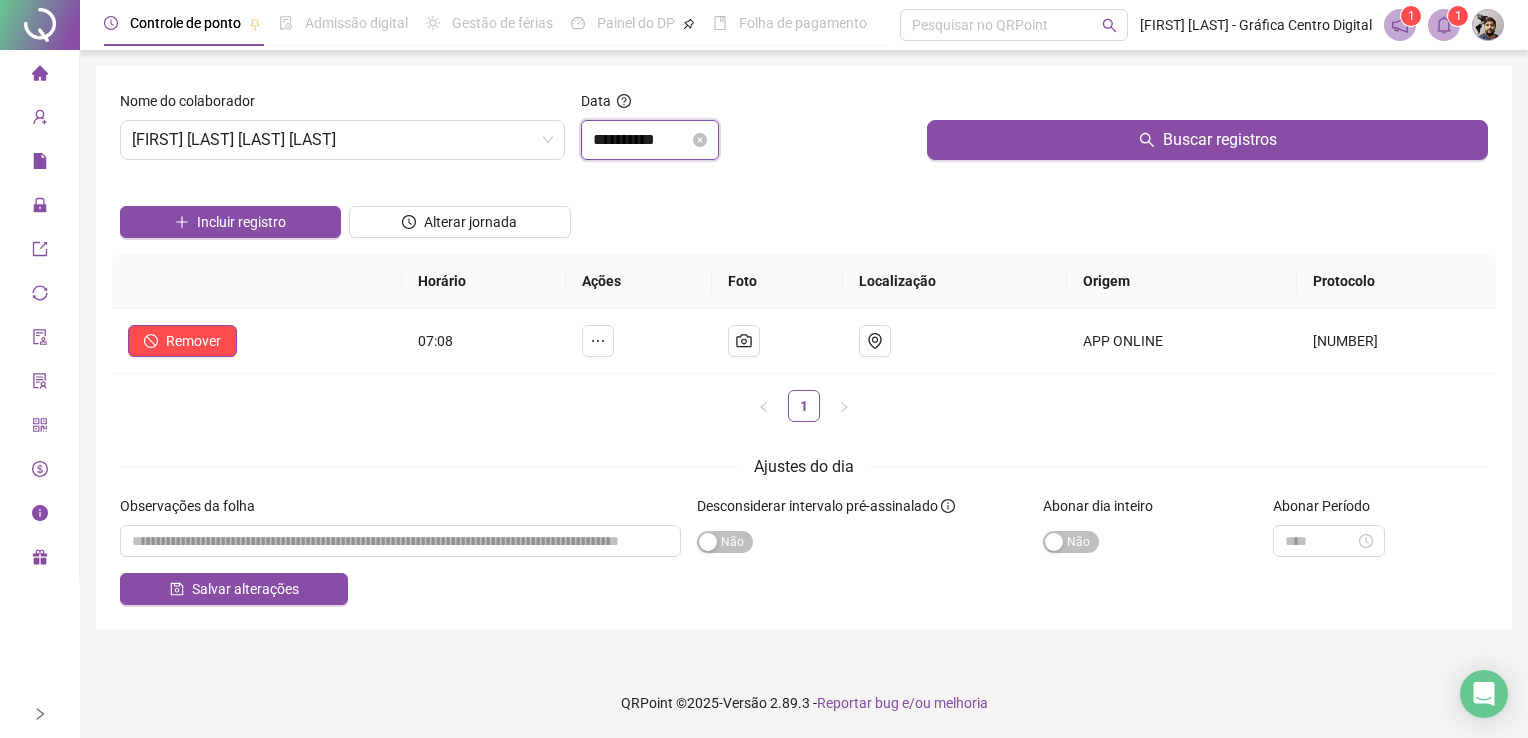 click on "**********" at bounding box center [641, 140] 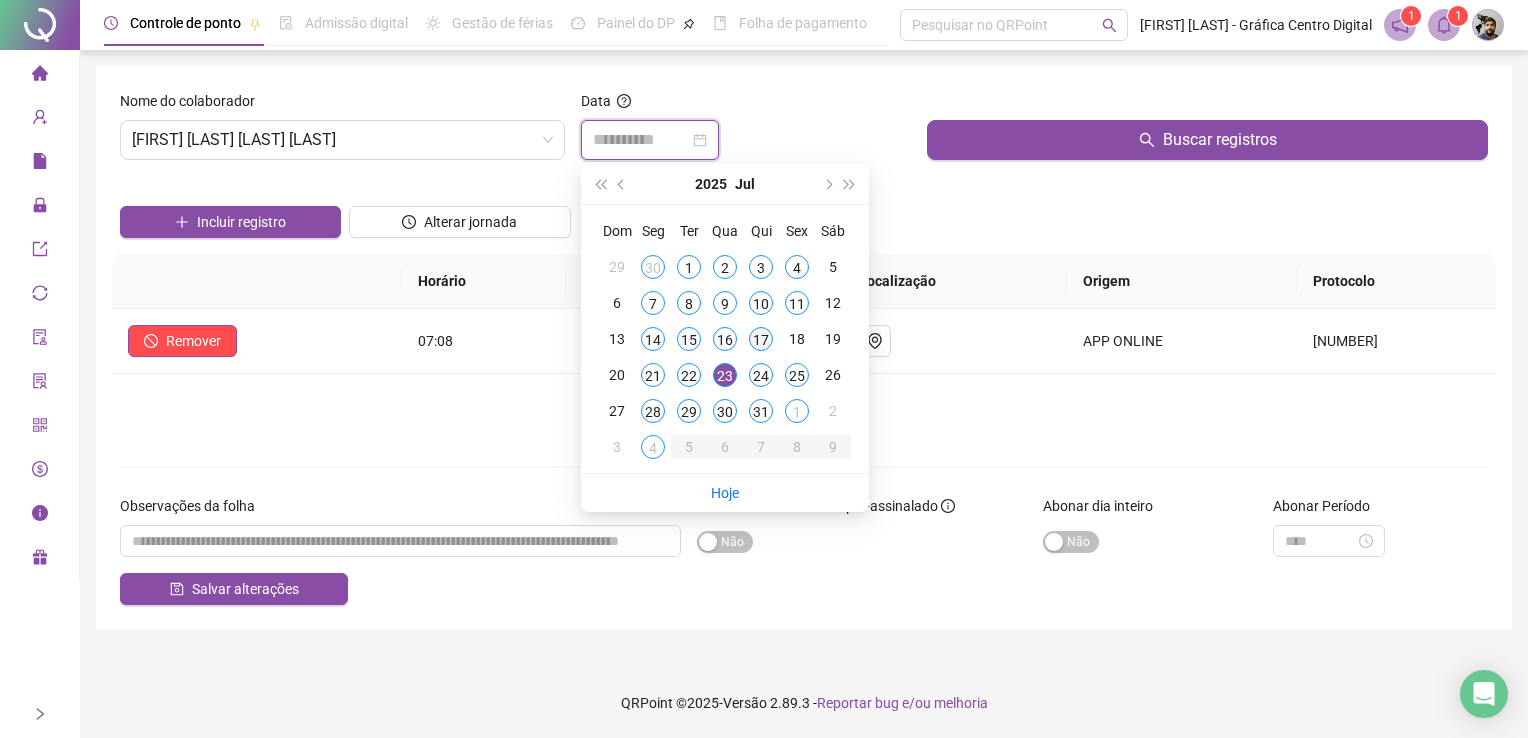 type on "**********" 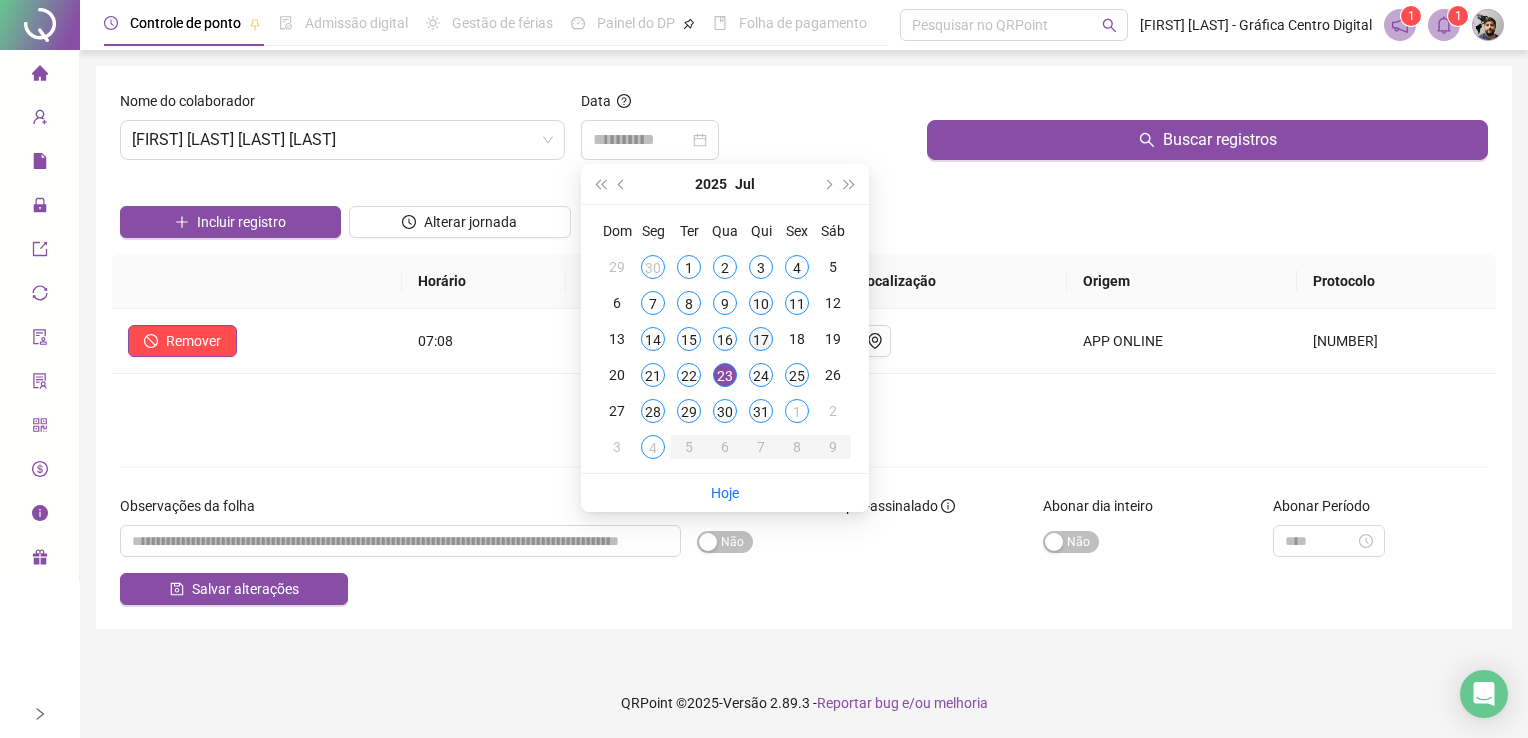 click on "17" at bounding box center (761, 339) 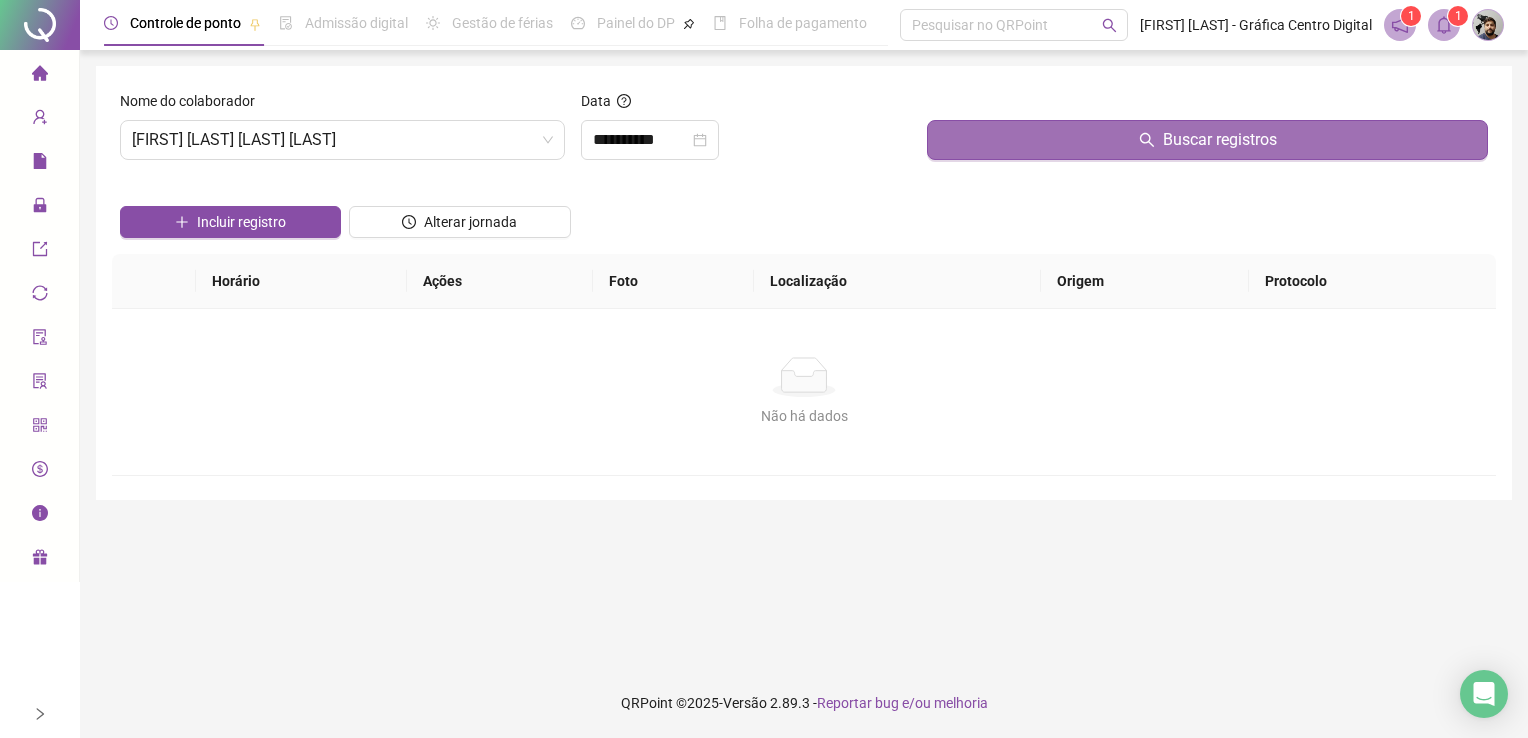 click on "Buscar registros" at bounding box center [1207, 133] 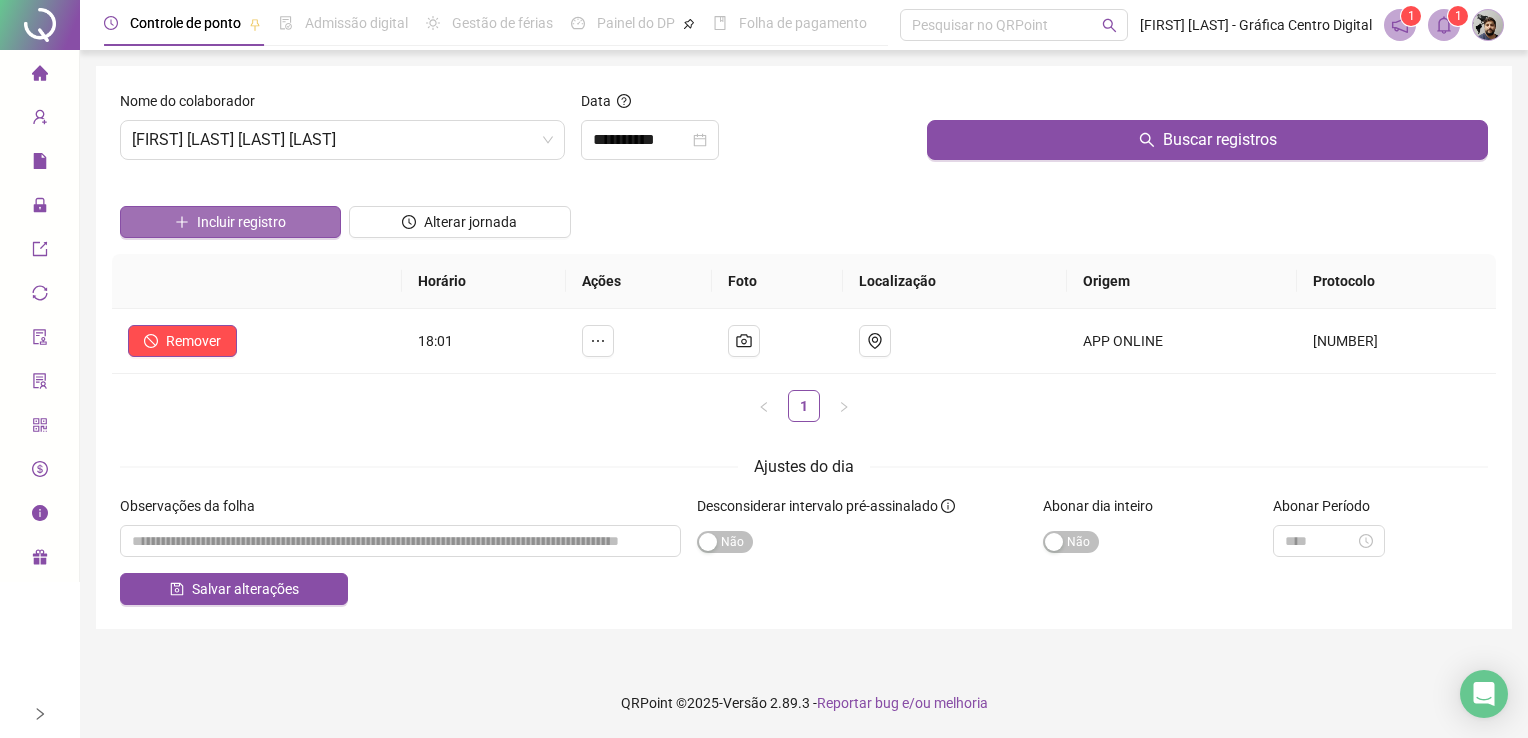 drag, startPoint x: 257, startPoint y: 215, endPoint x: 272, endPoint y: 214, distance: 15.033297 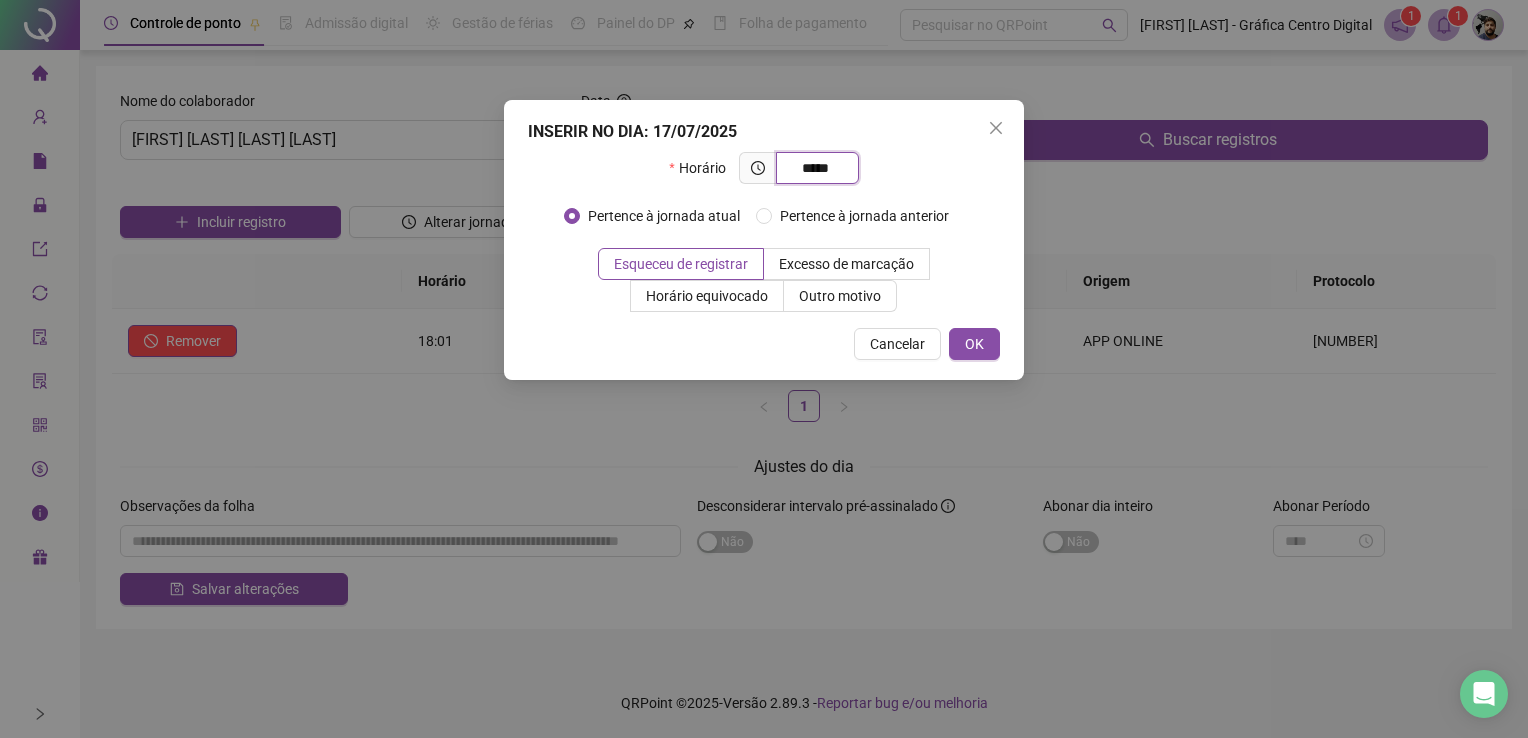 type on "*****" 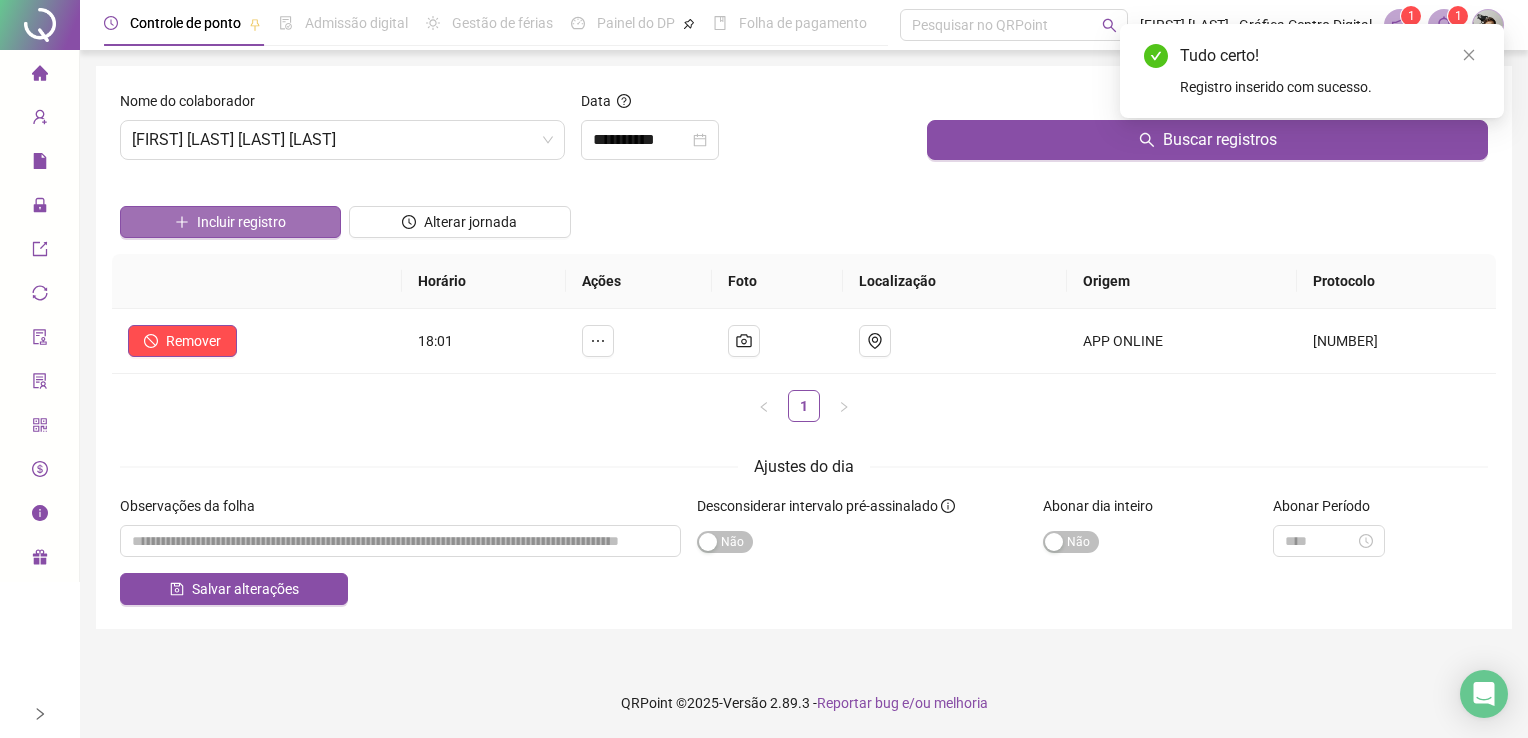 click on "Incluir registro" at bounding box center [241, 222] 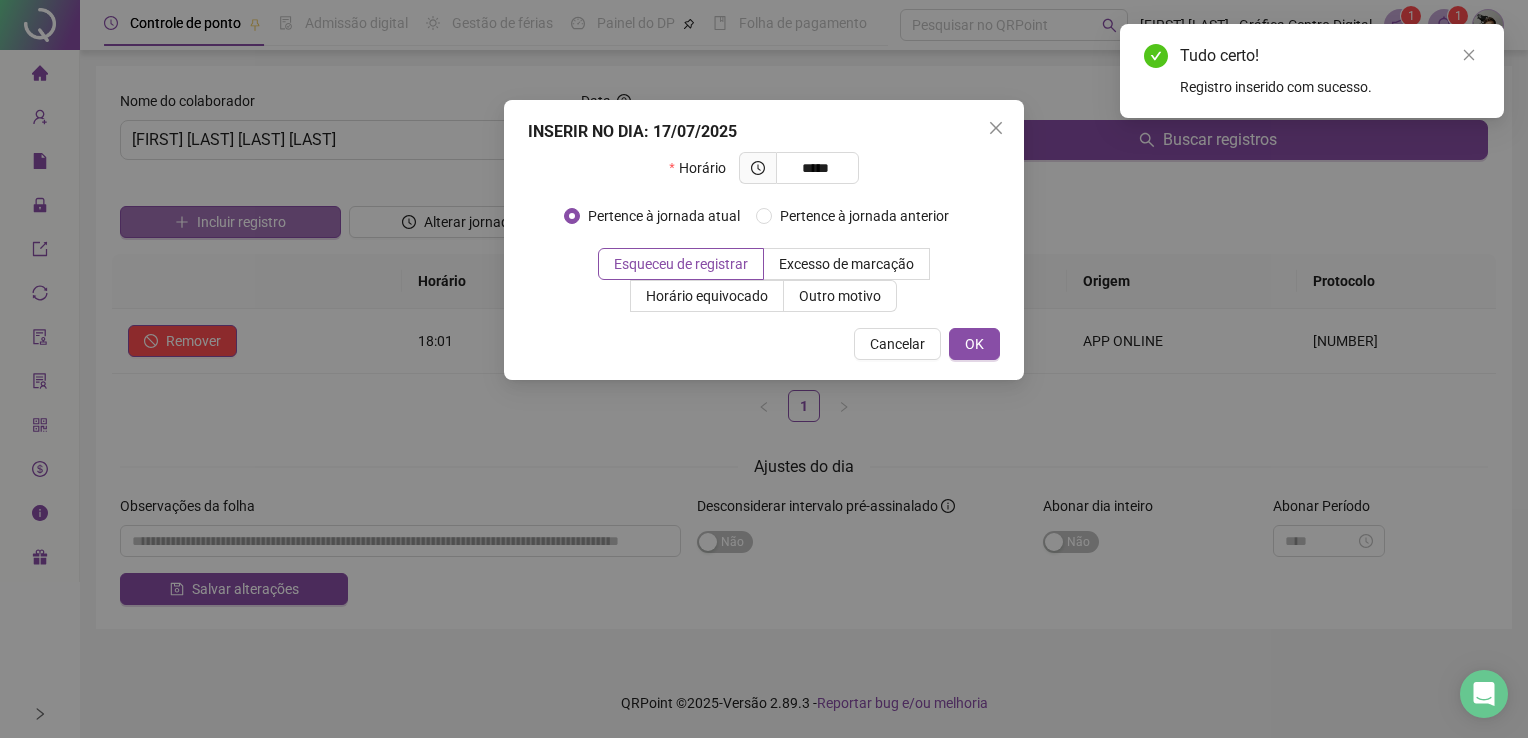type on "*****" 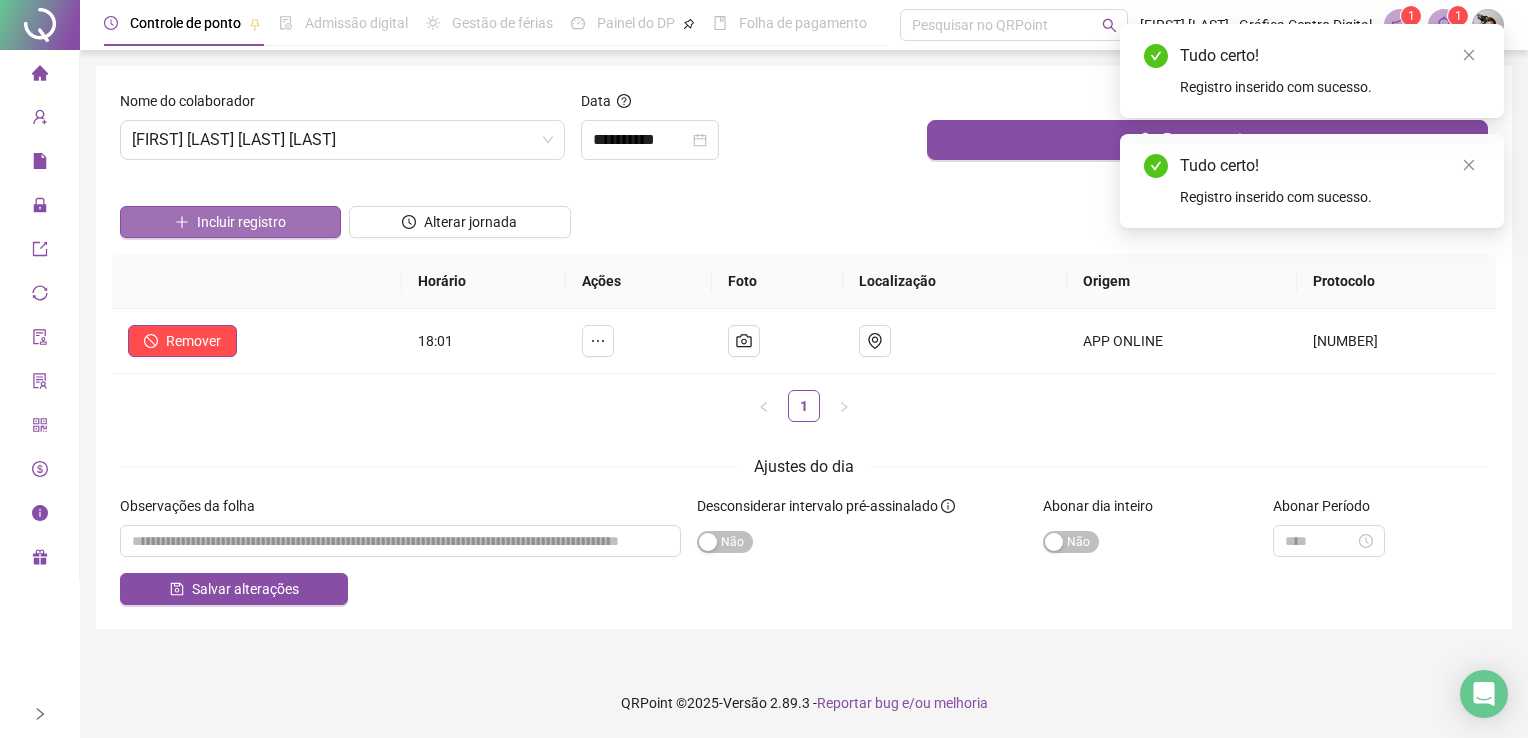 click on "Incluir registro" at bounding box center [241, 222] 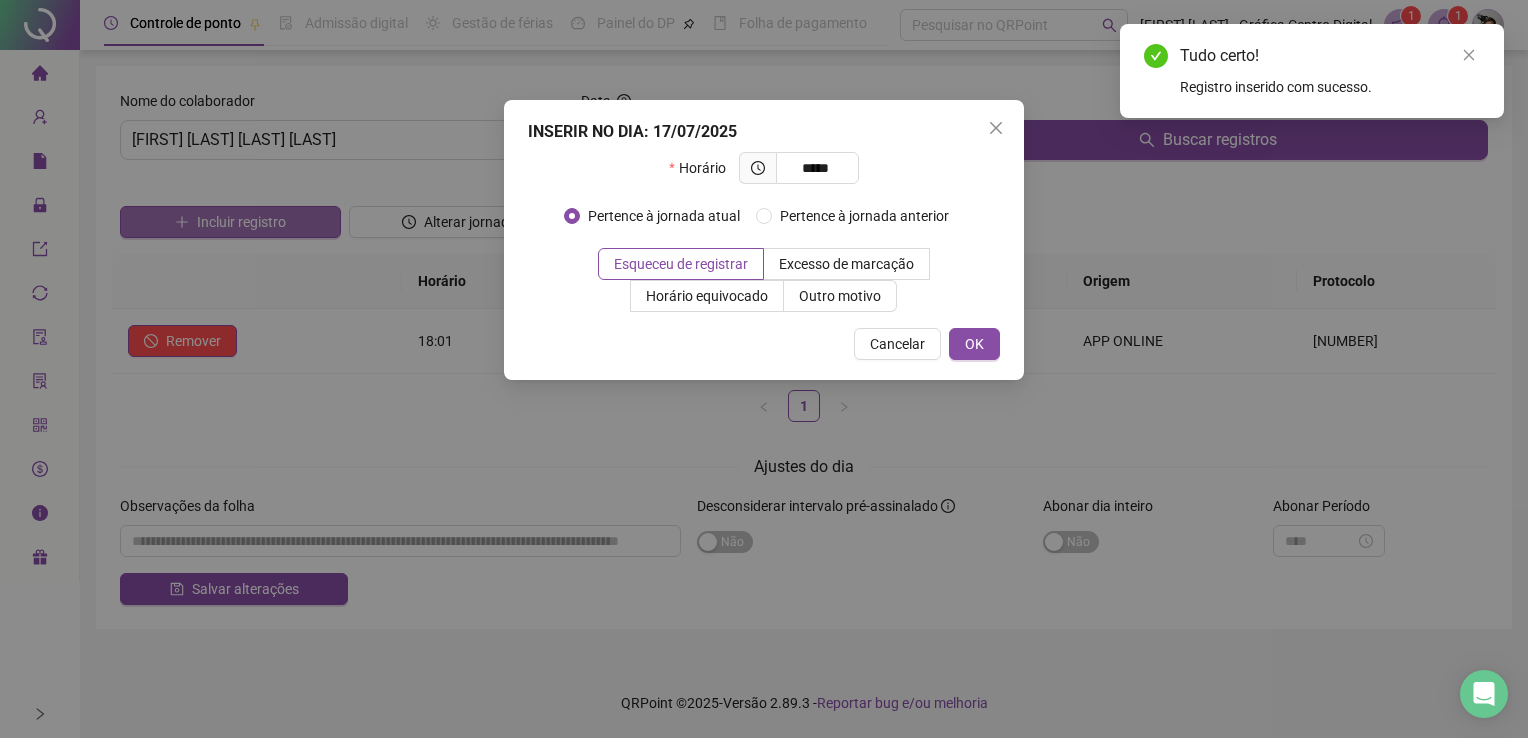 type on "*****" 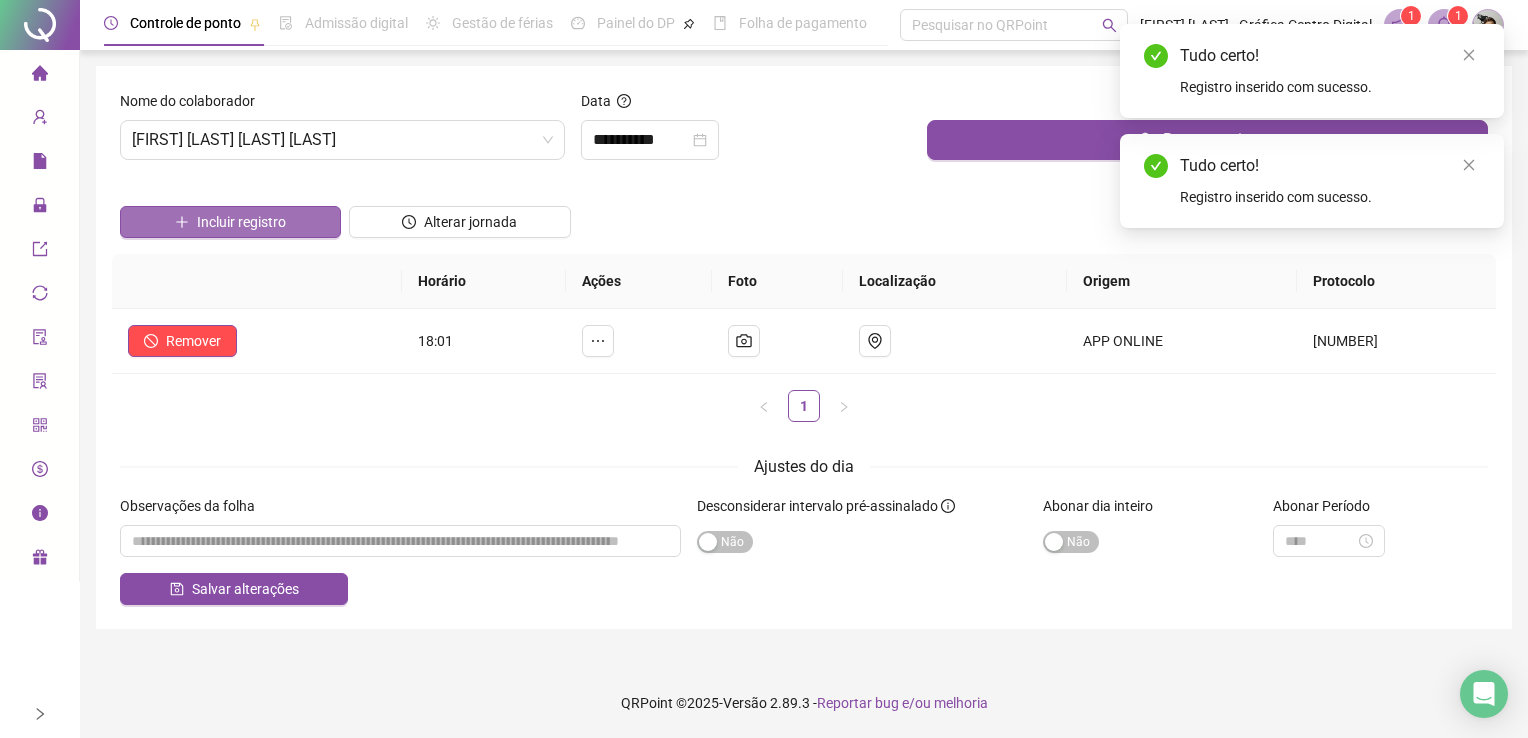 click on "Incluir registro" at bounding box center [241, 222] 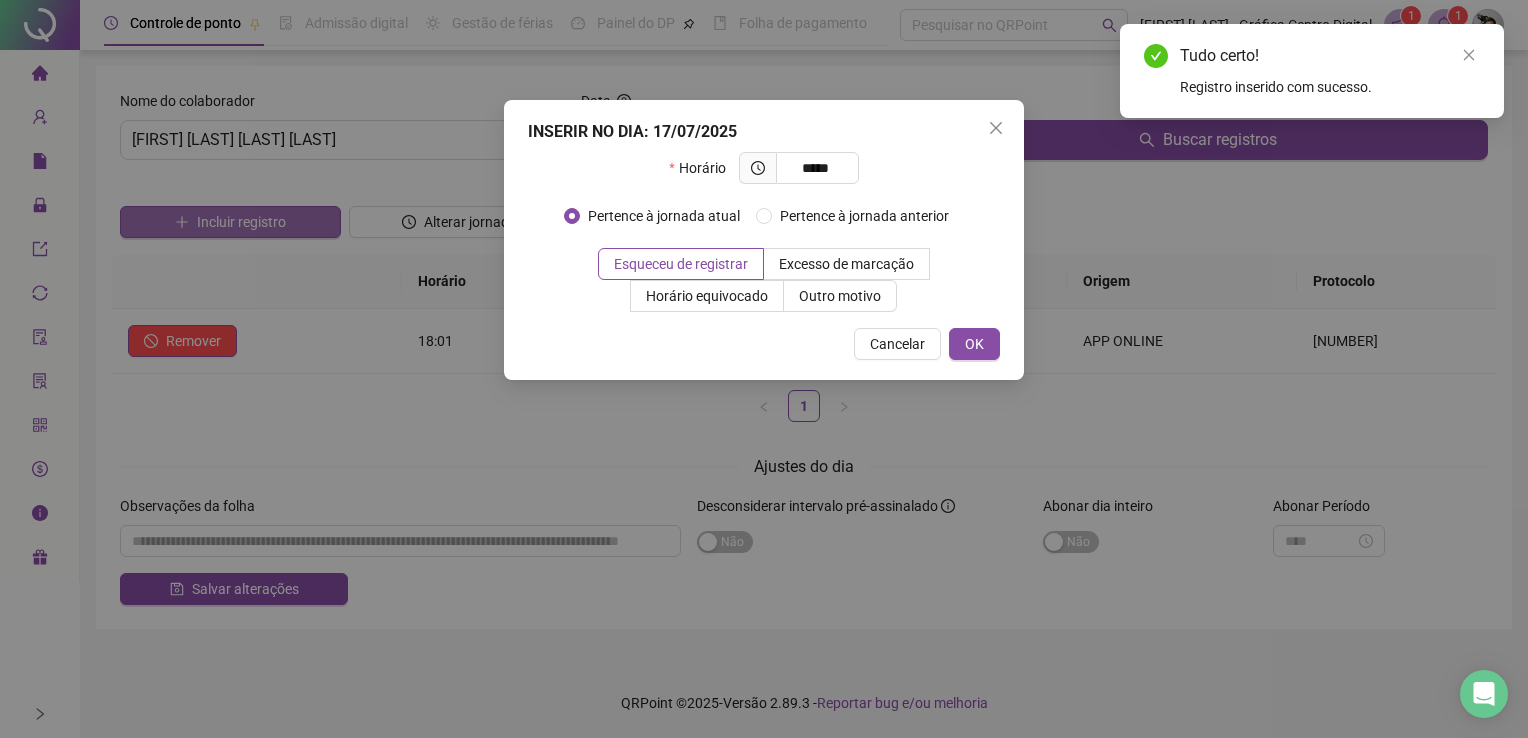 type on "*****" 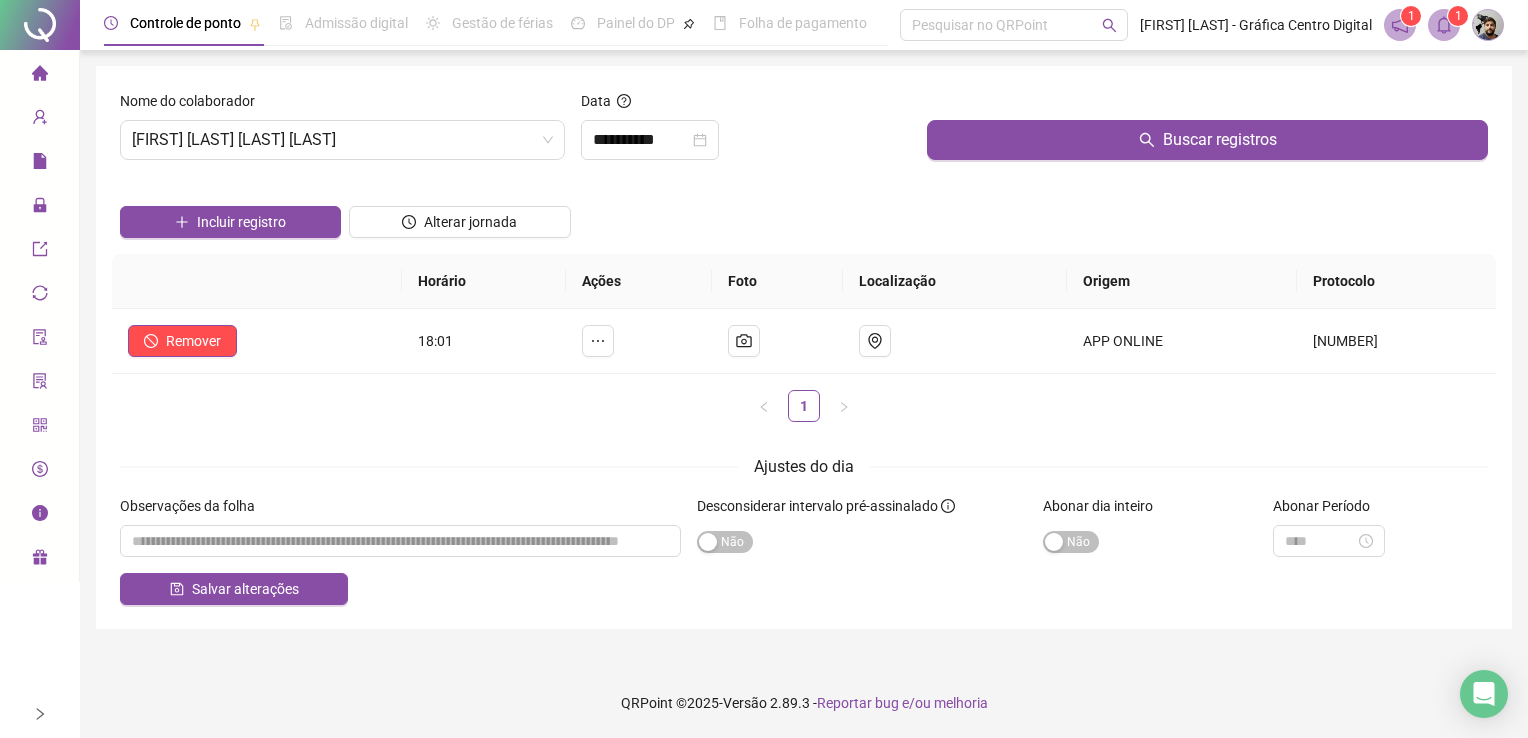 click on "**********" at bounding box center (746, 133) 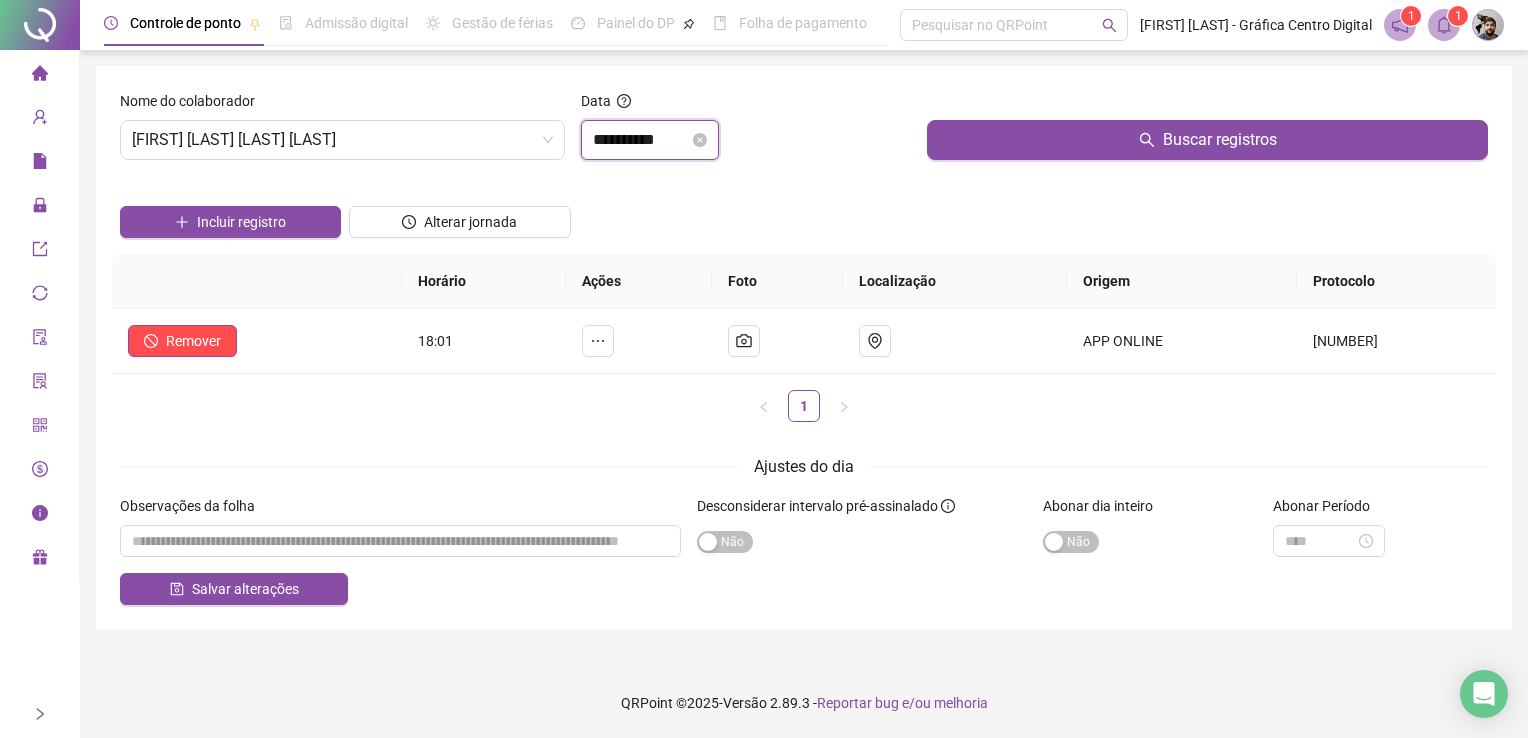 click on "**********" at bounding box center [641, 140] 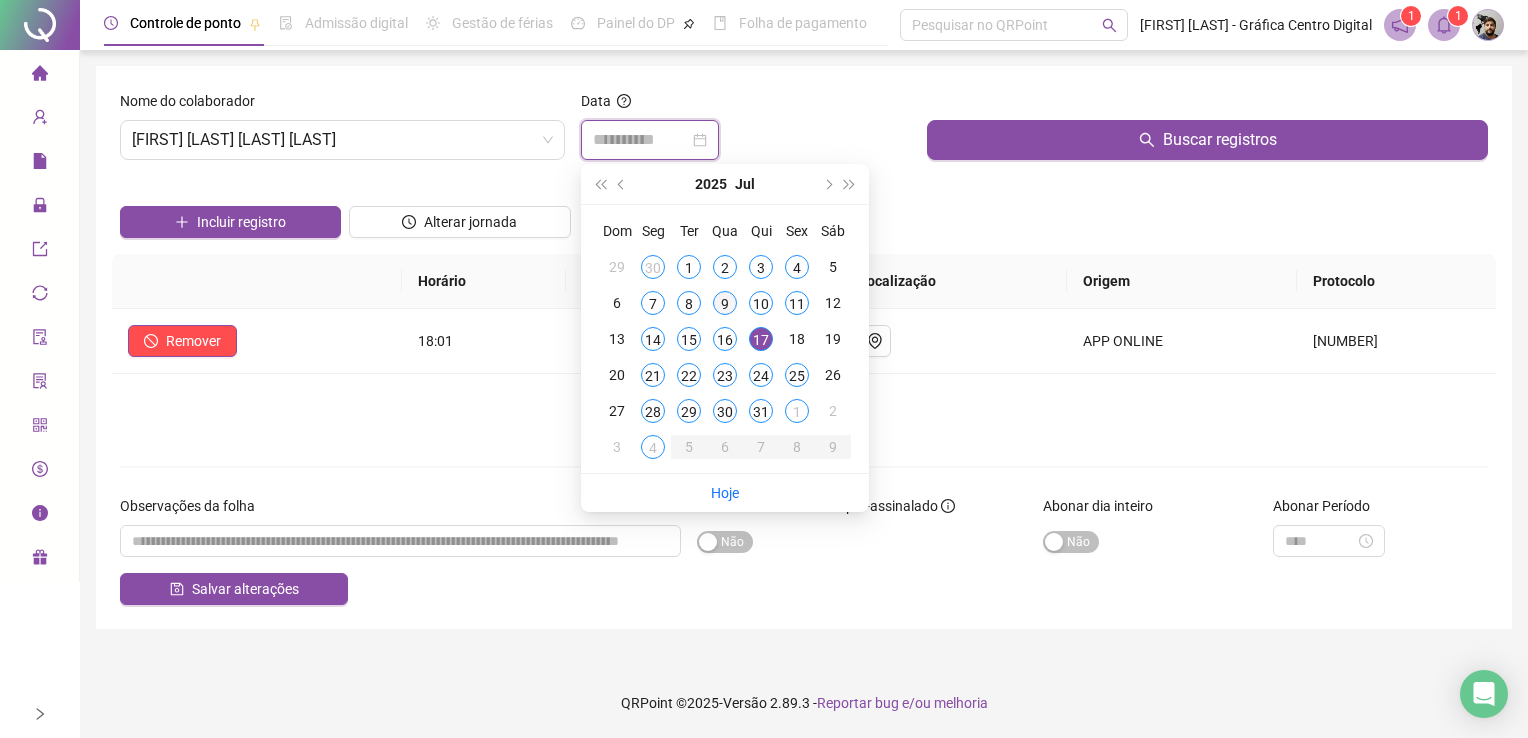 type on "**********" 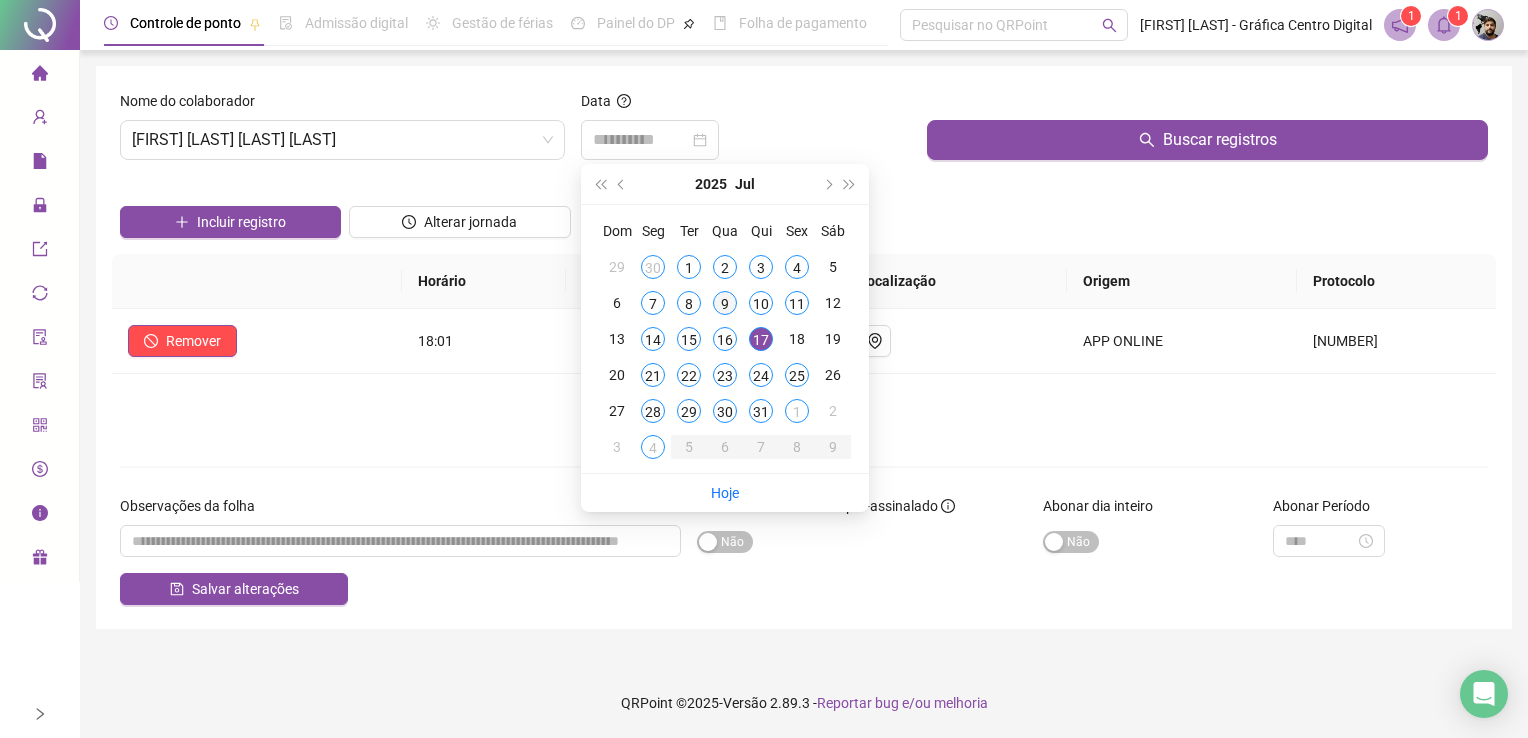 click on "9" at bounding box center [725, 303] 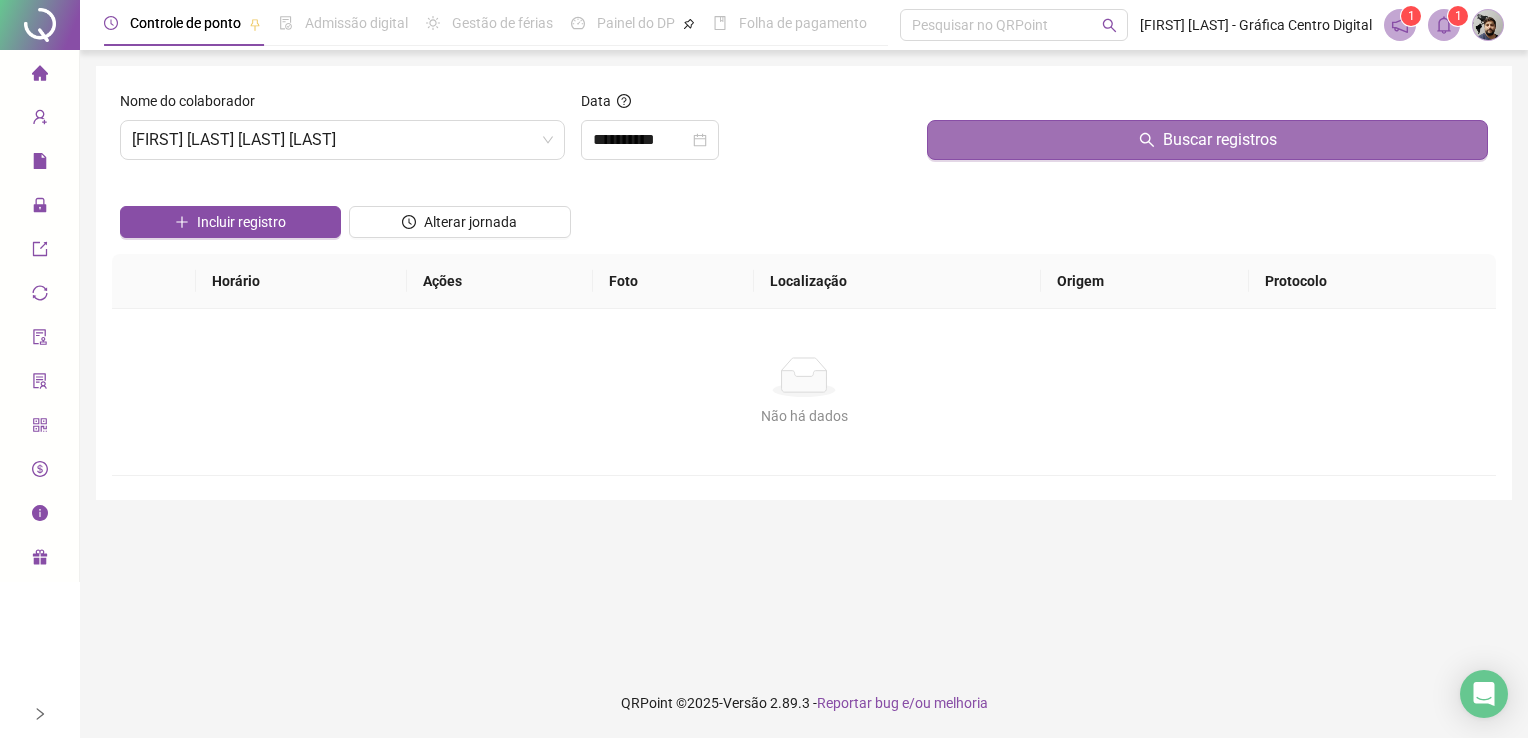click on "Buscar registros" at bounding box center [1207, 140] 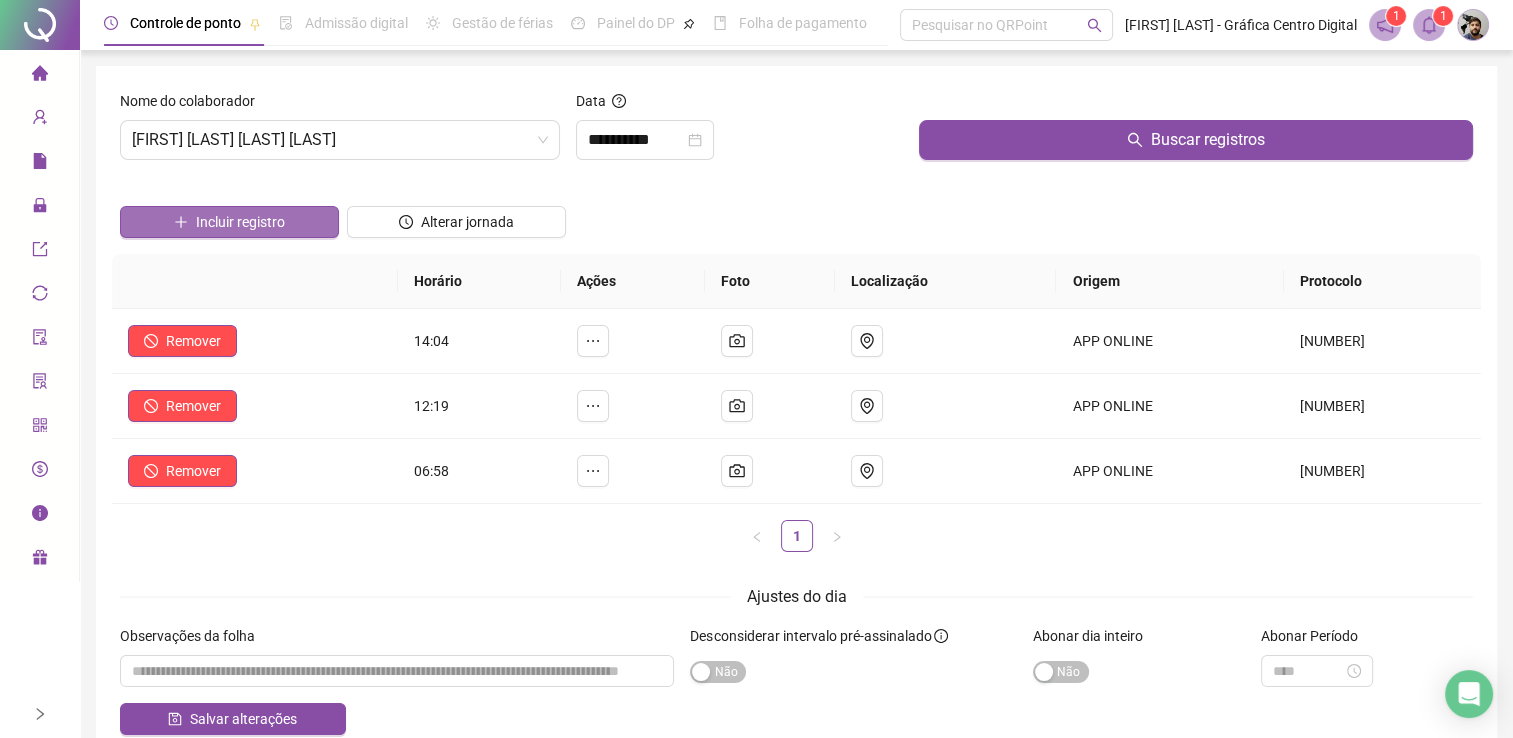 click on "Incluir registro" at bounding box center [229, 222] 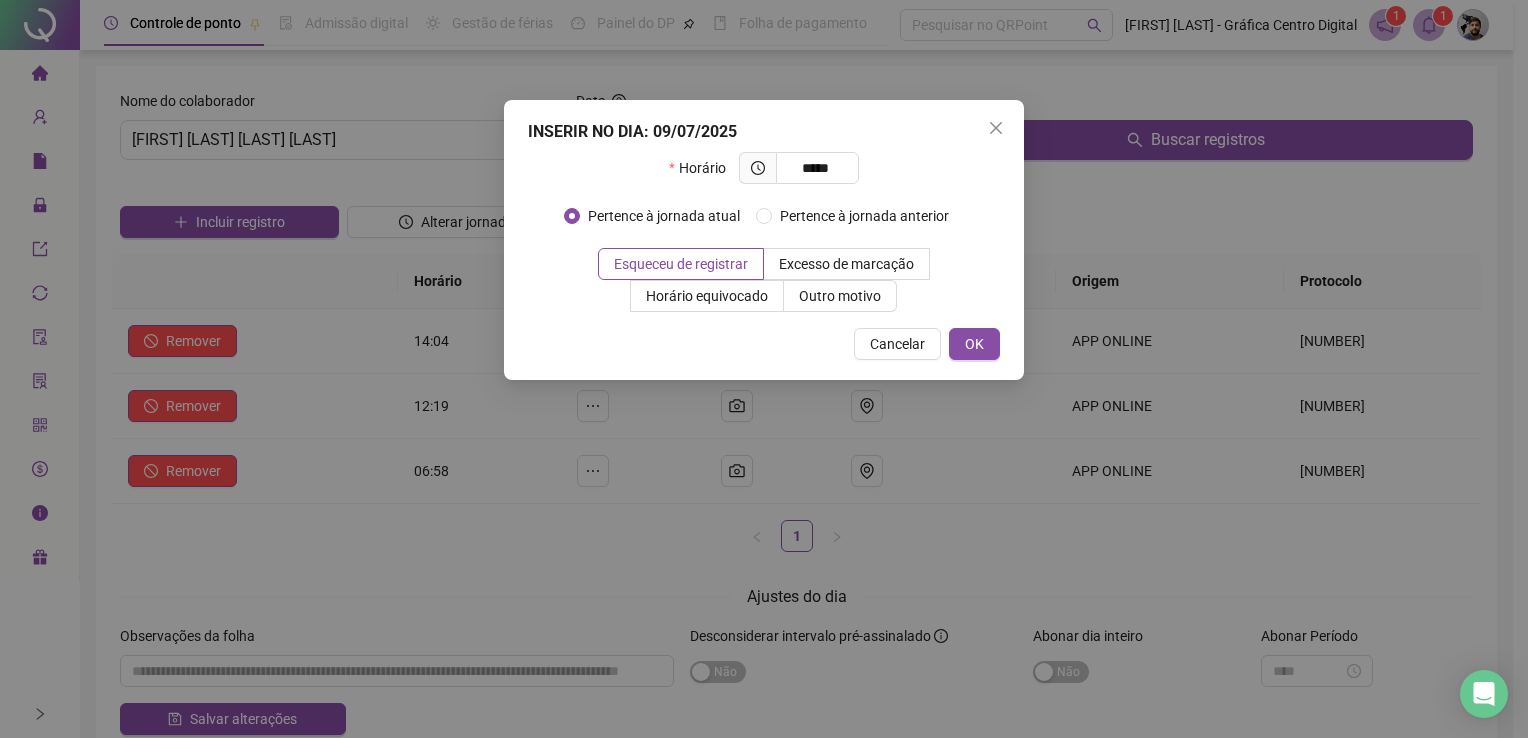 type on "*****" 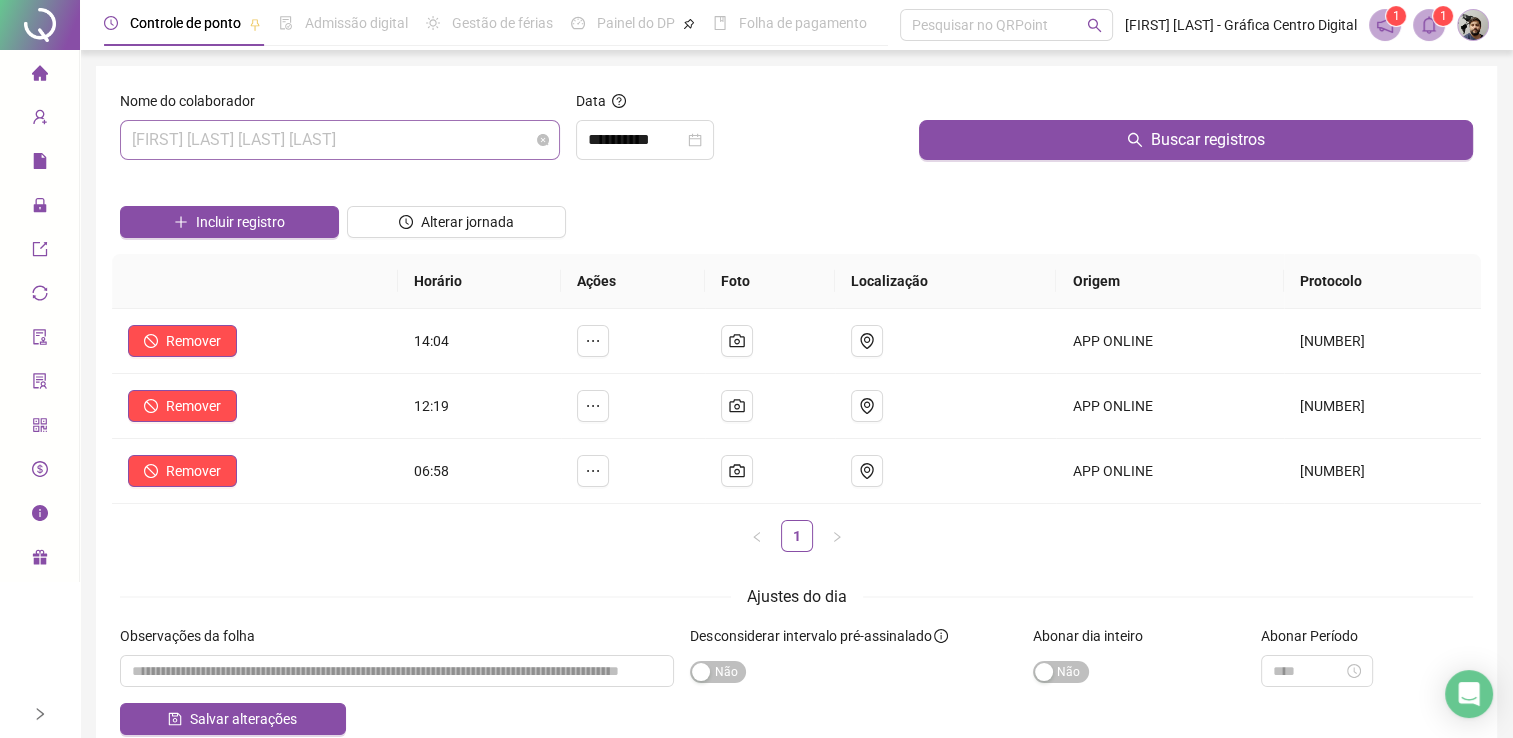 click on "[FIRST] [LAST]" at bounding box center [340, 140] 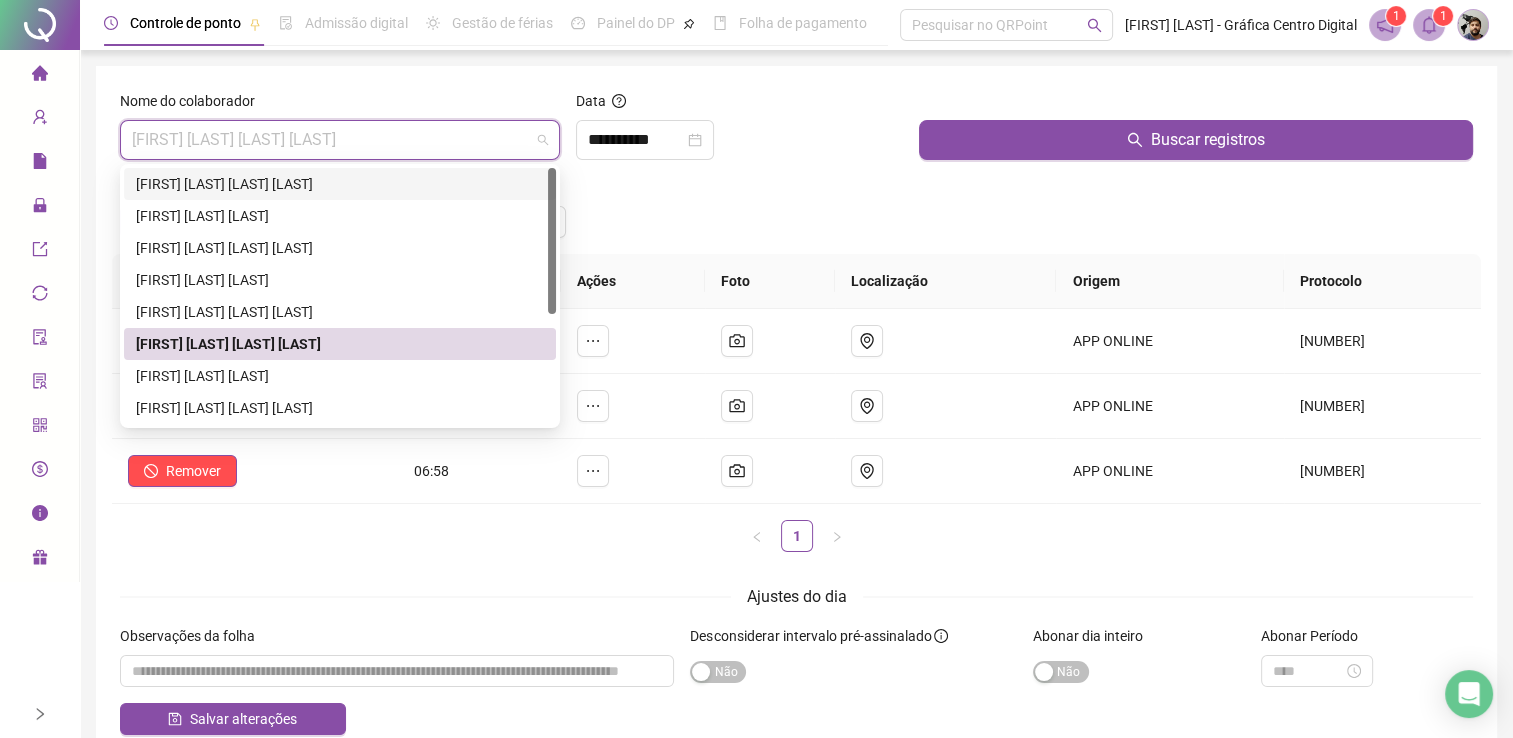 click on "[FIRST] [LAST]" at bounding box center (340, 184) 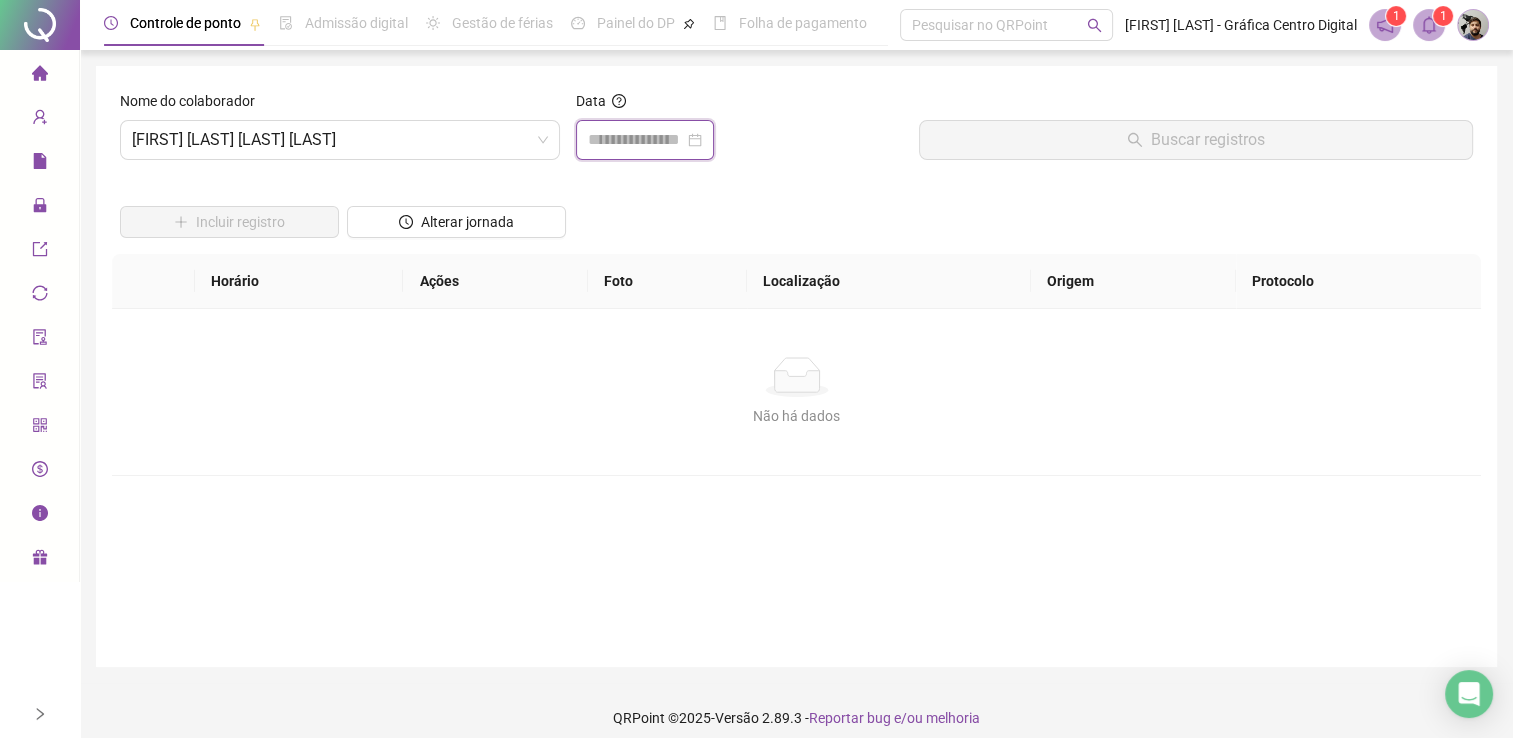 click at bounding box center [636, 140] 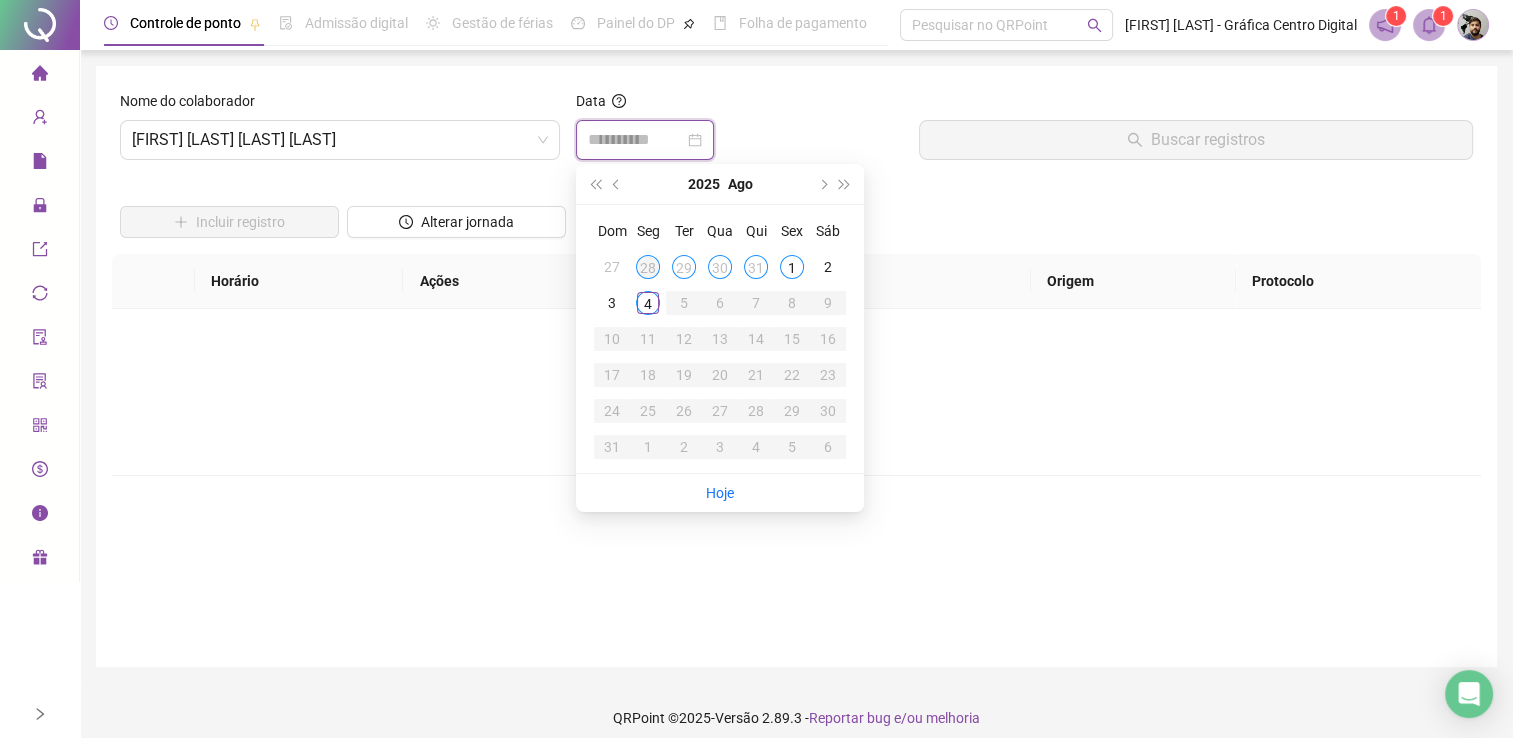 type on "**********" 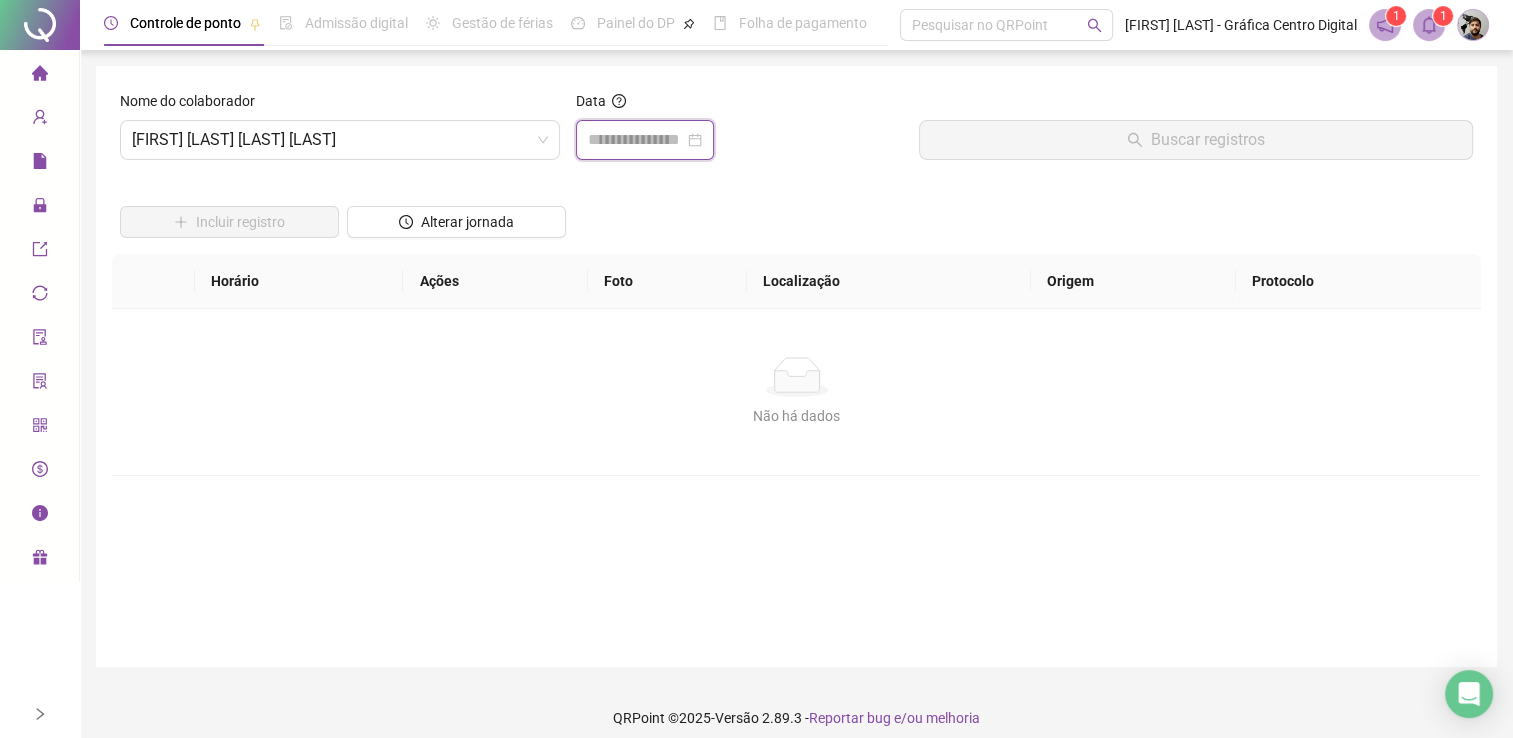 click at bounding box center [636, 140] 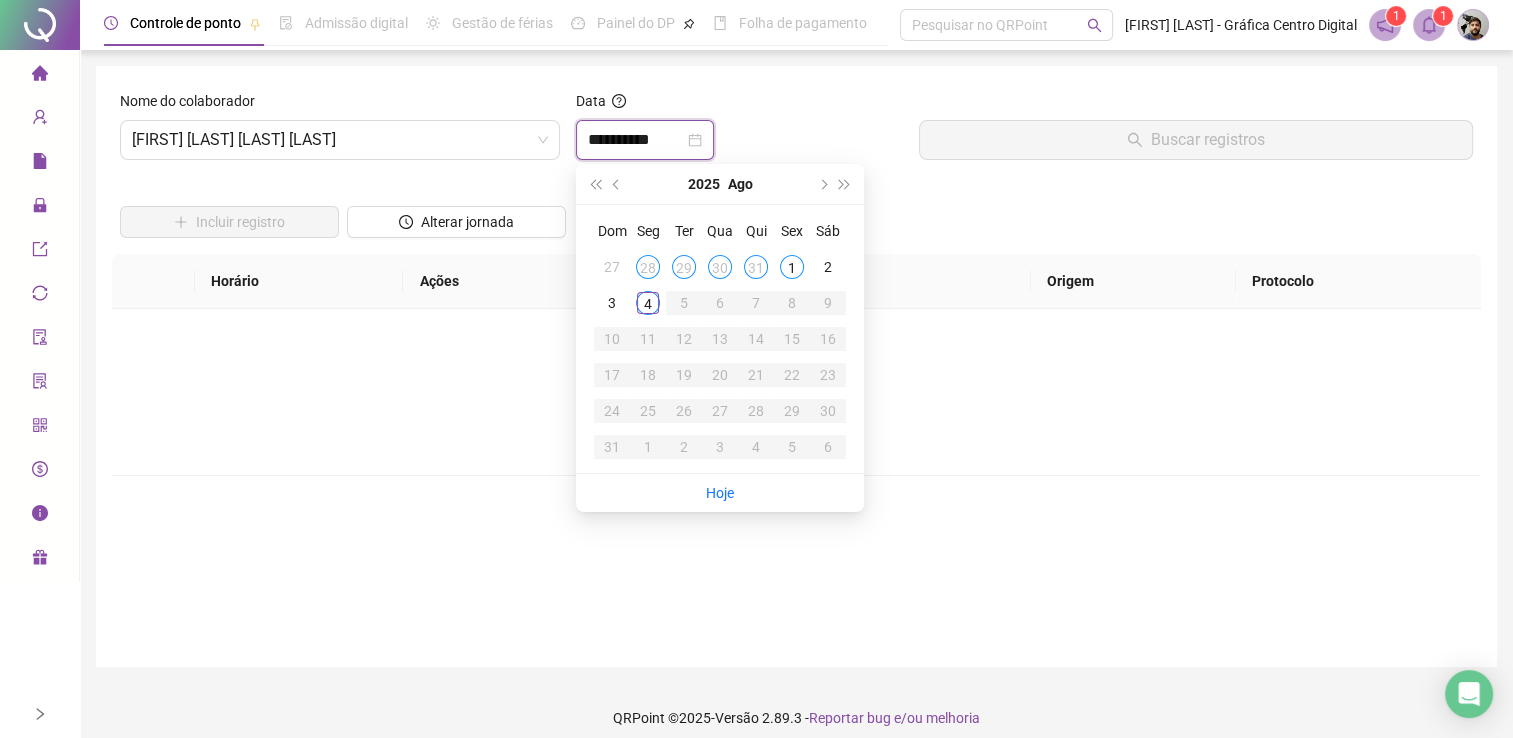 type on "**********" 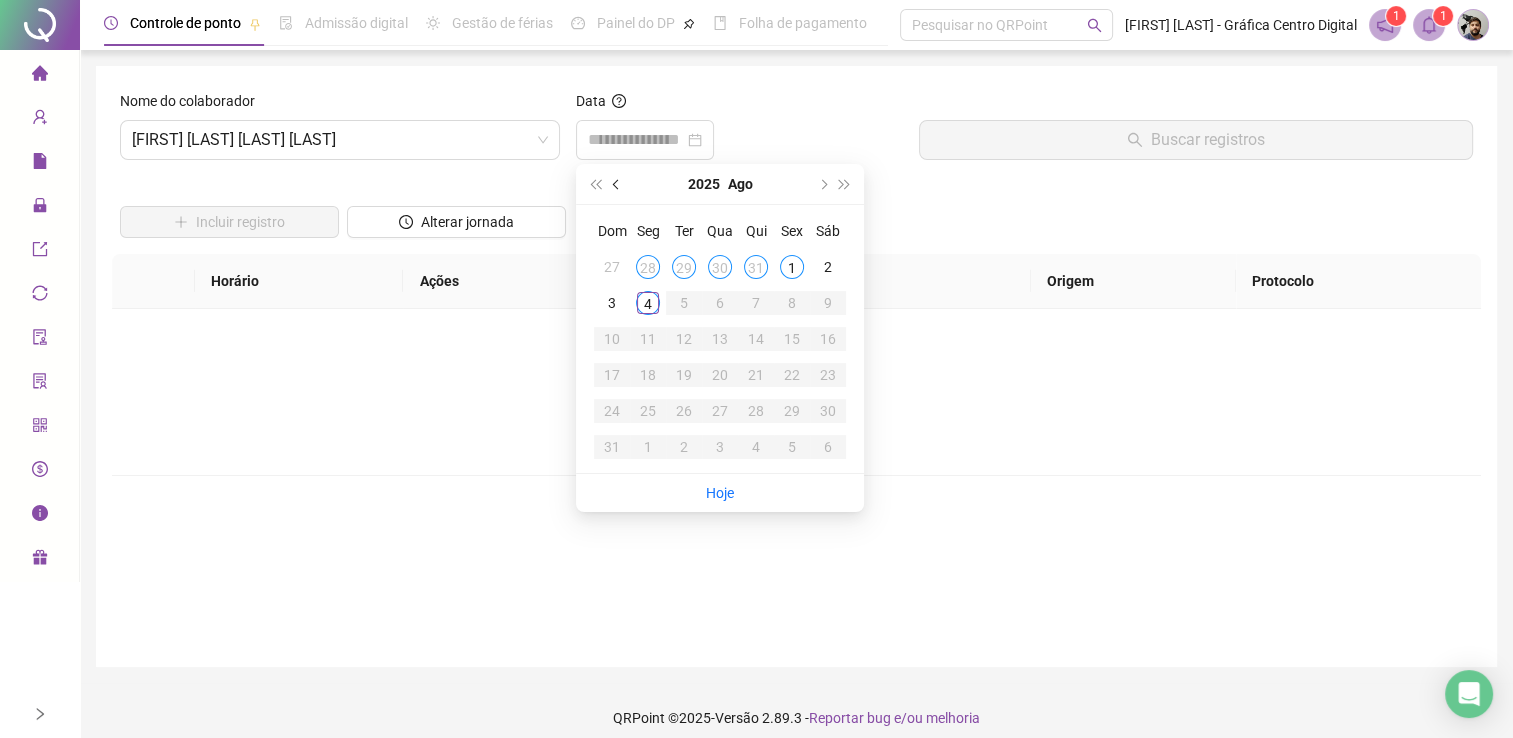 click at bounding box center [617, 184] 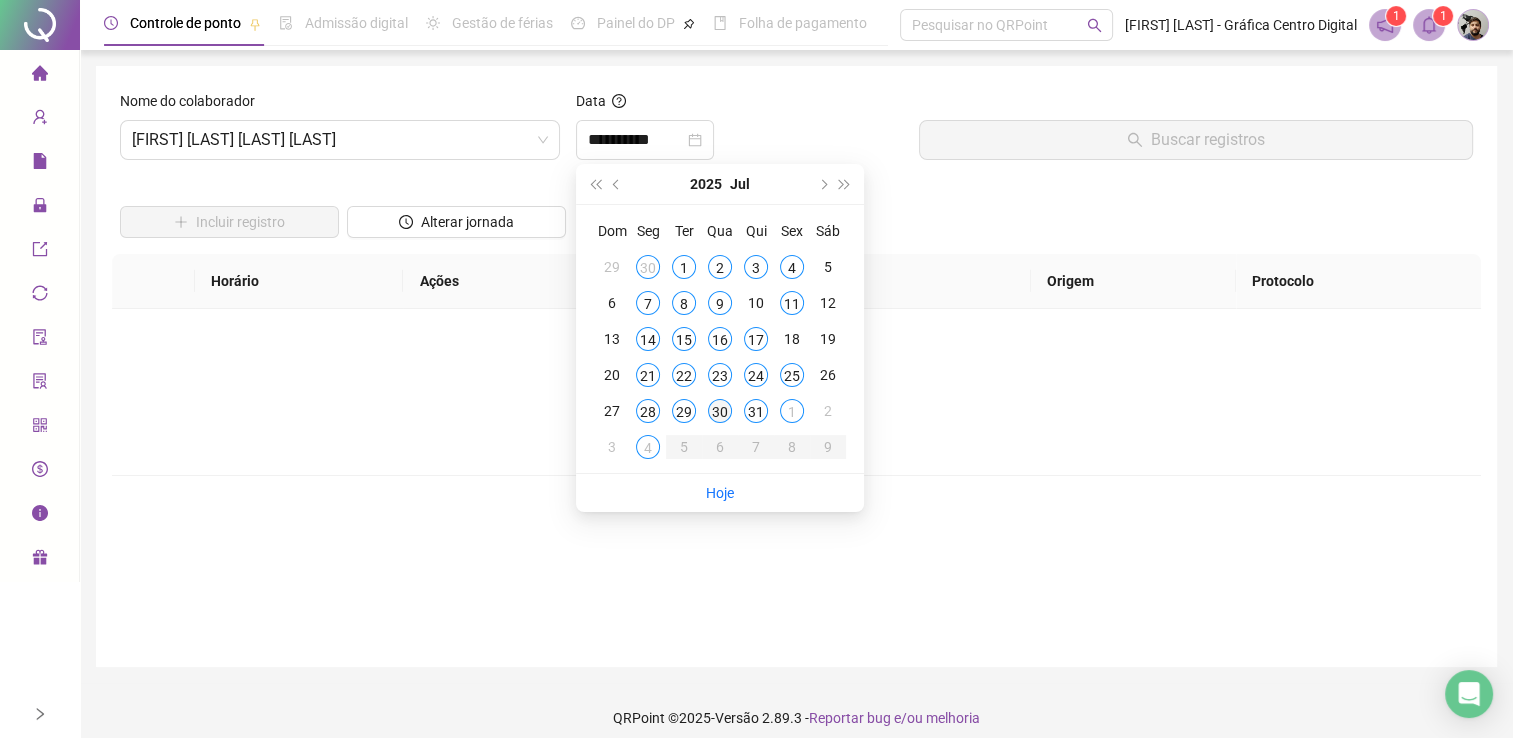 type on "**********" 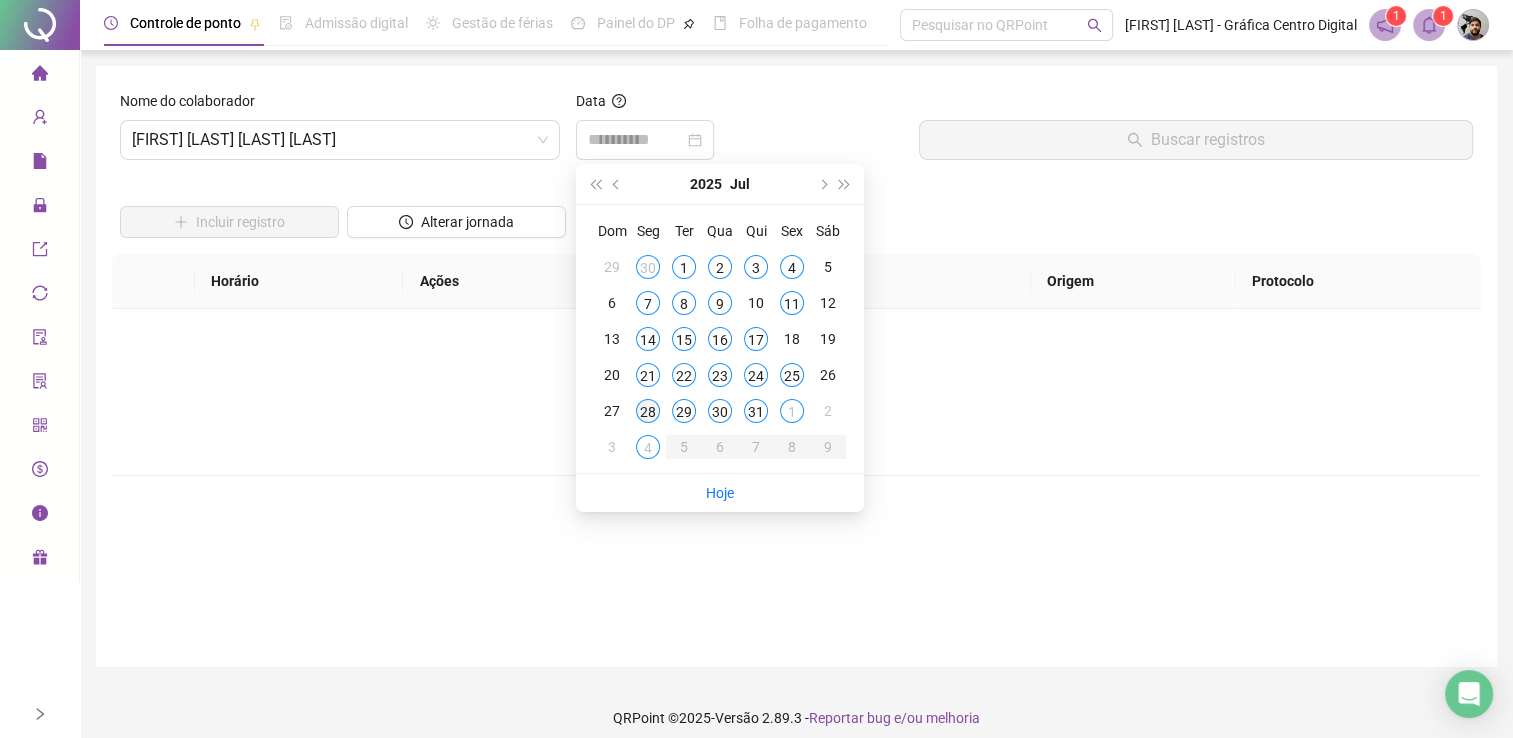 type on "**********" 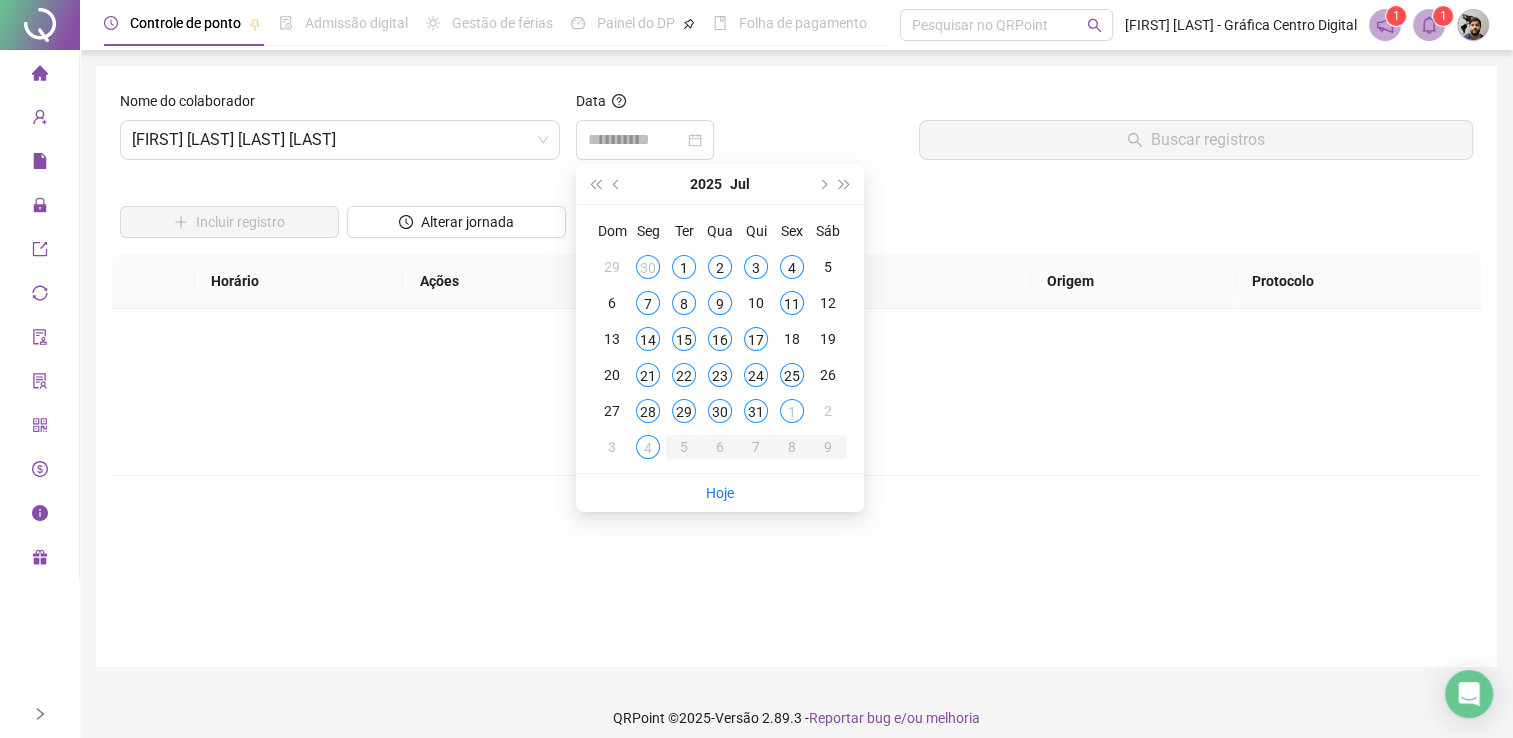 click on "28" at bounding box center [648, 411] 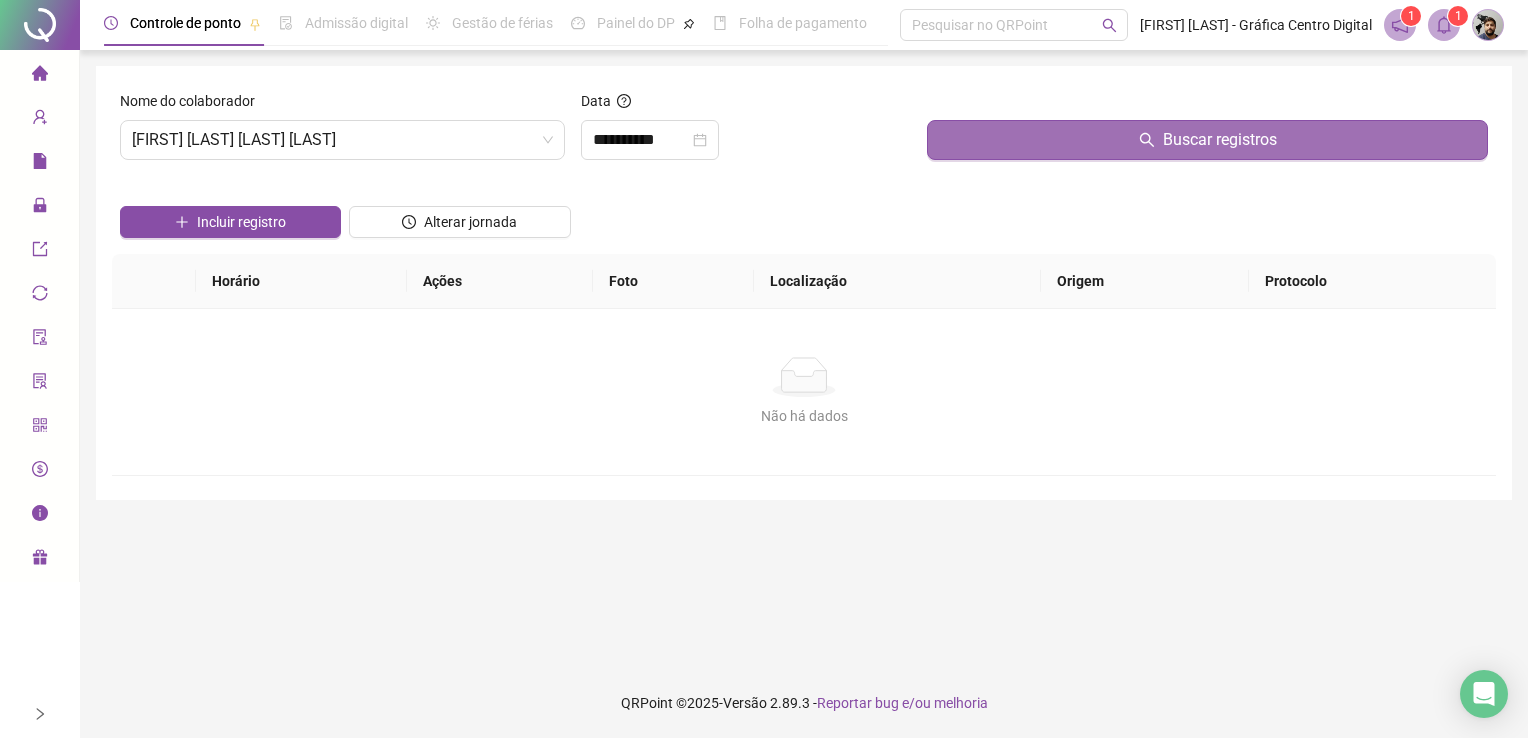 click on "Buscar registros" at bounding box center (1207, 140) 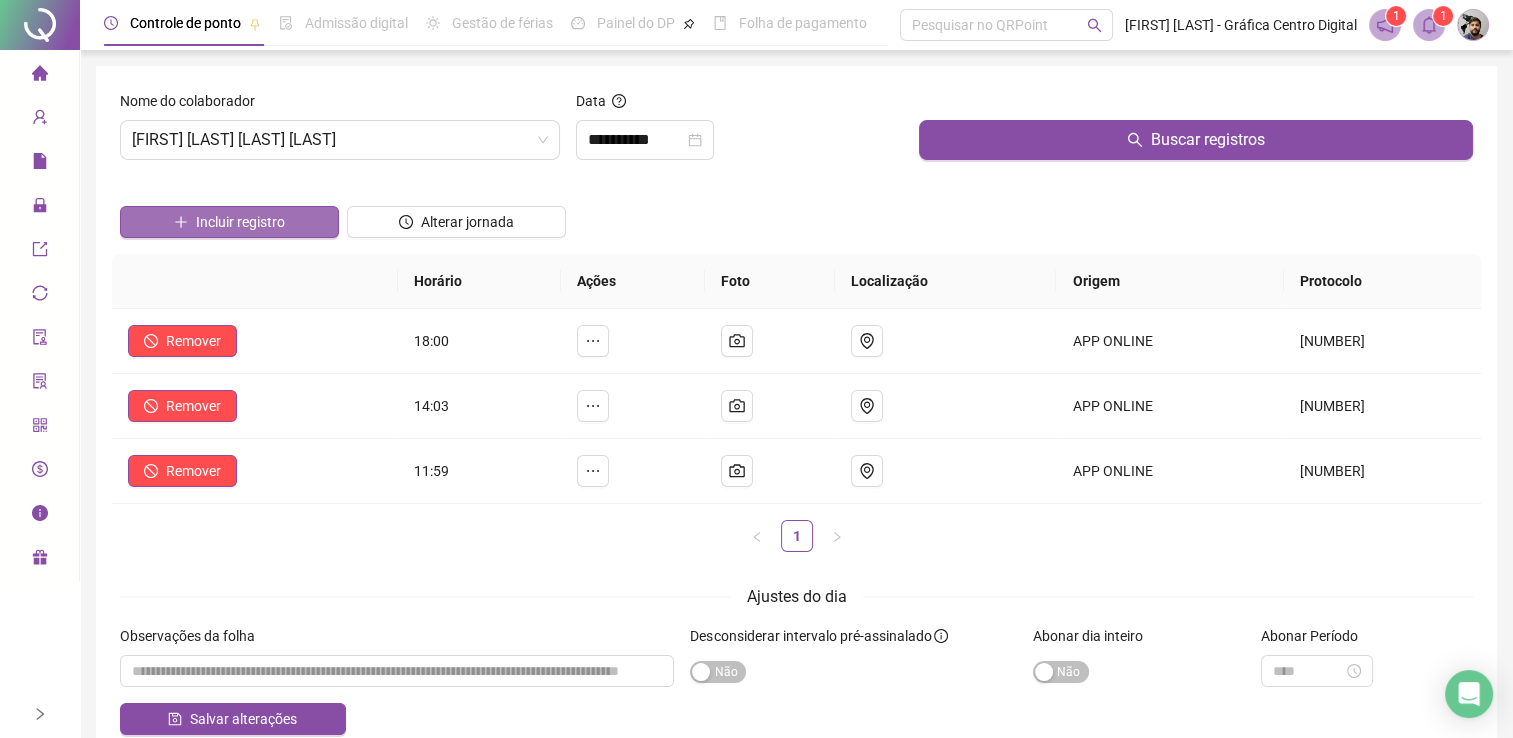 click on "Incluir registro" at bounding box center [240, 222] 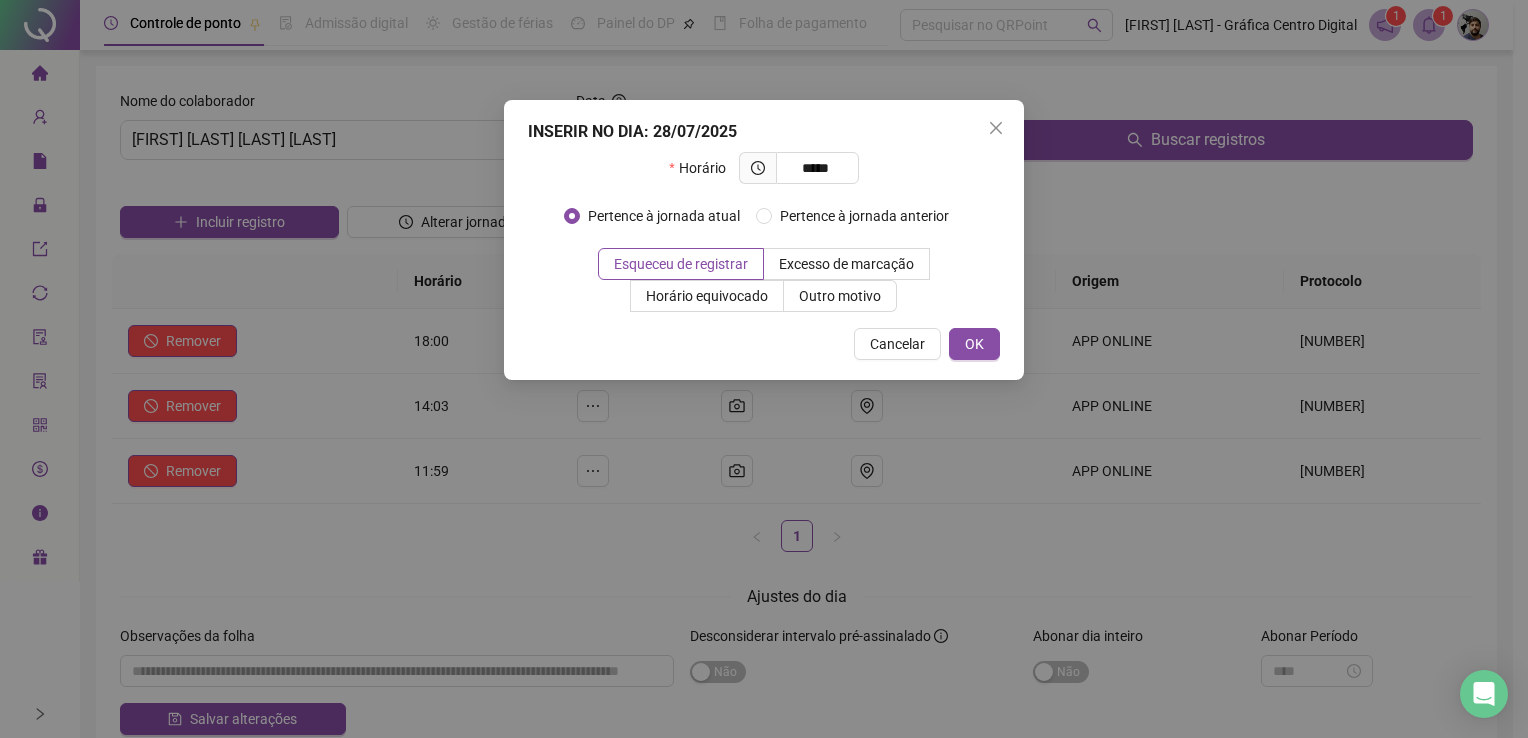 type on "*****" 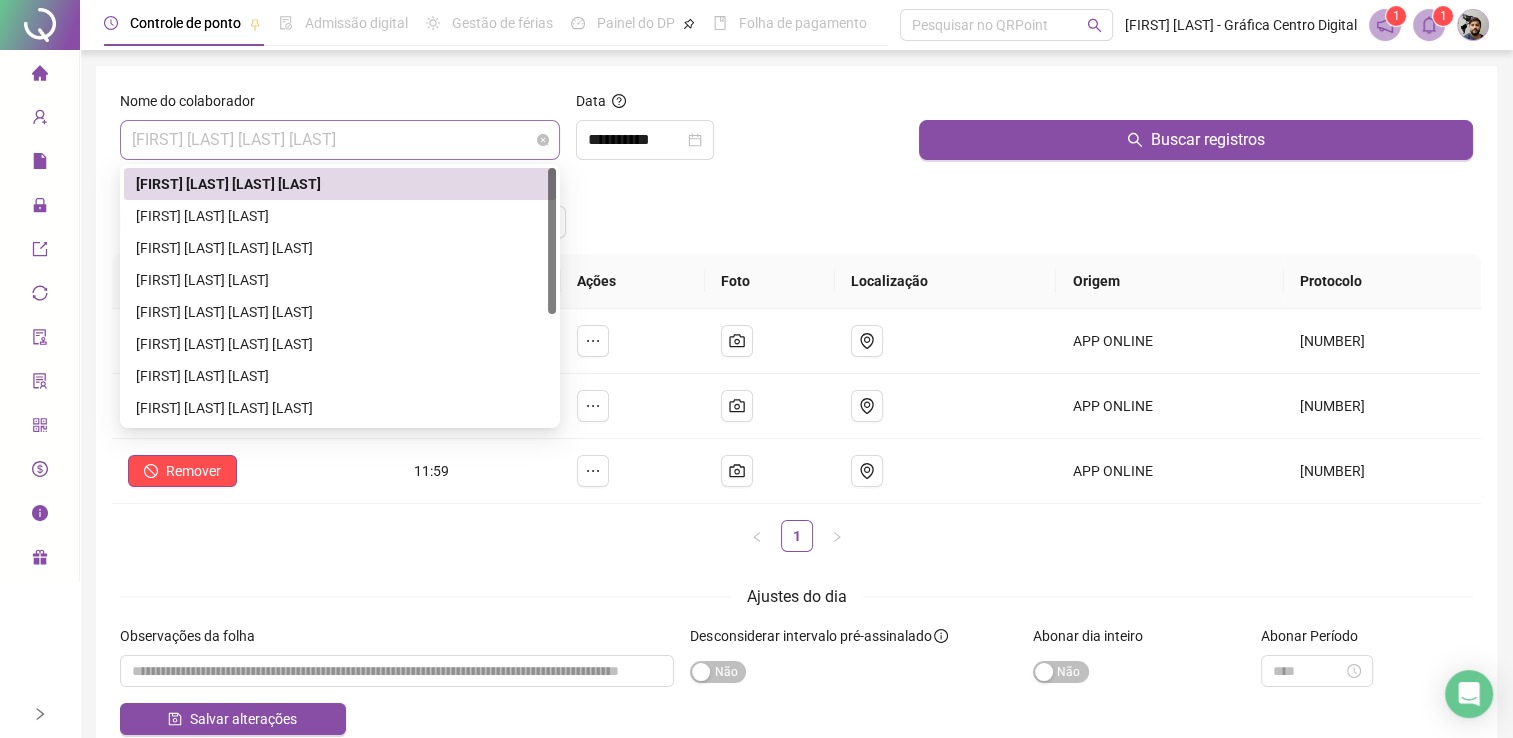 click on "[FIRST] [LAST]" at bounding box center [340, 140] 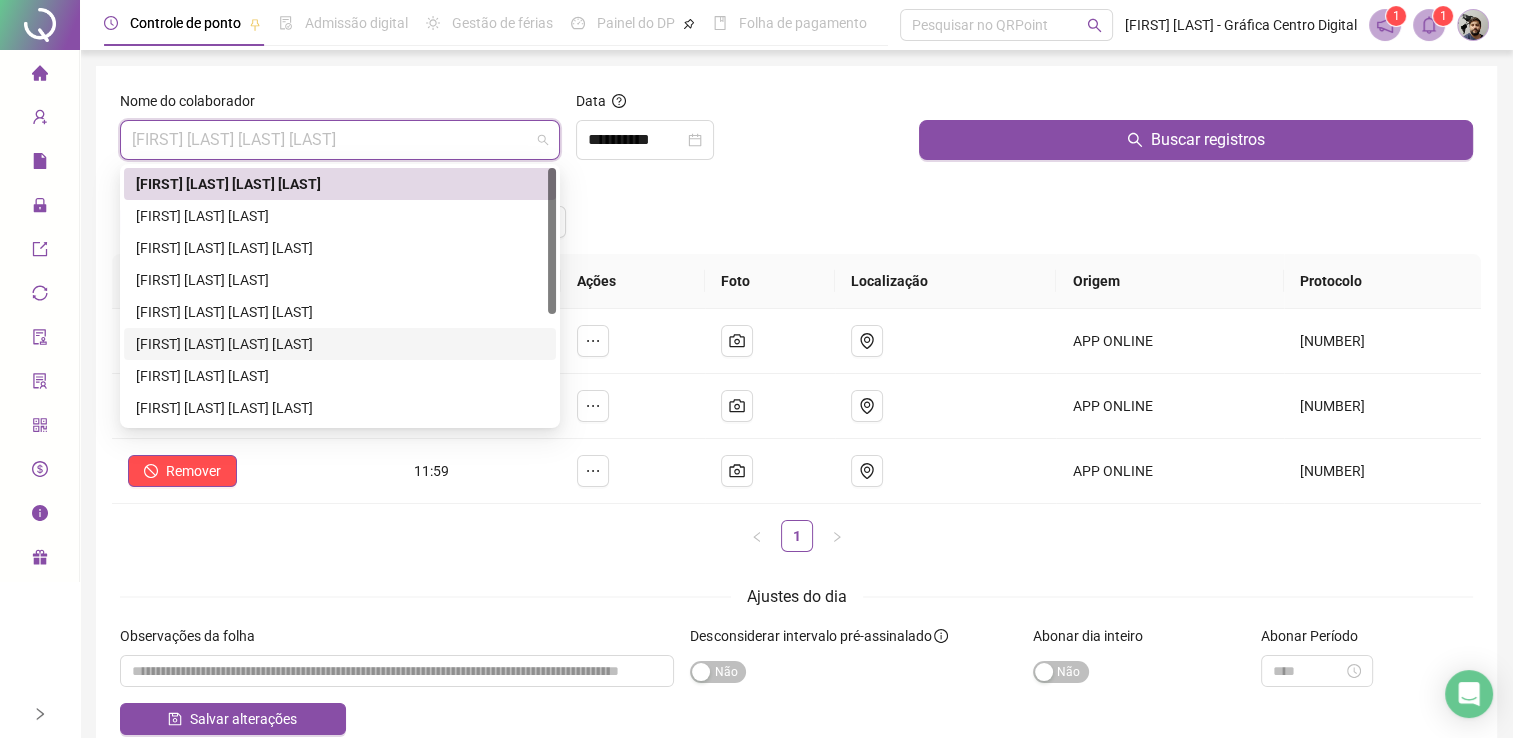 click on "[FIRST] [LAST]" at bounding box center (340, 344) 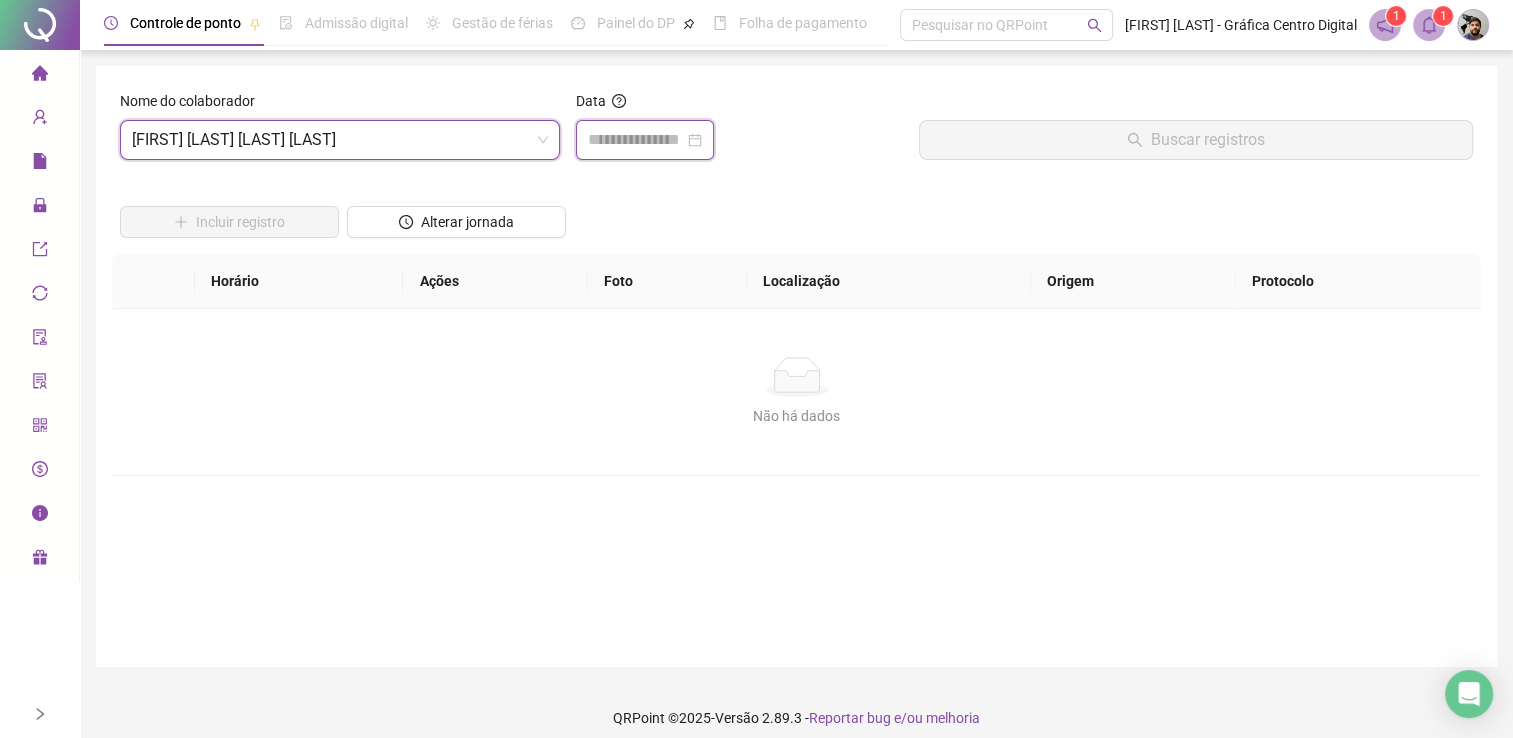 click at bounding box center (636, 140) 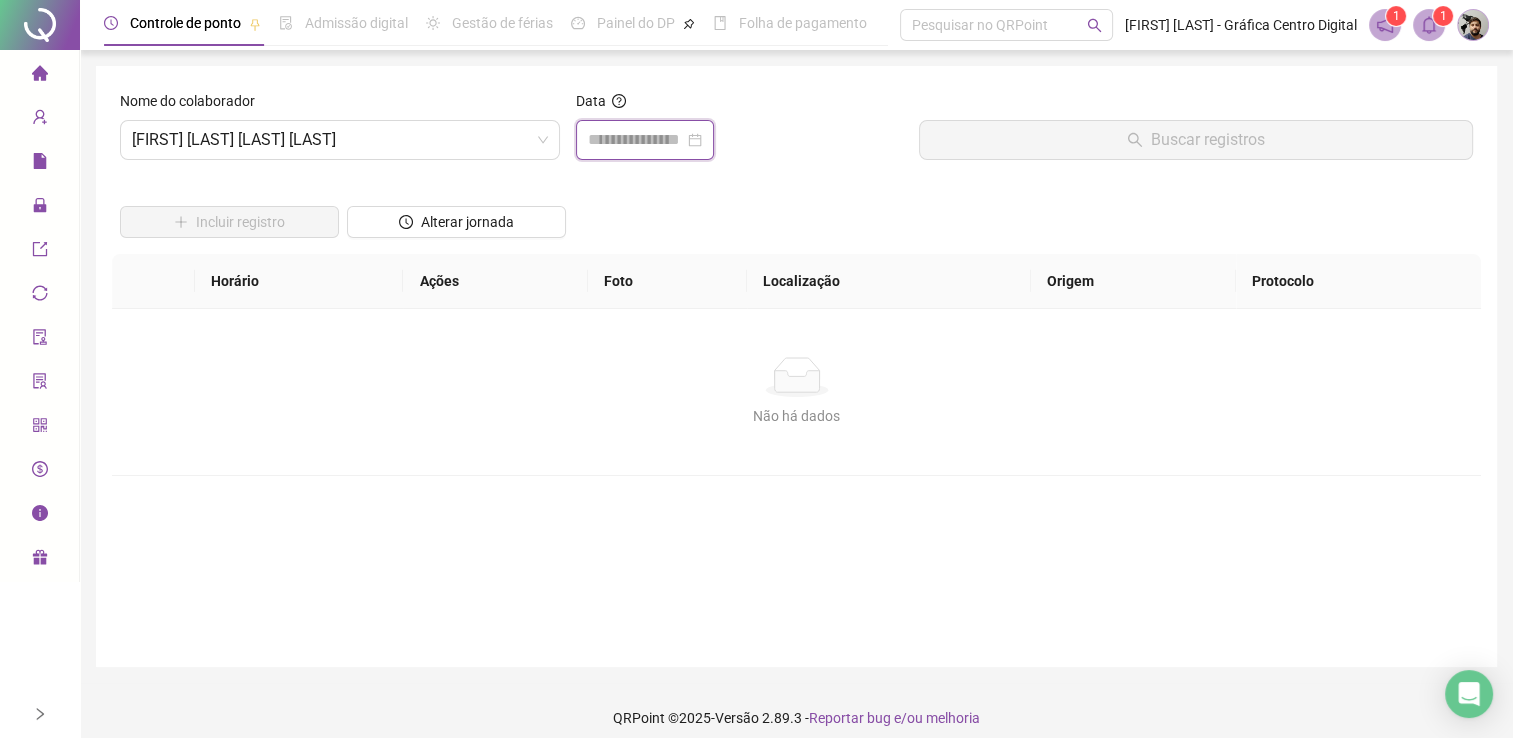 click at bounding box center (645, 140) 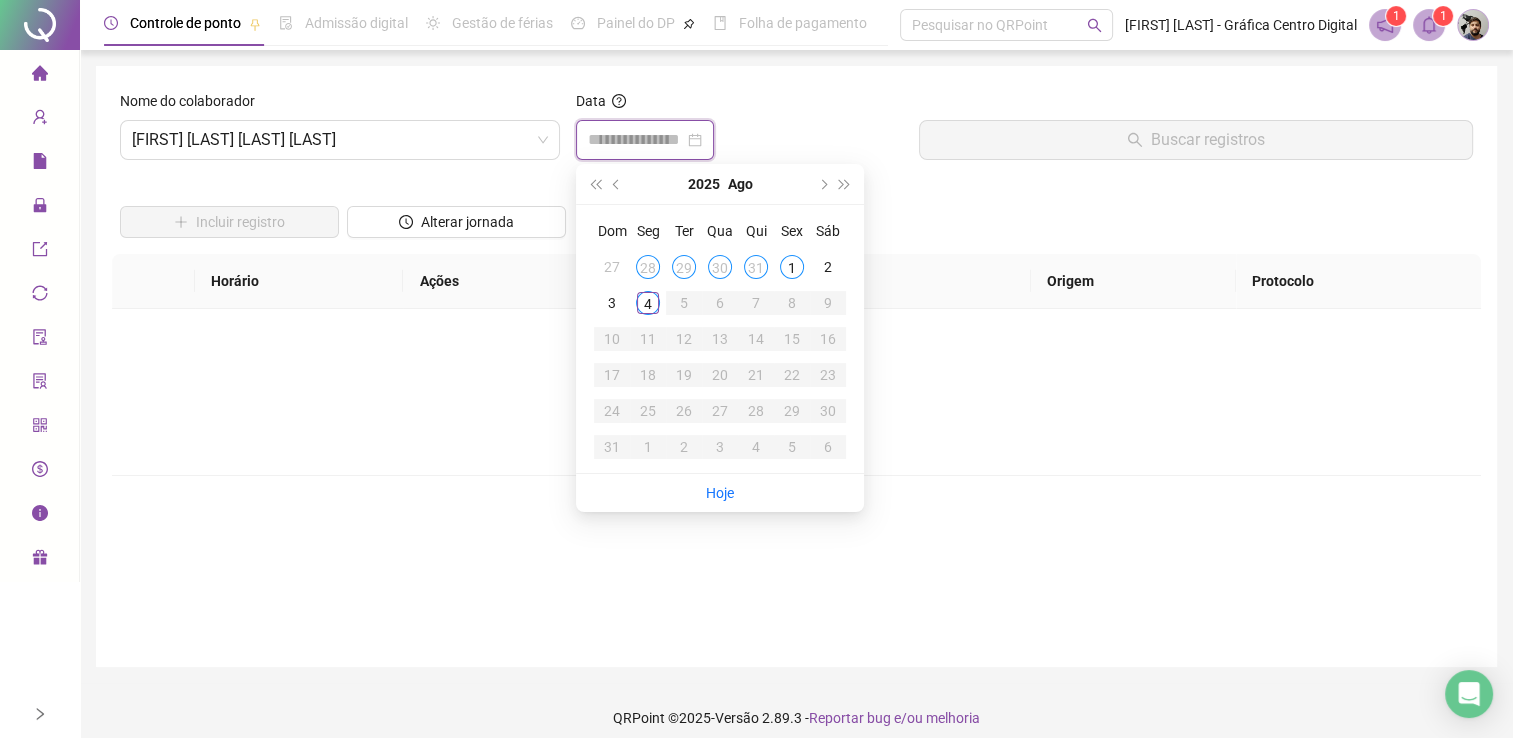 click at bounding box center [636, 140] 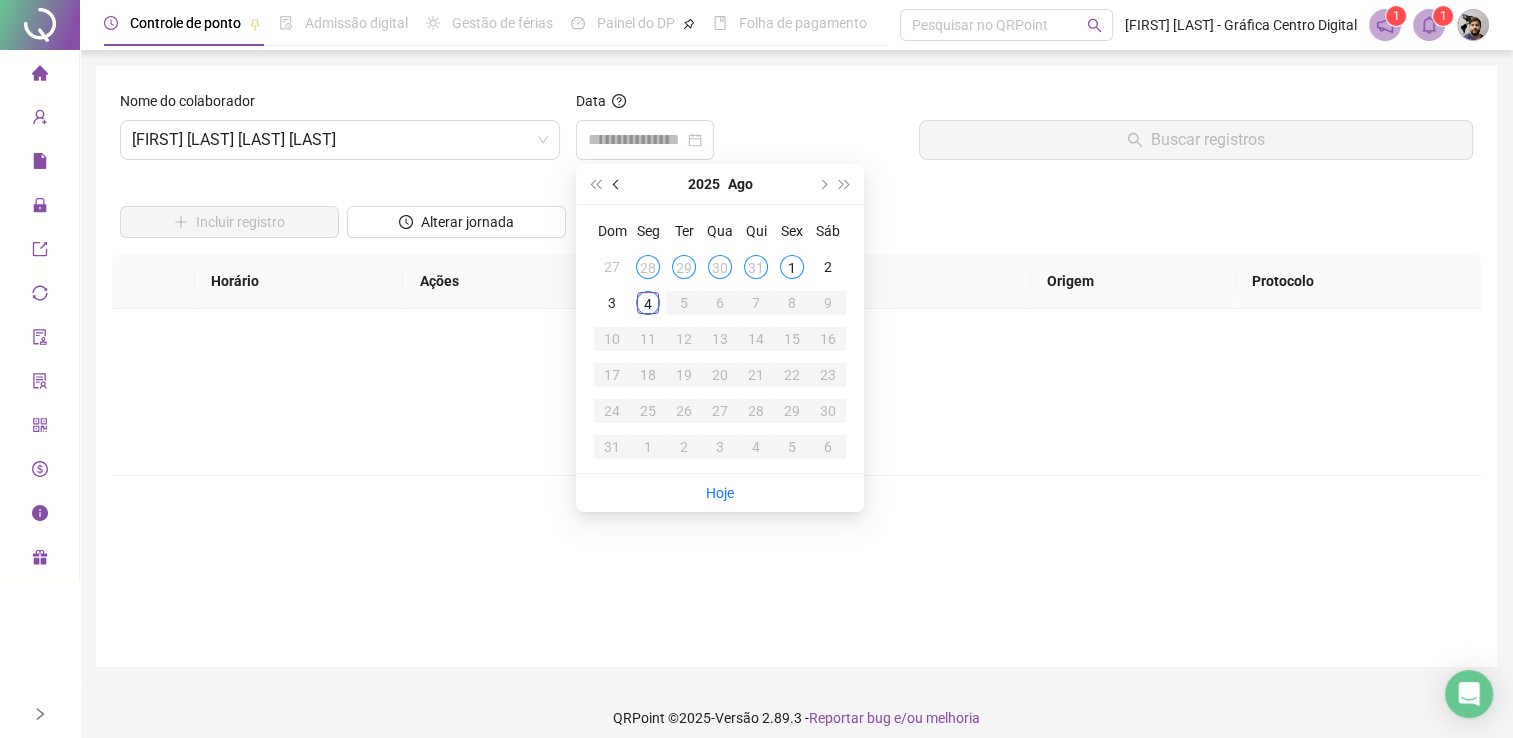 click at bounding box center [617, 184] 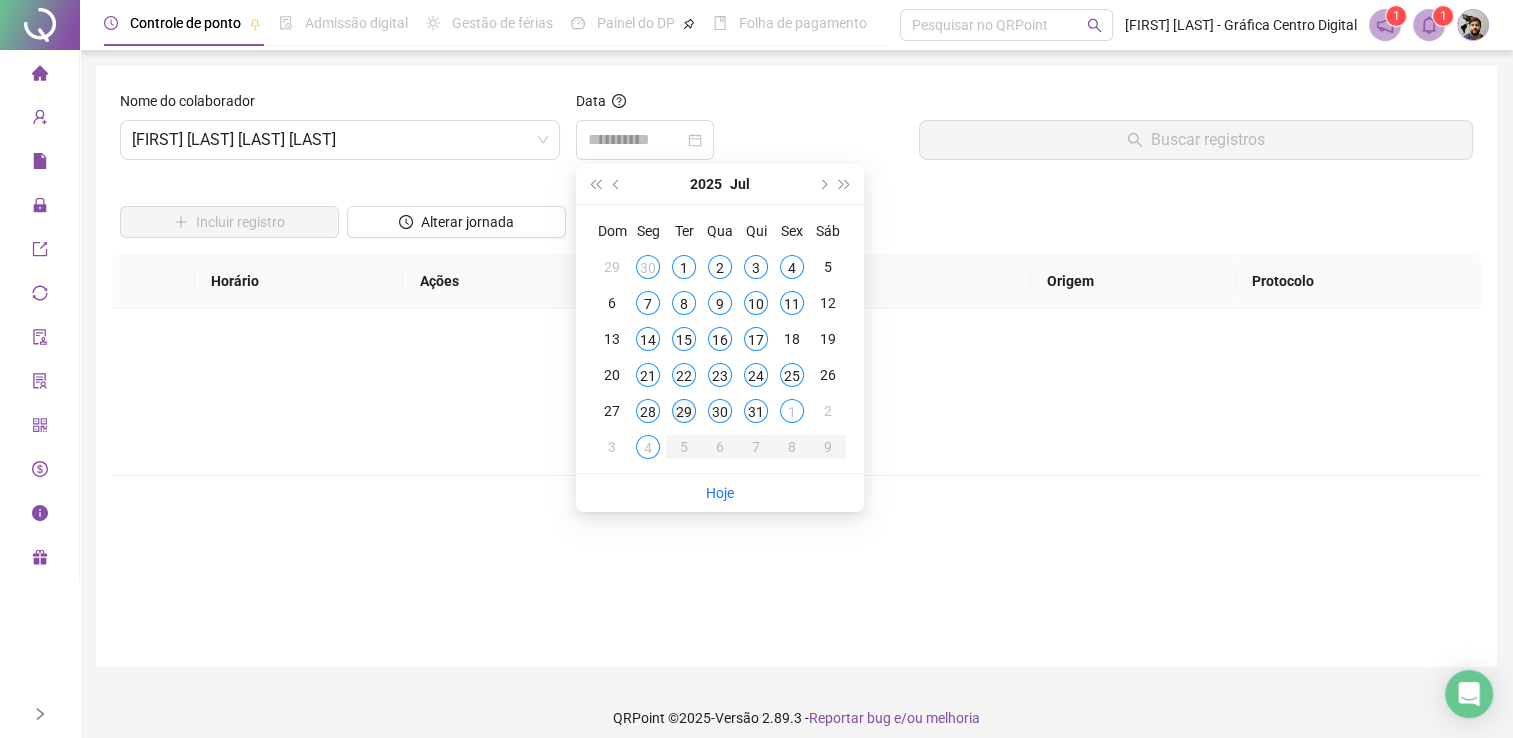 type on "**********" 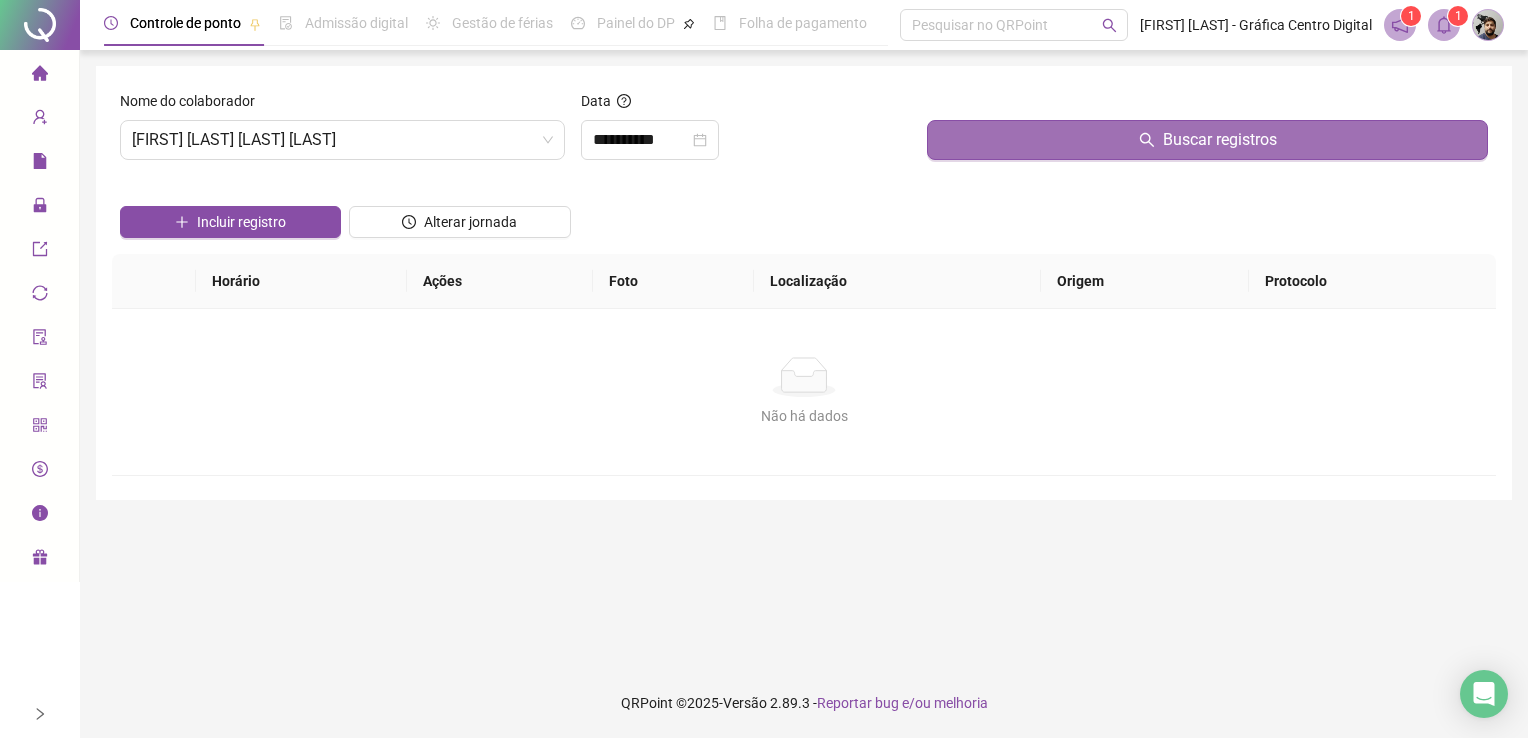 click on "Buscar registros" at bounding box center [1207, 140] 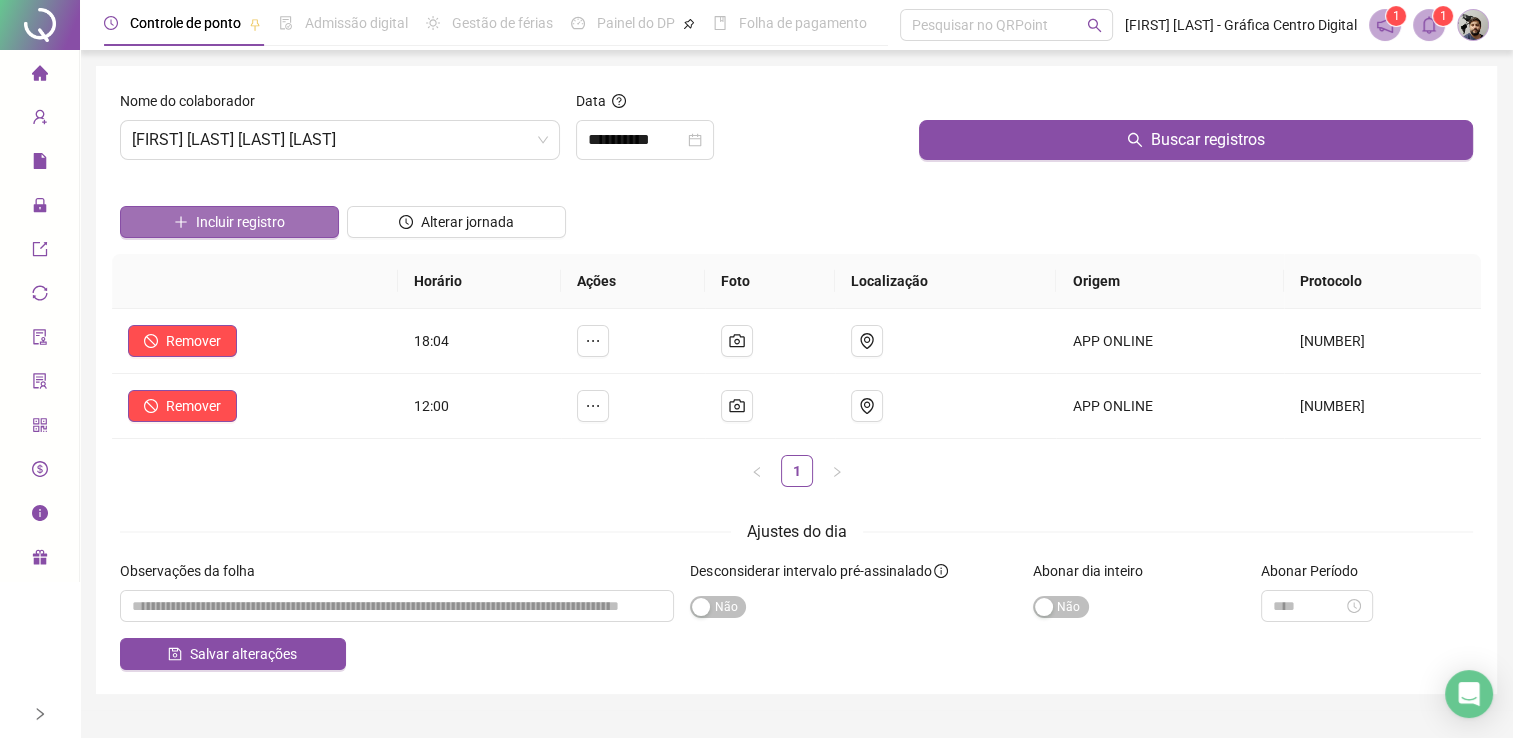 click on "Incluir registro" at bounding box center (229, 222) 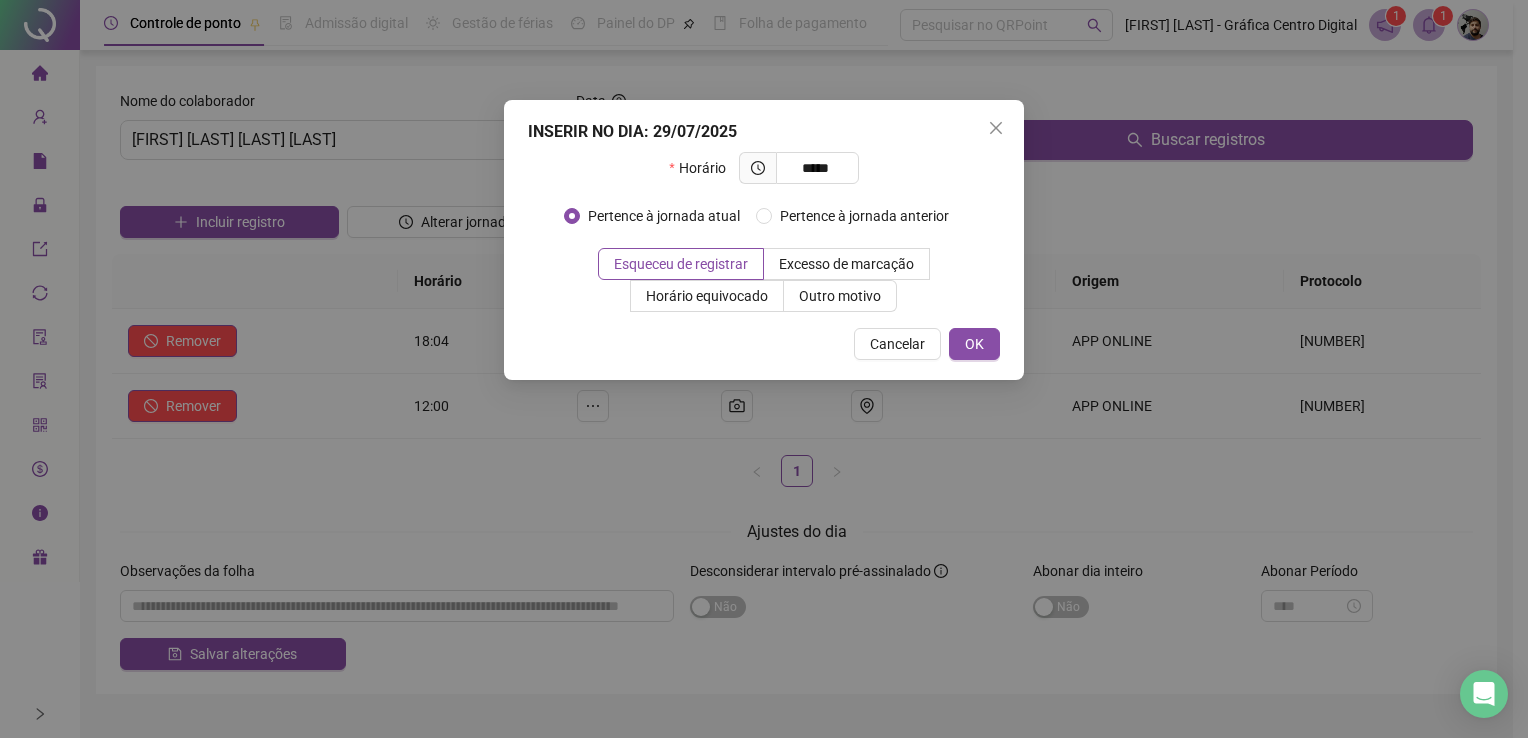 type on "*****" 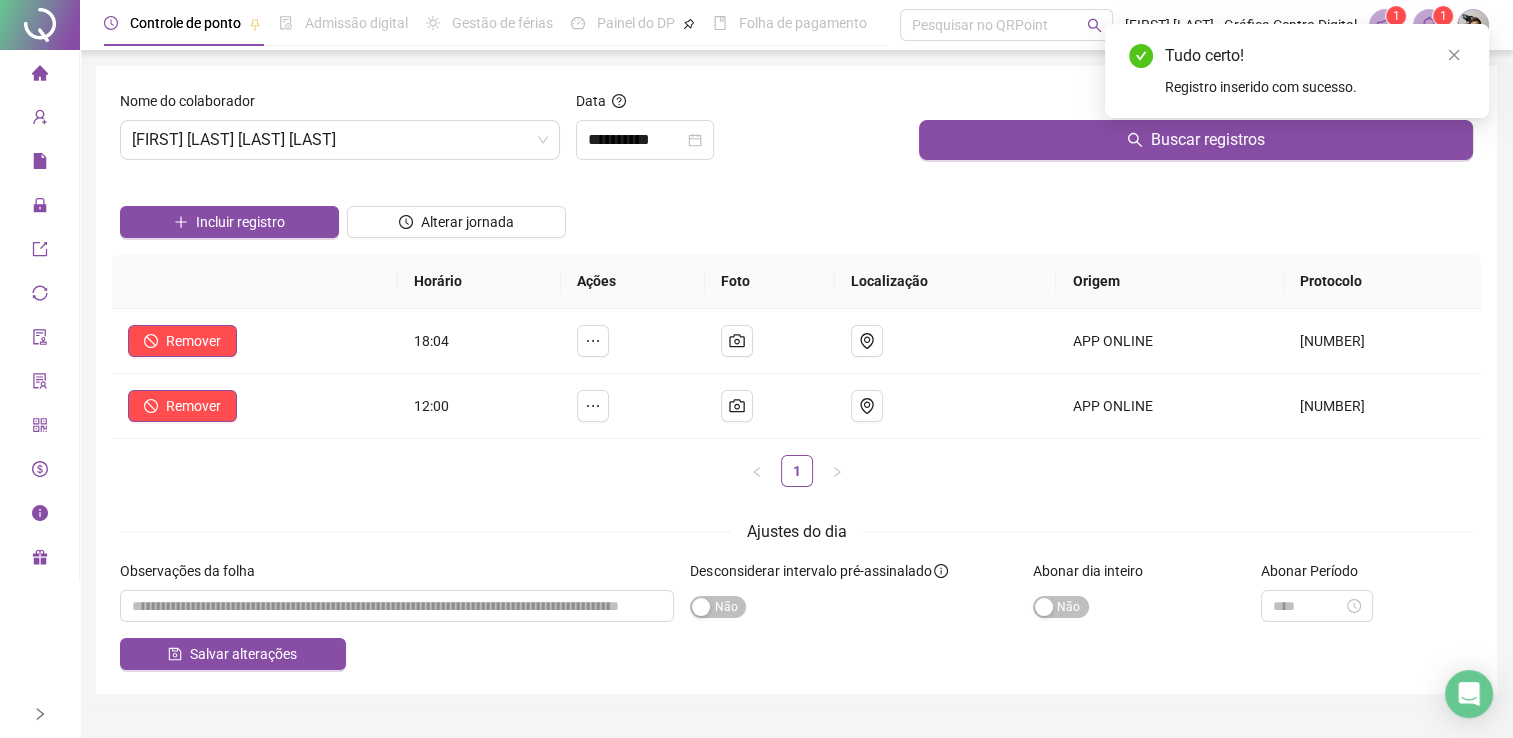 click on "Incluir registro" at bounding box center (229, 222) 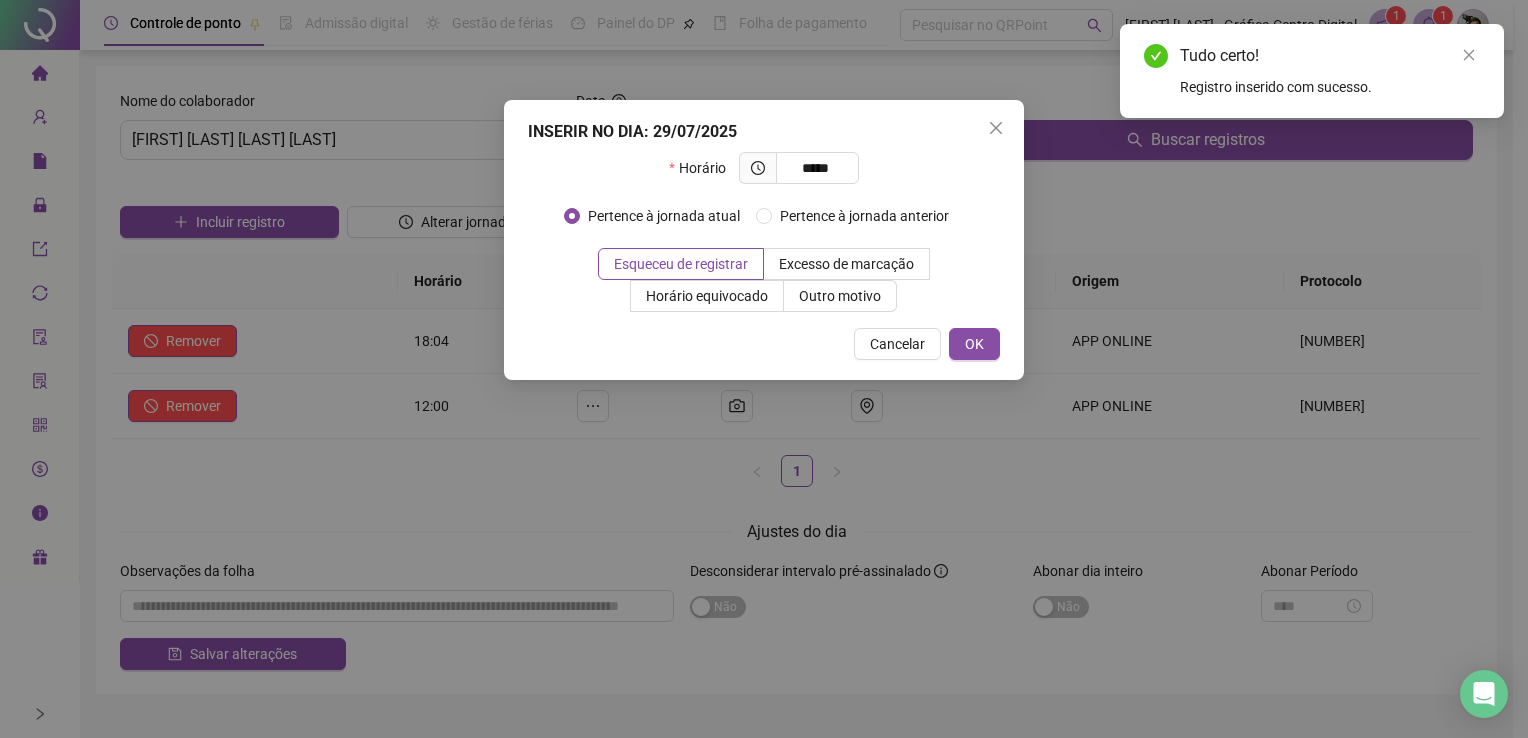 type on "*****" 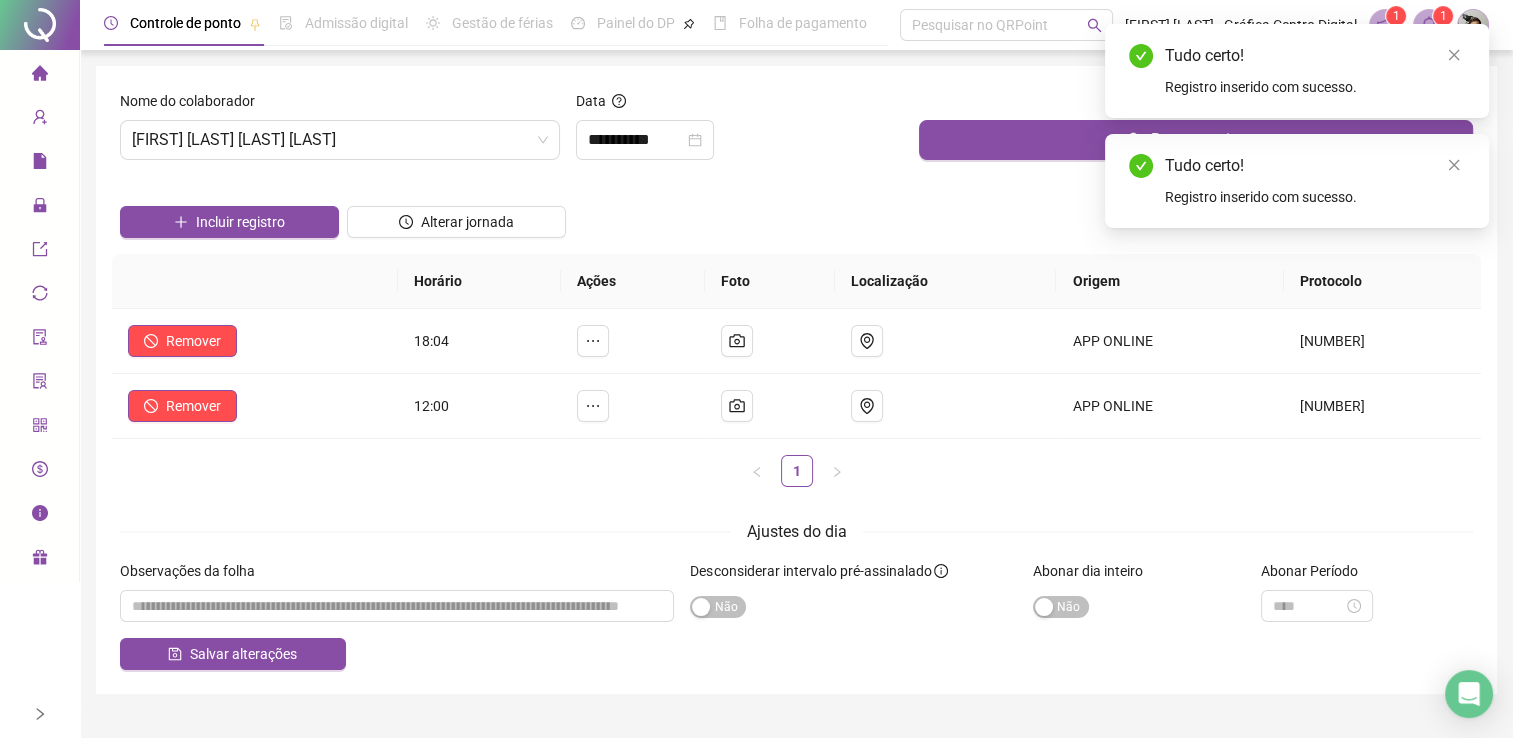 click on "Incluir registro" at bounding box center [229, 222] 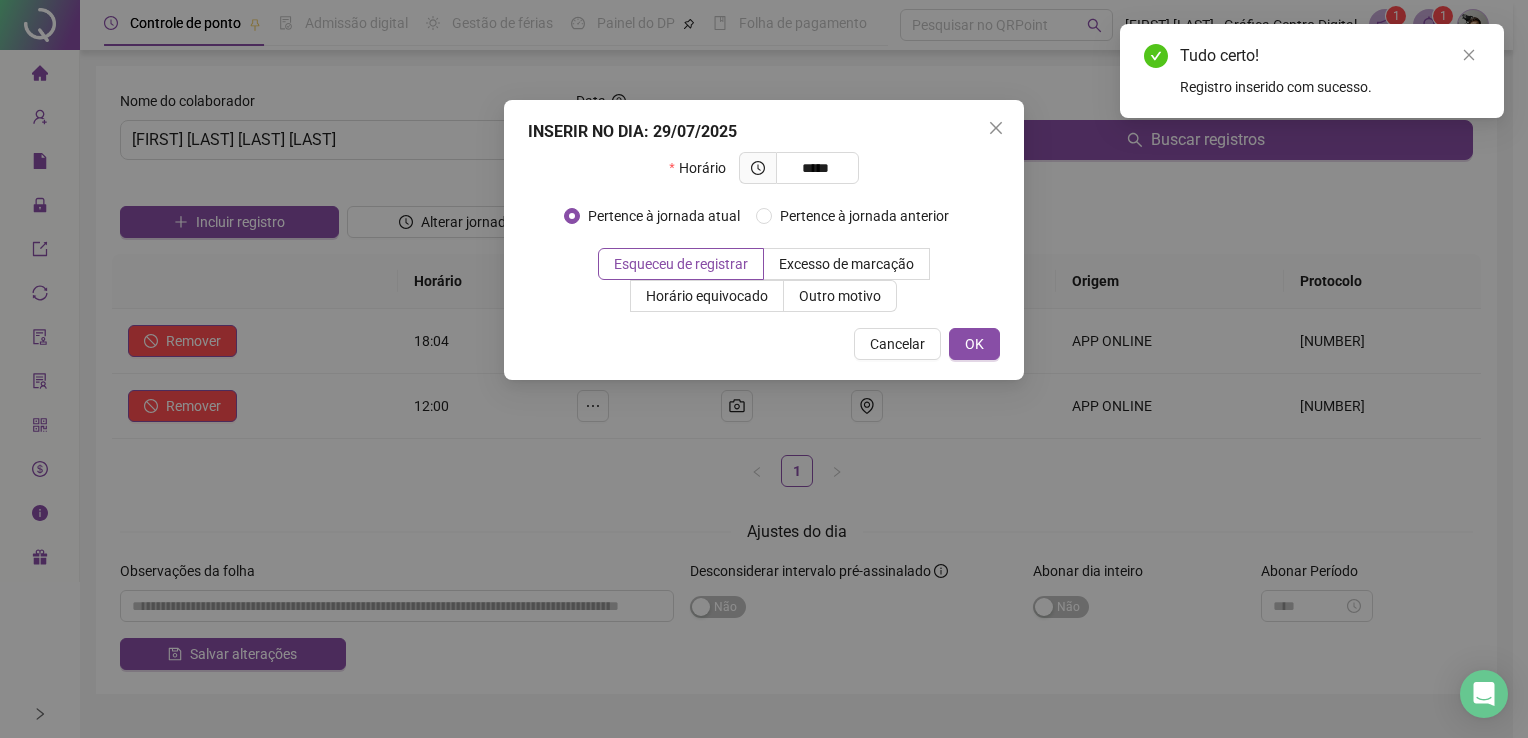 type on "*****" 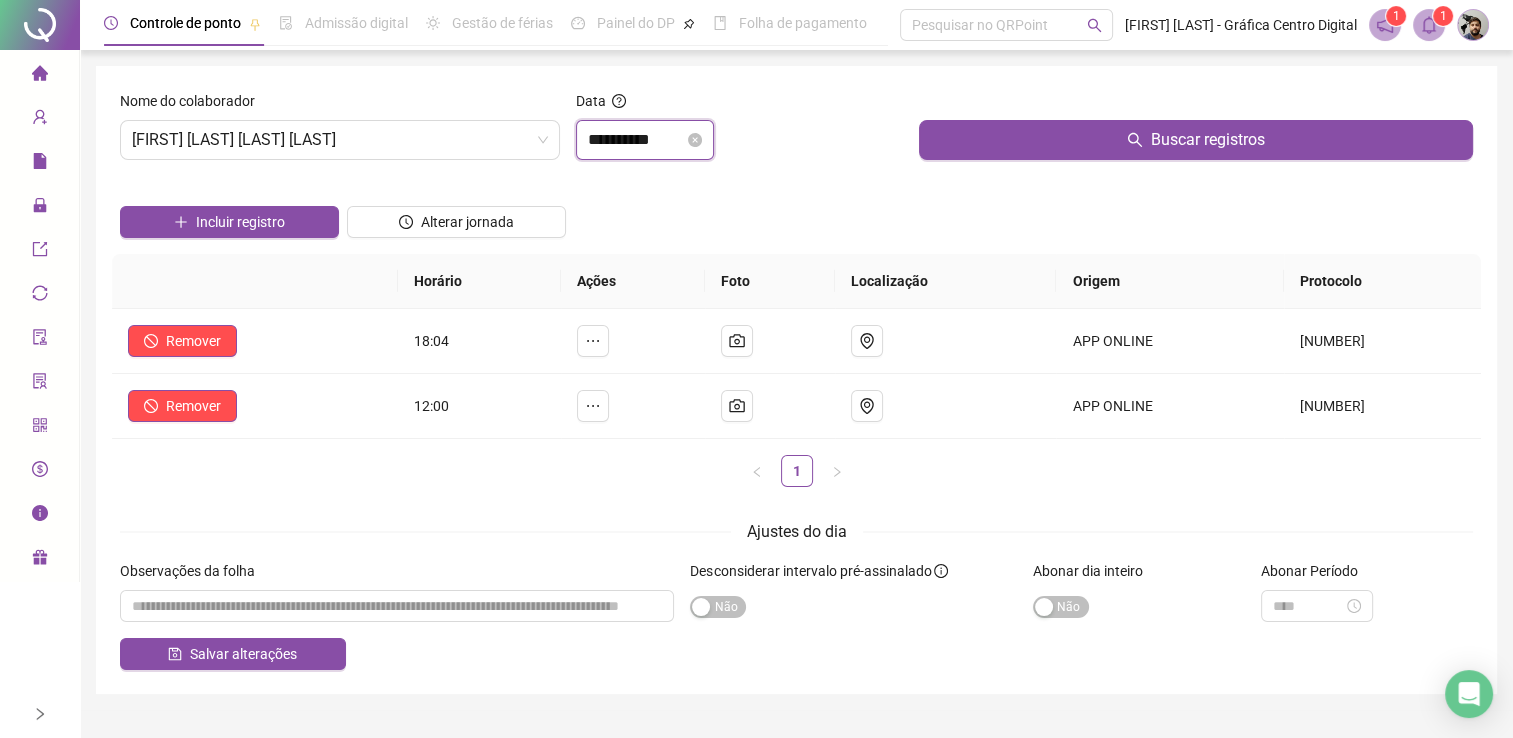 click on "**********" at bounding box center [636, 140] 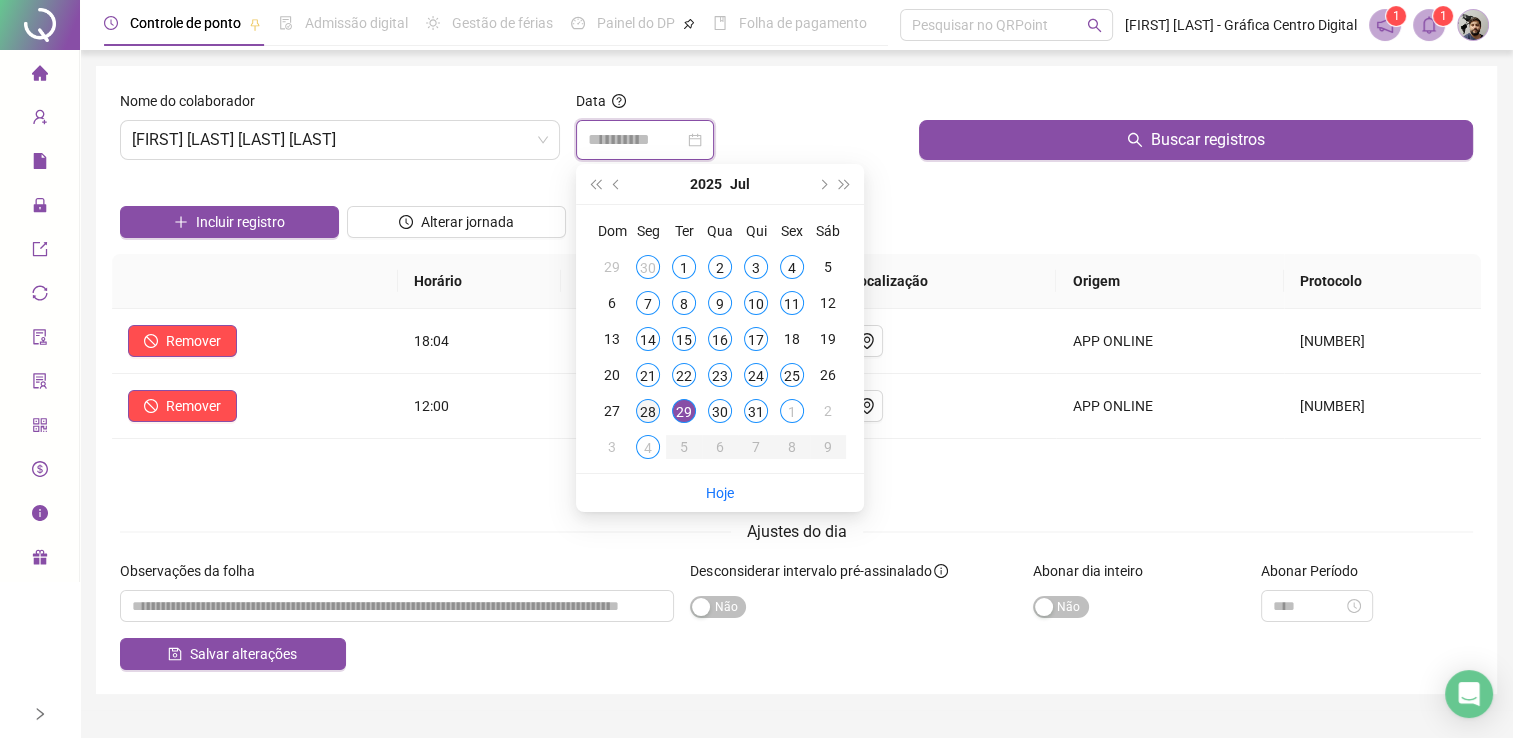 type on "**********" 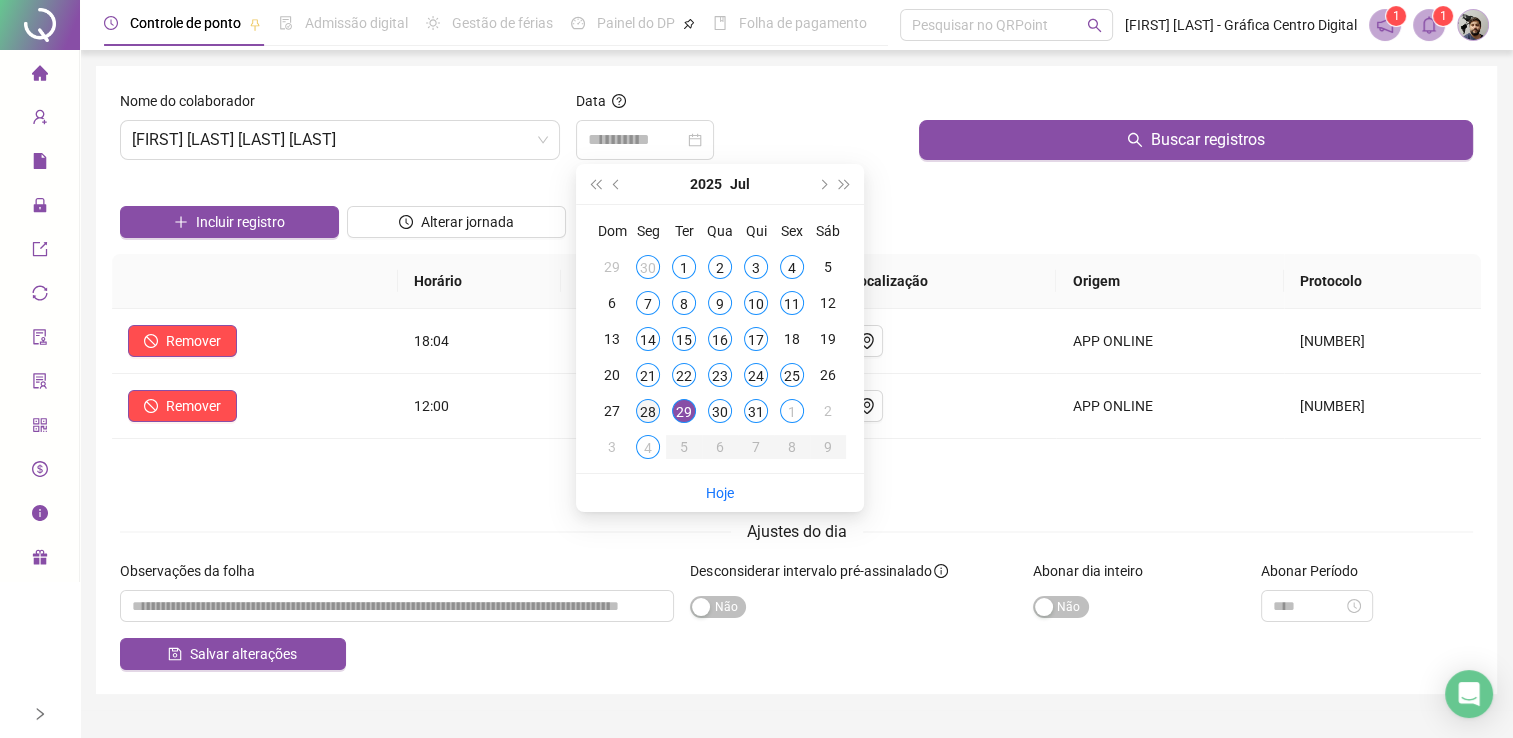 click on "28" at bounding box center (648, 411) 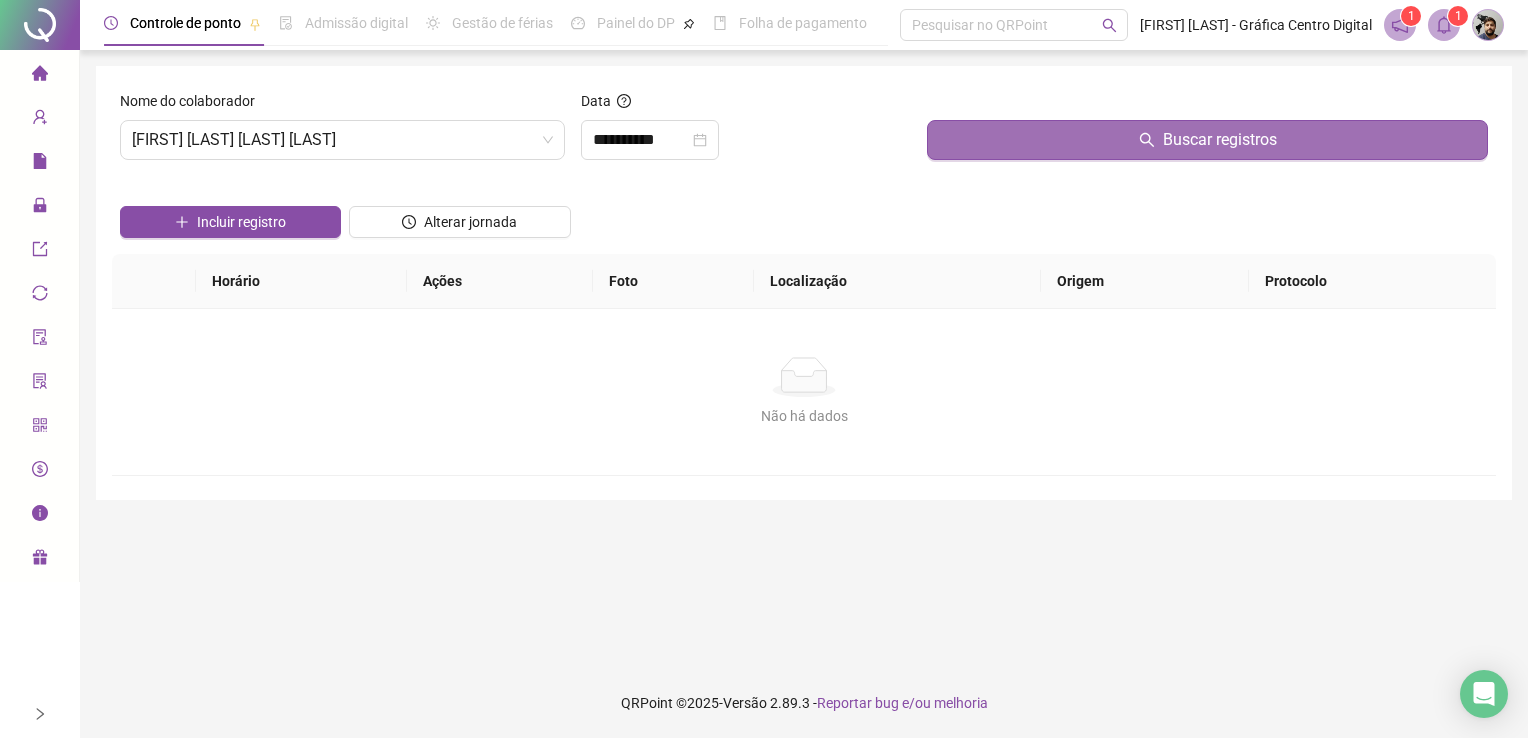 click on "Buscar registros" at bounding box center (1207, 140) 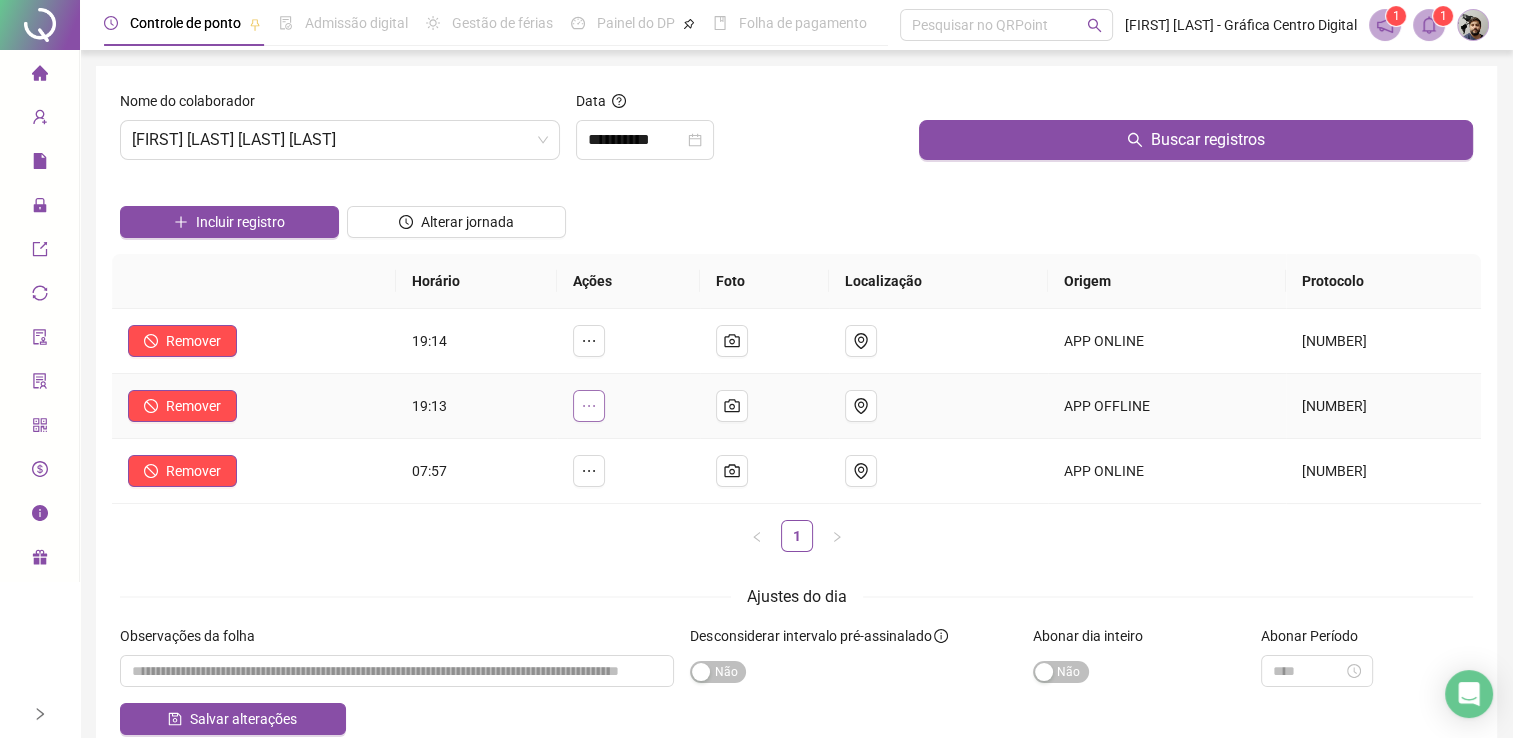 click at bounding box center (589, 406) 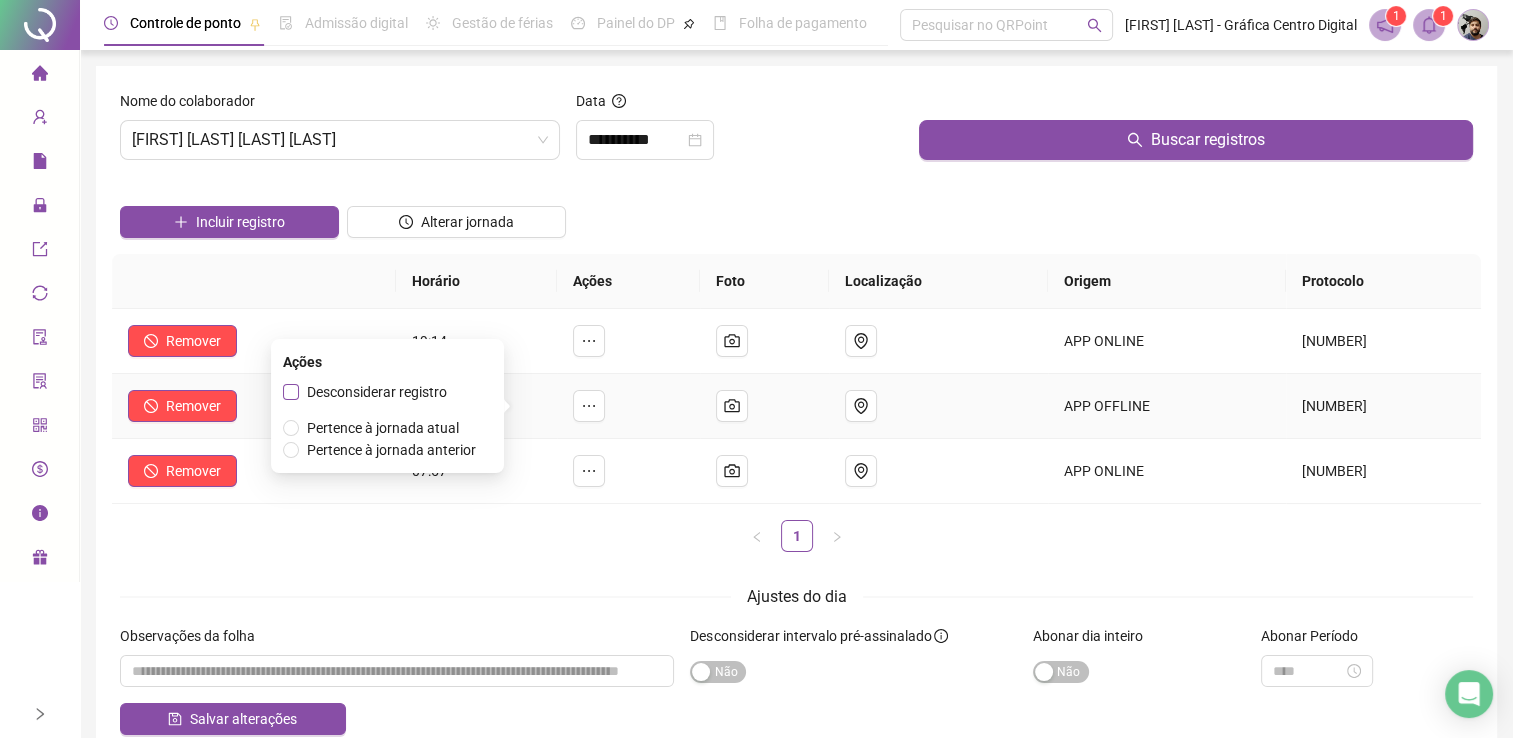 click on "Desconsiderar registro" at bounding box center (377, 392) 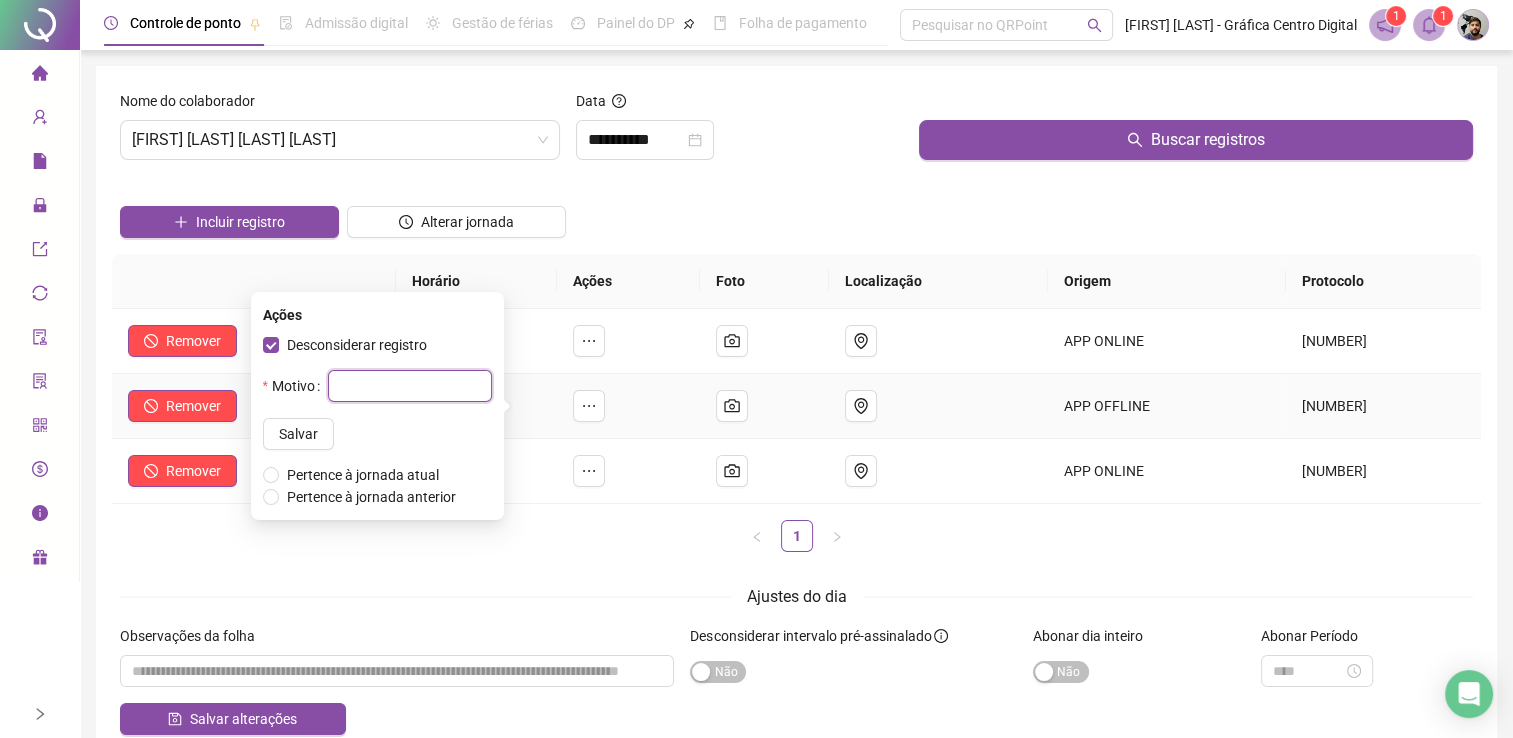 click at bounding box center [410, 386] 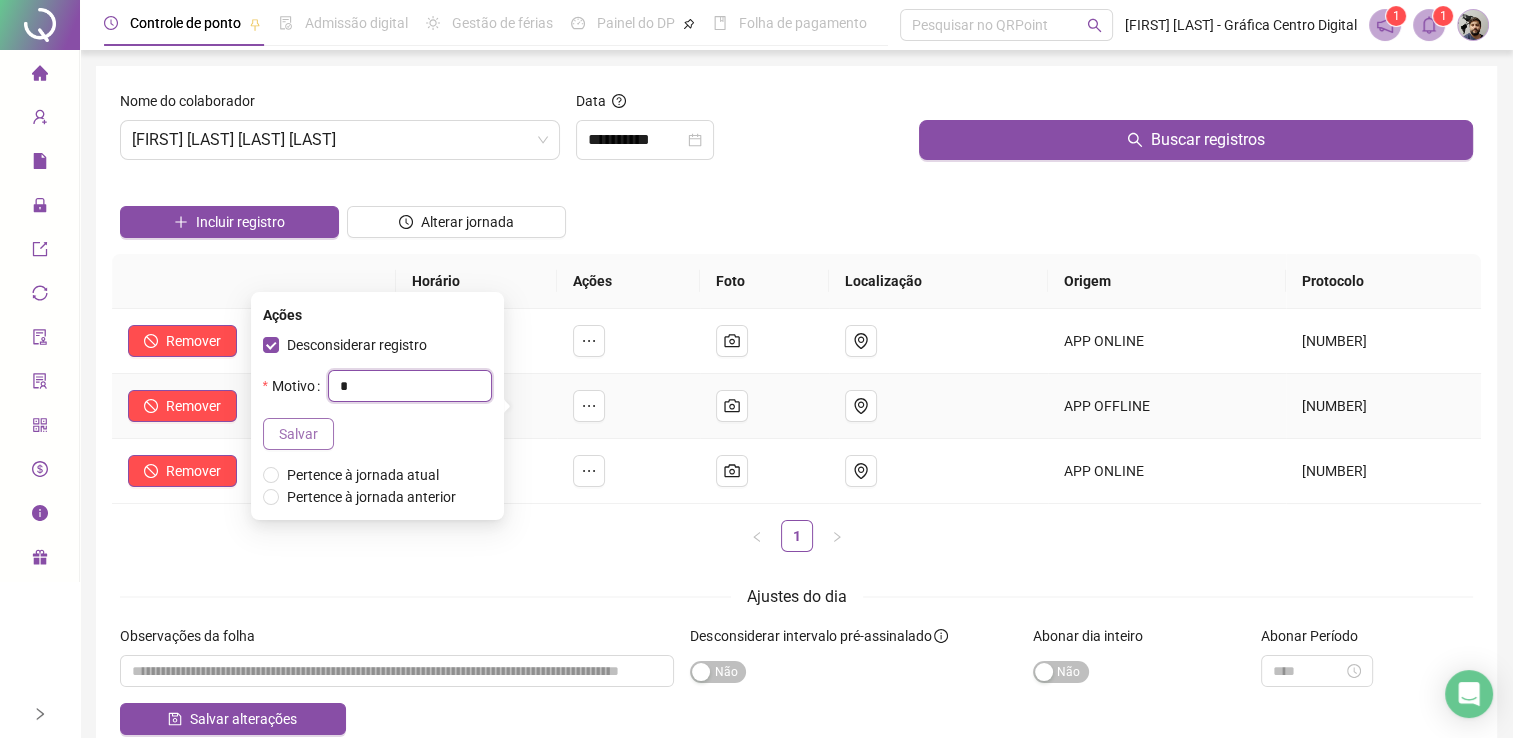 type on "*" 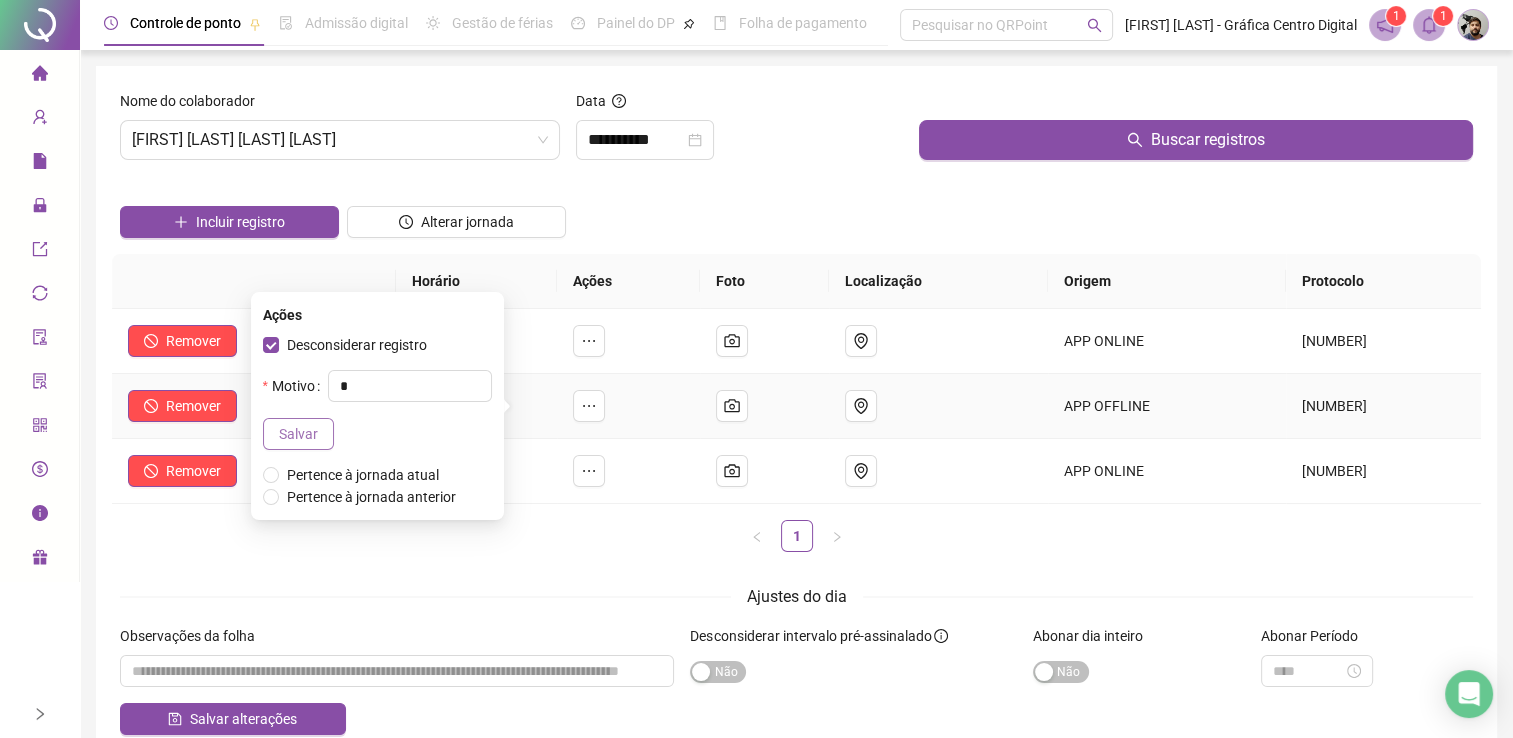 click on "Salvar" at bounding box center [298, 434] 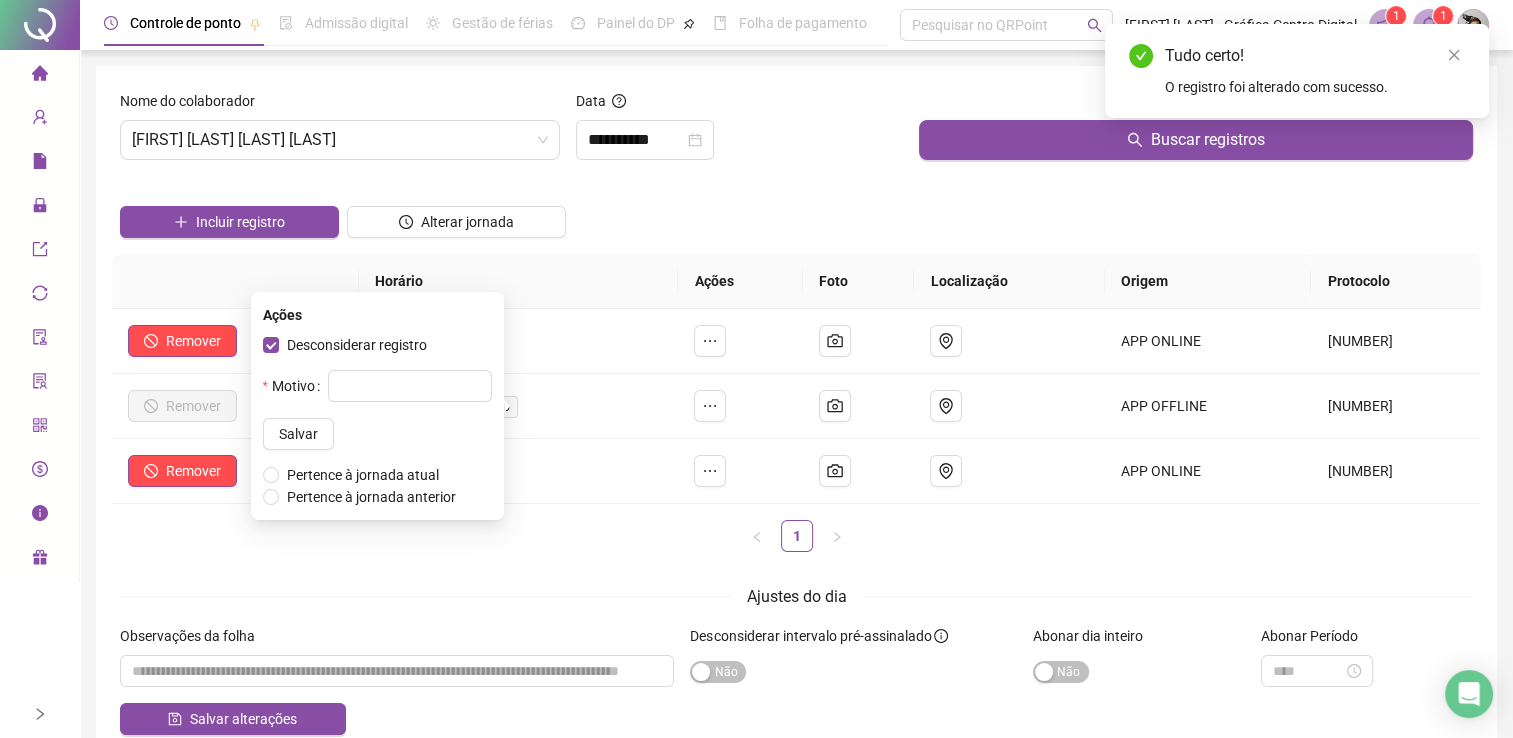 click on "**********" at bounding box center [796, 412] 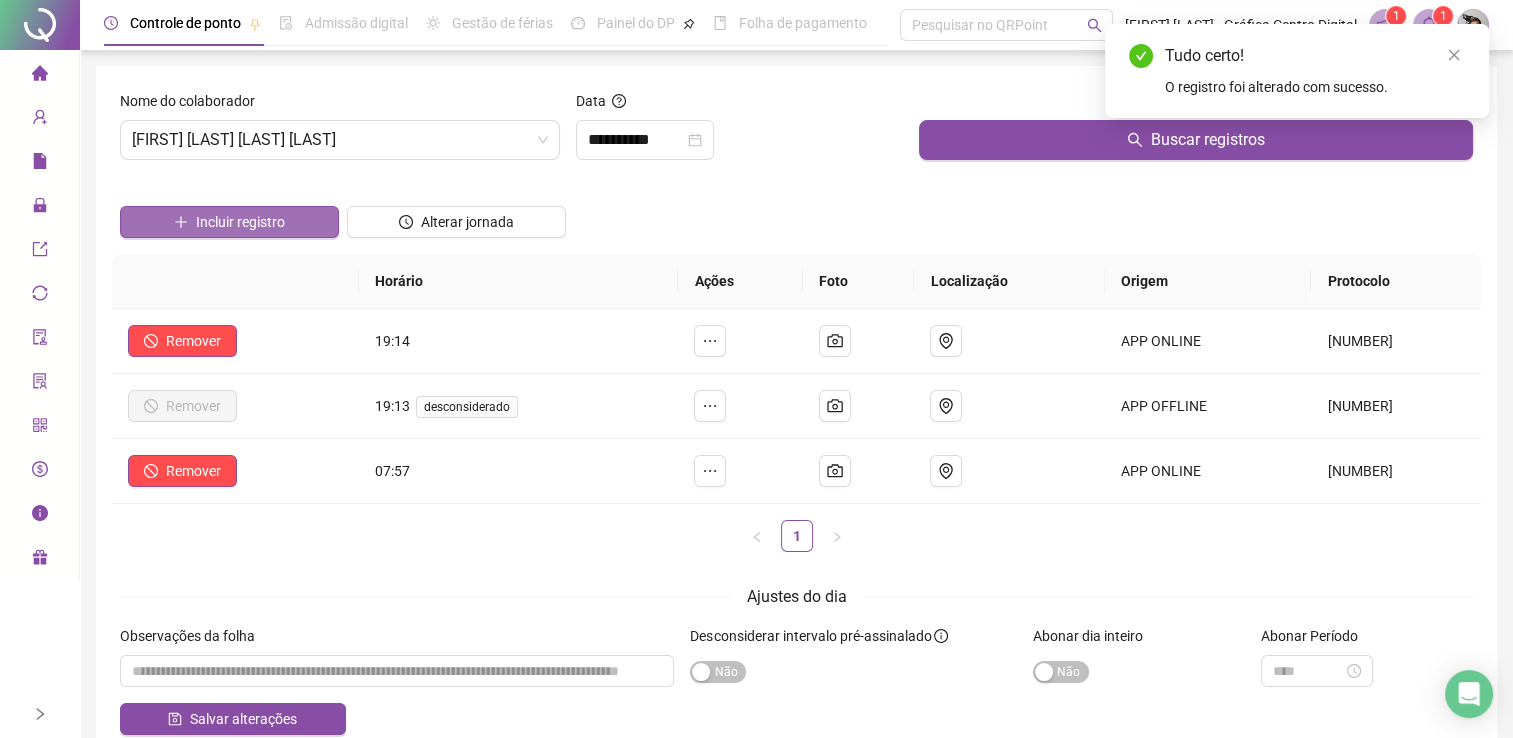 click on "Incluir registro" at bounding box center [240, 222] 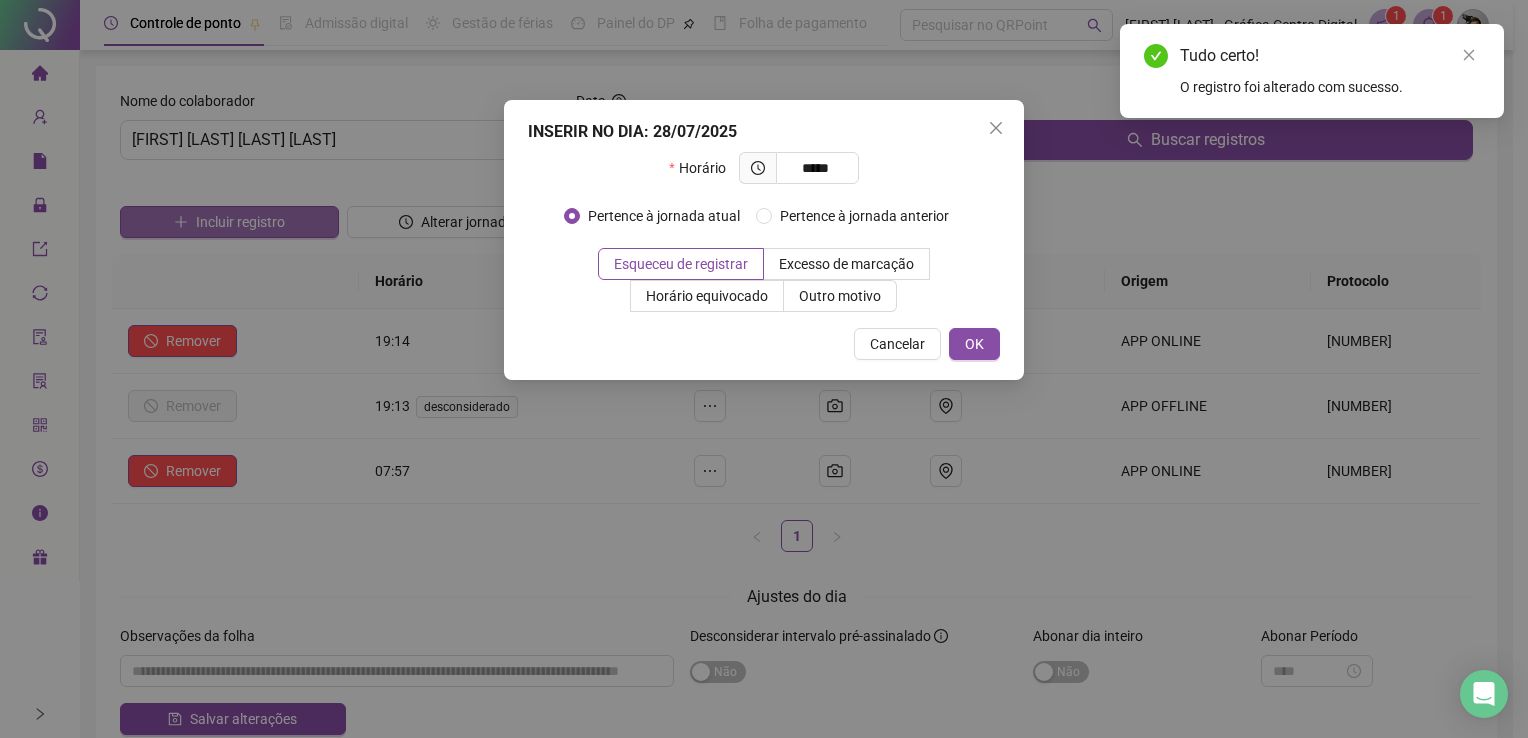 type on "*****" 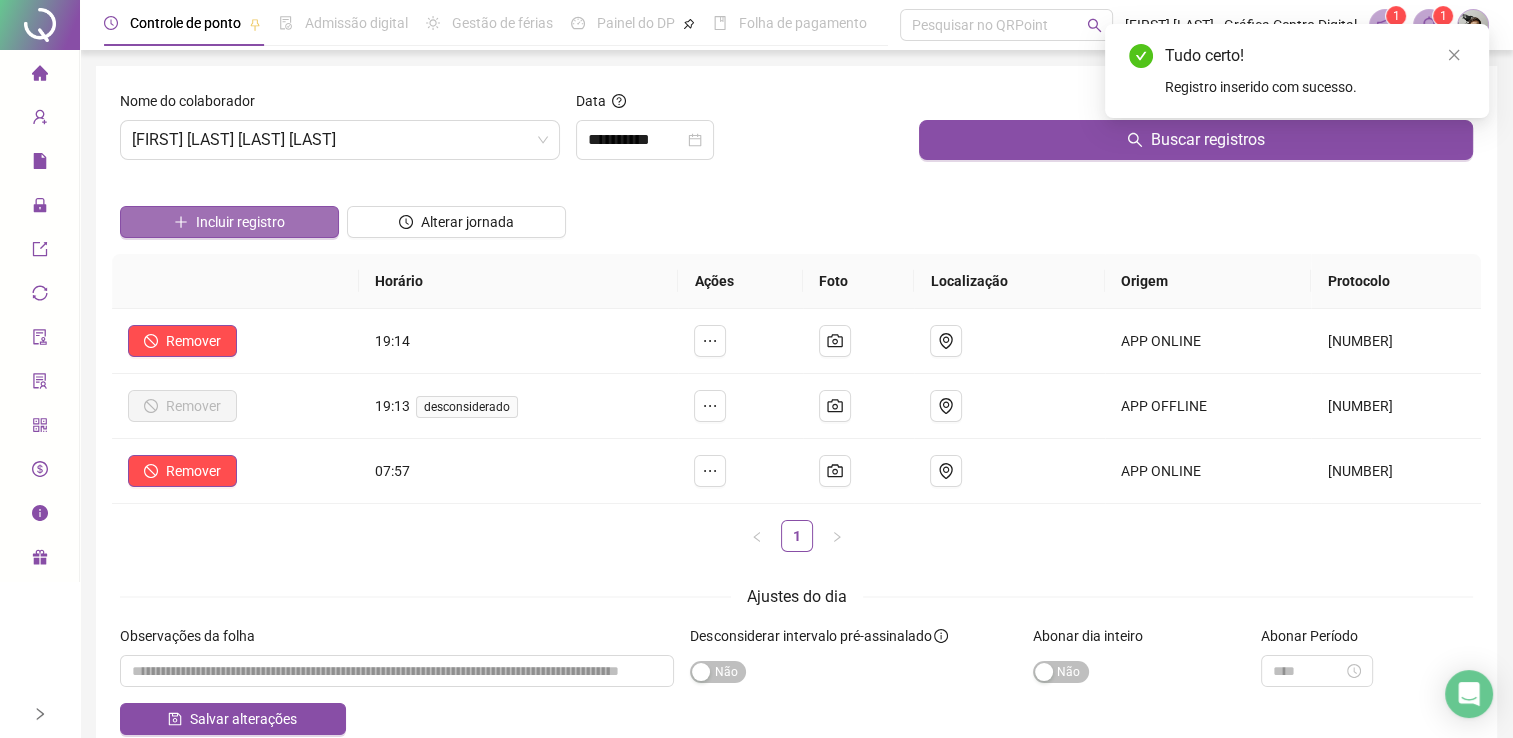 click on "Incluir registro" at bounding box center [240, 222] 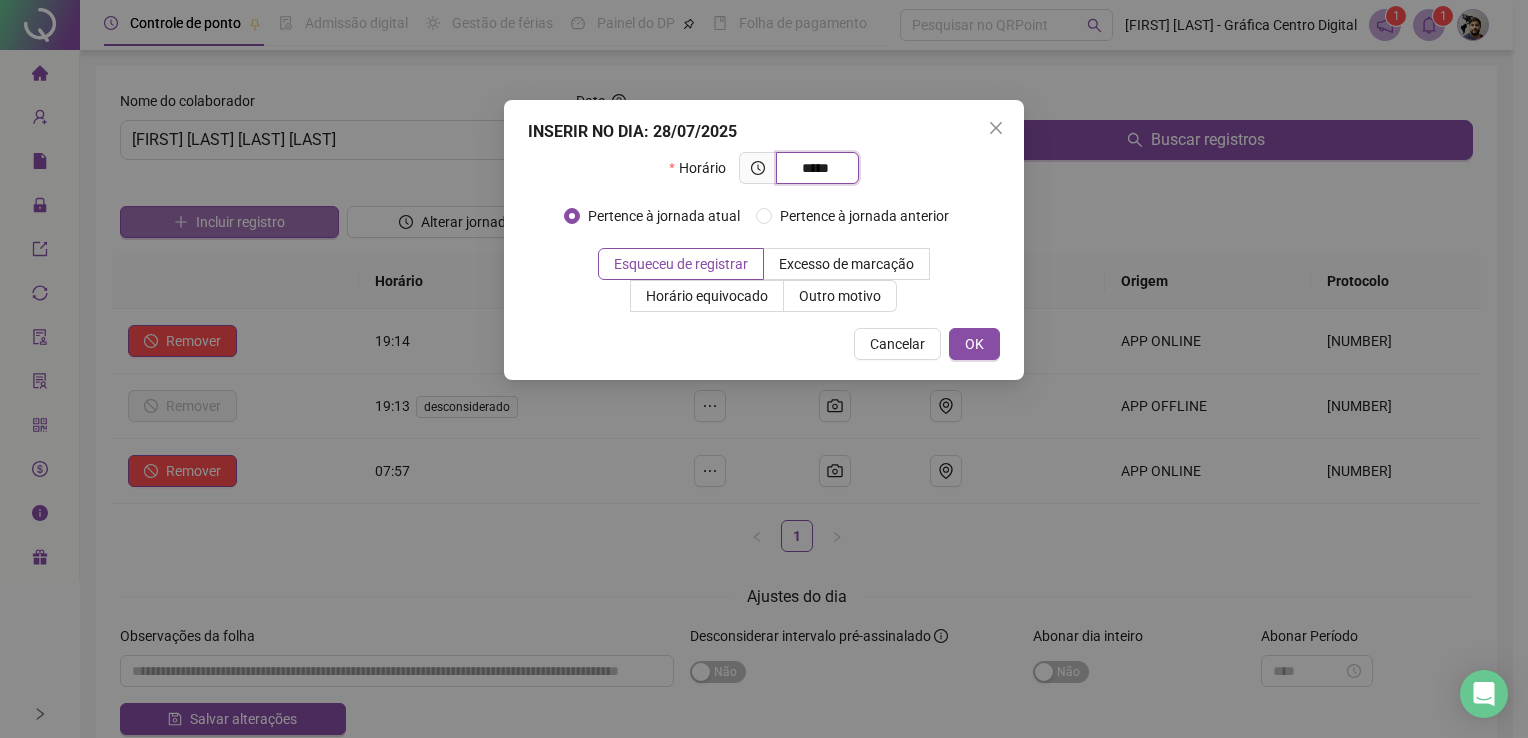 type on "*****" 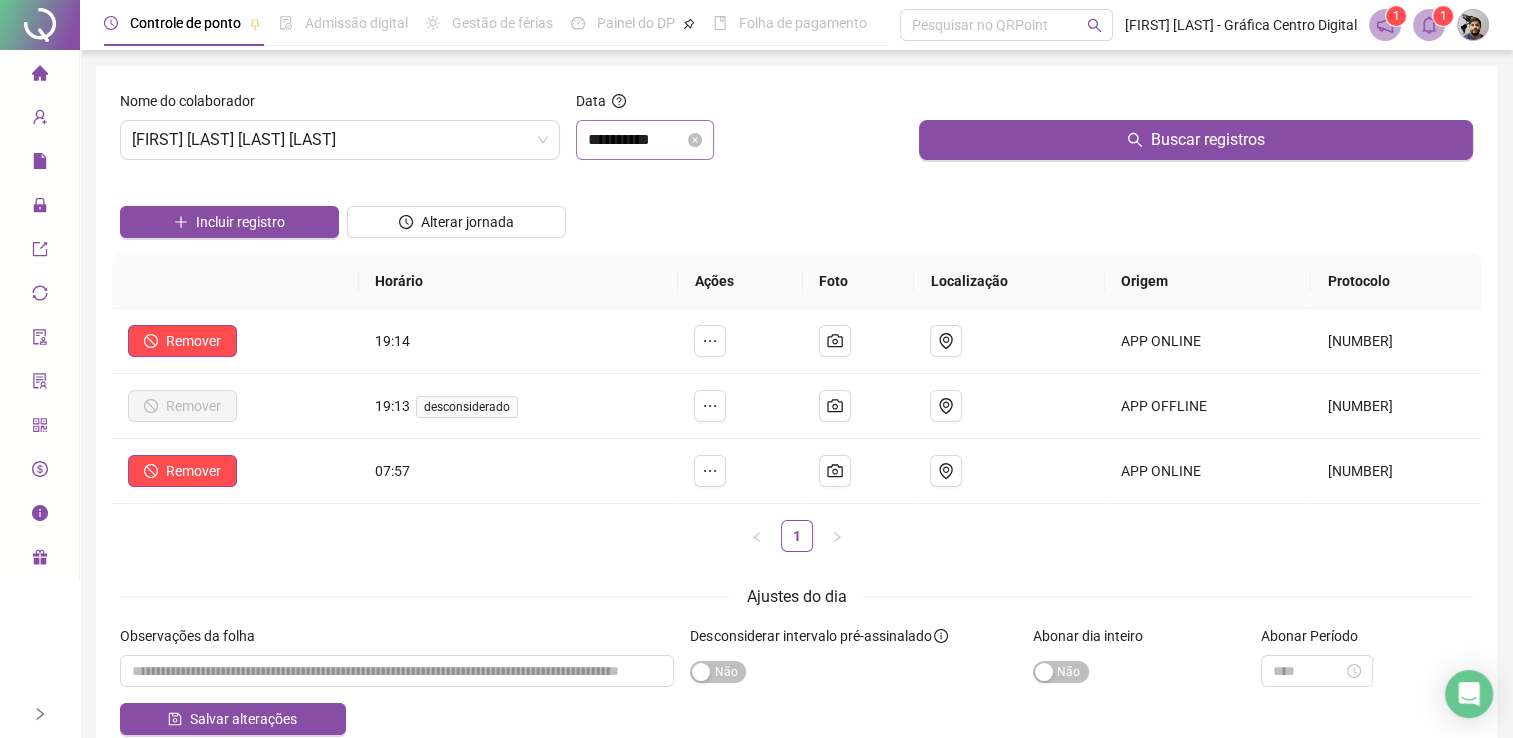 click on "**********" at bounding box center [645, 140] 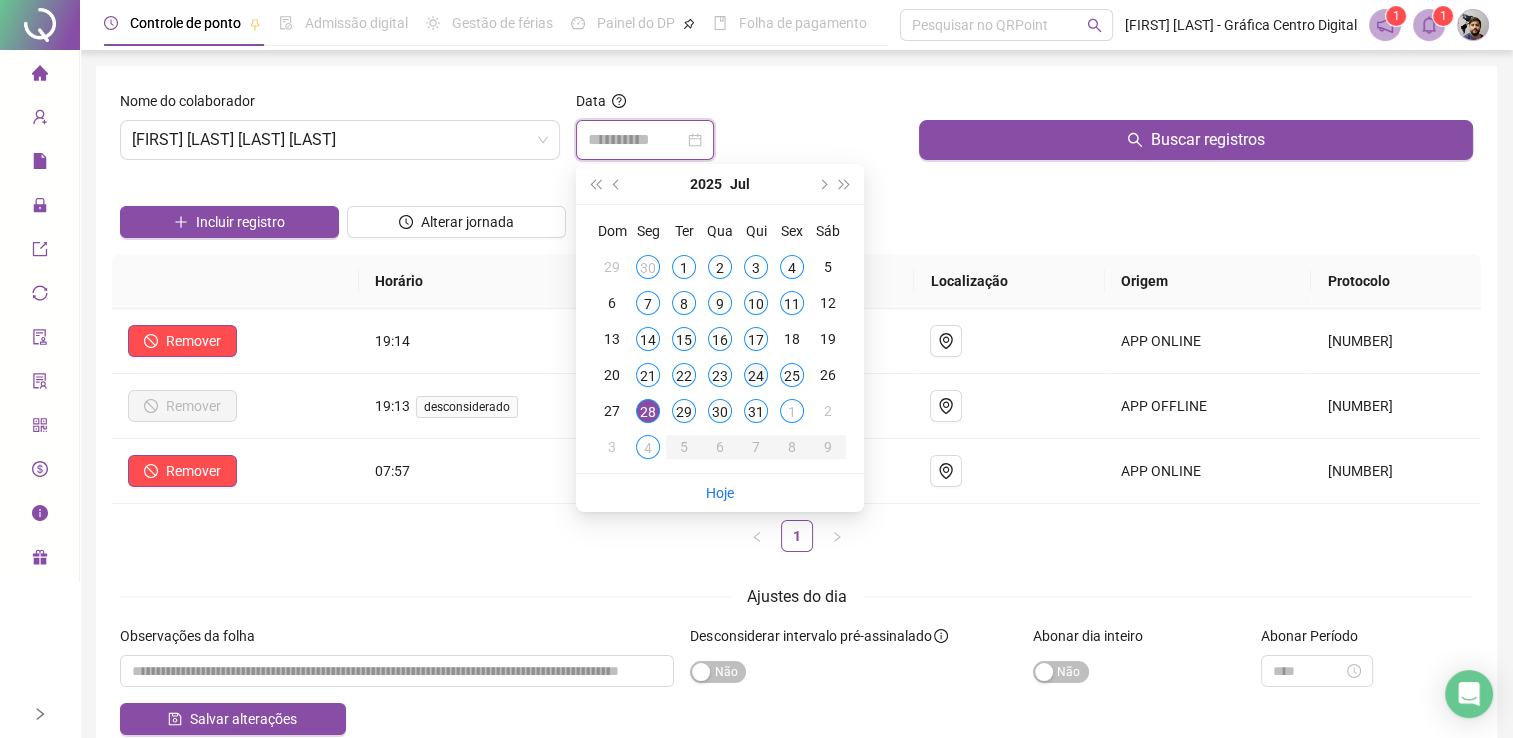 type on "**********" 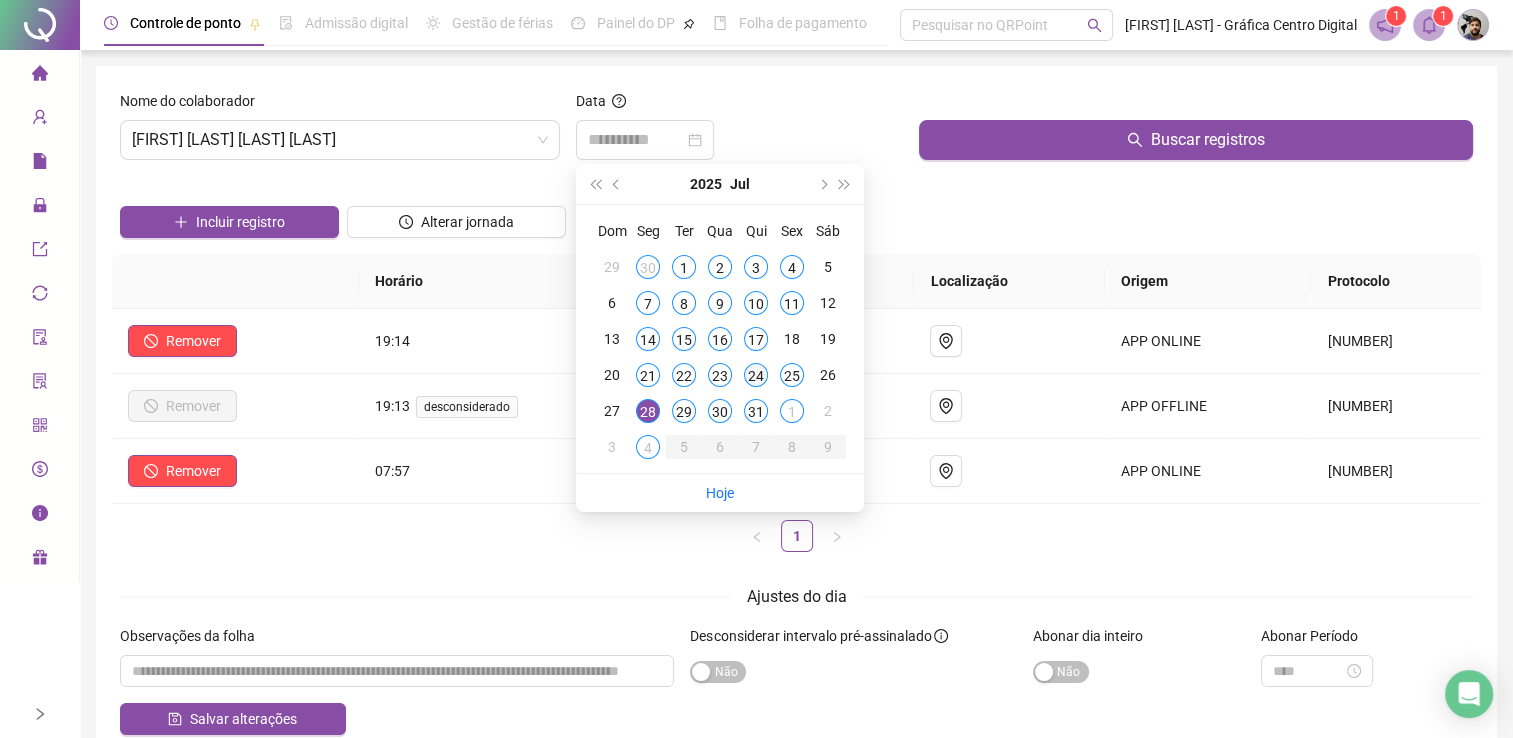 click on "24" at bounding box center [756, 375] 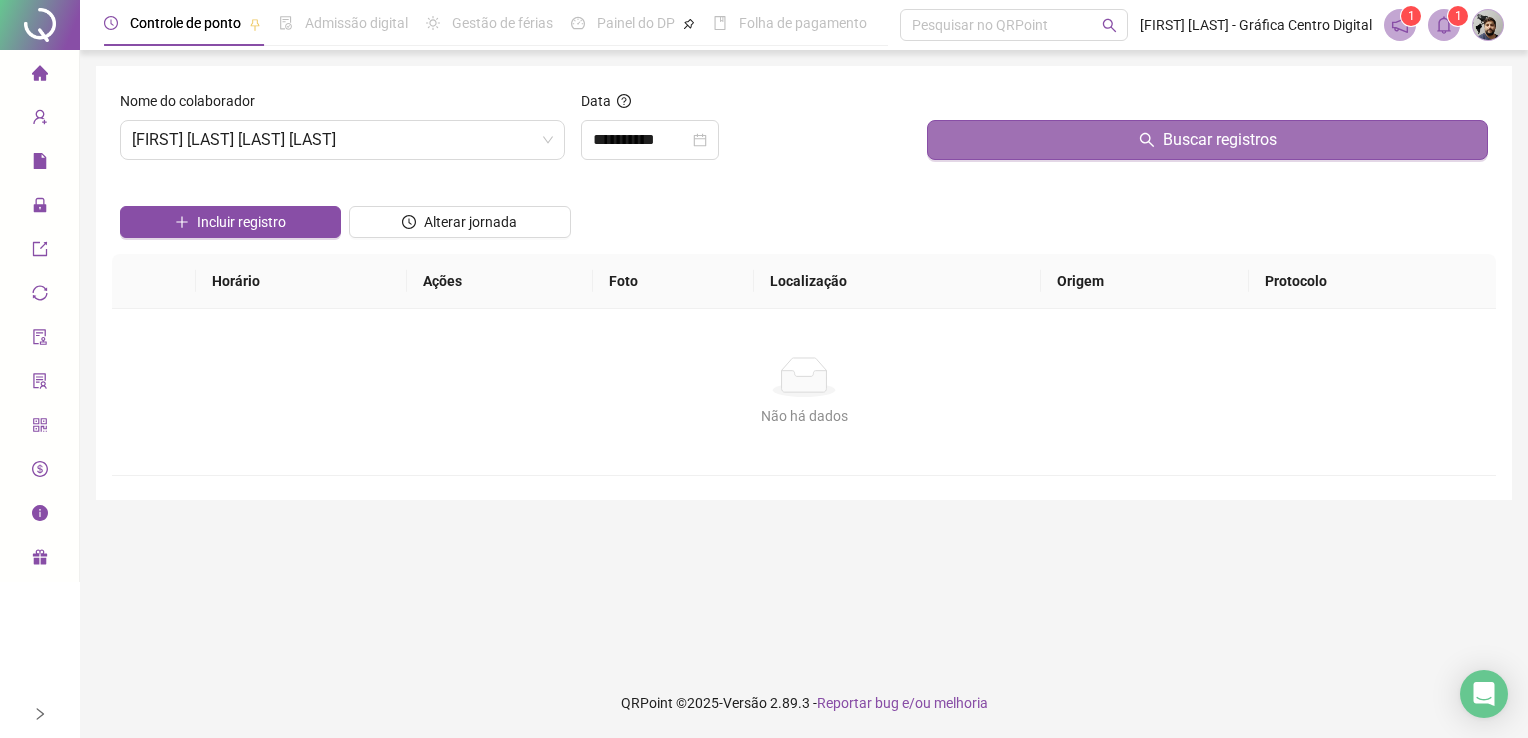 click on "Buscar registros" at bounding box center (1207, 140) 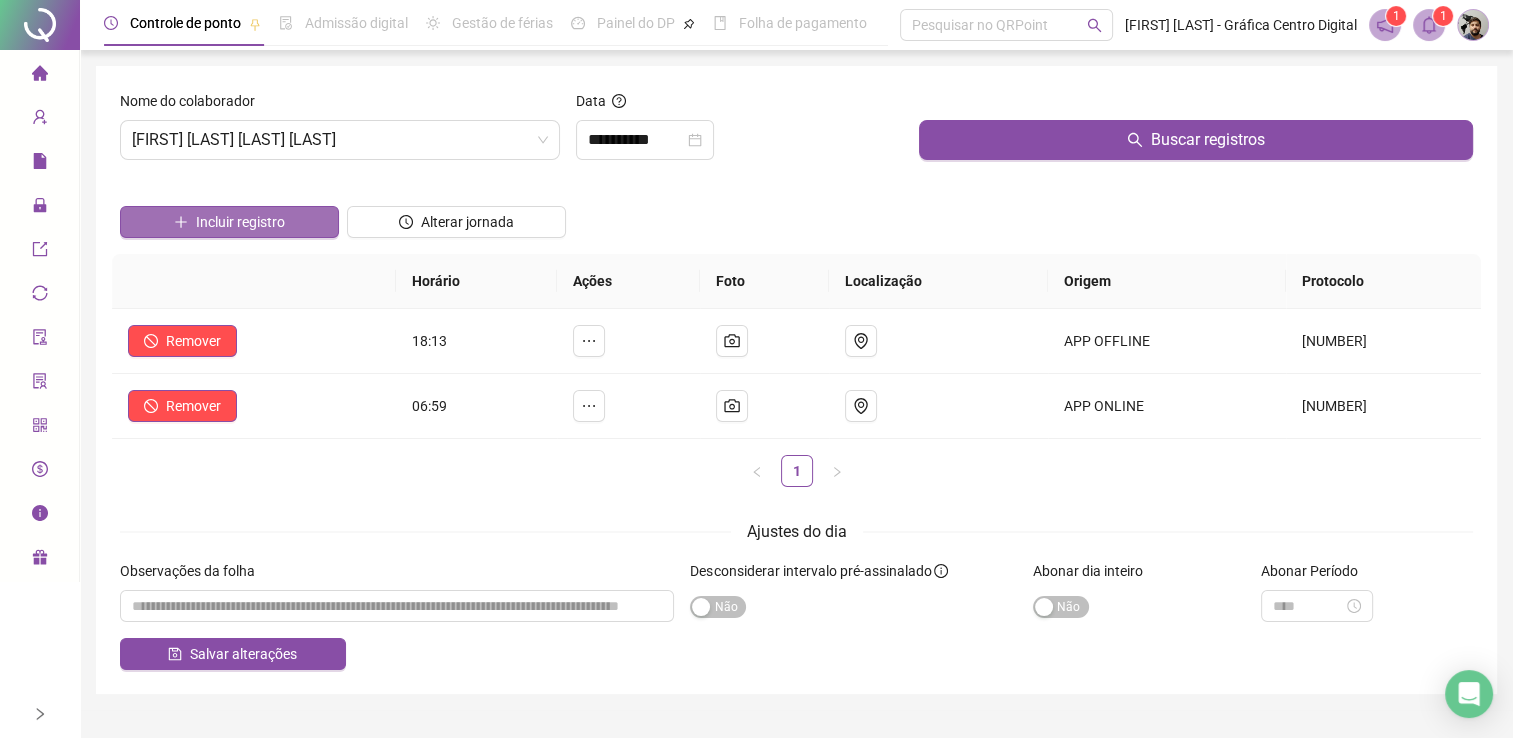 click on "Incluir registro" at bounding box center [240, 222] 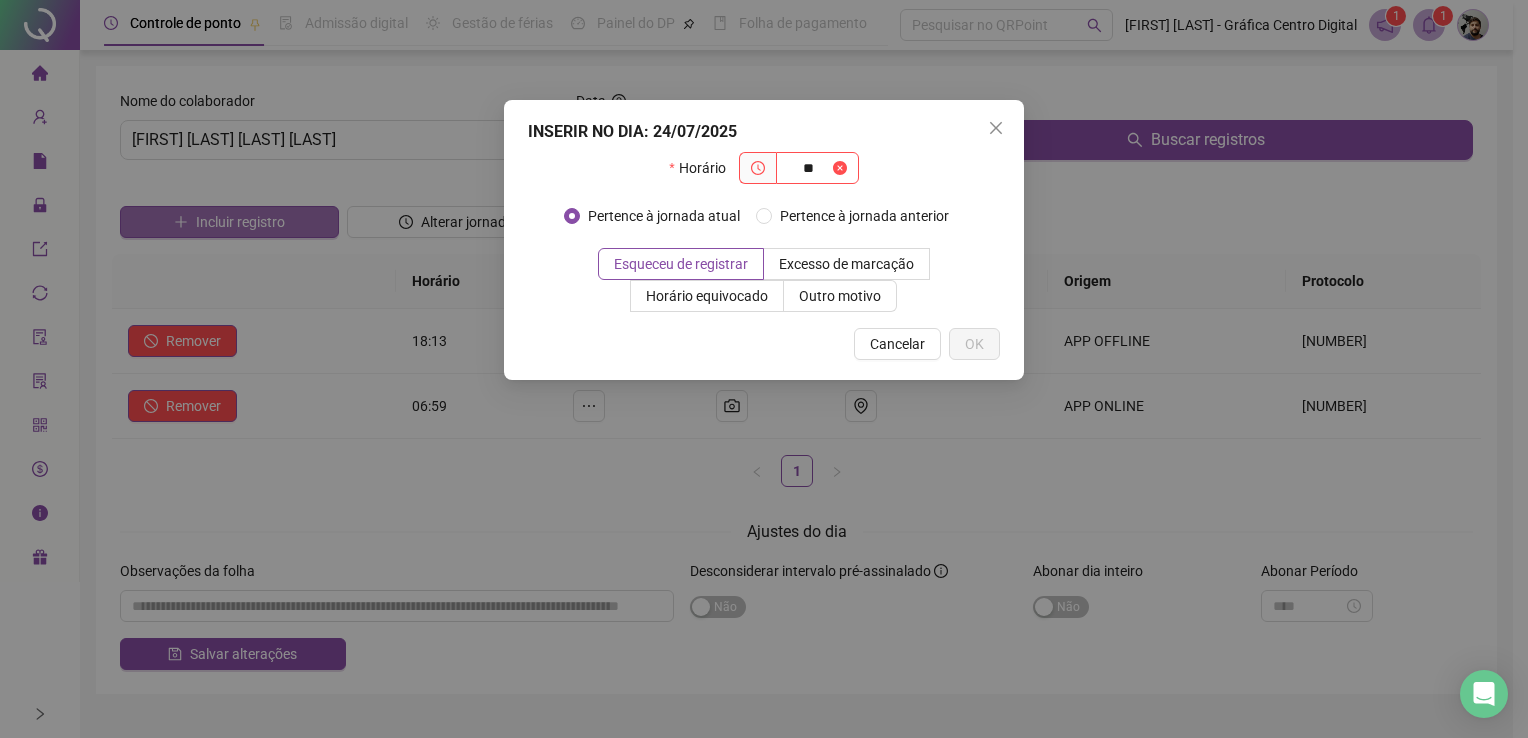 type on "*" 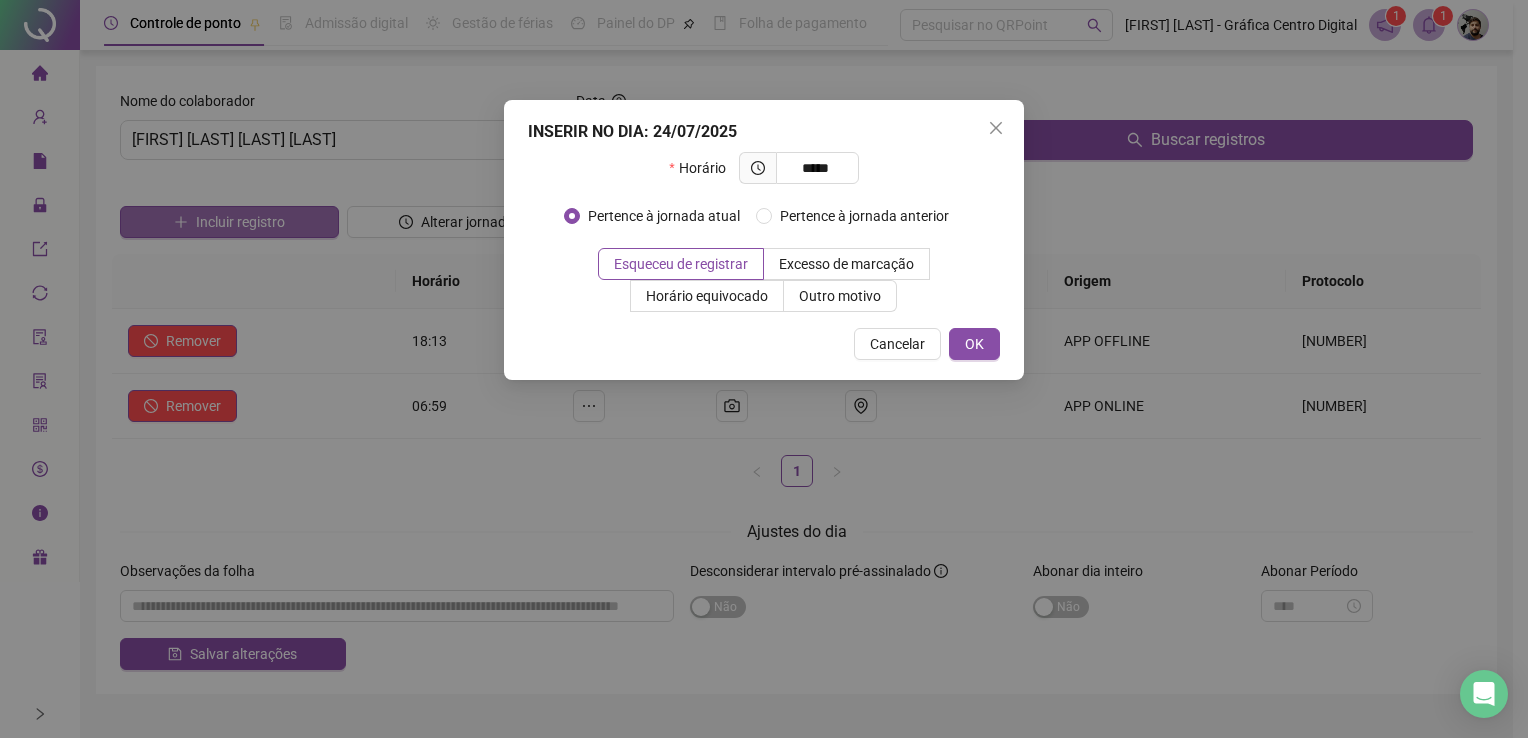 type on "*****" 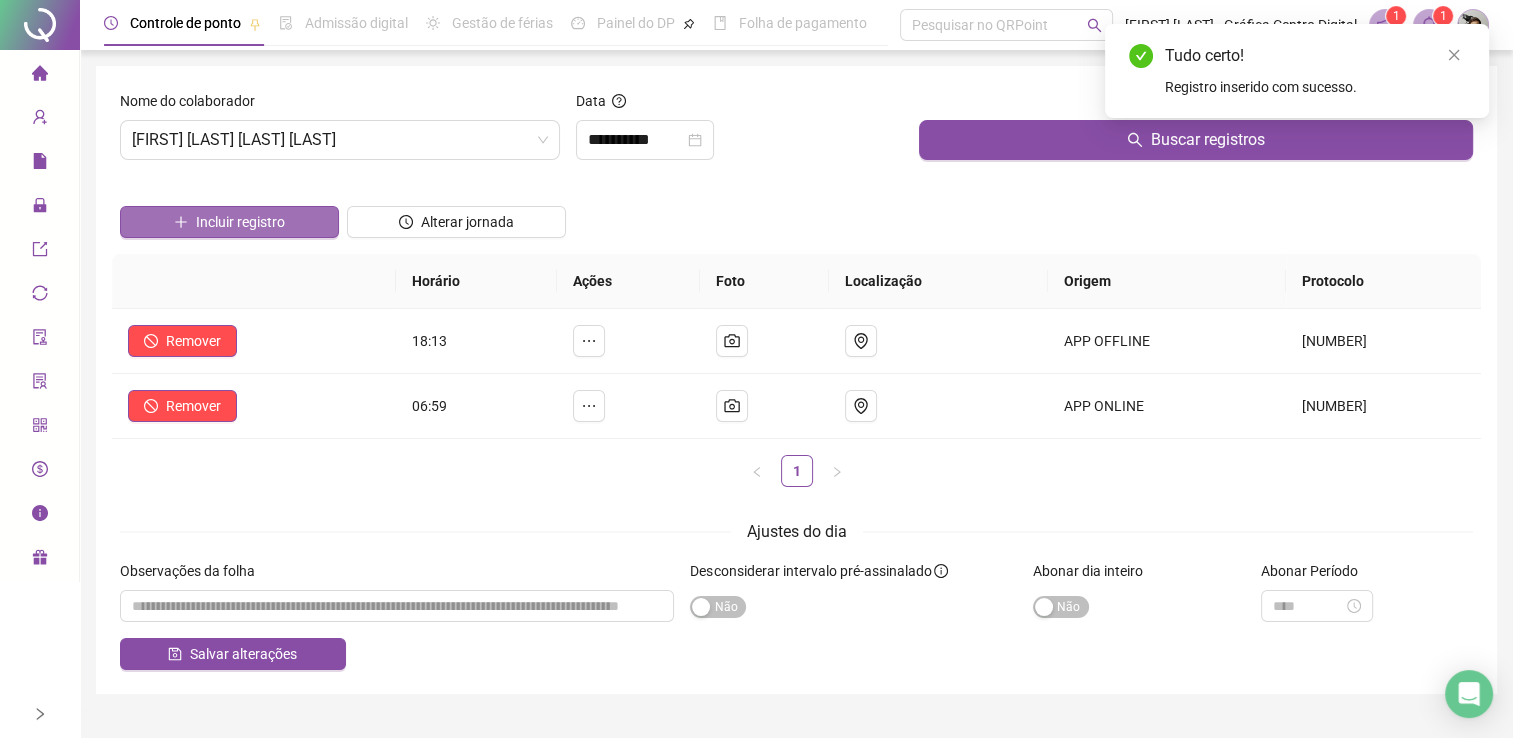 click on "Incluir registro" at bounding box center [229, 222] 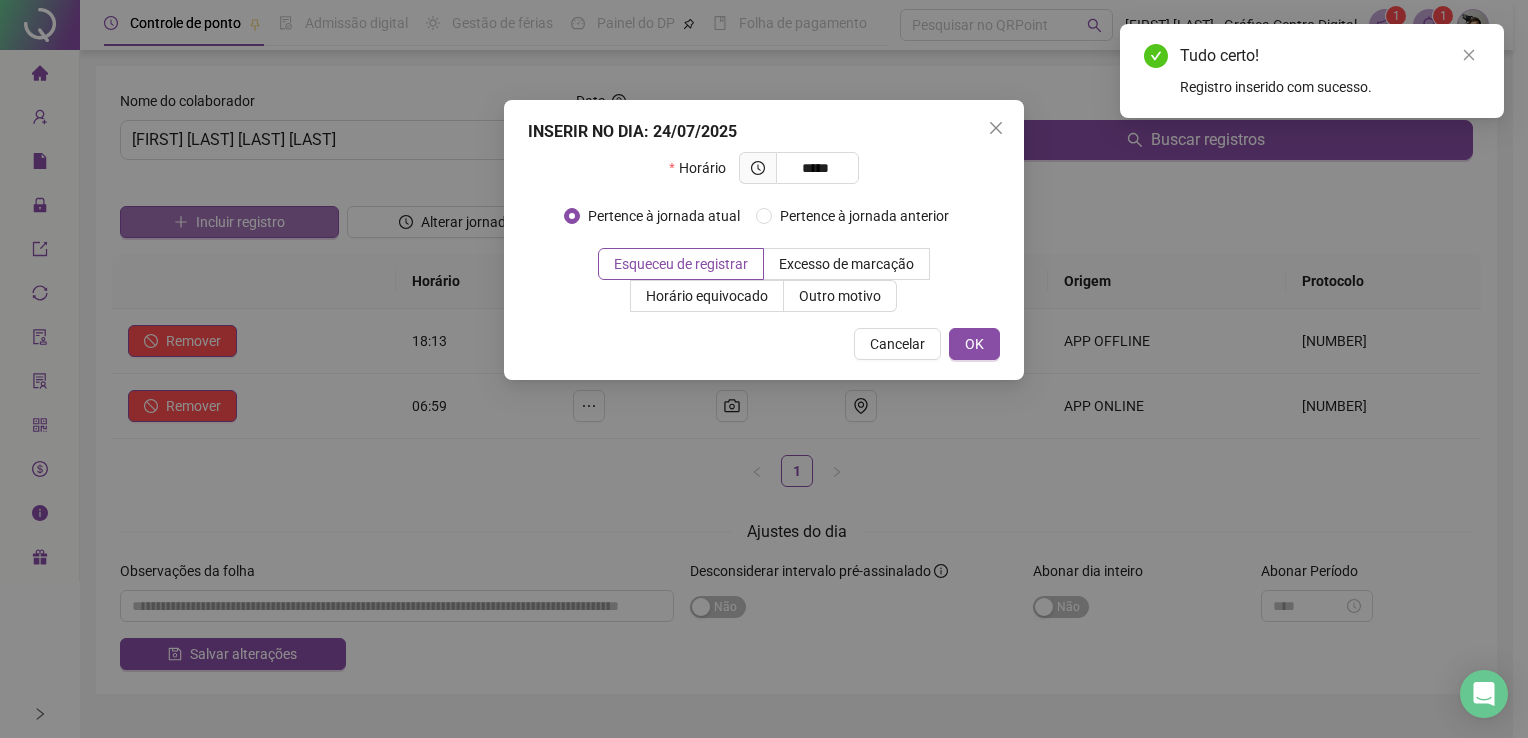 type on "*****" 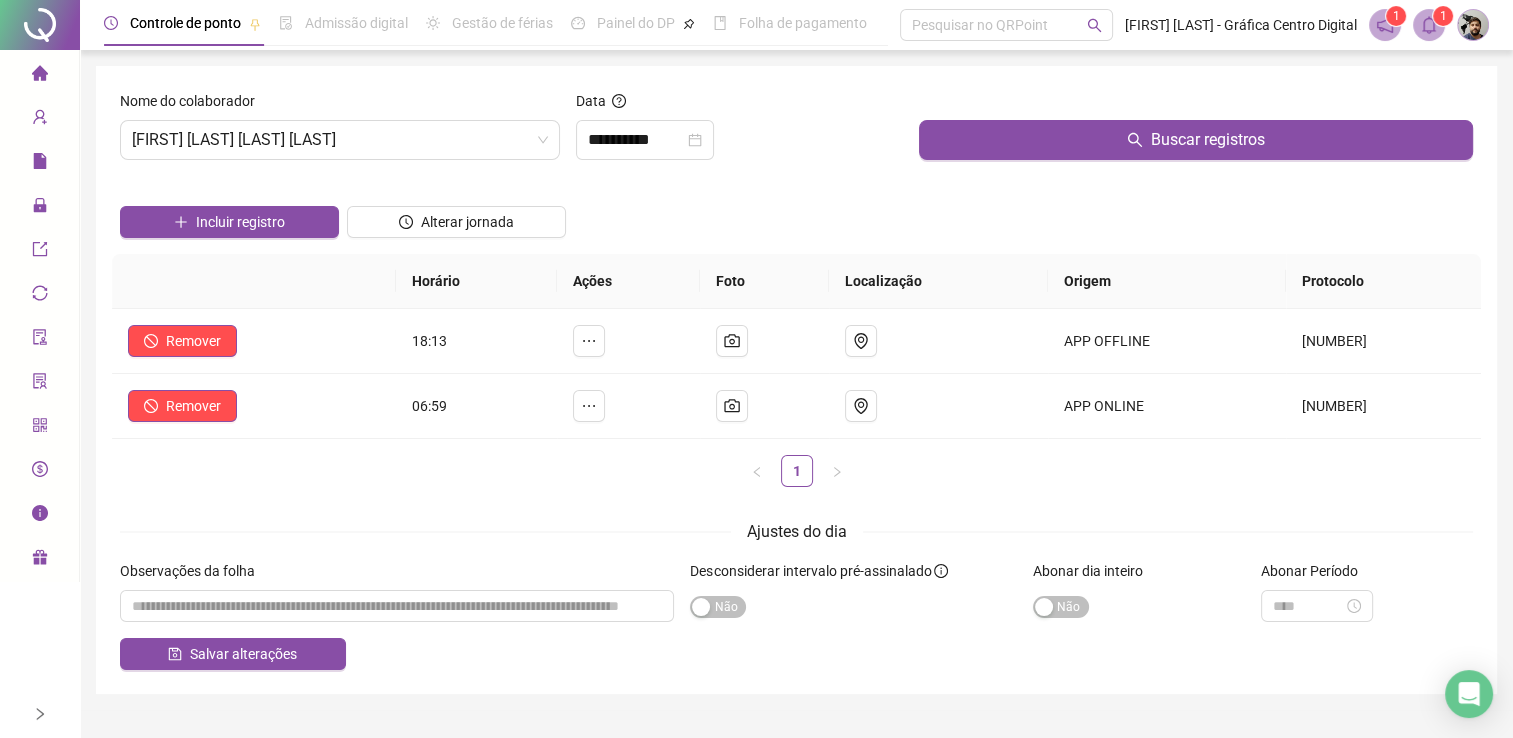click on "Data" at bounding box center (739, 105) 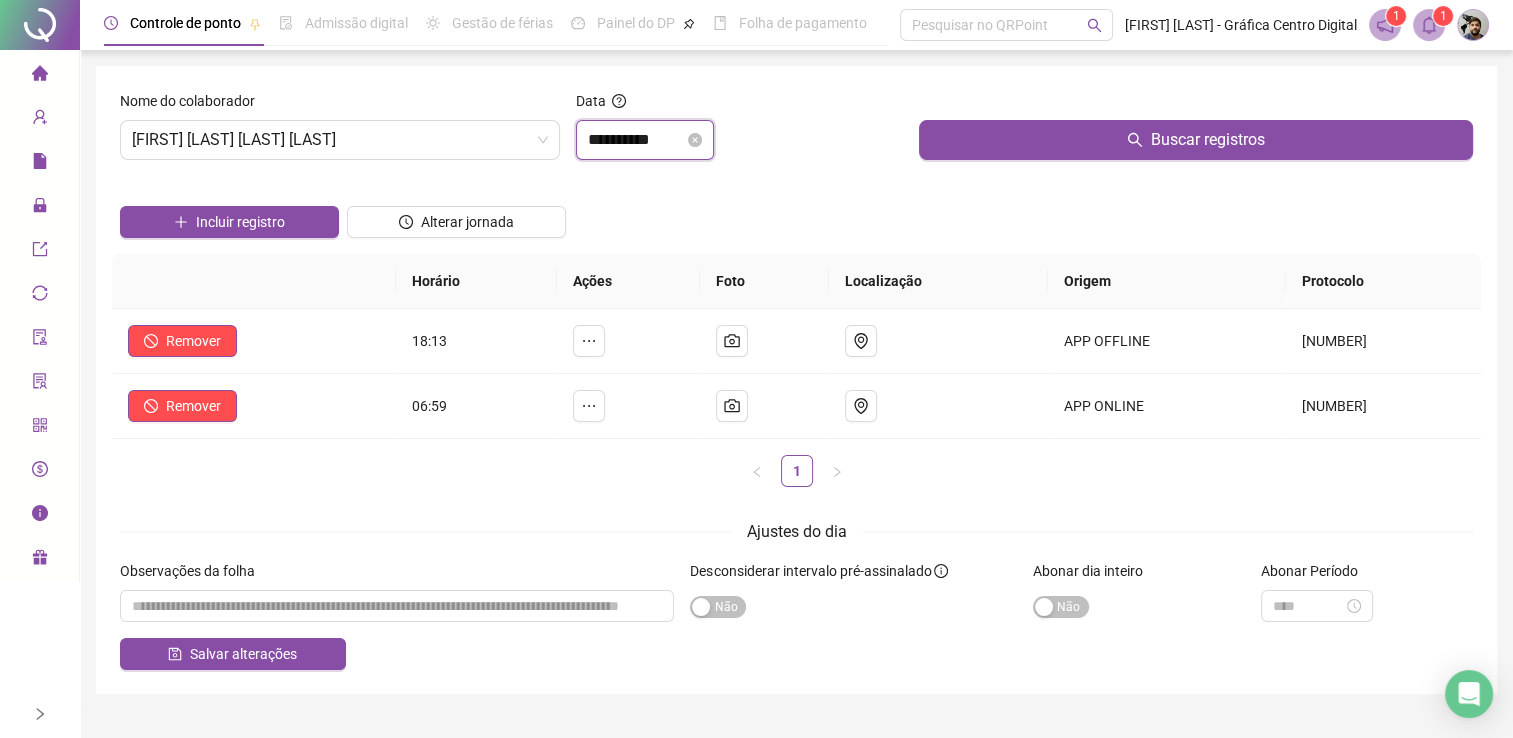 click on "**********" at bounding box center [636, 140] 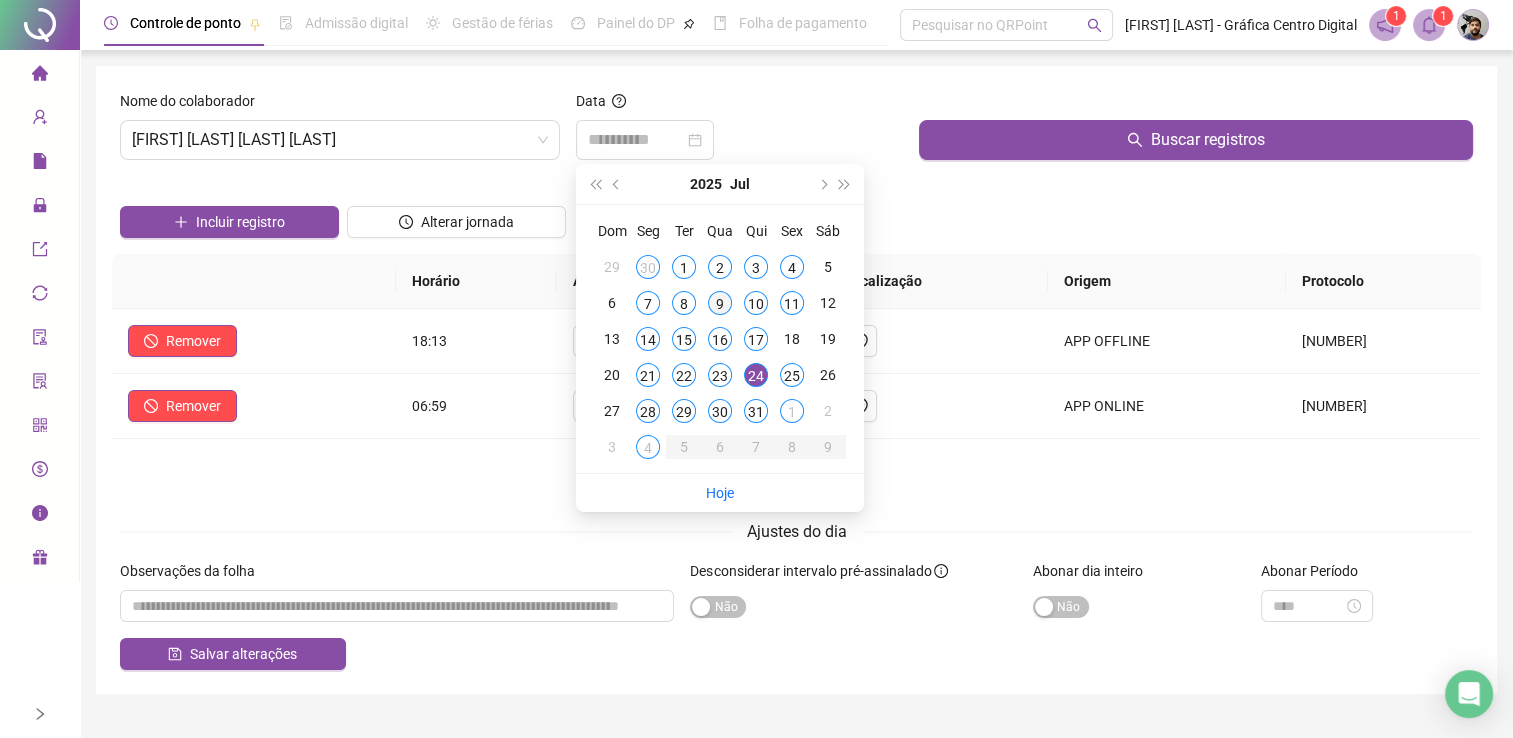 click on "9" at bounding box center (720, 303) 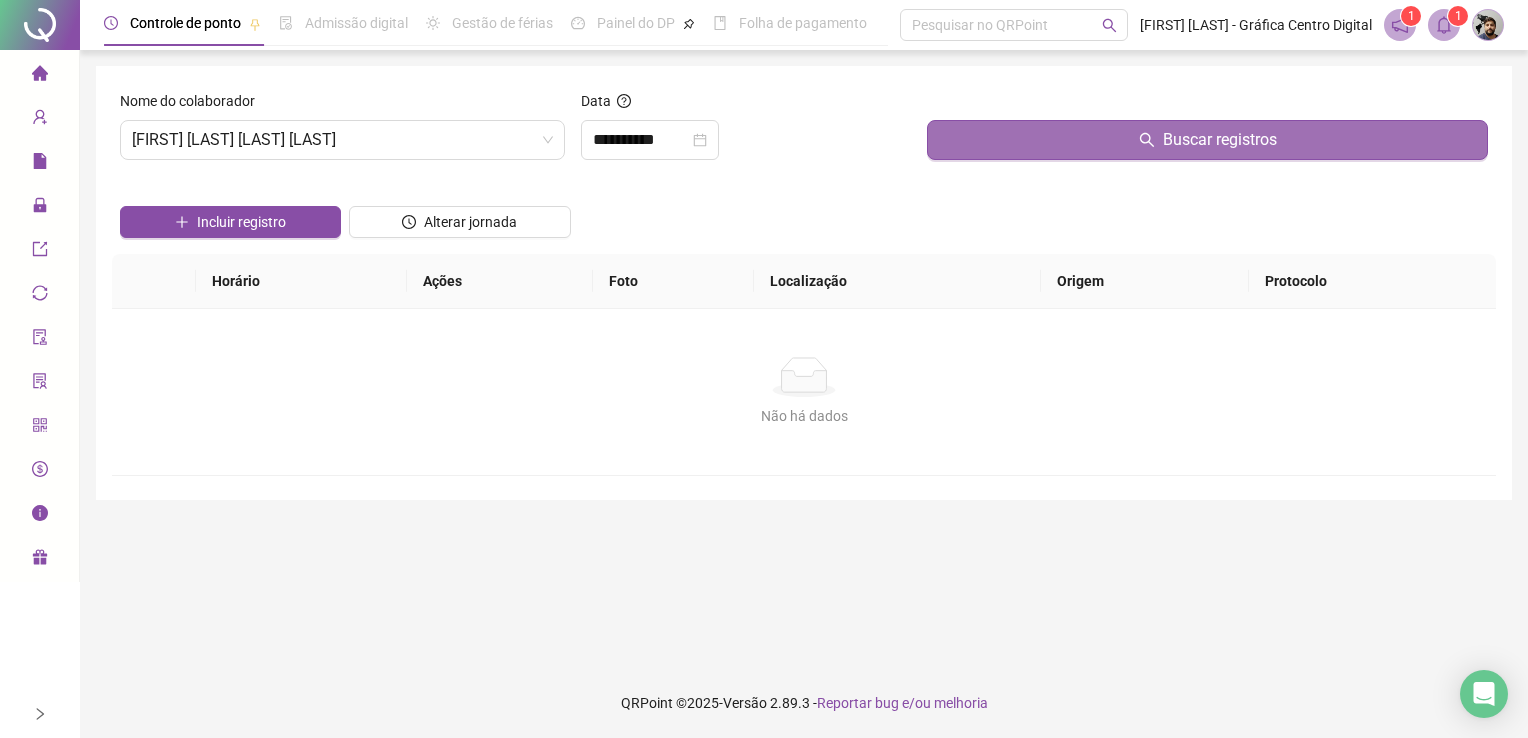 click on "Buscar registros" at bounding box center [1207, 140] 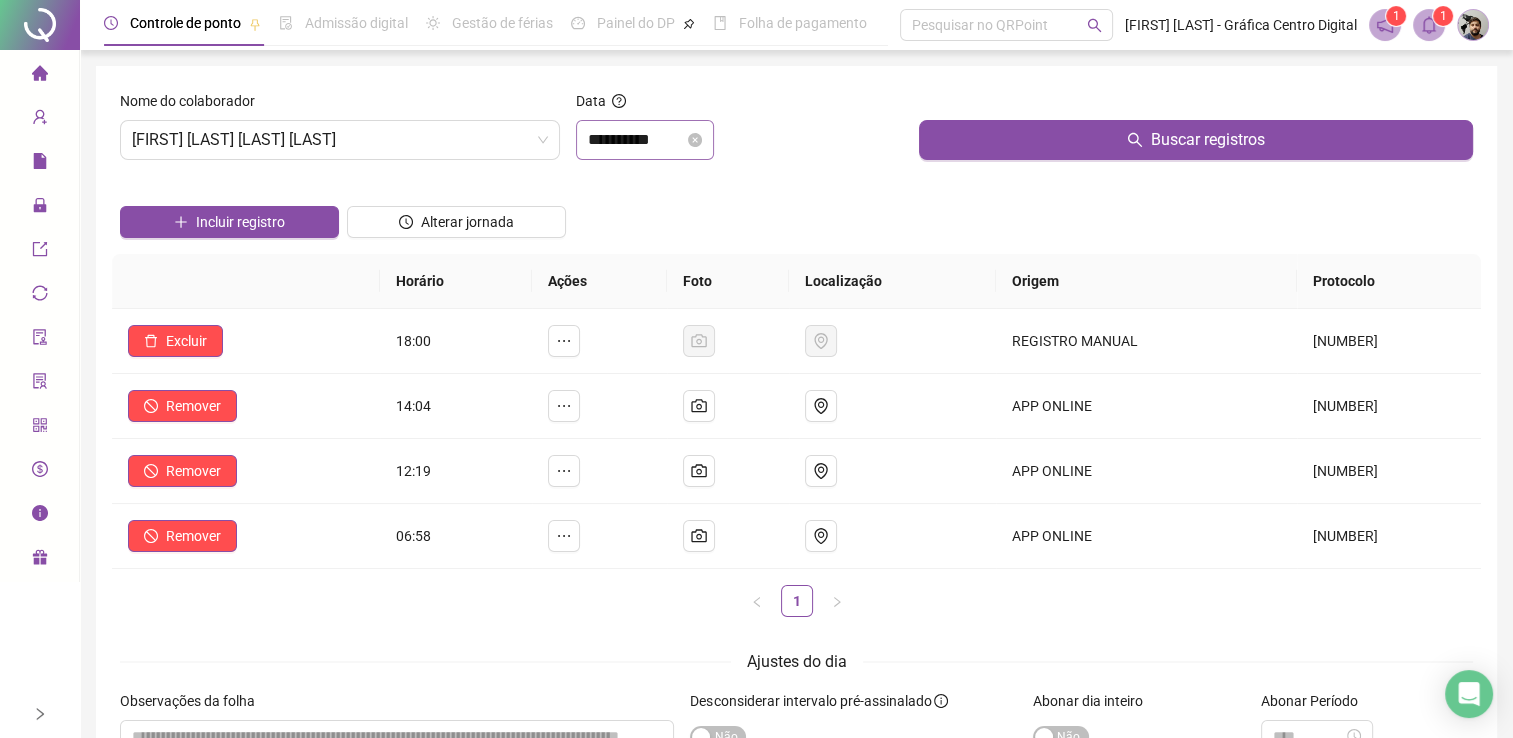 click on "**********" at bounding box center [645, 140] 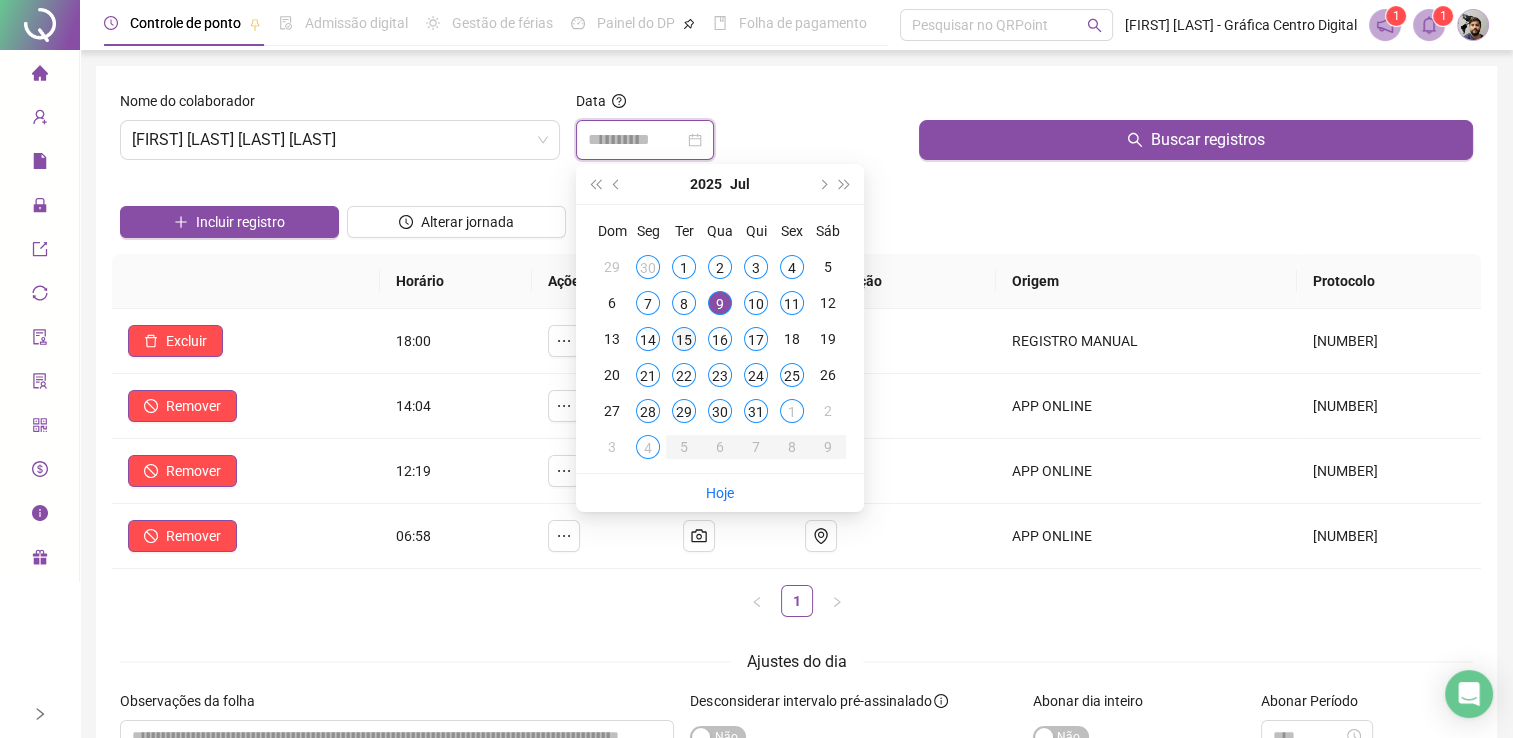 type on "**********" 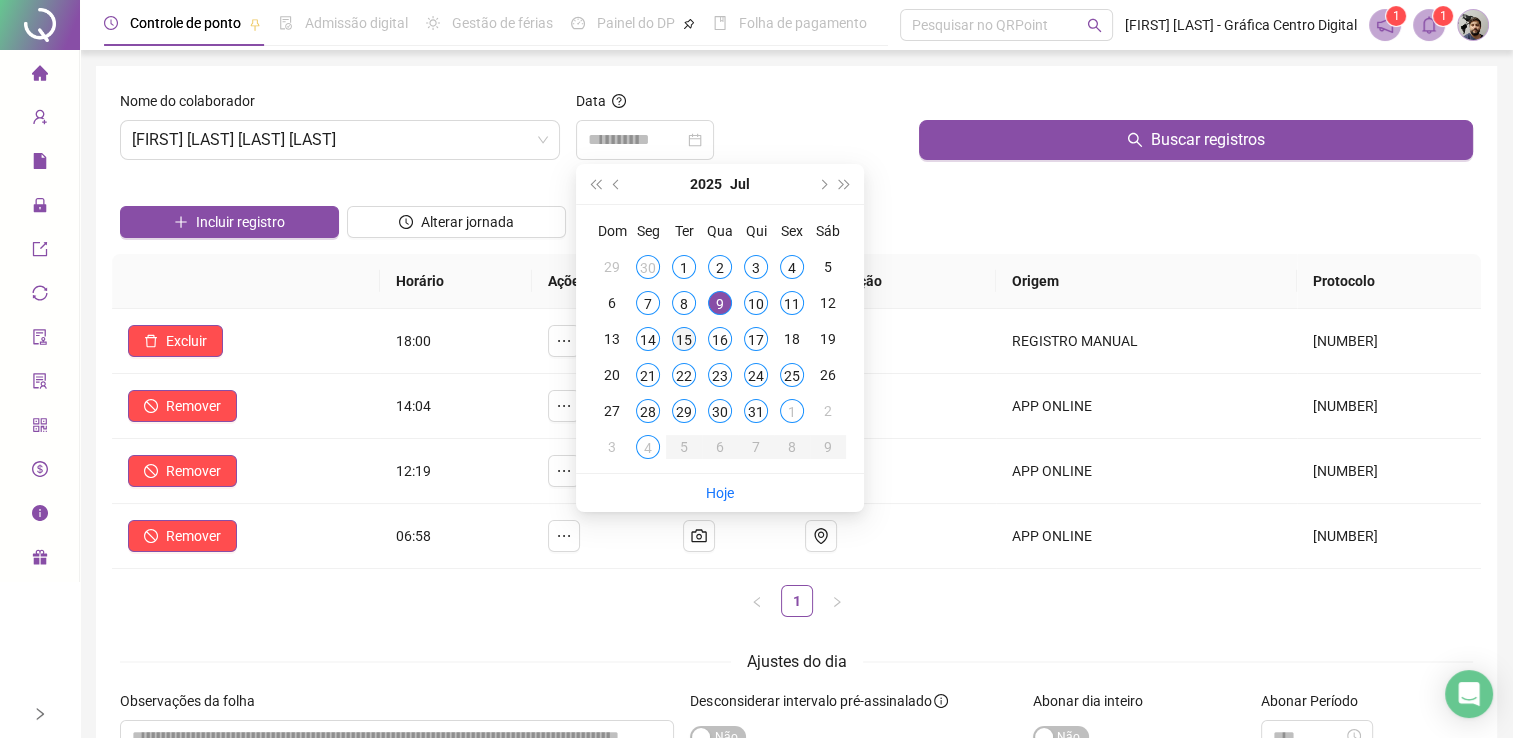 click on "15" at bounding box center [684, 339] 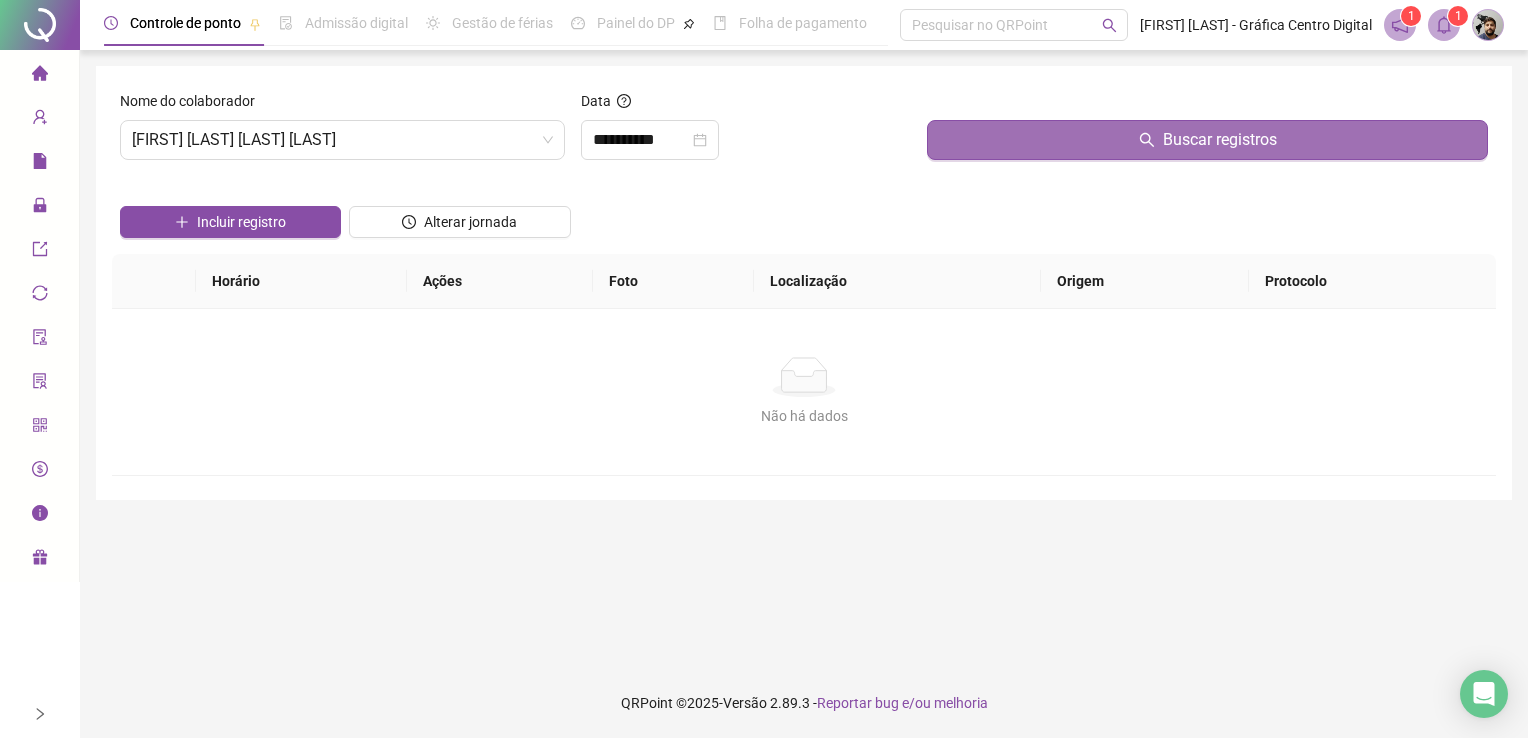 click on "Buscar registros" at bounding box center [1207, 140] 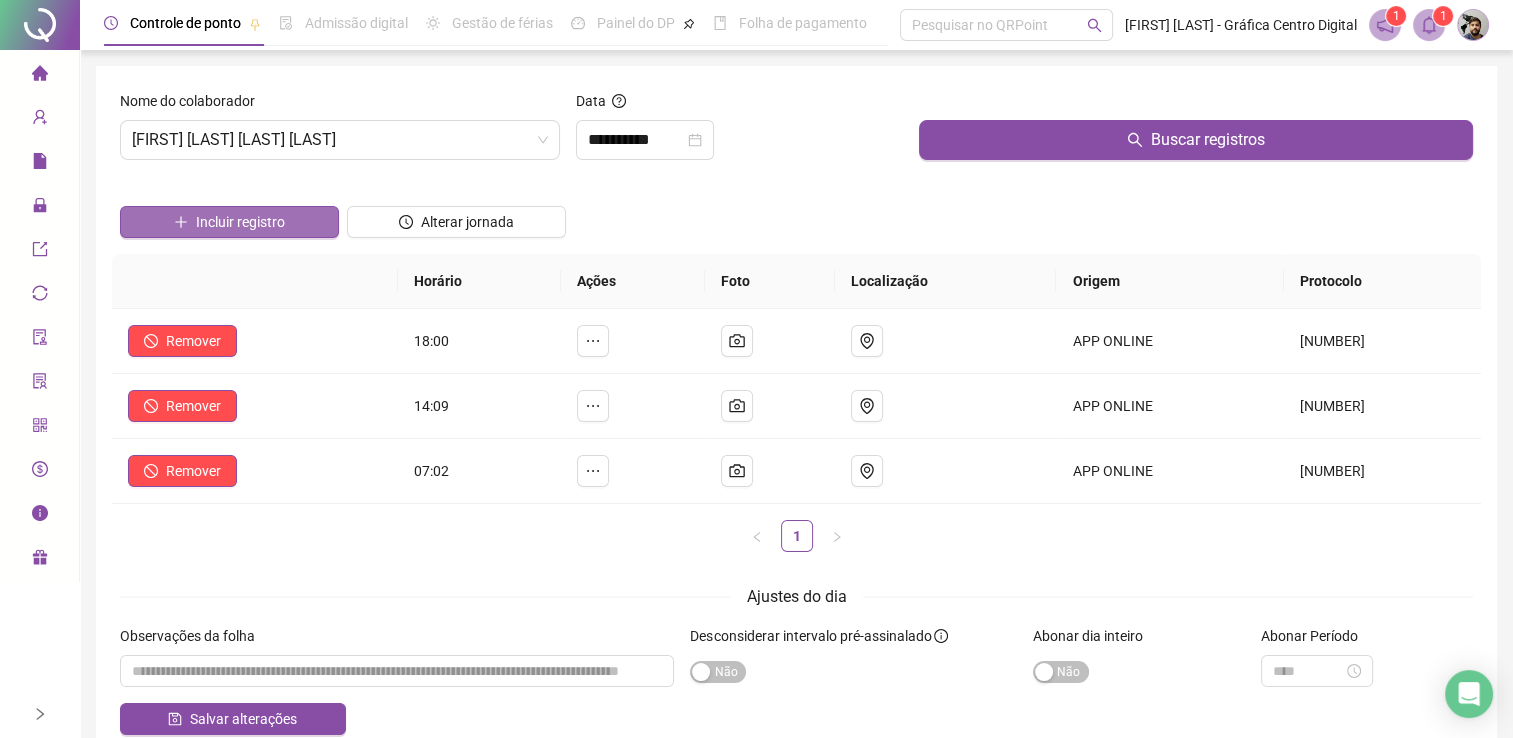click on "Incluir registro" at bounding box center [229, 222] 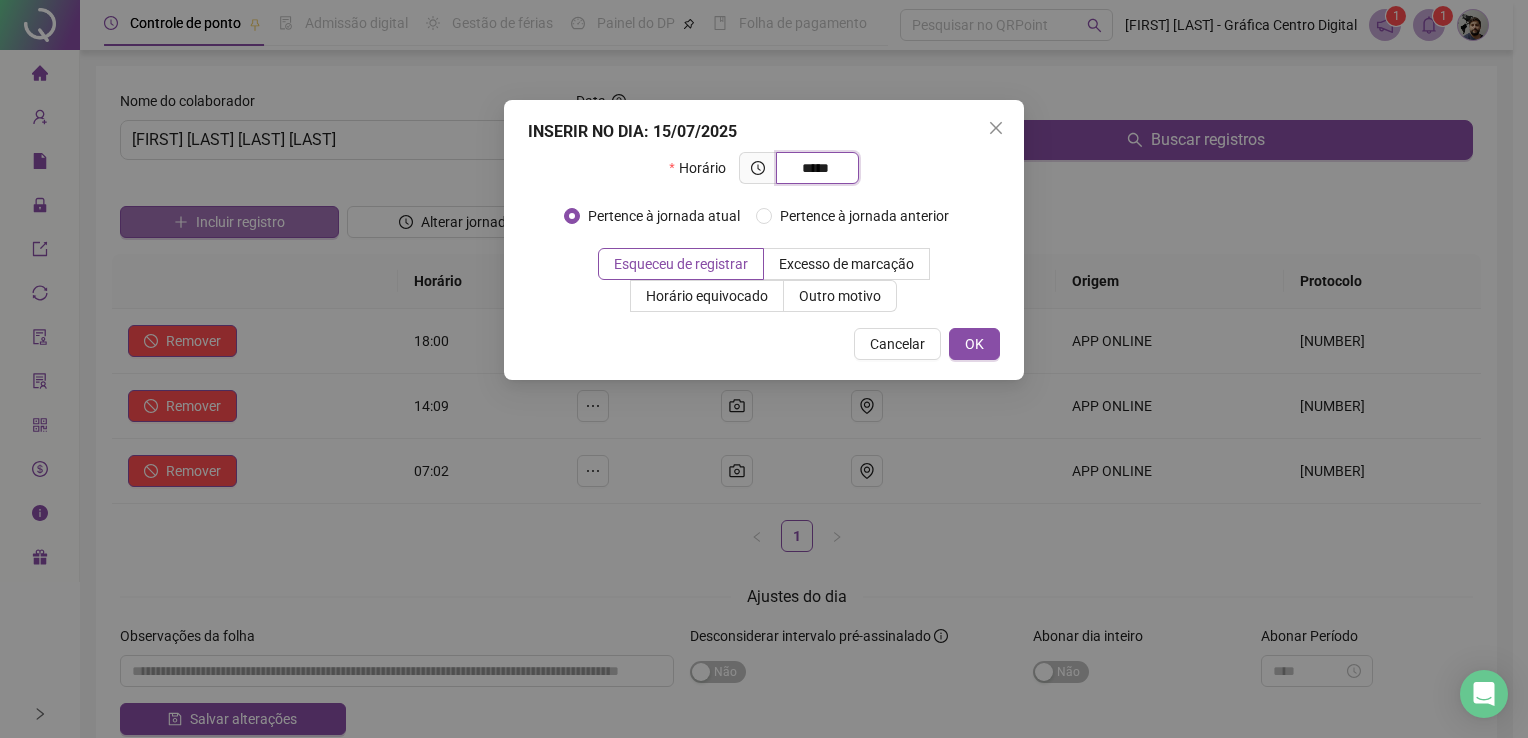type on "*****" 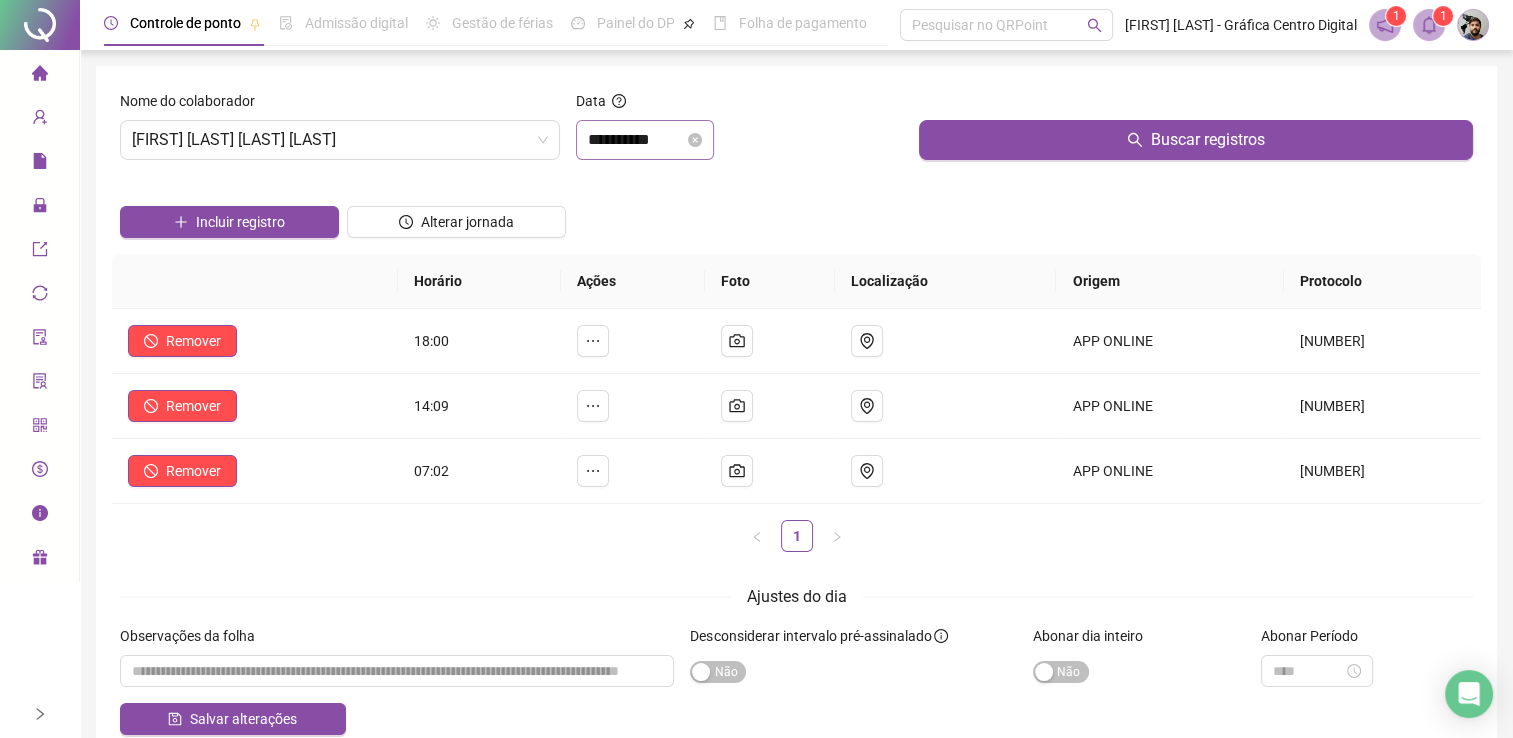 click on "**********" at bounding box center [645, 140] 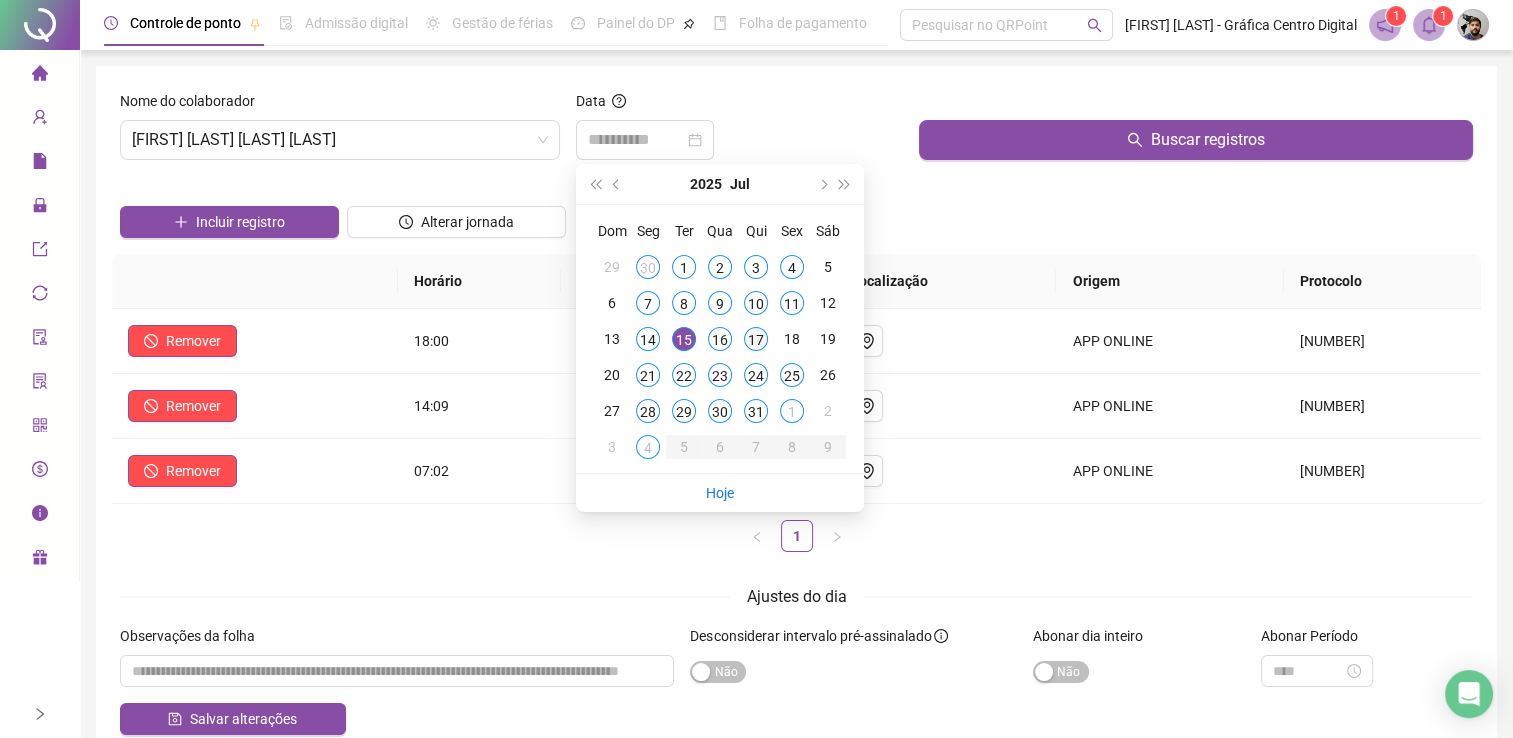 click on "17" at bounding box center (756, 339) 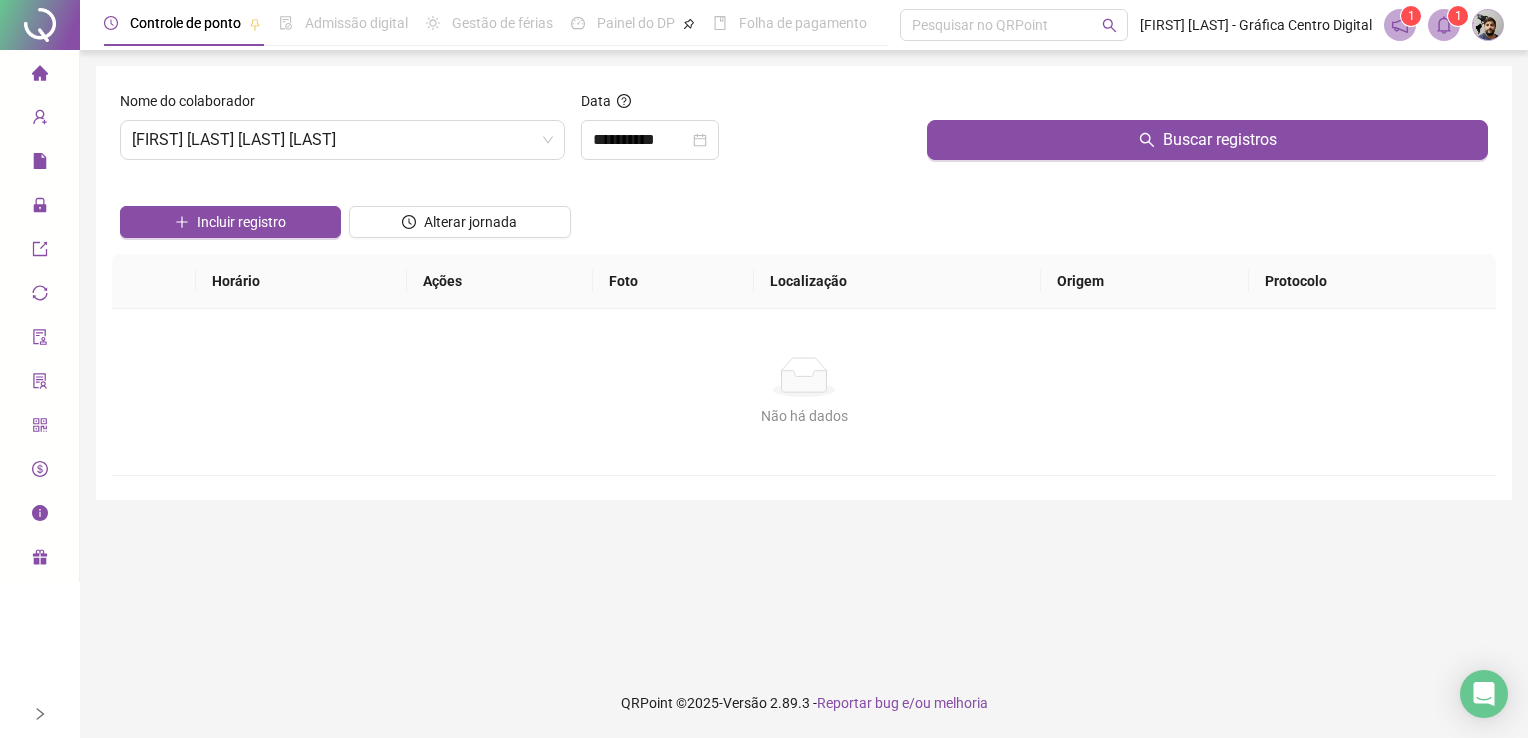 click on "Buscar registros" at bounding box center [1207, 133] 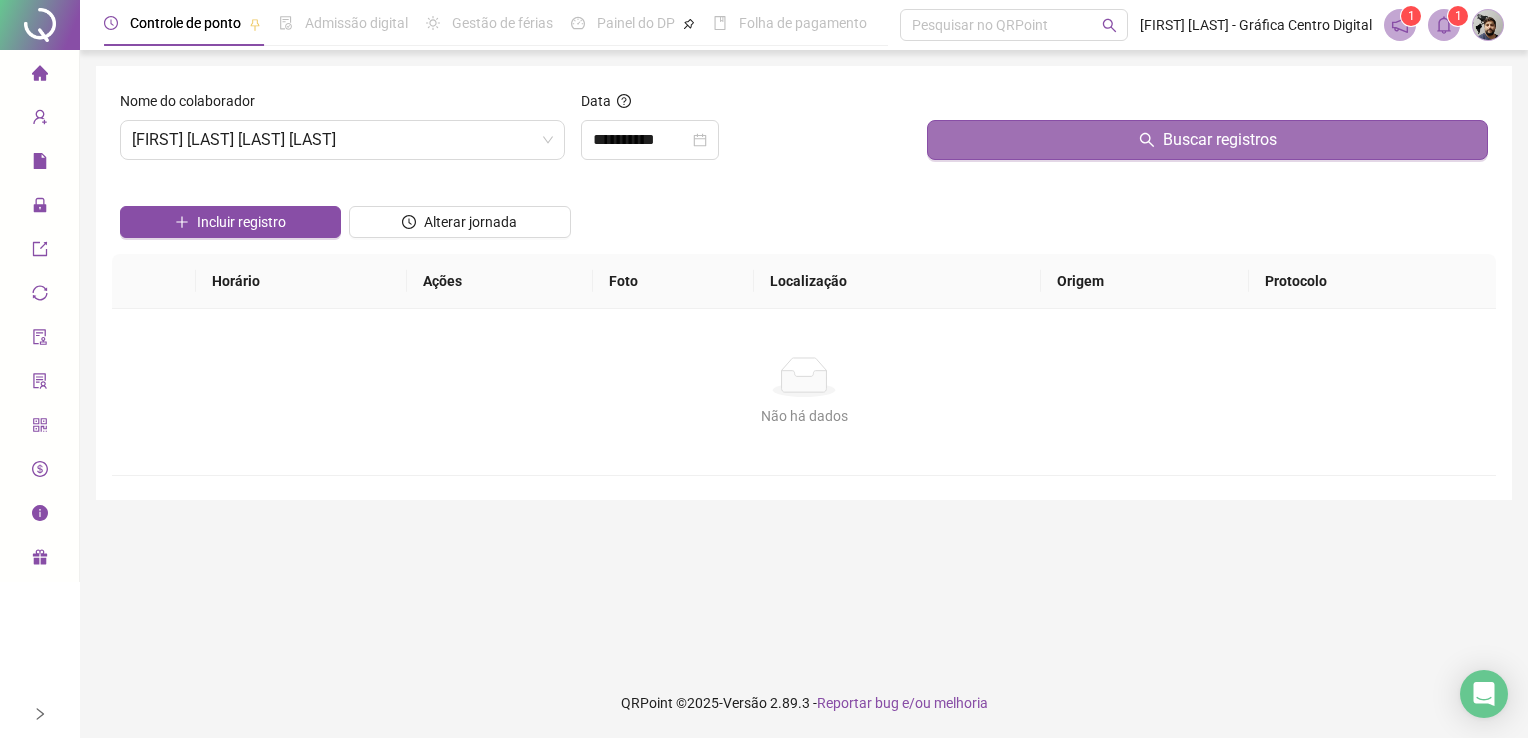 click on "Buscar registros" at bounding box center [1220, 140] 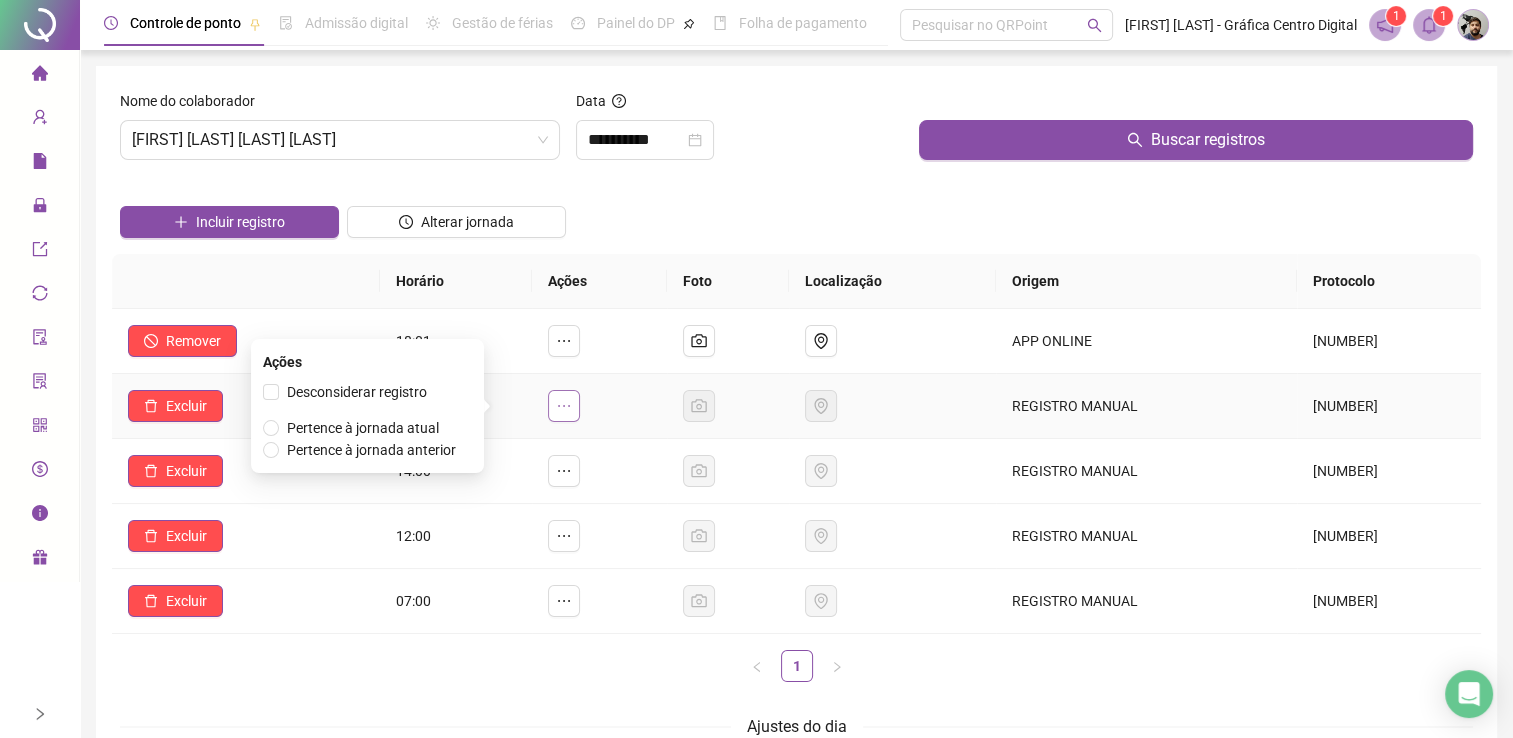 click 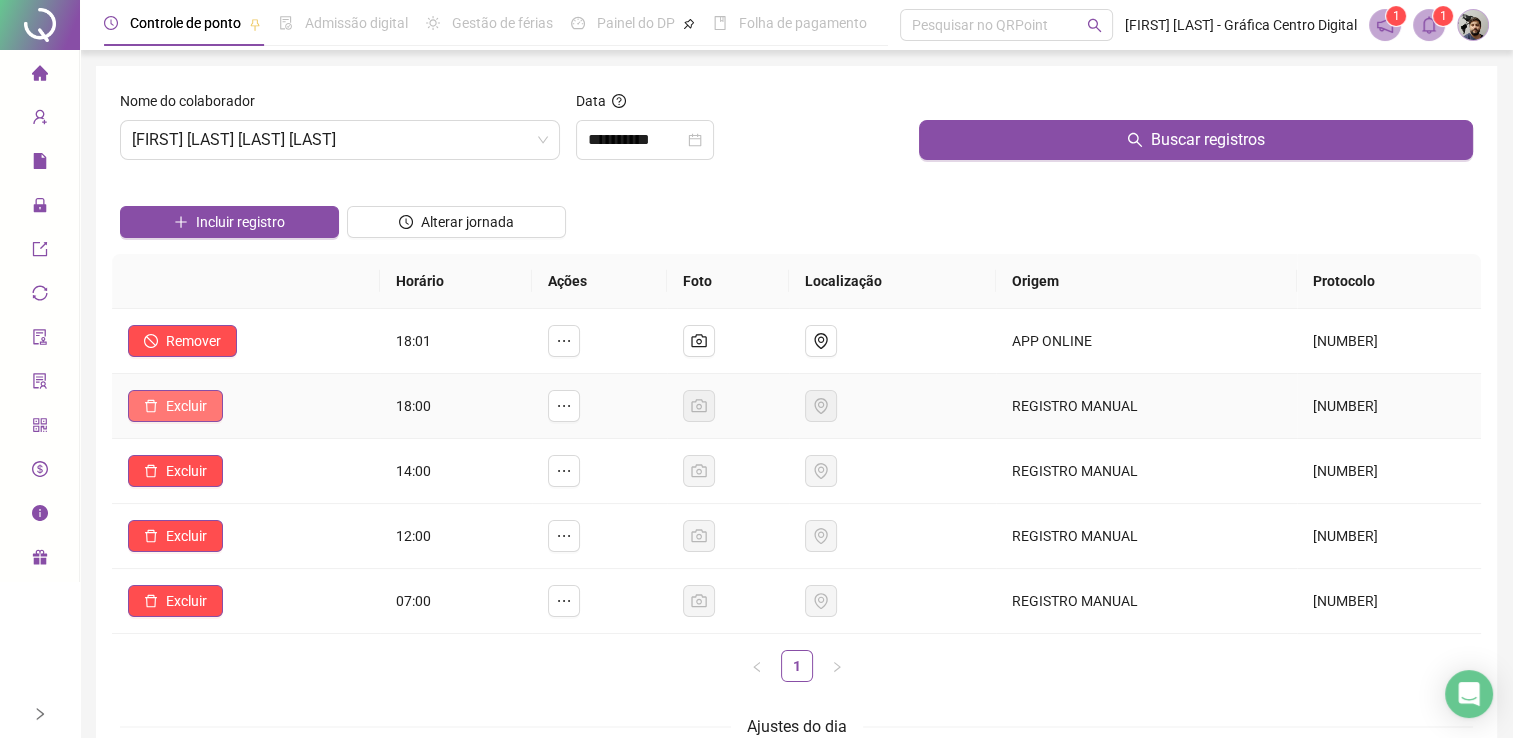 click on "Excluir" at bounding box center (186, 406) 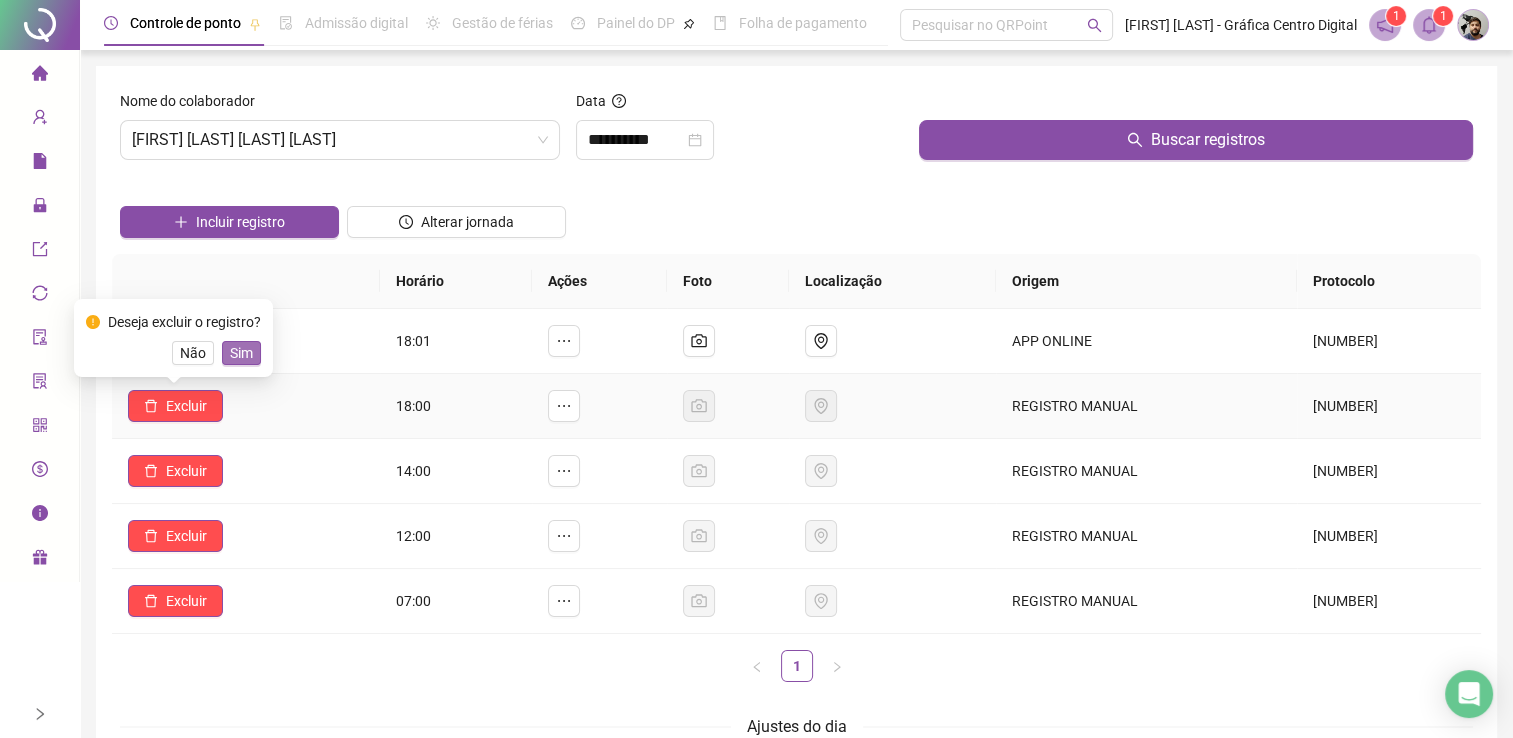click on "Sim" at bounding box center (241, 353) 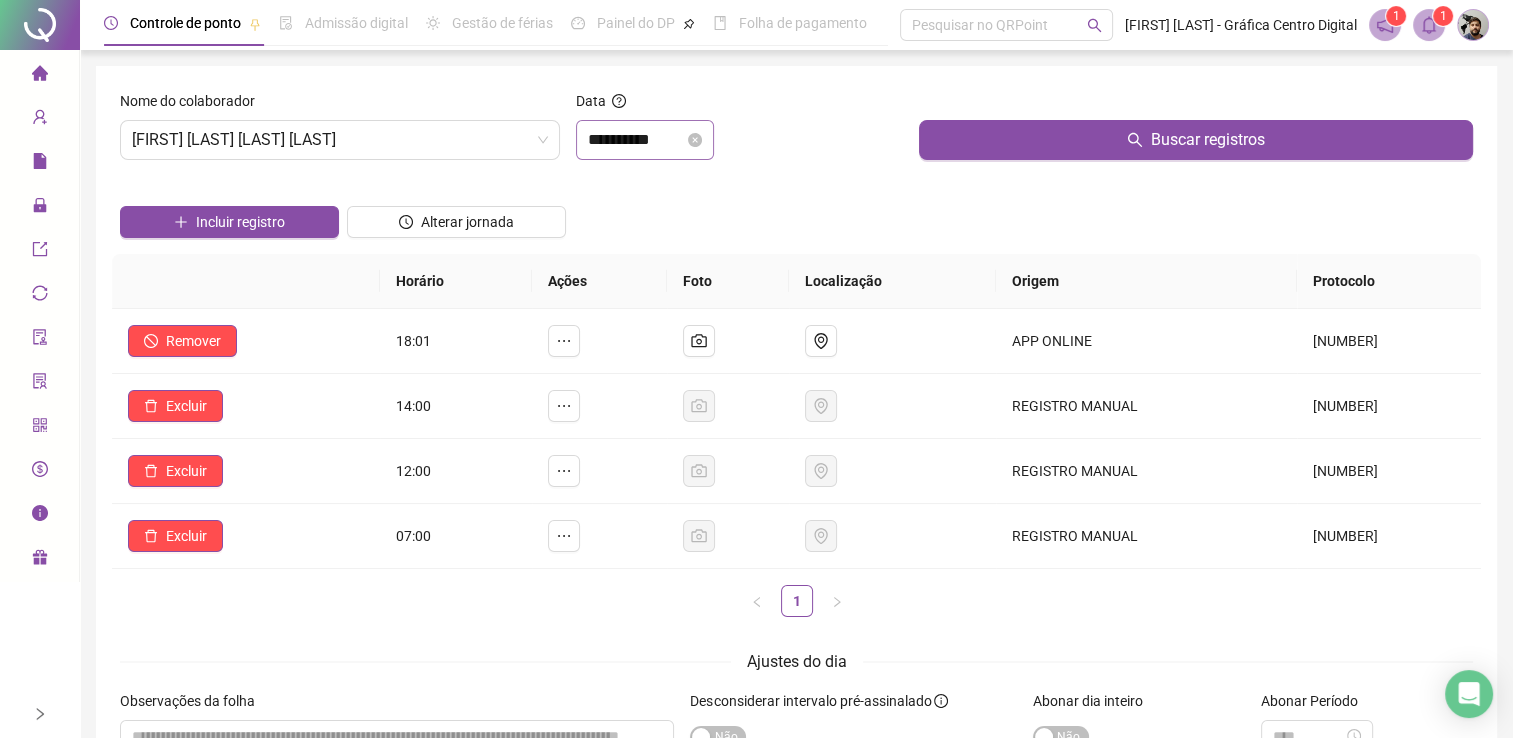 click on "**********" at bounding box center (645, 140) 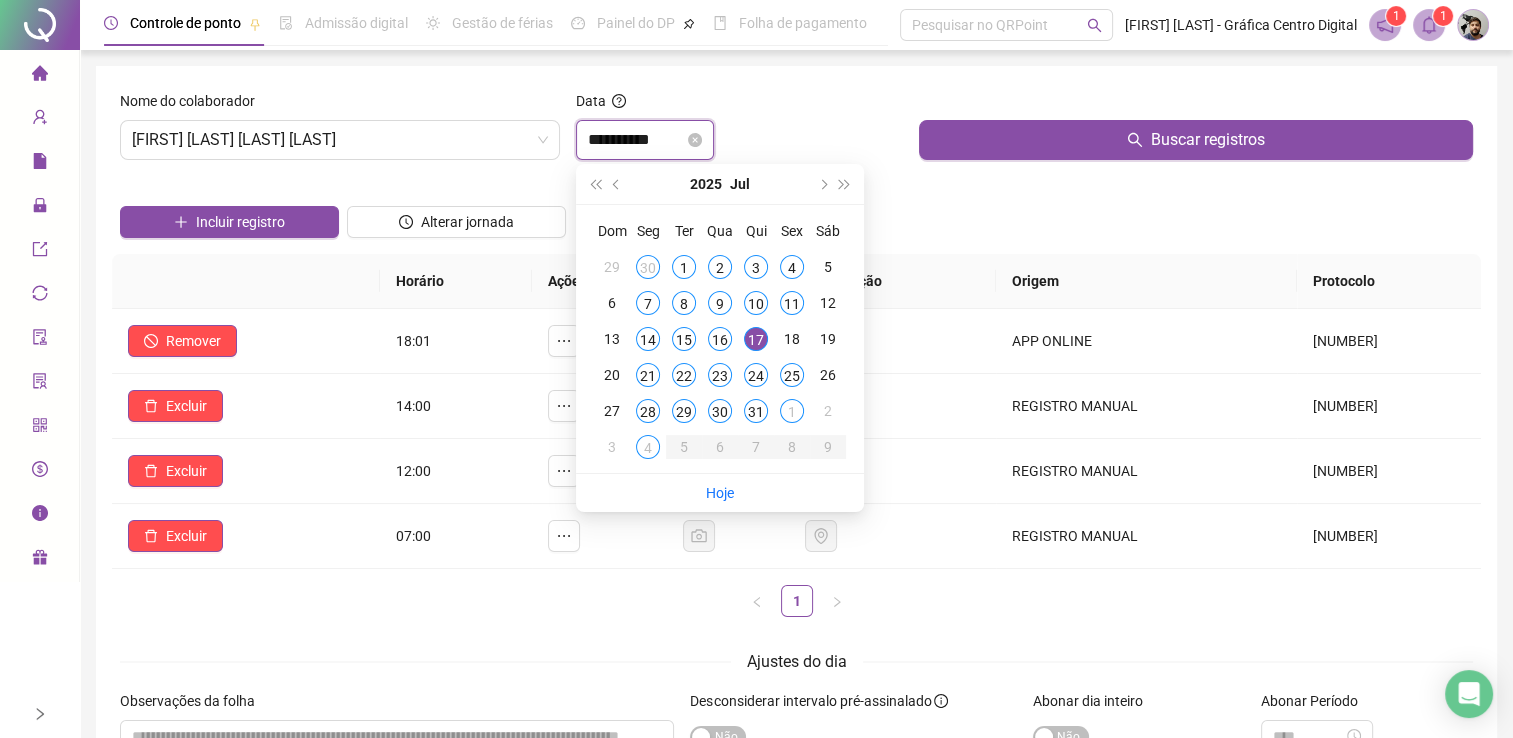 click on "**********" at bounding box center [636, 140] 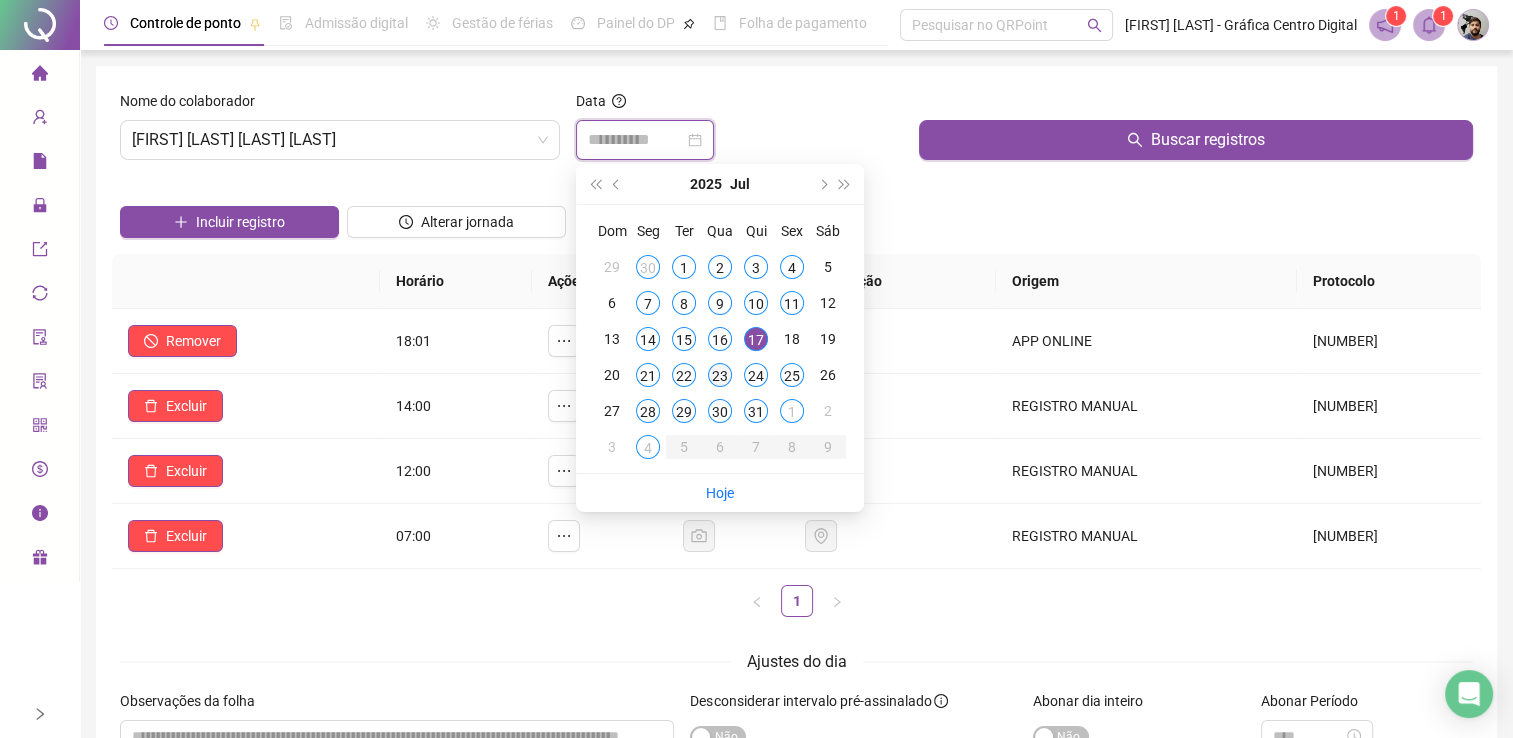 type on "**********" 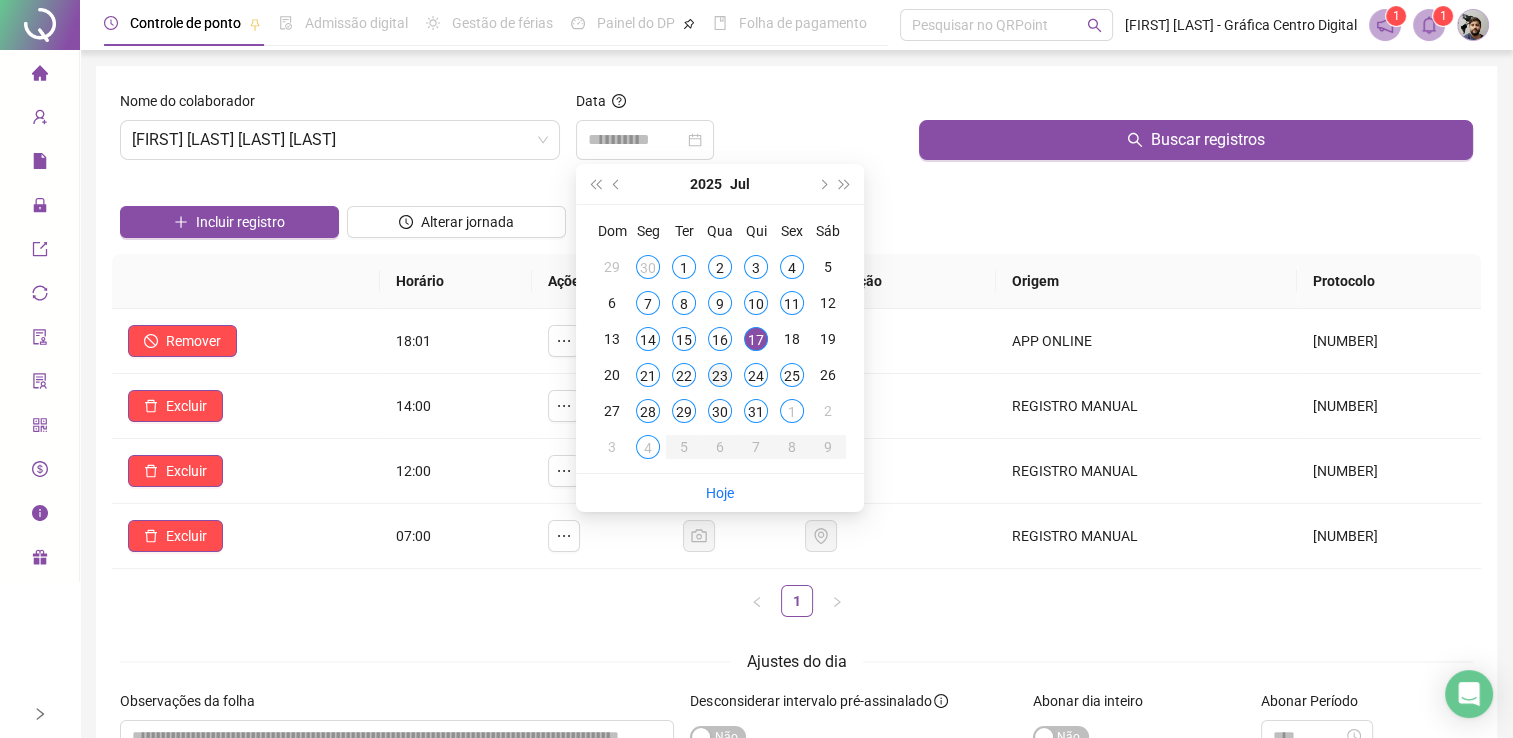 click on "23" at bounding box center (720, 375) 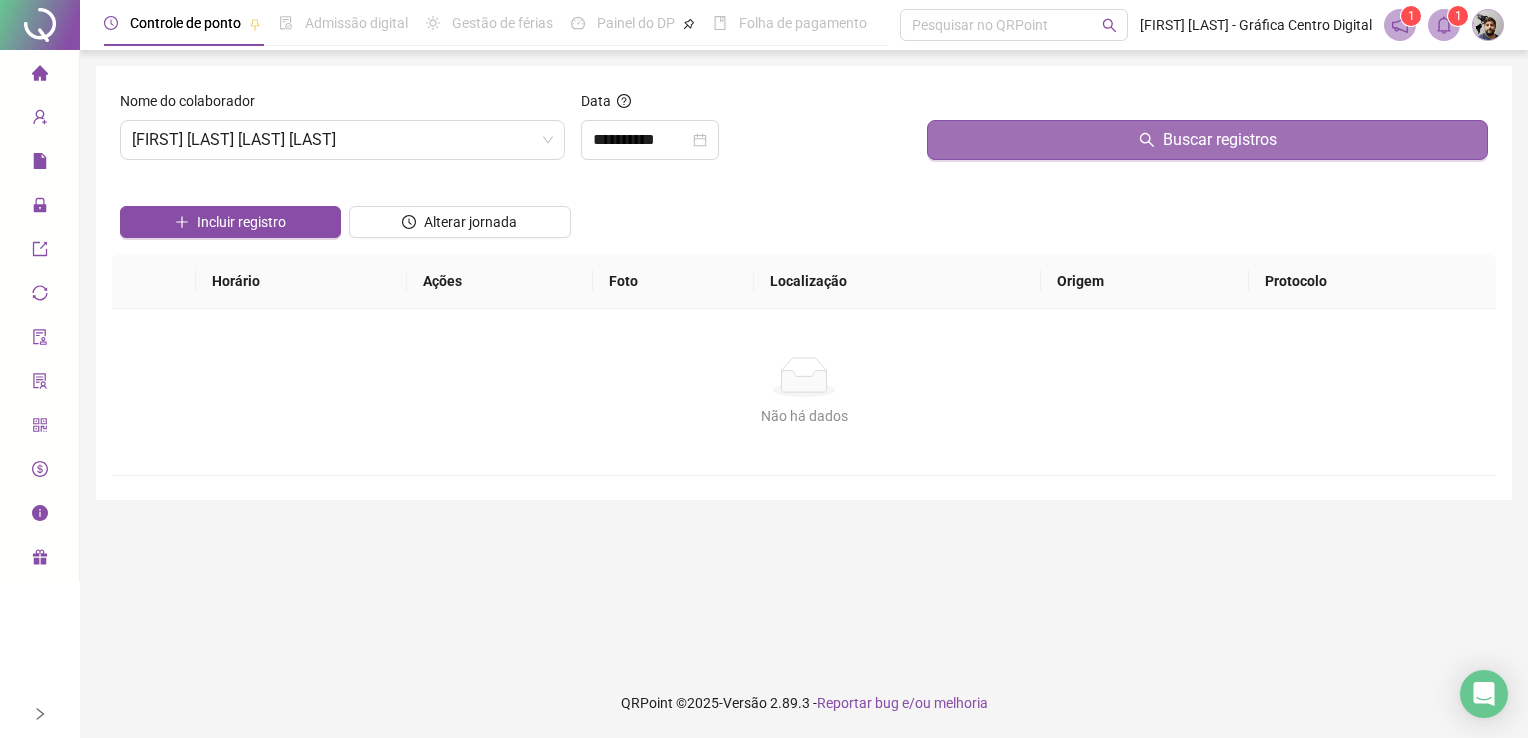 click on "Buscar registros" at bounding box center (1207, 140) 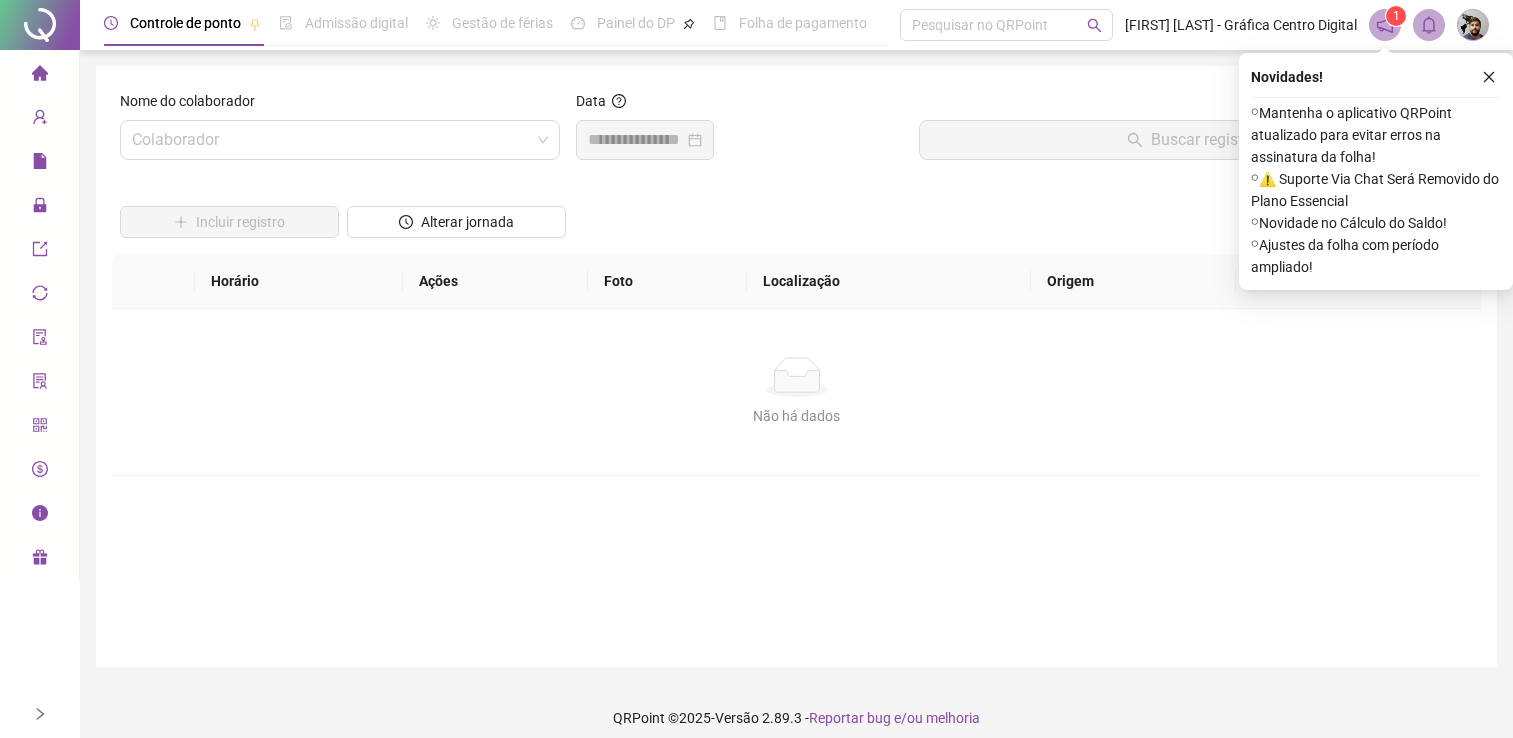 scroll, scrollTop: 0, scrollLeft: 0, axis: both 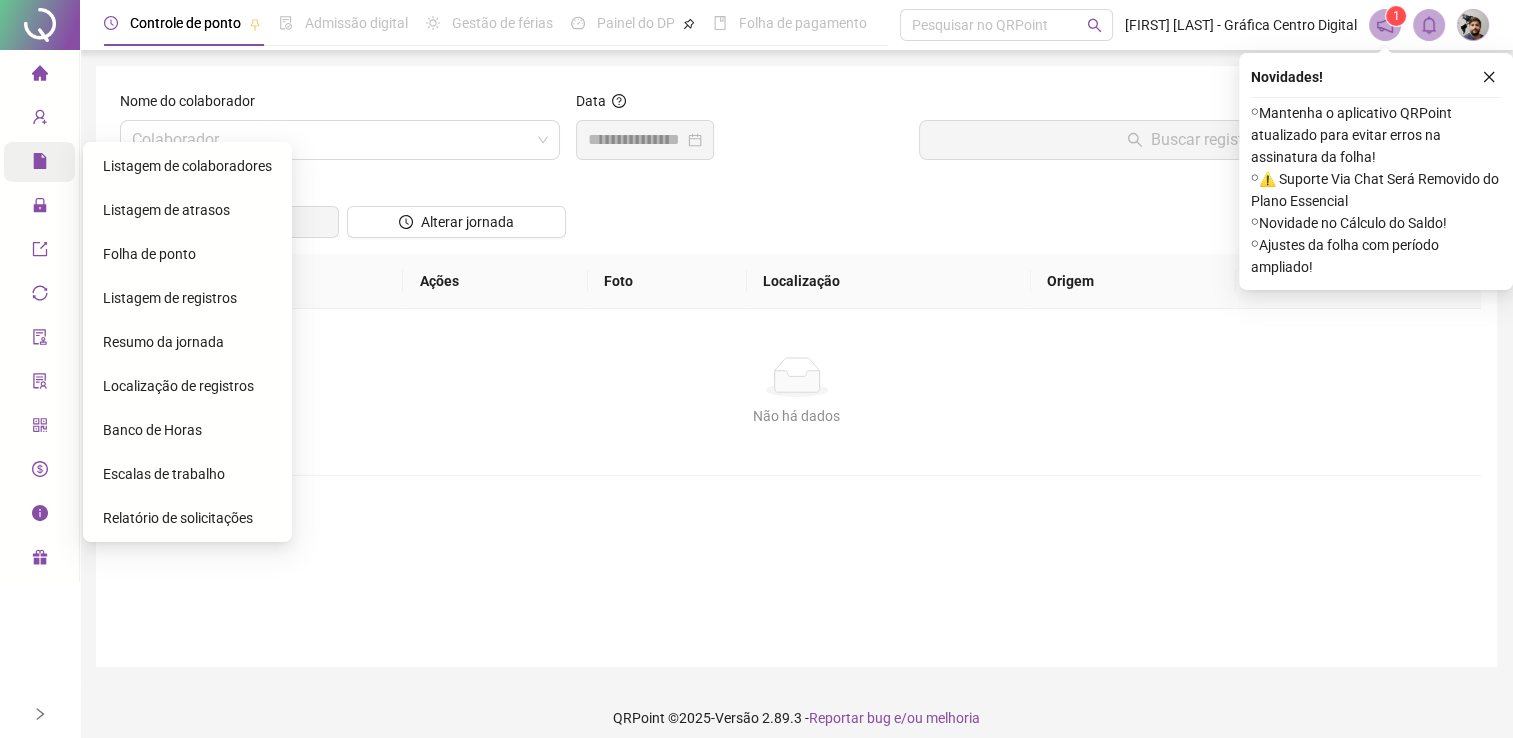 click at bounding box center [40, 164] 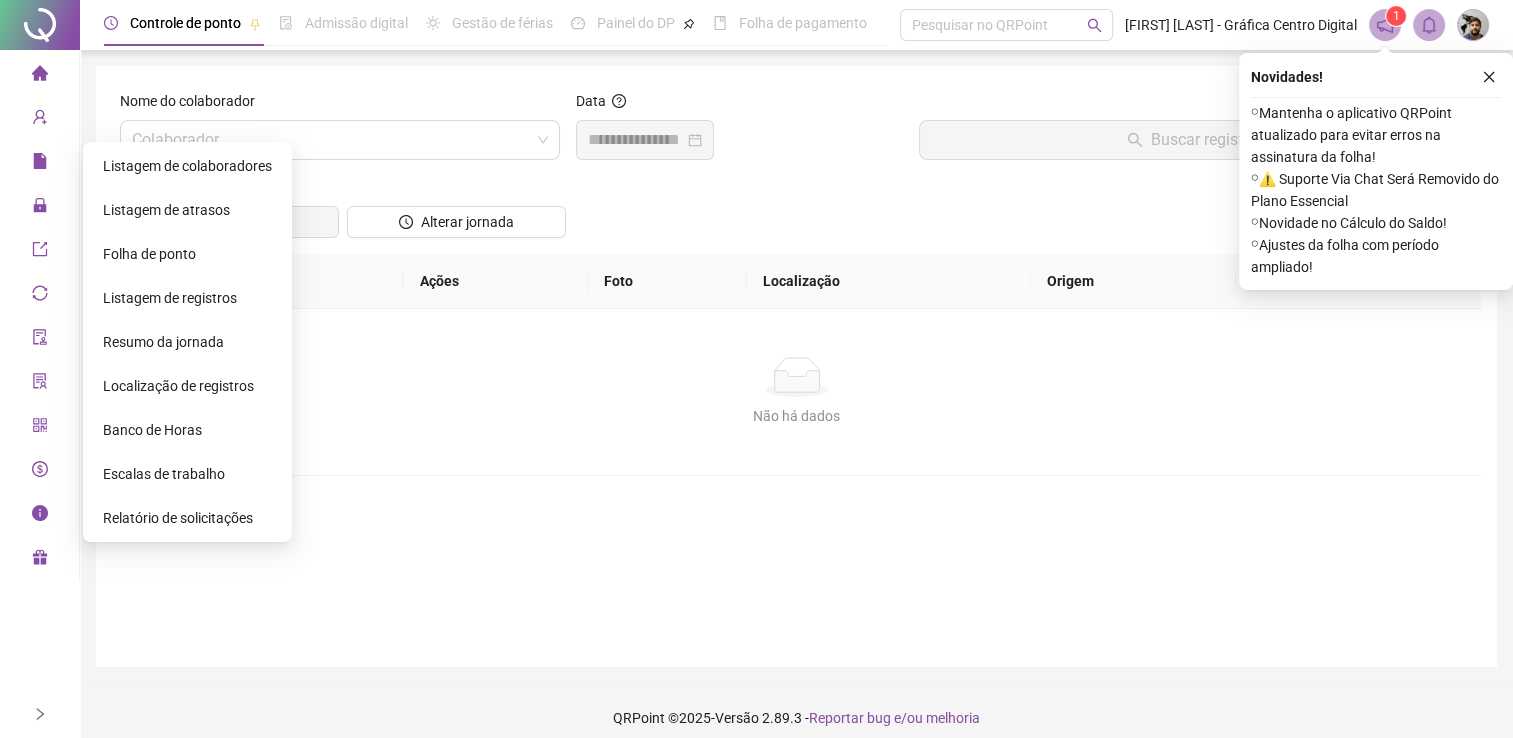 click on "Folha de ponto" at bounding box center (187, 254) 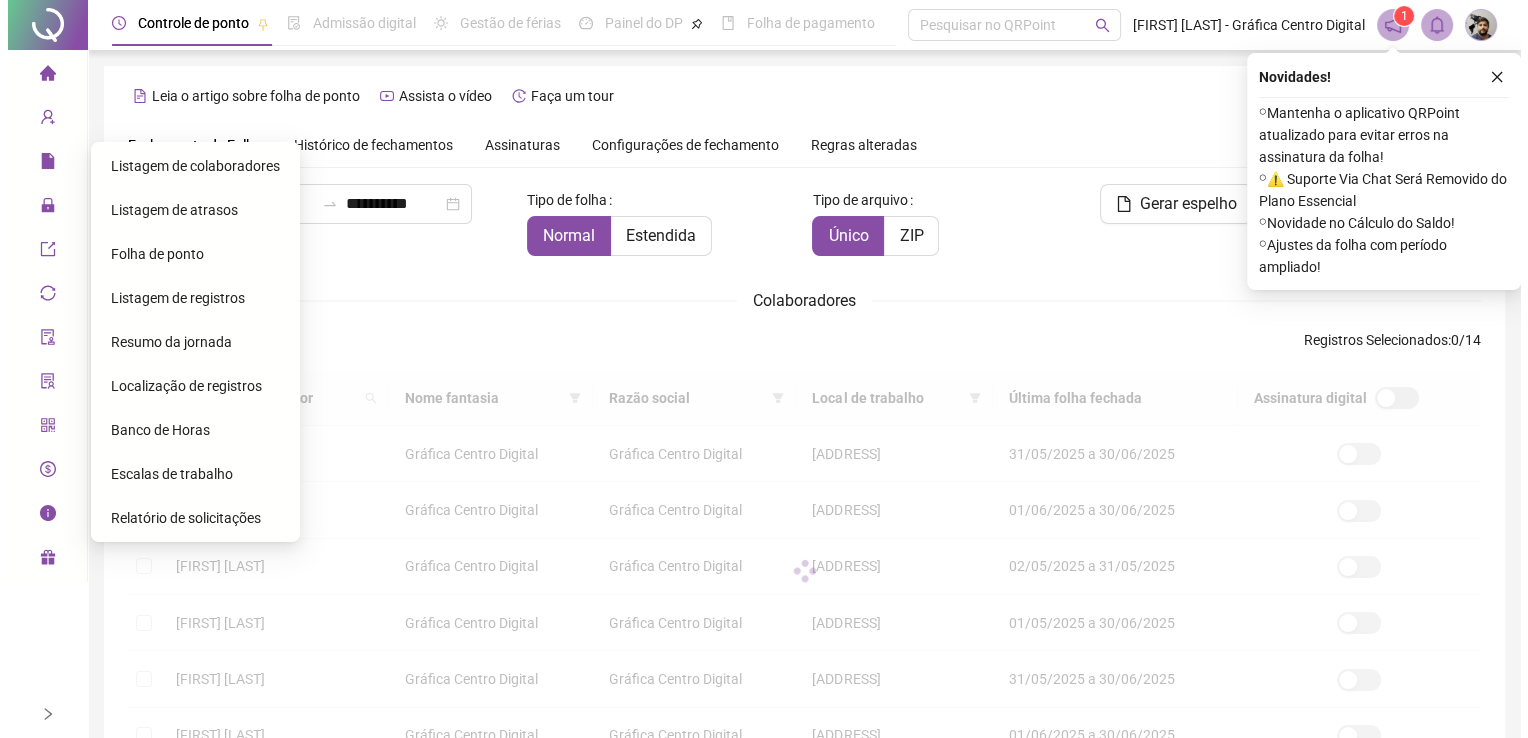 scroll, scrollTop: 29, scrollLeft: 0, axis: vertical 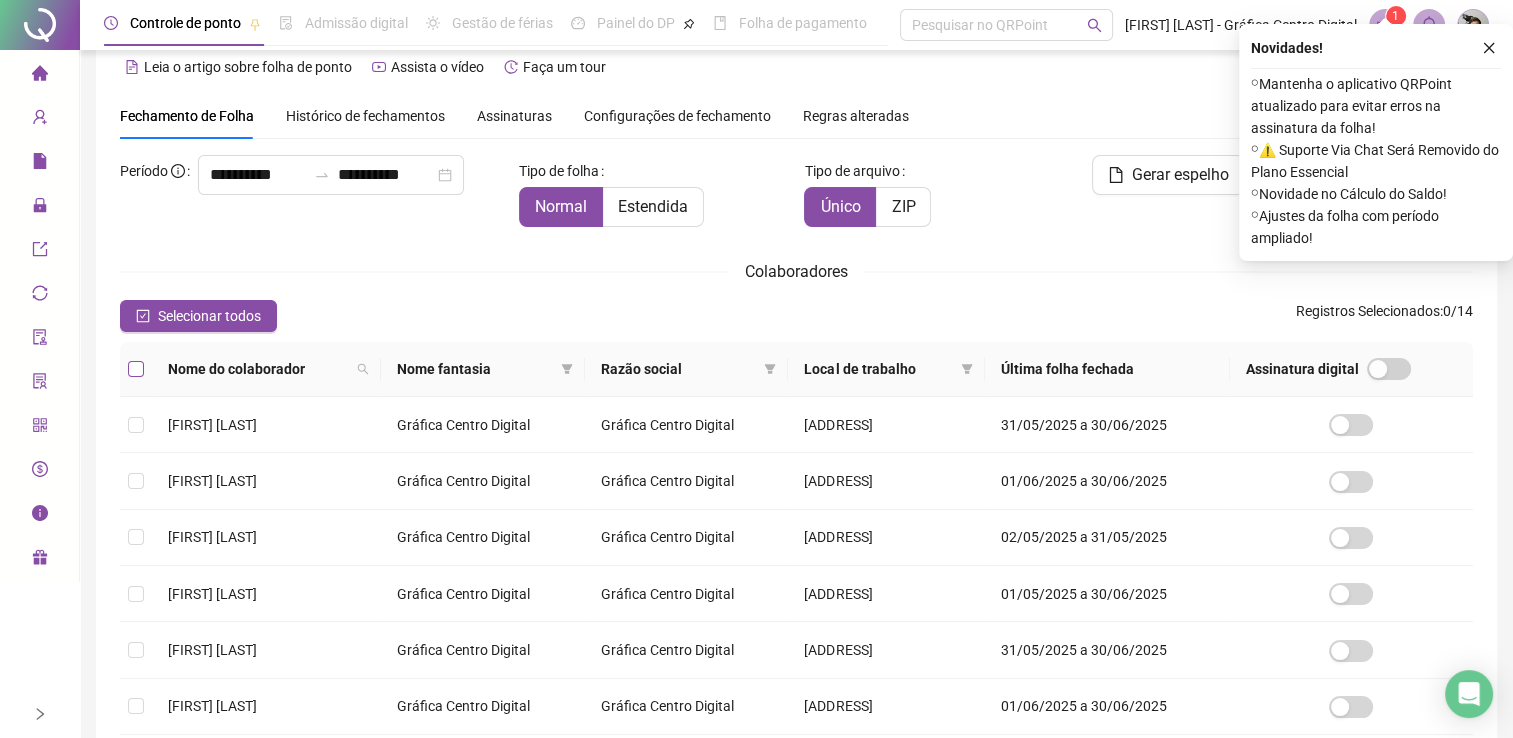 click at bounding box center [136, 369] 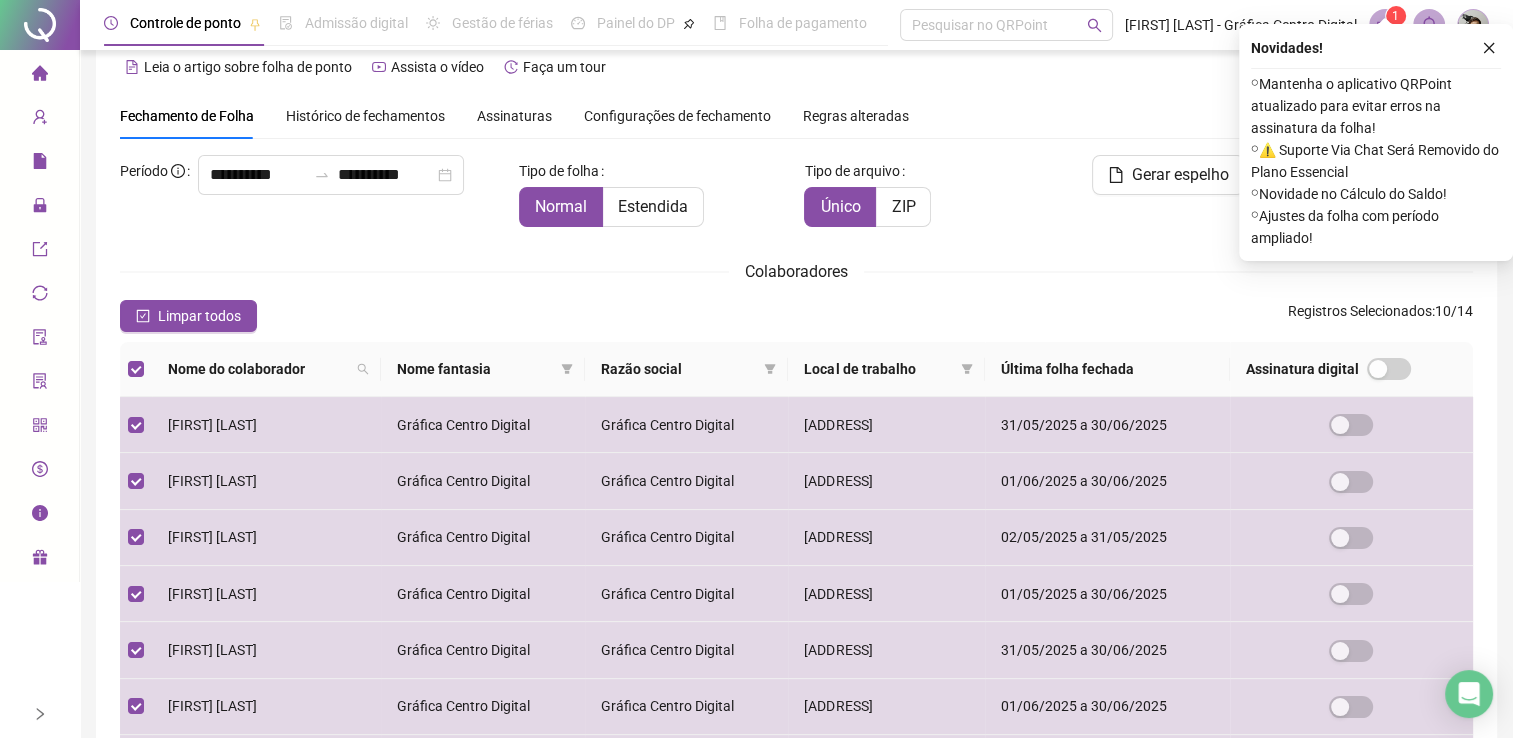 click 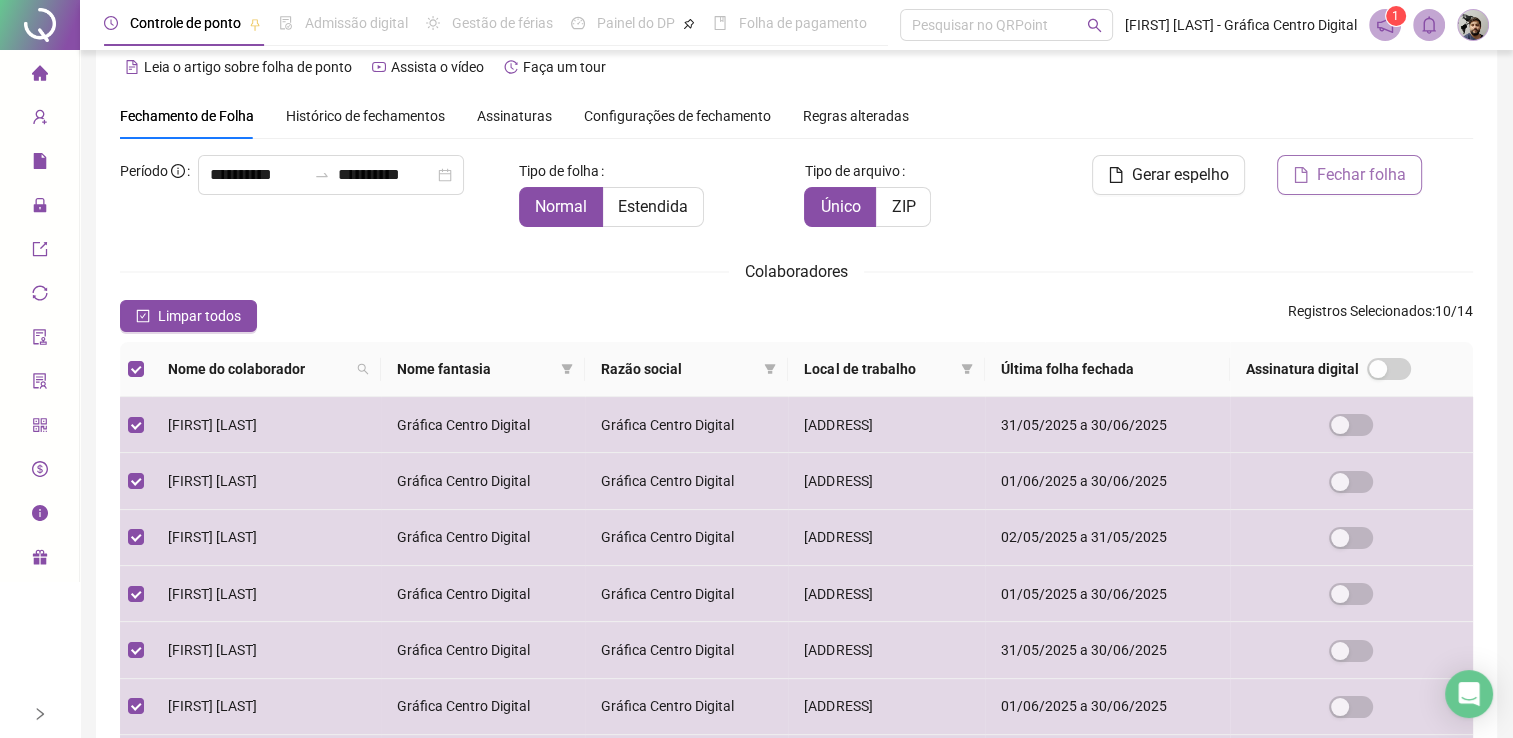 click on "Fechar folha" at bounding box center [1361, 175] 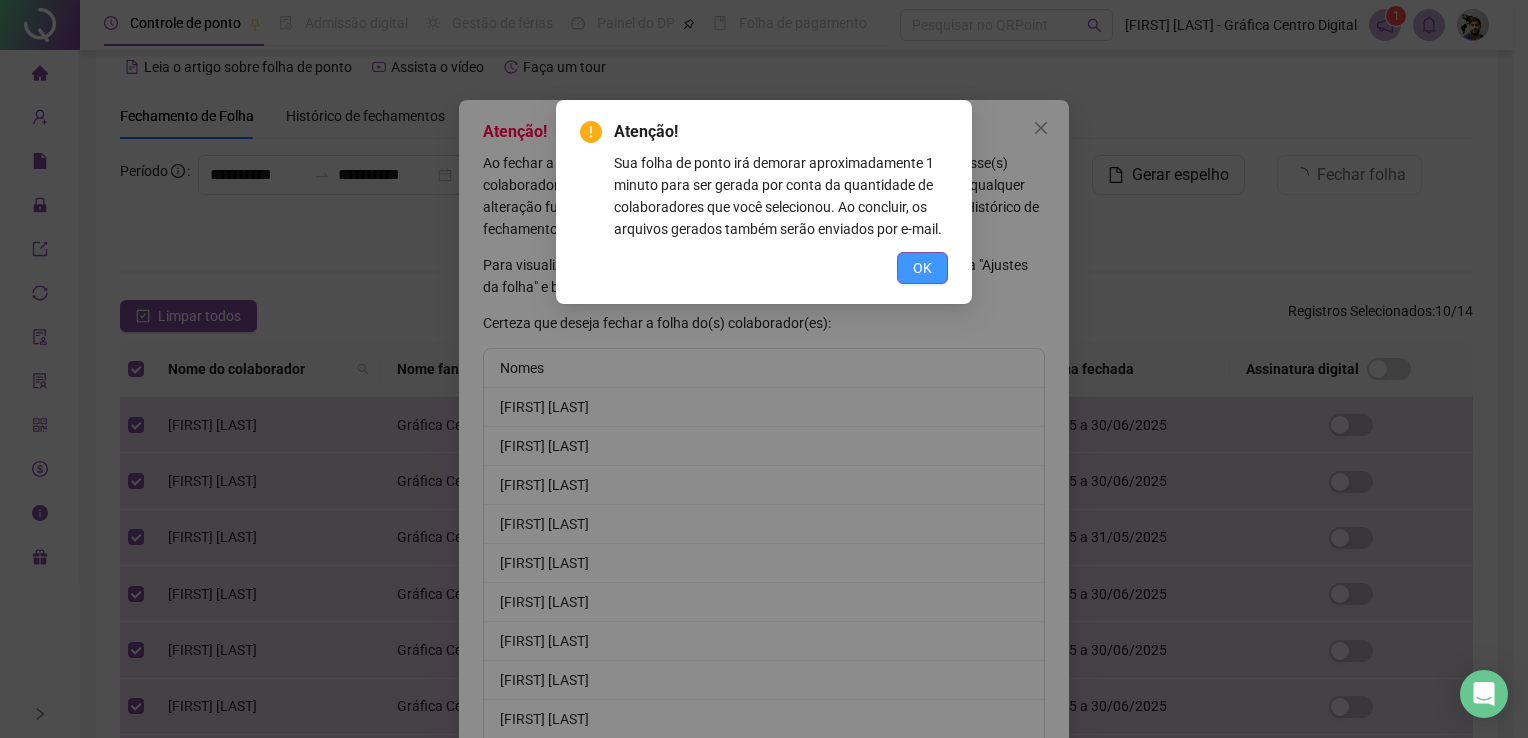 click on "OK" at bounding box center (922, 268) 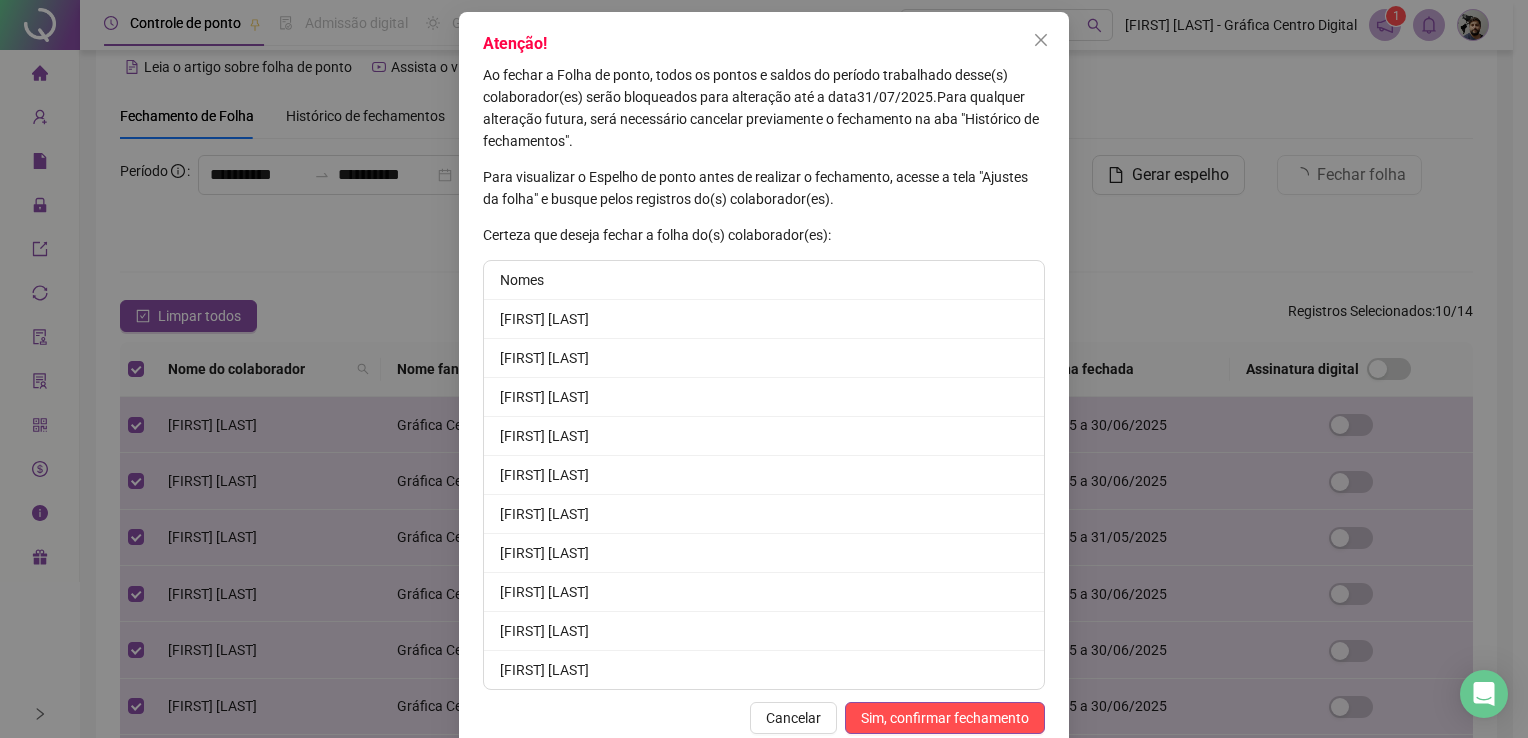 scroll, scrollTop: 125, scrollLeft: 0, axis: vertical 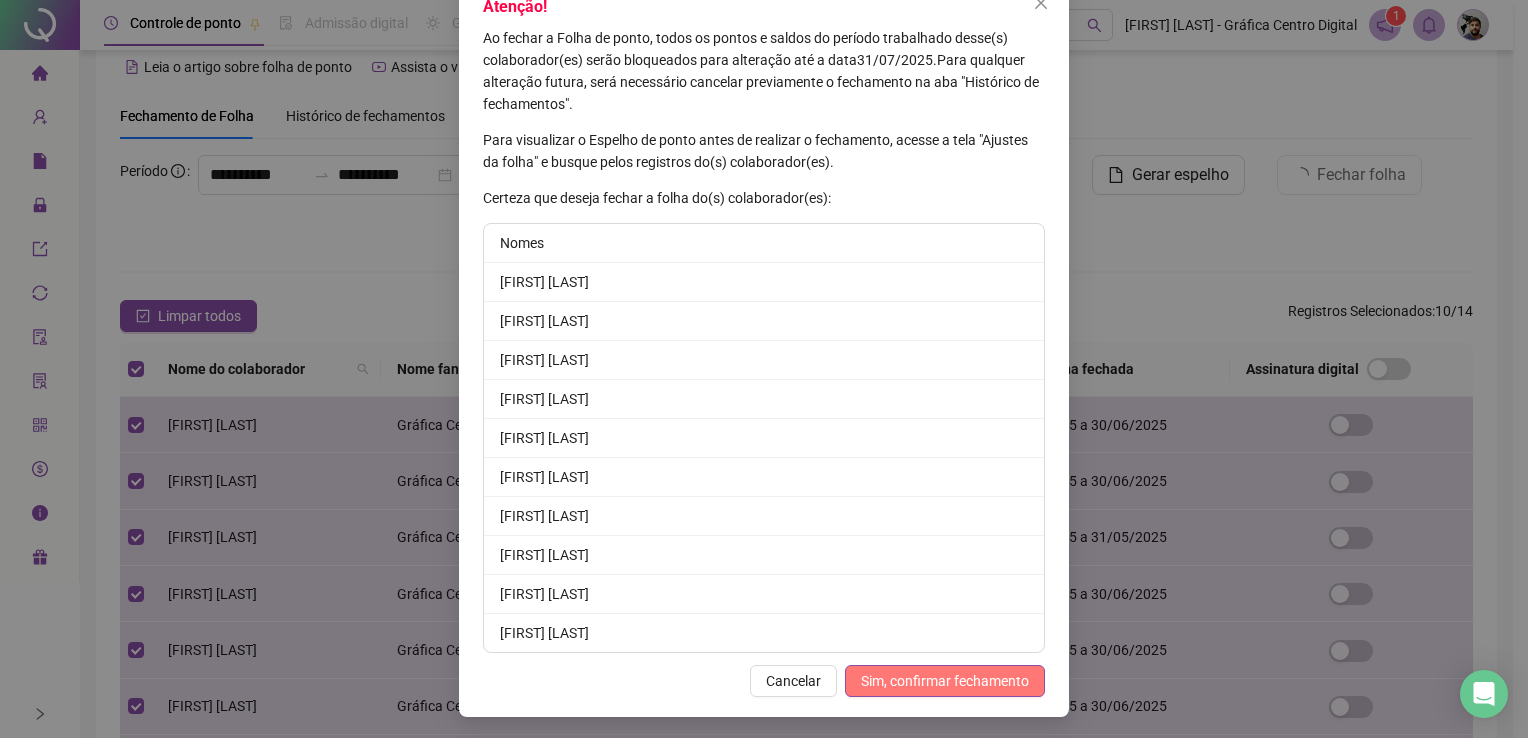 click on "Sim, confirmar fechamento" at bounding box center [945, 681] 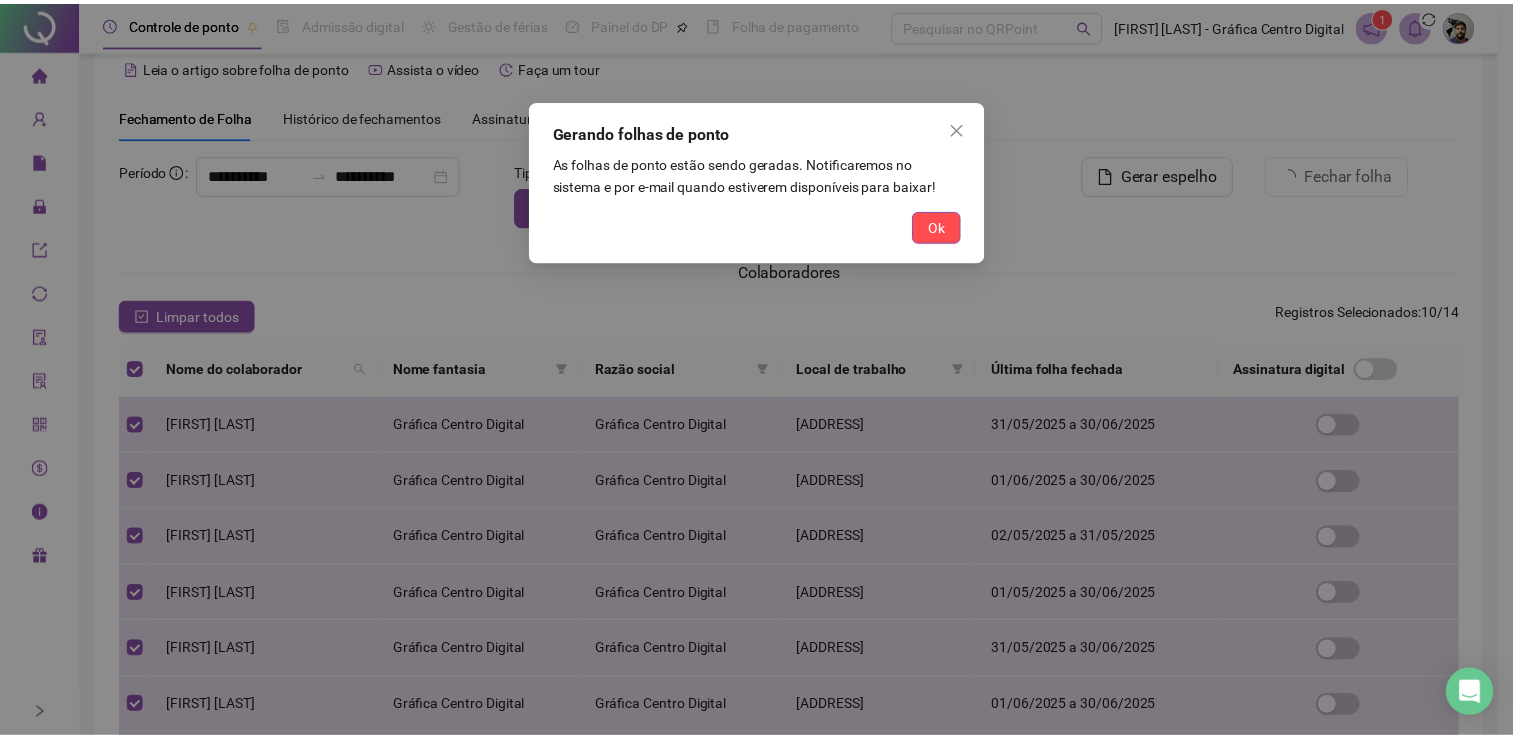 scroll, scrollTop: 26, scrollLeft: 0, axis: vertical 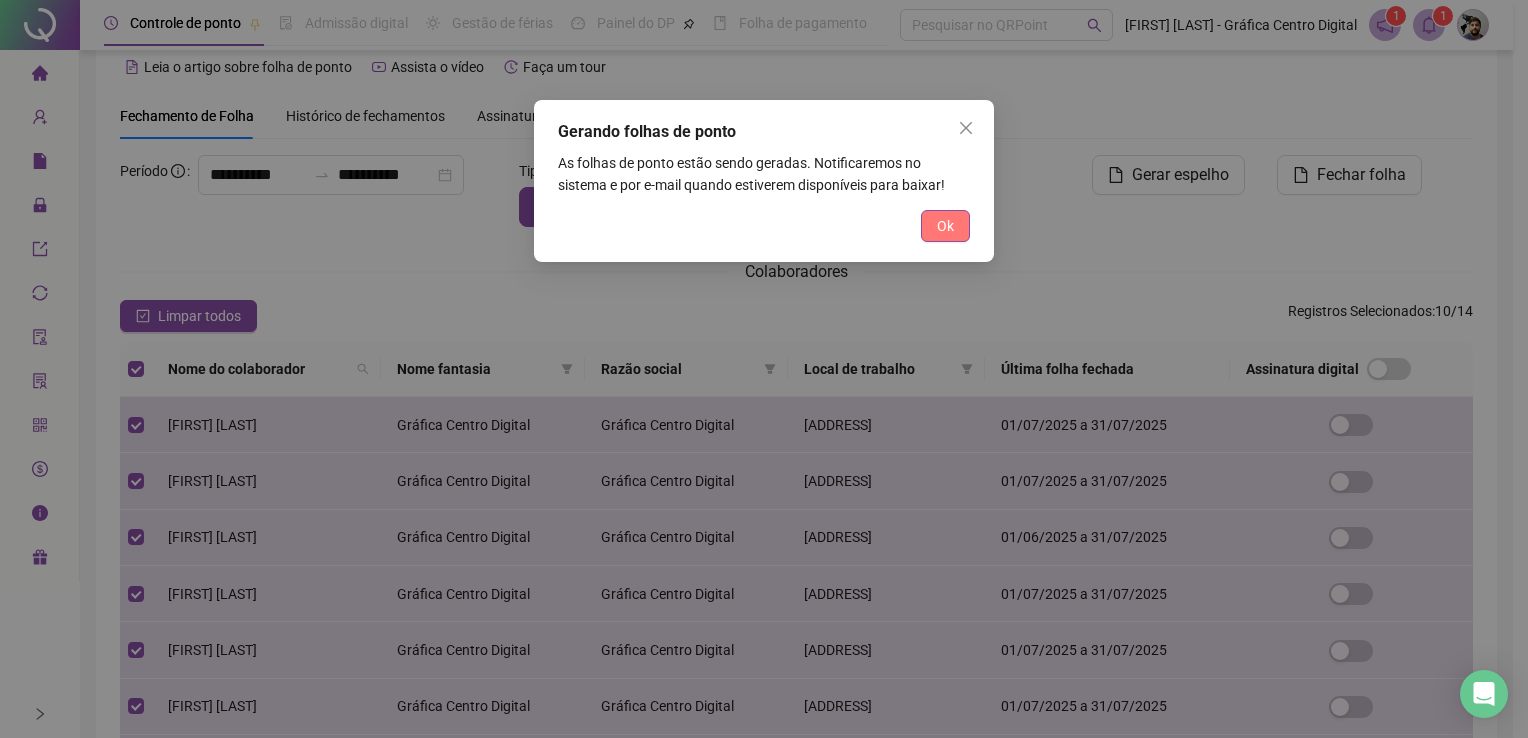 click on "Ok" at bounding box center [945, 226] 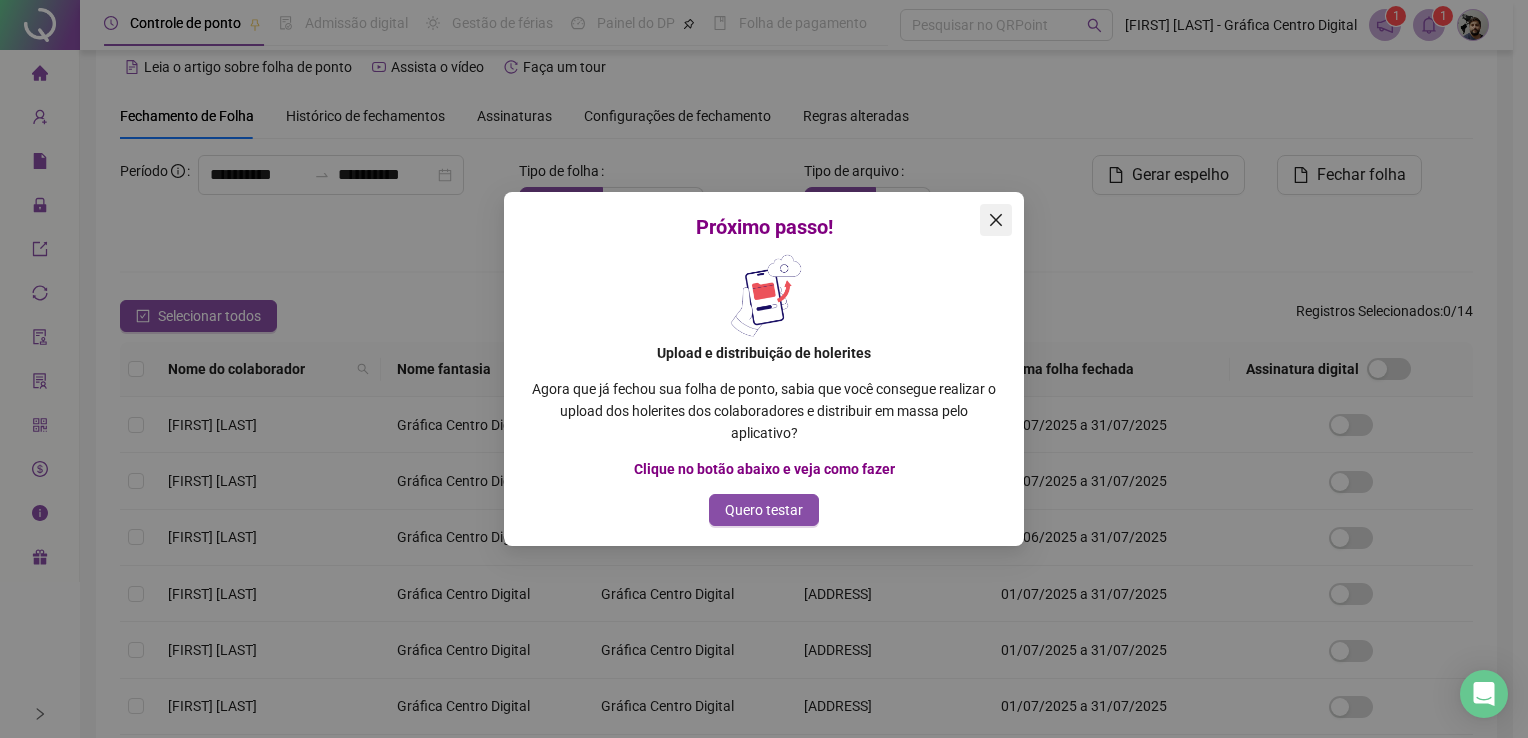 click at bounding box center [996, 220] 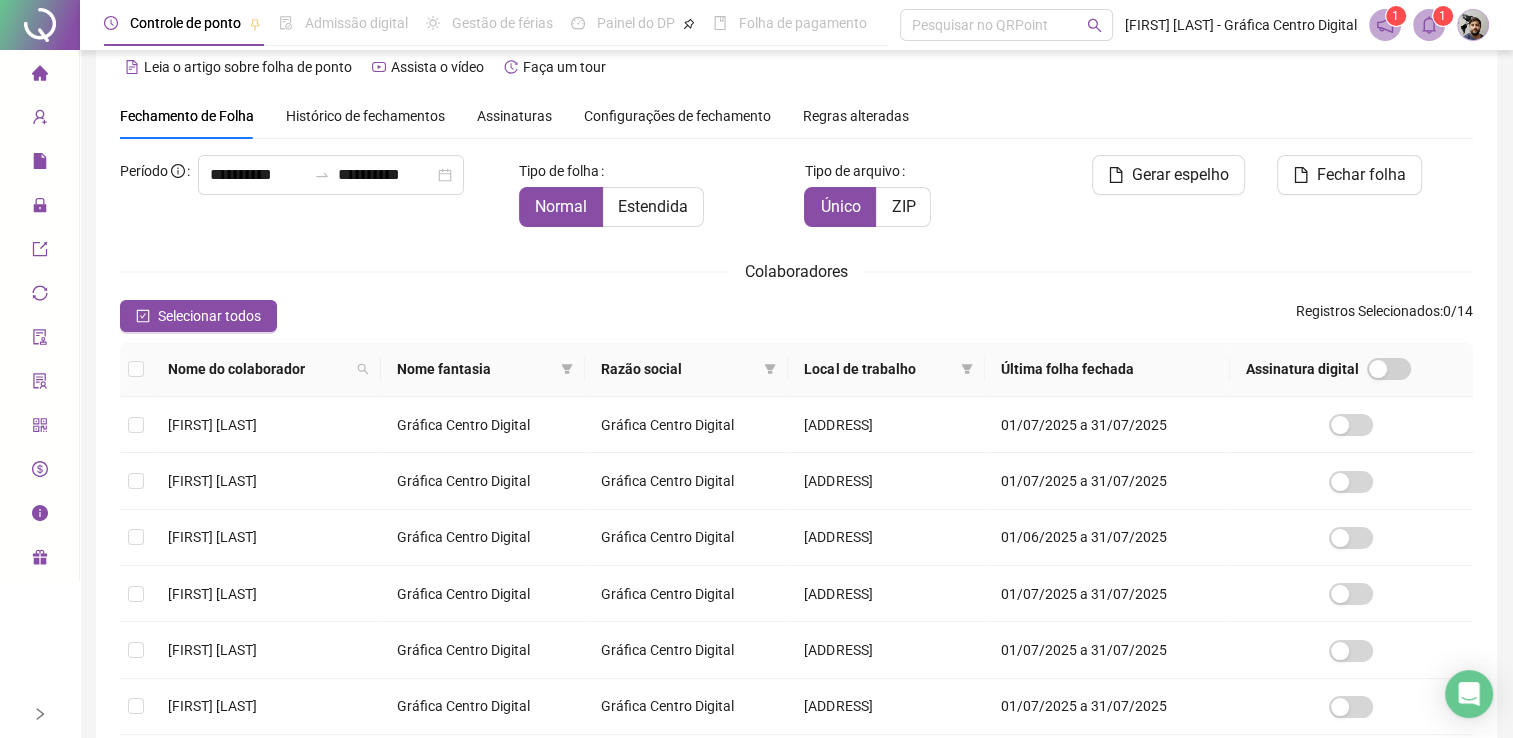 click on "1 1" at bounding box center (1429, 25) 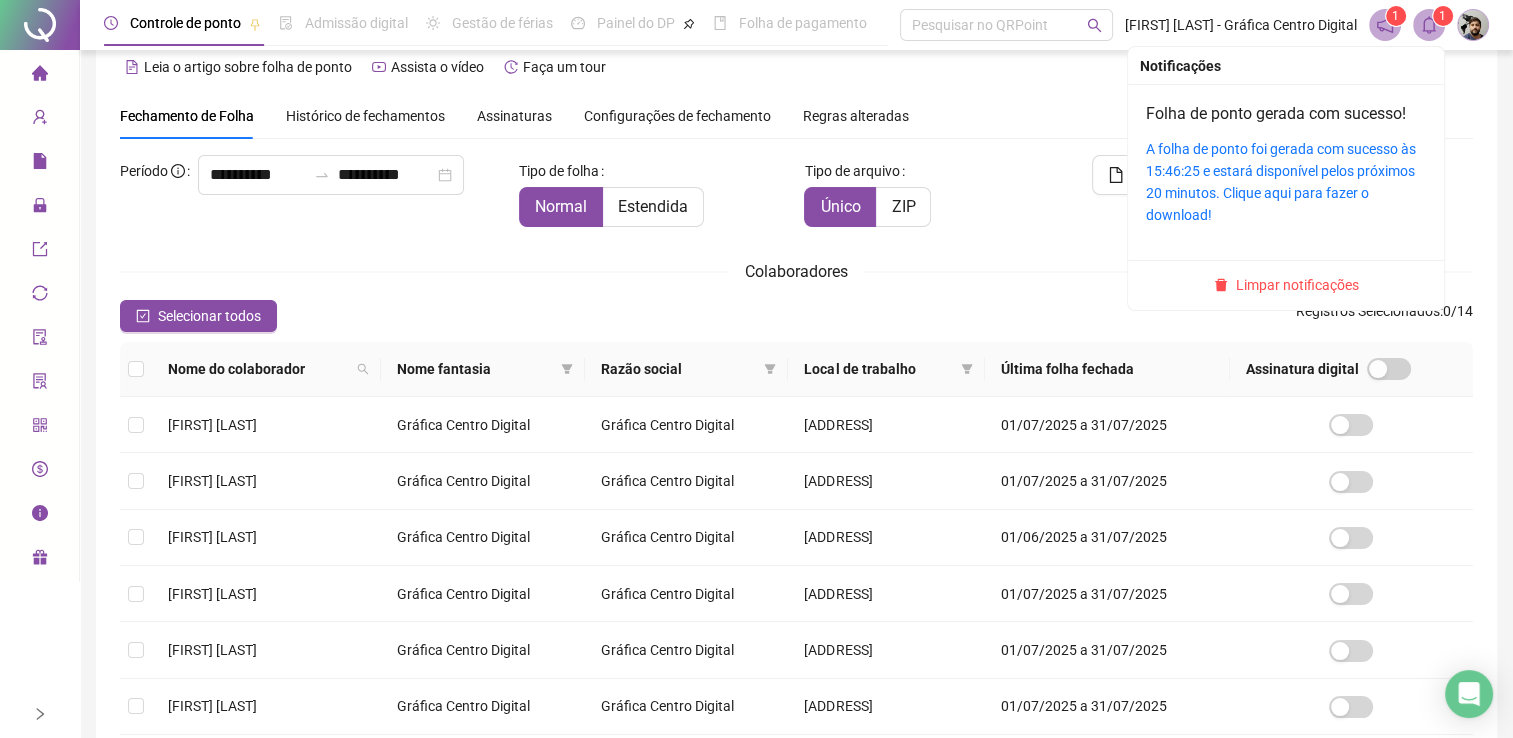 click at bounding box center [1429, 25] 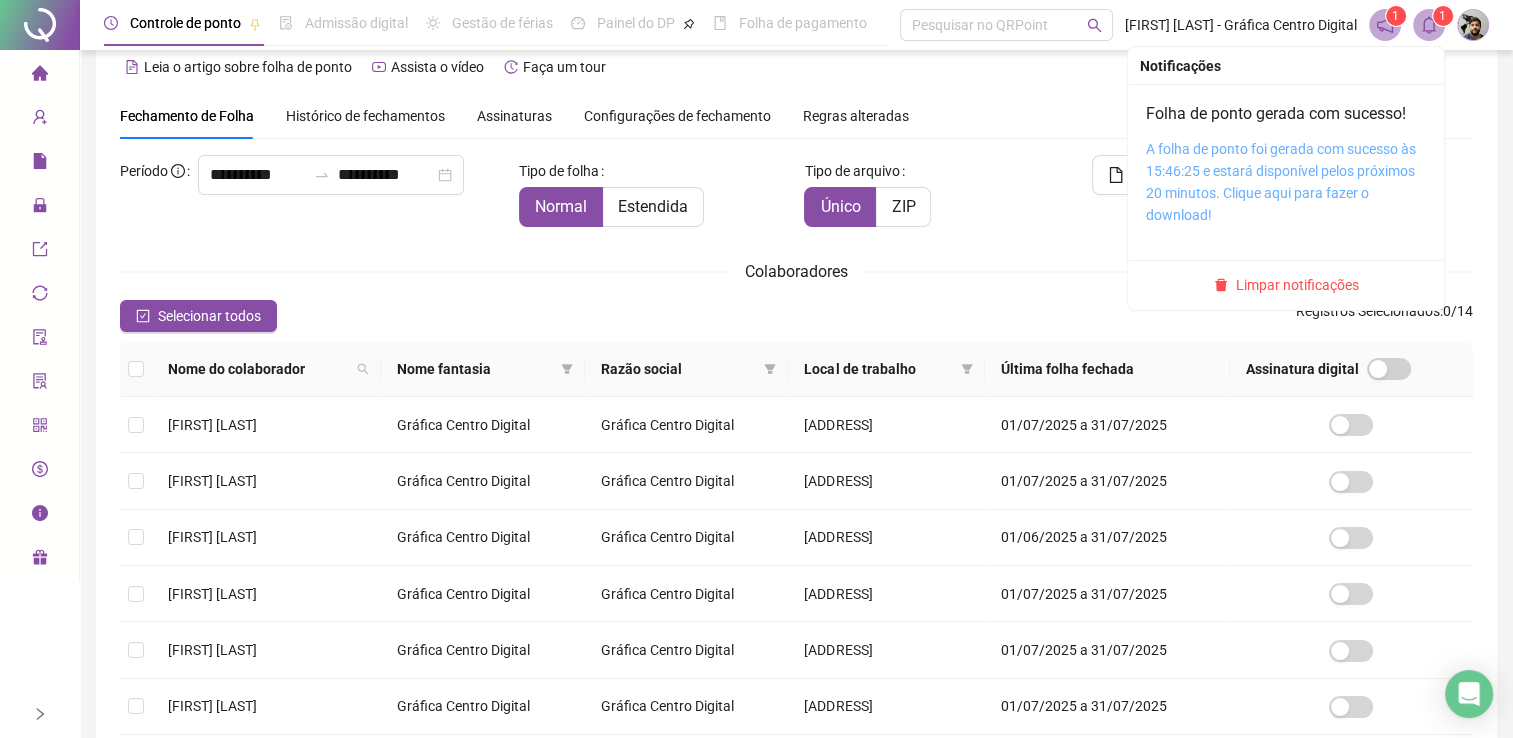 click on "A folha de ponto foi gerada com sucesso às 15:46:25 e estará disponível pelos próximos 20 minutos.
Clique aqui para fazer o download!" at bounding box center (1281, 182) 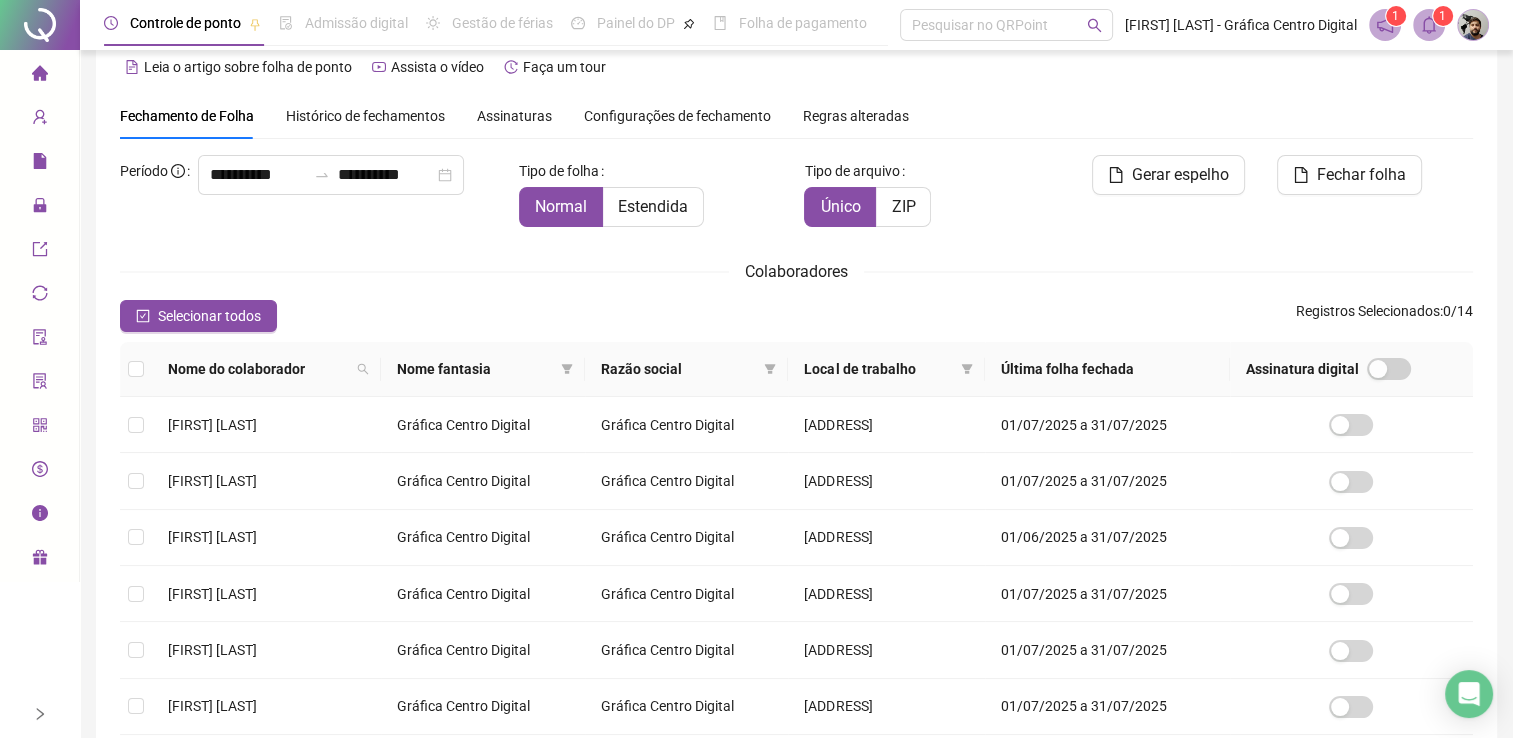click at bounding box center [136, 369] 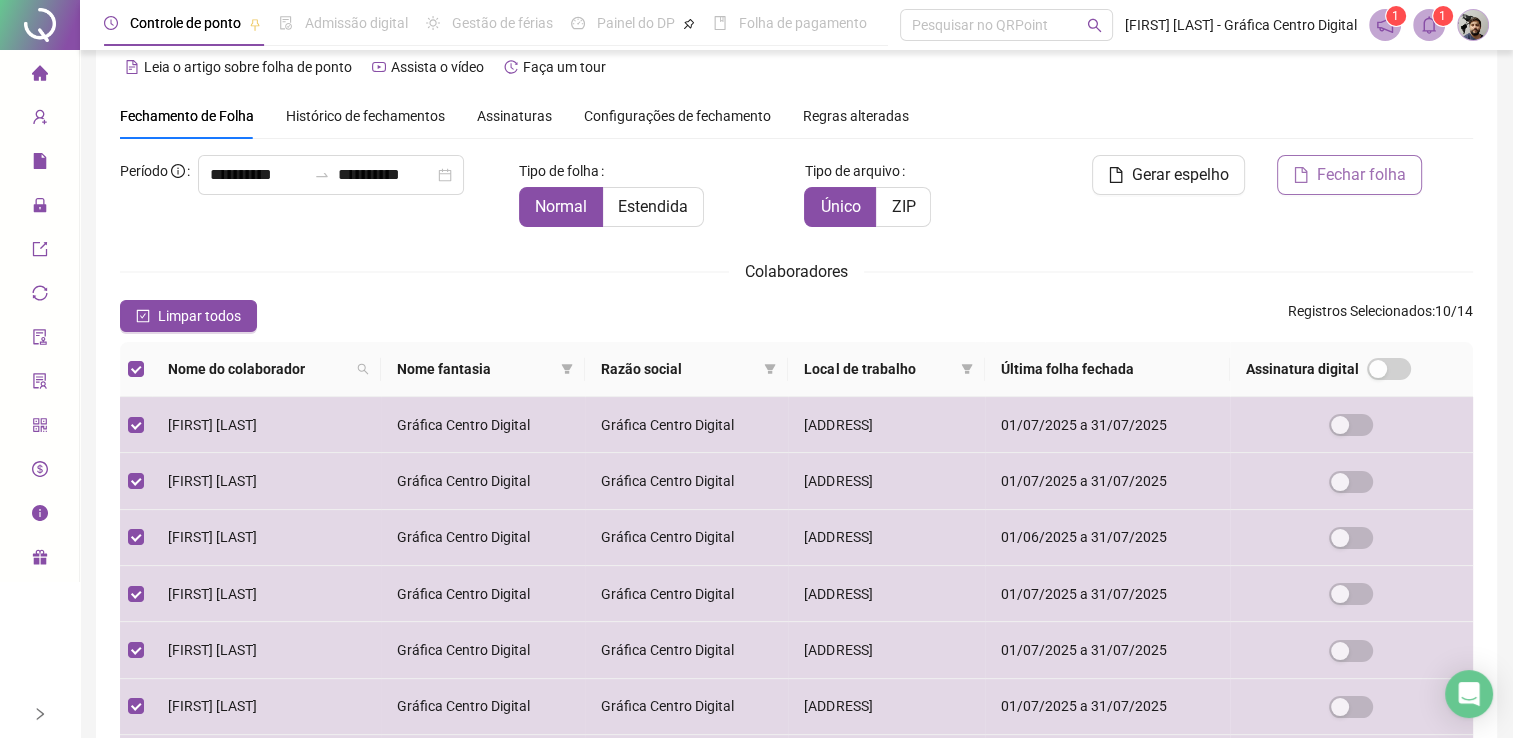 click on "Fechar folha" at bounding box center (1361, 175) 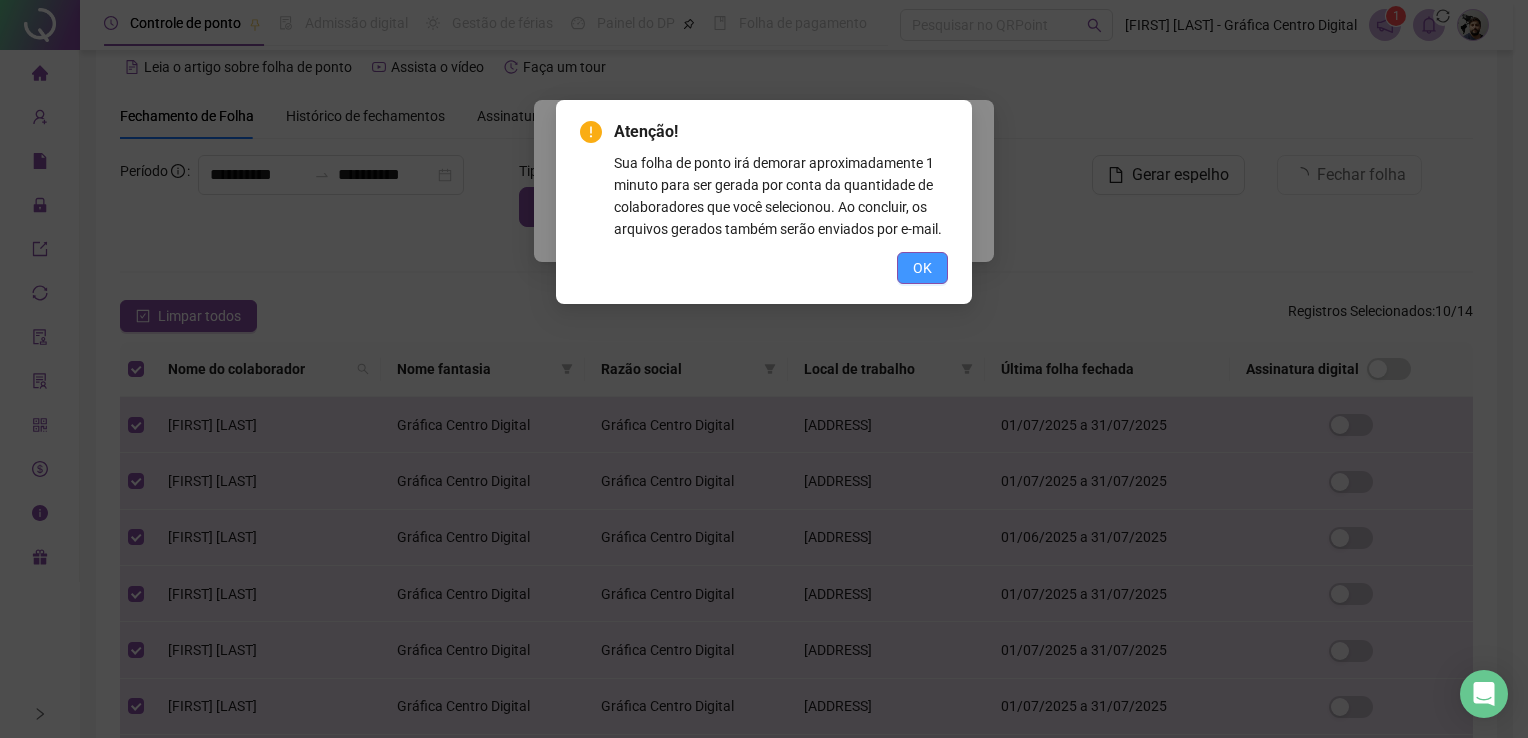 click on "OK" at bounding box center (922, 268) 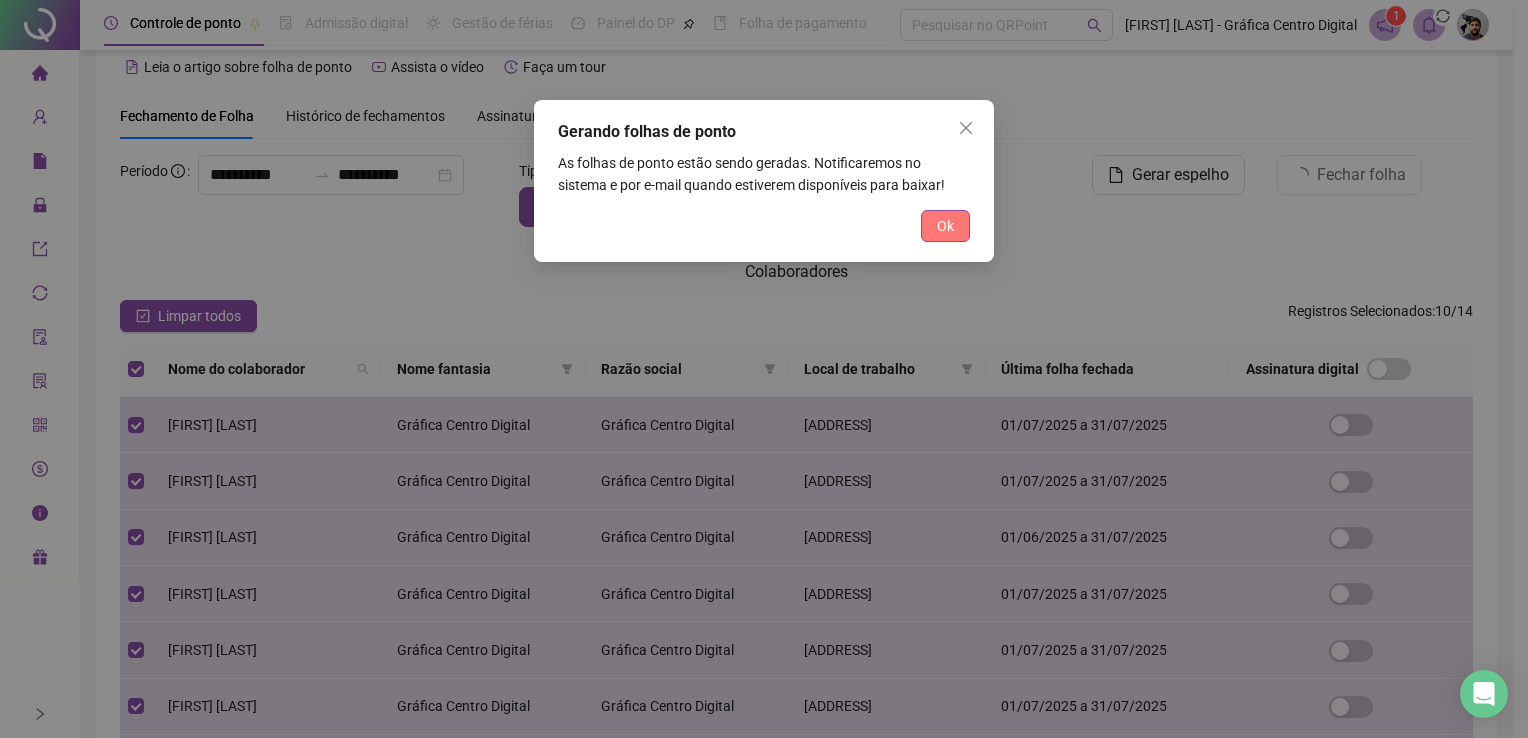 click on "Ok" at bounding box center [945, 226] 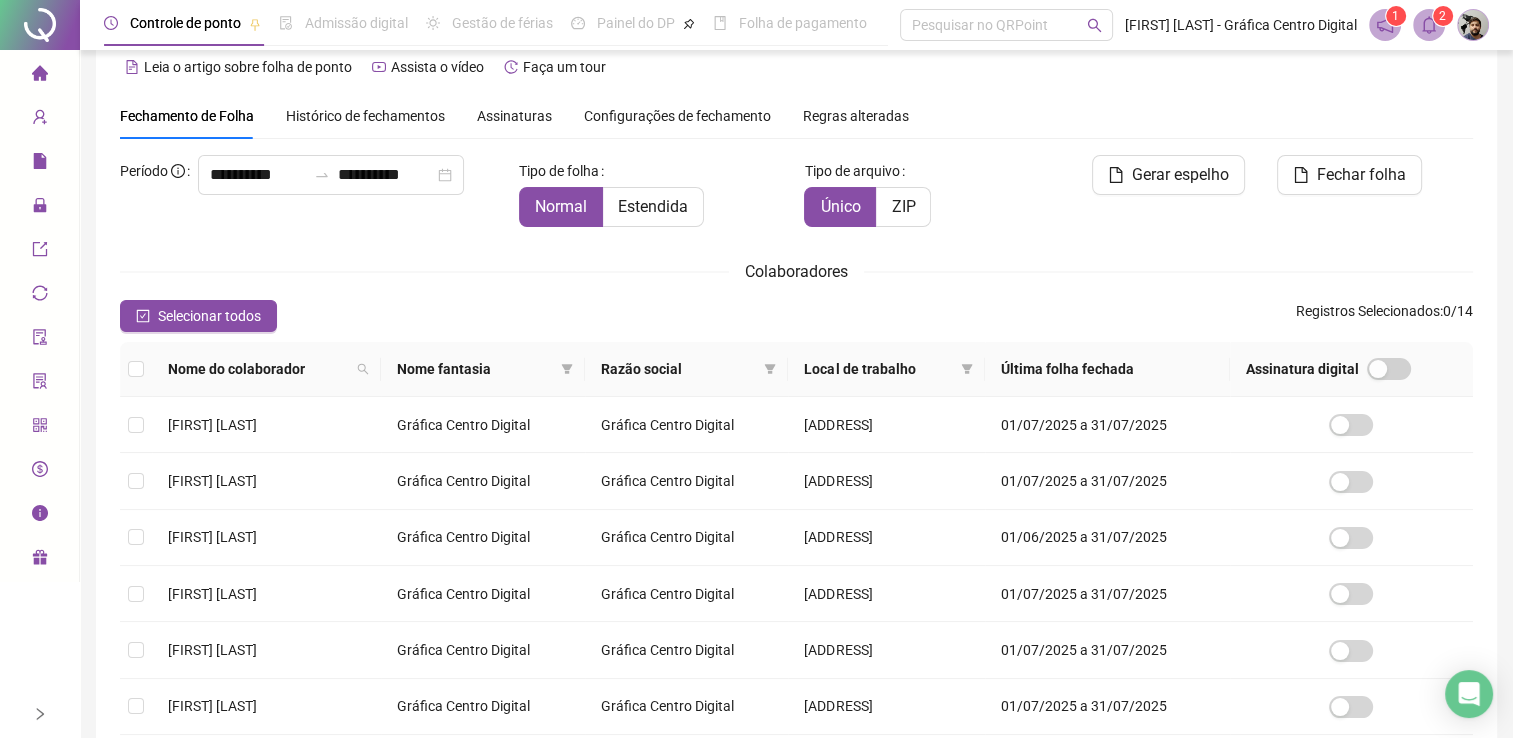 click on "2" at bounding box center [1443, 16] 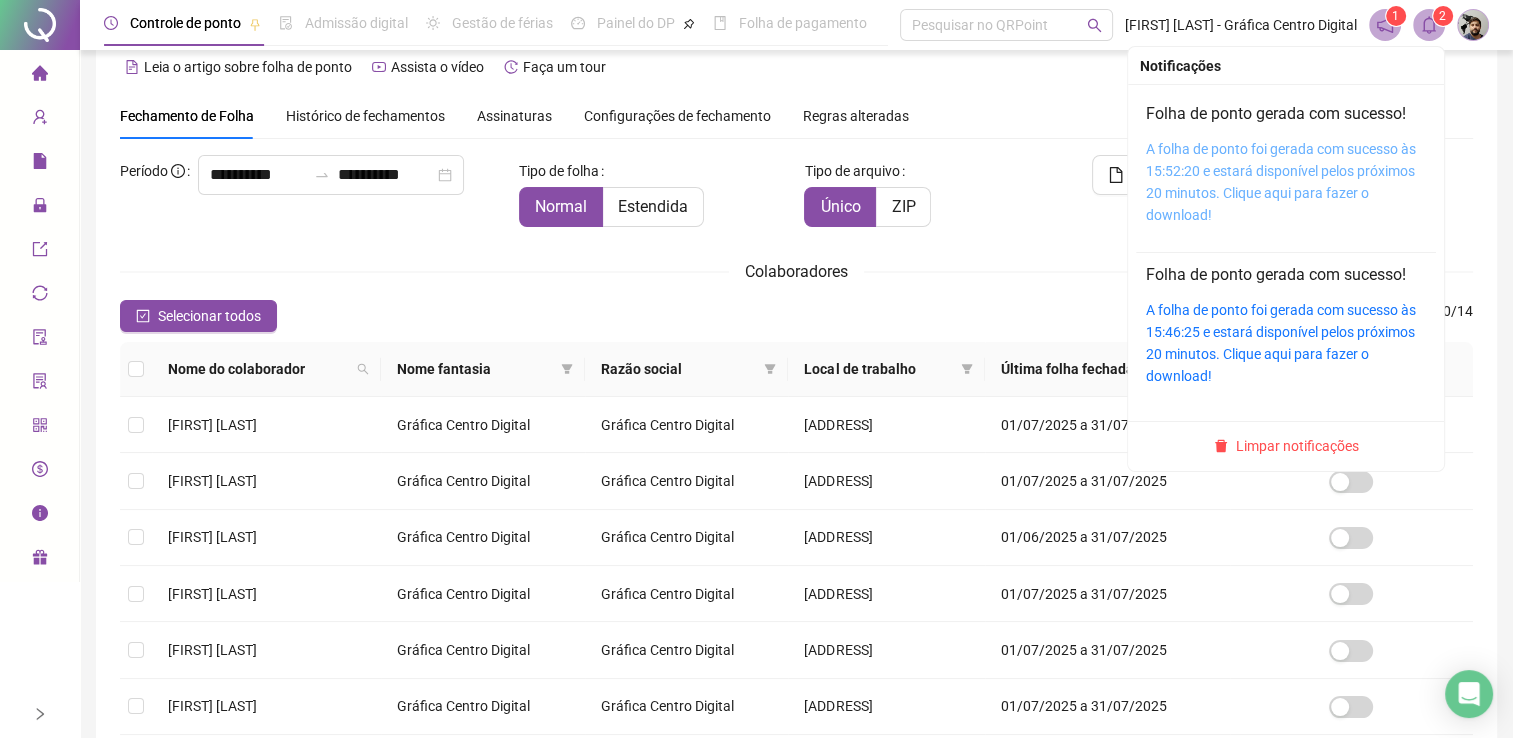 click on "A folha de ponto foi gerada com sucesso às 15:52:20 e estará disponível pelos próximos 20 minutos.
Clique aqui para fazer o download!" at bounding box center (1281, 182) 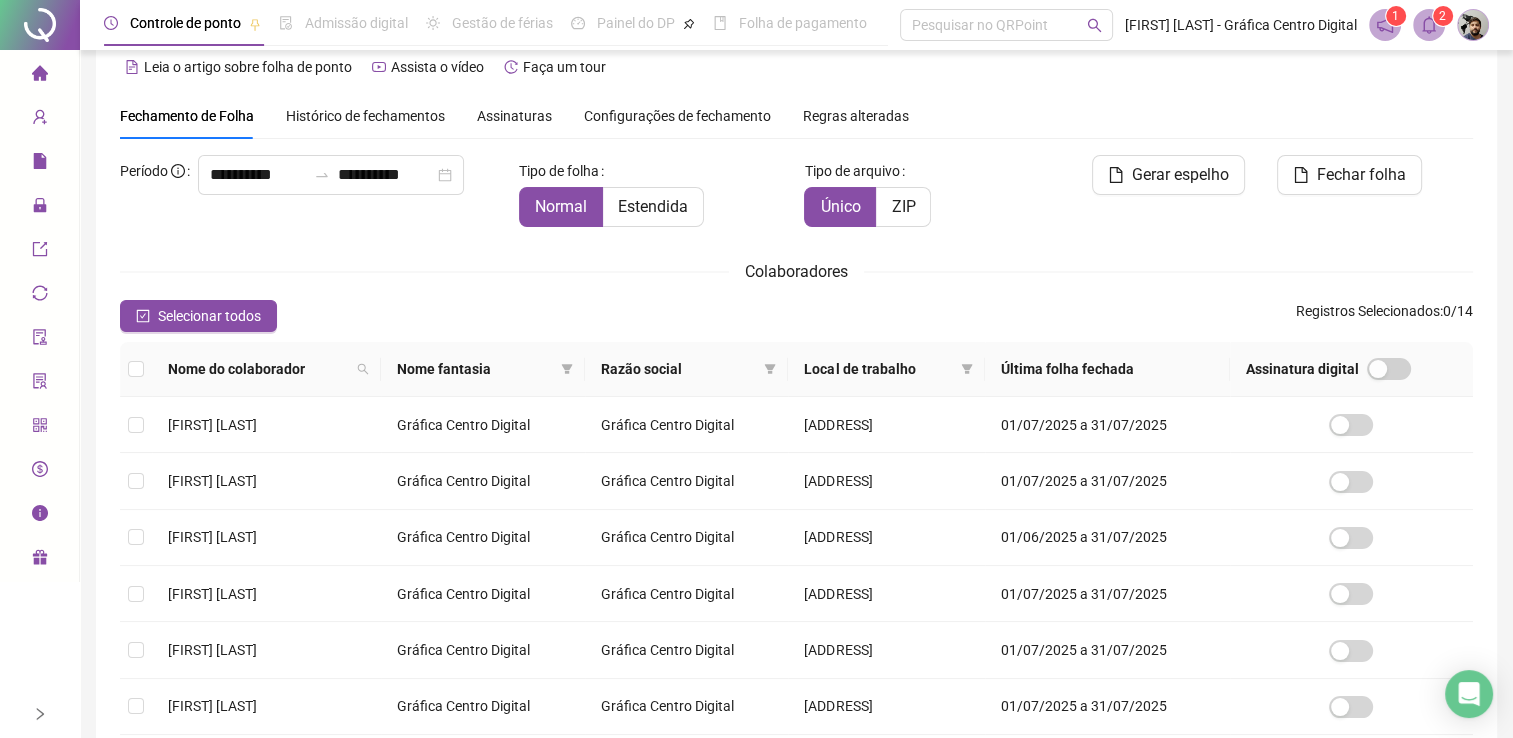 click at bounding box center [136, 369] 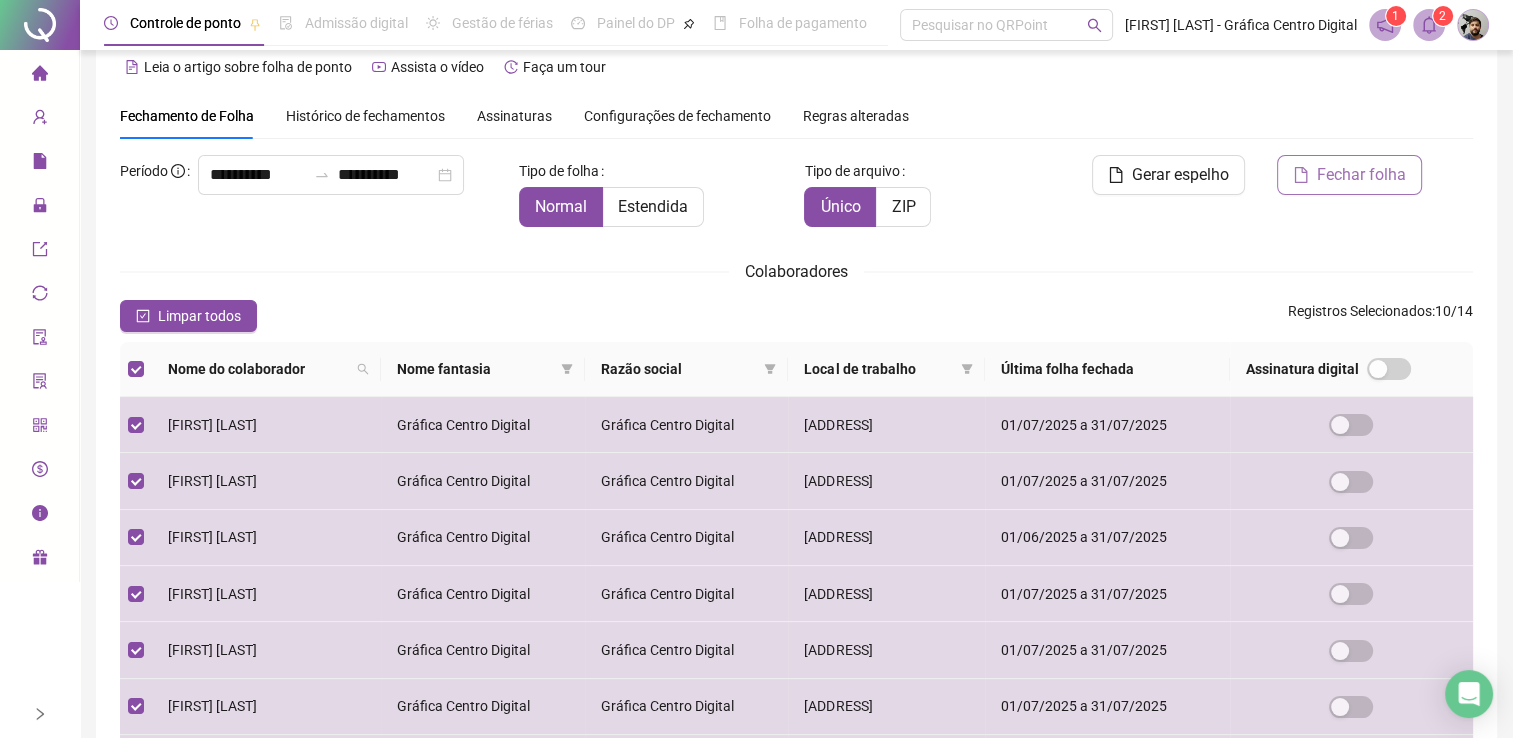 click on "Fechar folha" at bounding box center [1361, 175] 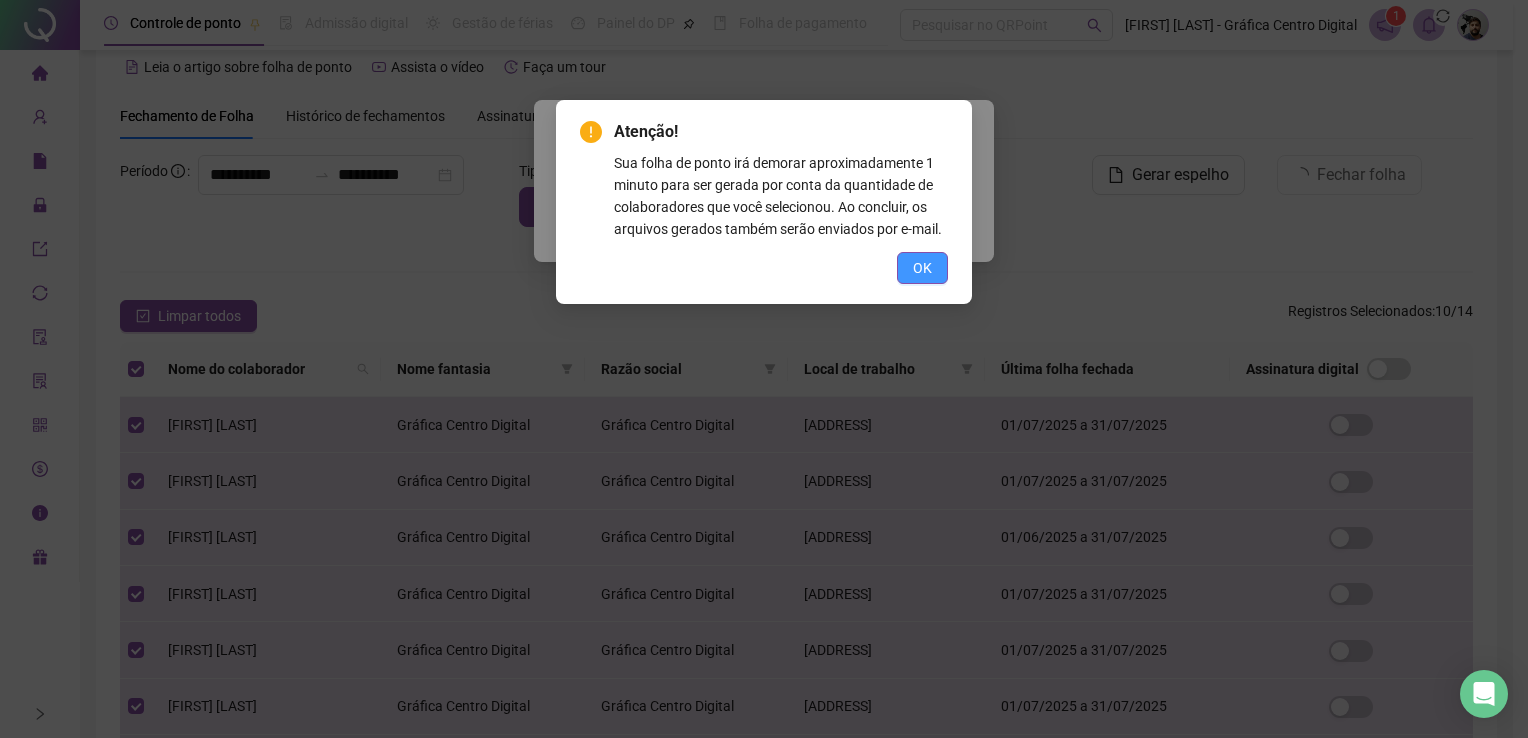 click on "OK" at bounding box center [922, 268] 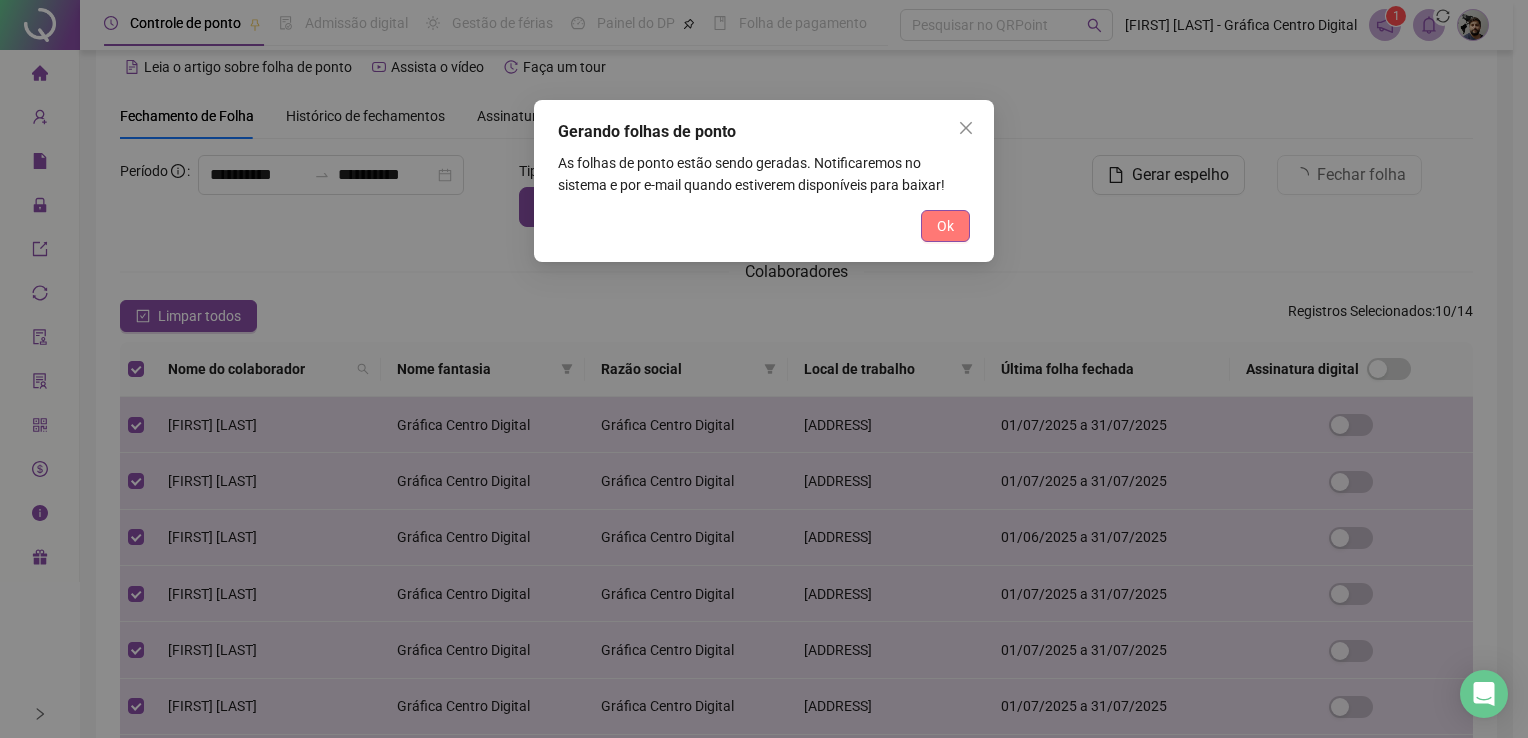 click on "Gerando folhas de ponto As folhas de ponto estão sendo geradas. Notificaremos no
sistema e por e-mail quando estiverem disponíveis para baixar! Ok" at bounding box center (764, 181) 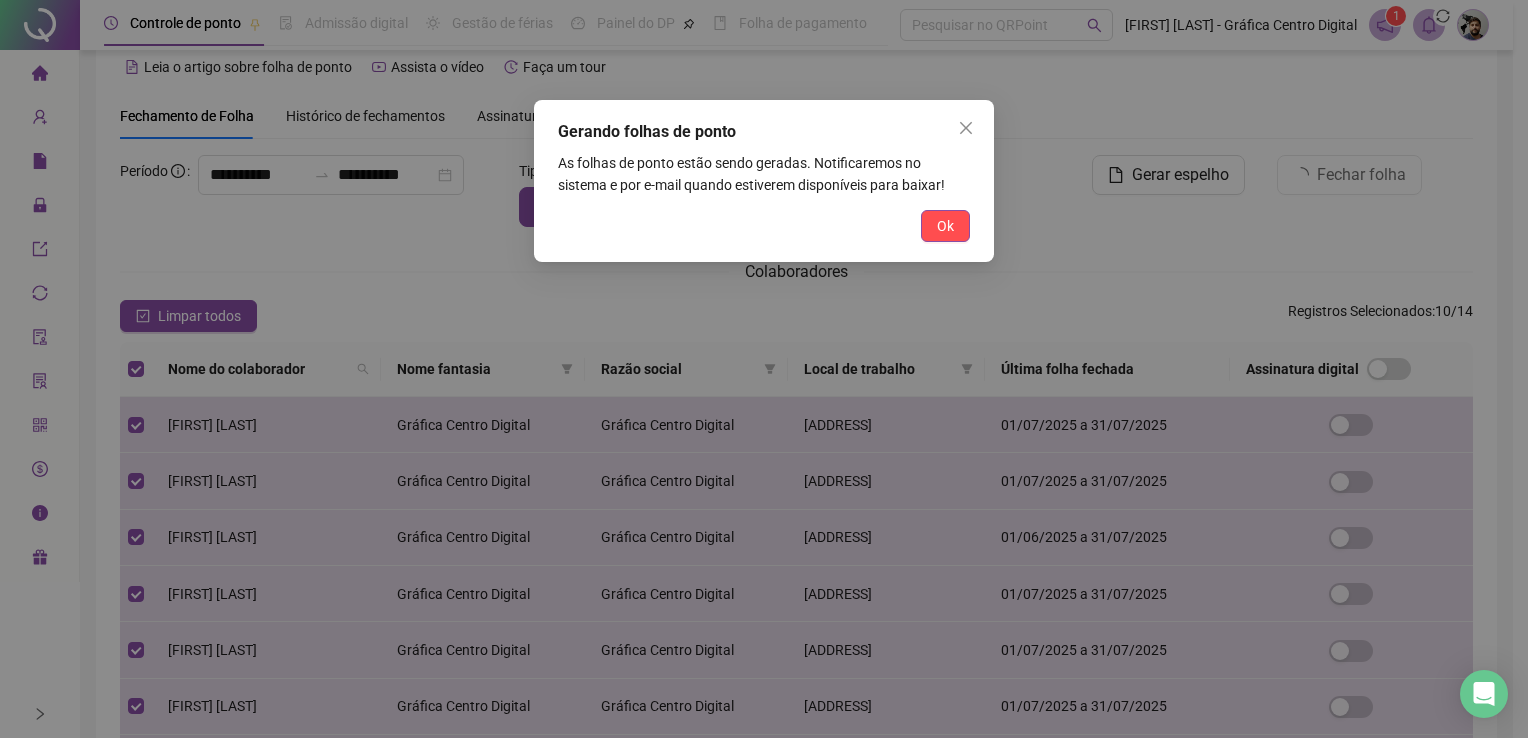 click on "Gerando folhas de ponto As folhas de ponto estão sendo geradas. Notificaremos no
sistema e por e-mail quando estiverem disponíveis para baixar! Ok" at bounding box center (764, 181) 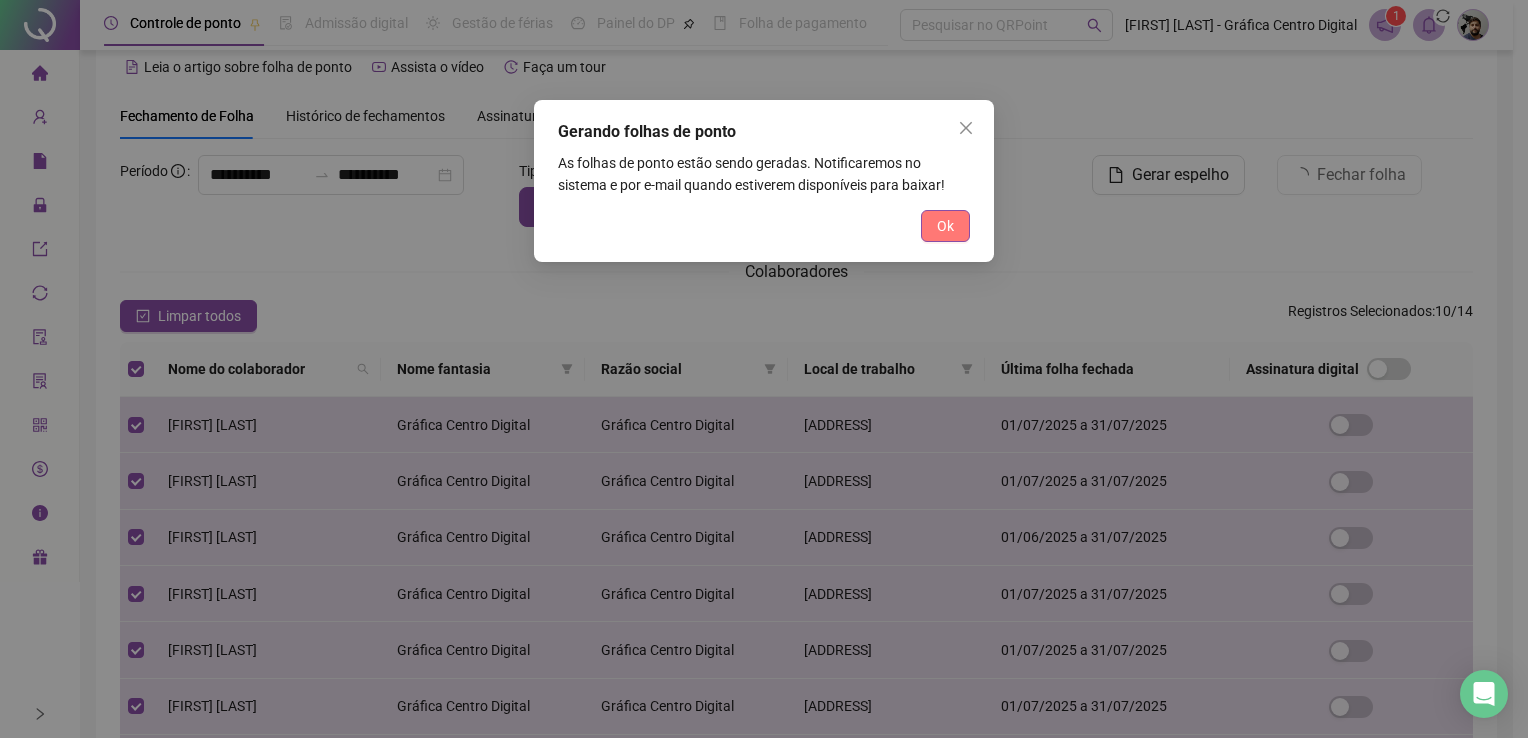 click on "Ok" at bounding box center (945, 226) 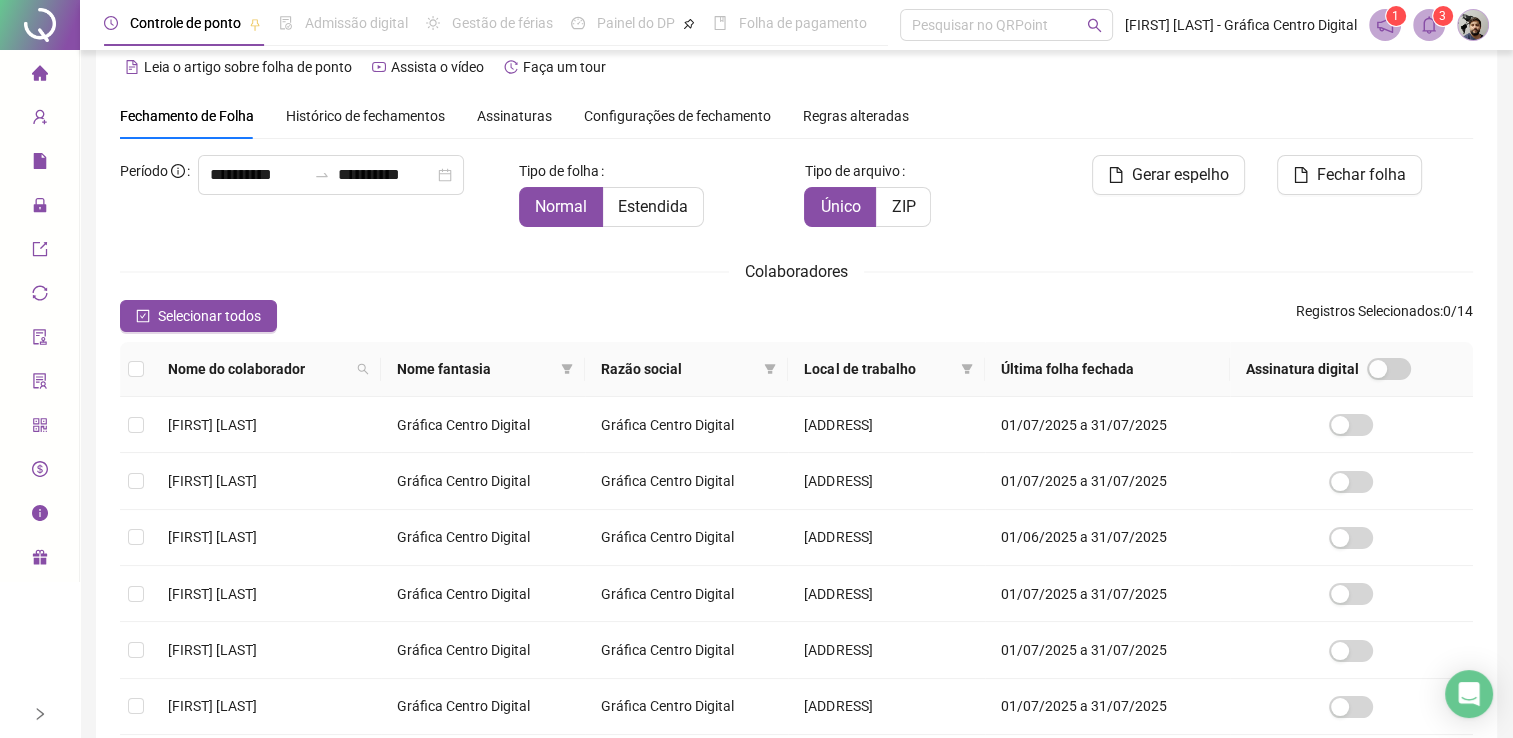 click on "3" at bounding box center [1443, 16] 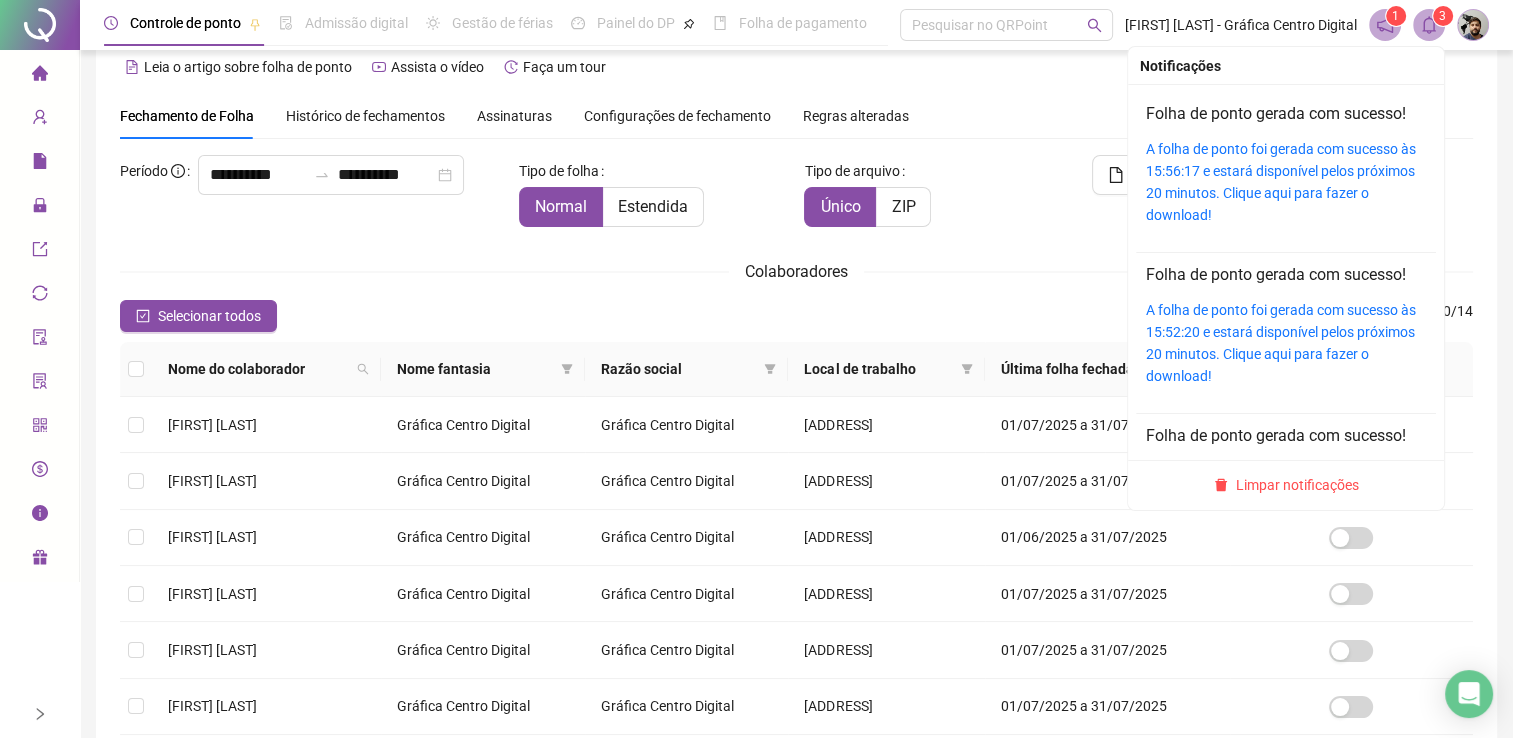 click on "A folha de ponto foi gerada com sucesso às 15:56:17 e estará disponível pelos próximos 20 minutos.
Clique aqui para fazer o download!" at bounding box center [1286, 182] 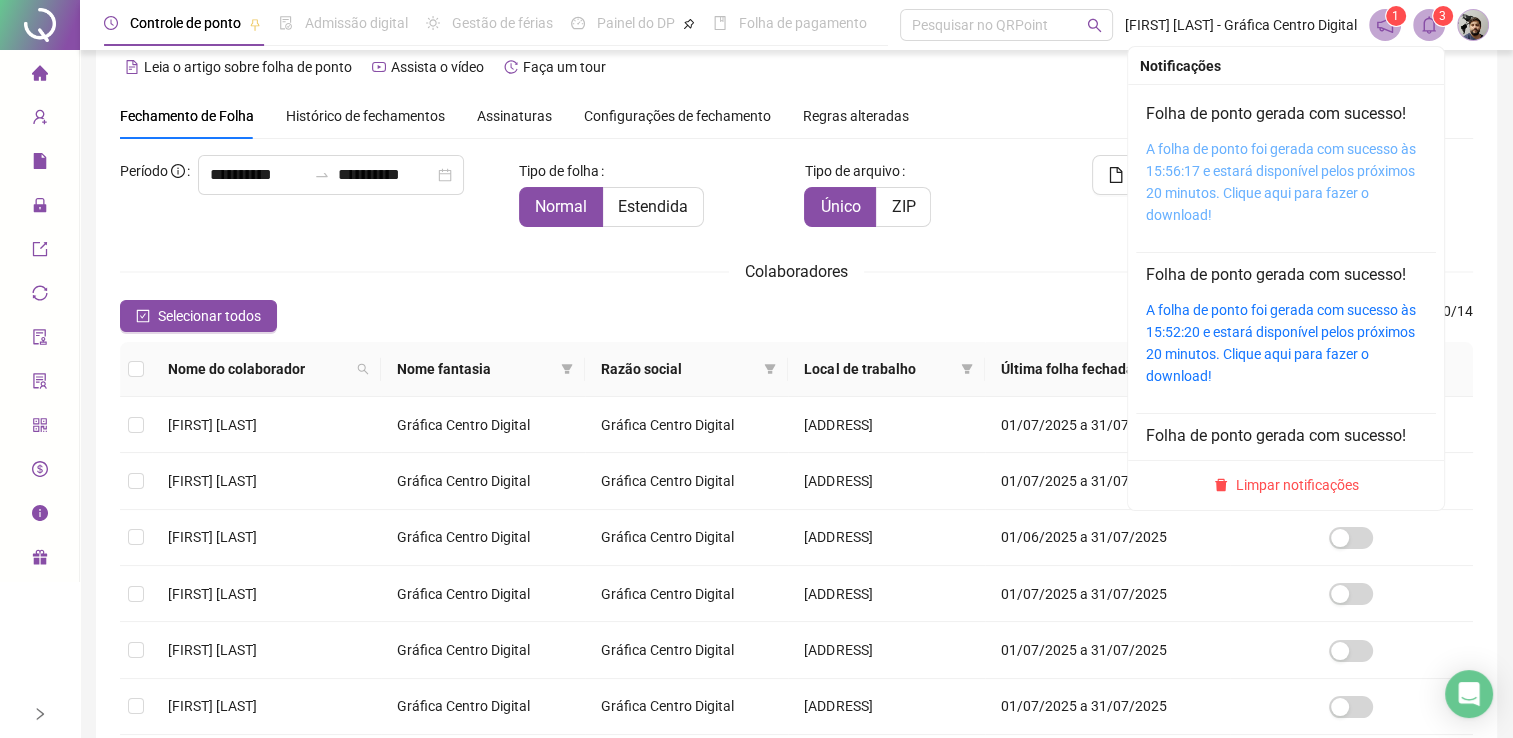 click on "A folha de ponto foi gerada com sucesso às 15:56:17 e estará disponível pelos próximos 20 minutos.
Clique aqui para fazer o download!" at bounding box center (1281, 182) 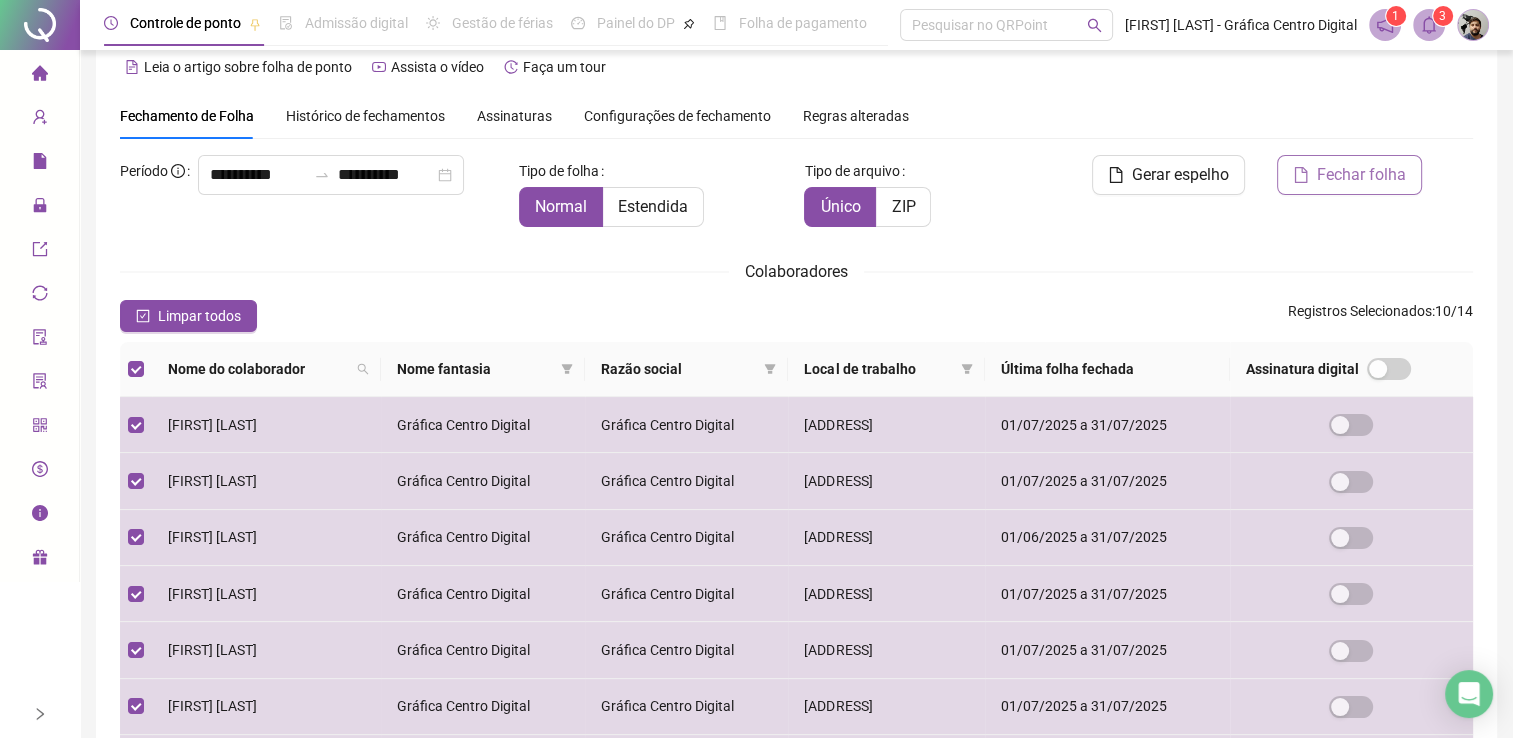 click 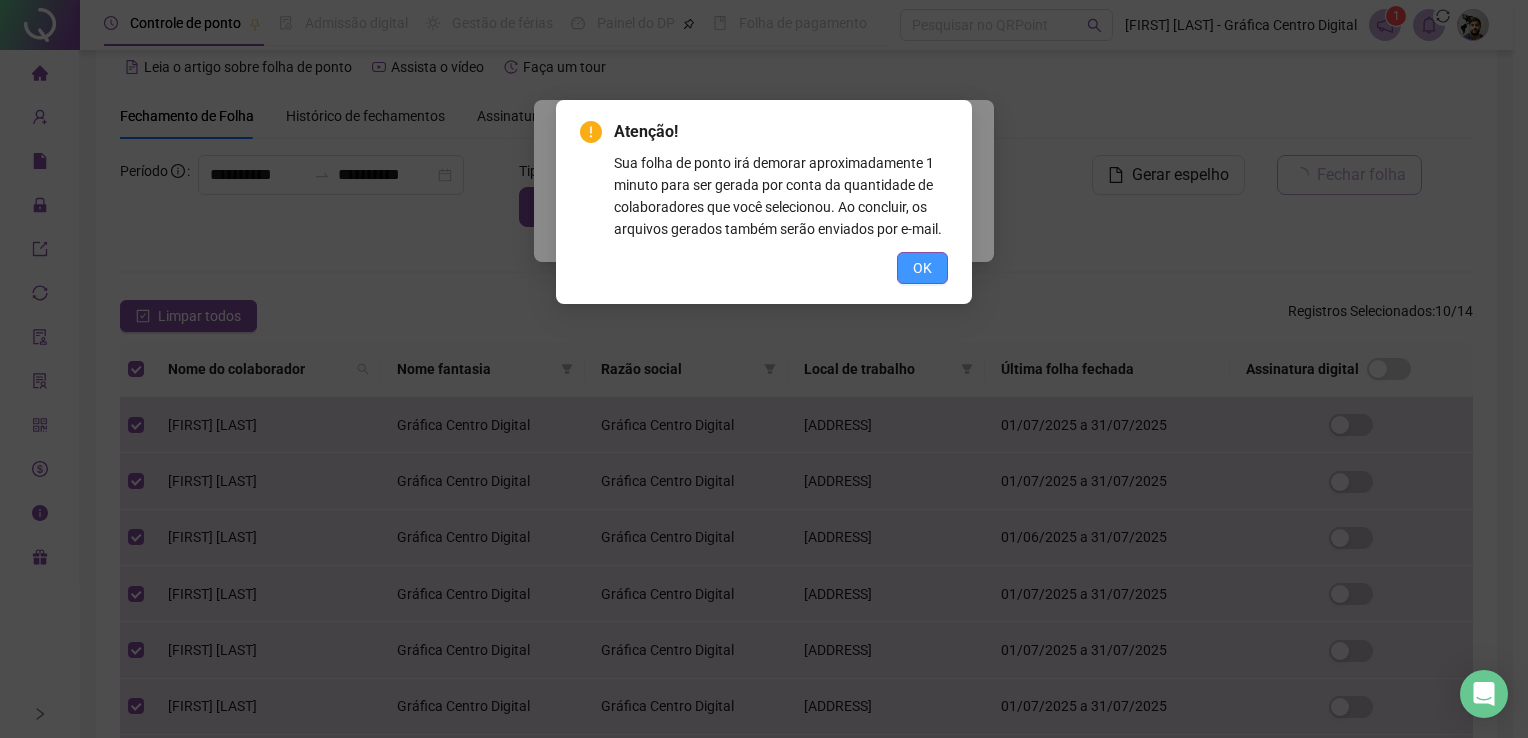 click on "OK" at bounding box center (922, 268) 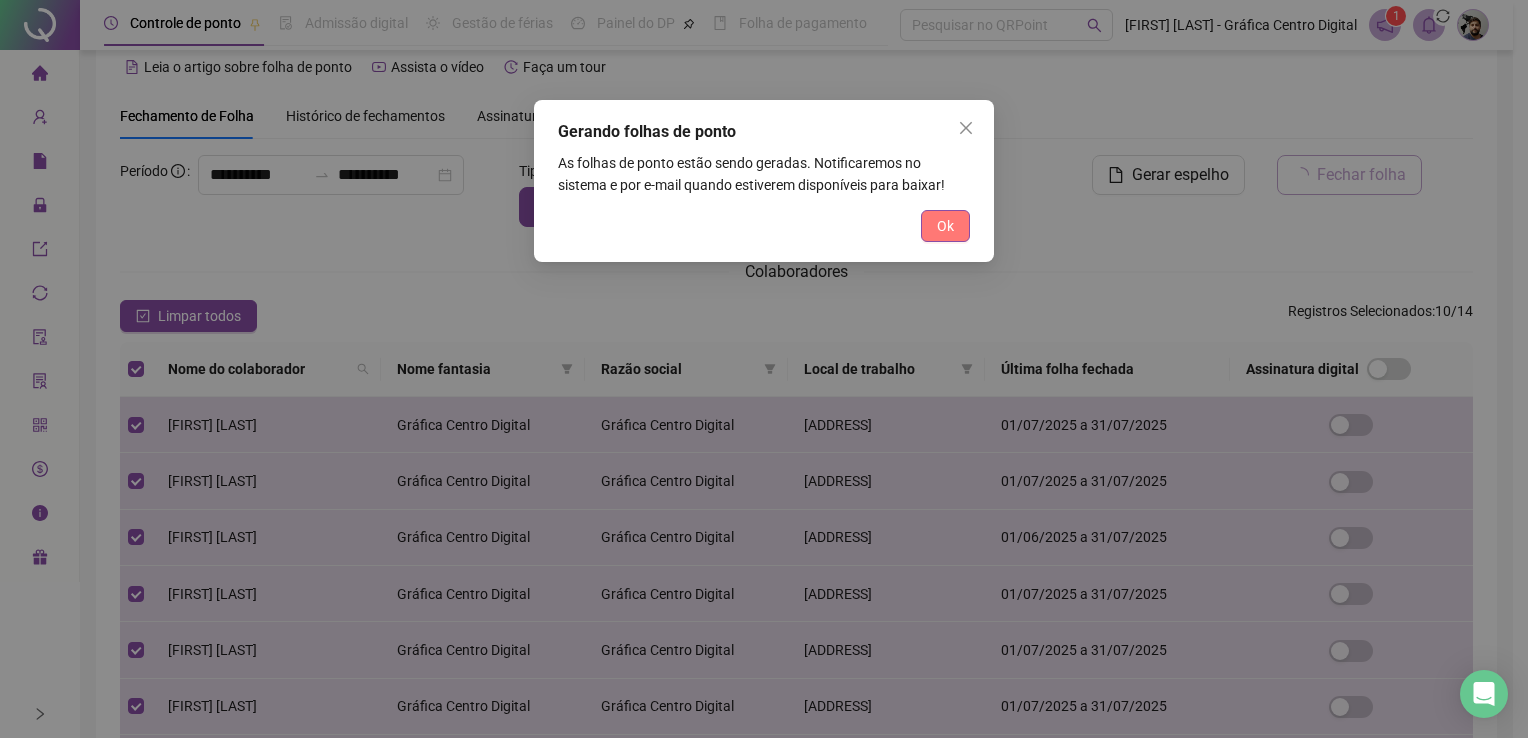 click on "Ok" at bounding box center [945, 226] 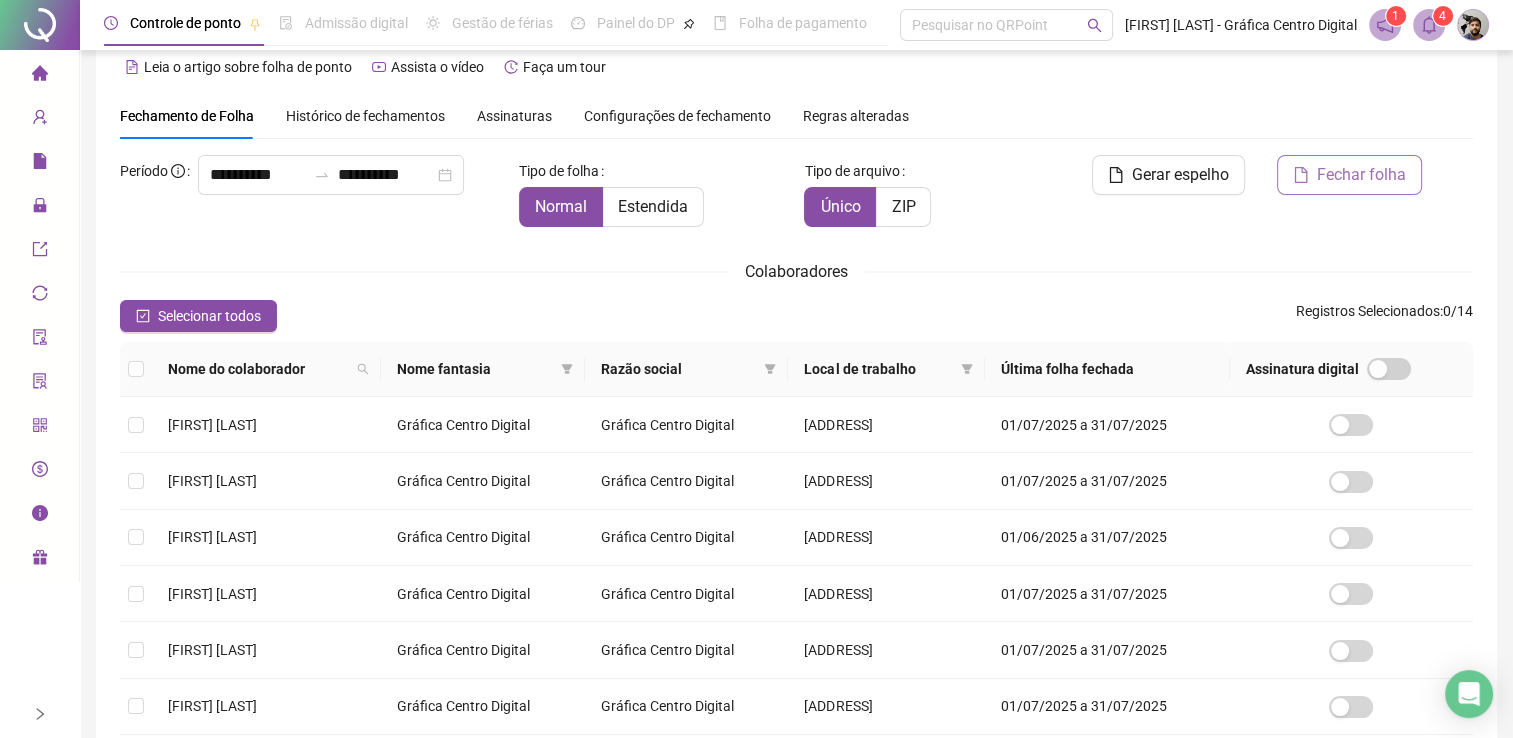 click 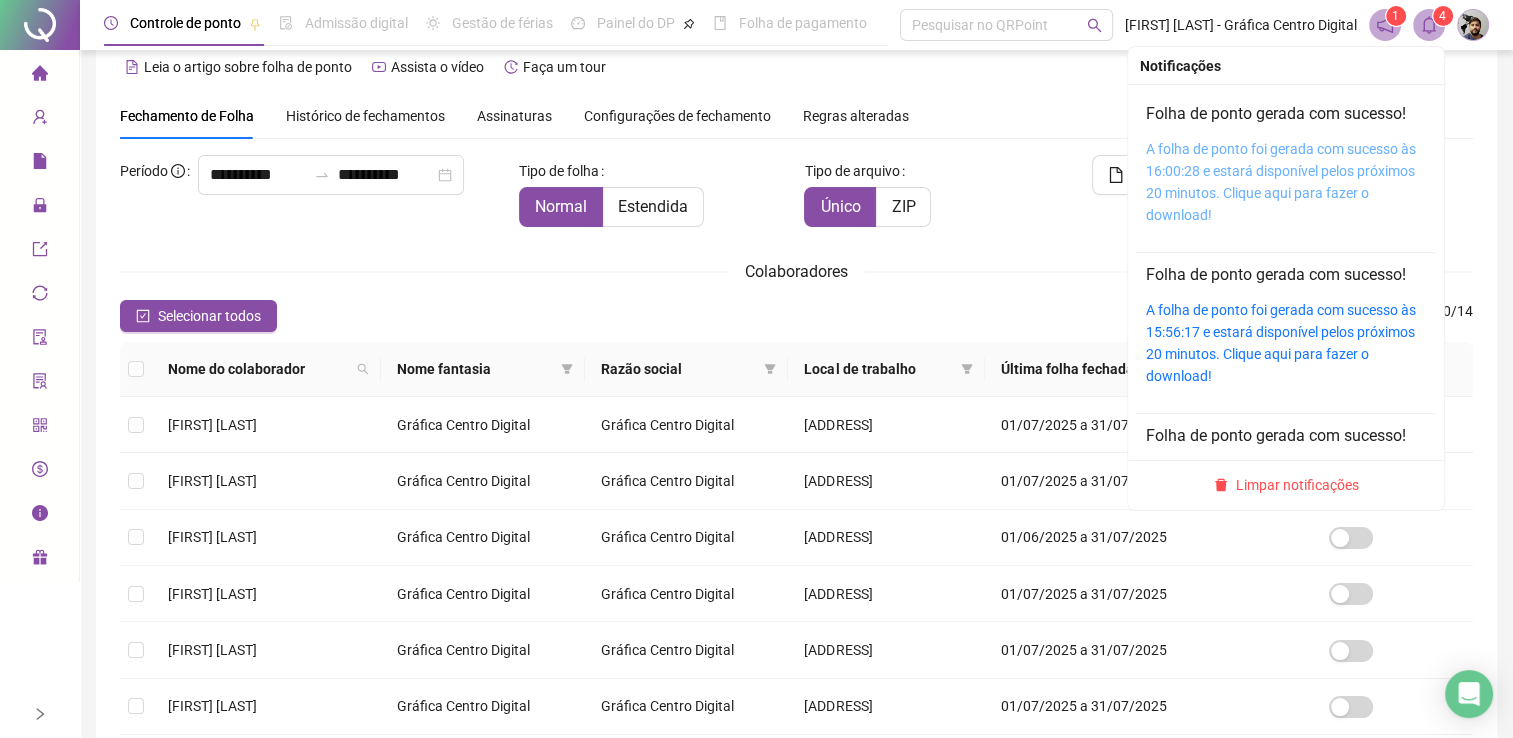 click on "A folha de ponto foi gerada com sucesso às 16:00:28 e estará disponível pelos próximos 20 minutos.
Clique aqui para fazer o download!" at bounding box center (1281, 182) 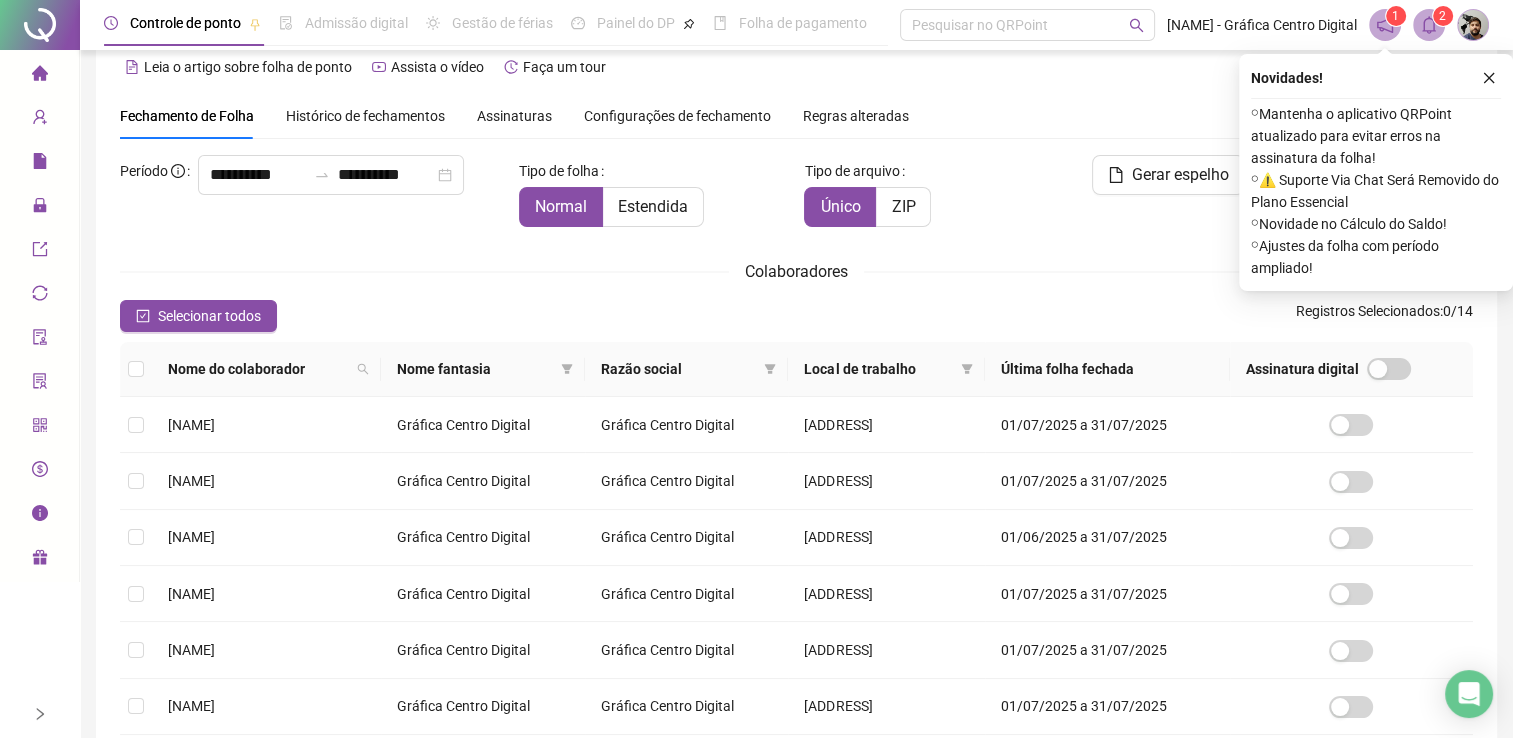 scroll, scrollTop: 29, scrollLeft: 0, axis: vertical 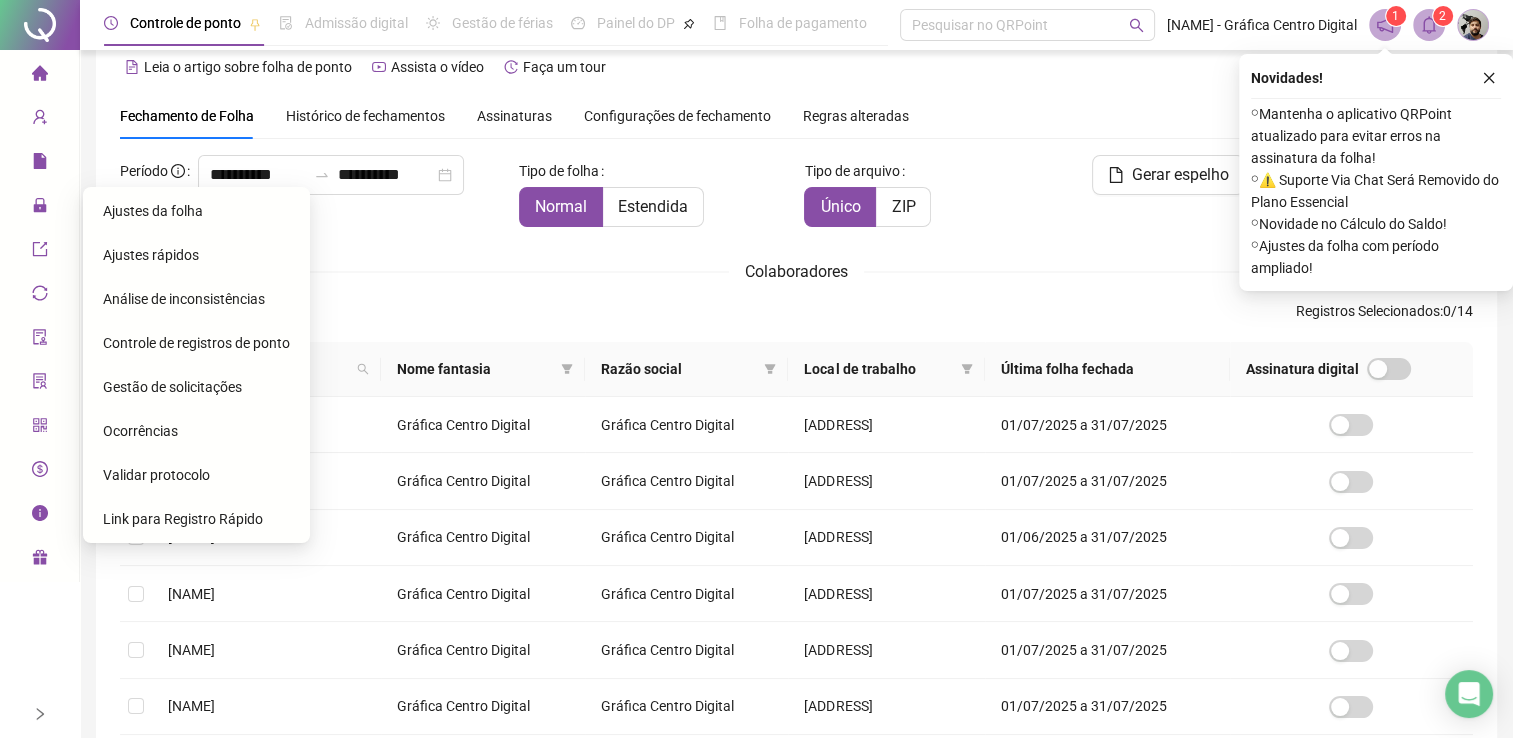 click on "Ajustes da folha" at bounding box center [196, 211] 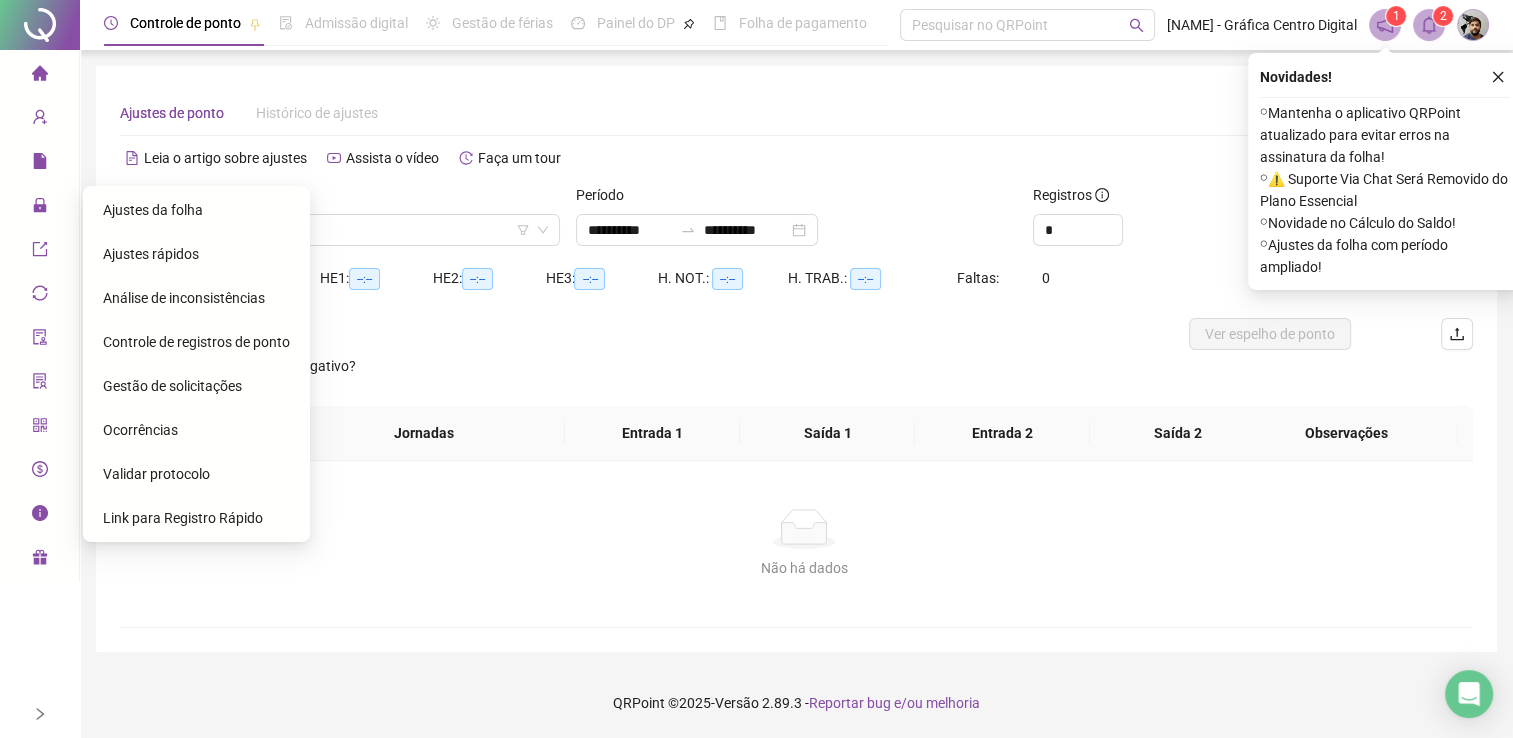scroll, scrollTop: 0, scrollLeft: 0, axis: both 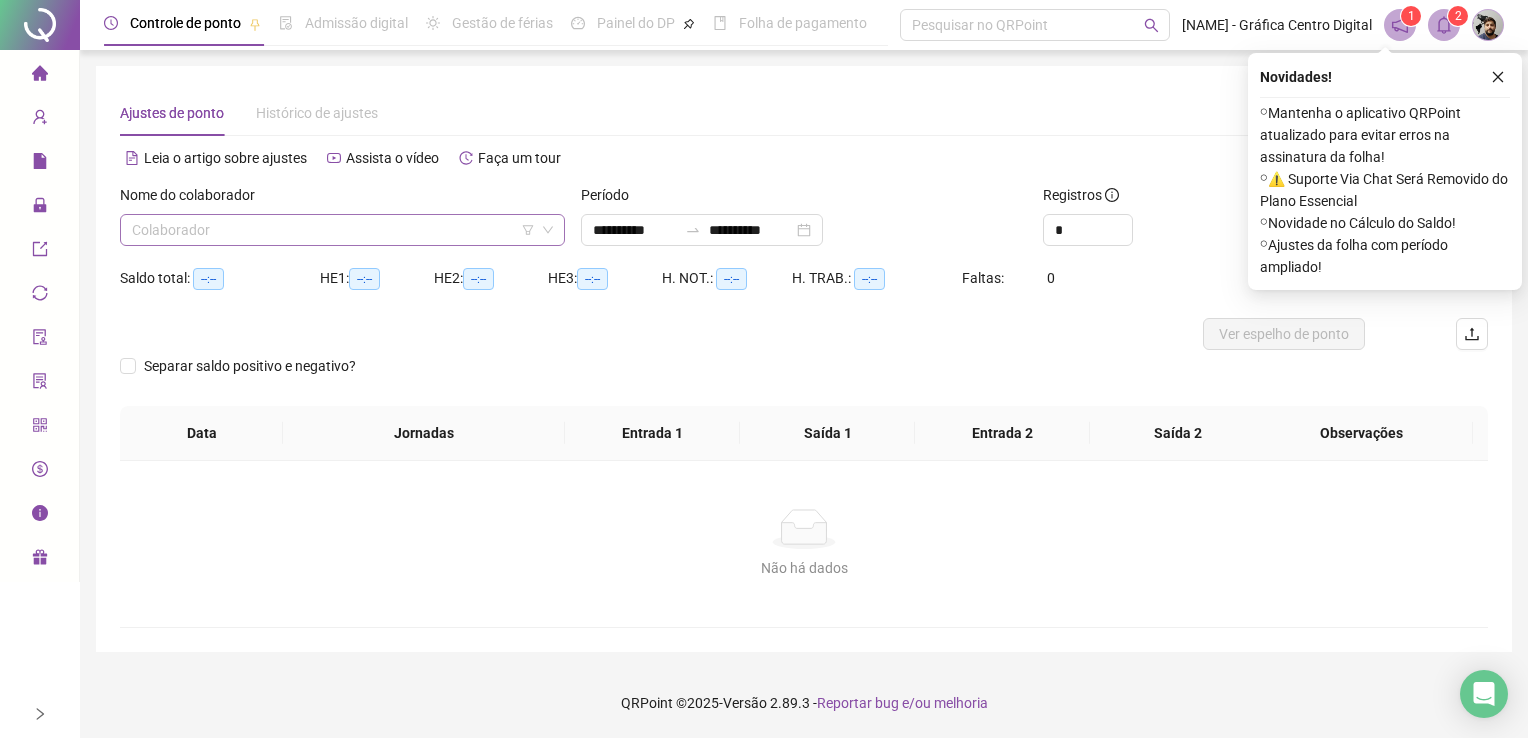 click at bounding box center (333, 230) 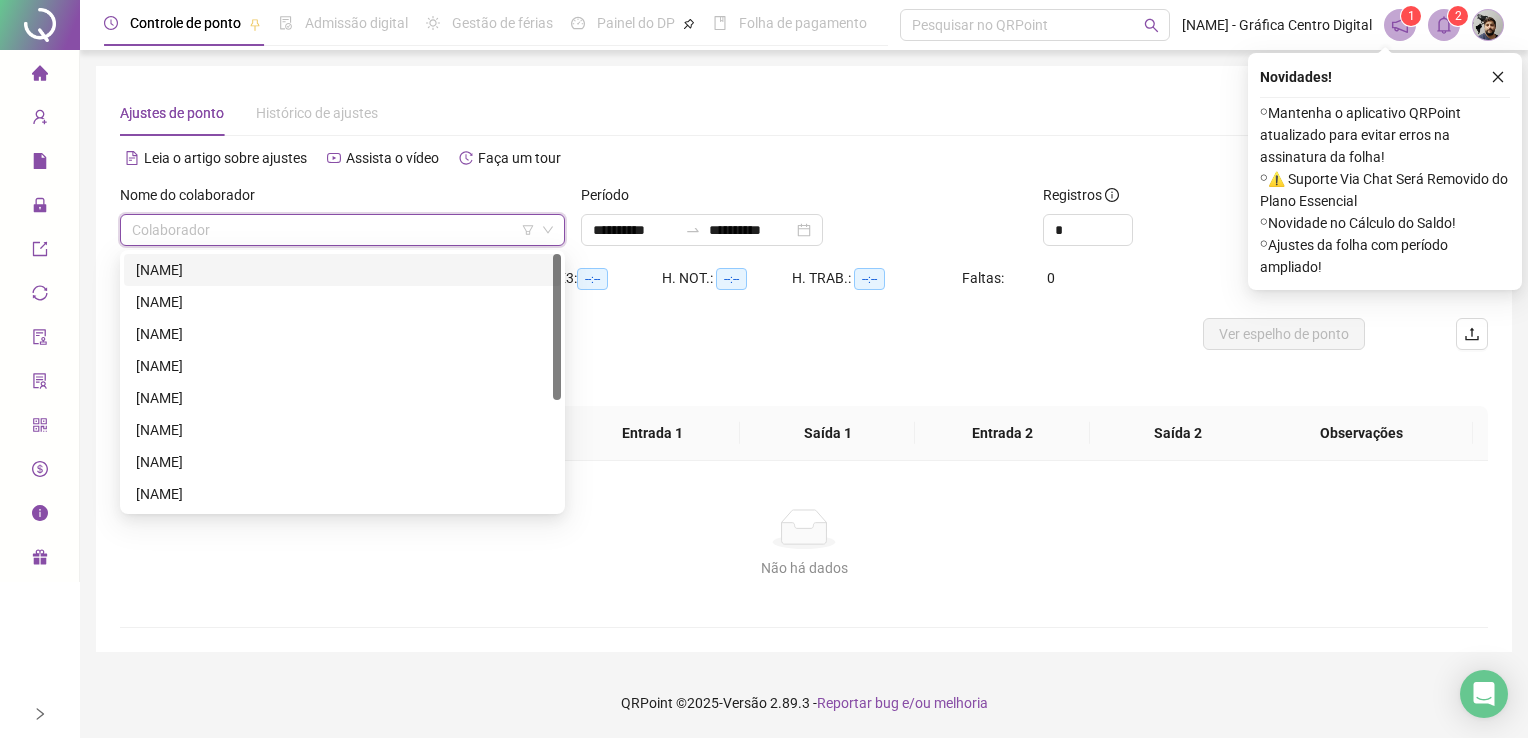 click on "[FIRST] [LAST] [LAST] [LAST]" at bounding box center [342, 270] 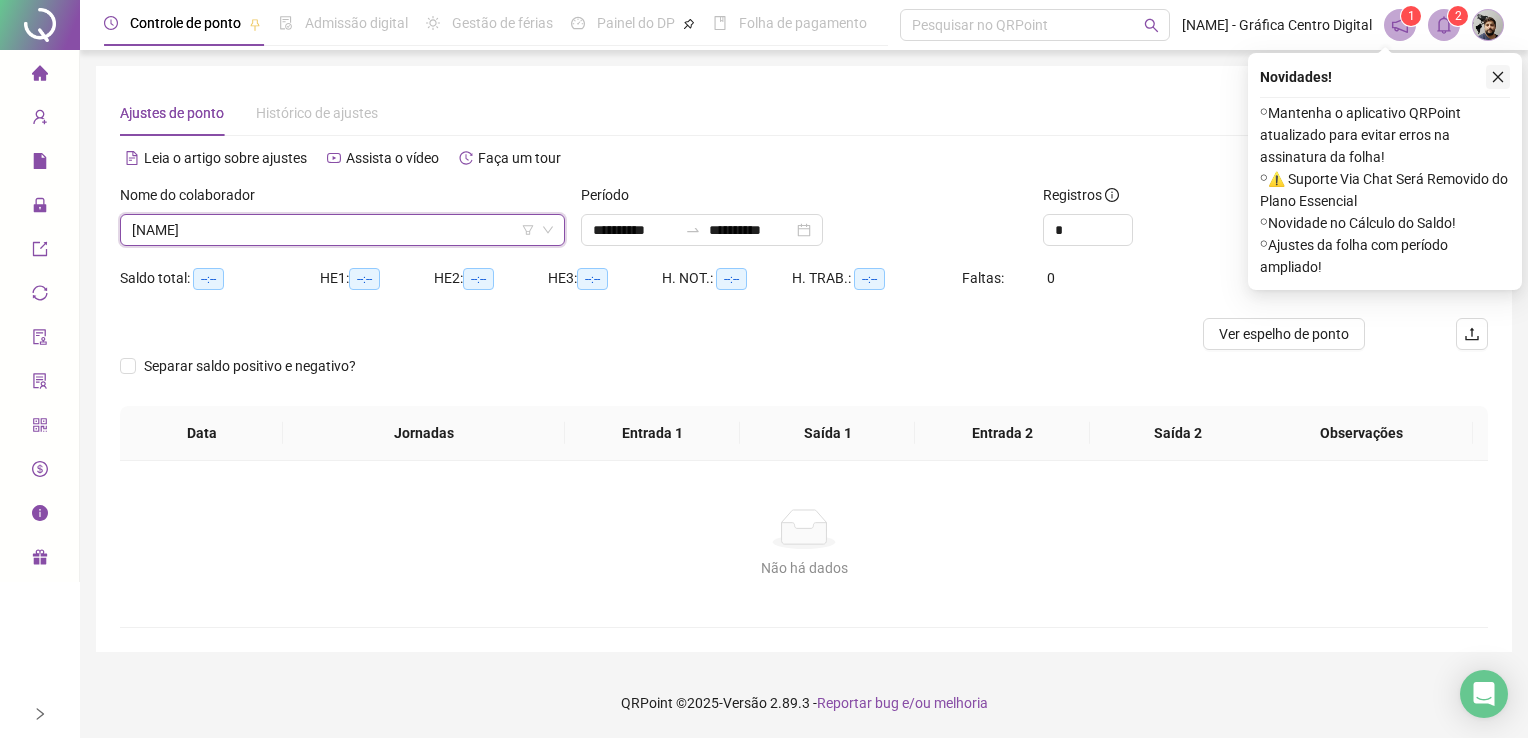 click at bounding box center (1498, 77) 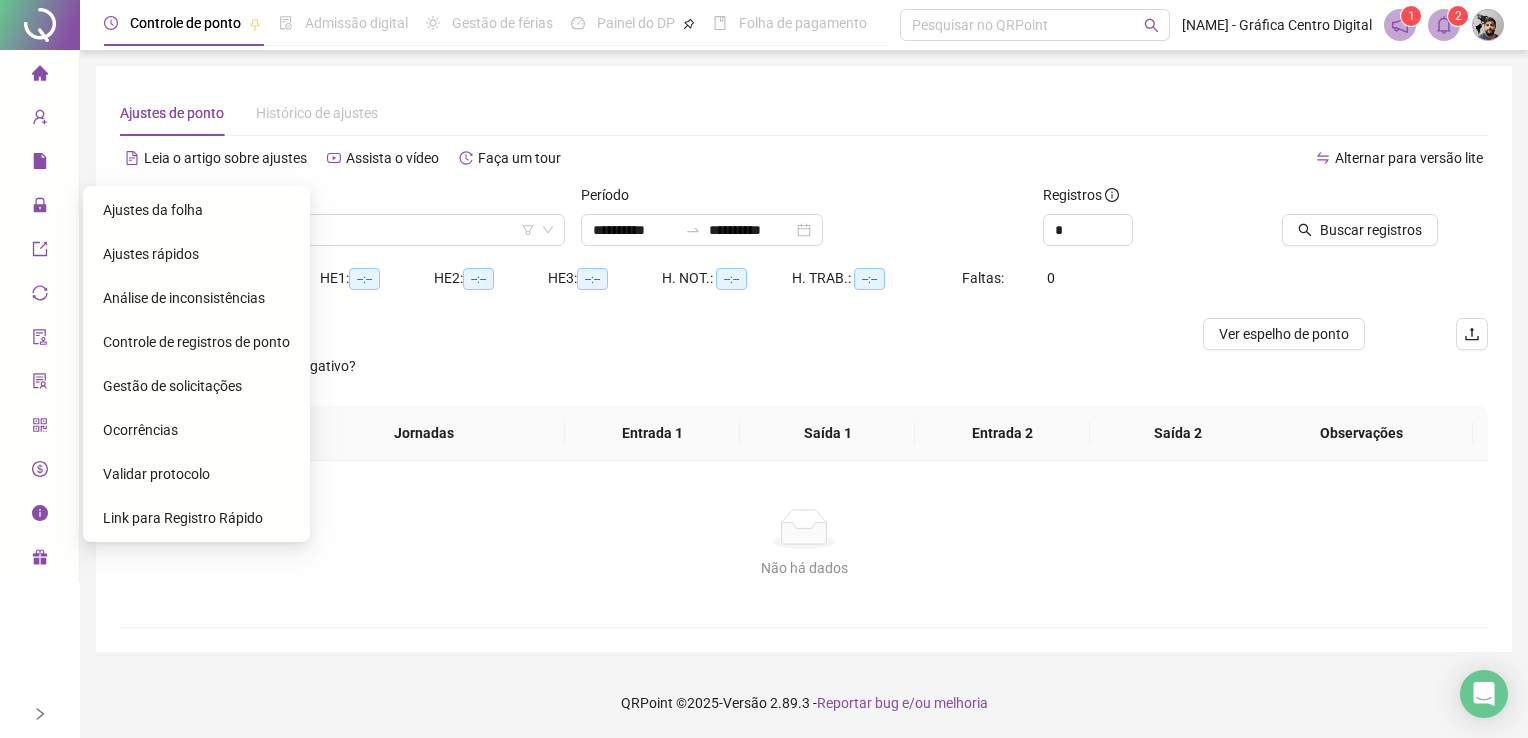 click on "Ajustes rápidos" at bounding box center (151, 254) 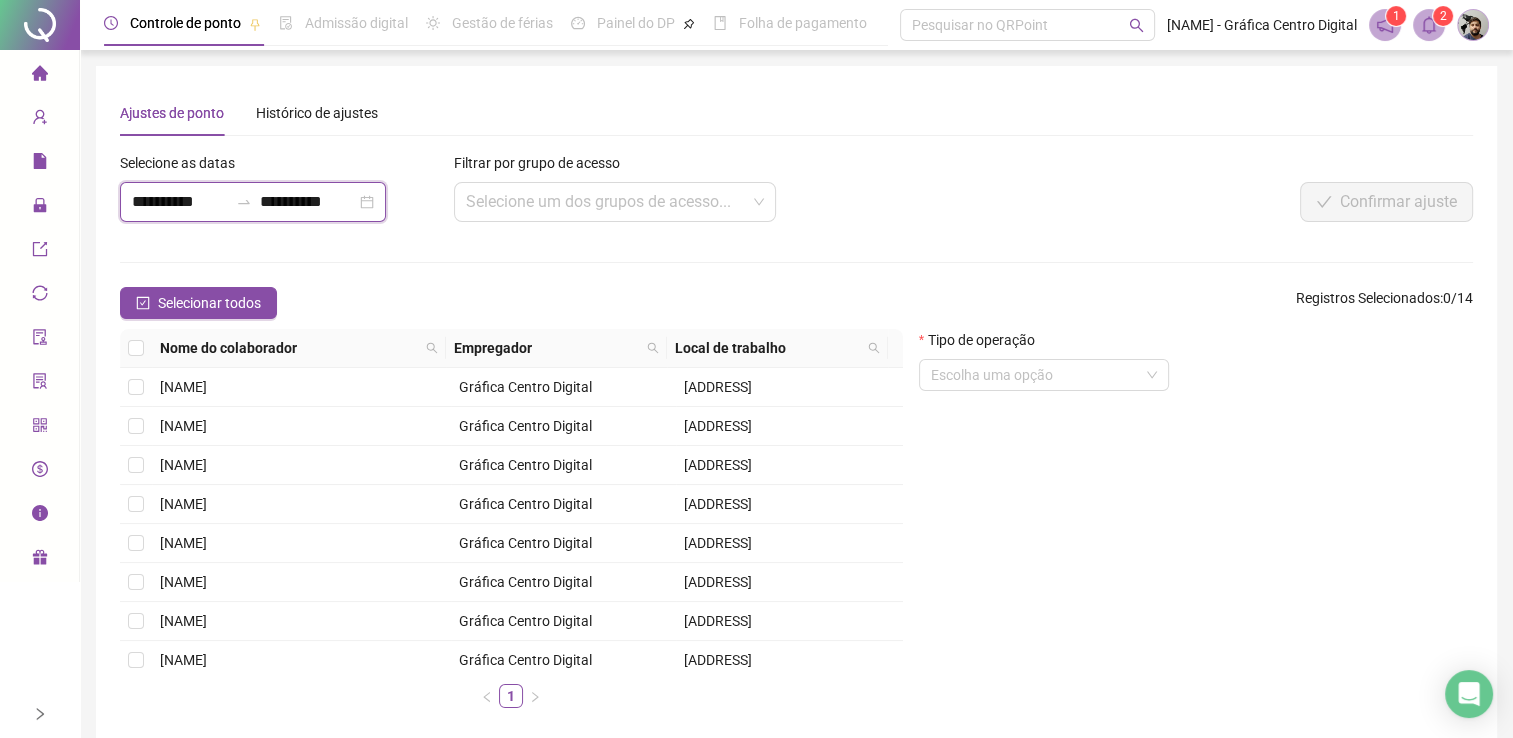 click on "**********" at bounding box center [180, 202] 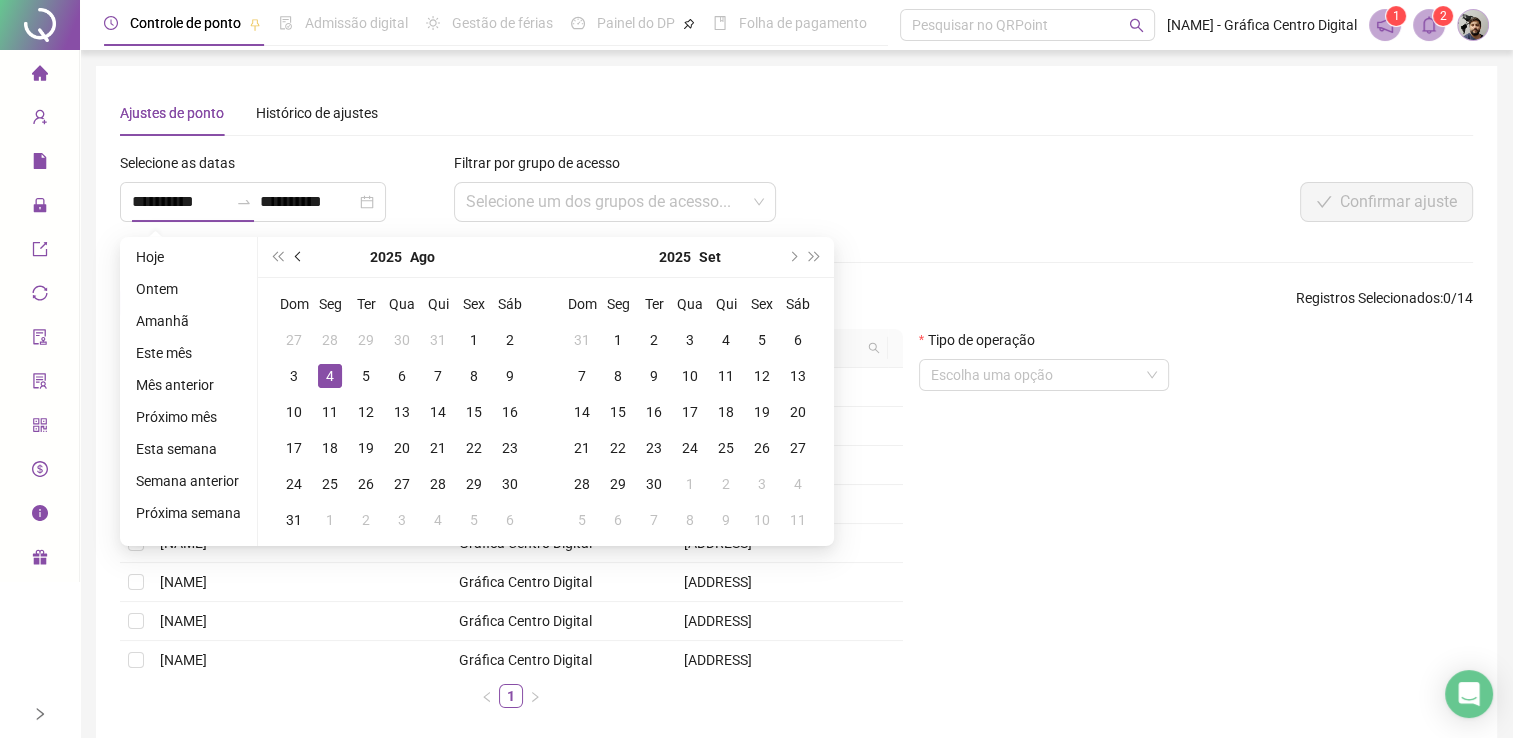 click at bounding box center (299, 257) 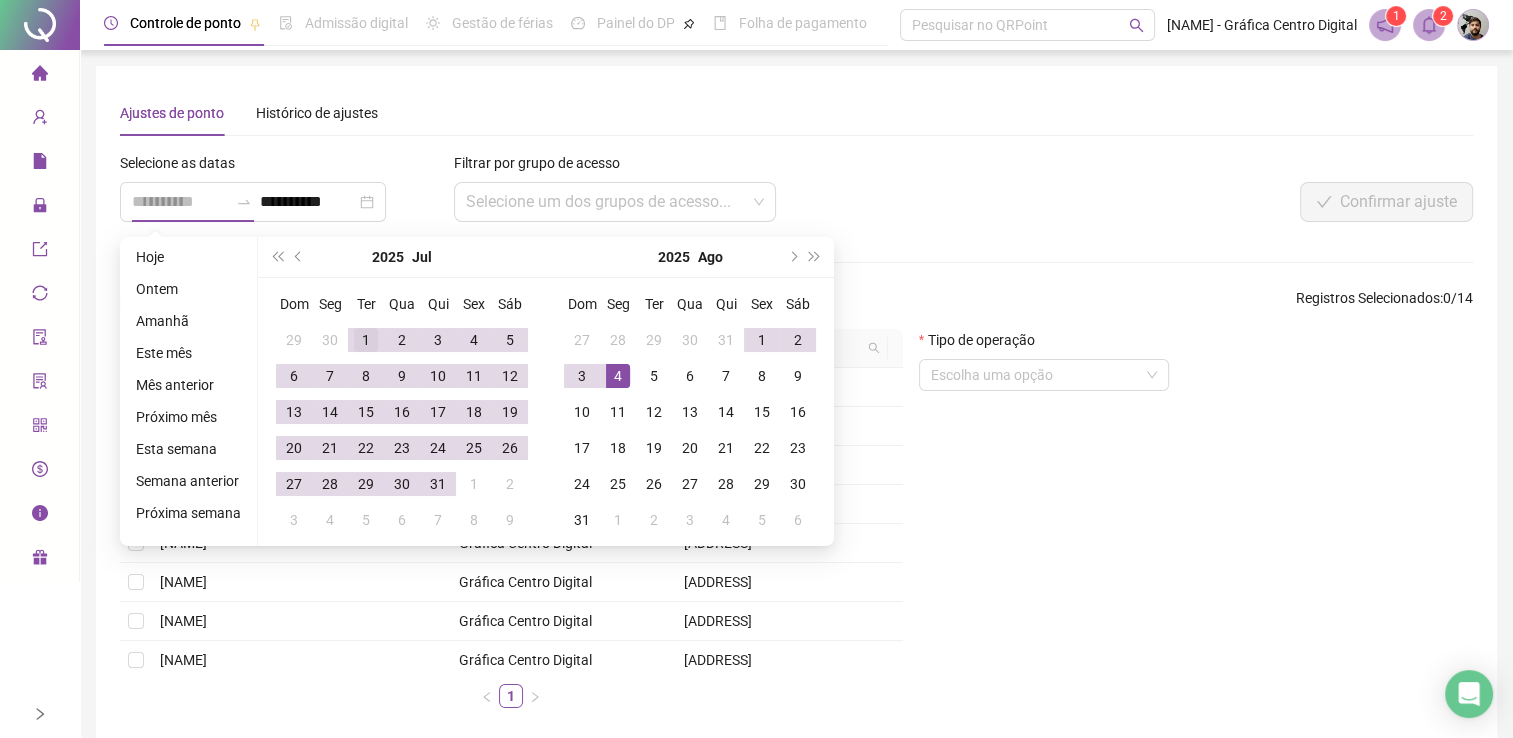 type on "**********" 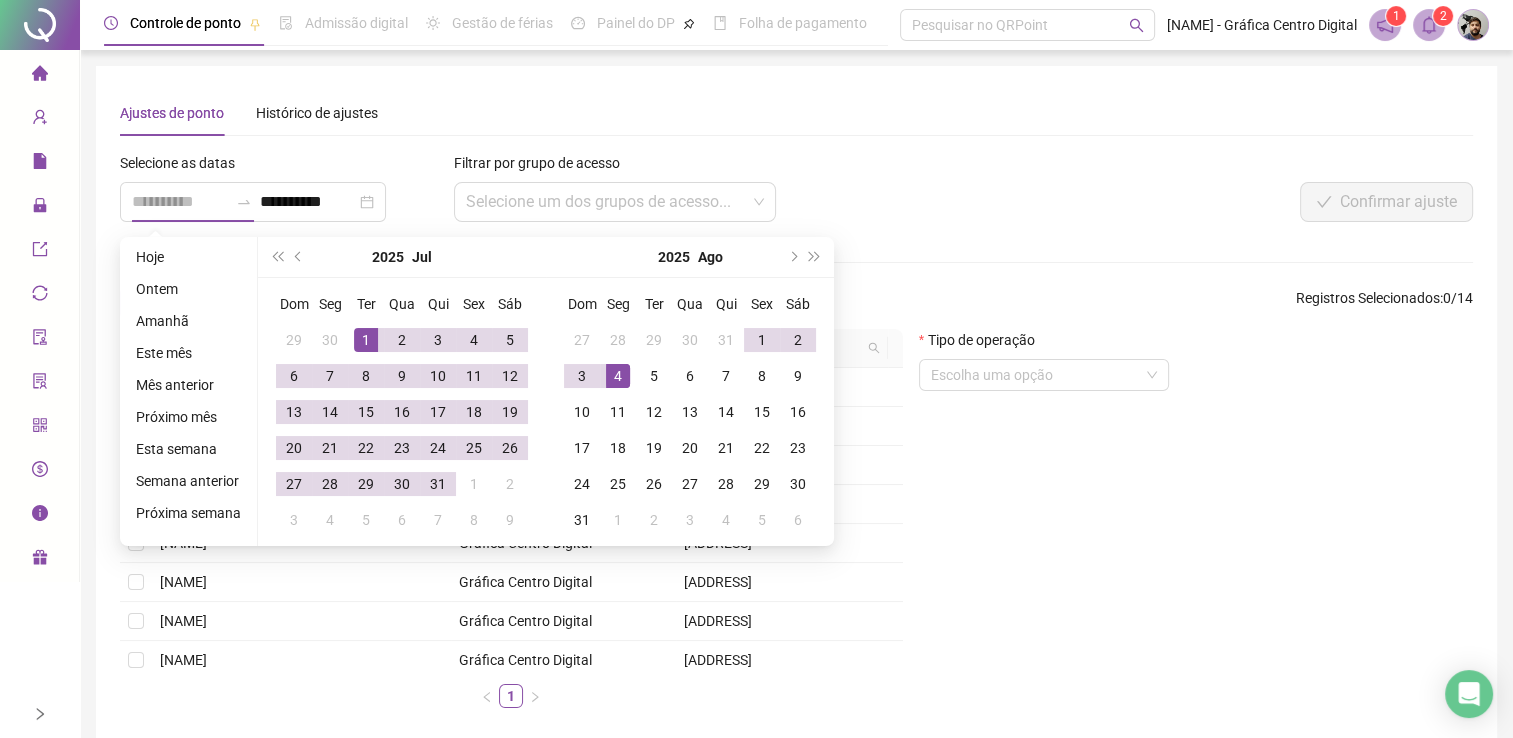 click on "1" at bounding box center (366, 340) 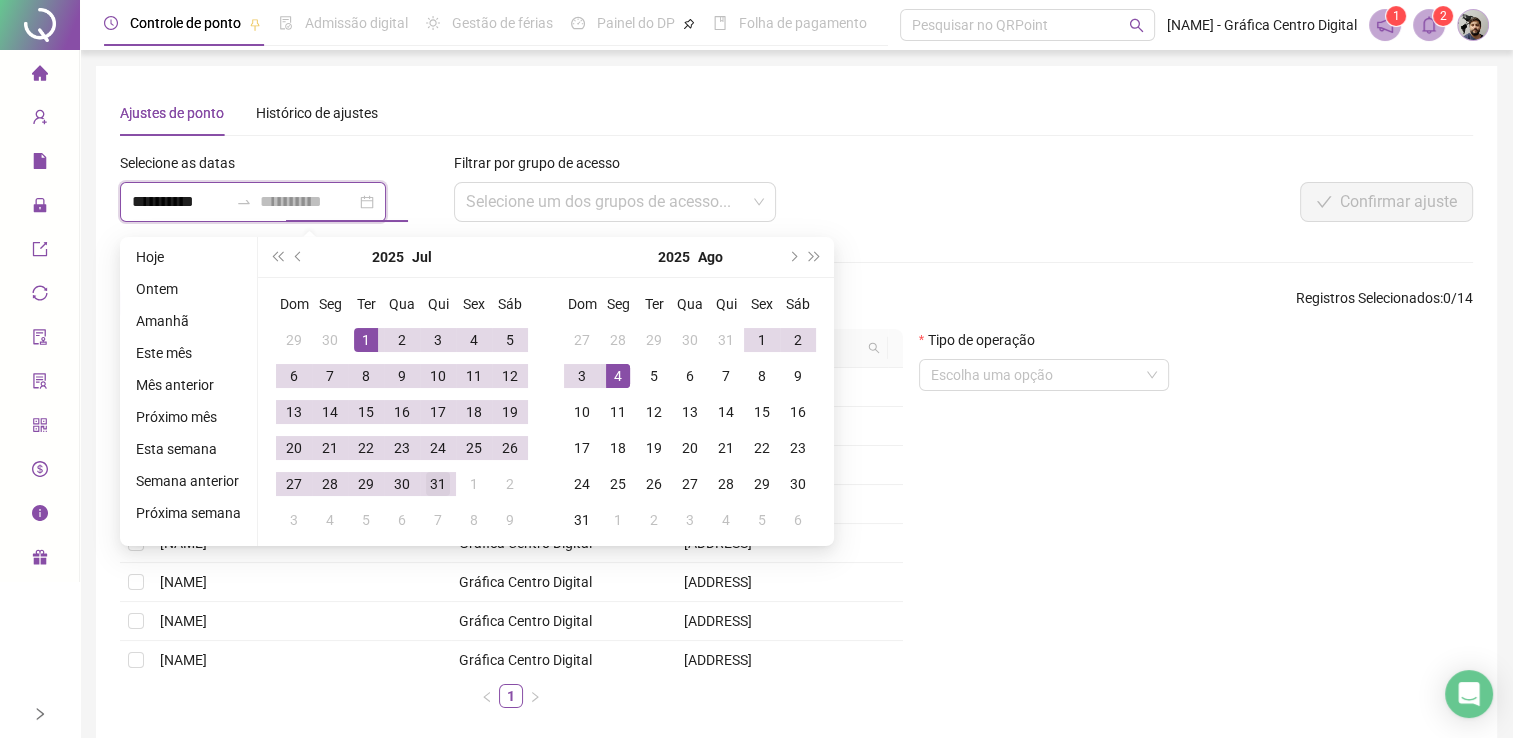 type on "**********" 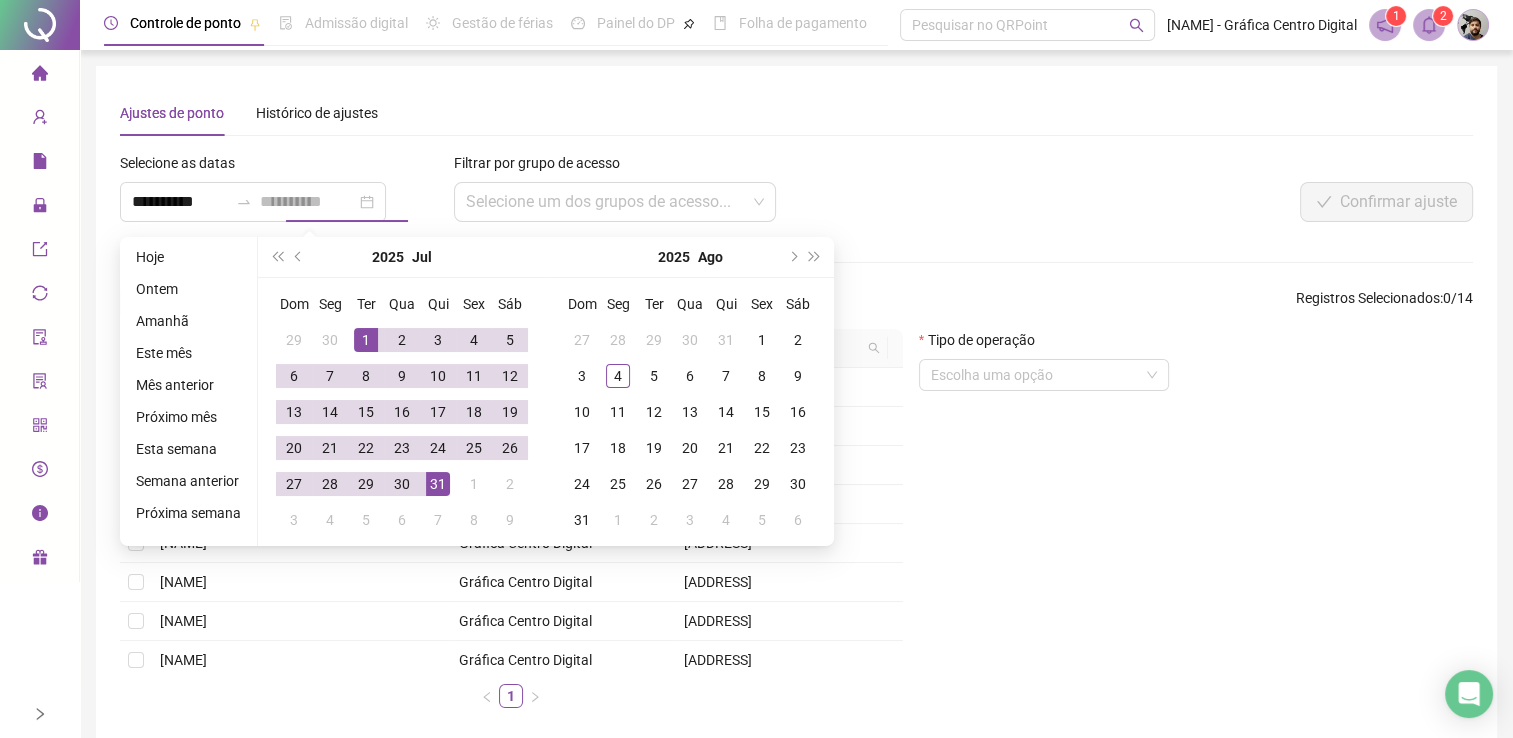click on "31" at bounding box center [438, 484] 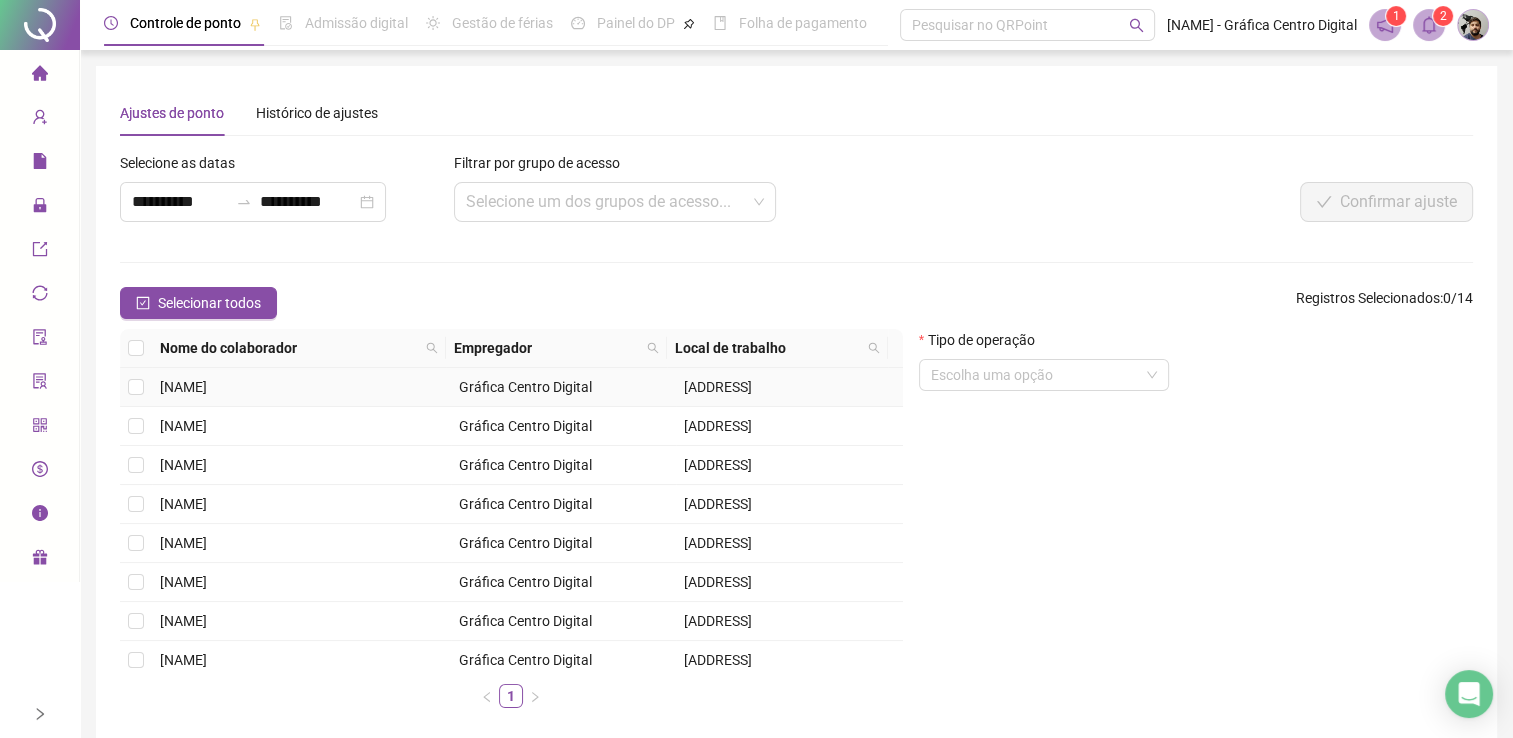 click on "[FIRST] [LAST] [LAST]" at bounding box center [183, 387] 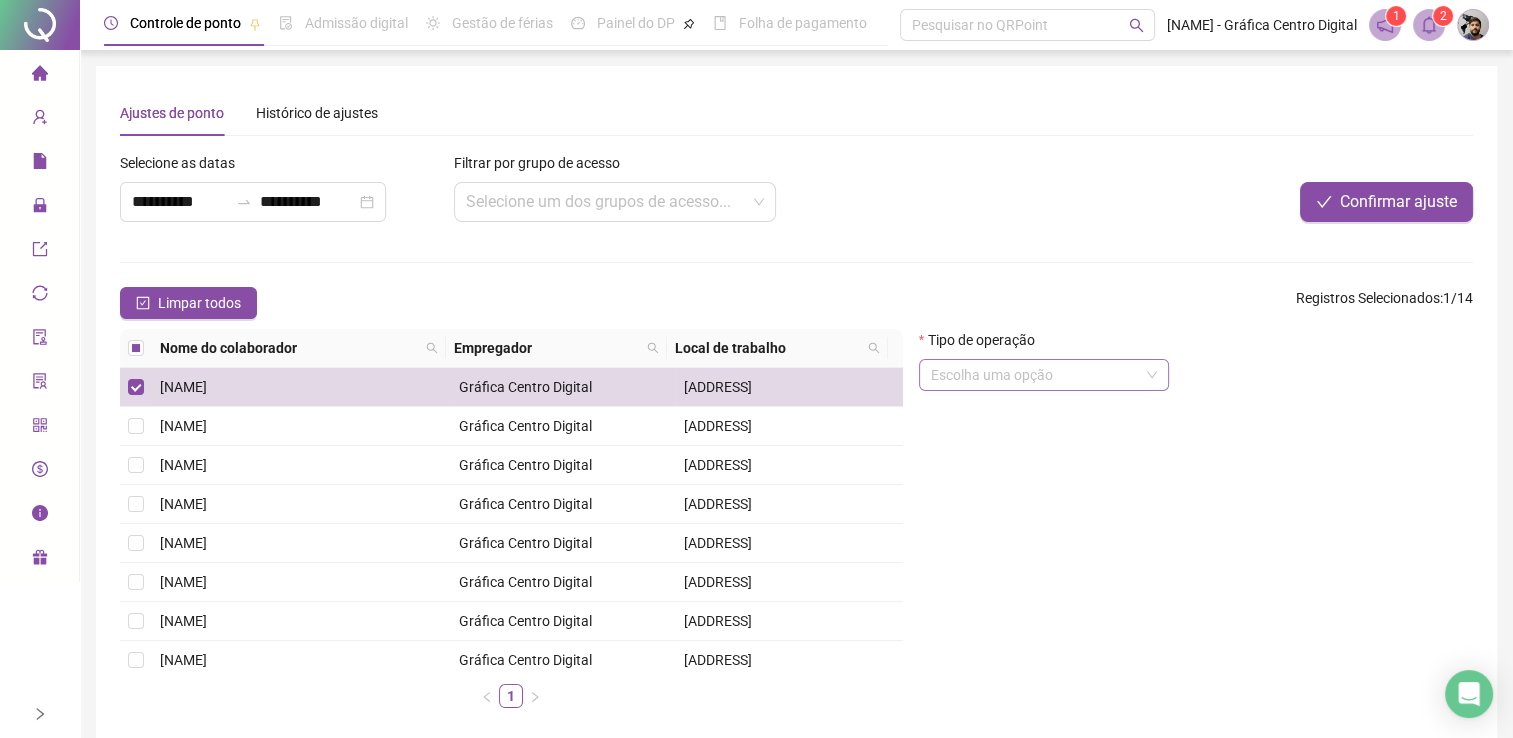 click at bounding box center (1035, 375) 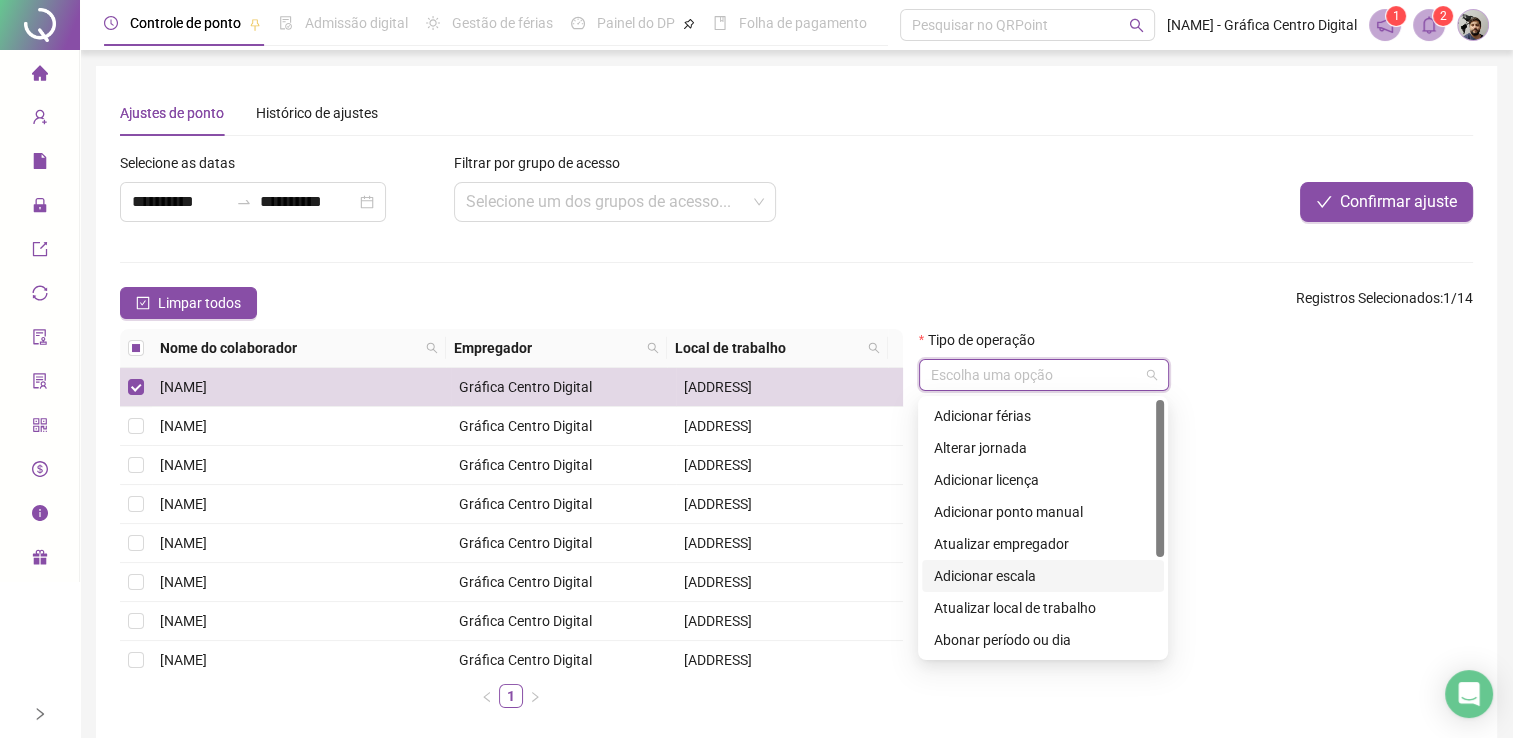 scroll, scrollTop: 160, scrollLeft: 0, axis: vertical 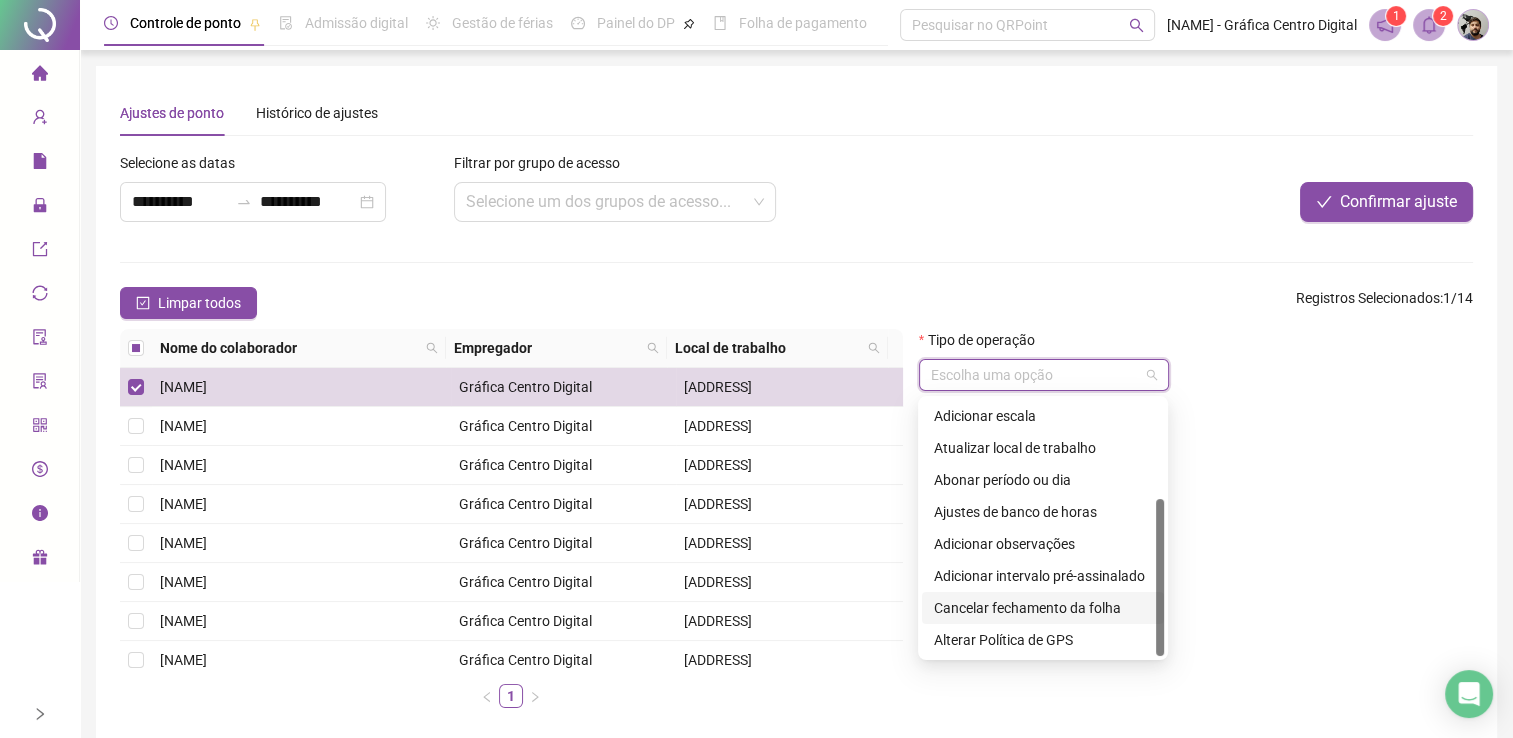 click on "Cancelar fechamento da folha" at bounding box center [1043, 608] 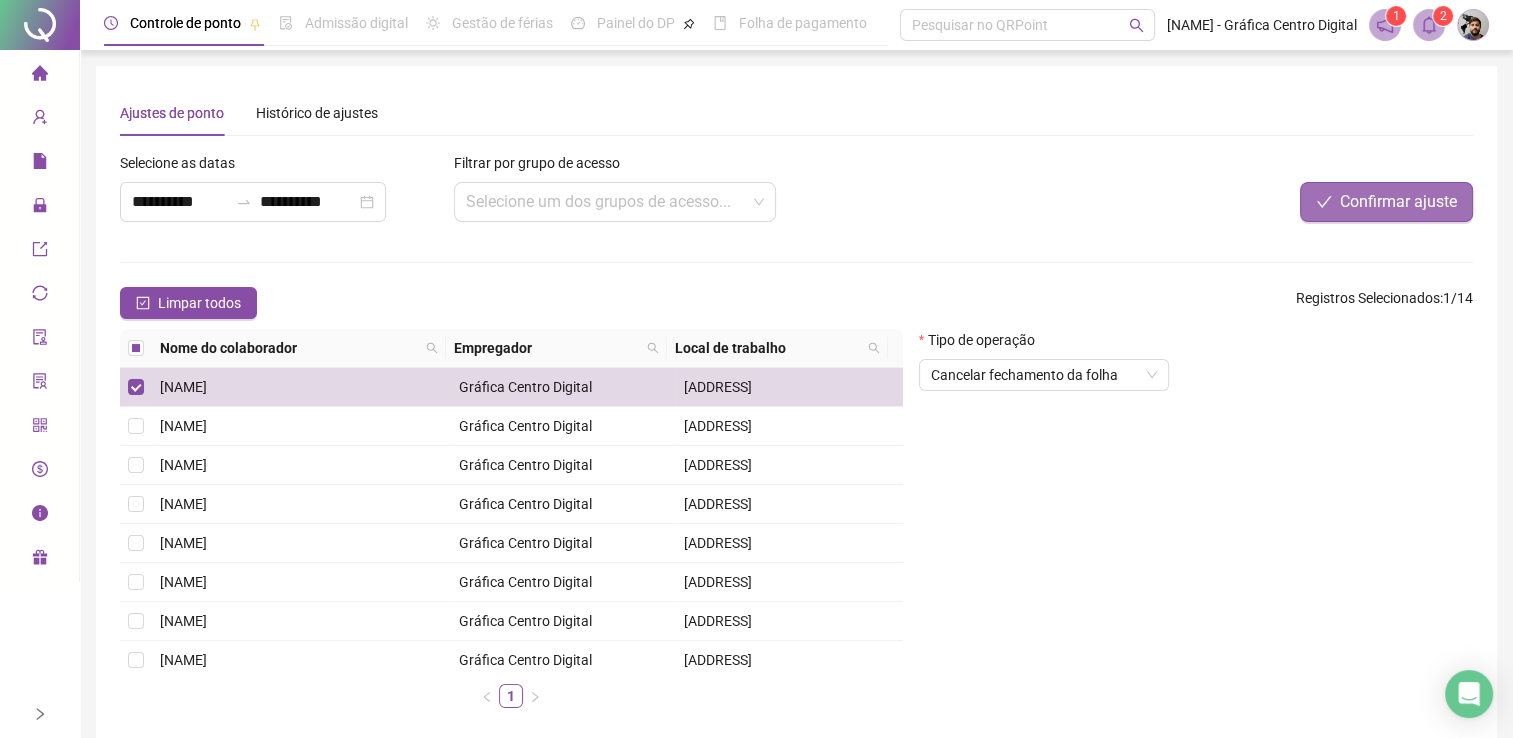 click on "Confirmar ajuste" at bounding box center [1398, 202] 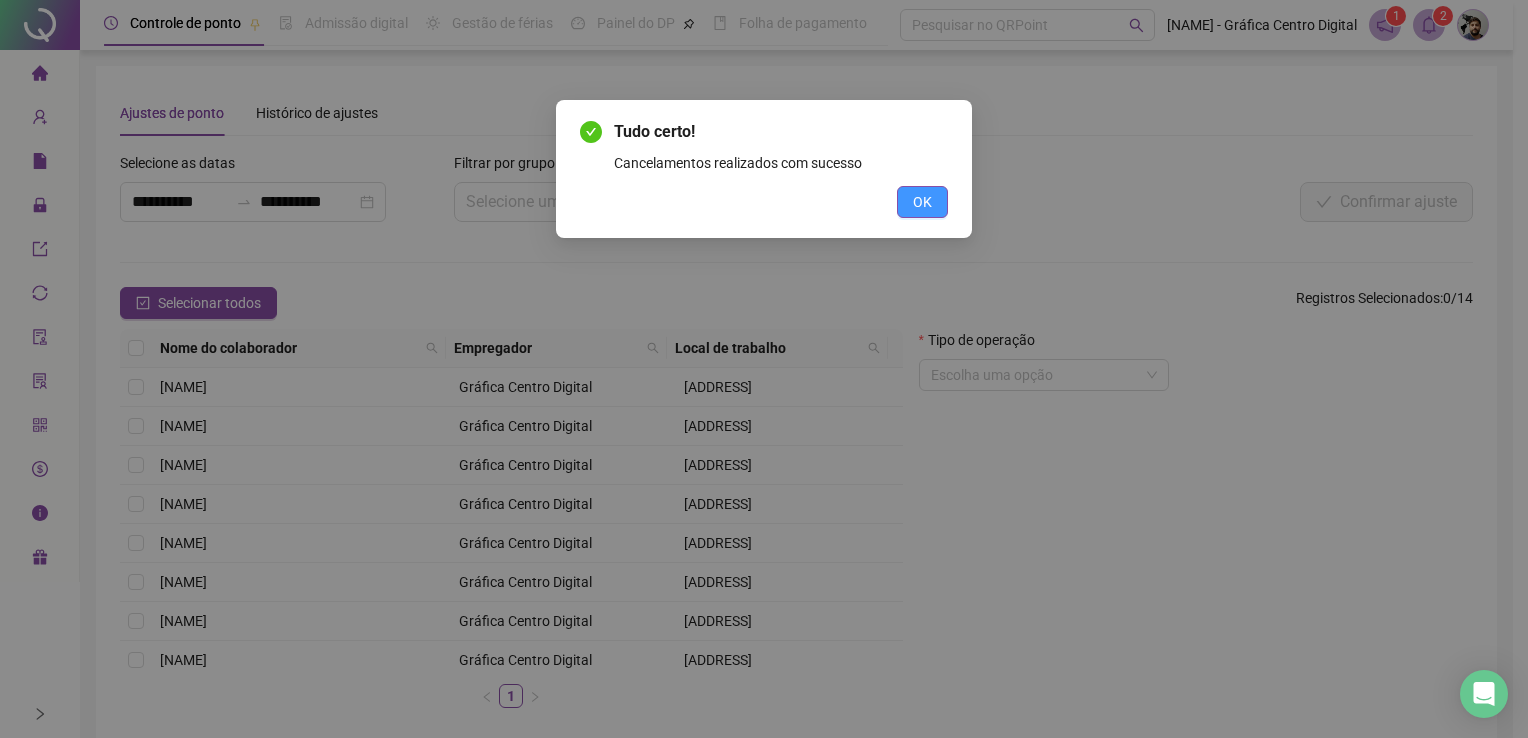 click on "OK" at bounding box center [922, 202] 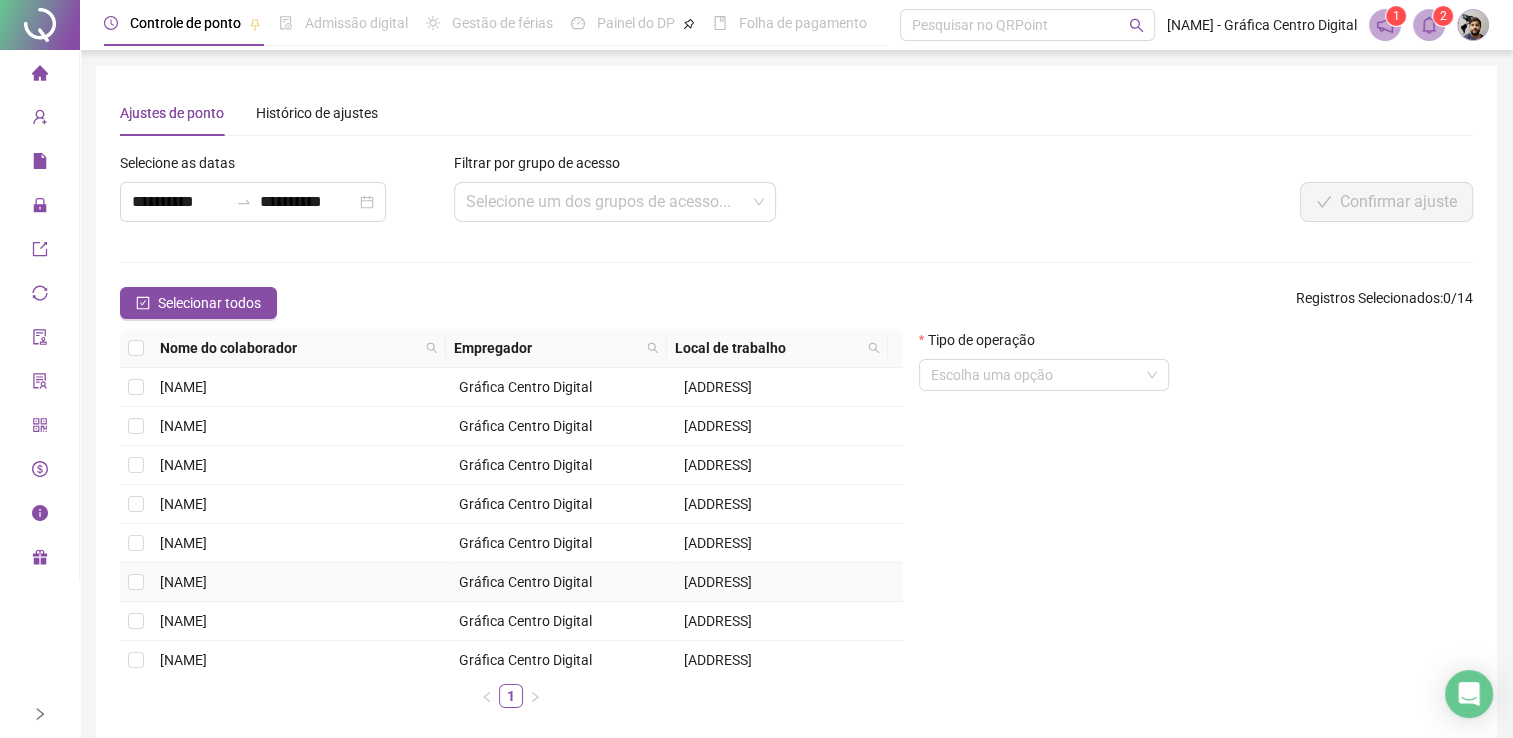 click on "[FIRST] [LAST] [LAST]" at bounding box center [301, 582] 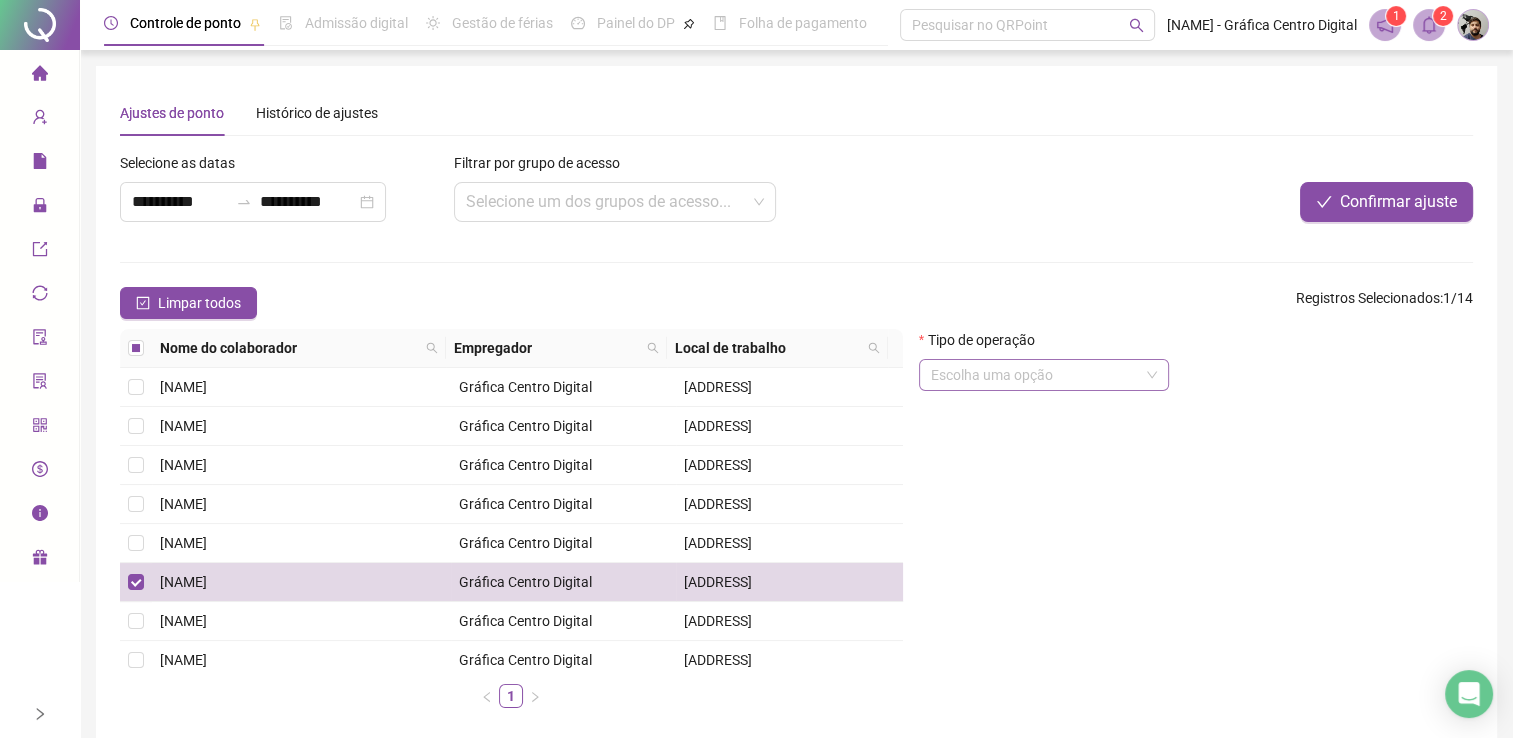 click at bounding box center [1035, 375] 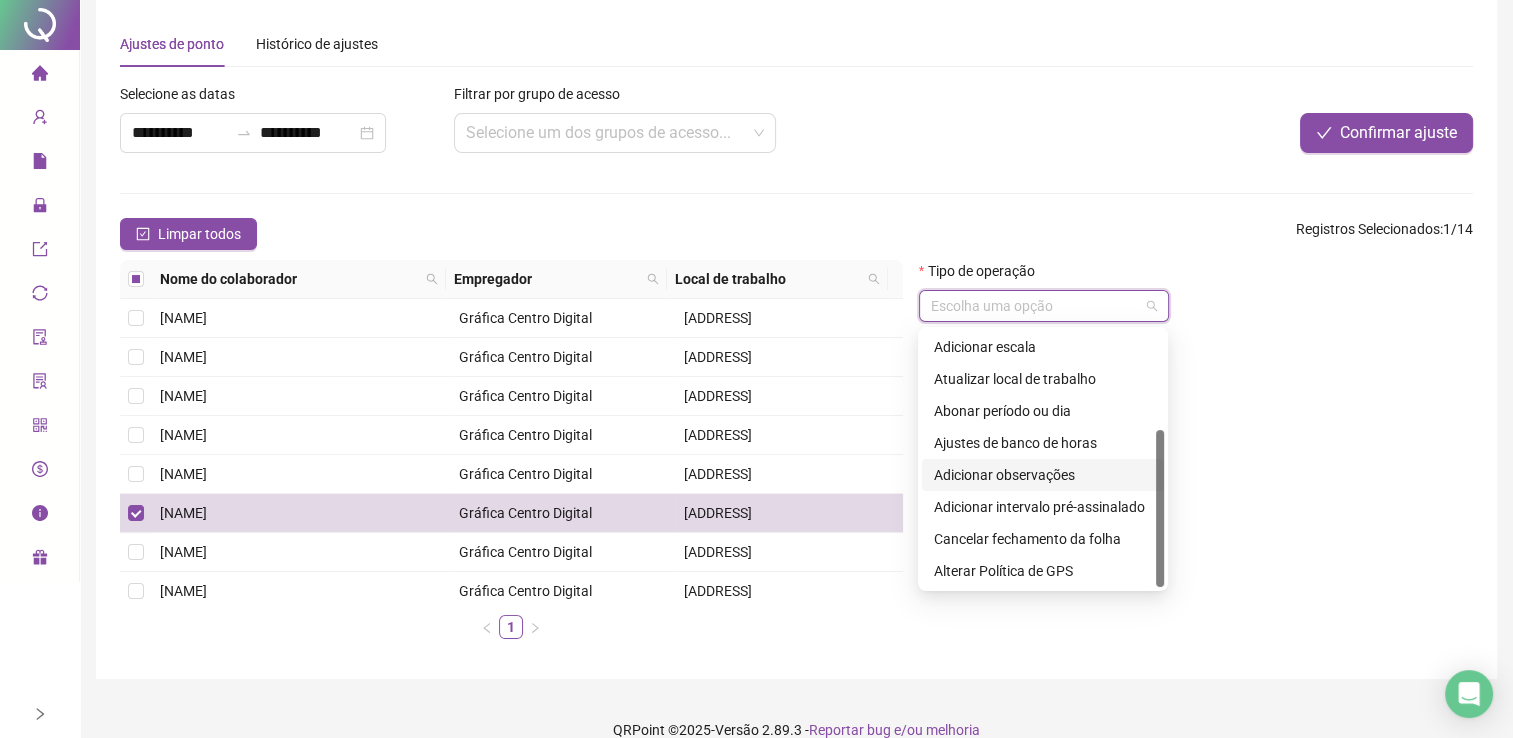 scroll, scrollTop: 95, scrollLeft: 0, axis: vertical 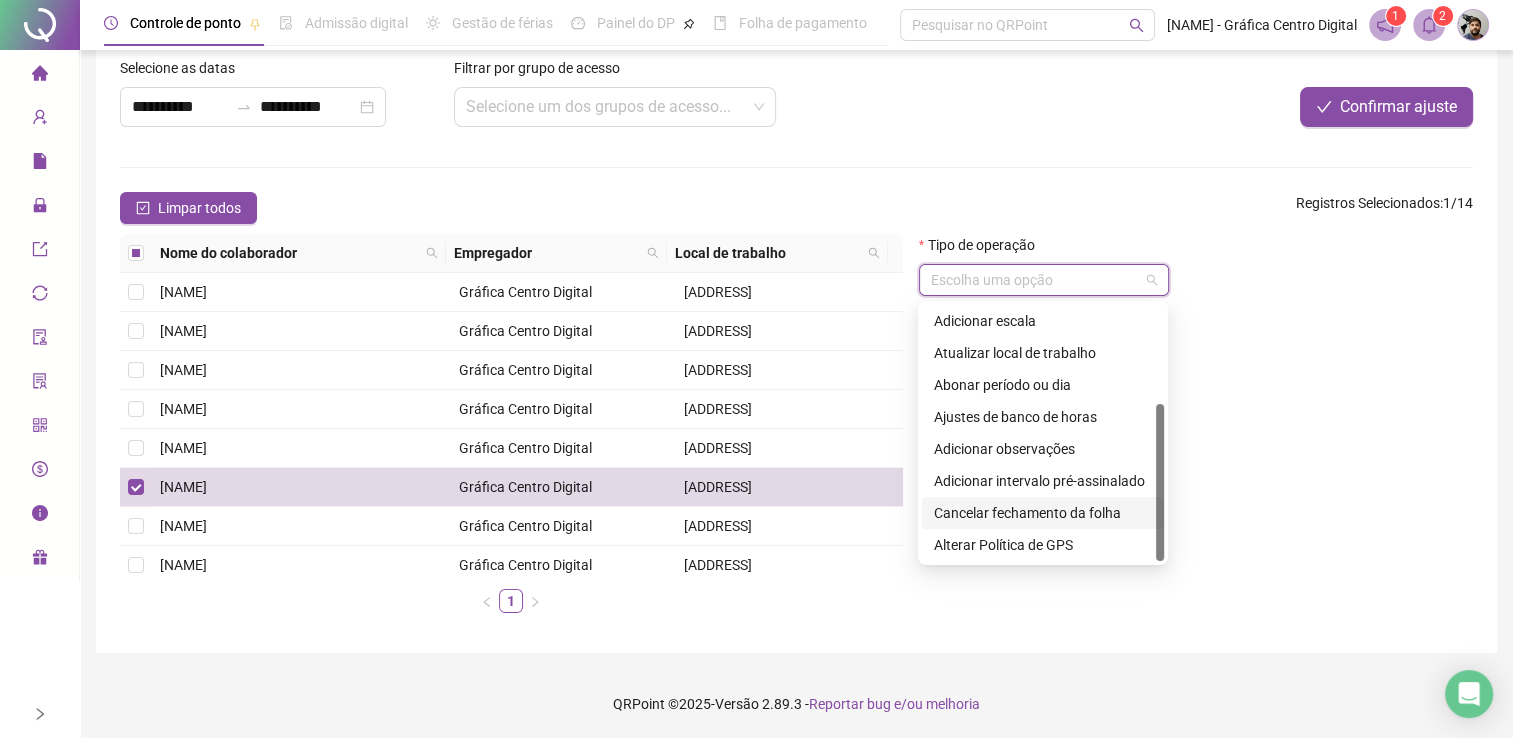 click on "Cancelar fechamento da folha" at bounding box center [1043, 513] 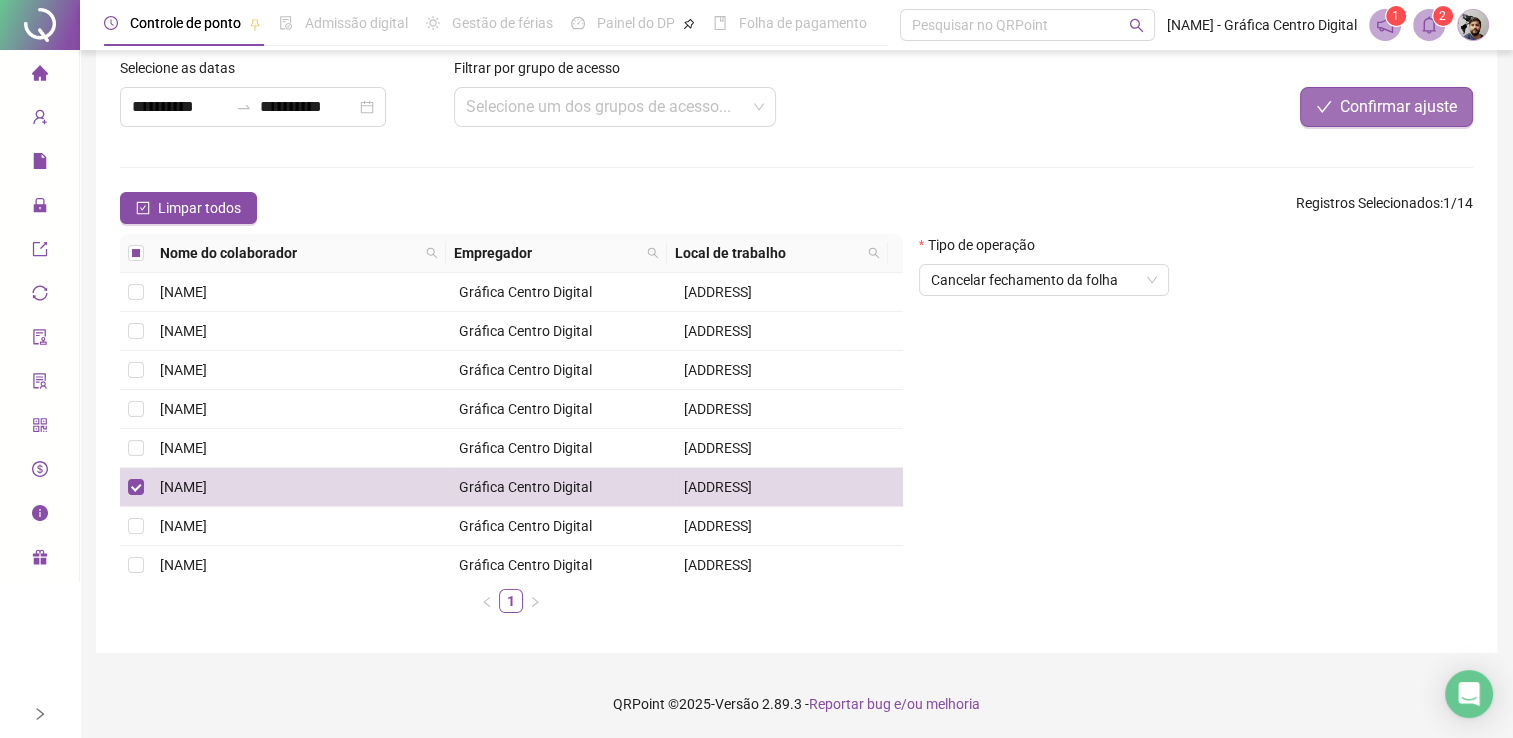click on "Confirmar ajuste" at bounding box center (1398, 107) 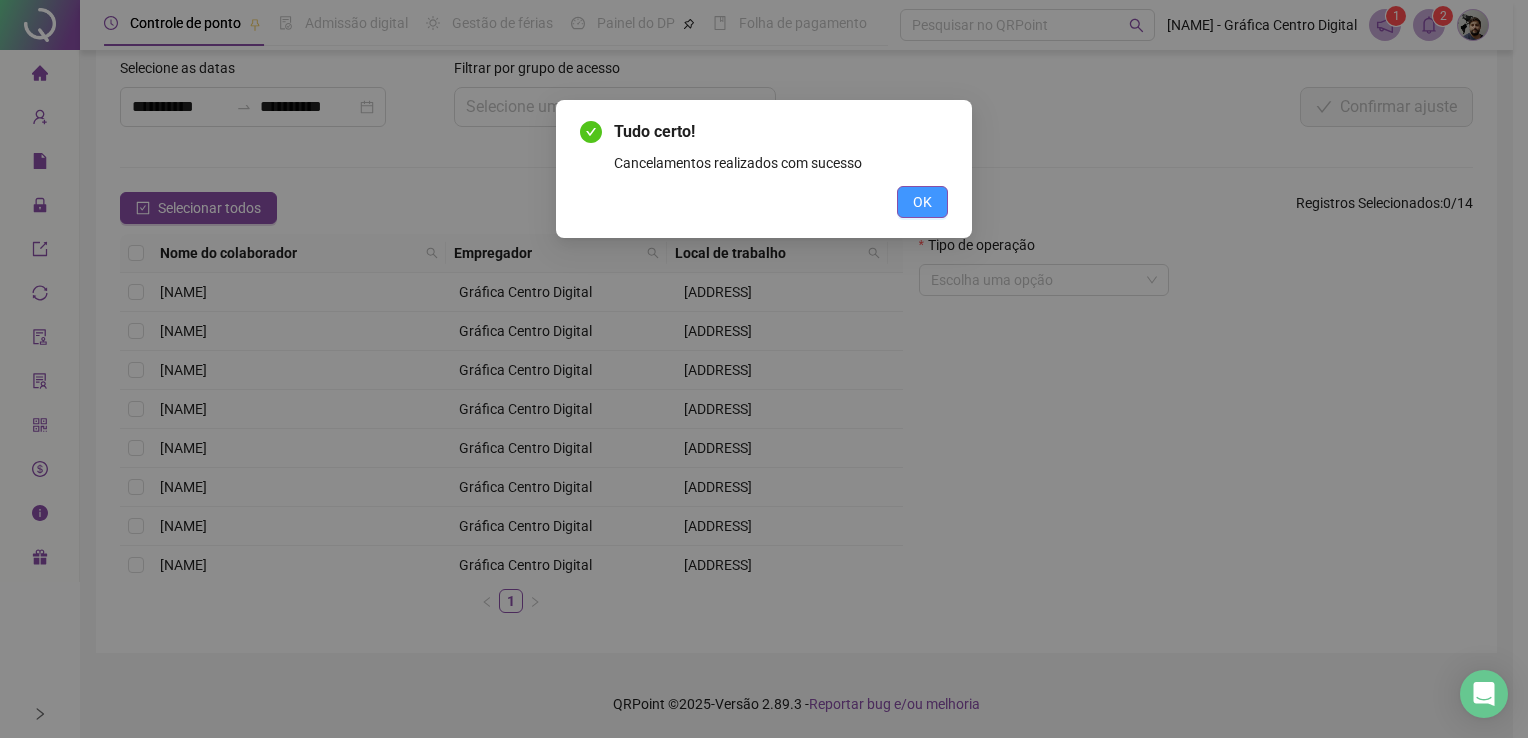 click on "Tudo certo! Cancelamentos realizados com sucesso OK" at bounding box center (764, 169) 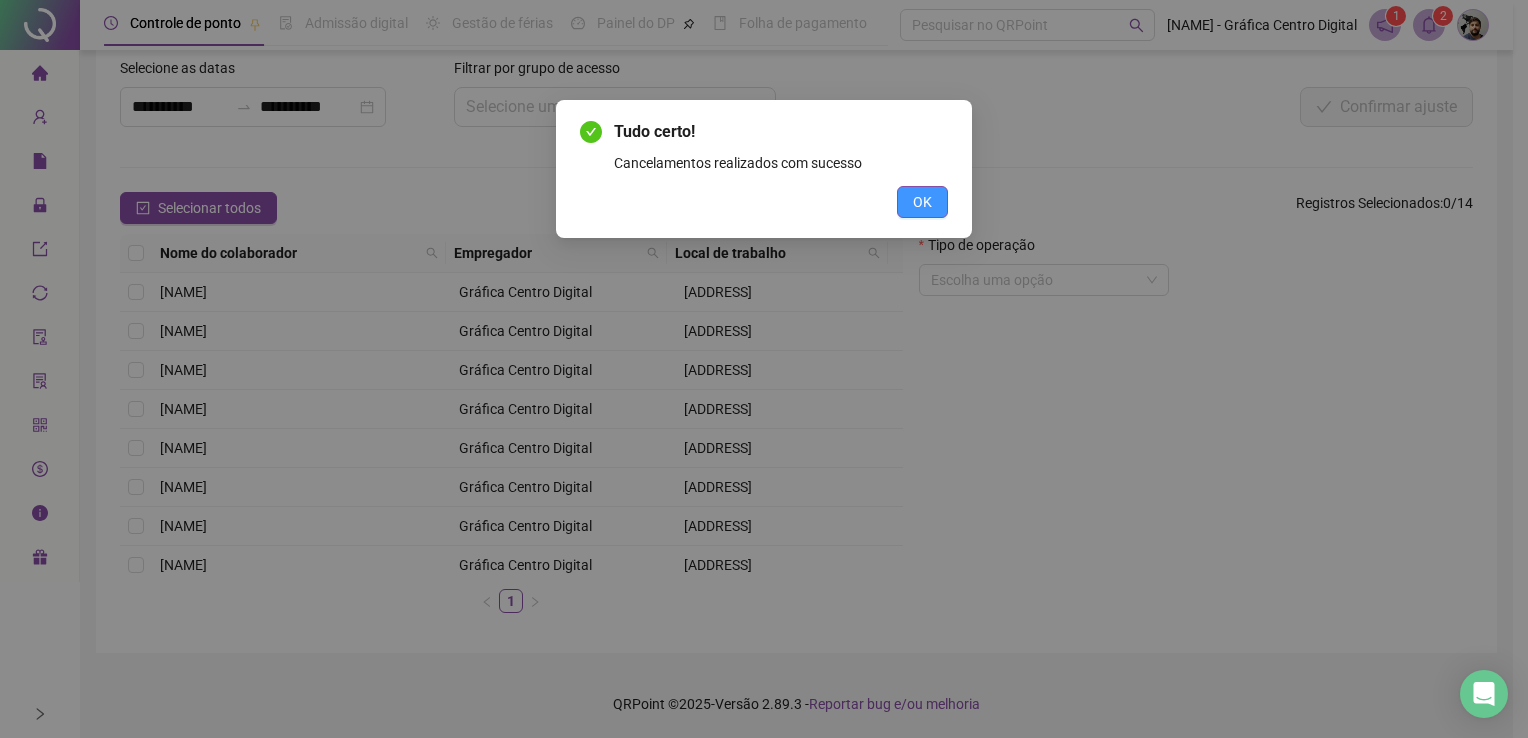 click on "OK" at bounding box center (922, 202) 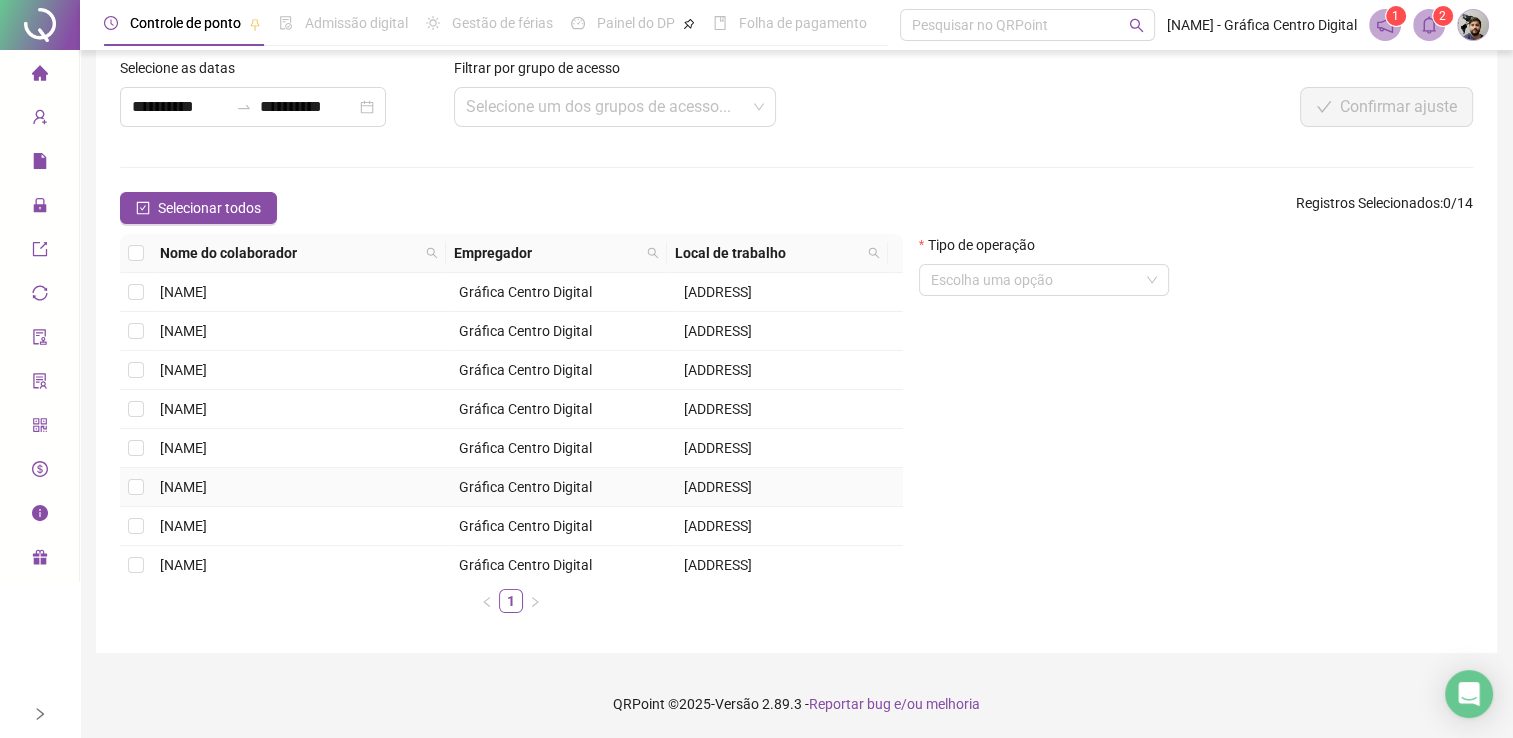 click on "[FIRST] [LAST] [LAST]" at bounding box center [183, 487] 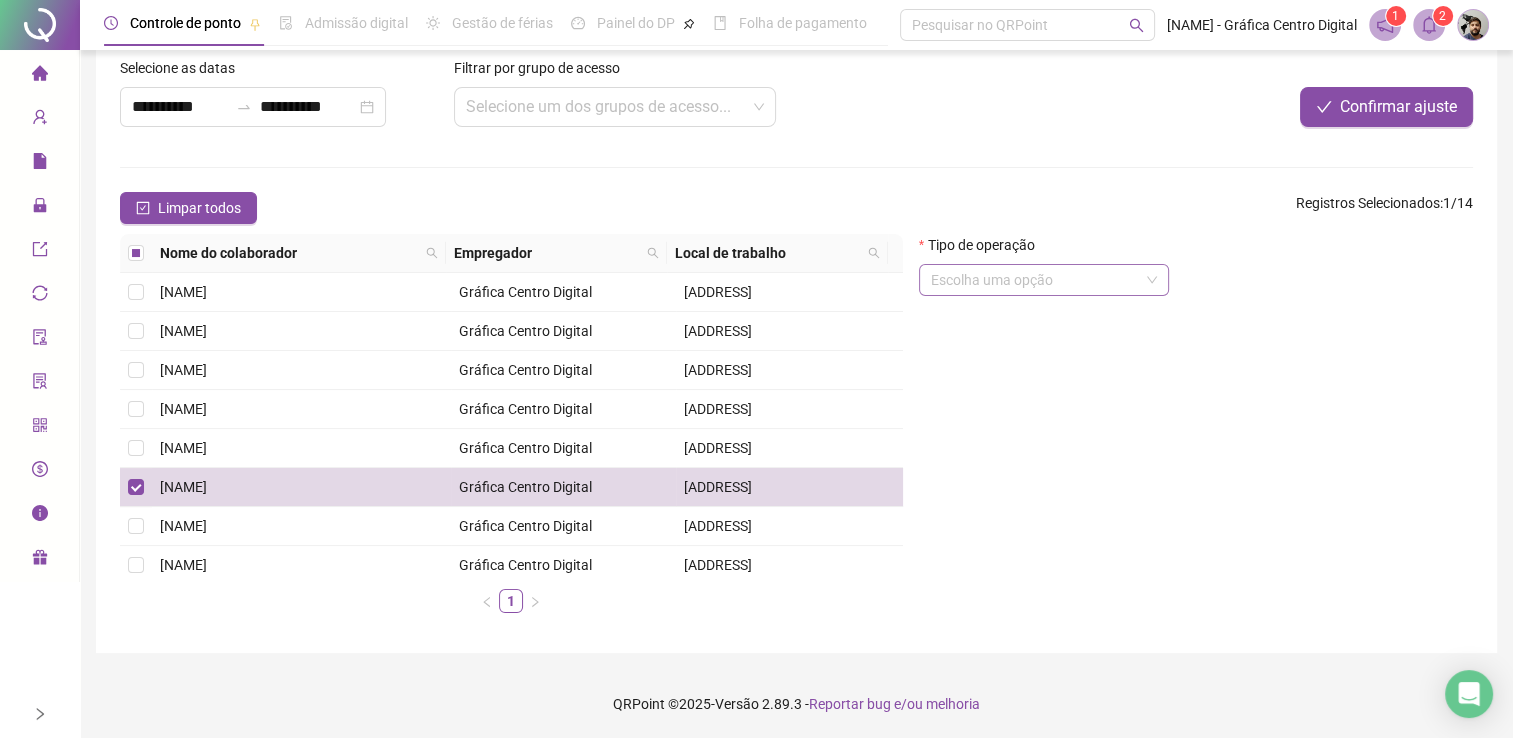 click at bounding box center [1035, 280] 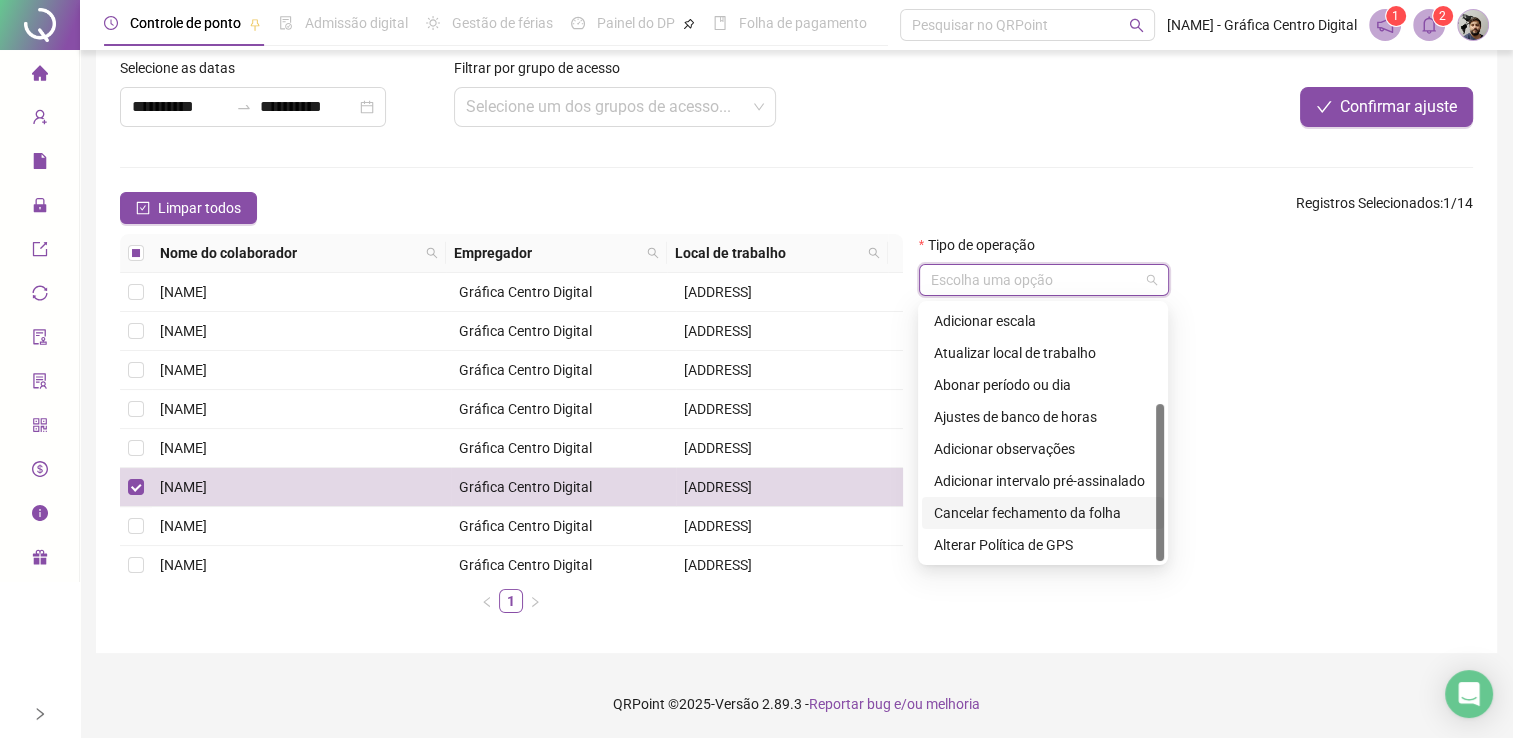 click on "Cancelar fechamento da folha" at bounding box center (1043, 513) 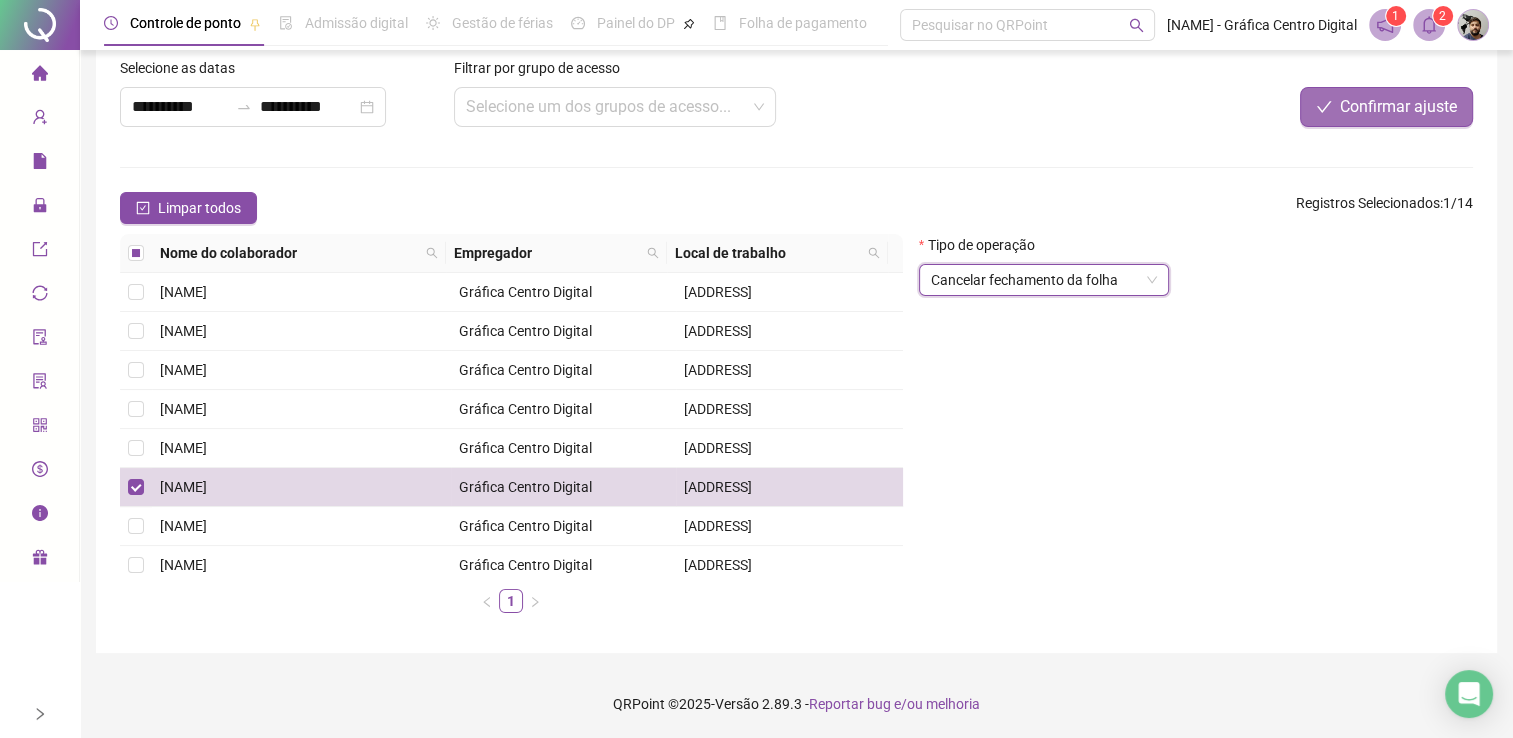 click on "Confirmar ajuste" at bounding box center (1398, 107) 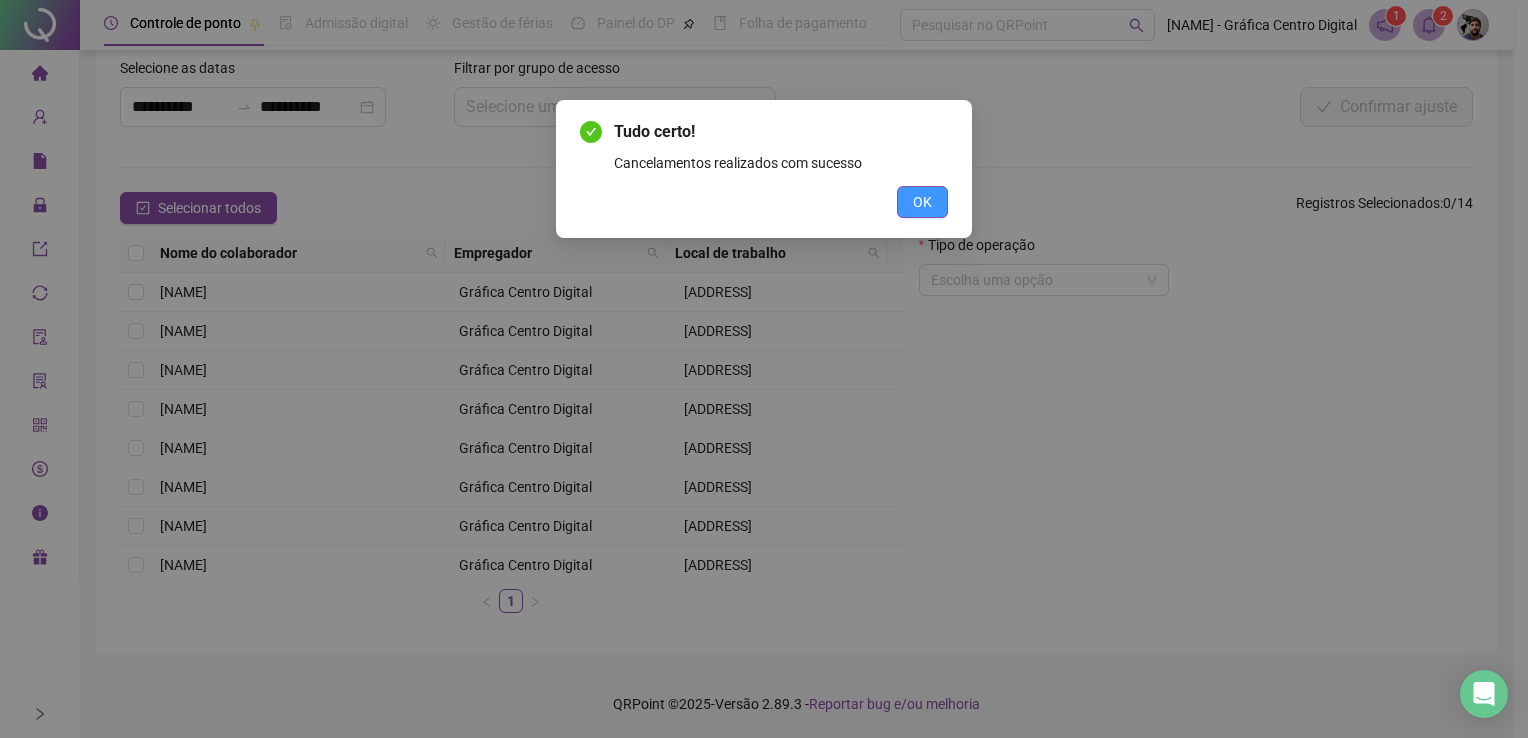 click on "OK" at bounding box center (922, 202) 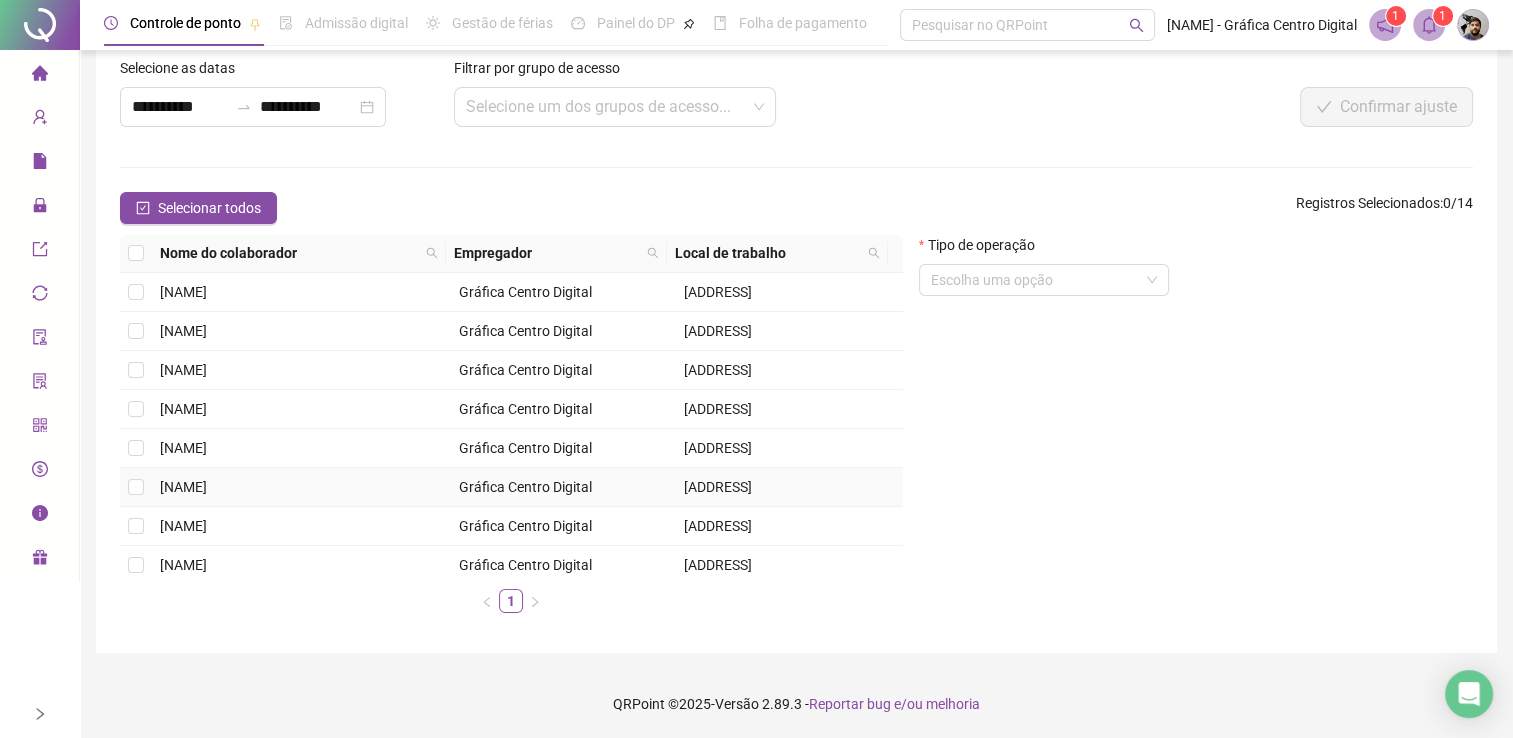 click on "[FIRST] [LAST] [LAST] [LAST]" at bounding box center (183, 487) 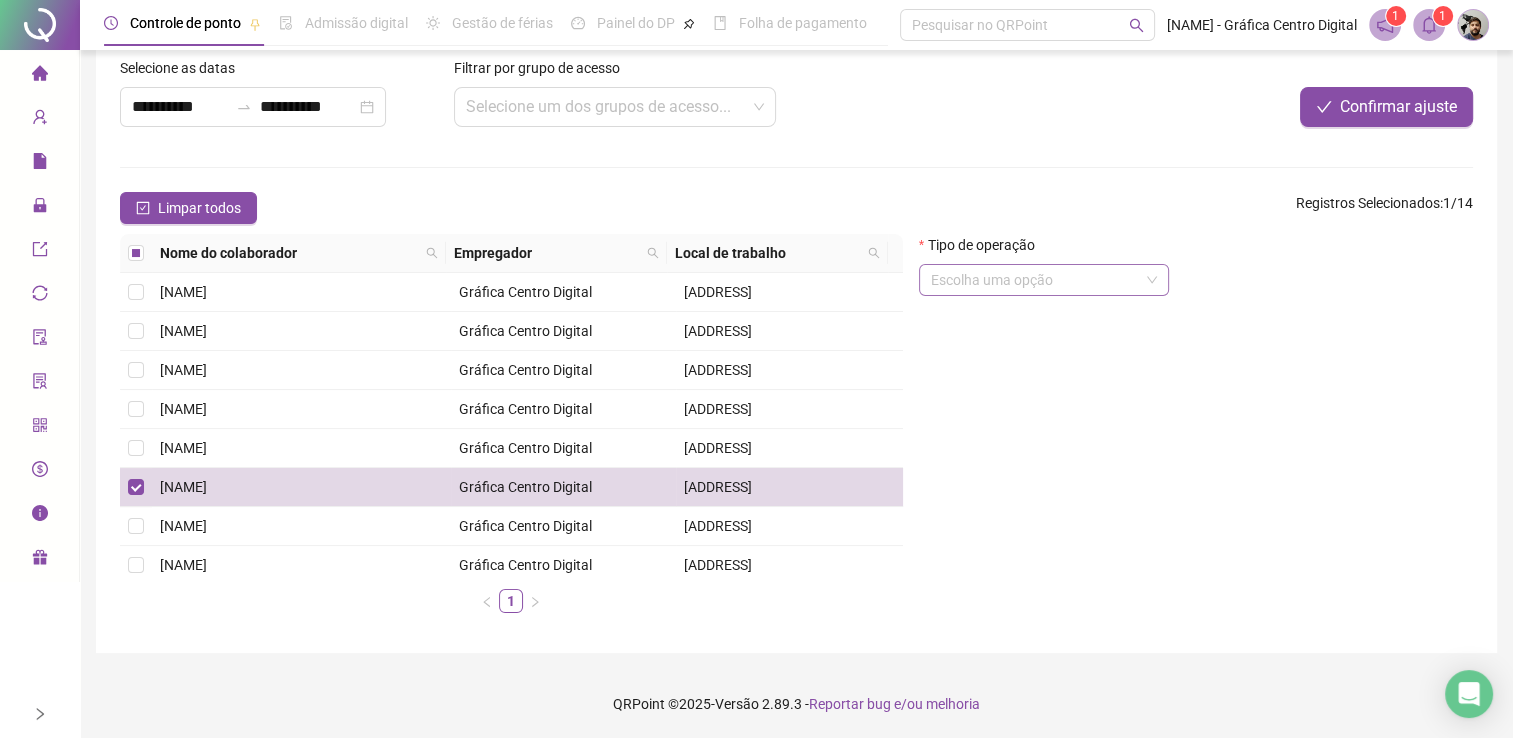 click at bounding box center [1035, 280] 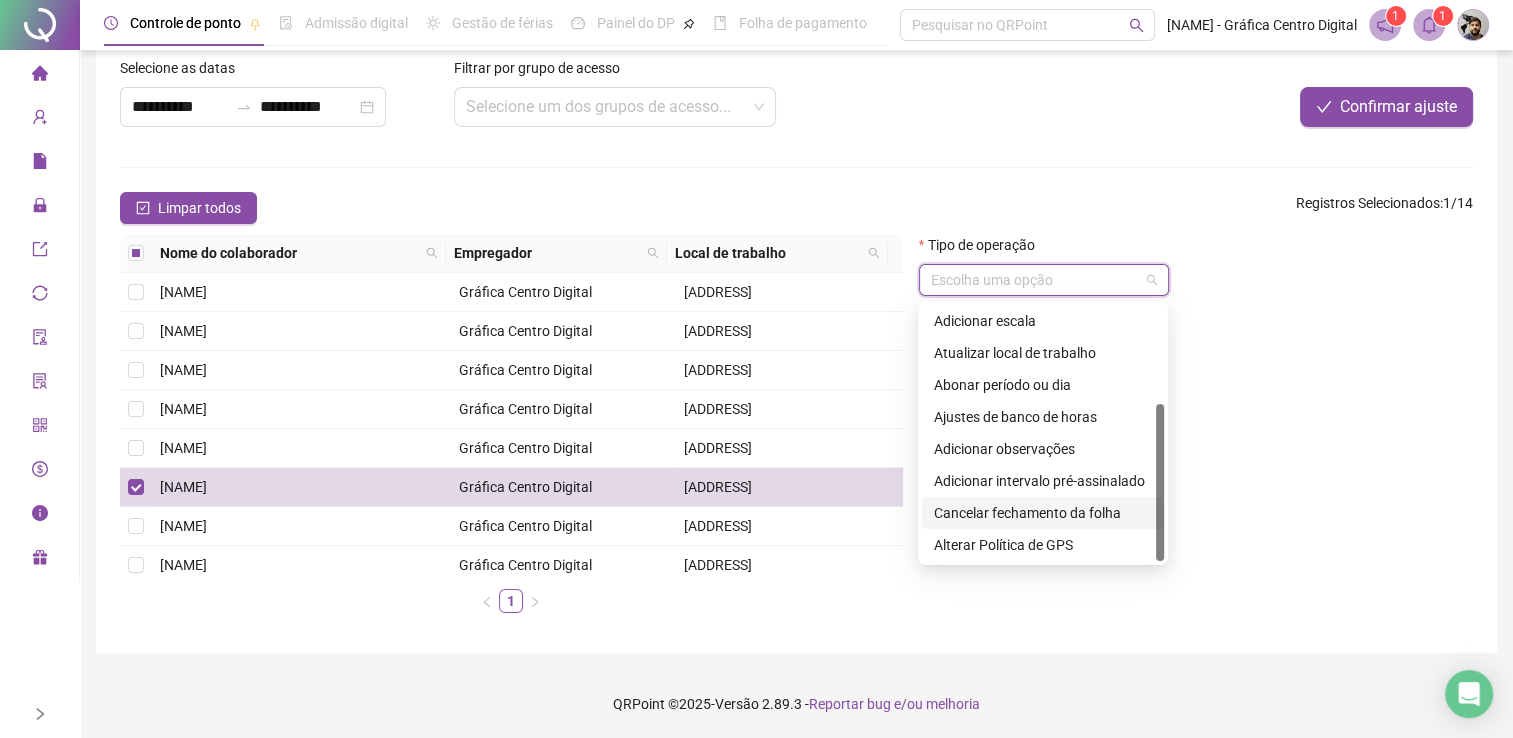click on "Cancelar fechamento da folha" at bounding box center (1043, 513) 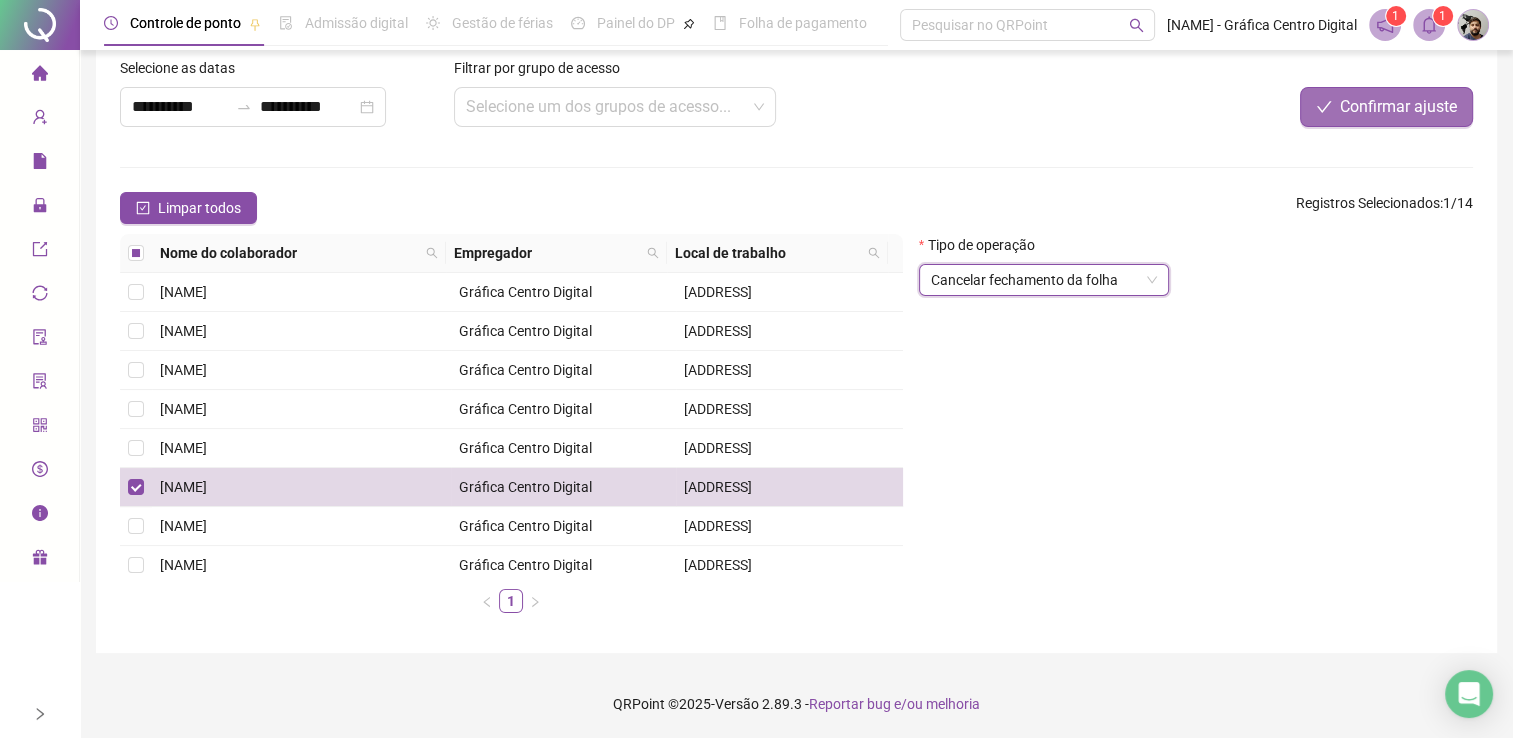 click on "Confirmar ajuste" at bounding box center (1386, 107) 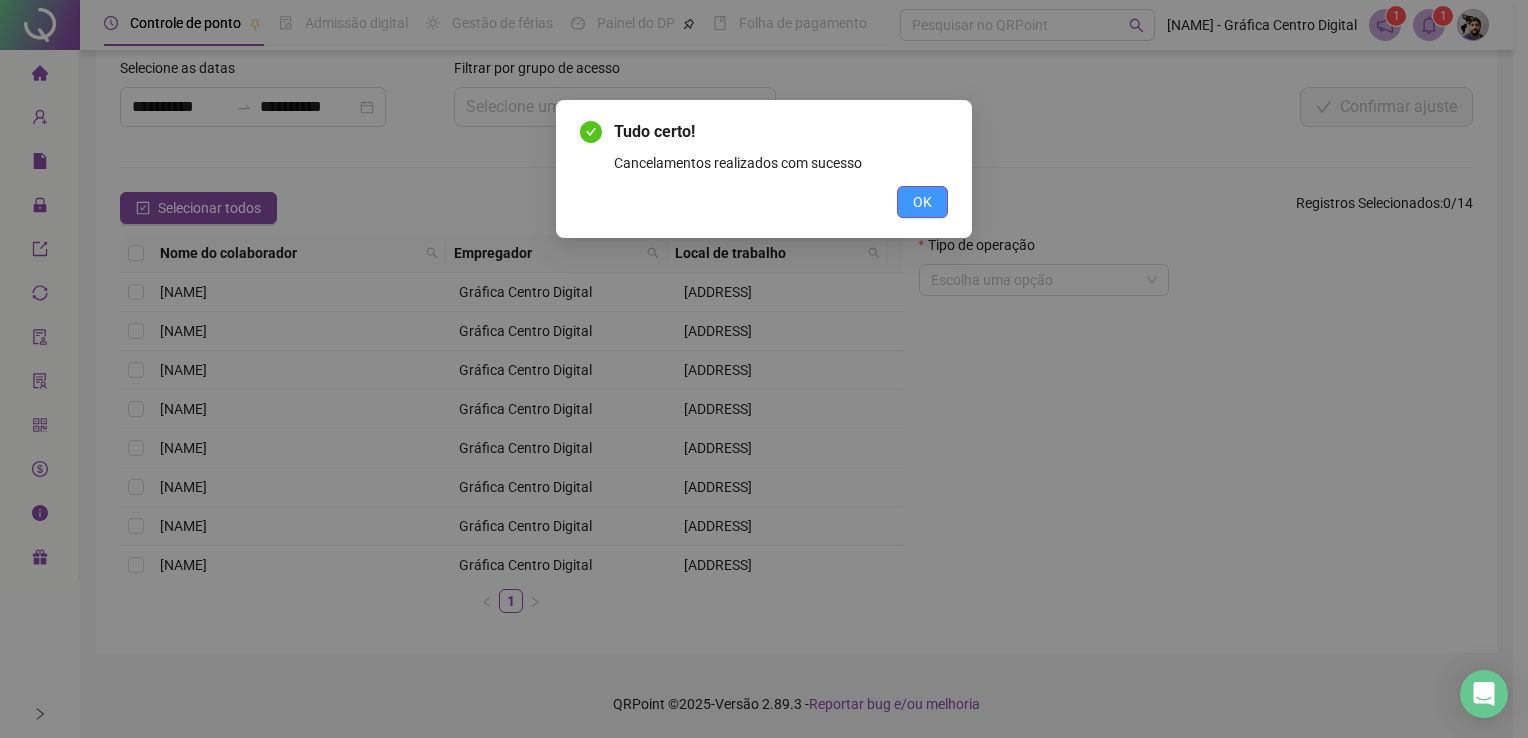 click on "OK" at bounding box center (922, 202) 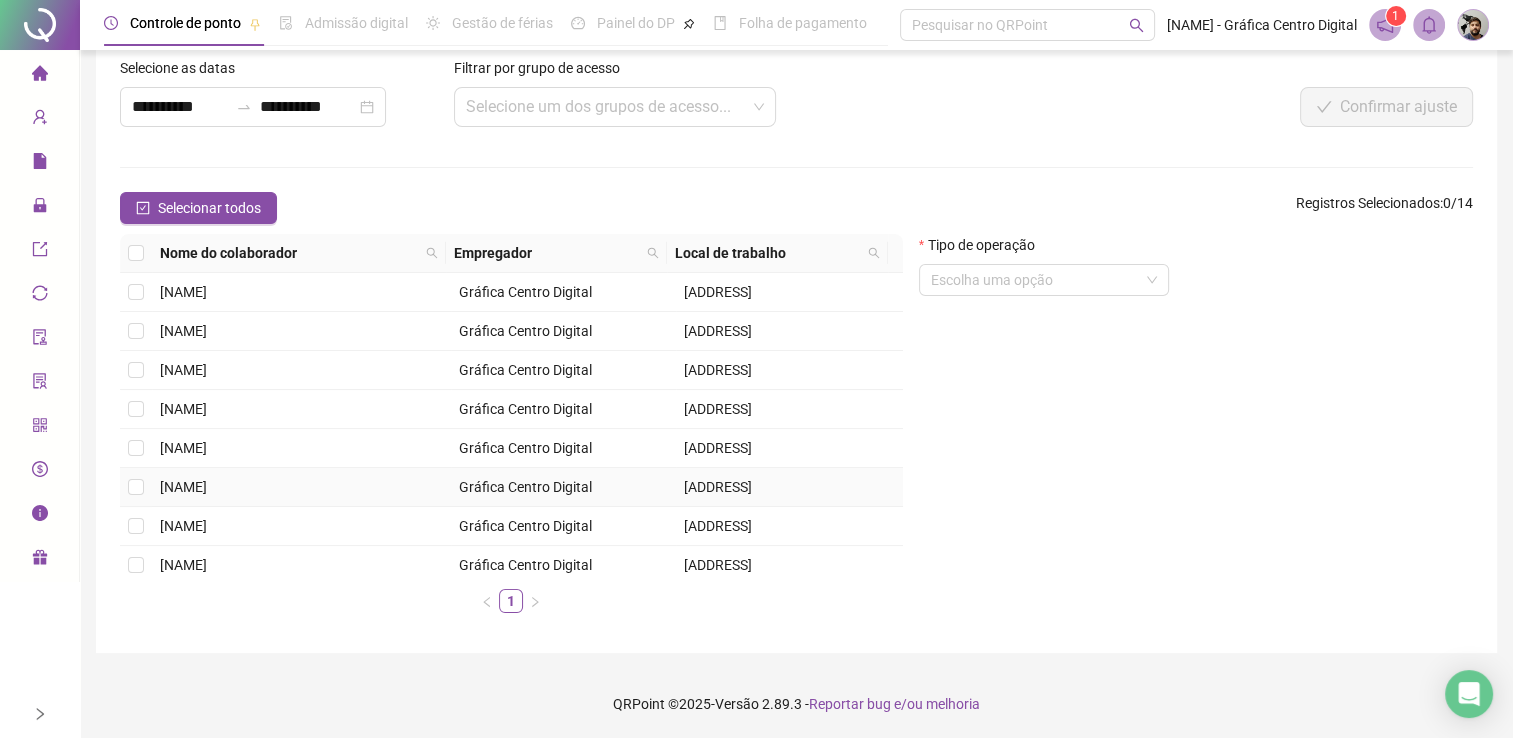 click on "[FIRST] [LAST]" at bounding box center (183, 487) 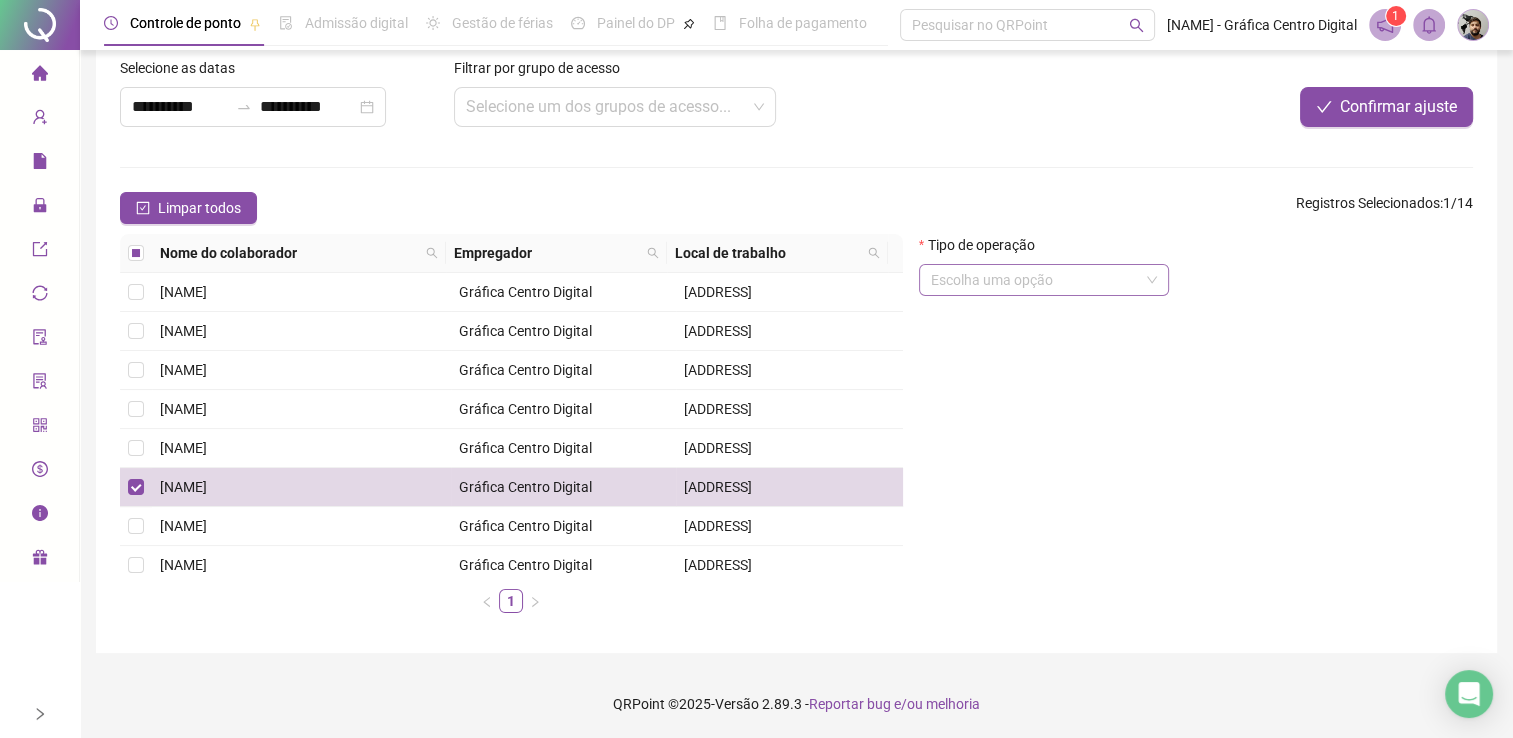 click at bounding box center (1035, 280) 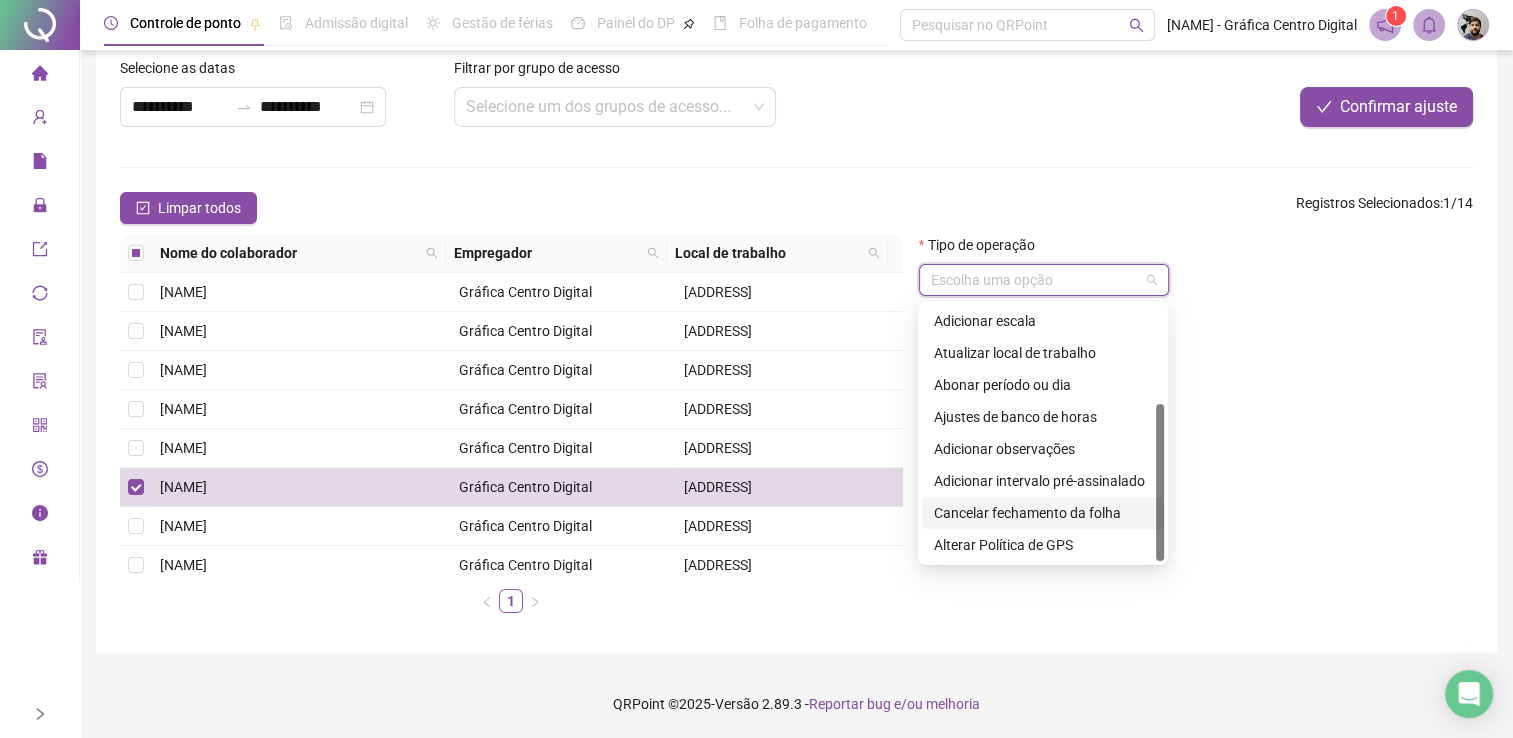 click on "Cancelar fechamento da folha" at bounding box center [1043, 513] 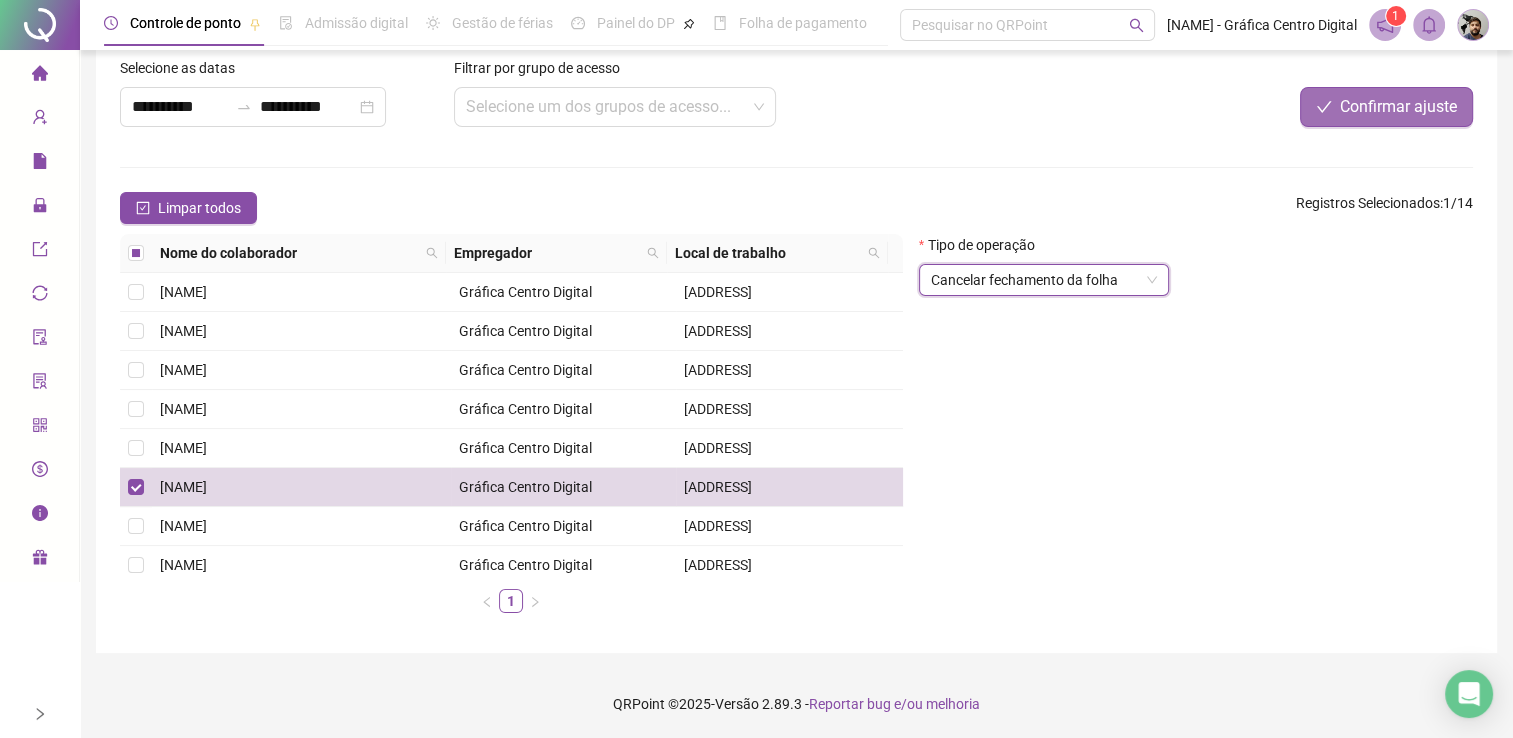 click on "Confirmar ajuste" at bounding box center [1386, 107] 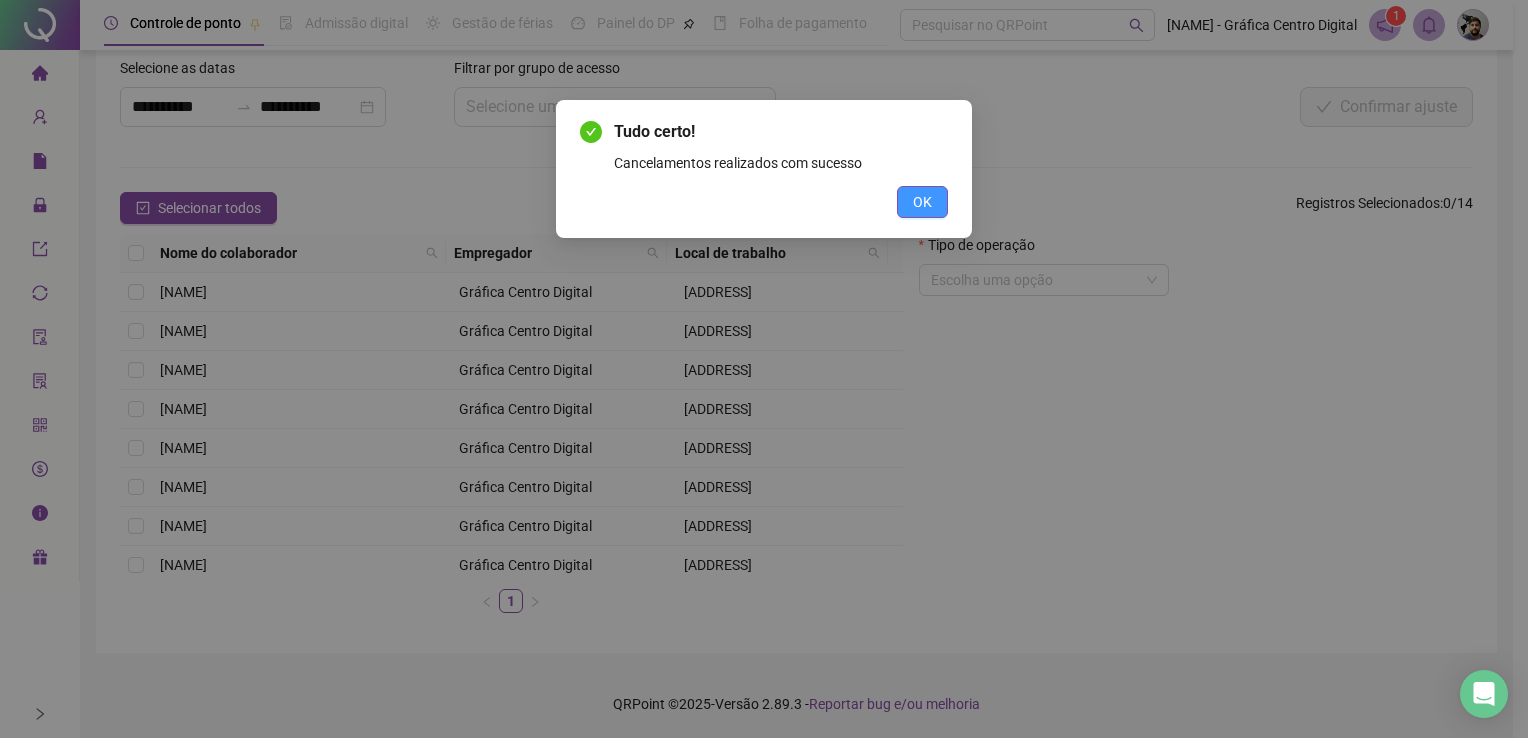 click on "OK" at bounding box center [922, 202] 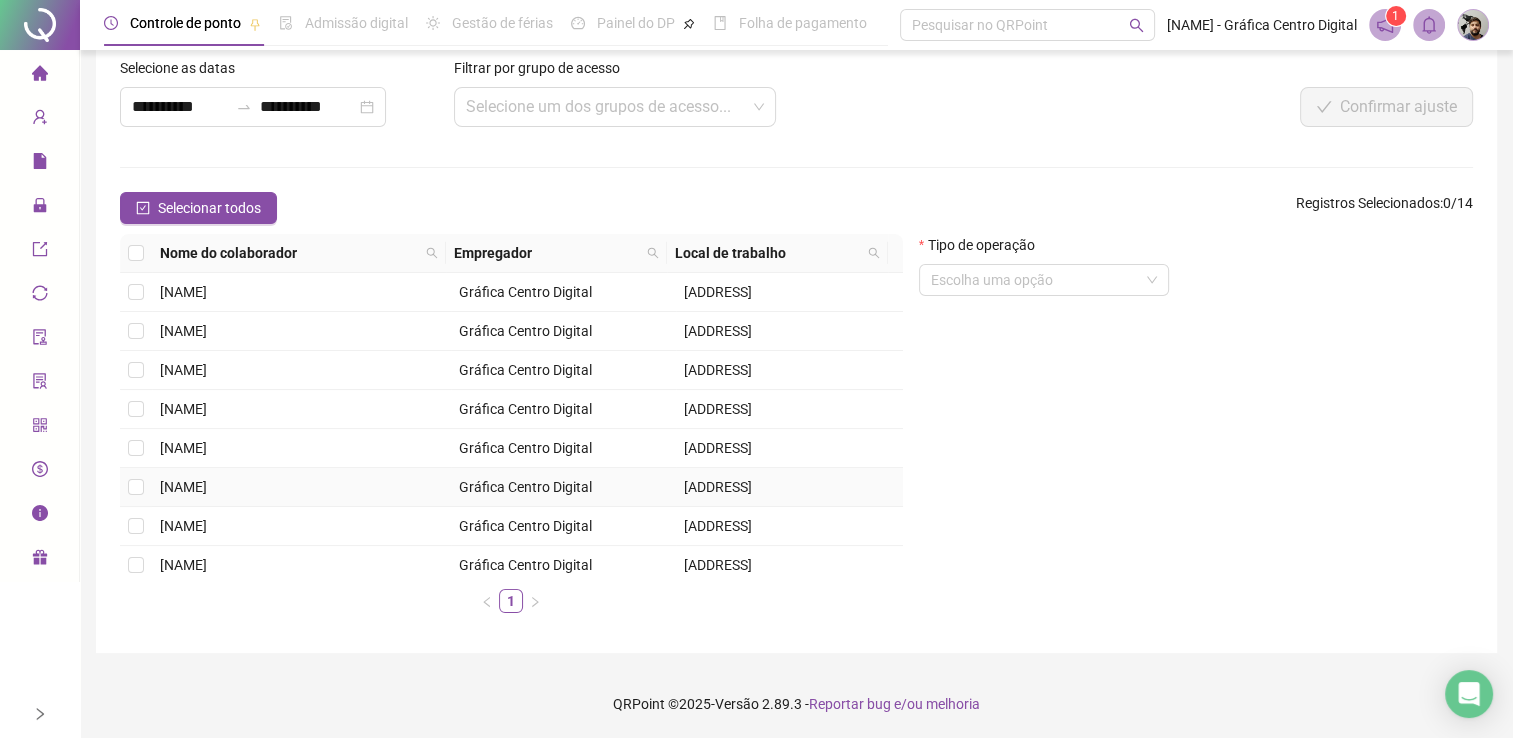 click on "[FIRST] [LAST]" at bounding box center (183, 487) 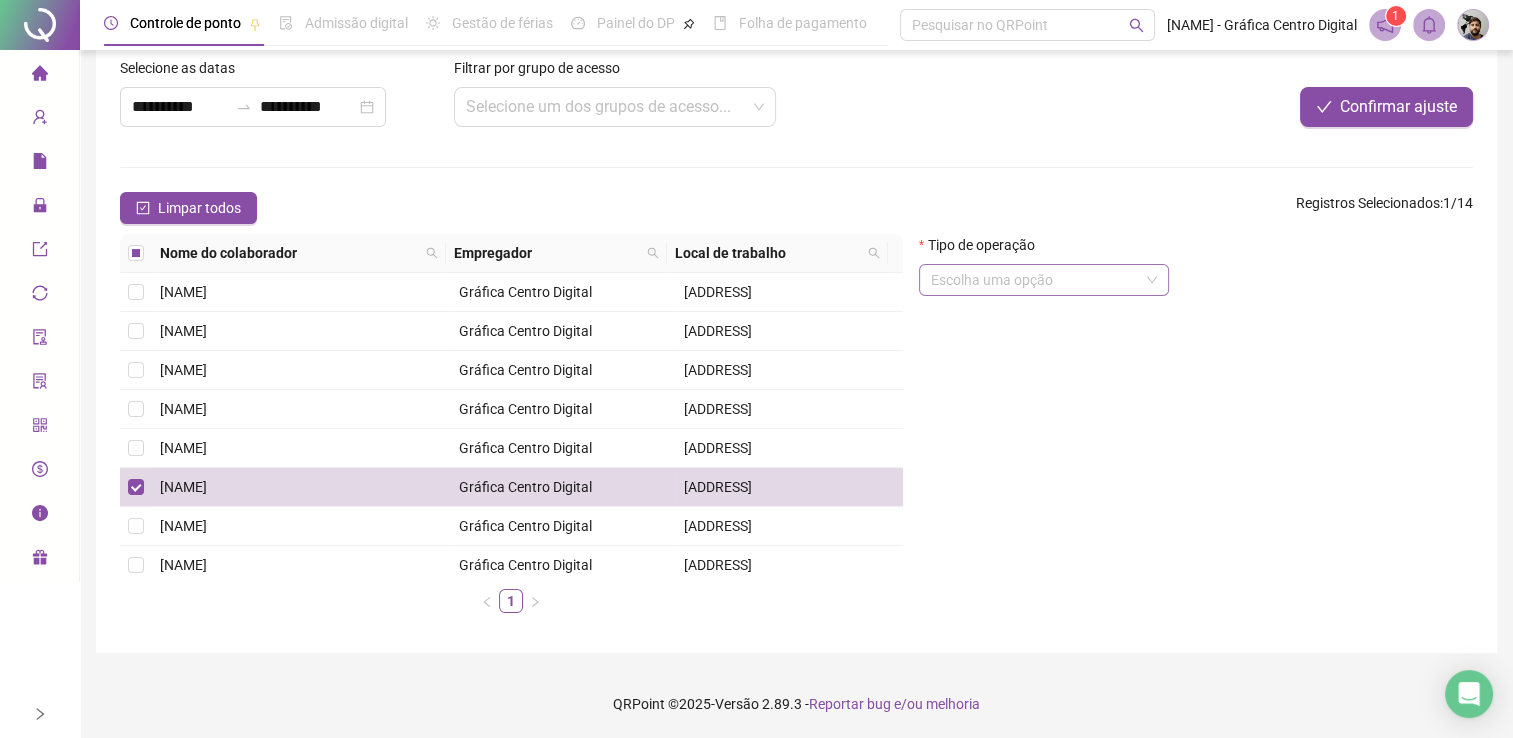 drag, startPoint x: 1072, startPoint y: 298, endPoint x: 1073, endPoint y: 286, distance: 12.0415945 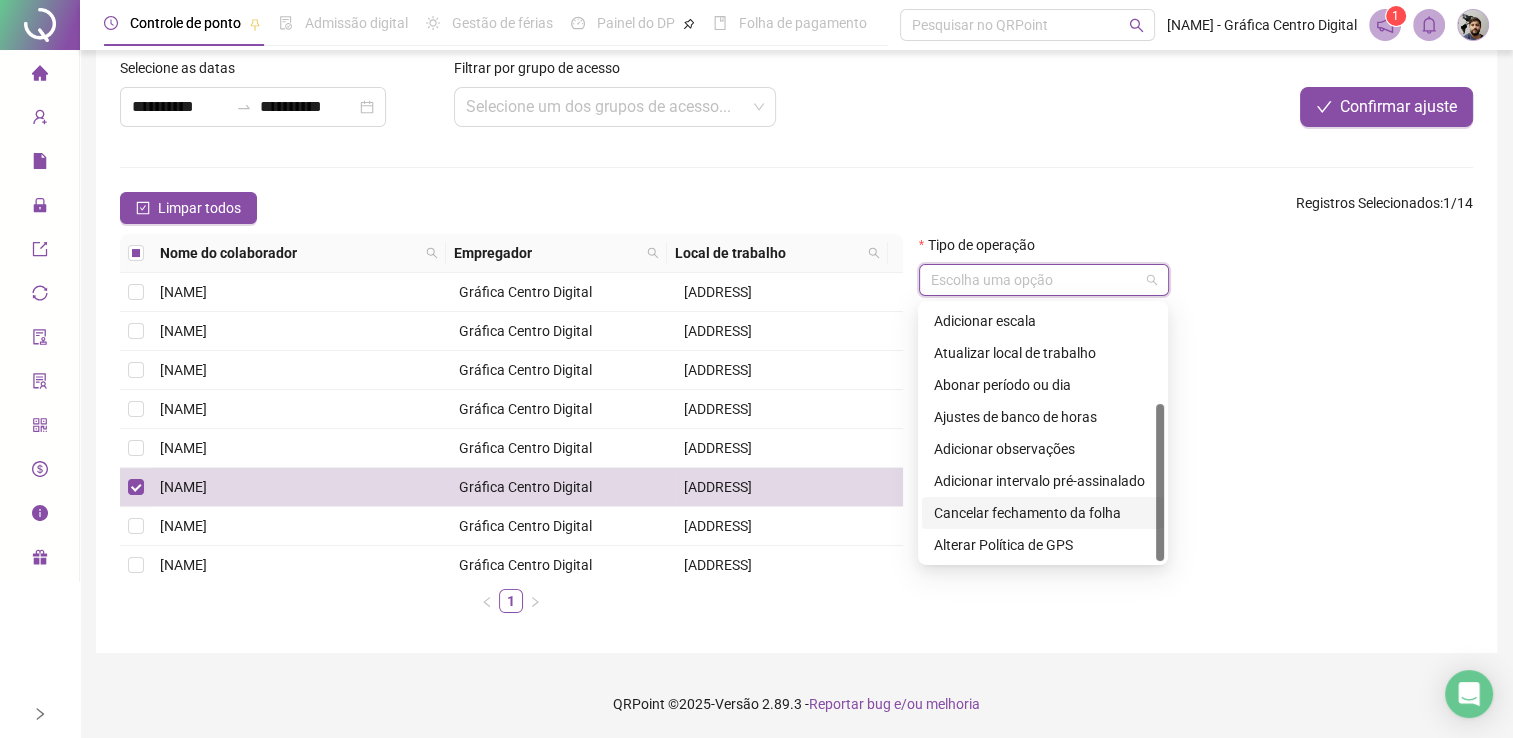 click on "Cancelar fechamento da folha" at bounding box center (1043, 513) 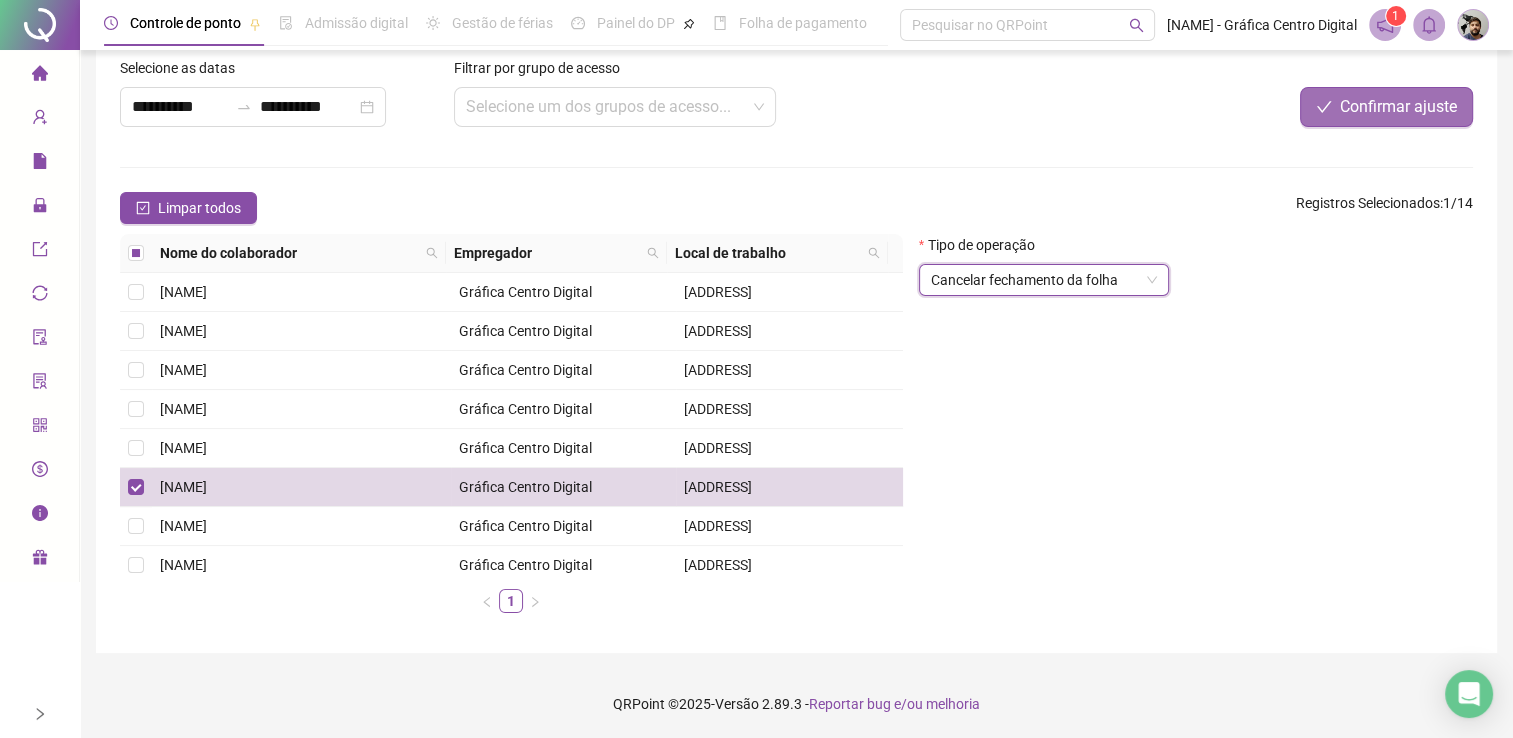 click on "Confirmar ajuste" at bounding box center [1386, 107] 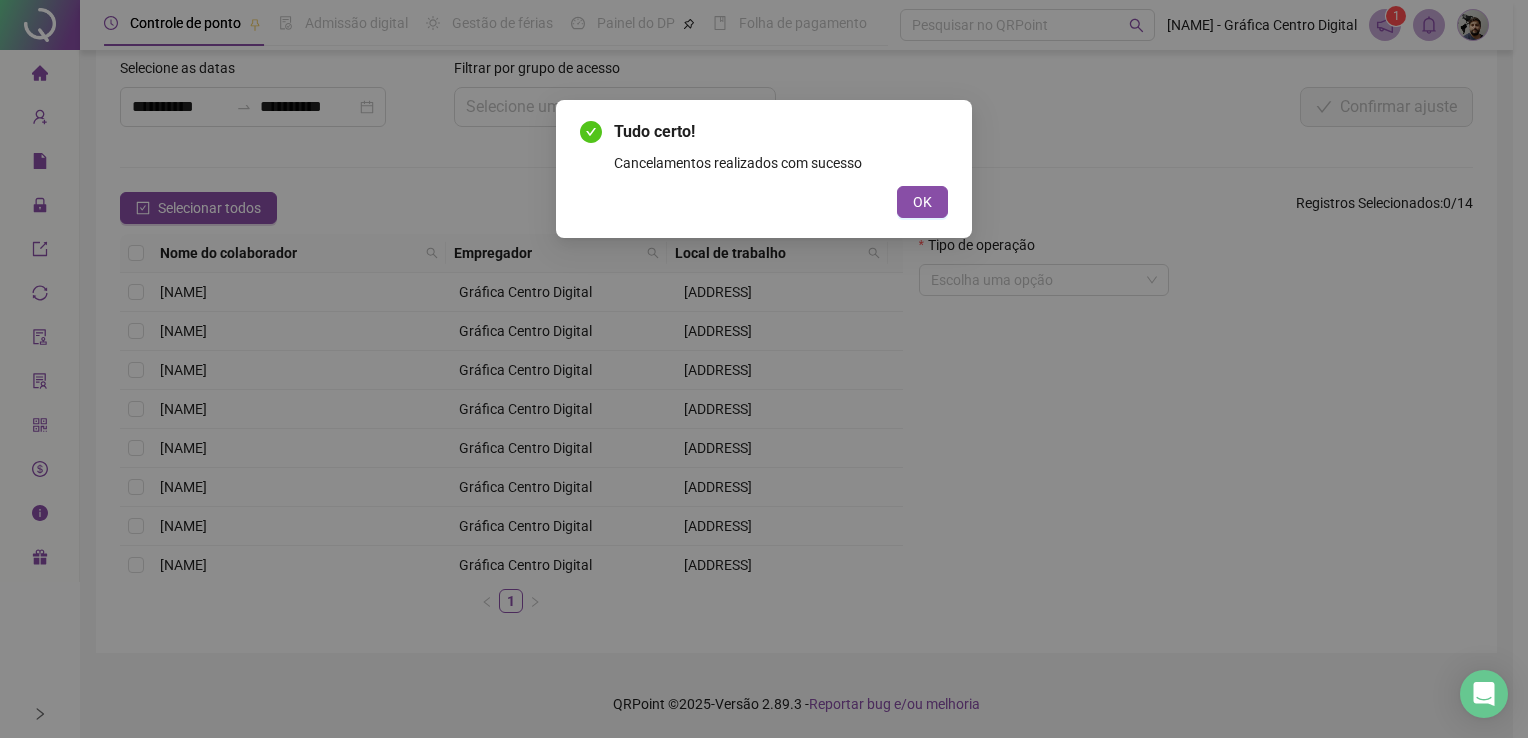 drag, startPoint x: 933, startPoint y: 206, endPoint x: 927, endPoint y: 193, distance: 14.3178215 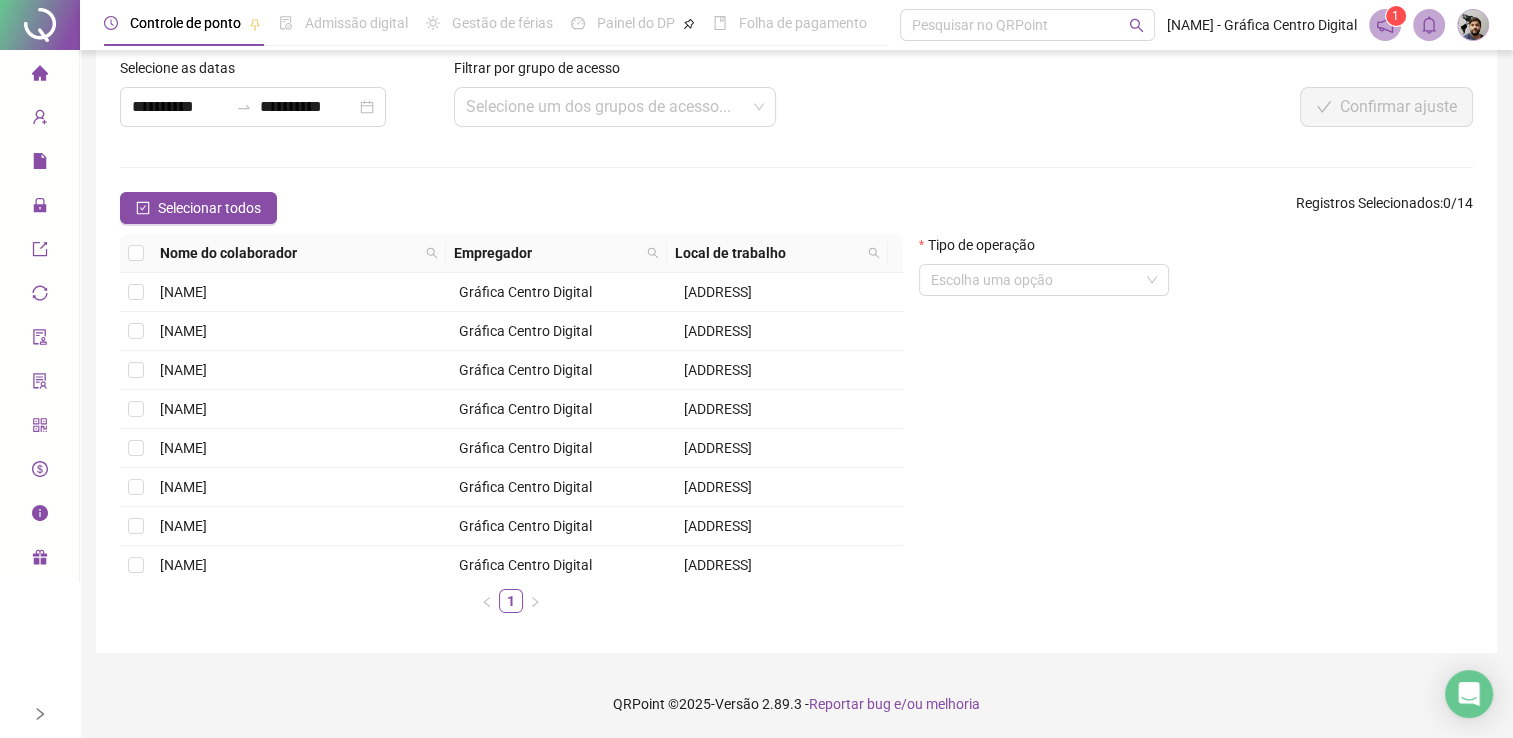 click 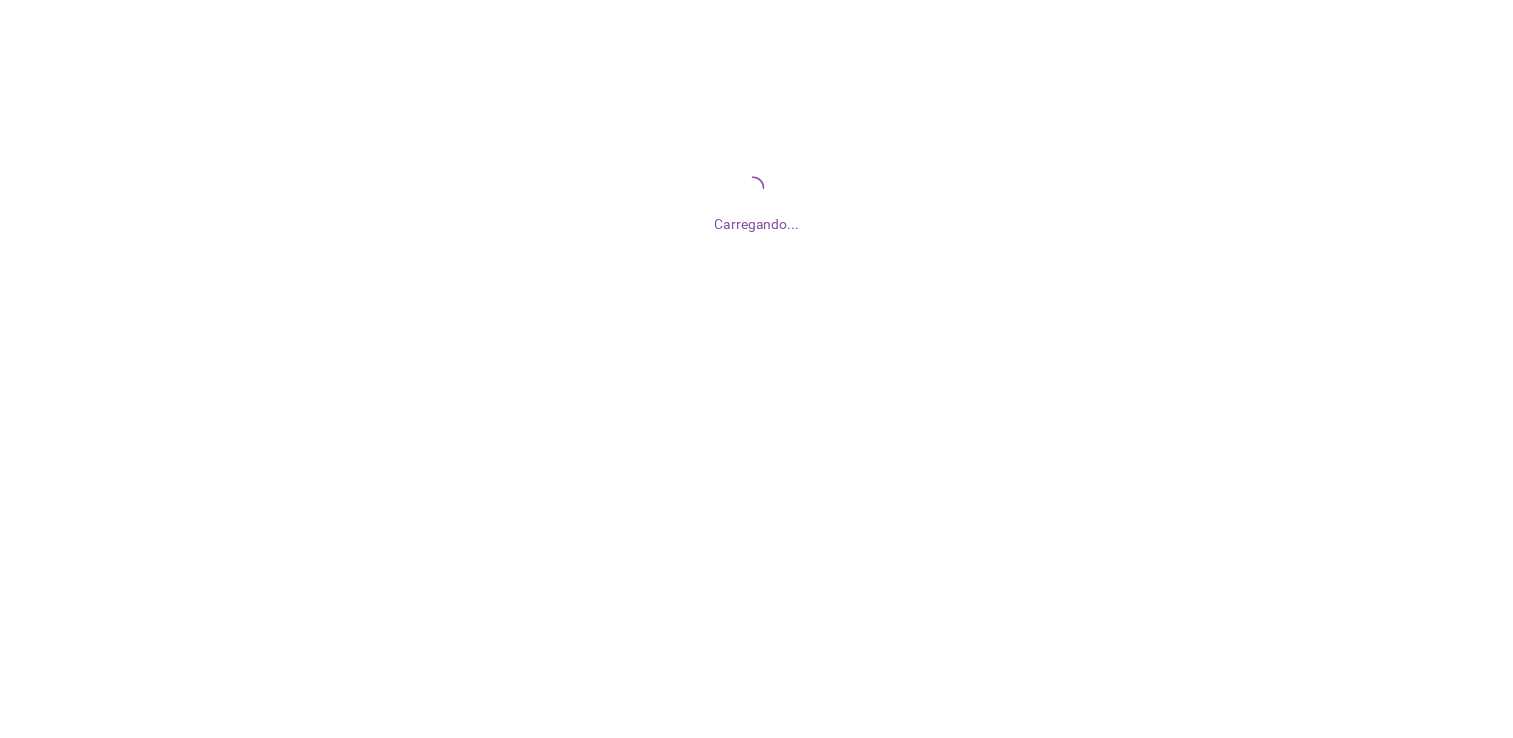 scroll, scrollTop: 0, scrollLeft: 0, axis: both 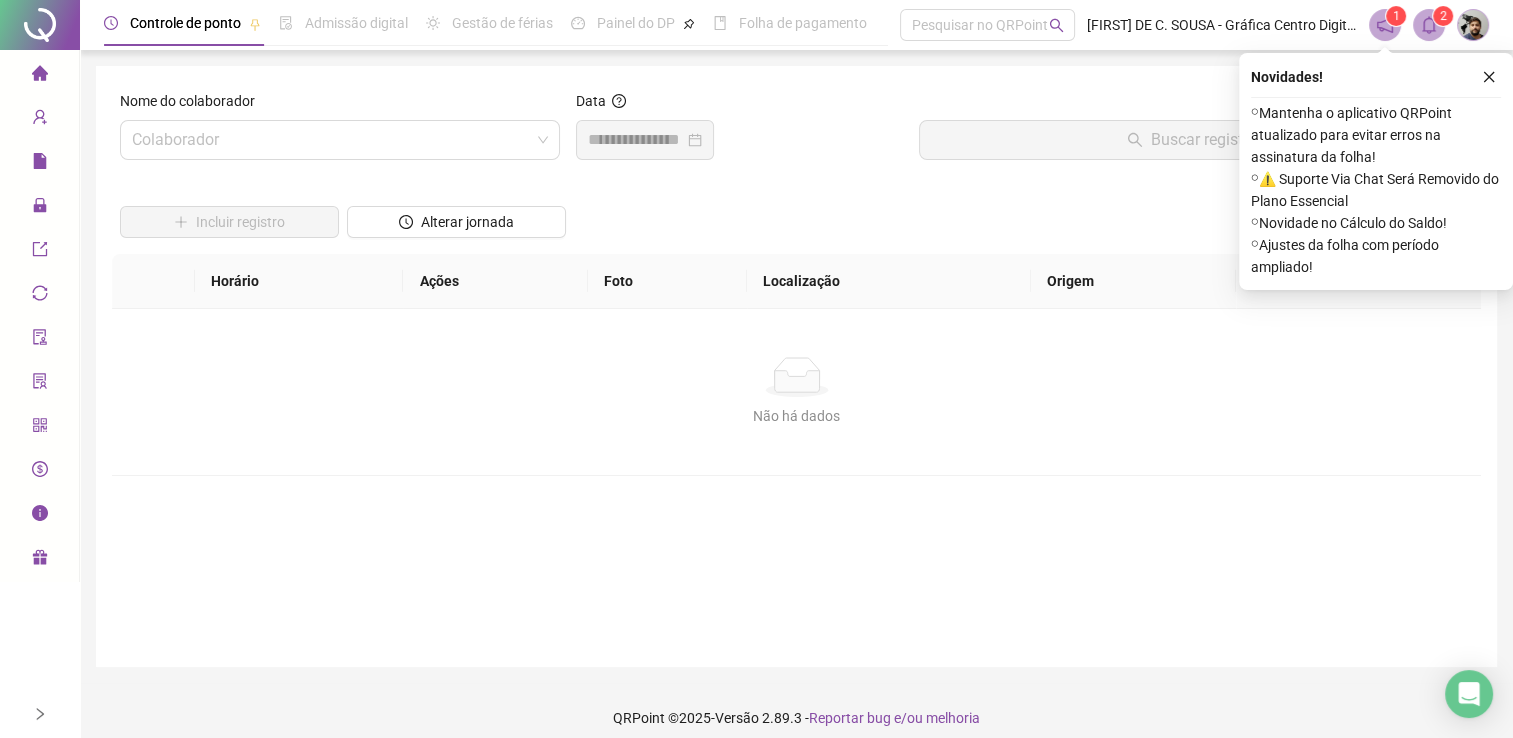 click on "Nome do colaborador Colaborador" at bounding box center (340, 133) 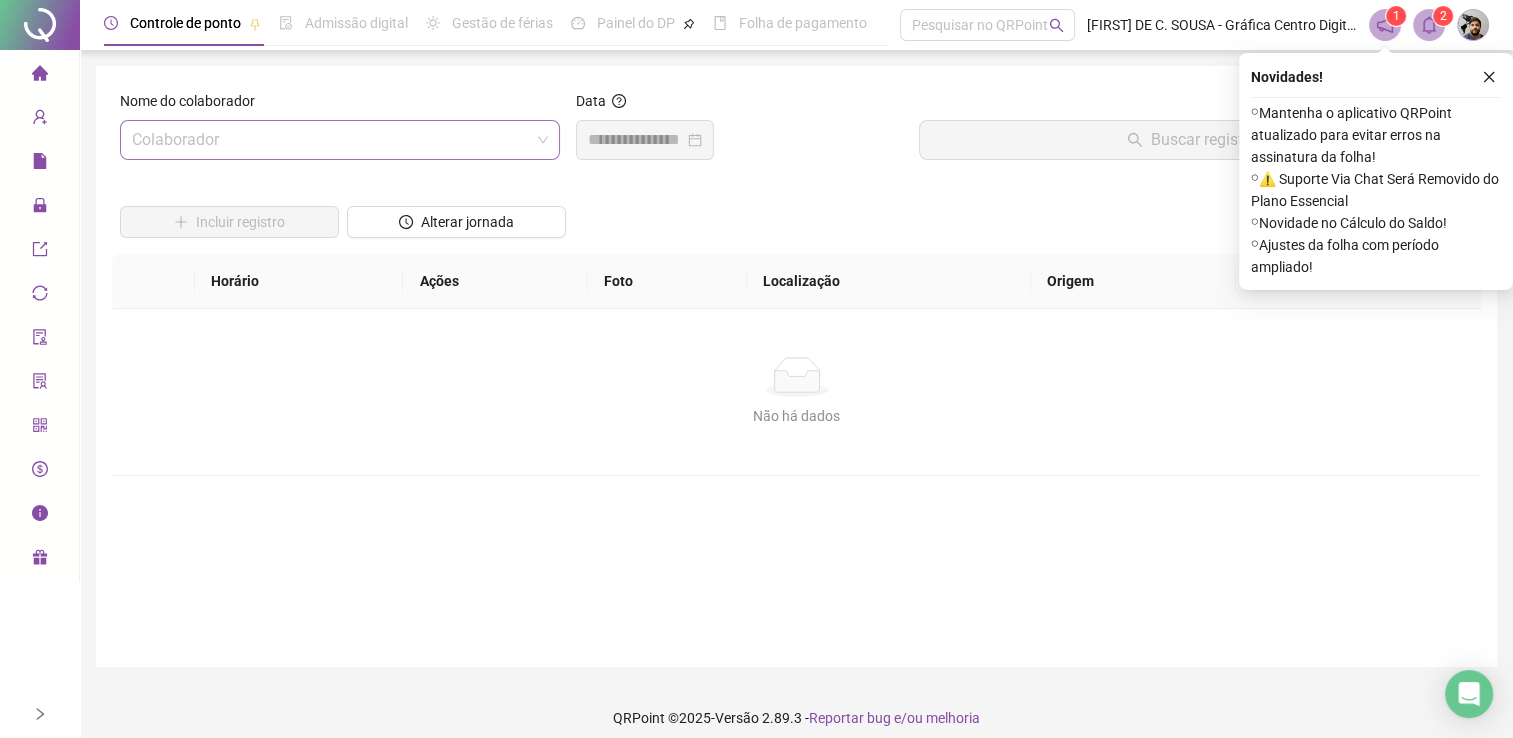 click at bounding box center (331, 140) 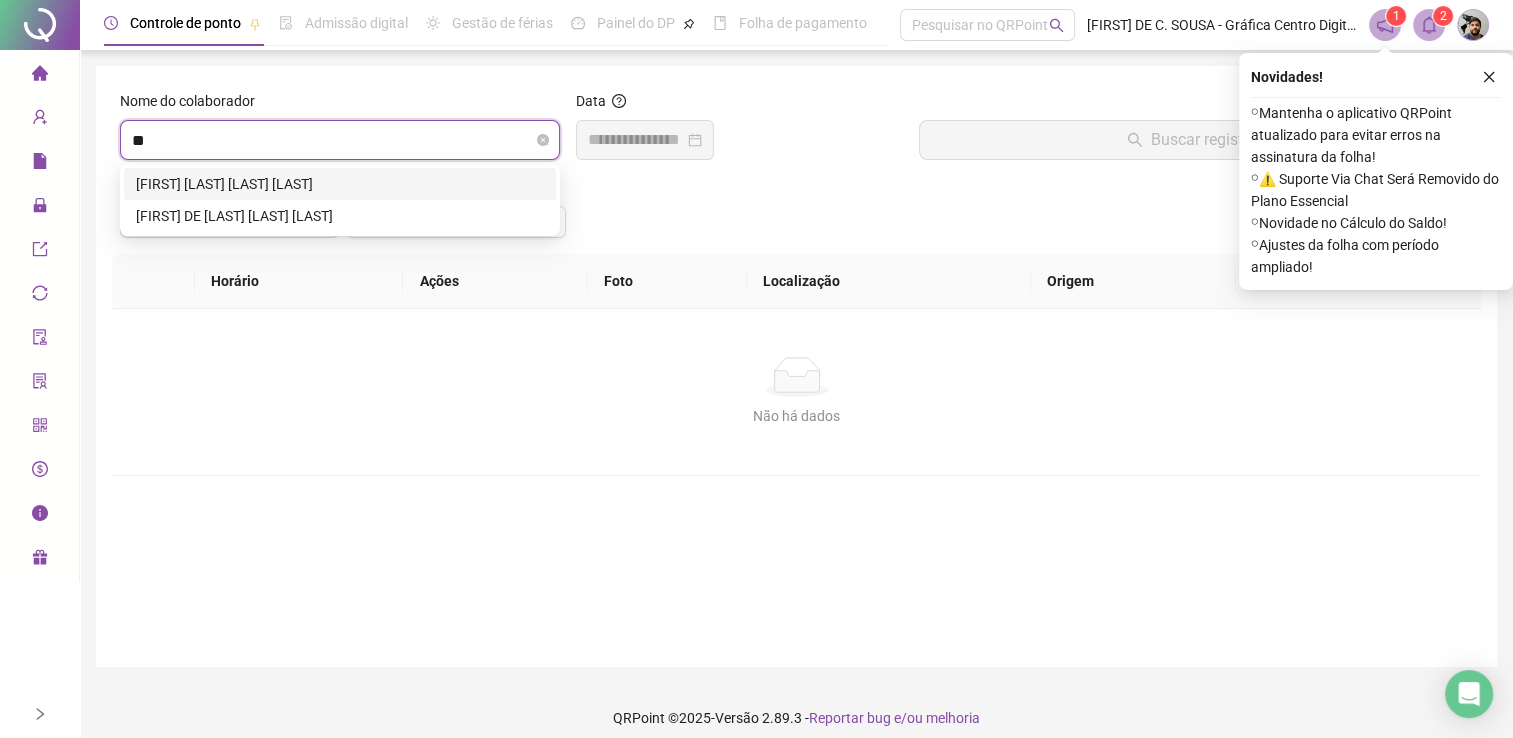 type on "***" 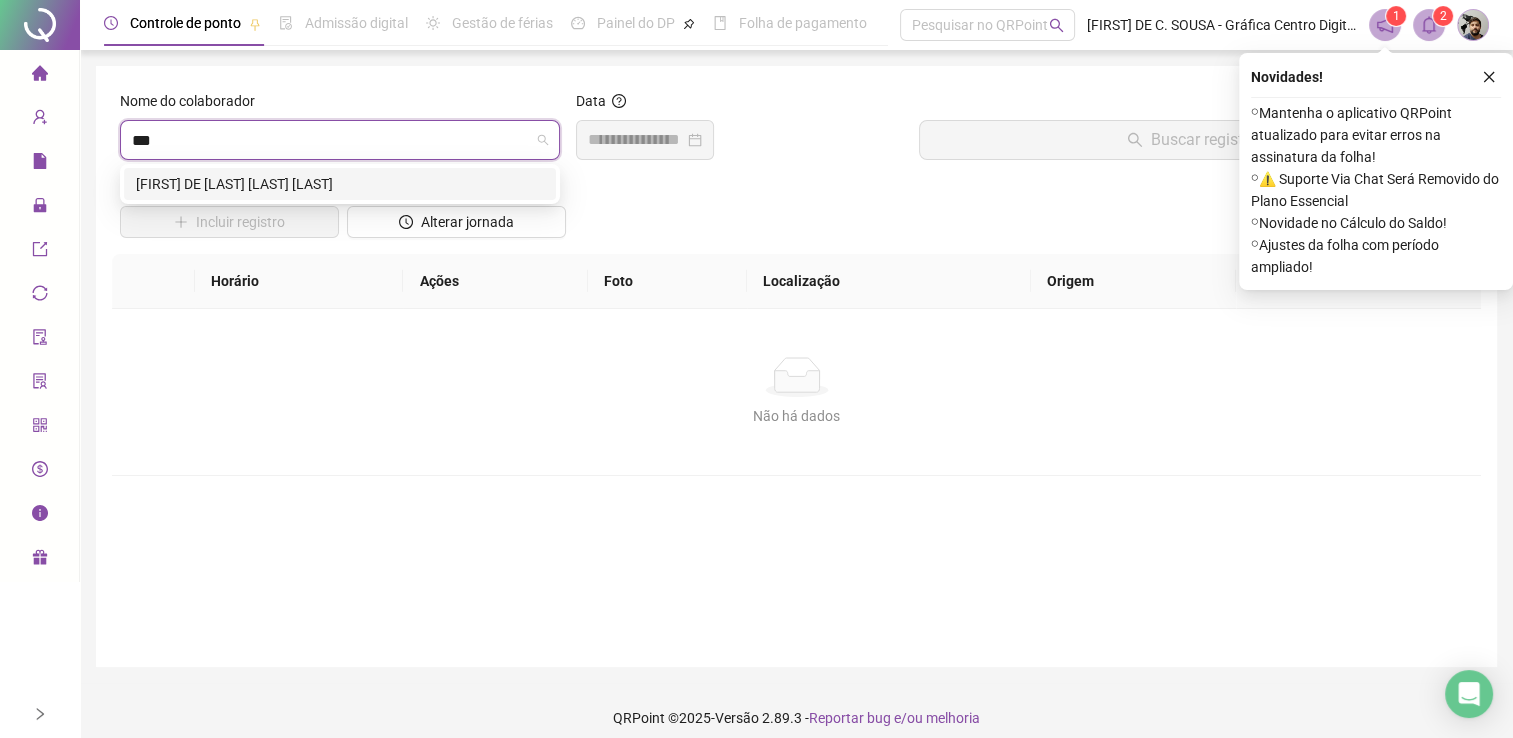 click on "[FIRST] [LAST]" at bounding box center (340, 184) 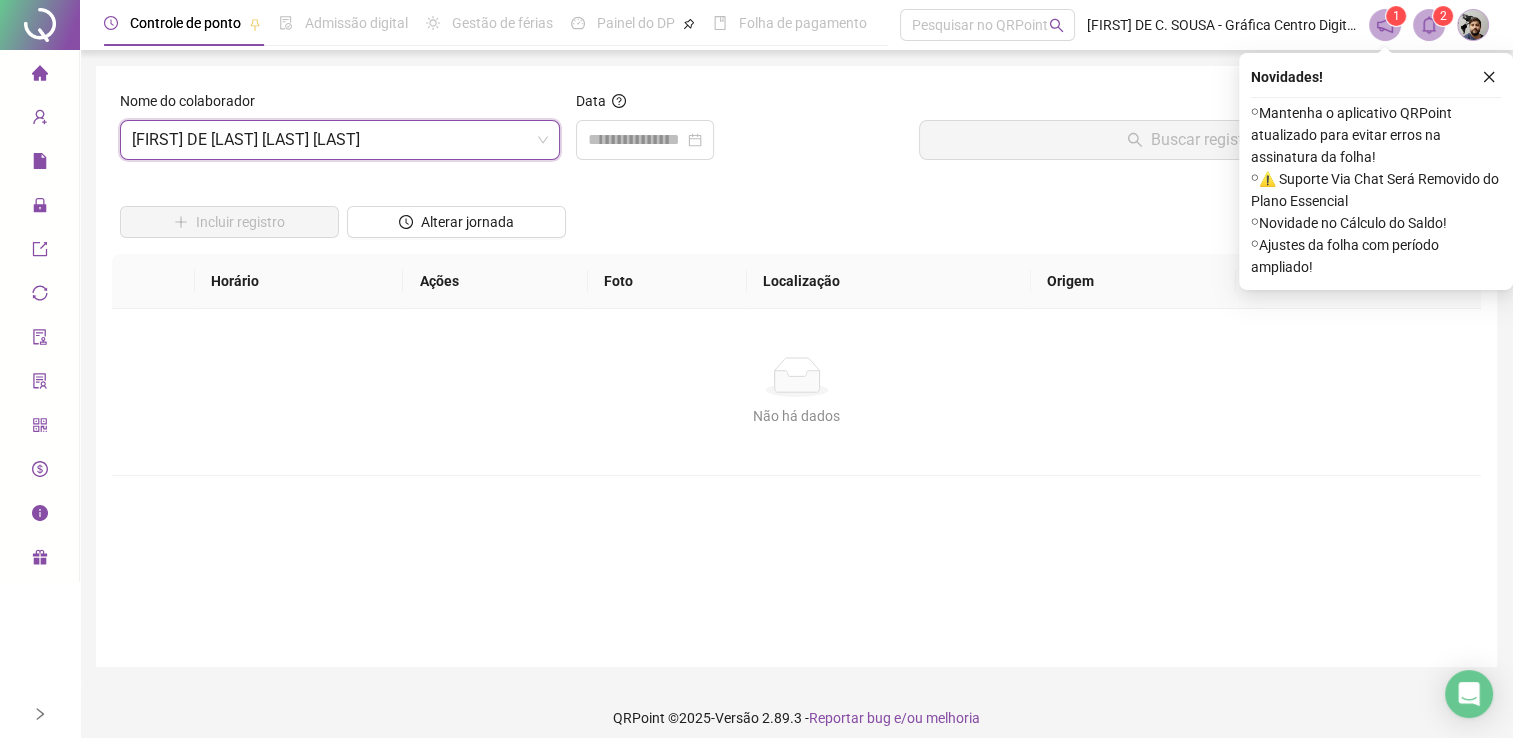 click on "Data" at bounding box center (739, 105) 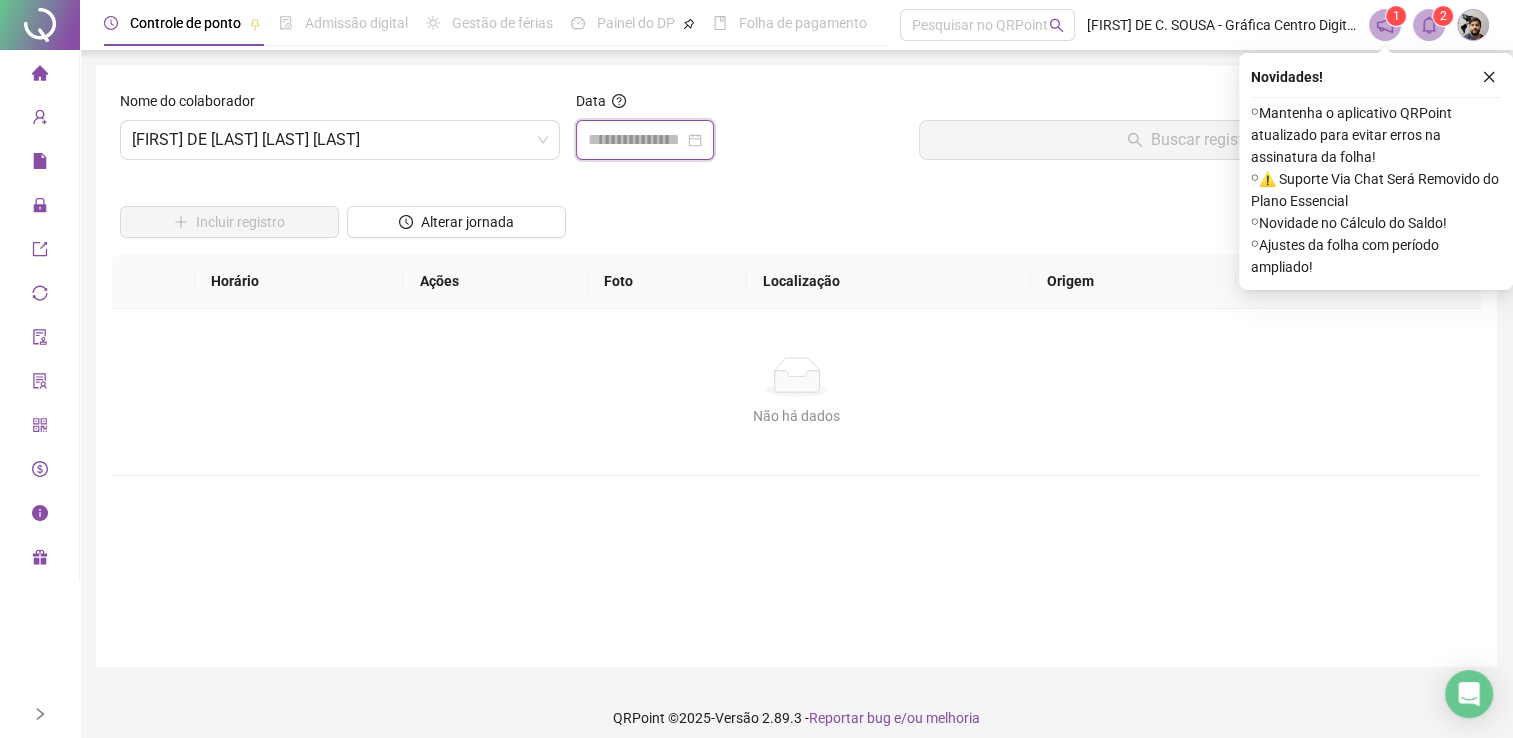 click at bounding box center (636, 140) 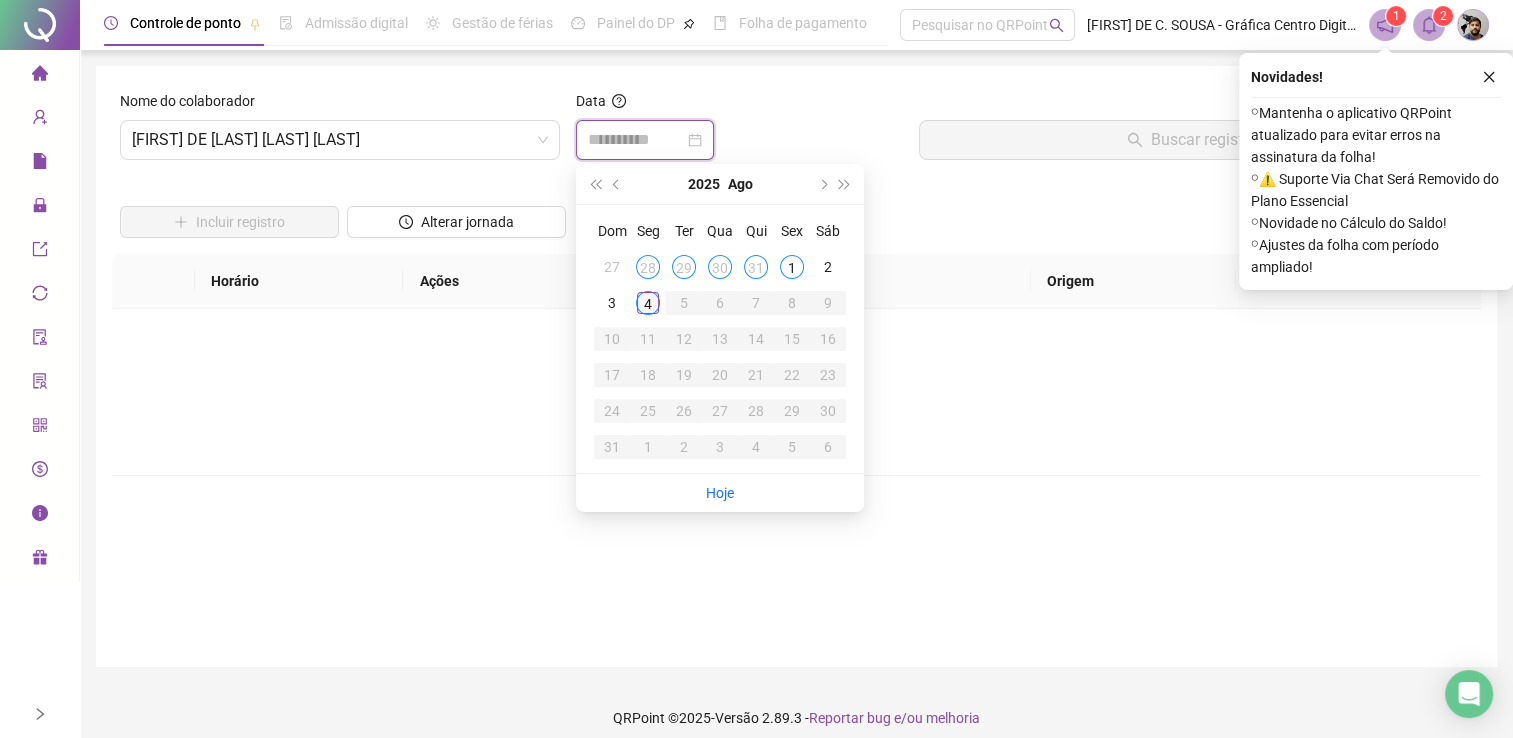 type on "**********" 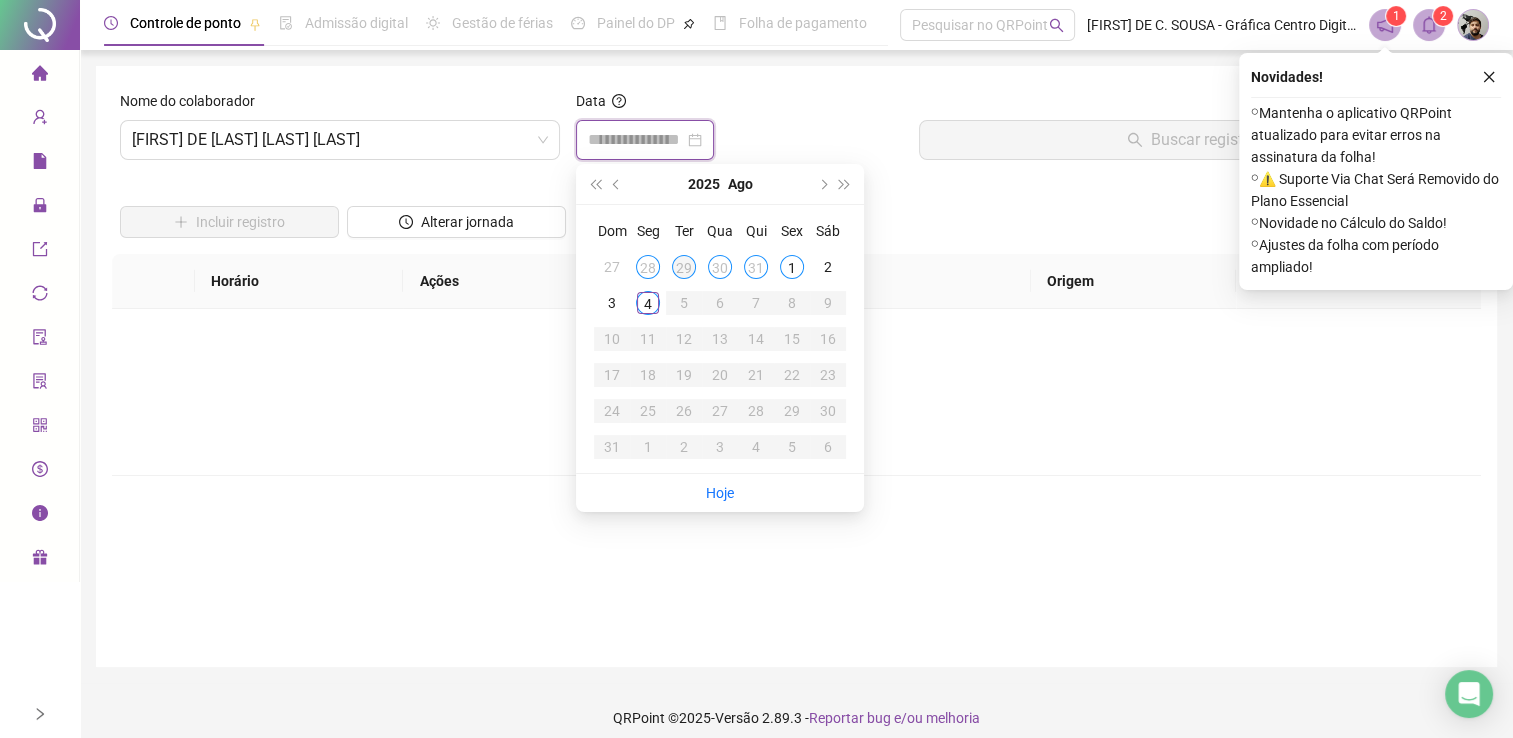 type on "**********" 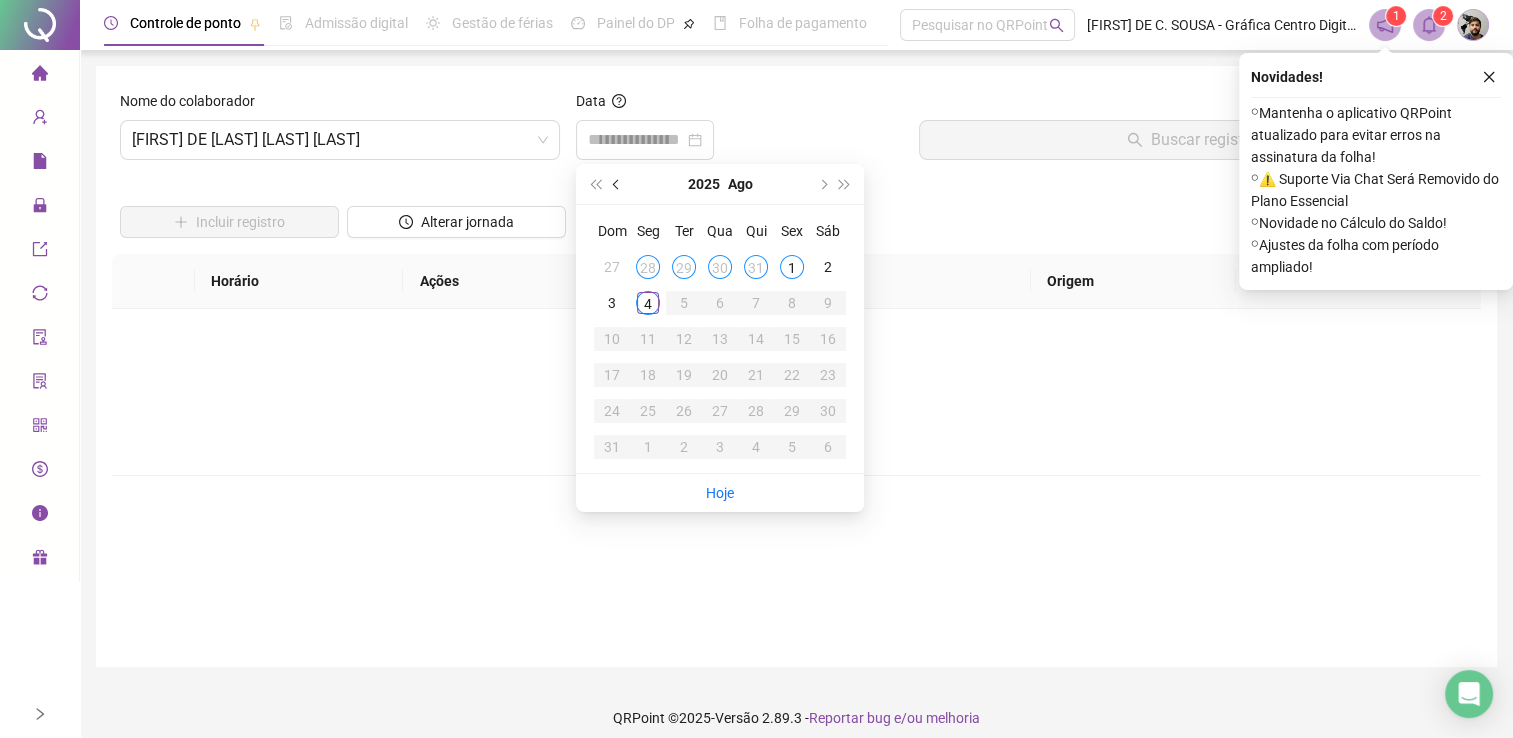 click at bounding box center [618, 184] 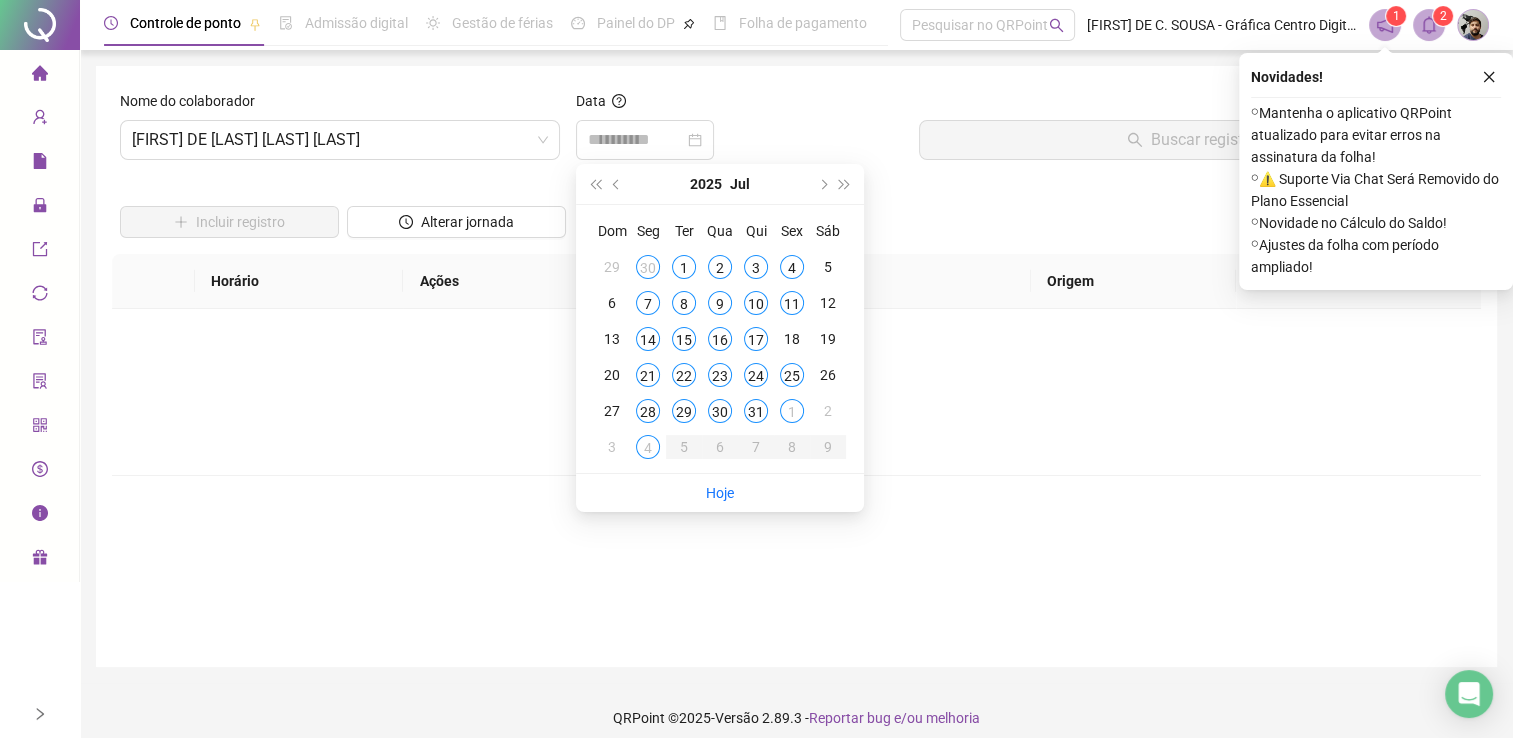 type on "**********" 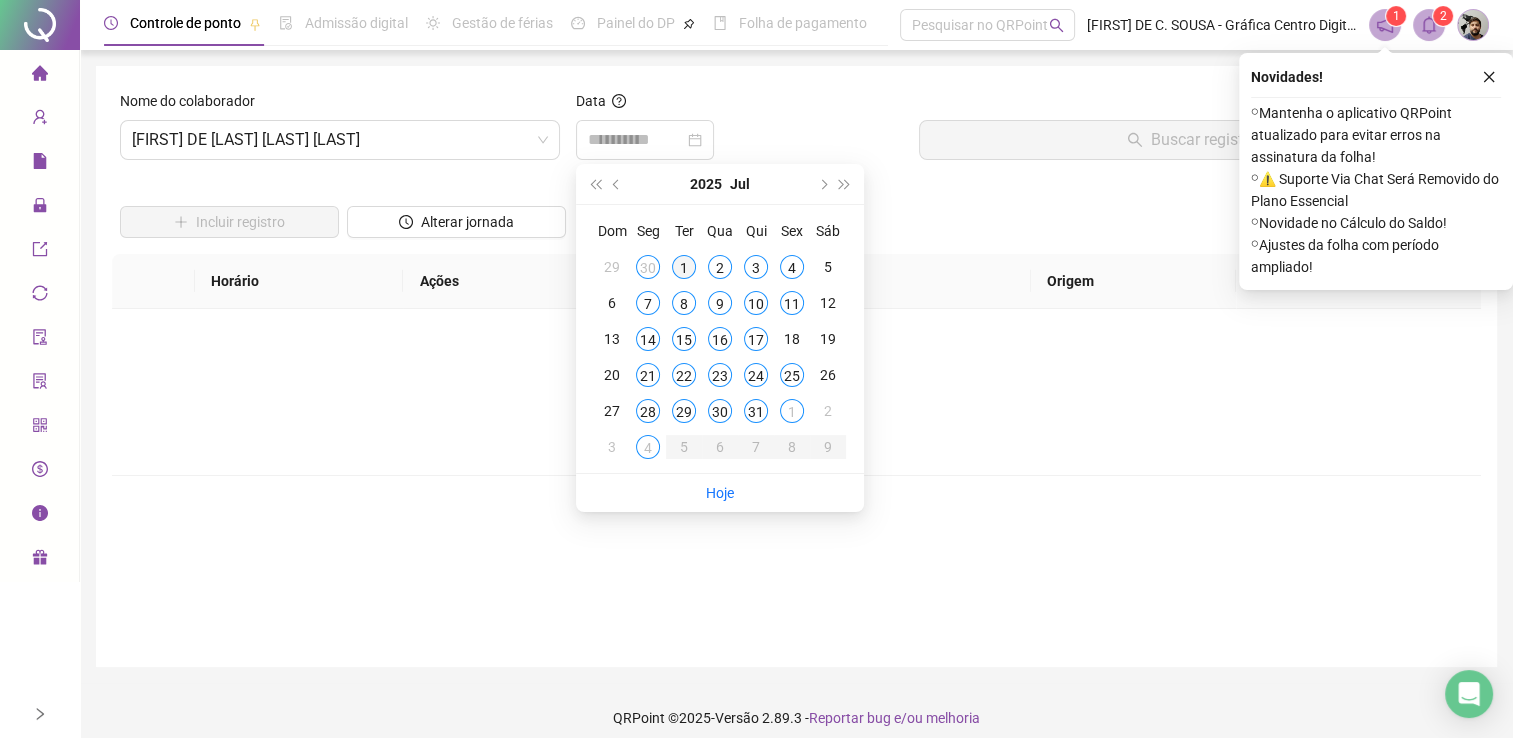 type on "**********" 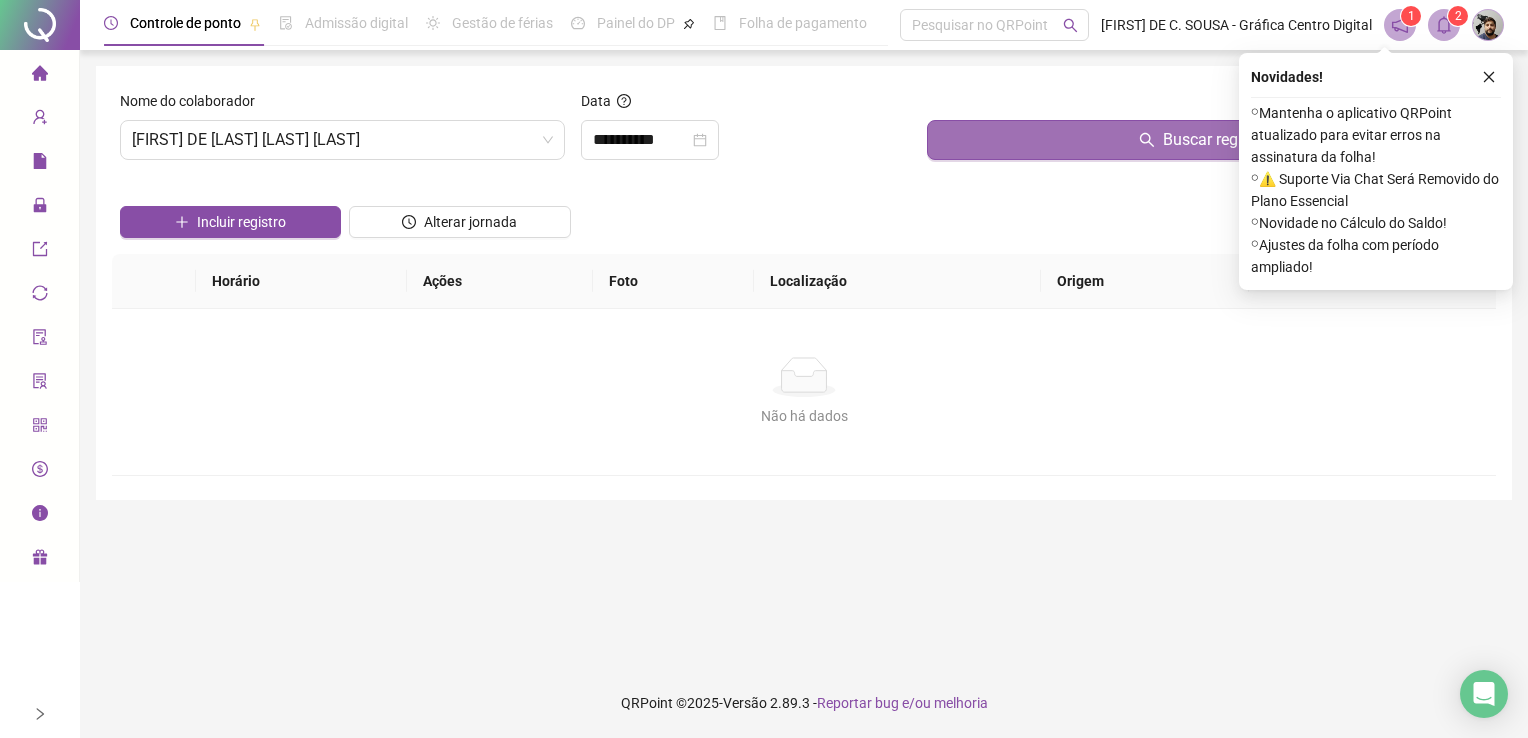 click on "Buscar registros" at bounding box center [1207, 140] 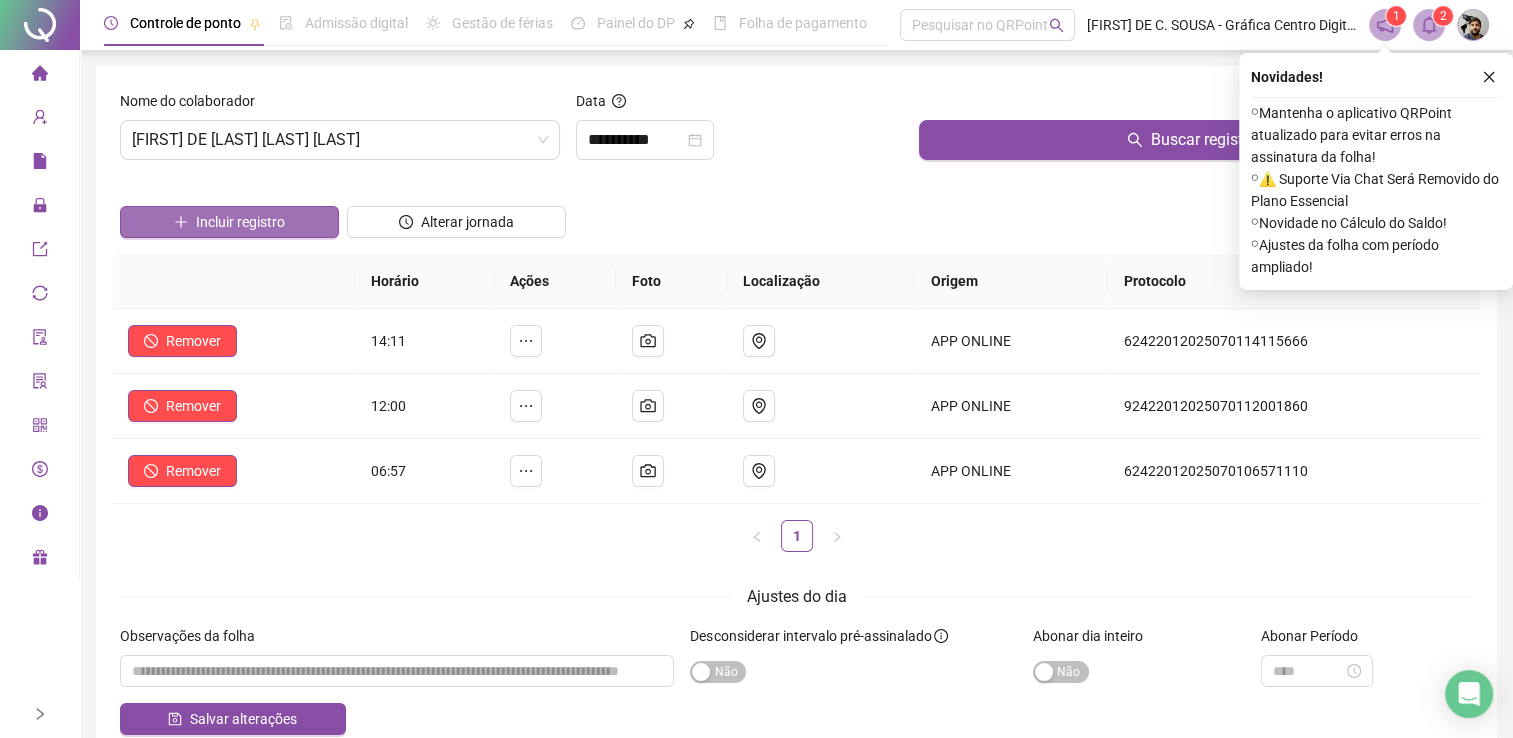 click on "Incluir registro" at bounding box center [229, 222] 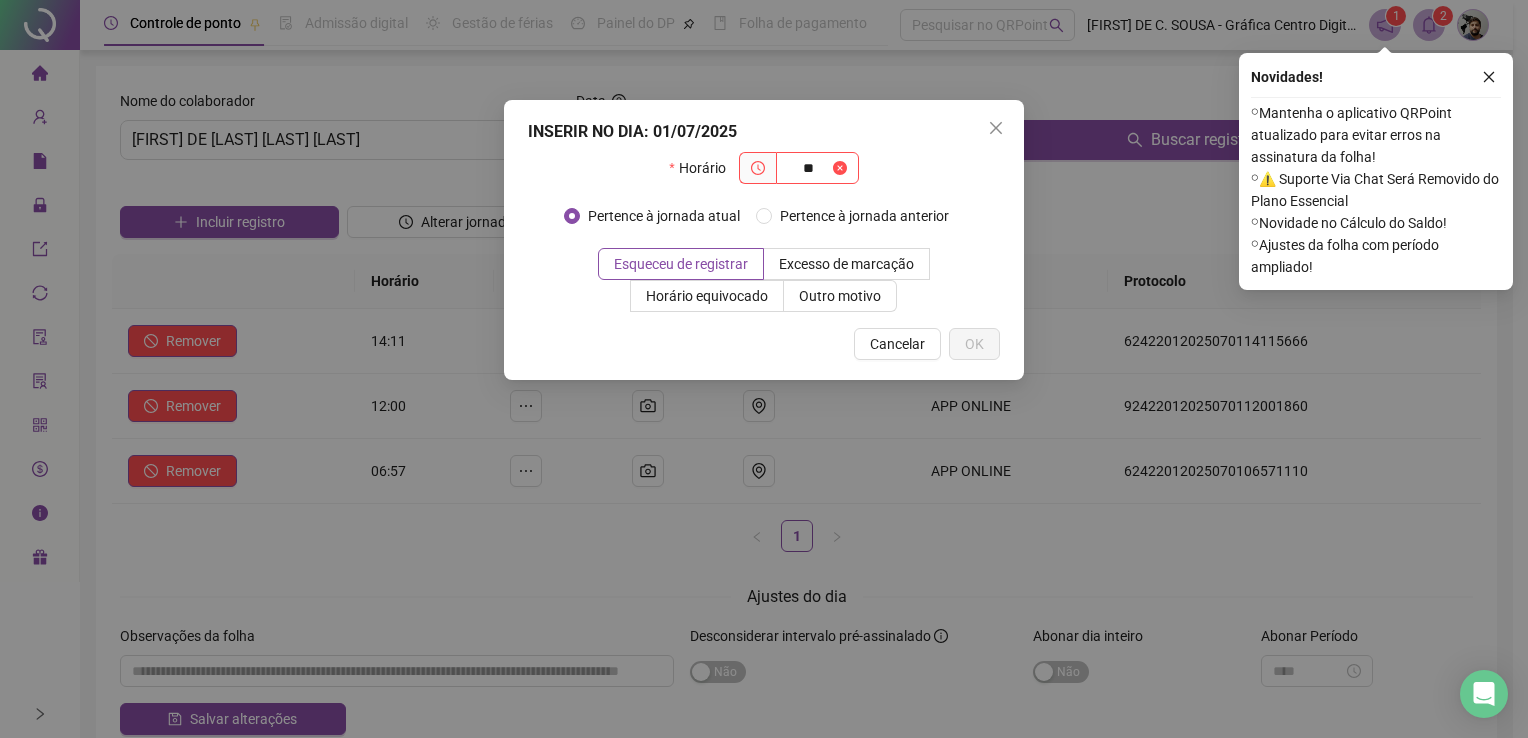 type on "*" 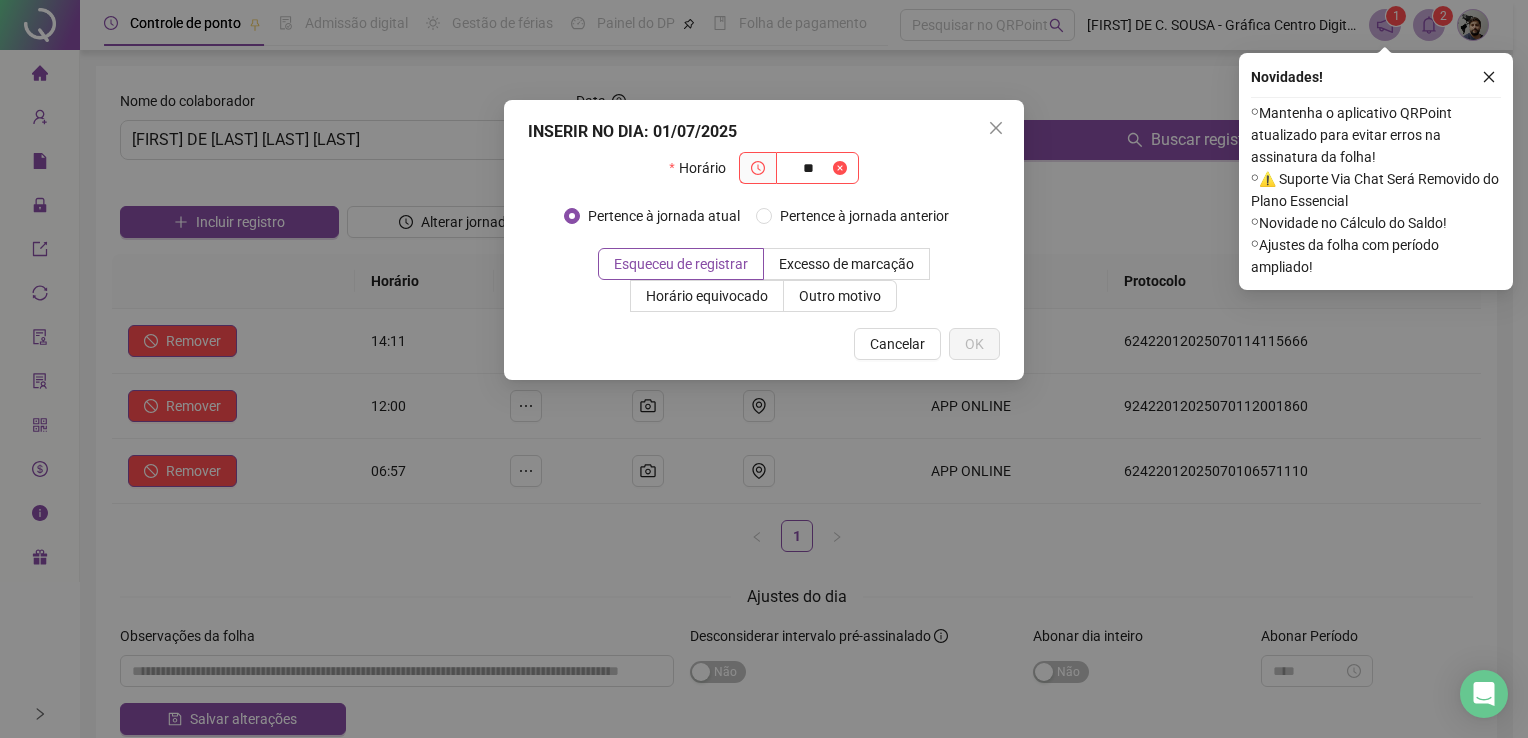 type on "*" 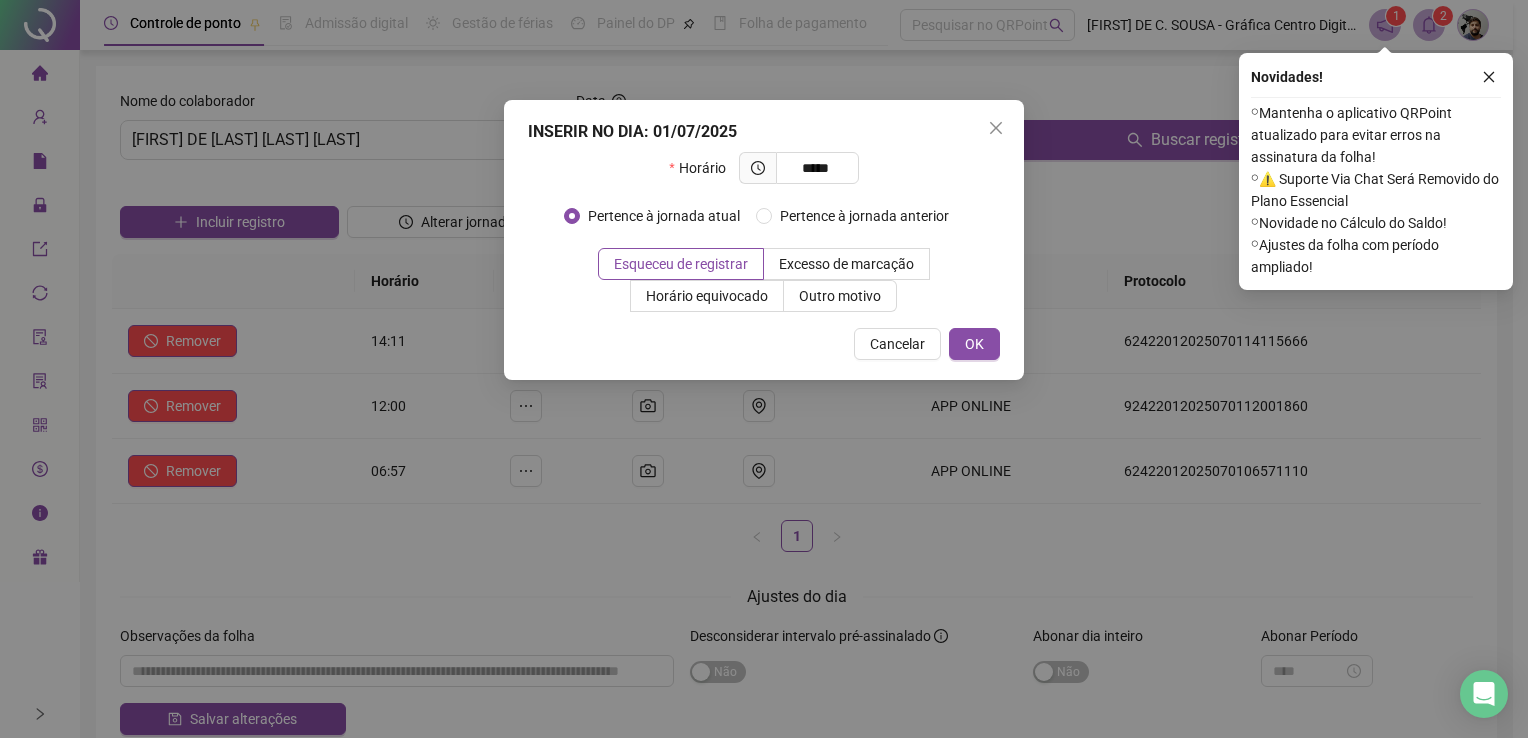 type on "*****" 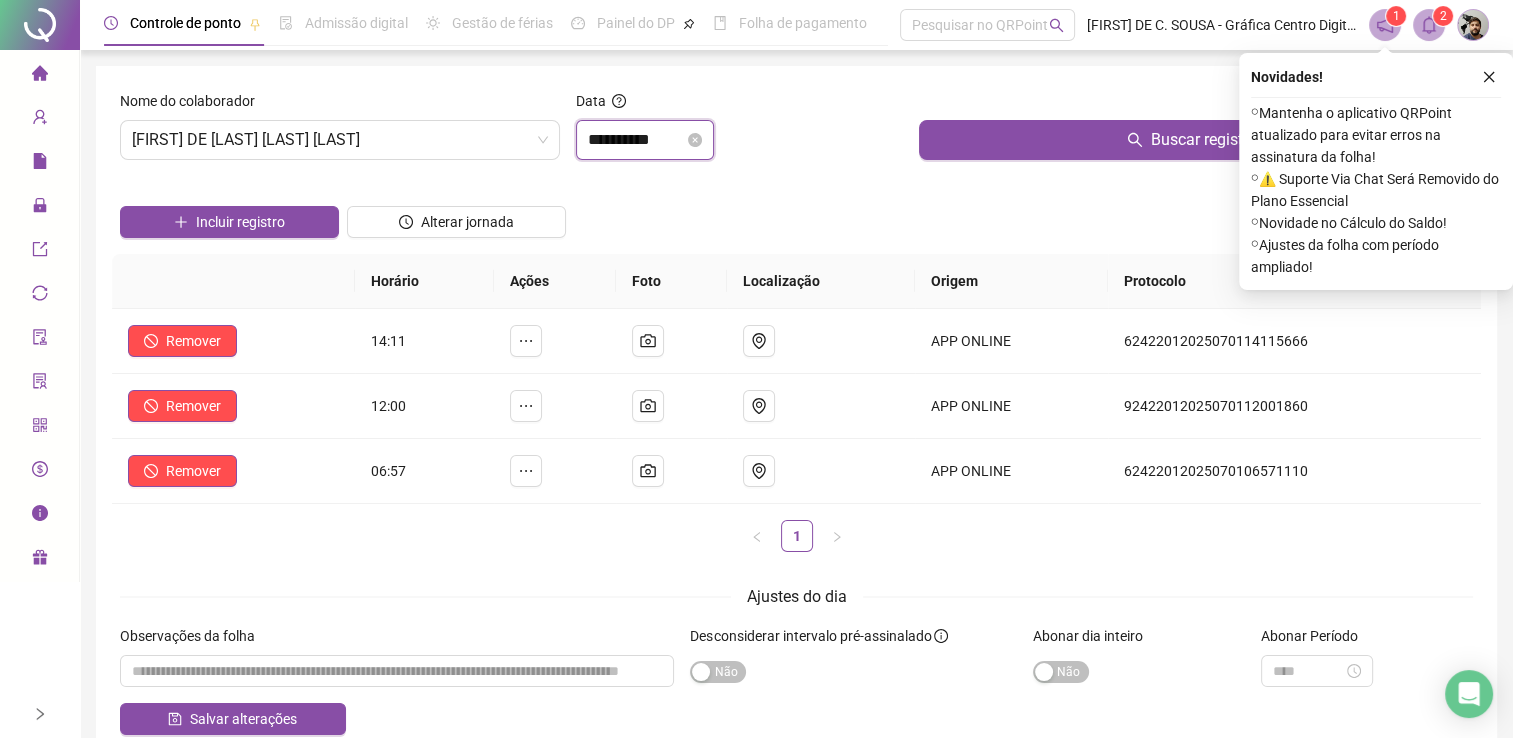 click on "**********" at bounding box center (636, 140) 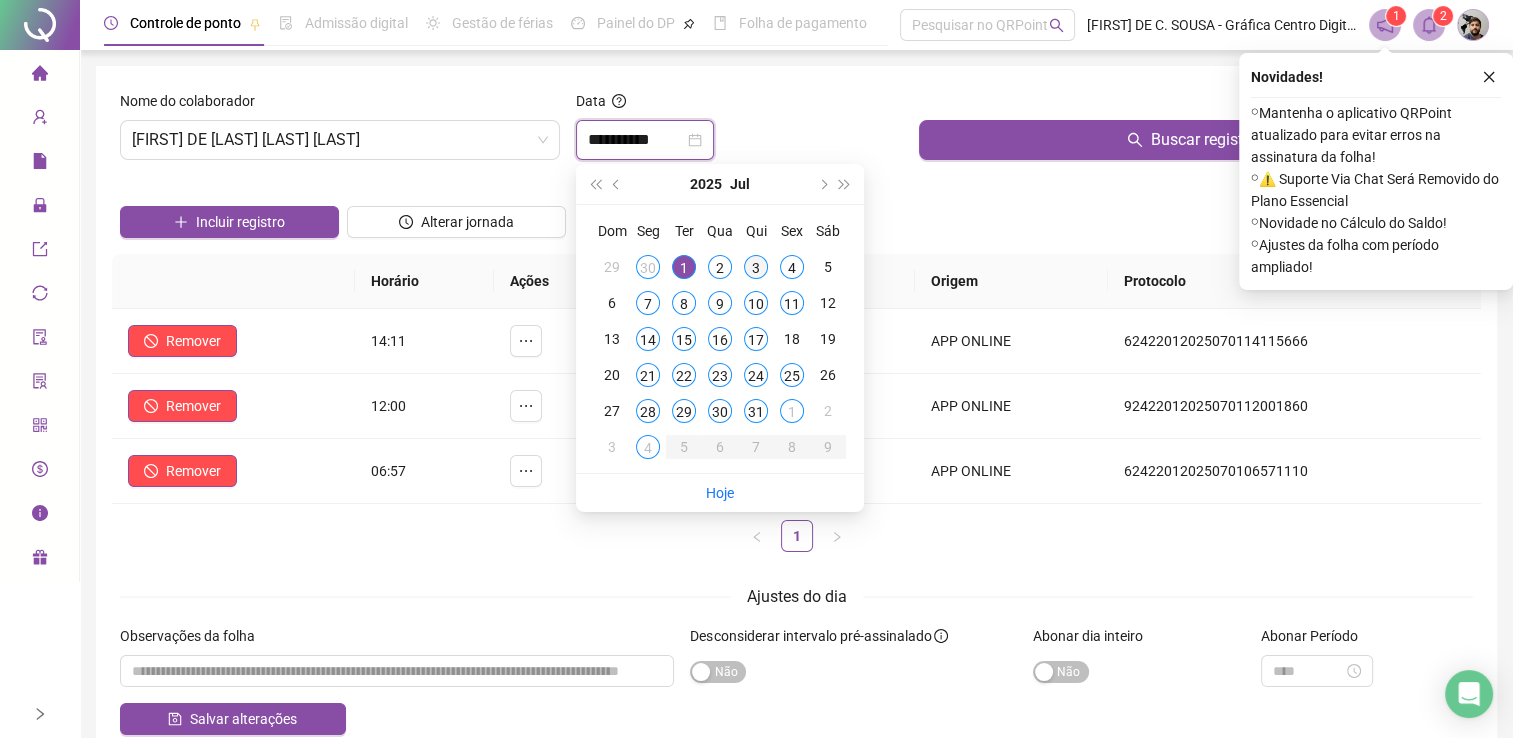 type on "**********" 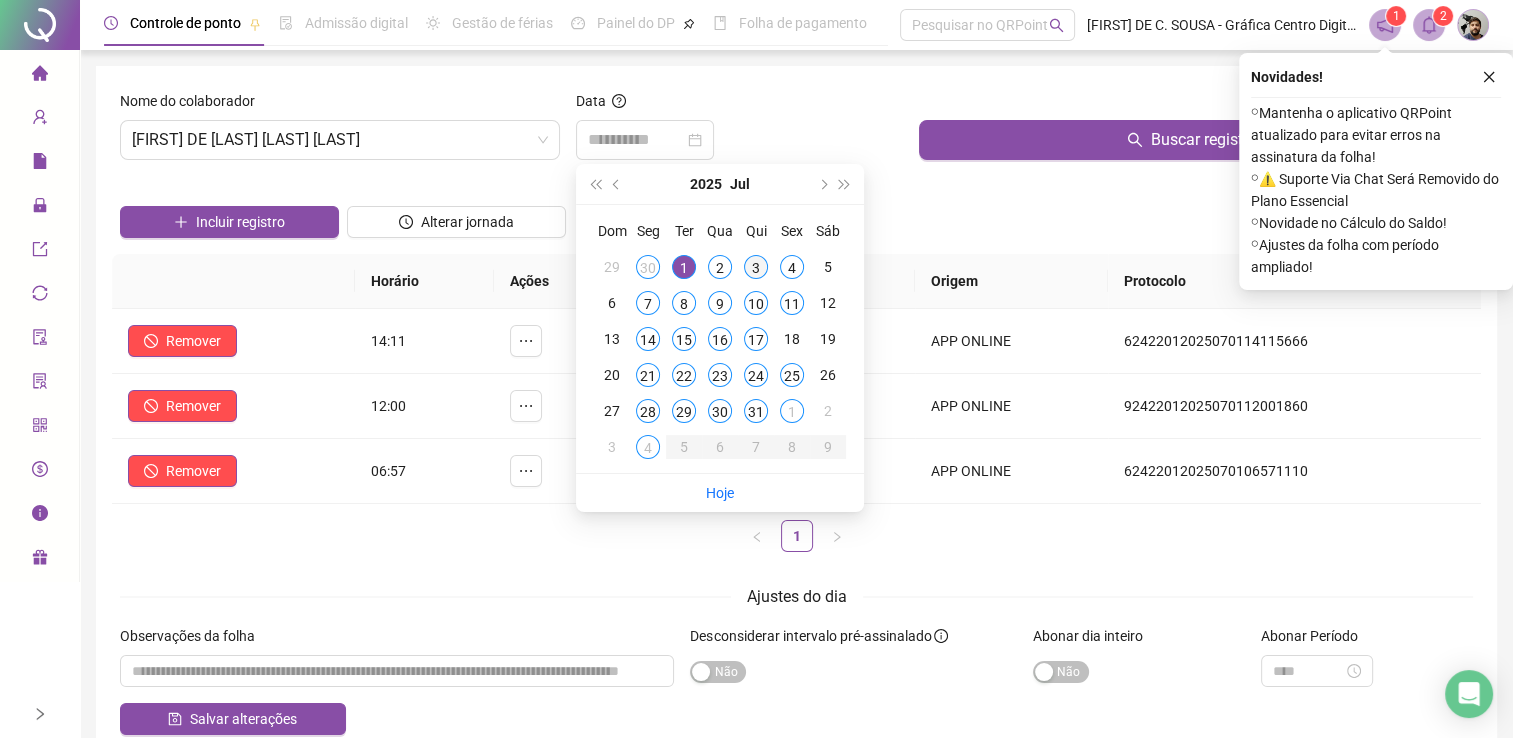 drag, startPoint x: 751, startPoint y: 265, endPoint x: 770, endPoint y: 252, distance: 23.021729 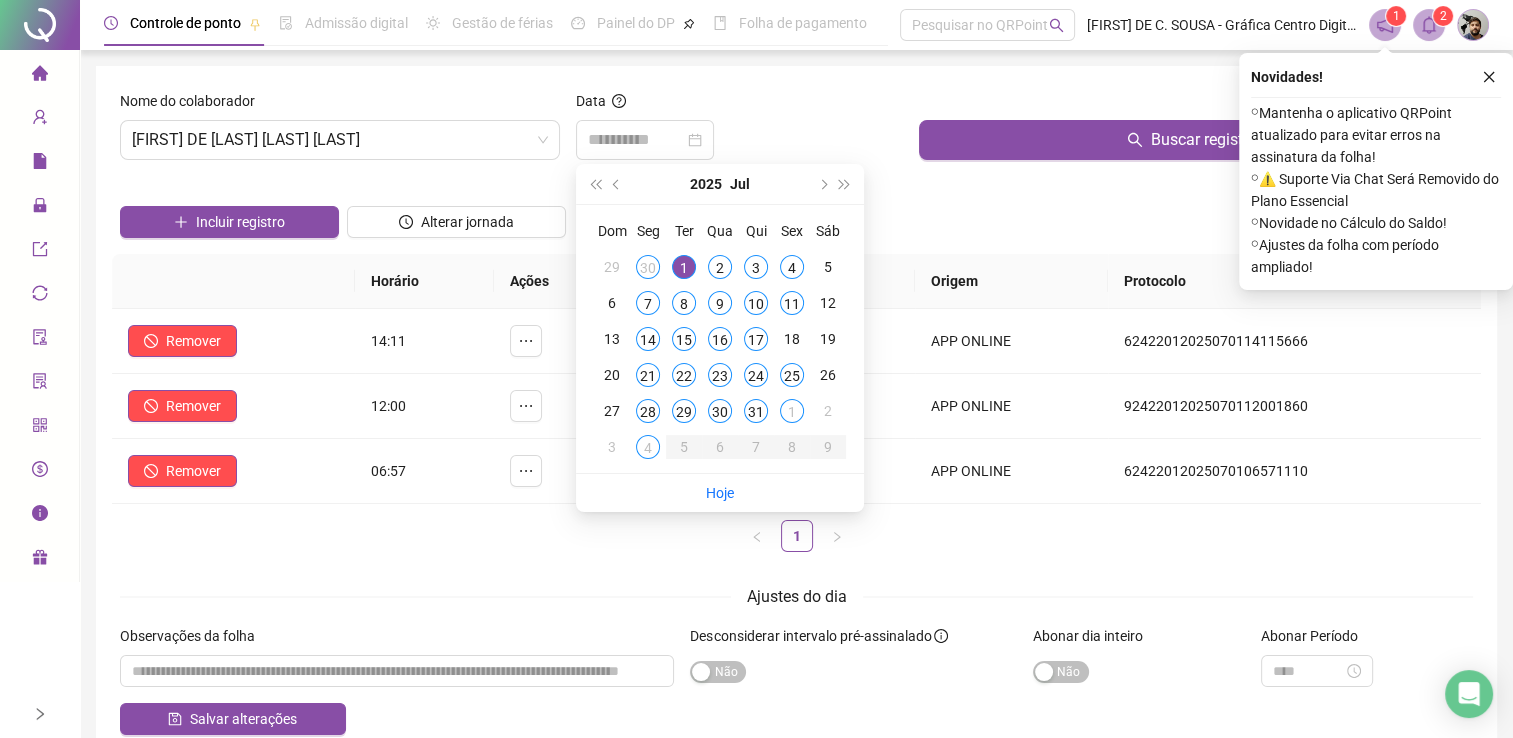 click on "3" at bounding box center [756, 267] 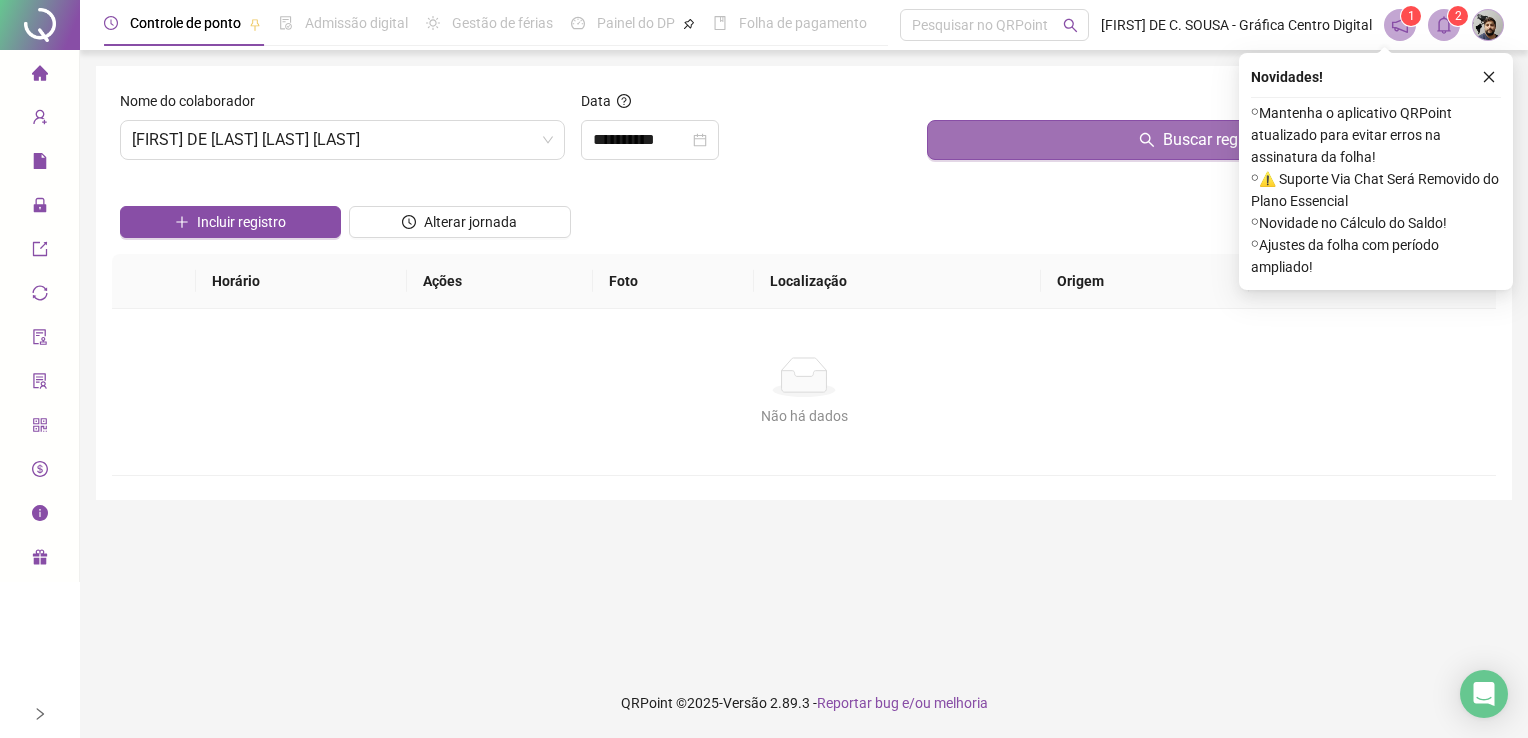 click on "Buscar registros" at bounding box center (1207, 140) 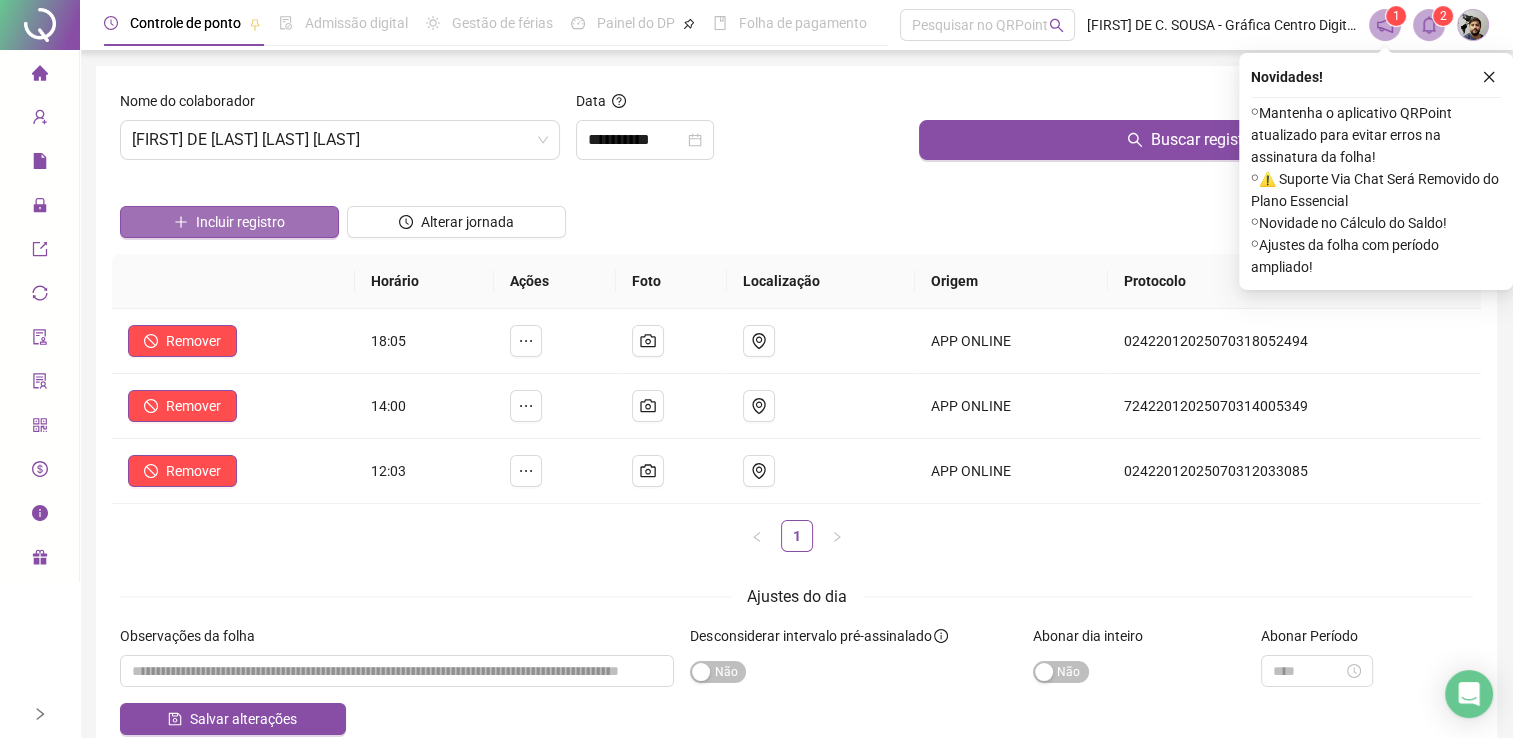 click on "Incluir registro" at bounding box center [229, 222] 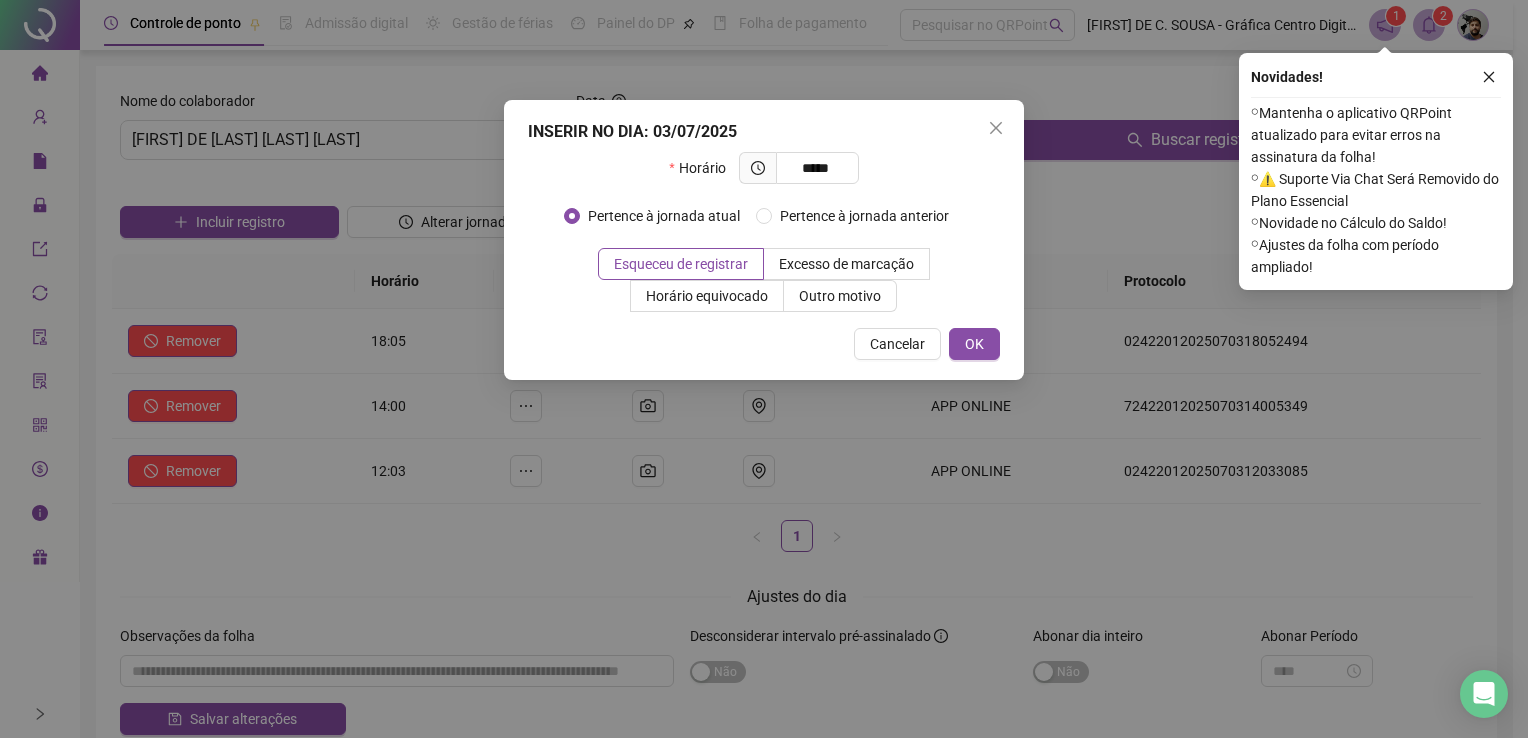type on "*****" 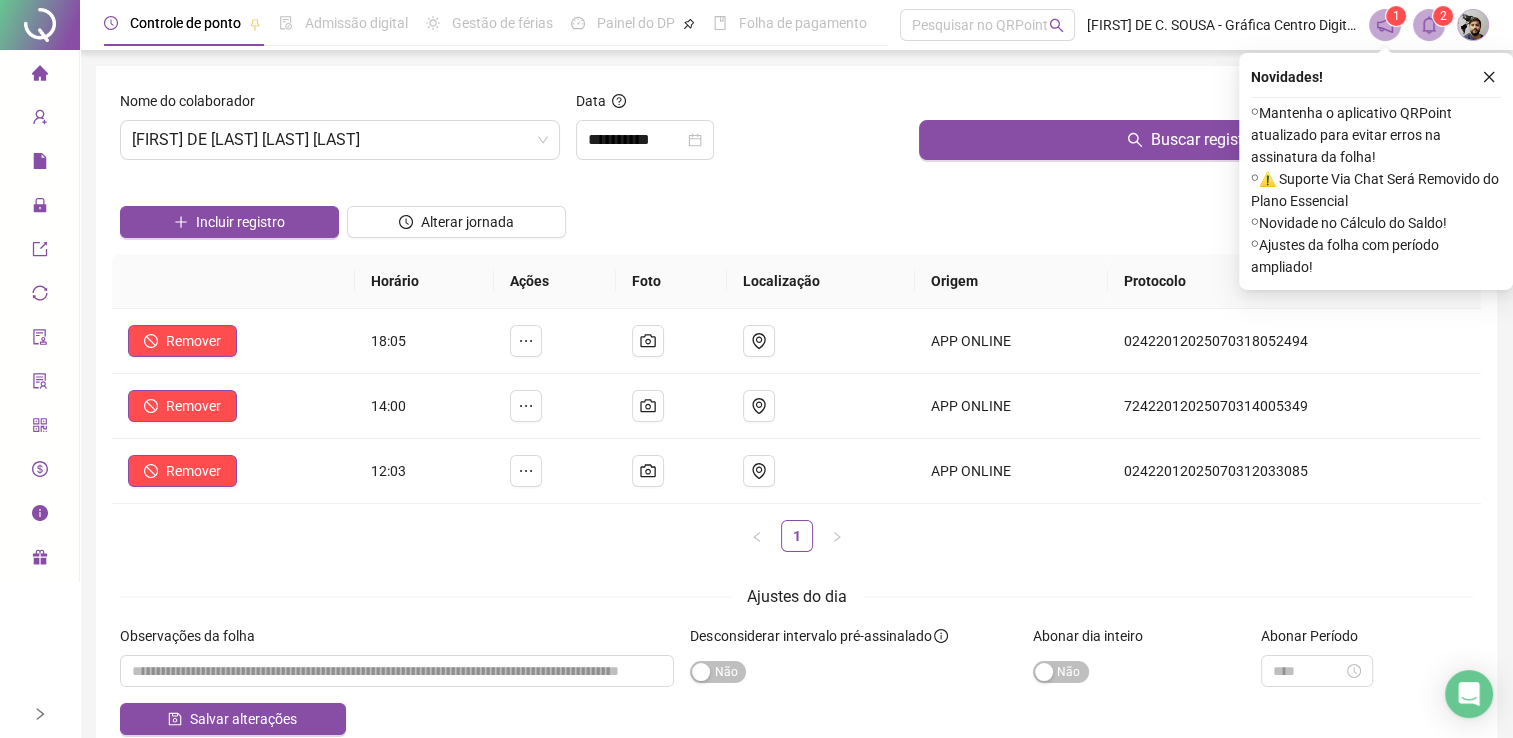click at bounding box center (456, 191) 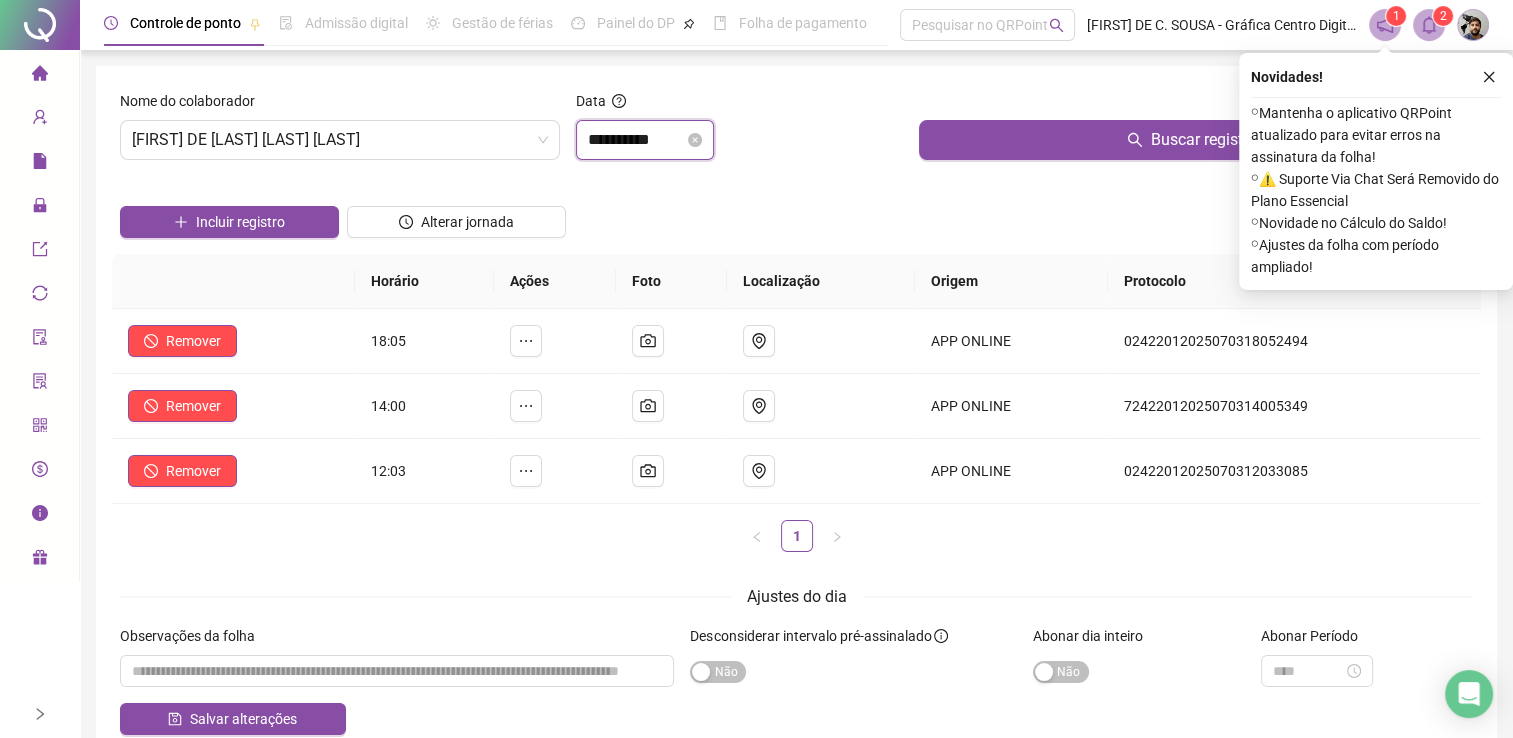 click on "**********" at bounding box center [636, 140] 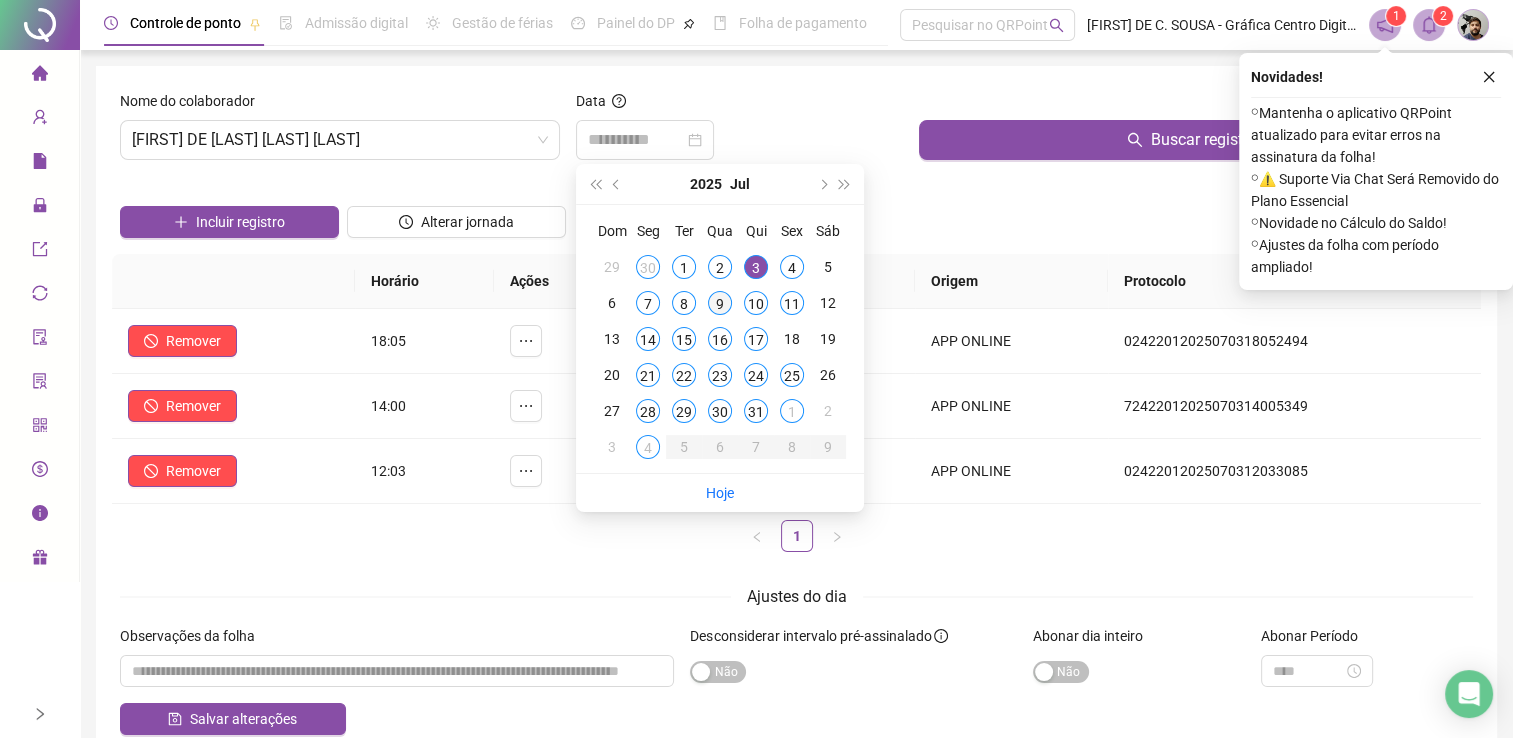 click on "9" at bounding box center [720, 303] 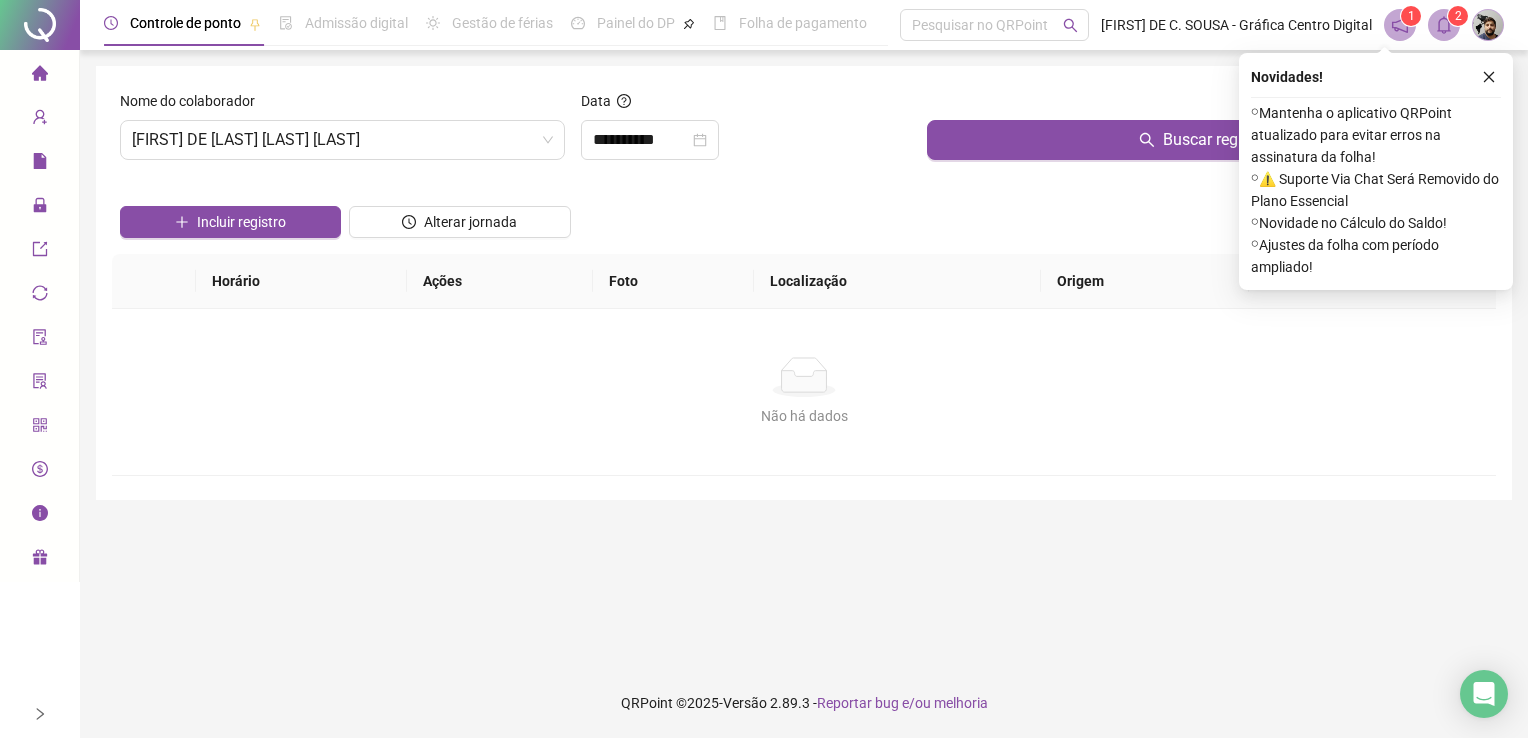 click on "Incluir registro   Alterar jornada" at bounding box center (804, 215) 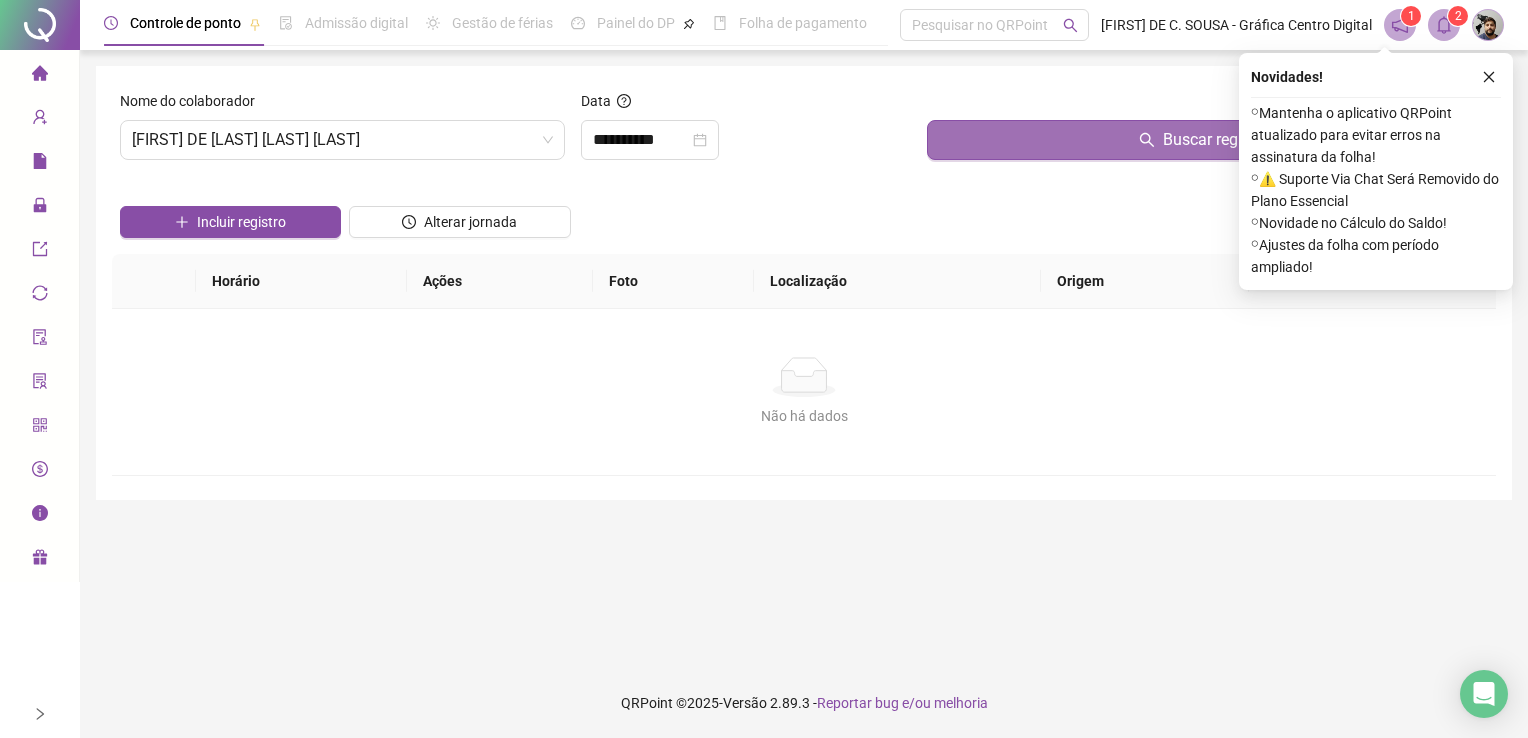 click on "Buscar registros" at bounding box center (1207, 140) 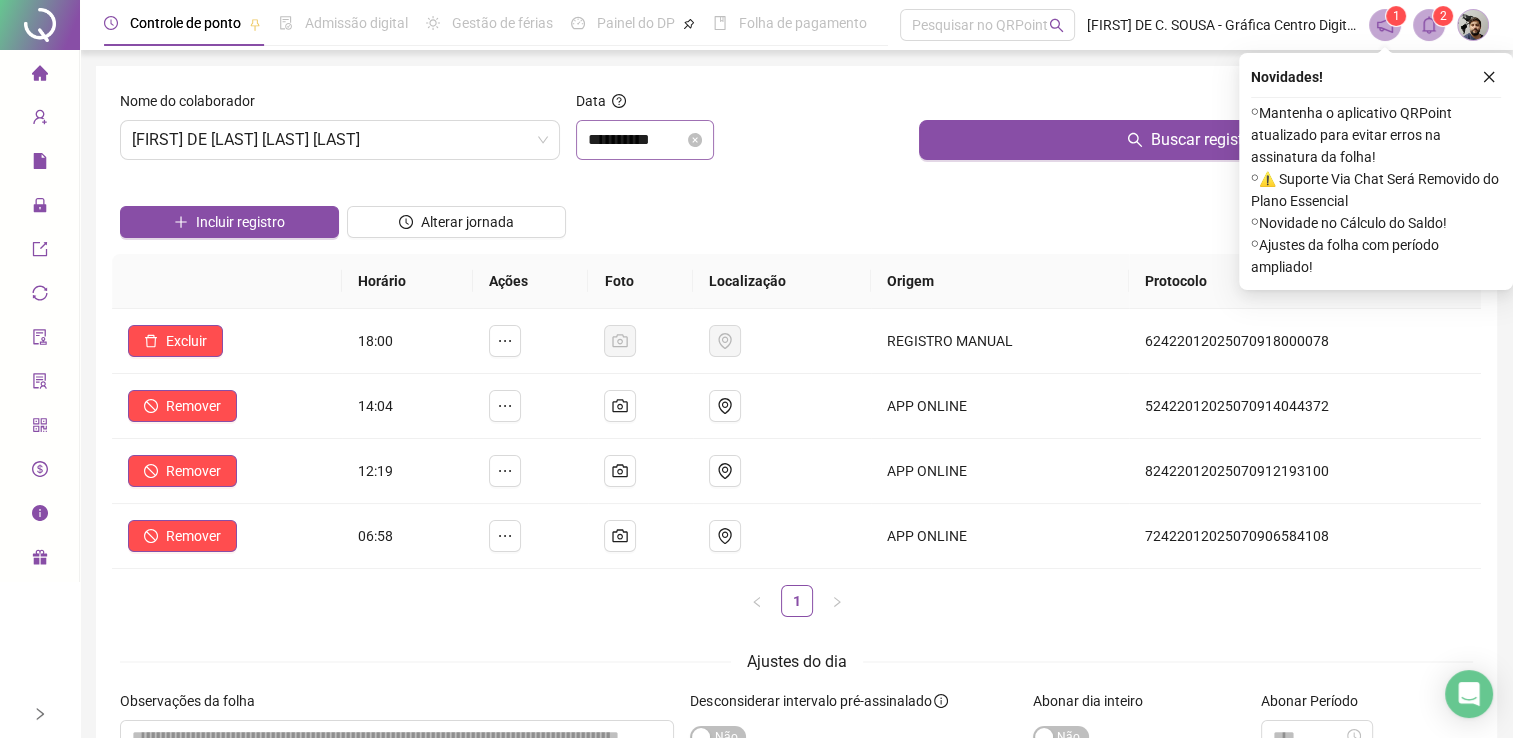 click on "**********" at bounding box center [739, 133] 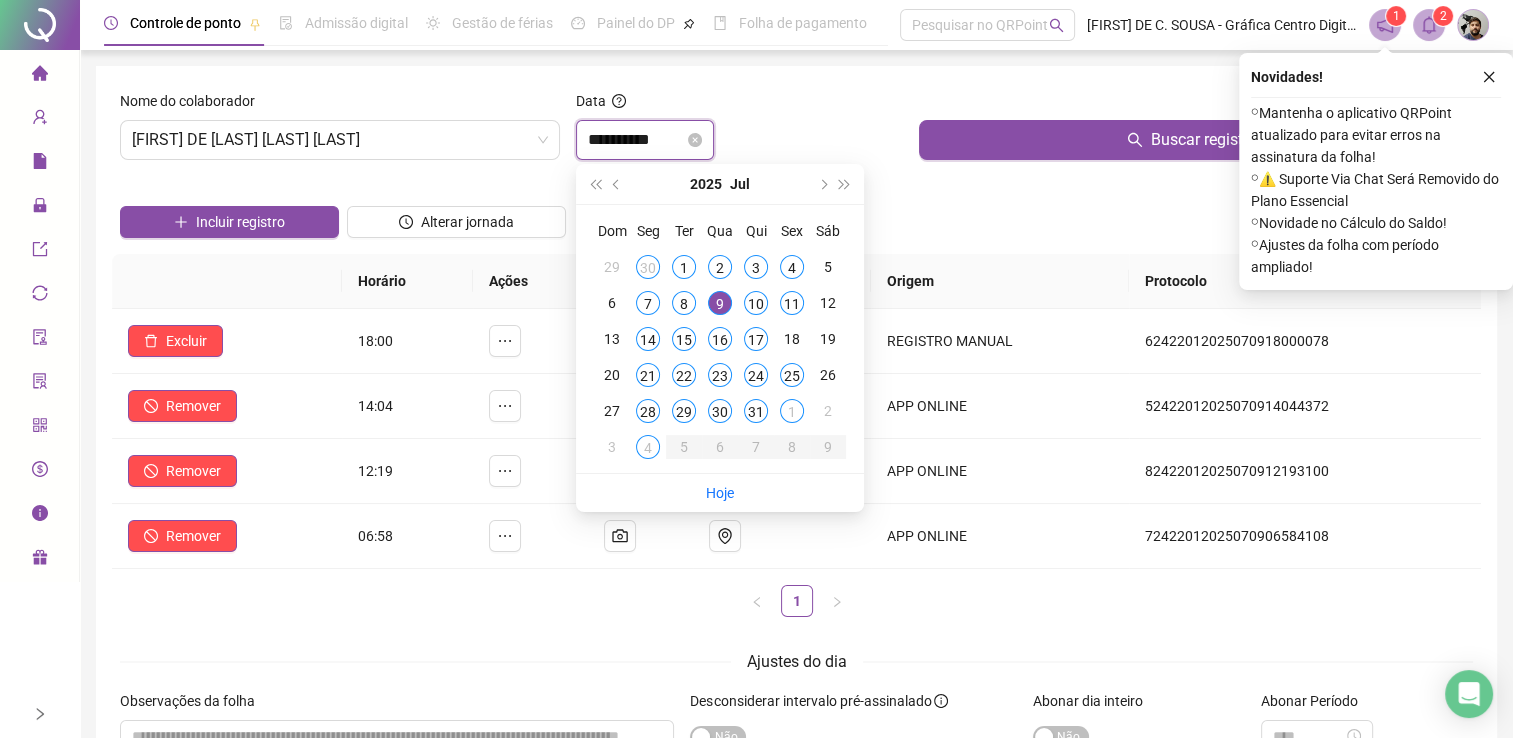 click on "**********" at bounding box center (636, 140) 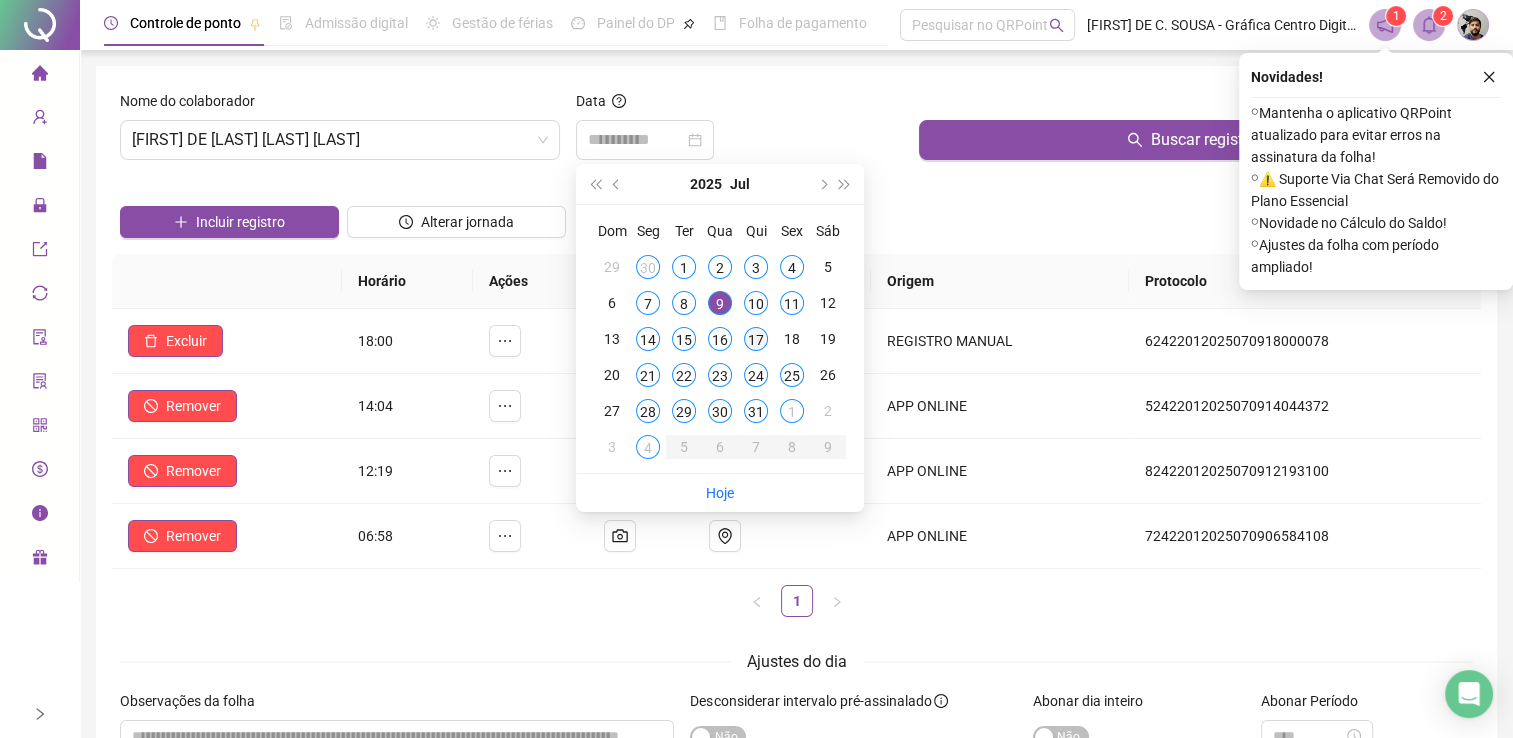click on "17" at bounding box center (756, 339) 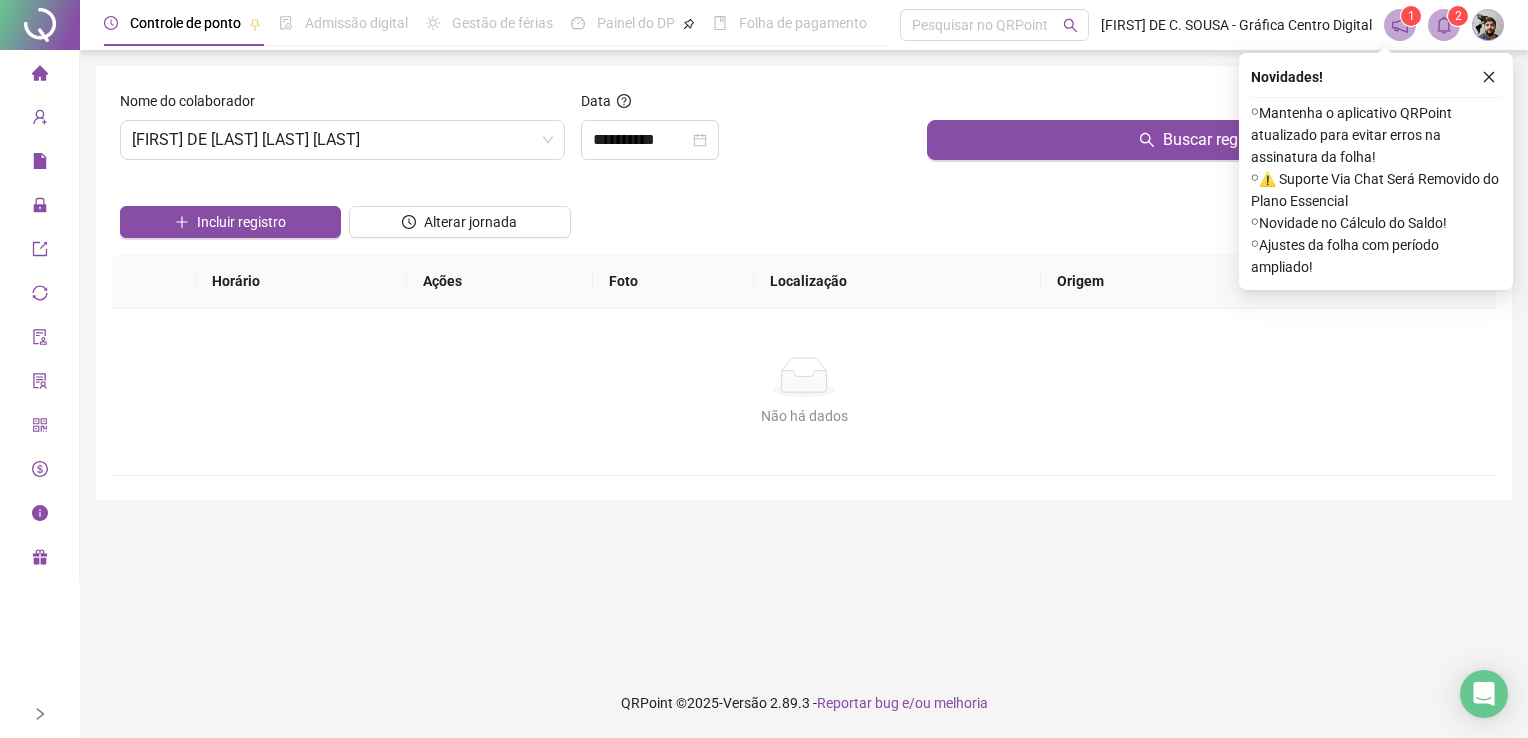 click on "Buscar registros" at bounding box center [1207, 133] 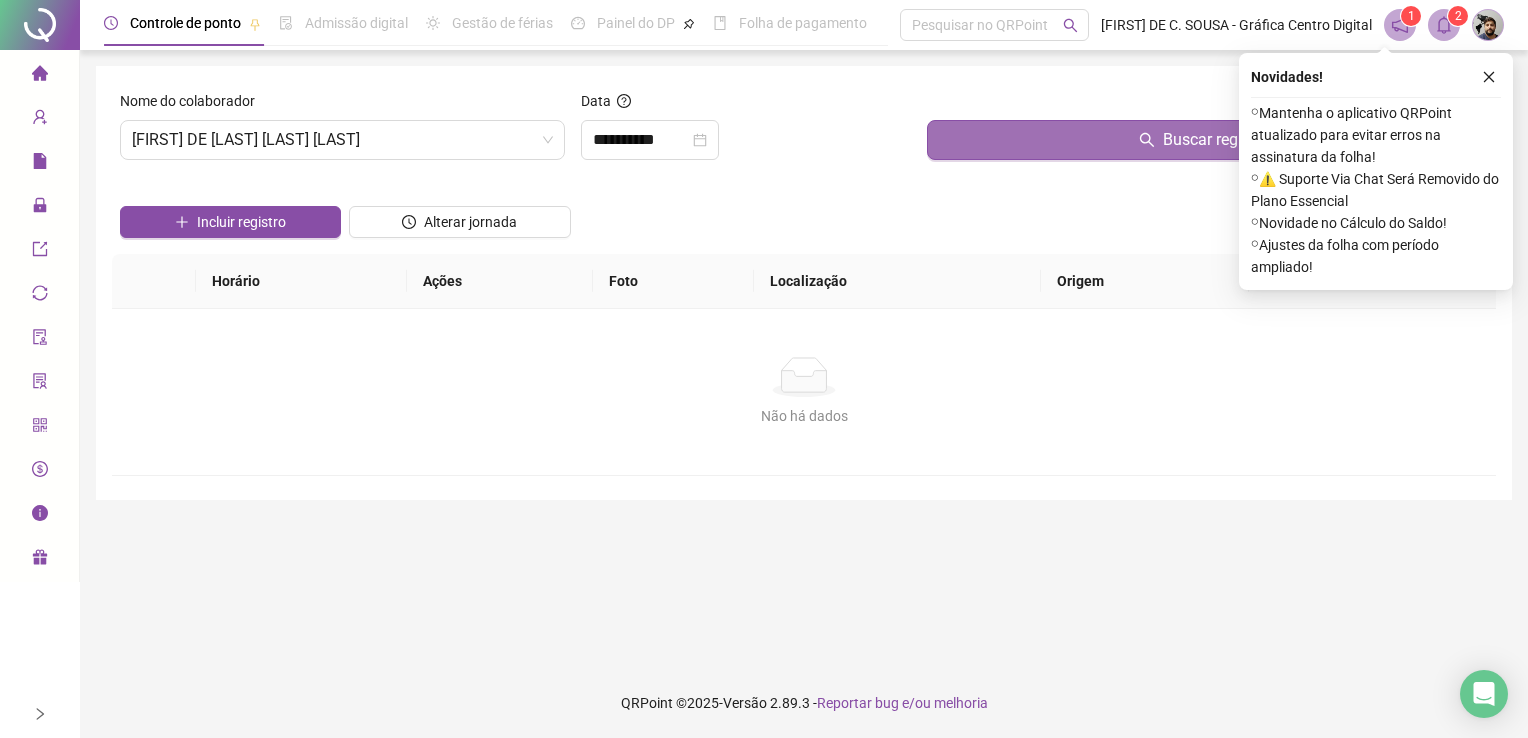 click on "Buscar registros" at bounding box center (1207, 140) 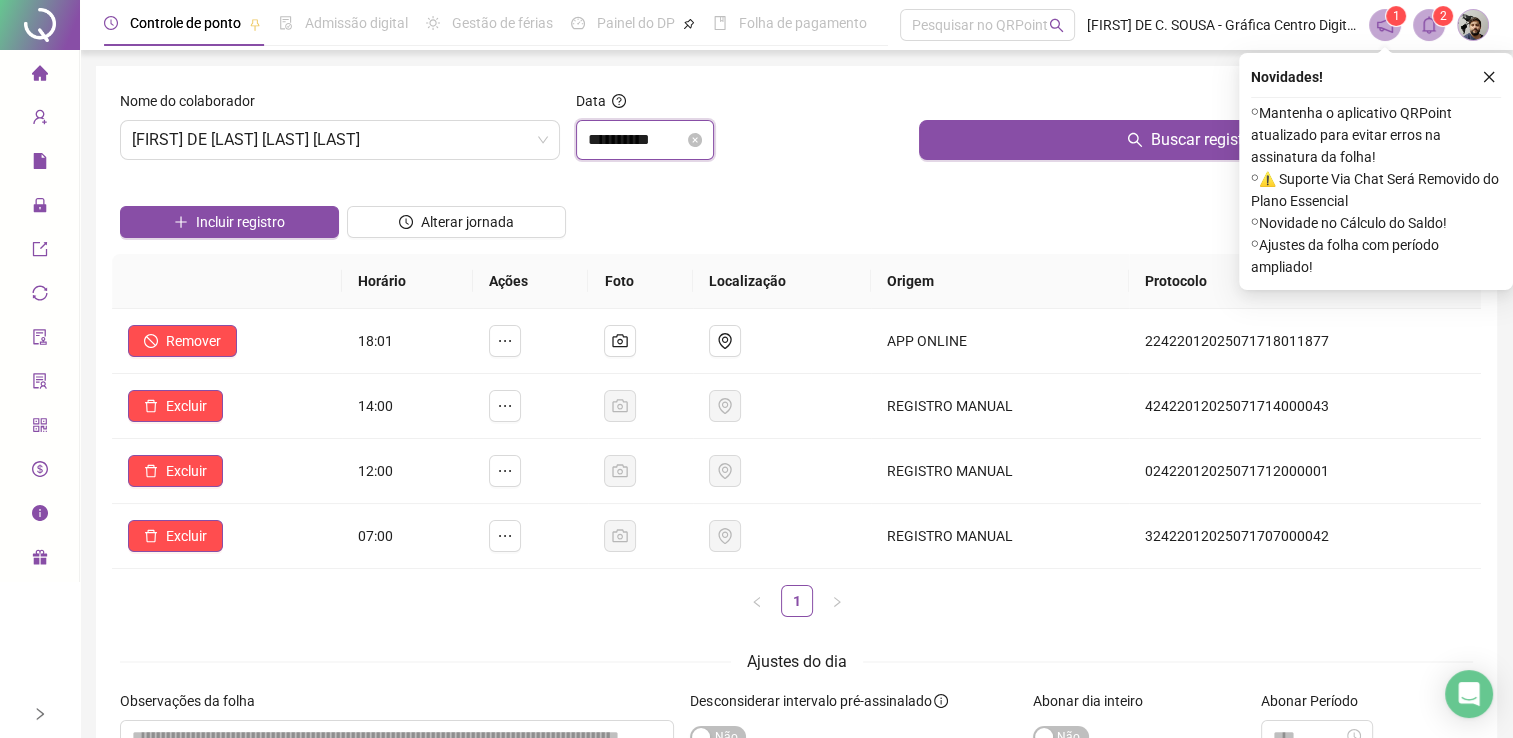 click on "**********" at bounding box center (636, 140) 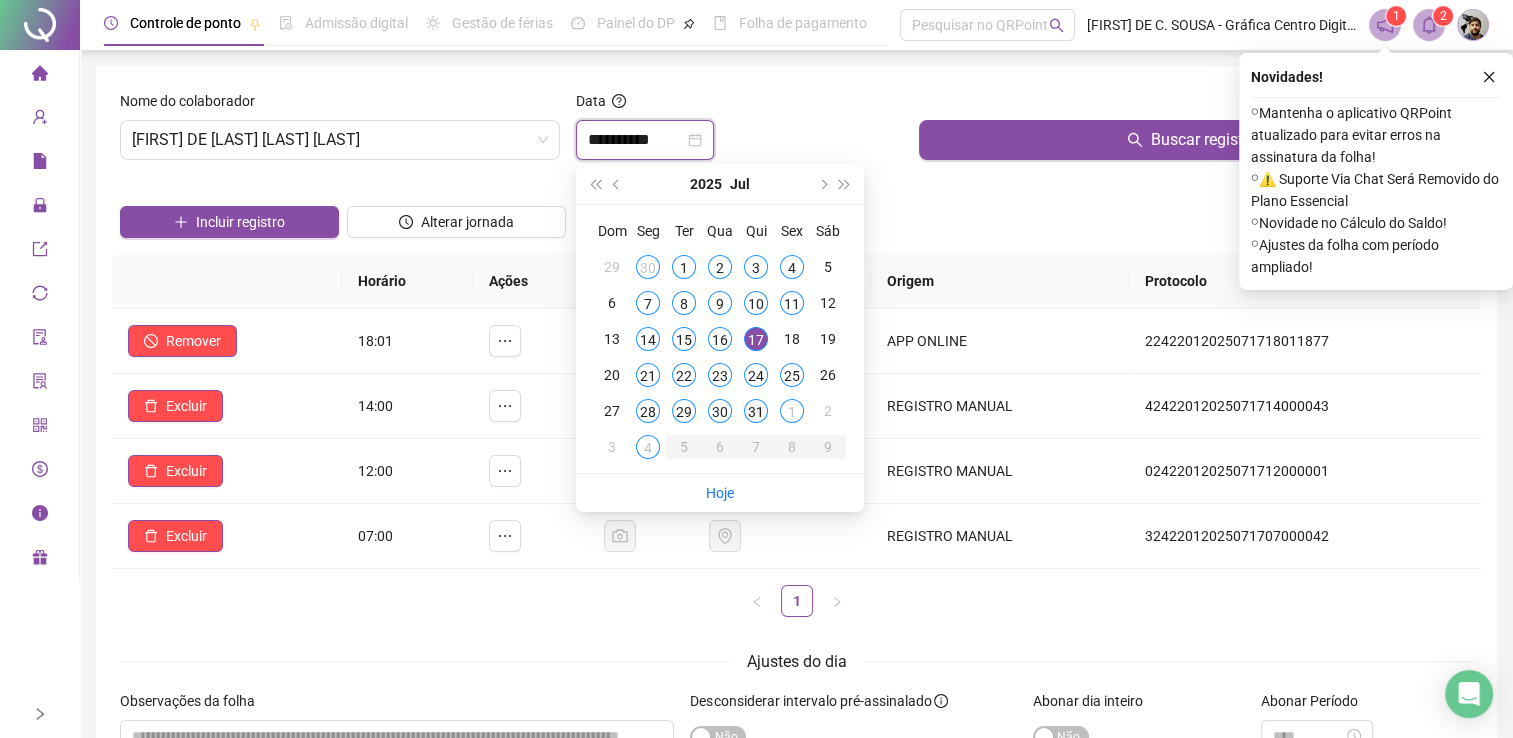 type on "**********" 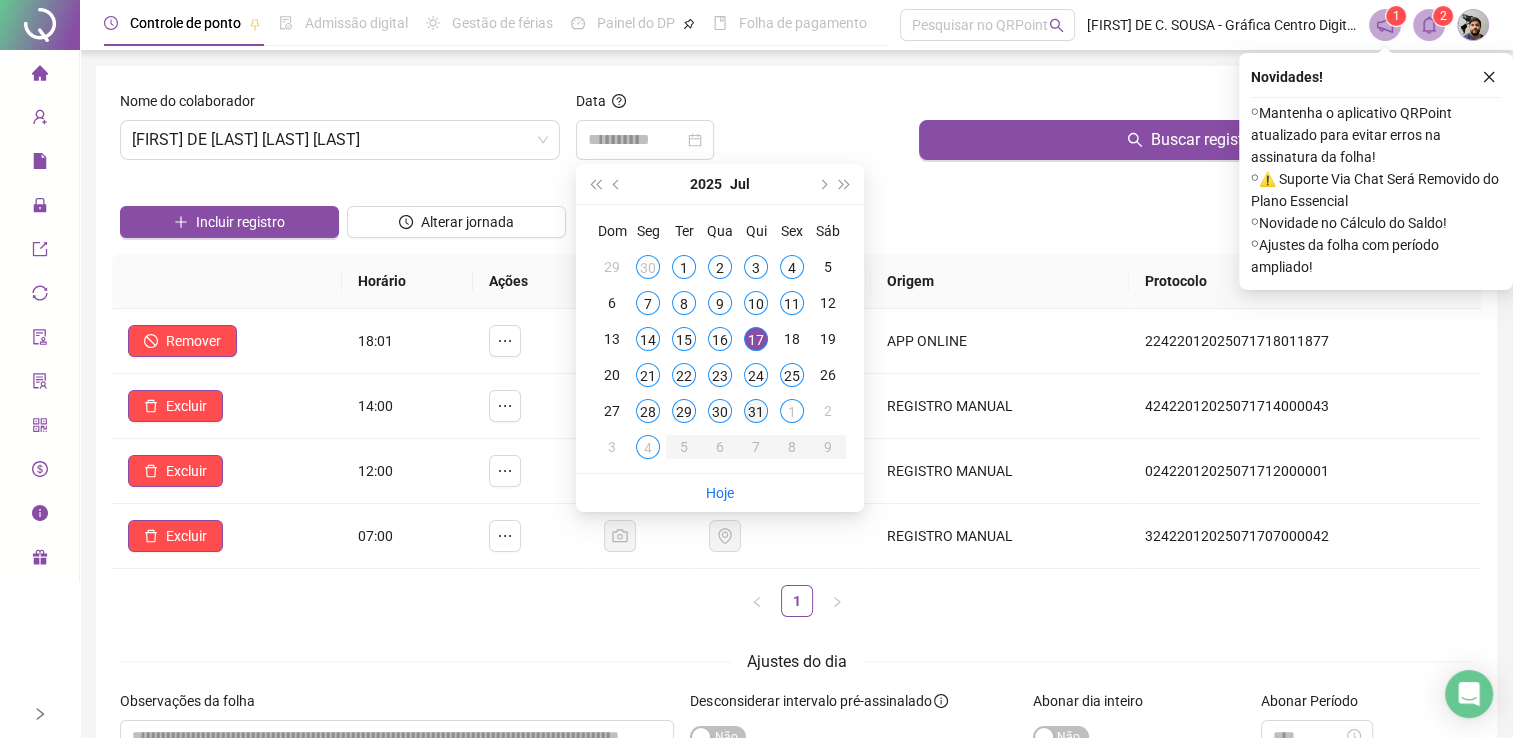 click on "31" at bounding box center (756, 411) 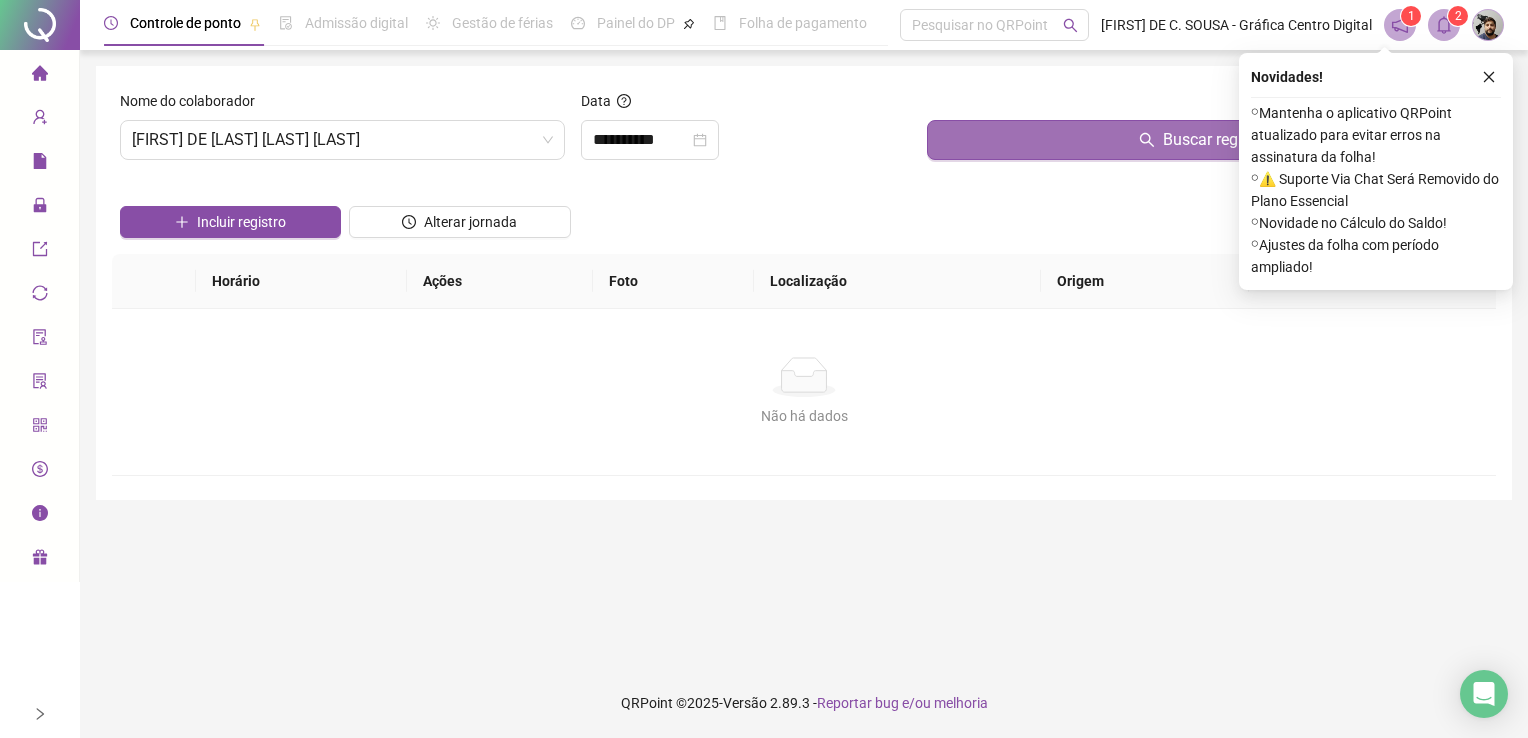 click on "Buscar registros" at bounding box center [1207, 140] 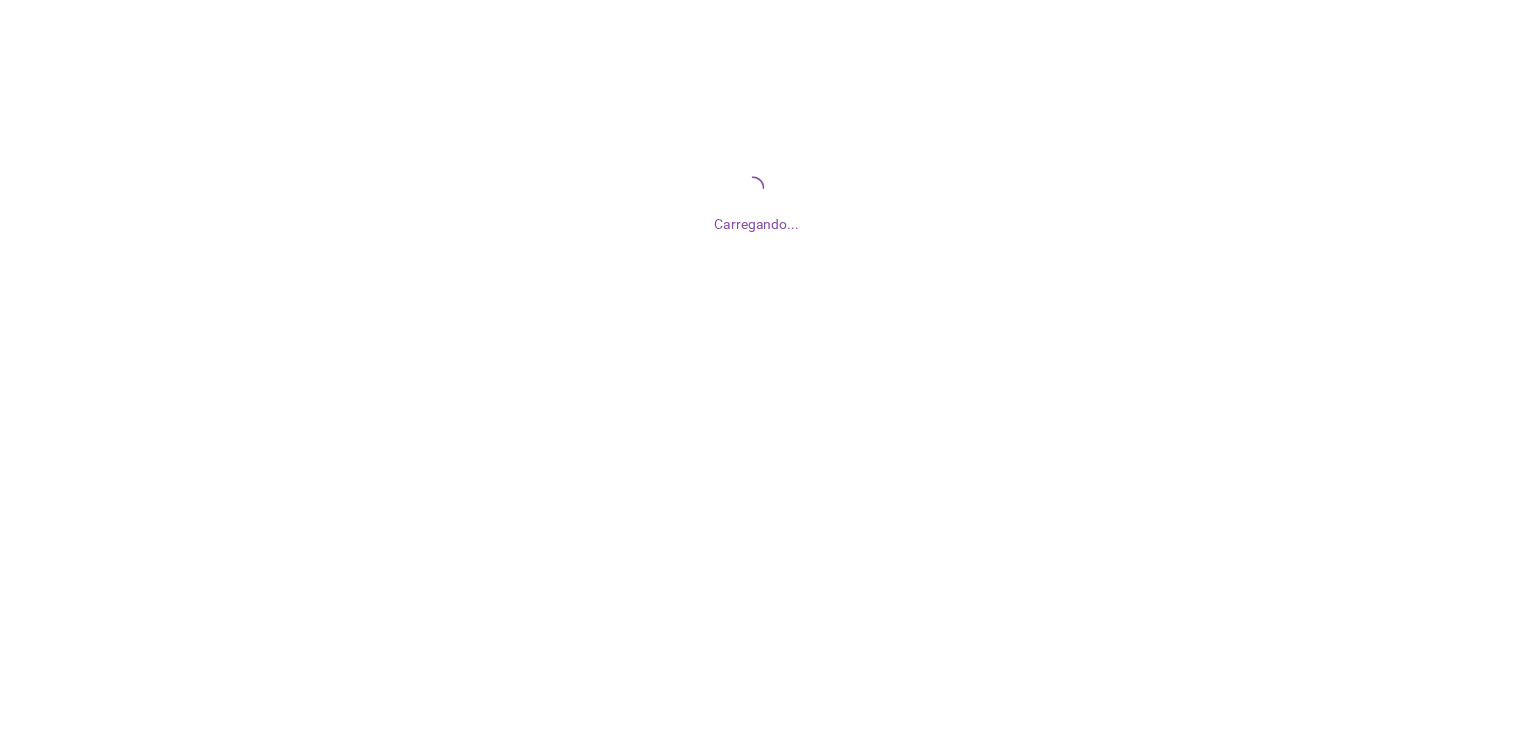 scroll, scrollTop: 0, scrollLeft: 0, axis: both 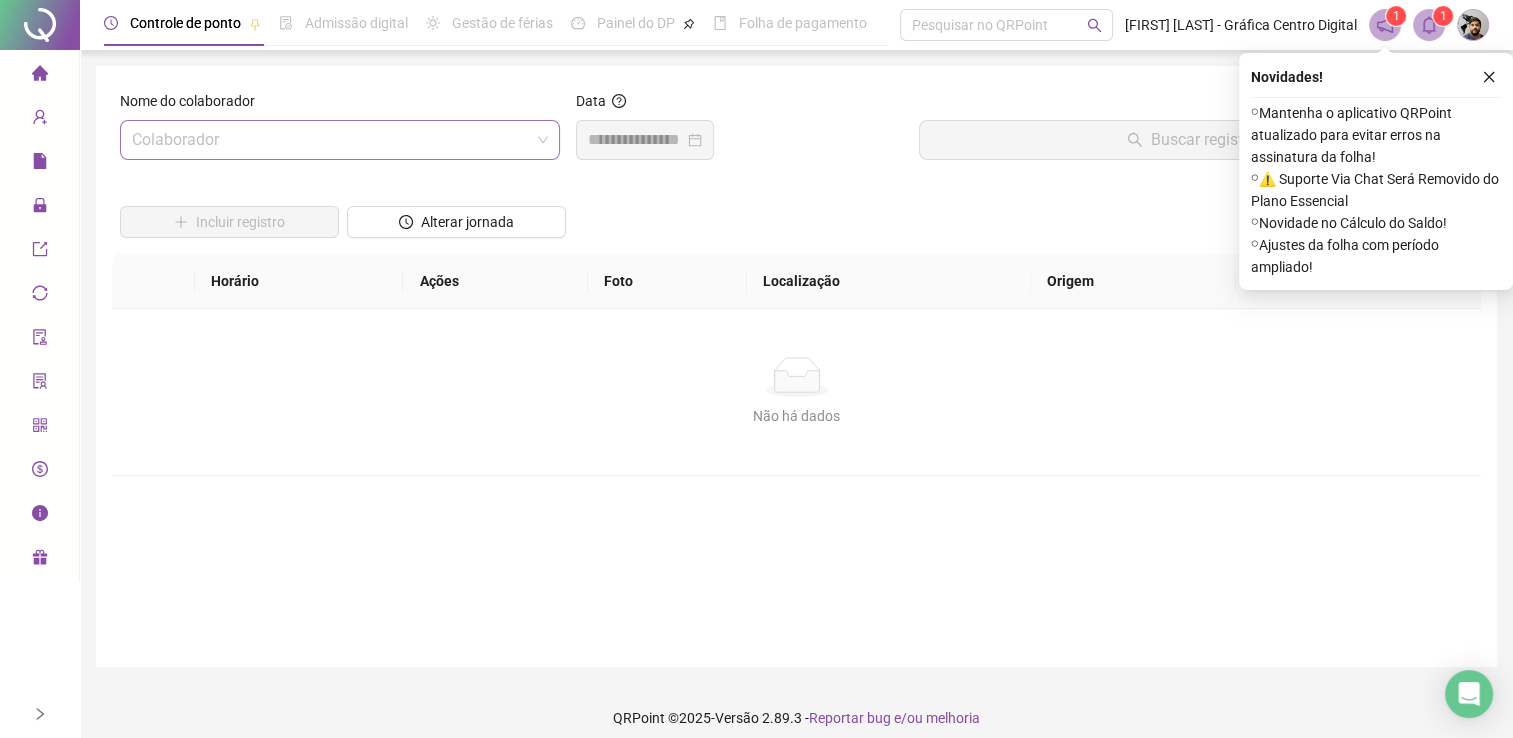 click at bounding box center (331, 140) 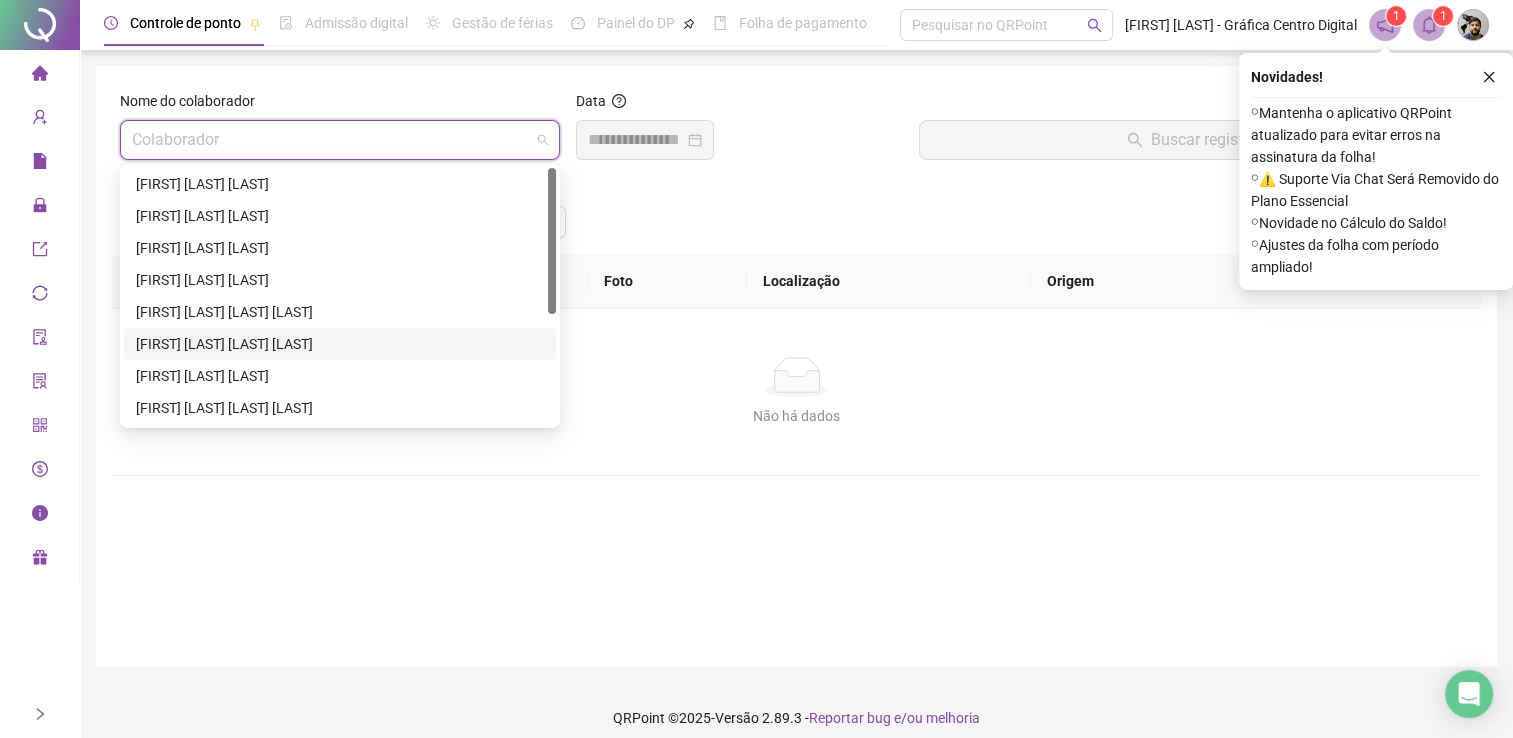 click on "[FIRST] [LAST] [LAST] [LAST]" at bounding box center (340, 344) 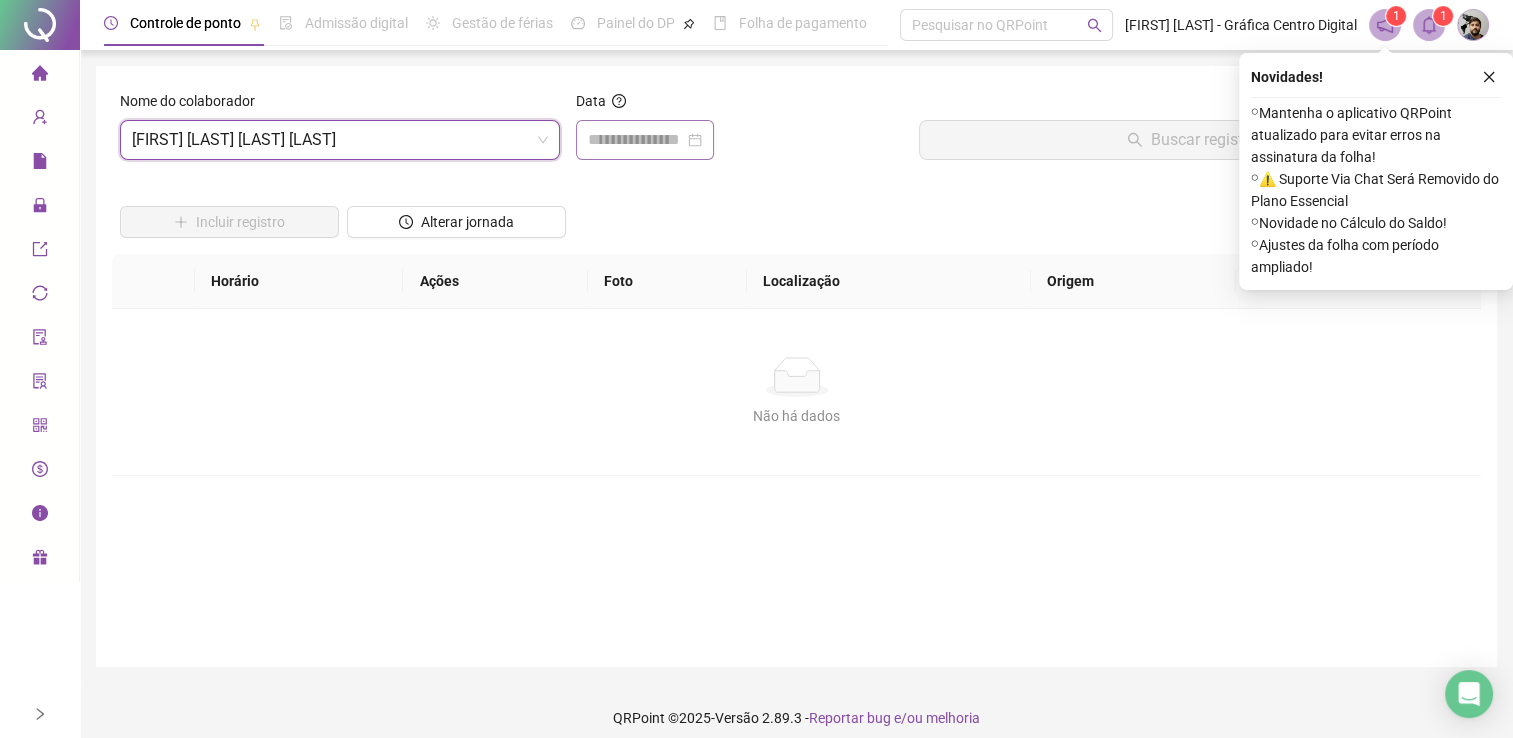 drag, startPoint x: 631, startPoint y: 118, endPoint x: 630, endPoint y: 130, distance: 12.0415945 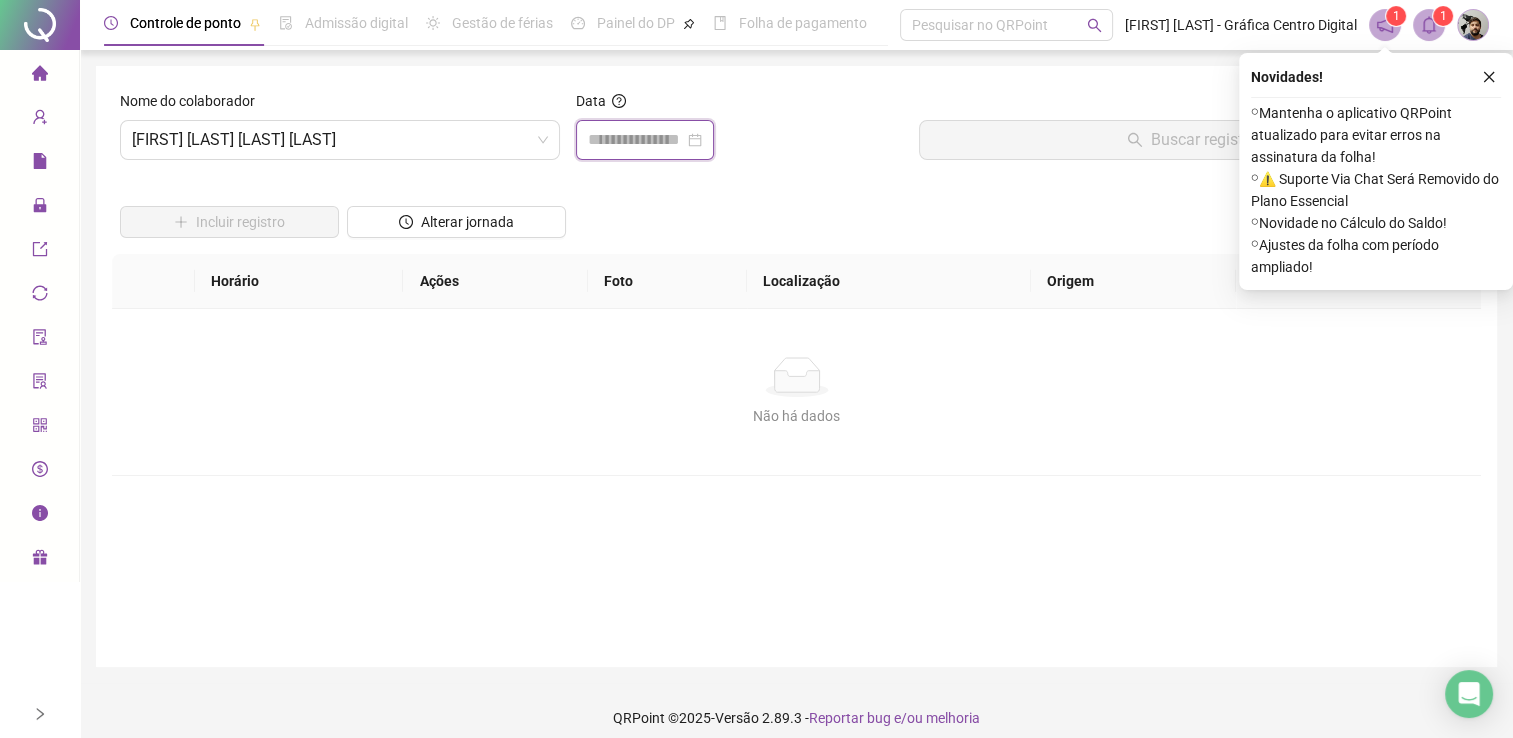 click at bounding box center [636, 140] 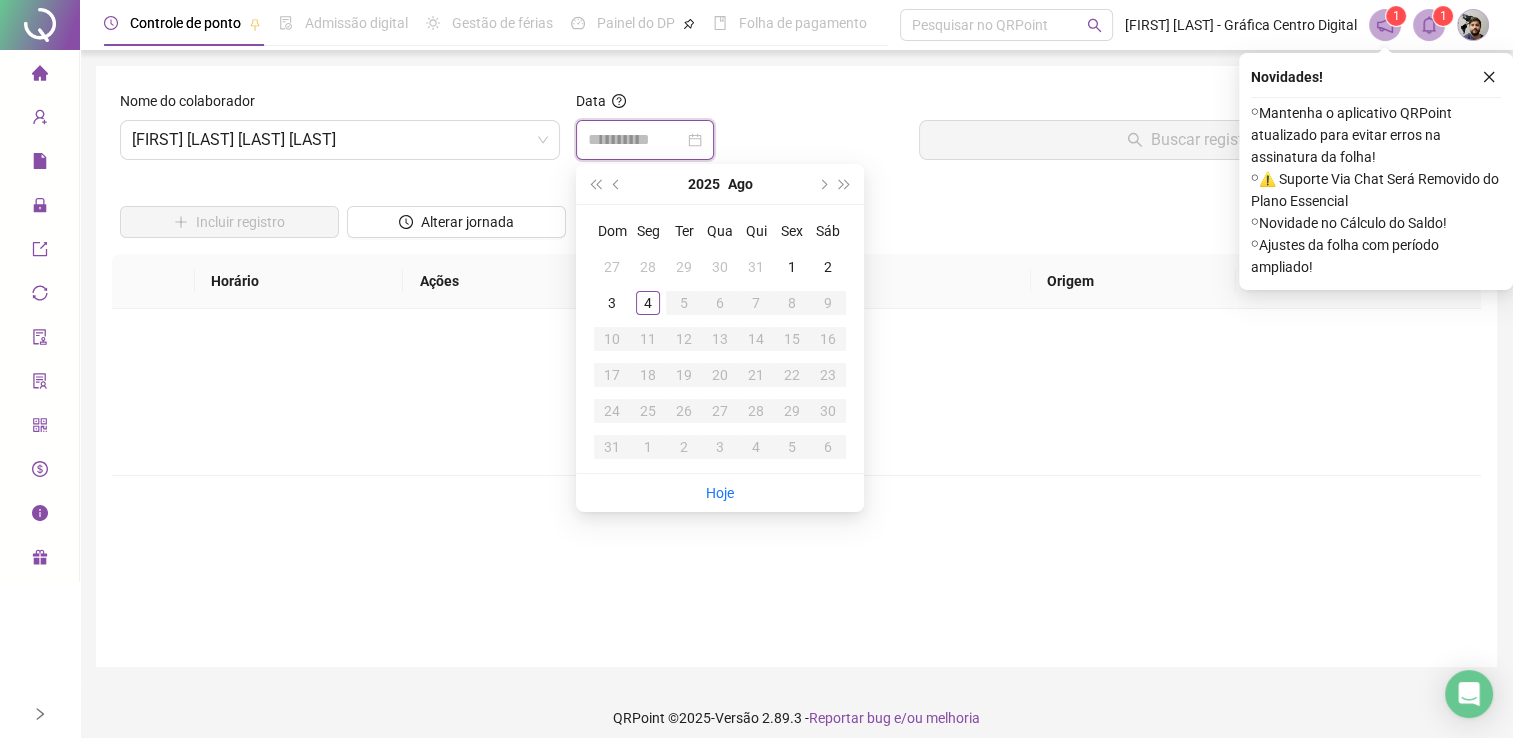 type on "**********" 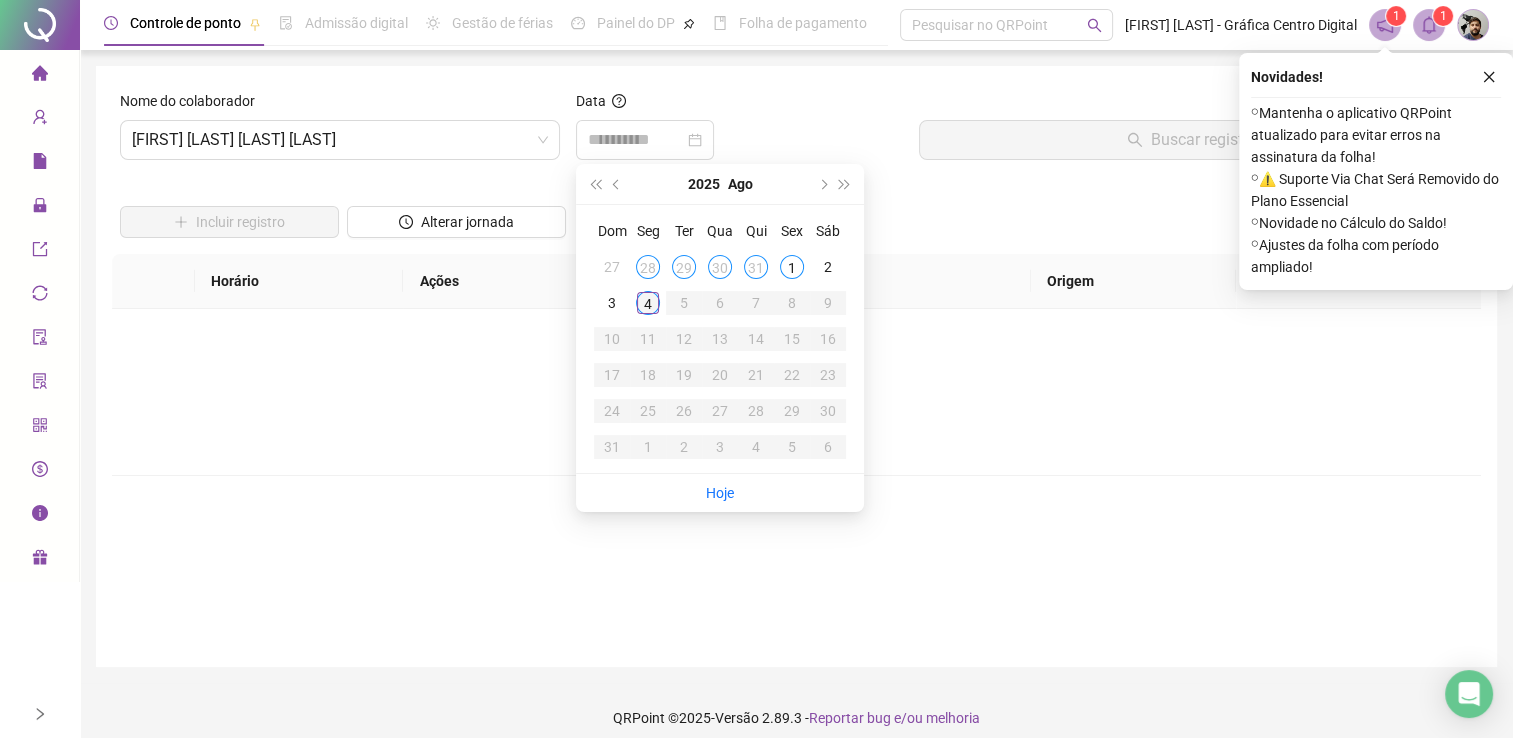 click on "4" at bounding box center [648, 303] 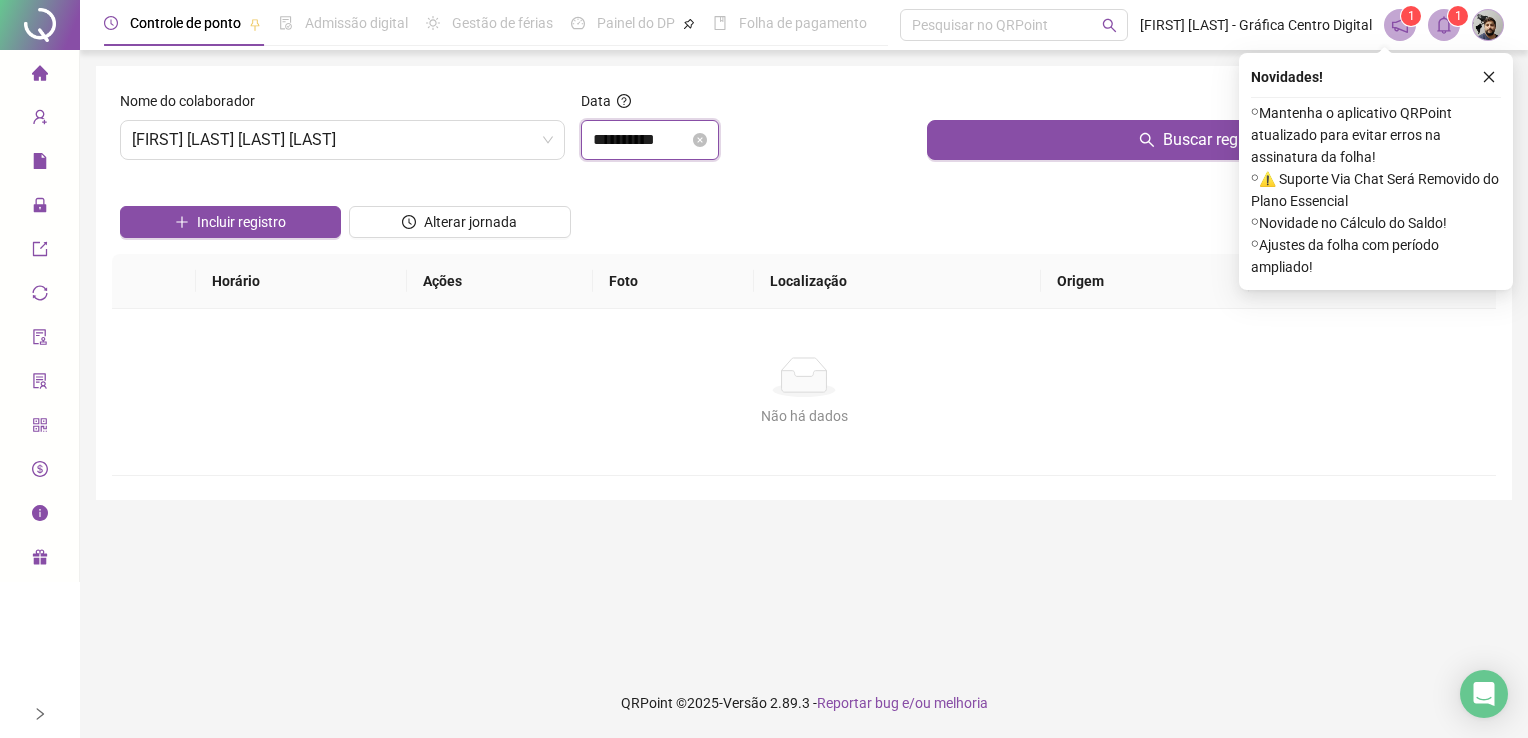 click on "**********" at bounding box center [641, 140] 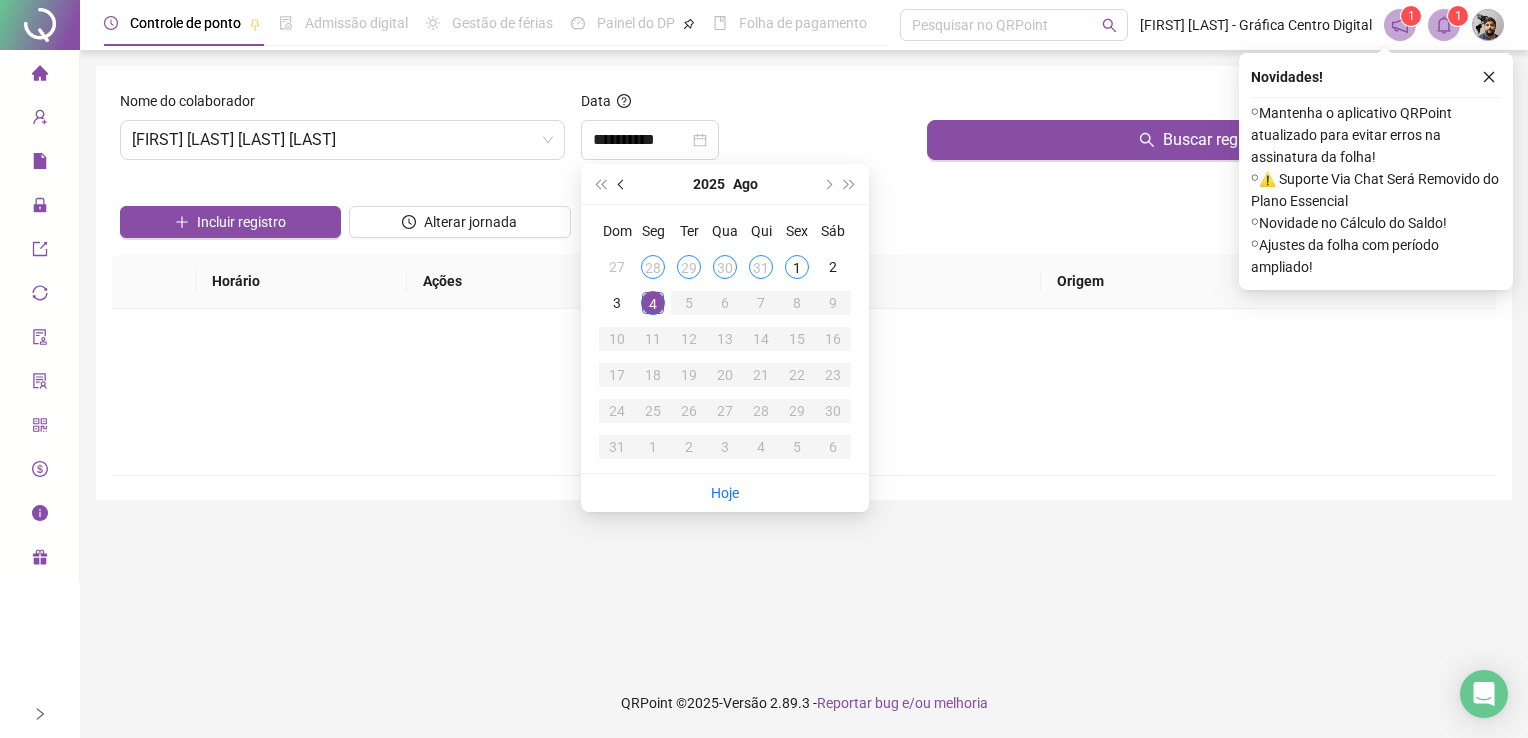 click at bounding box center [622, 184] 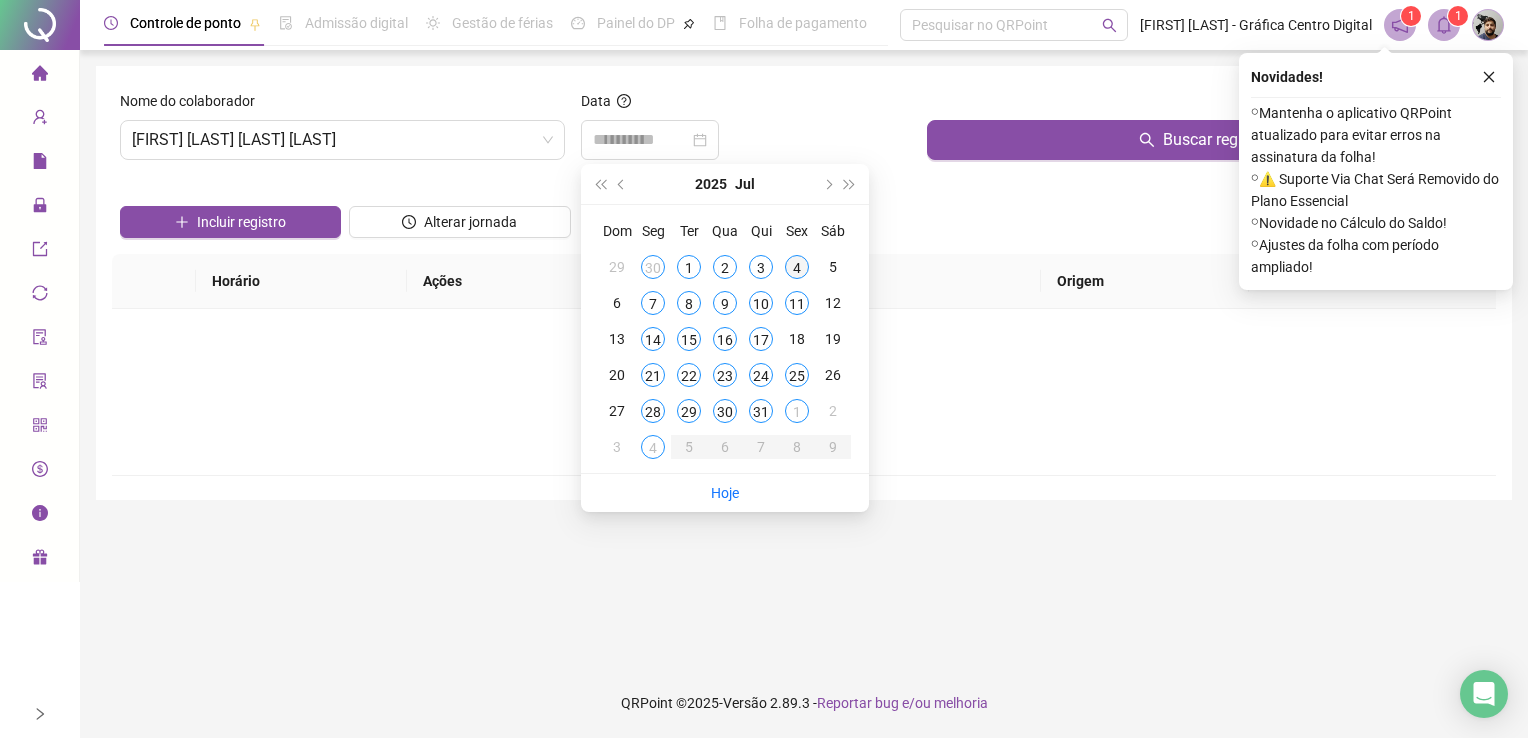 type on "**********" 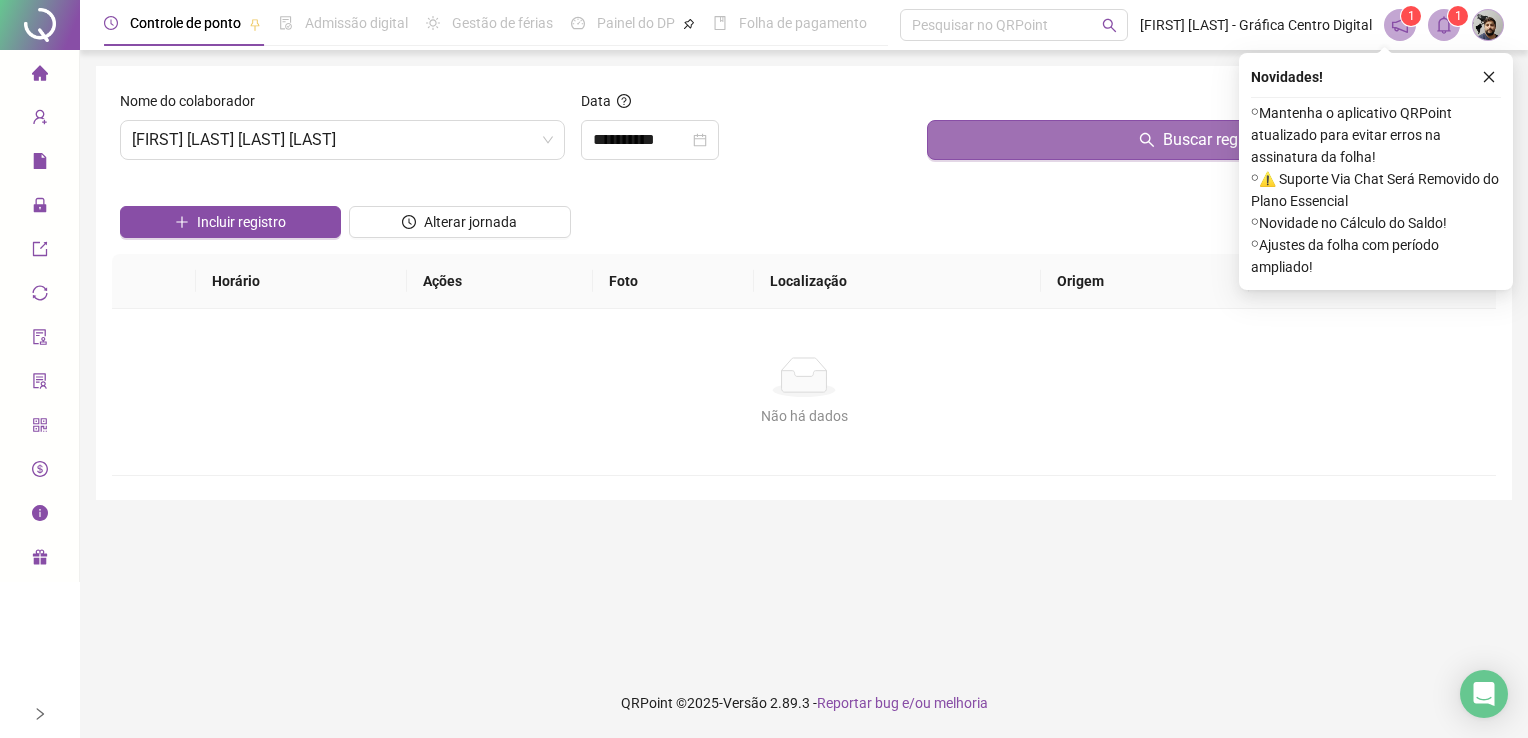 click on "Buscar registros" at bounding box center (1220, 140) 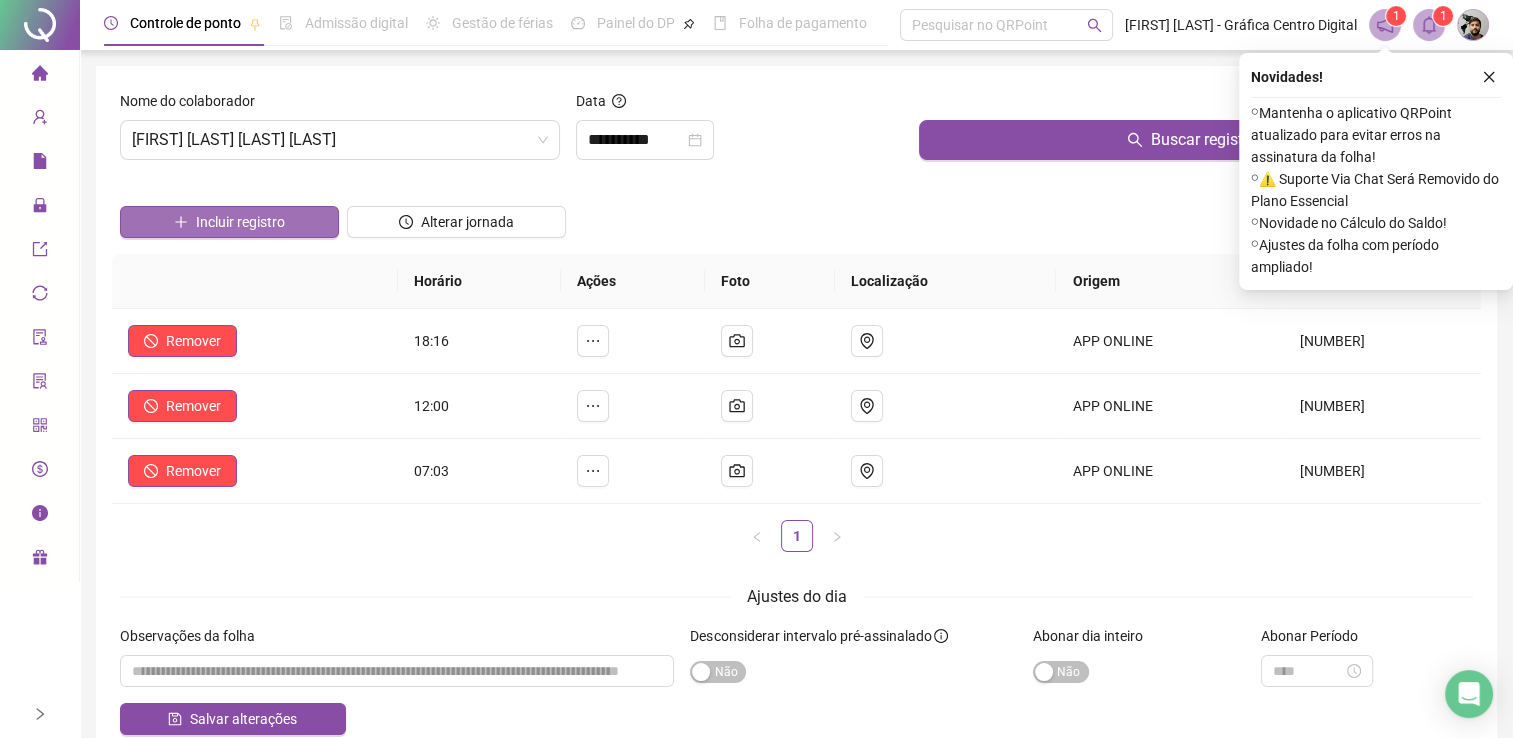 click on "Incluir registro" at bounding box center (229, 222) 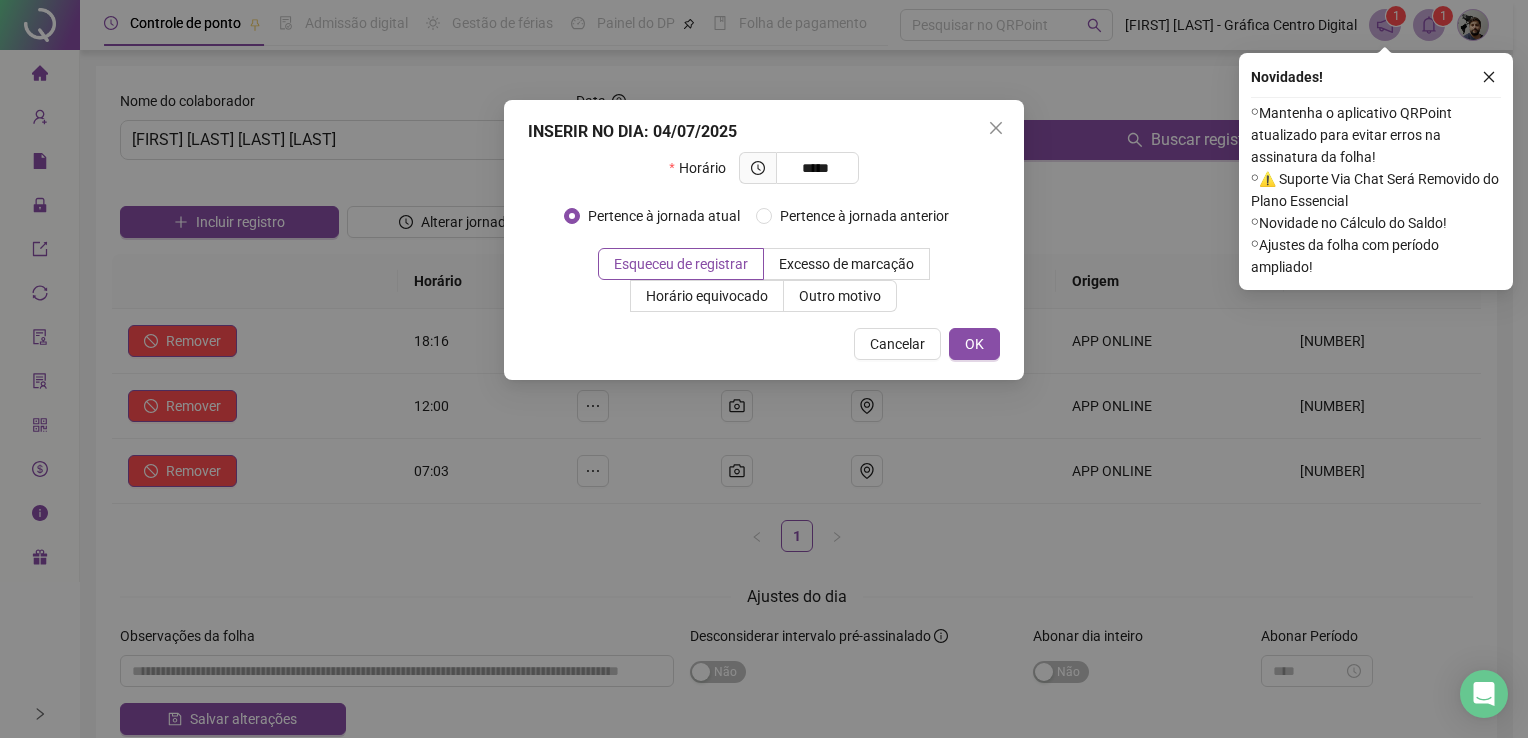 type on "*****" 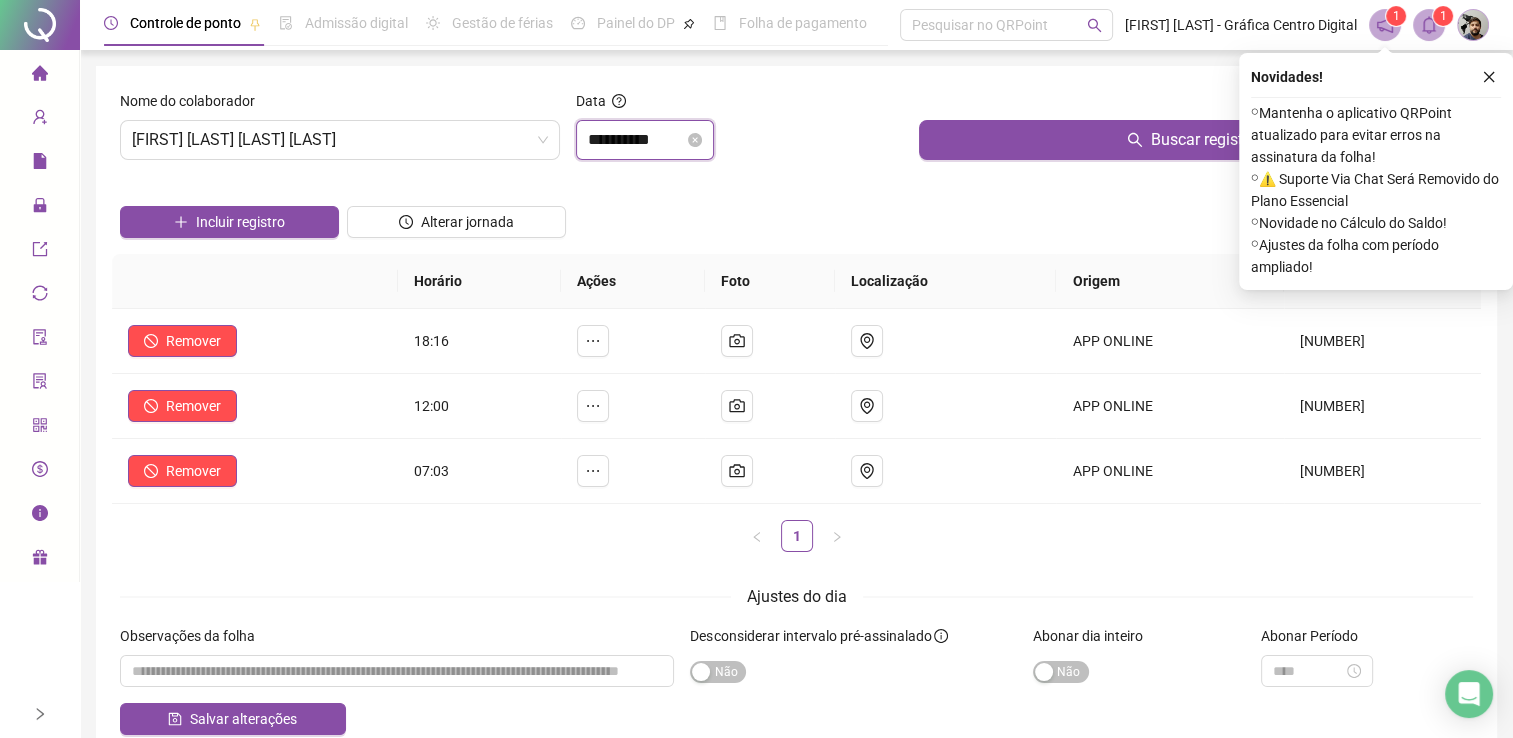 click on "**********" at bounding box center [636, 140] 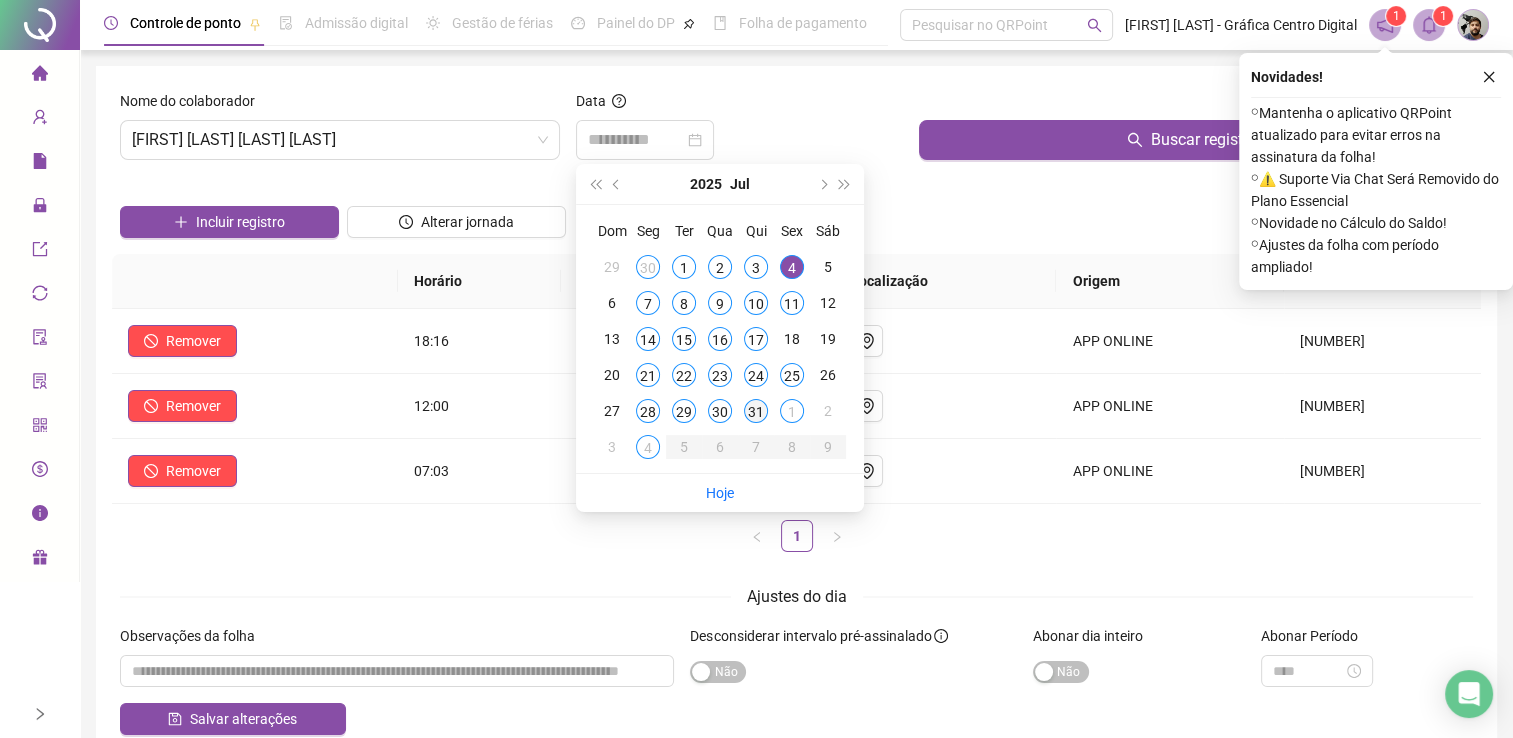 click on "31" at bounding box center (756, 411) 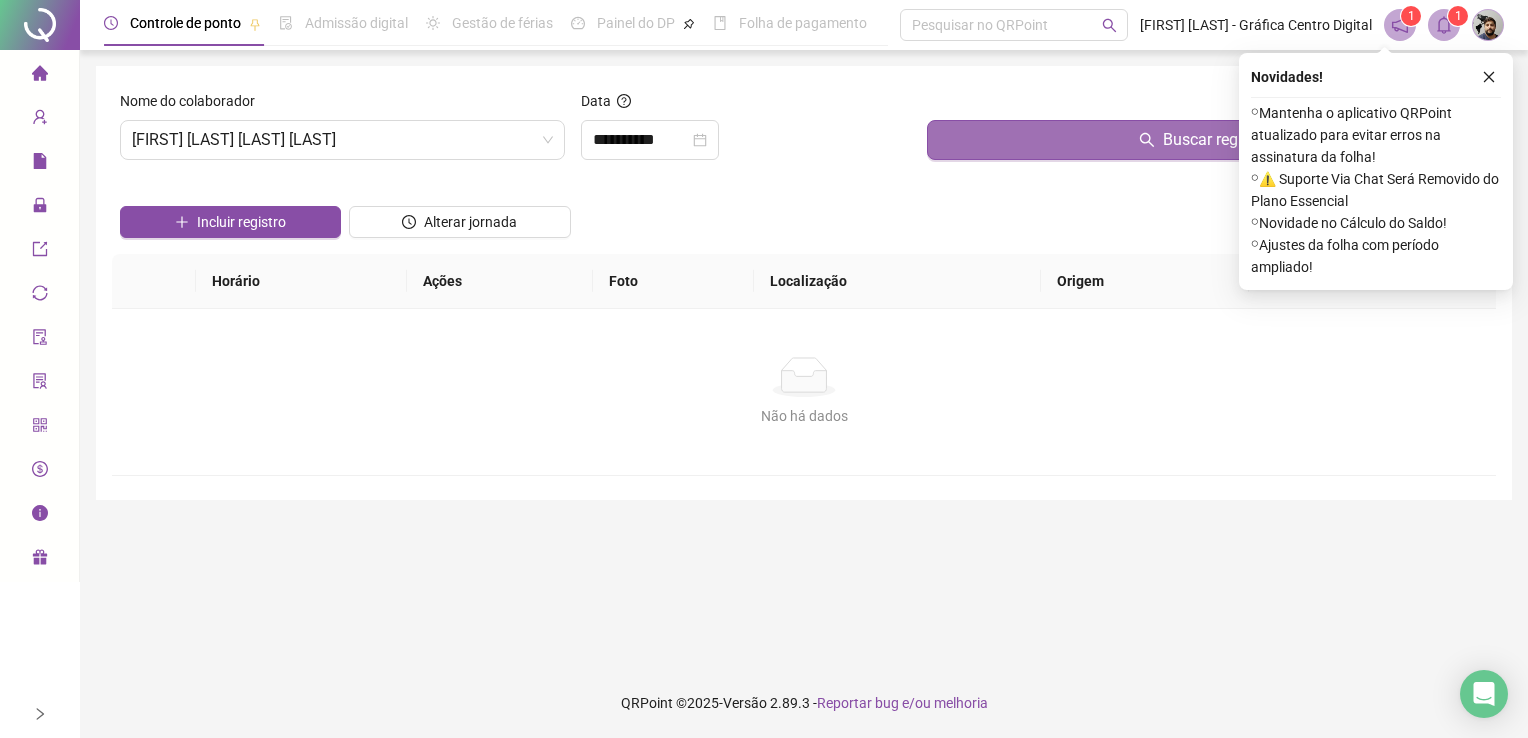 click on "Buscar registros" at bounding box center [1207, 140] 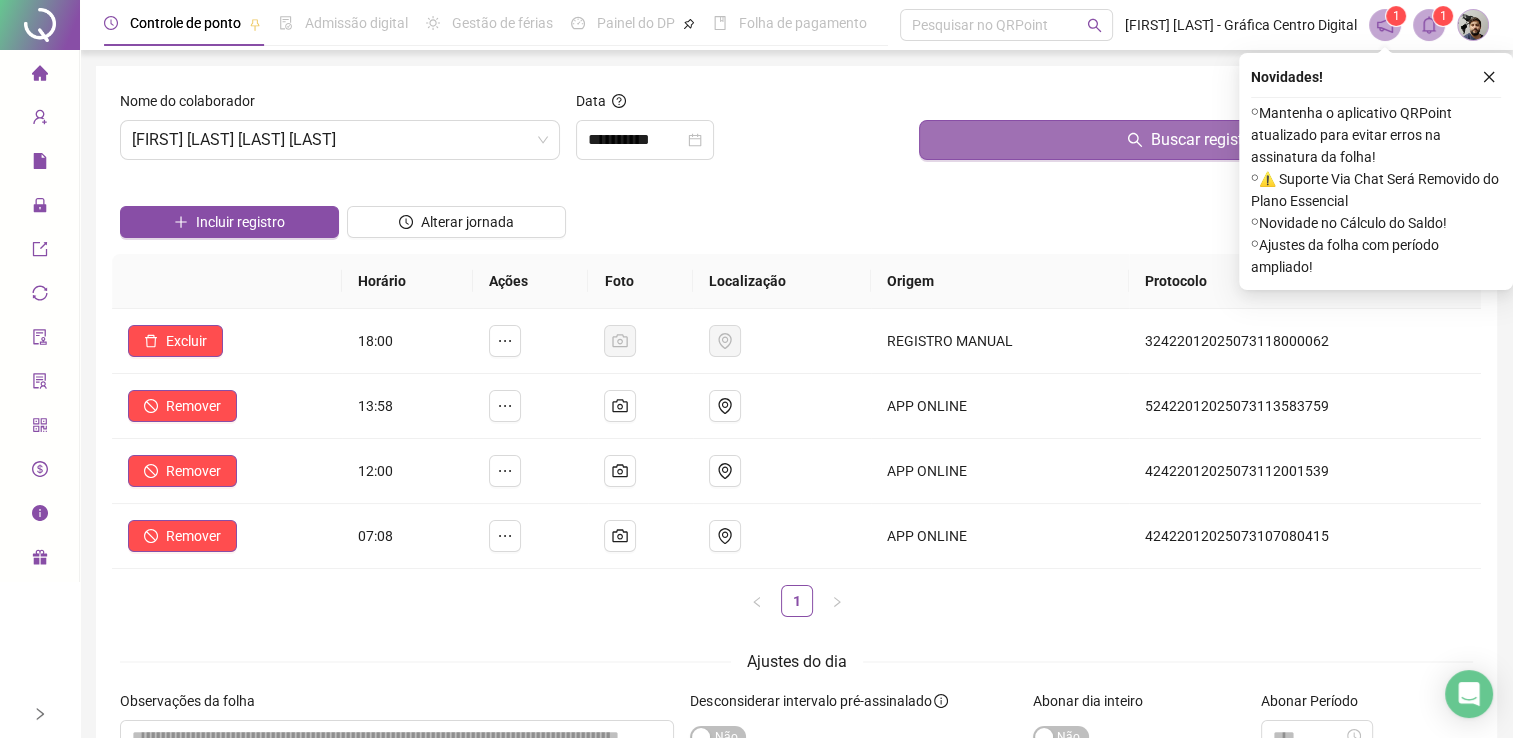 click on "Buscar registros" at bounding box center [1196, 140] 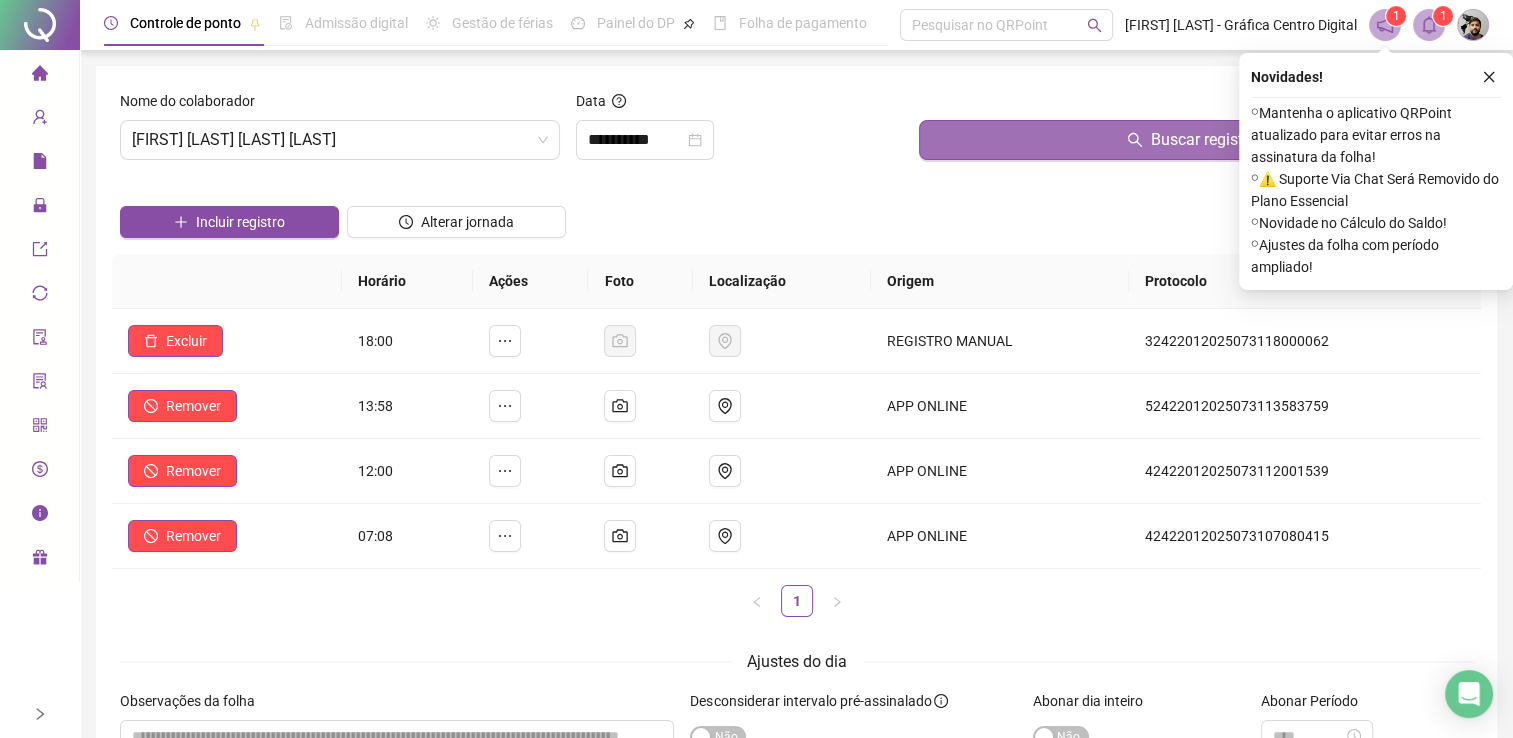 click on "Buscar registros" at bounding box center [1196, 140] 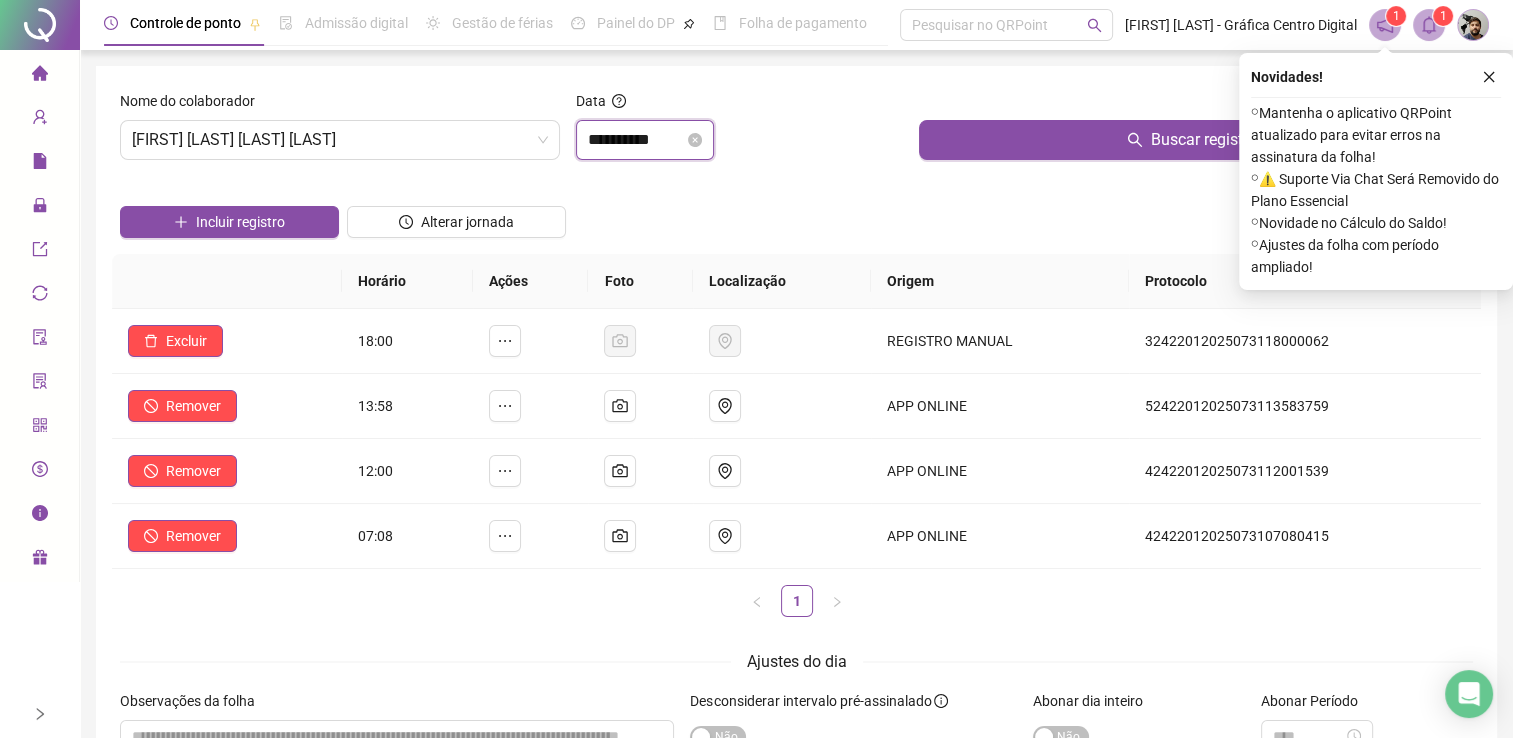 click on "**********" at bounding box center [636, 140] 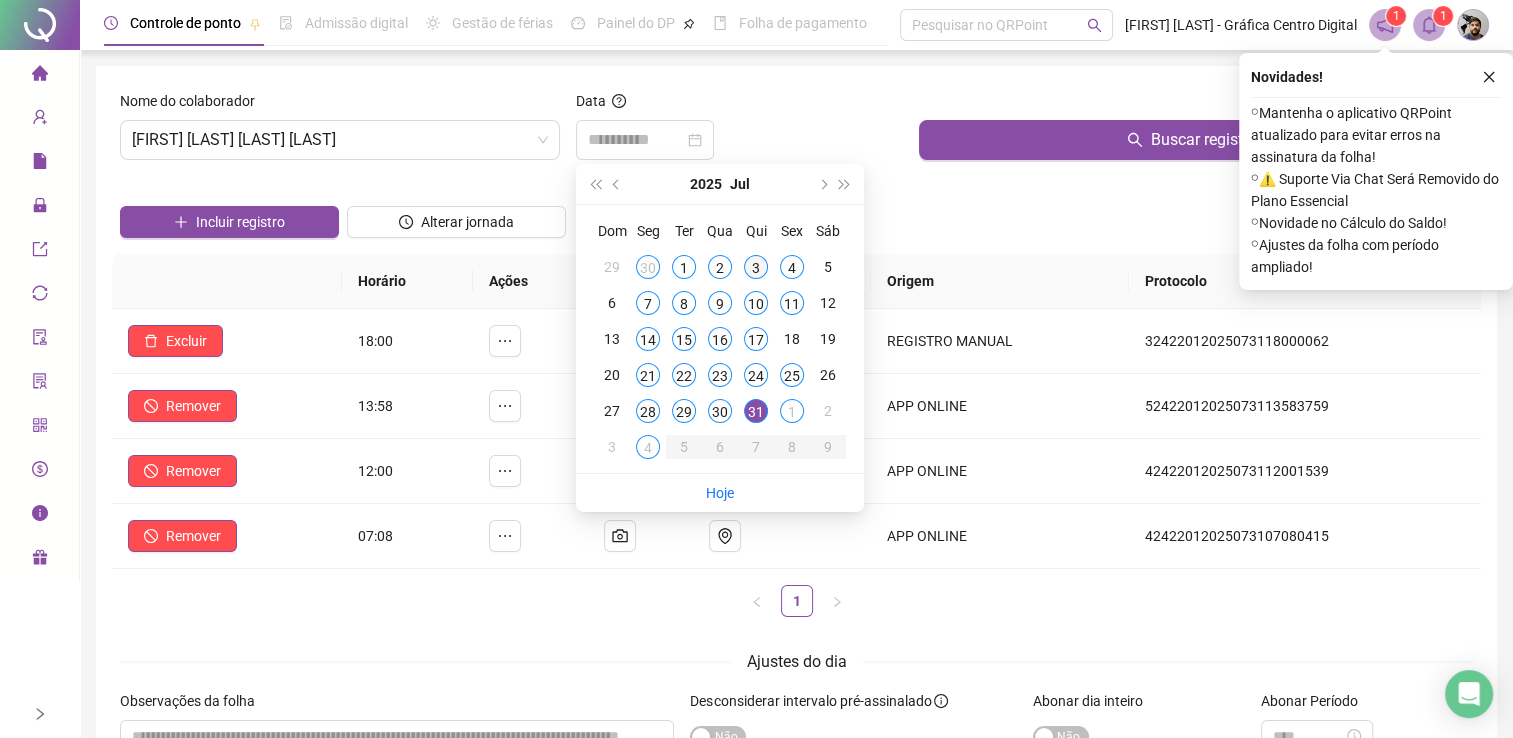 click on "3" at bounding box center (756, 267) 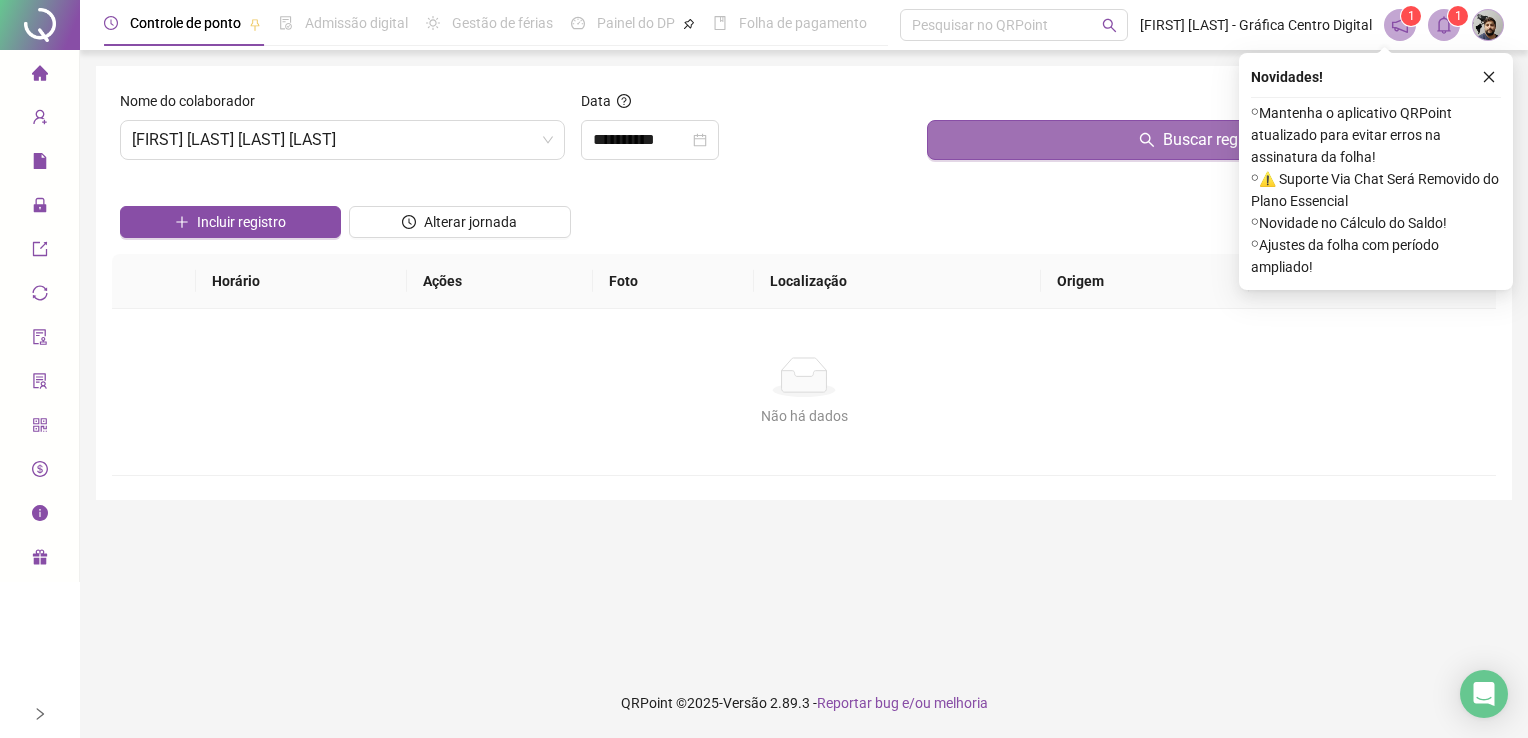 click on "Buscar registros" at bounding box center [1207, 140] 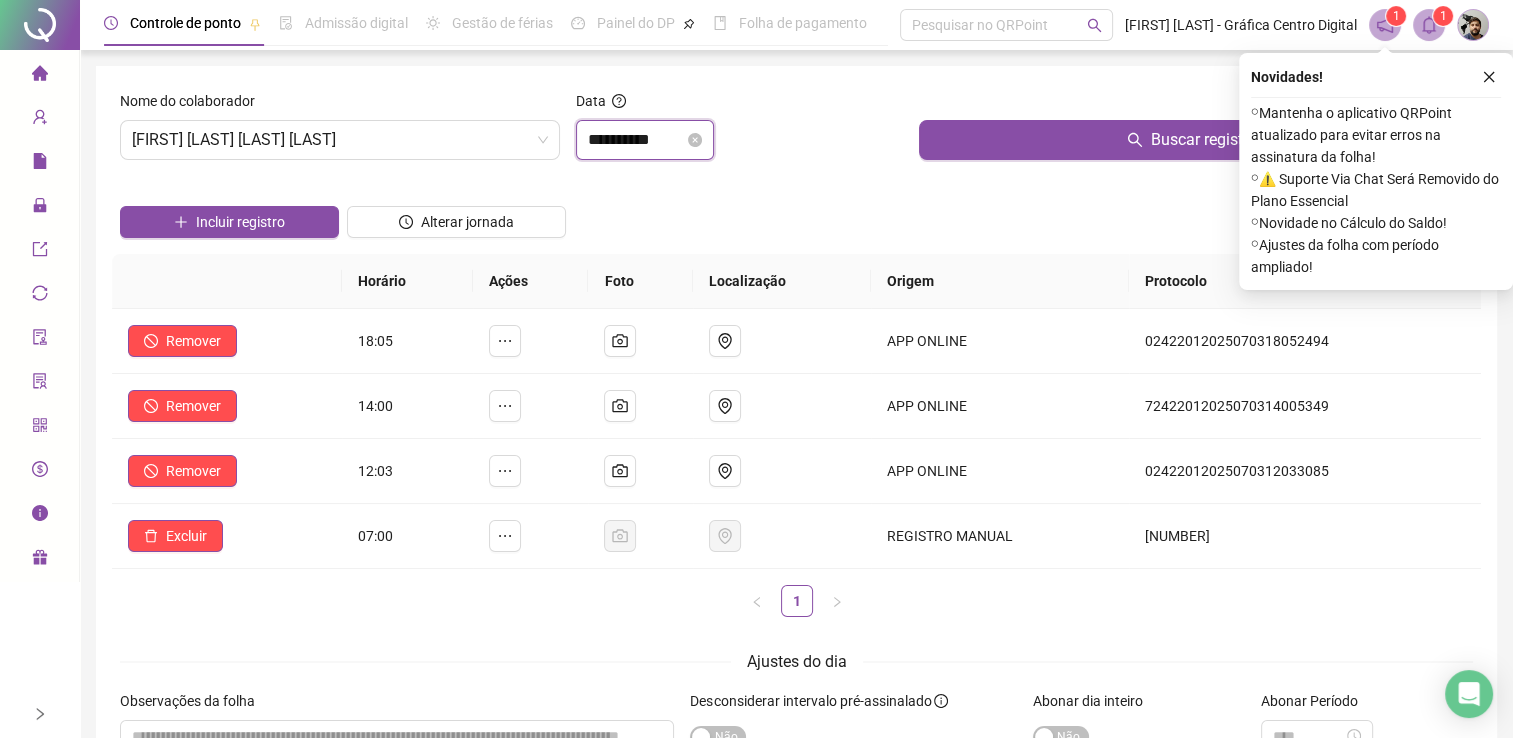 click on "**********" at bounding box center [636, 140] 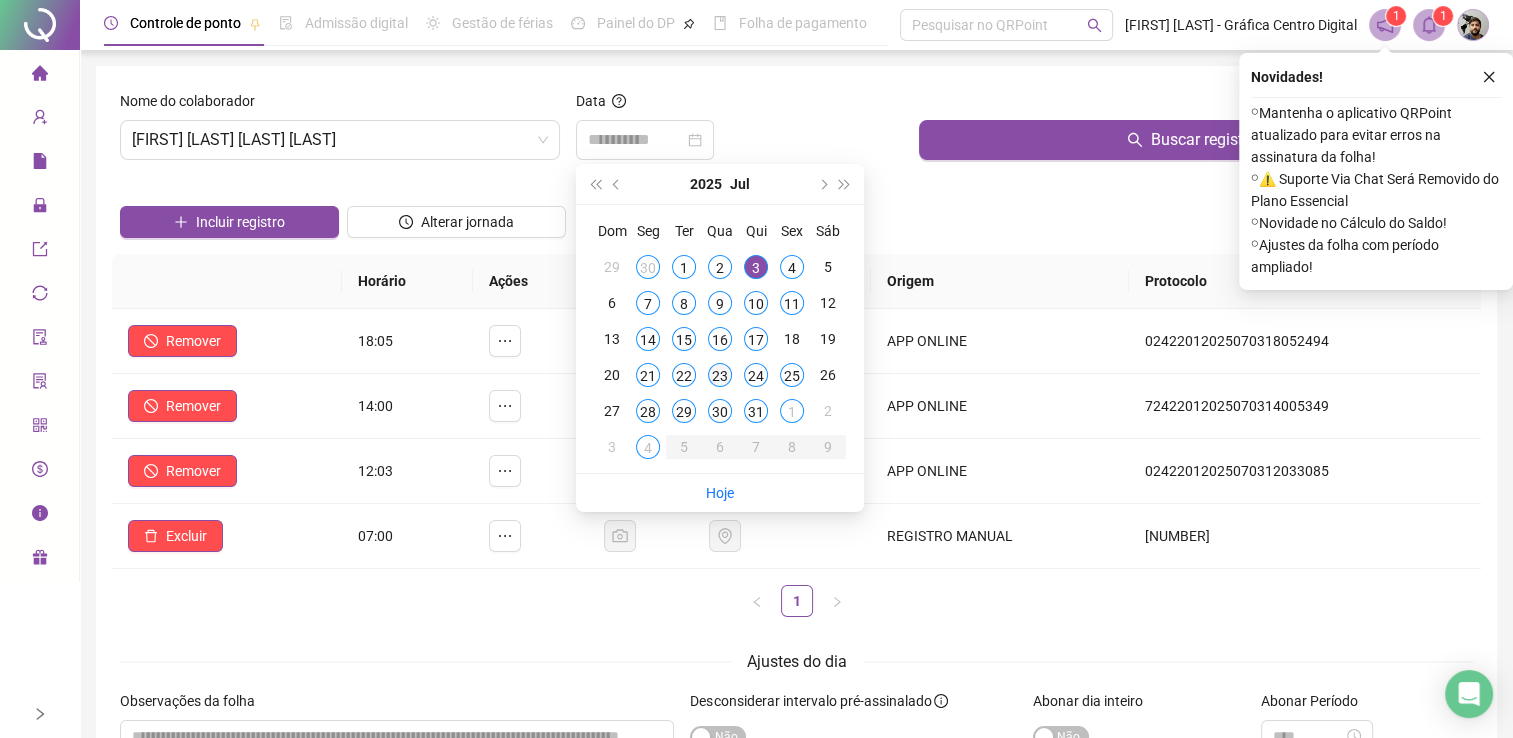 click on "23" at bounding box center [720, 375] 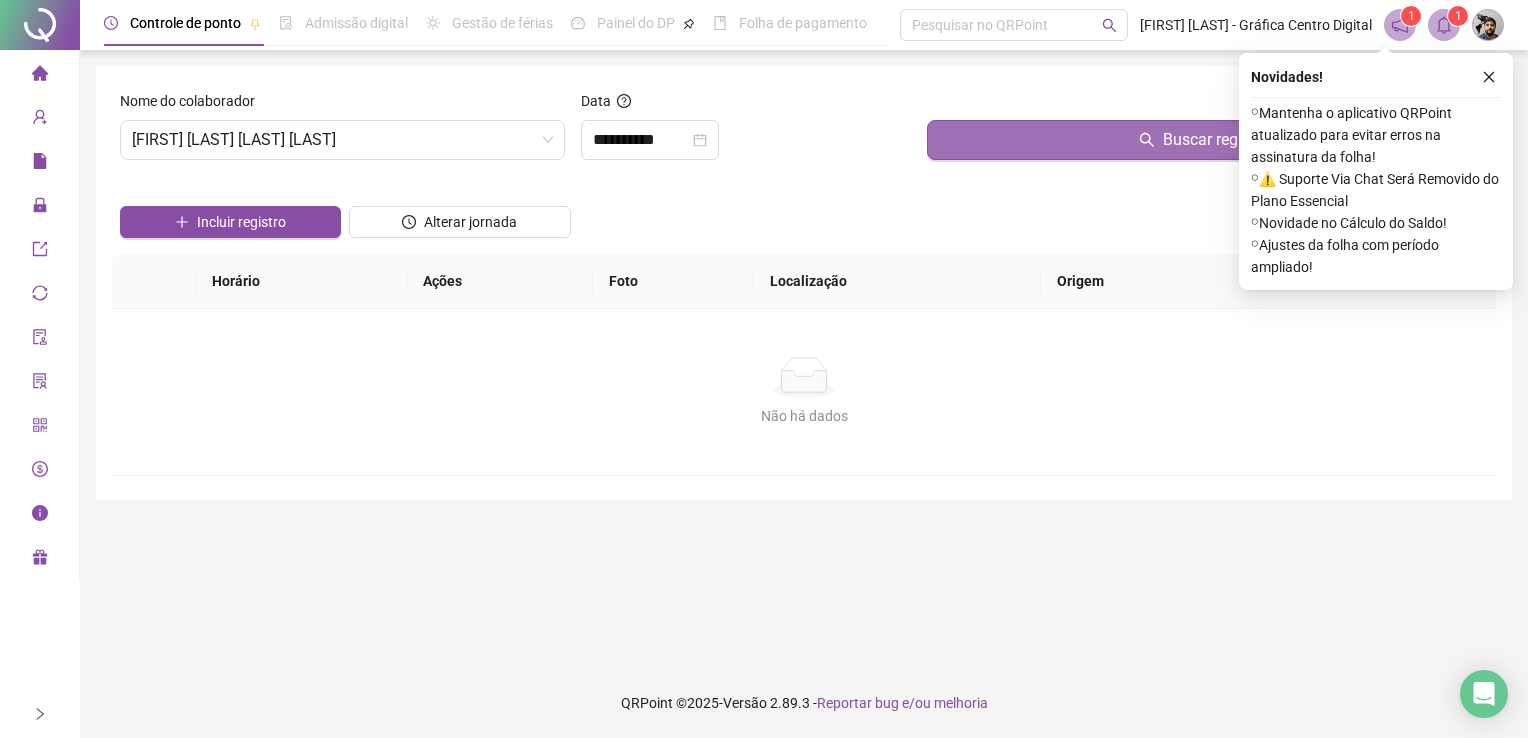click on "Buscar registros" at bounding box center [1207, 140] 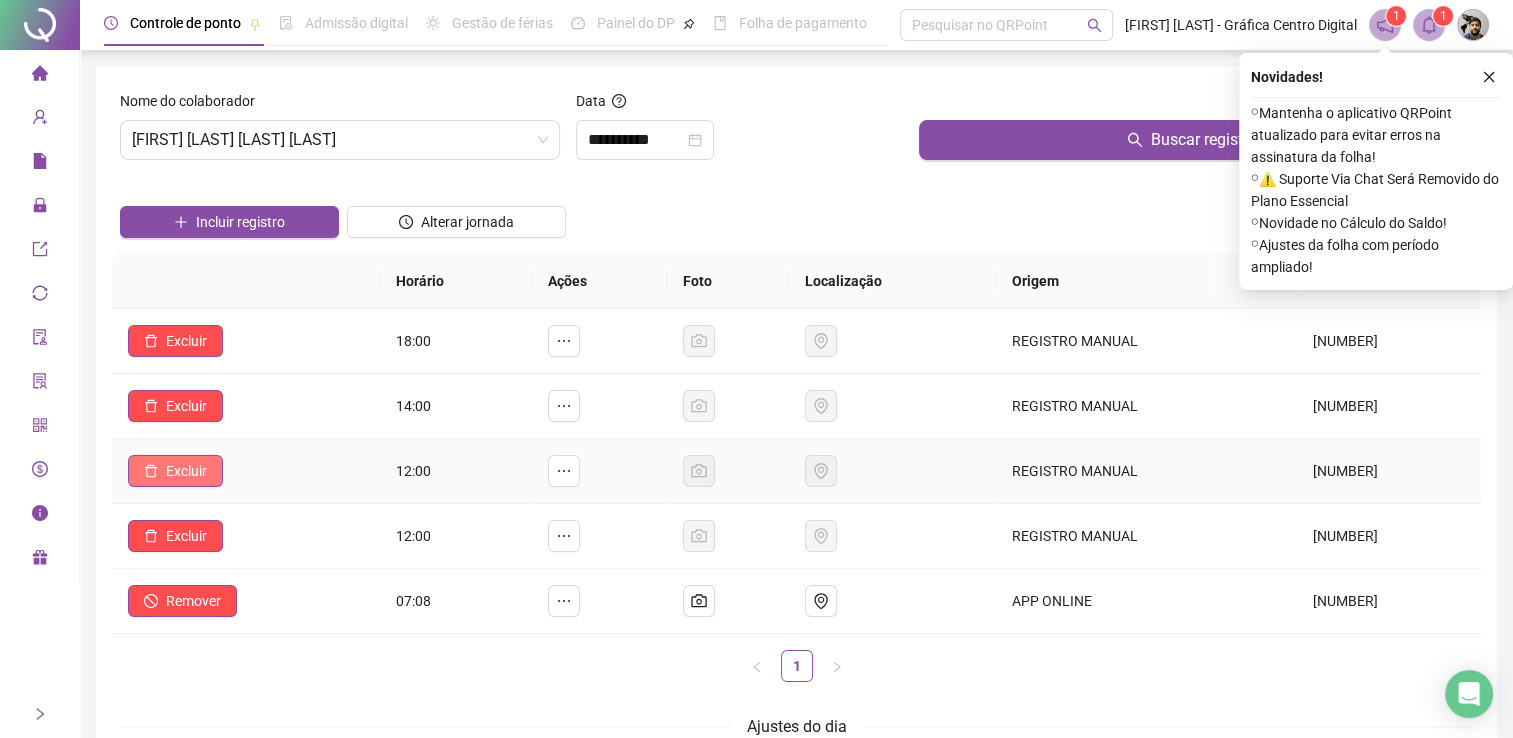click on "Excluir" at bounding box center (186, 471) 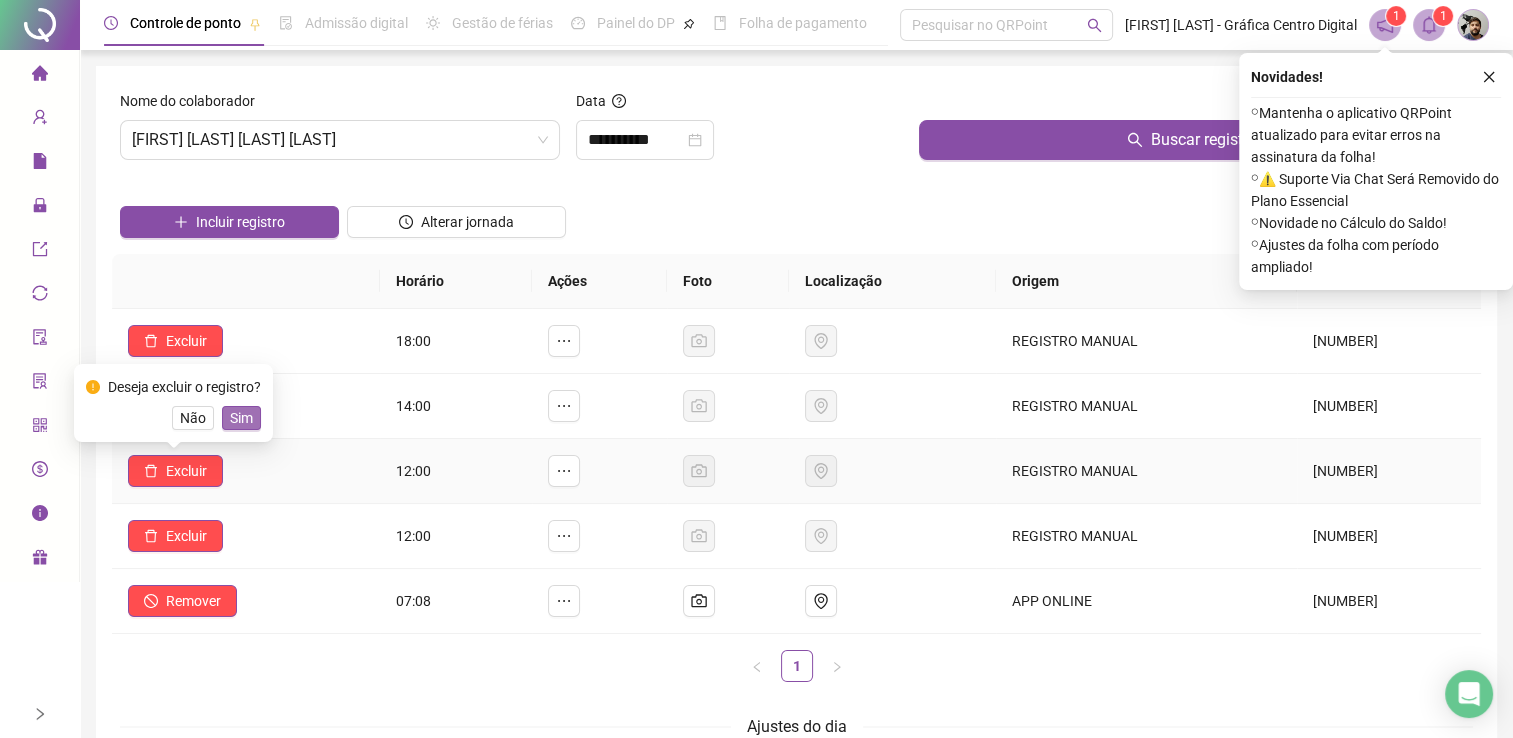 click on "Sim" at bounding box center (241, 418) 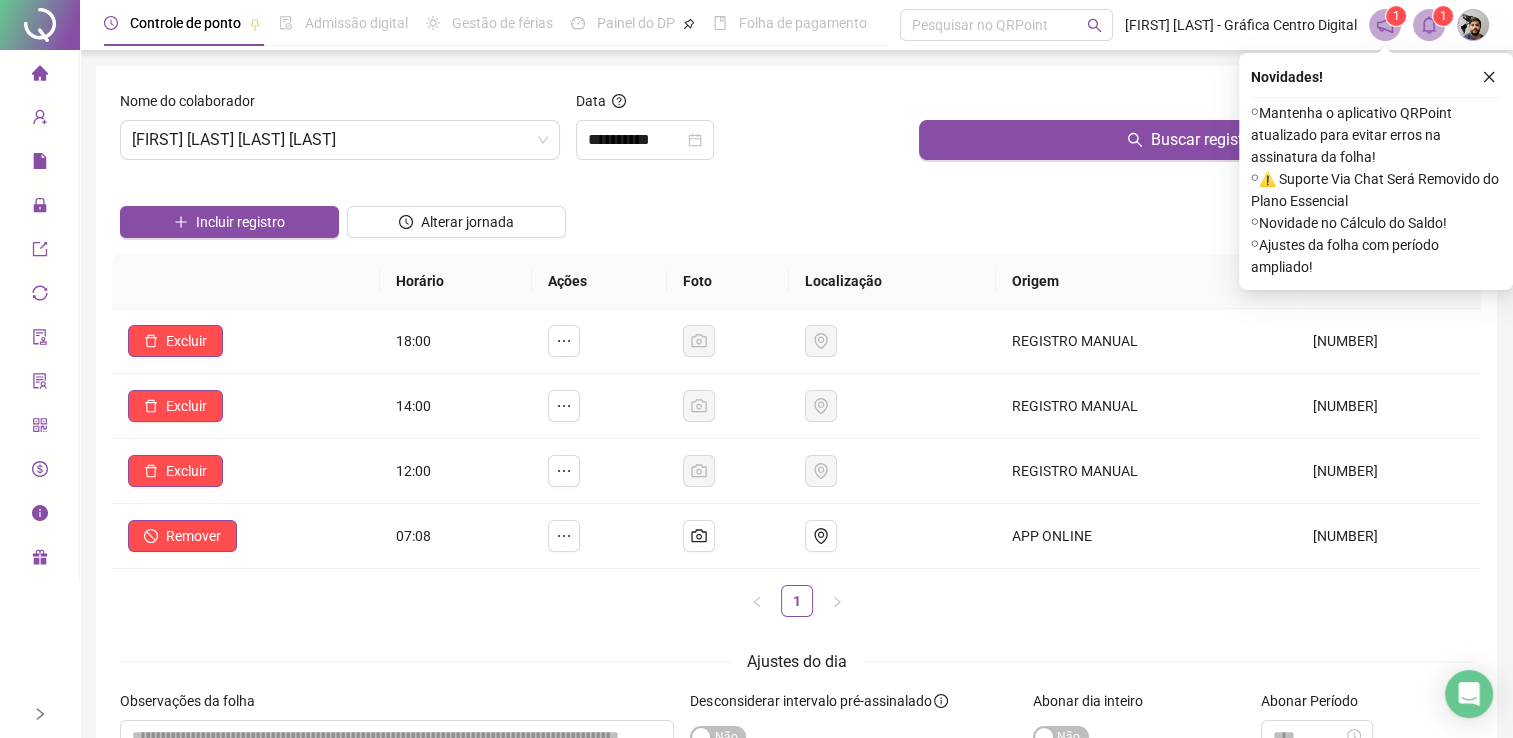 click on "Data" at bounding box center [739, 105] 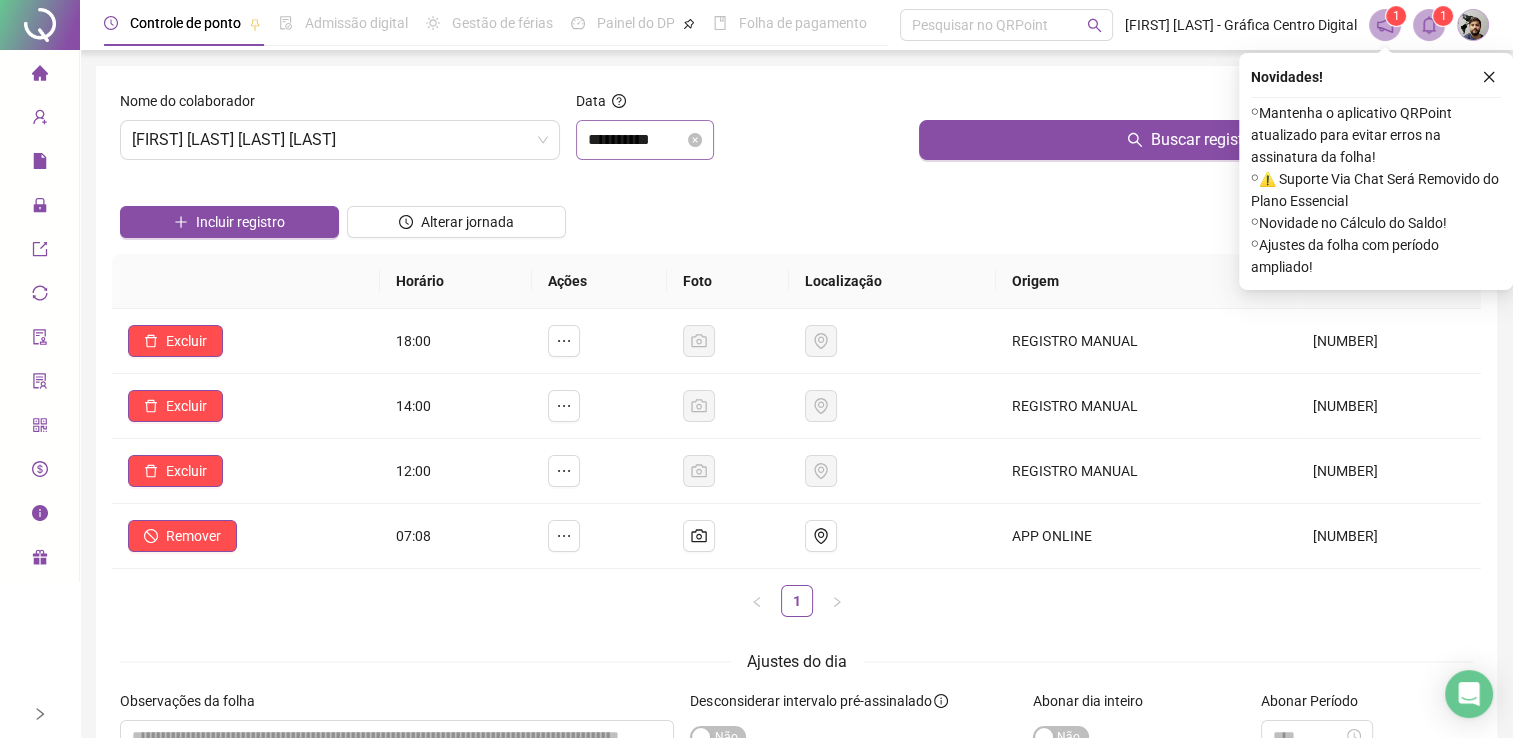 click on "**********" at bounding box center (645, 140) 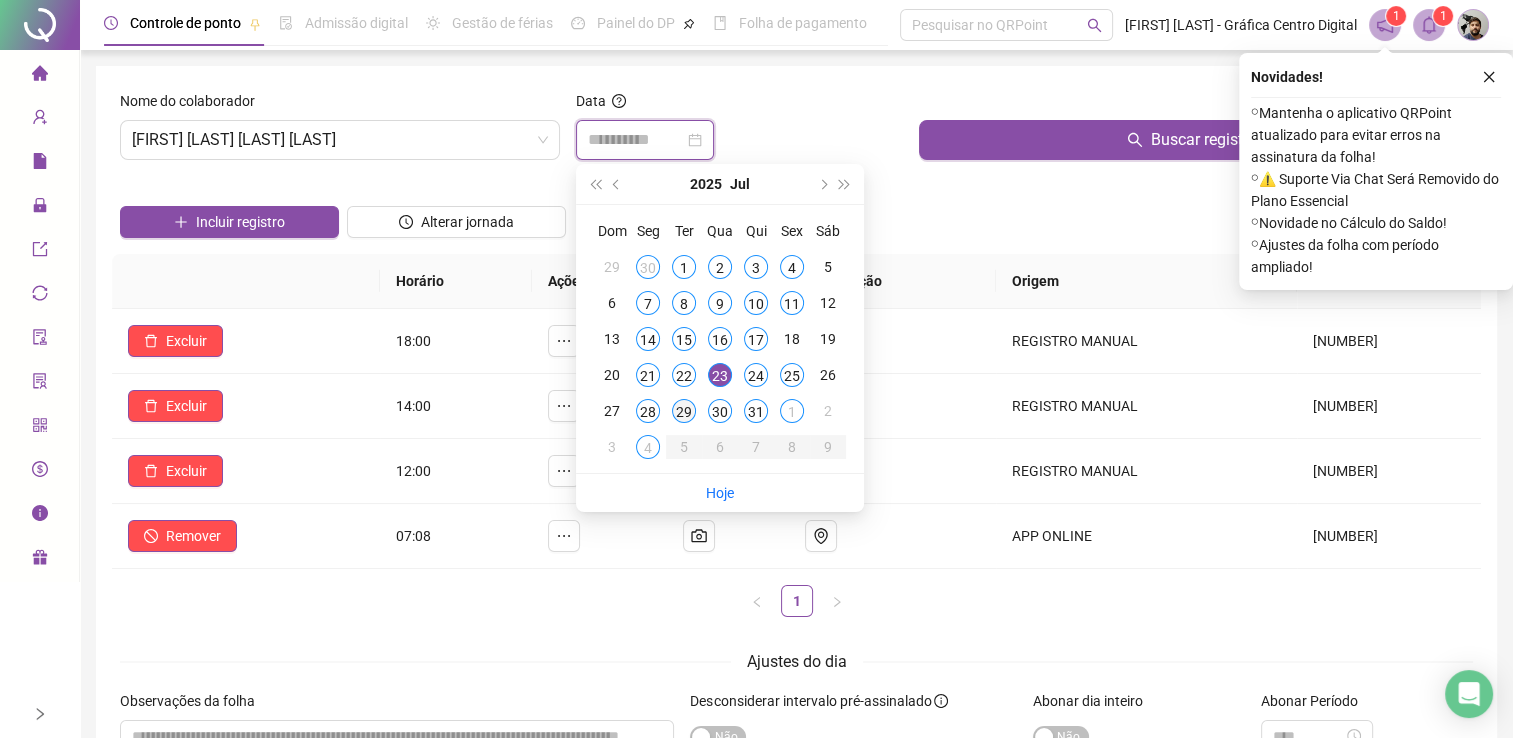 type on "**********" 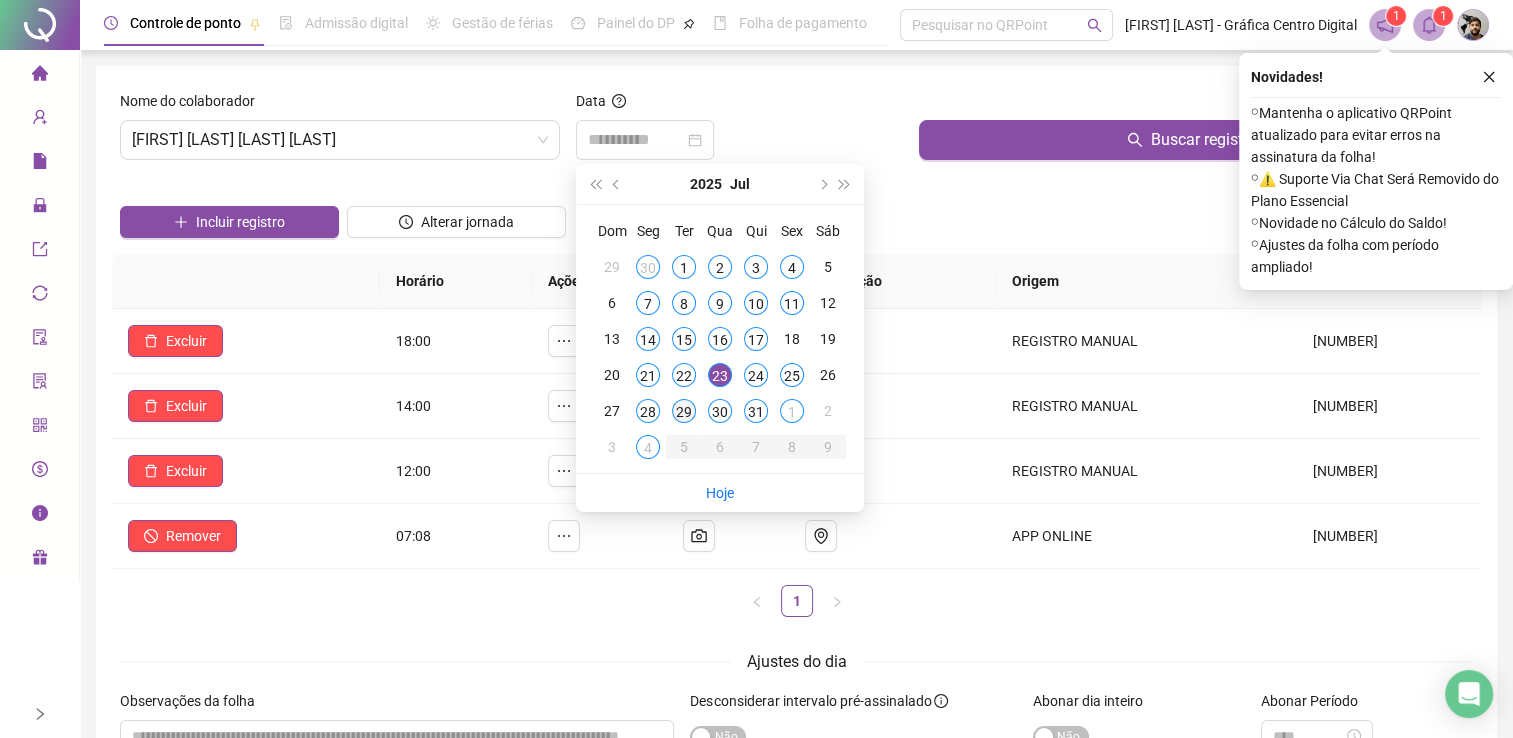 click on "29" at bounding box center (684, 411) 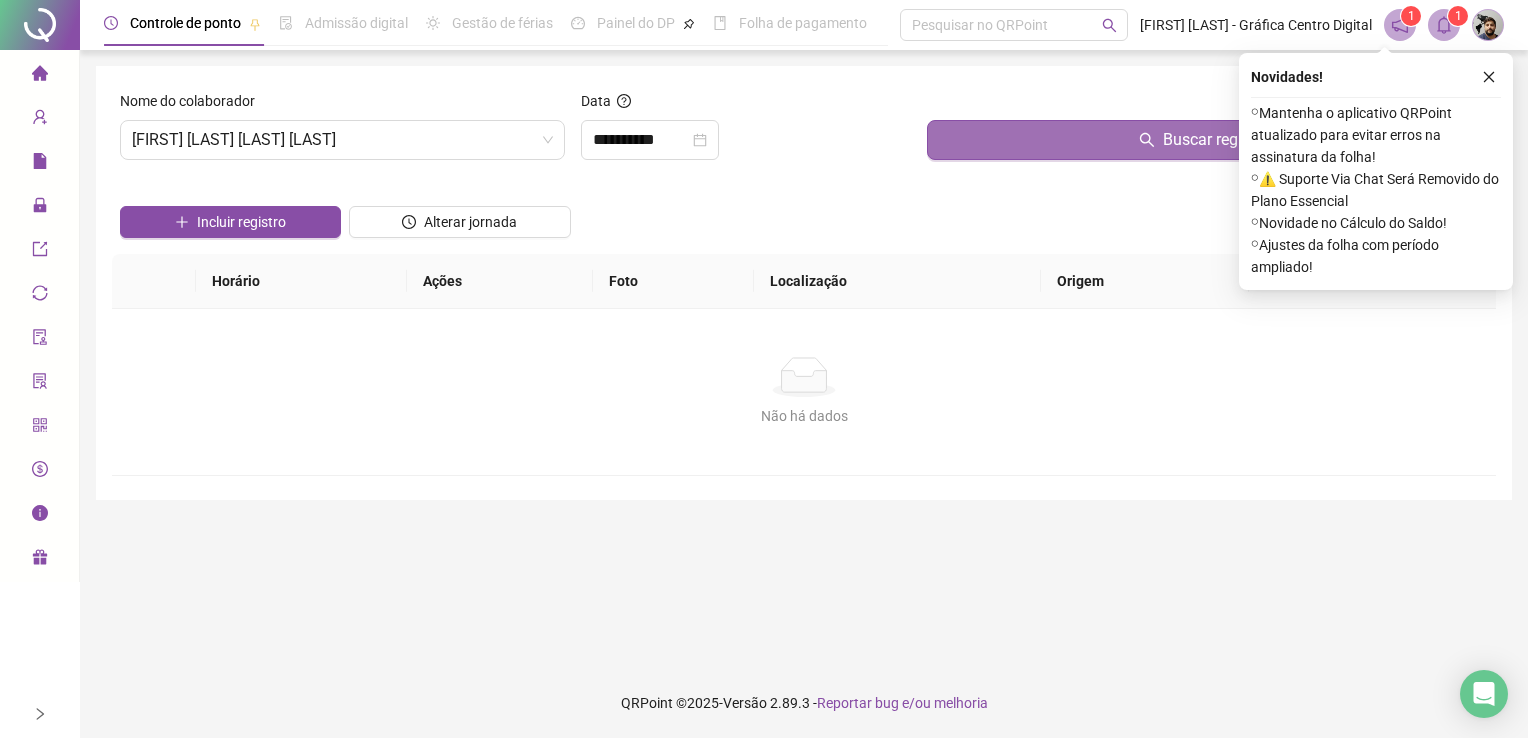 click on "Buscar registros" at bounding box center [1207, 140] 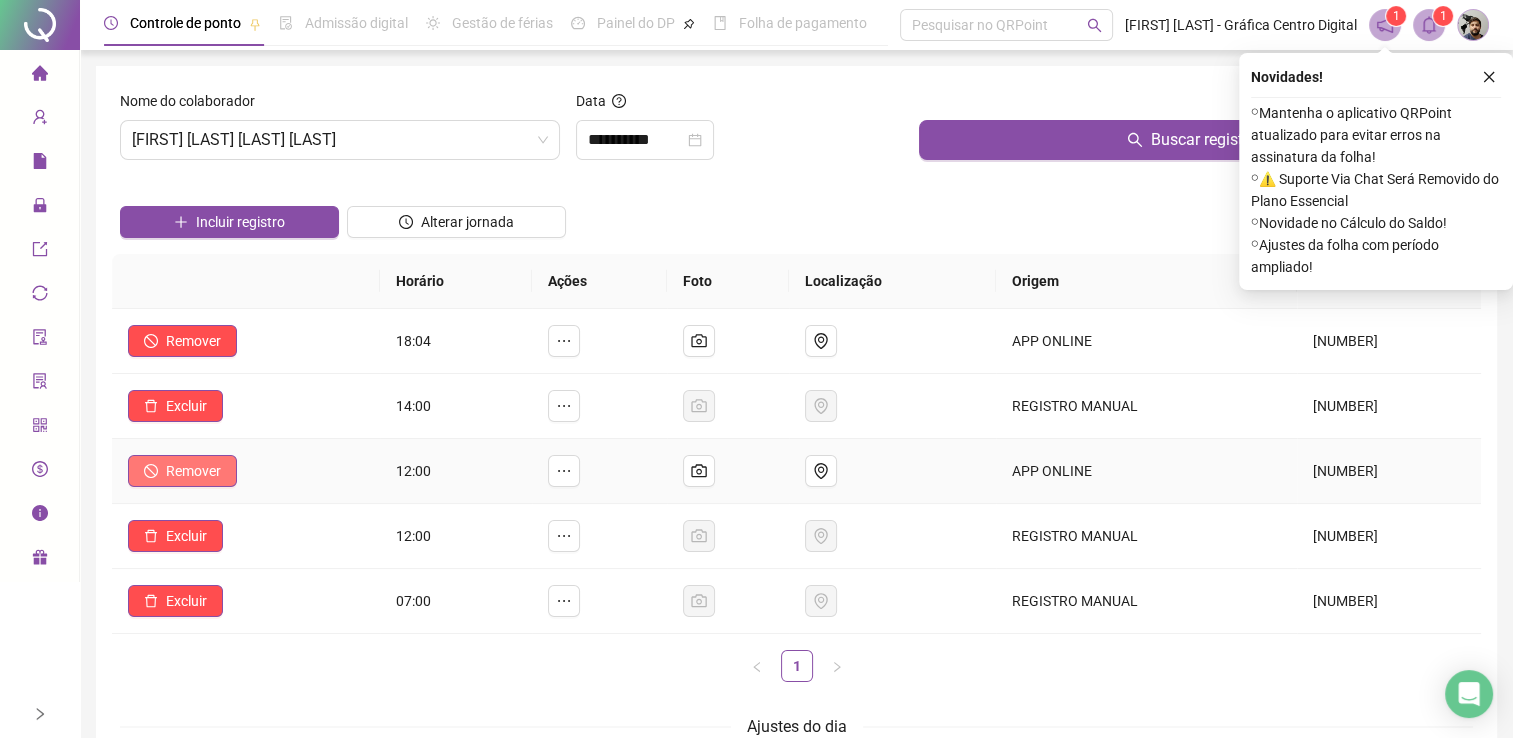 click on "Remover" at bounding box center (193, 471) 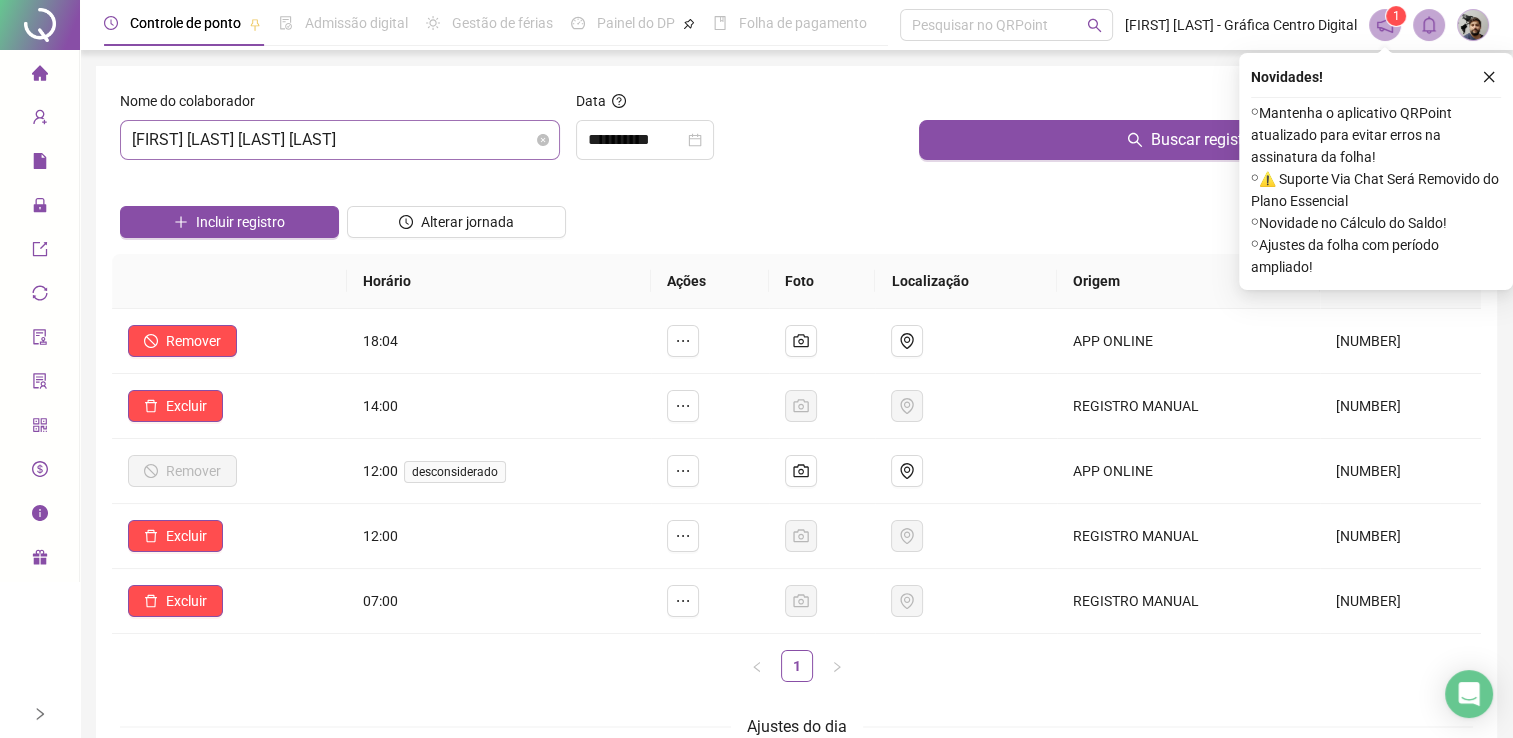 click on "[FIRST] DE [LAST] [LAST]" at bounding box center (340, 140) 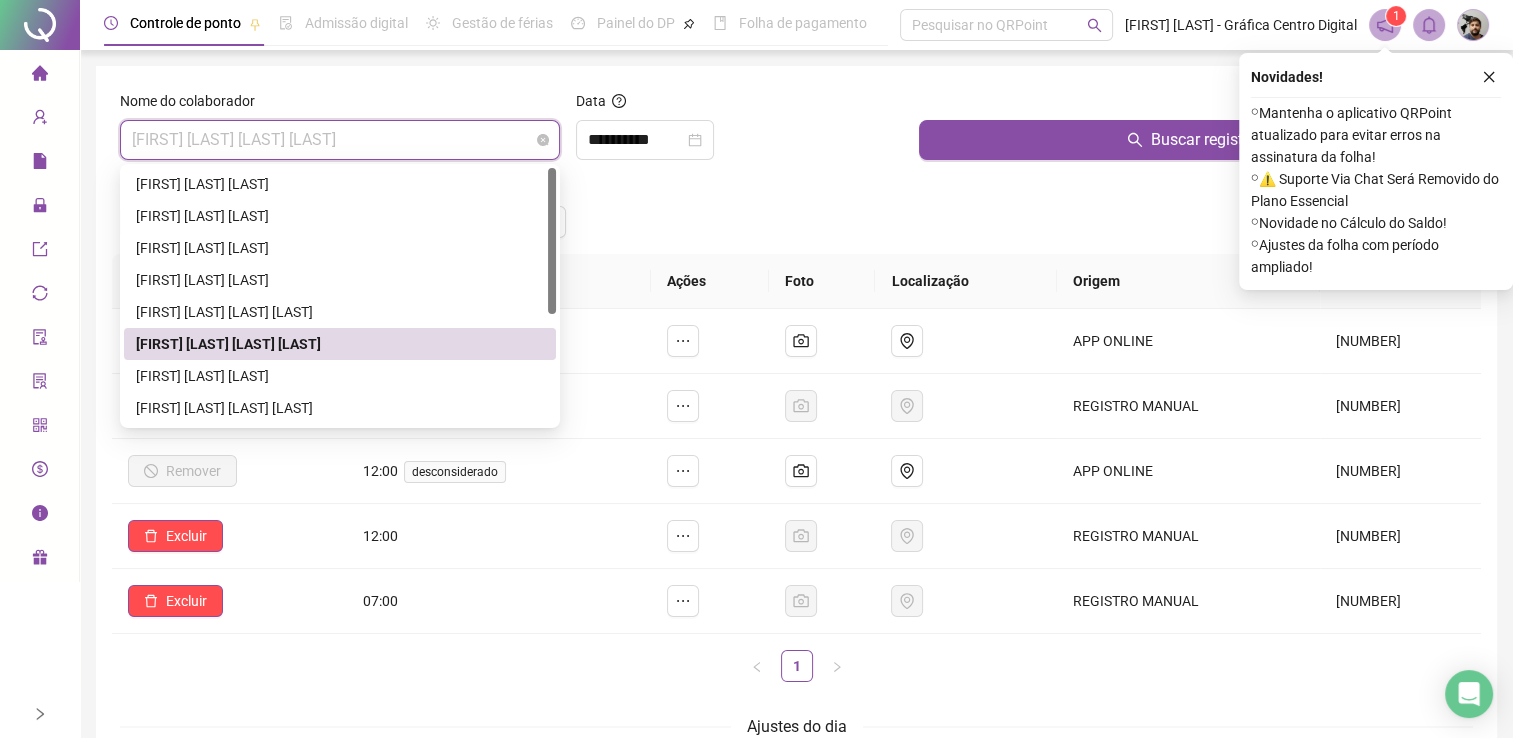 click on "[FIRST] DE [LAST] [LAST]" at bounding box center (340, 140) 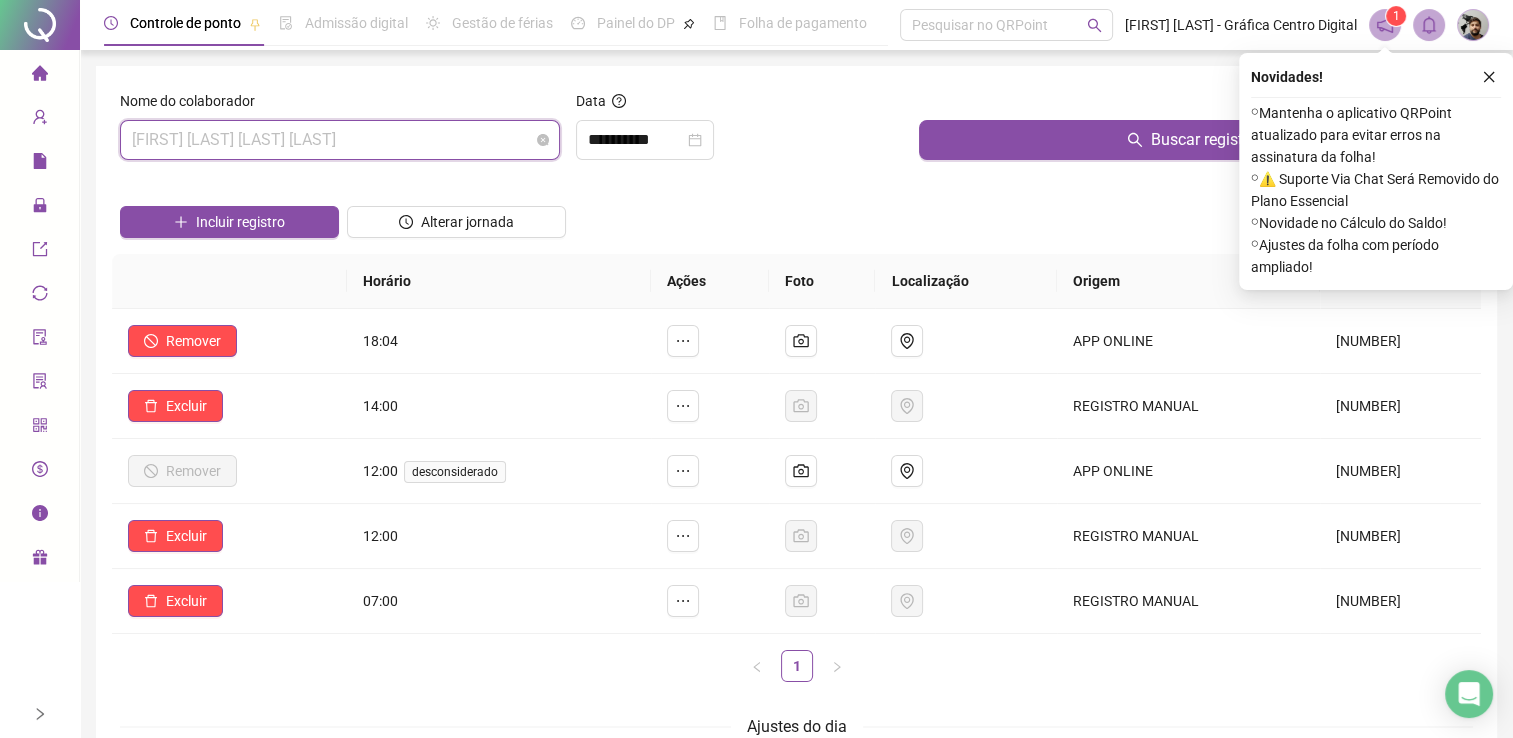 click on "[FIRST] DE [LAST] [LAST]" at bounding box center (340, 140) 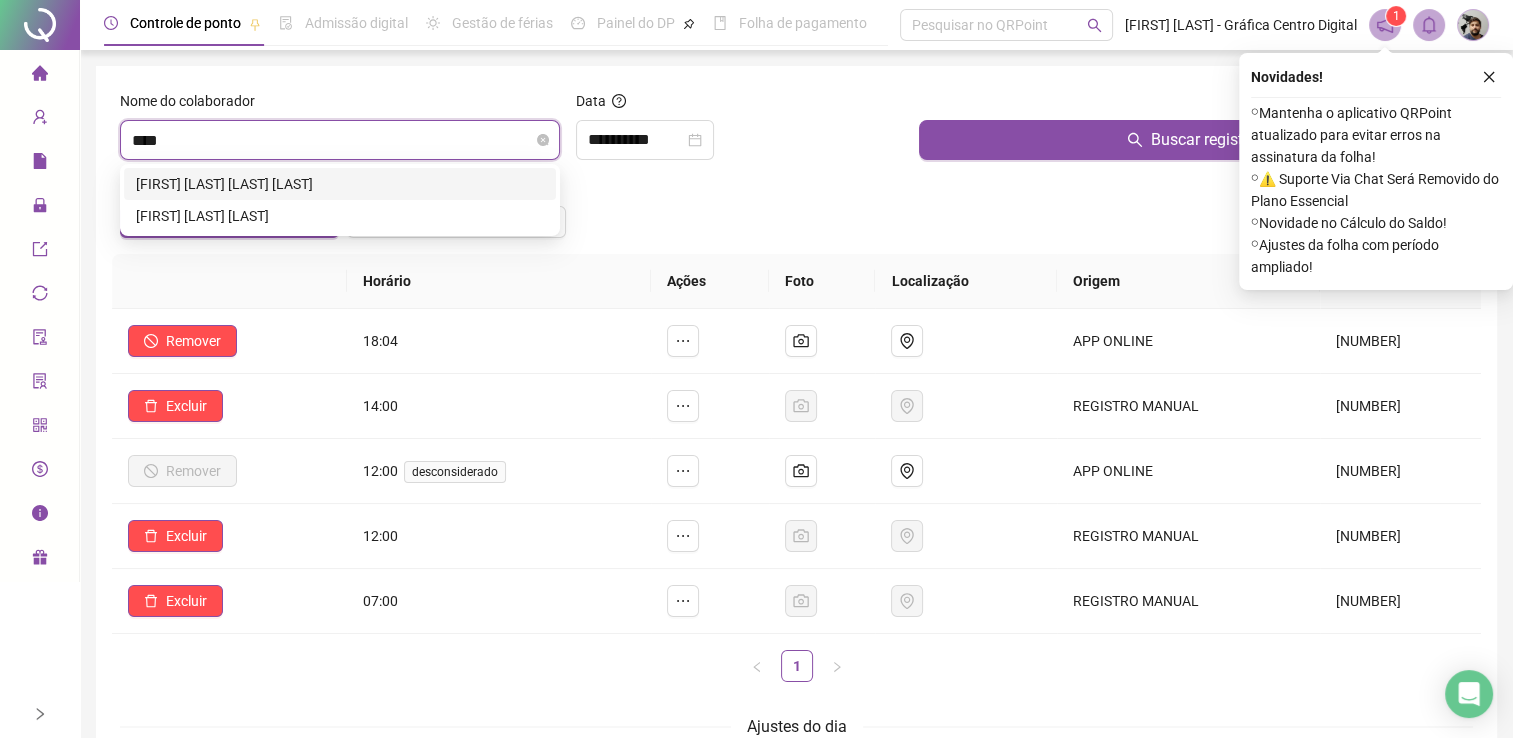 type on "*****" 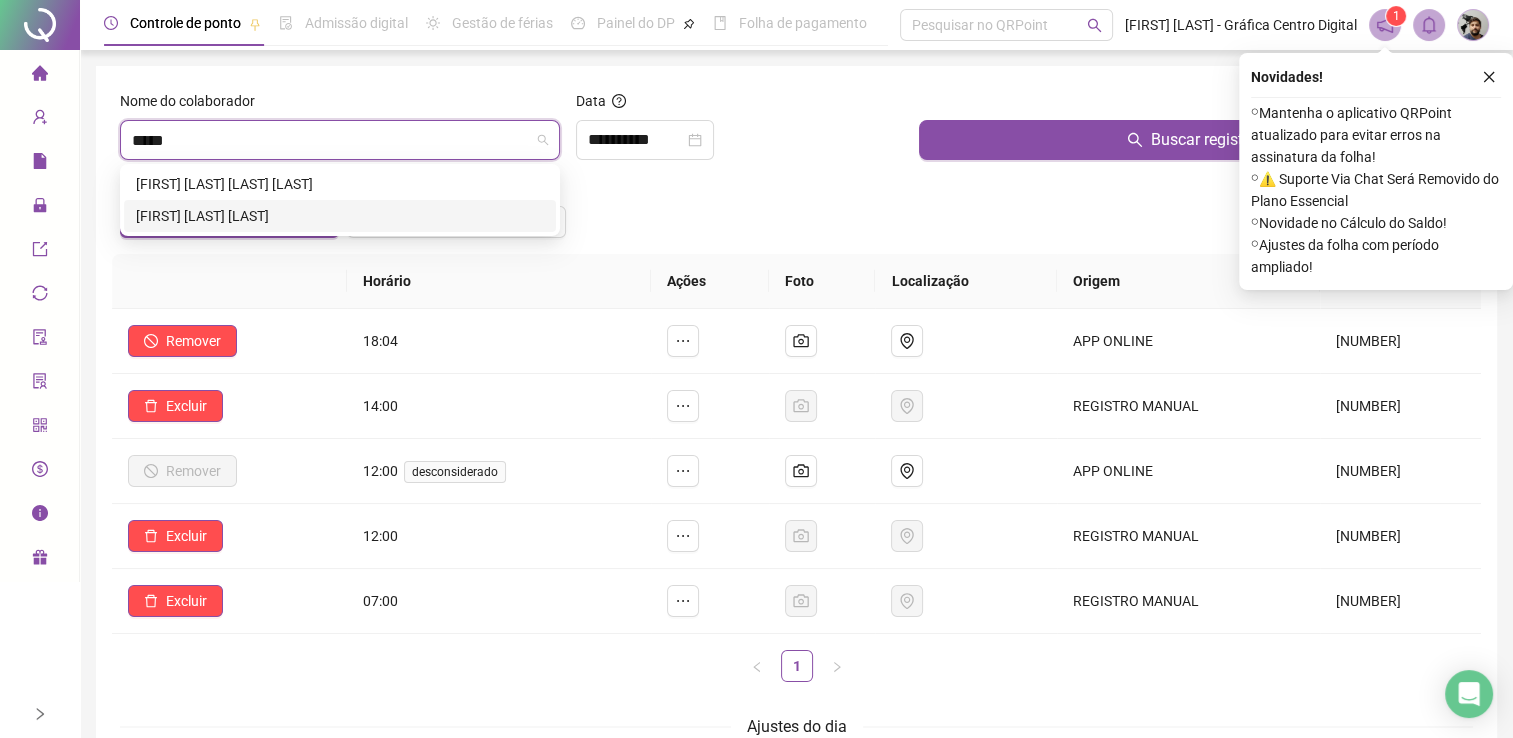click on "PAULO ROMERO FERREIRA" at bounding box center (340, 216) 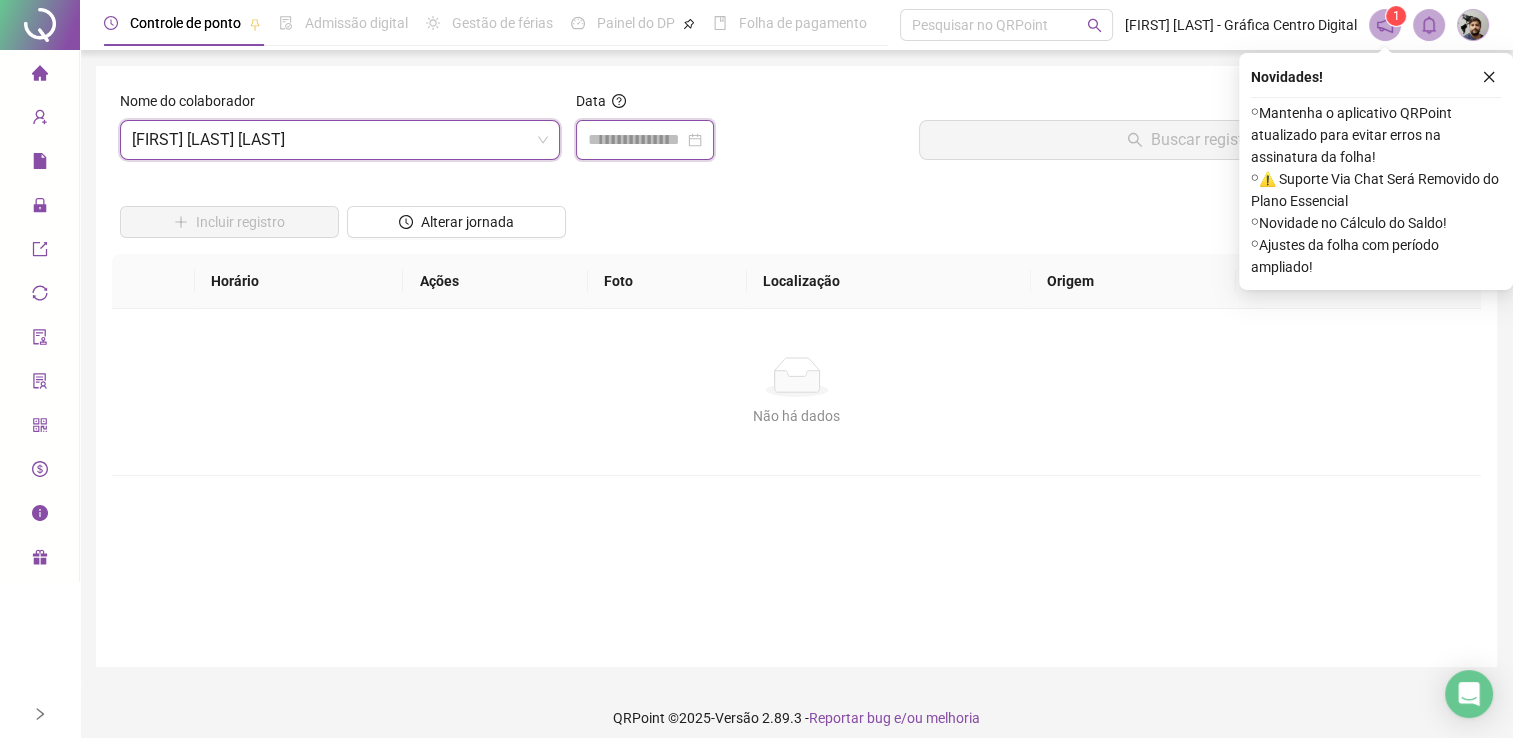 drag, startPoint x: 653, startPoint y: 134, endPoint x: 648, endPoint y: 182, distance: 48.259712 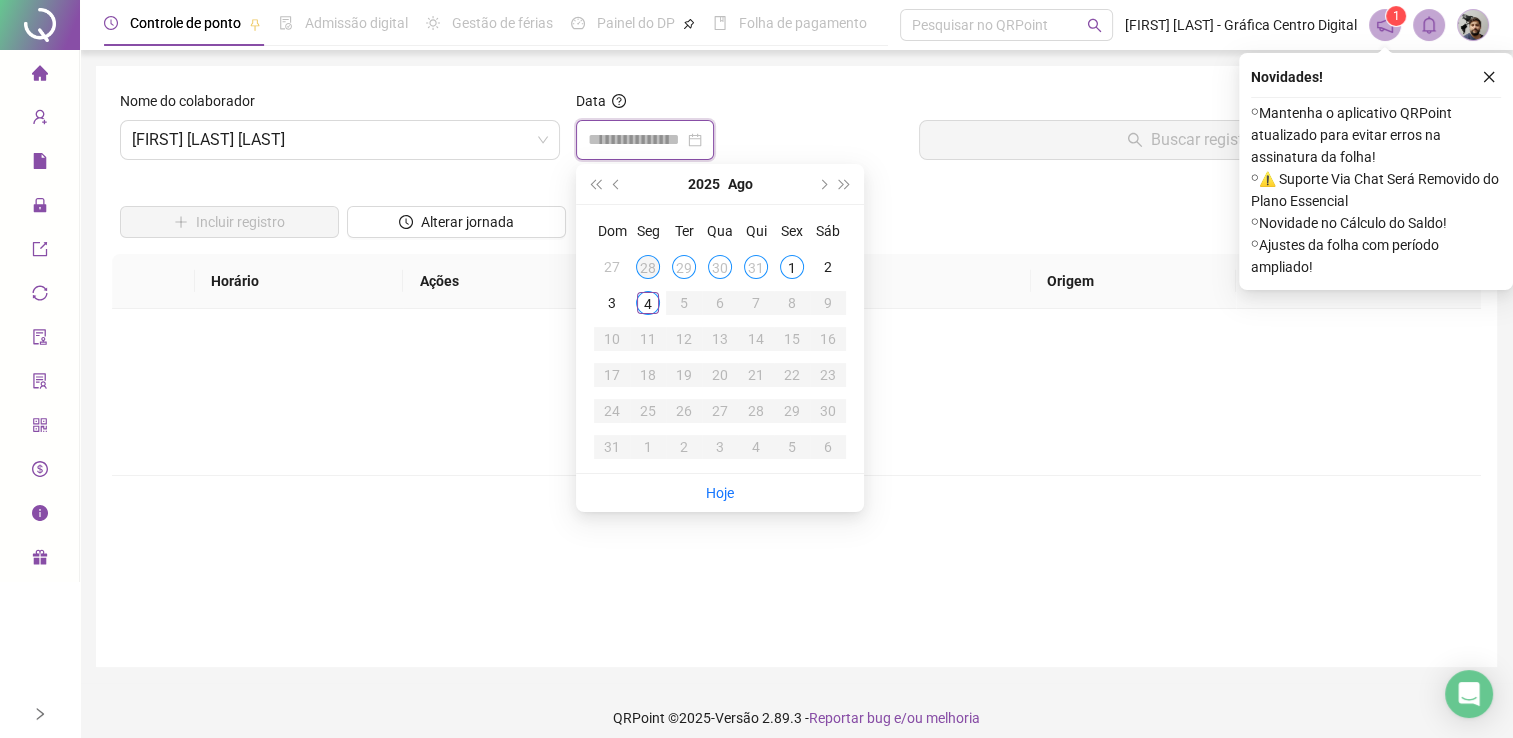 type on "**********" 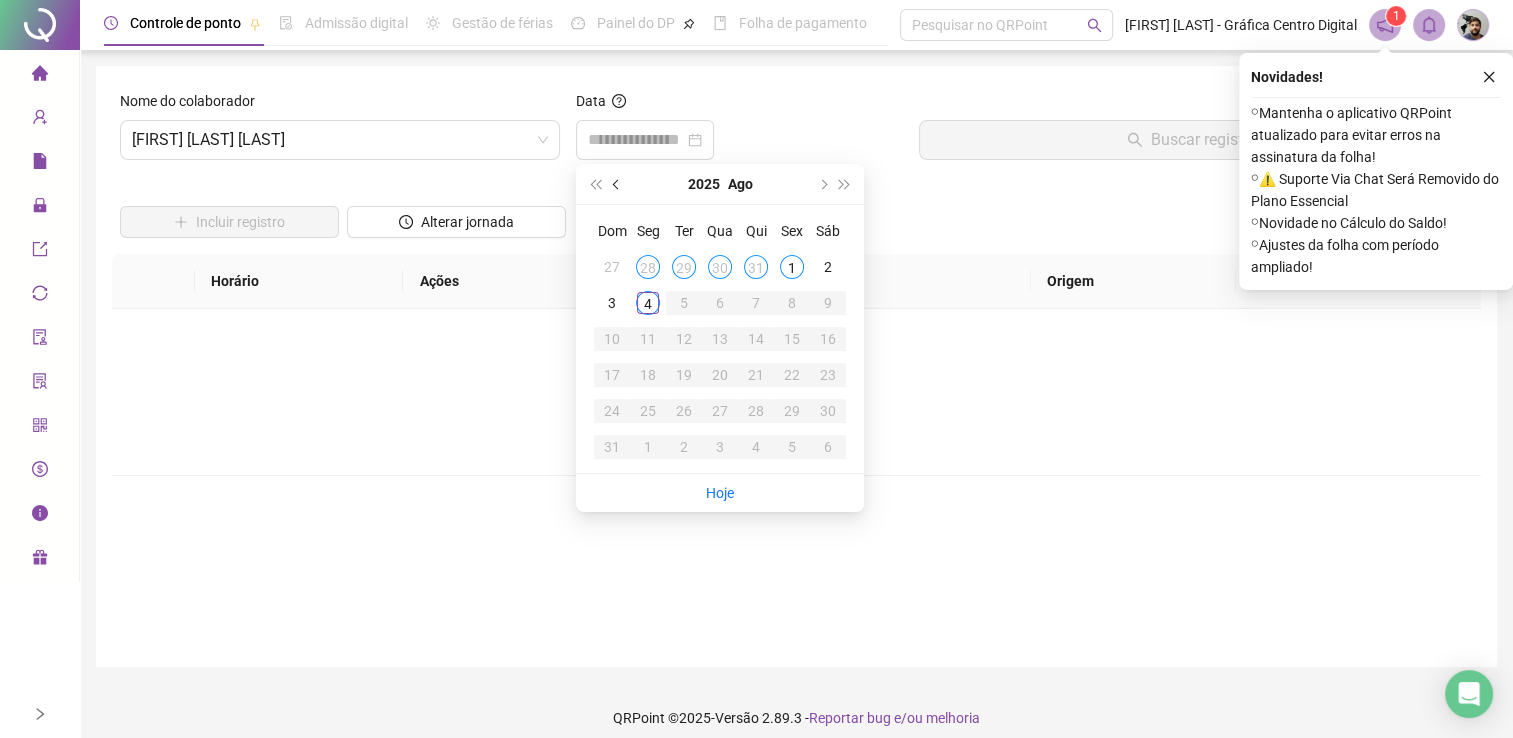 click at bounding box center (617, 184) 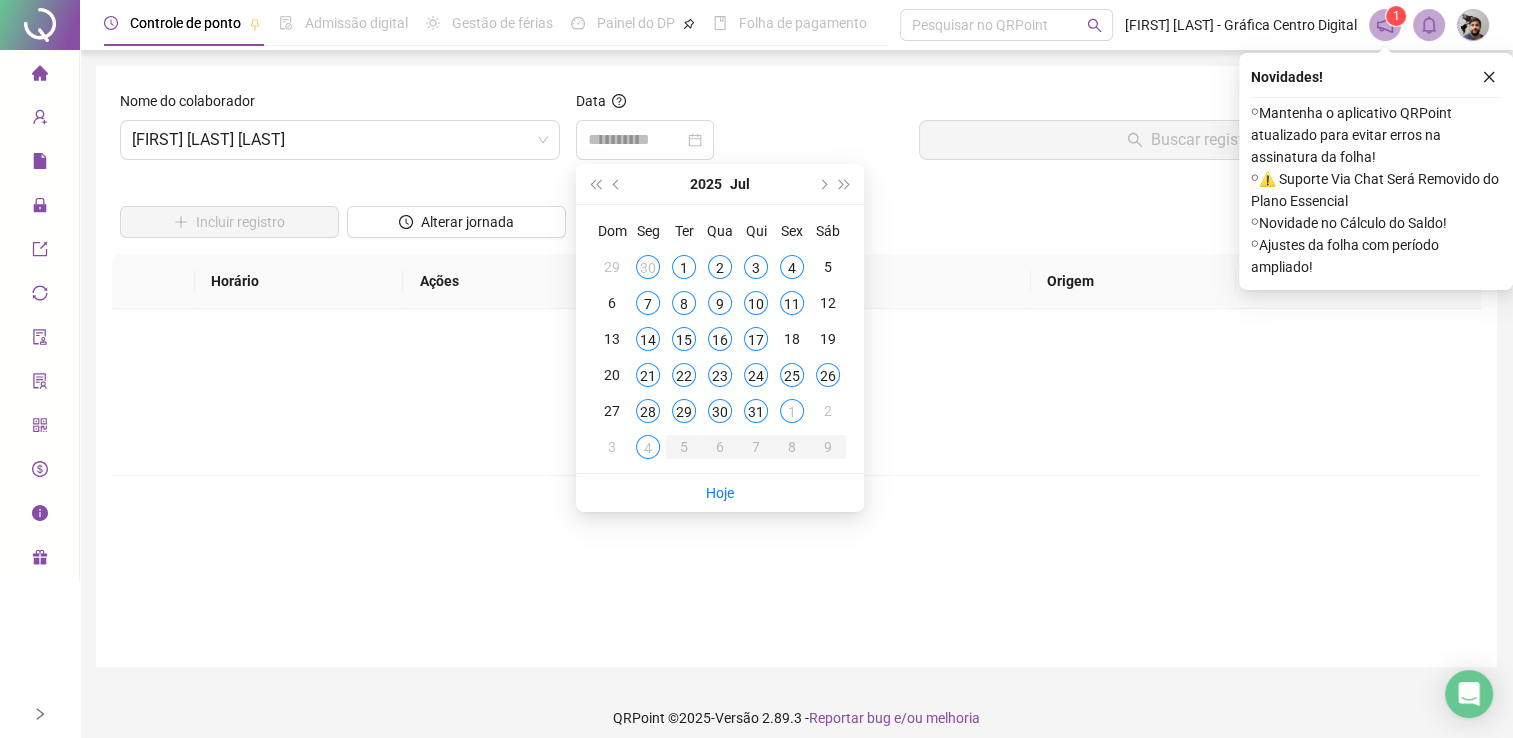 type on "**********" 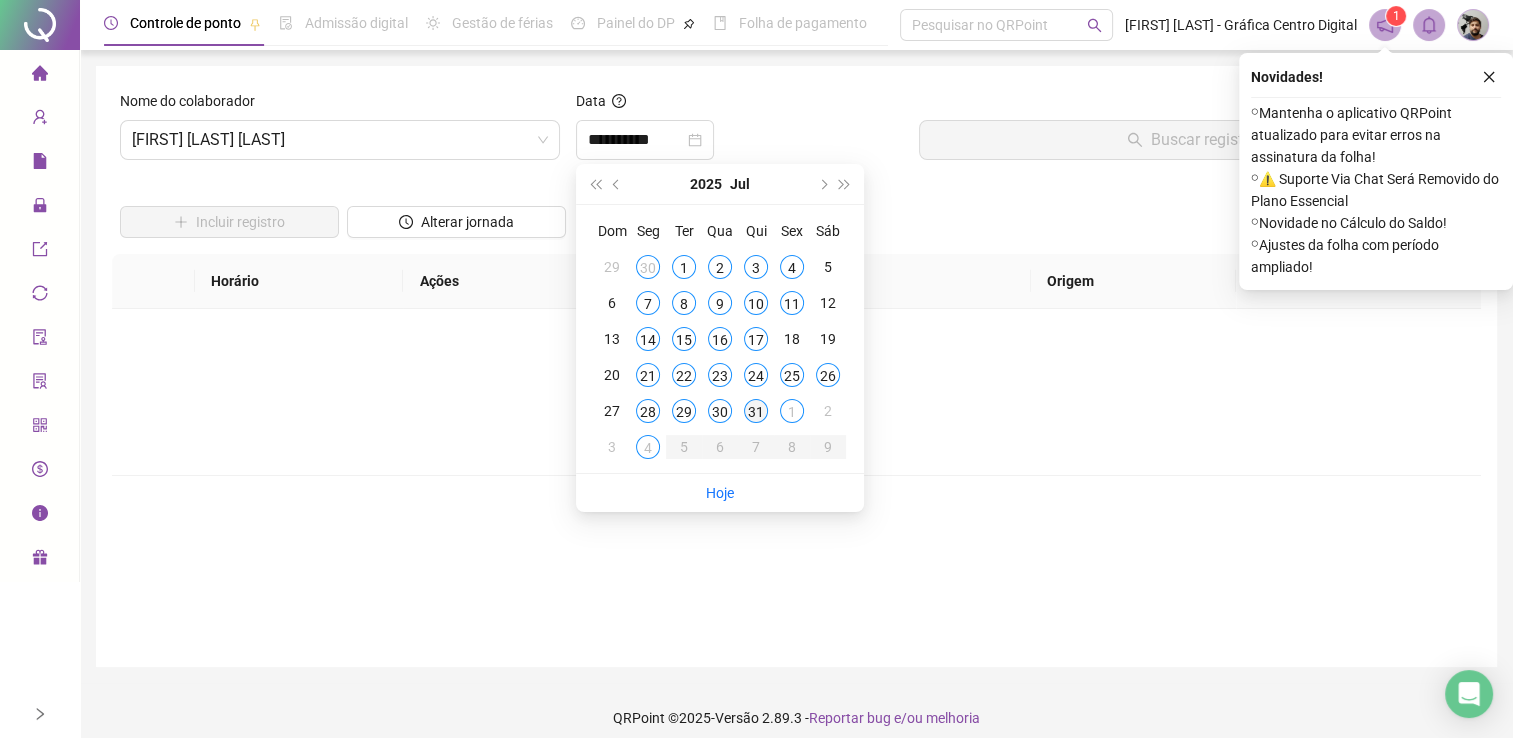 type on "**********" 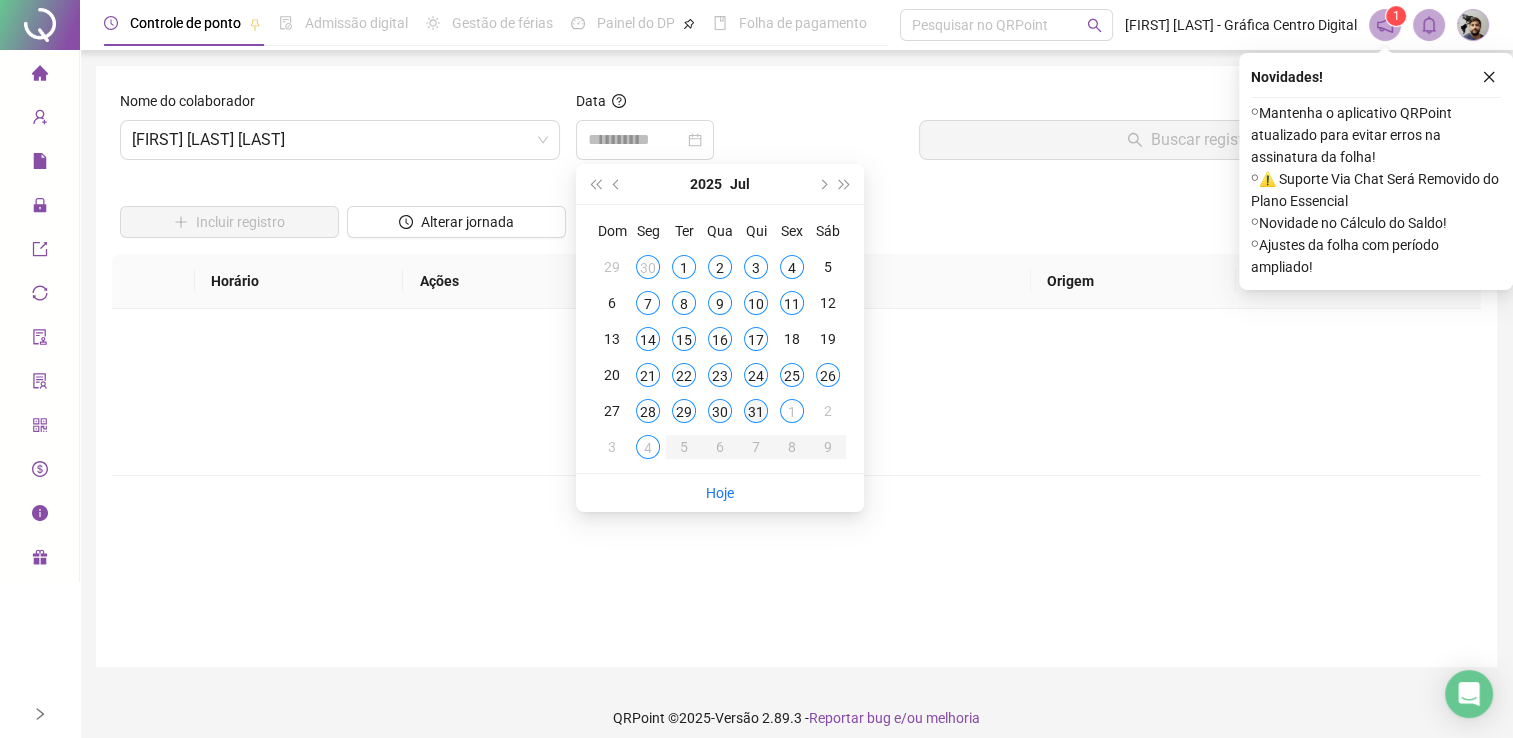 click on "31" at bounding box center [756, 411] 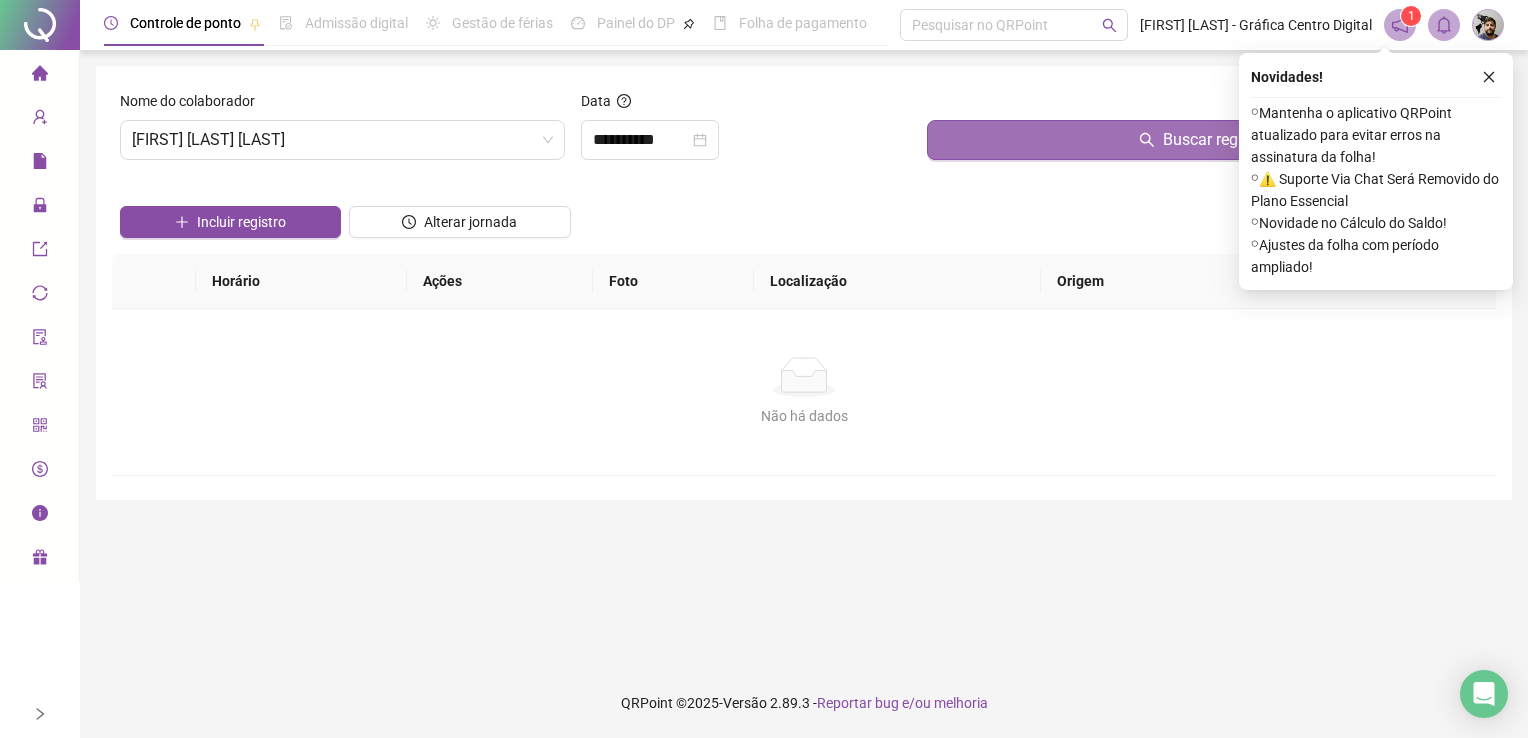 click on "Buscar registros" at bounding box center [1207, 140] 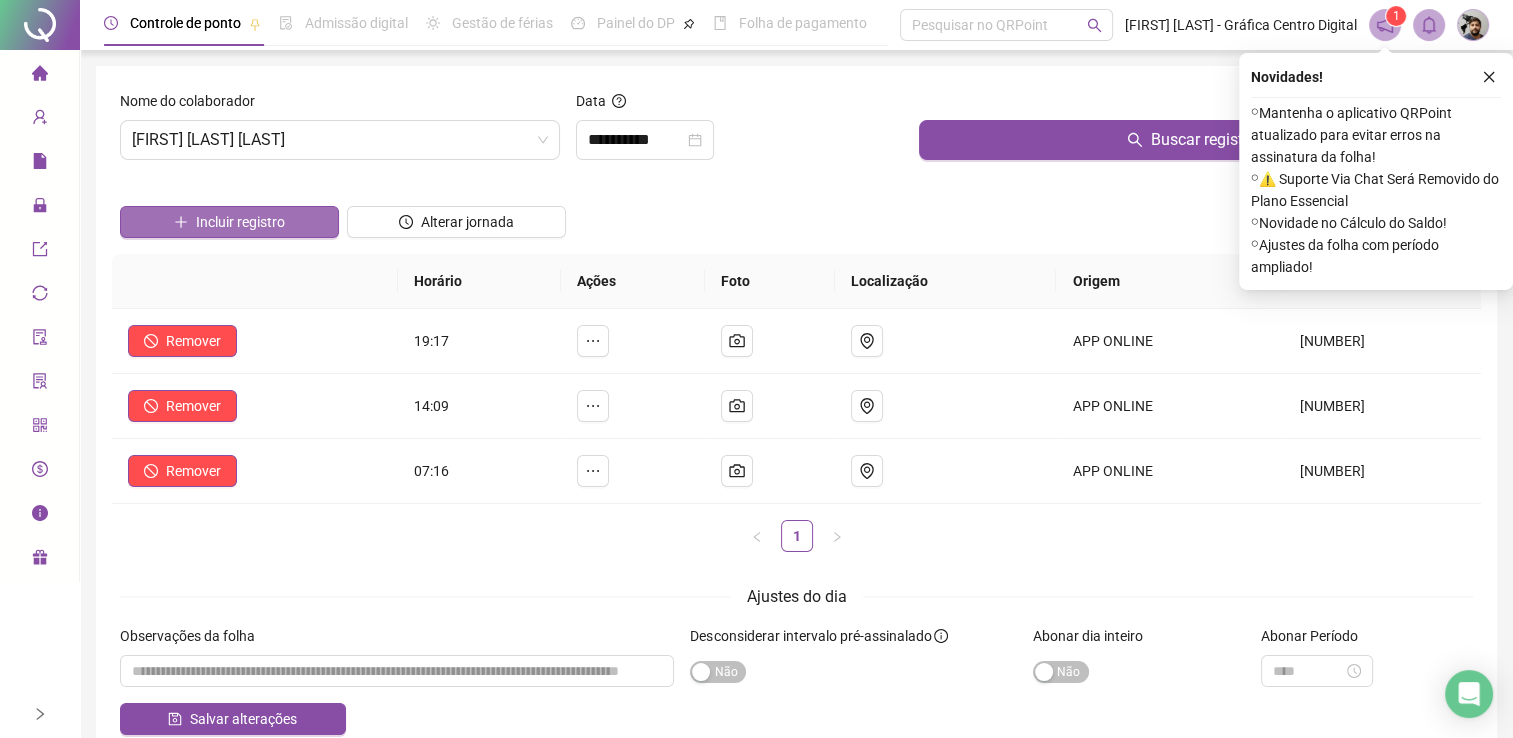 click on "Incluir registro" at bounding box center [240, 222] 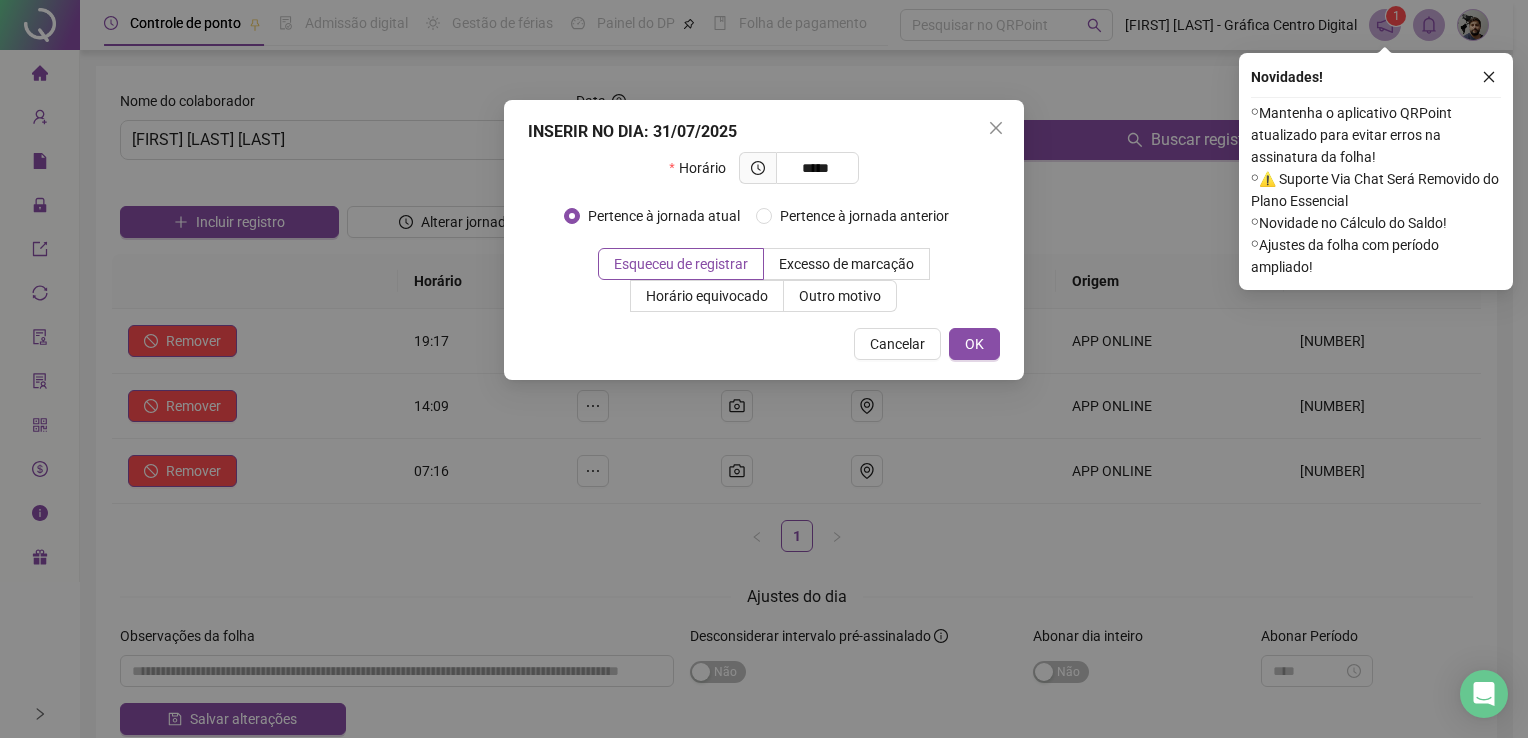 type on "*****" 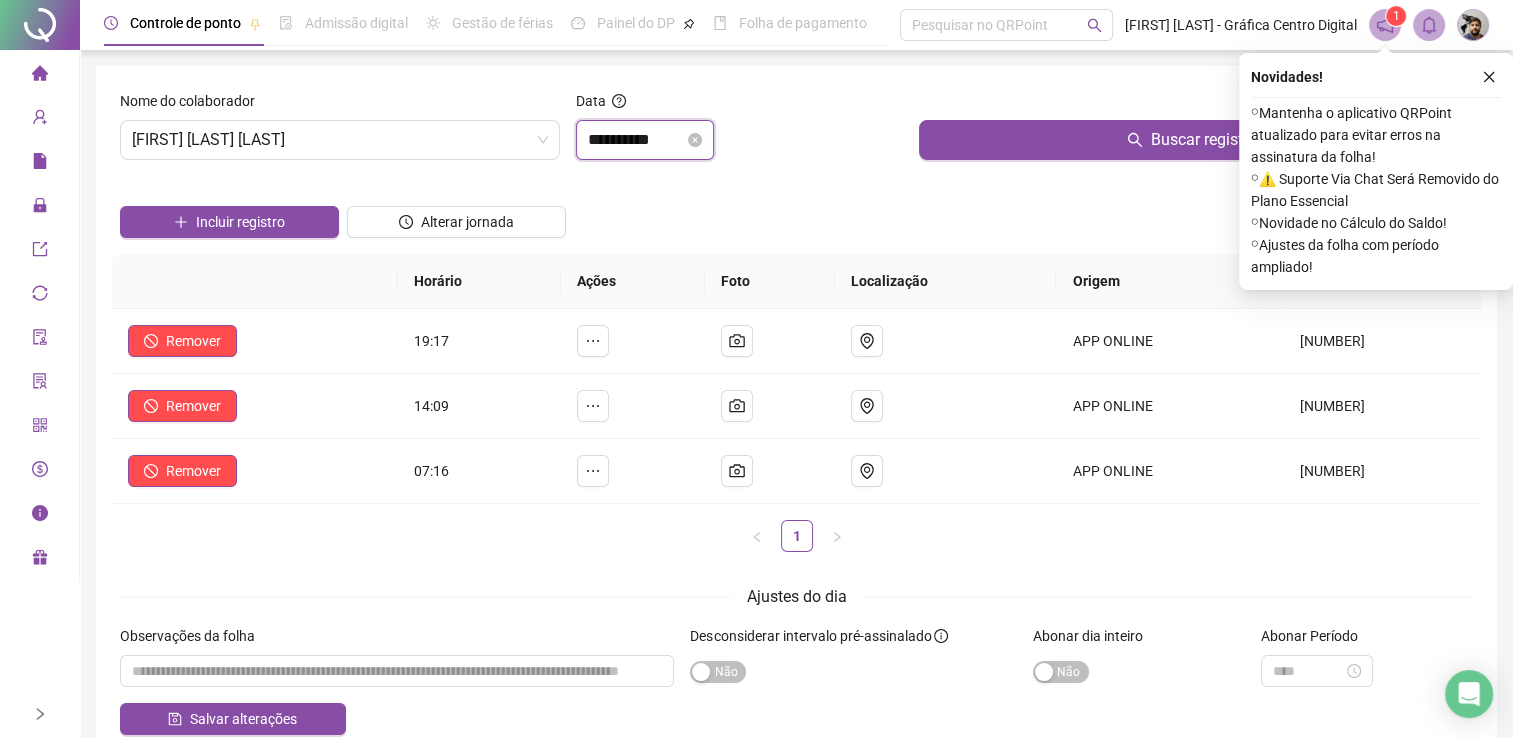 click on "**********" at bounding box center [636, 140] 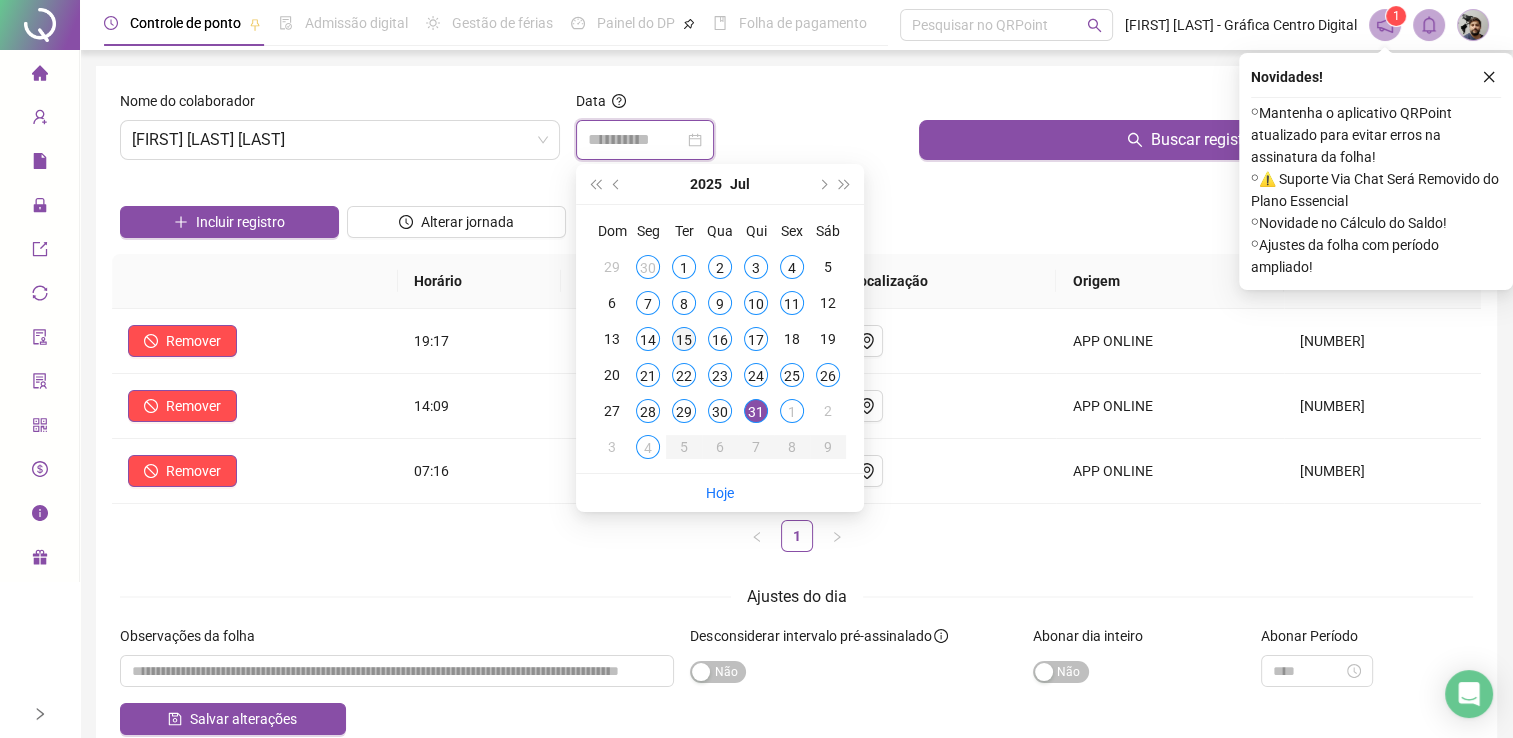 type on "**********" 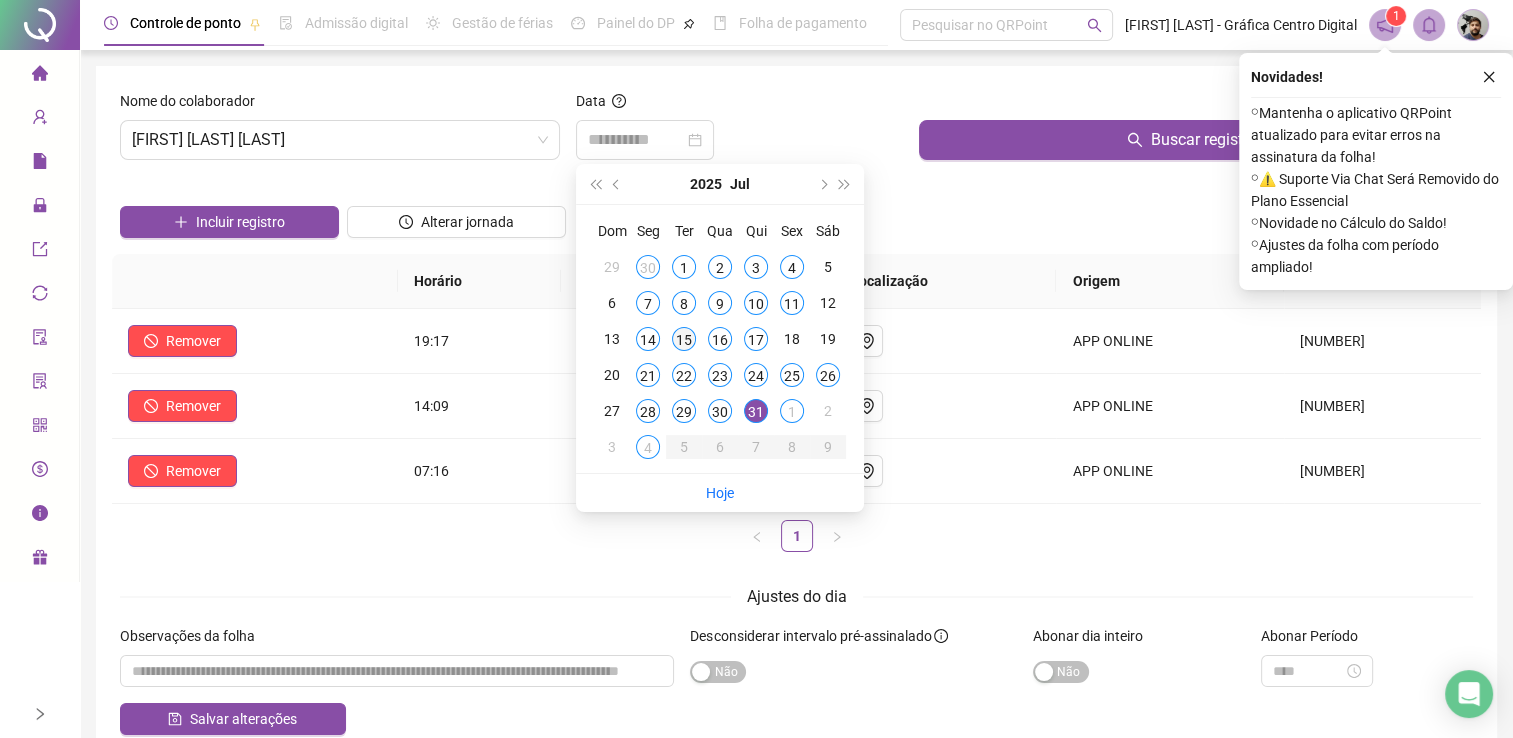 click on "15" at bounding box center (684, 339) 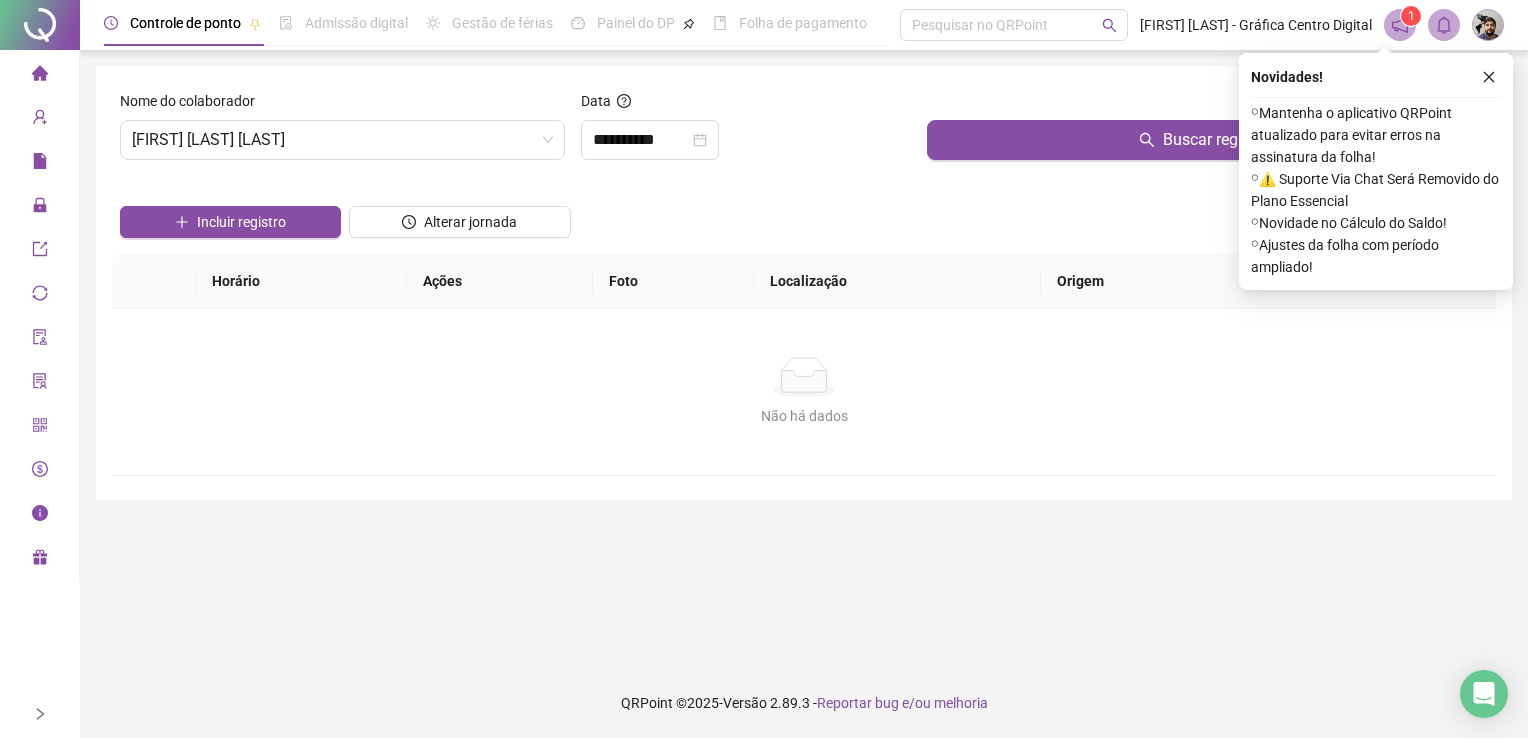 click on "Incluir registro   Alterar jornada" at bounding box center [804, 215] 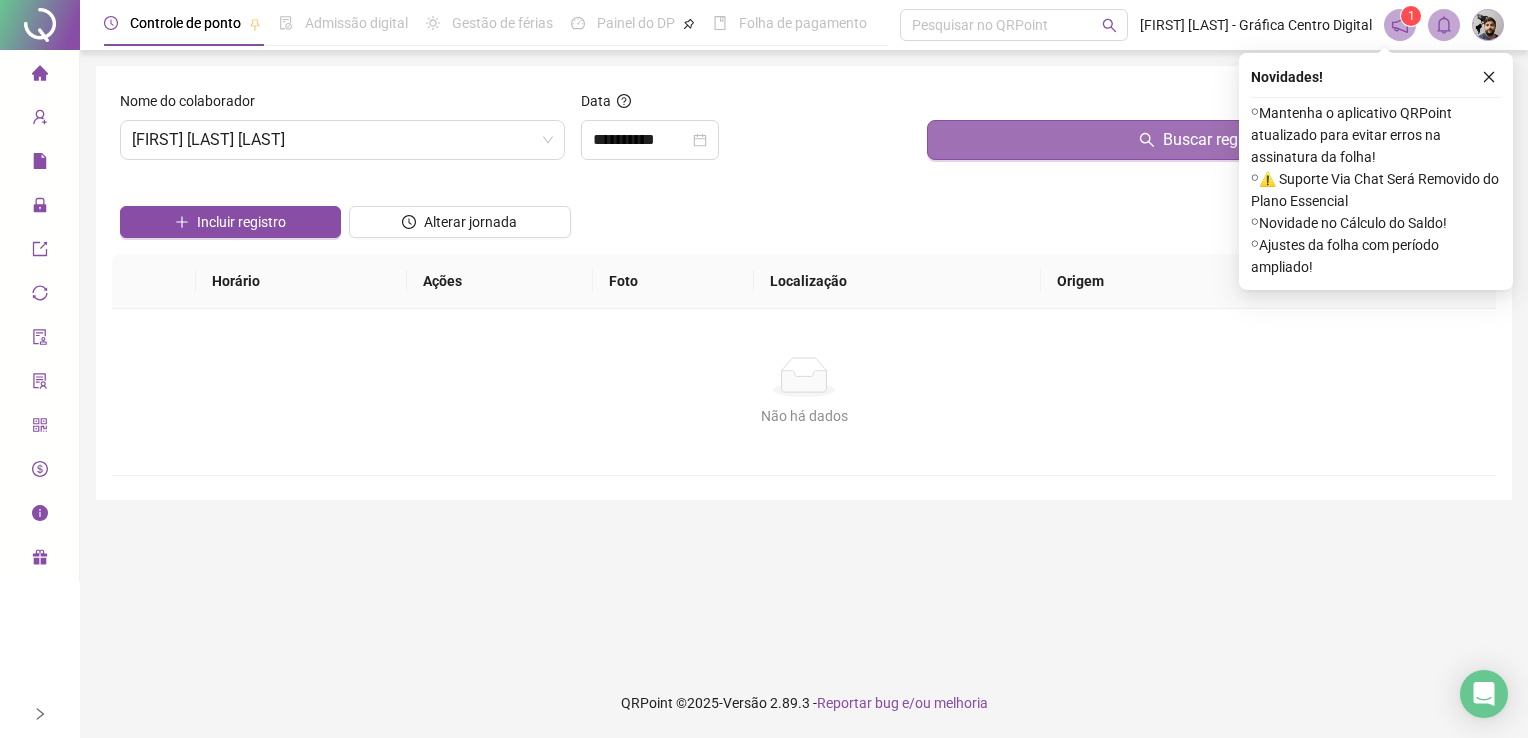 drag, startPoint x: 1038, startPoint y: 137, endPoint x: 1032, endPoint y: 150, distance: 14.3178215 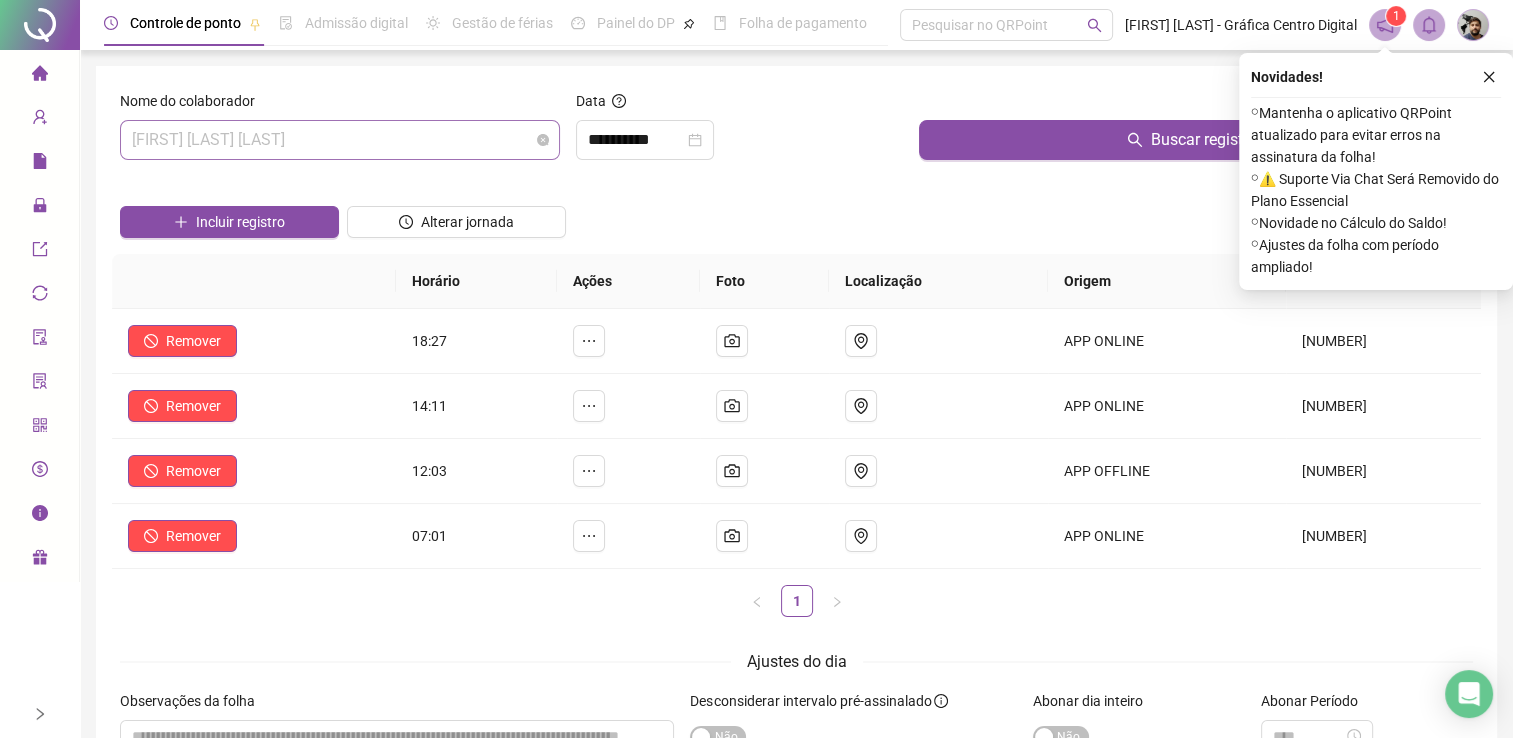click on "[FIRST] [LAST] [LAST]" at bounding box center (340, 140) 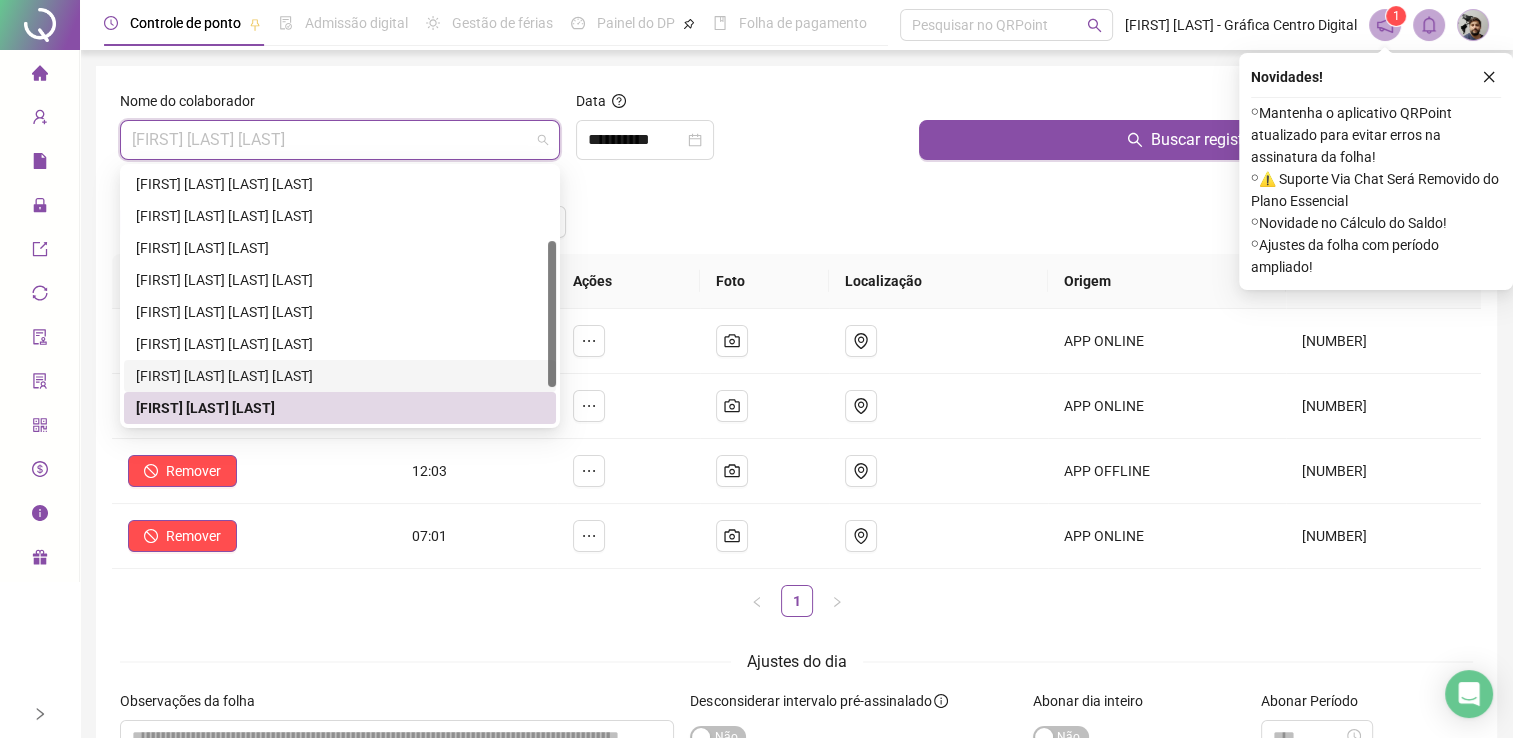 click on "[FIRST] [LAST] [LAST] [LAST]" at bounding box center (340, 376) 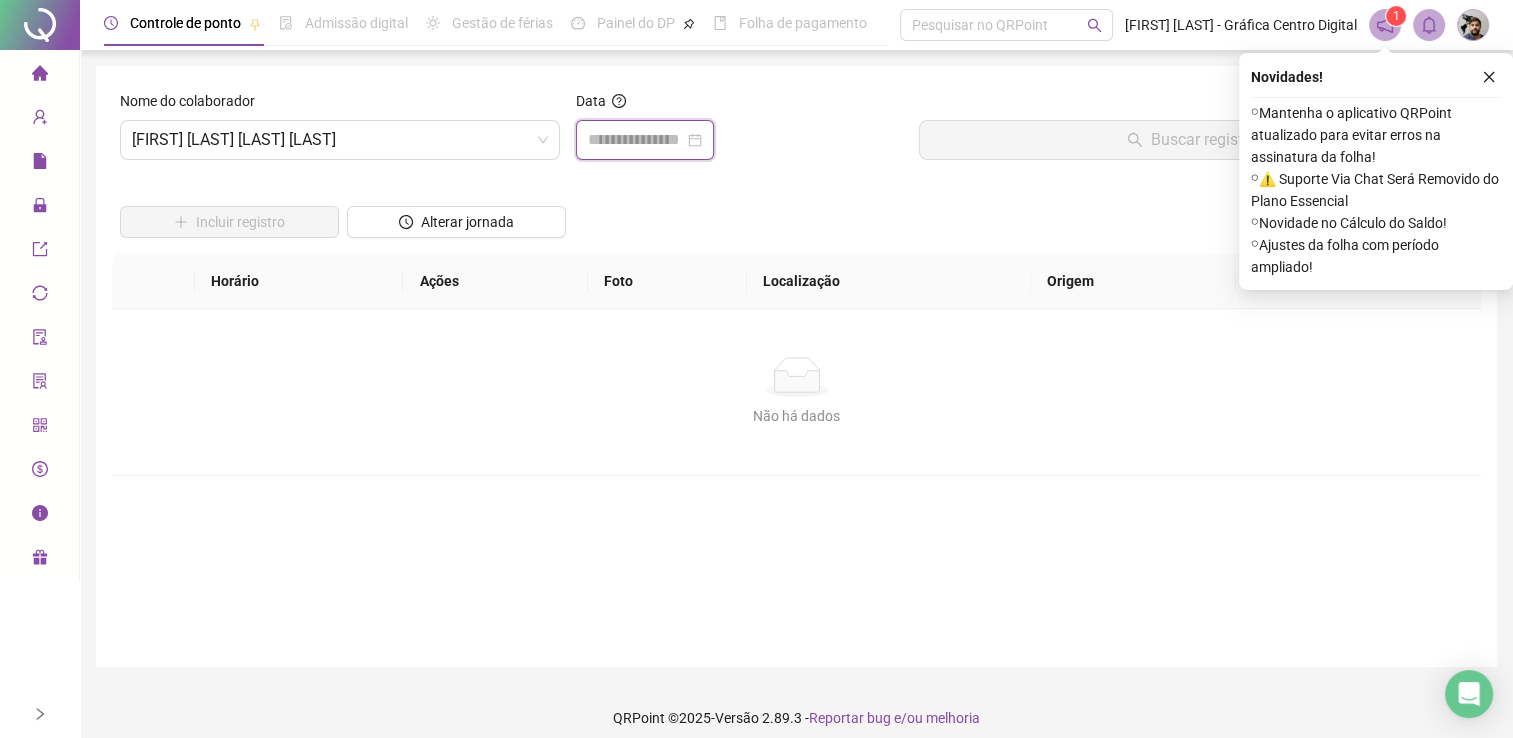click at bounding box center [636, 140] 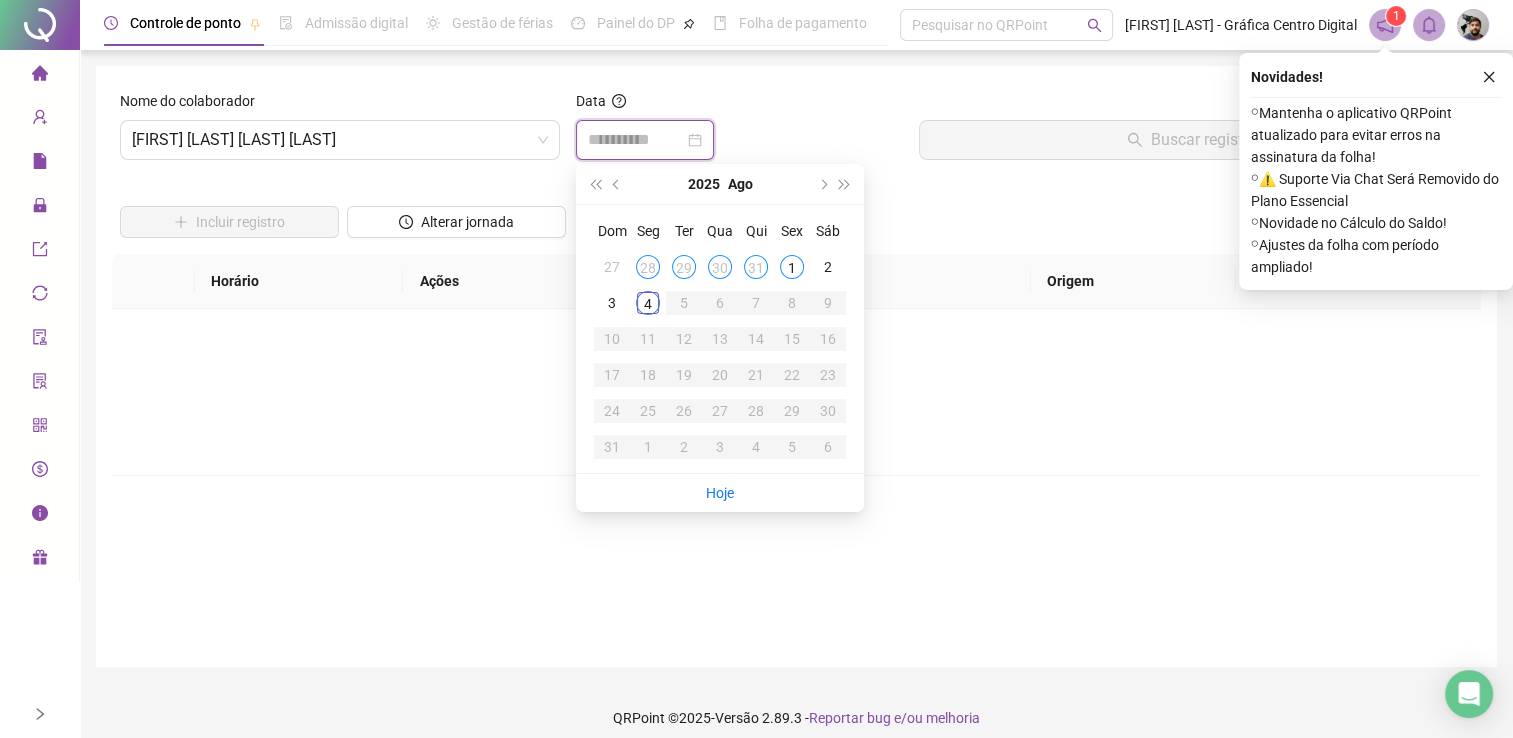 type on "**********" 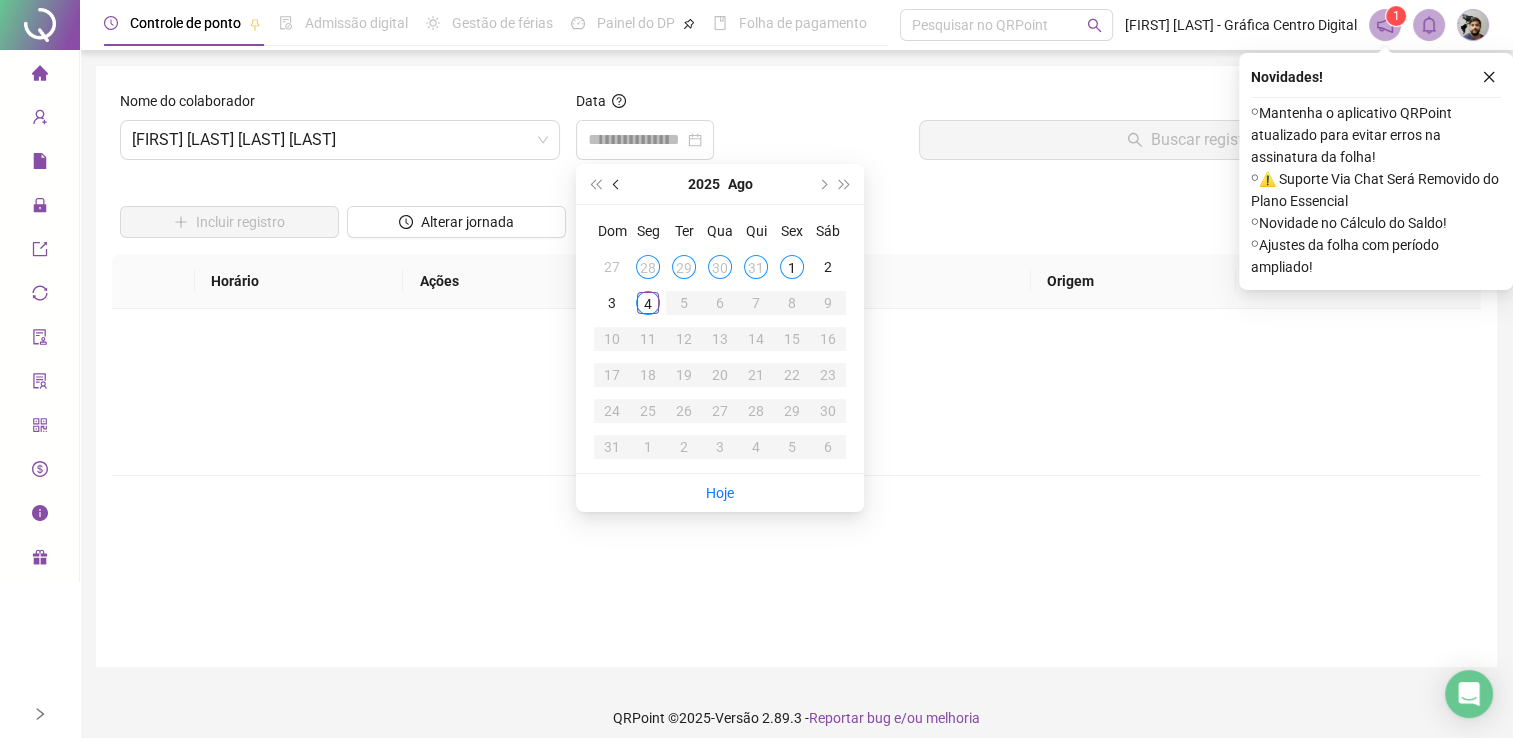 click at bounding box center [617, 184] 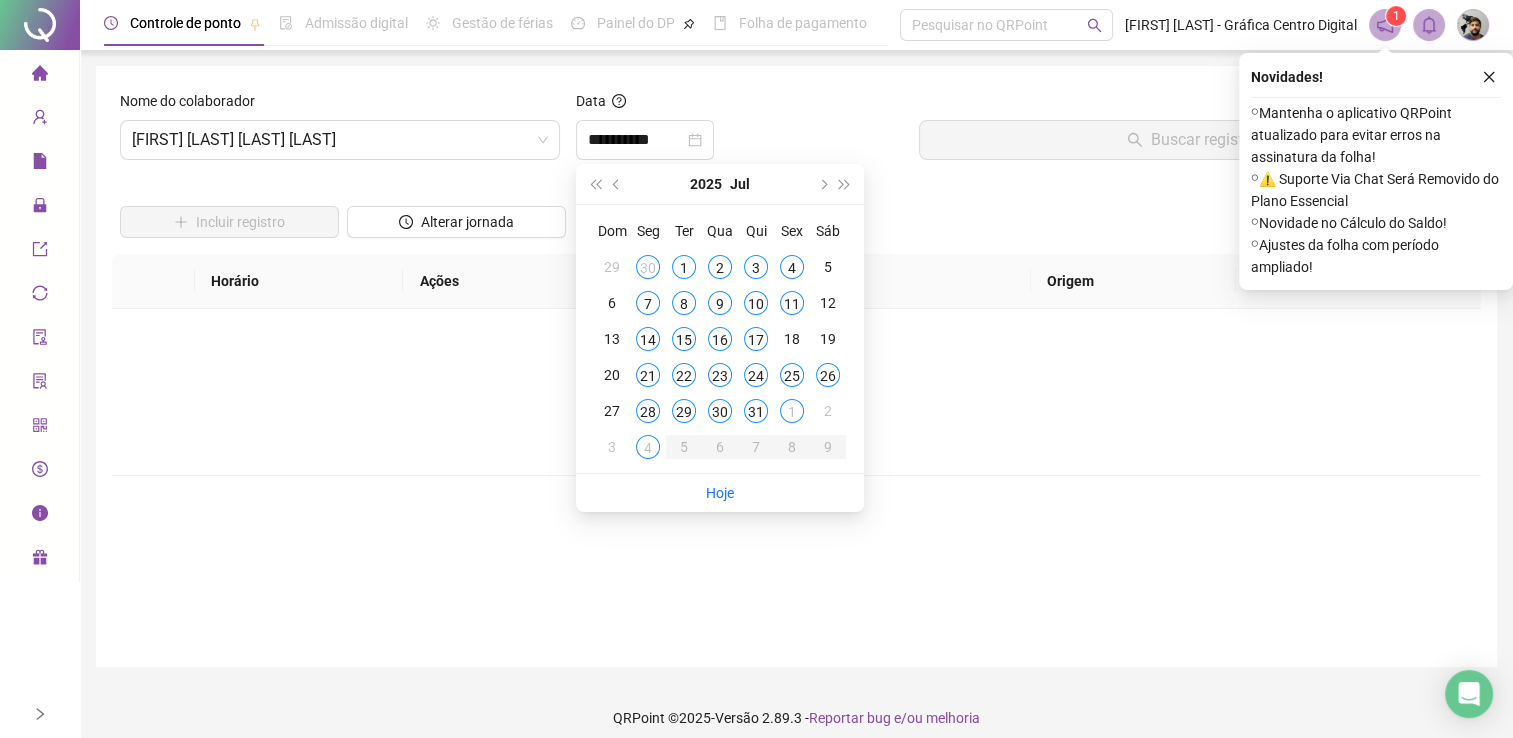 type on "**********" 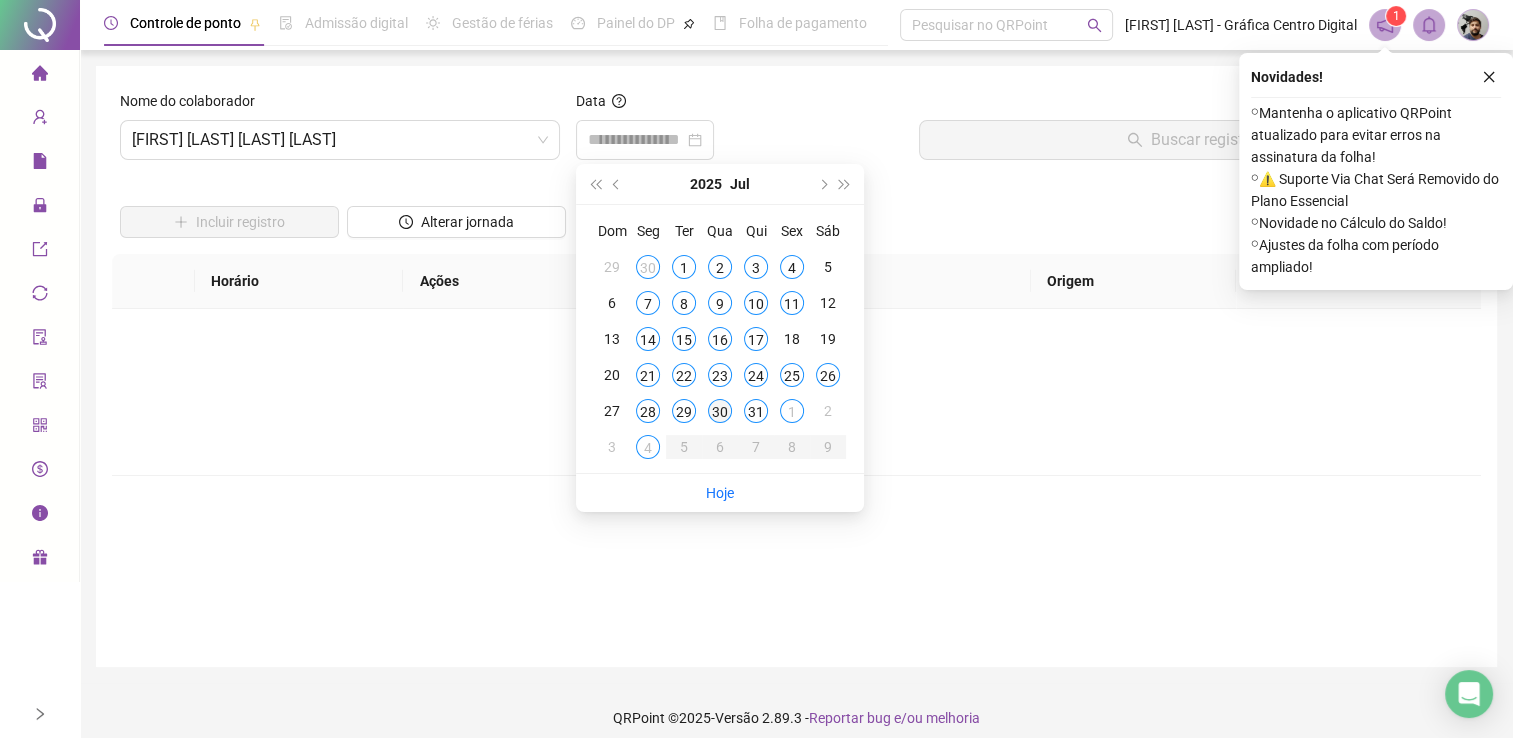 type on "**********" 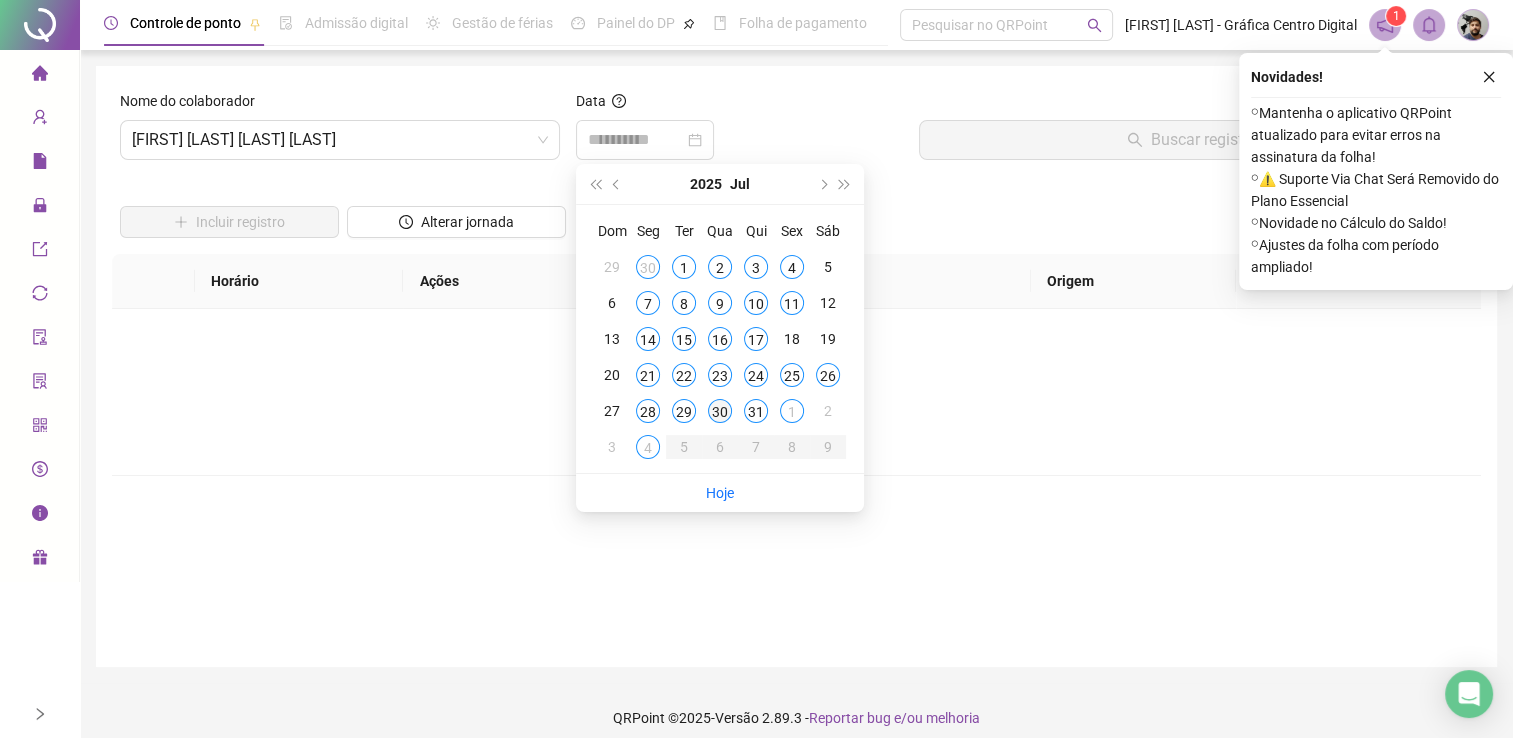 click on "30" at bounding box center (720, 411) 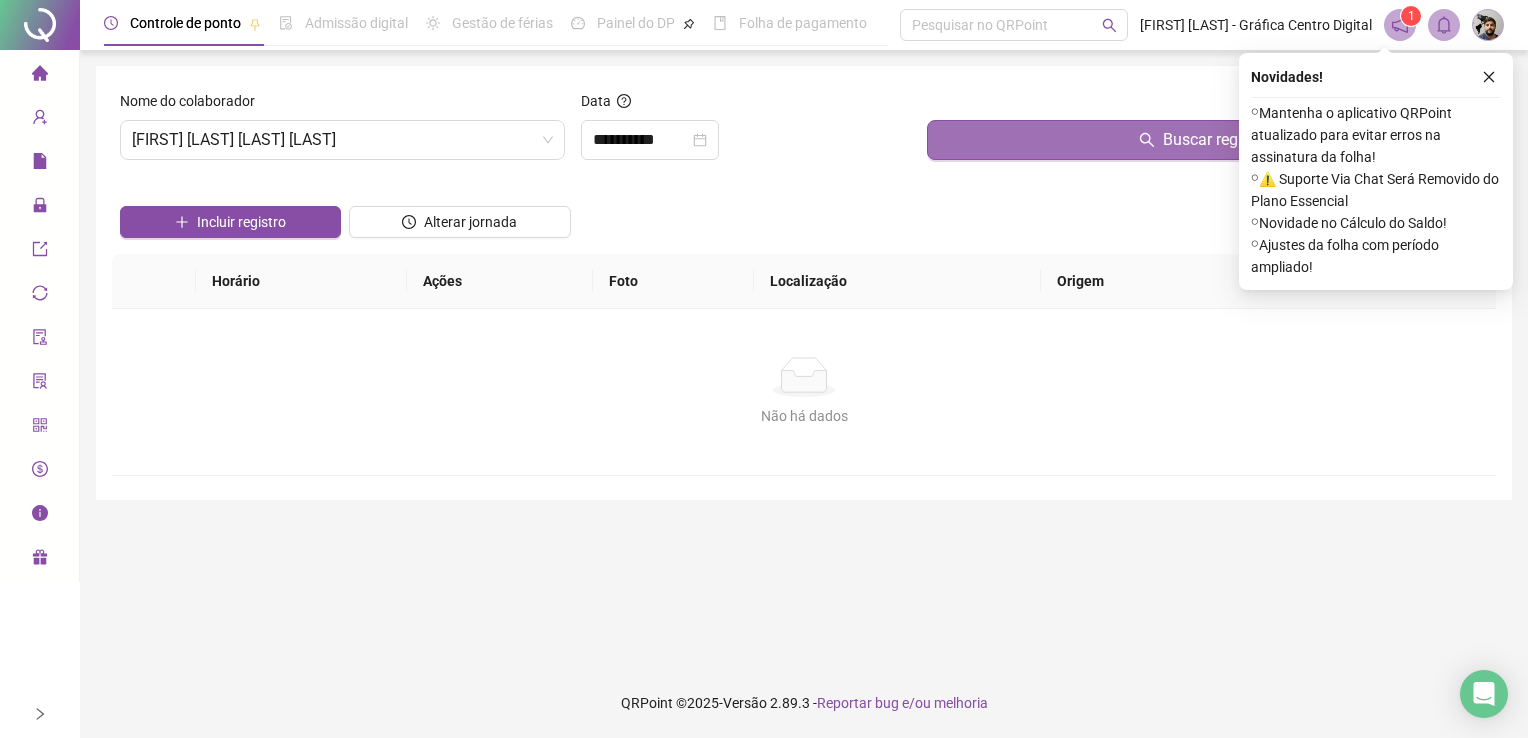click 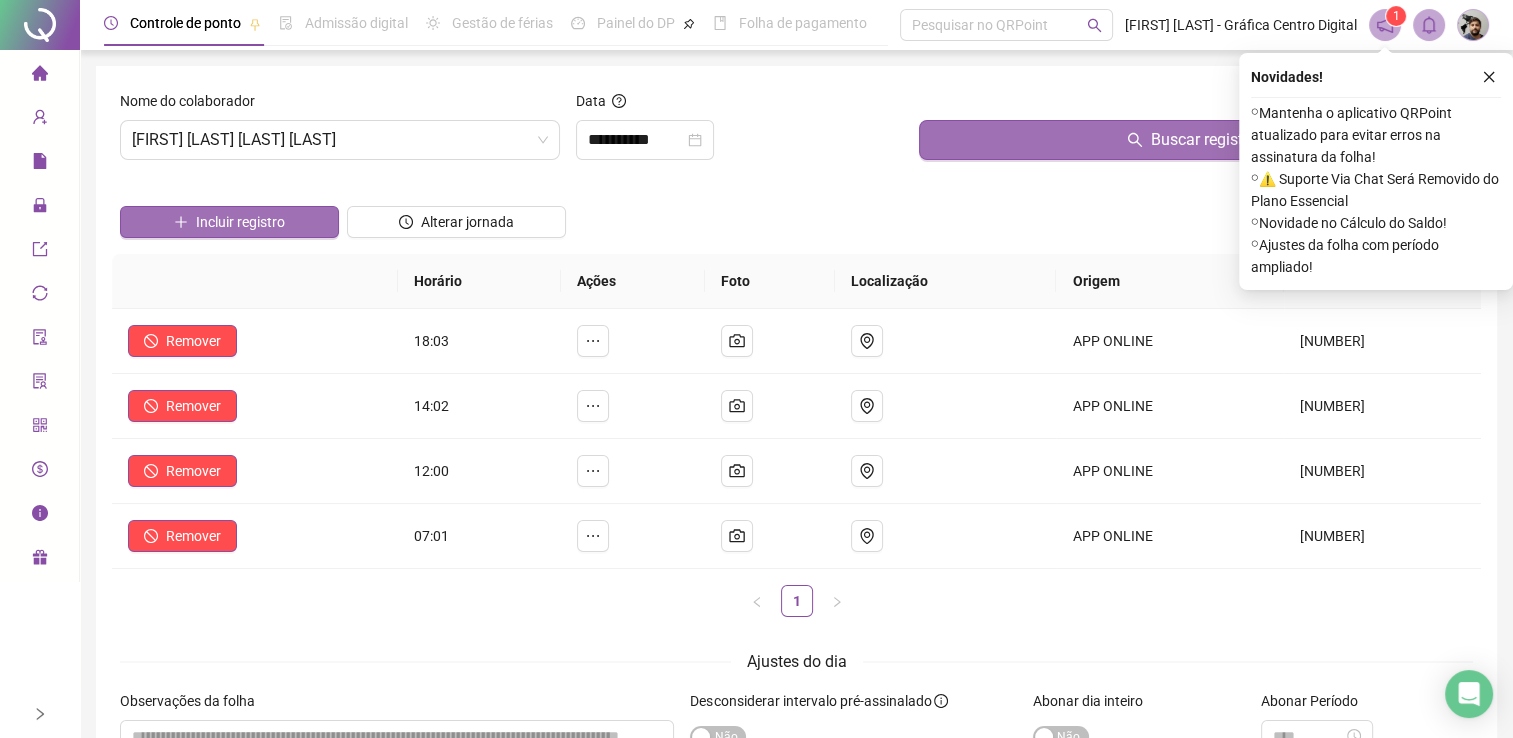 click on "Incluir registro" at bounding box center (229, 222) 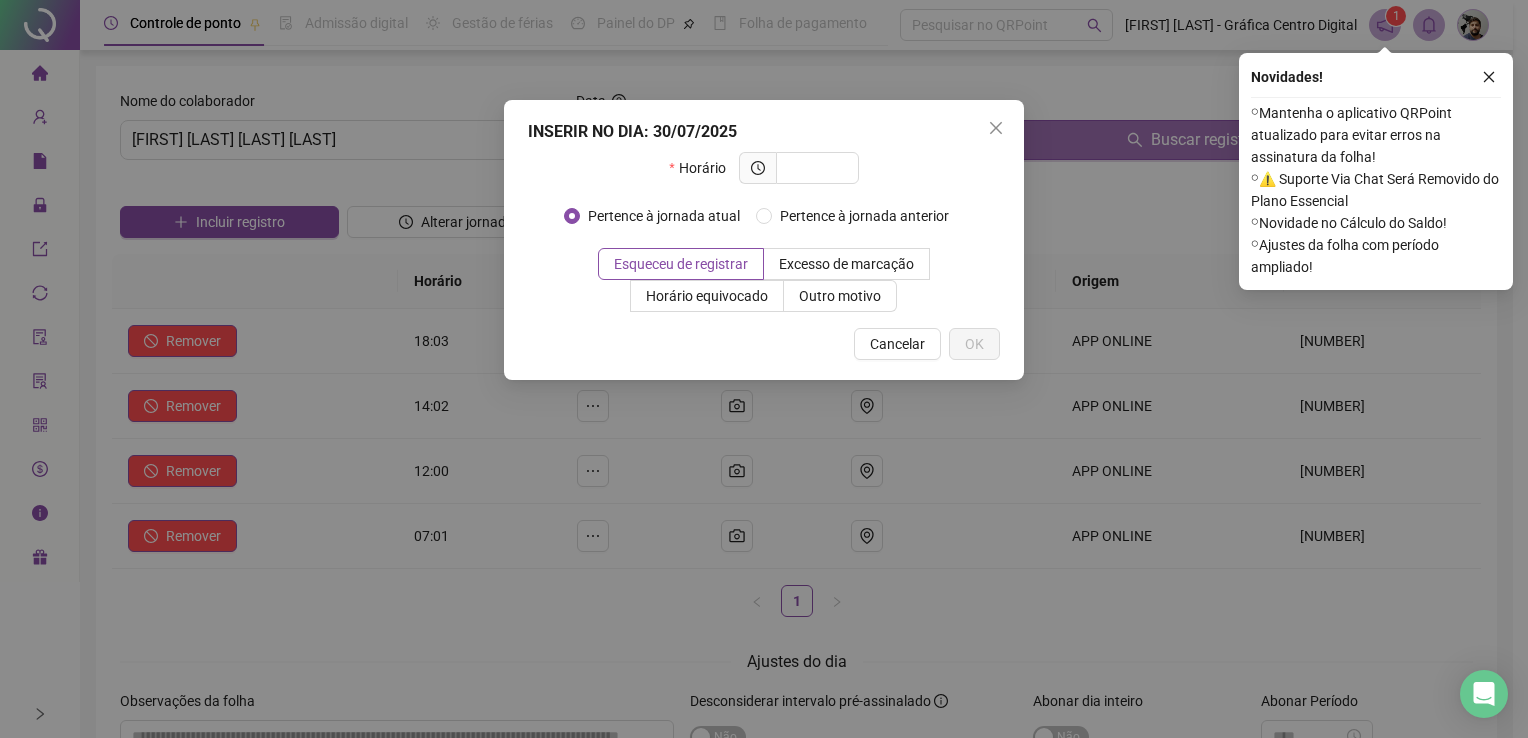 click on "INSERIR NO DIA :   30/07/2025 Horário Pertence à jornada atual Pertence à jornada anterior Esqueceu de registrar Excesso de marcação Horário equivocado Outro motivo Motivo Cancelar OK" at bounding box center [764, 369] 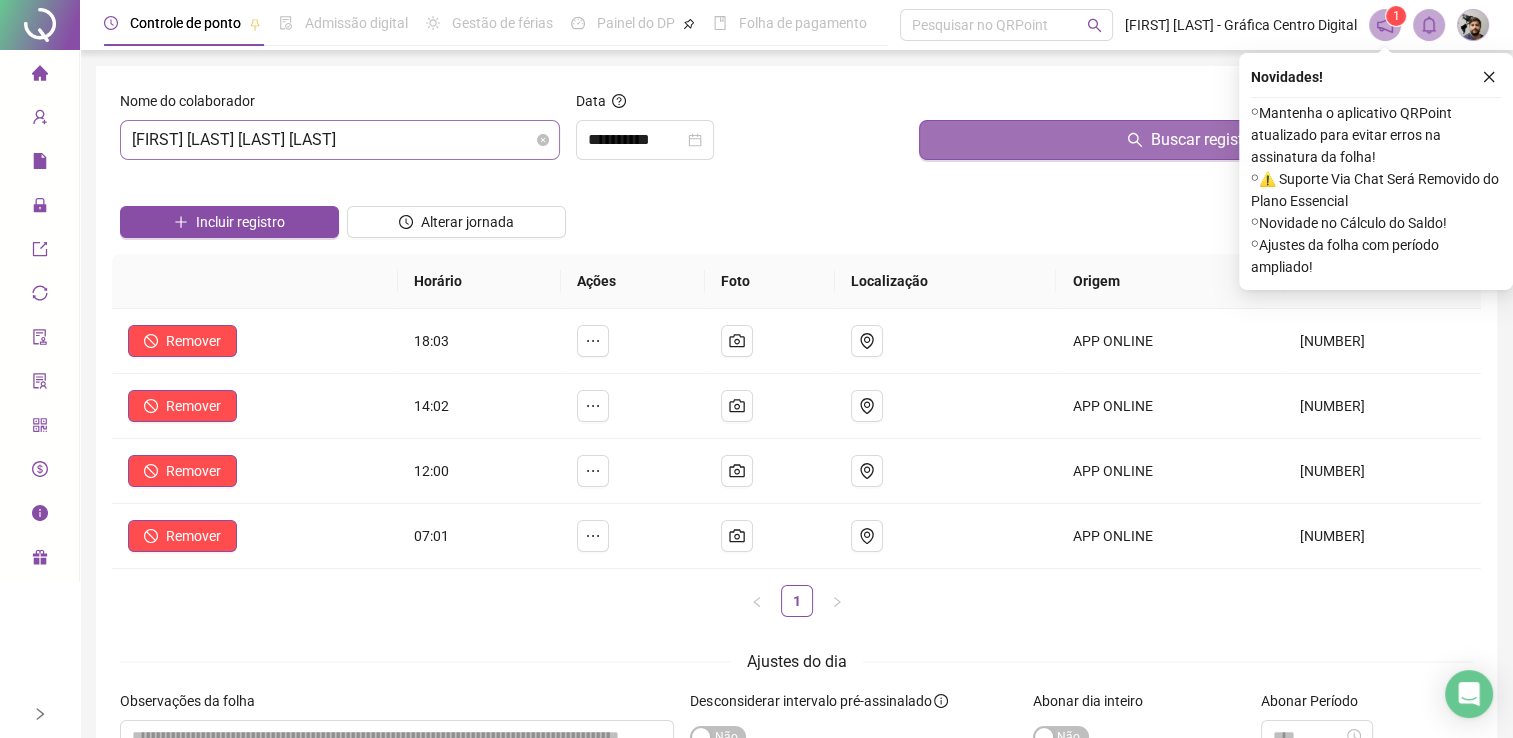 click on "[FIRST] [LAST] [LAST] [LAST]" at bounding box center [340, 140] 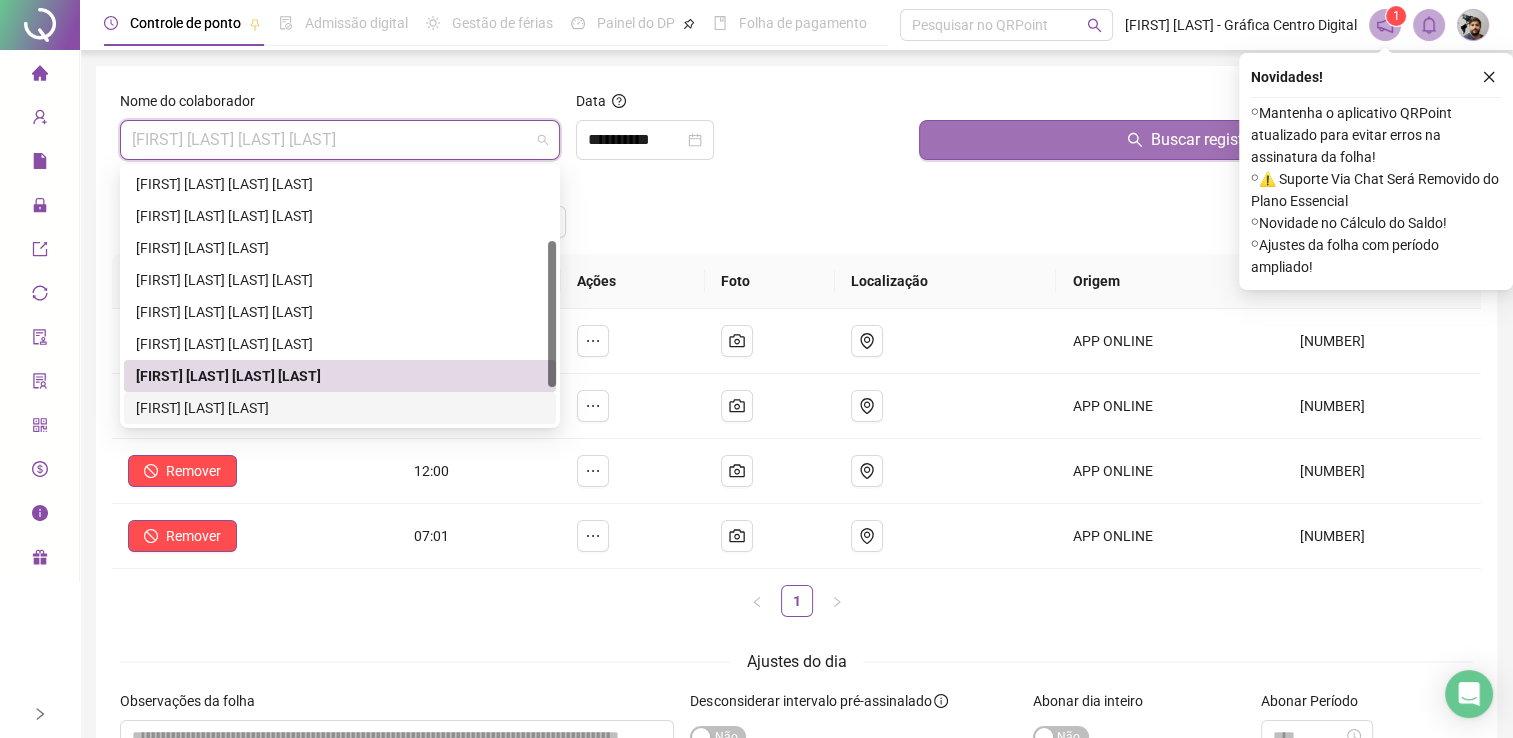 click on "[FIRST] [LAST] [LAST]" at bounding box center (340, 408) 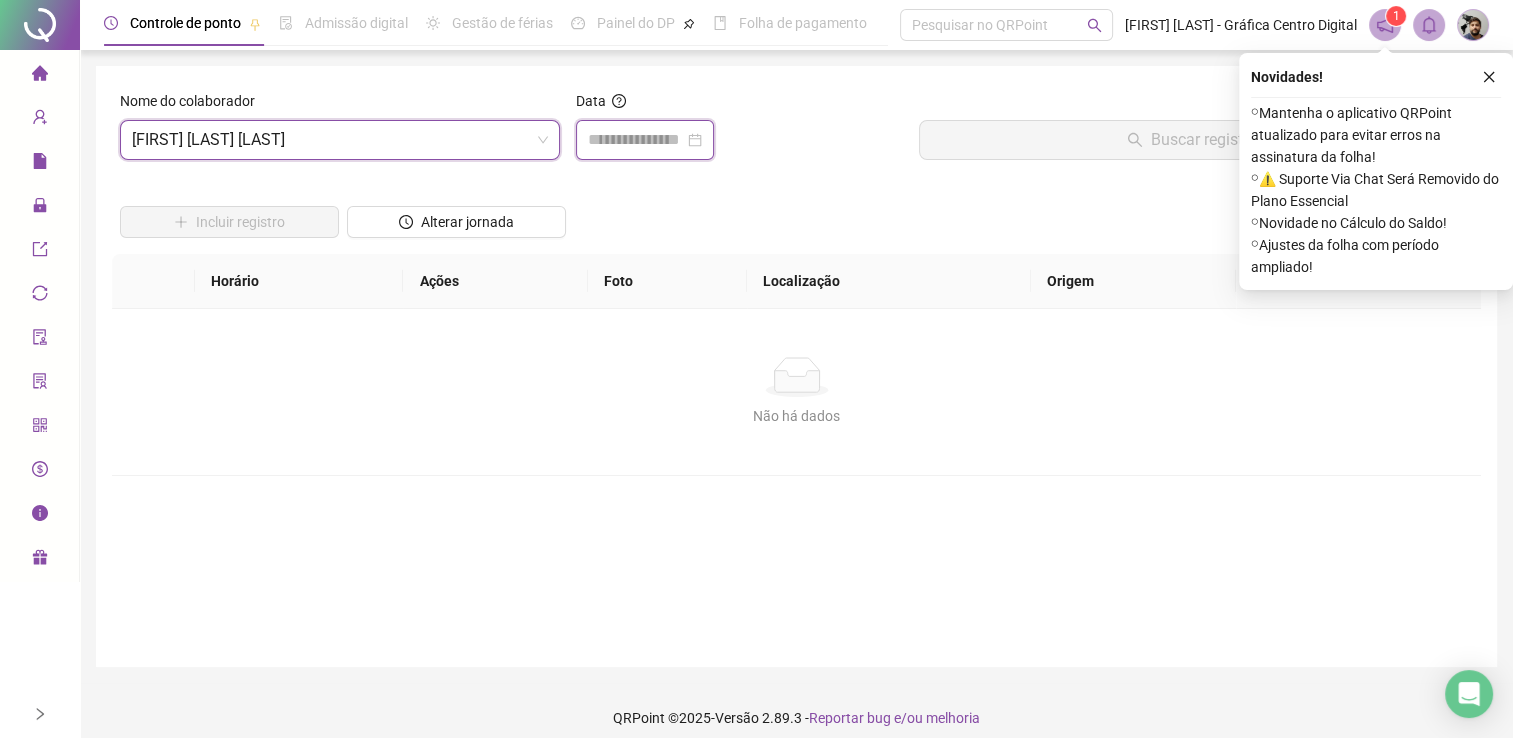click at bounding box center (636, 140) 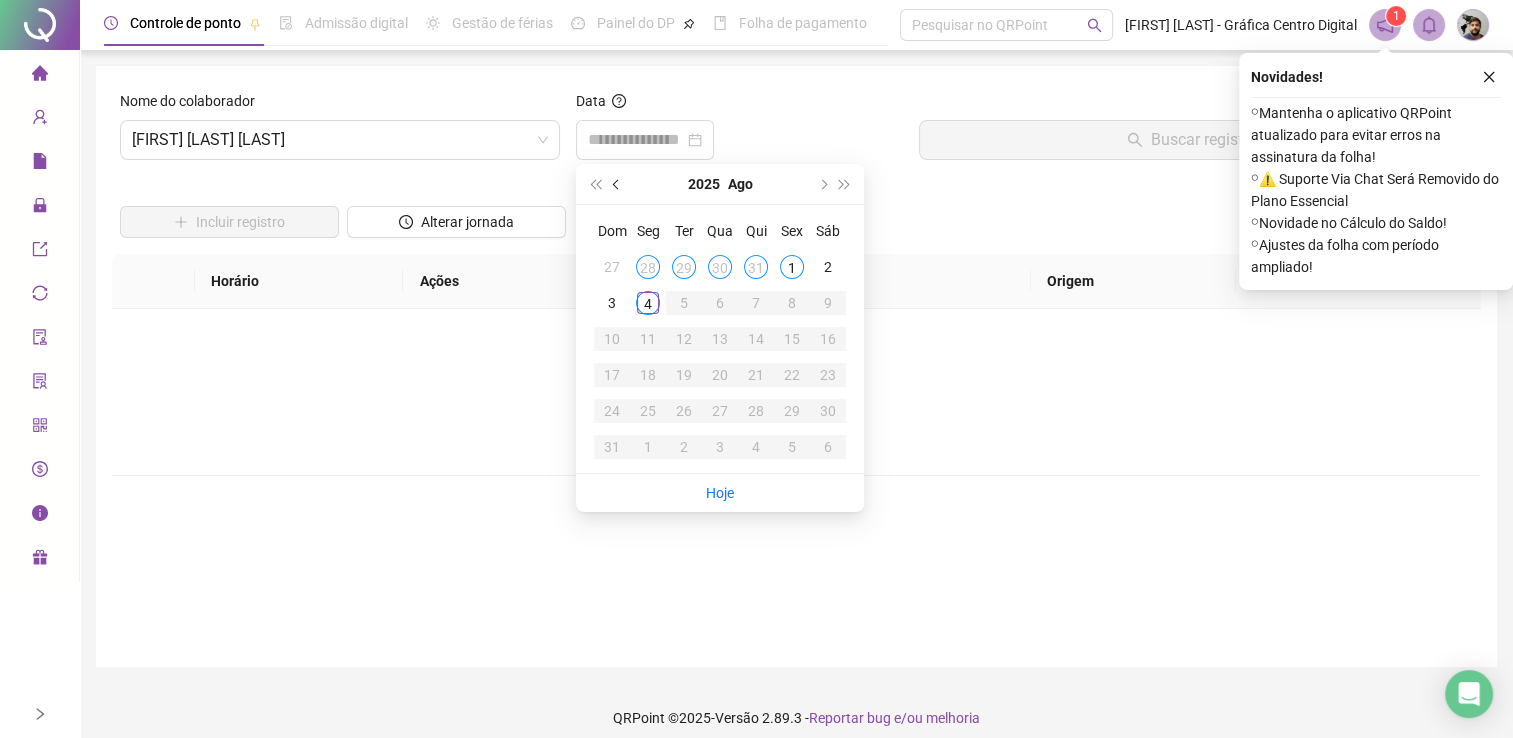 click at bounding box center [617, 184] 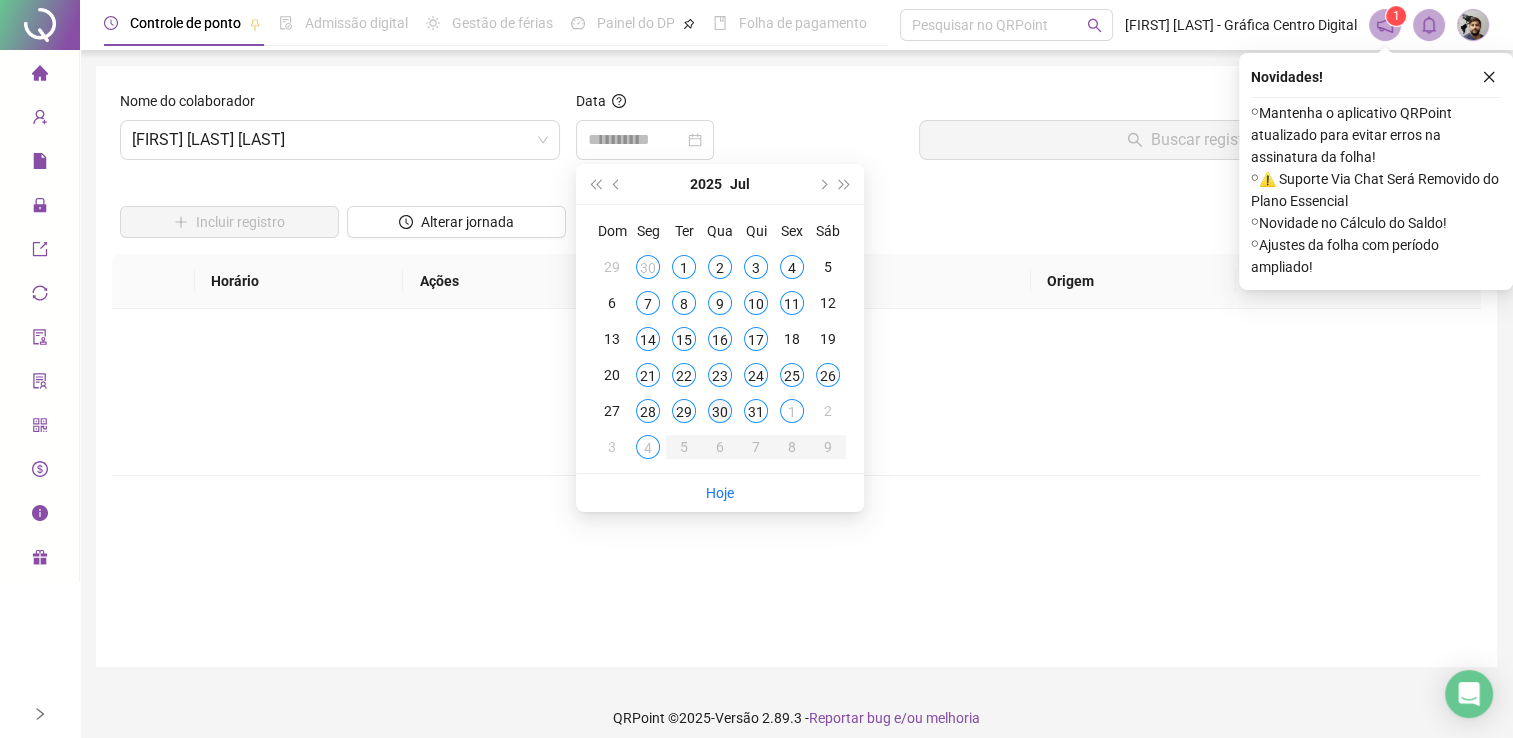 type on "**********" 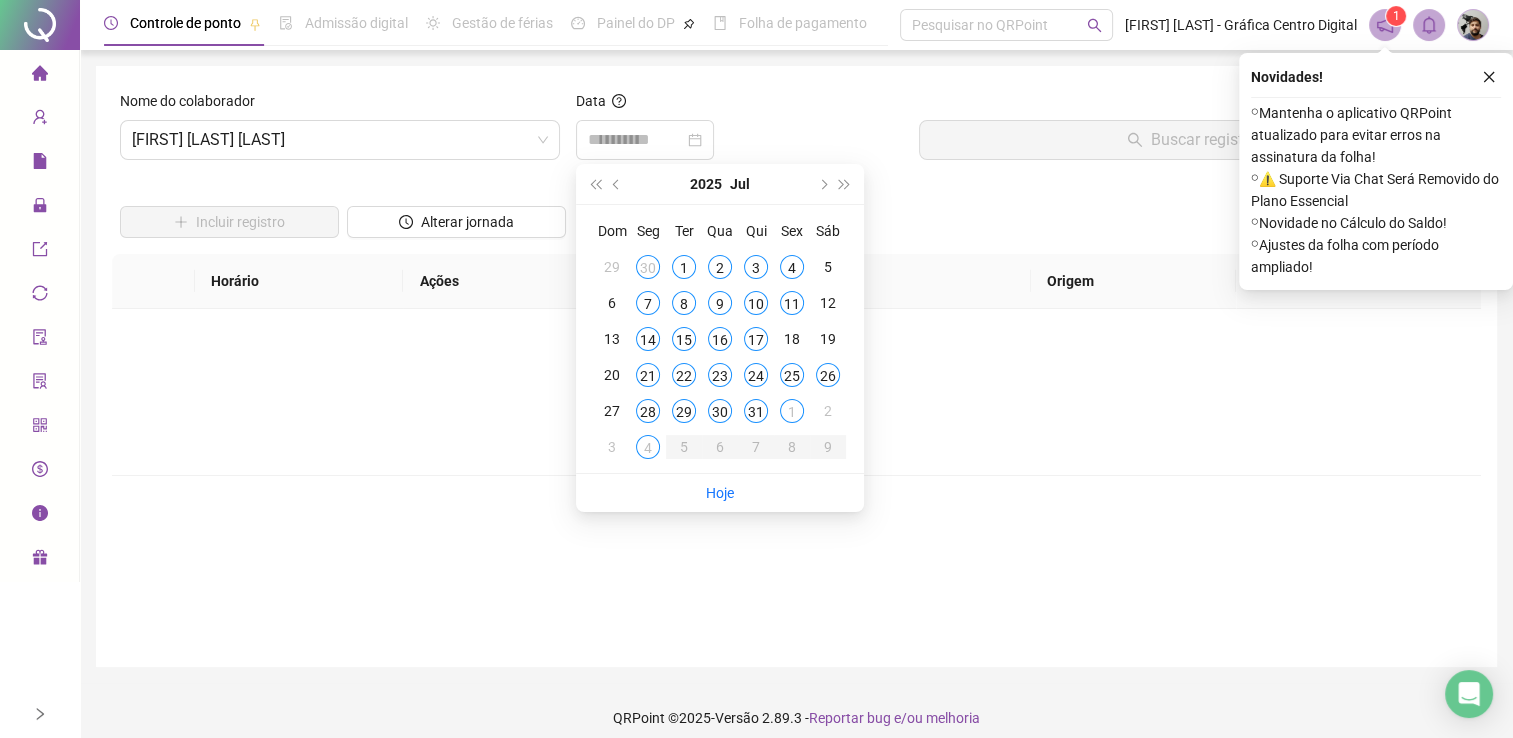 click on "30" at bounding box center [720, 411] 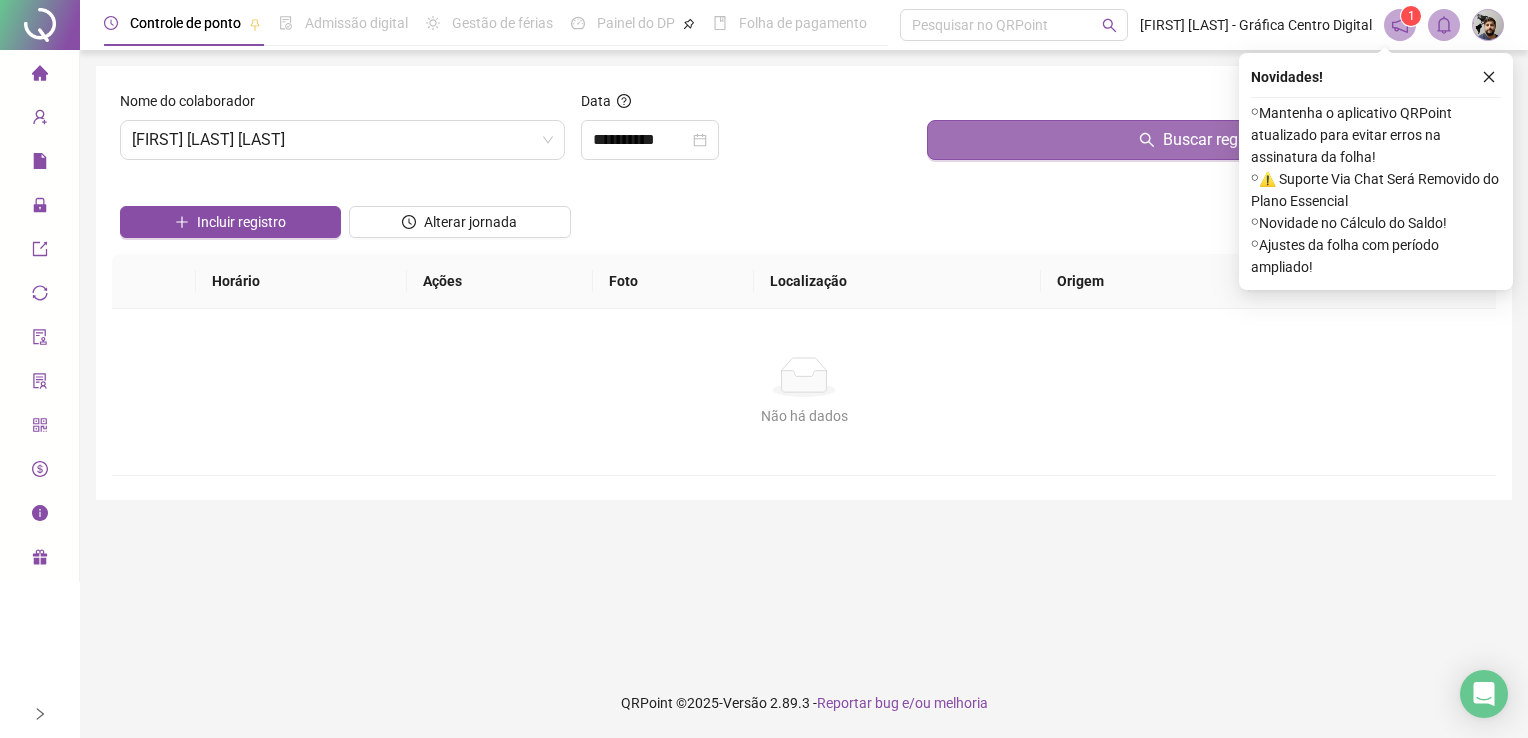 click on "Buscar registros" at bounding box center [1220, 140] 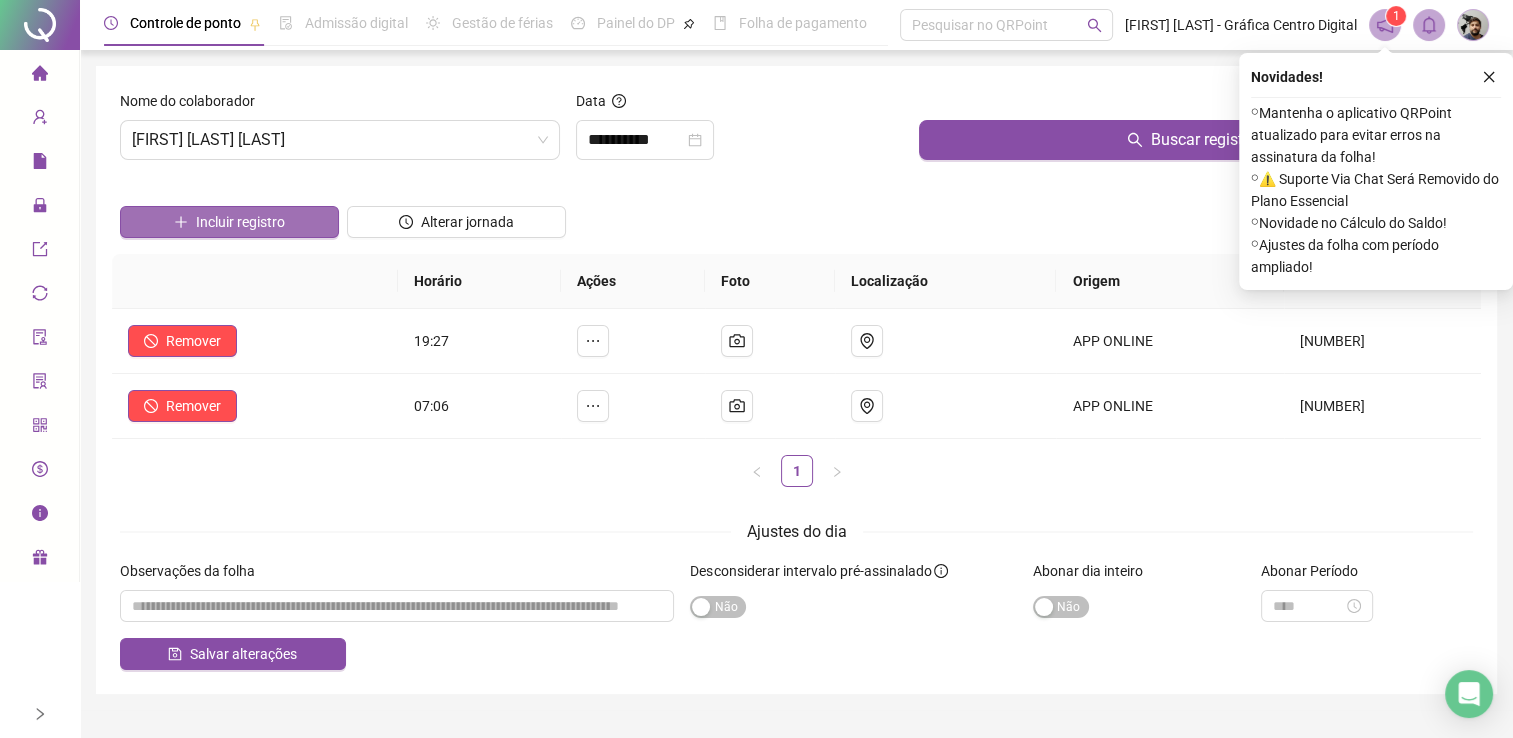 click on "Incluir registro" at bounding box center (240, 222) 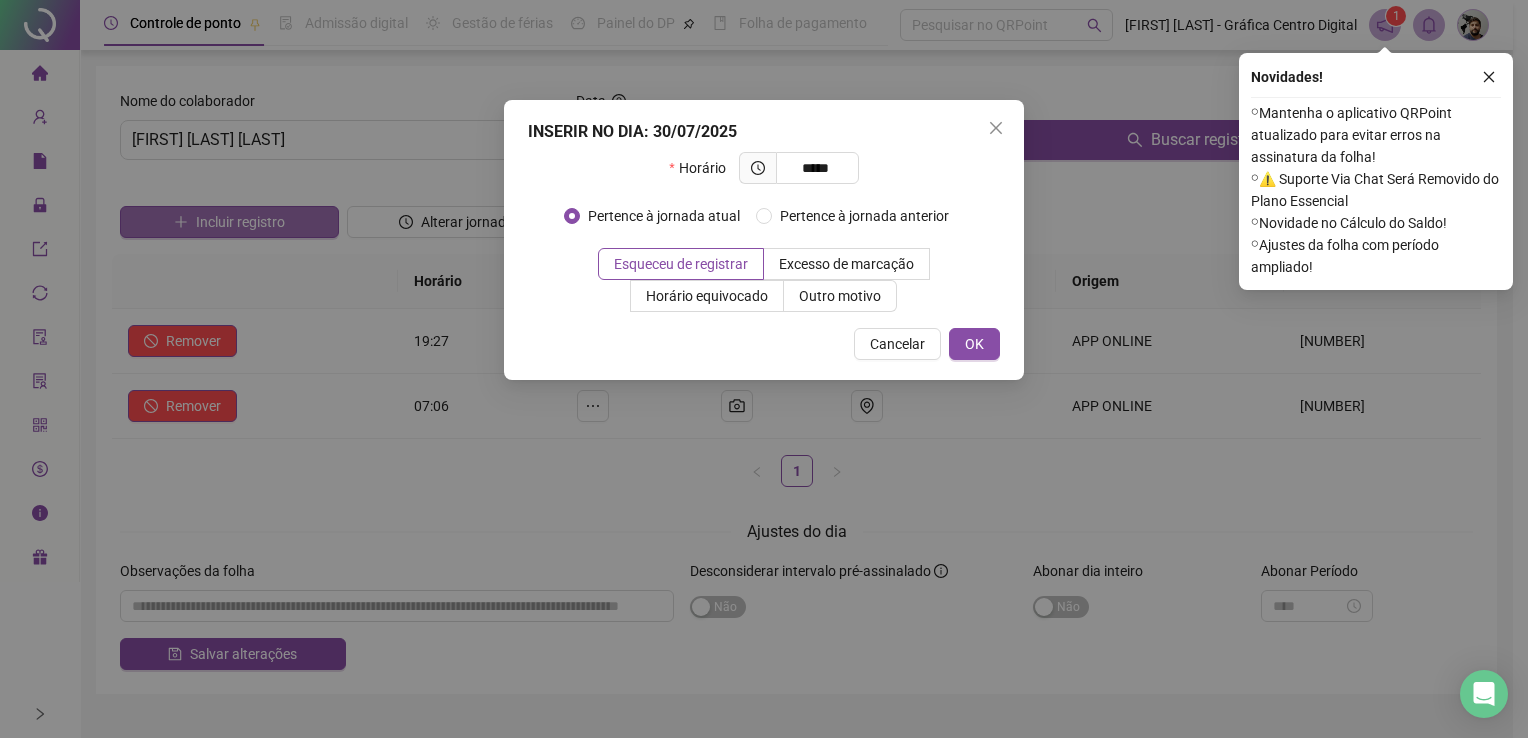 type on "*****" 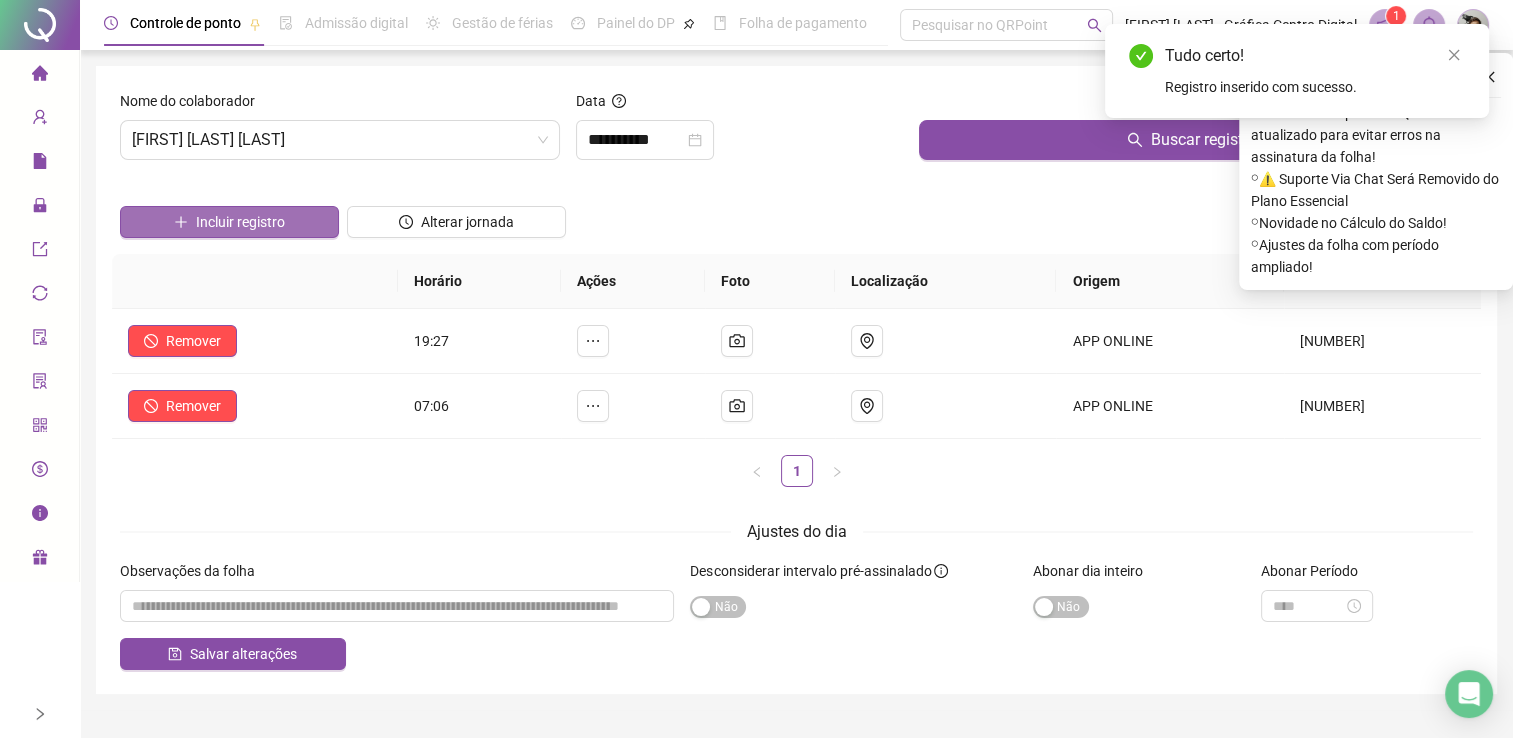 drag, startPoint x: 284, startPoint y: 213, endPoint x: 252, endPoint y: 218, distance: 32.38827 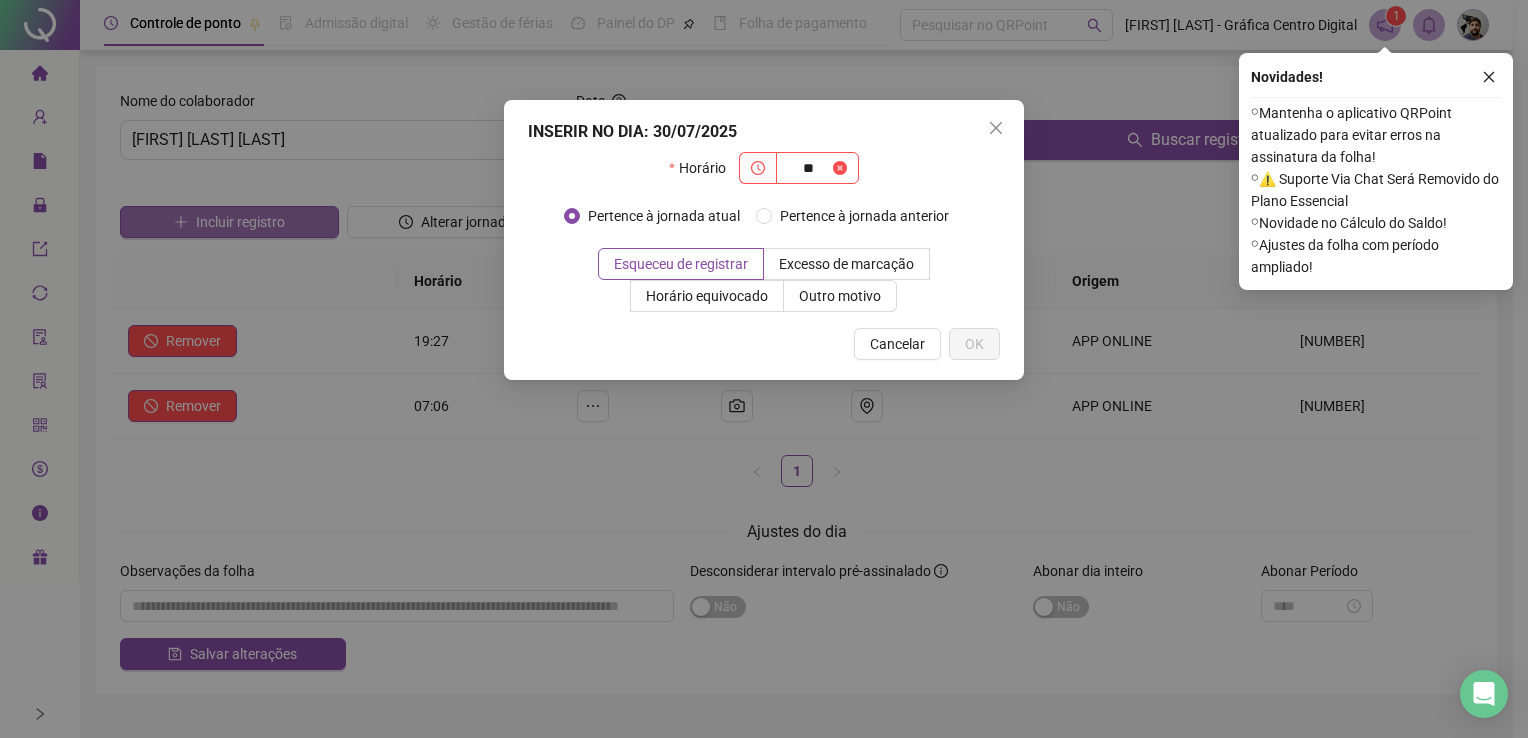 type on "*" 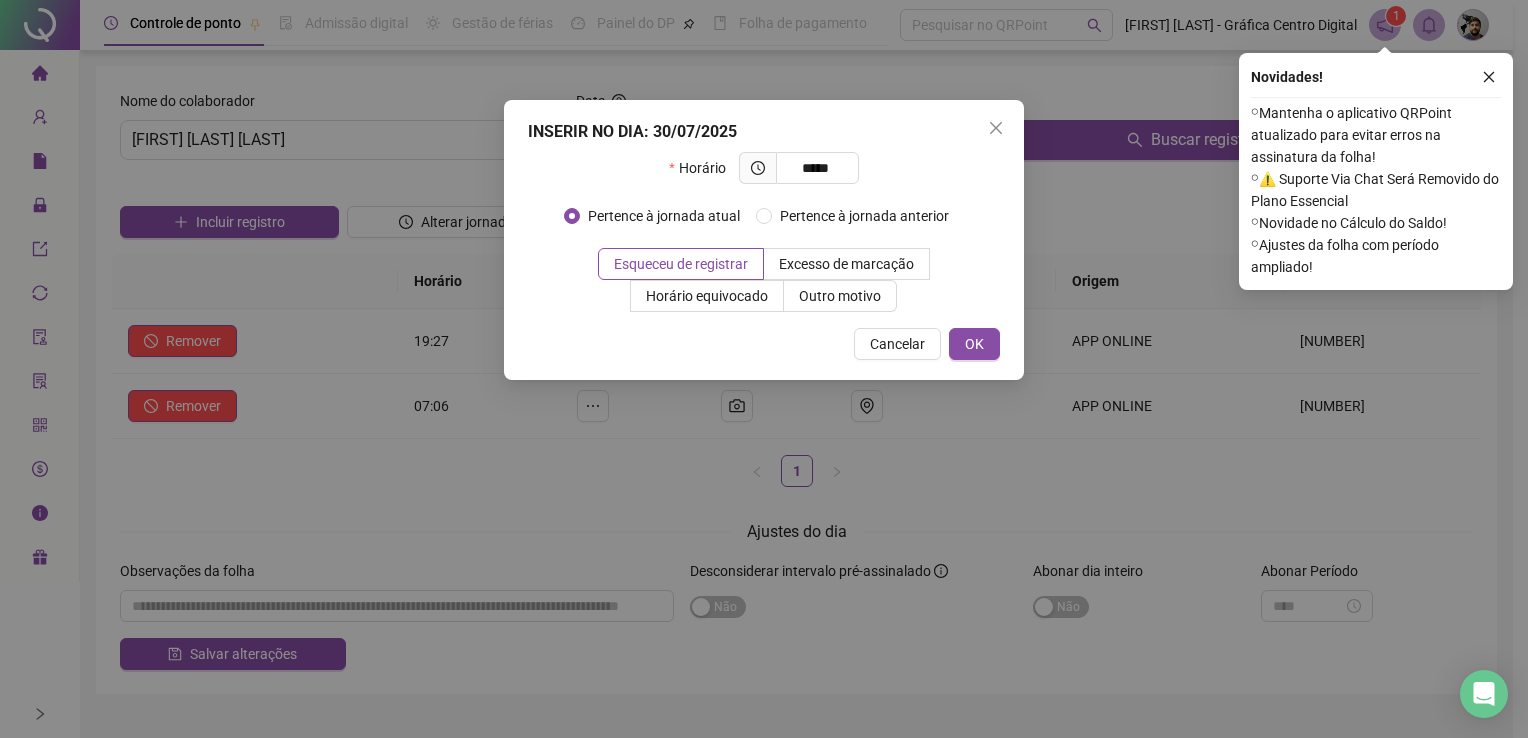type on "*****" 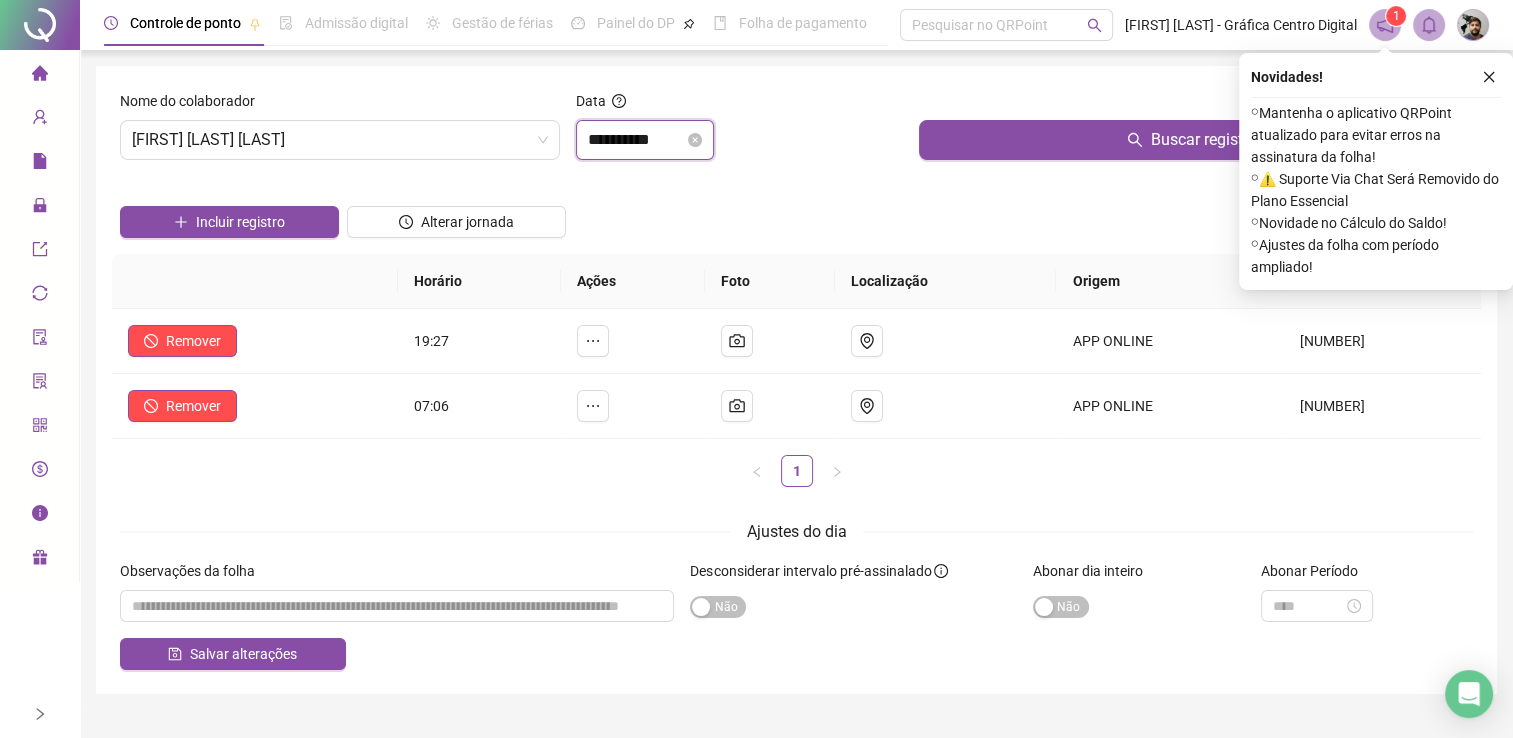 click on "**********" at bounding box center [636, 140] 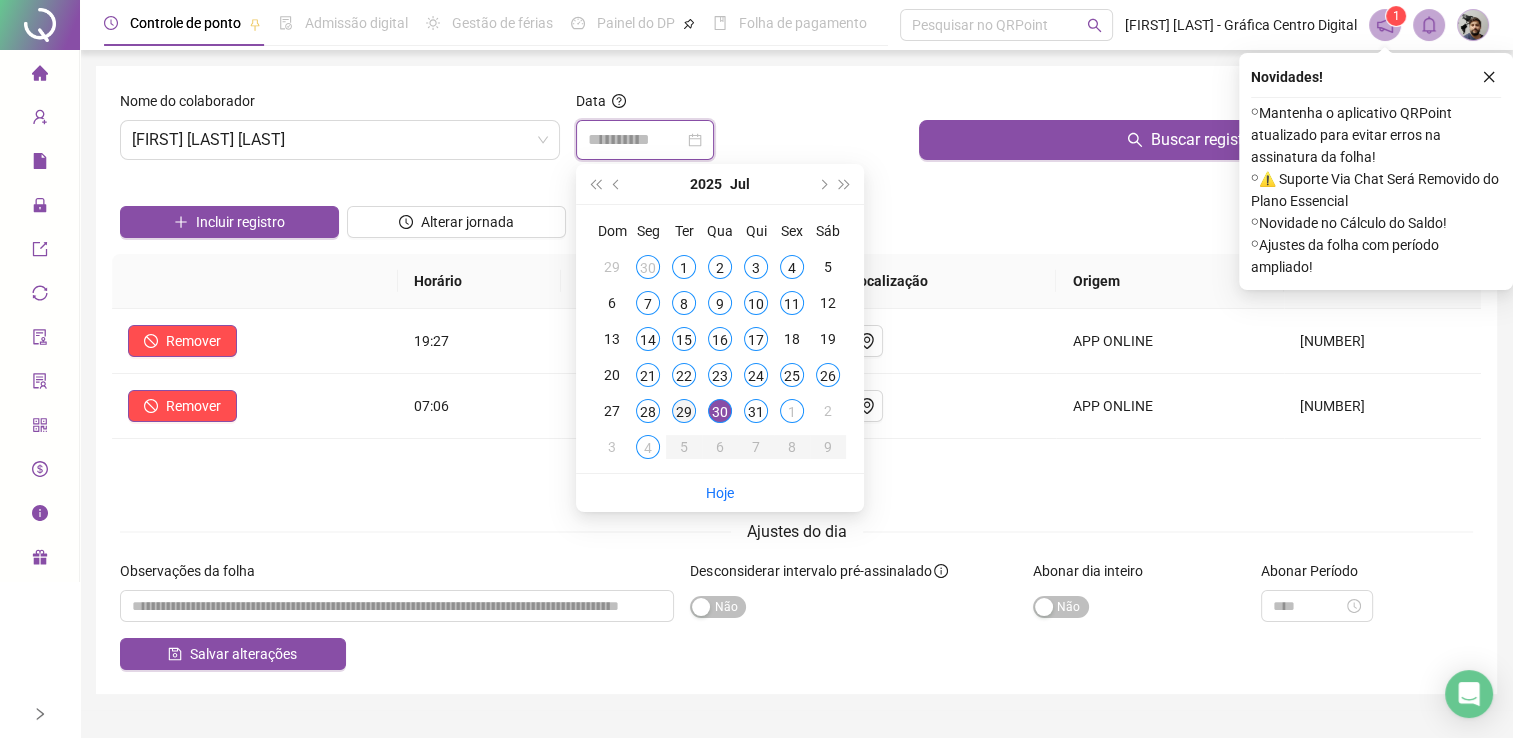 type on "**********" 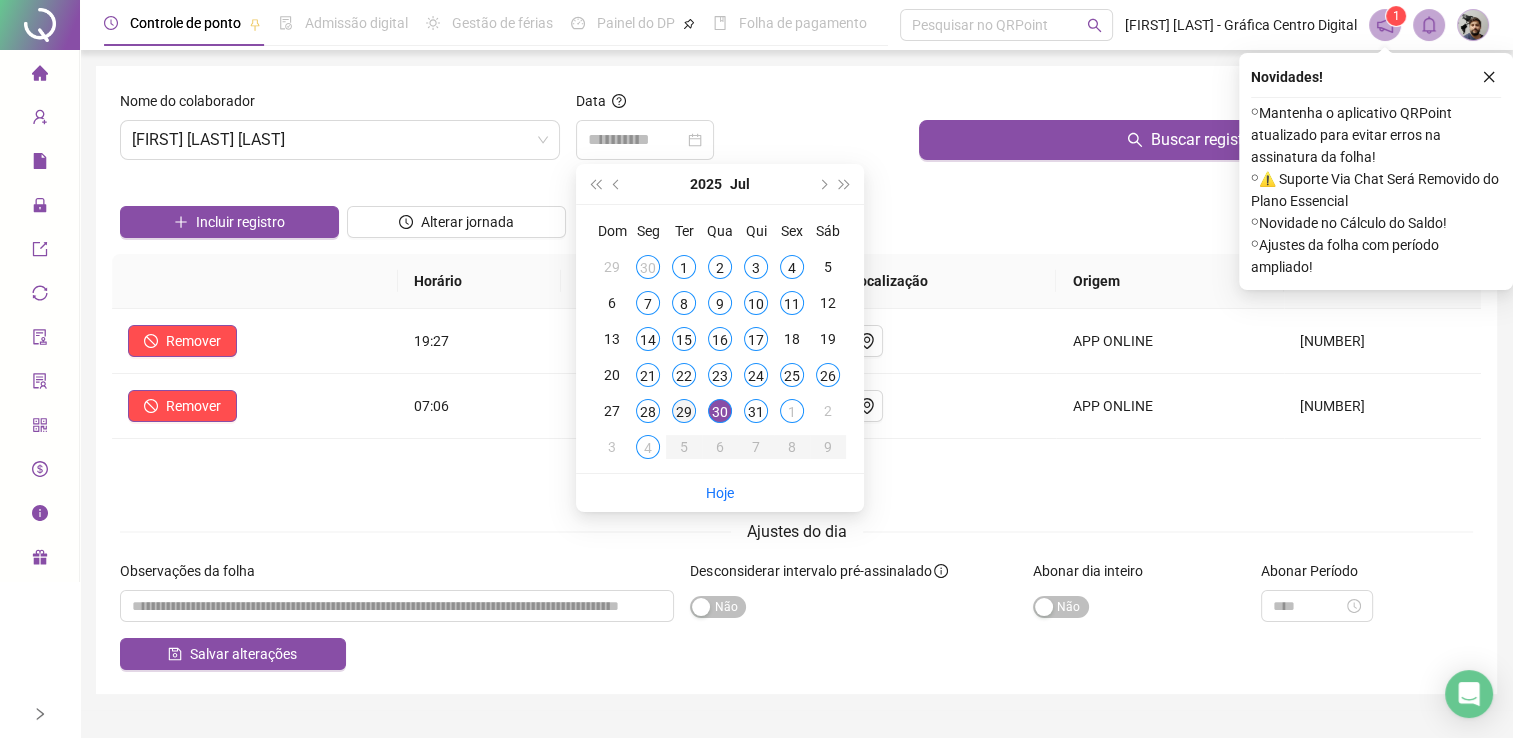 click on "29" at bounding box center (684, 411) 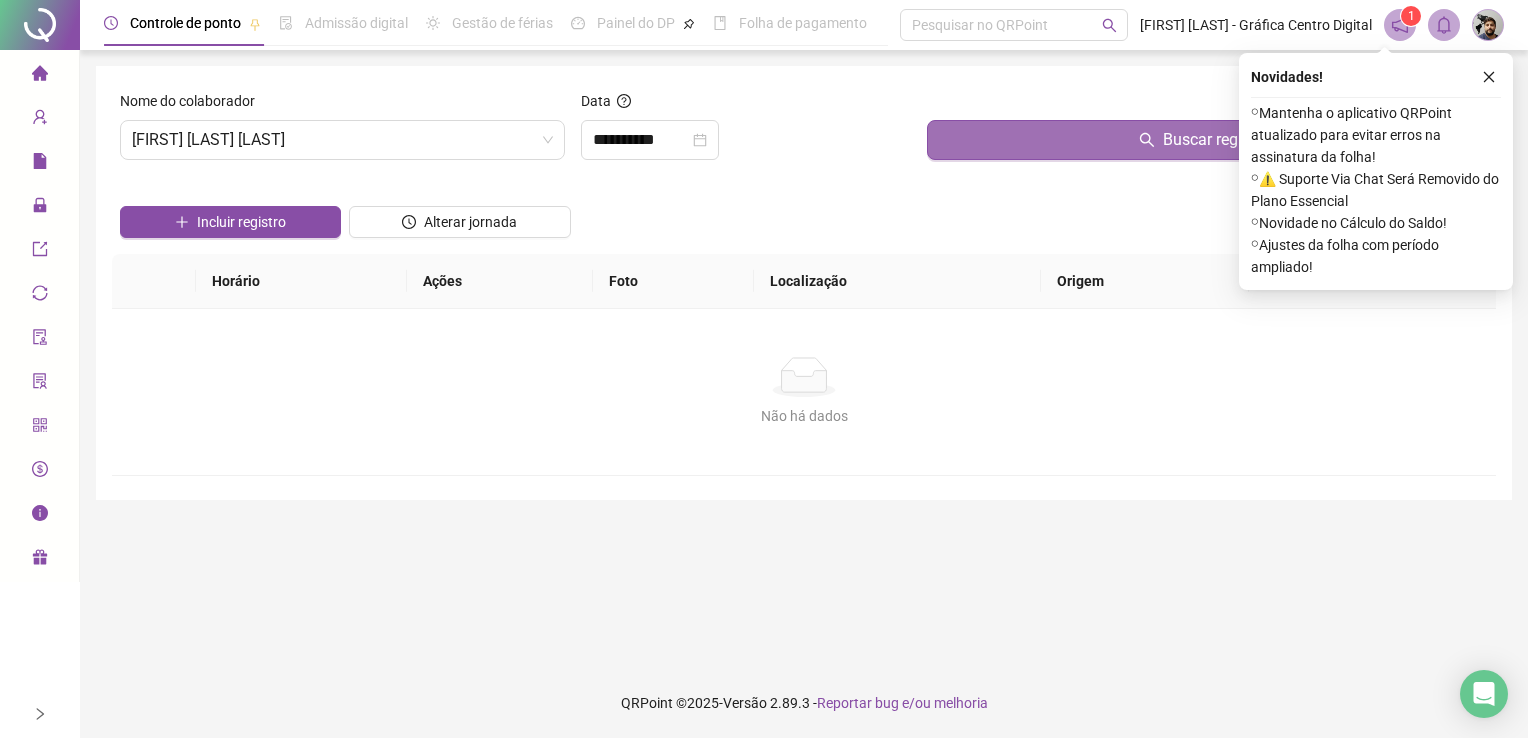 click on "Buscar registros" at bounding box center [1207, 140] 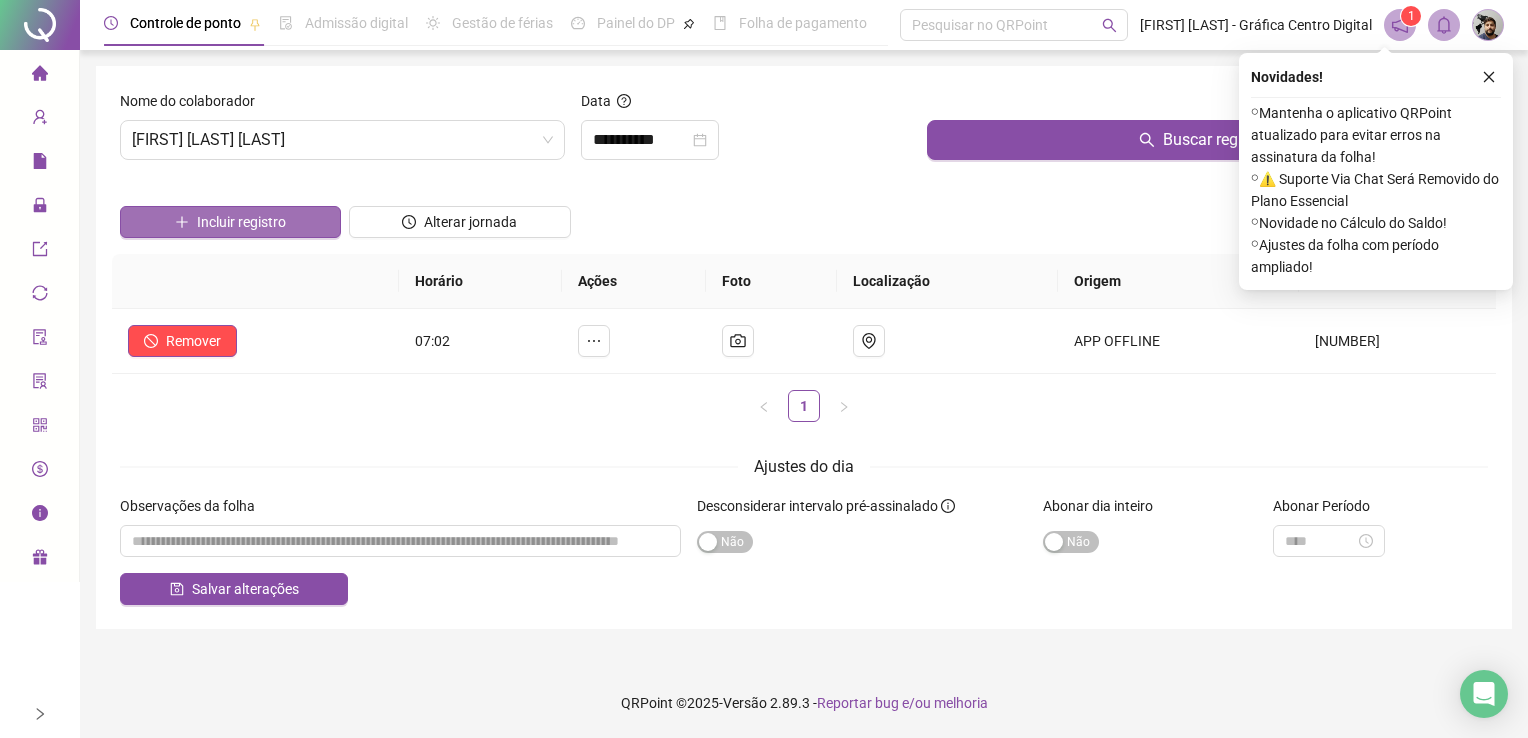 click on "Incluir registro" at bounding box center (230, 222) 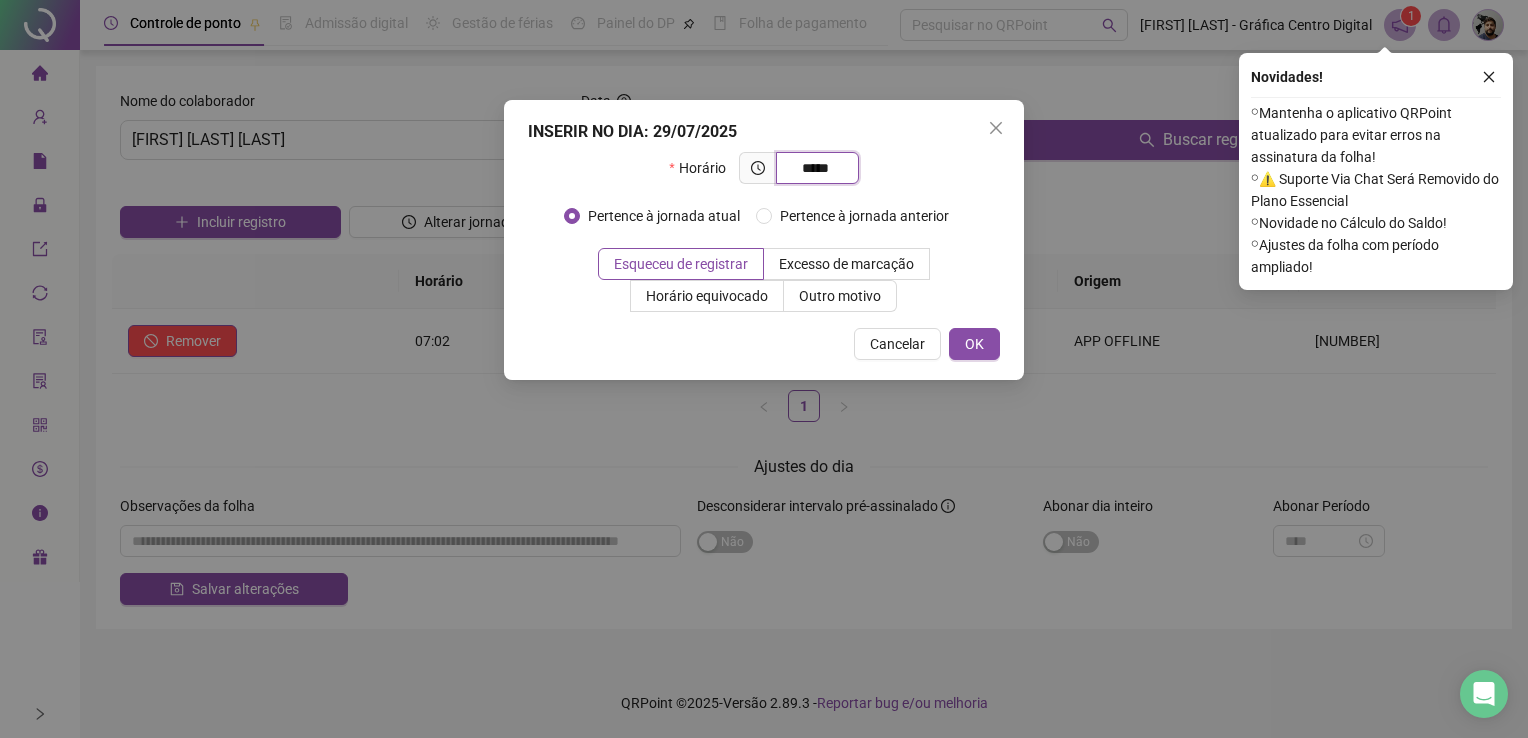 type on "*****" 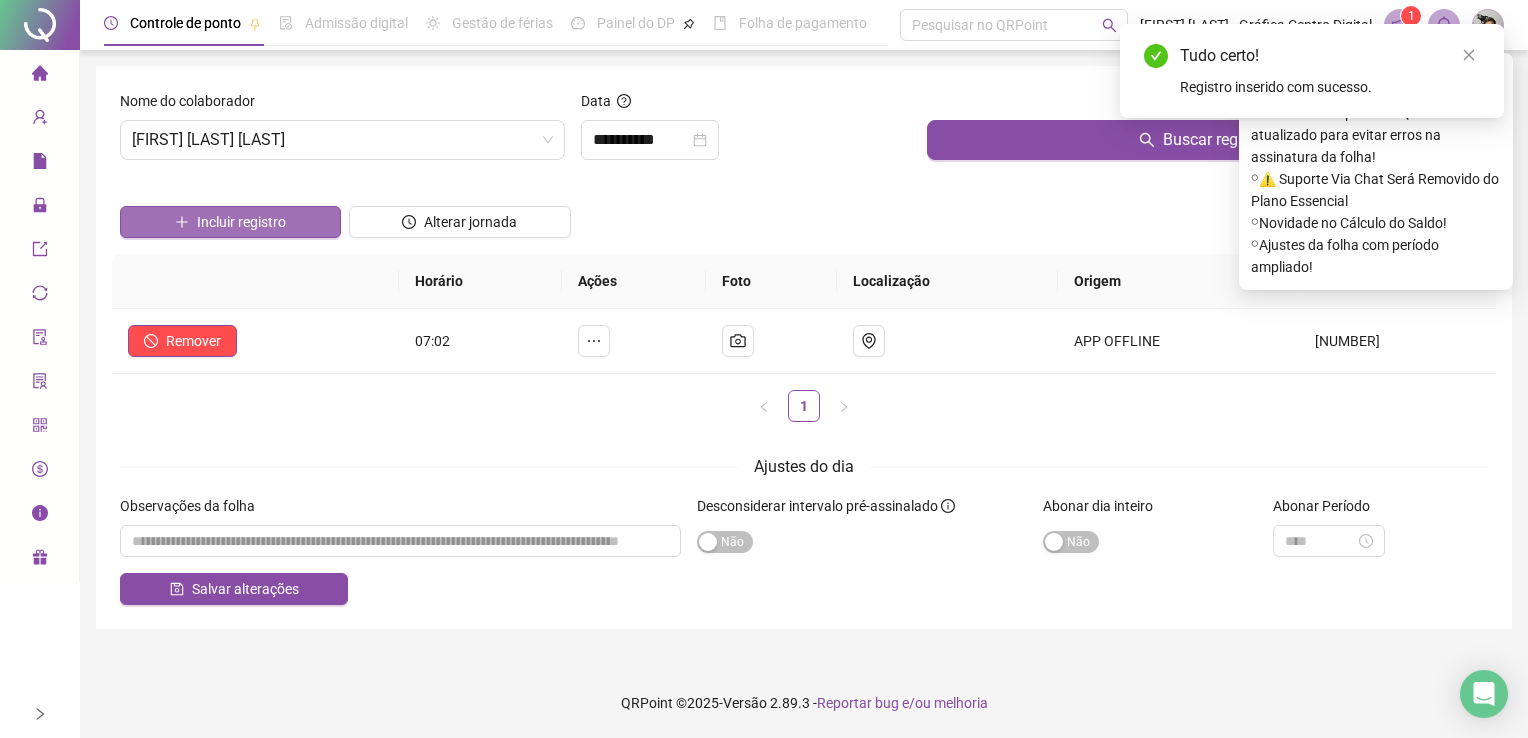 click on "Incluir registro" at bounding box center (241, 222) 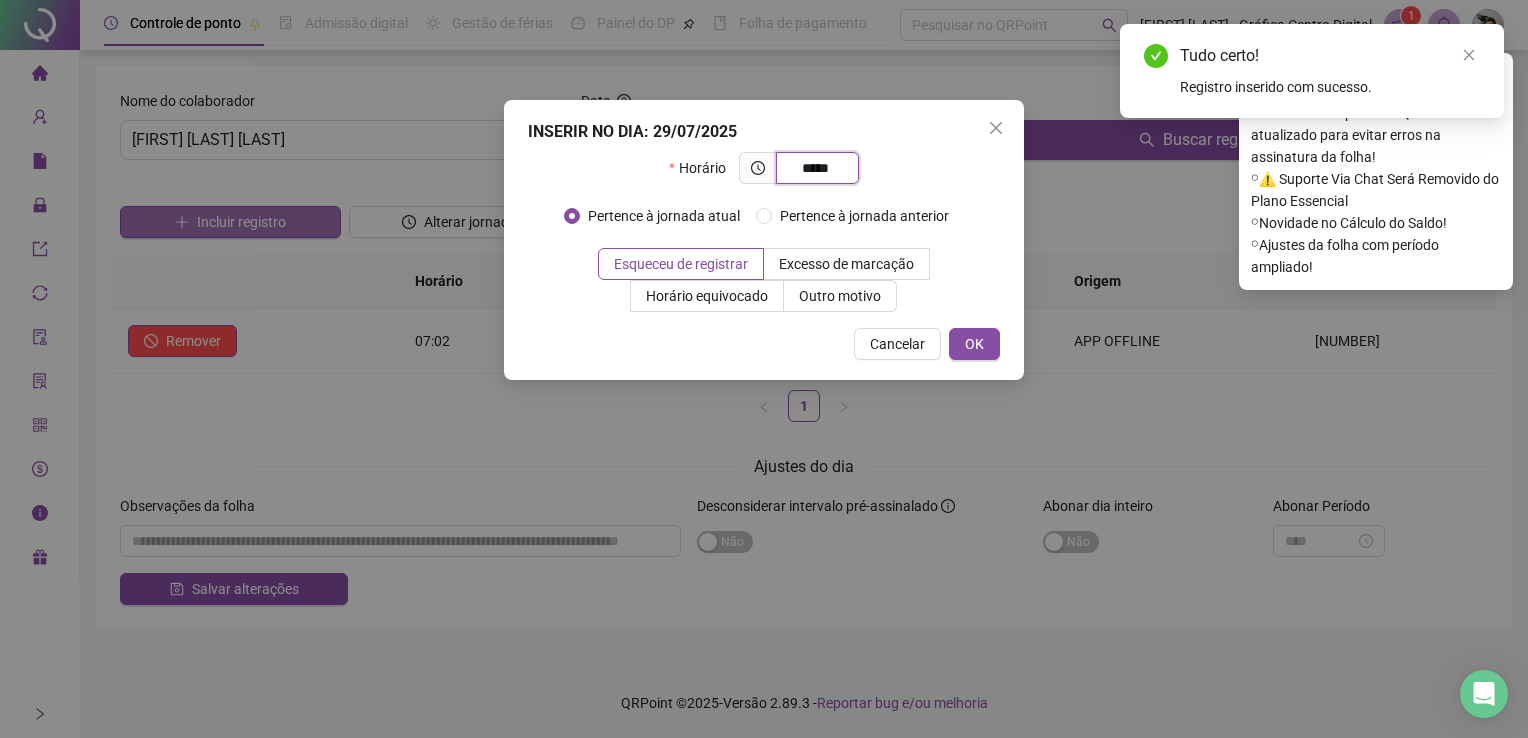 type on "*****" 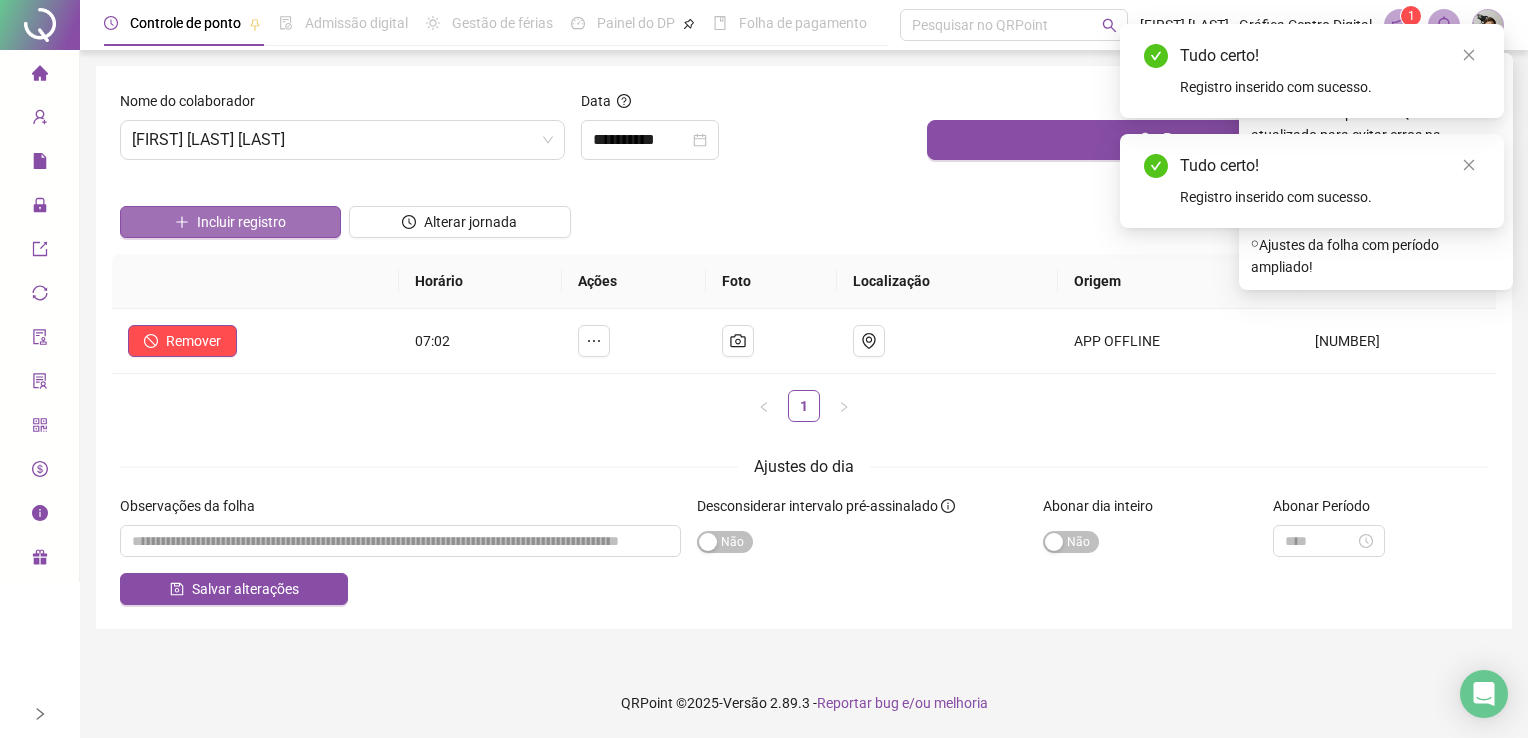 drag, startPoint x: 224, startPoint y: 230, endPoint x: 202, endPoint y: 230, distance: 22 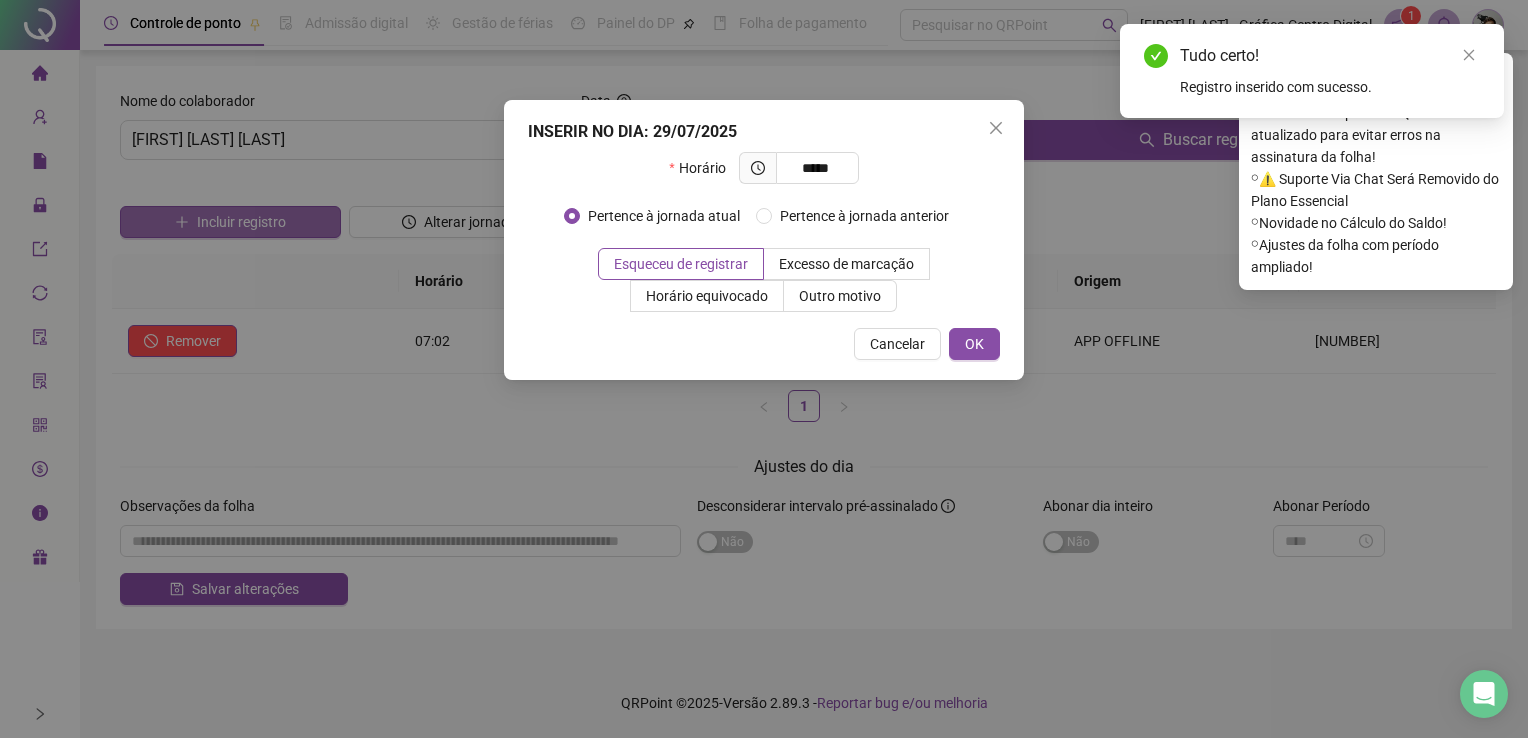 type on "*****" 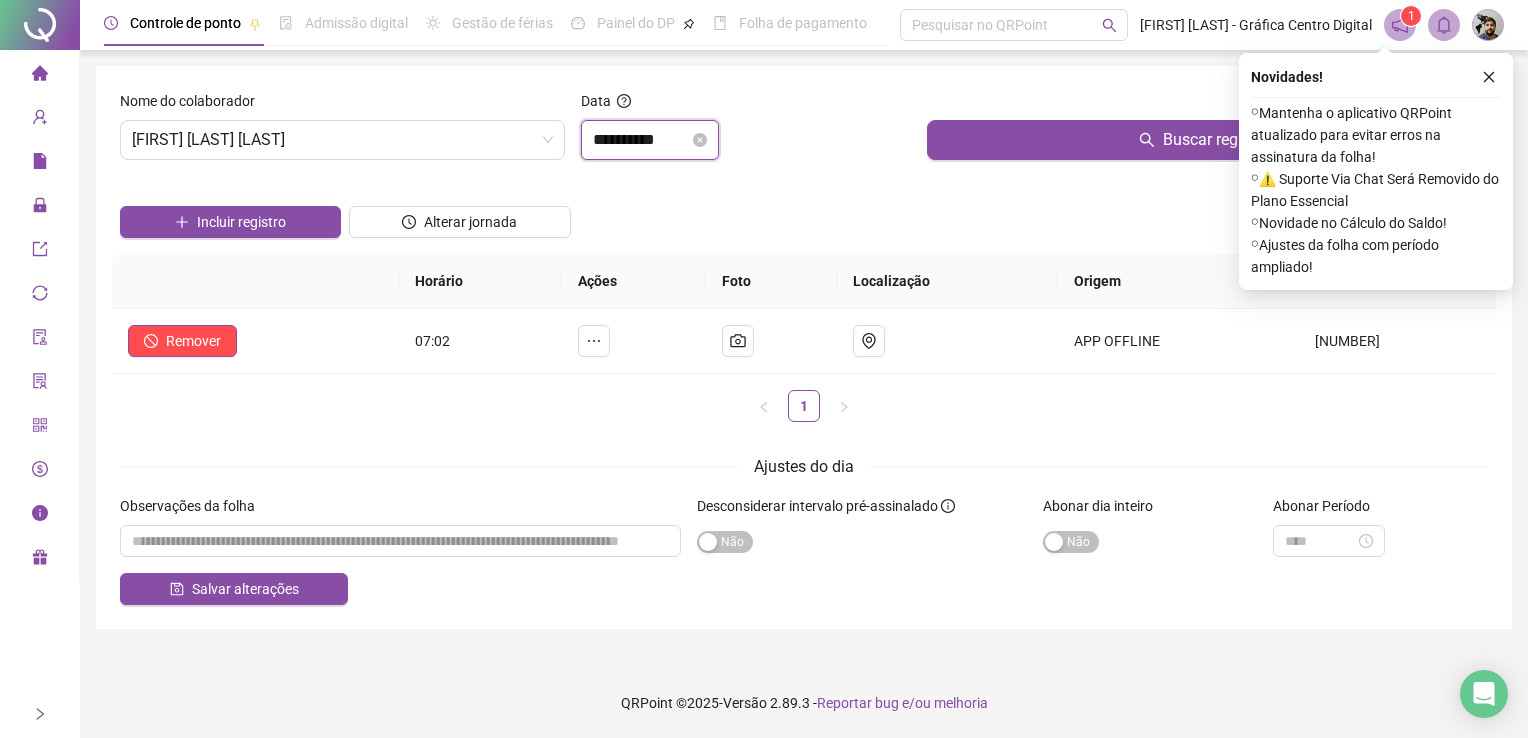 click on "**********" at bounding box center (641, 140) 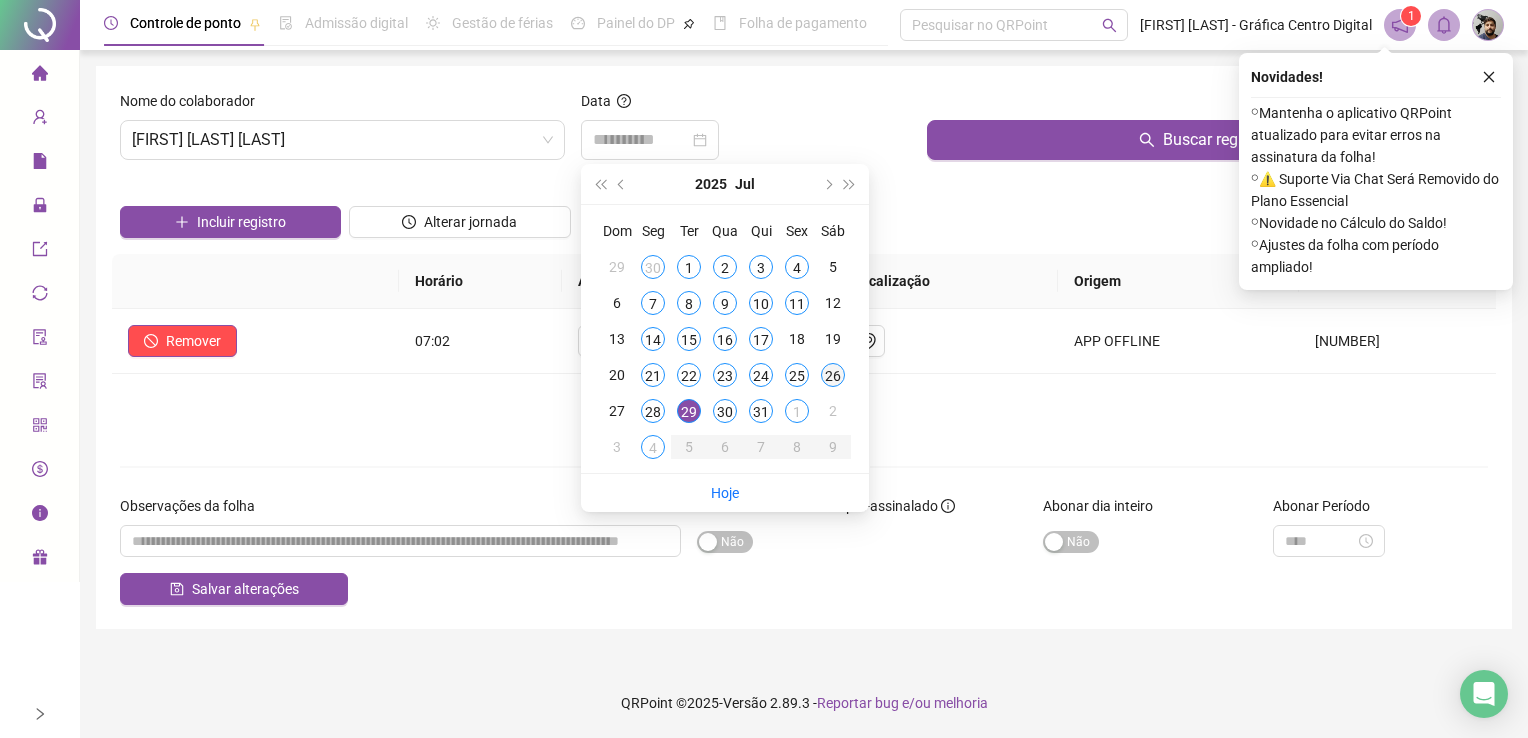 click on "26" at bounding box center [833, 375] 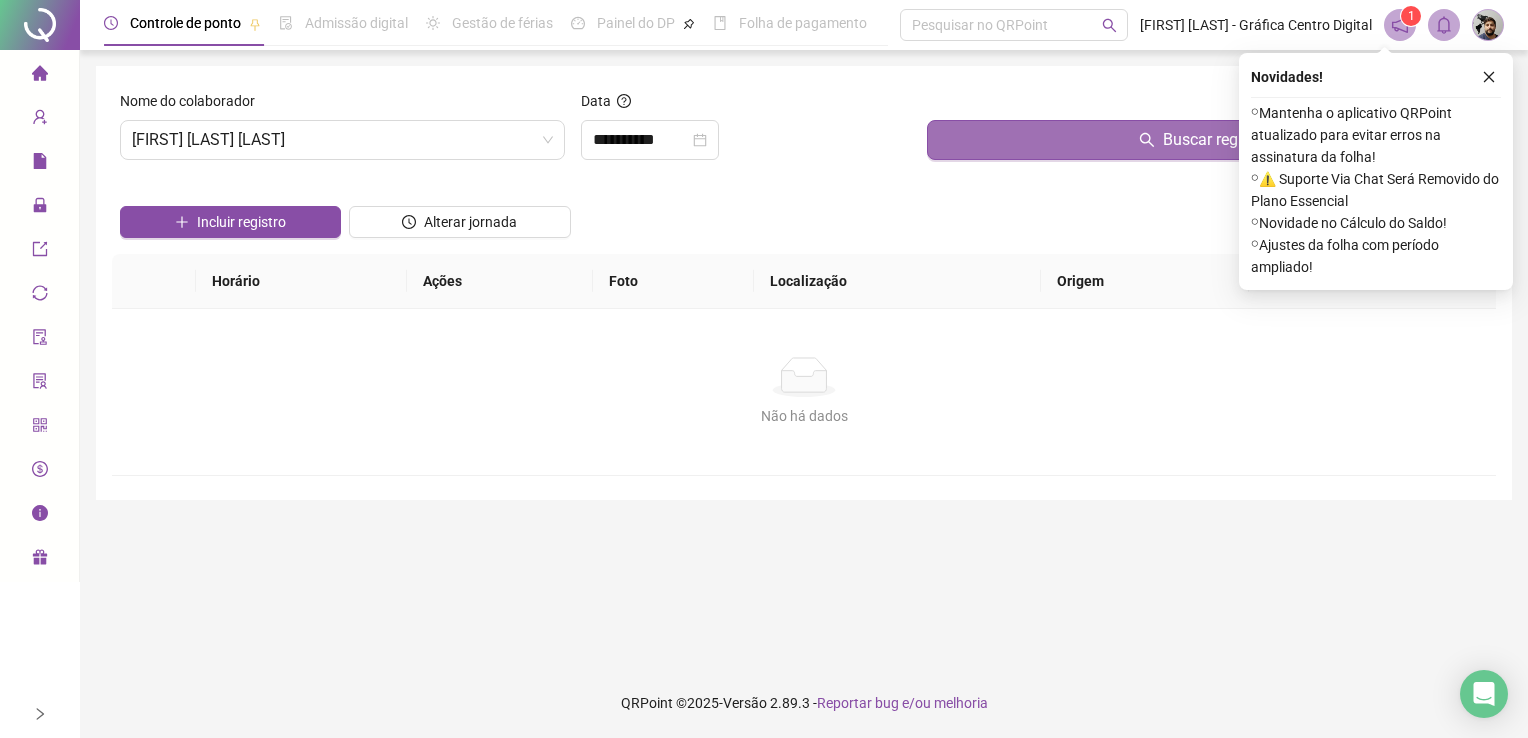 click on "Buscar registros" at bounding box center [1207, 140] 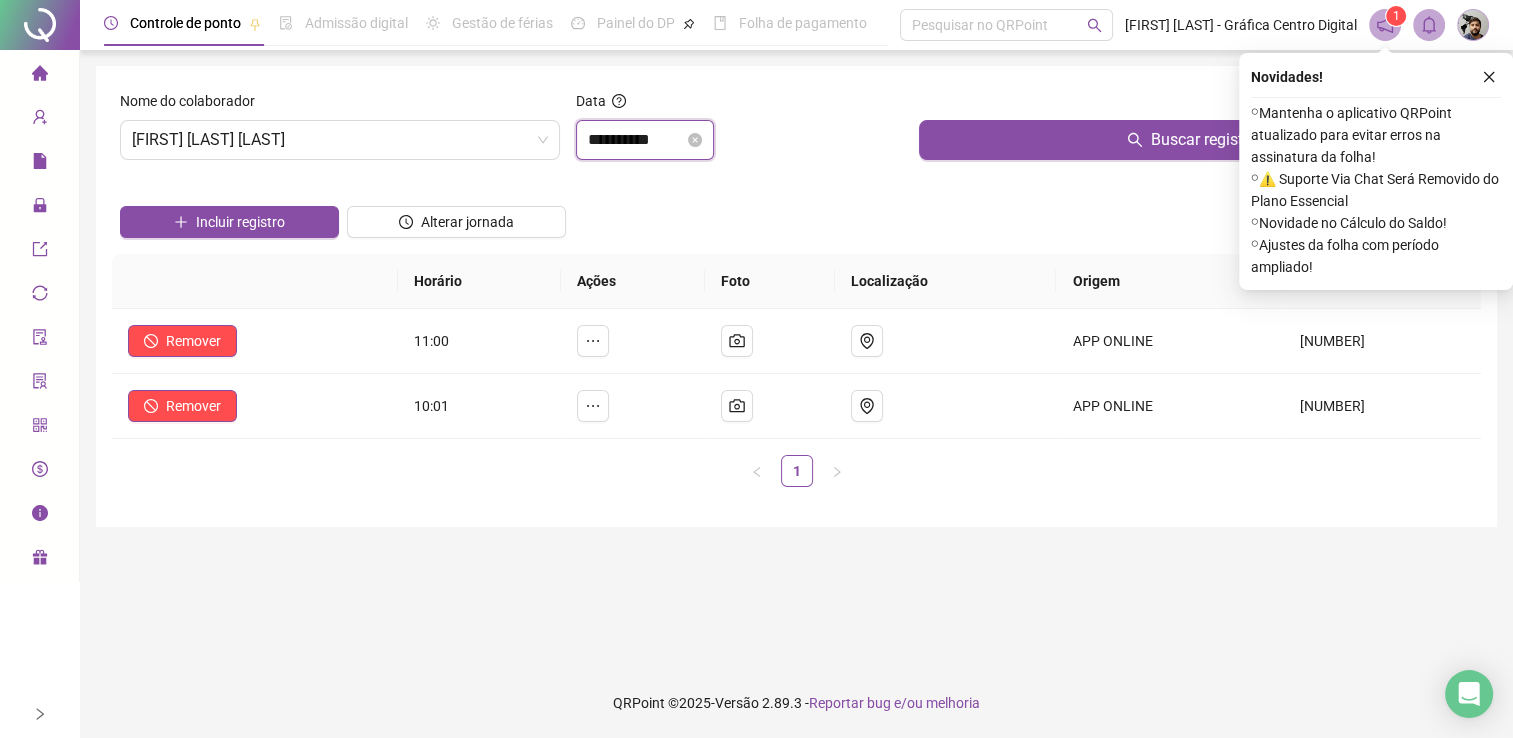 click on "**********" at bounding box center [636, 140] 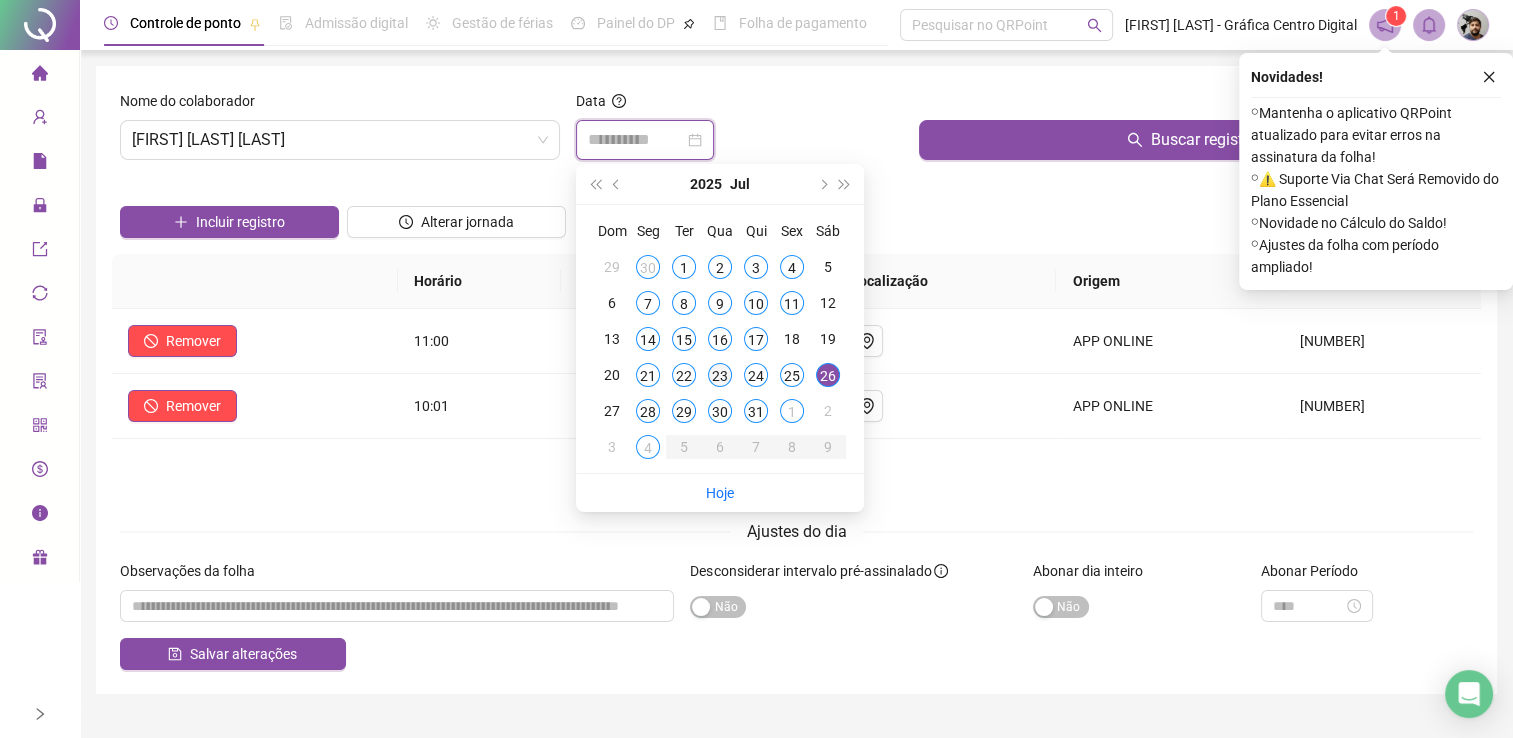 type on "**********" 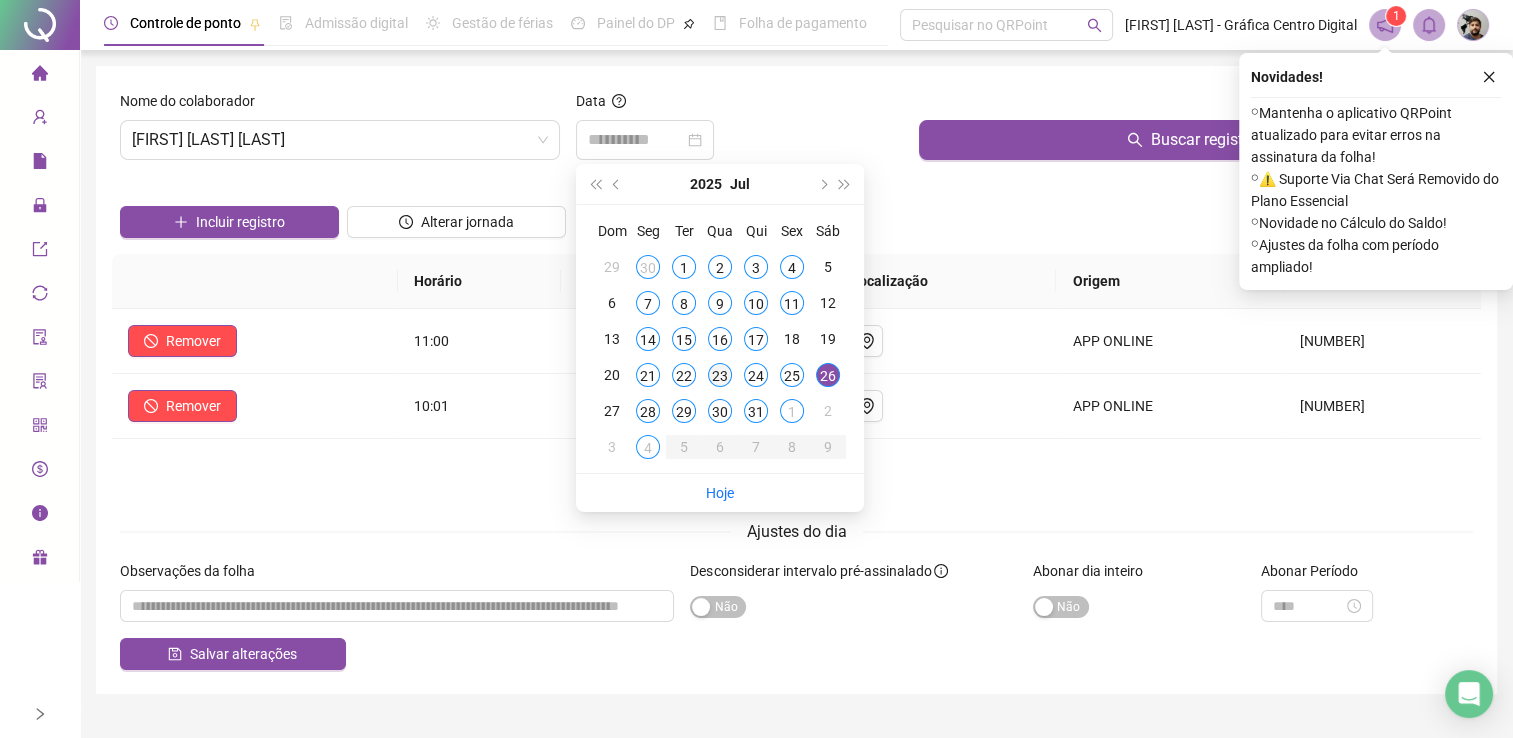 click on "23" at bounding box center [720, 375] 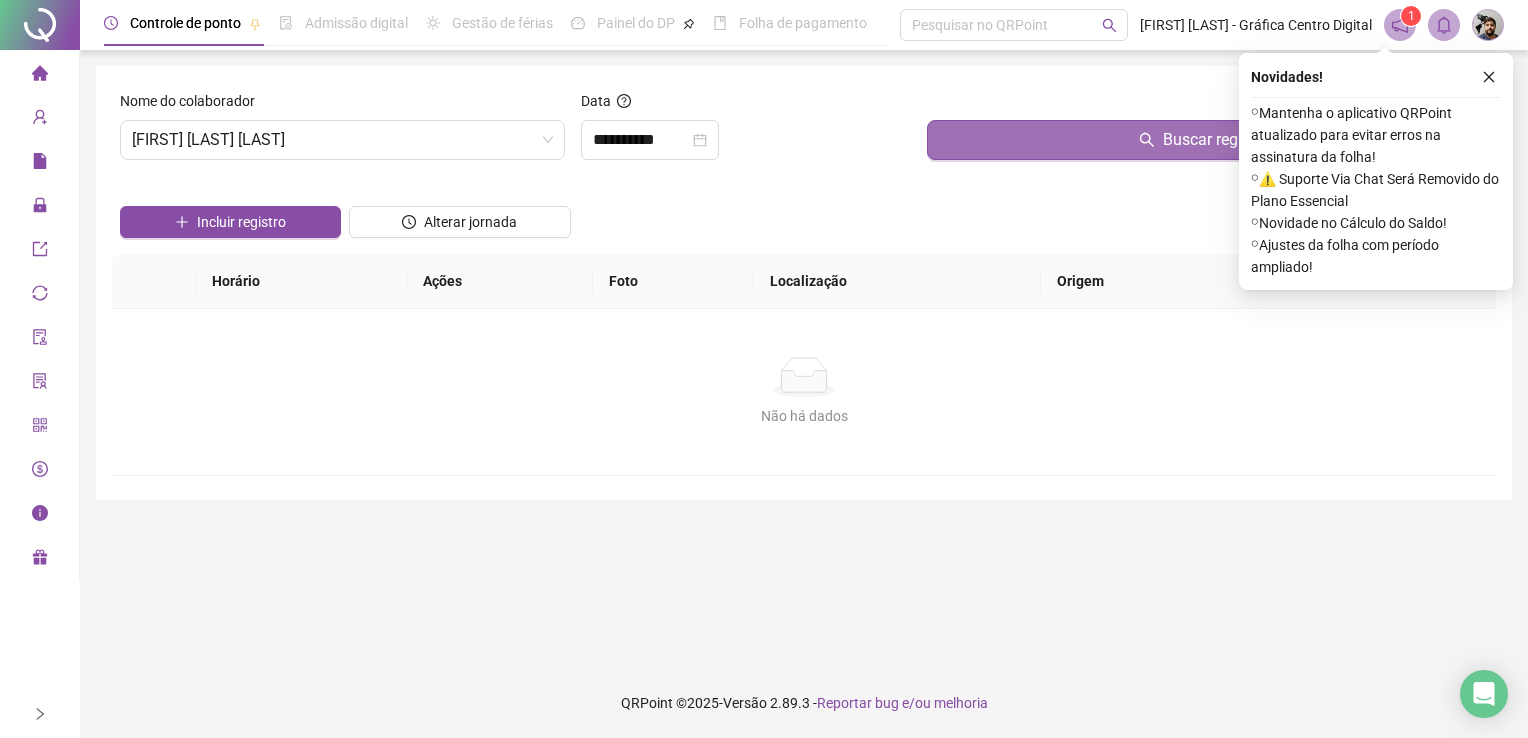 click on "Buscar registros" at bounding box center [1207, 140] 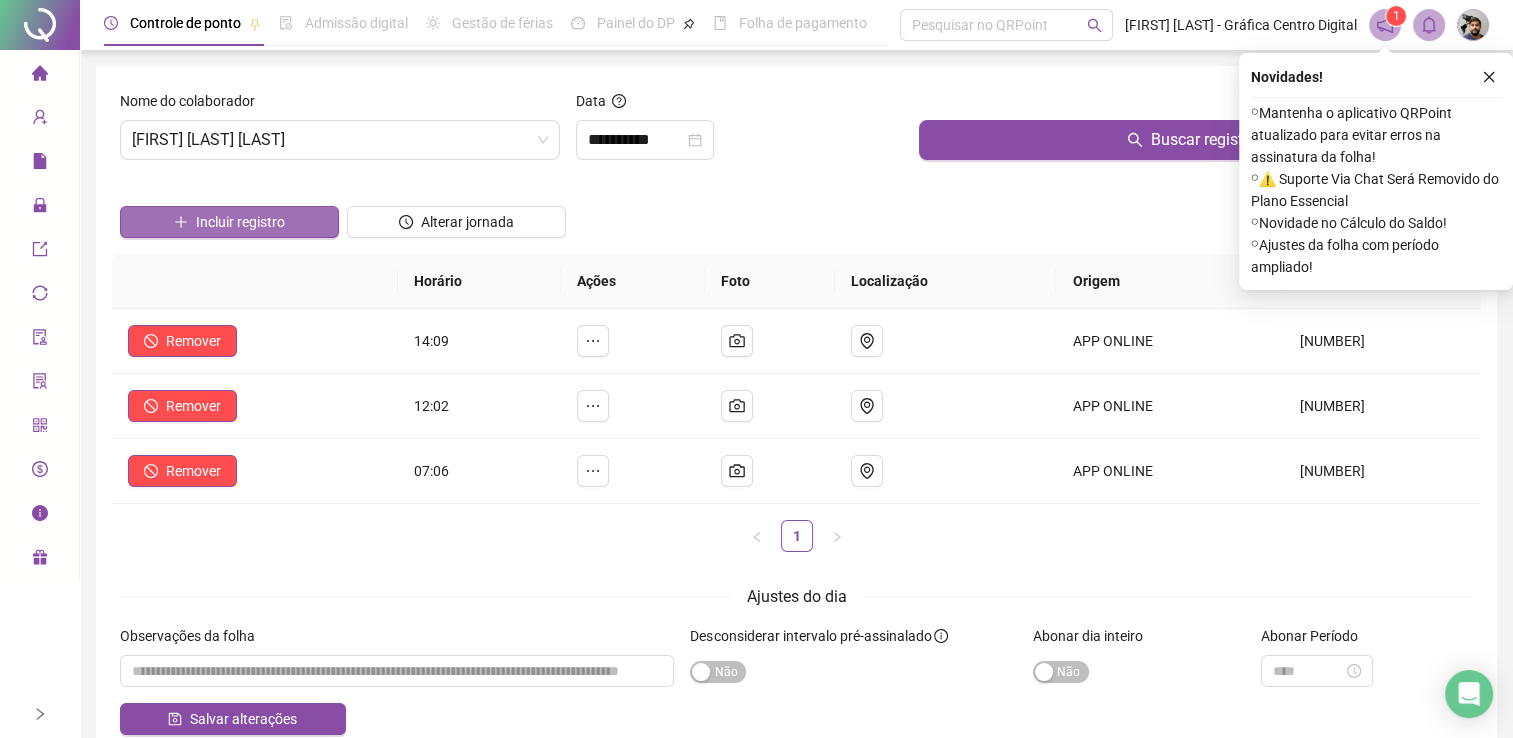 click on "Incluir registro" at bounding box center [229, 222] 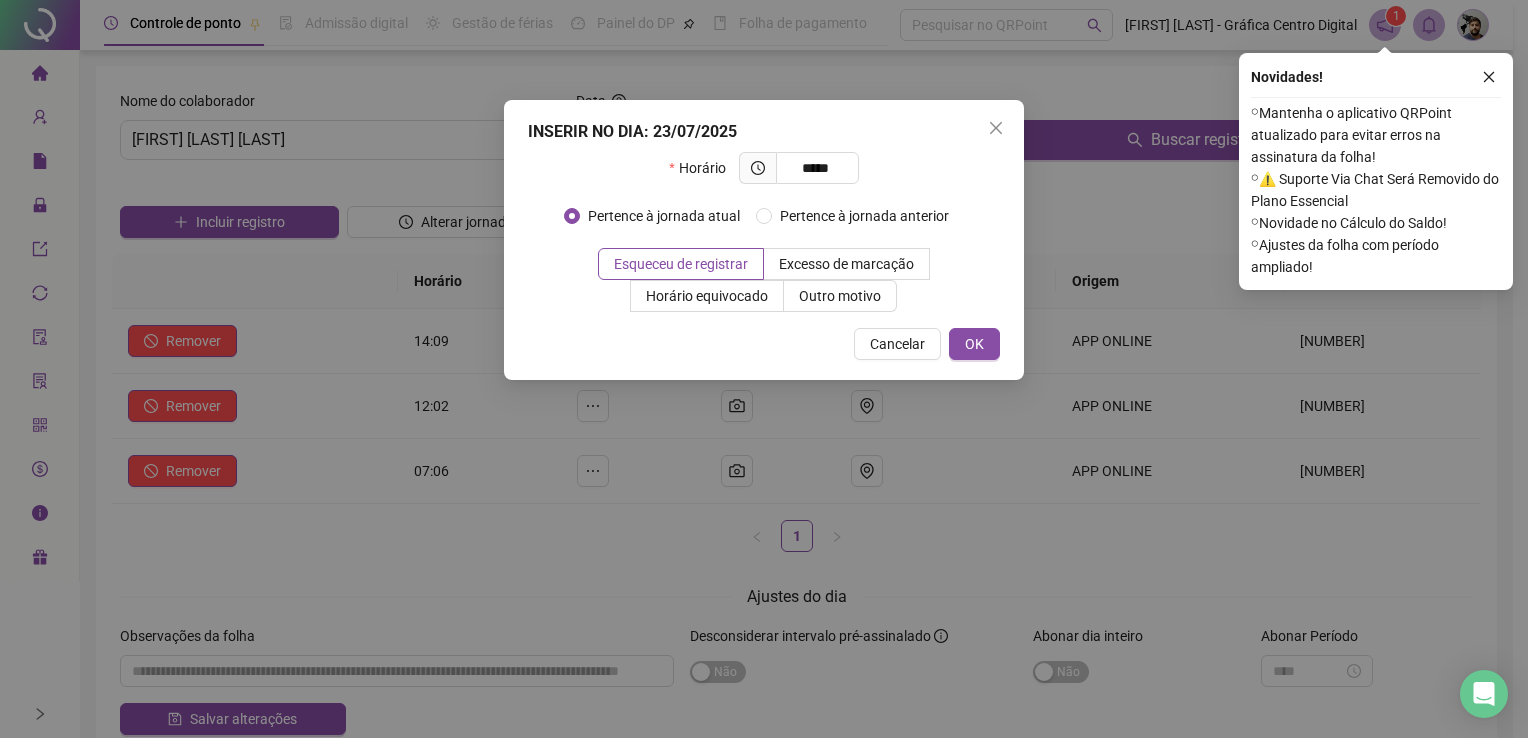 type on "*****" 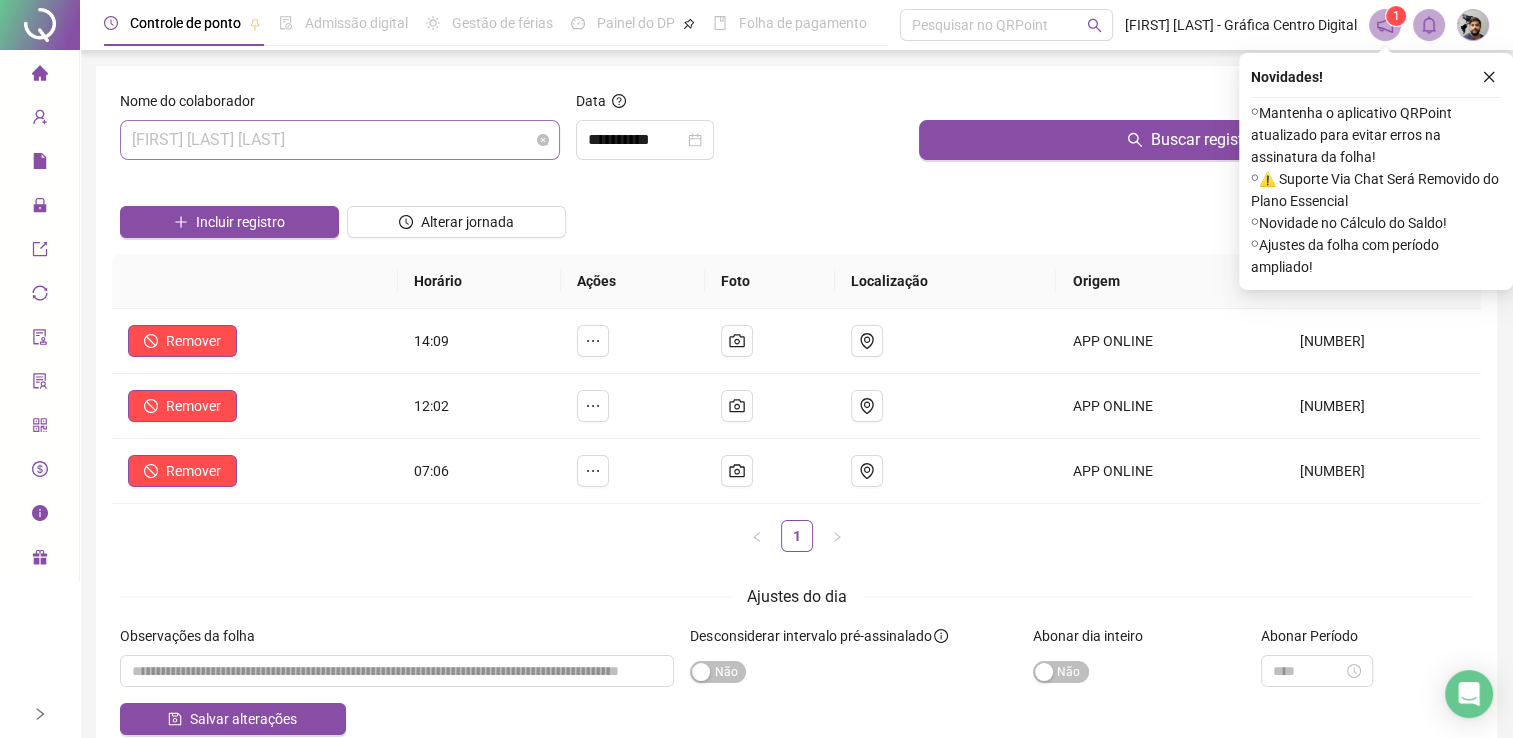 click on "[FIRST] [LAST] [LAST]" at bounding box center [340, 140] 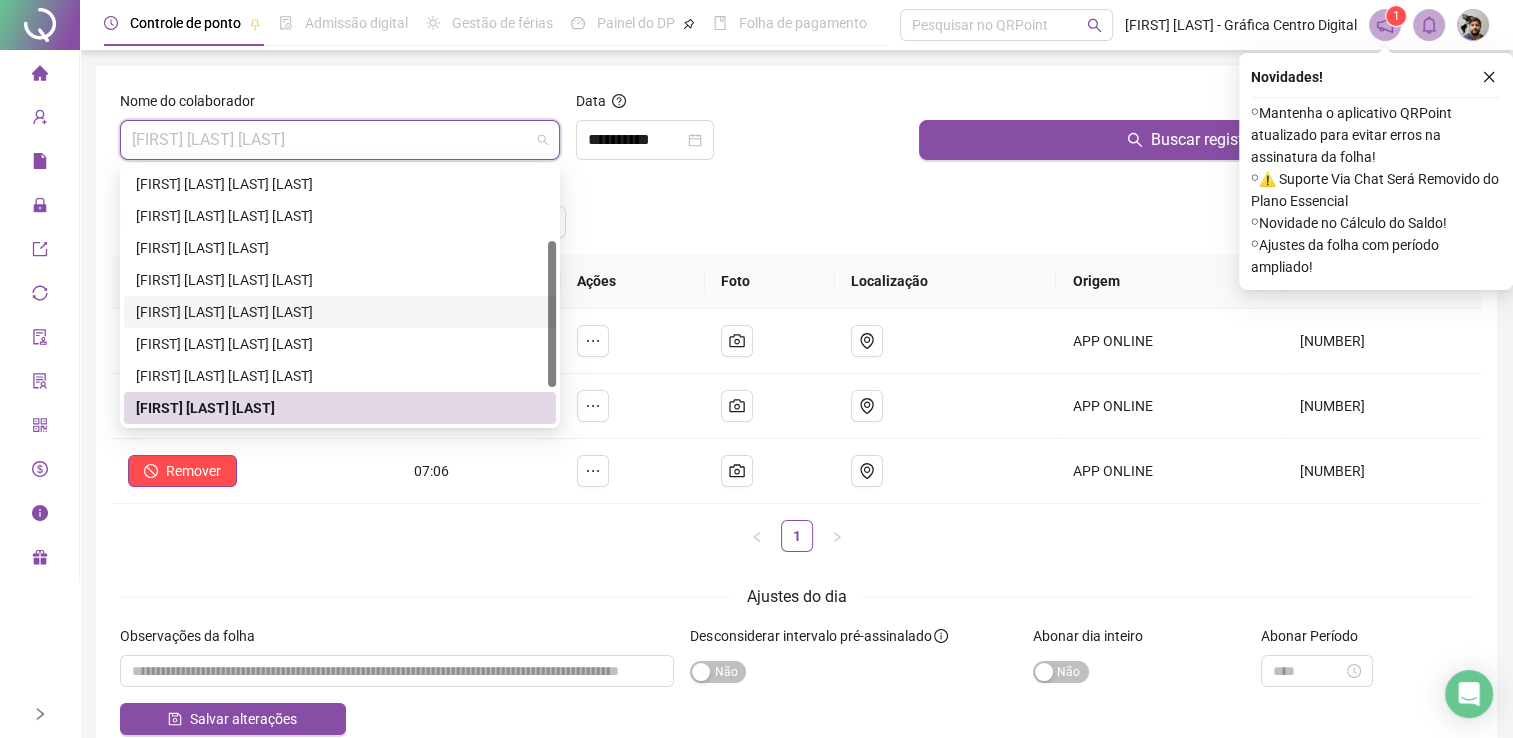 scroll, scrollTop: 192, scrollLeft: 0, axis: vertical 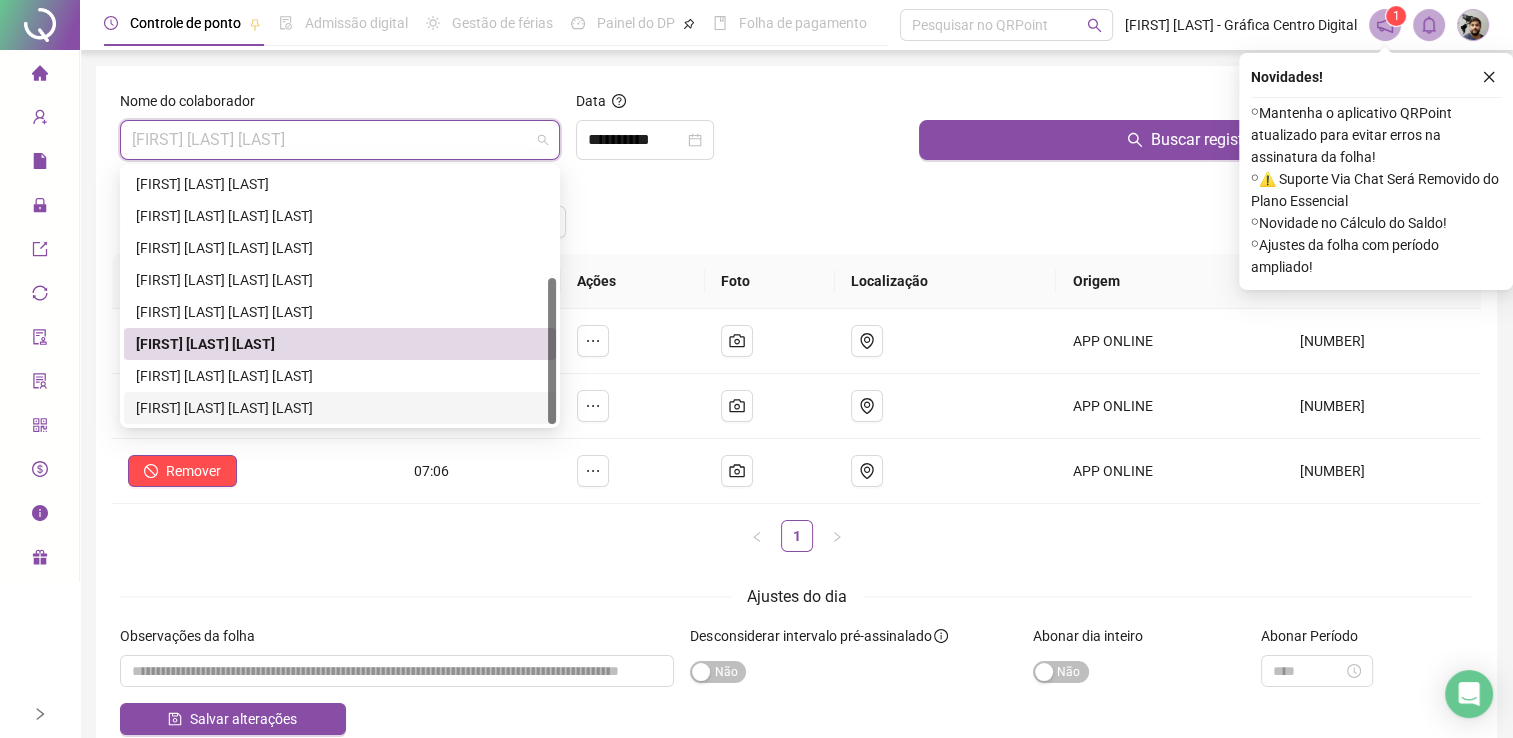 click on "[FIRST] [LAST] [LAST] [LAST]" at bounding box center (340, 408) 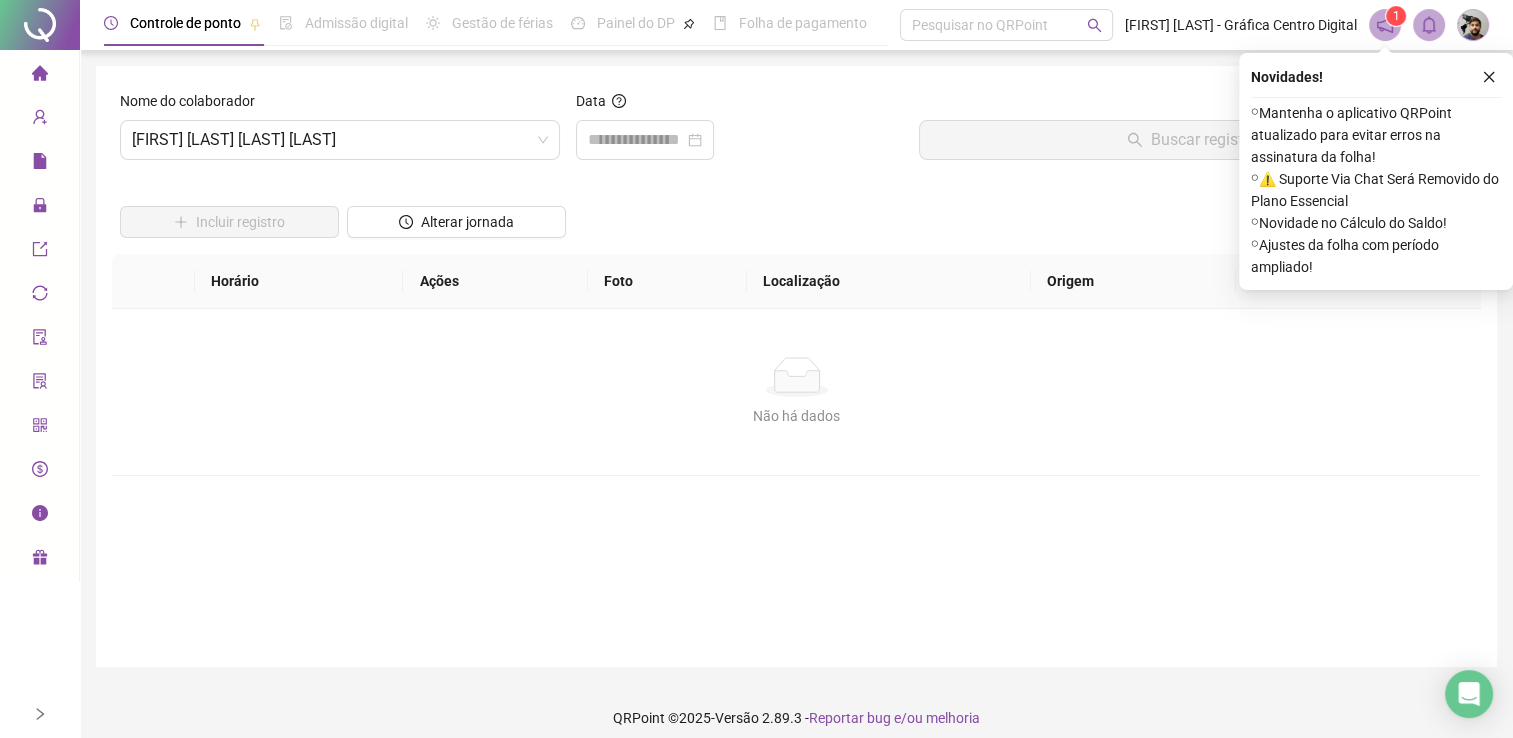 click on "Data" at bounding box center (739, 105) 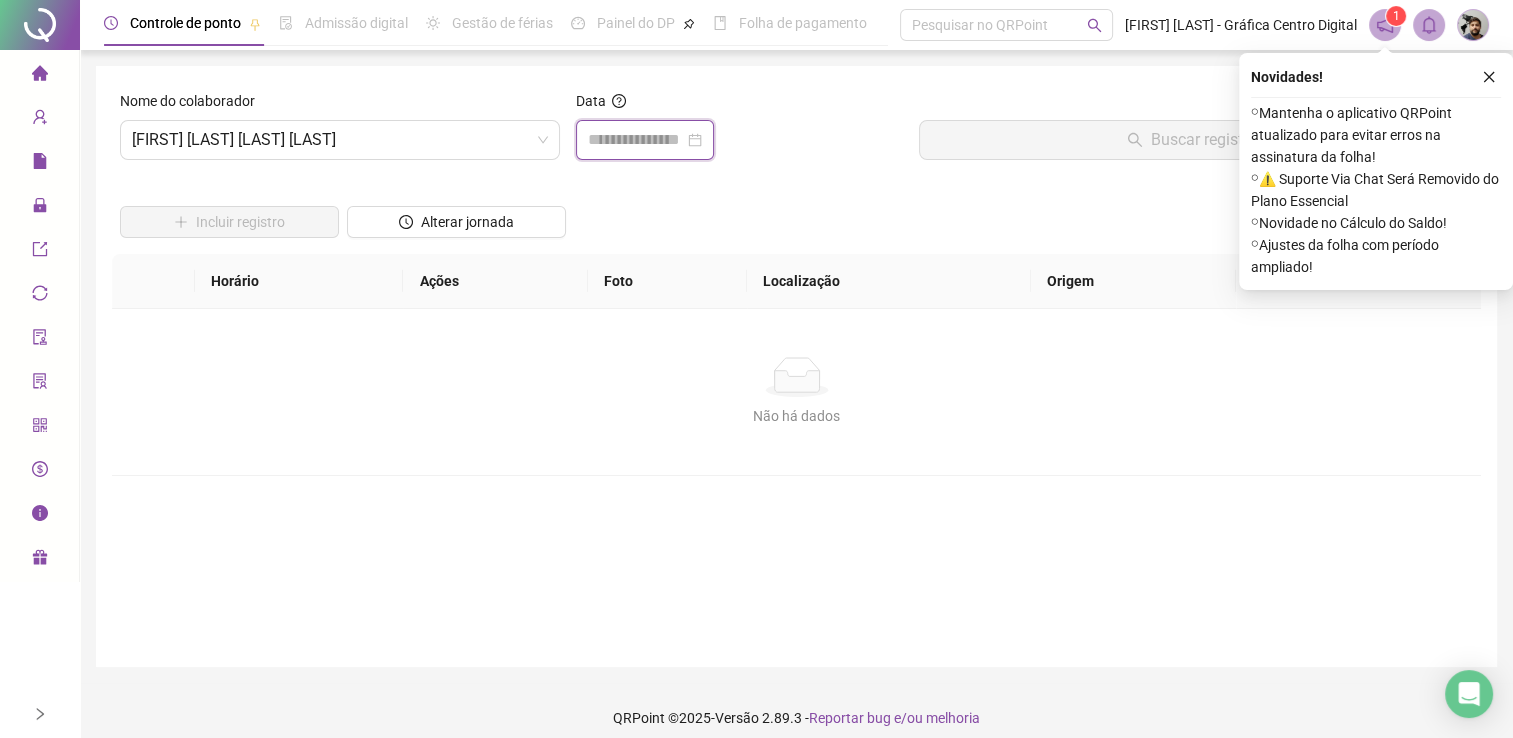 click at bounding box center [636, 140] 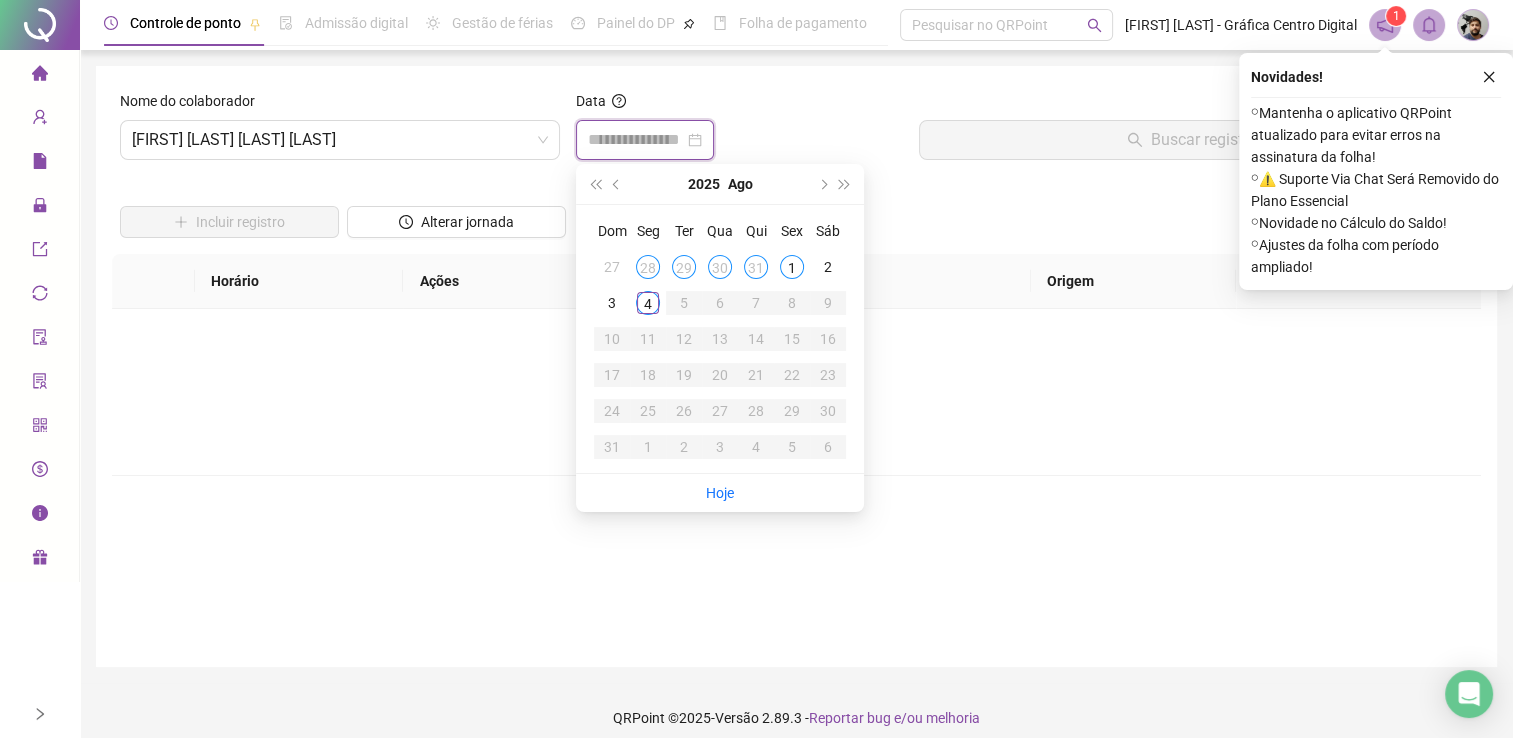 type on "**********" 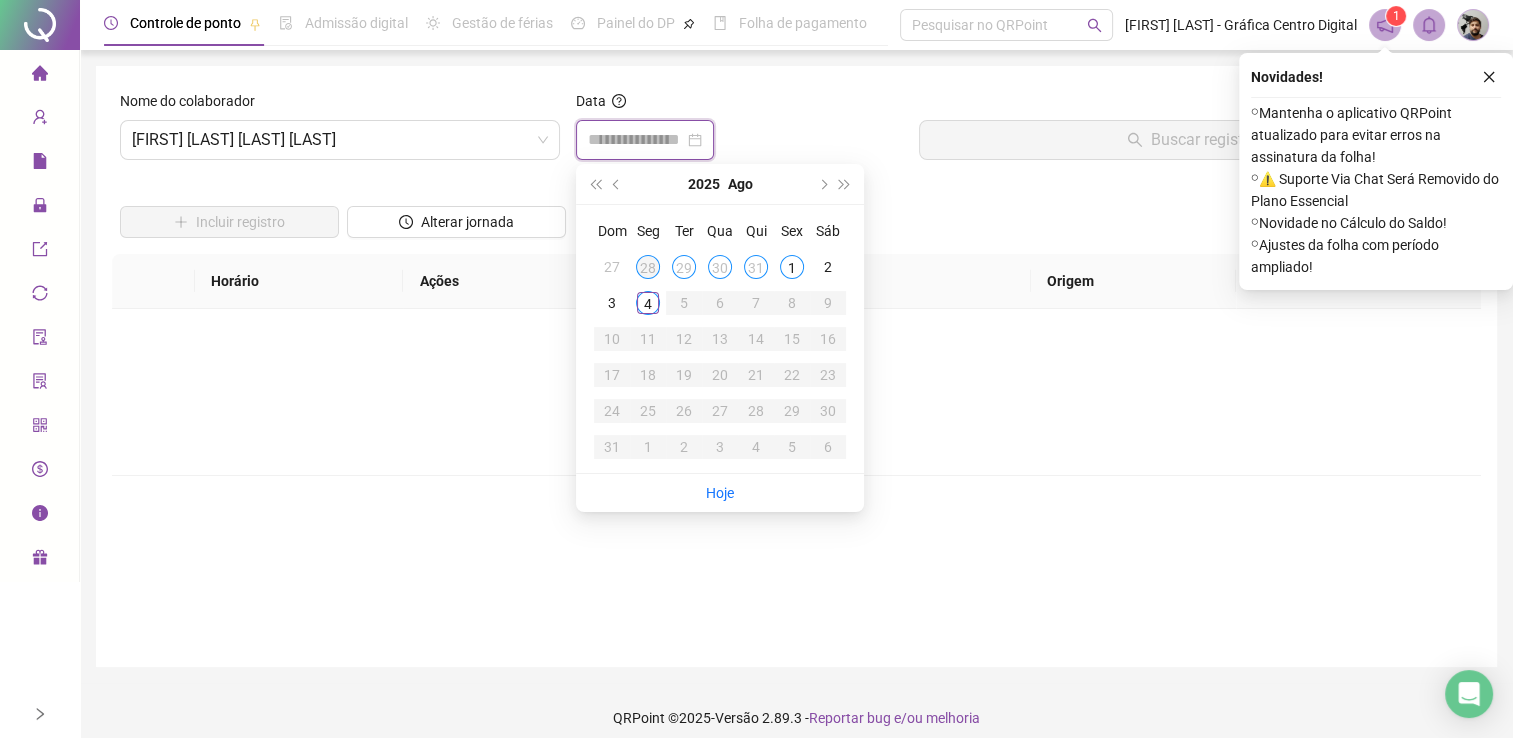 type on "**********" 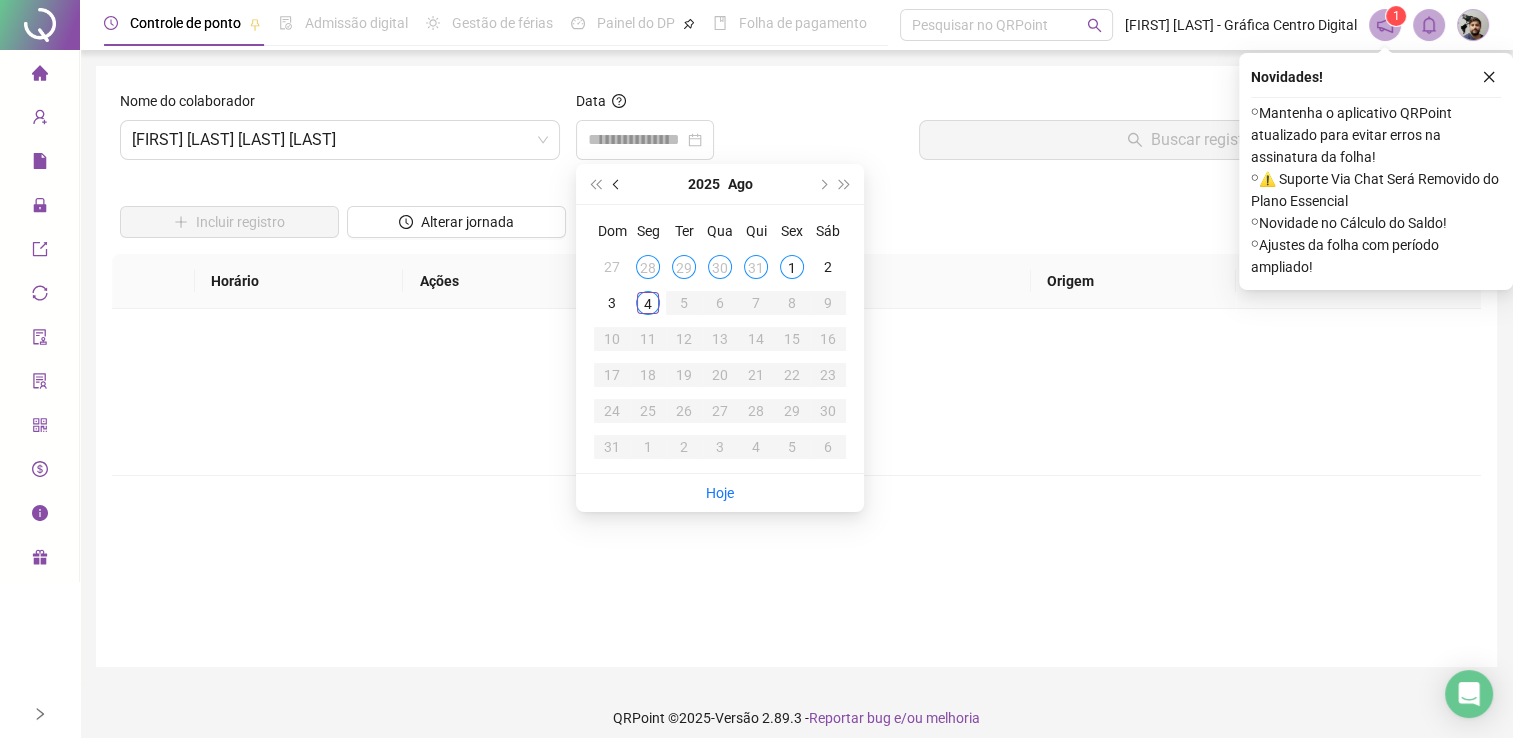 click at bounding box center (618, 184) 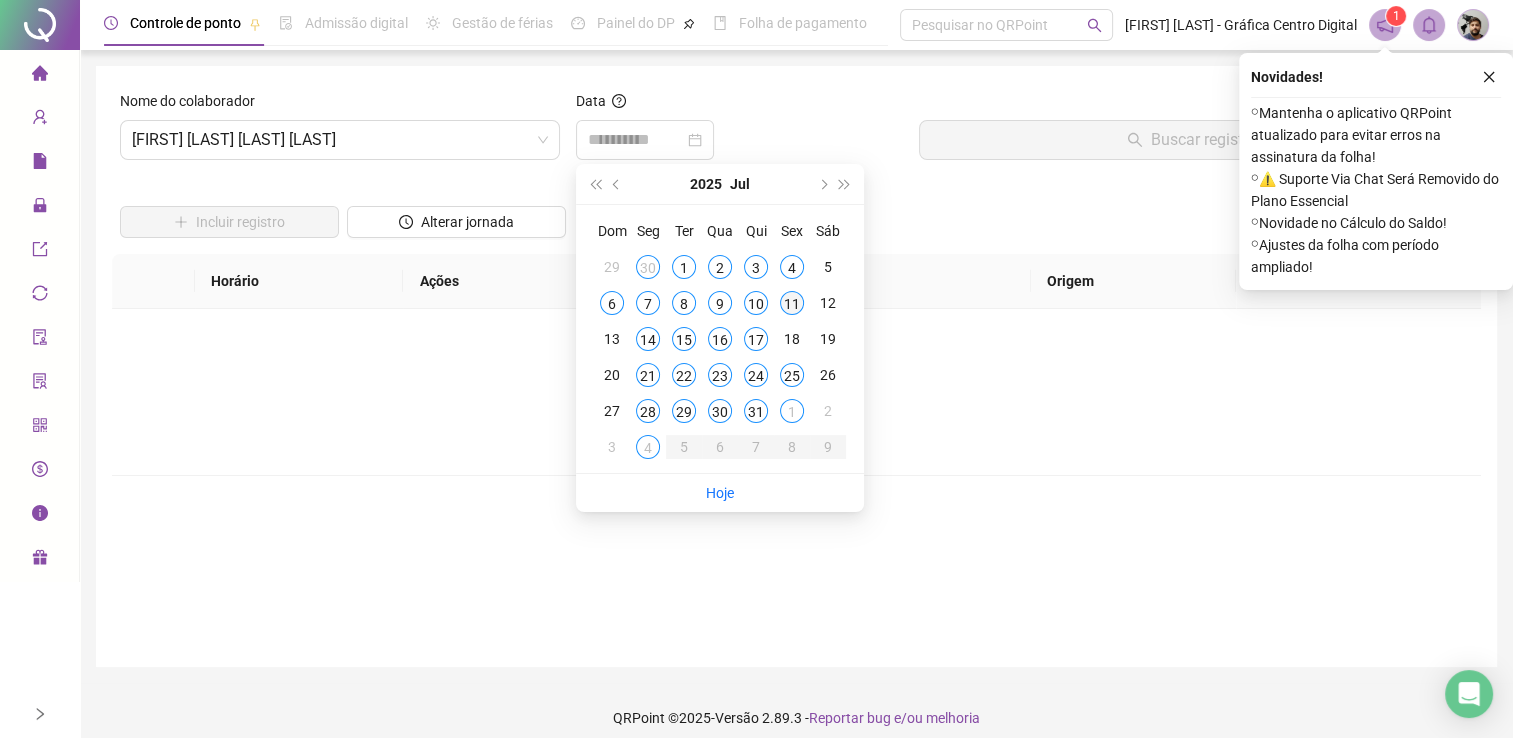 type on "**********" 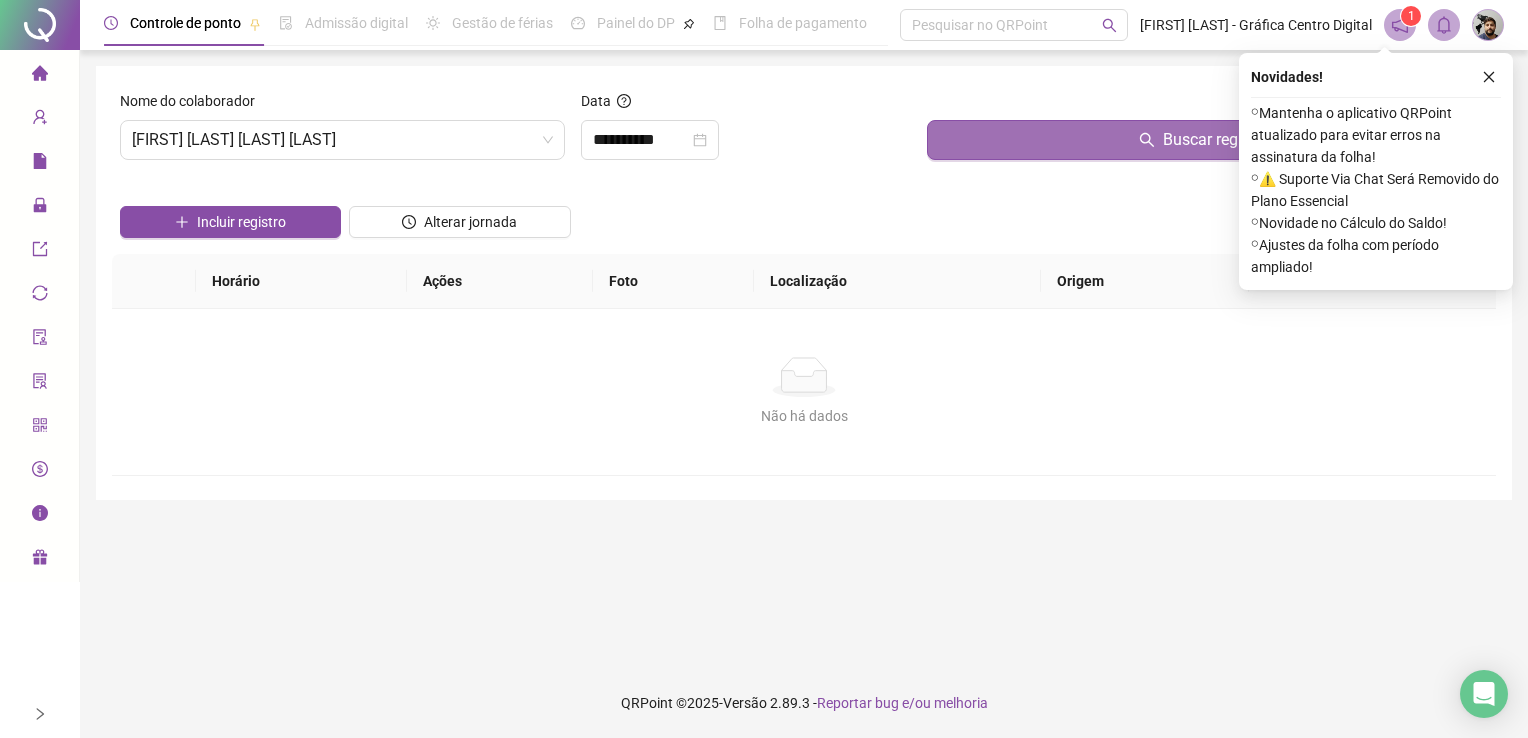 click on "Buscar registros" at bounding box center [1207, 140] 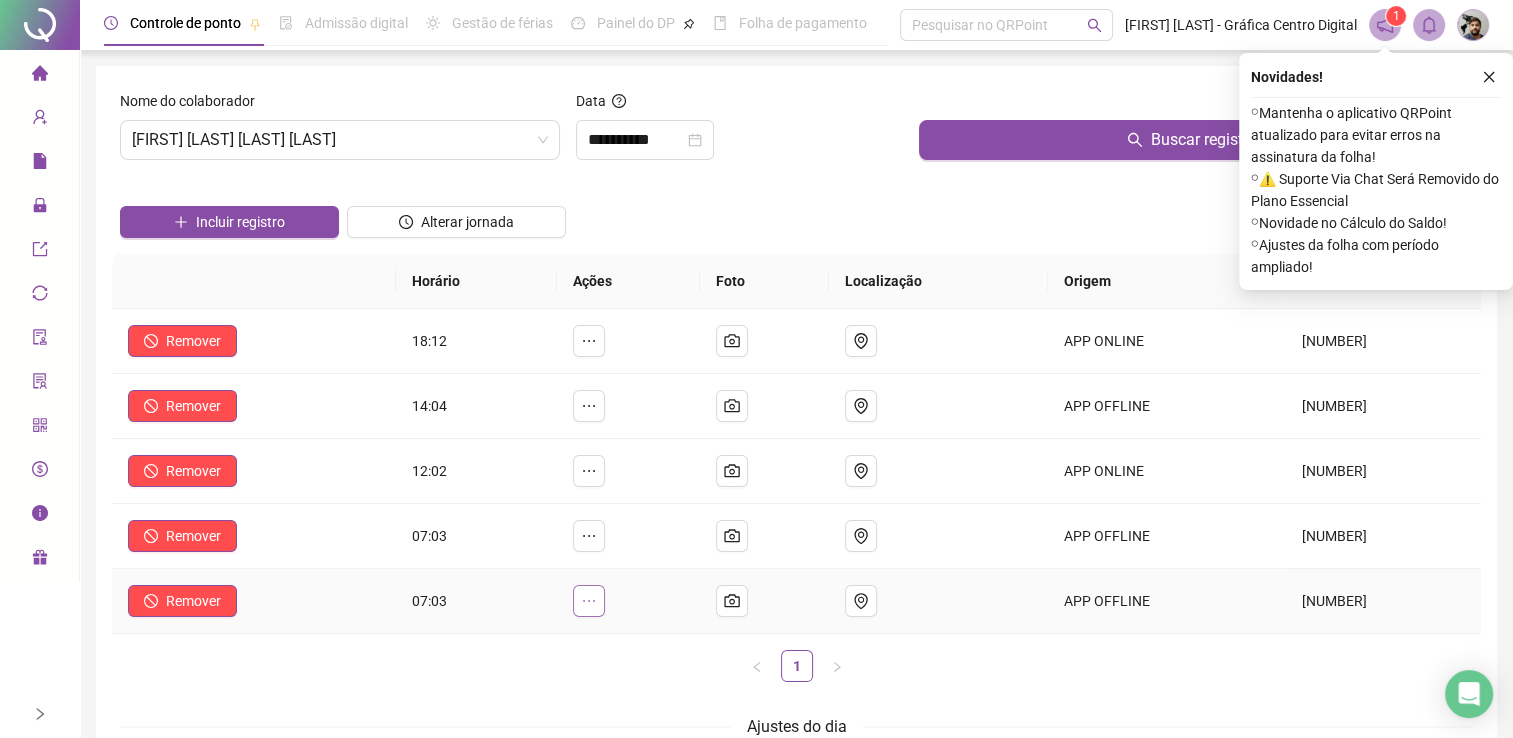 click at bounding box center (589, 601) 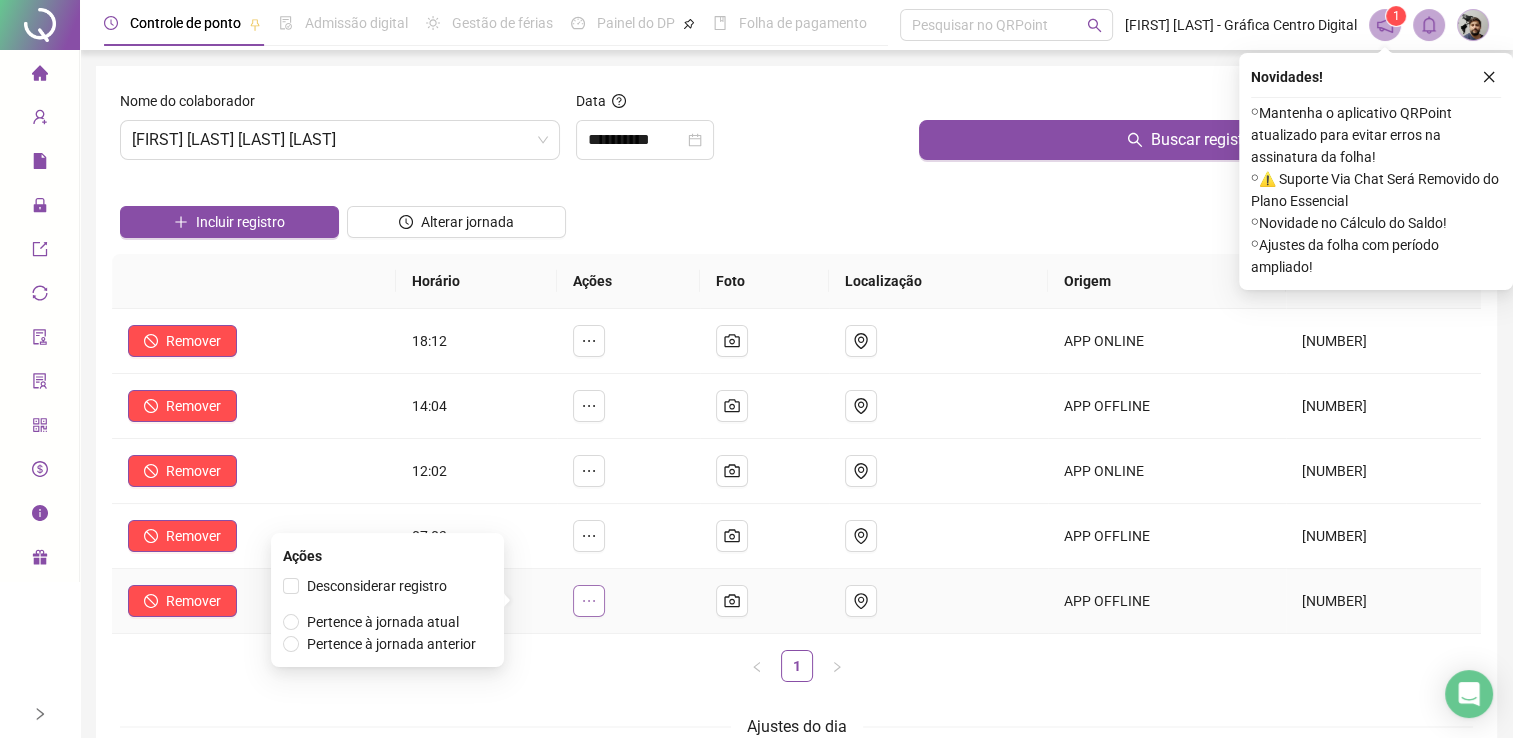 click at bounding box center [589, 601] 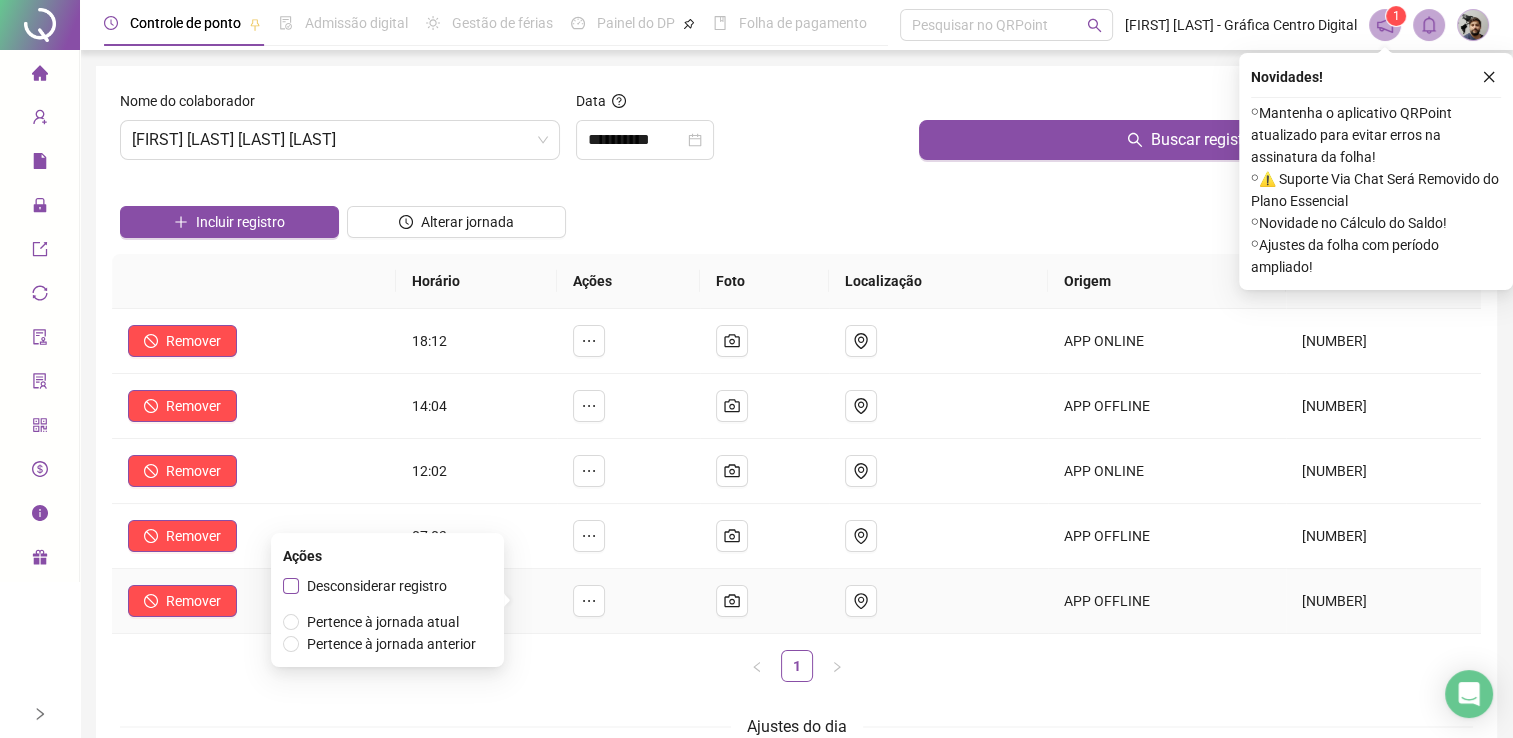 click on "Desconsiderar registro" at bounding box center (377, 586) 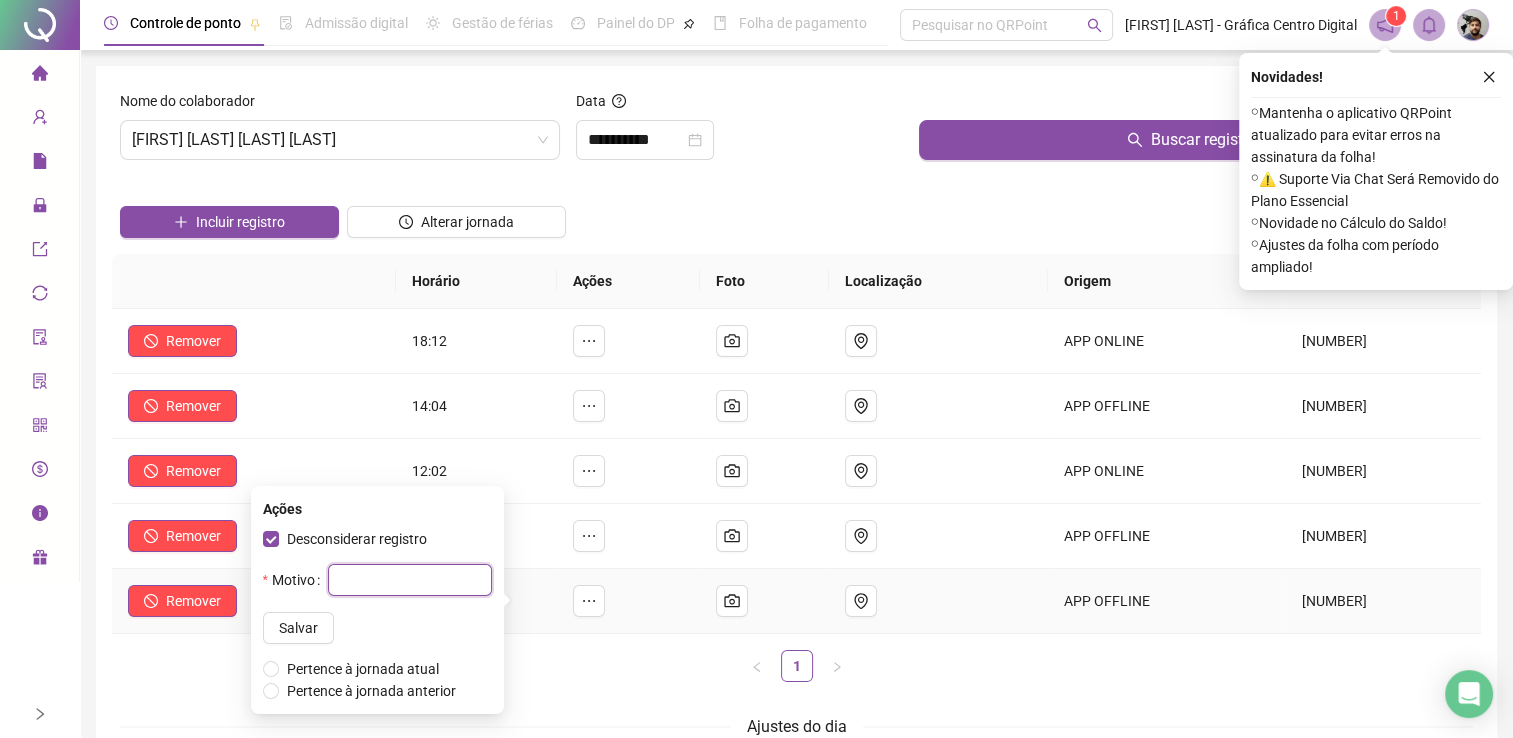click at bounding box center (410, 580) 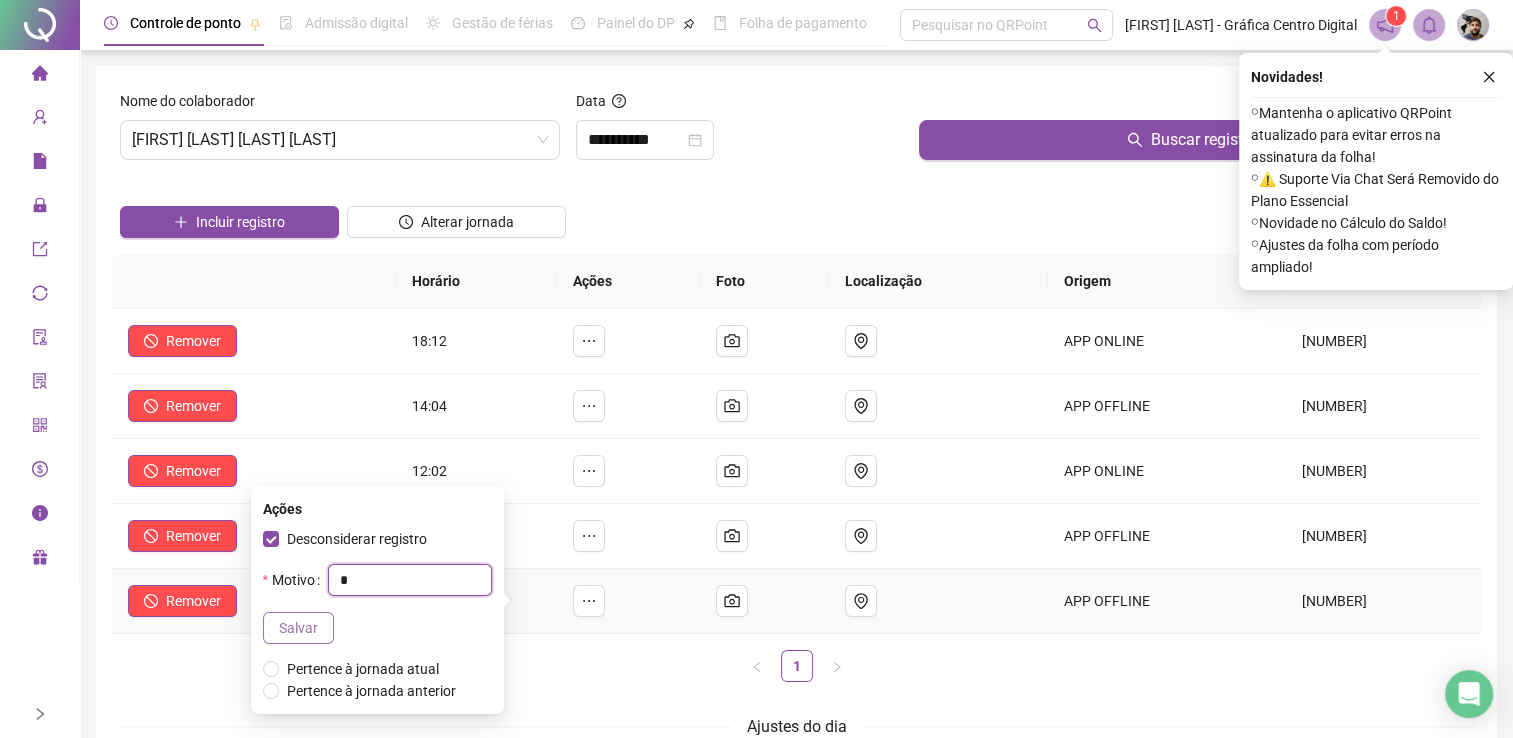 type on "*" 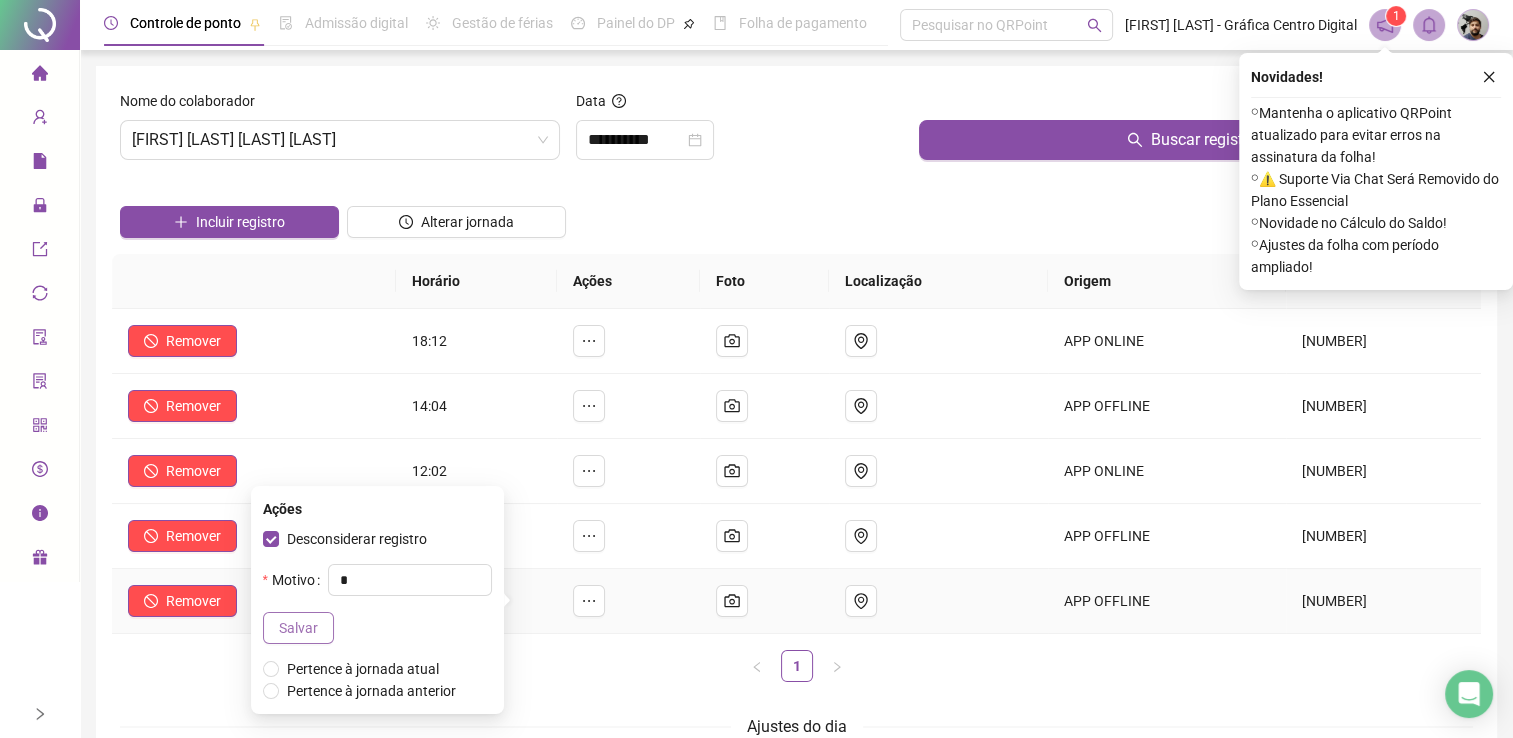 click on "Salvar" at bounding box center [298, 628] 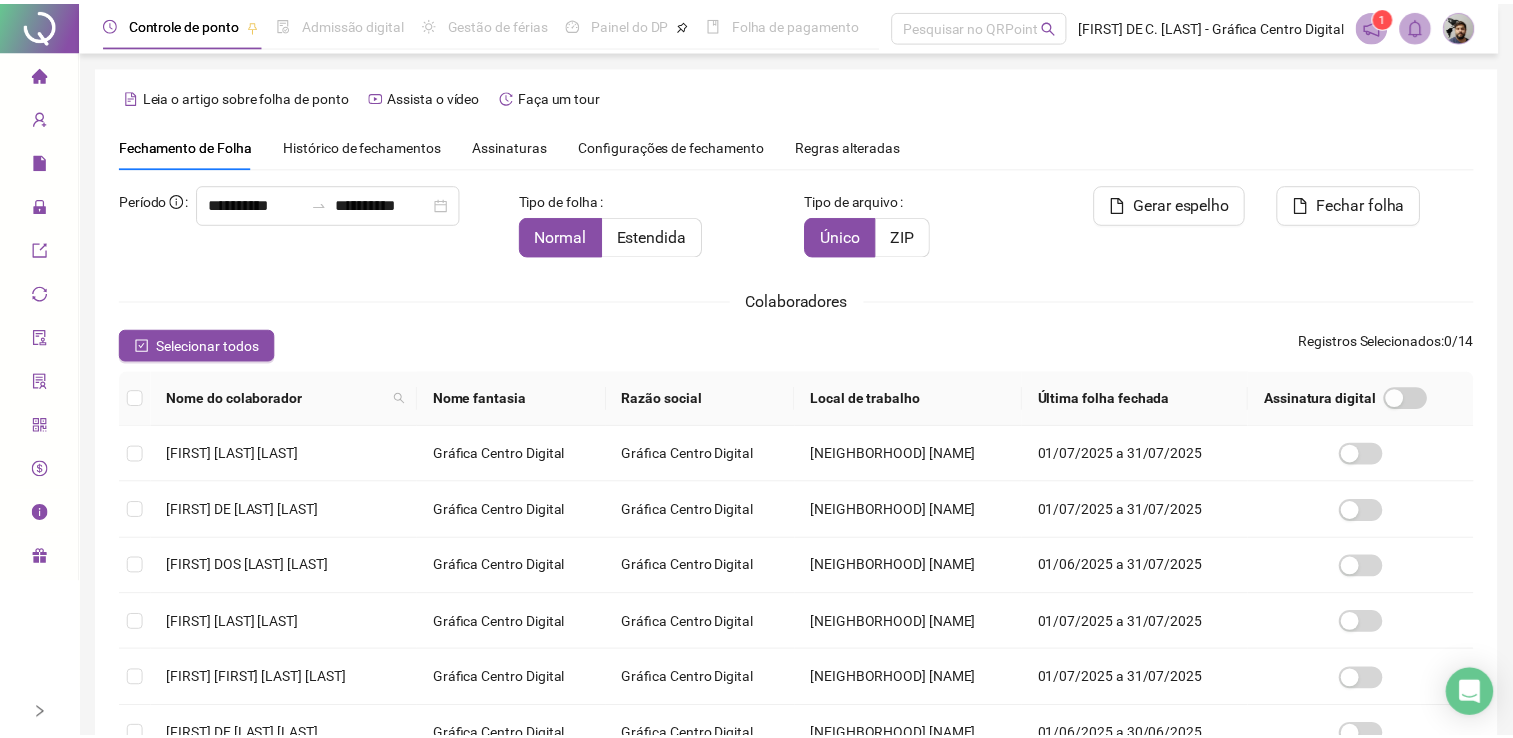 scroll, scrollTop: 29, scrollLeft: 0, axis: vertical 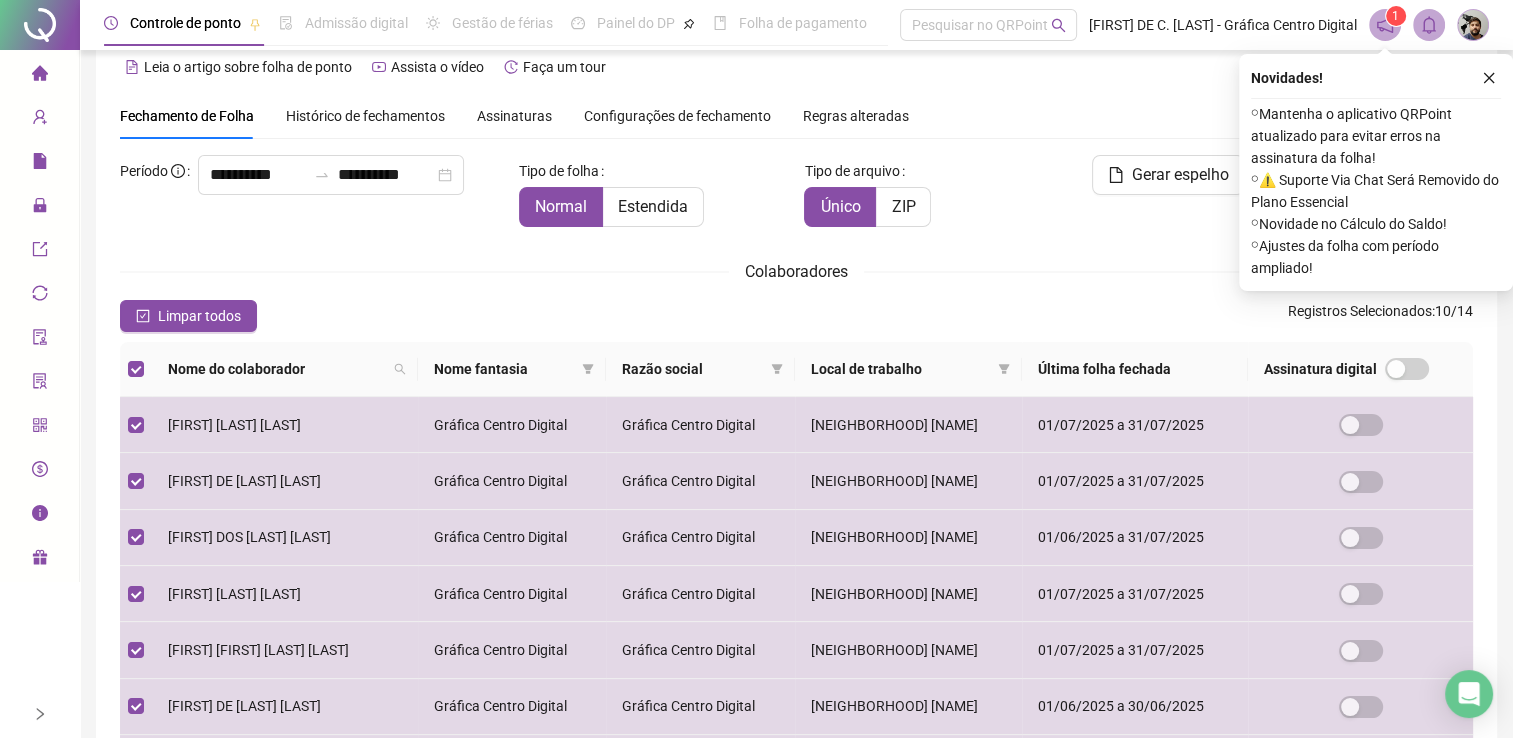 click at bounding box center [1489, 78] 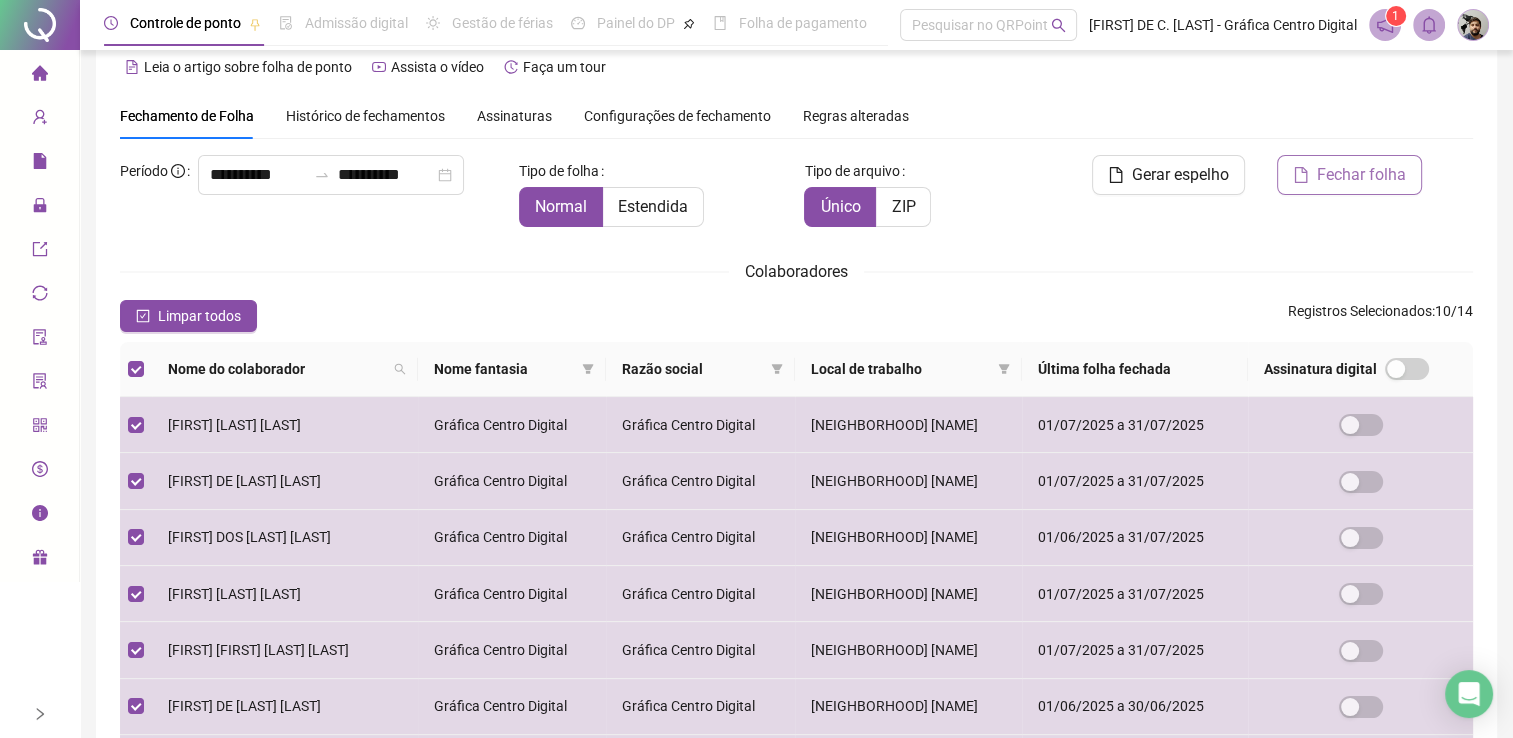 click on "Fechar folha" at bounding box center [1361, 175] 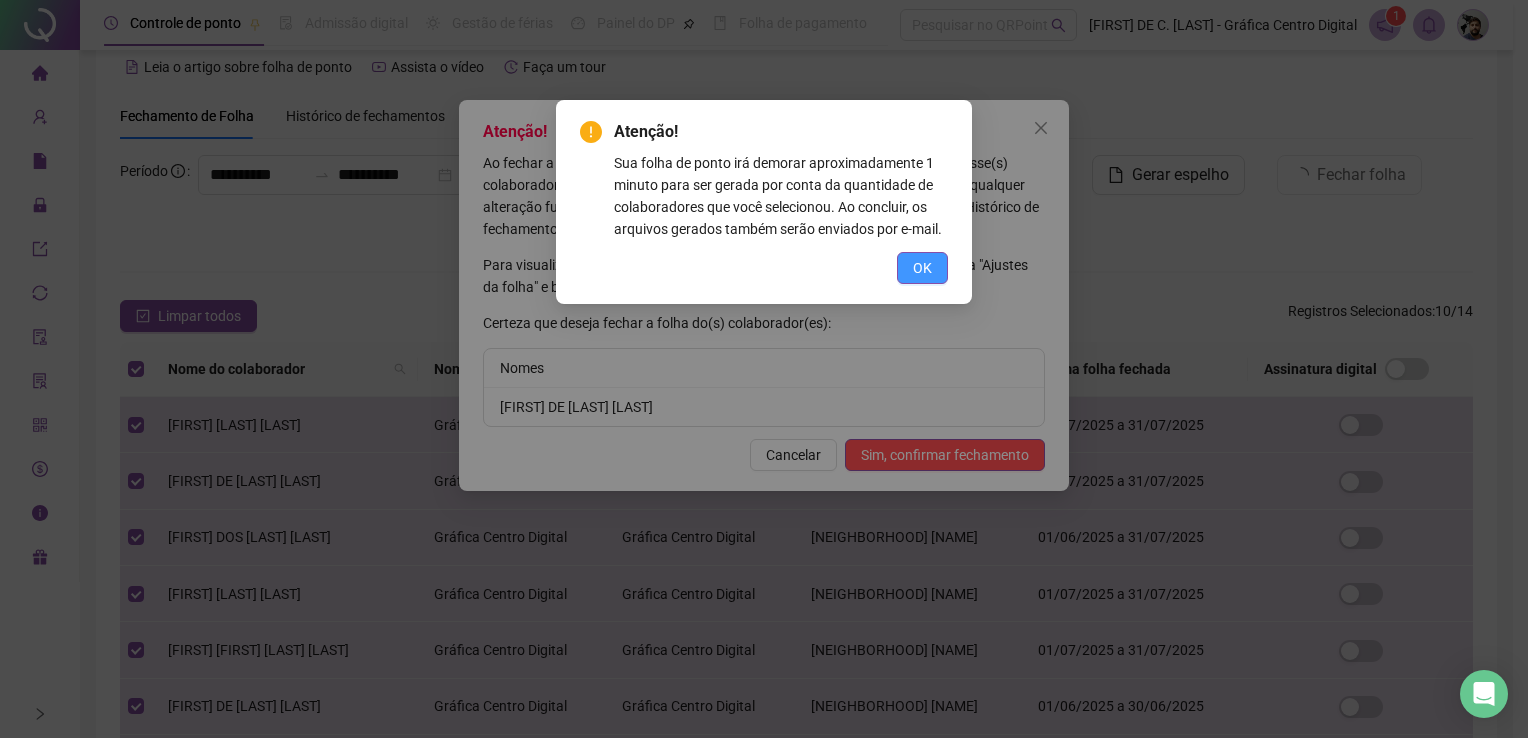 click on "OK" at bounding box center [922, 268] 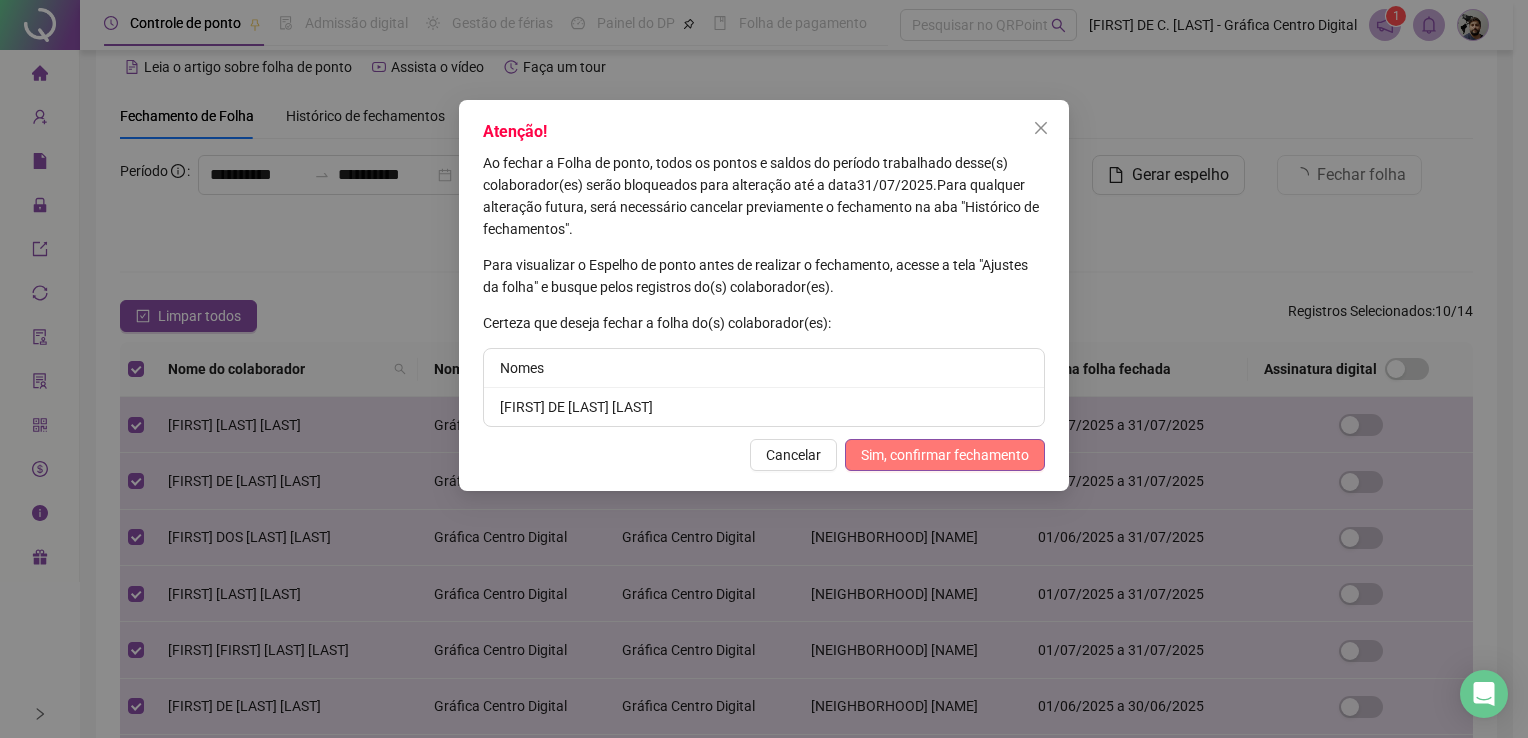 click on "Sim, confirmar fechamento" at bounding box center [945, 455] 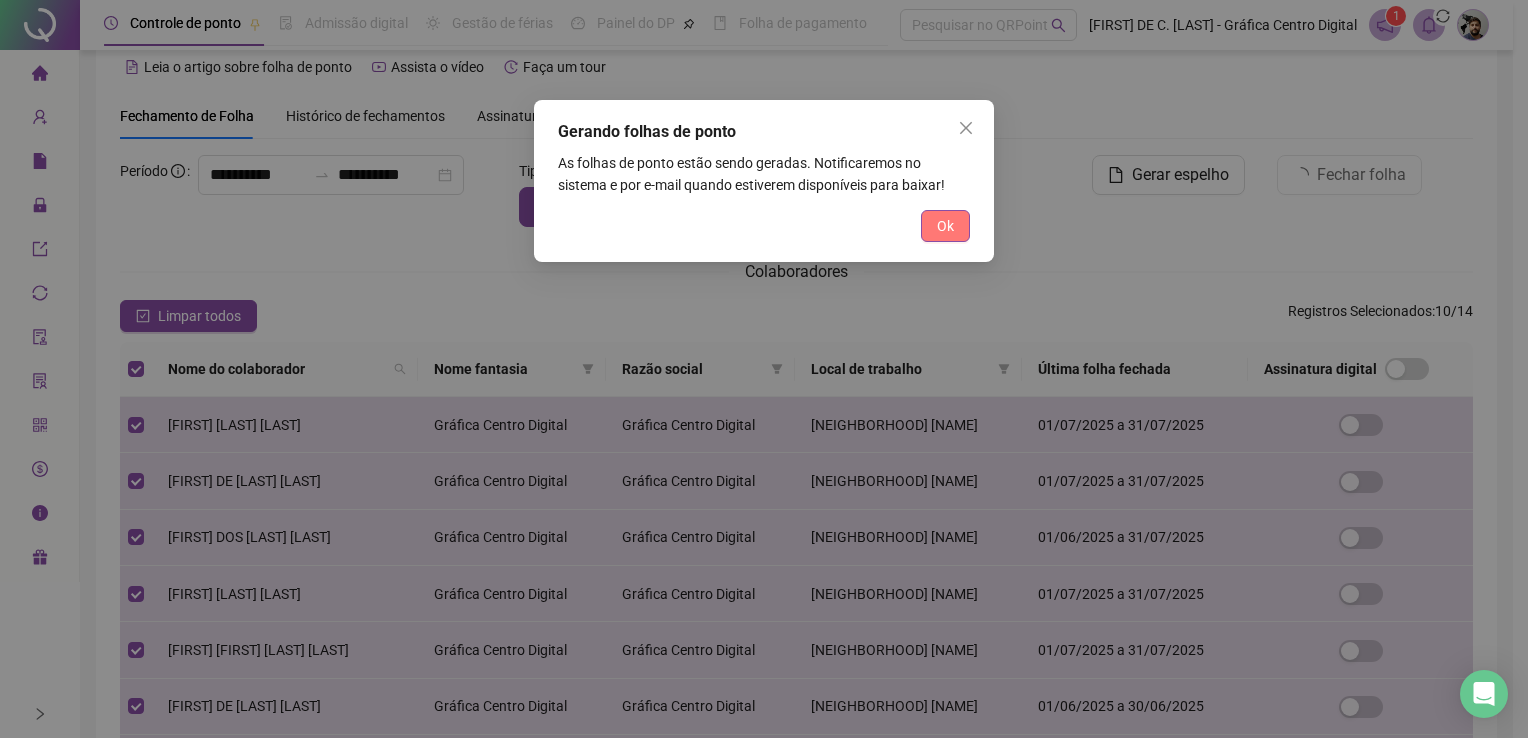 click on "Ok" at bounding box center (945, 226) 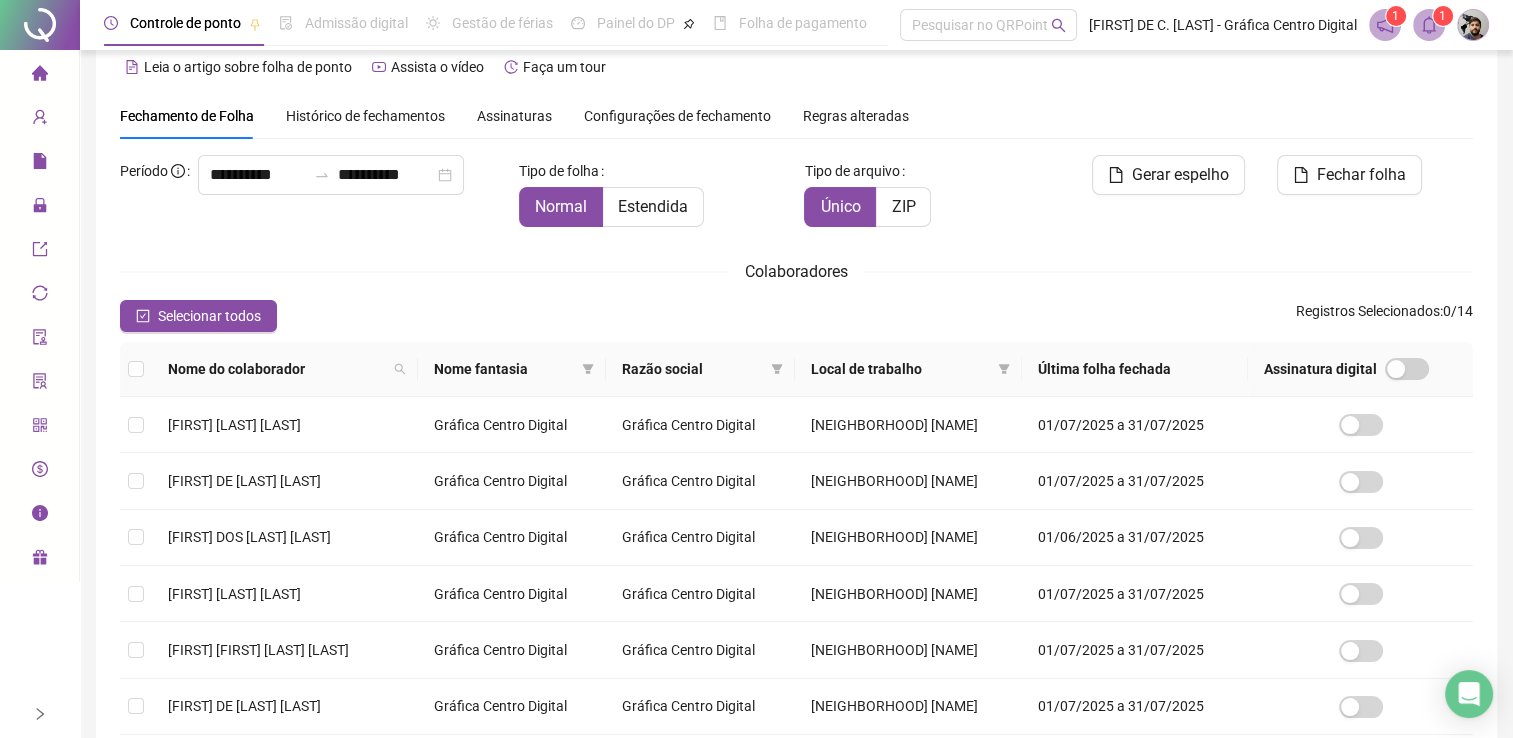 click on "1" at bounding box center [1443, 16] 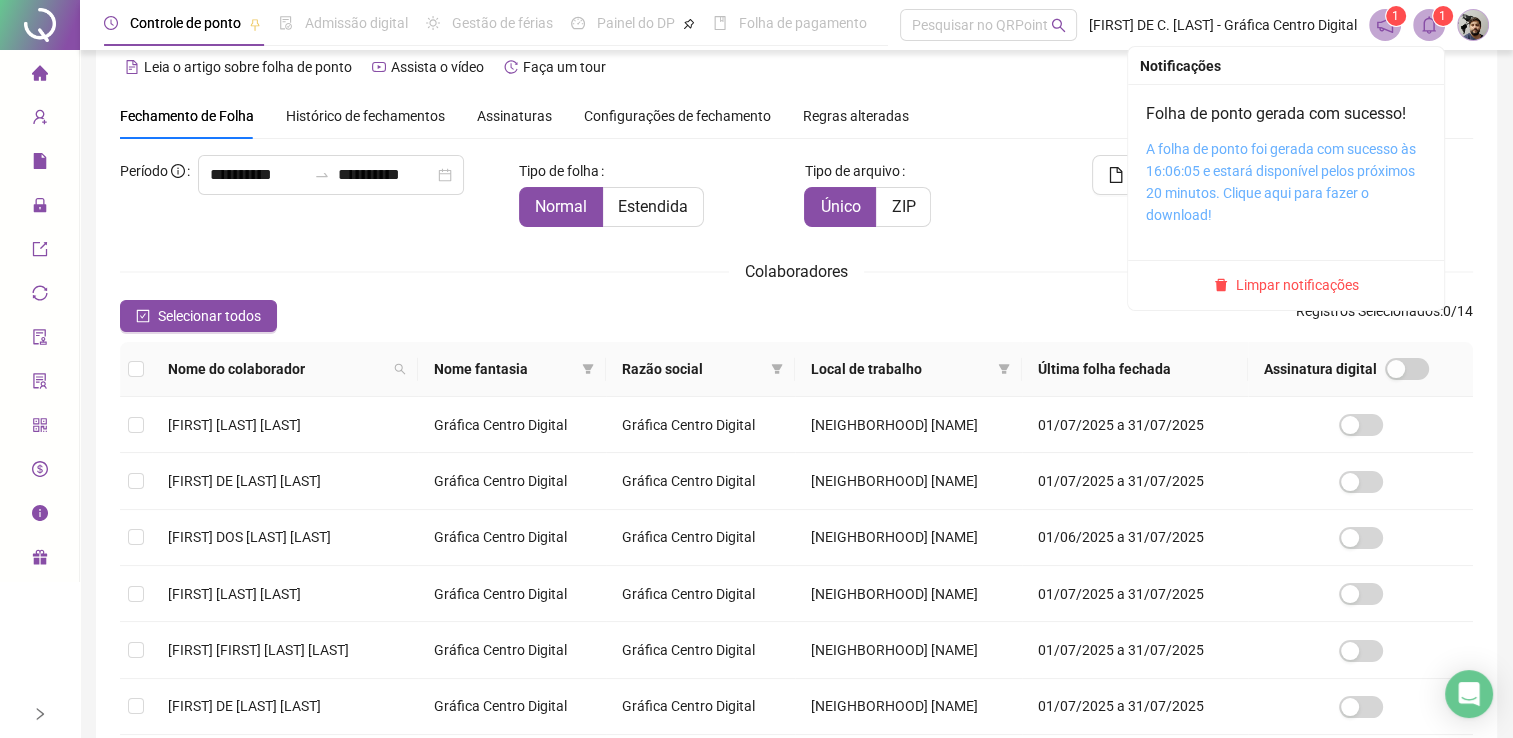click on "A folha de ponto foi gerada com sucesso às 16:06:05 e estará disponível pelos próximos 20 minutos.
Clique aqui para fazer o download!" at bounding box center [1281, 182] 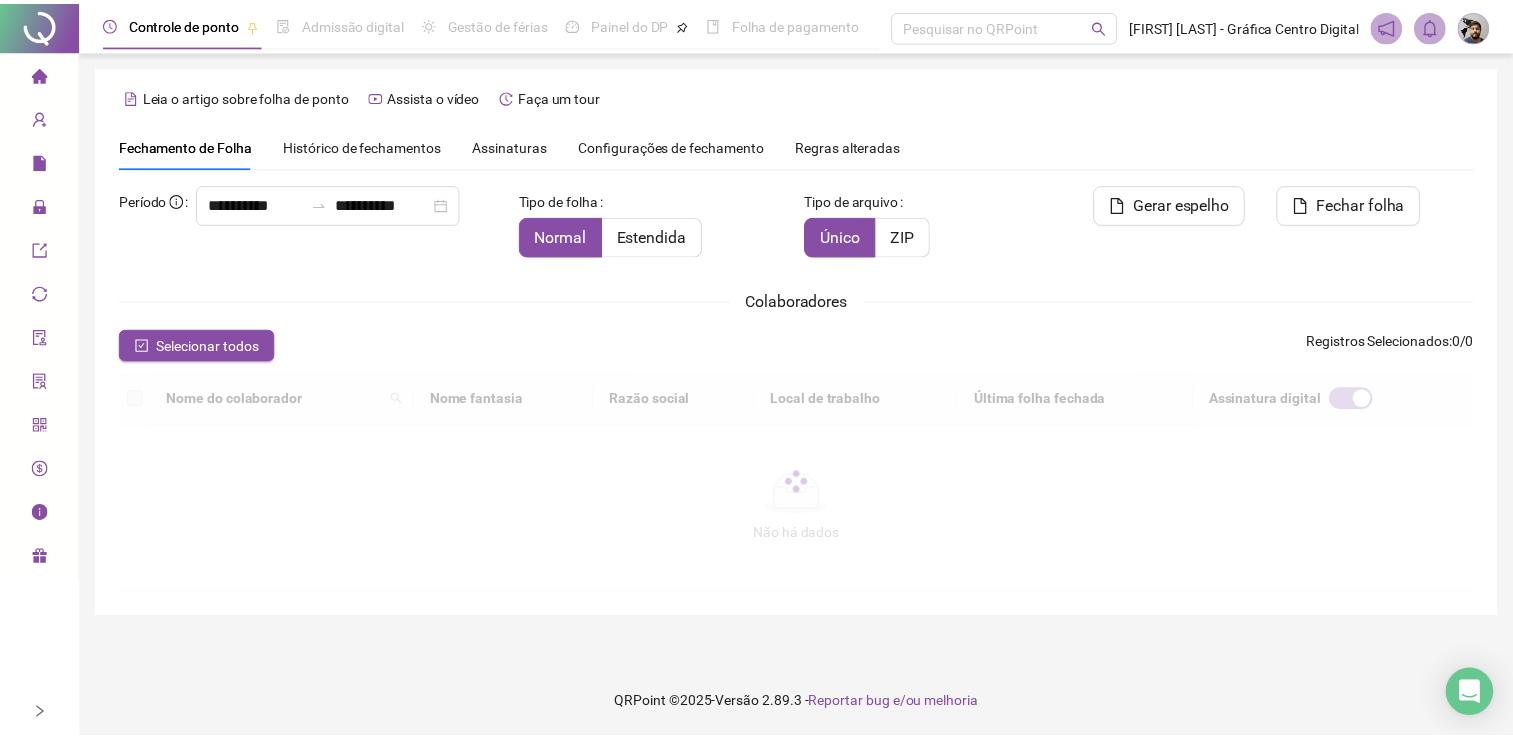 scroll, scrollTop: 29, scrollLeft: 0, axis: vertical 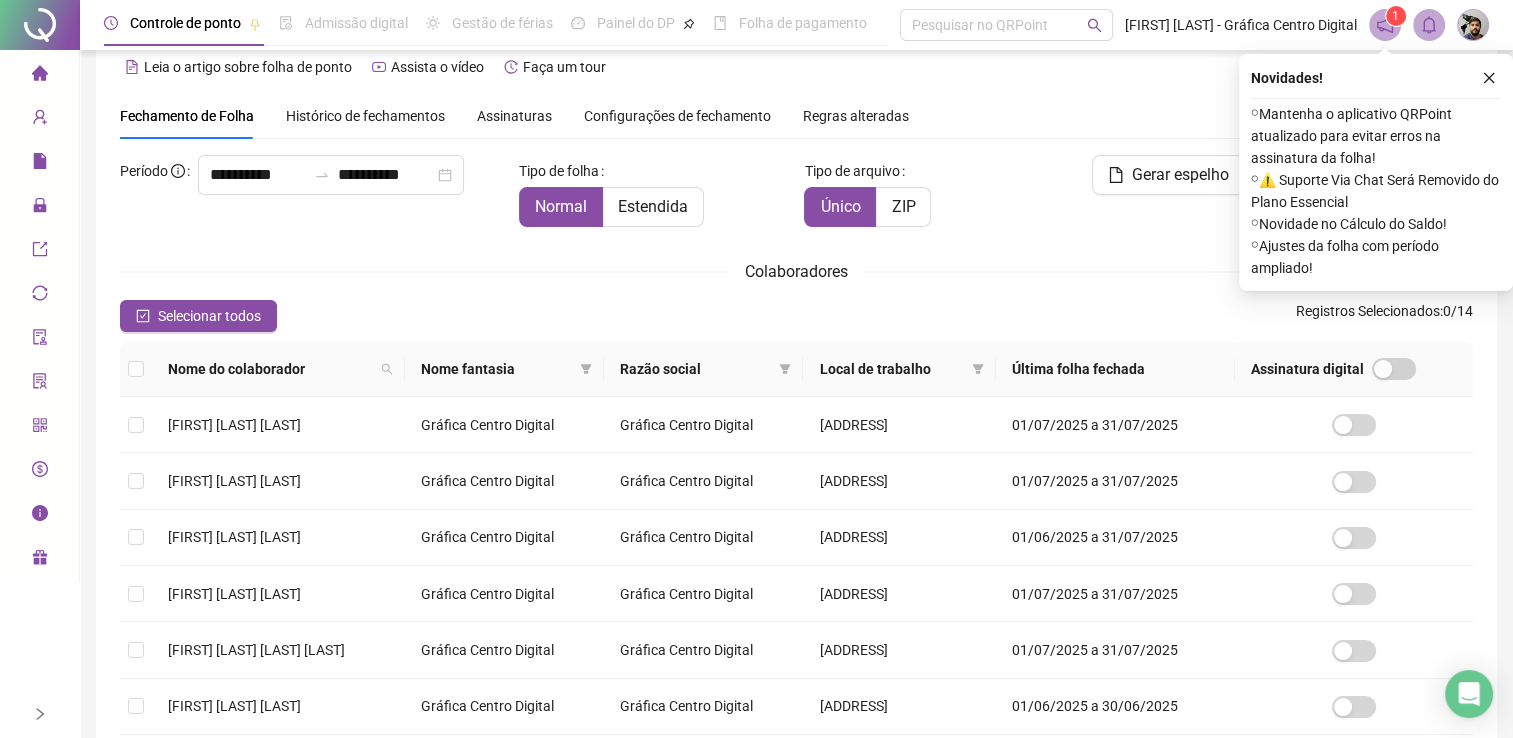 click 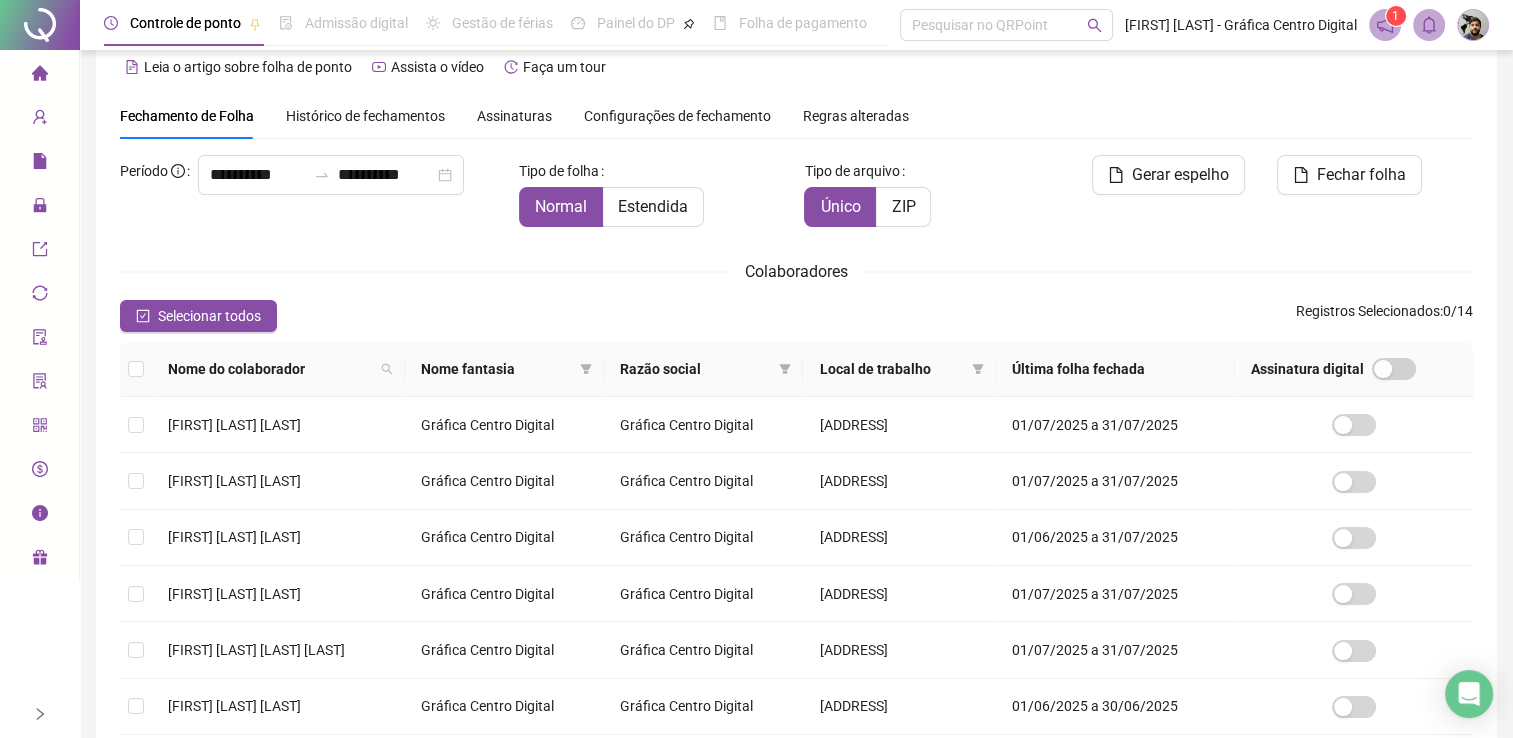 click on "Nome do colaborador" at bounding box center [278, 369] 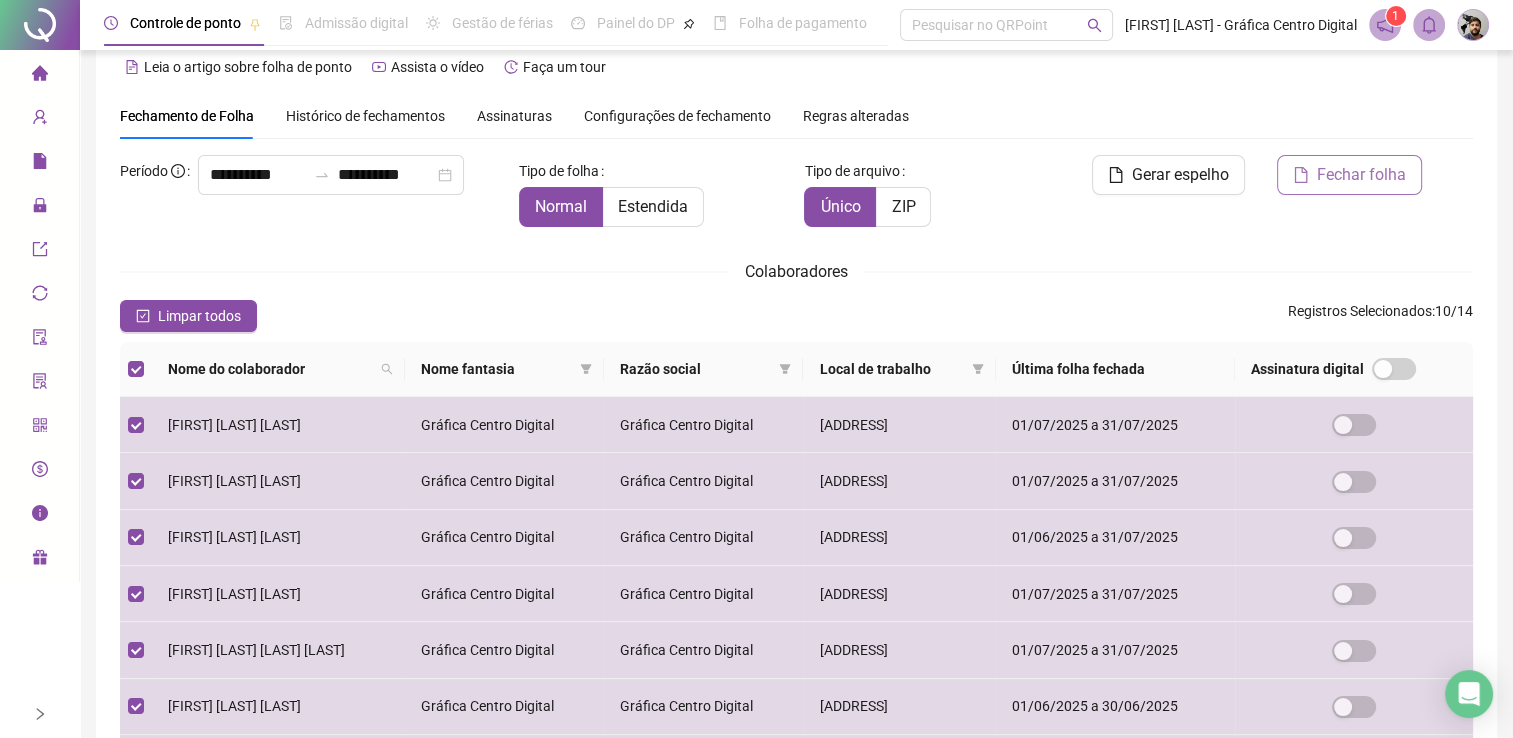 click on "Fechar folha" at bounding box center (1349, 175) 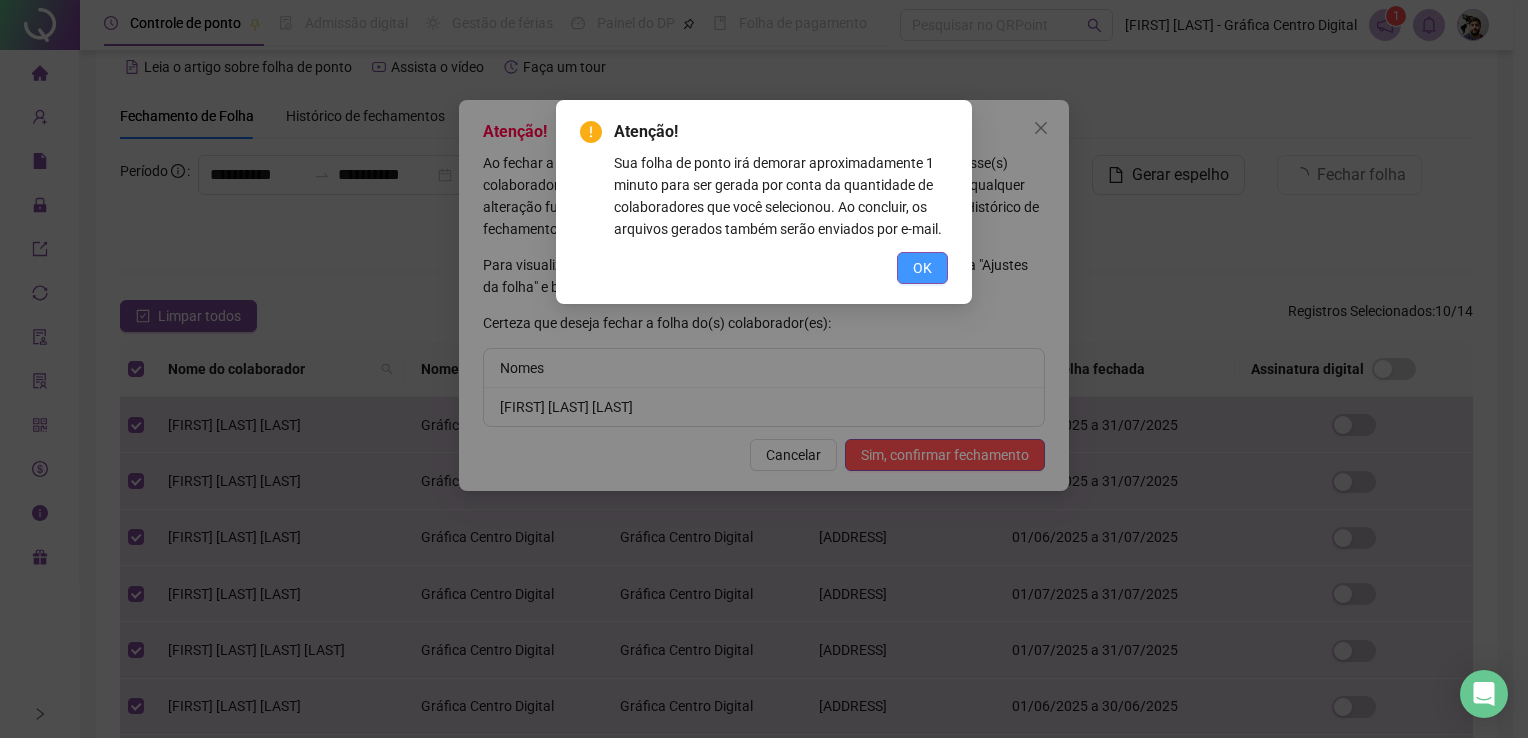 click on "OK" at bounding box center (922, 268) 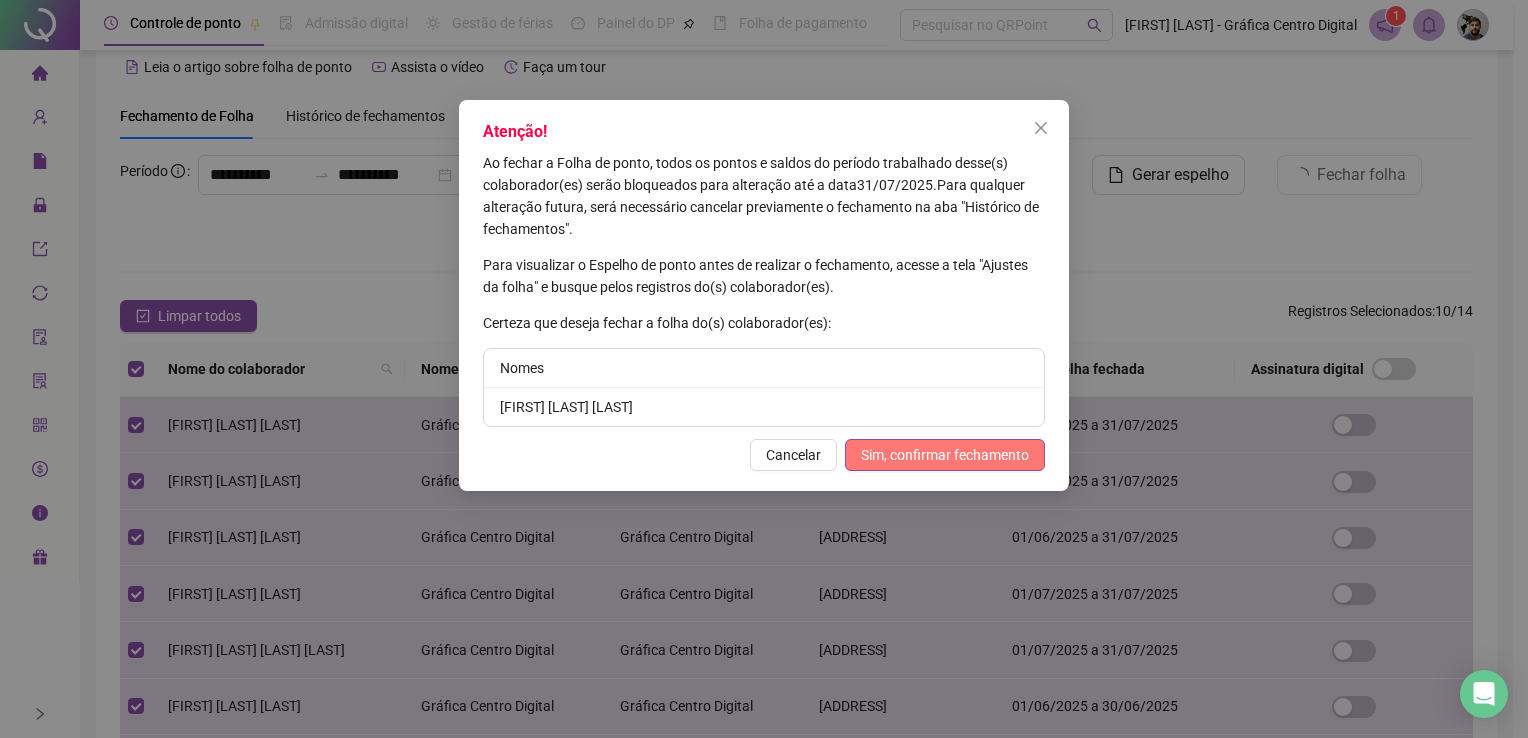 click on "Sim, confirmar fechamento" at bounding box center [945, 455] 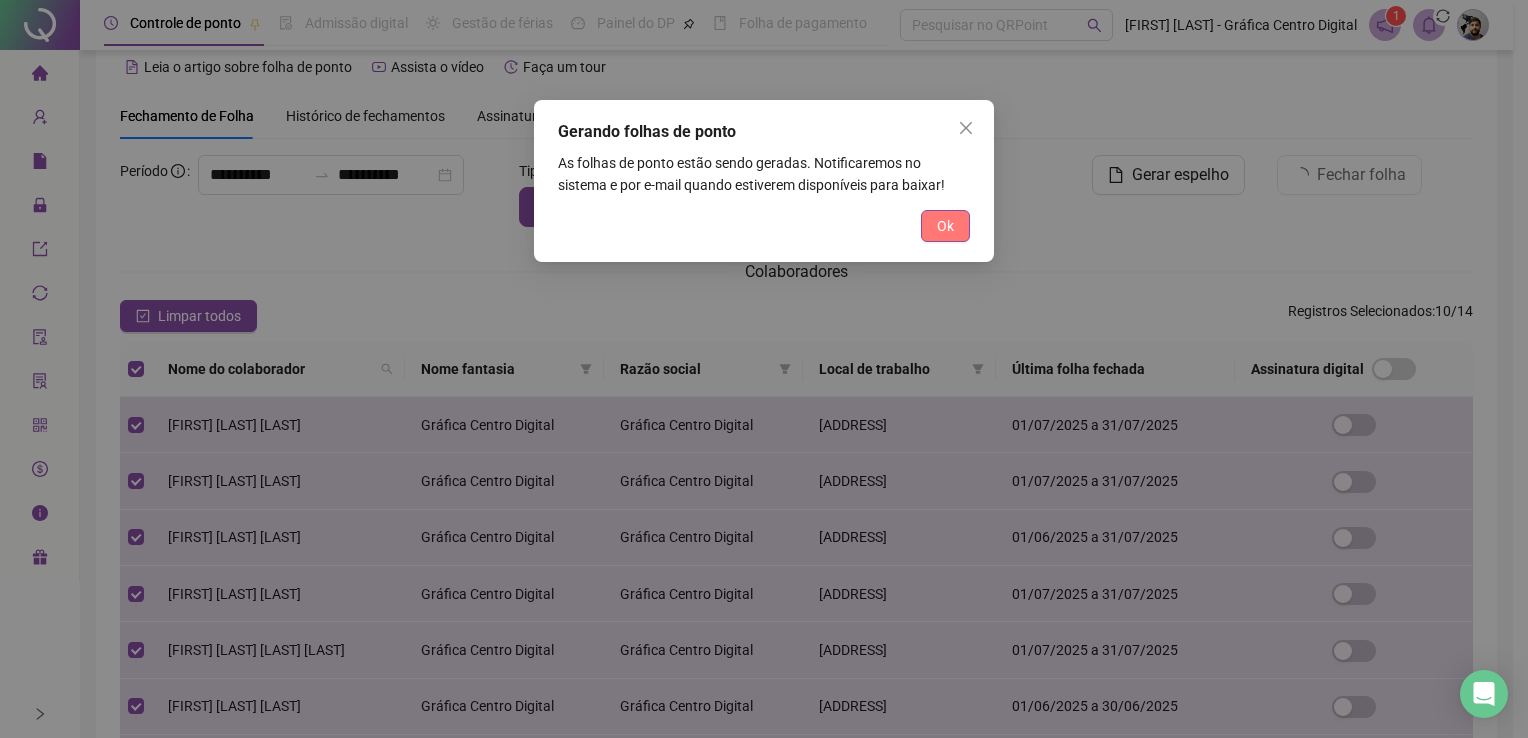 click on "Ok" at bounding box center (945, 226) 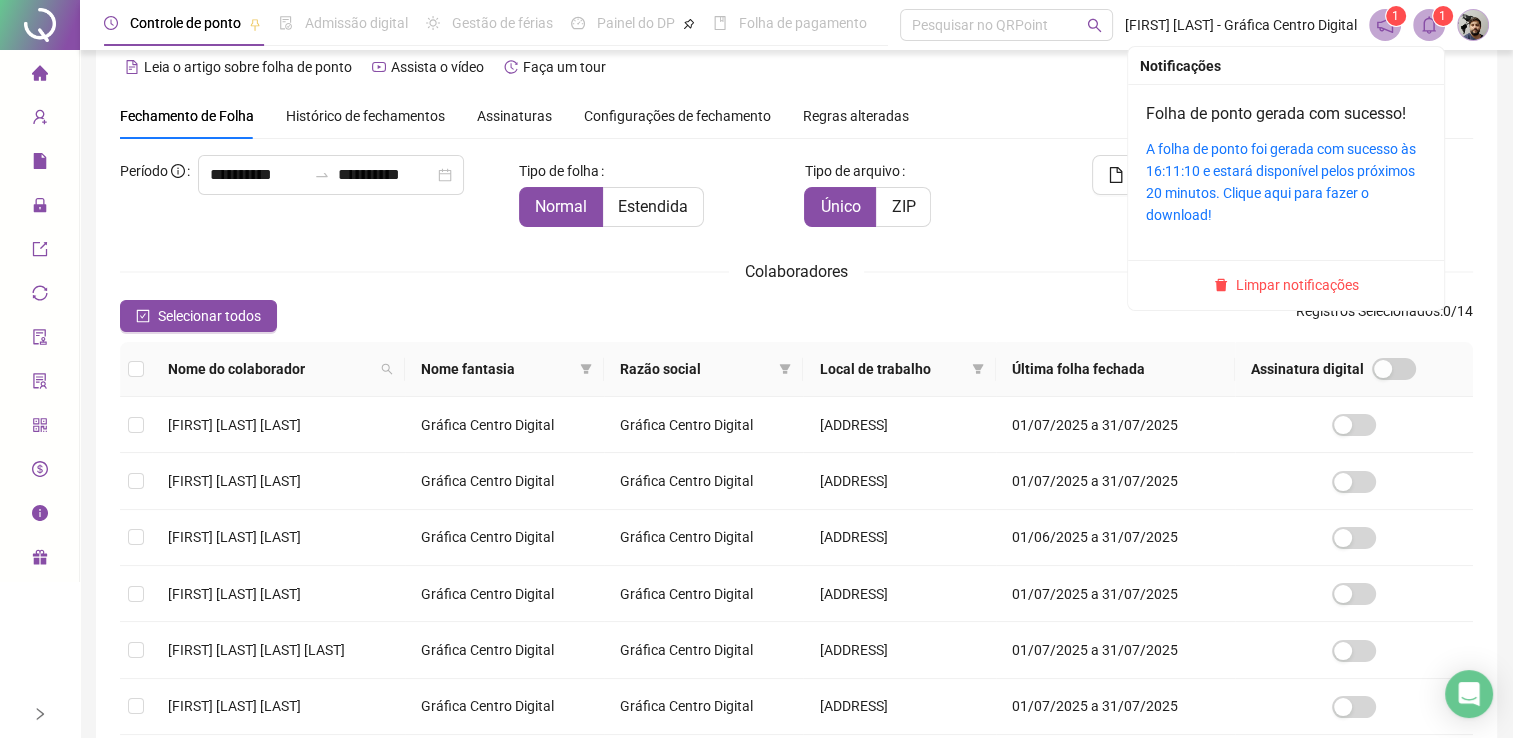 click 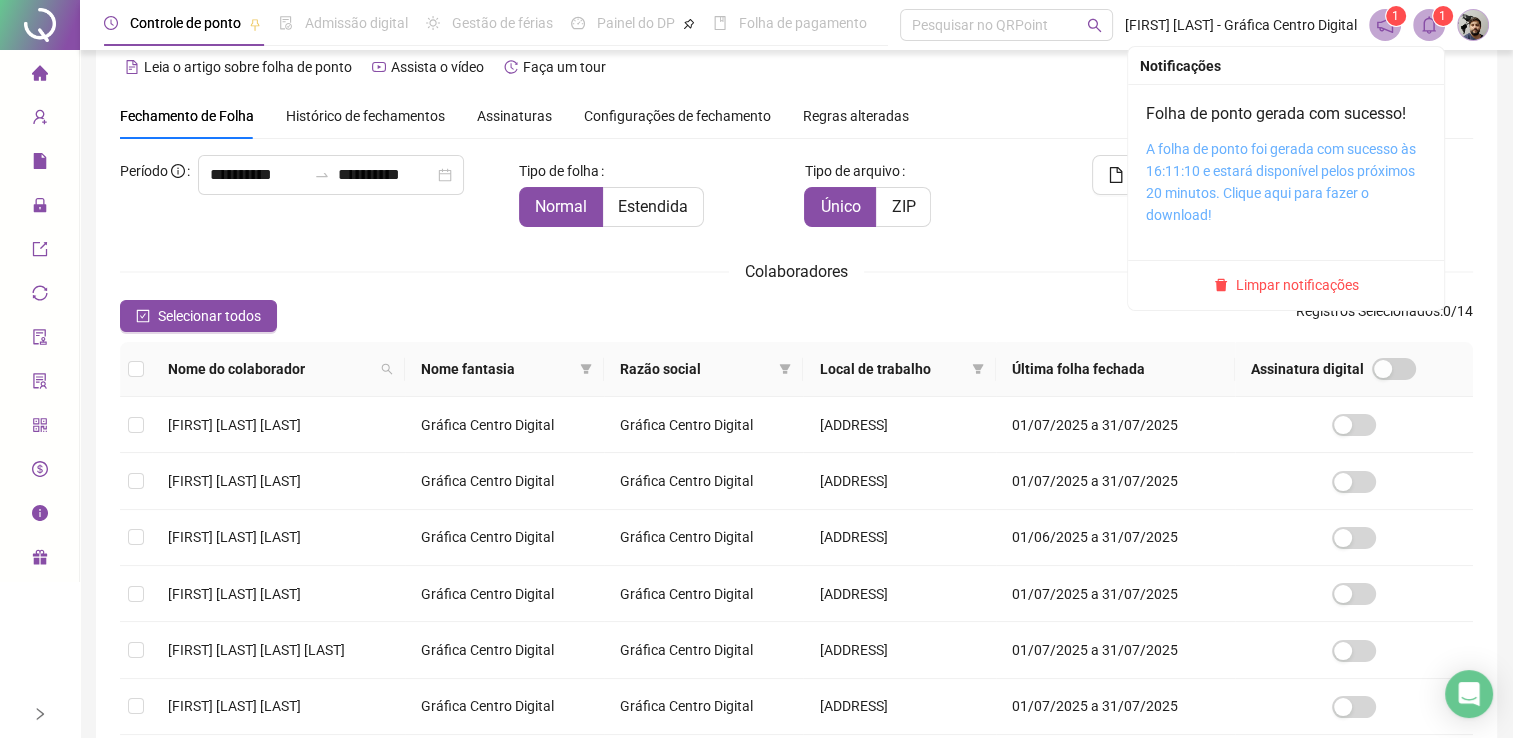 click on "A folha de ponto foi gerada com sucesso às 16:11:10 e estará disponível pelos próximos 20 minutos.
Clique aqui para fazer o download!" at bounding box center (1281, 182) 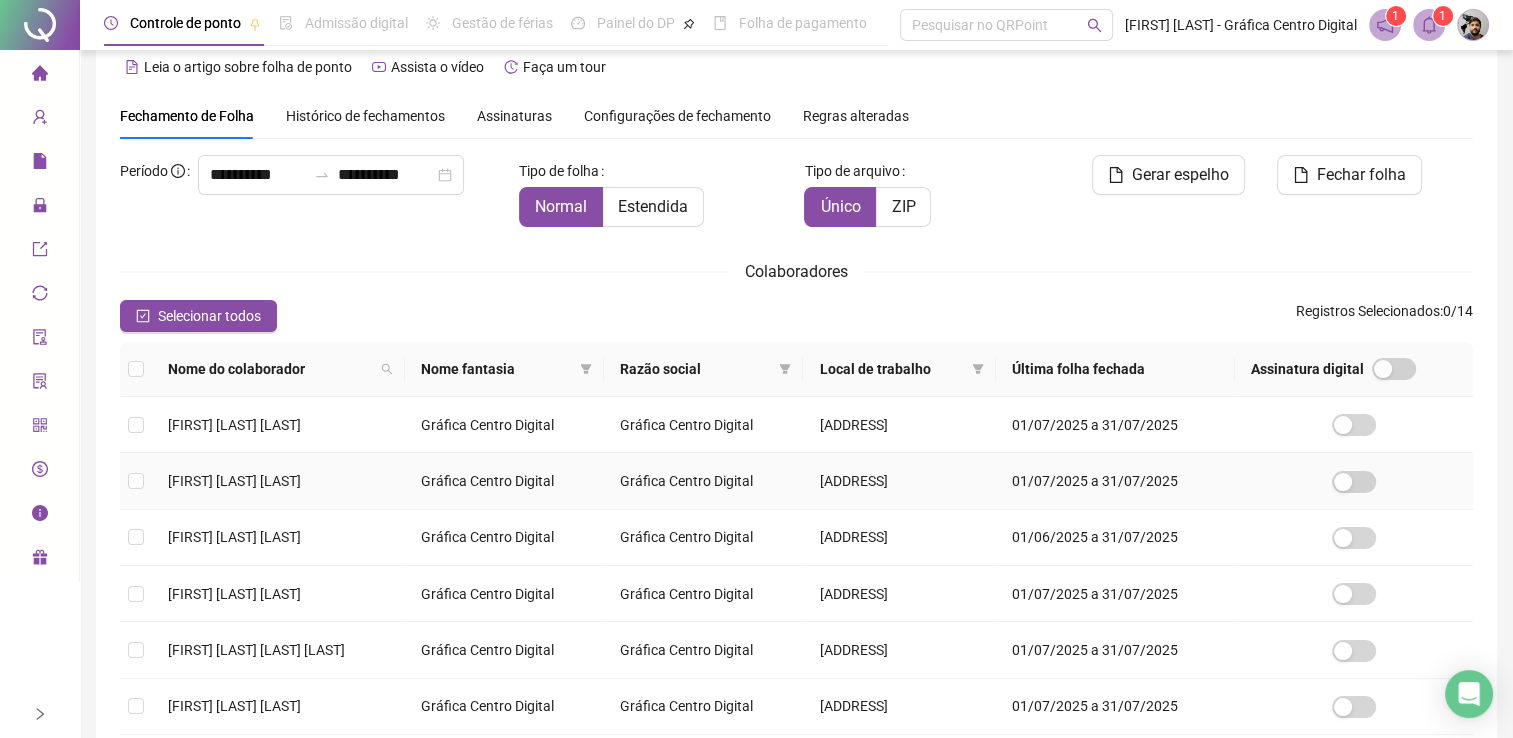 scroll, scrollTop: 432, scrollLeft: 0, axis: vertical 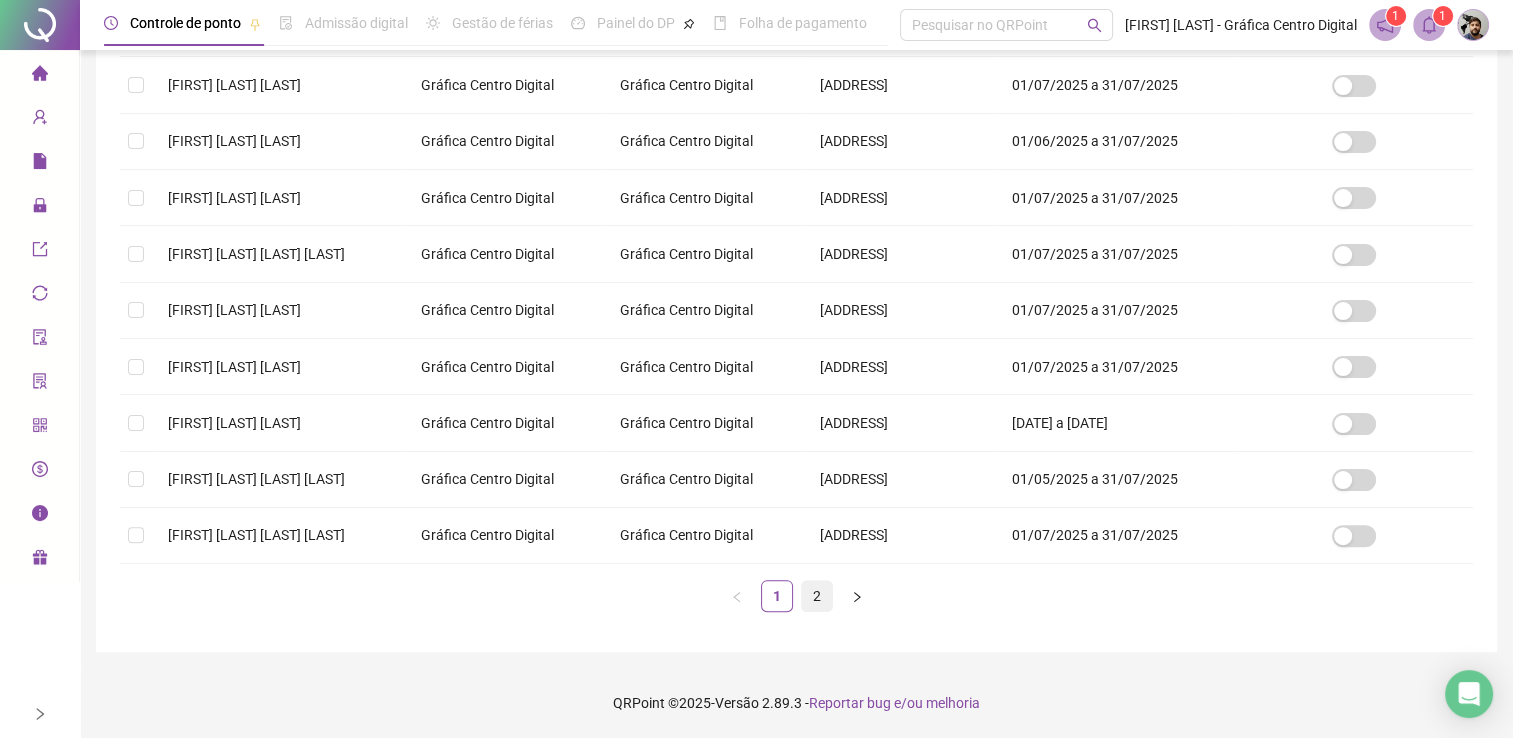 click on "2" at bounding box center (817, 596) 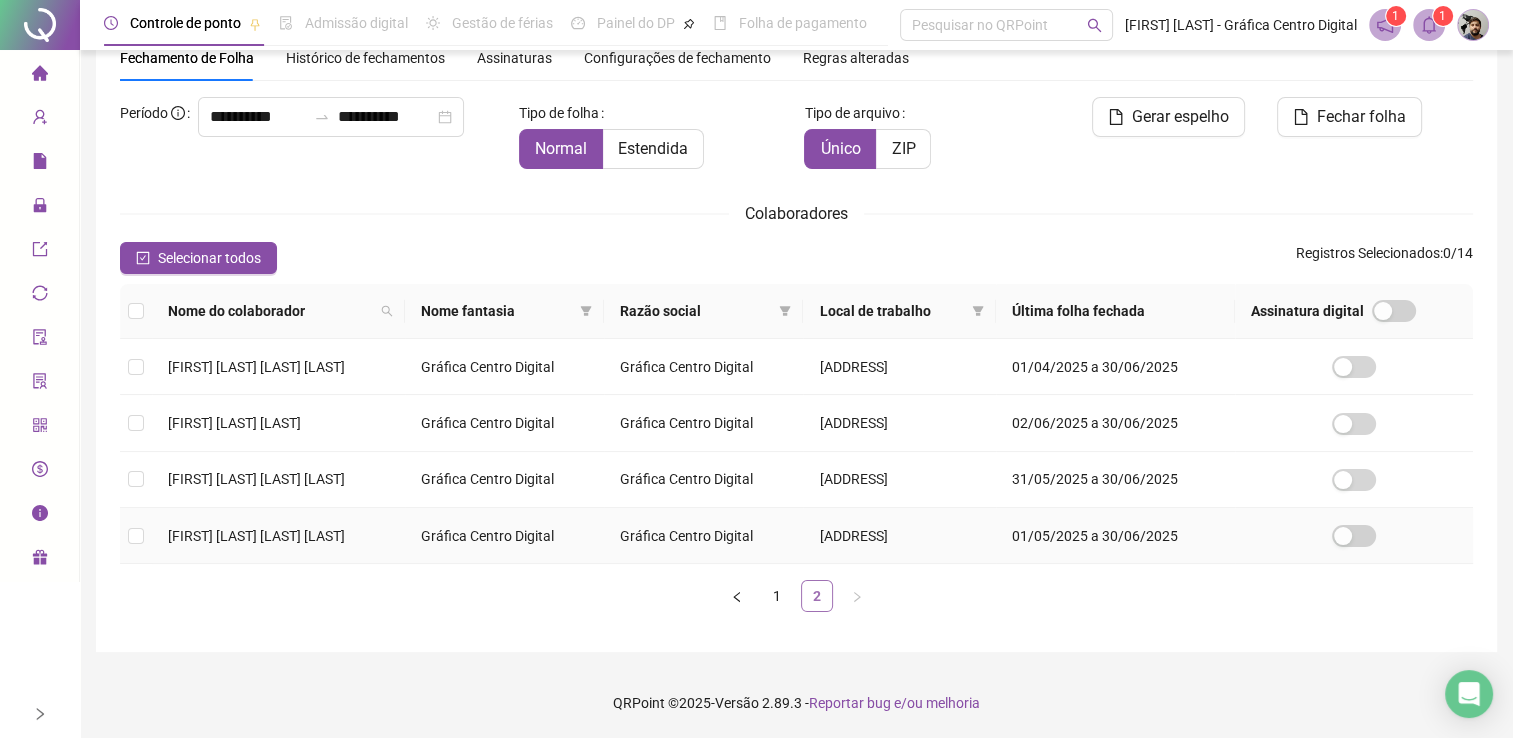 scroll, scrollTop: 29, scrollLeft: 0, axis: vertical 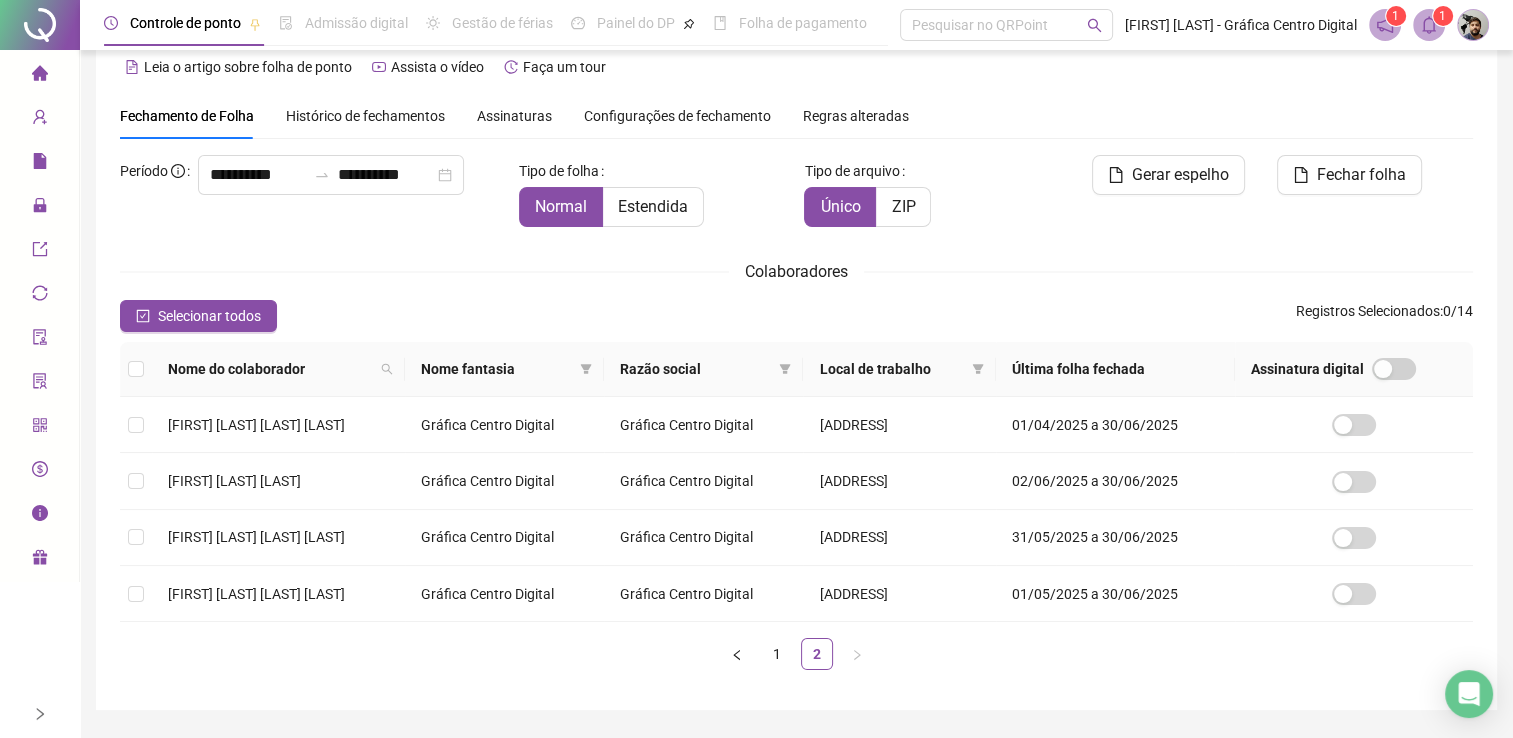 drag, startPoint x: 189, startPoint y: 382, endPoint x: 199, endPoint y: 372, distance: 14.142136 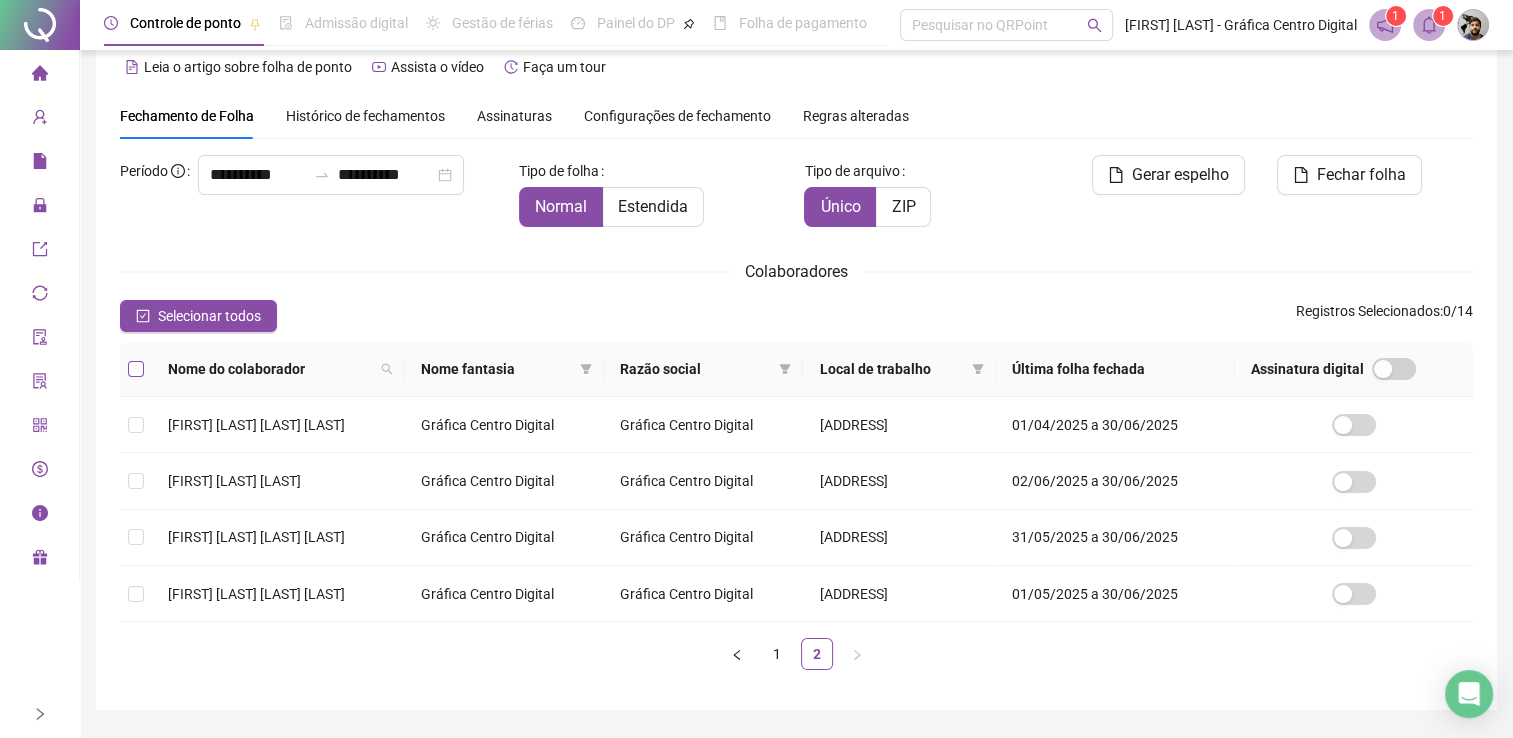 click at bounding box center [136, 369] 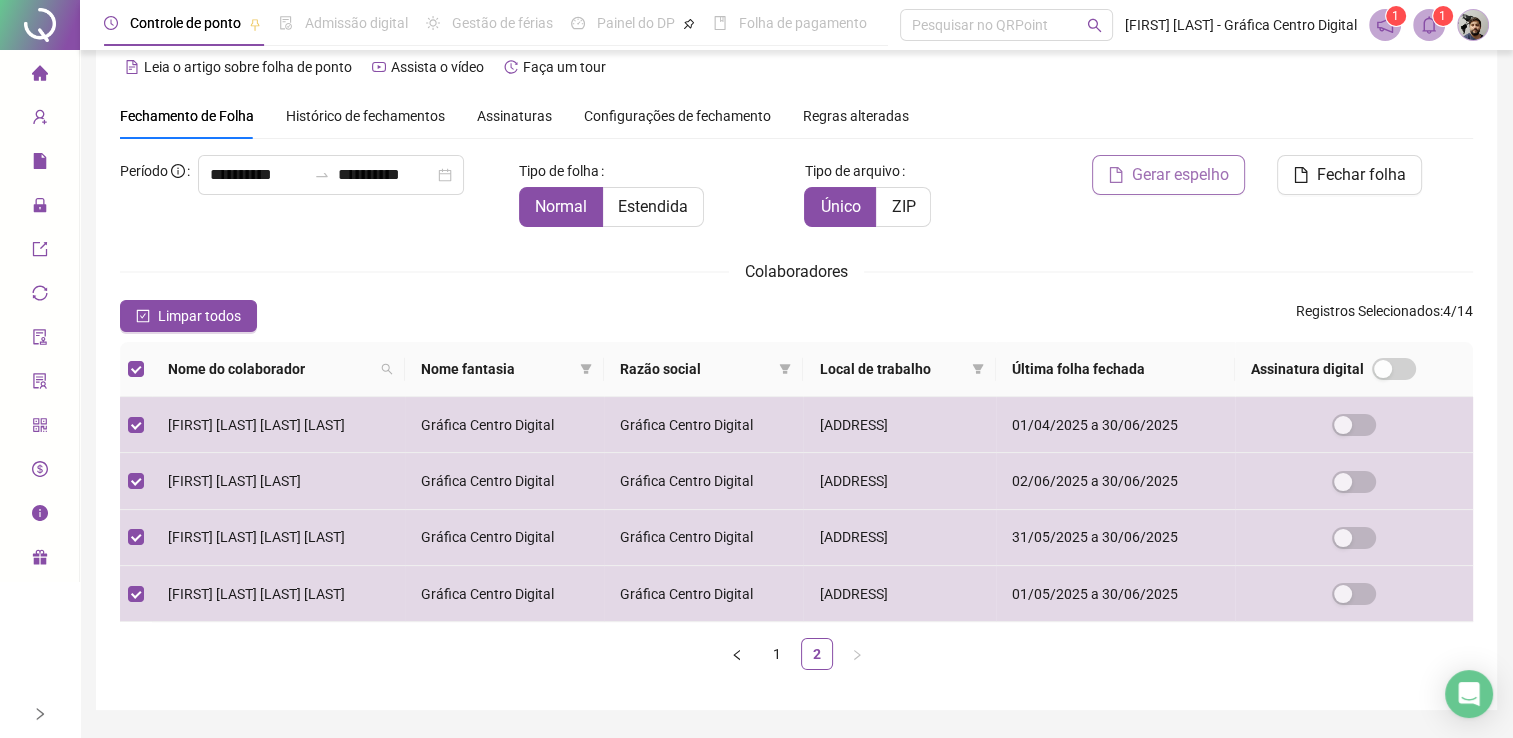 click on "Gerar espelho" at bounding box center [1168, 175] 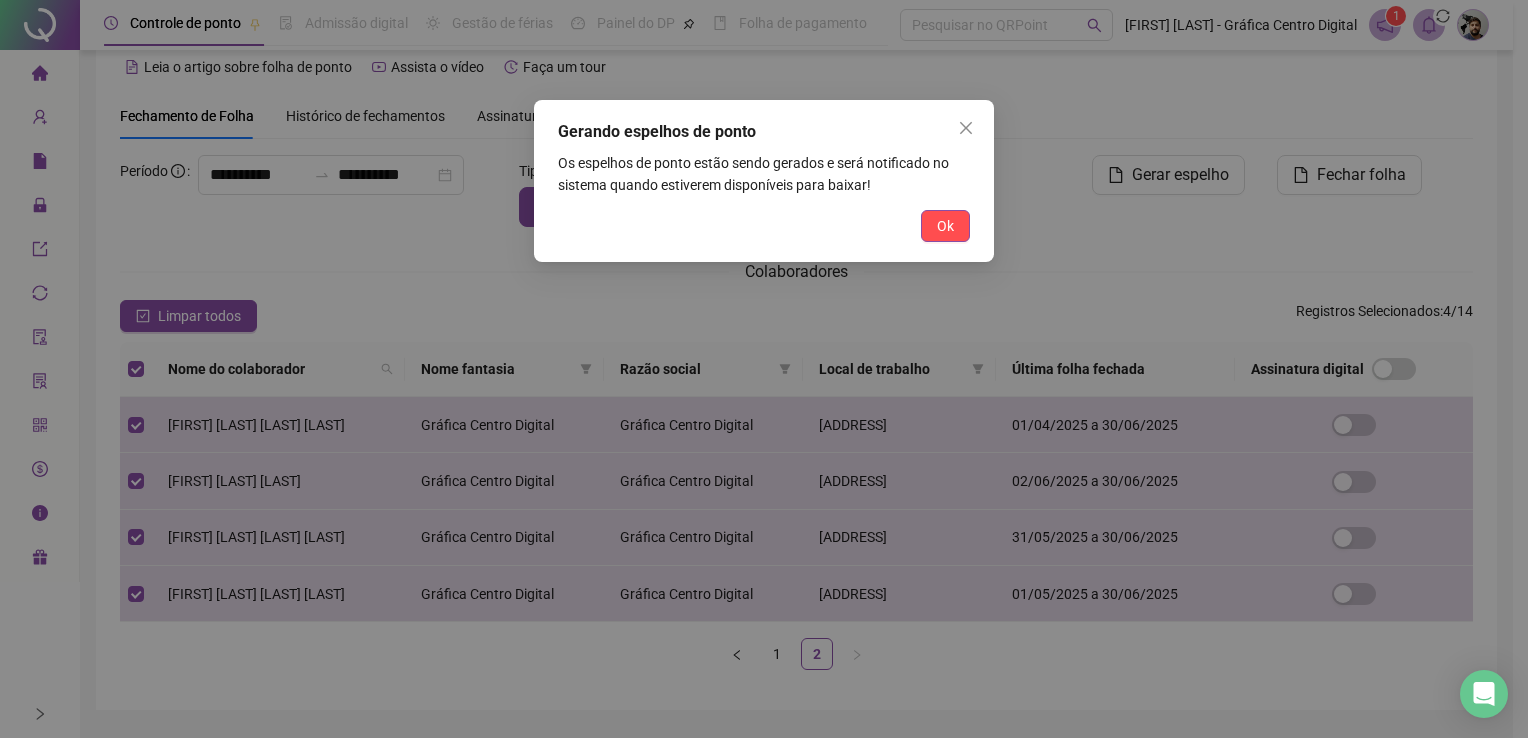 click on "Gerando espelhos de ponto Os espelhos de ponto estão sendo gerados e será notificado no
sistema quando estiverem disponíveis para baixar! Ok" at bounding box center [764, 181] 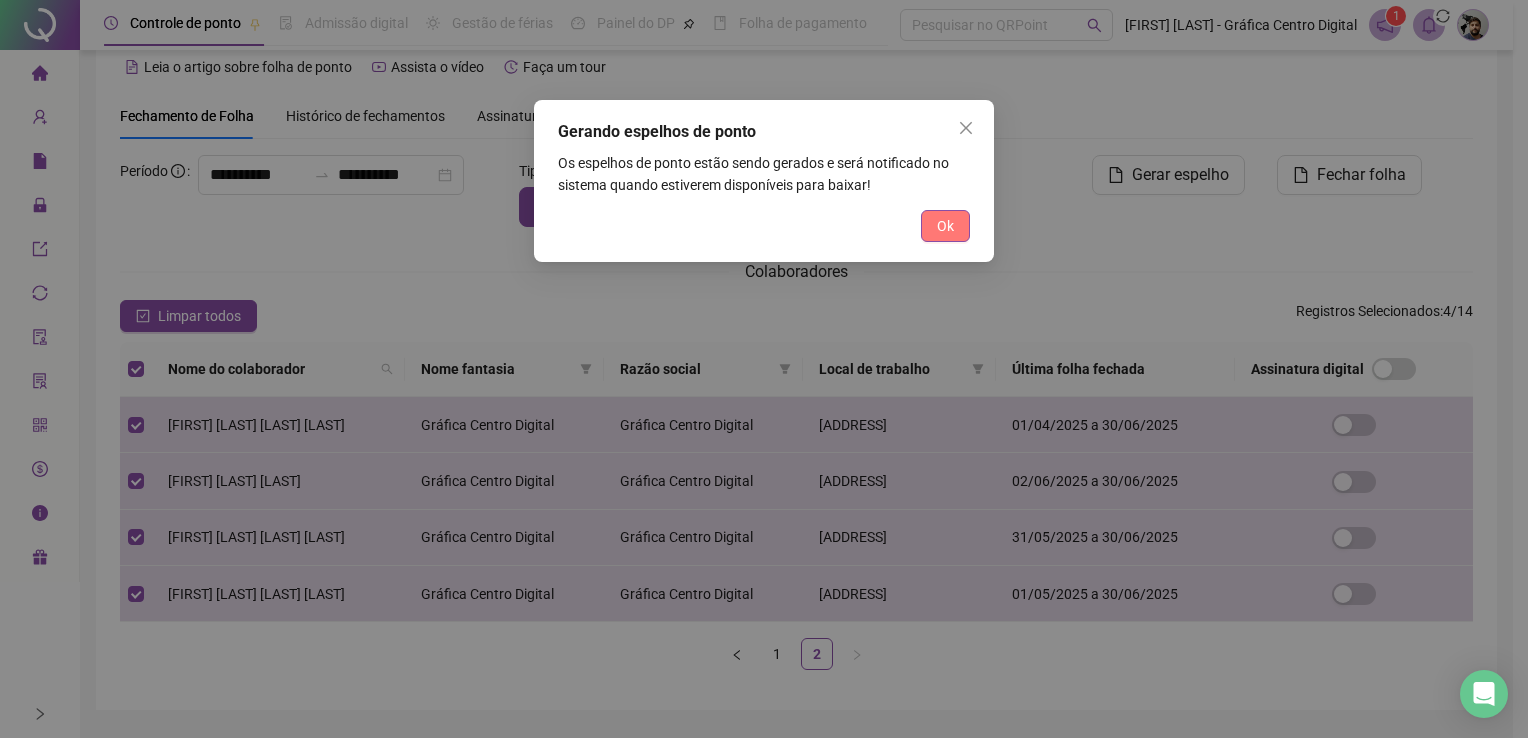 click on "Ok" at bounding box center (945, 226) 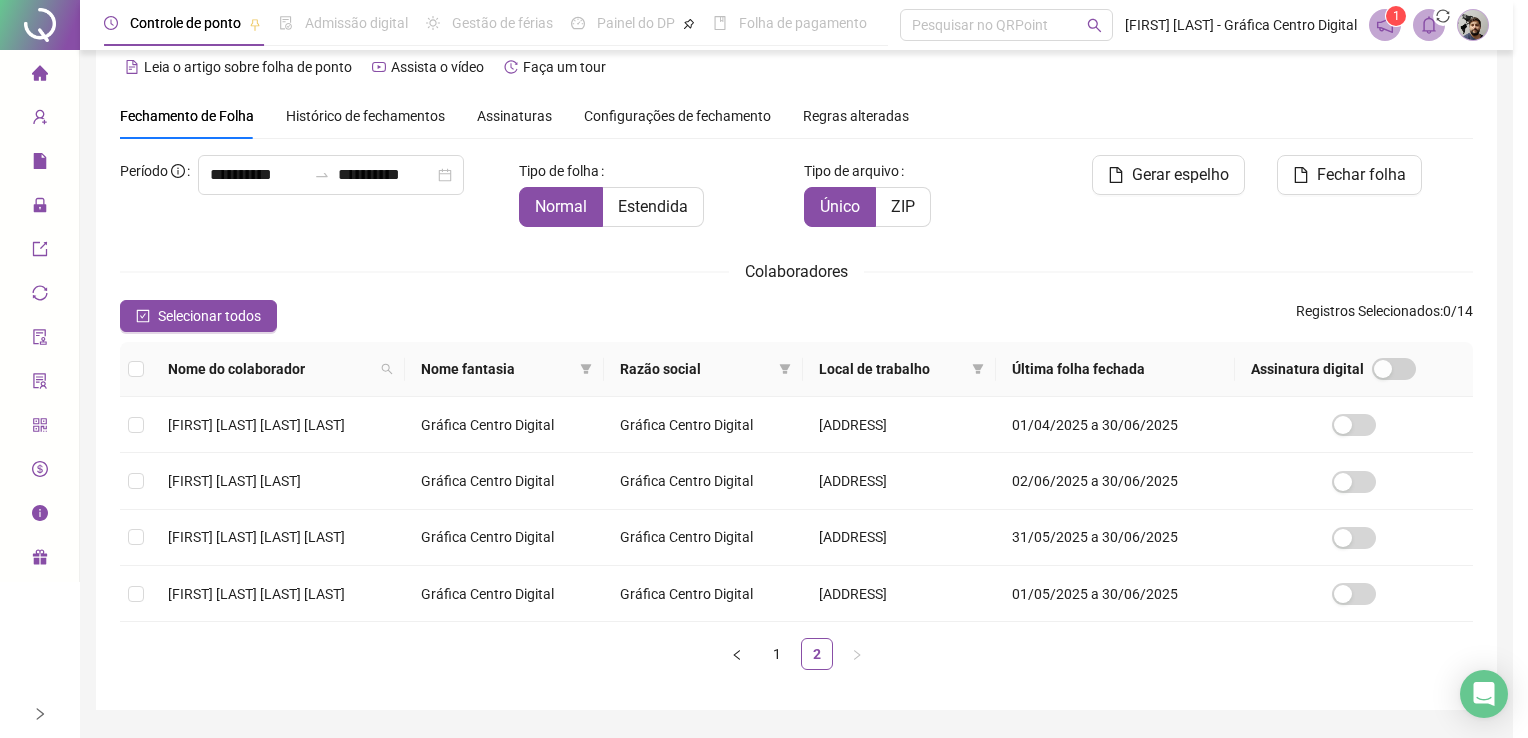 click on "Gerando espelhos de ponto Os espelhos de ponto estão sendo gerados e será notificado no
sistema quando estiverem disponíveis para baixar! Ok" at bounding box center (764, 369) 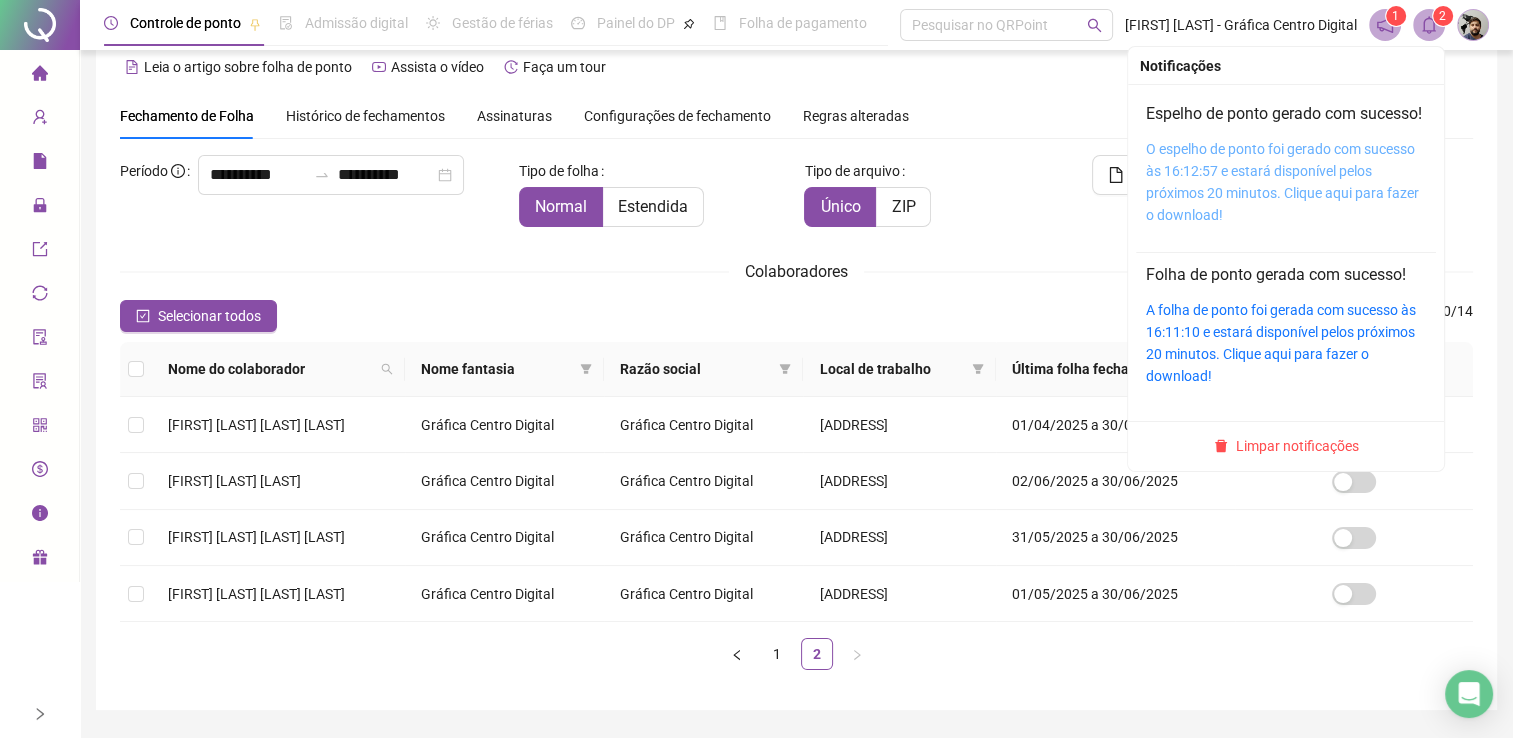 click on "O espelho de ponto foi gerado com sucesso às 16:12:57 e estará disponível pelos próximos 20 minutos.
Clique aqui para fazer o download!" at bounding box center (1282, 182) 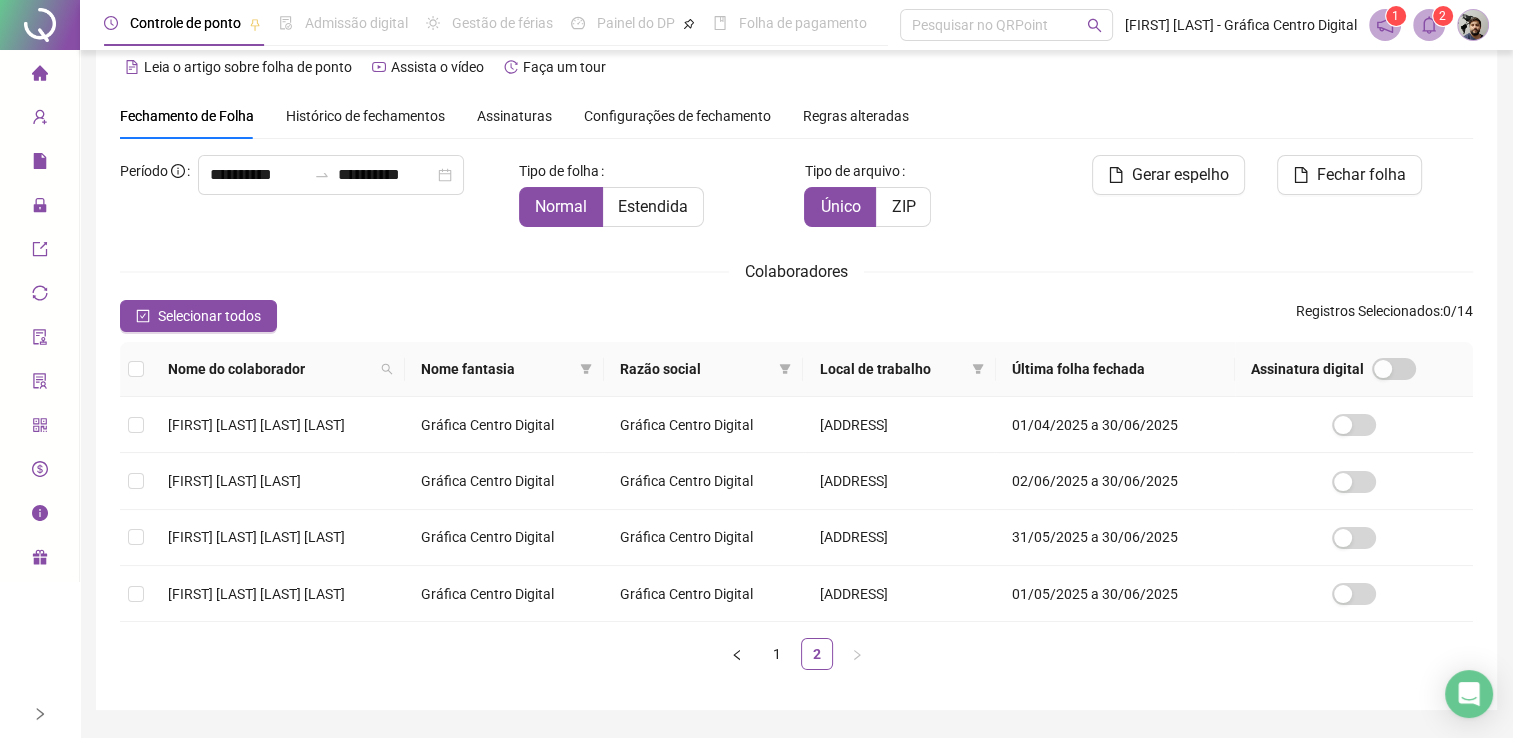 click at bounding box center [1429, 25] 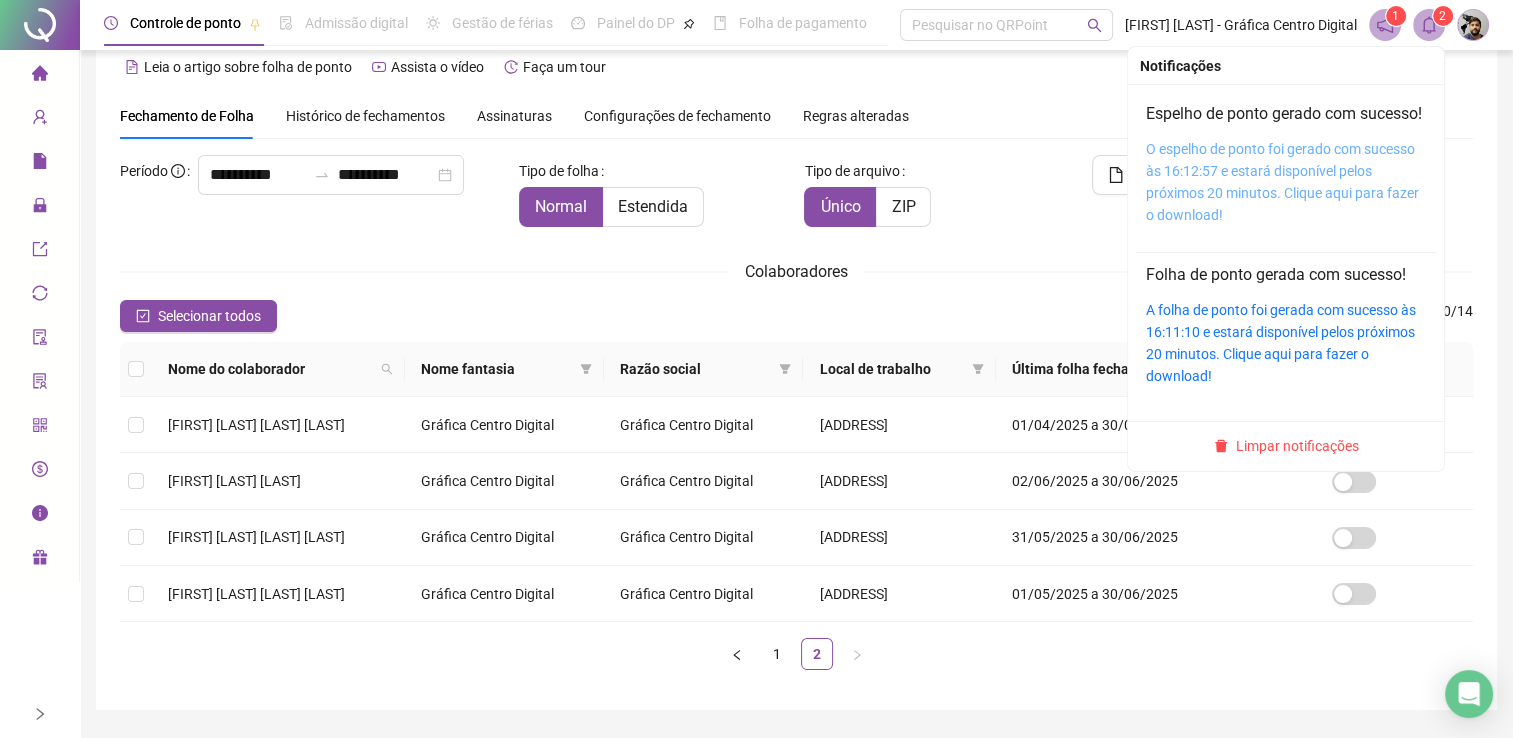 click on "O espelho de ponto foi gerado com sucesso às 16:12:57 e estará disponível pelos próximos 20 minutos.
Clique aqui para fazer o download!" at bounding box center (1282, 182) 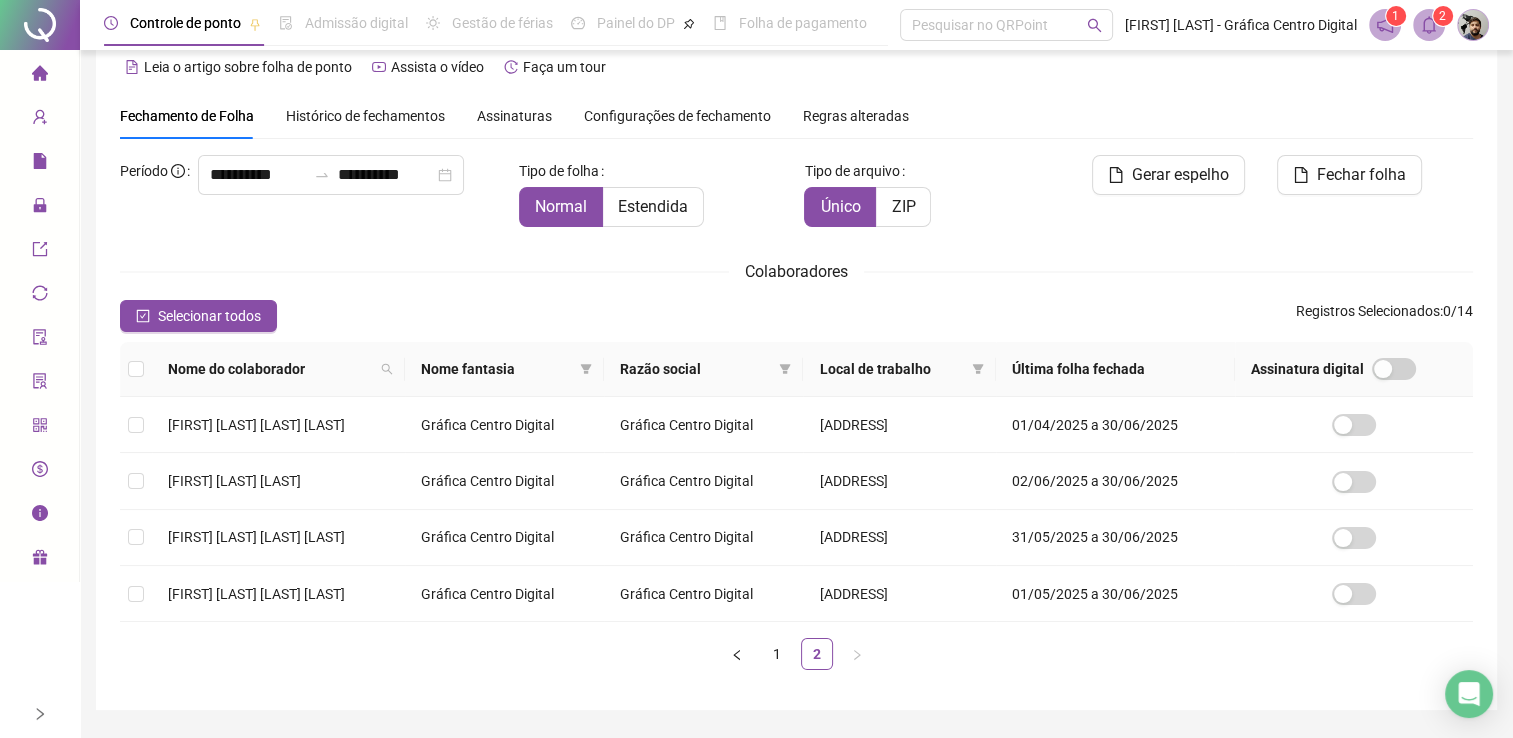 click on "Nome do colaborador" at bounding box center [270, 369] 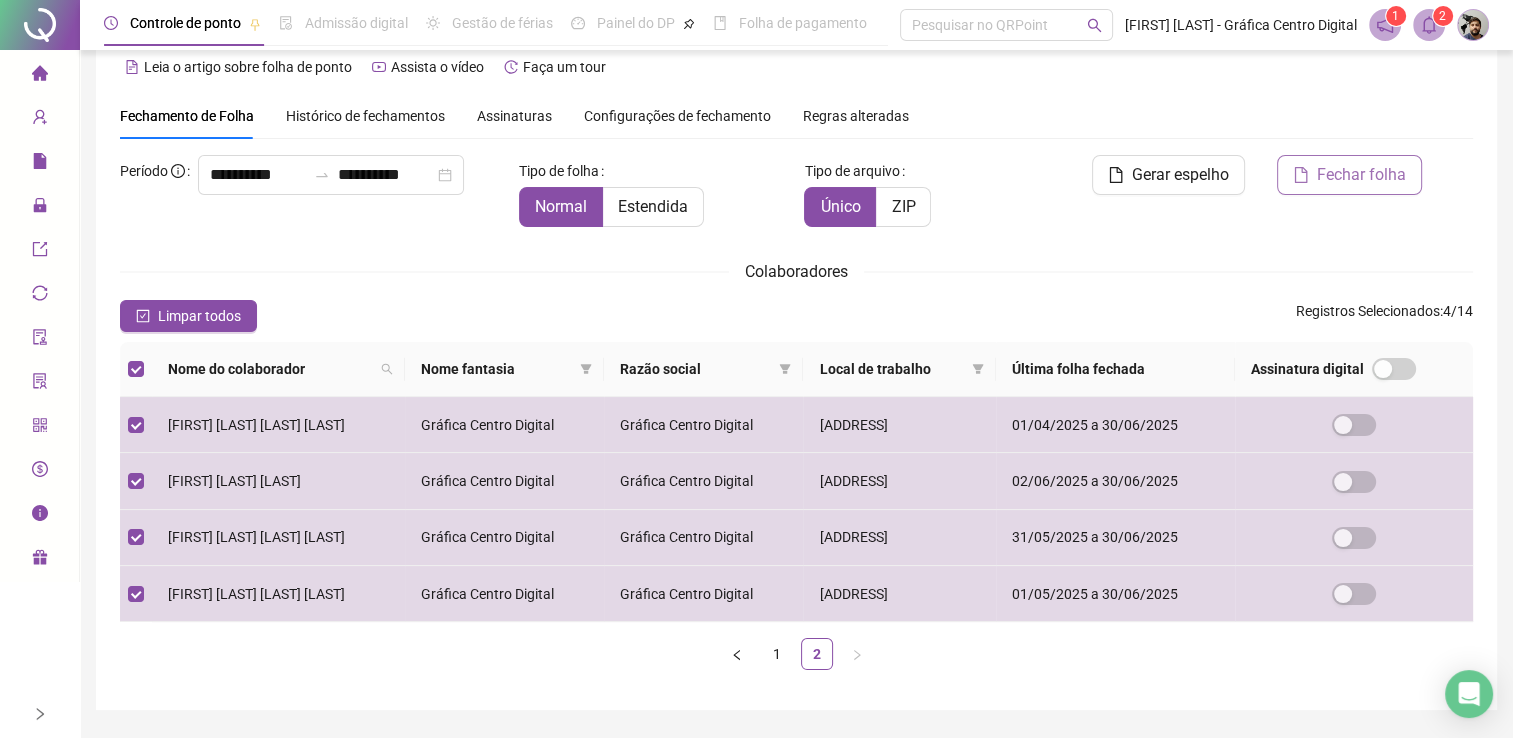click on "Fechar folha" at bounding box center (1349, 175) 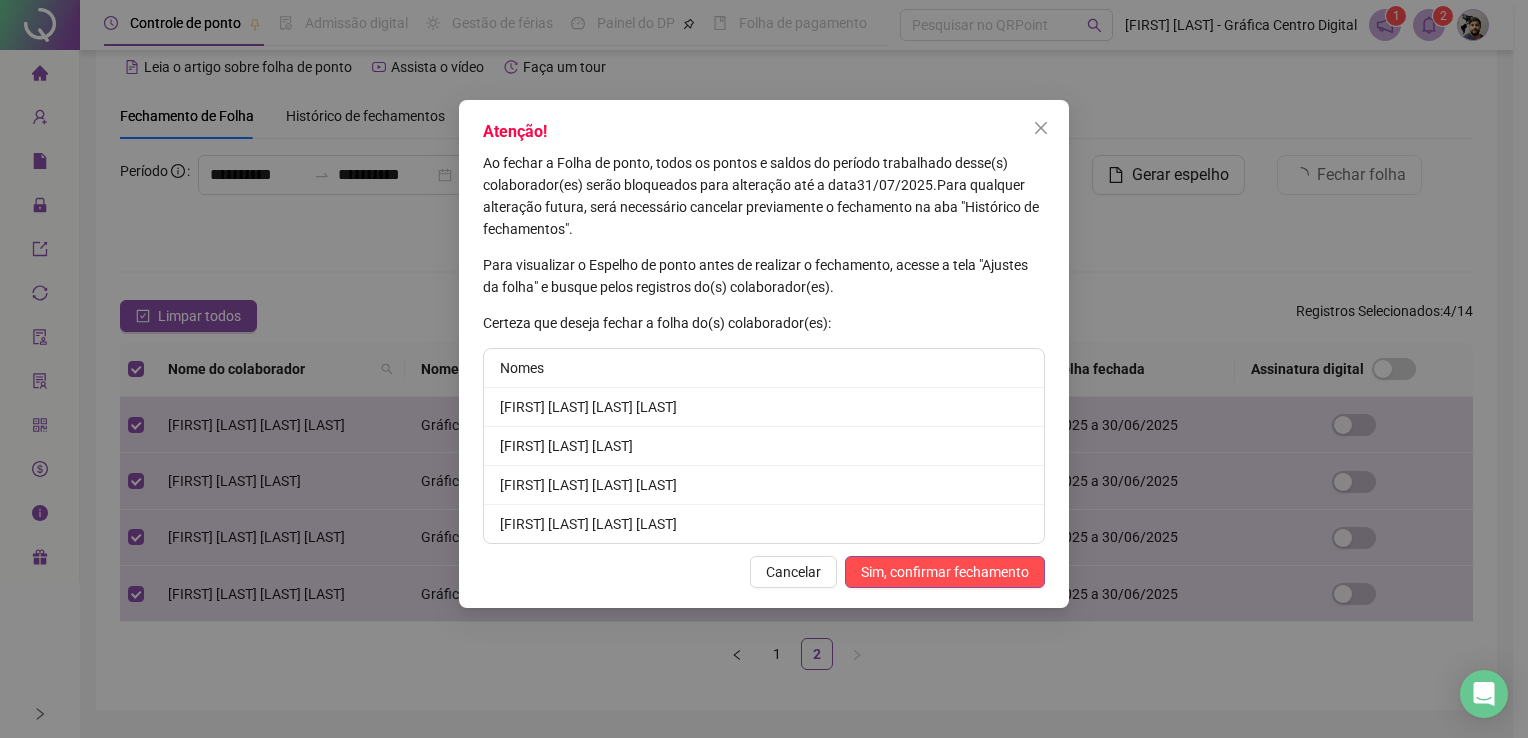 click on "Sim, confirmar fechamento" at bounding box center [945, 572] 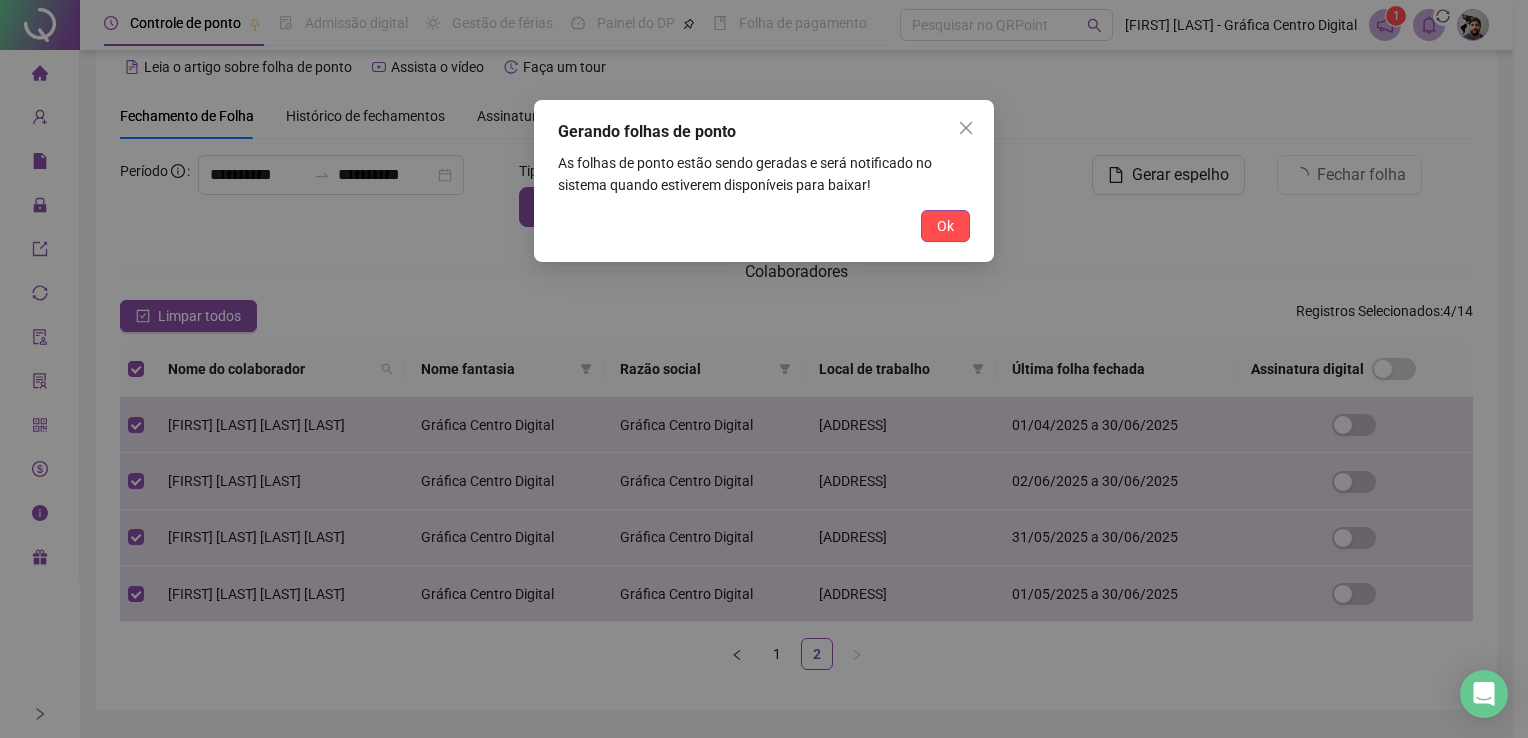 drag, startPoint x: 947, startPoint y: 237, endPoint x: 833, endPoint y: 231, distance: 114.15778 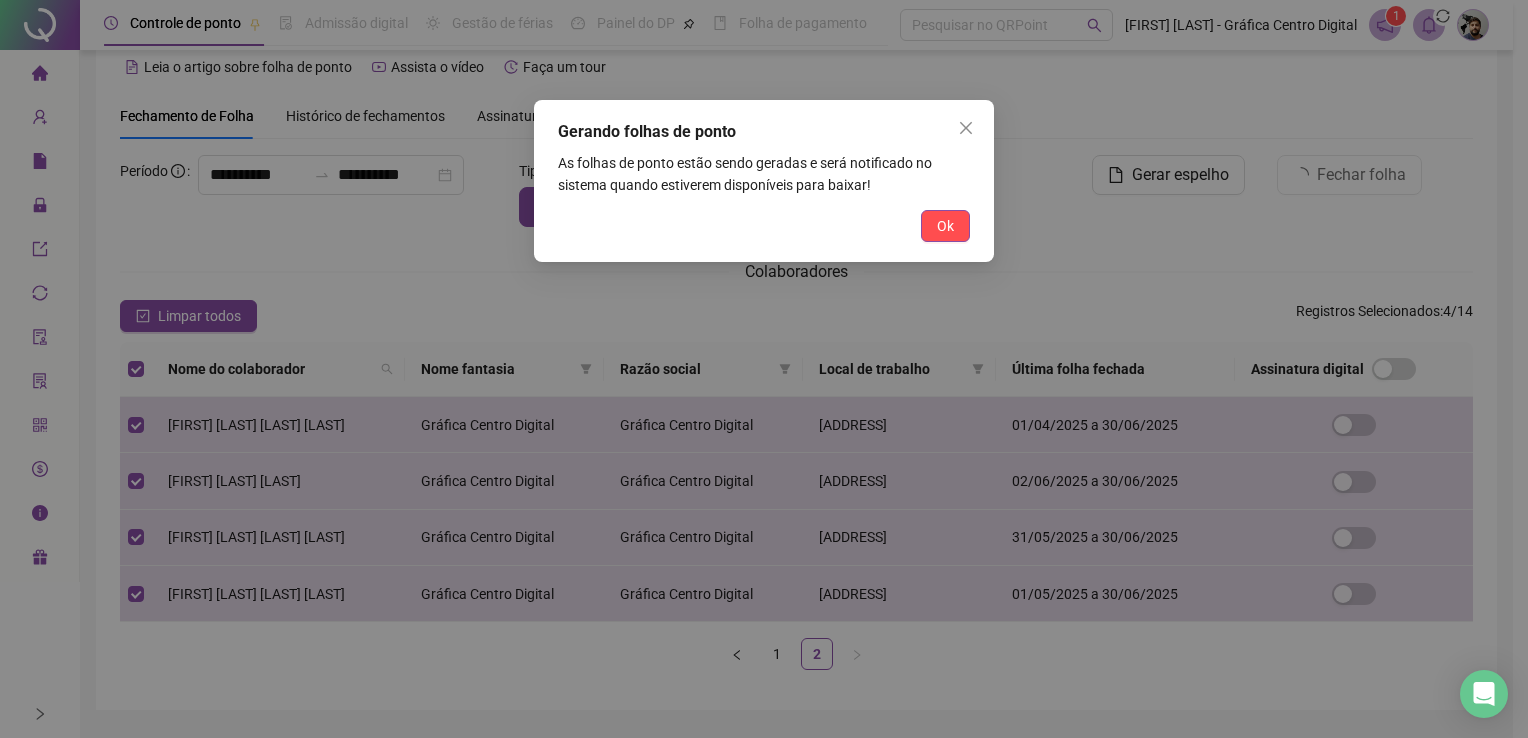 click on "Ok" at bounding box center [945, 226] 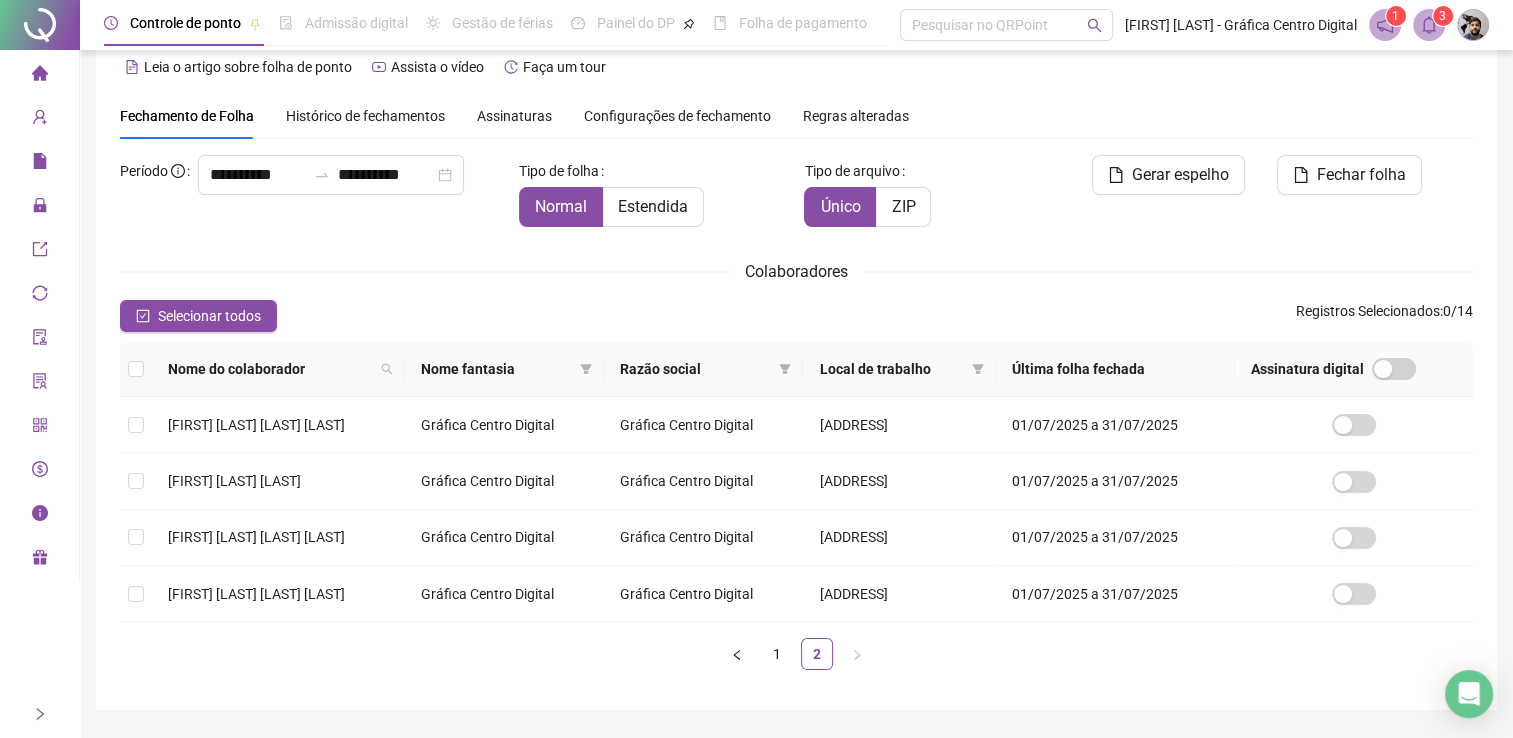 click 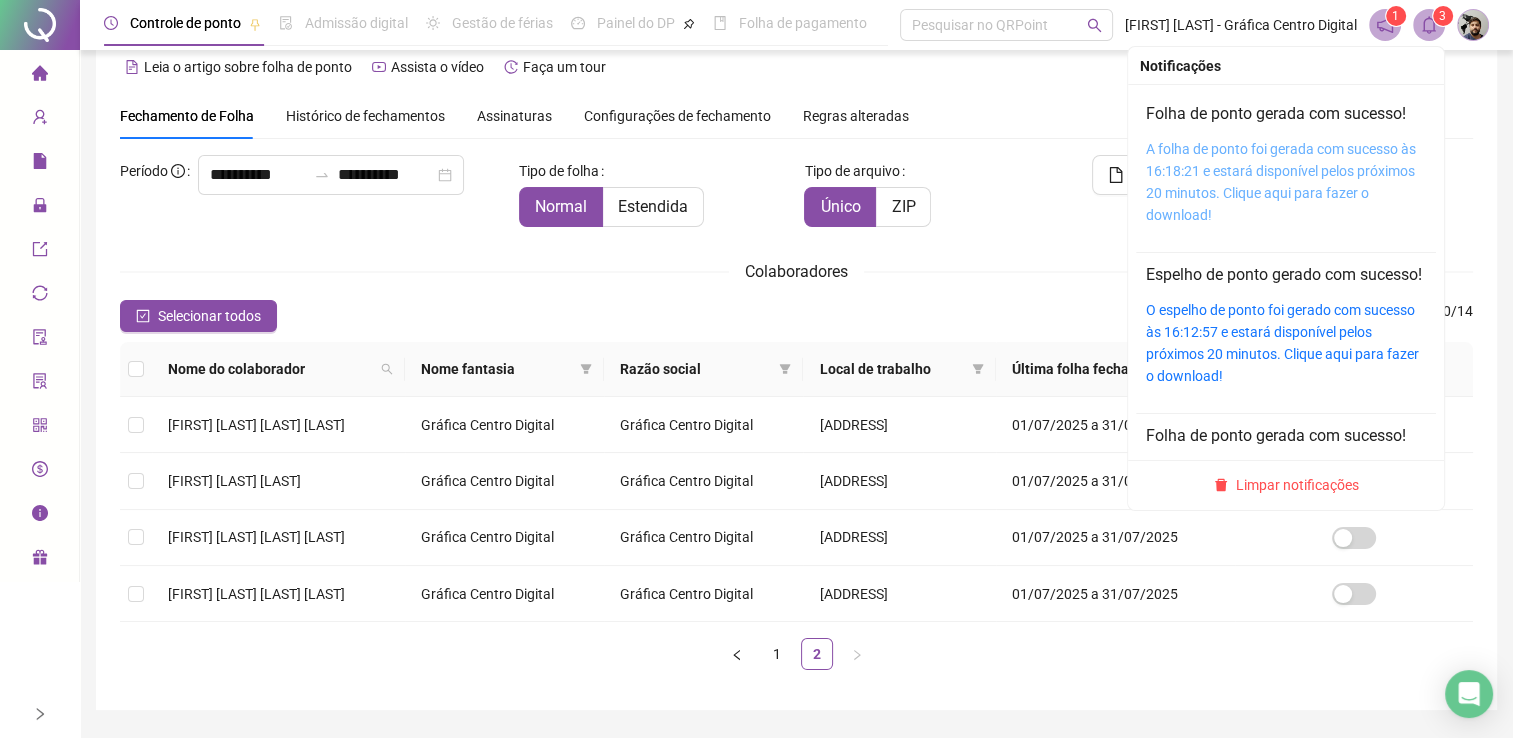 click on "A folha de ponto foi gerada com sucesso às 16:18:21 e estará disponível pelos próximos 20 minutos.
Clique aqui para fazer o download!" at bounding box center [1281, 182] 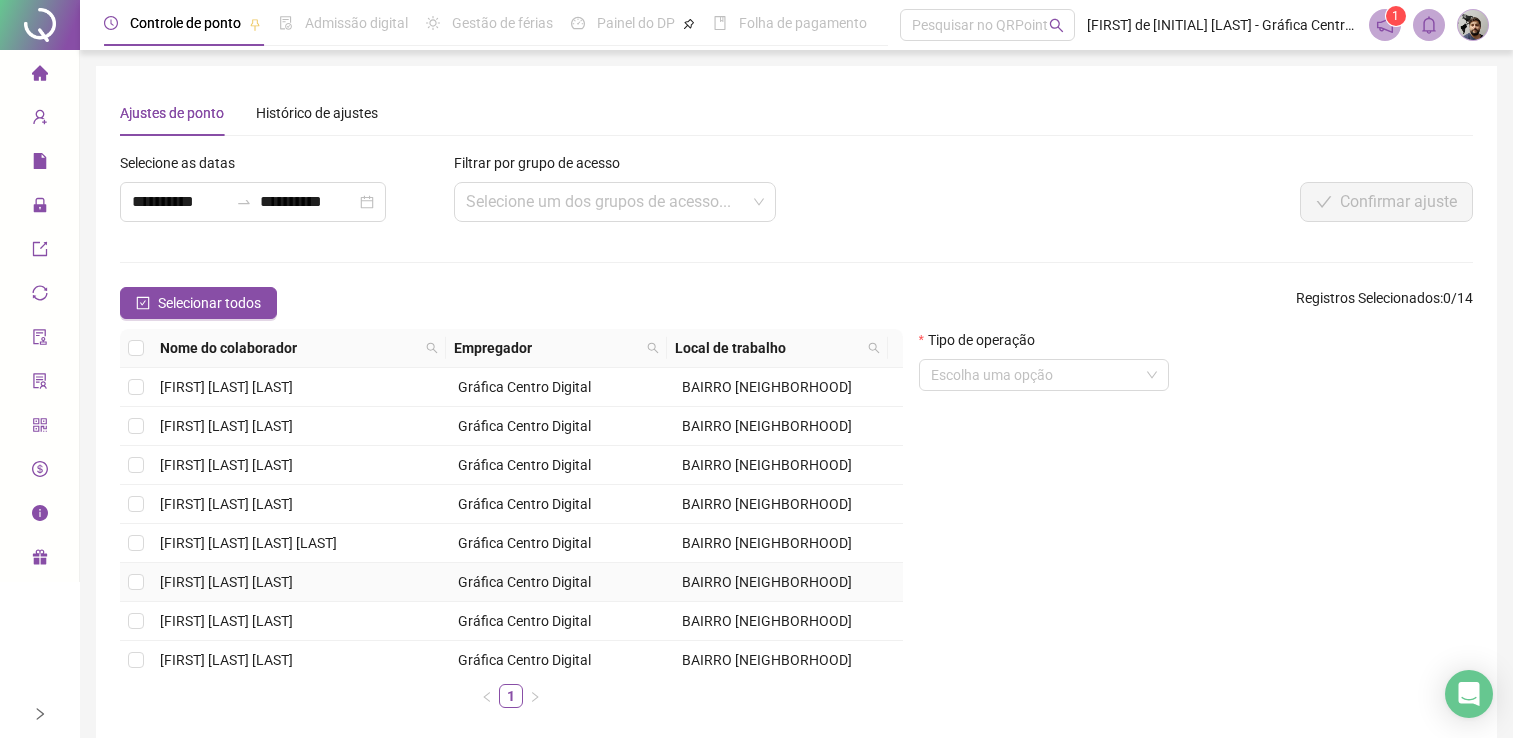 scroll, scrollTop: 95, scrollLeft: 0, axis: vertical 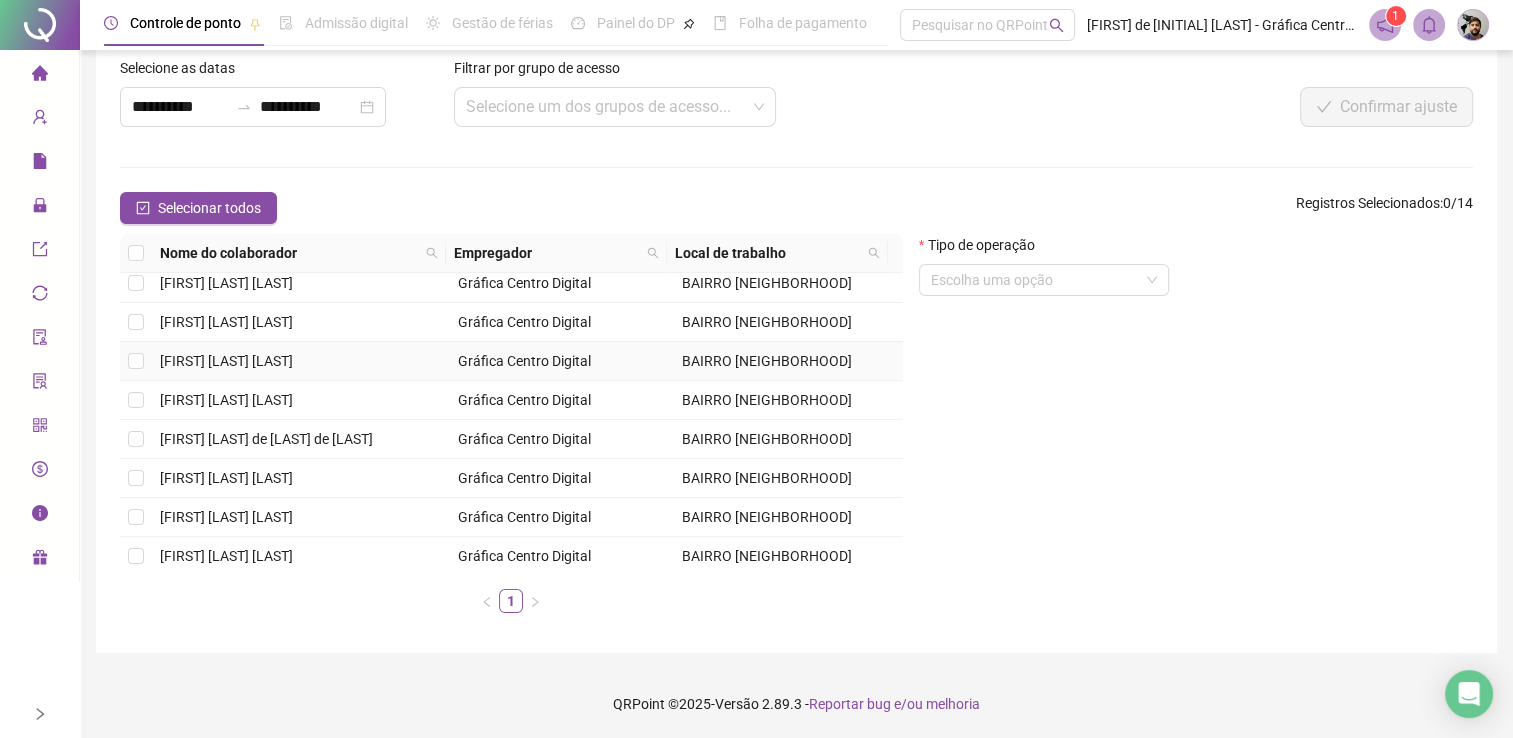 click on "[FIRST] [LAST] [LAST]" at bounding box center [226, 322] 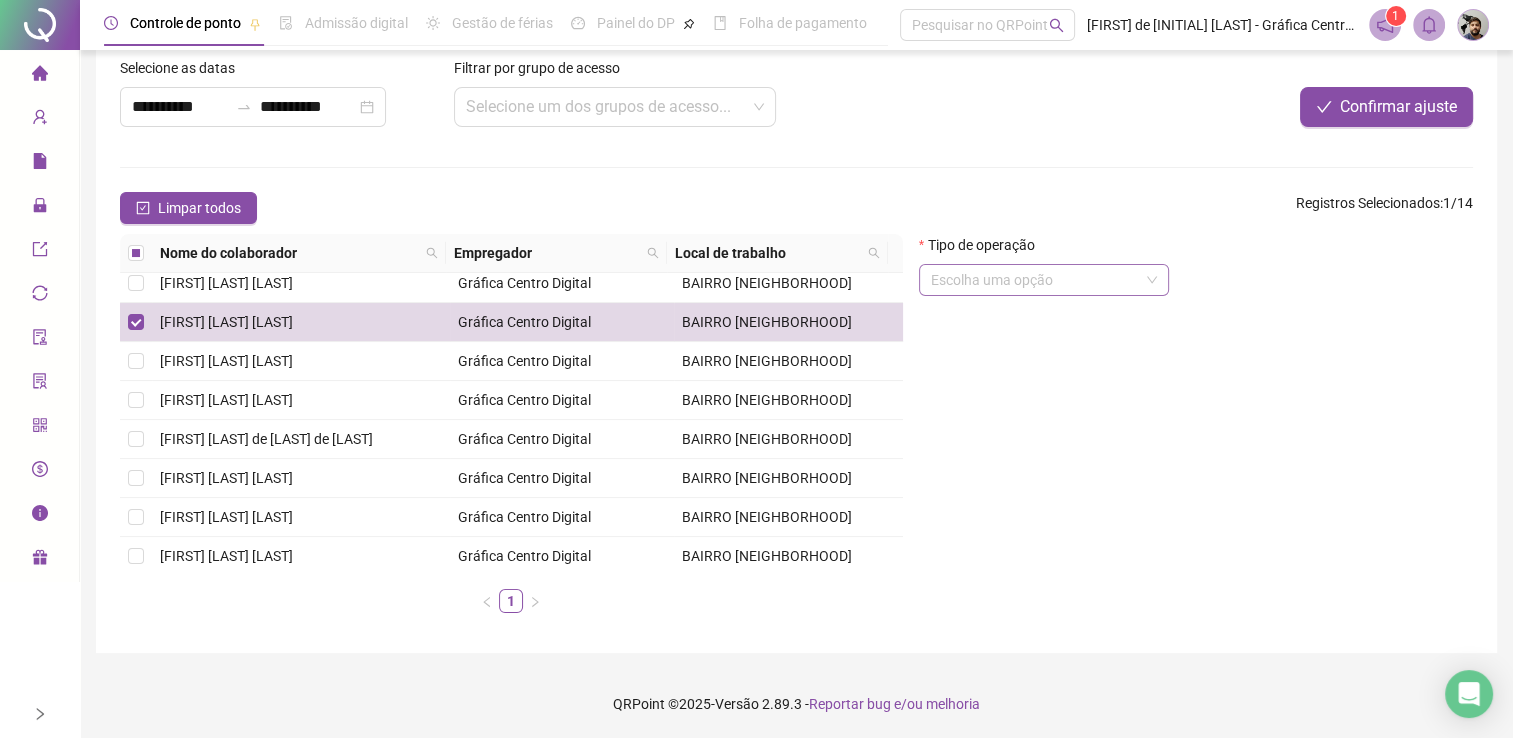 click at bounding box center (1035, 280) 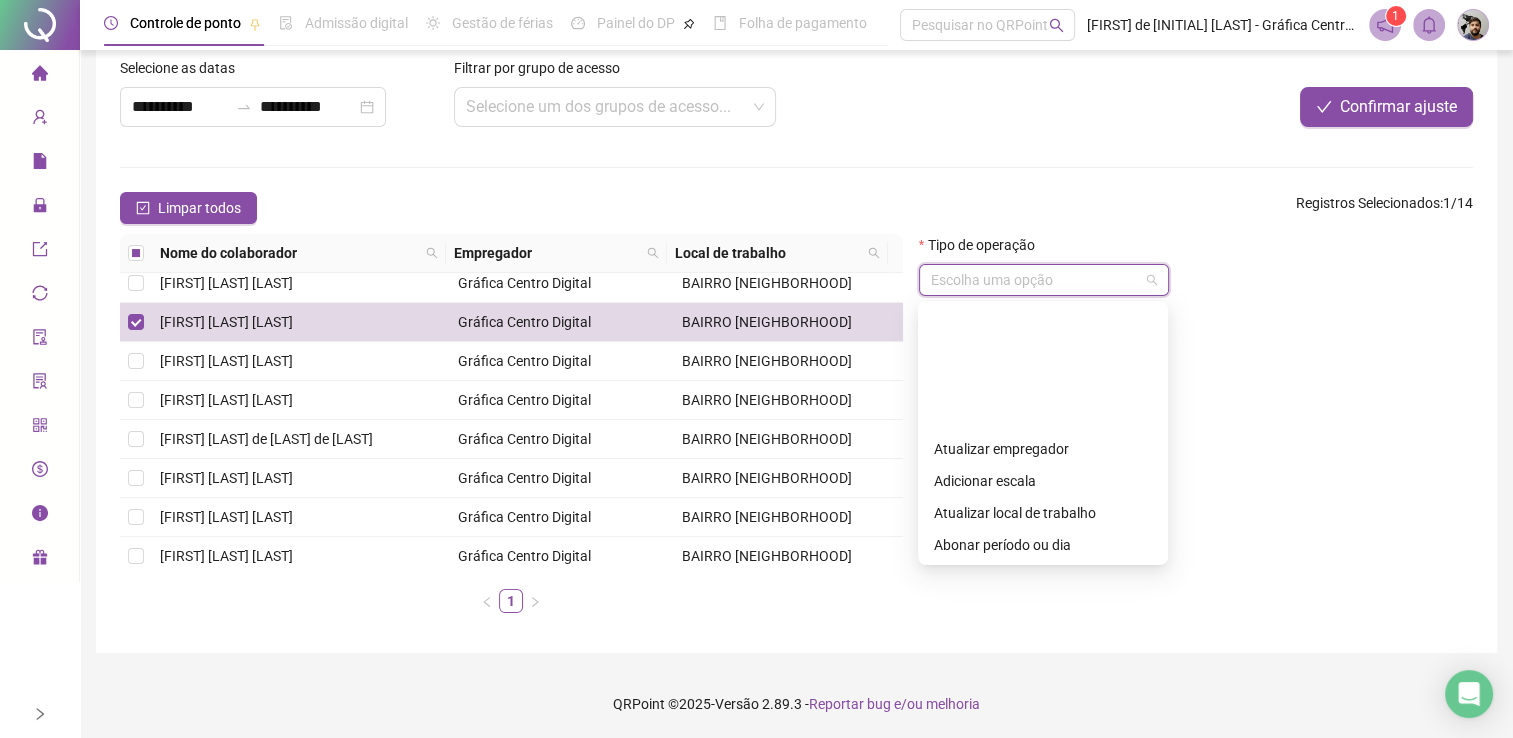 click on "Cancelar fechamento da folha" at bounding box center [1043, 673] 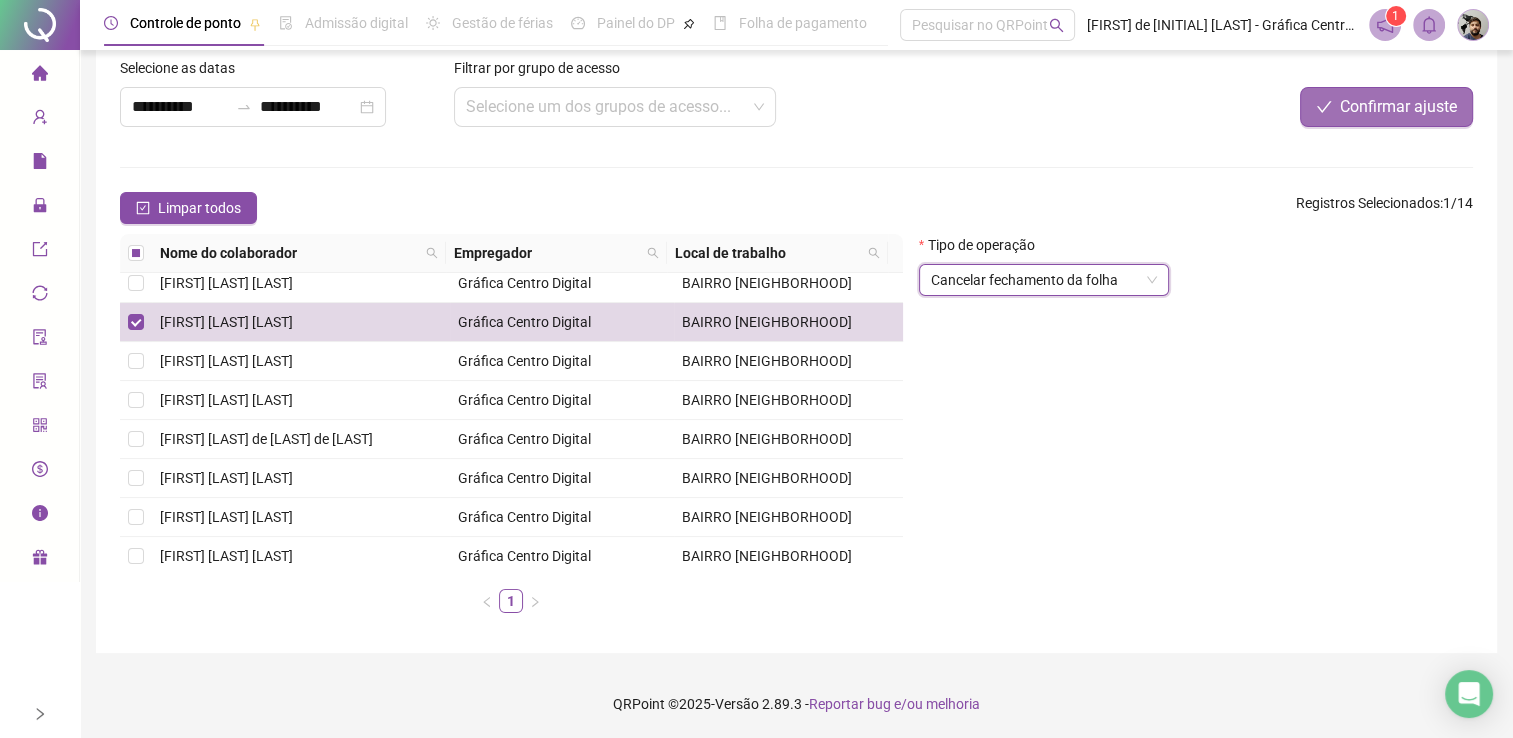 click on "Confirmar ajuste" at bounding box center [1398, 107] 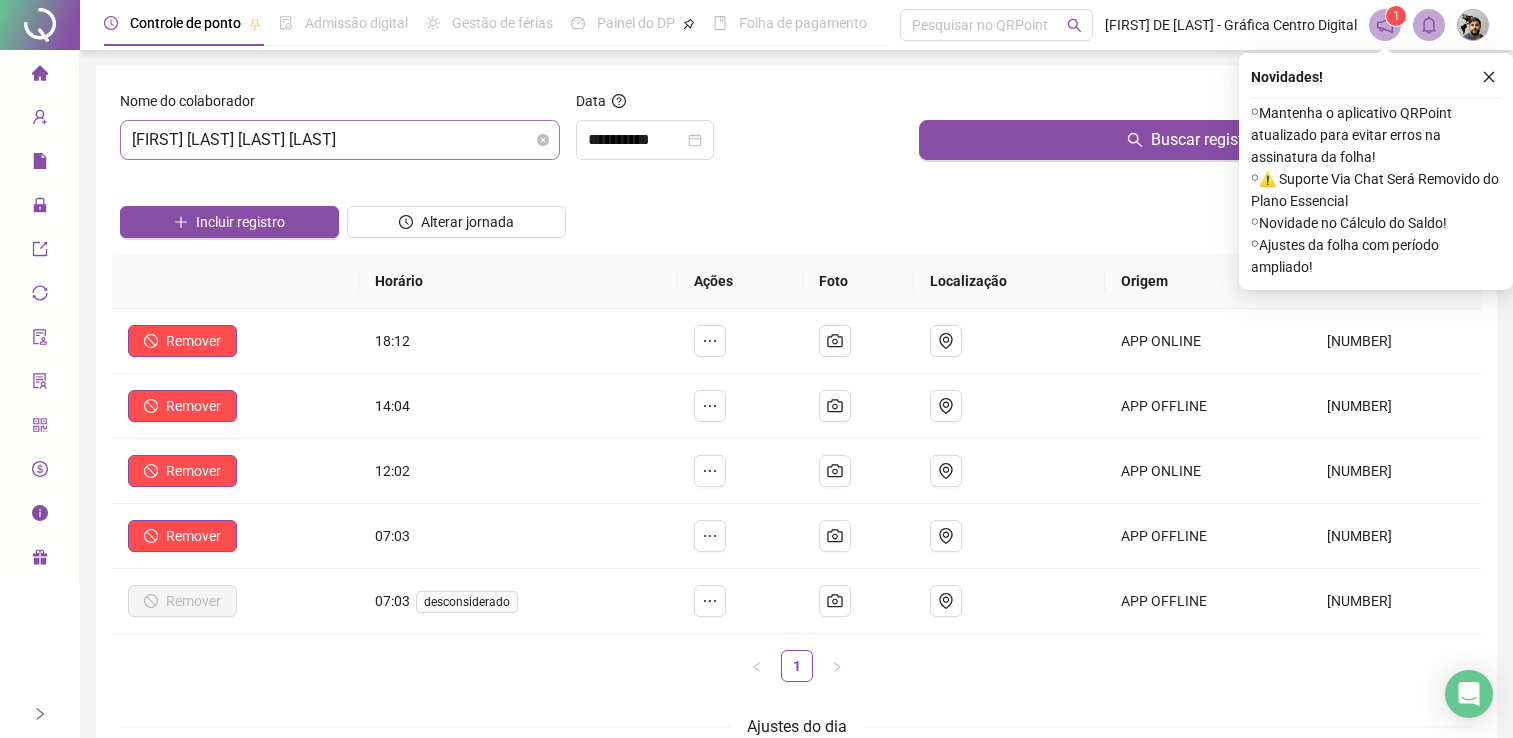 drag, startPoint x: 0, startPoint y: 0, endPoint x: 423, endPoint y: 151, distance: 449.14362 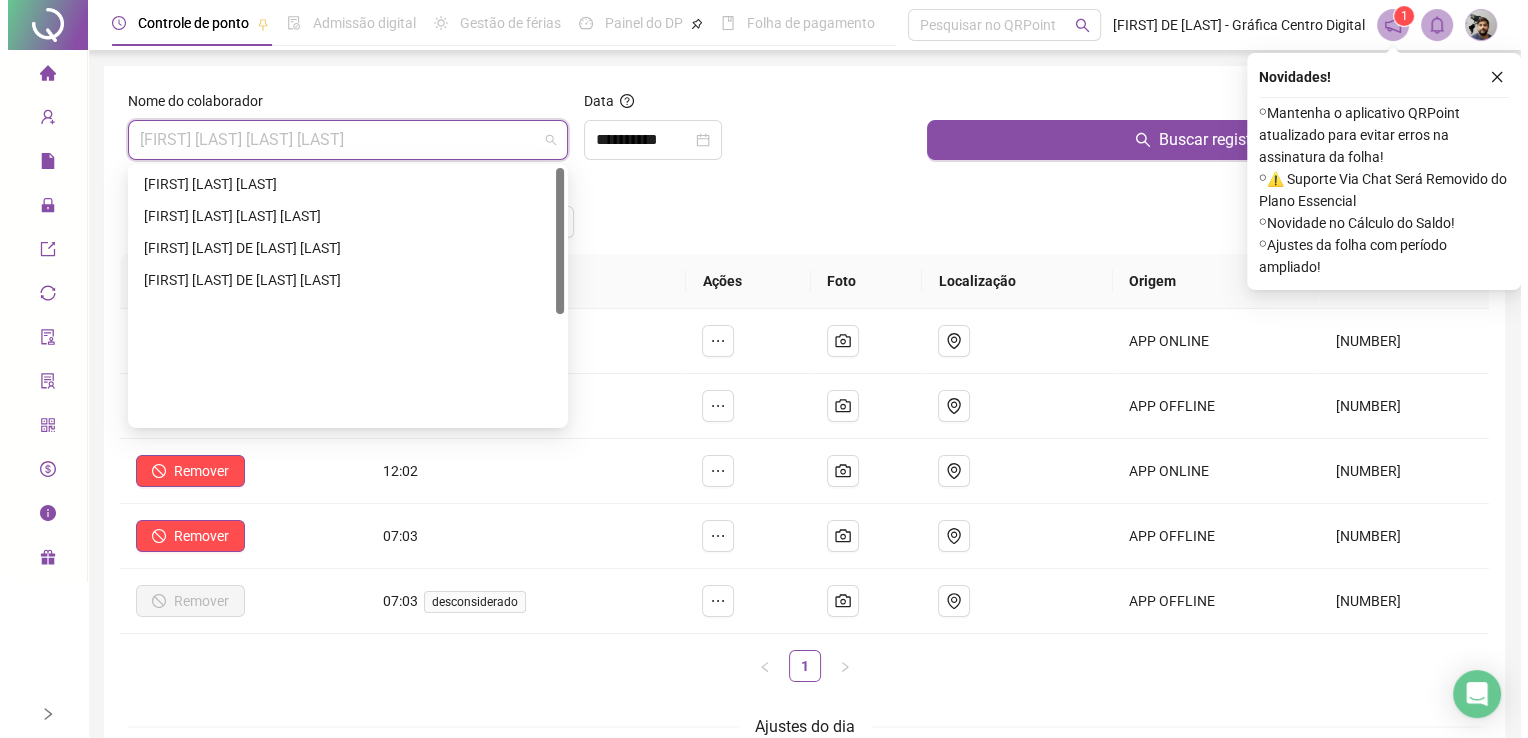 scroll, scrollTop: 0, scrollLeft: 0, axis: both 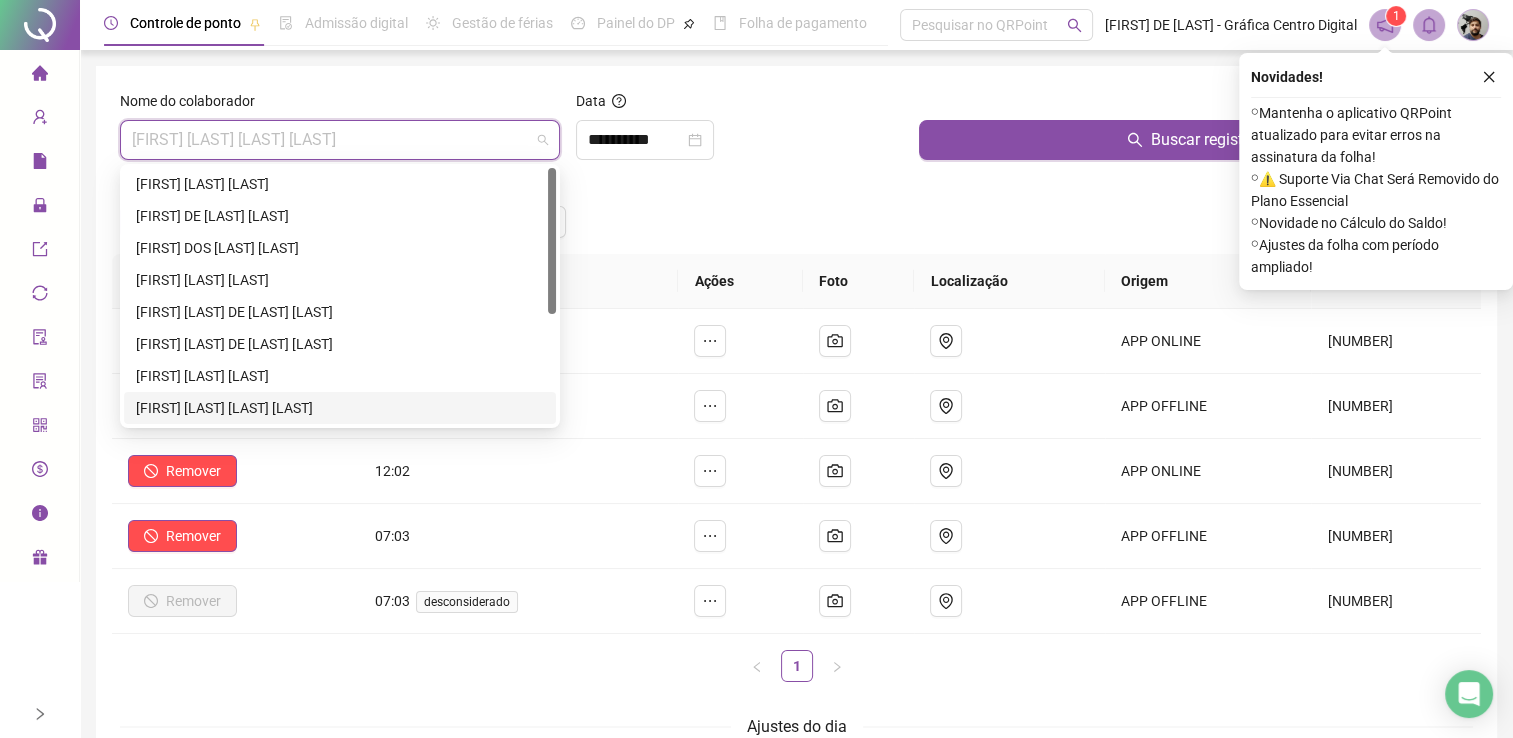 click on "[FIRST] [LAST]" at bounding box center [340, 408] 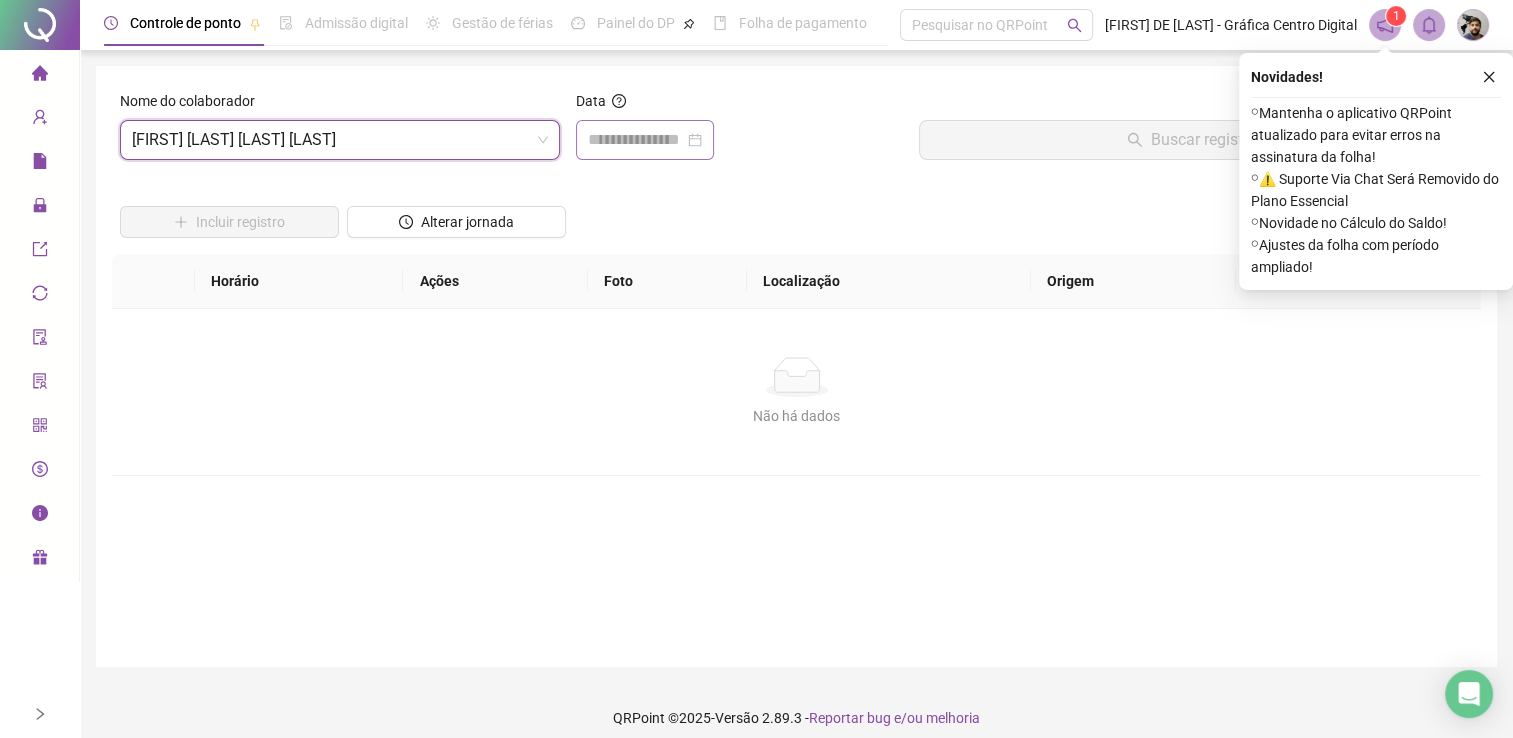 click at bounding box center [645, 140] 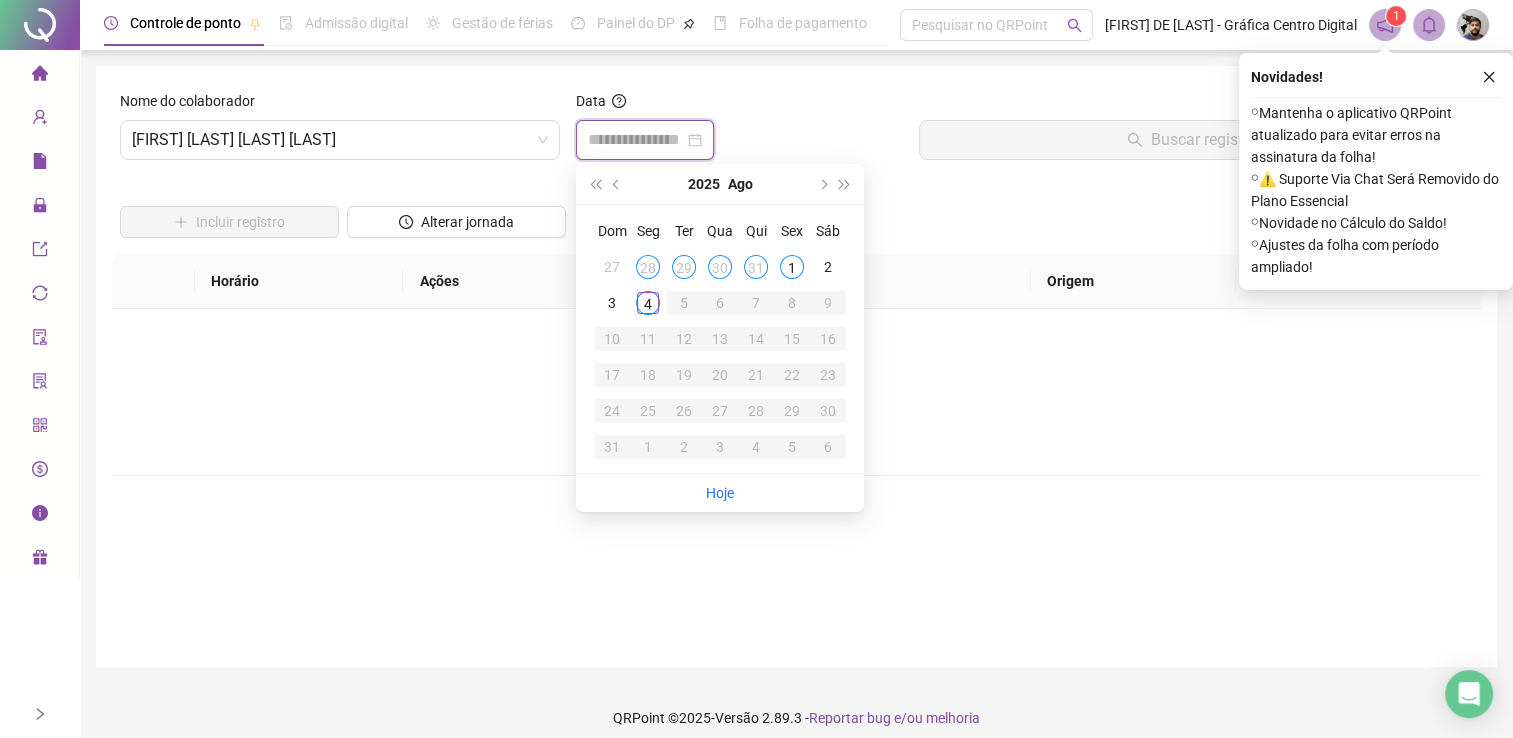click at bounding box center [636, 140] 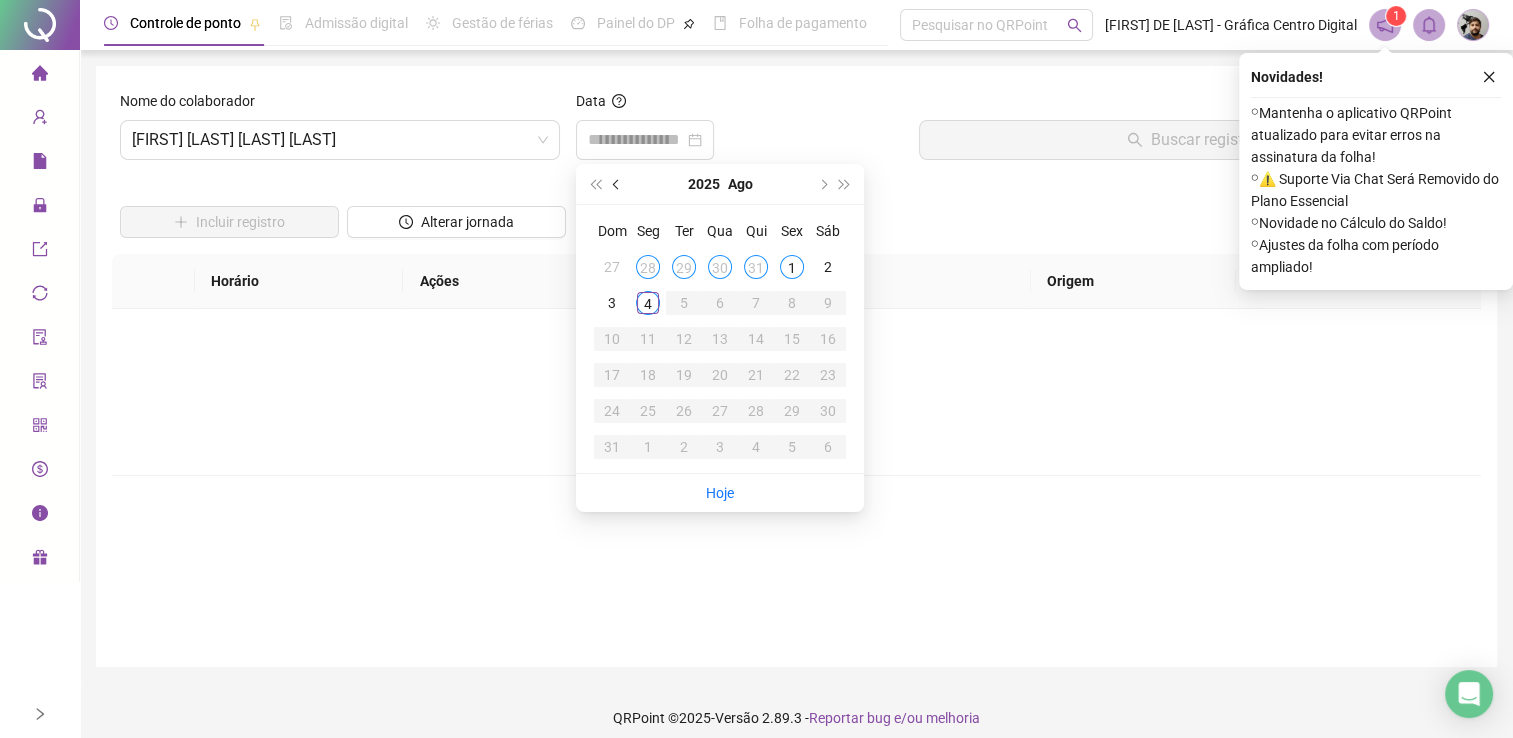 click at bounding box center [617, 184] 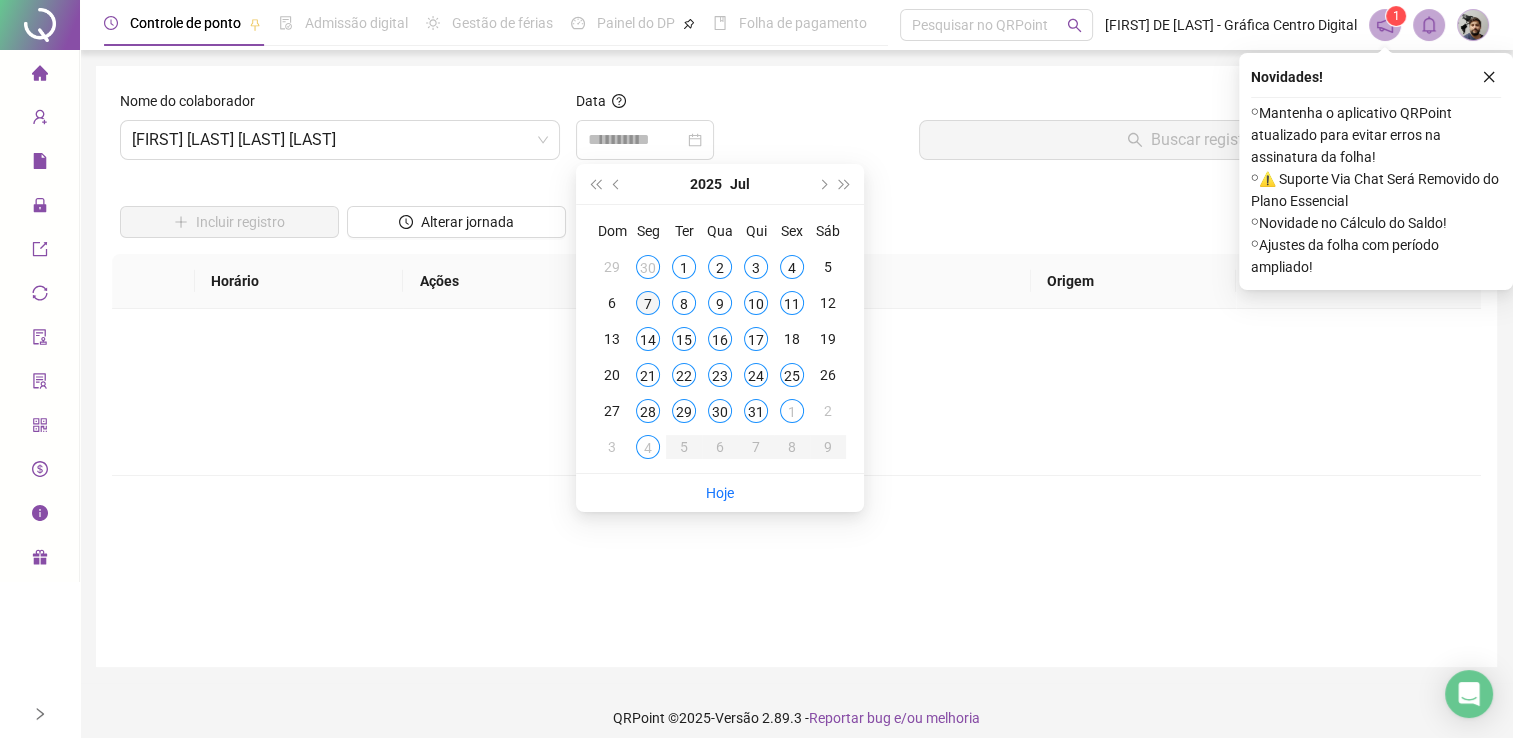 type on "**********" 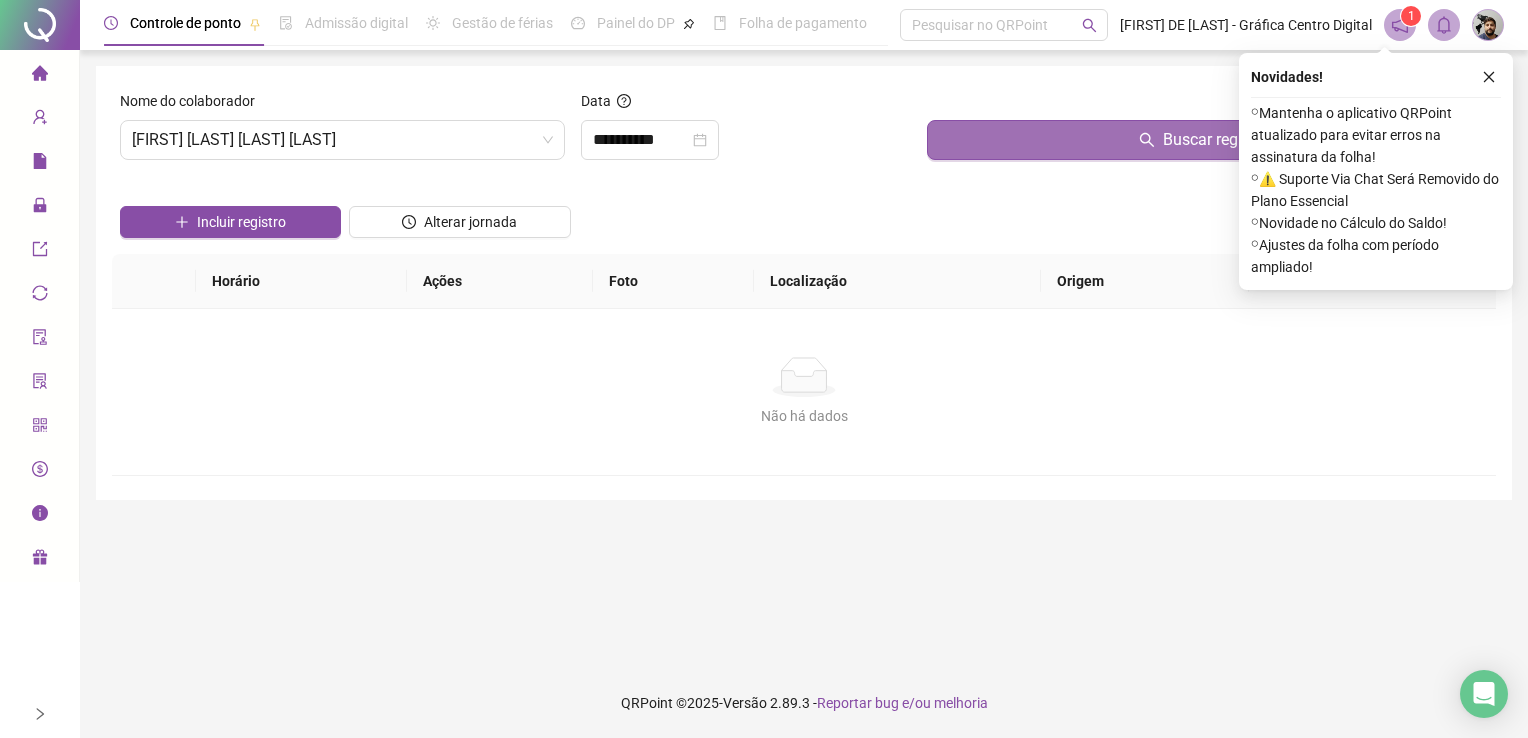 click on "Buscar registros" at bounding box center [1207, 140] 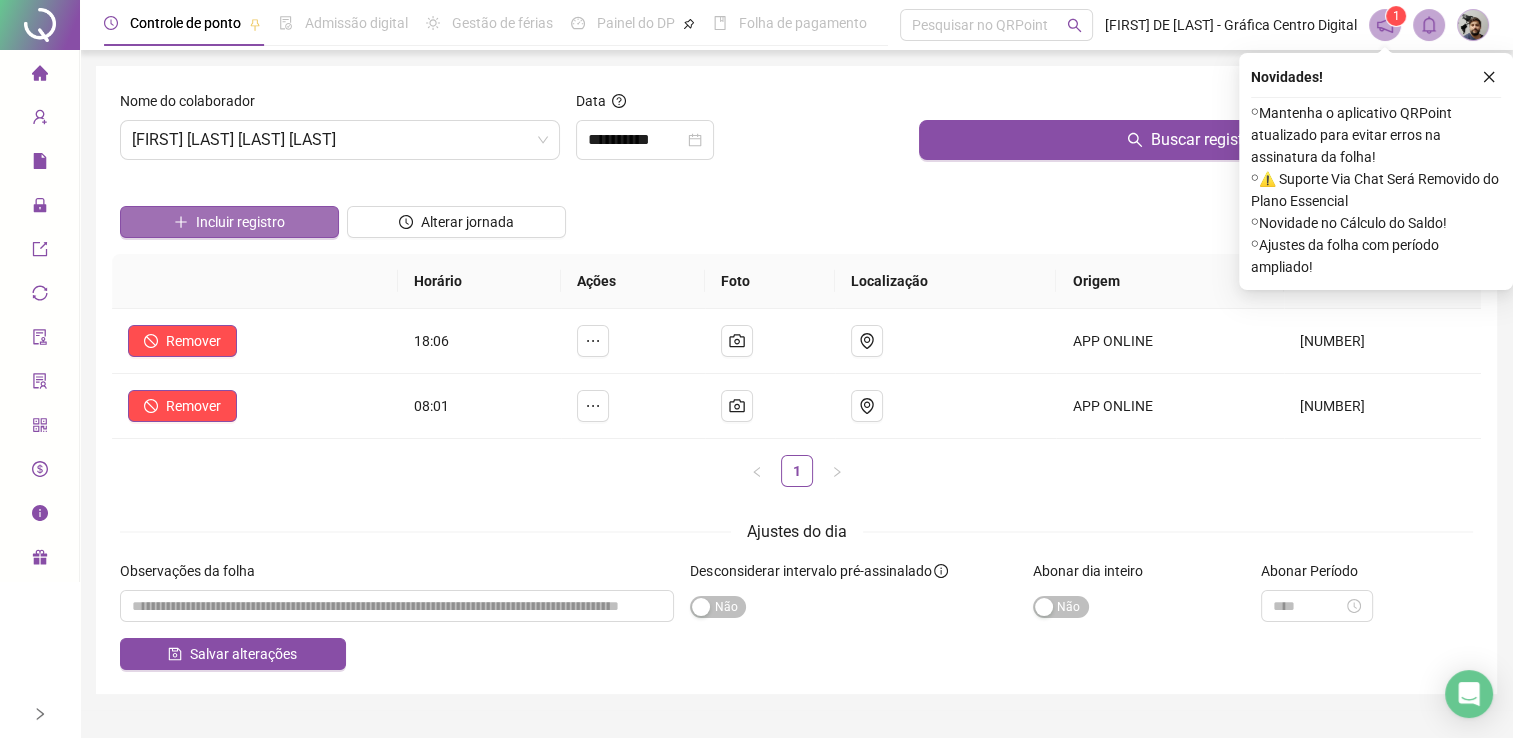 click on "Incluir registro" at bounding box center [229, 222] 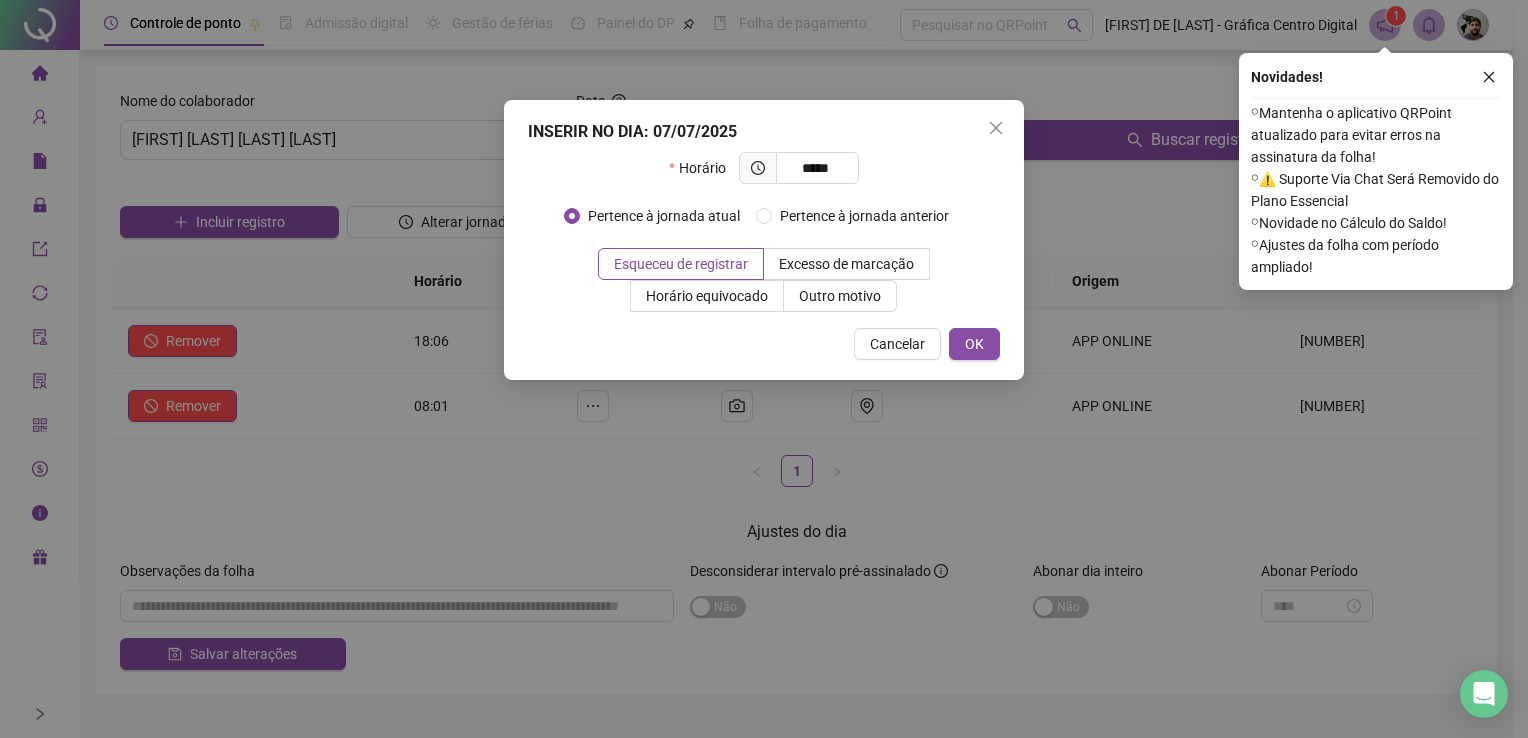 type on "*****" 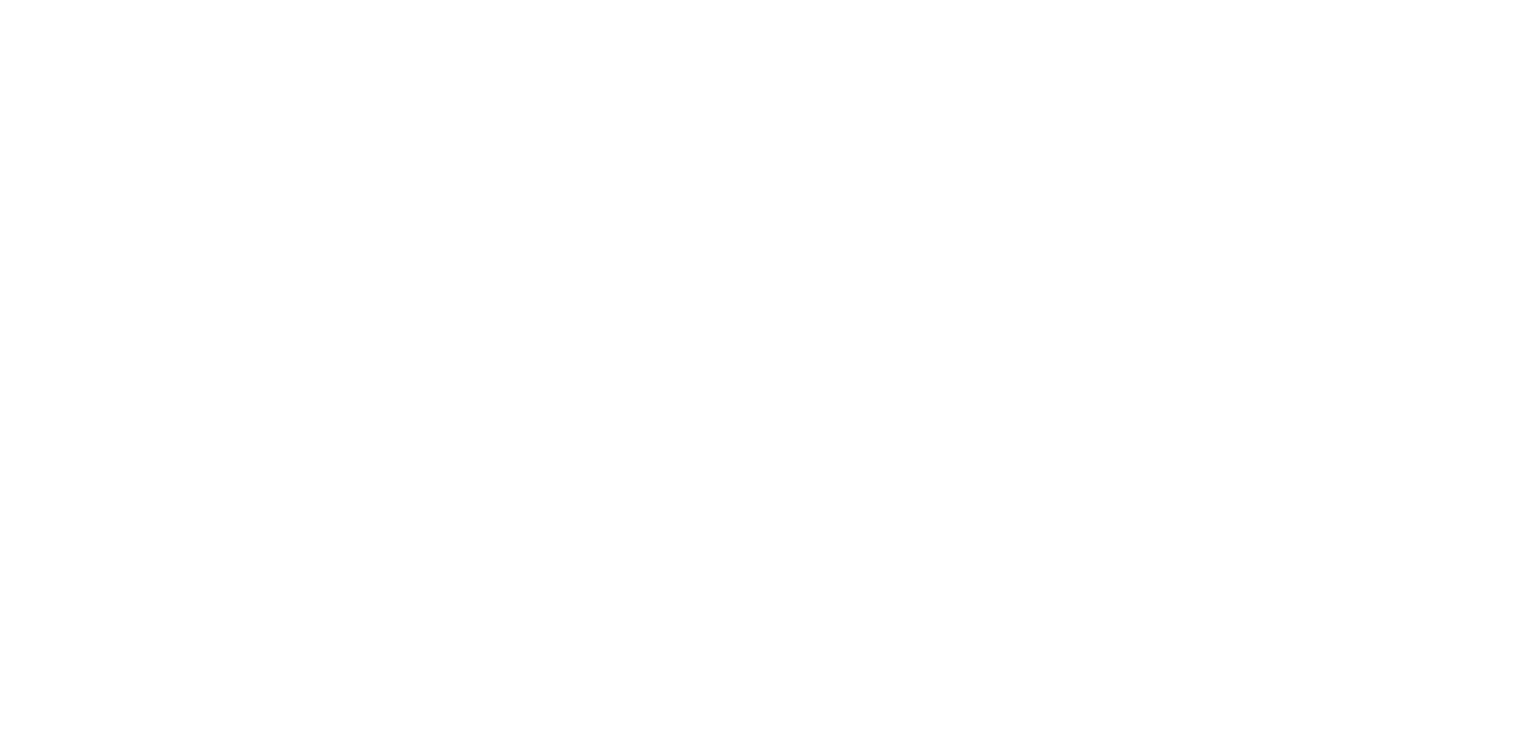 scroll, scrollTop: 0, scrollLeft: 0, axis: both 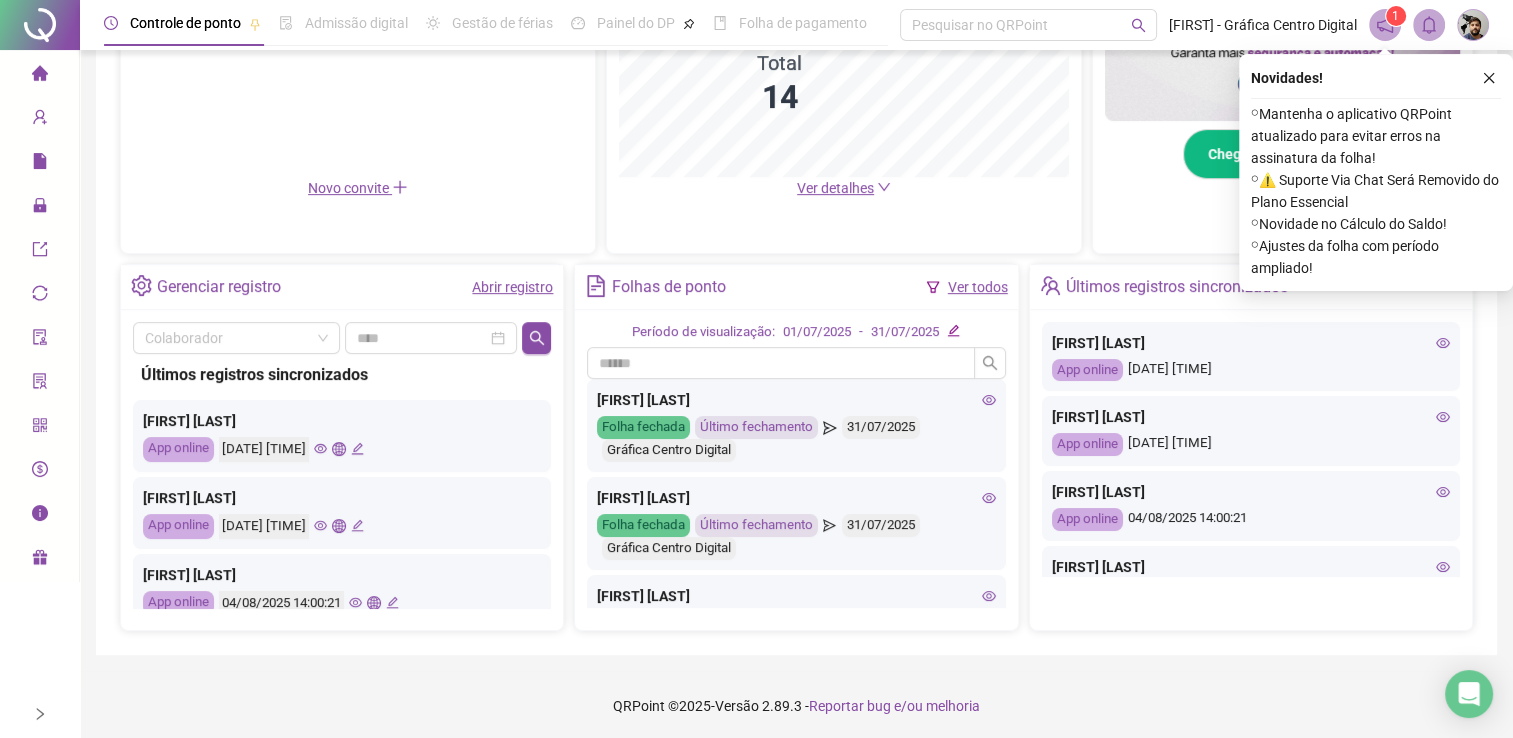 click on "Abrir registro" at bounding box center [512, 287] 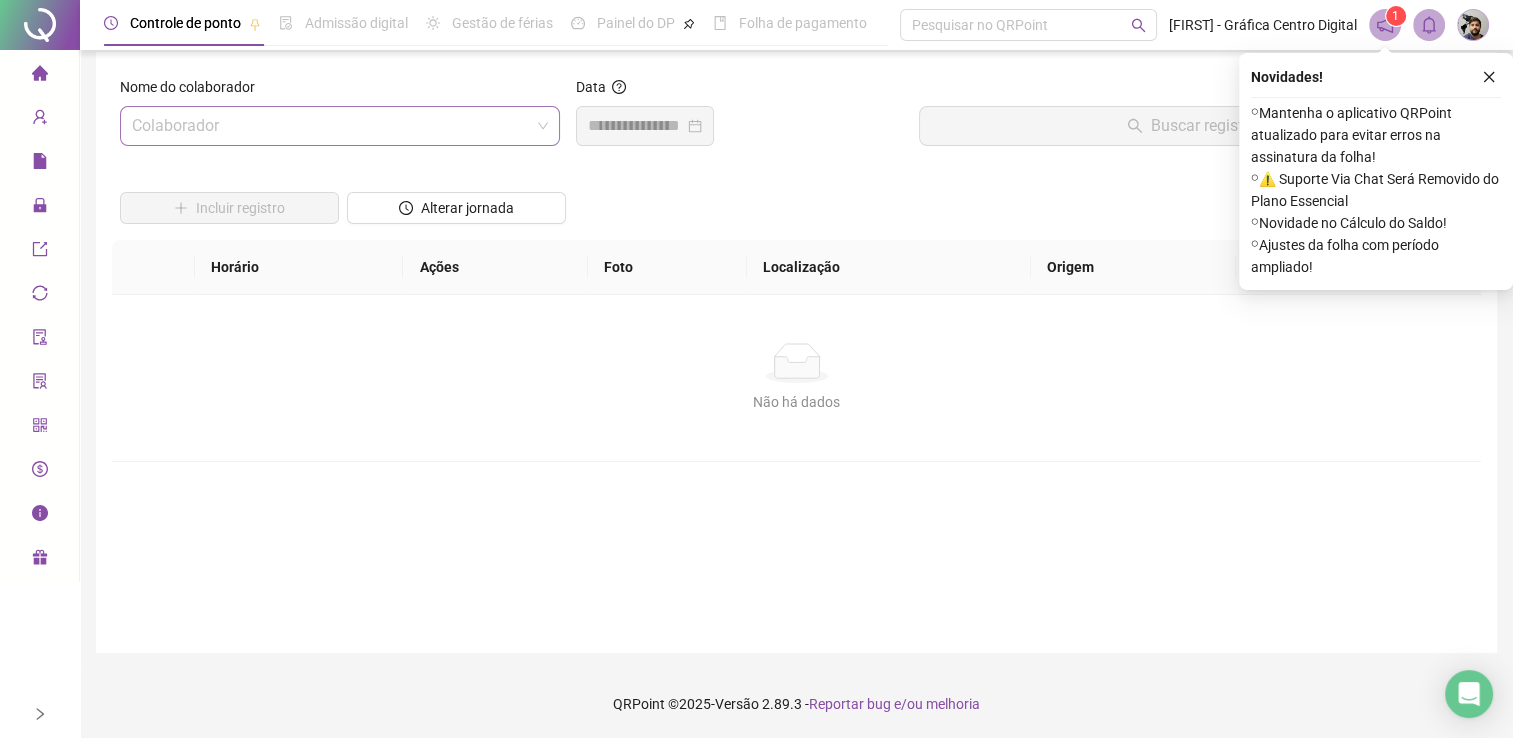 click at bounding box center [331, 126] 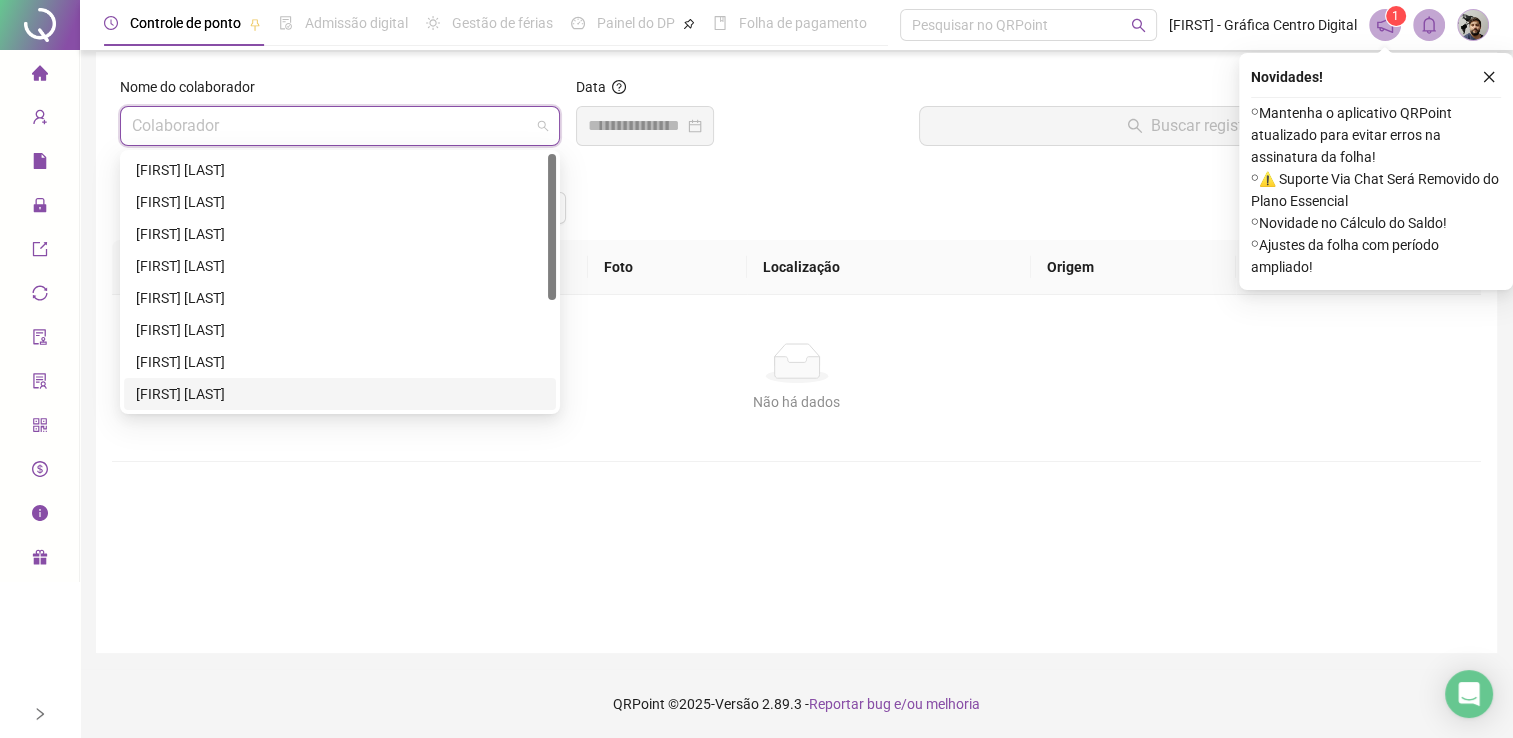 click on "[FIRST] [LAST]" at bounding box center [340, 394] 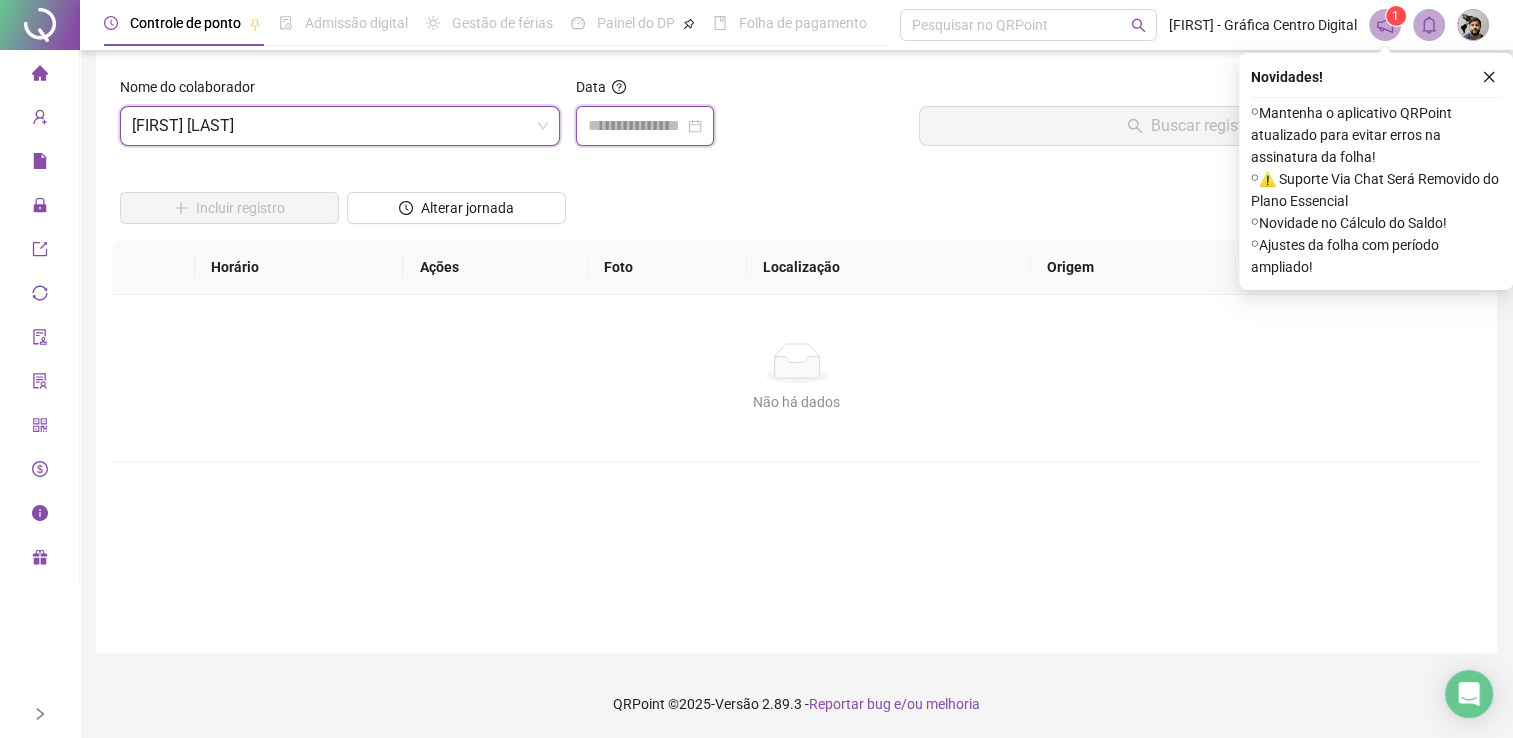 click at bounding box center [636, 126] 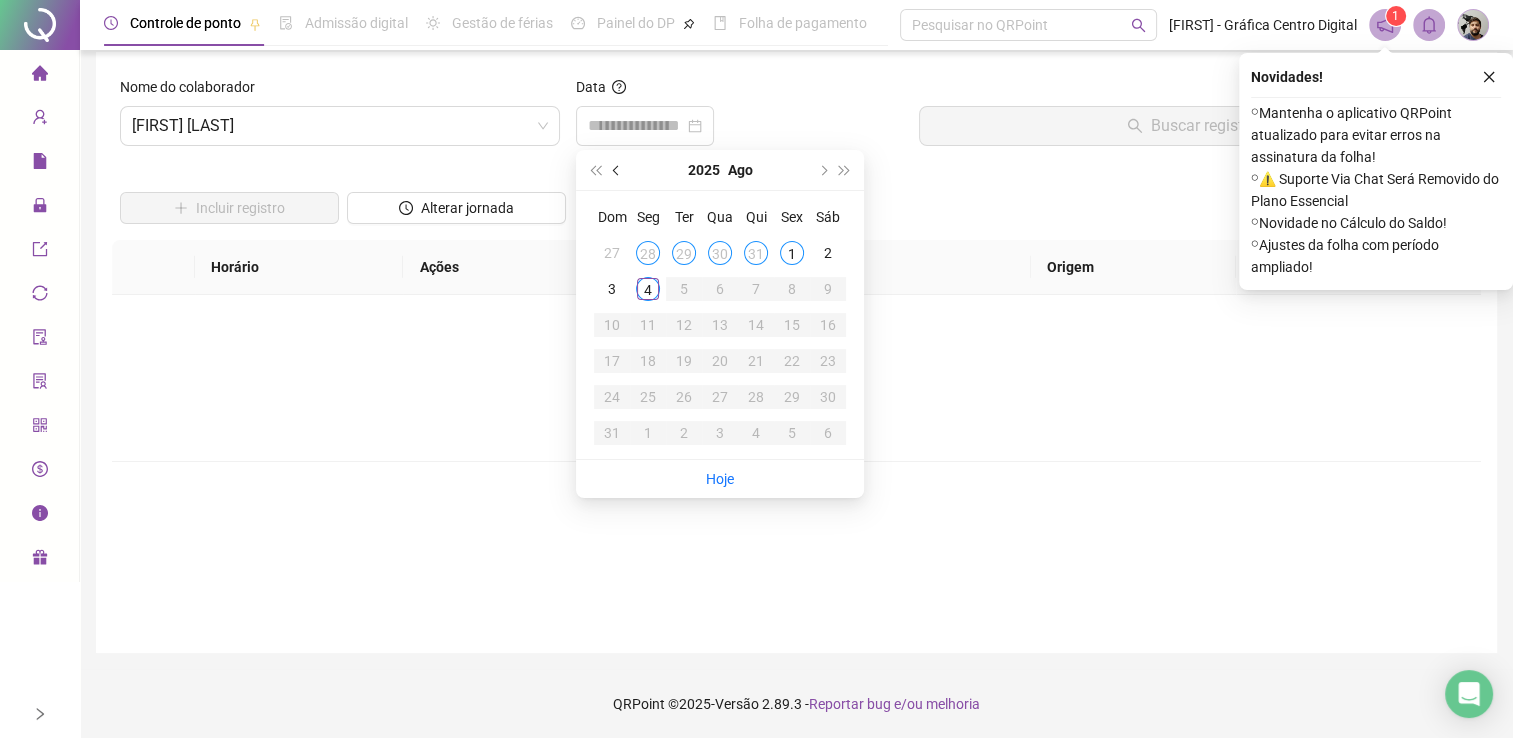 click at bounding box center [617, 170] 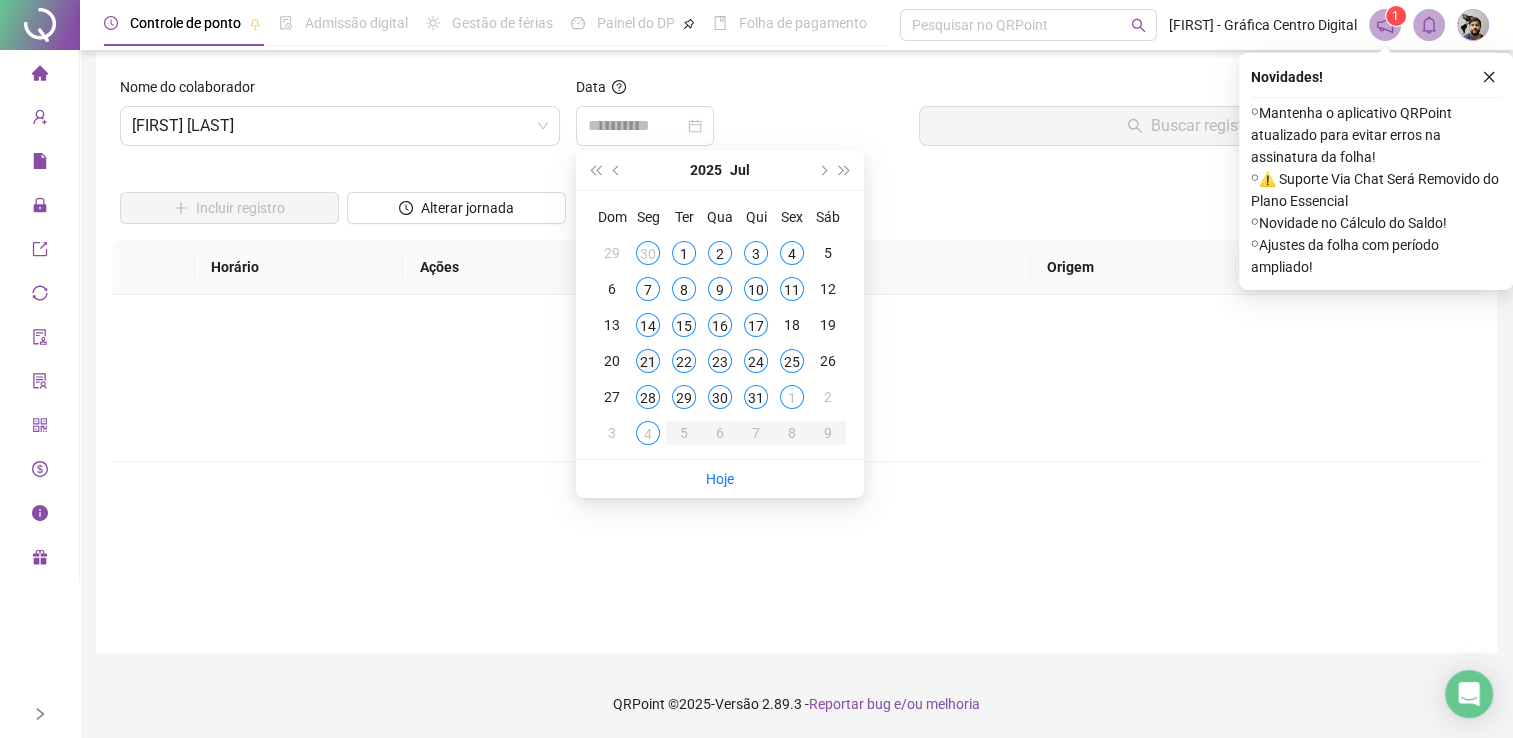 type on "**********" 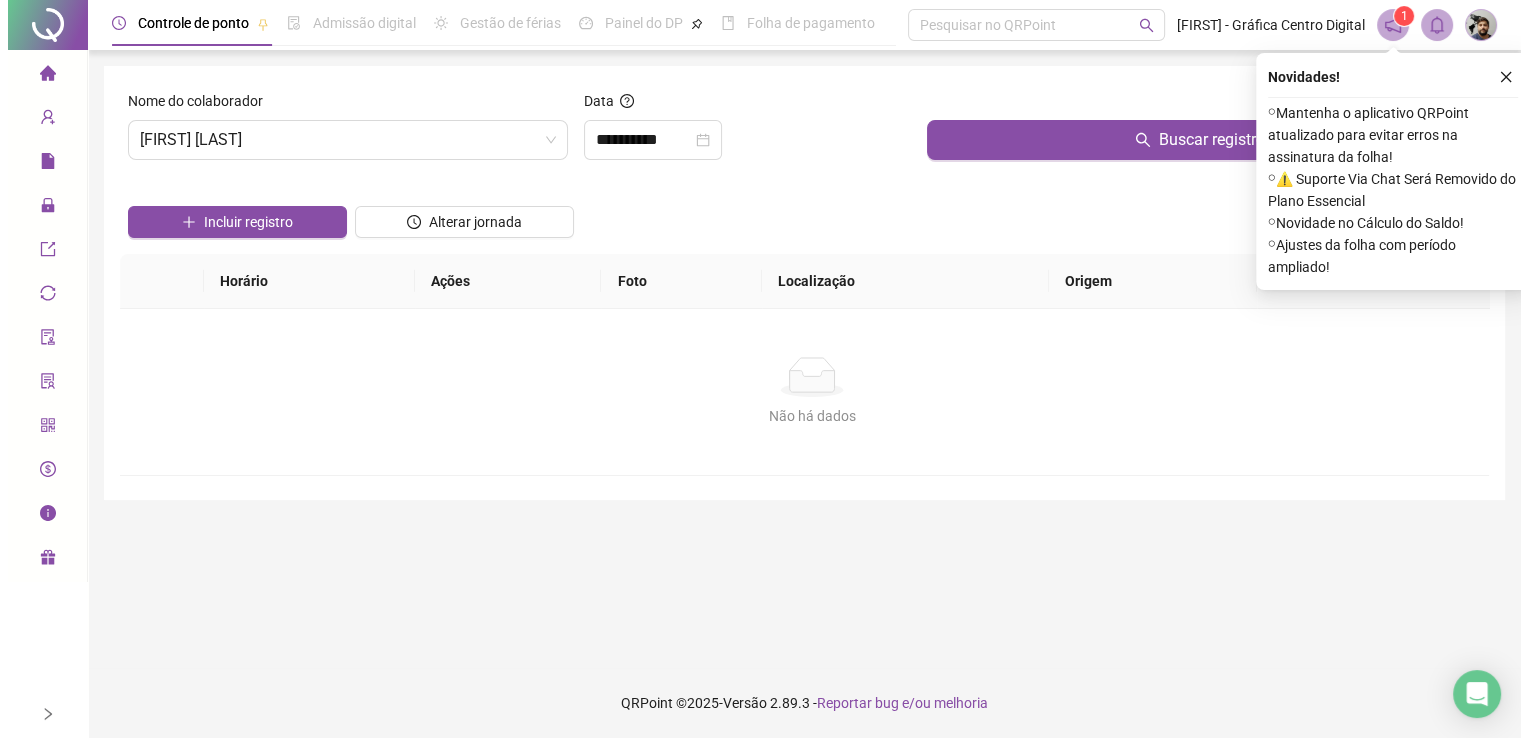 scroll, scrollTop: 0, scrollLeft: 0, axis: both 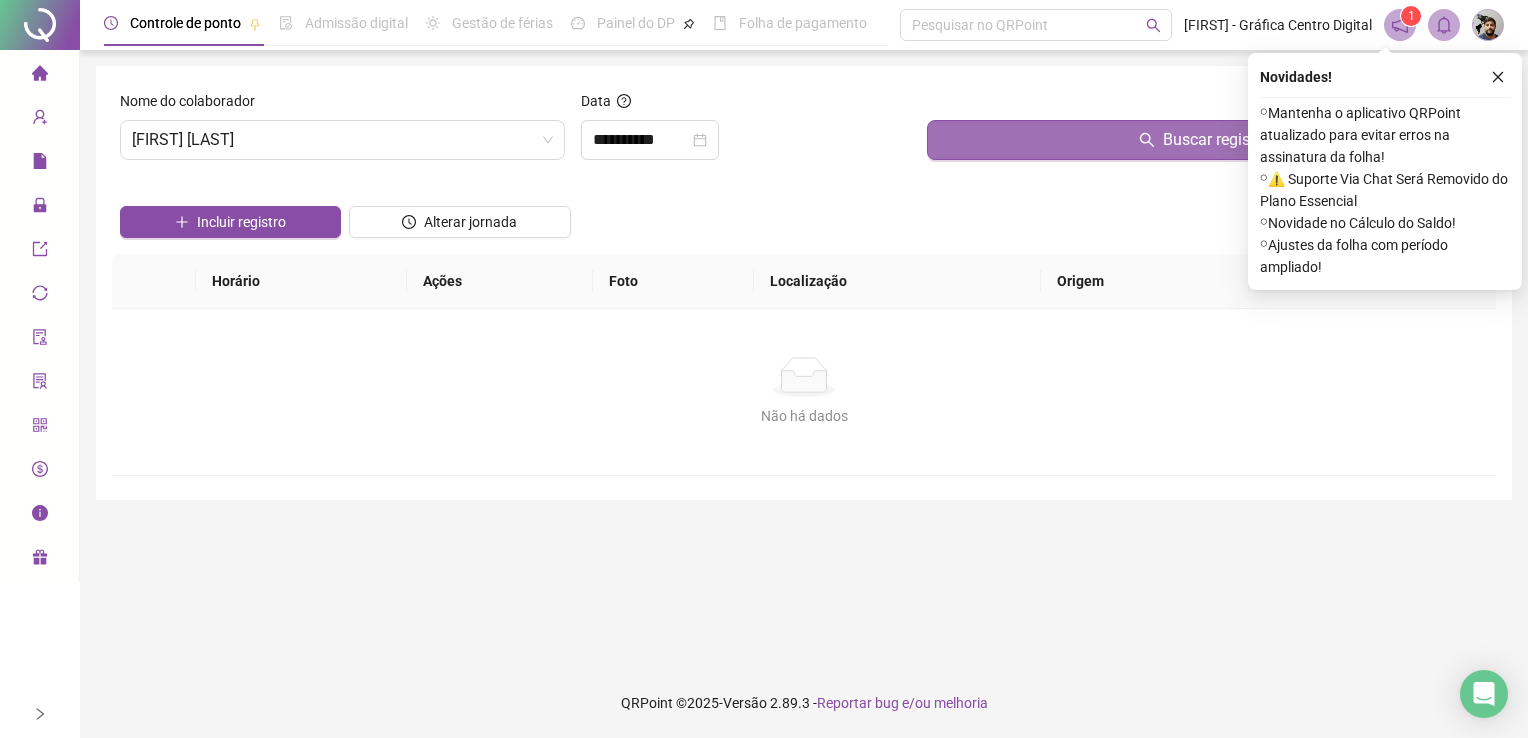 click on "Buscar registros" at bounding box center (1207, 140) 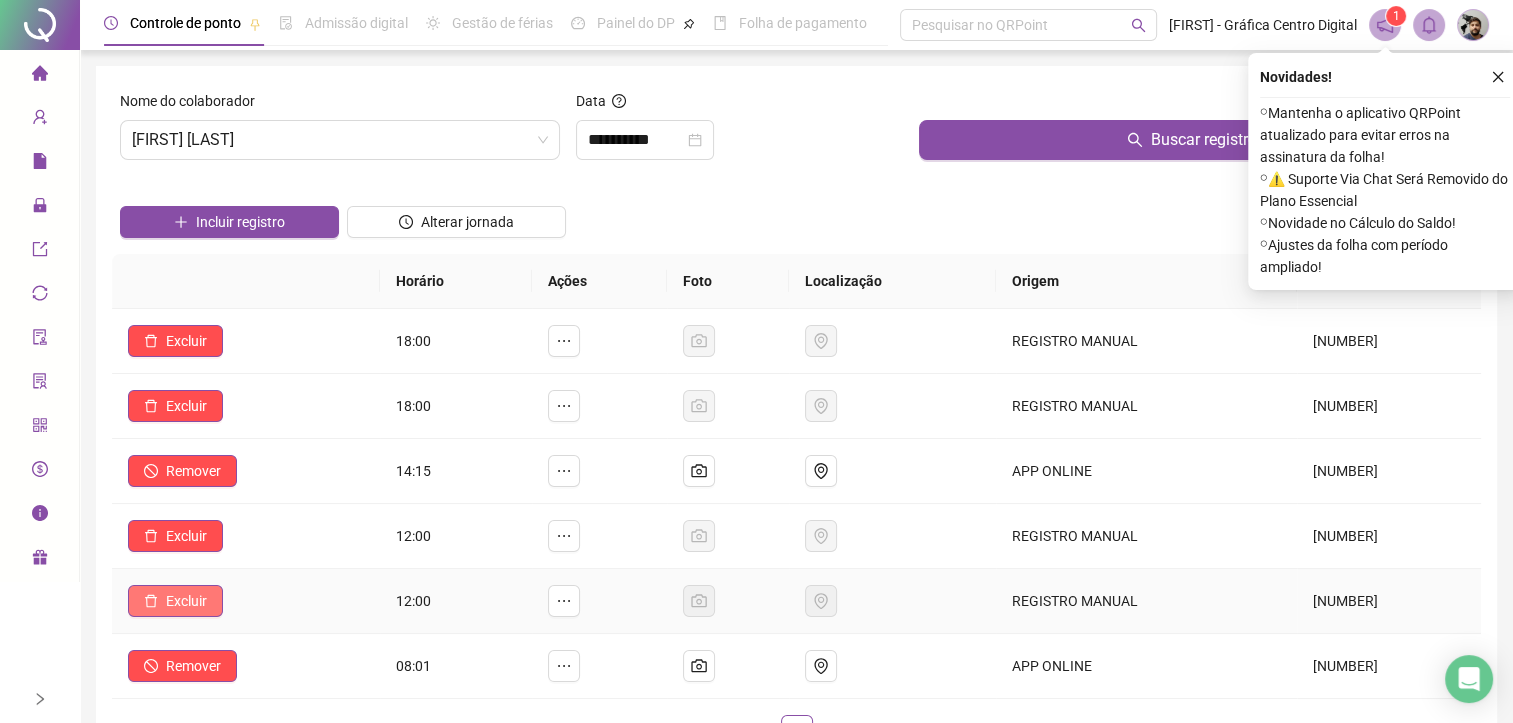 click on "Excluir" at bounding box center [186, 601] 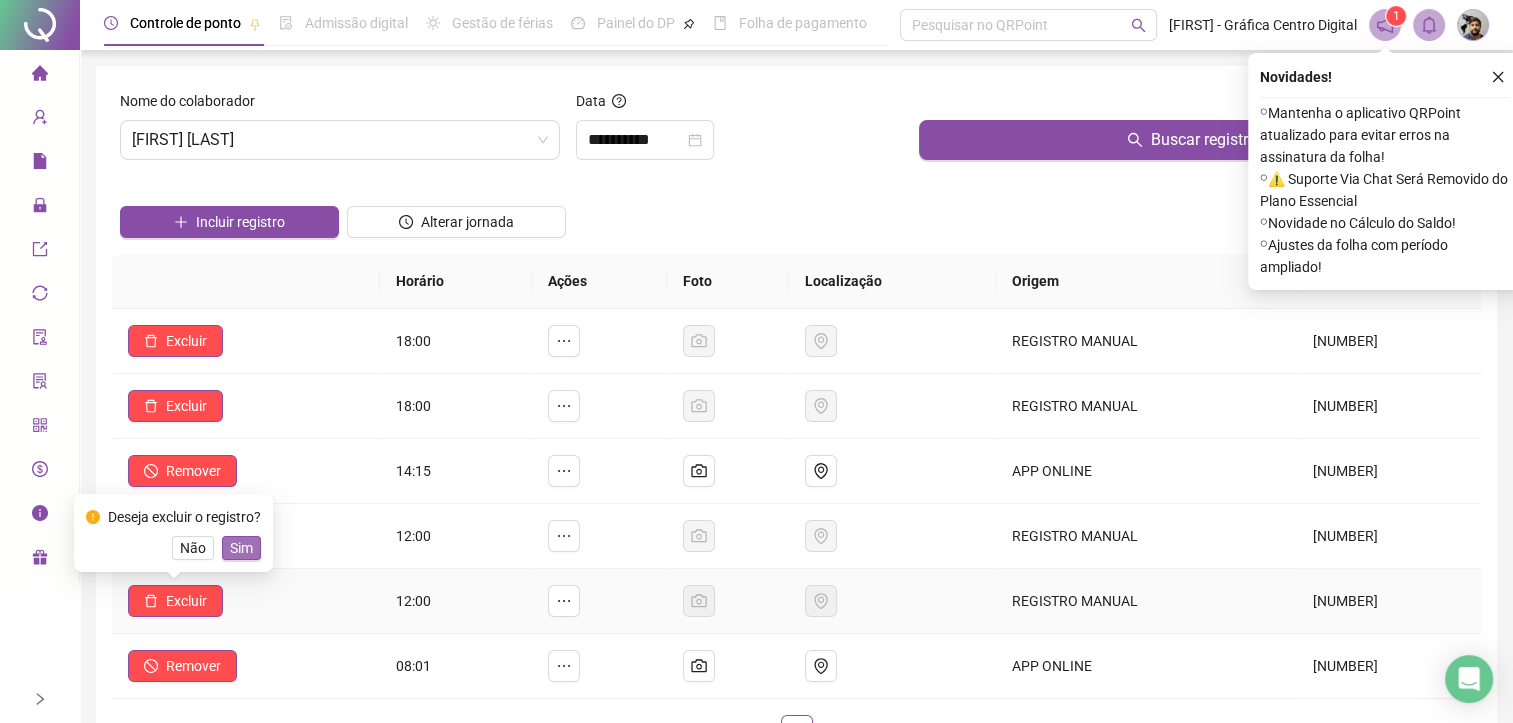 click on "Sim" at bounding box center [241, 548] 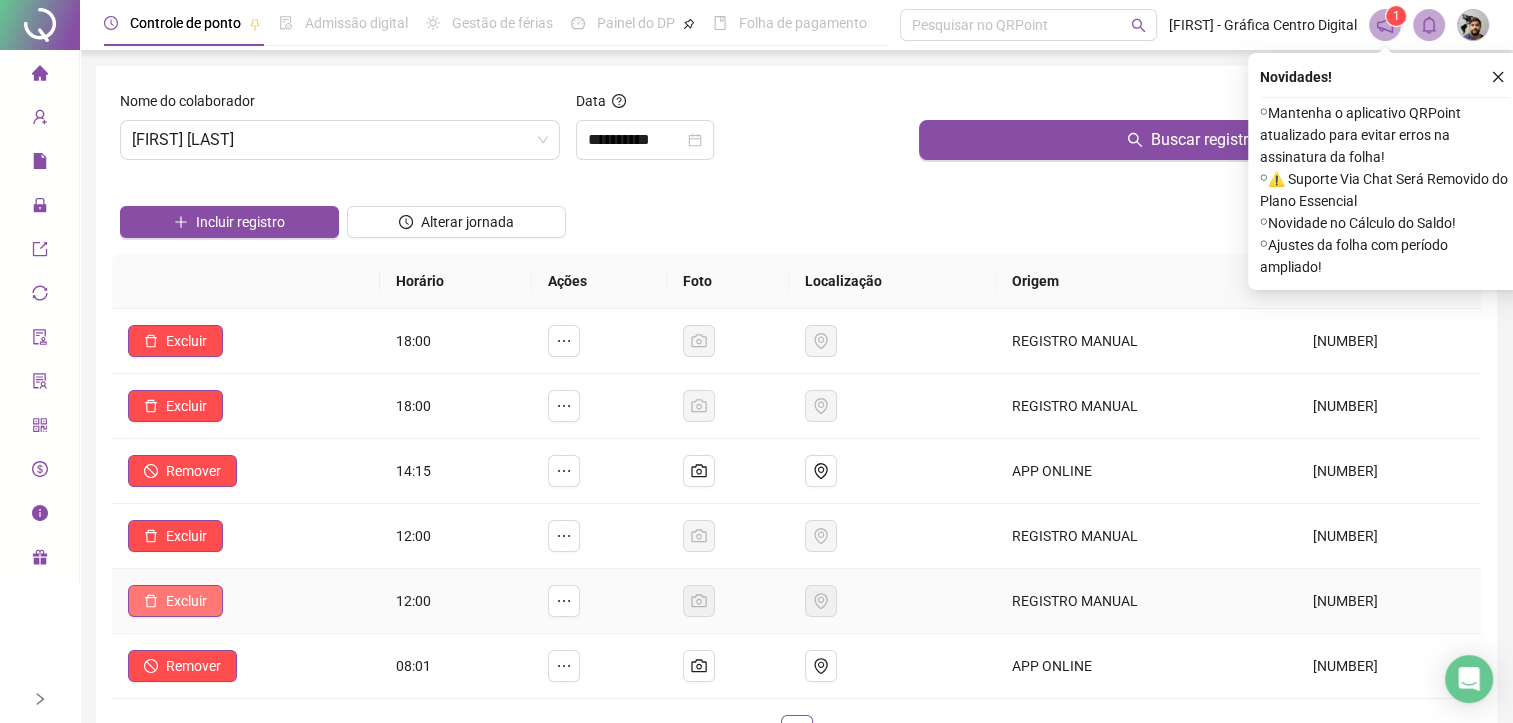 click on "Excluir" at bounding box center [175, 601] 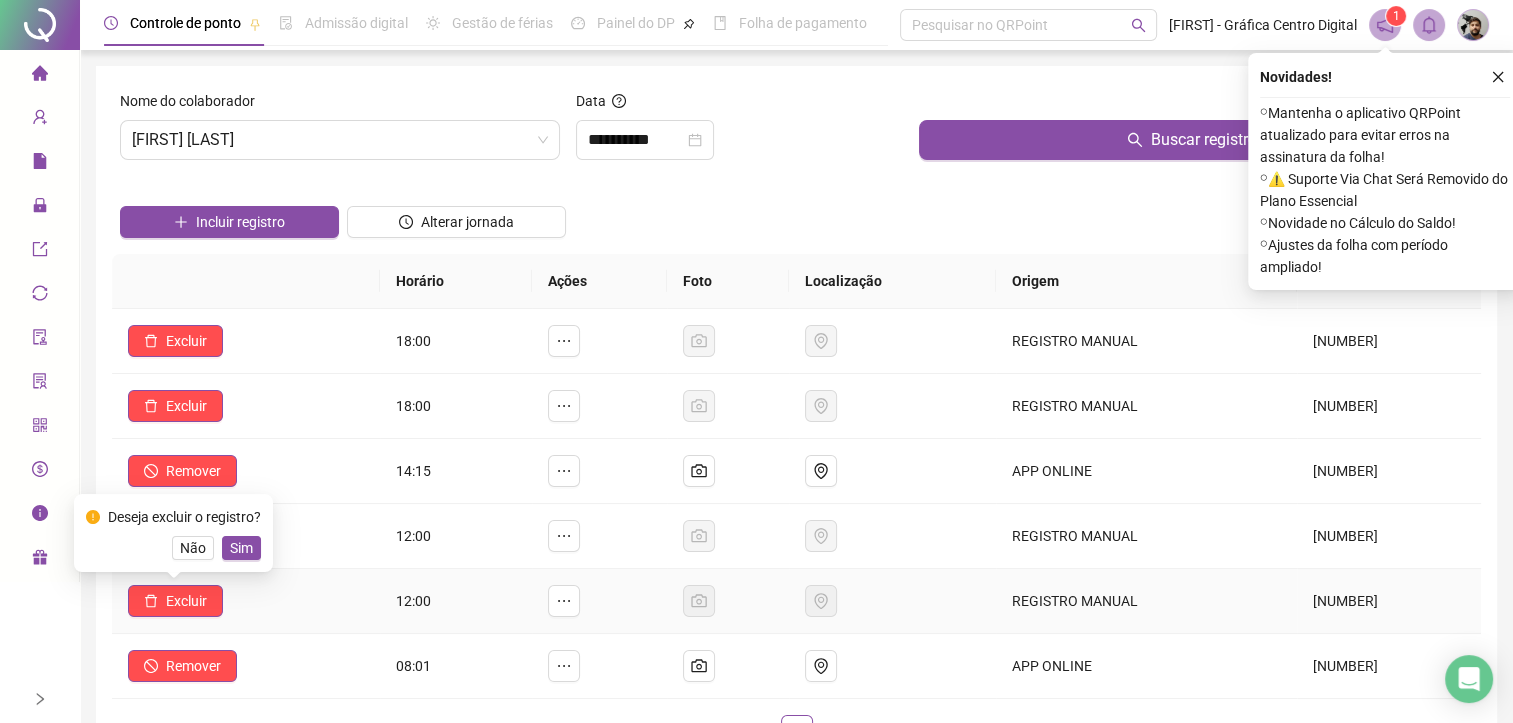click on "Sim" at bounding box center [241, 548] 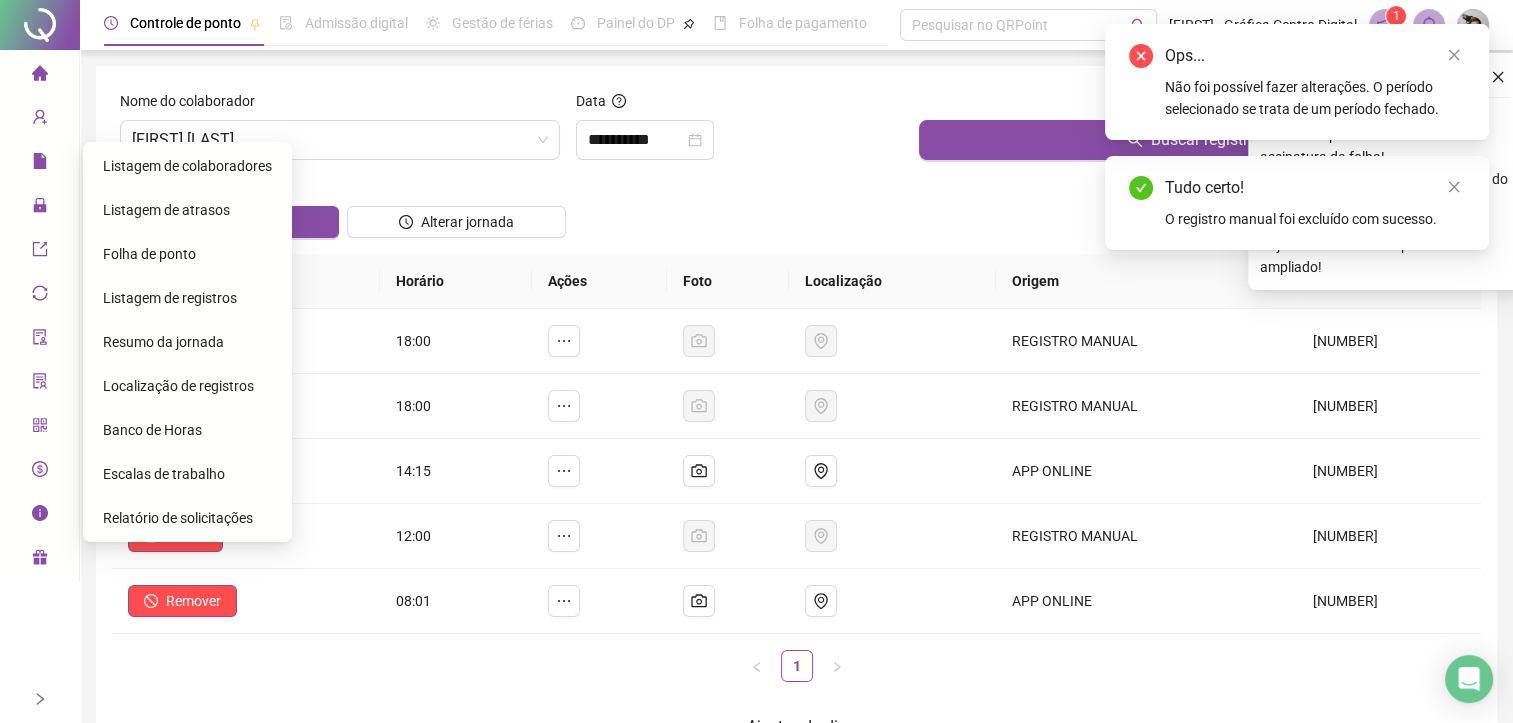 click on "Folha de ponto" at bounding box center [149, 254] 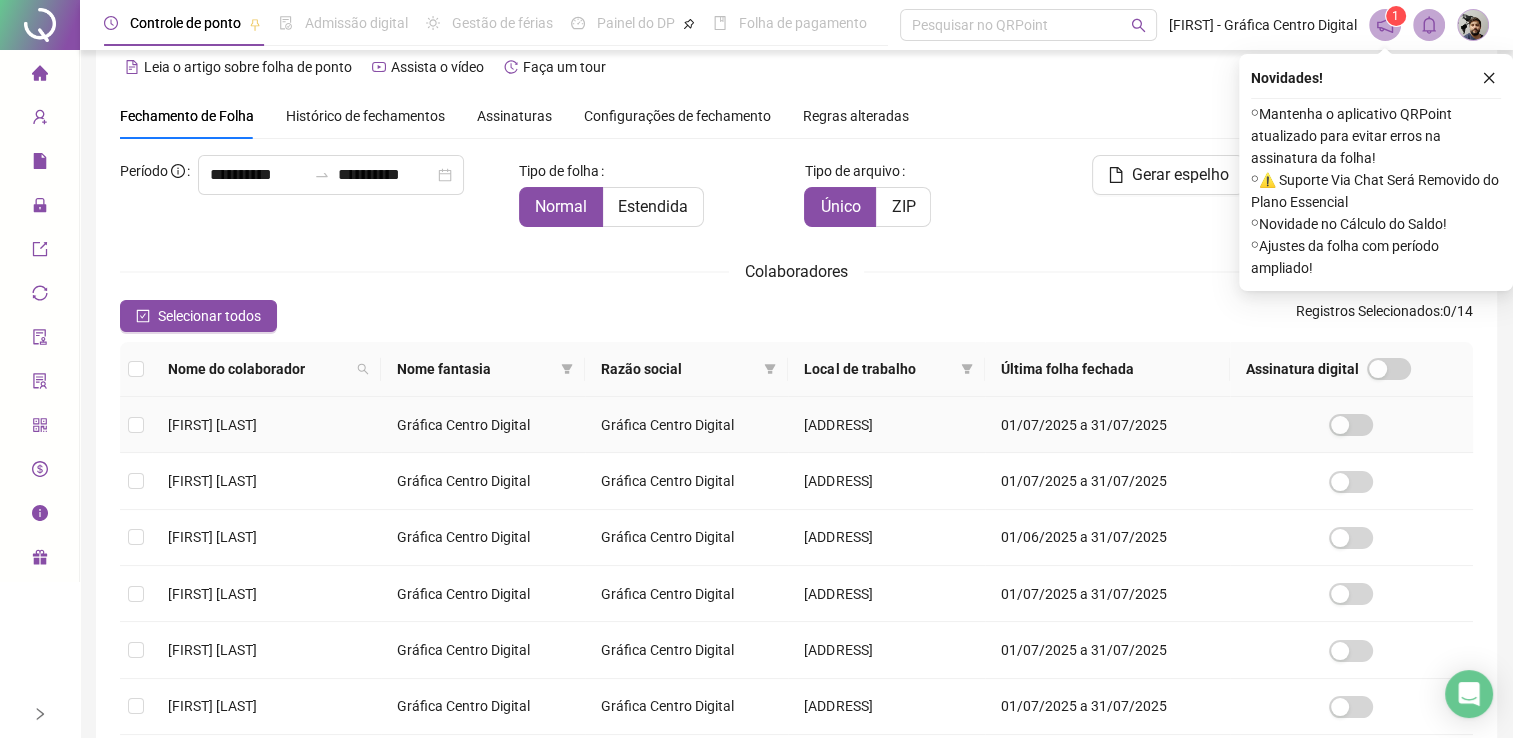 scroll, scrollTop: 432, scrollLeft: 0, axis: vertical 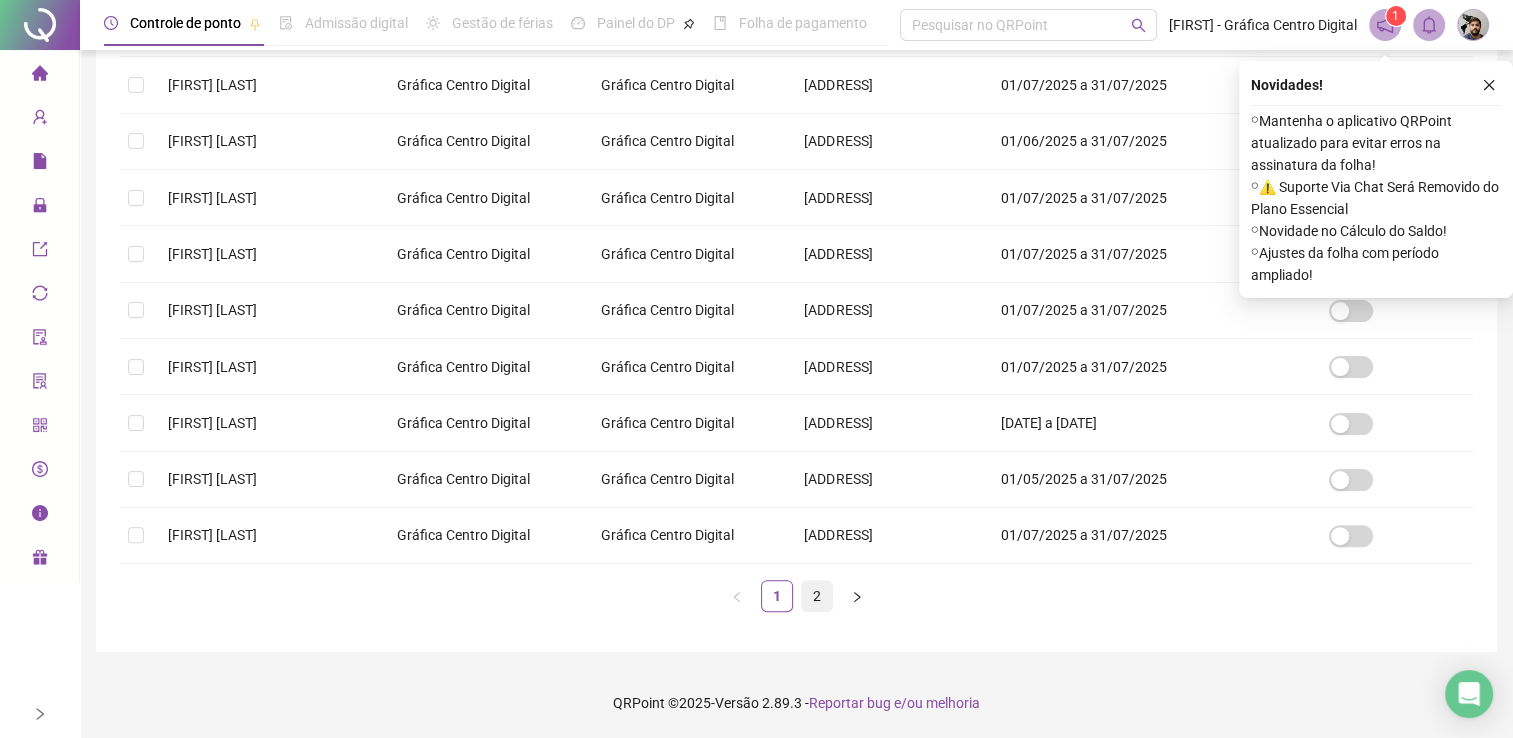 click on "2" at bounding box center (817, 596) 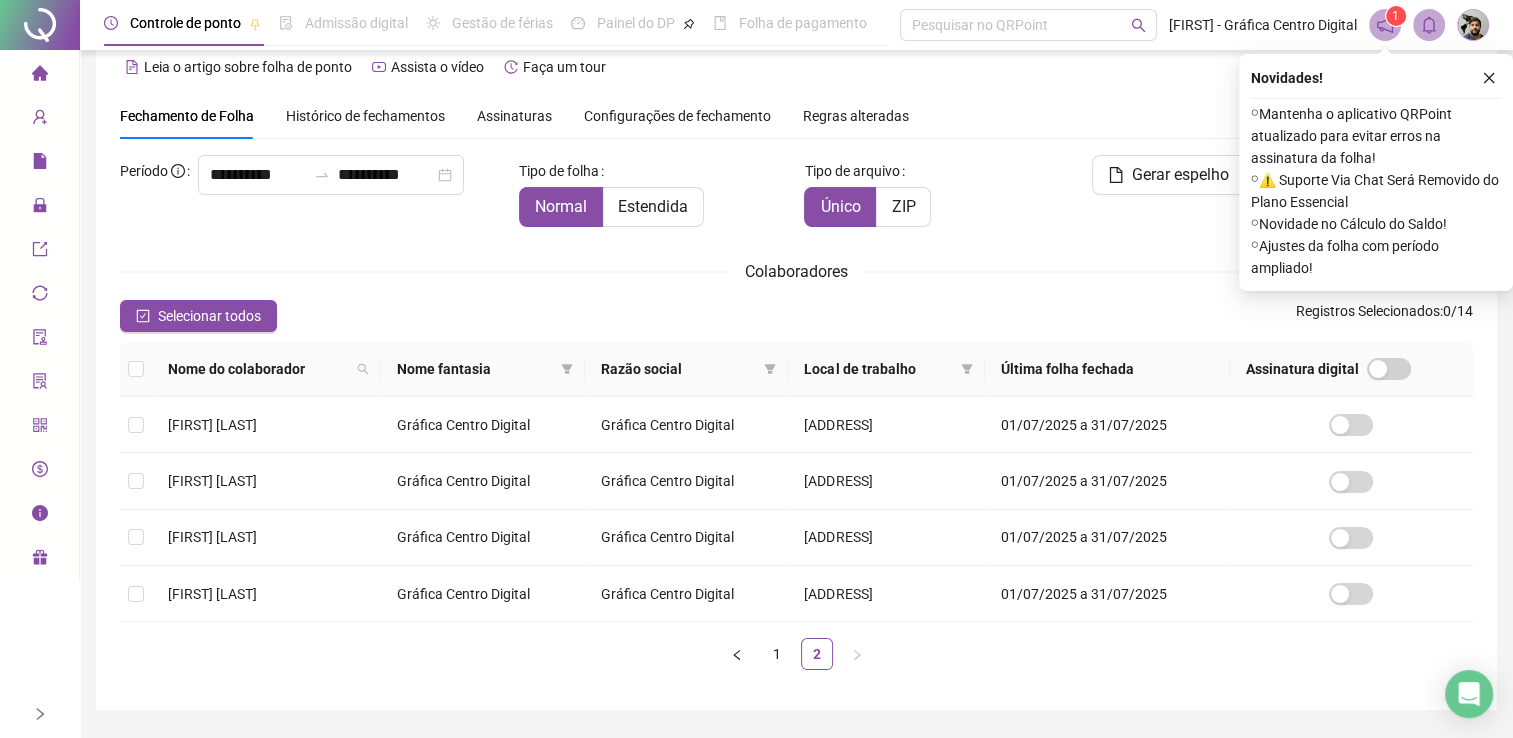 click on "1 2" at bounding box center (796, 654) 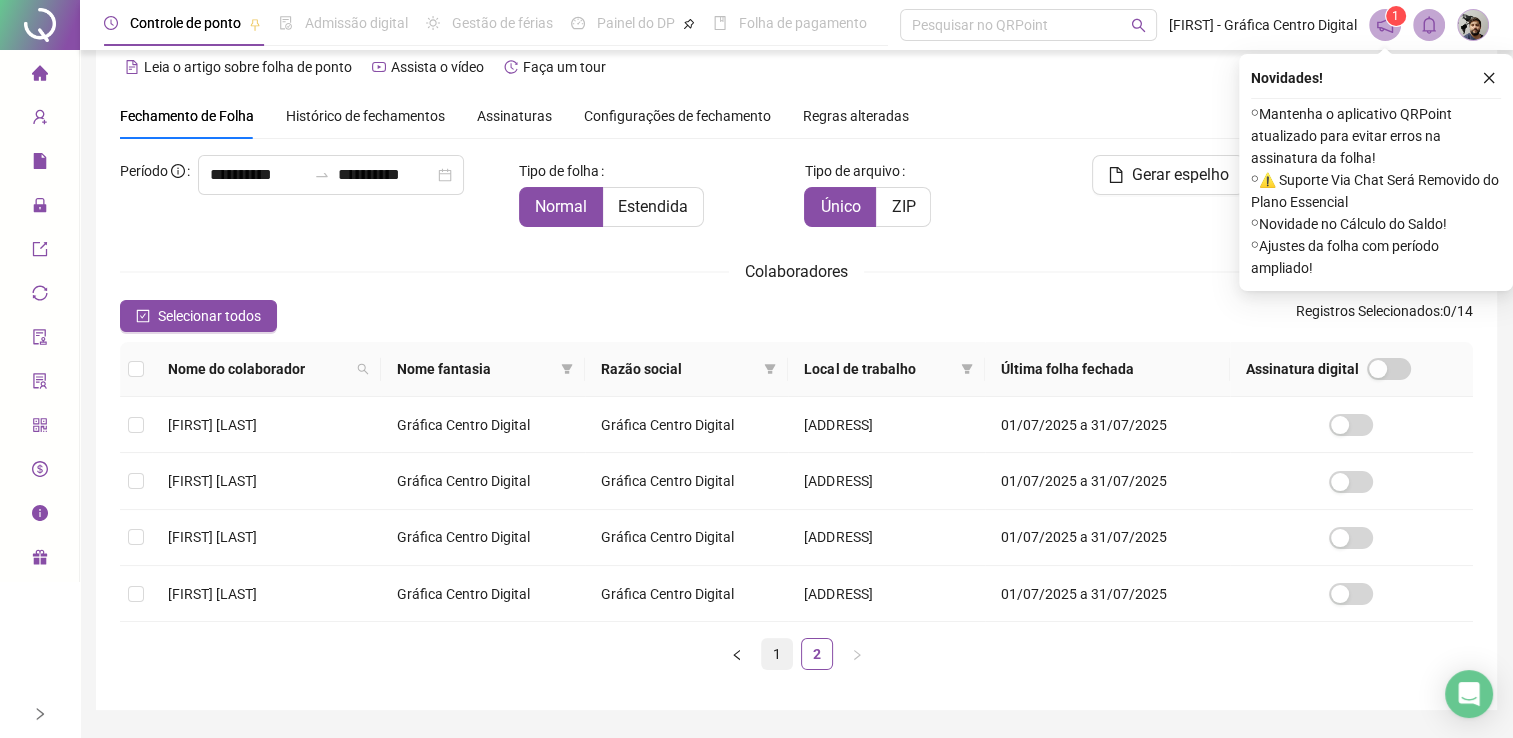click on "1" at bounding box center [777, 654] 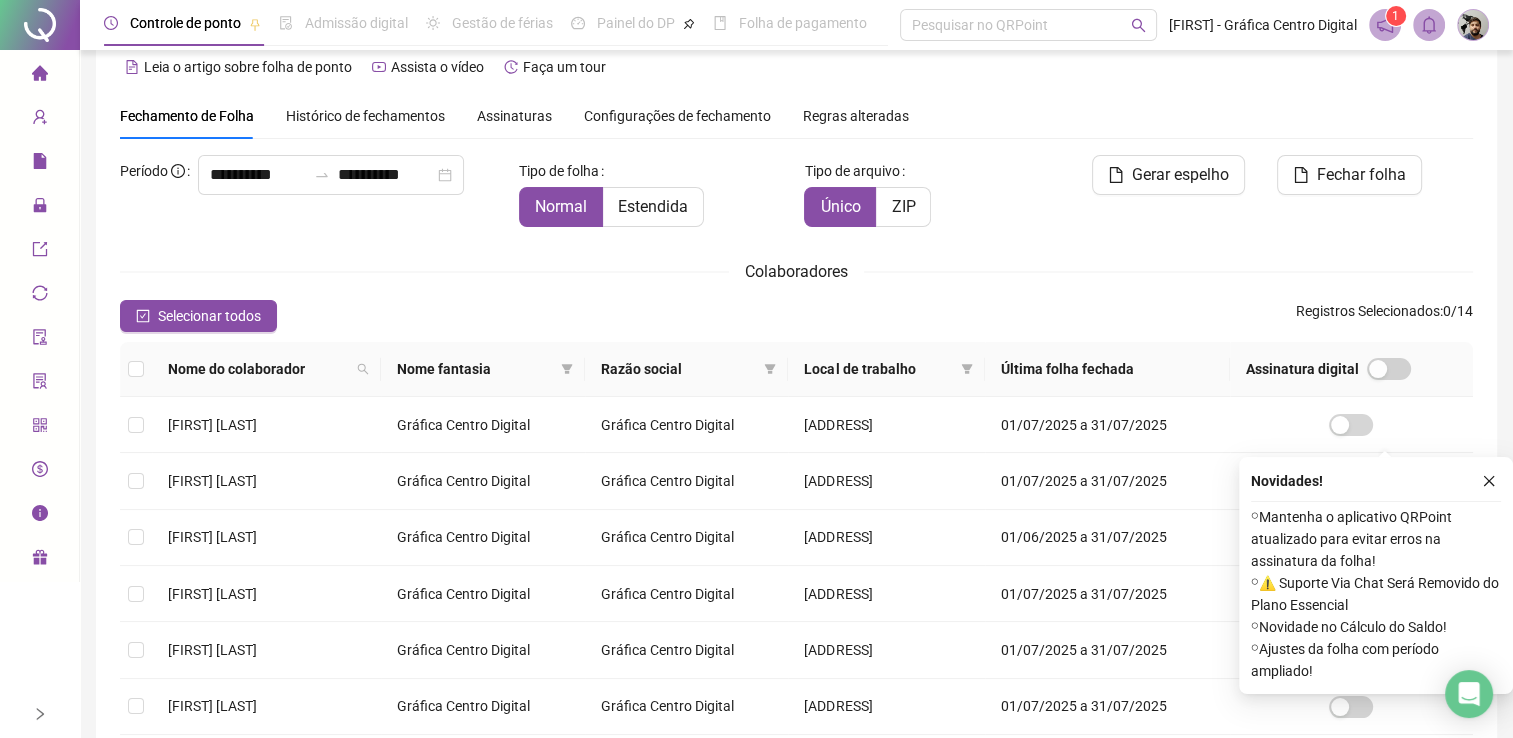 scroll, scrollTop: 432, scrollLeft: 0, axis: vertical 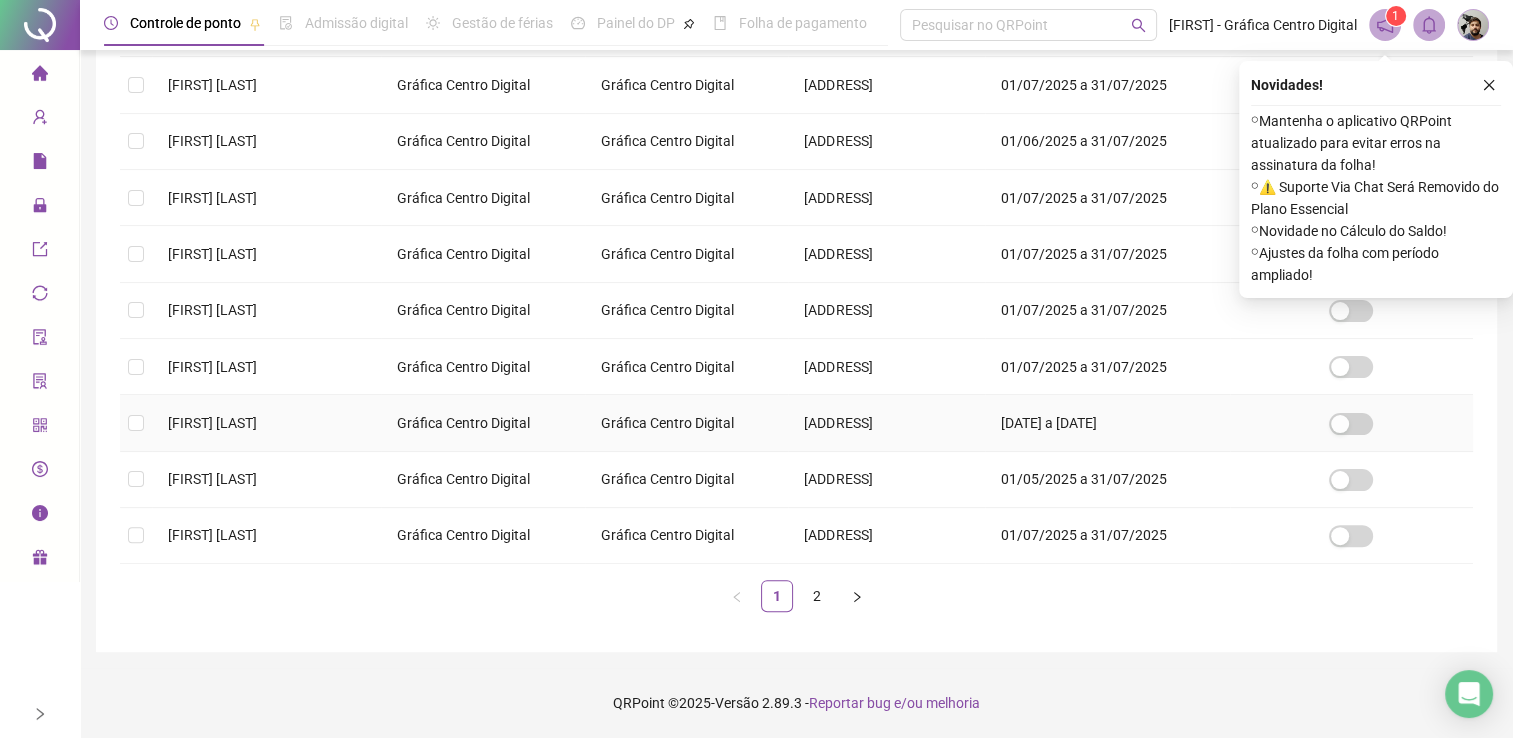 click on "[FIRST] [LAST] [LAST]" at bounding box center [266, 423] 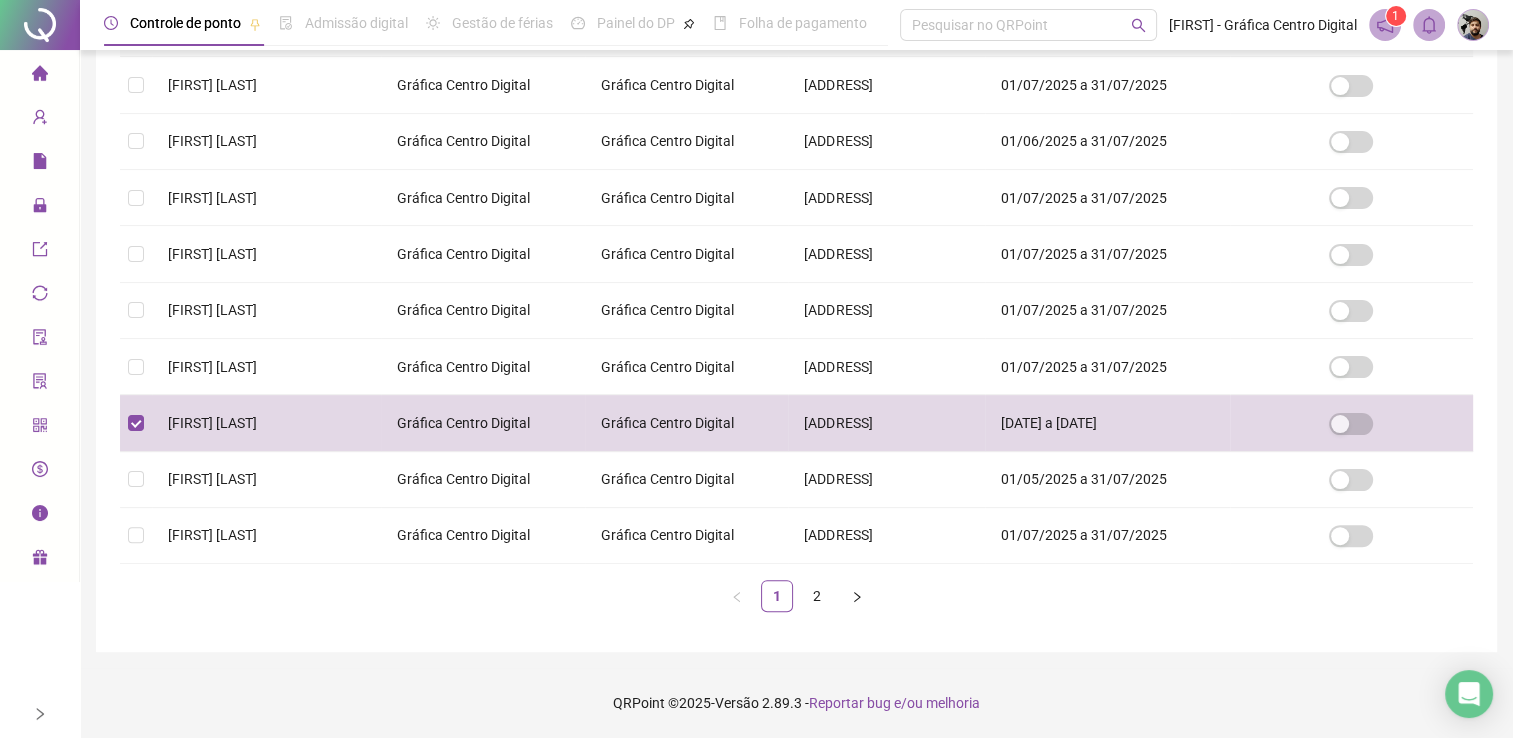 scroll, scrollTop: 29, scrollLeft: 0, axis: vertical 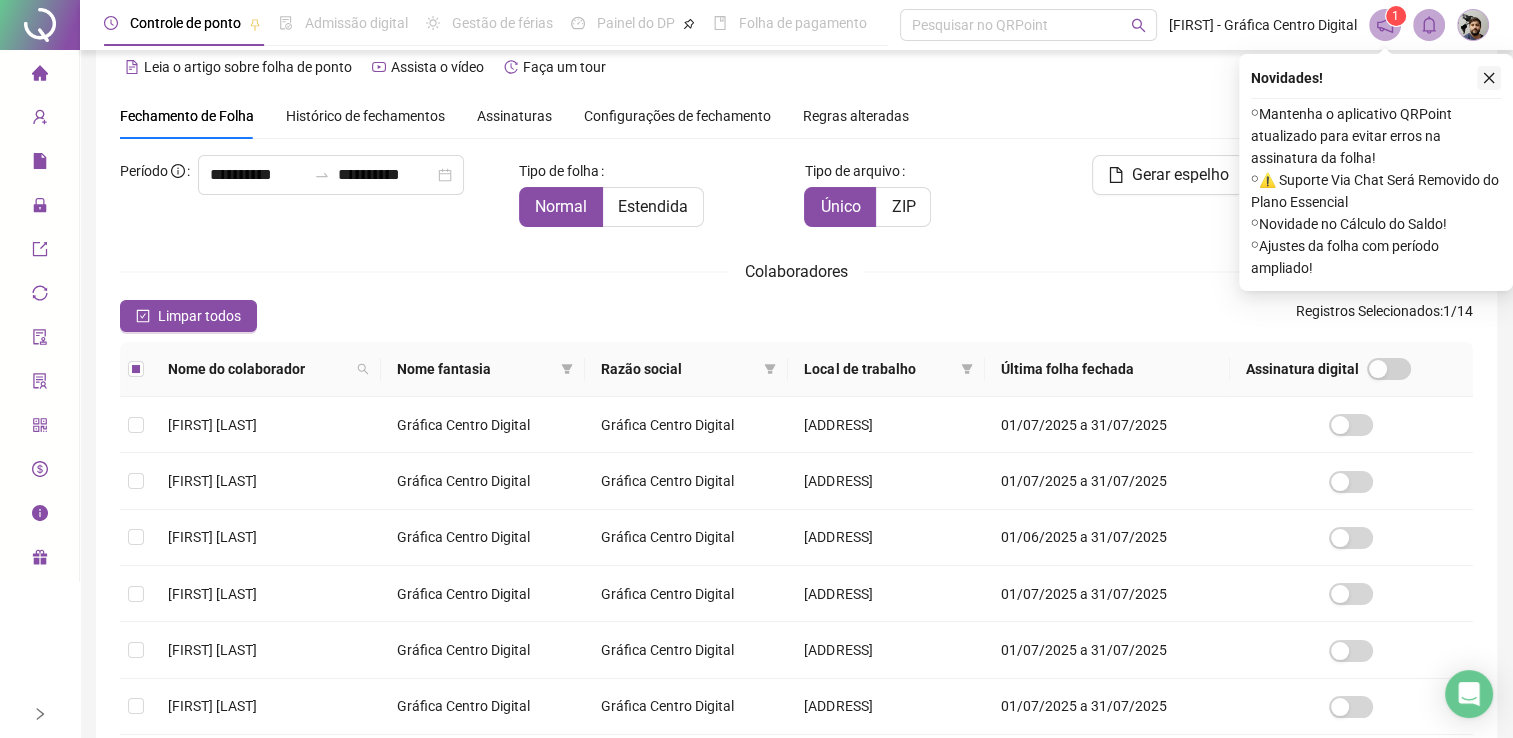 click 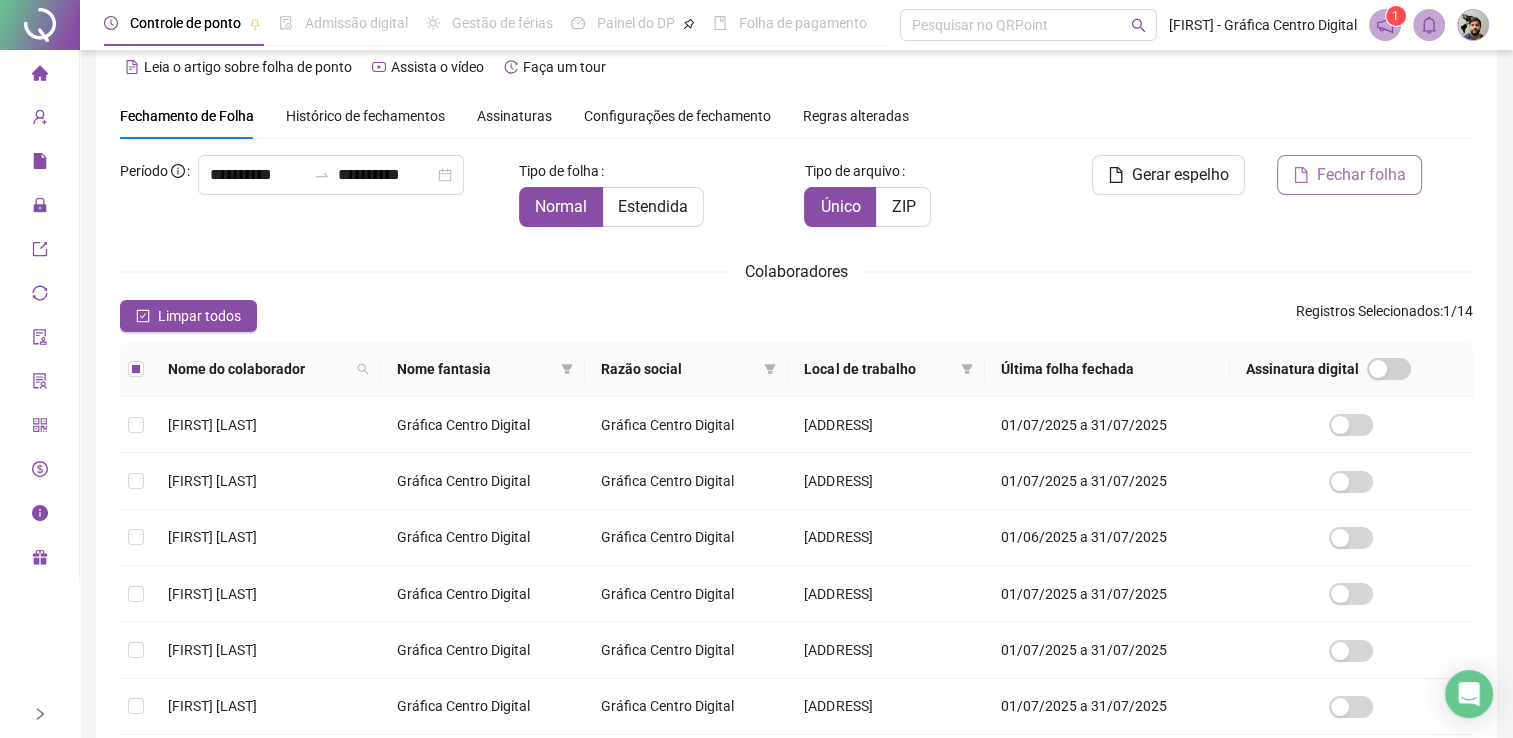 click on "Fechar folha" at bounding box center (1349, 175) 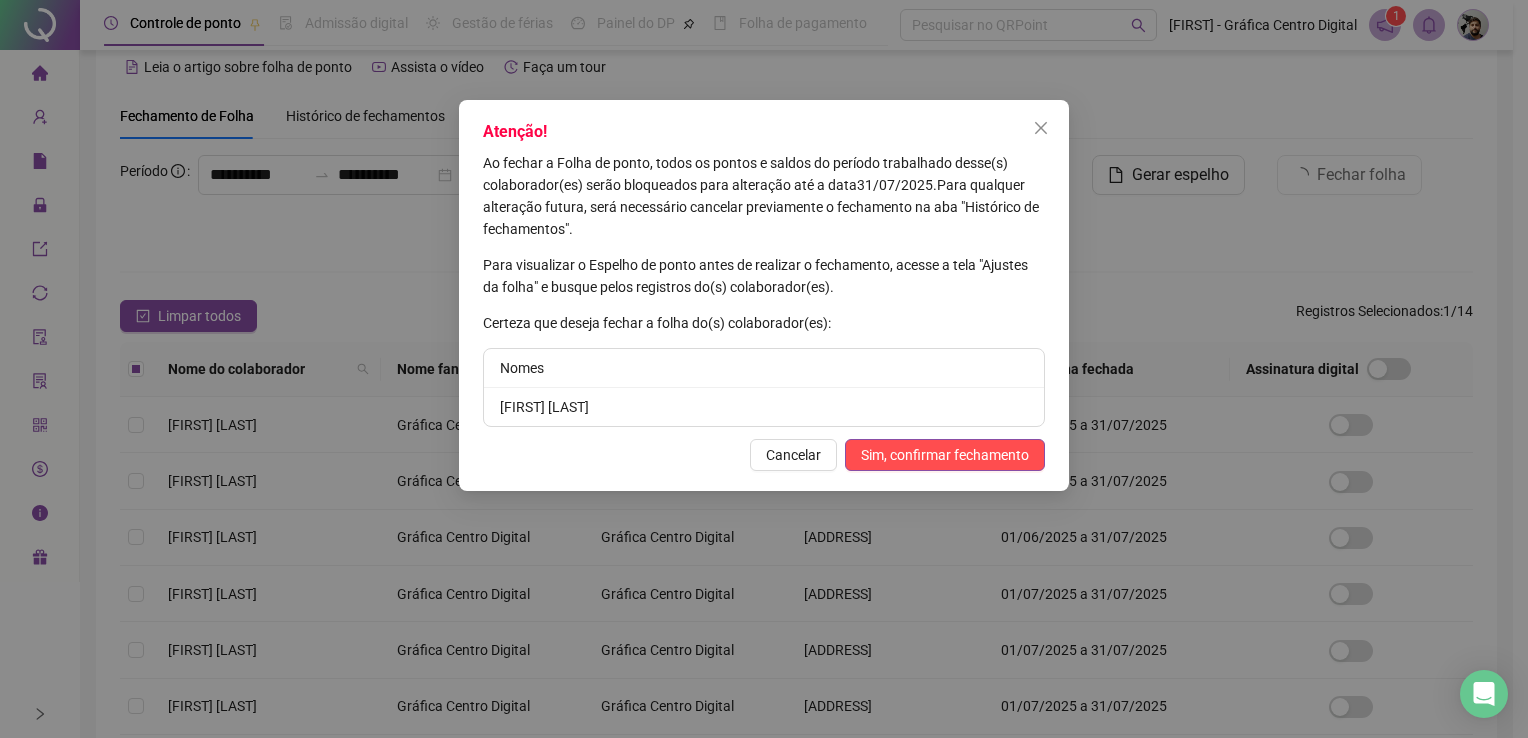 click on "Atenção! Ao fechar a Folha de ponto, todos os pontos e saldos do período trabalhado desse(s)
colaborador(es) serão bloqueados para alteração até a data  [DATE] .  Para qualquer alteração futura, será necessário cancelar previamente o fechamento na aba
"Histórico de fechamentos". Para visualizar o Espelho de ponto antes de realizar o fechamento, acesse a tela "Ajustes da
folha" e busque pelos registros do(s) colaborador(es). Certeza que deseja fechar a folha do(s) colaborador(es): Nomes [FIRST] [LAST] [LAST] Cancelar Sim, confirmar fechamento" at bounding box center [764, 295] 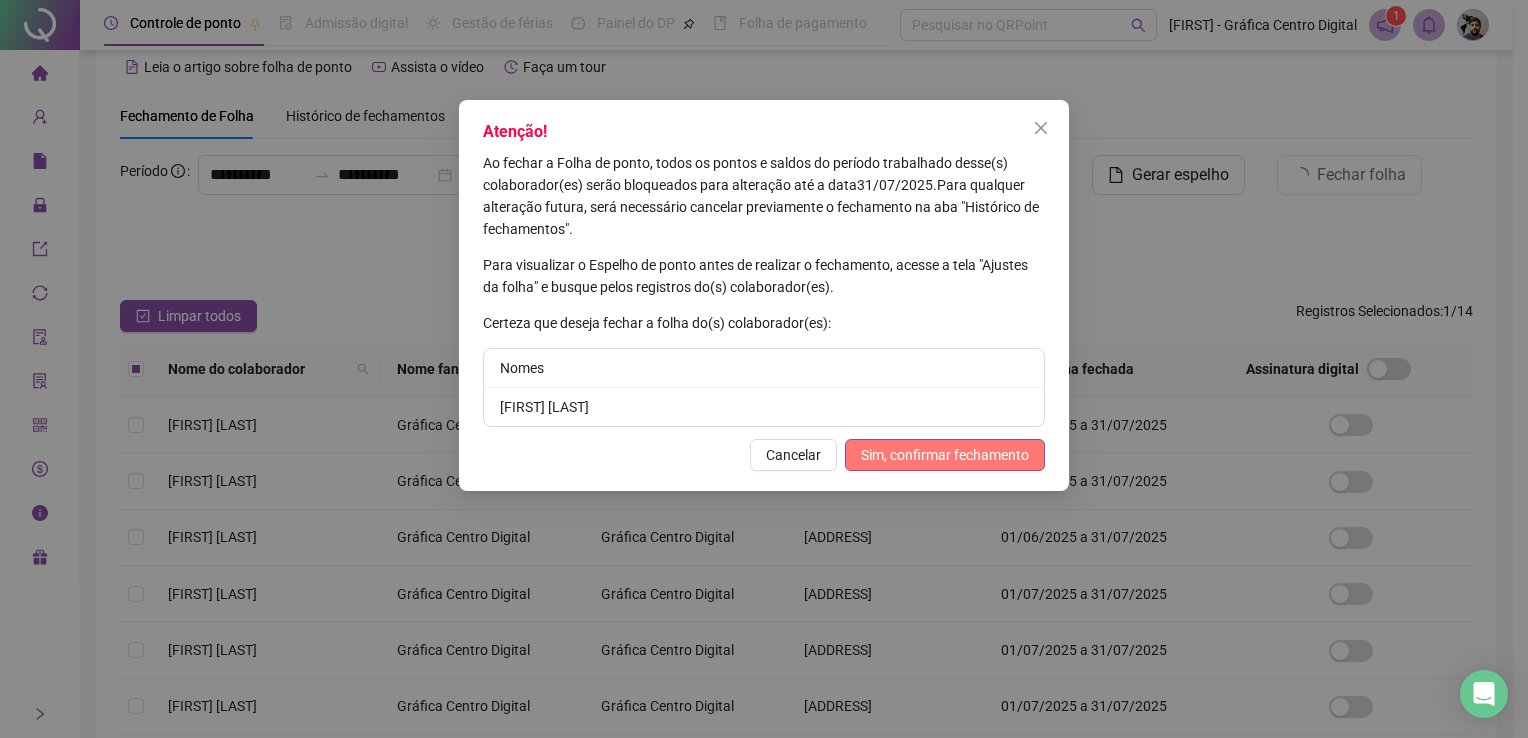 click on "Sim, confirmar fechamento" at bounding box center (945, 455) 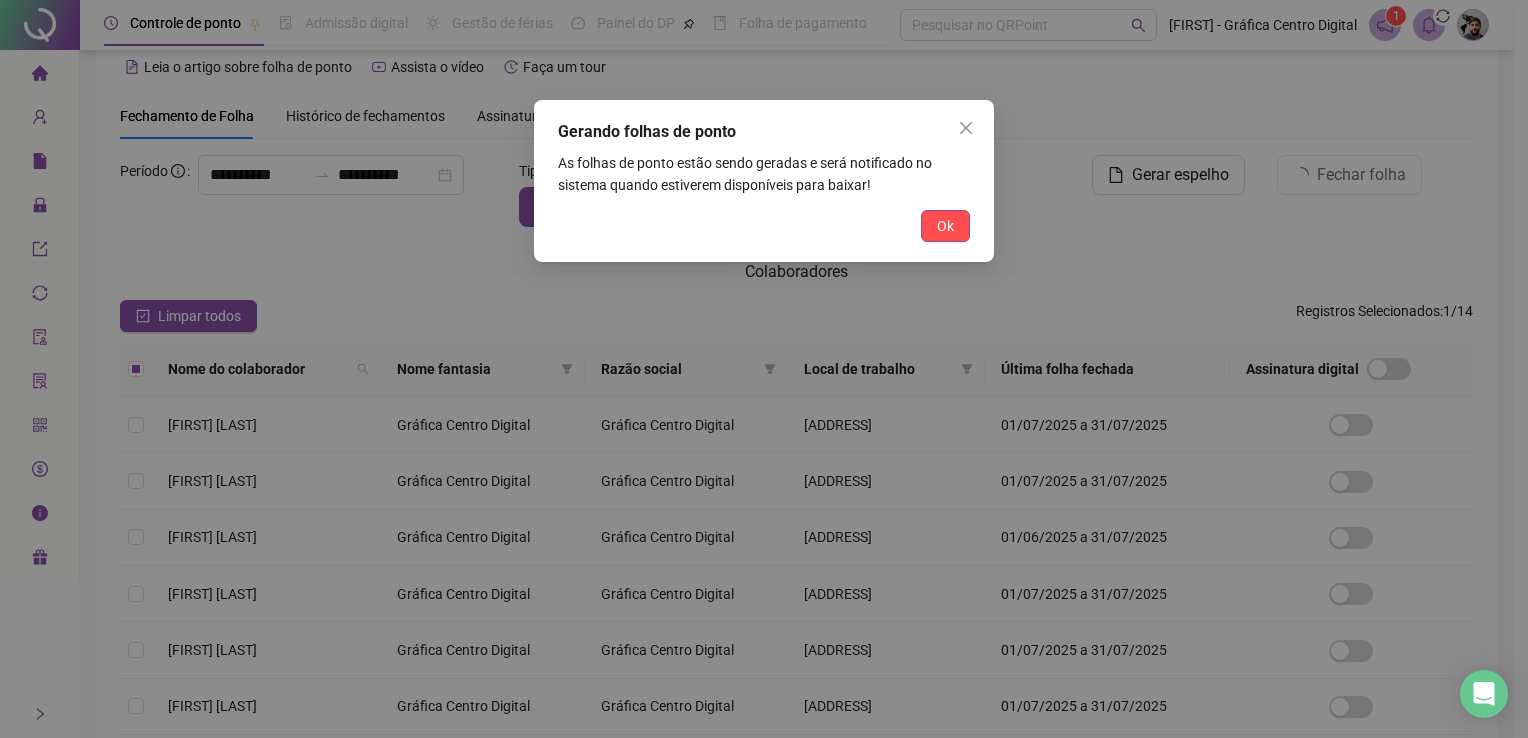 click on "Gerando folhas de ponto As folhas de ponto estão sendo geradas e será notificado no
sistema quando estiverem disponíveis para baixar! Ok" at bounding box center (764, 181) 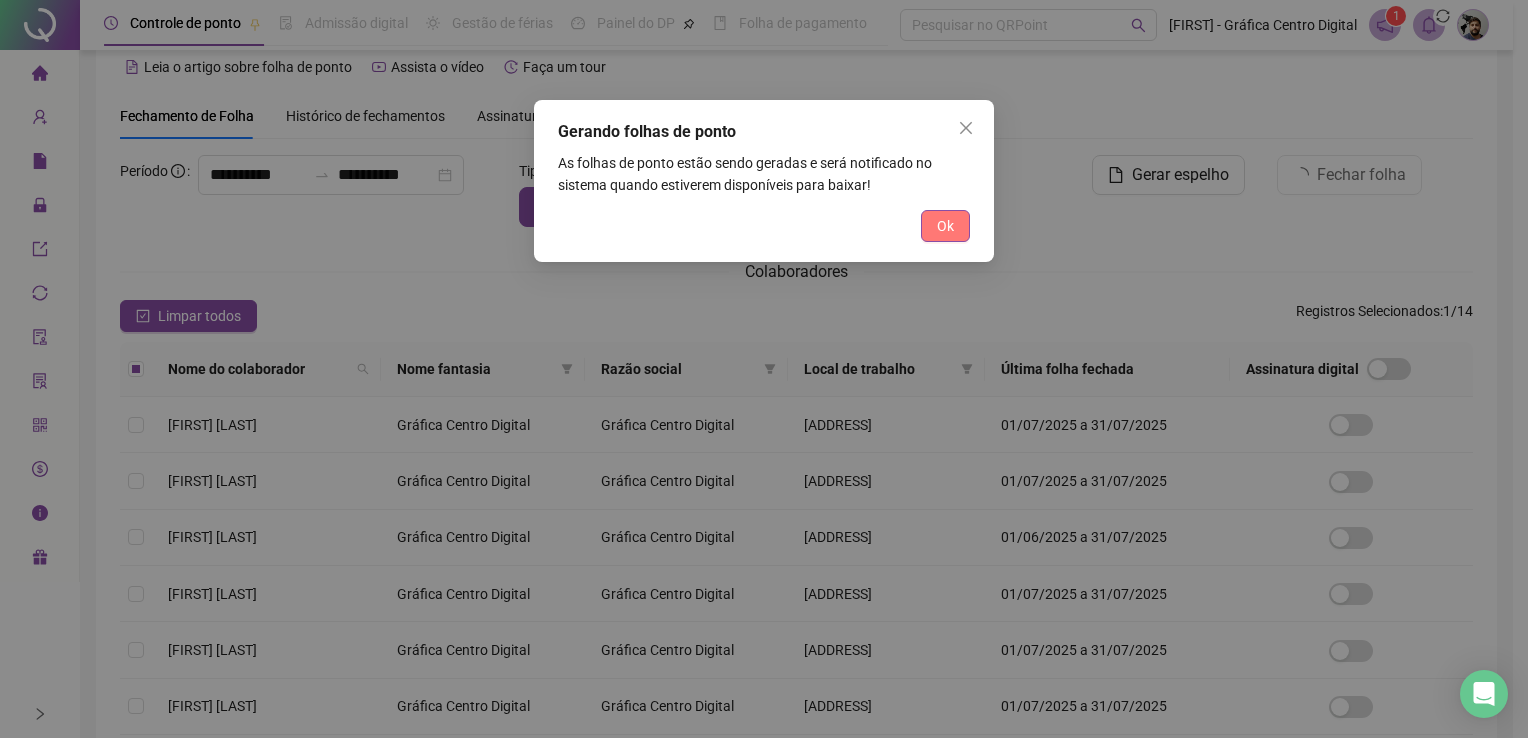 click on "Ok" at bounding box center [945, 226] 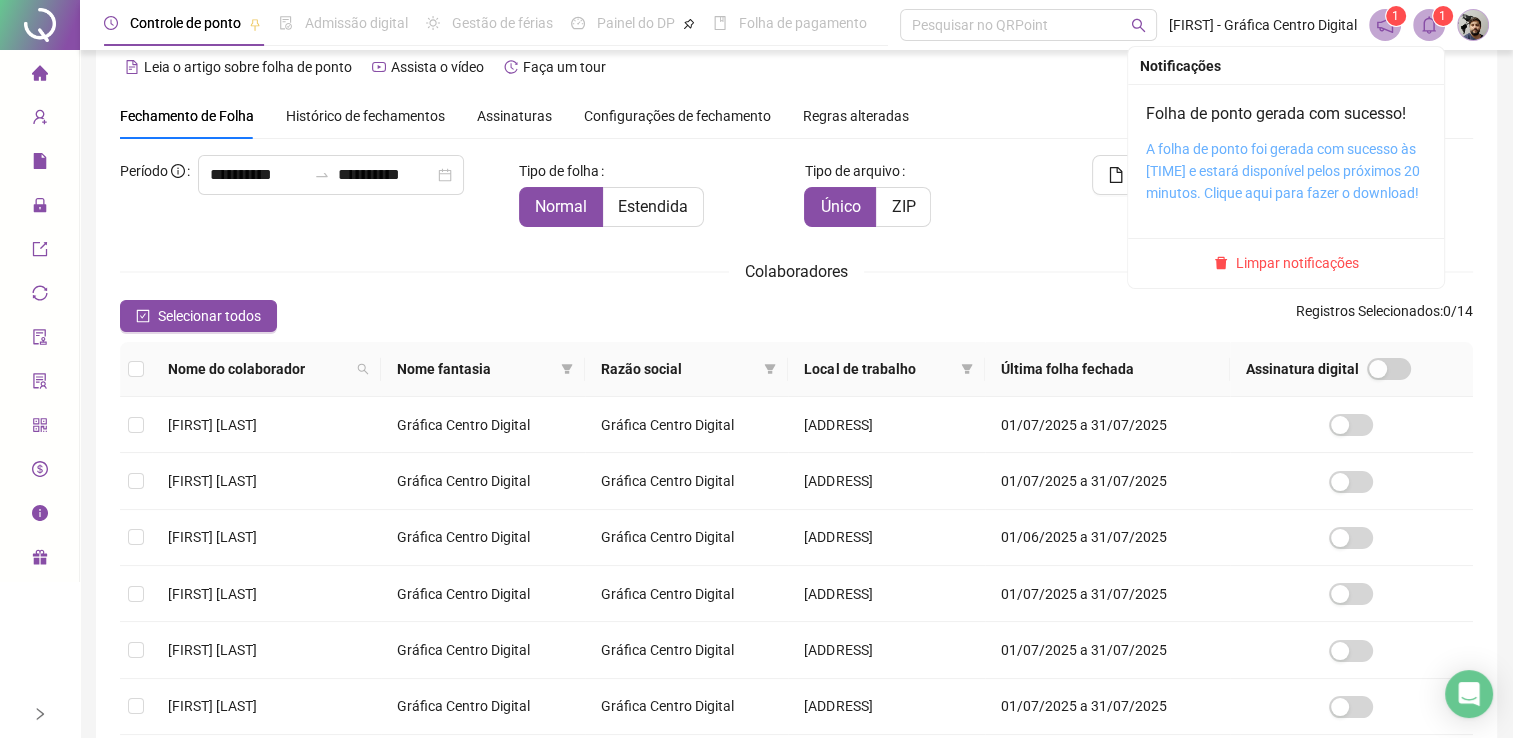 click on "A folha de ponto foi gerada com sucesso às 16:51:22 e estará disponível pelos próximos 20 minutos.
Clique aqui para fazer o download!" at bounding box center [1283, 171] 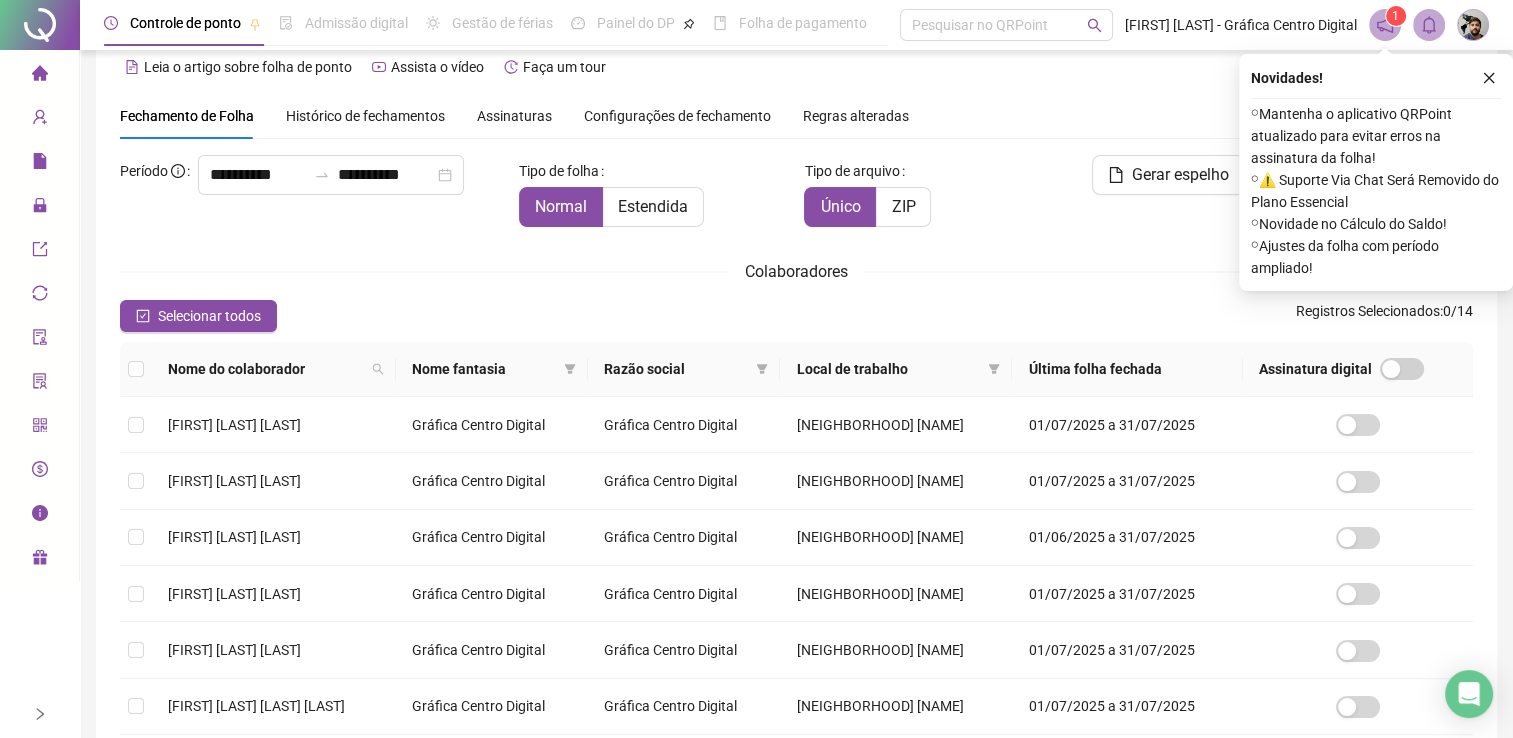 scroll, scrollTop: 29, scrollLeft: 0, axis: vertical 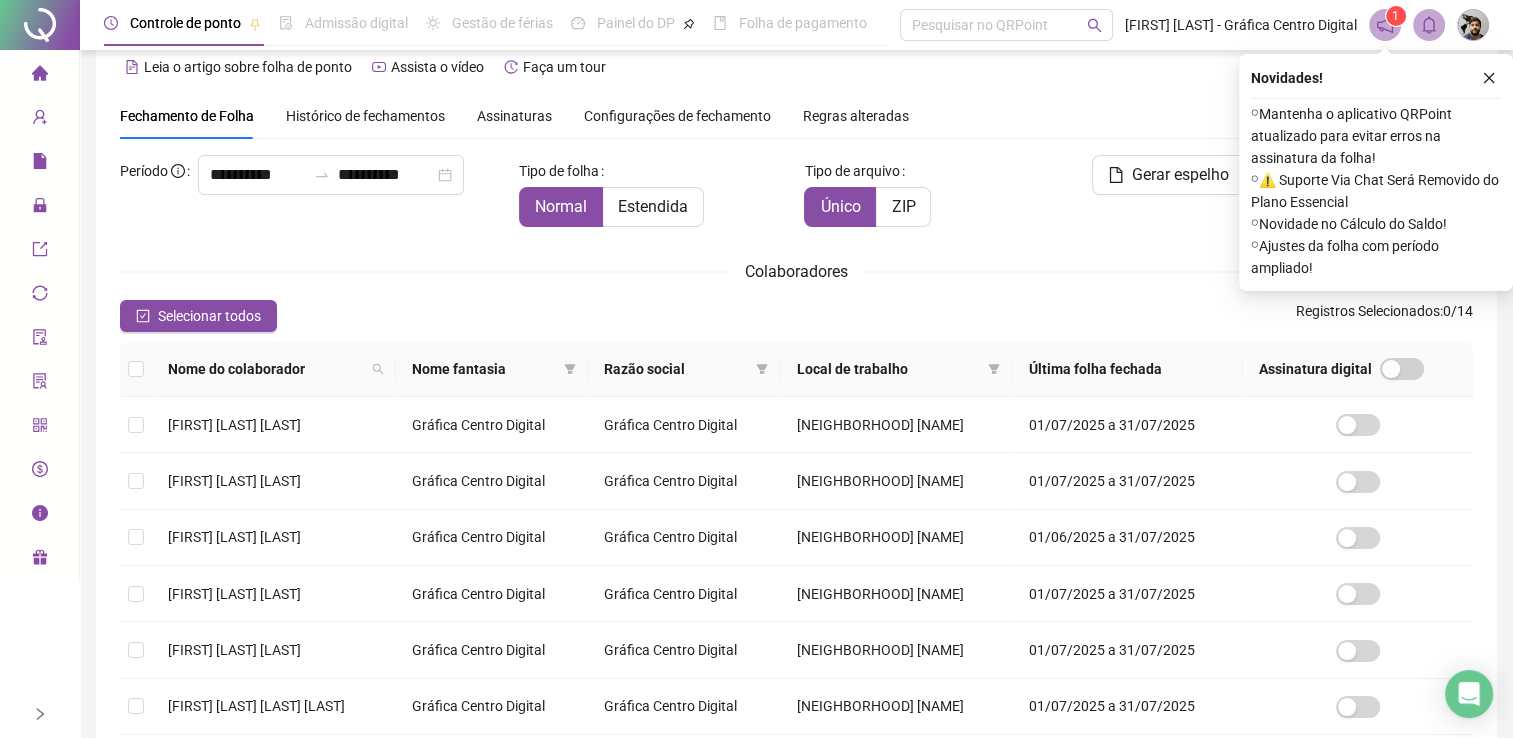 click at bounding box center [40, 25] 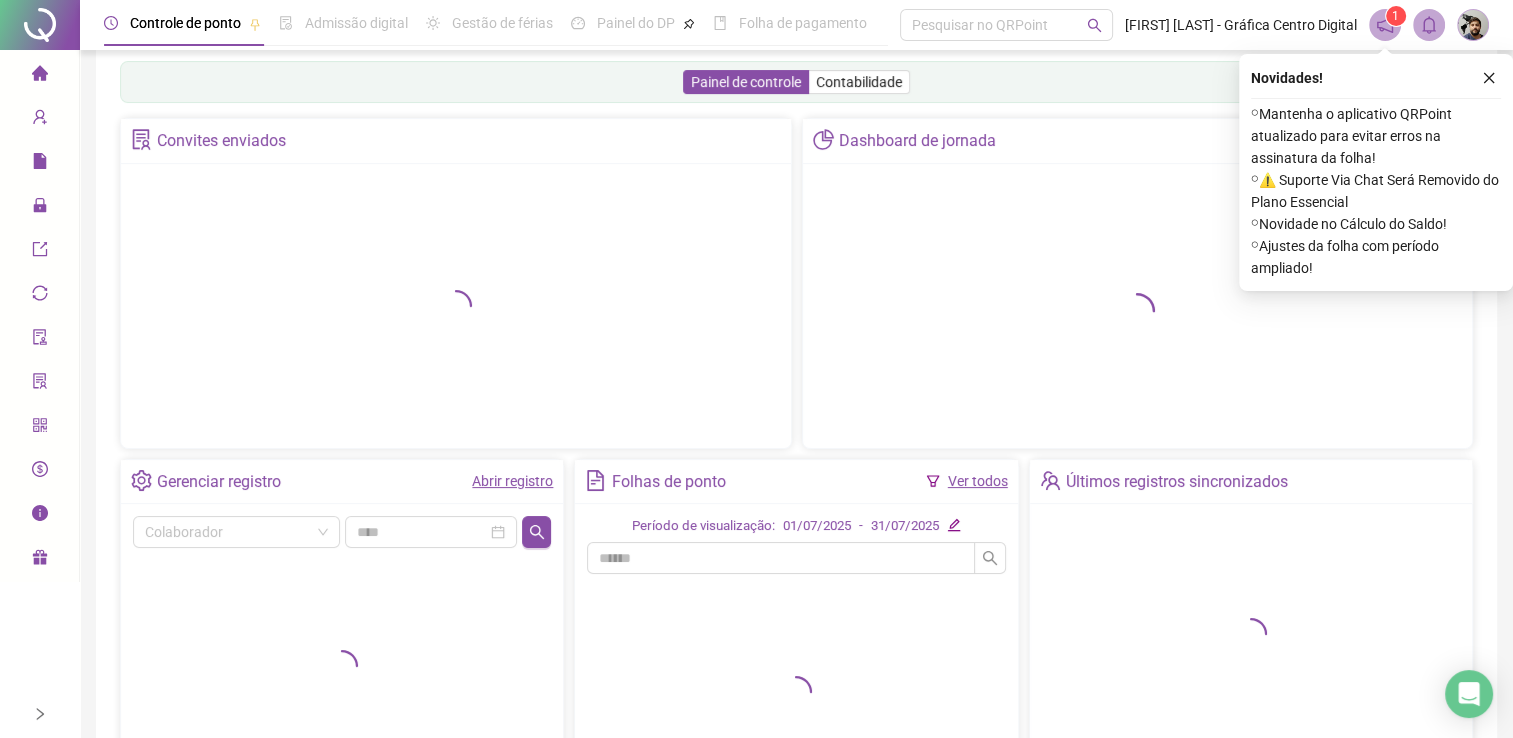 click on "Abrir registro" at bounding box center [512, 481] 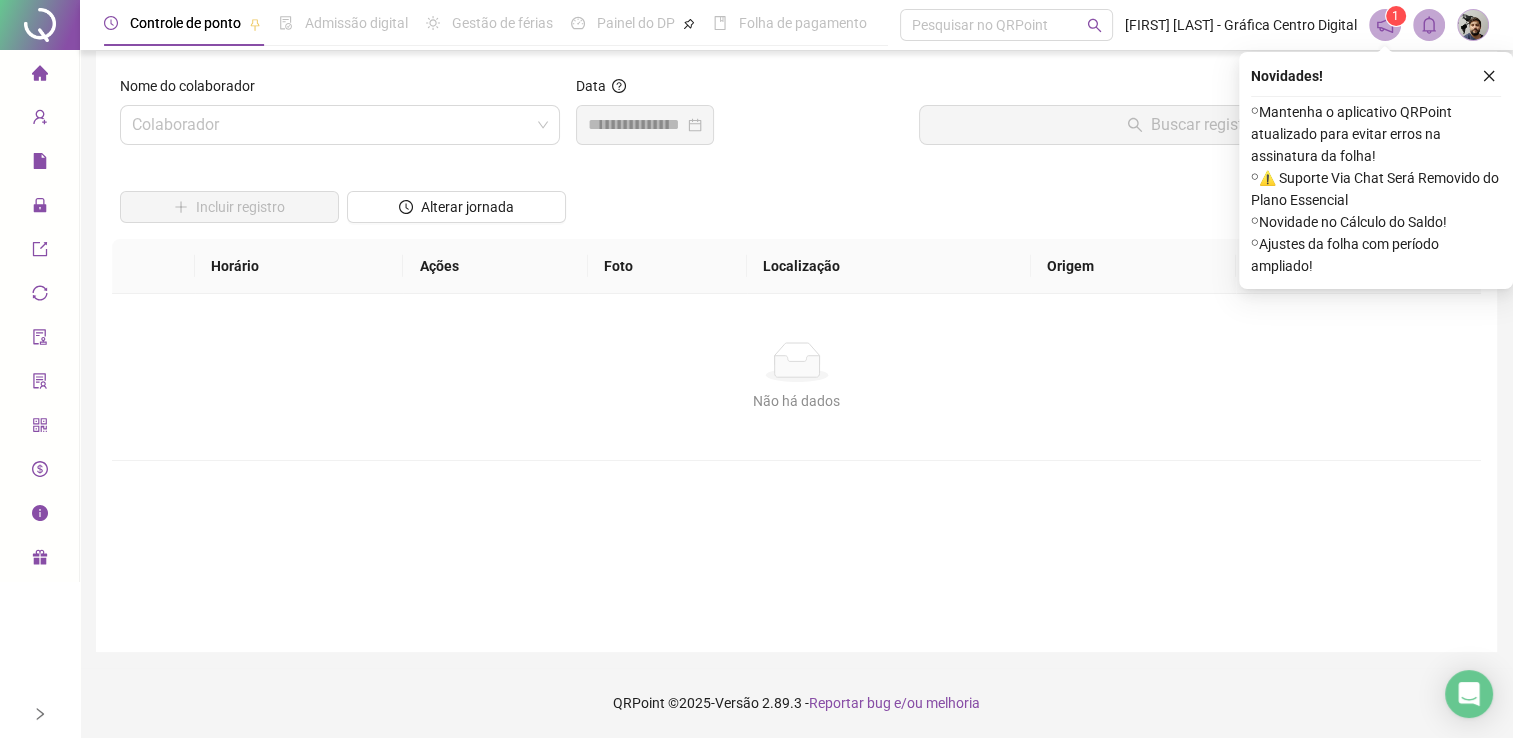 scroll, scrollTop: 14, scrollLeft: 0, axis: vertical 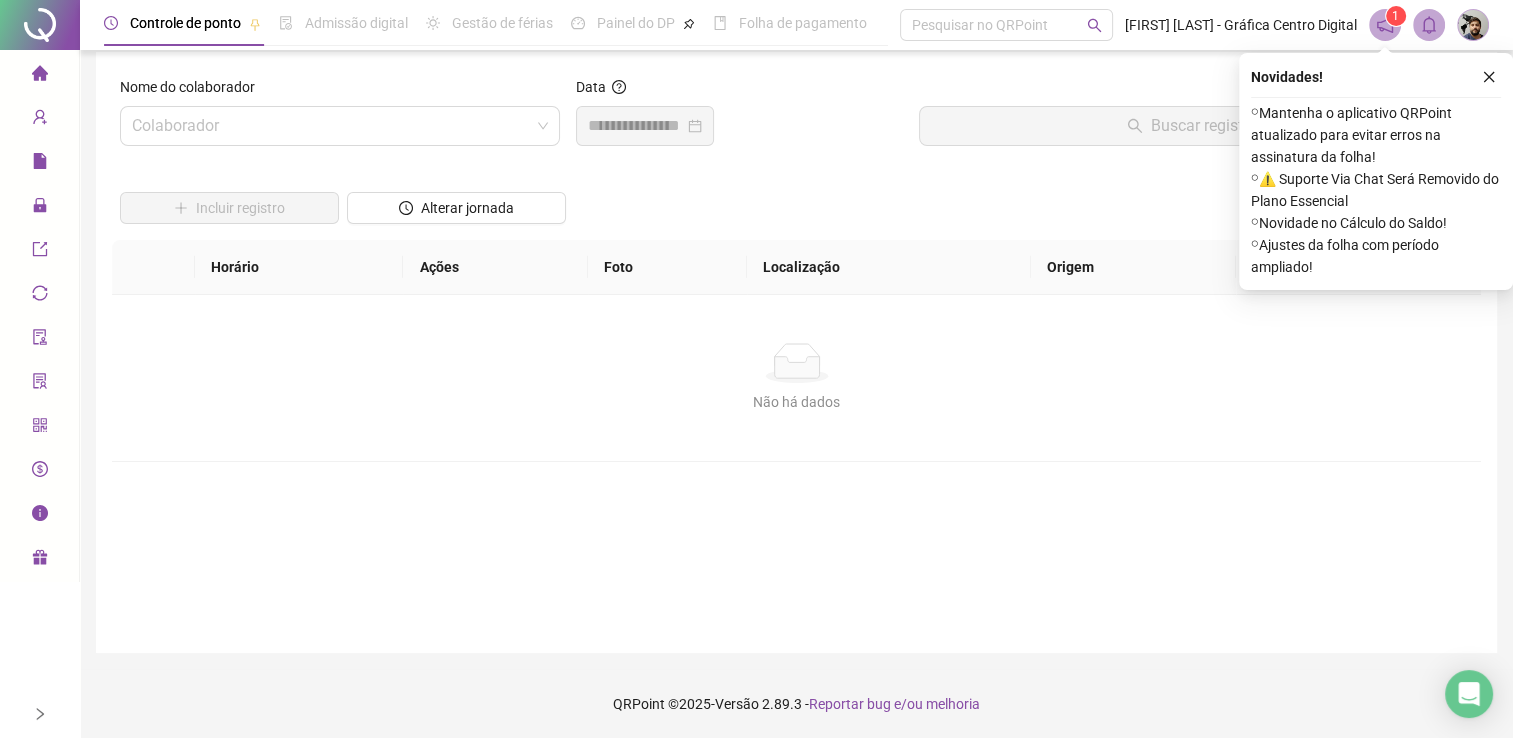 click on "Nome do colaborador" at bounding box center [340, 91] 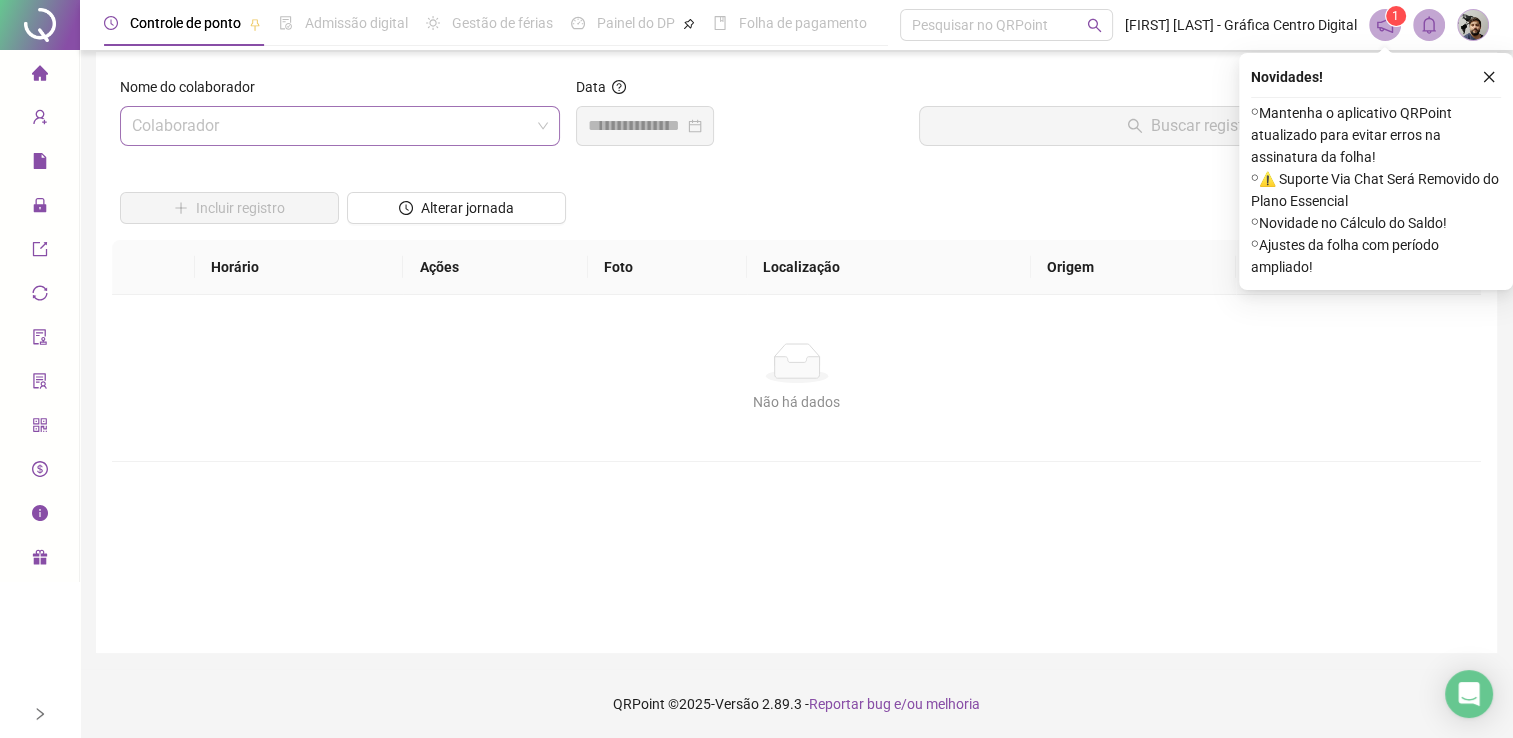 click at bounding box center [331, 126] 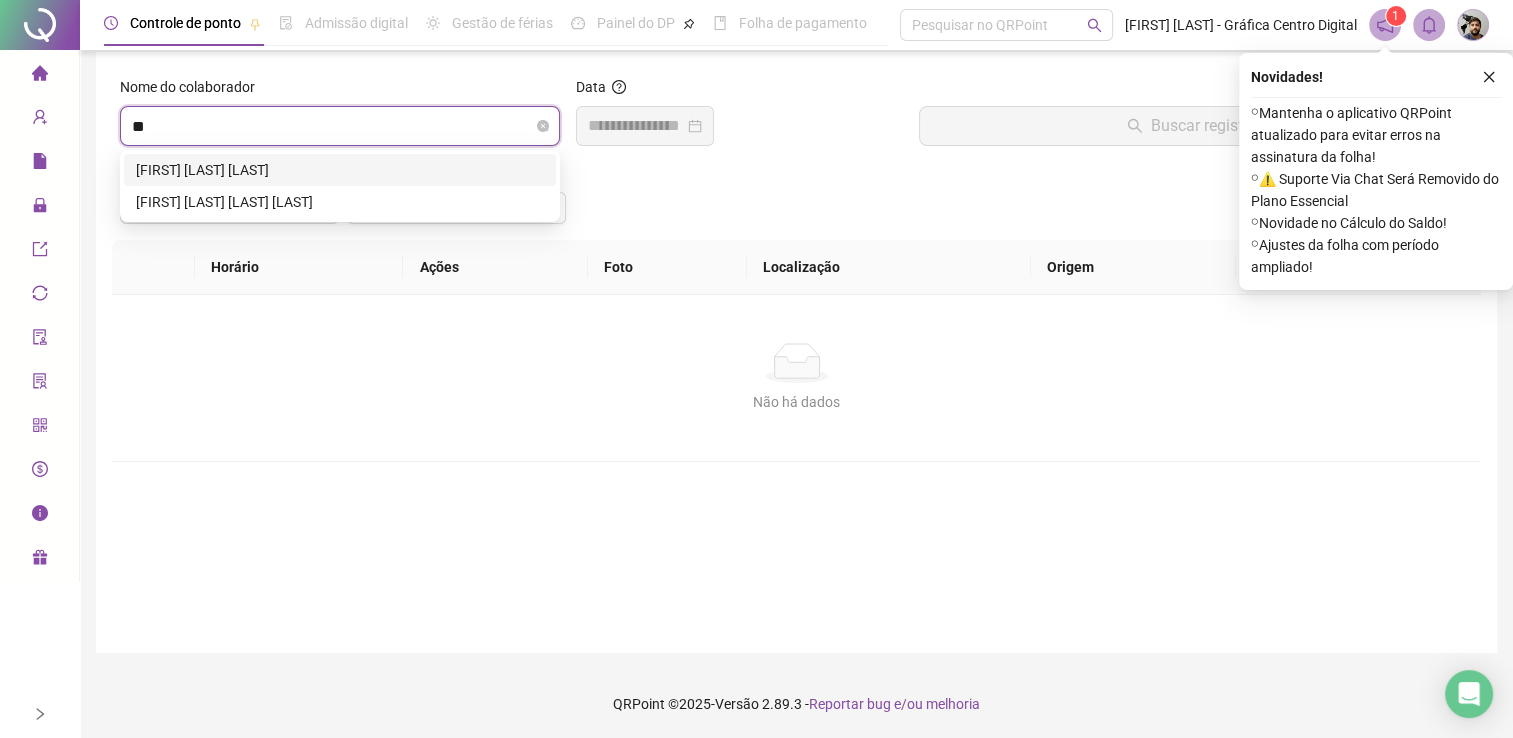 type on "***" 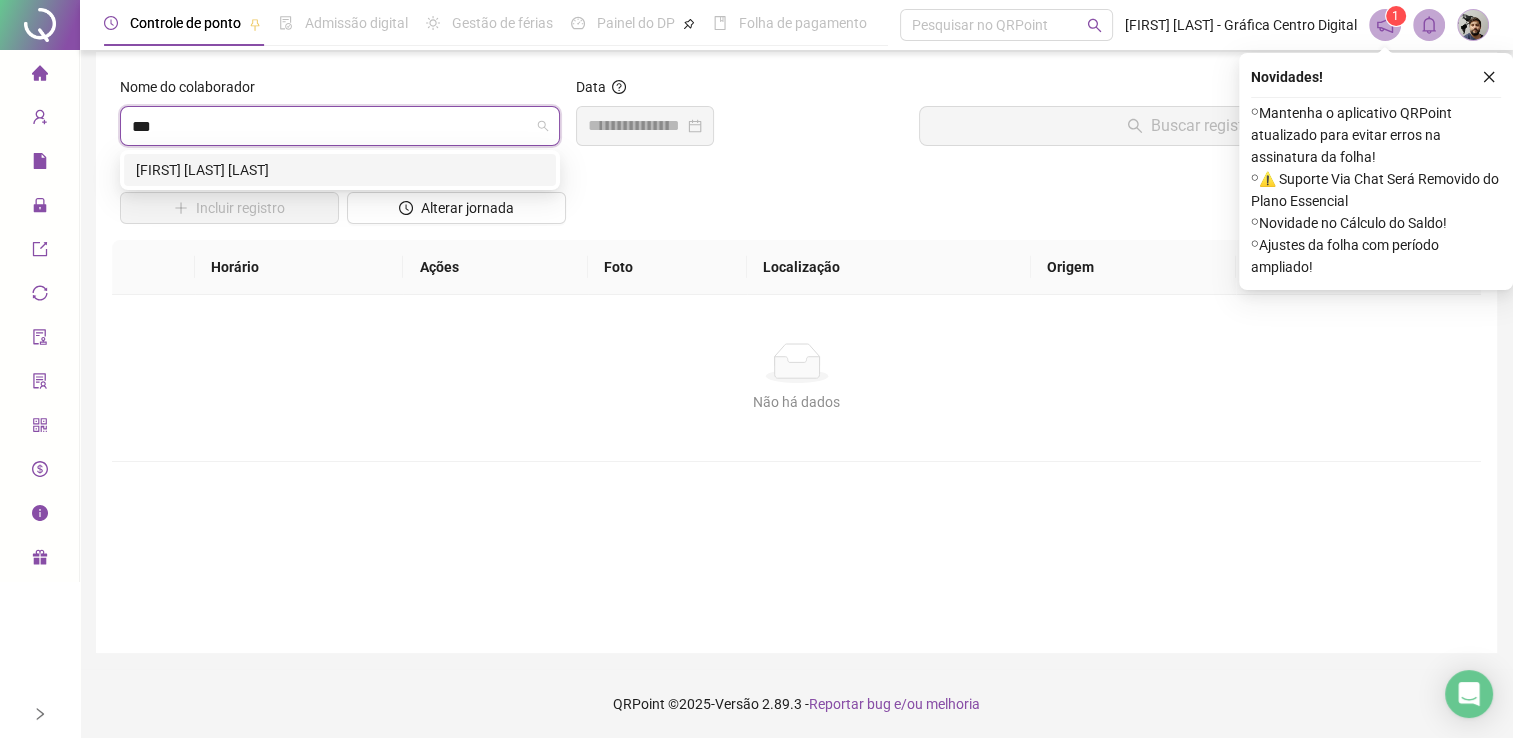 click on "[FIRST] [LAST] [LAST]" at bounding box center (340, 170) 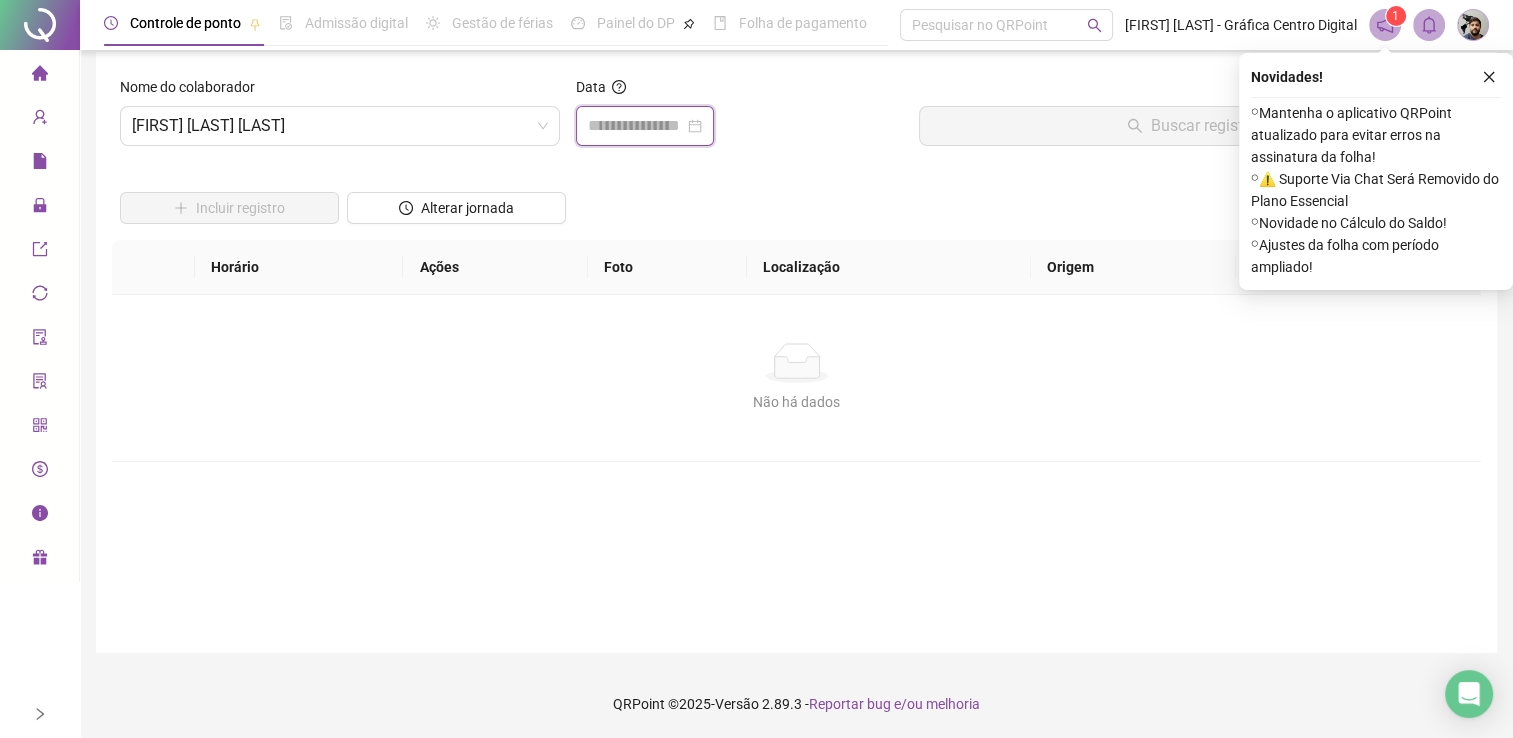 click at bounding box center [636, 126] 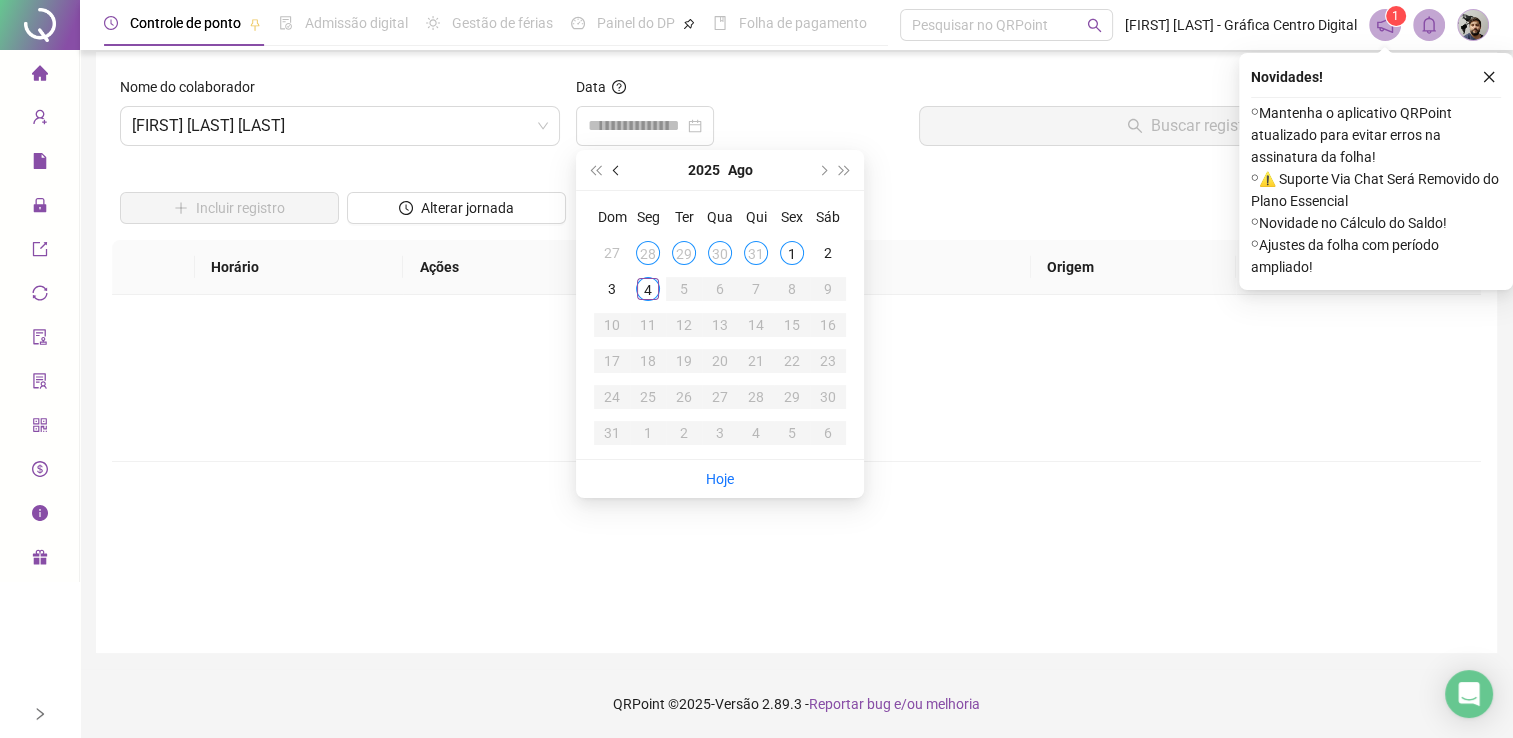 click at bounding box center [618, 170] 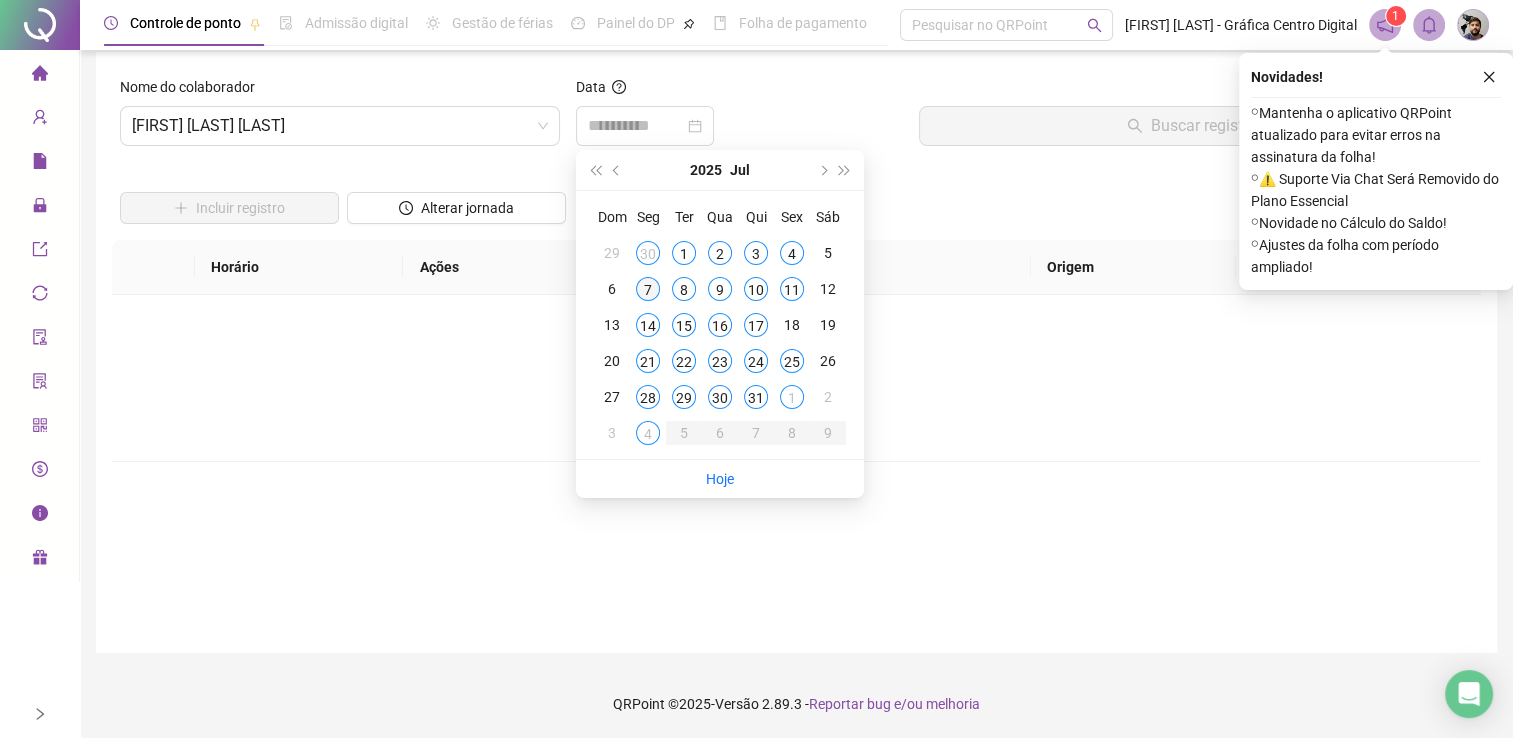 type on "**********" 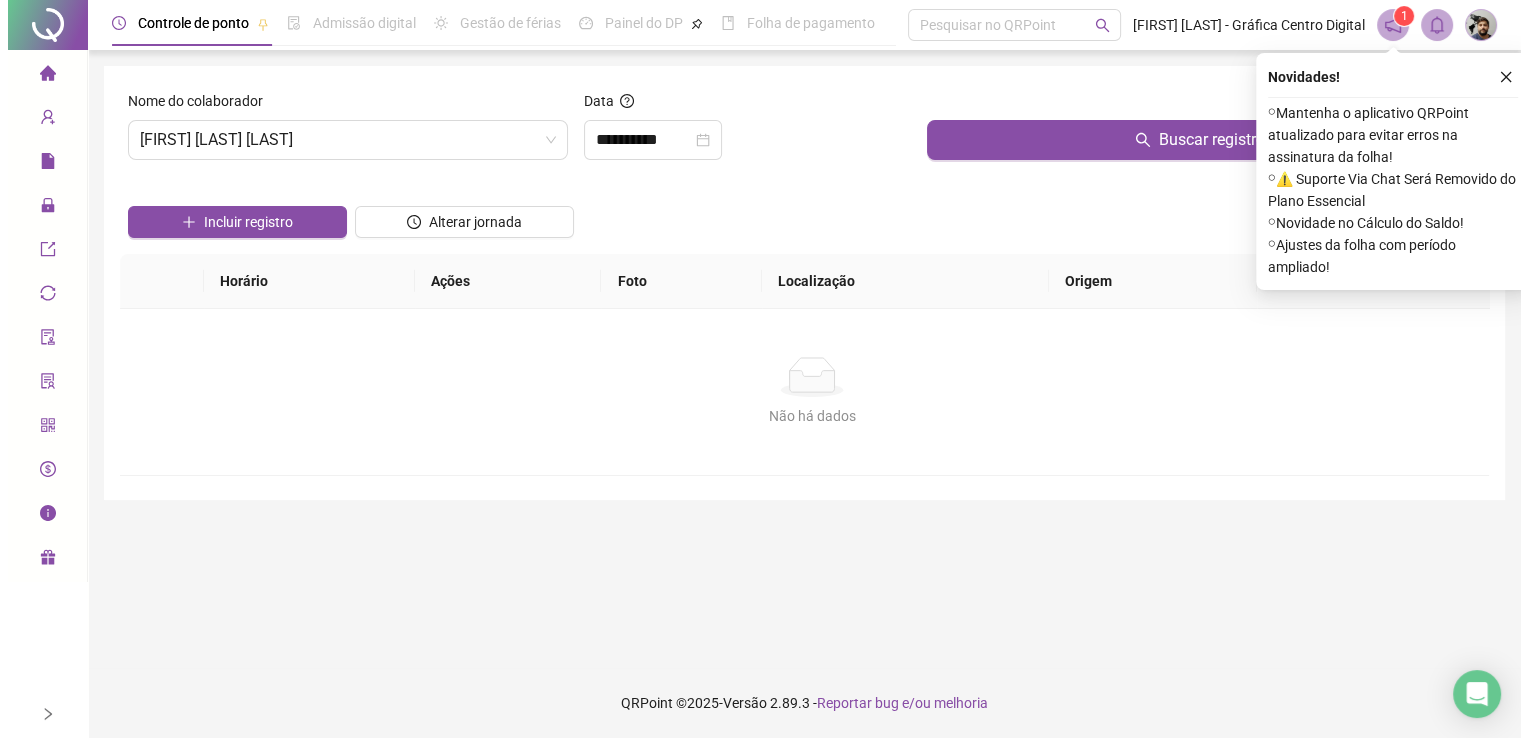 scroll, scrollTop: 0, scrollLeft: 0, axis: both 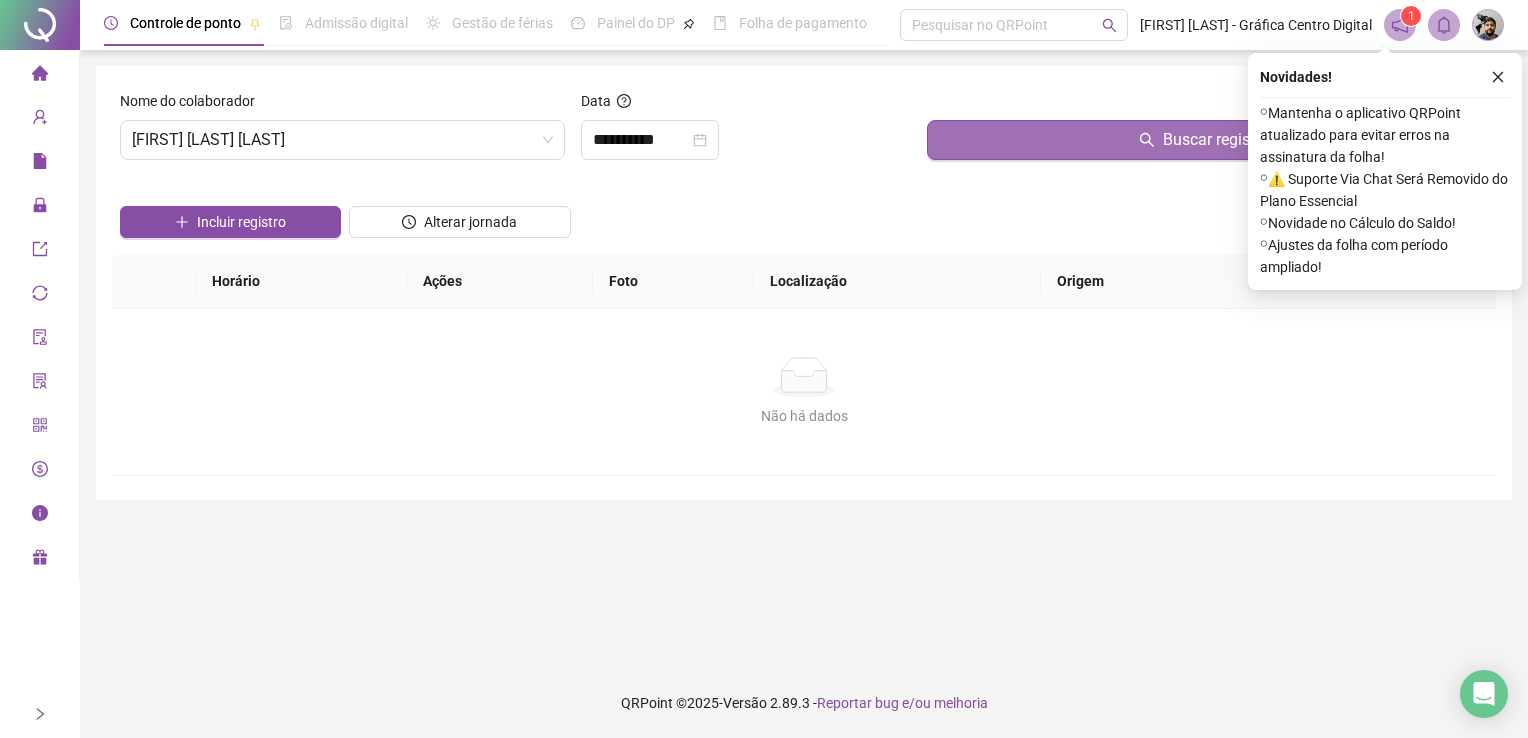 drag, startPoint x: 1013, startPoint y: 143, endPoint x: 1016, endPoint y: 158, distance: 15.297058 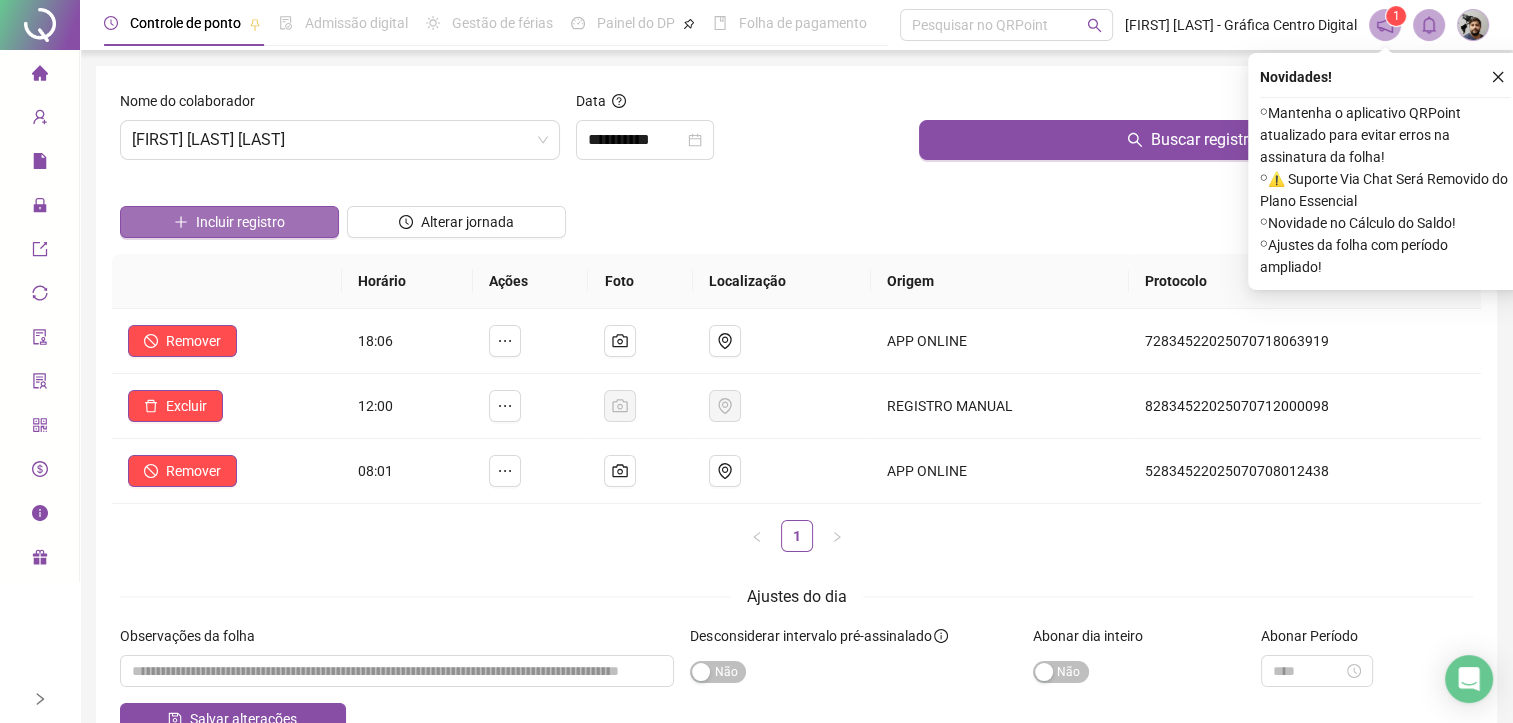 click on "Incluir registro" at bounding box center (240, 222) 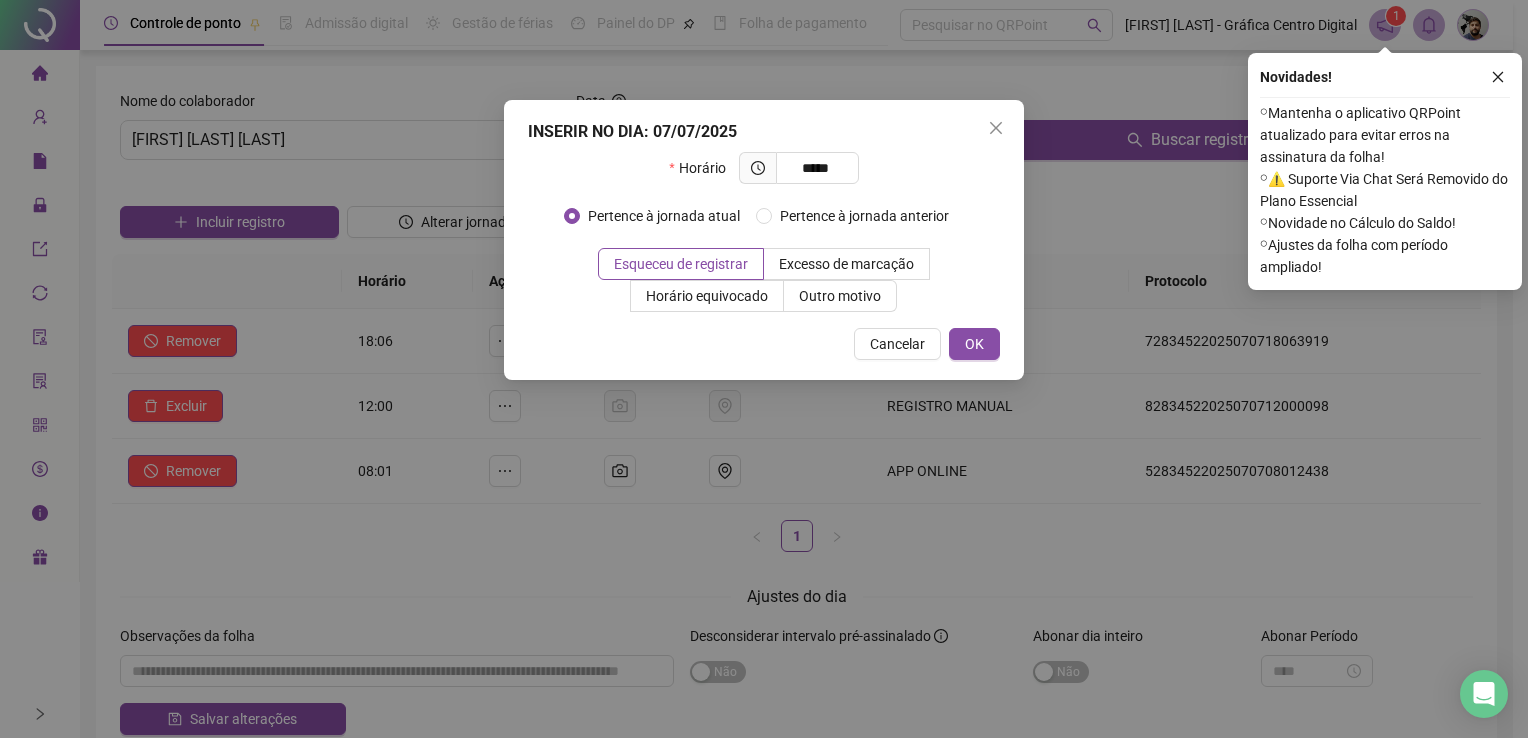 type on "*****" 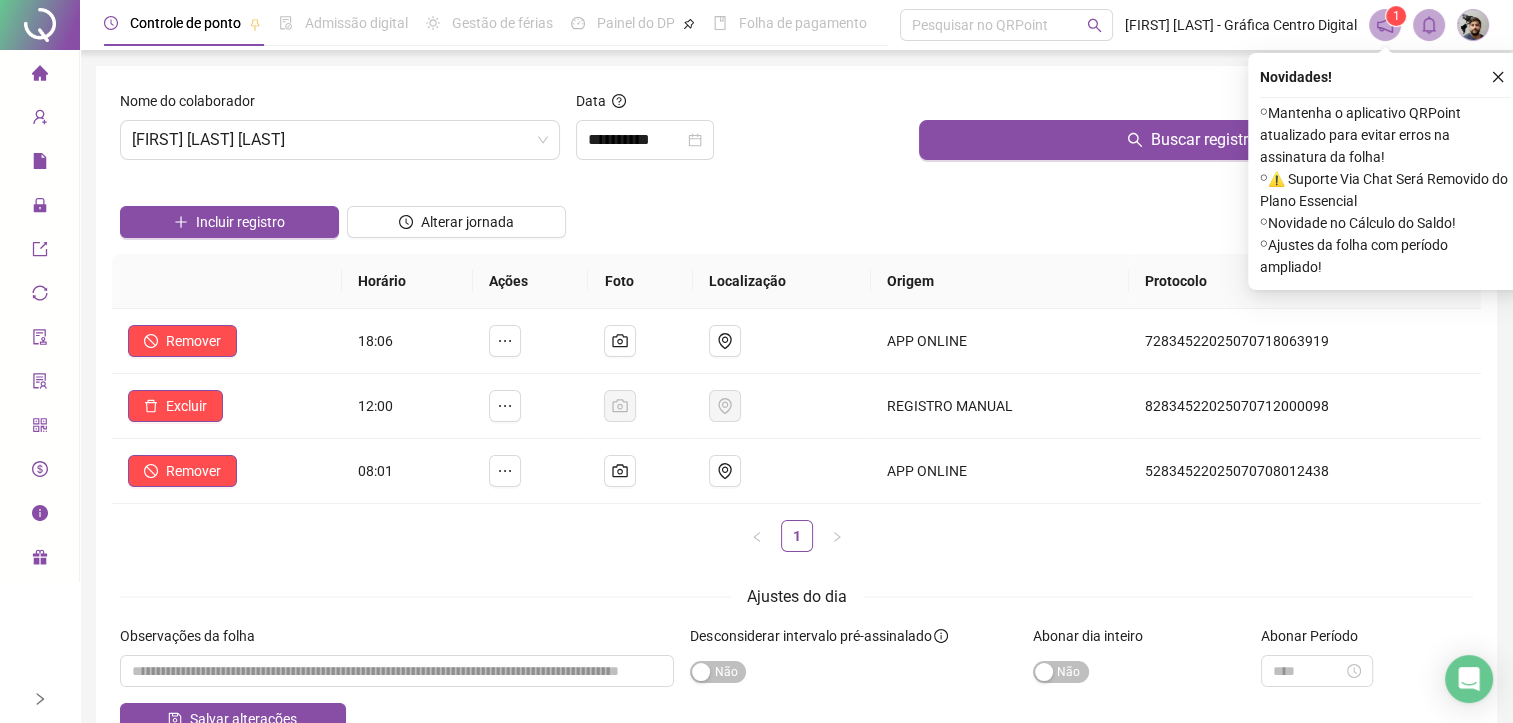 click on "Incluir registro" at bounding box center [229, 215] 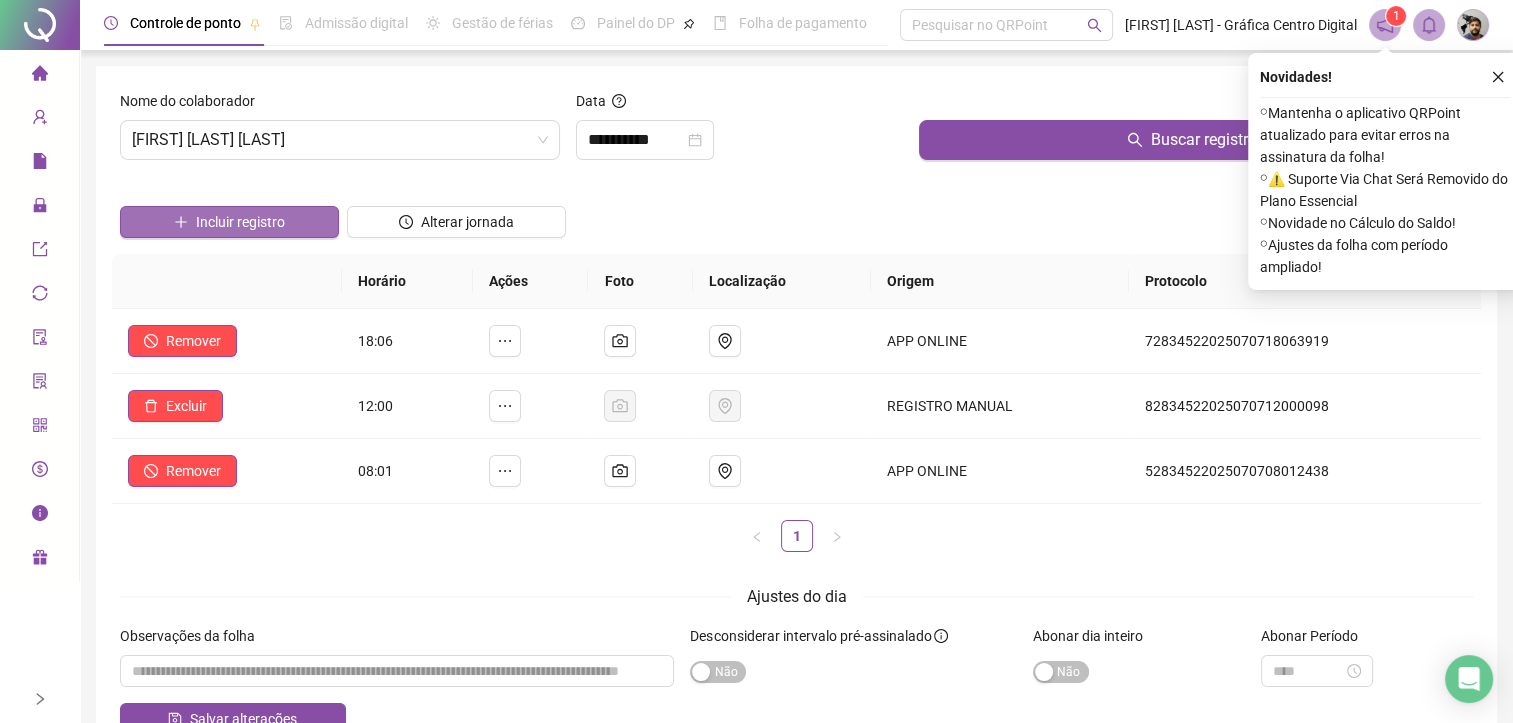 click on "Incluir registro" at bounding box center [229, 222] 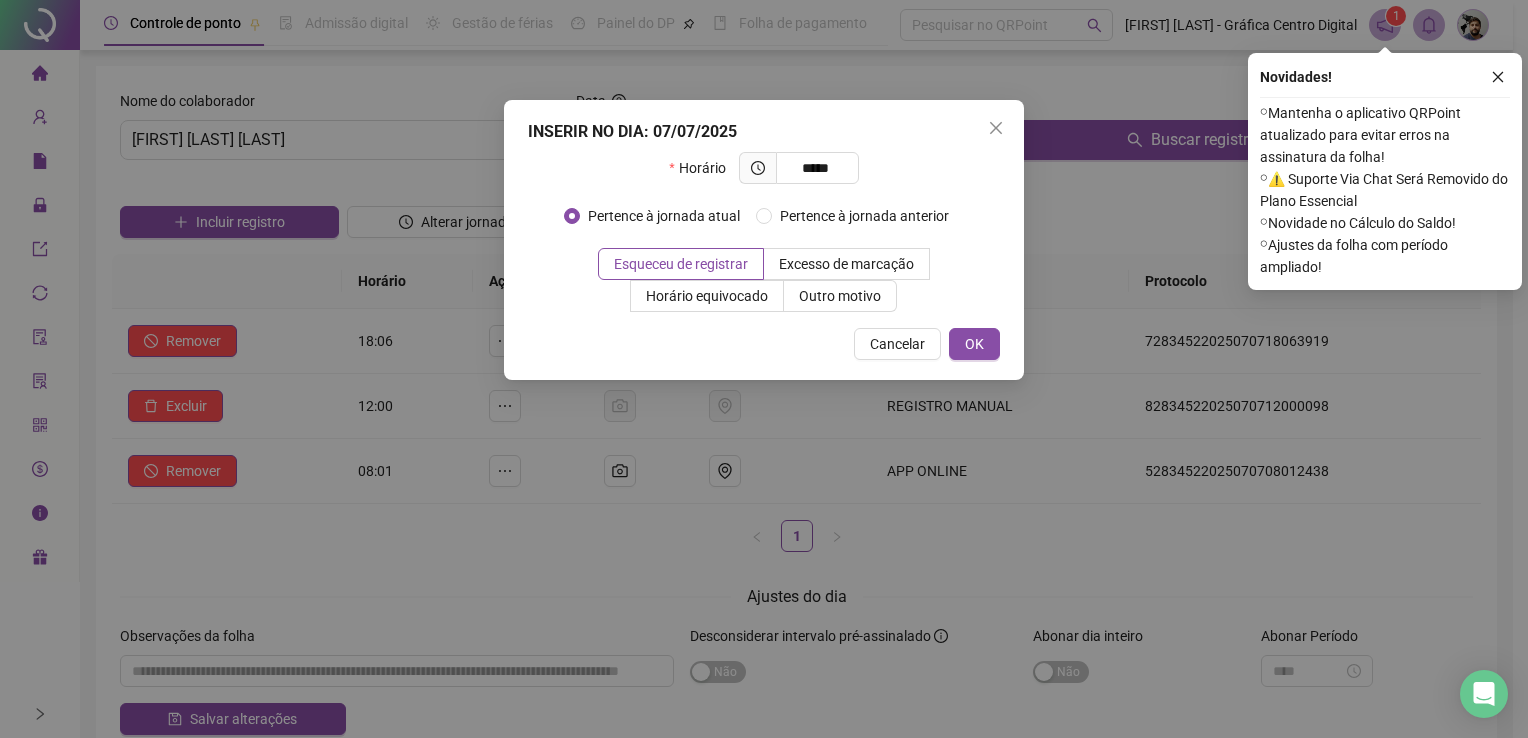 type on "*****" 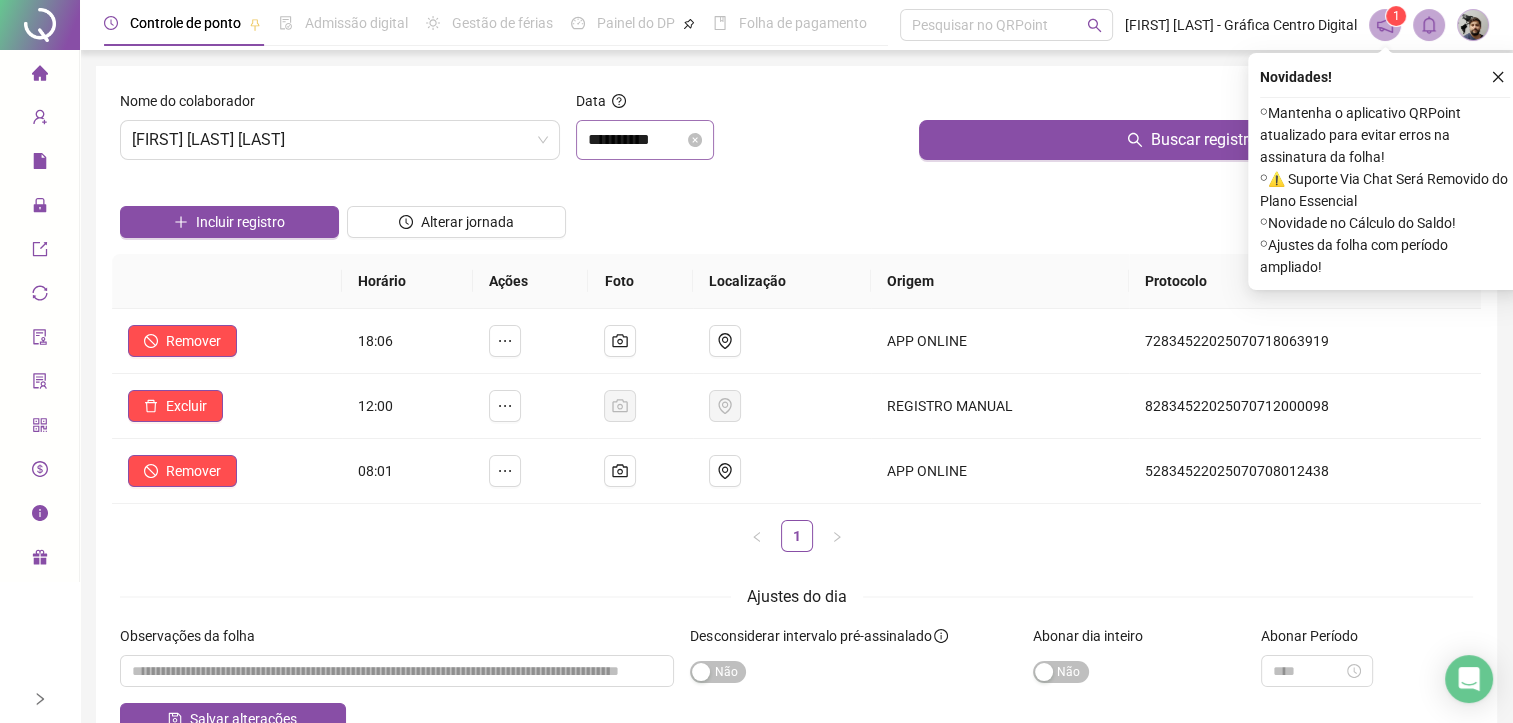 click on "**********" at bounding box center [645, 140] 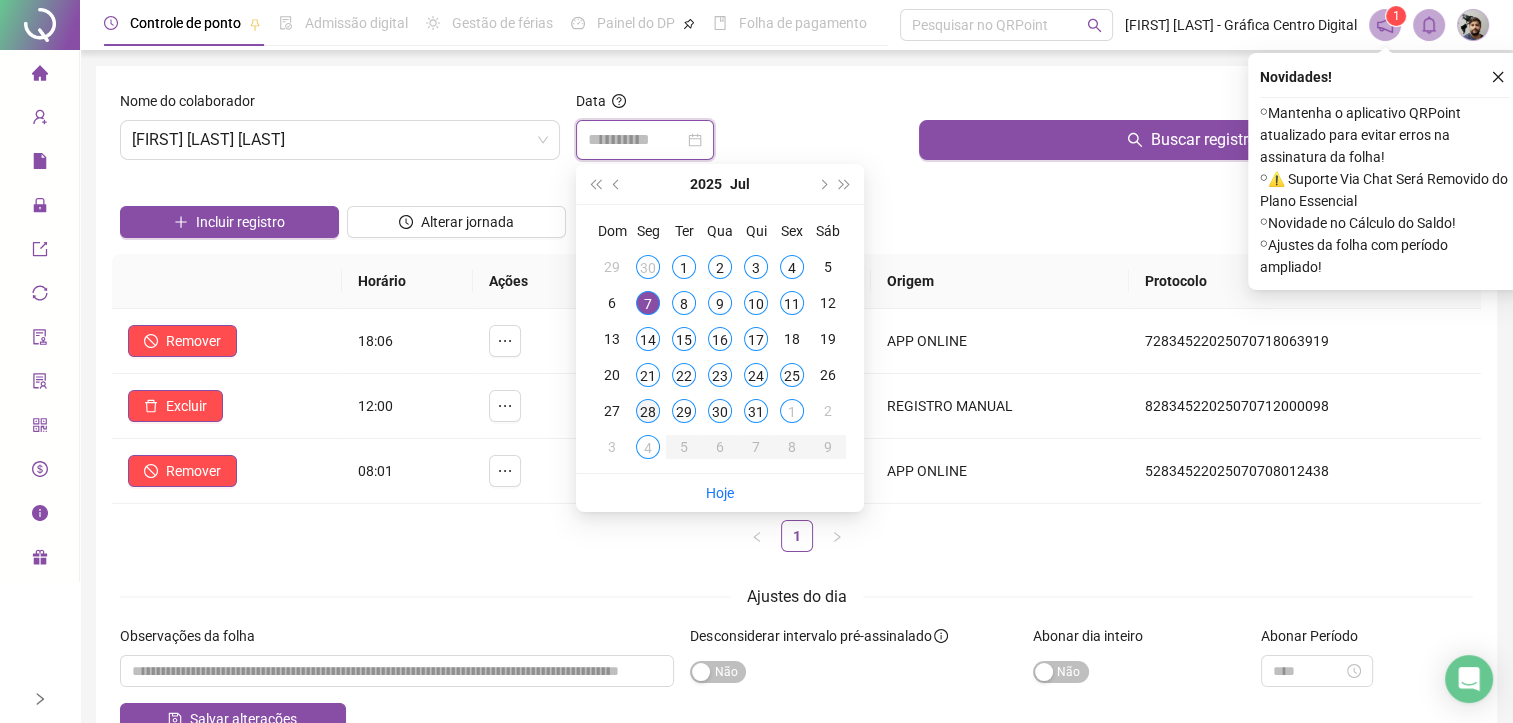 type on "**********" 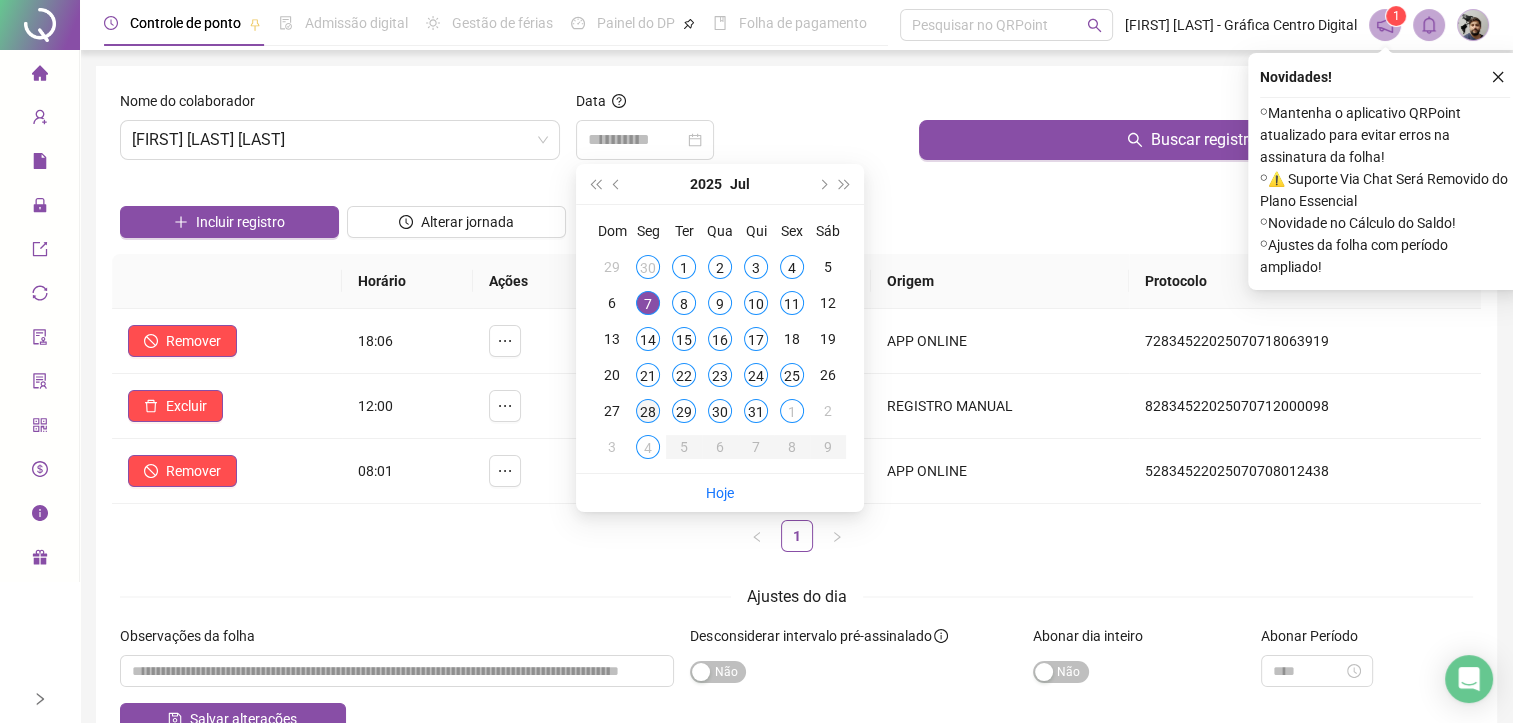 click on "28" at bounding box center (648, 411) 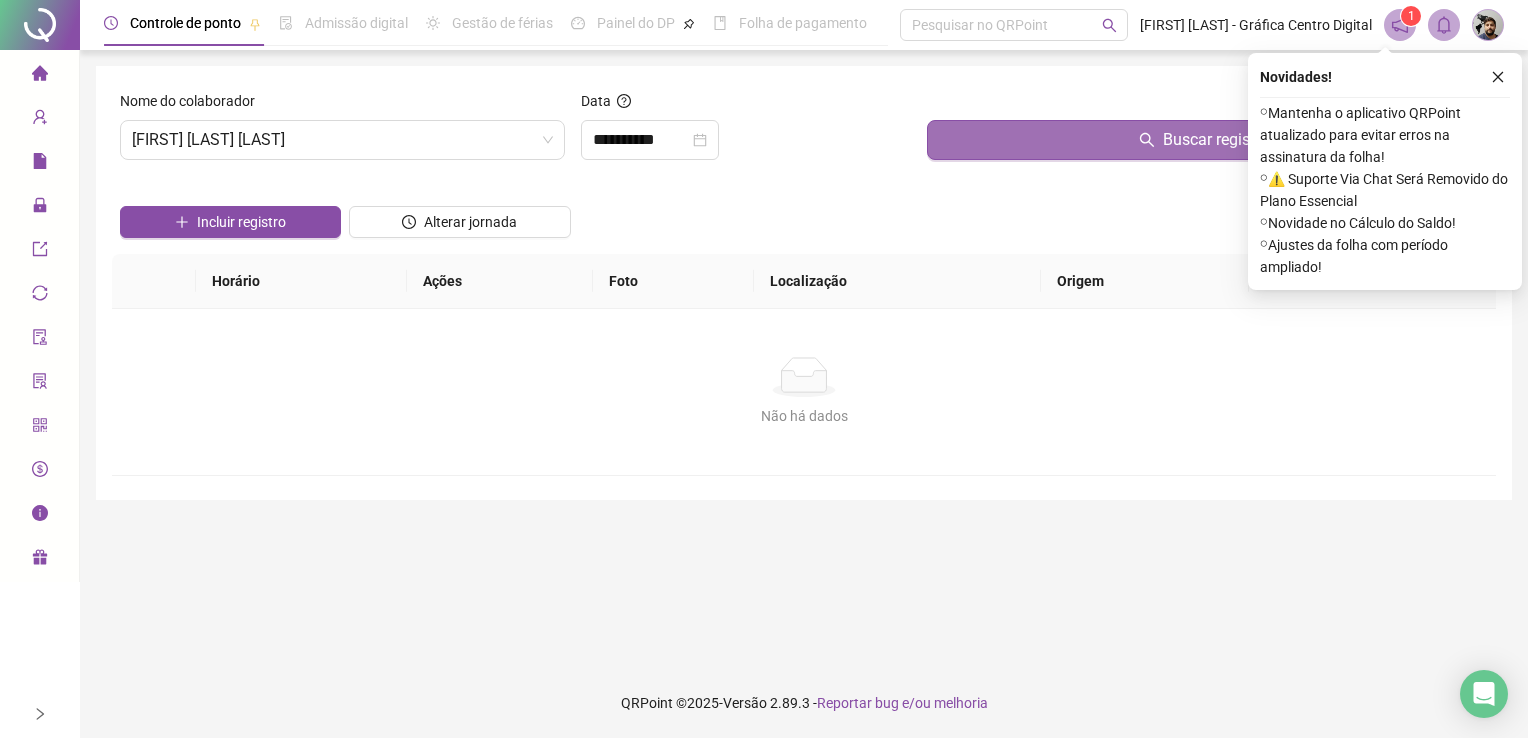 click on "Buscar registros" at bounding box center (1207, 140) 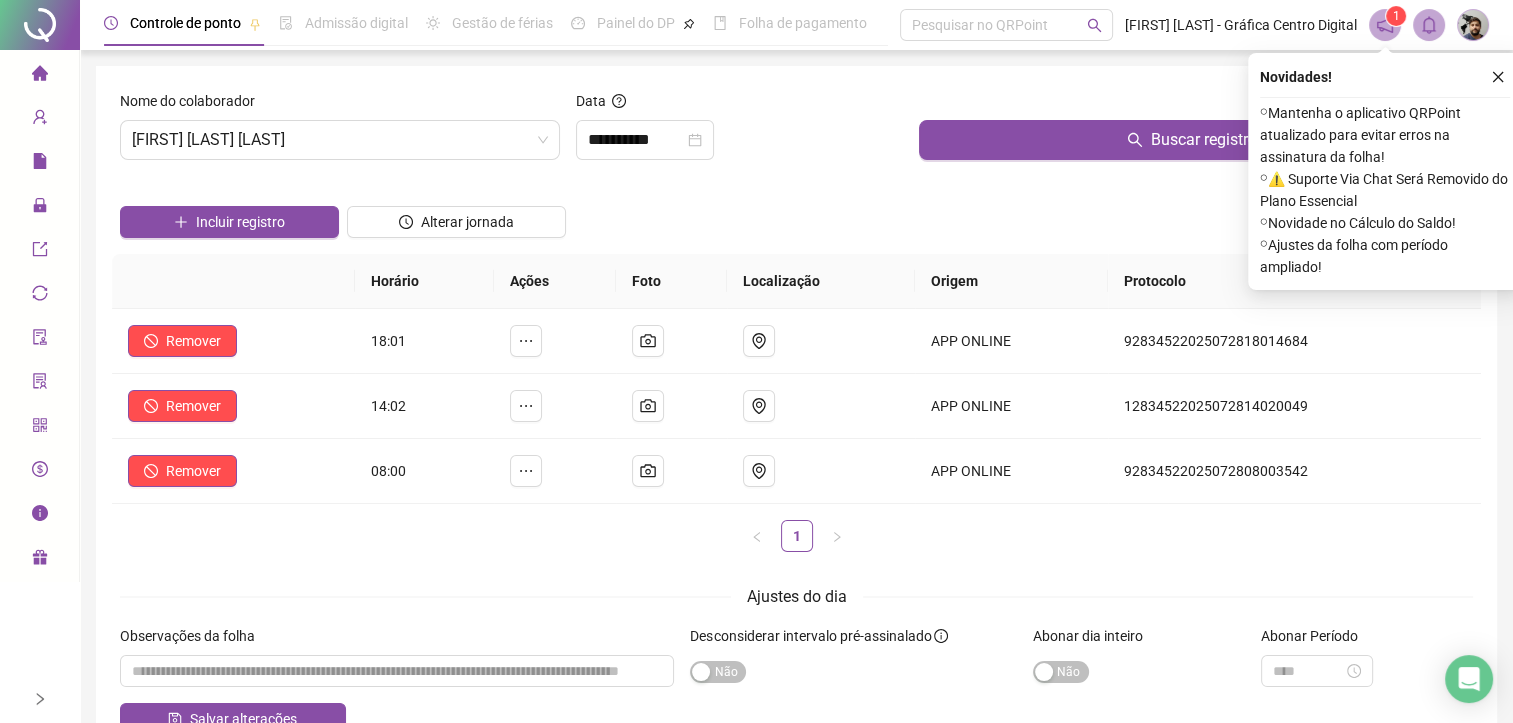 click at bounding box center [233, 281] 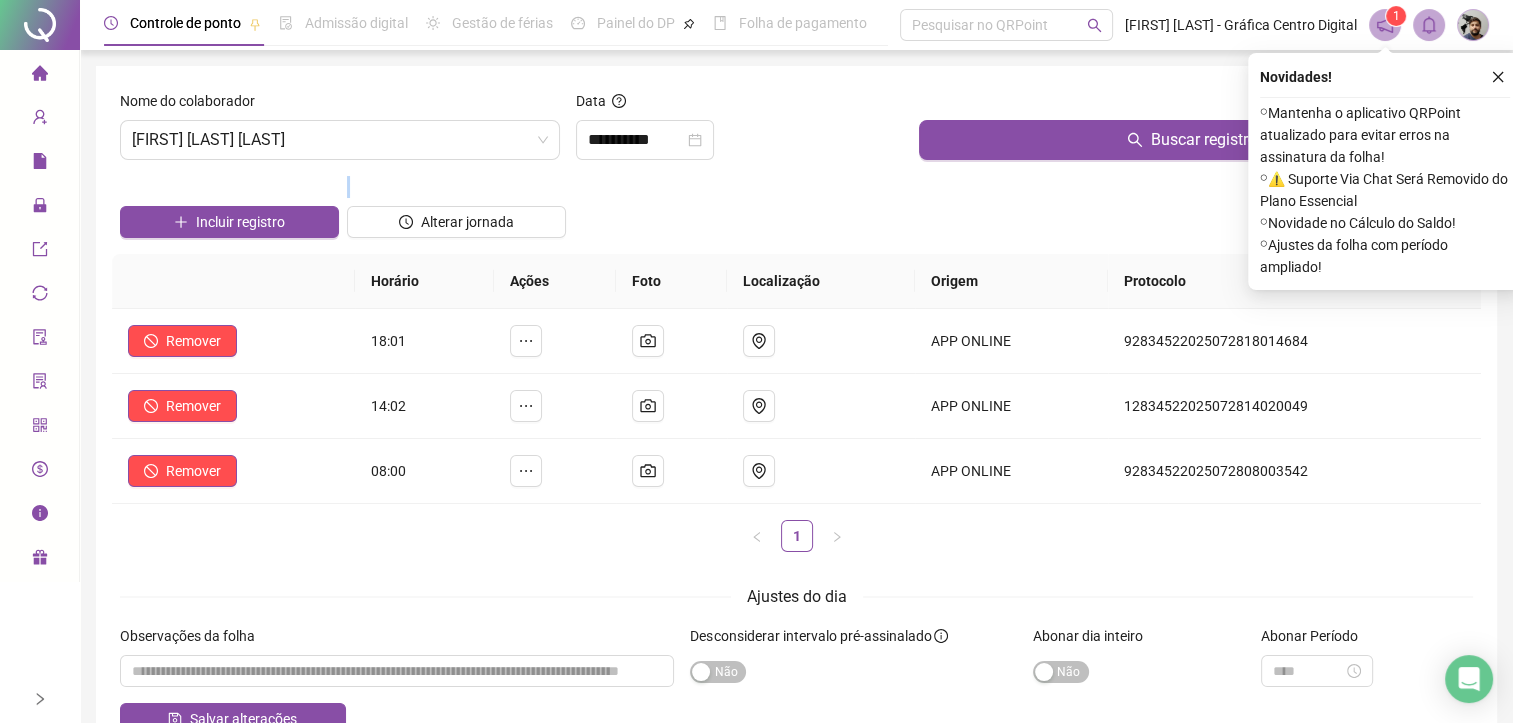 click on "Incluir registro" at bounding box center [229, 215] 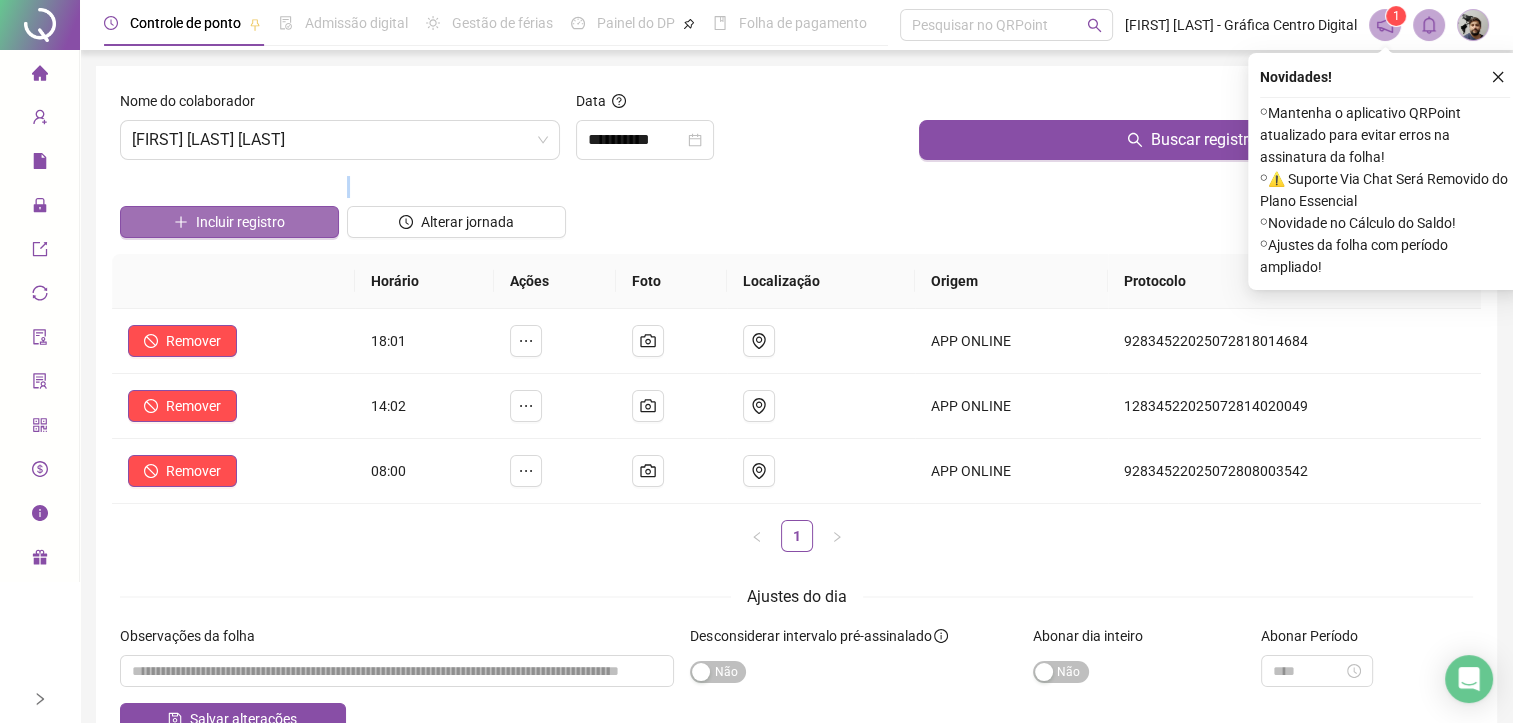 click on "Incluir registro" at bounding box center [229, 222] 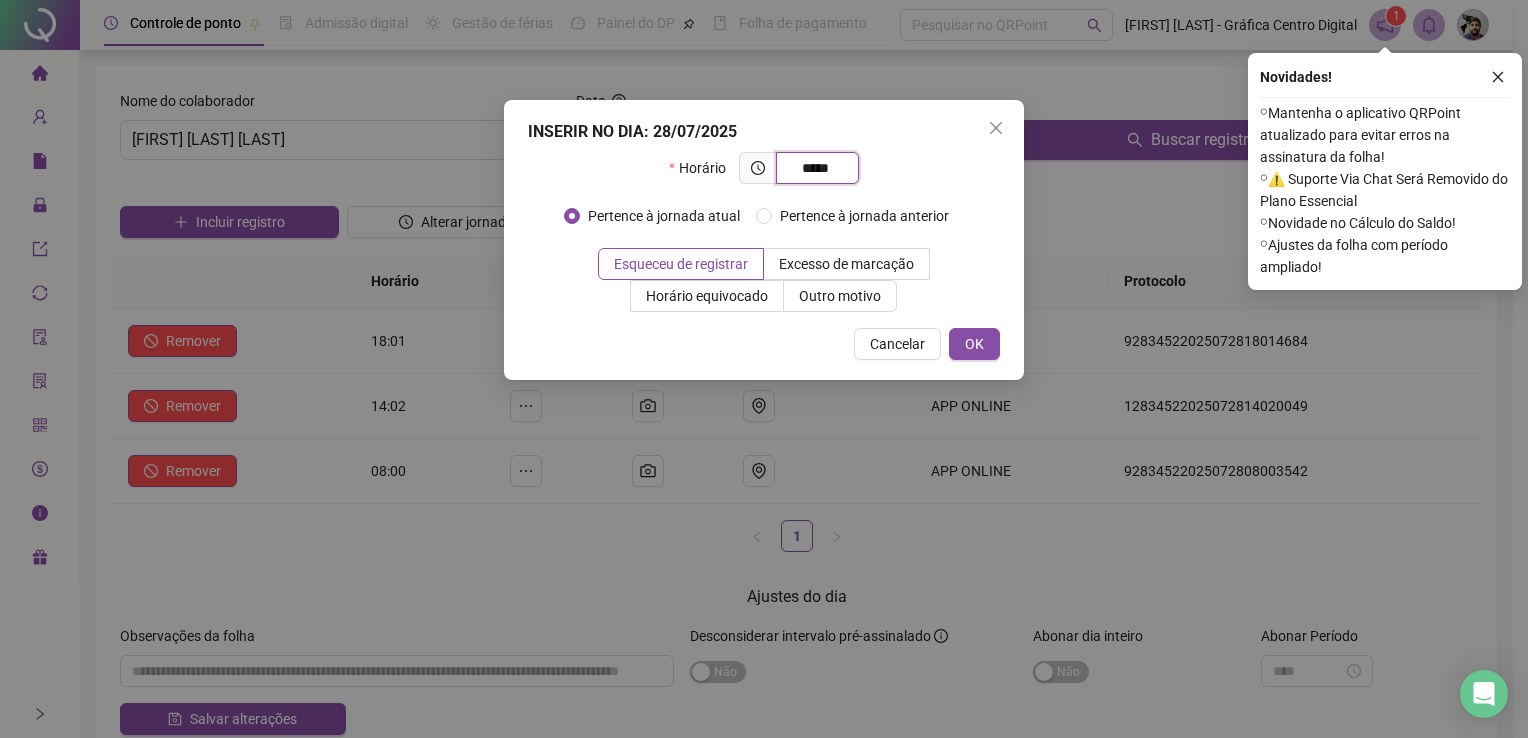 type on "*****" 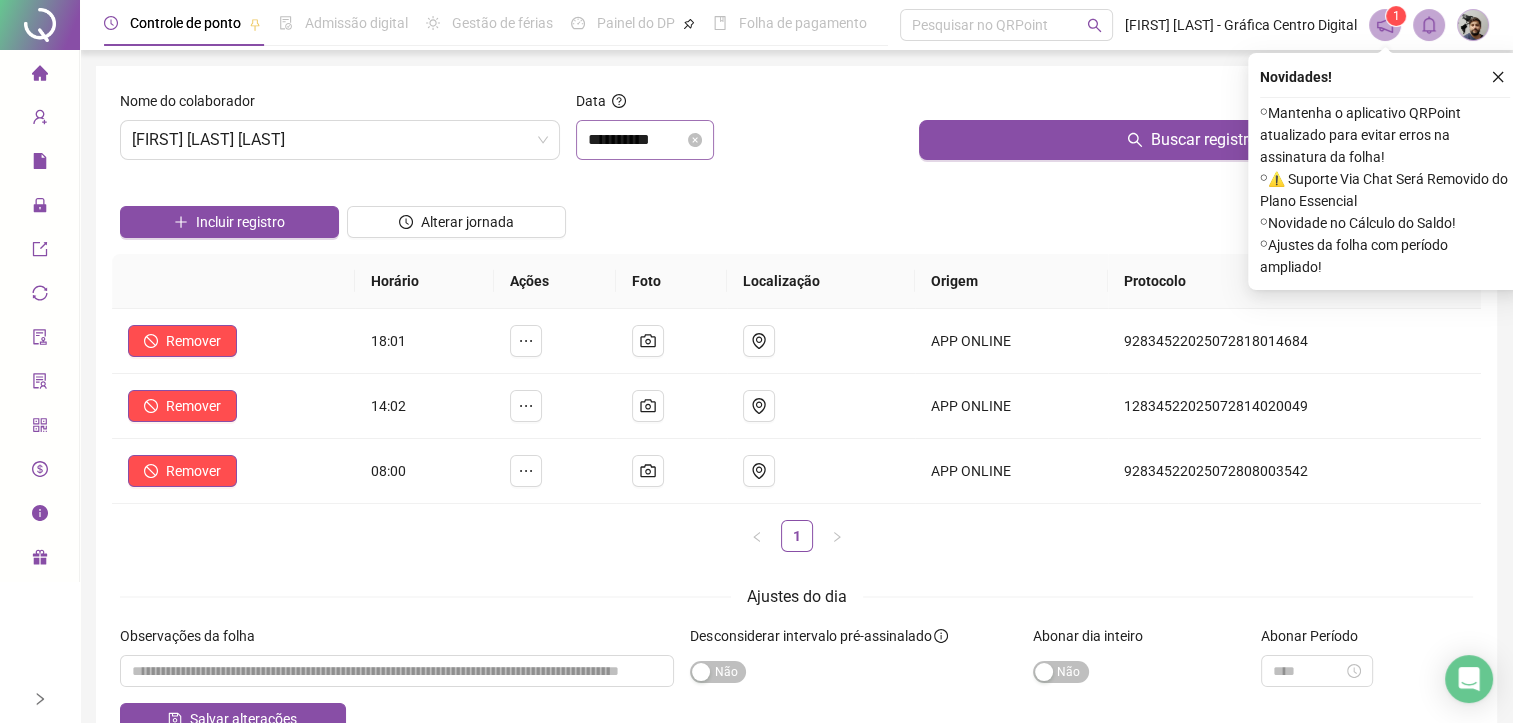 click on "**********" at bounding box center (645, 140) 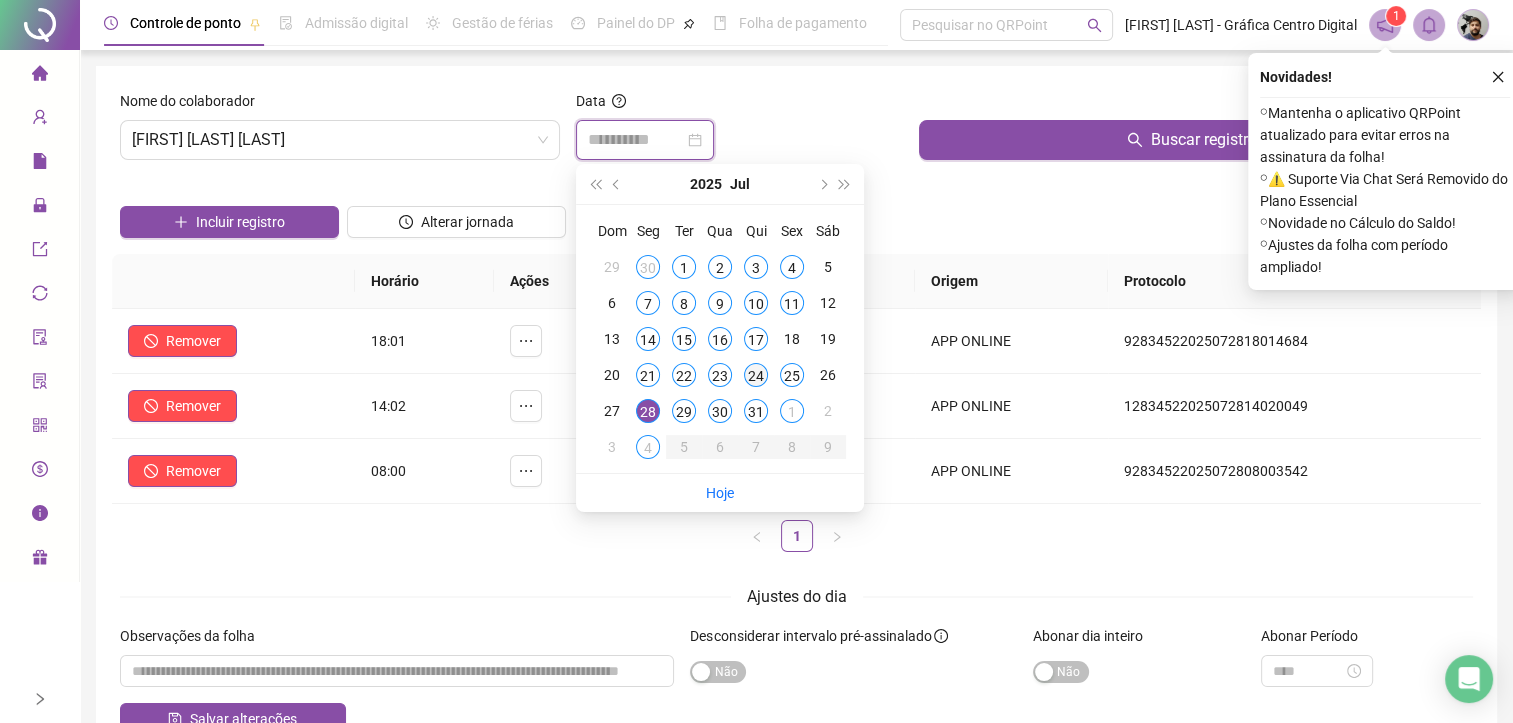 type on "**********" 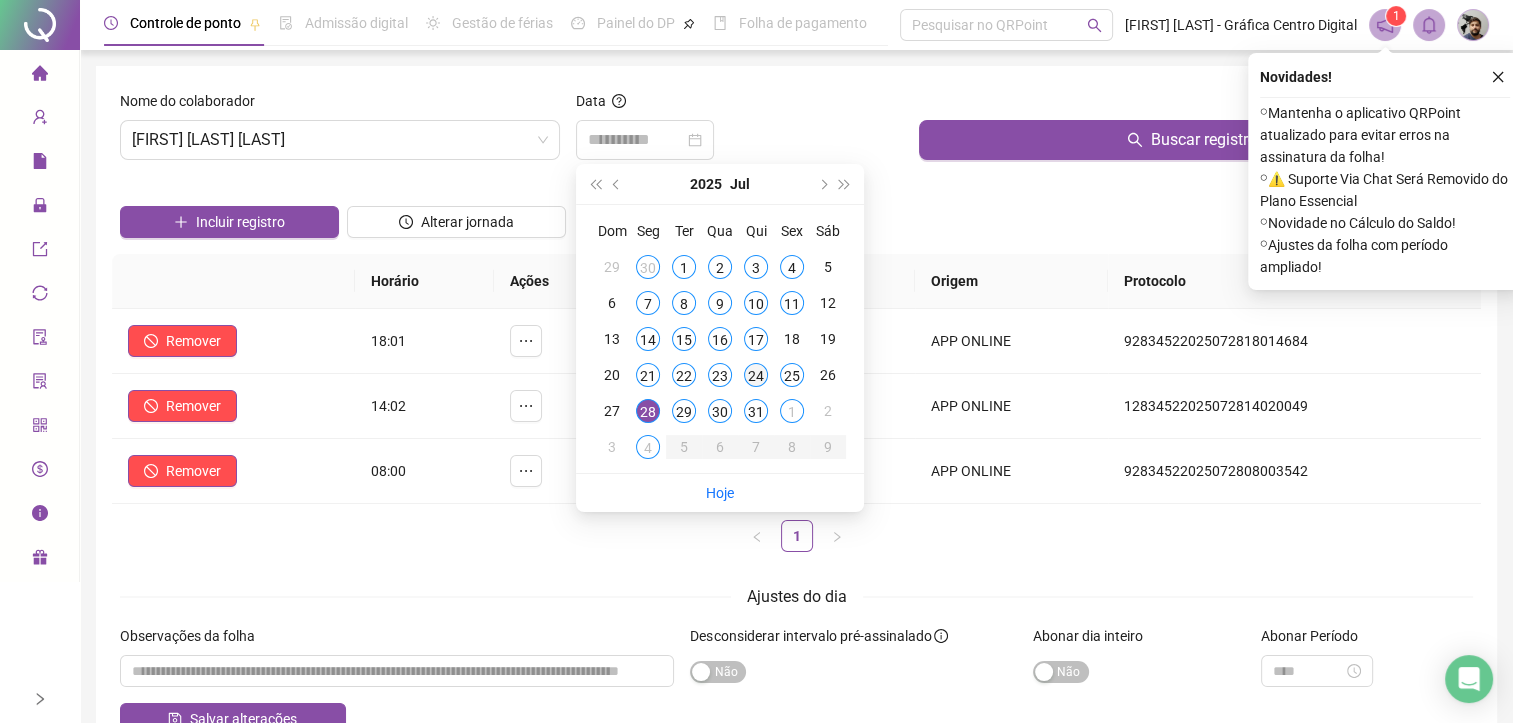 click on "24" at bounding box center (756, 375) 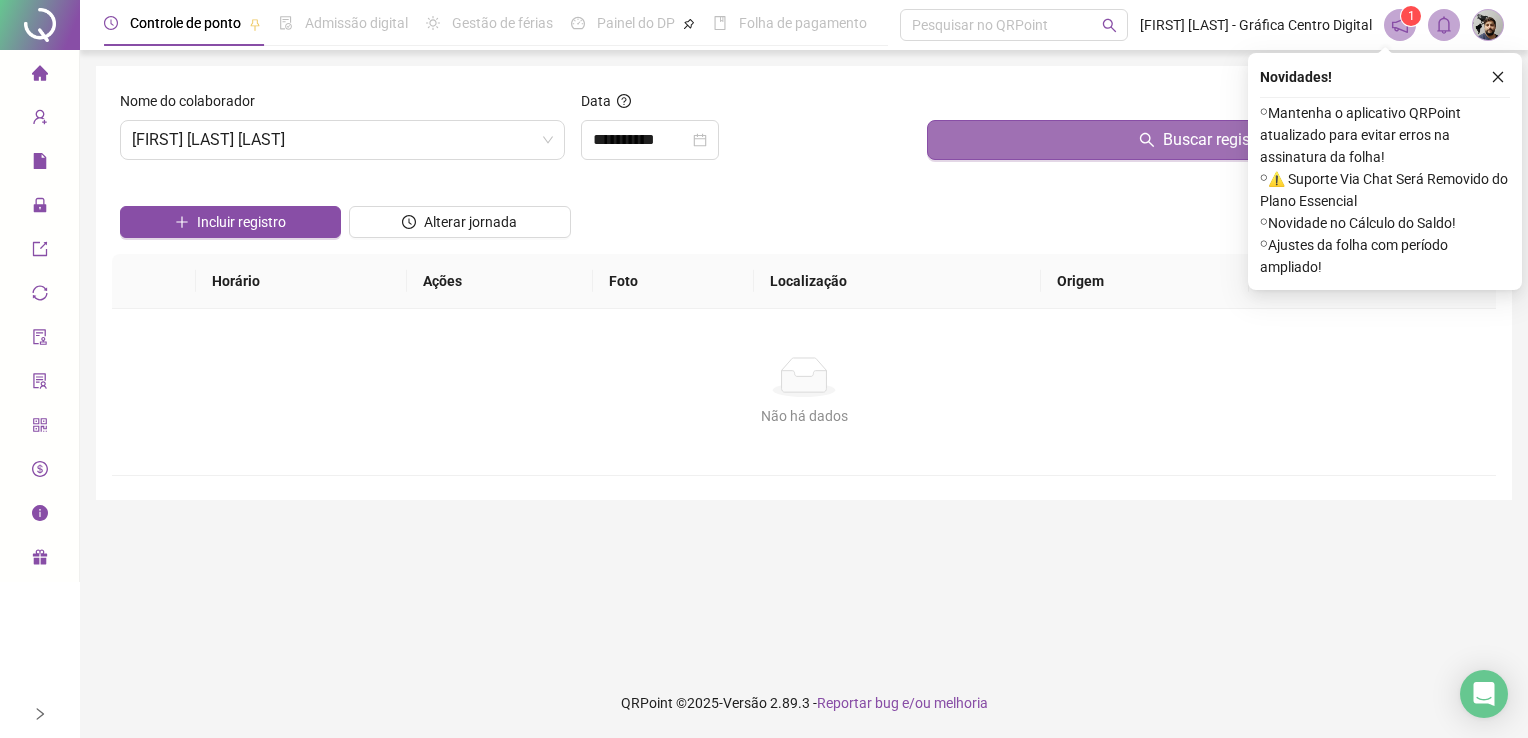 click on "Buscar registros" at bounding box center (1207, 140) 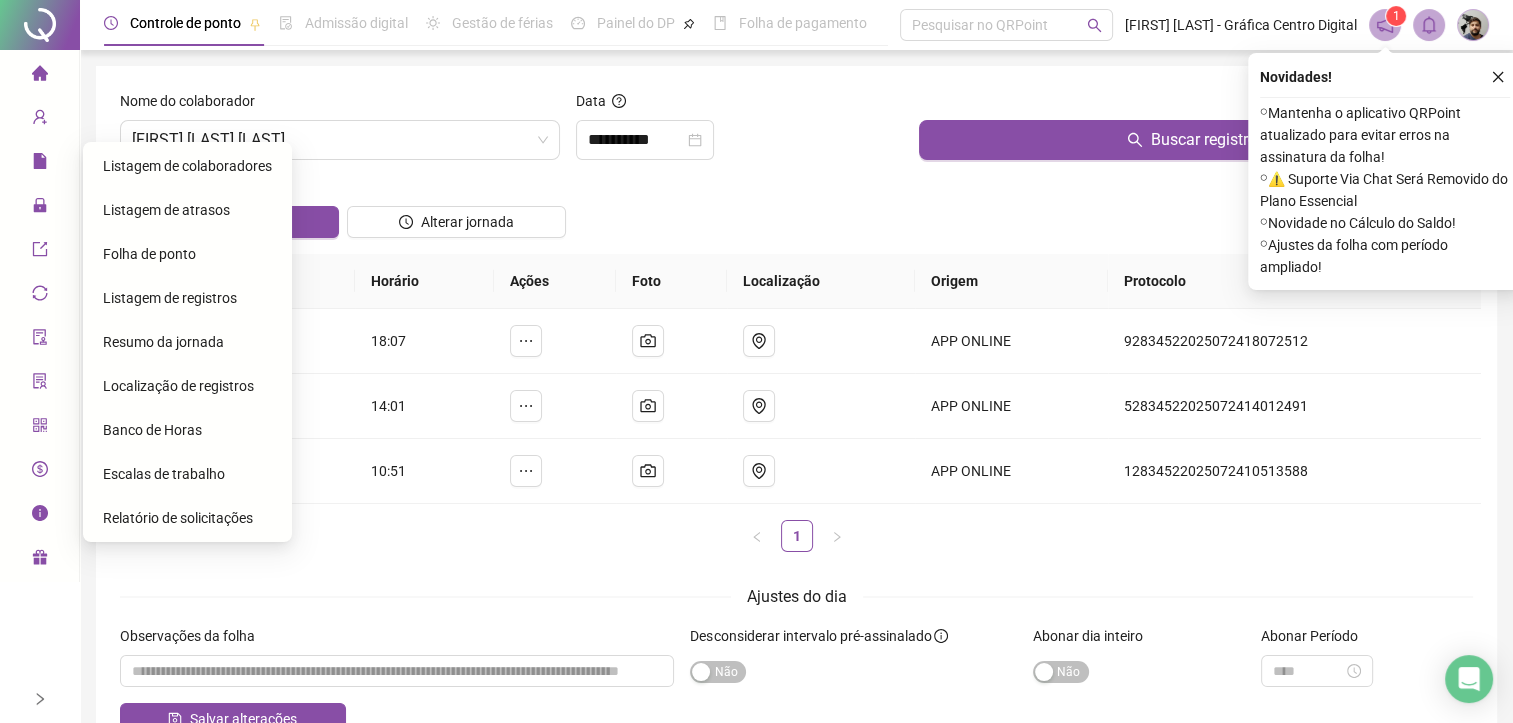 click on "Folha de ponto" at bounding box center [187, 254] 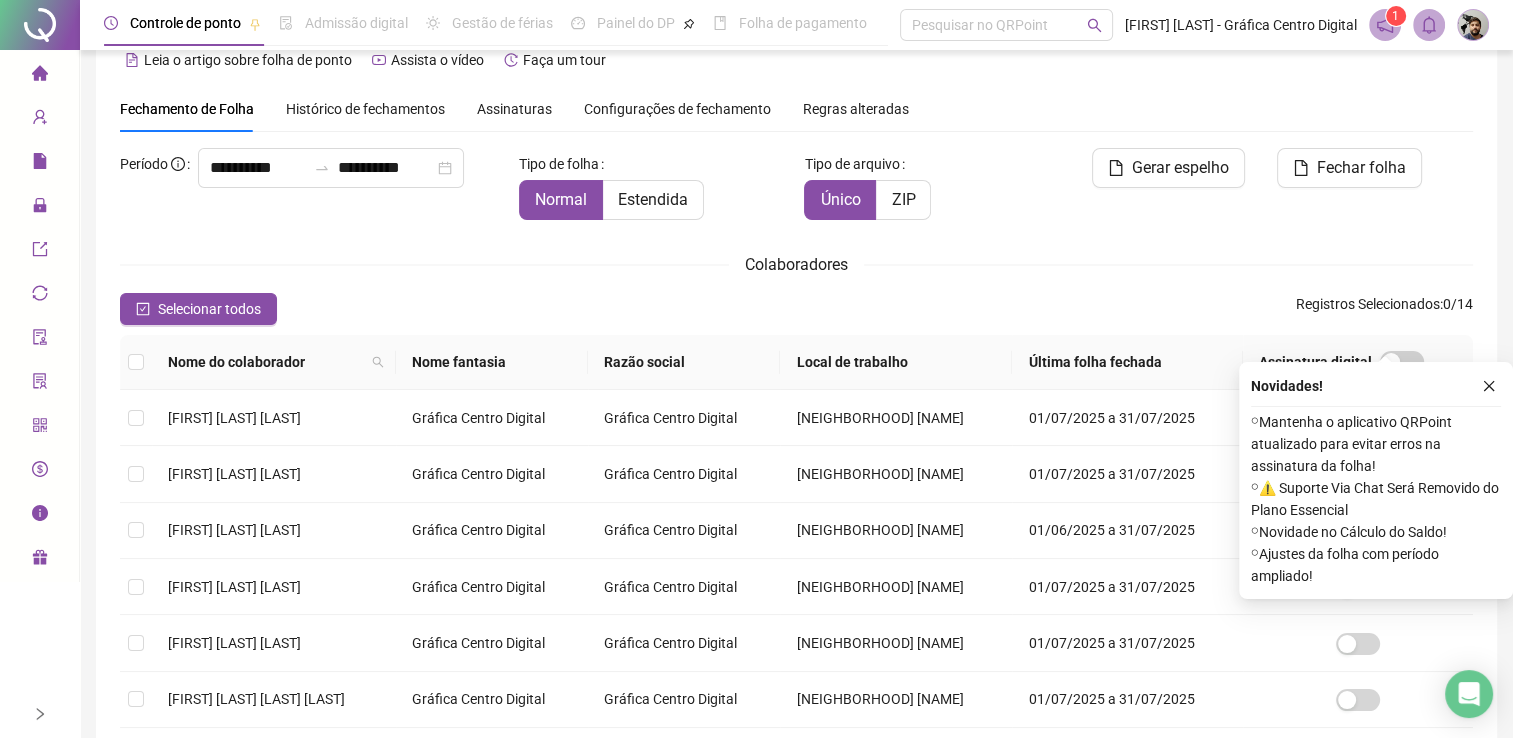 scroll, scrollTop: 432, scrollLeft: 0, axis: vertical 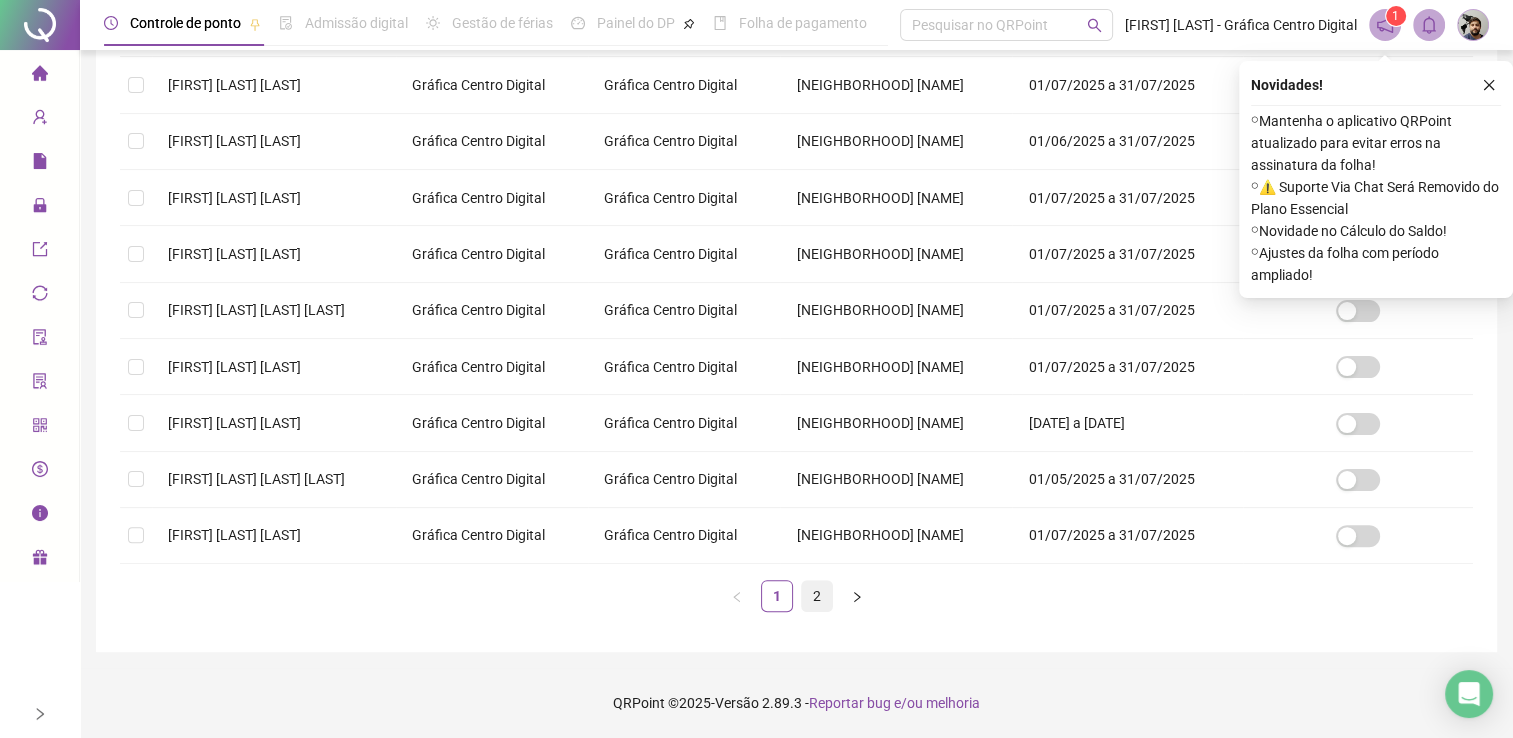 click on "2" at bounding box center (817, 596) 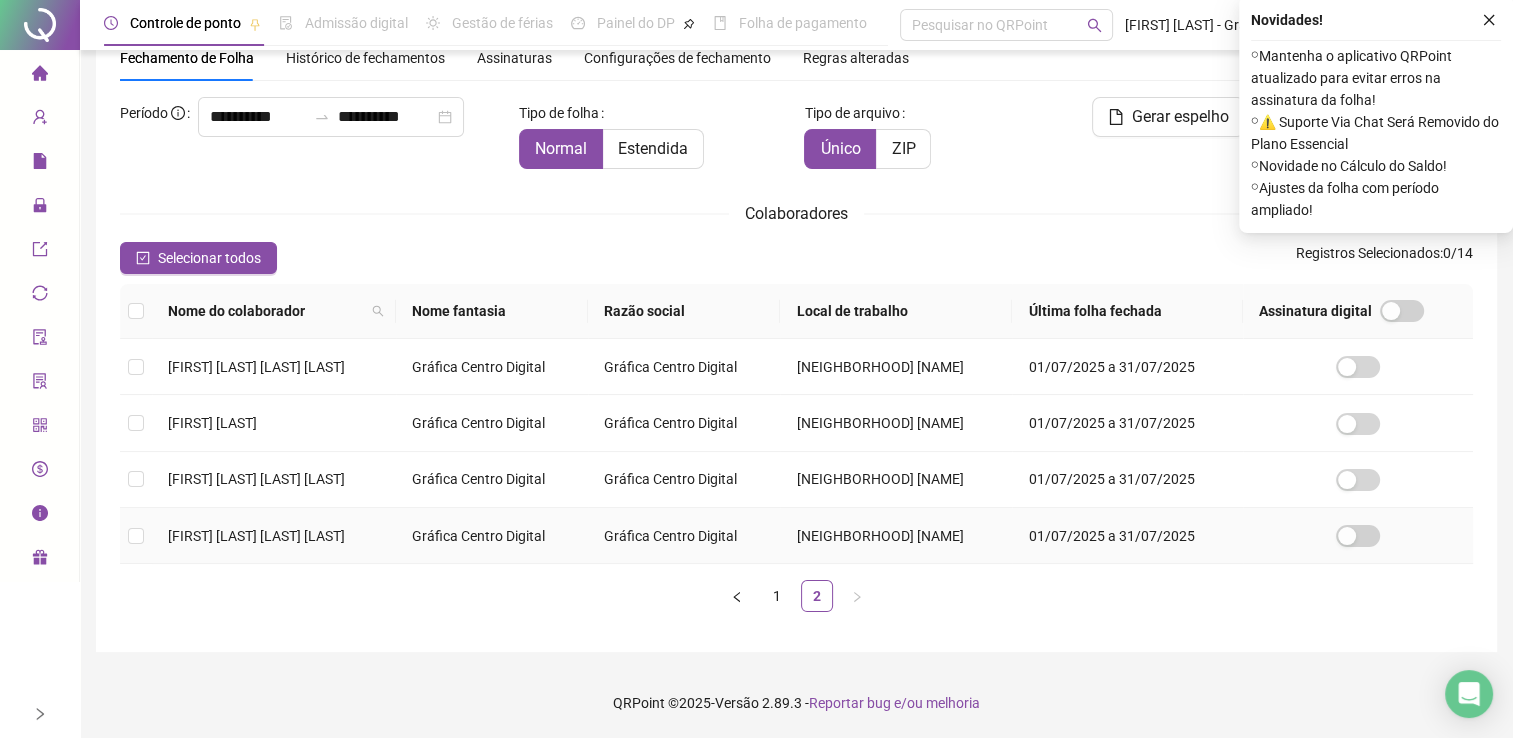 scroll, scrollTop: 29, scrollLeft: 0, axis: vertical 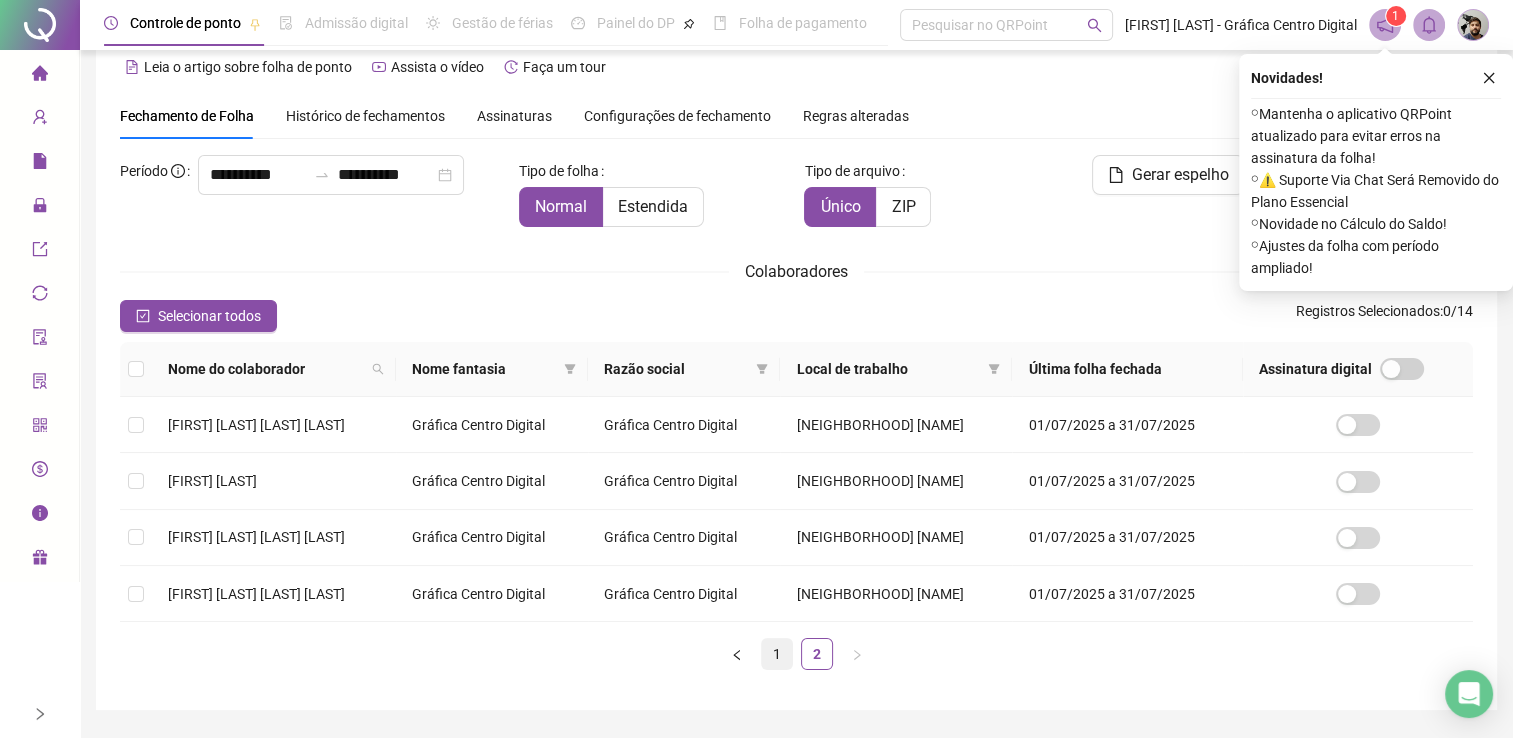 click on "1" at bounding box center [777, 654] 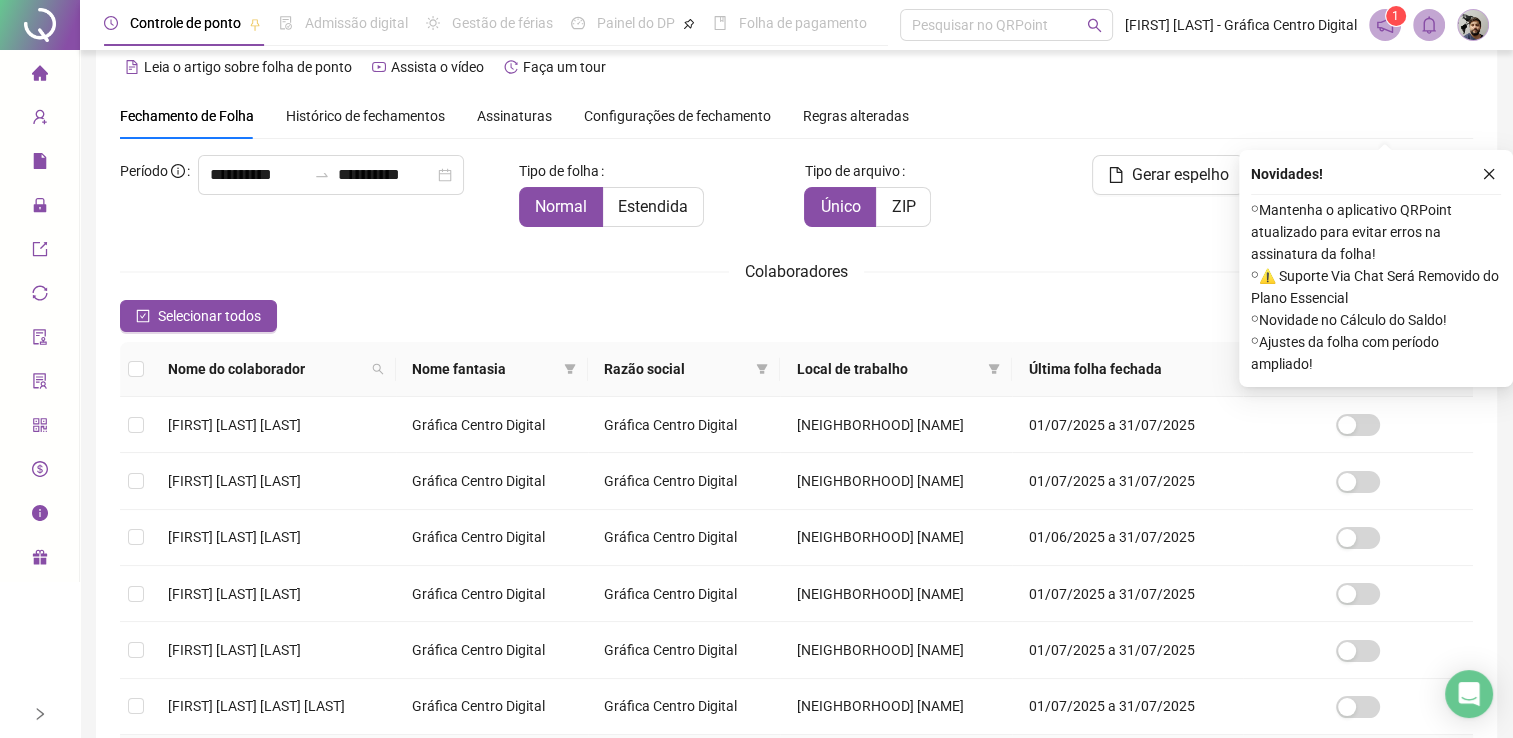 scroll, scrollTop: 432, scrollLeft: 0, axis: vertical 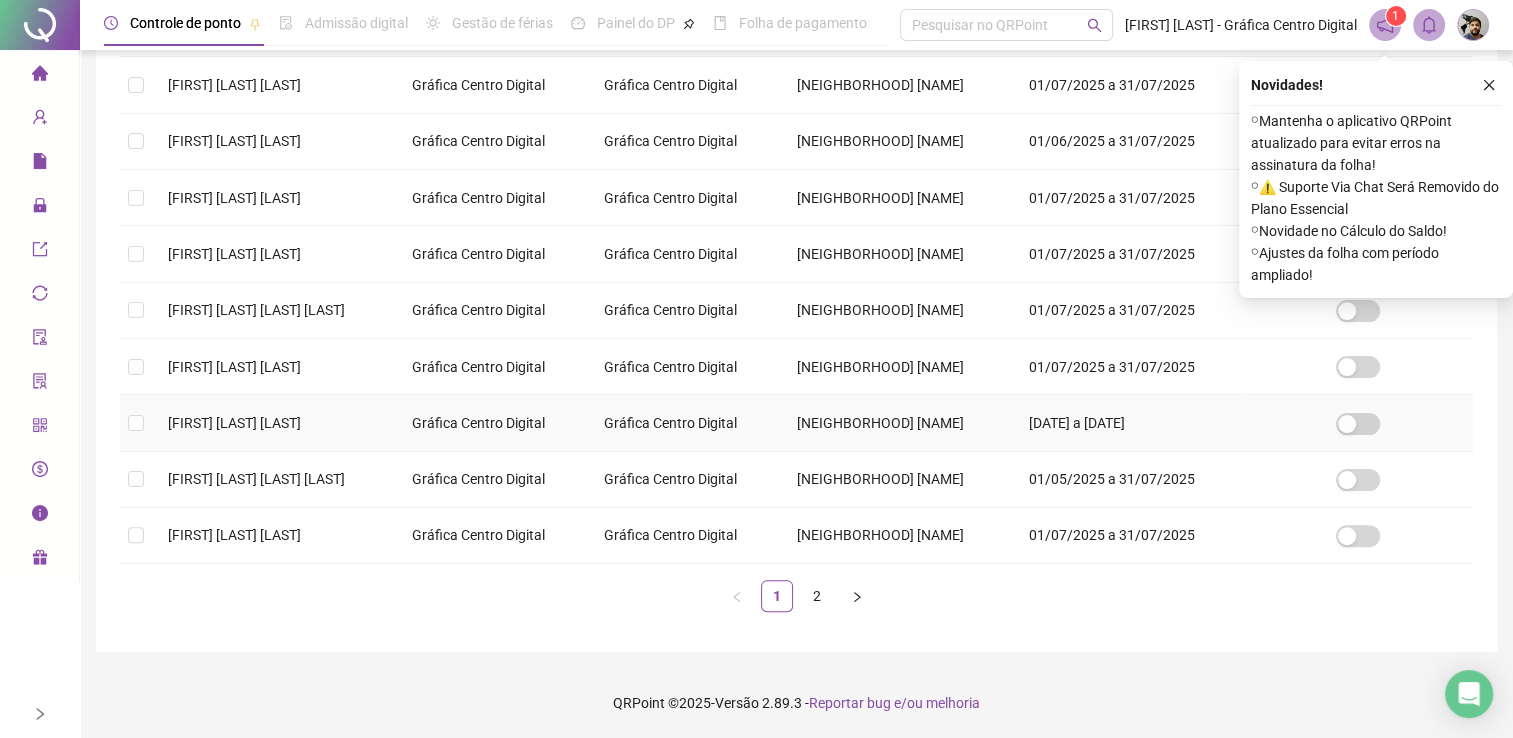 click on "[FIRST] [LAST]" at bounding box center (234, 423) 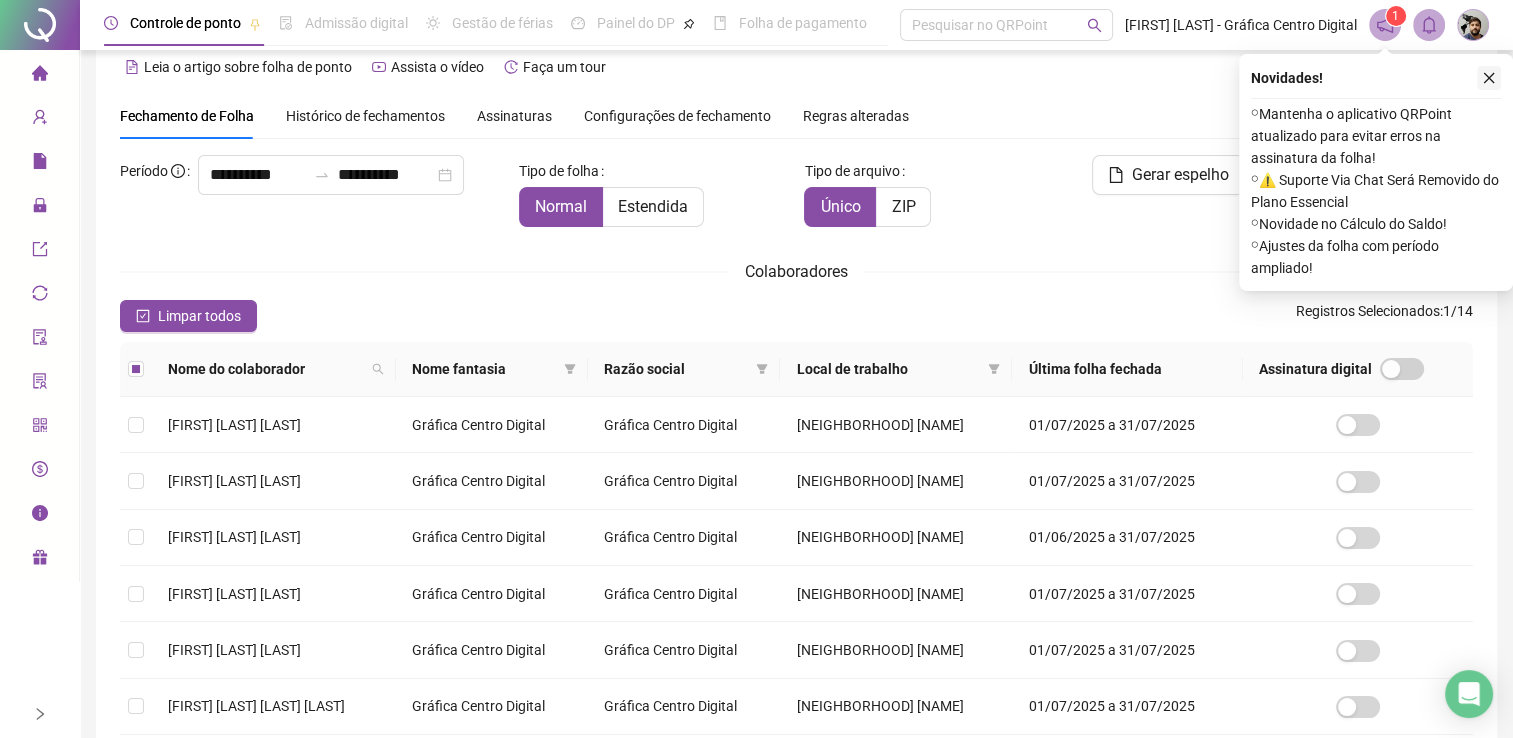 click at bounding box center (1489, 78) 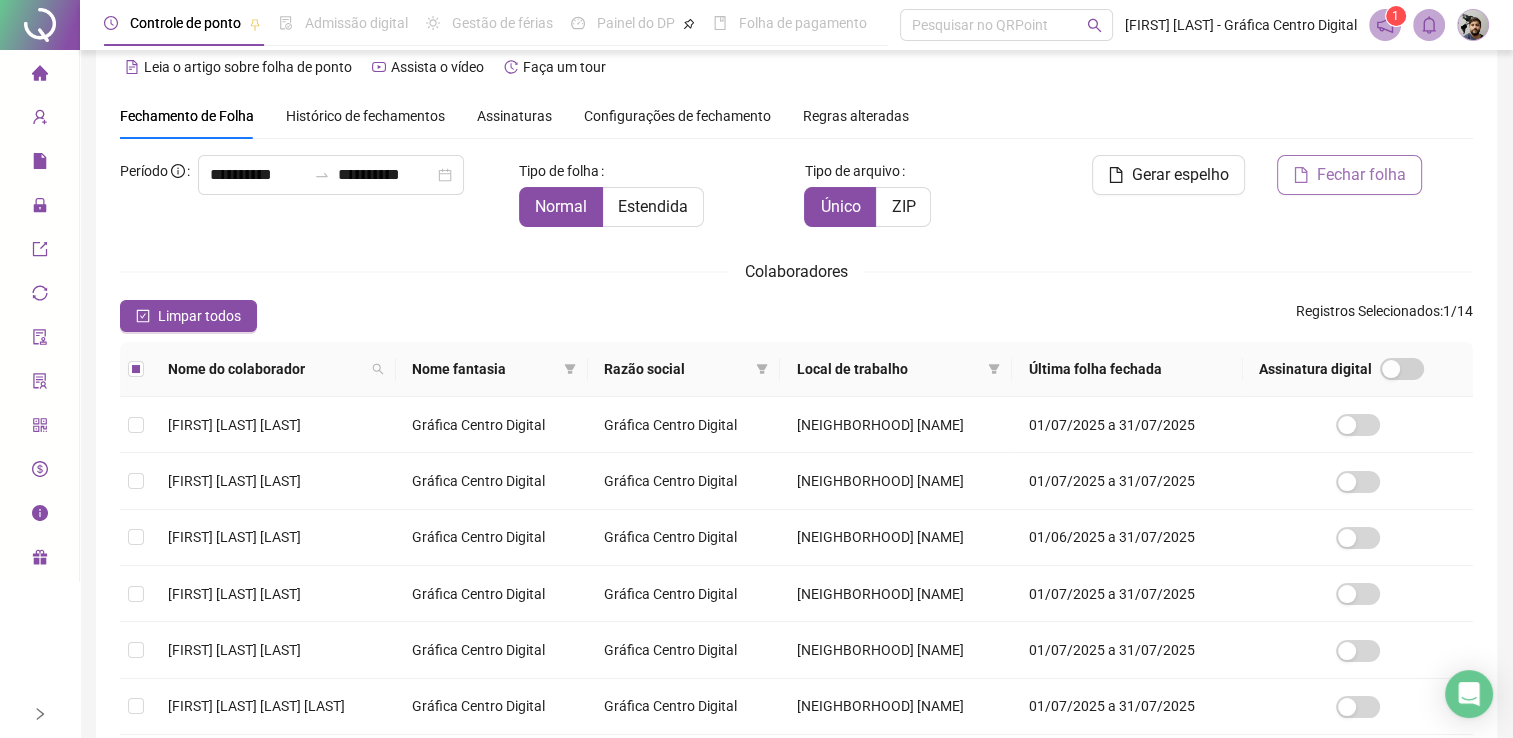 click on "Fechar folha" at bounding box center [1349, 175] 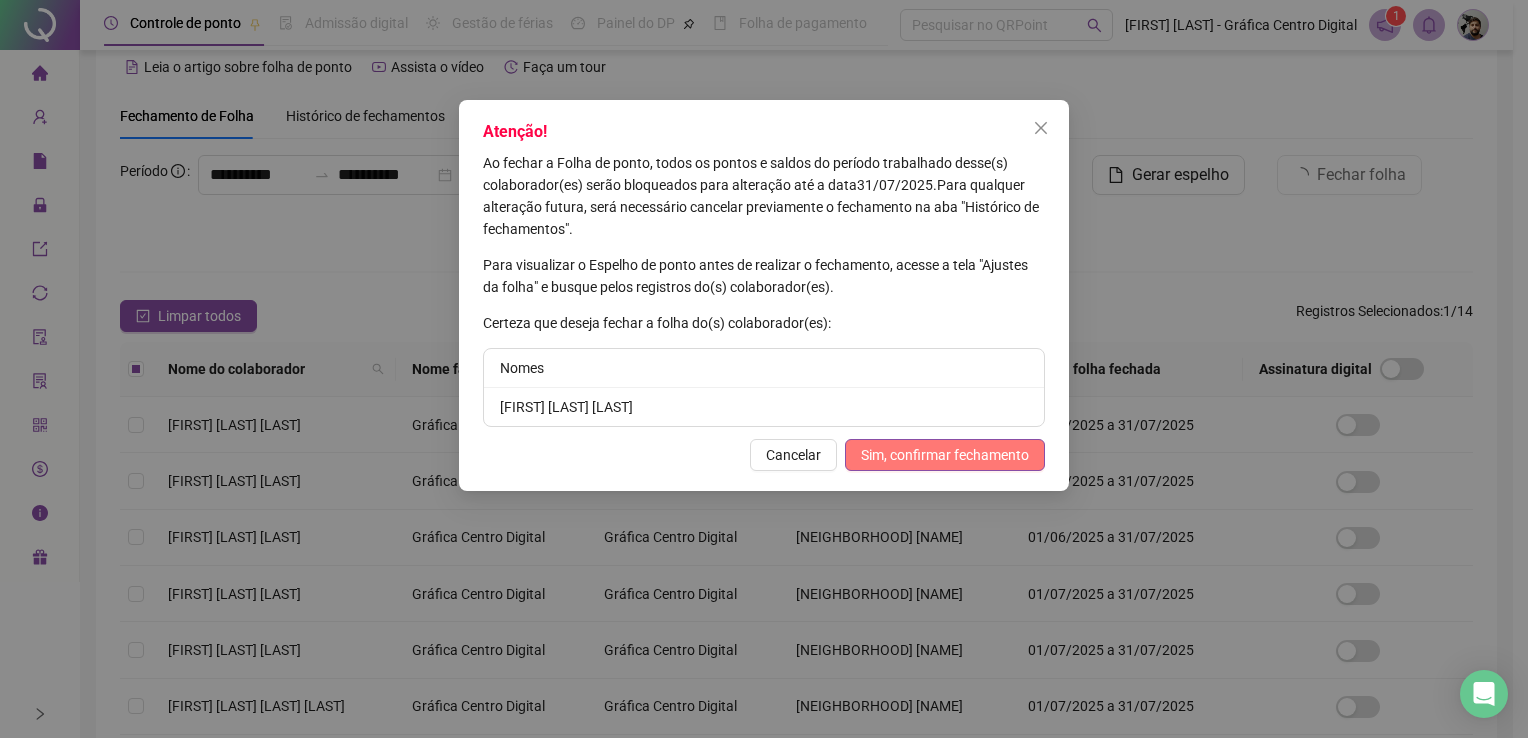 click on "Sim, confirmar fechamento" at bounding box center [945, 455] 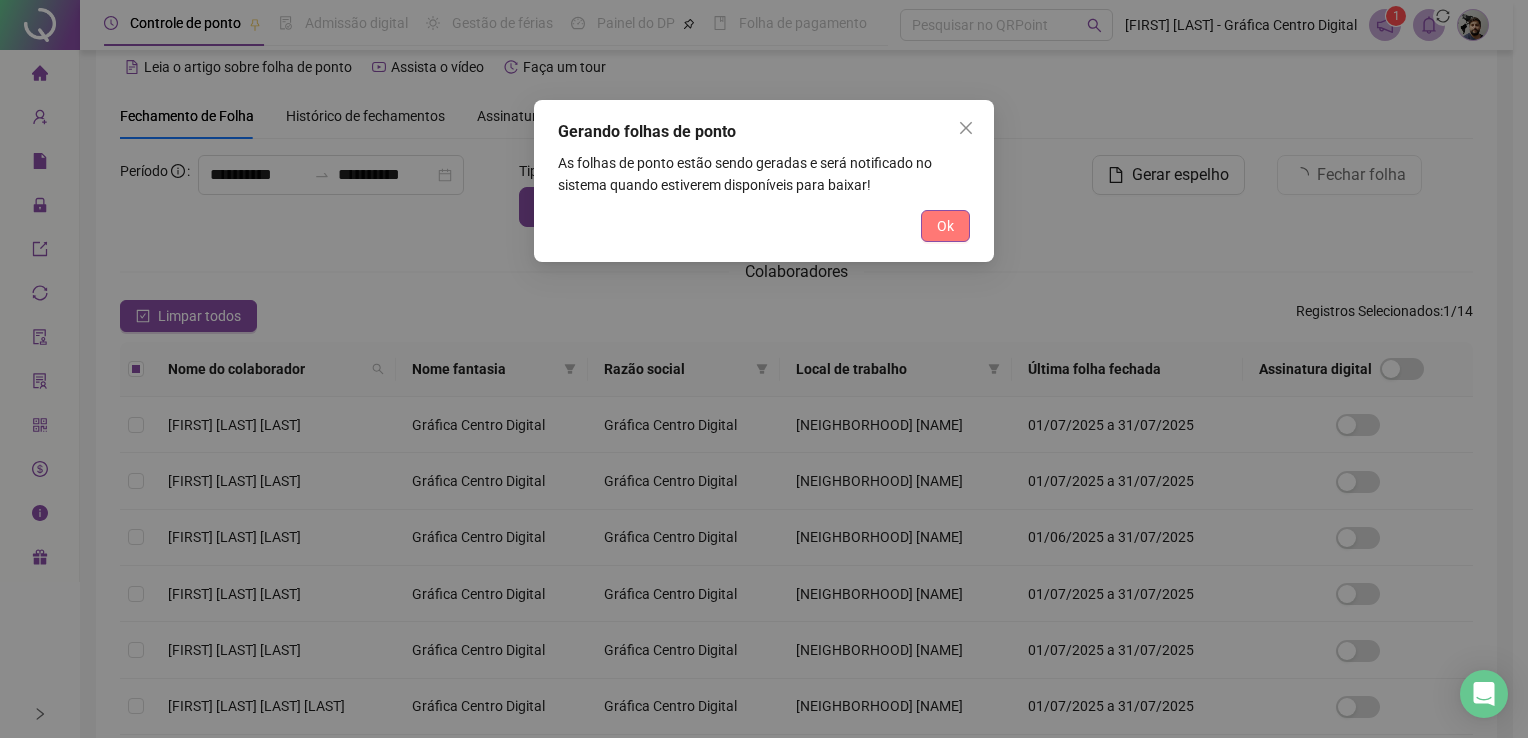 click on "Ok" at bounding box center (945, 226) 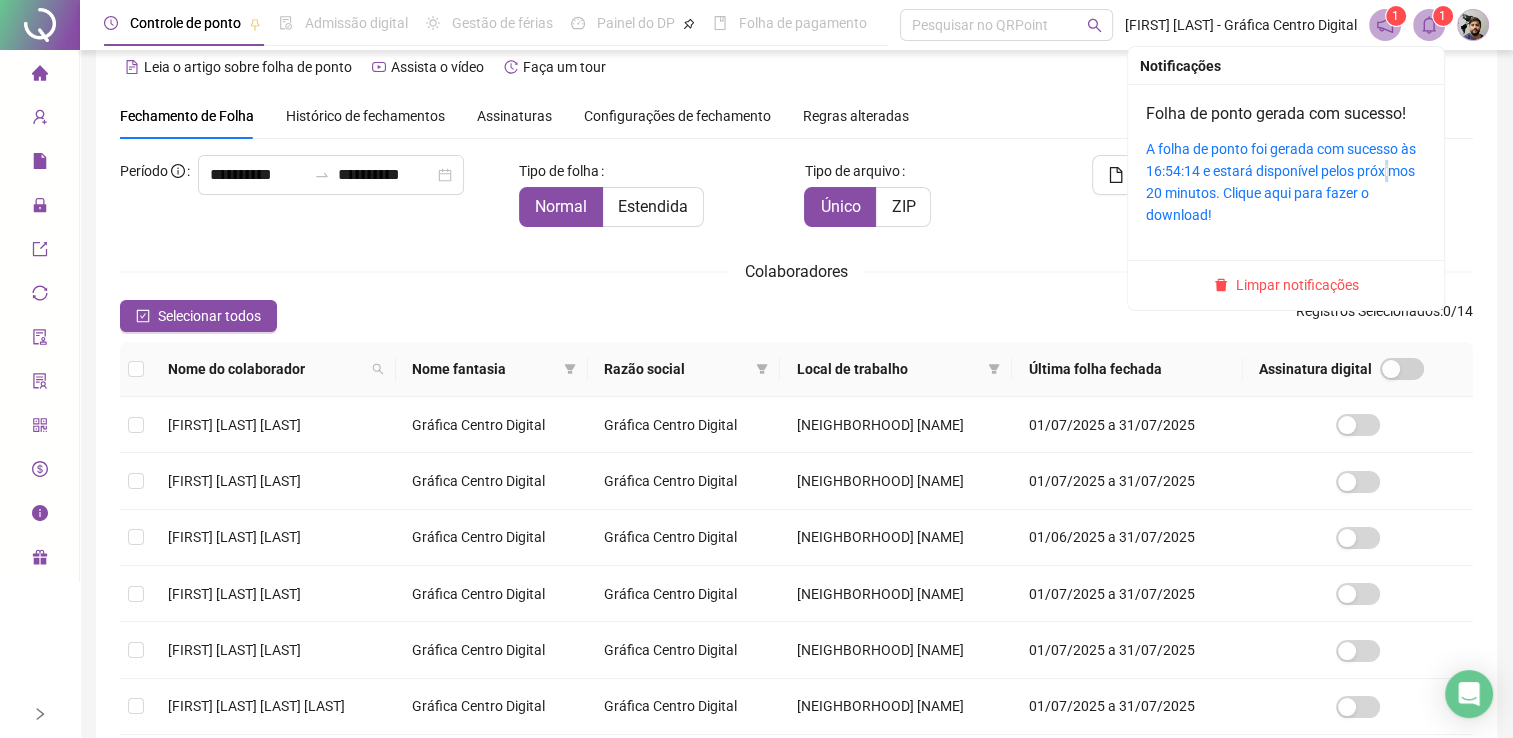 click on "A folha de ponto foi gerada com sucesso às 16:54:14 e estará disponível pelos próximos 20 minutos.
Clique aqui para fazer o download!" at bounding box center [1286, 182] 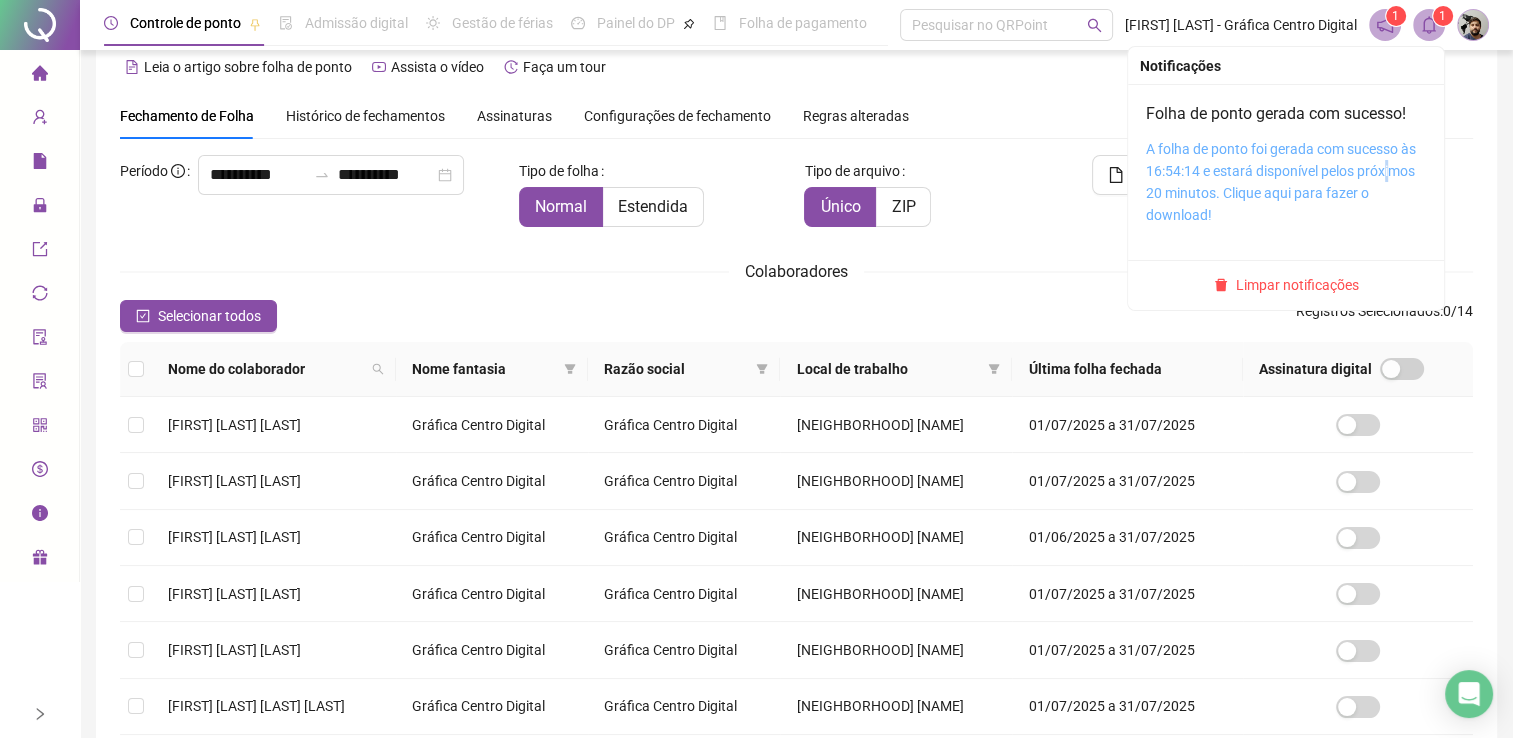 drag, startPoint x: 1385, startPoint y: 180, endPoint x: 1373, endPoint y: 175, distance: 13 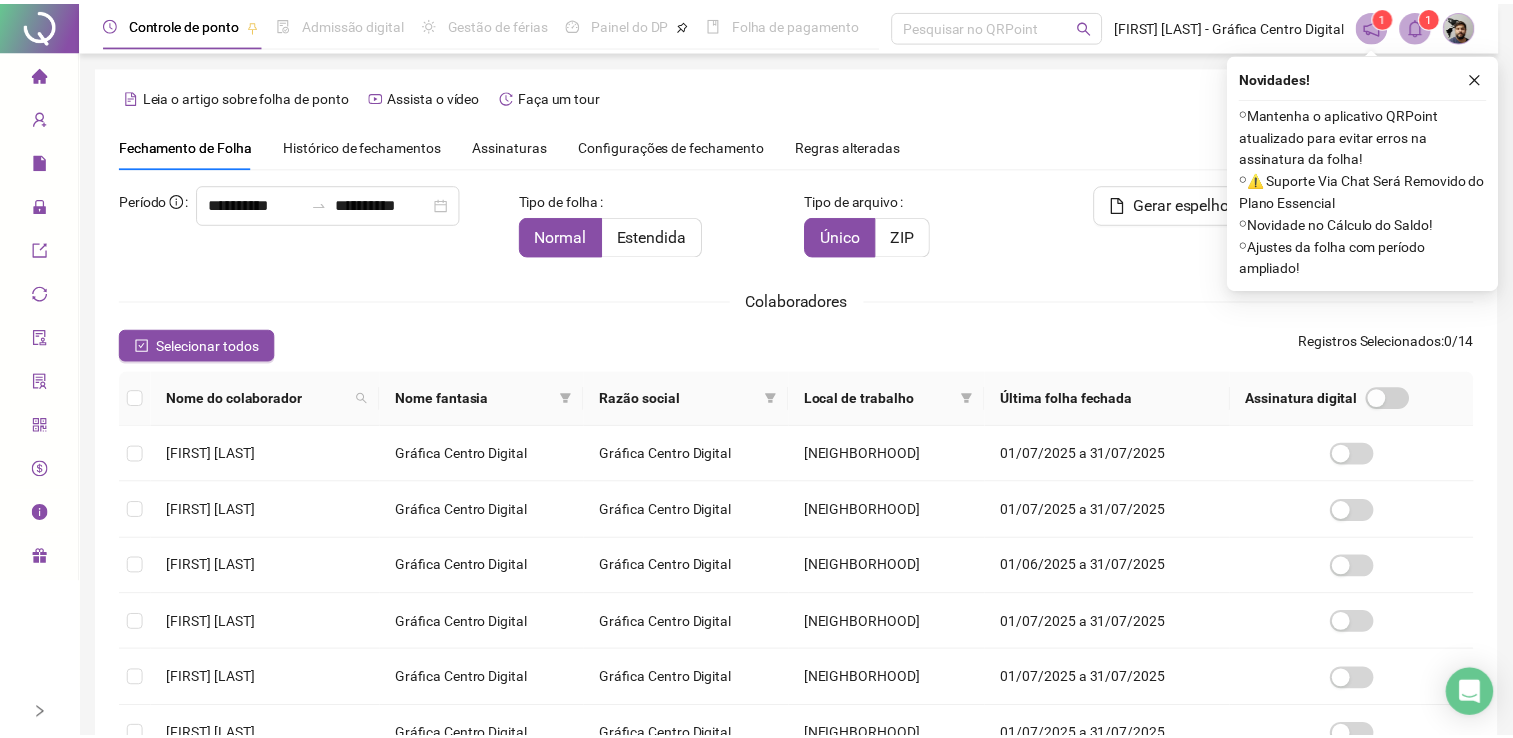 scroll, scrollTop: 29, scrollLeft: 0, axis: vertical 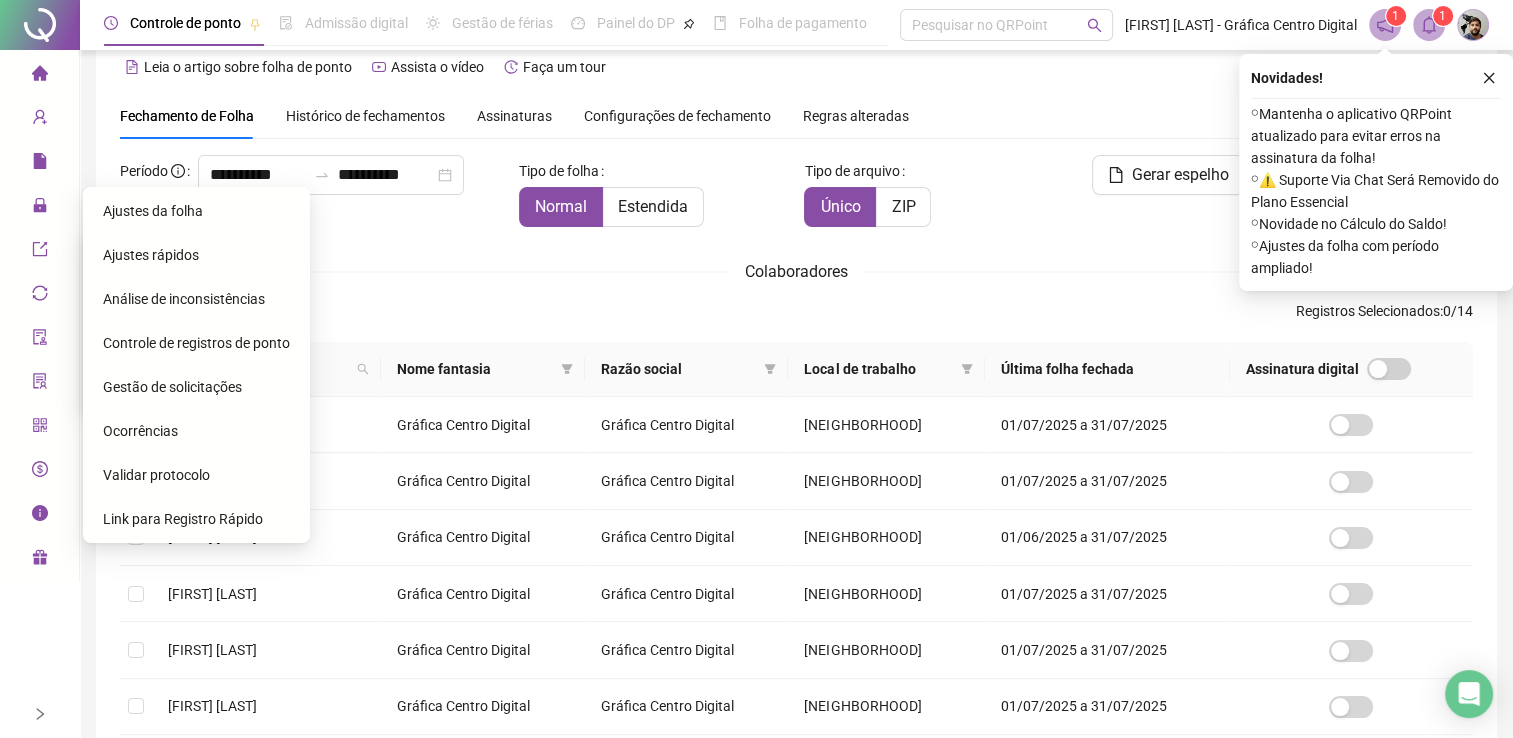 click on "Ajustes rápidos" at bounding box center (151, 255) 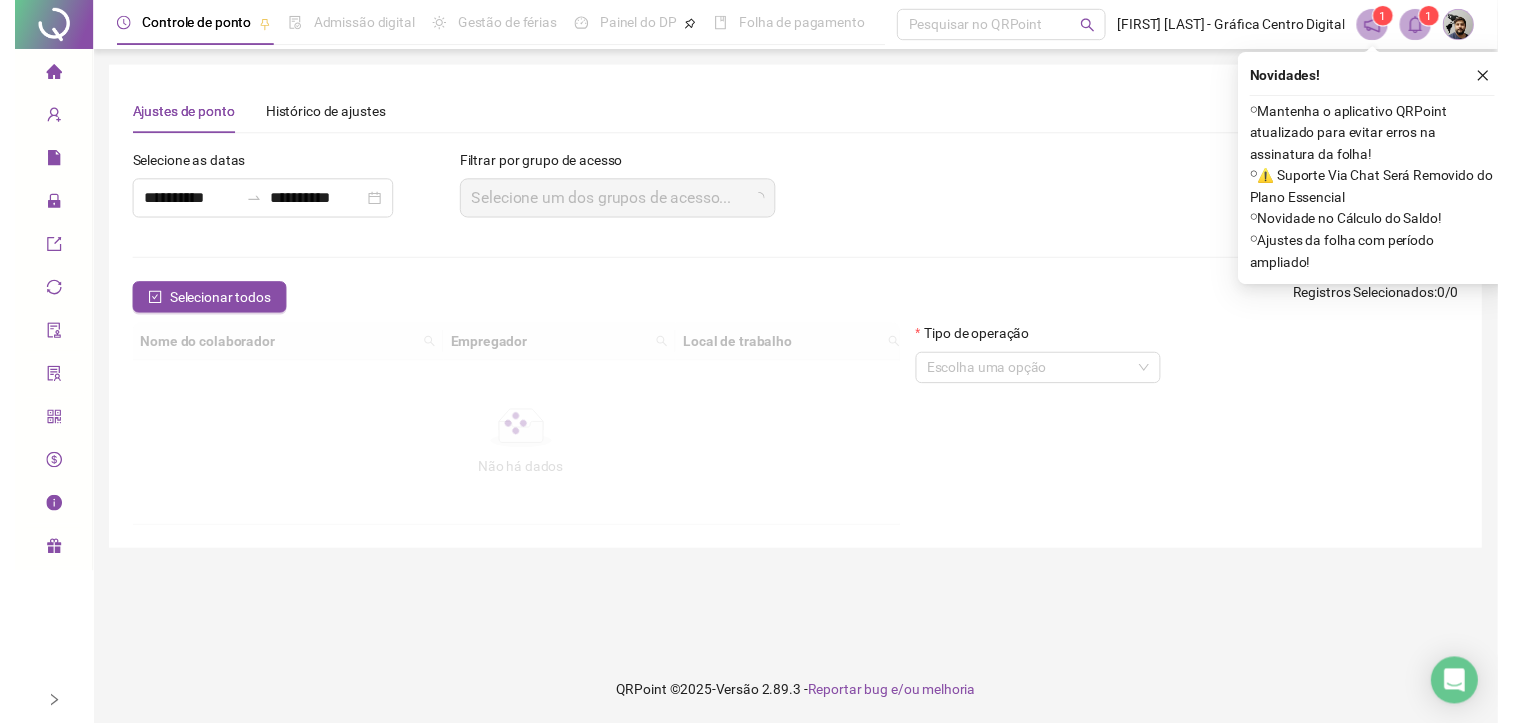scroll, scrollTop: 0, scrollLeft: 0, axis: both 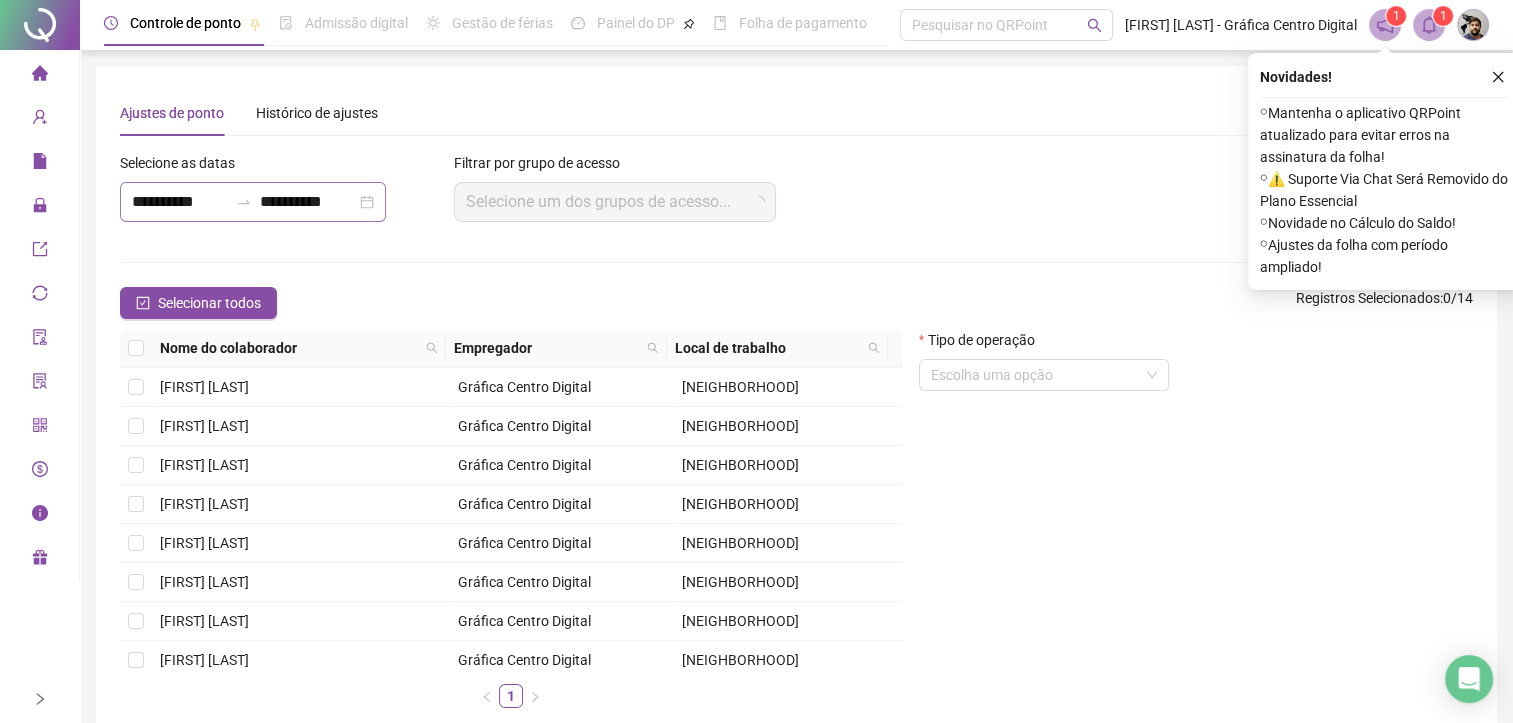 click on "**********" at bounding box center [253, 202] 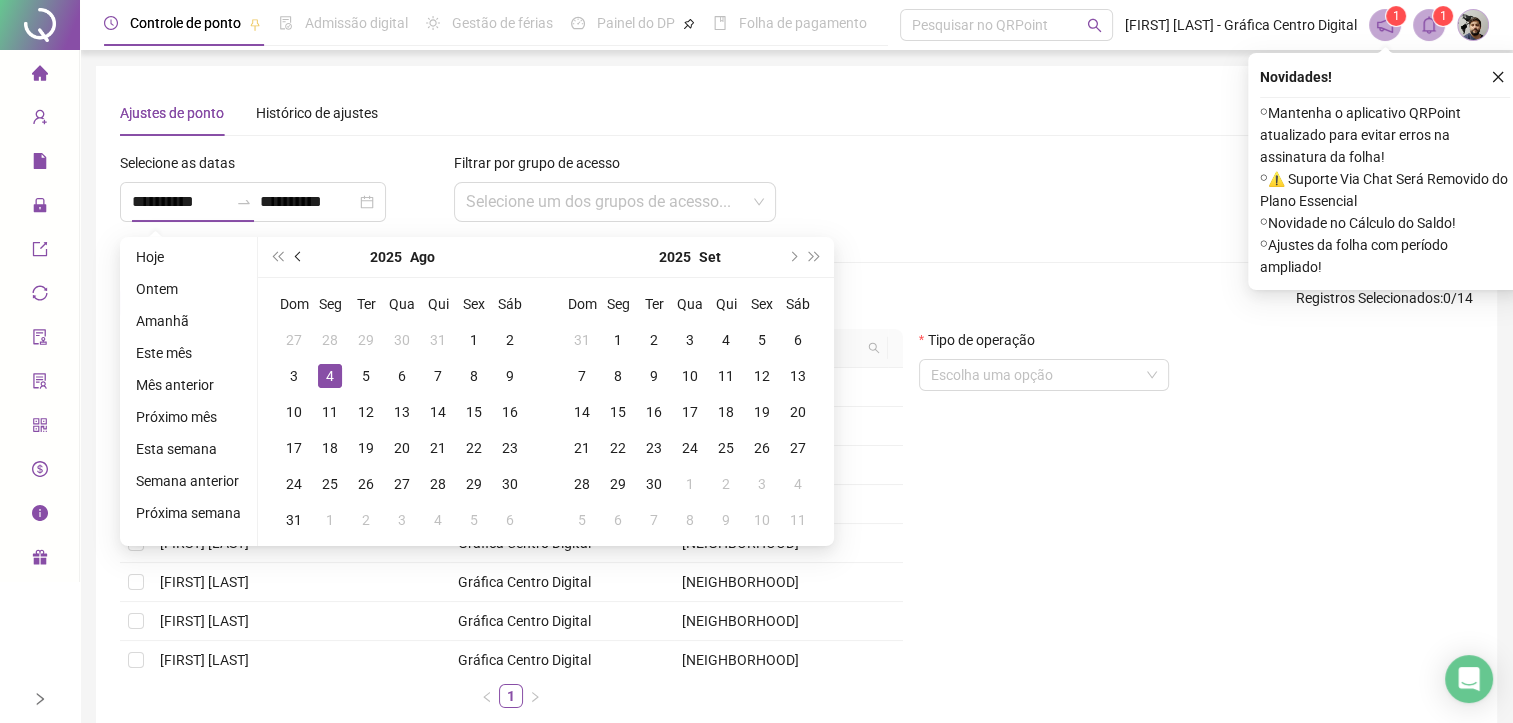 click at bounding box center [300, 257] 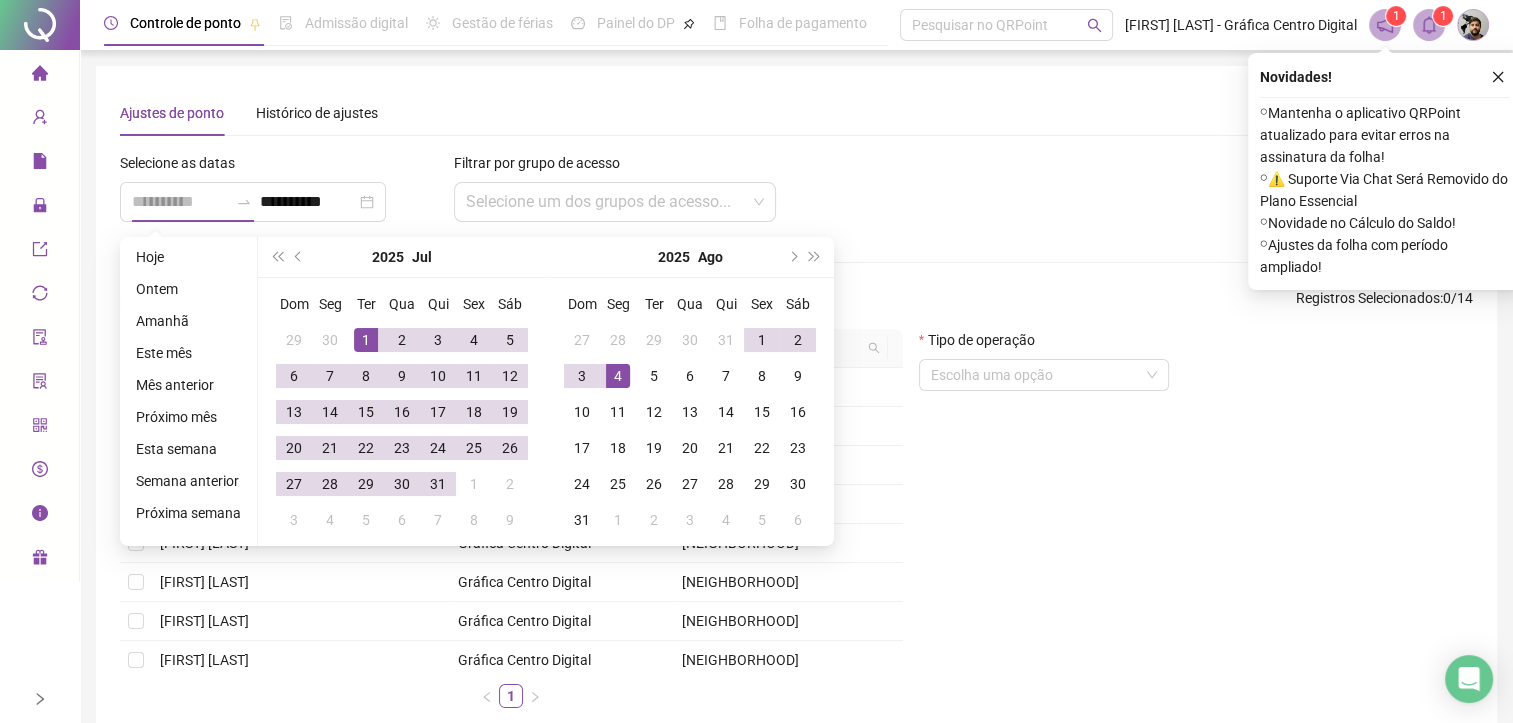 type on "**********" 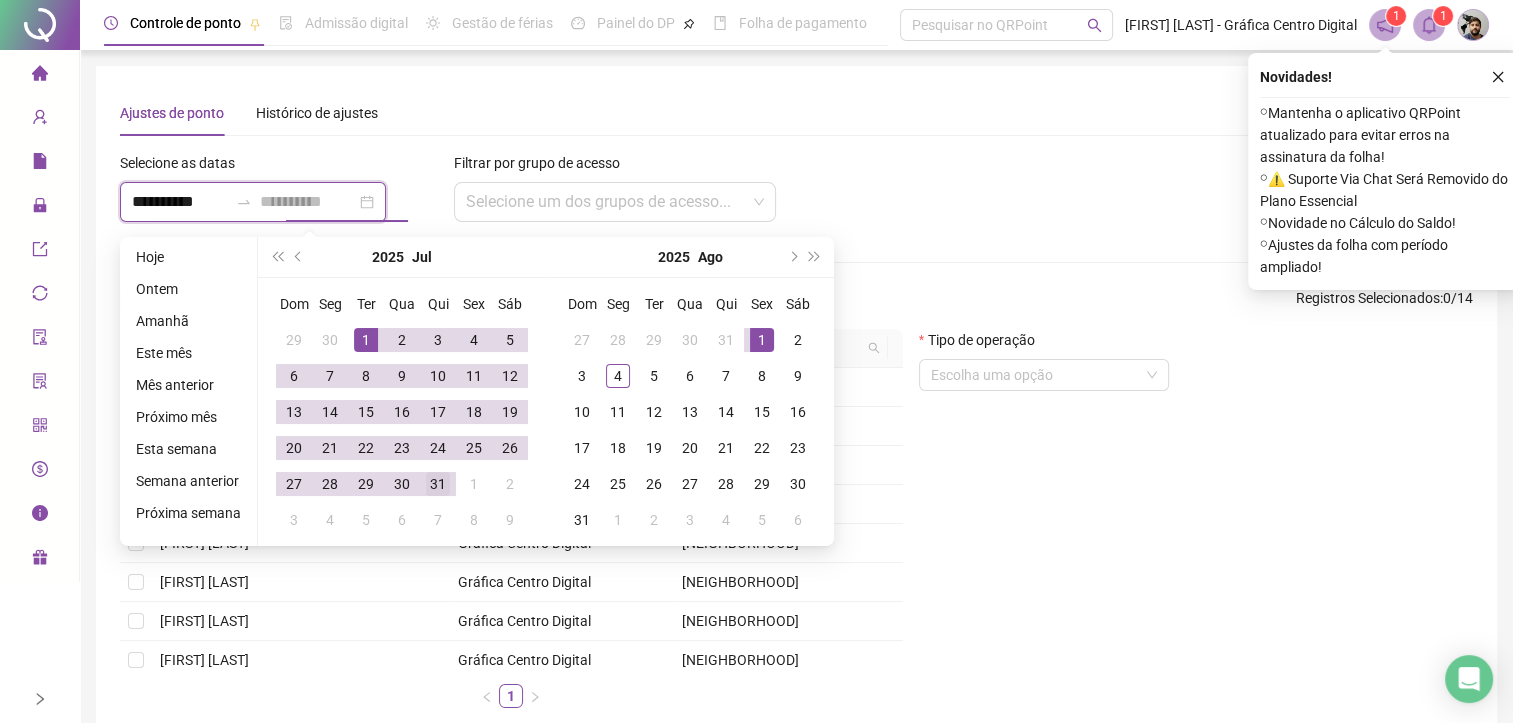 type on "**********" 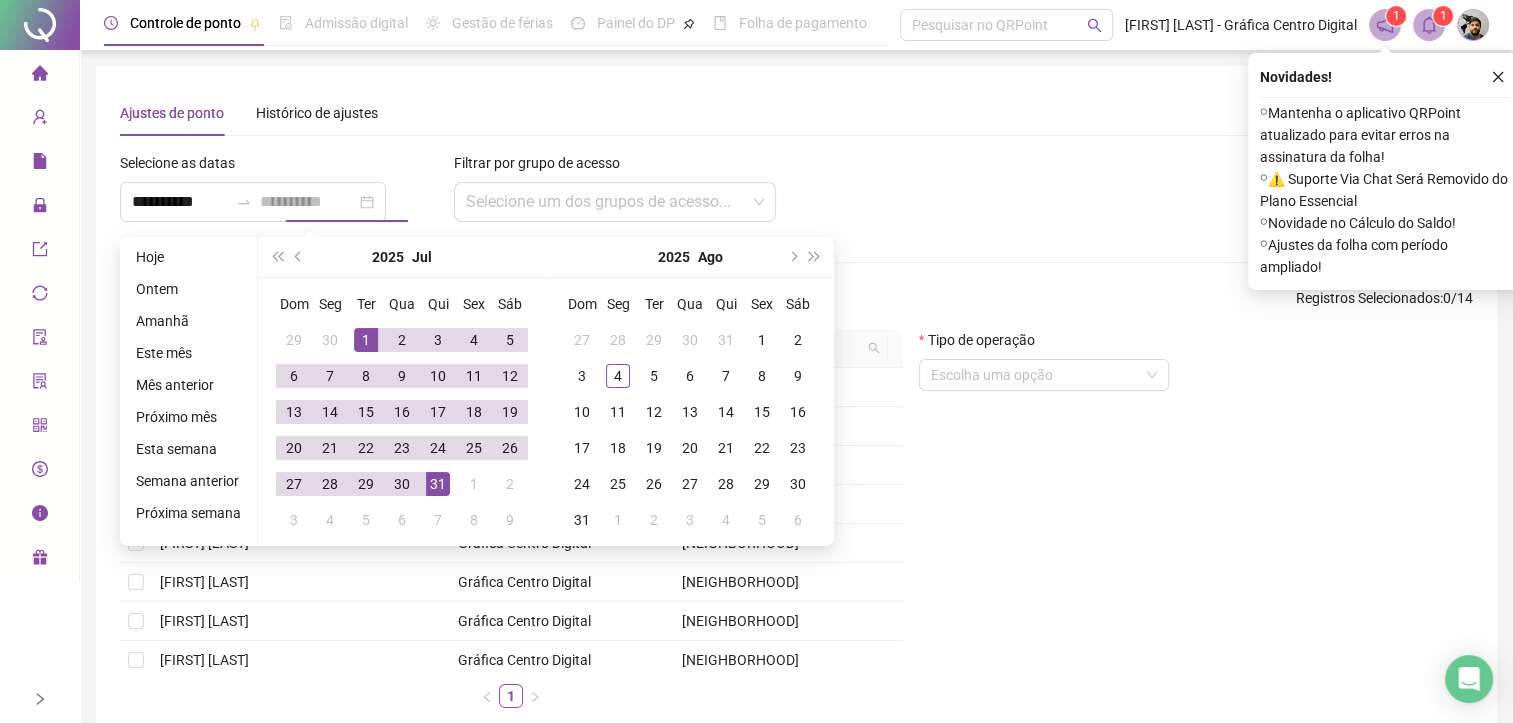 click on "31" at bounding box center (438, 484) 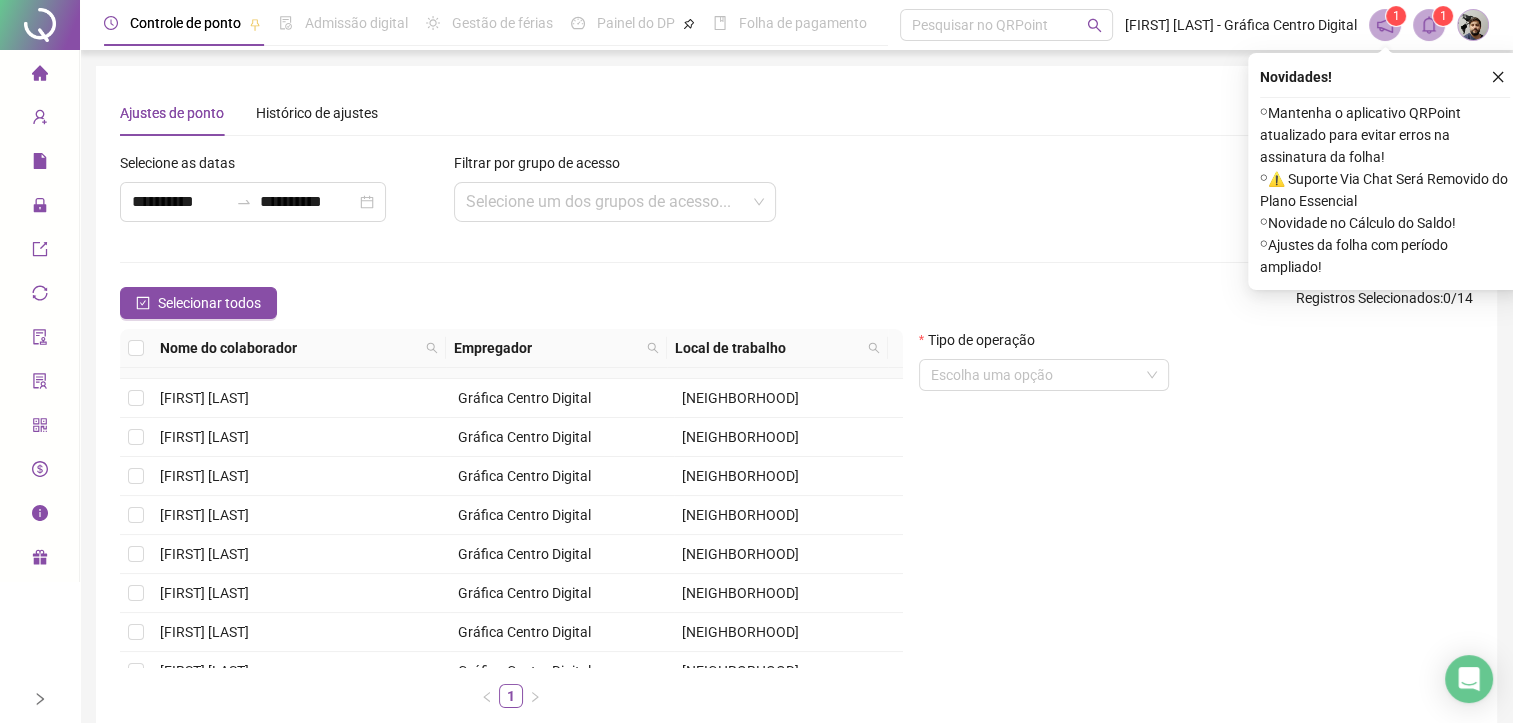 scroll, scrollTop: 243, scrollLeft: 0, axis: vertical 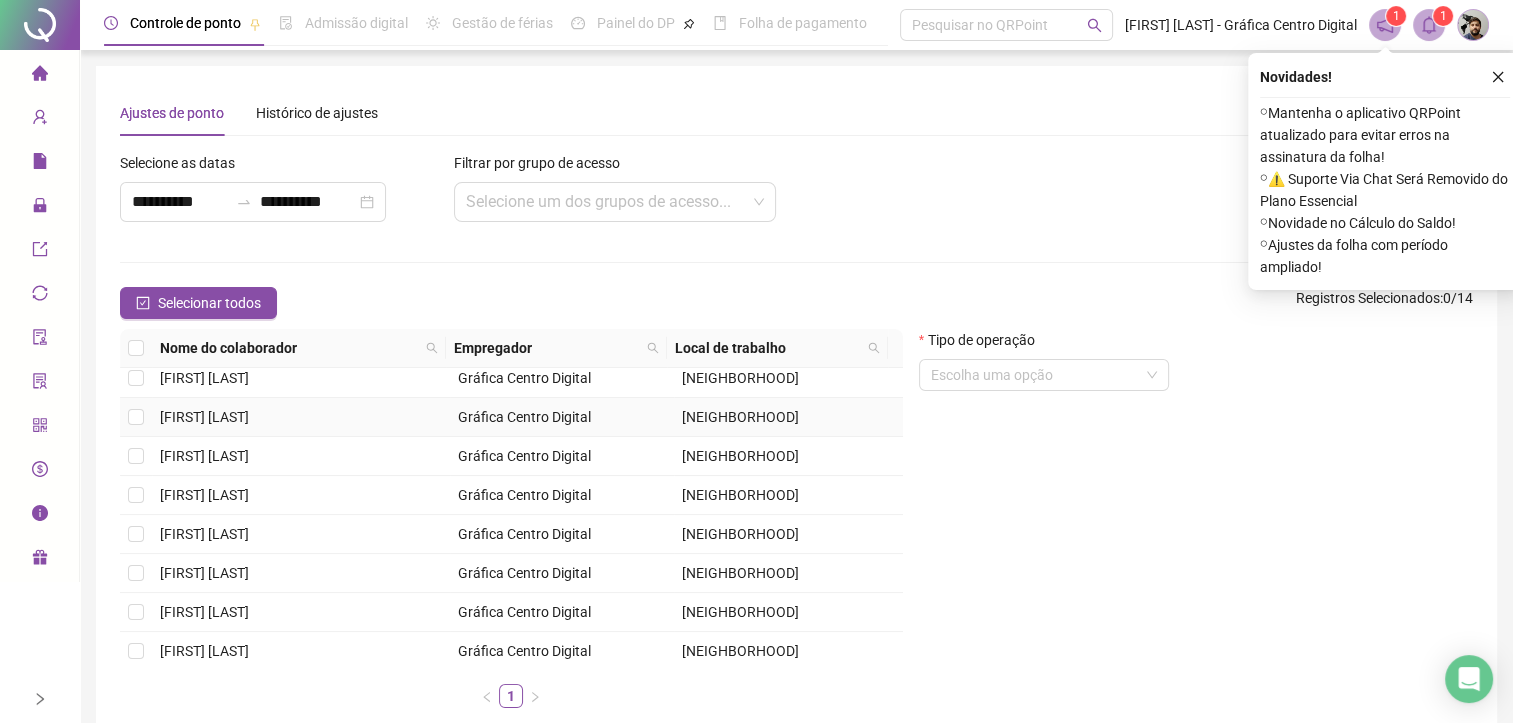 click on "[FIRST] [LAST]" at bounding box center (204, 417) 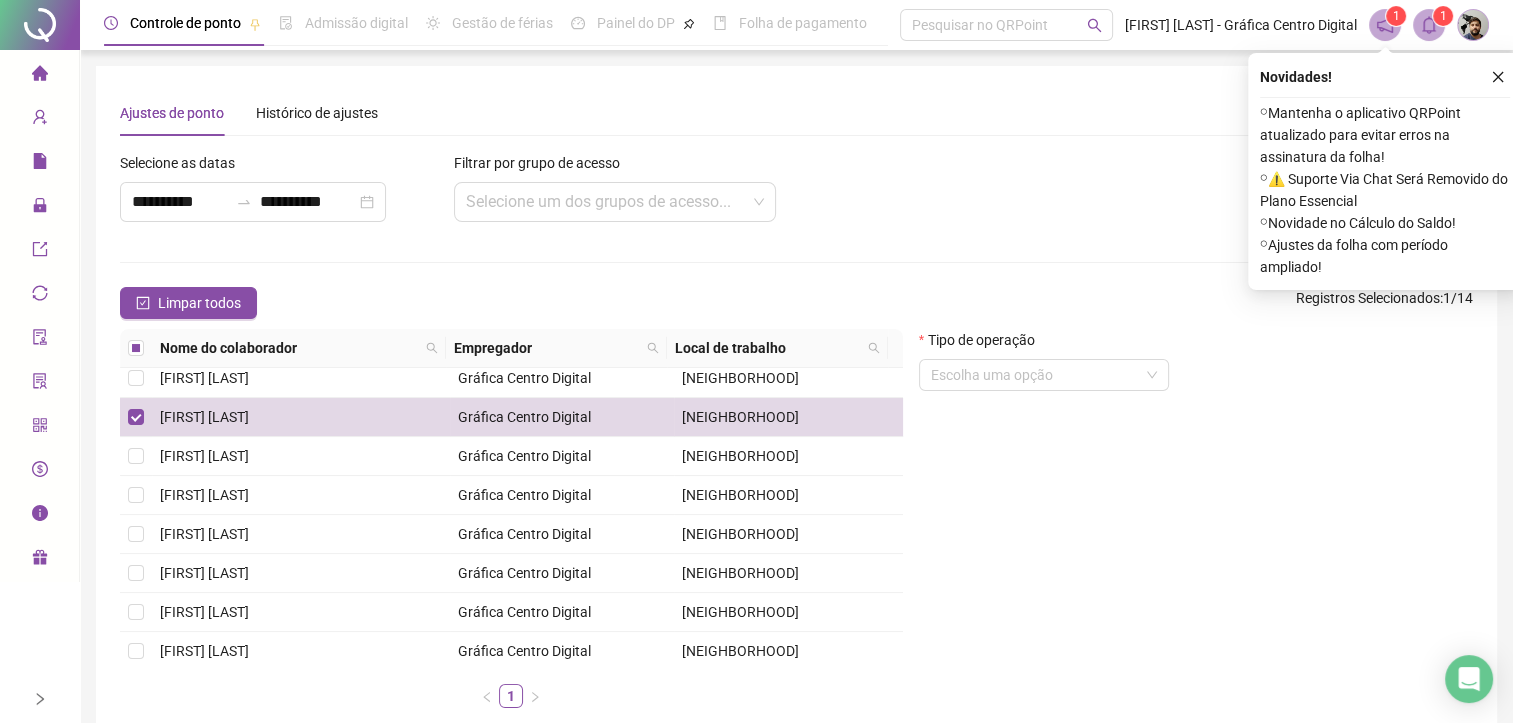 click on "Tipo de operação Escolha uma opção" at bounding box center [1044, 368] 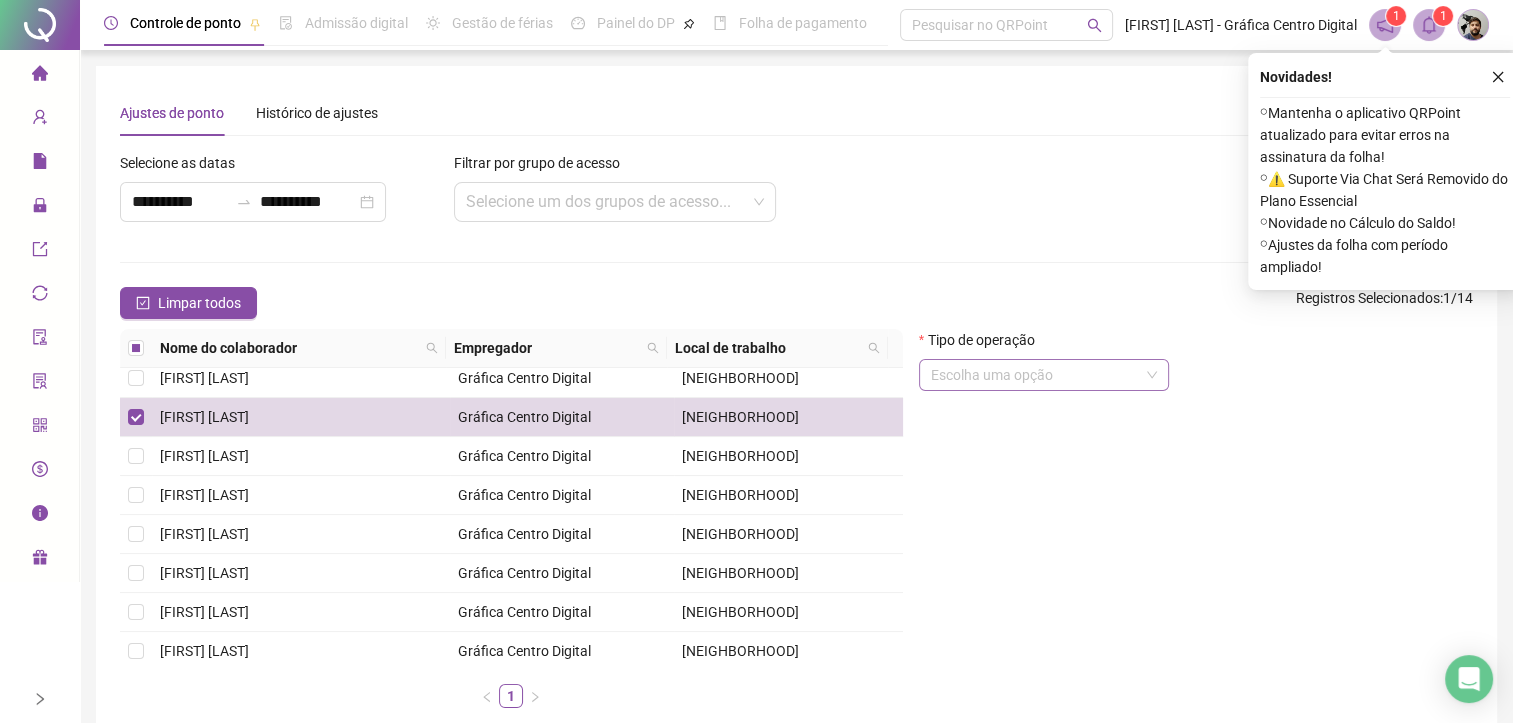 click at bounding box center (1035, 375) 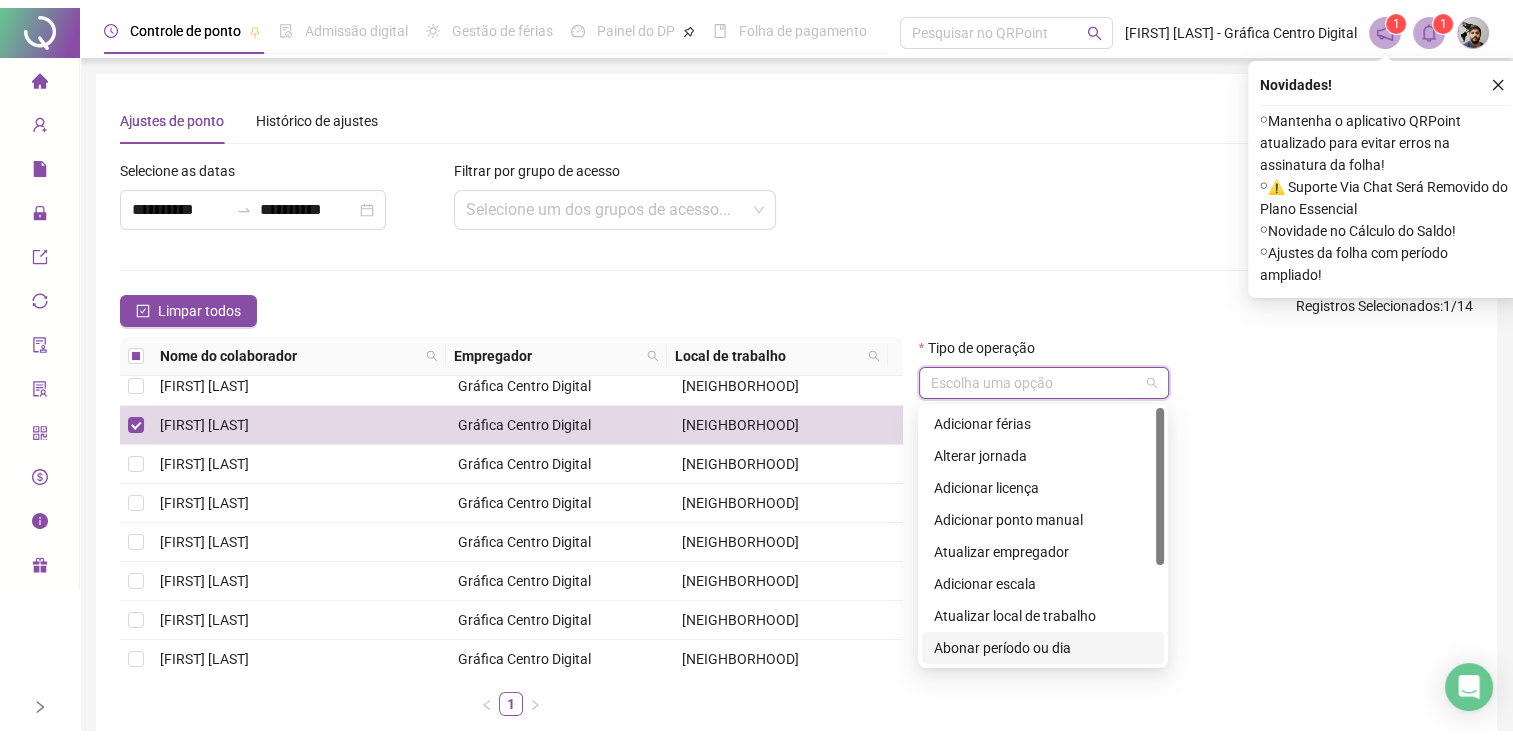scroll, scrollTop: 160, scrollLeft: 0, axis: vertical 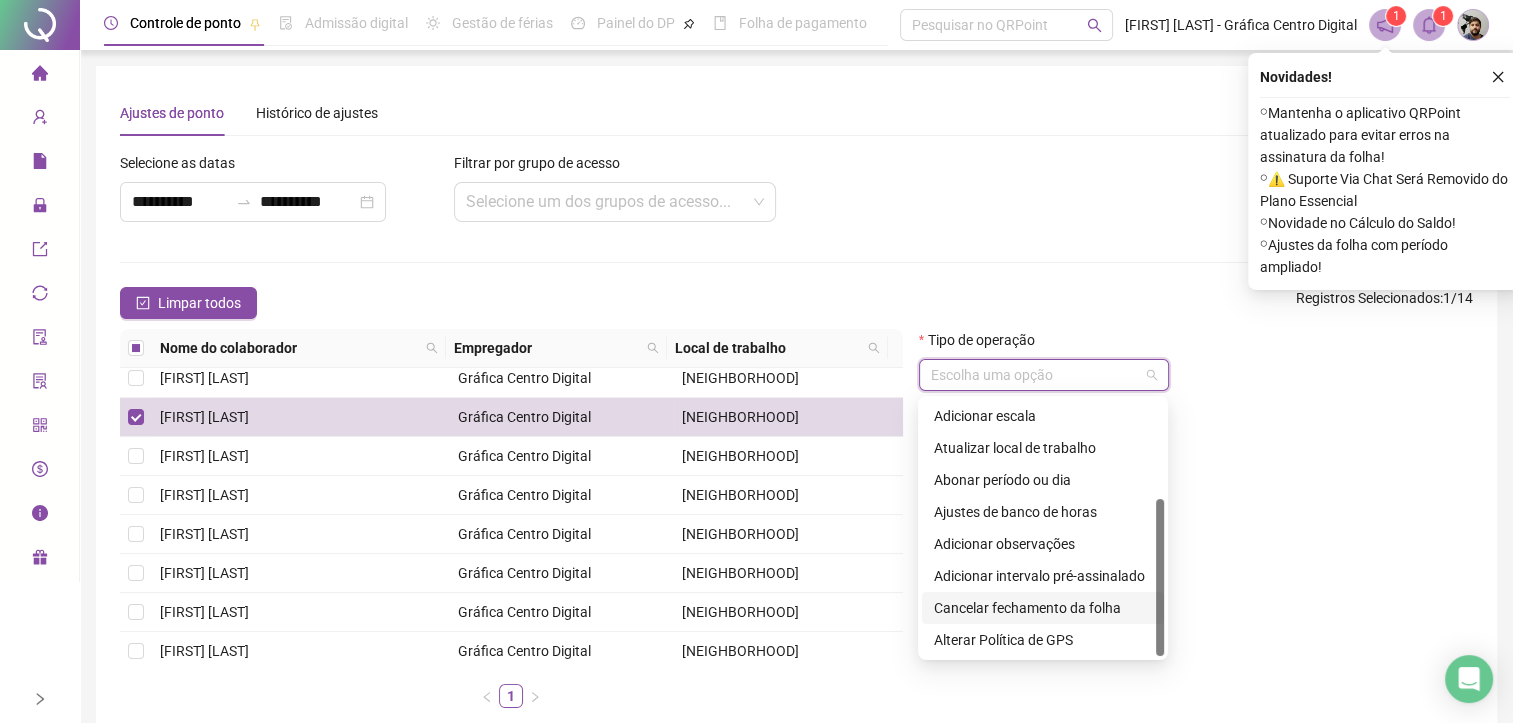 click on "Cancelar fechamento da folha" at bounding box center (1043, 608) 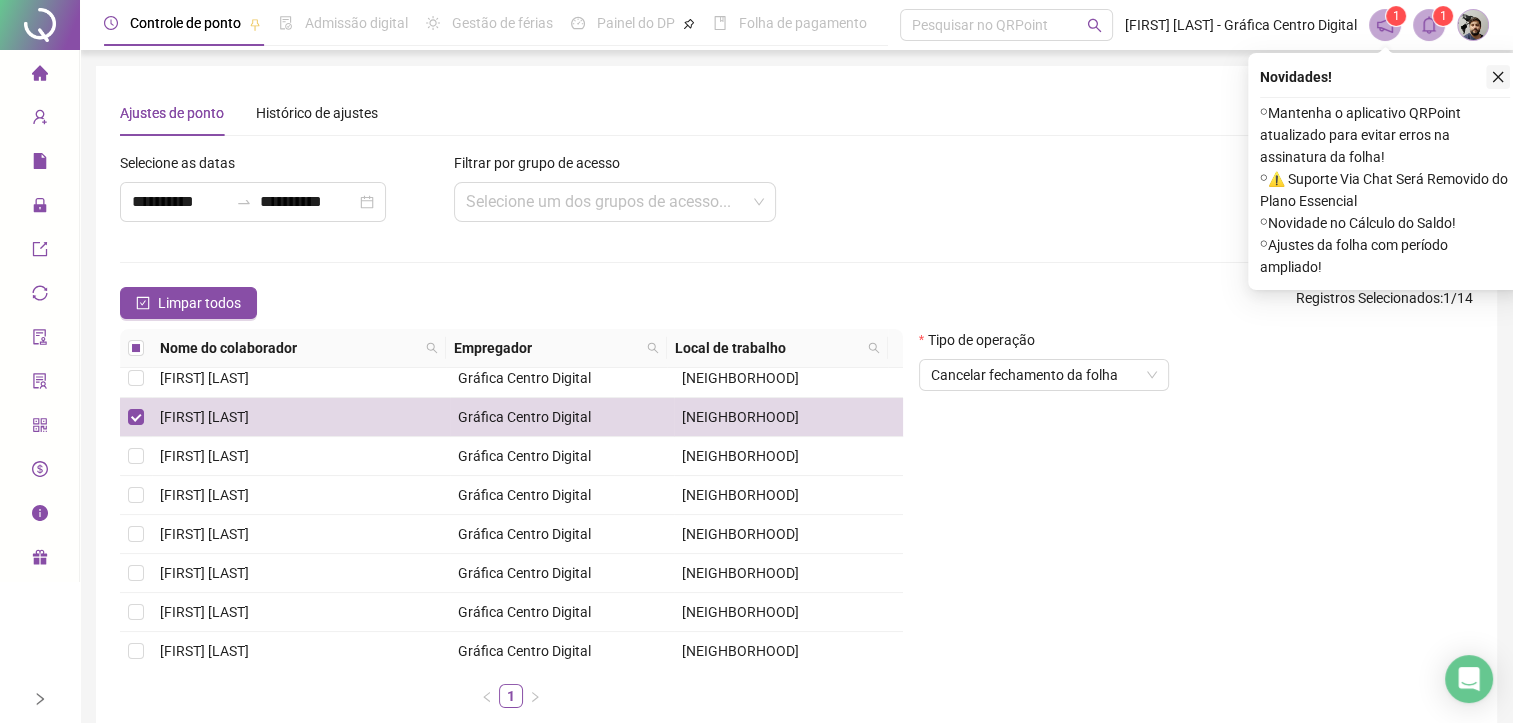 click at bounding box center [1498, 77] 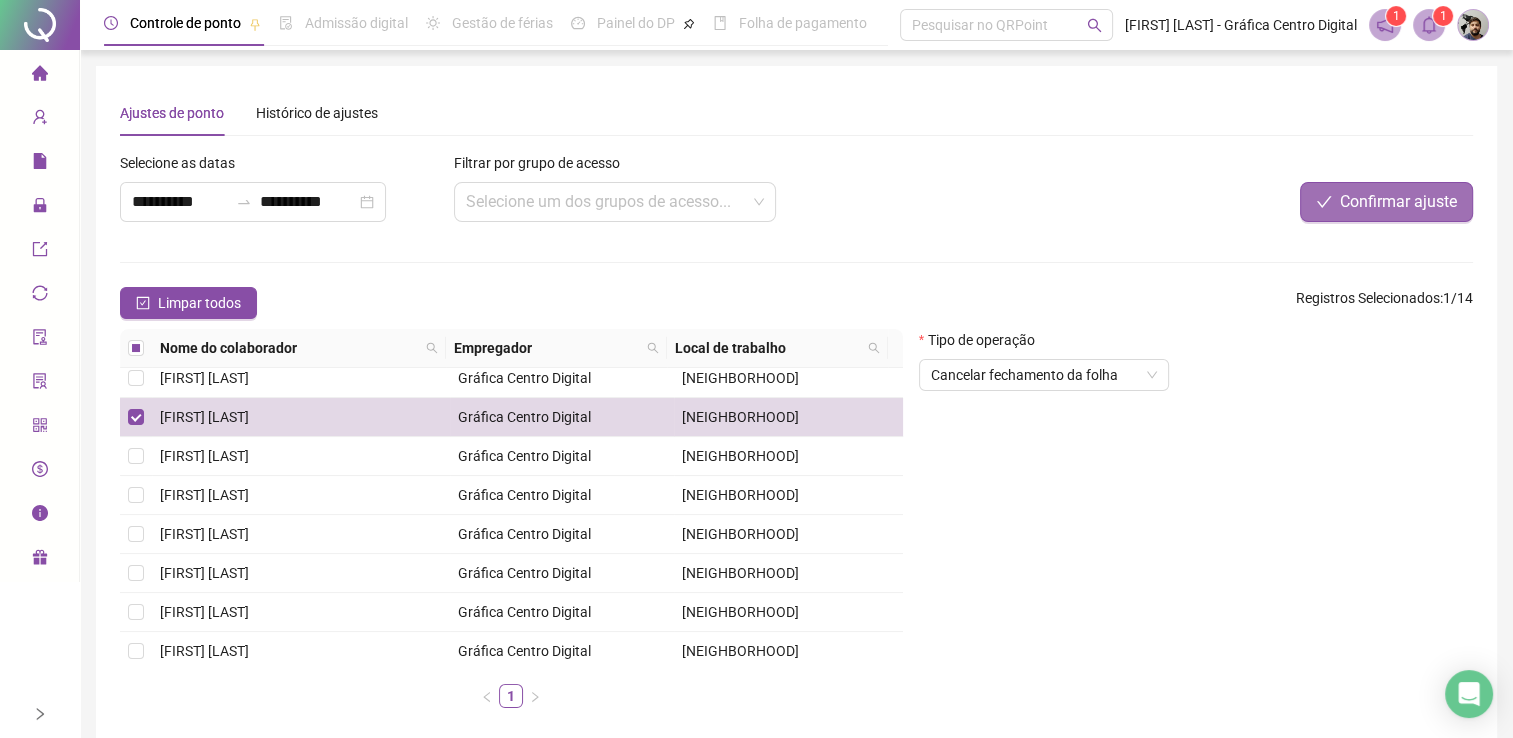 click on "Confirmar ajuste" at bounding box center (1398, 202) 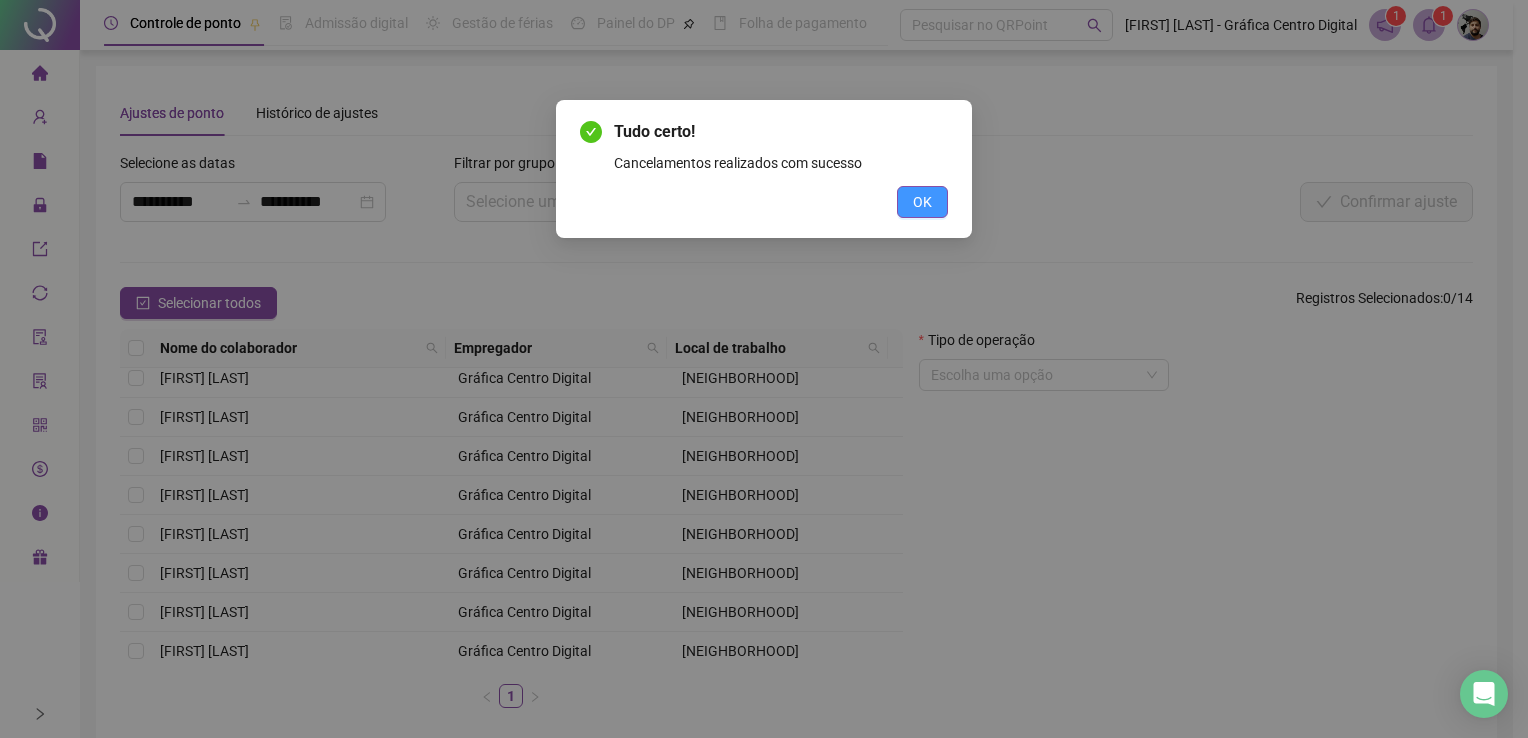 click on "OK" at bounding box center (922, 202) 